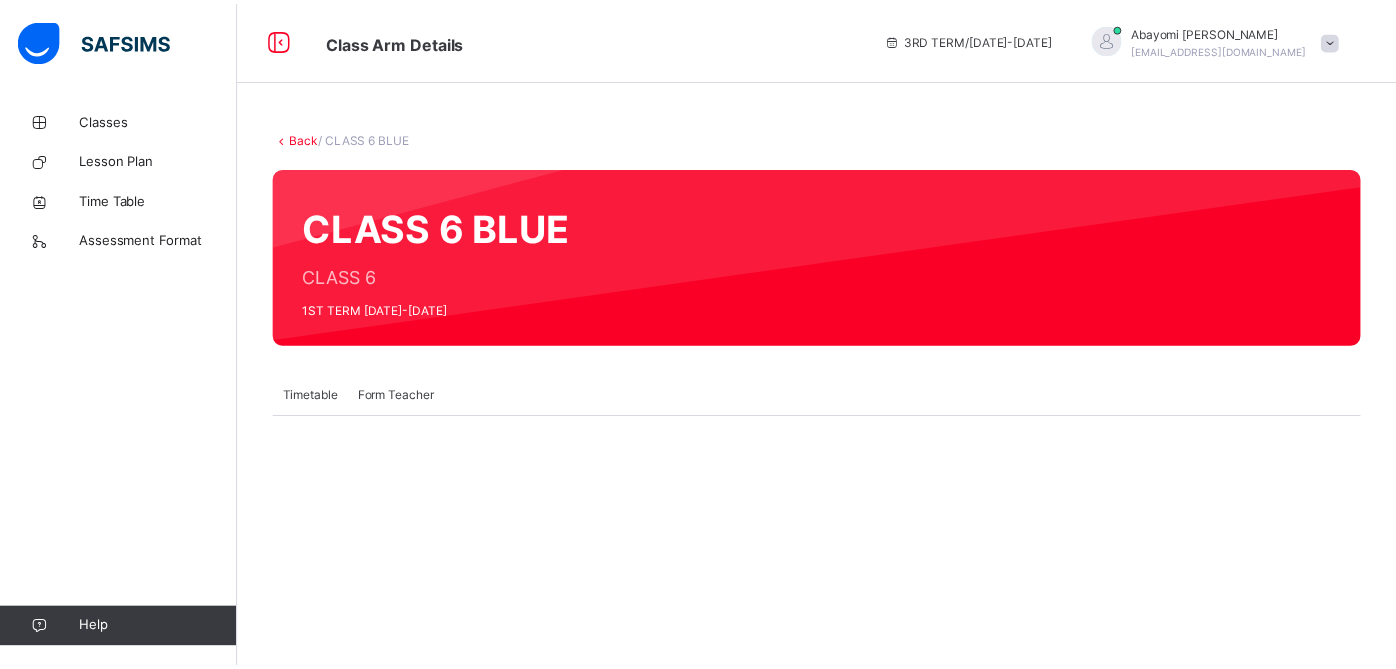 scroll, scrollTop: 0, scrollLeft: 0, axis: both 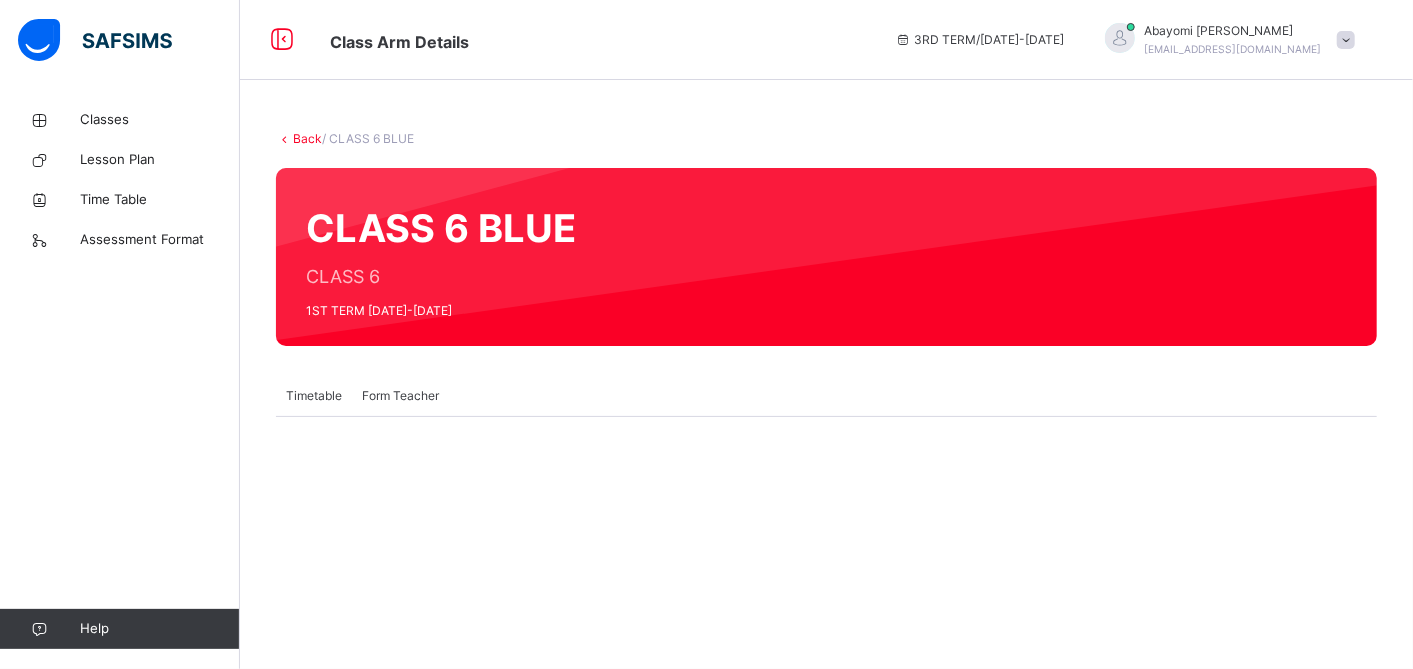 click on "Back" at bounding box center (307, 138) 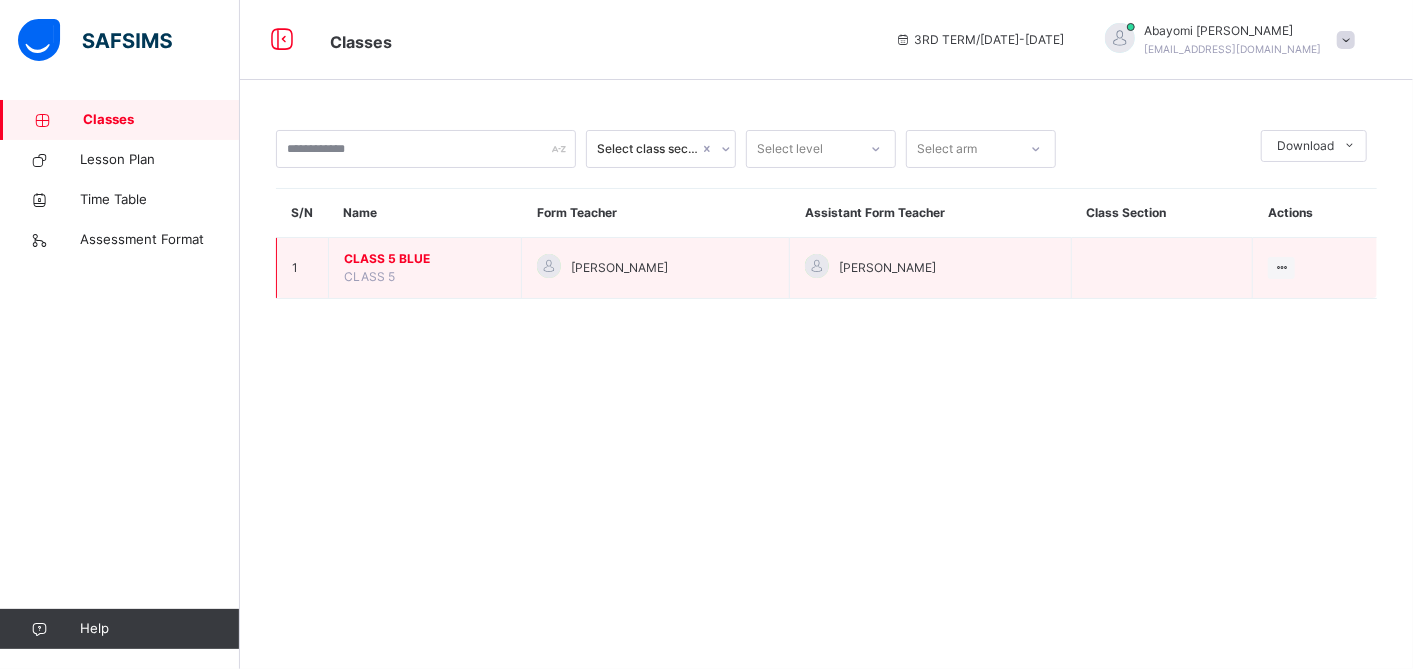 click on "CLASS 5   BLUE" at bounding box center [425, 259] 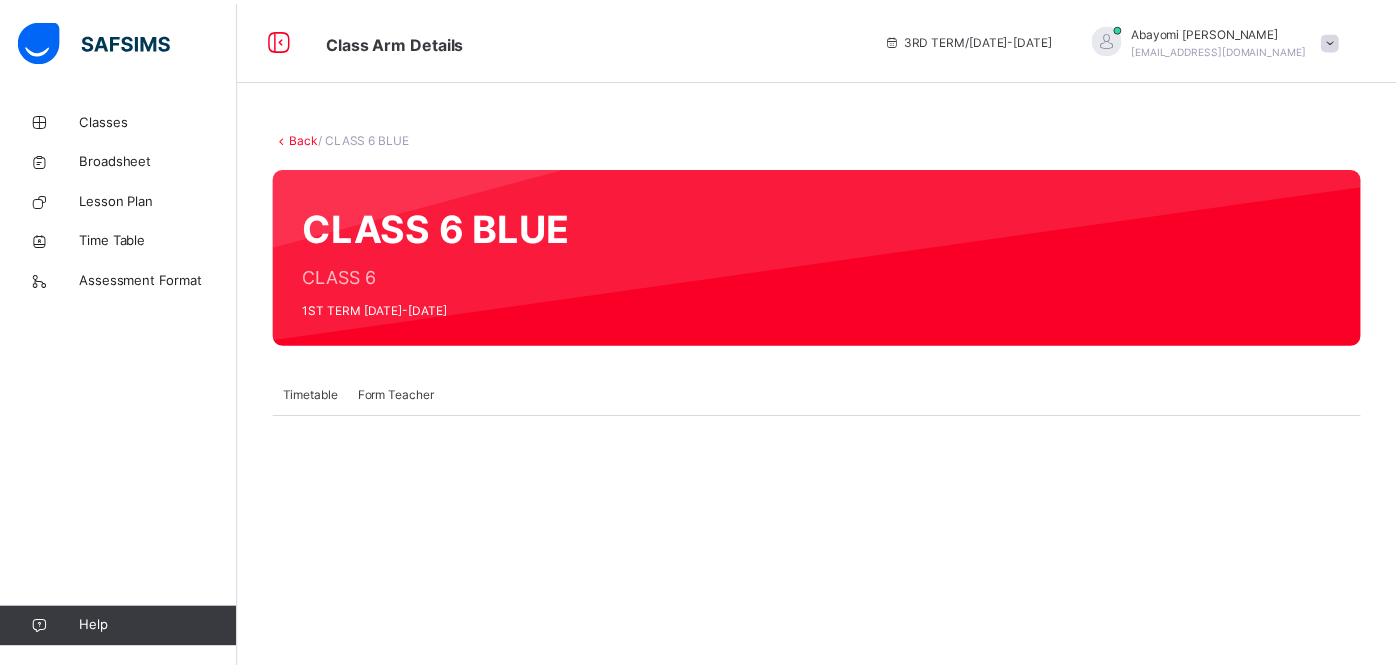 scroll, scrollTop: 0, scrollLeft: 0, axis: both 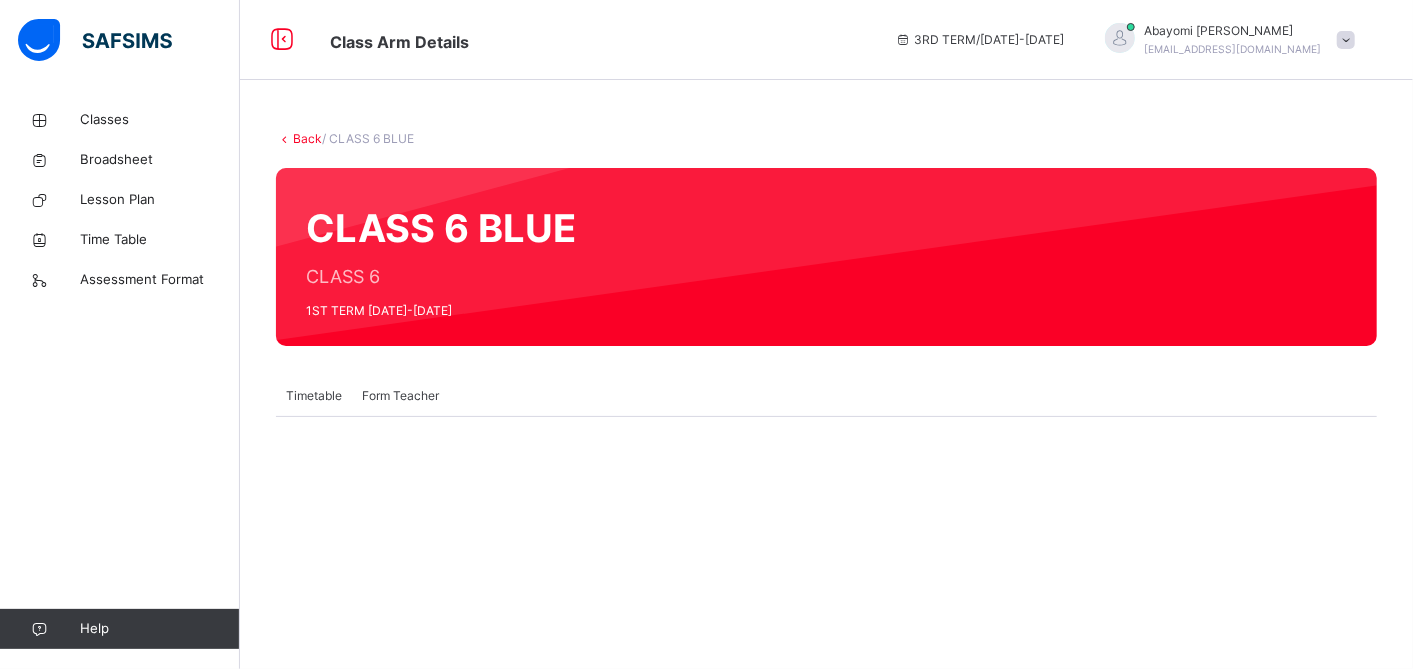 click on "Back" at bounding box center [307, 138] 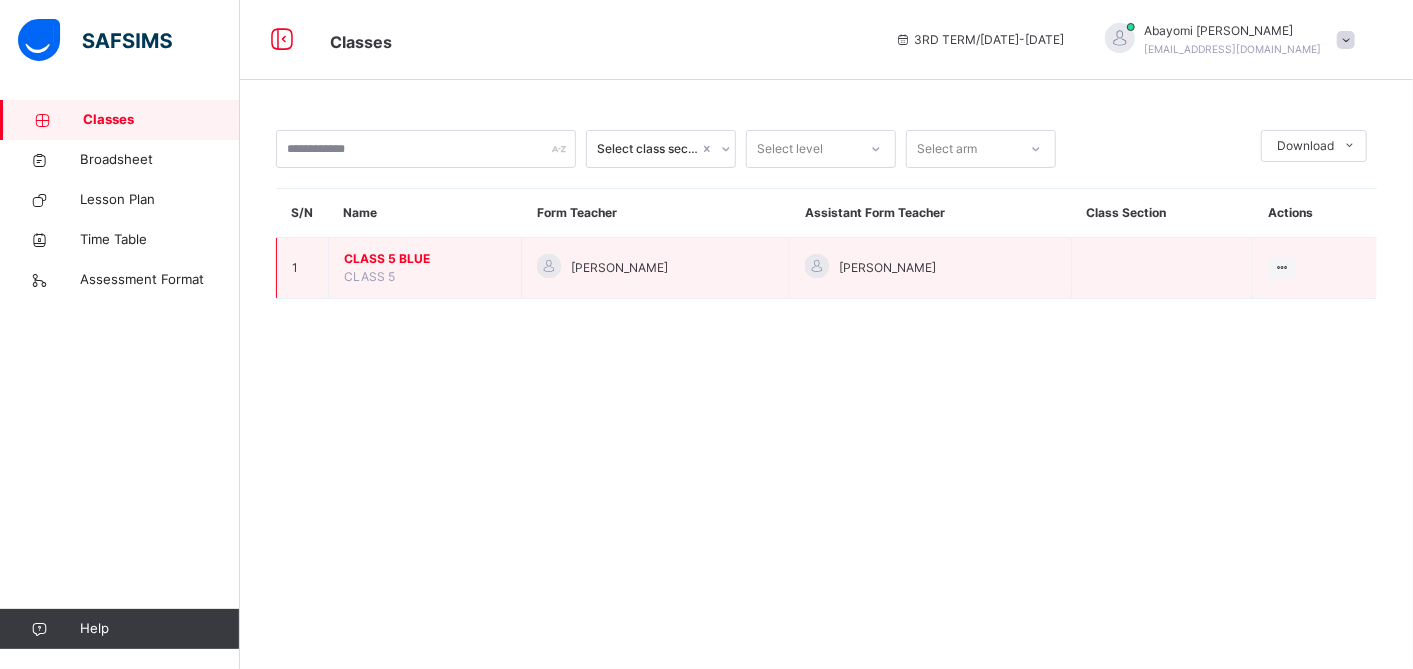 click on "CLASS 5   BLUE" at bounding box center [425, 259] 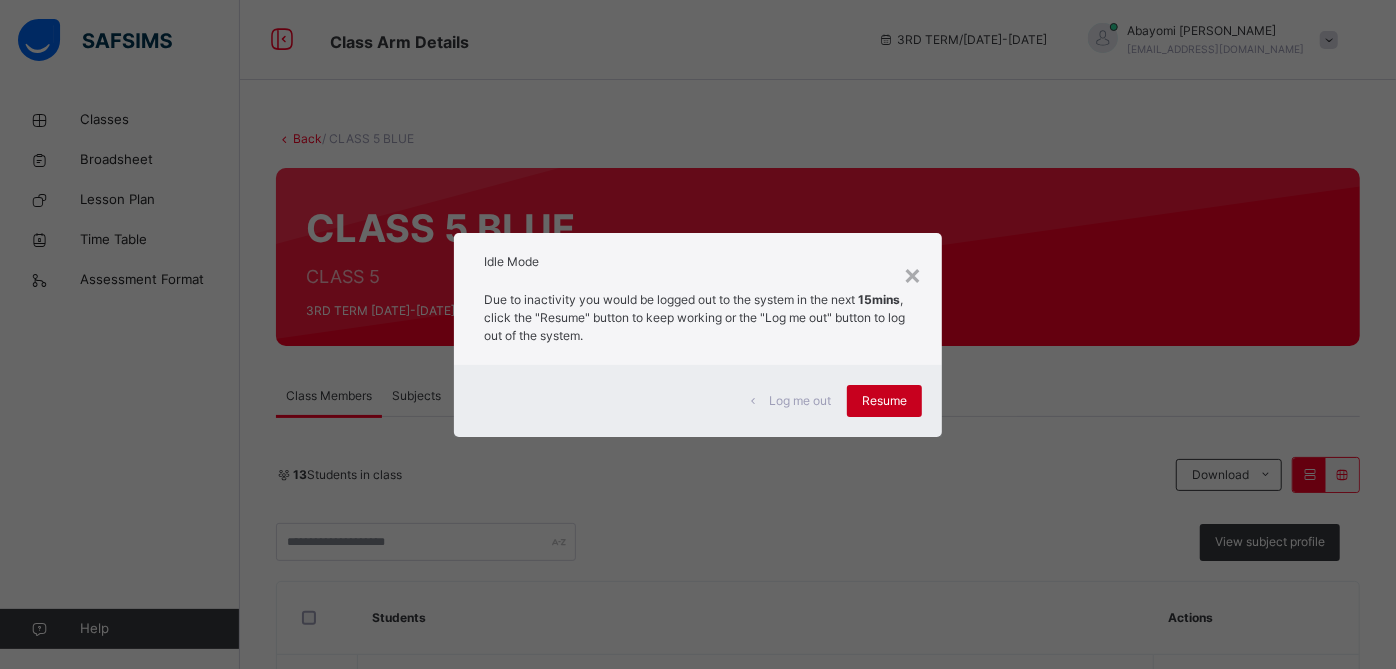 click on "Resume" at bounding box center [884, 401] 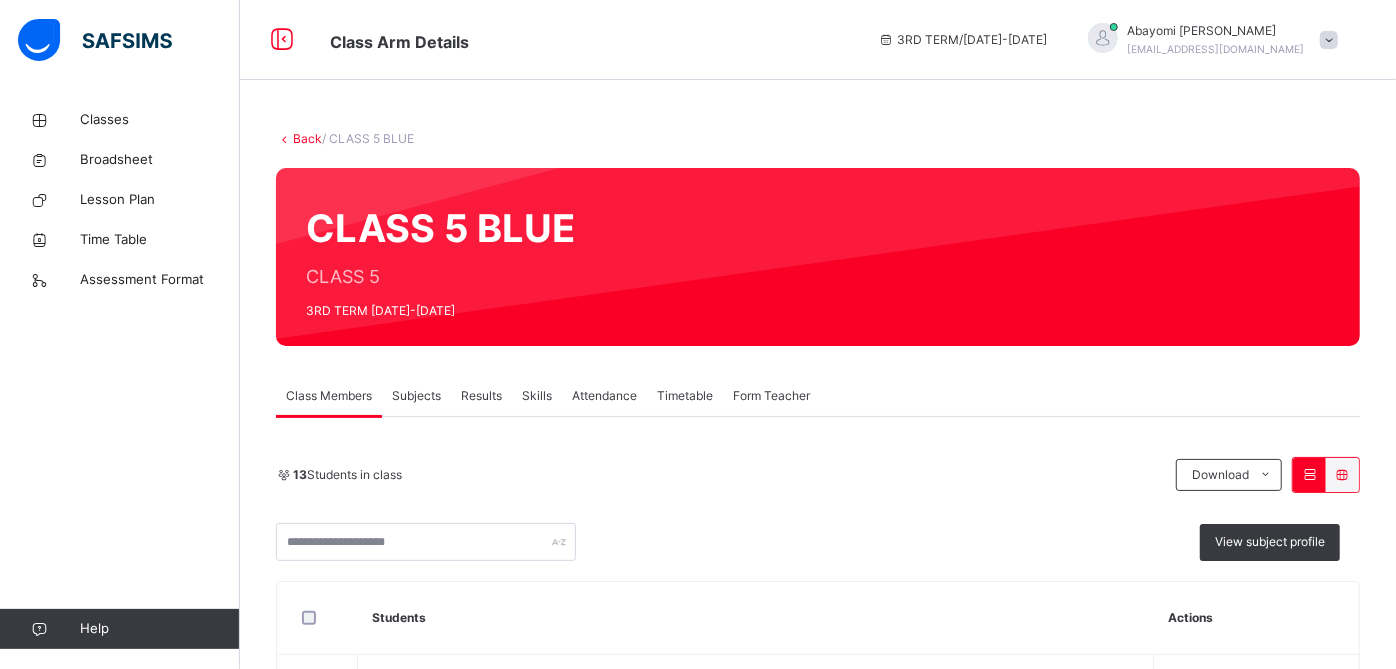 click on "Results" at bounding box center (481, 396) 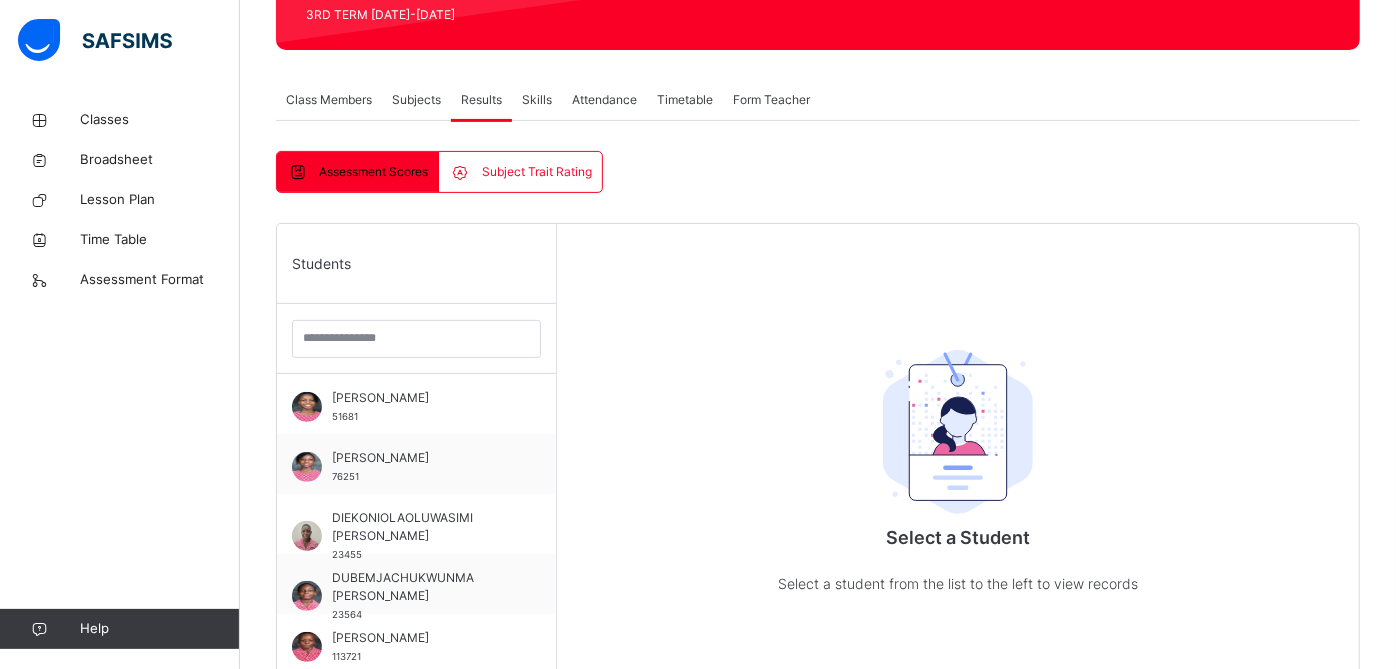 scroll, scrollTop: 300, scrollLeft: 0, axis: vertical 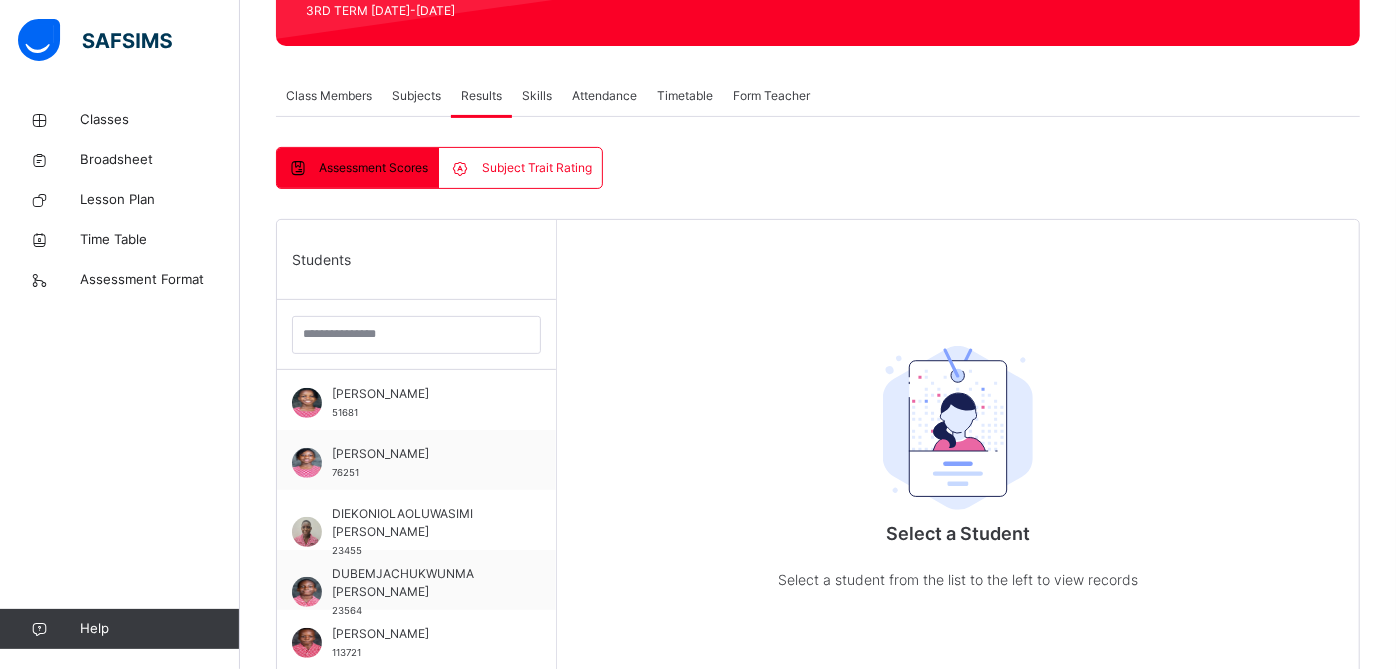 click on "Assessment Scores" at bounding box center [373, 168] 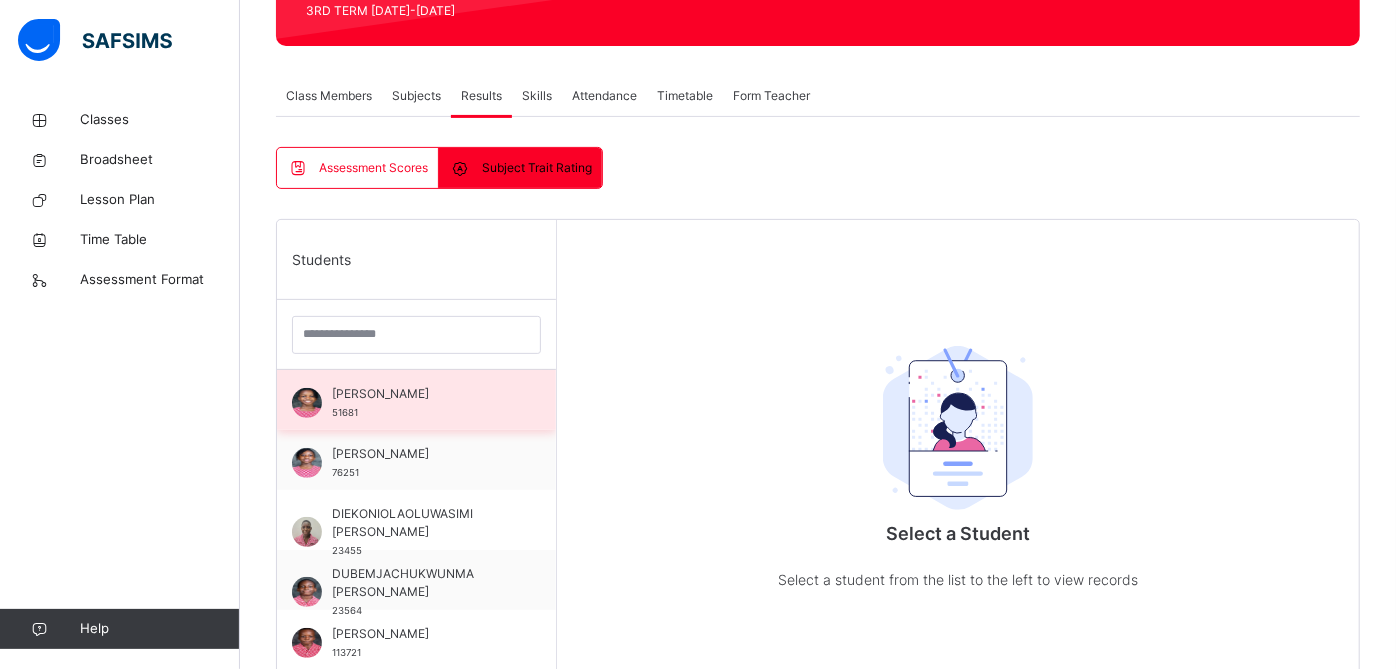 click on "[PERSON_NAME] 51681" at bounding box center (421, 403) 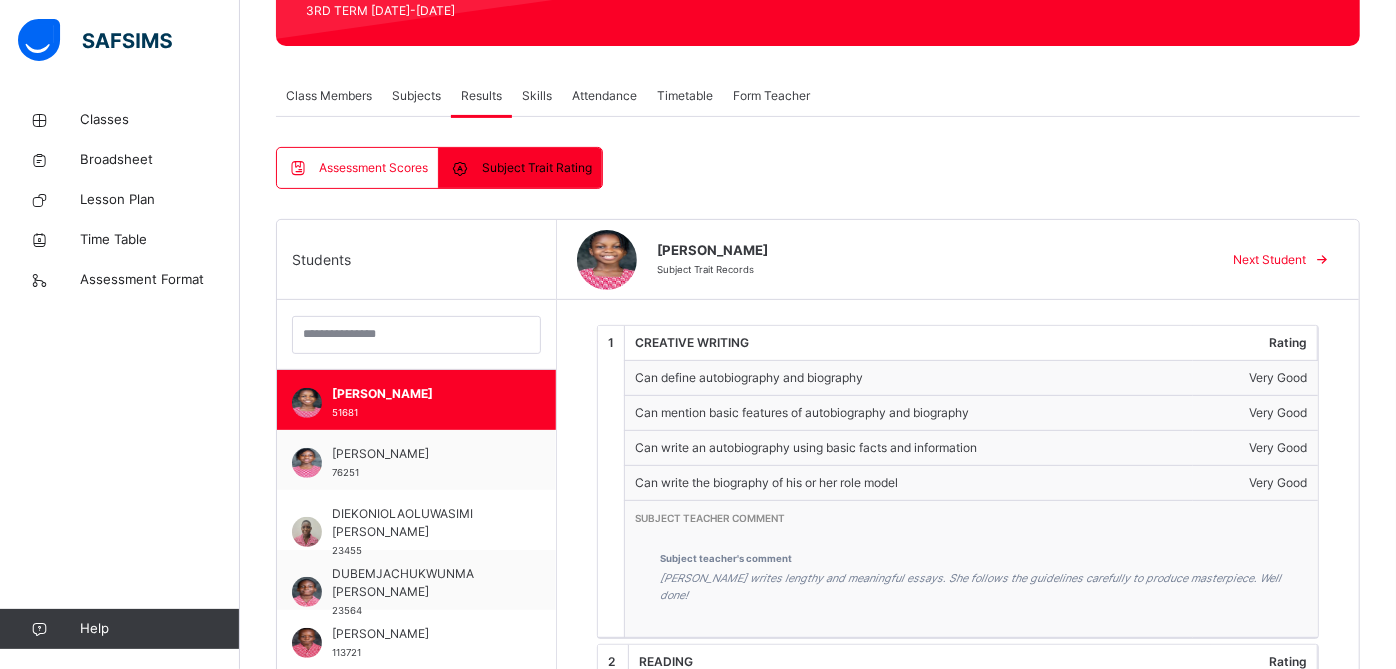 click on "Assessment Scores" at bounding box center (373, 168) 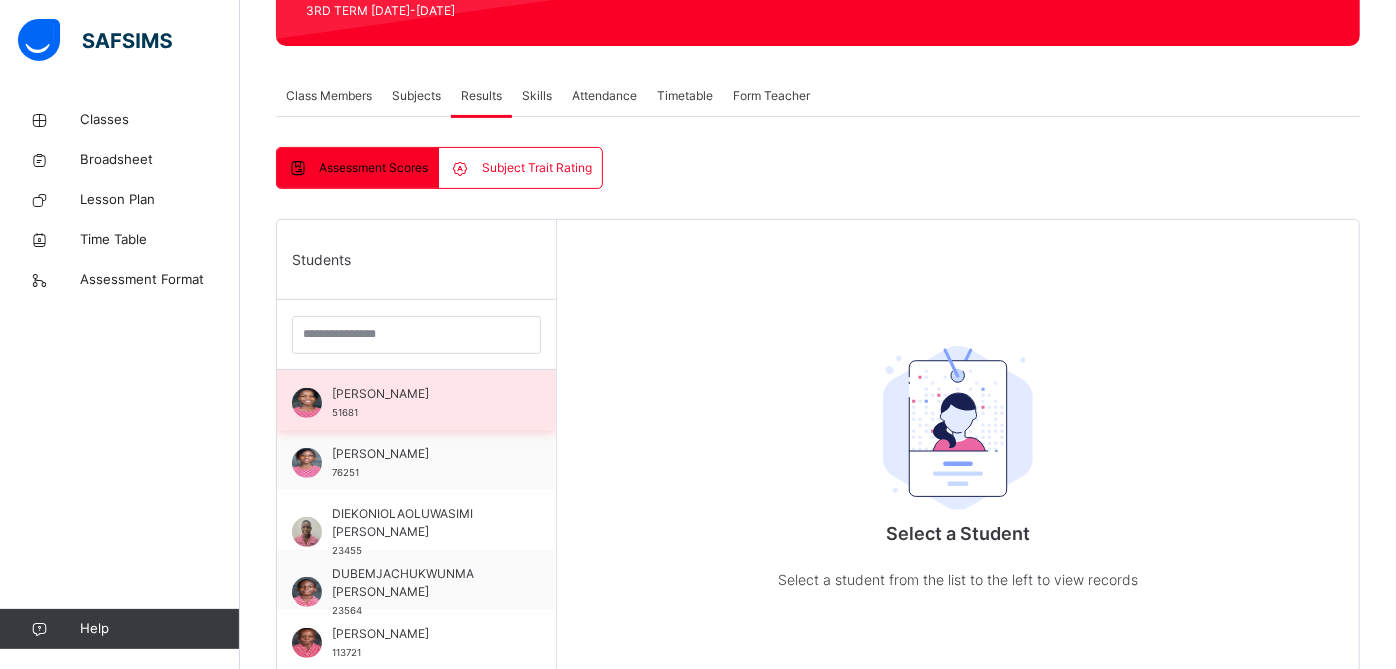 click on "[PERSON_NAME] 51681" at bounding box center (416, 400) 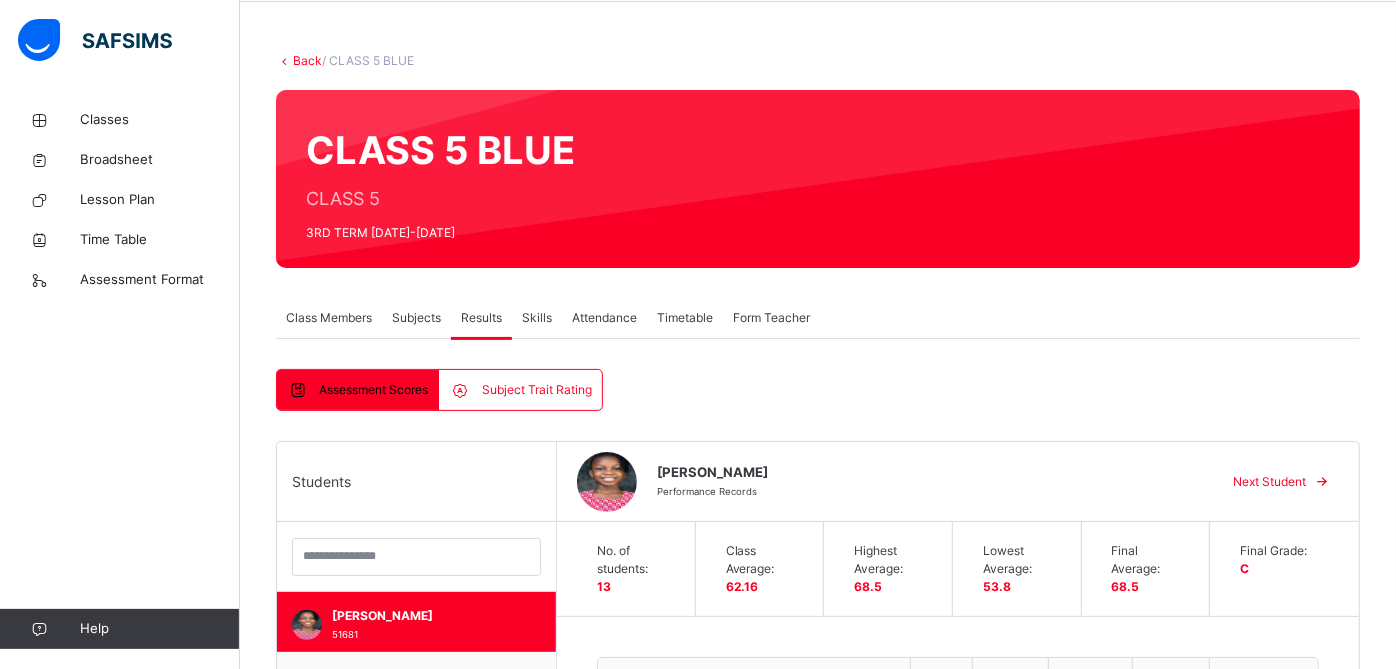 scroll, scrollTop: 76, scrollLeft: 0, axis: vertical 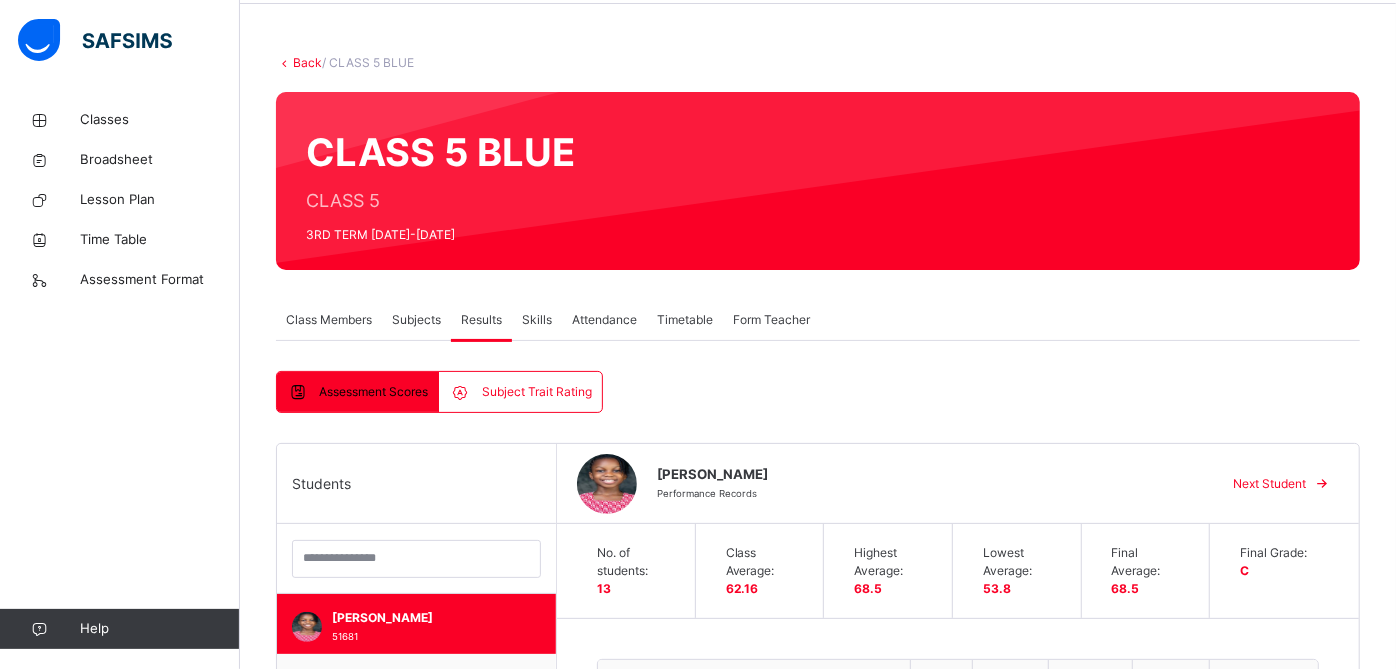 click on "Subjects" at bounding box center (416, 320) 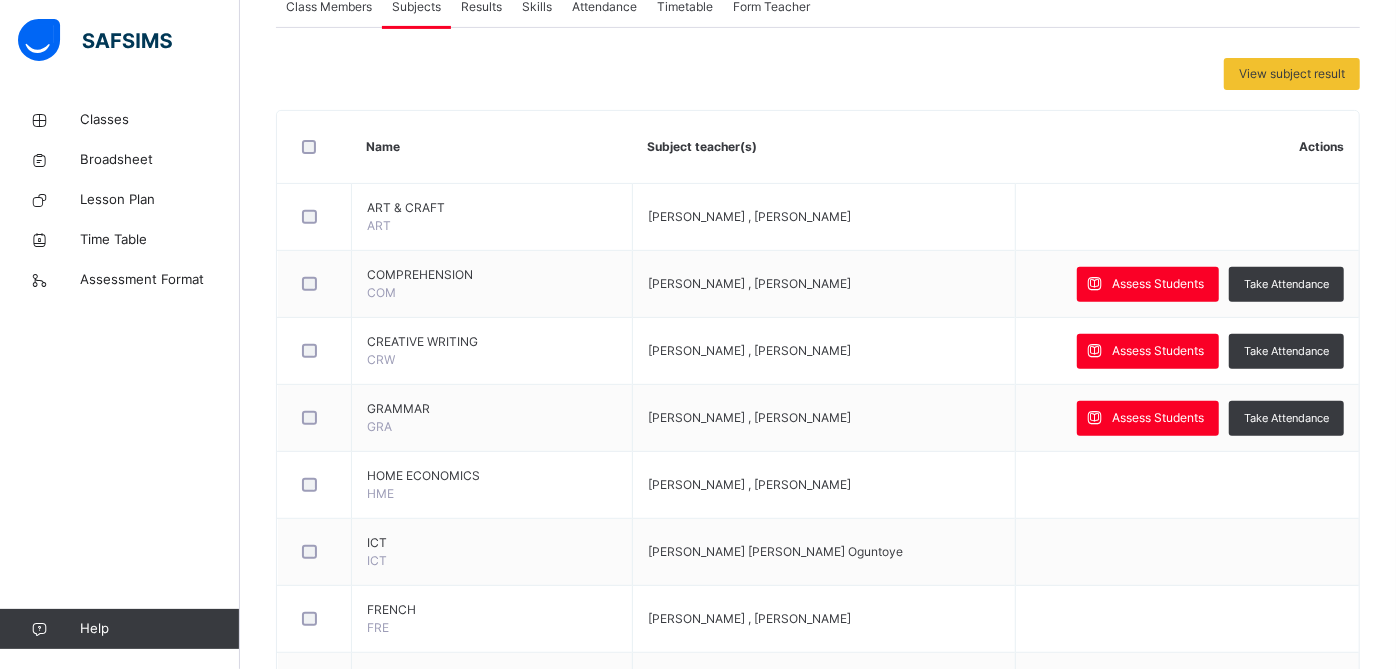 scroll, scrollTop: 391, scrollLeft: 0, axis: vertical 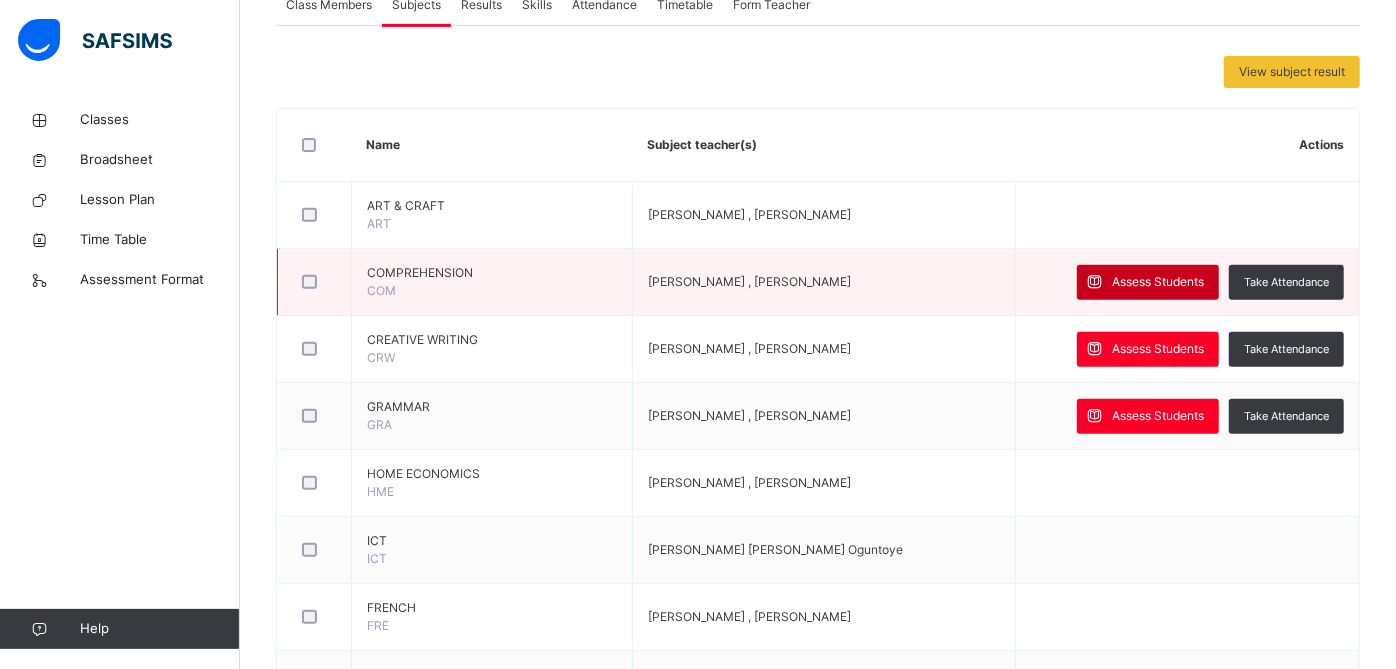 click on "Assess Students" at bounding box center [1158, 282] 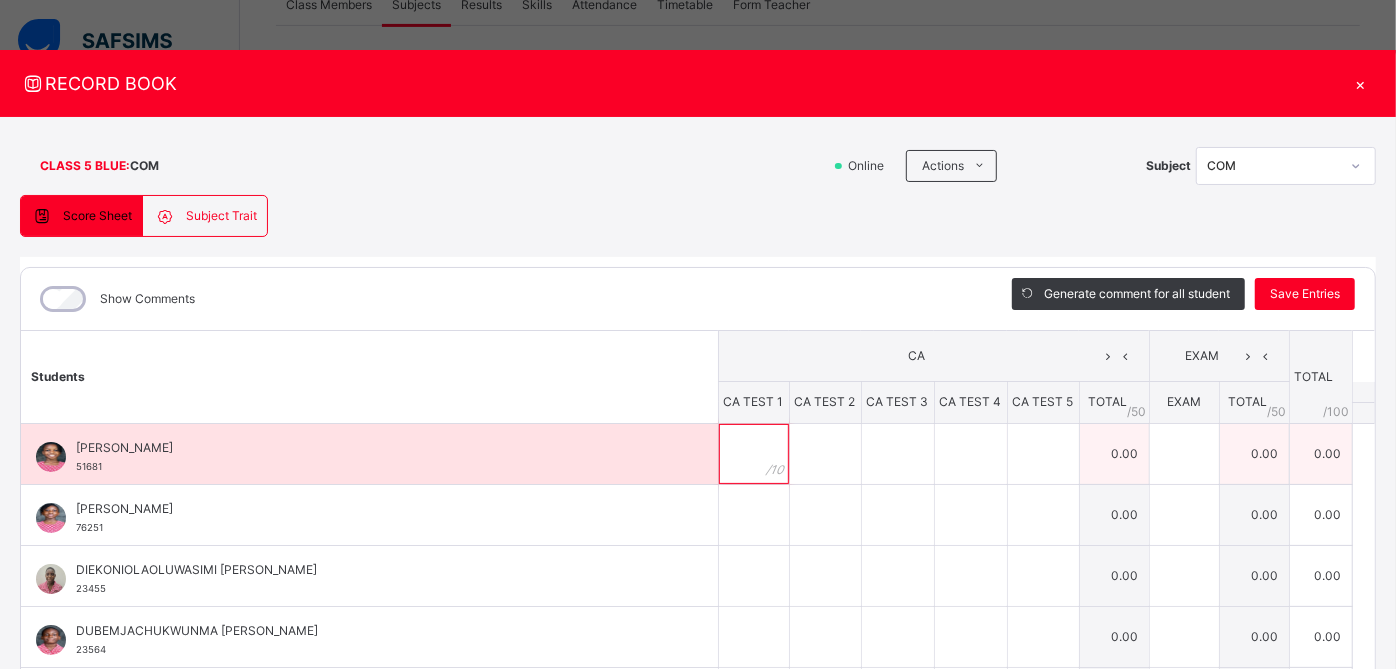 click at bounding box center [754, 454] 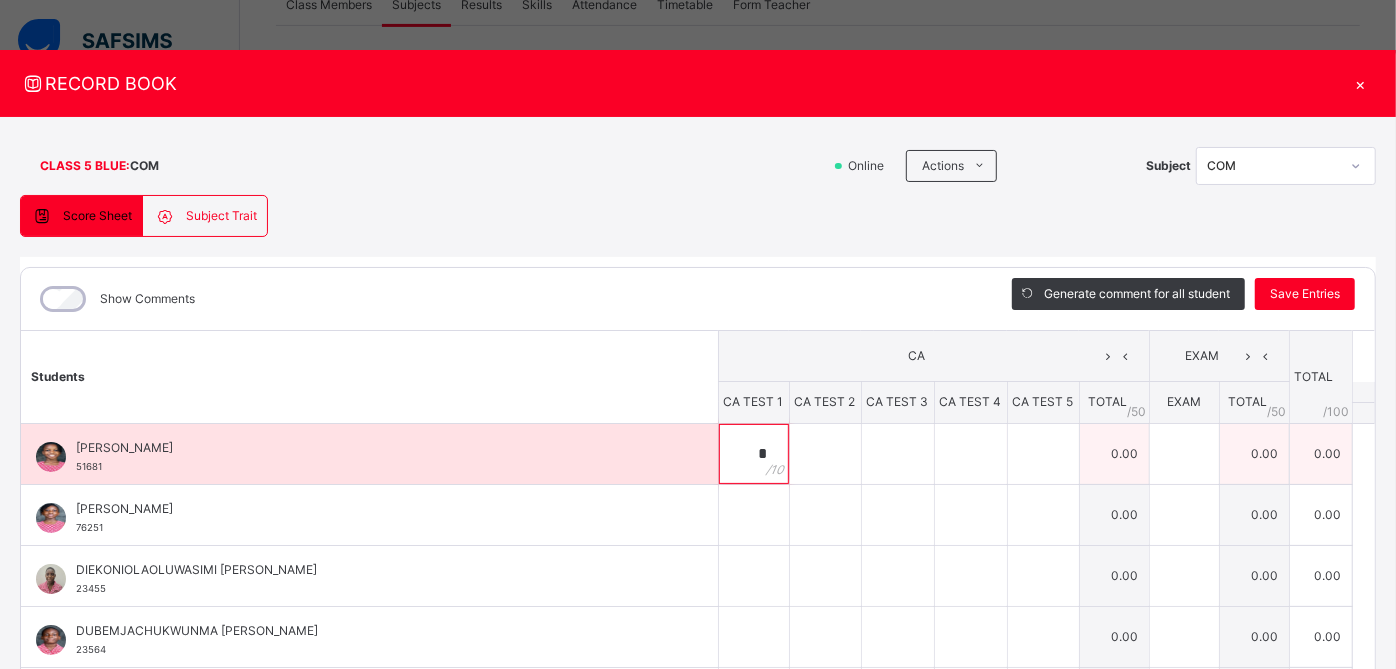 type 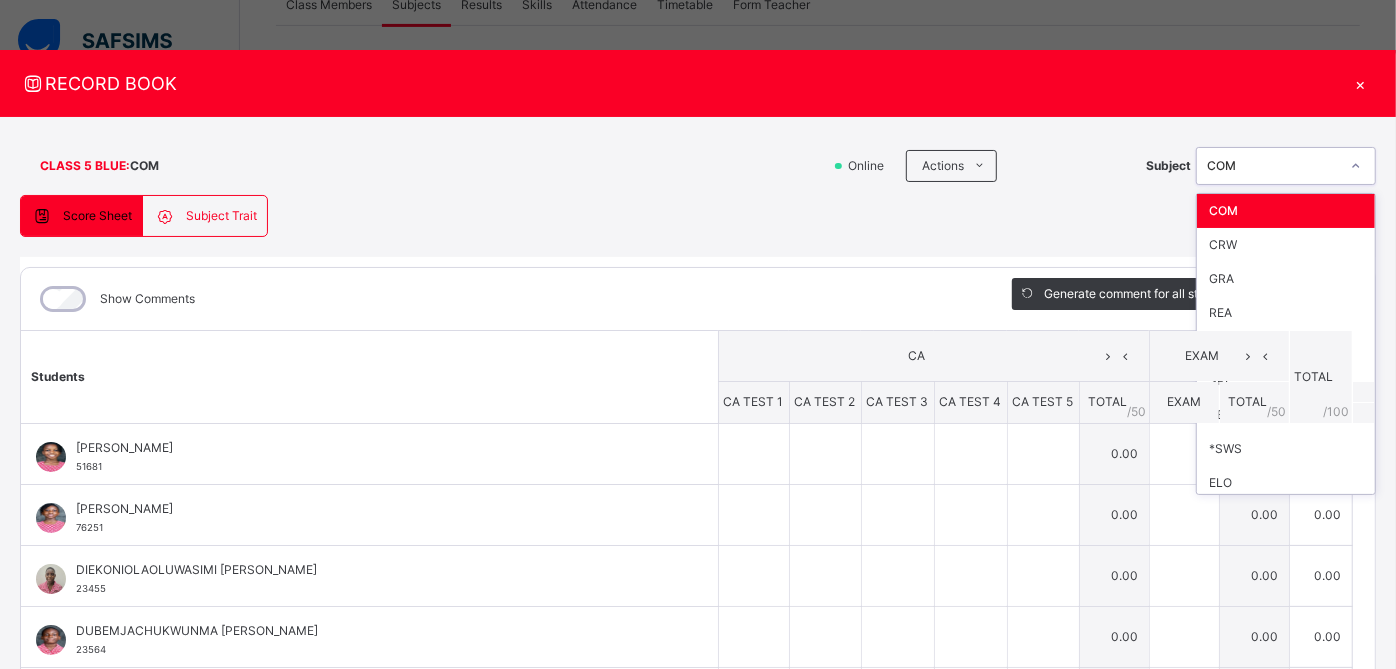 click 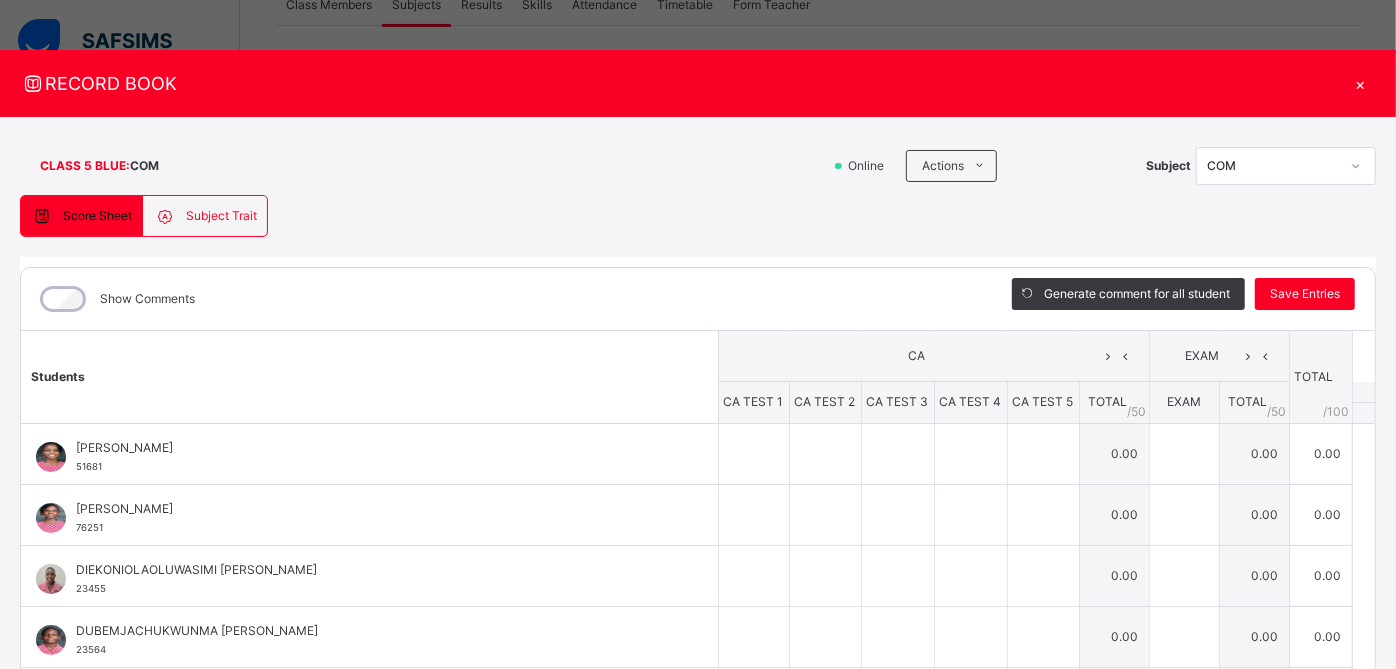 click on "Score Sheet Subject Trait Score Sheet Subject Trait Show Comments   Generate comment for all student   Save Entries Class Level:  CLASS 5   BLUE Subject:  COM Session:  2024/2025 Session Session:  3RD TERM Students CA  EXAM TOTAL /100 Comment CA TEST 1 CA TEST 2 CA TEST 3 CA TEST 4 CA TEST 5 TOTAL / 50 EXAM TOTAL / 50 [PERSON_NAME] 51681 [PERSON_NAME] 51681 0.00 0.00 0.00 Generate comment 0 / 250   ×   Subject Teacher’s Comment Generate and see in full the comment developed by the AI with an option to regenerate the comment JS [PERSON_NAME]   51681   Total 0.00  / 100.00 [PERSON_NAME] Bot   Regenerate     Use this comment   [PERSON_NAME] 76251 [PERSON_NAME] 76251 0.00 0.00 0.00 Generate comment 0 / 250   ×   Subject Teacher’s Comment Generate and see in full the comment developed by the AI with an option to regenerate the comment [PERSON_NAME]  [PERSON_NAME]   76251   Total 0.00  / 100.00 [PERSON_NAME] Bot   Regenerate     Use this comment   DIEKONIOLAOLUWASIMI  [PERSON_NAME] 23455 23455 0.00 0.00 0.00 0 / 250" at bounding box center (698, 518) 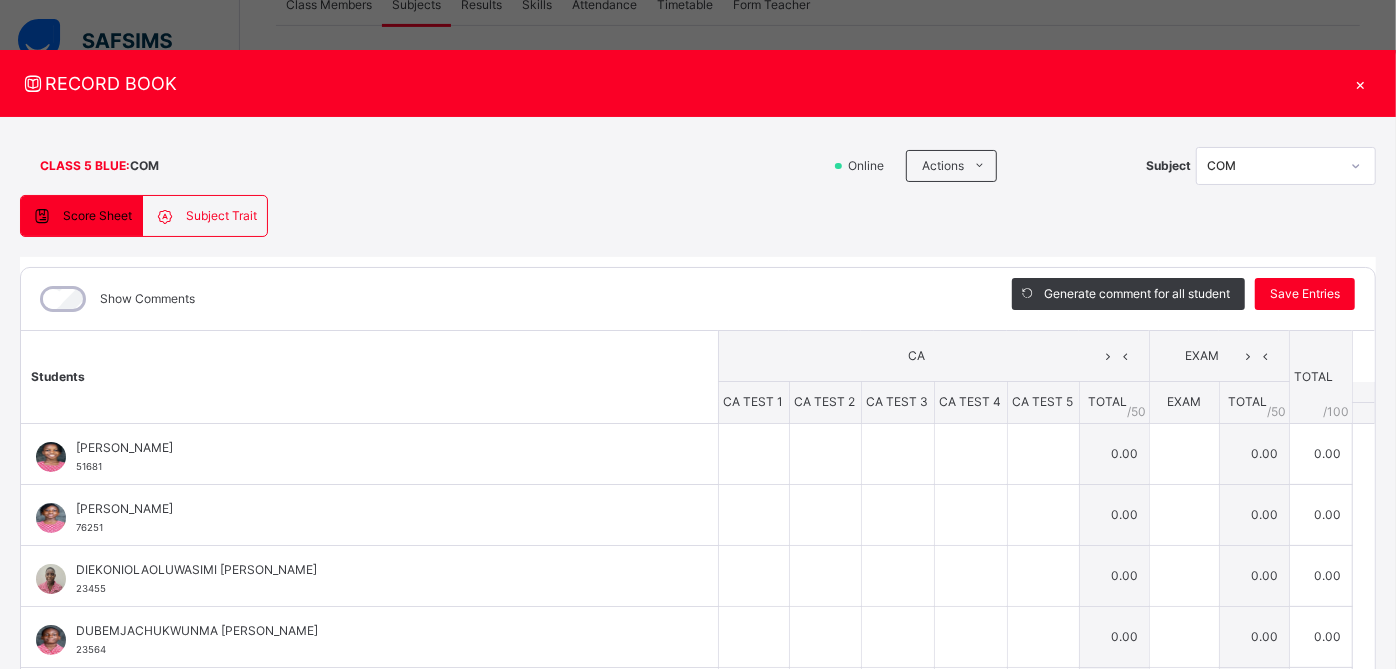 click on "Subject Trait" at bounding box center (221, 216) 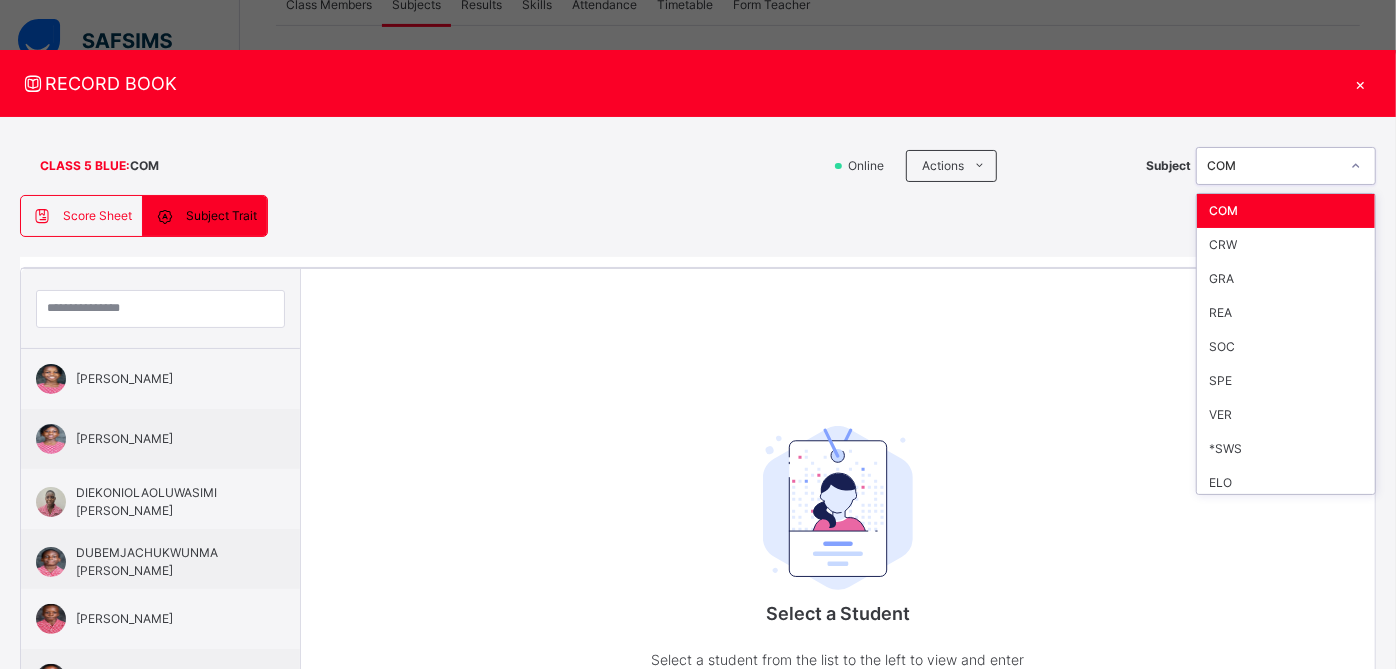 click 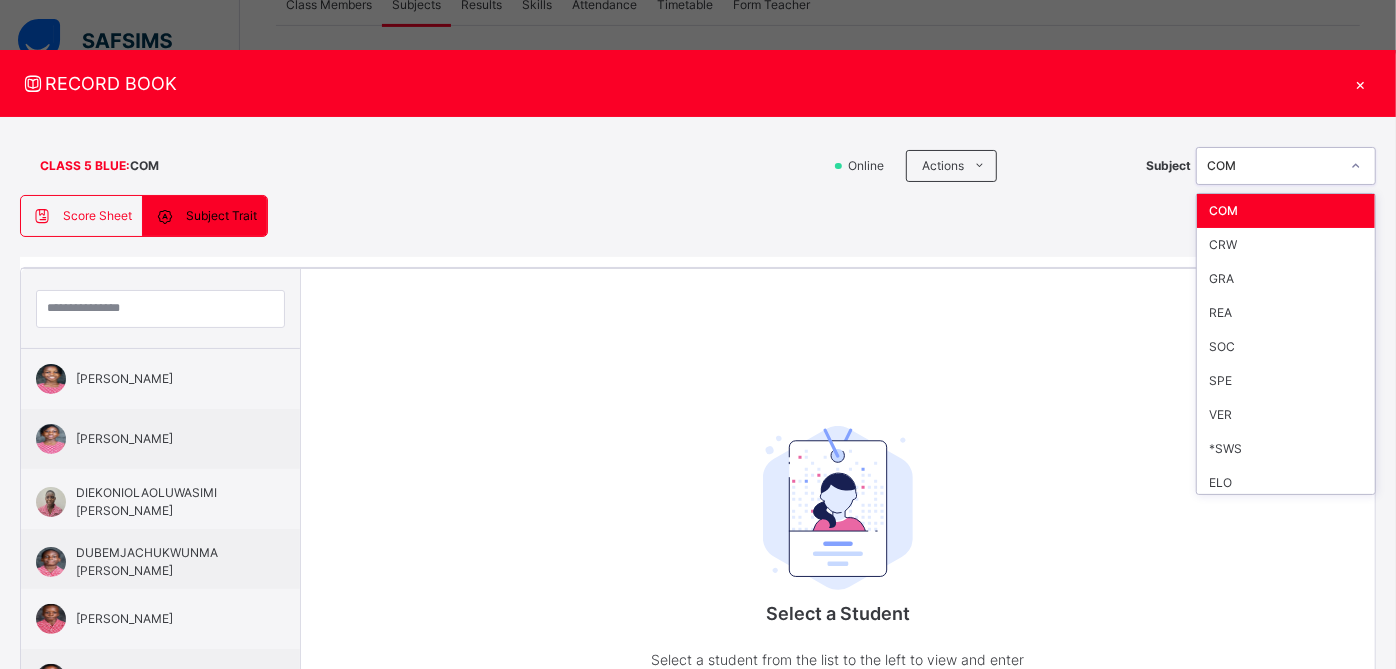 click on "COM" at bounding box center (1286, 211) 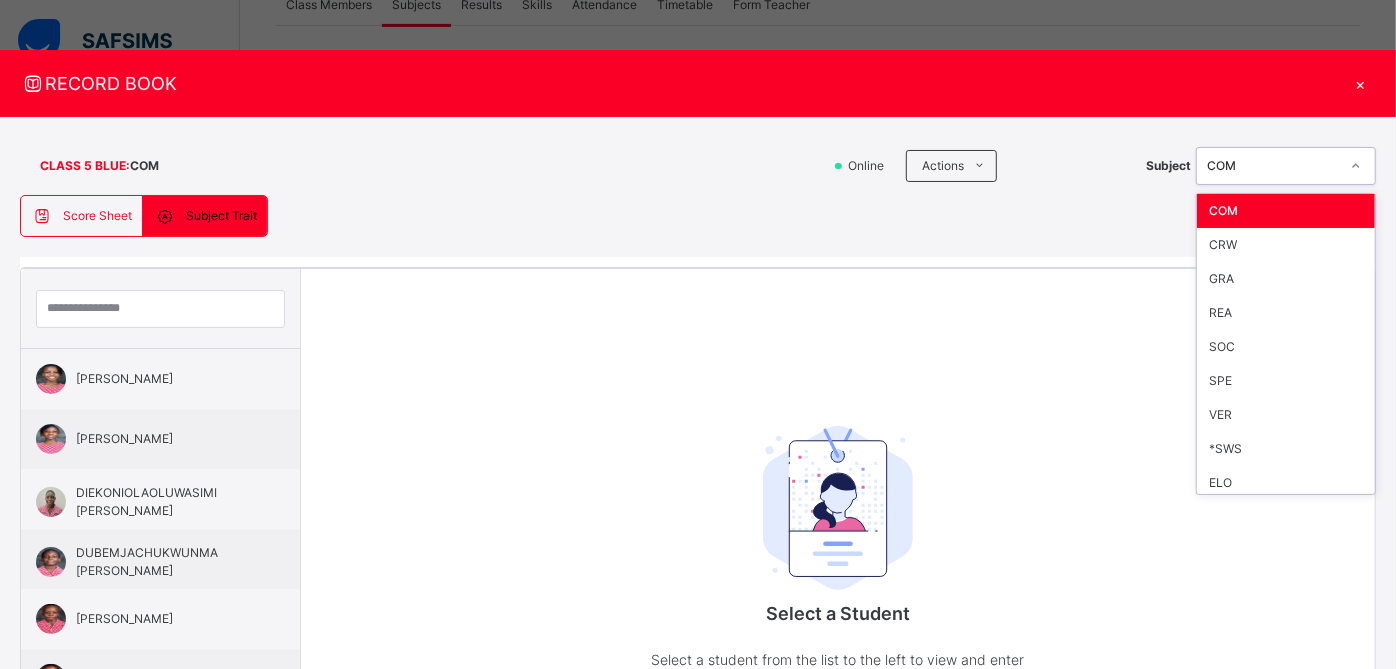 click 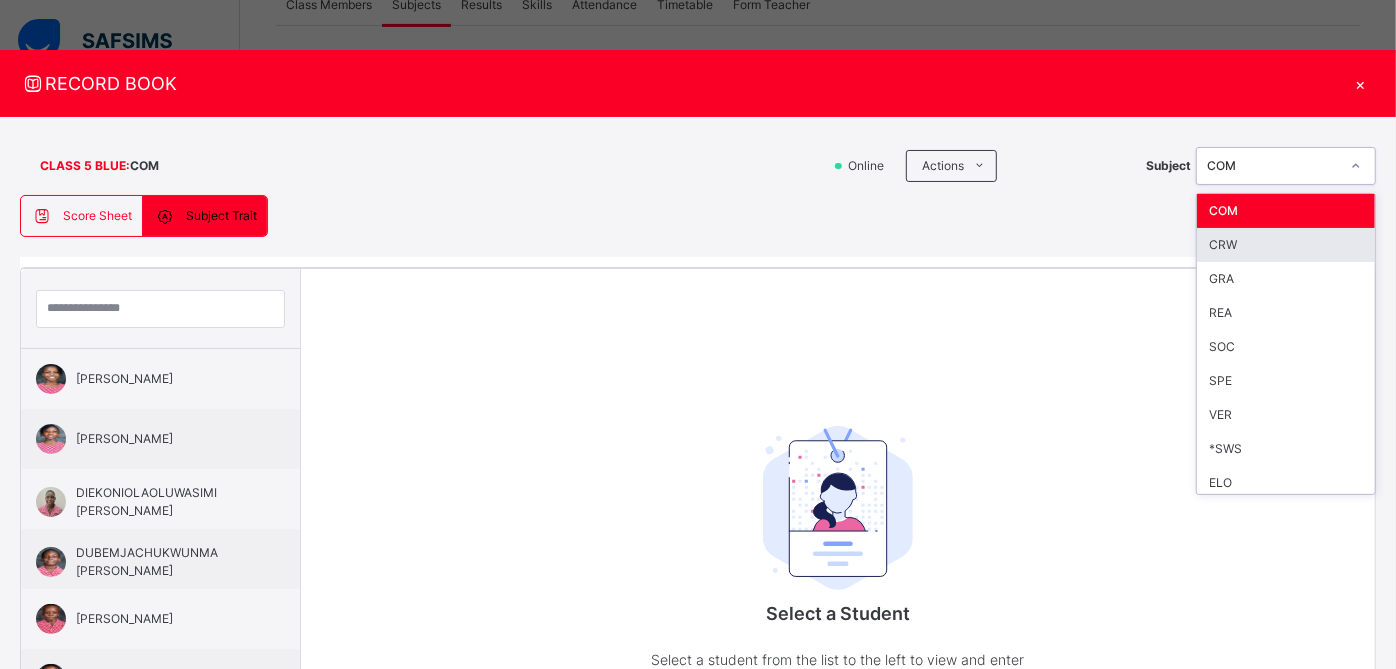click on "CRW" at bounding box center [1286, 245] 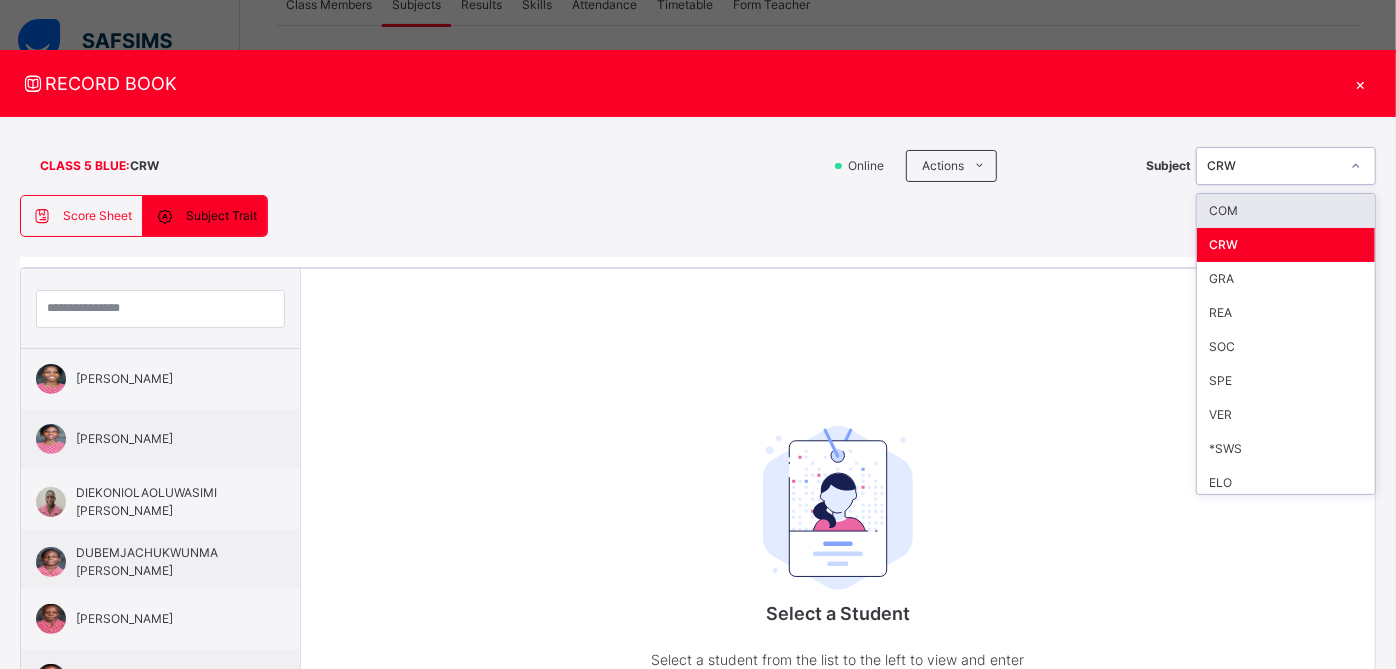 click 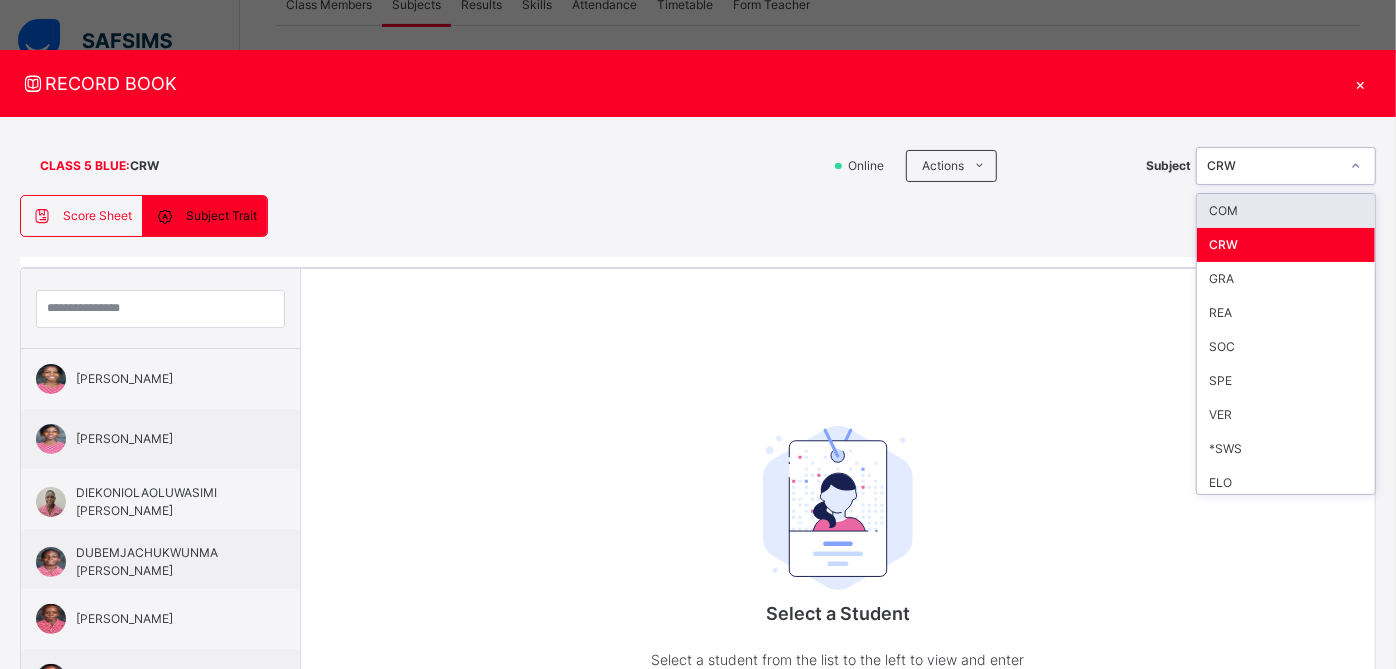 click on "COM" at bounding box center [1286, 211] 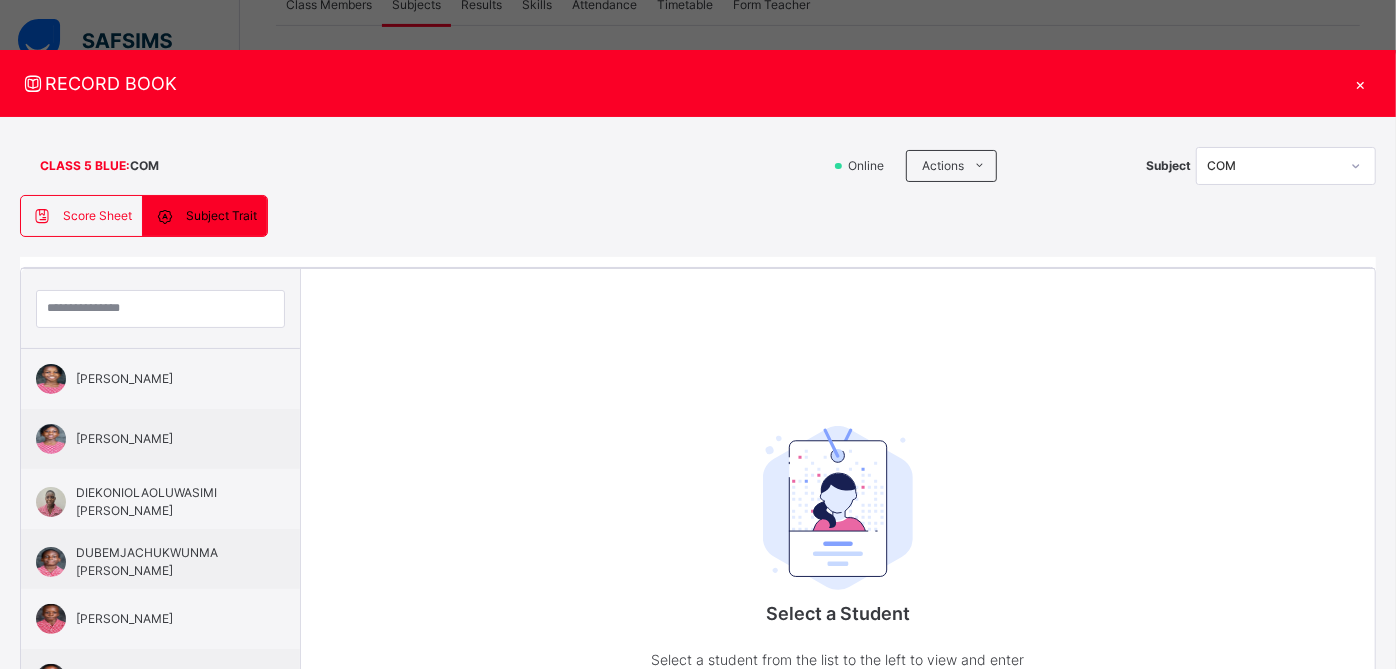 click on "Score Sheet" at bounding box center [97, 216] 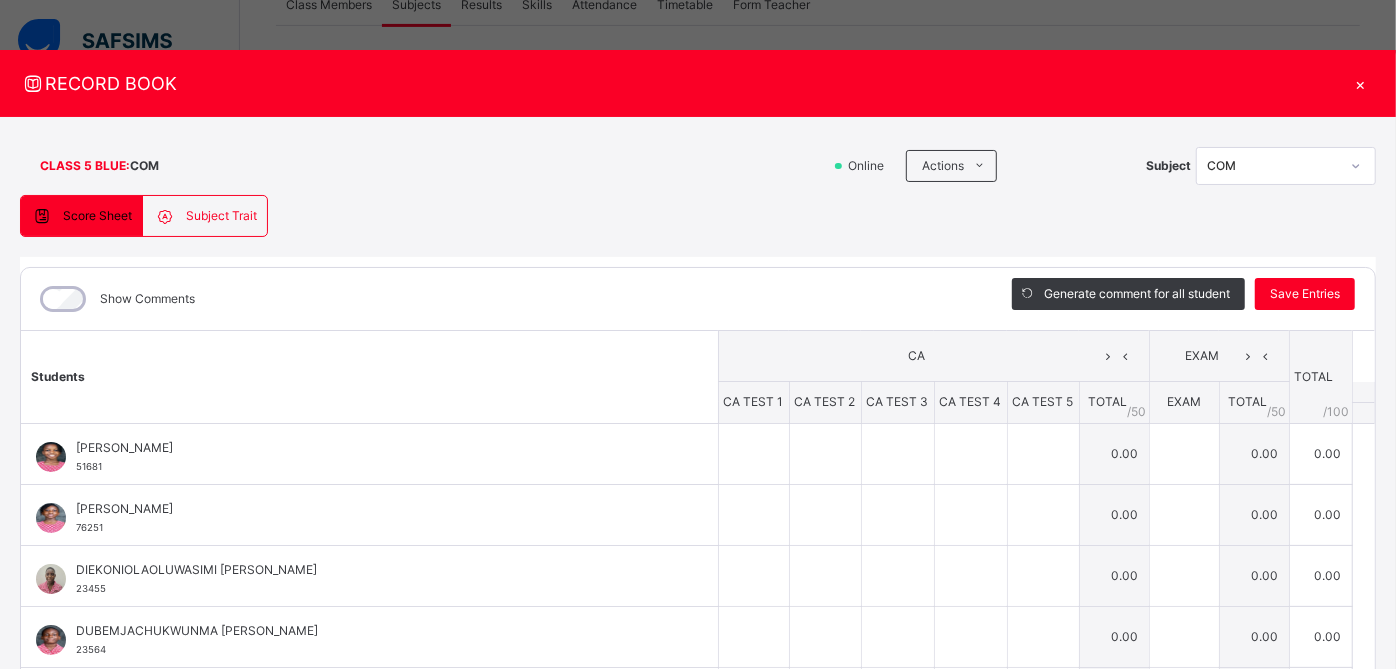 click on "CA TEST 1" at bounding box center [754, 401] 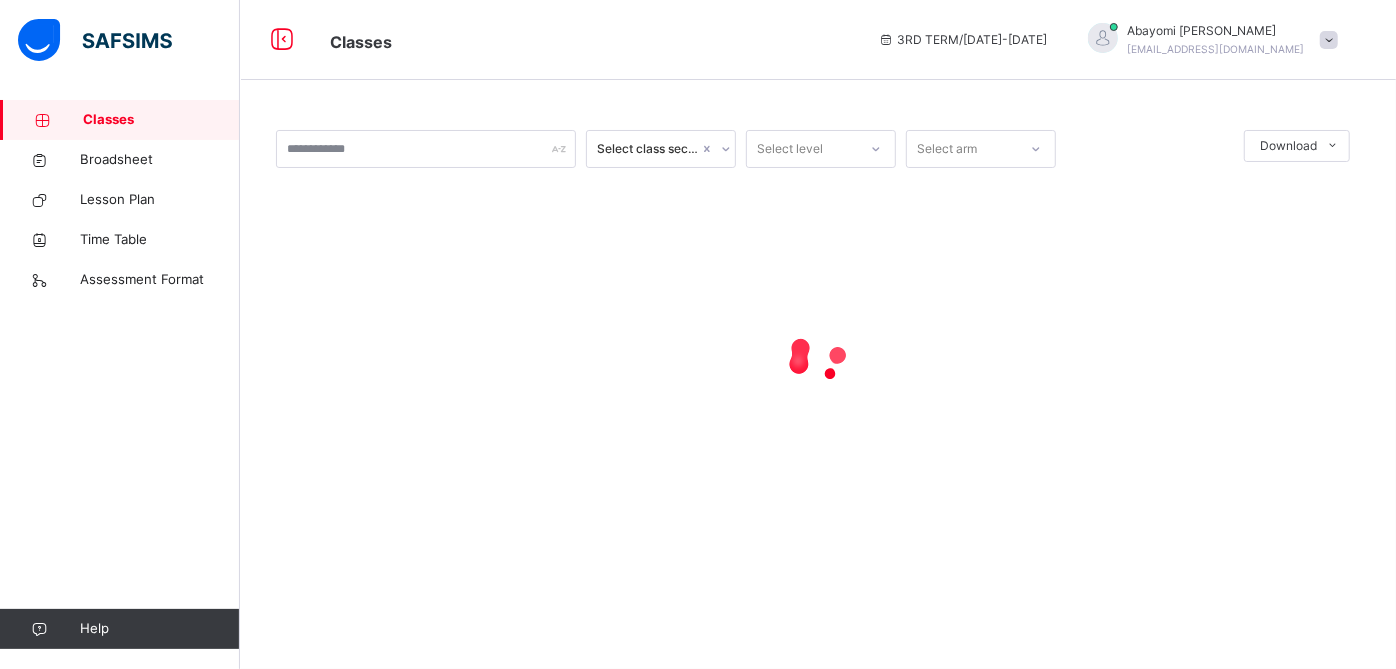 scroll, scrollTop: 0, scrollLeft: 0, axis: both 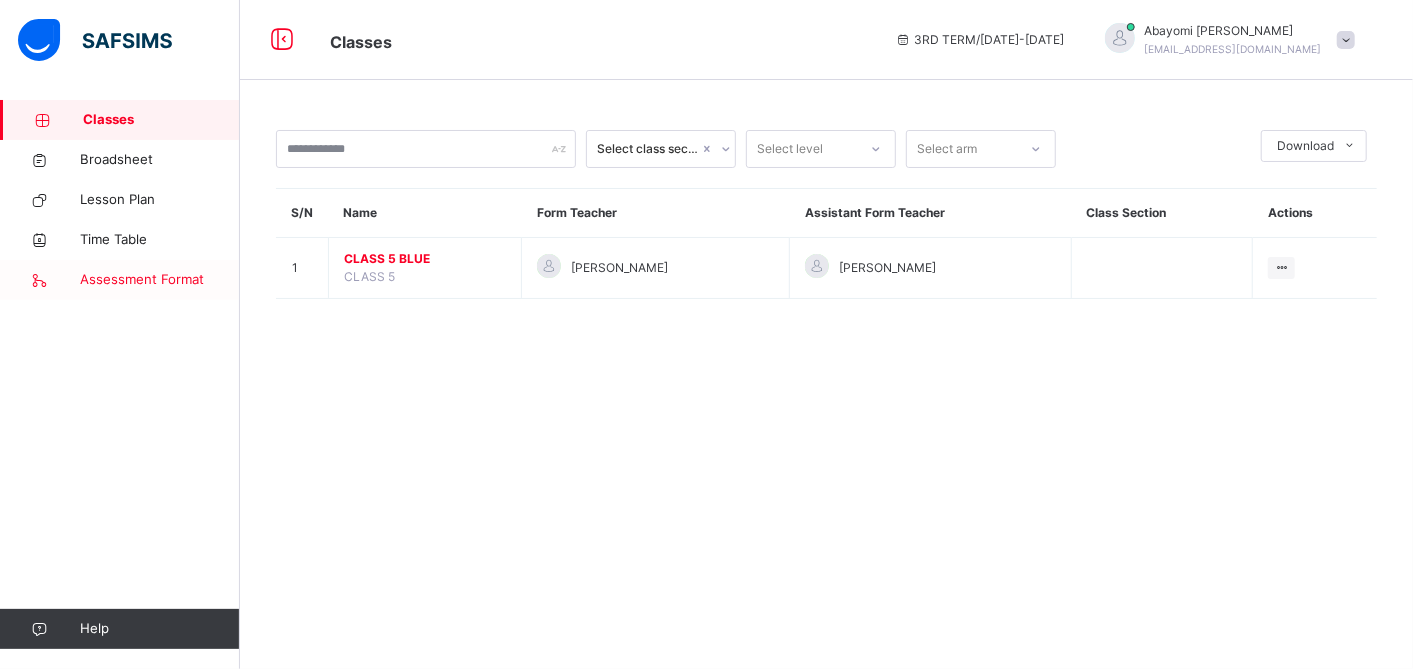 click on "Assessment Format" at bounding box center [160, 280] 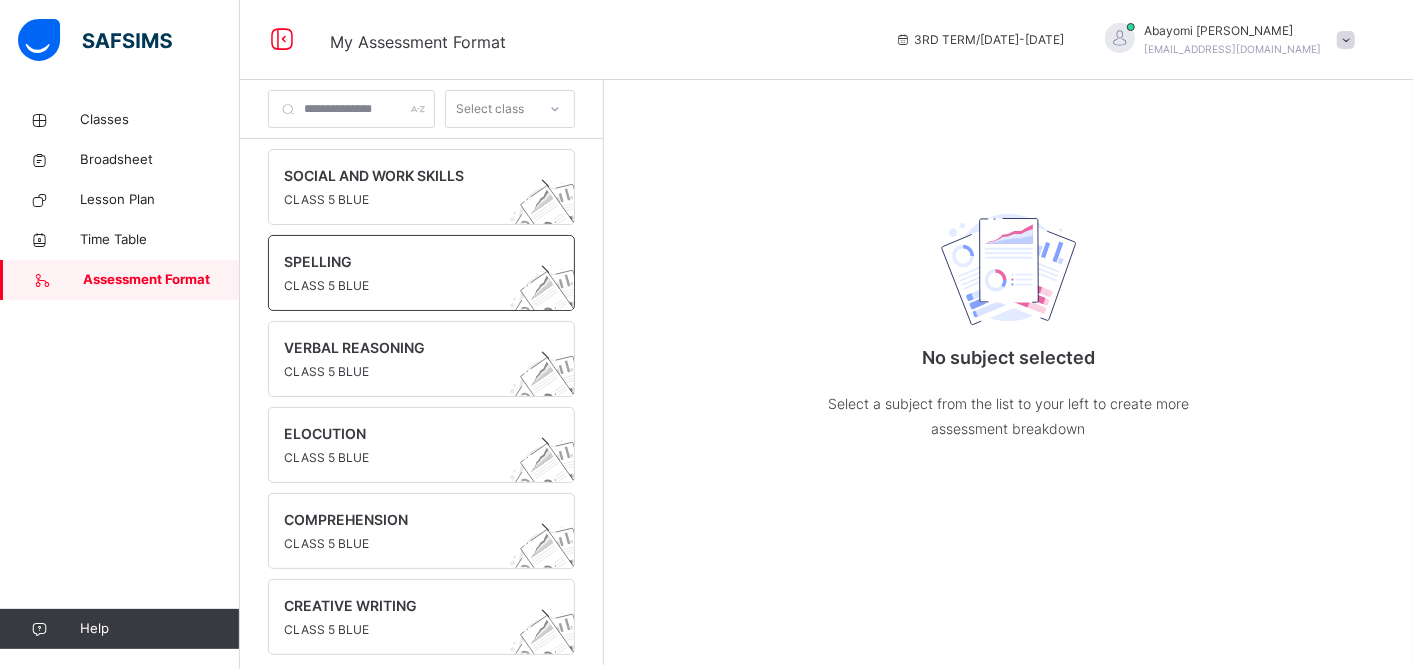click at bounding box center (402, 274) 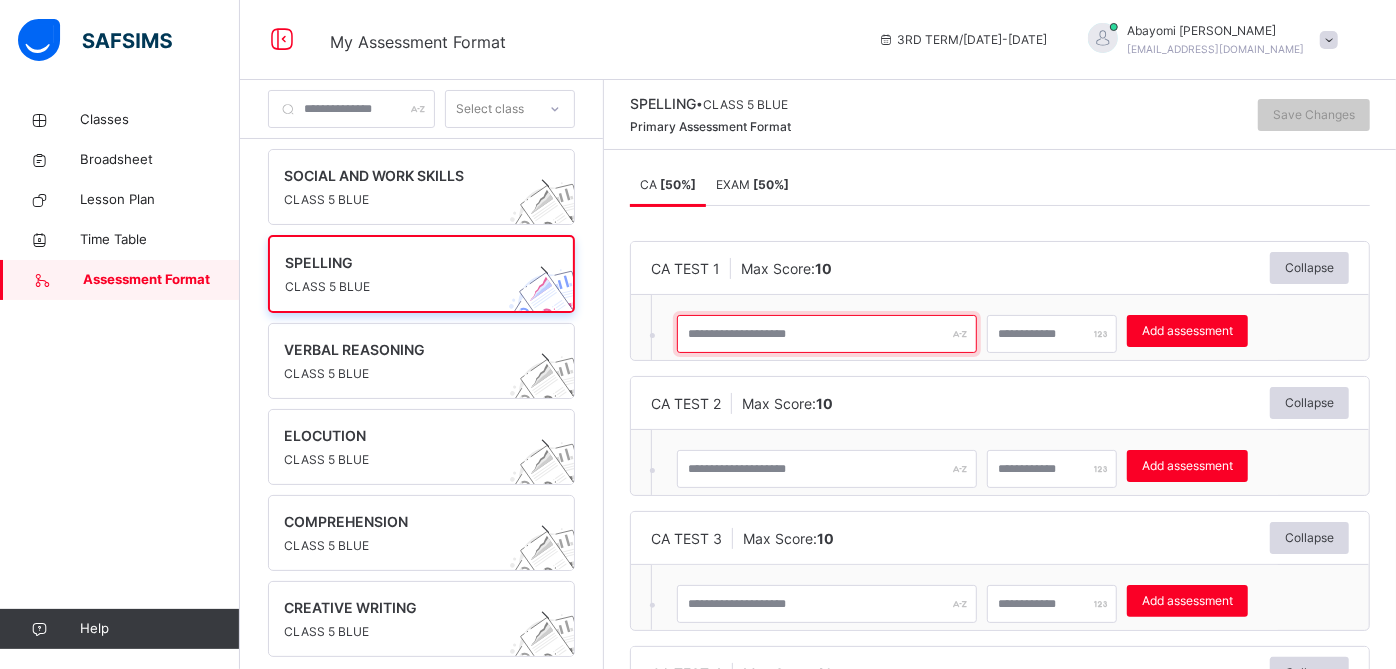 click at bounding box center [827, 334] 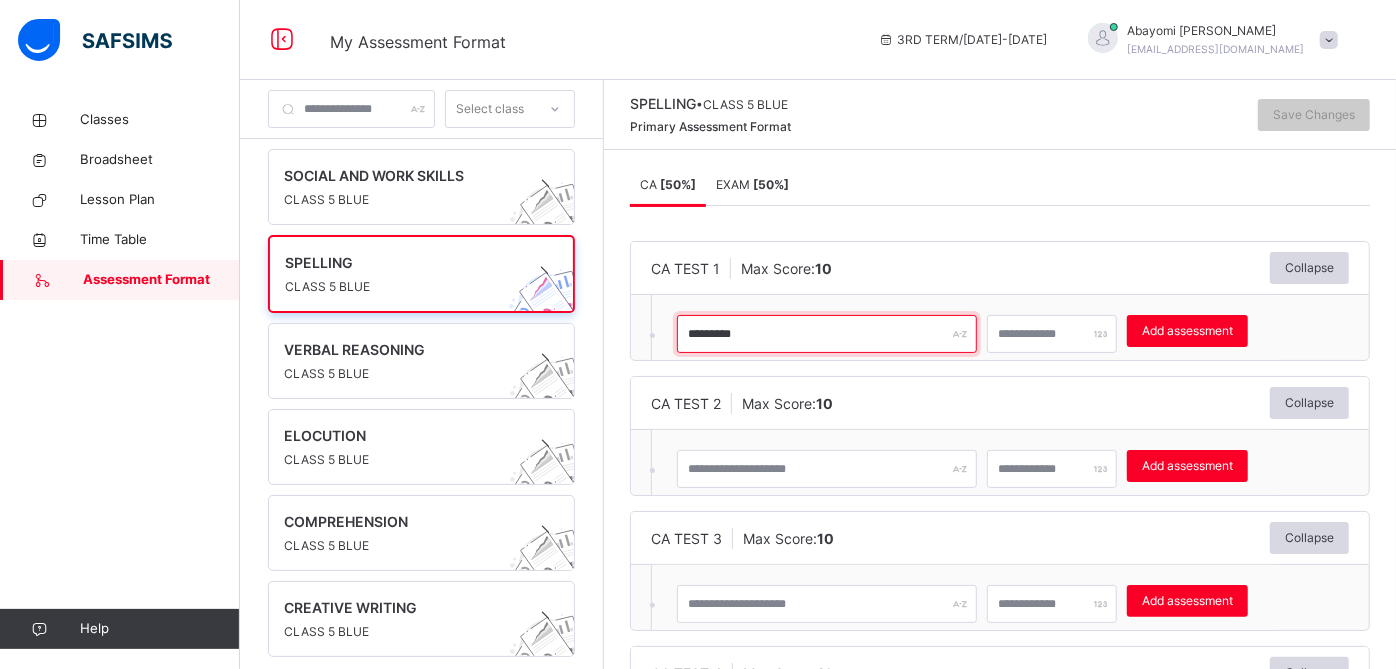 type on "*********" 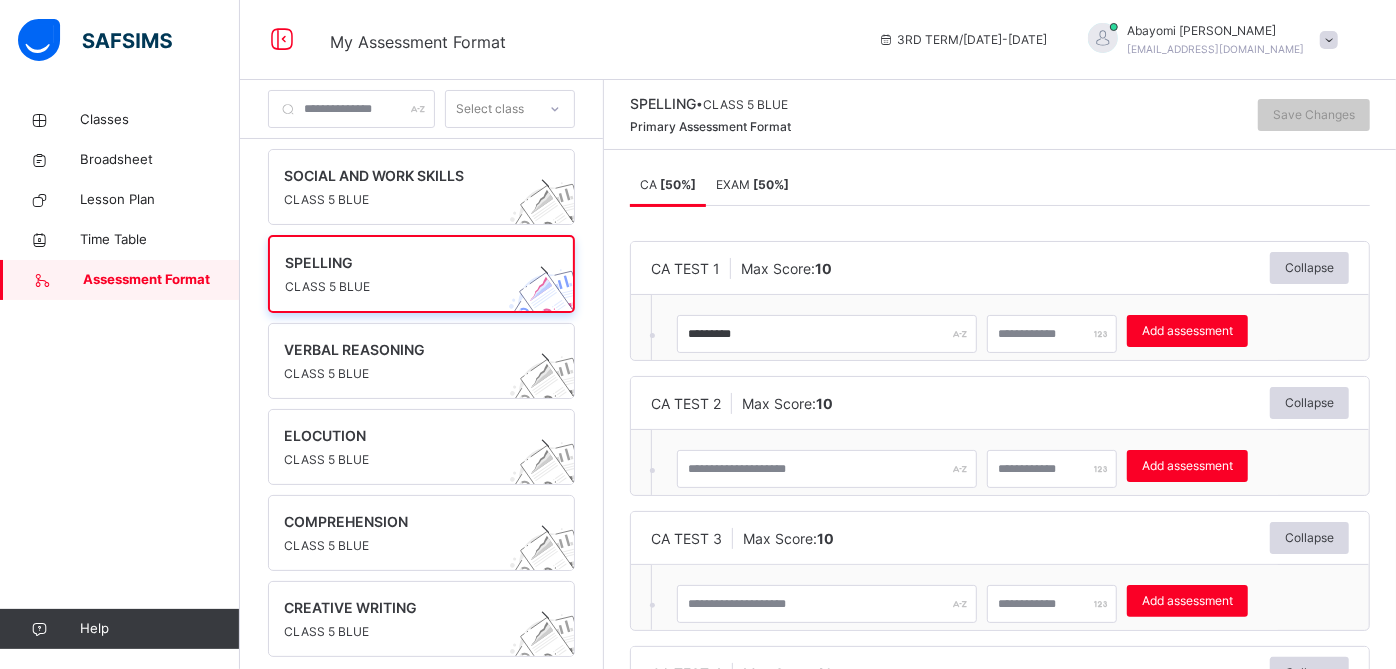 click at bounding box center (1052, 334) 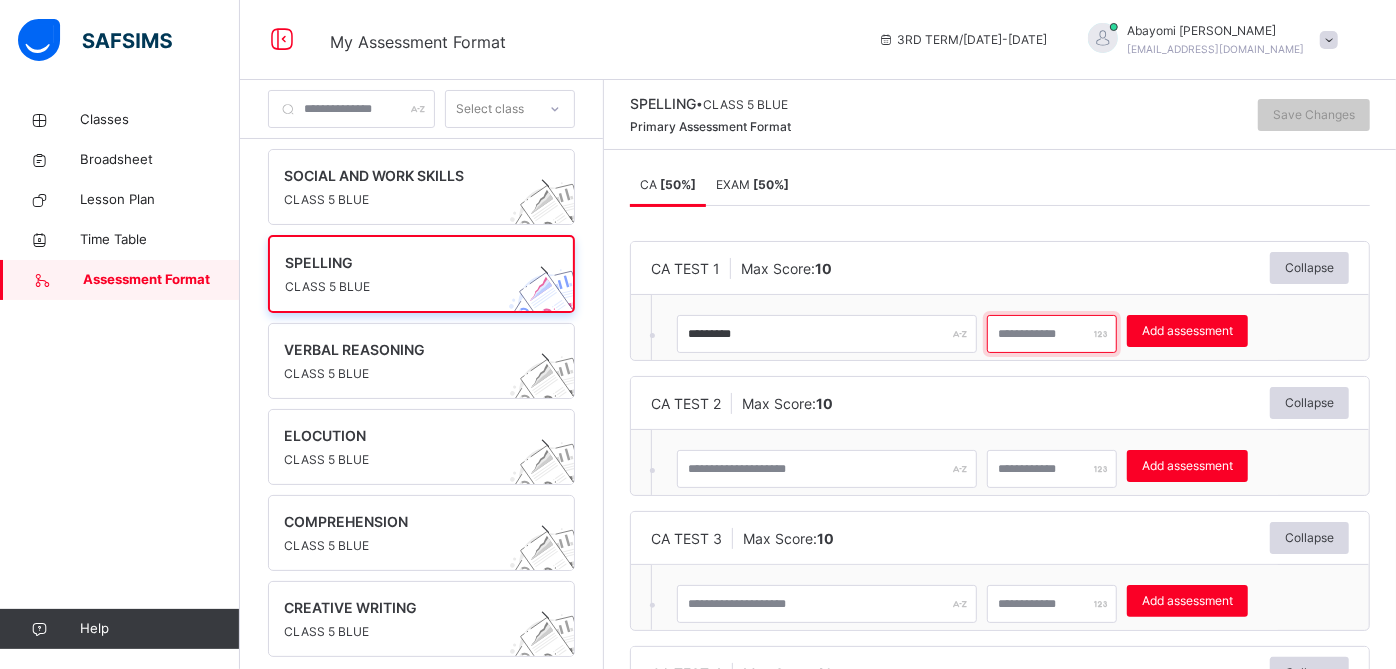 click at bounding box center (1052, 334) 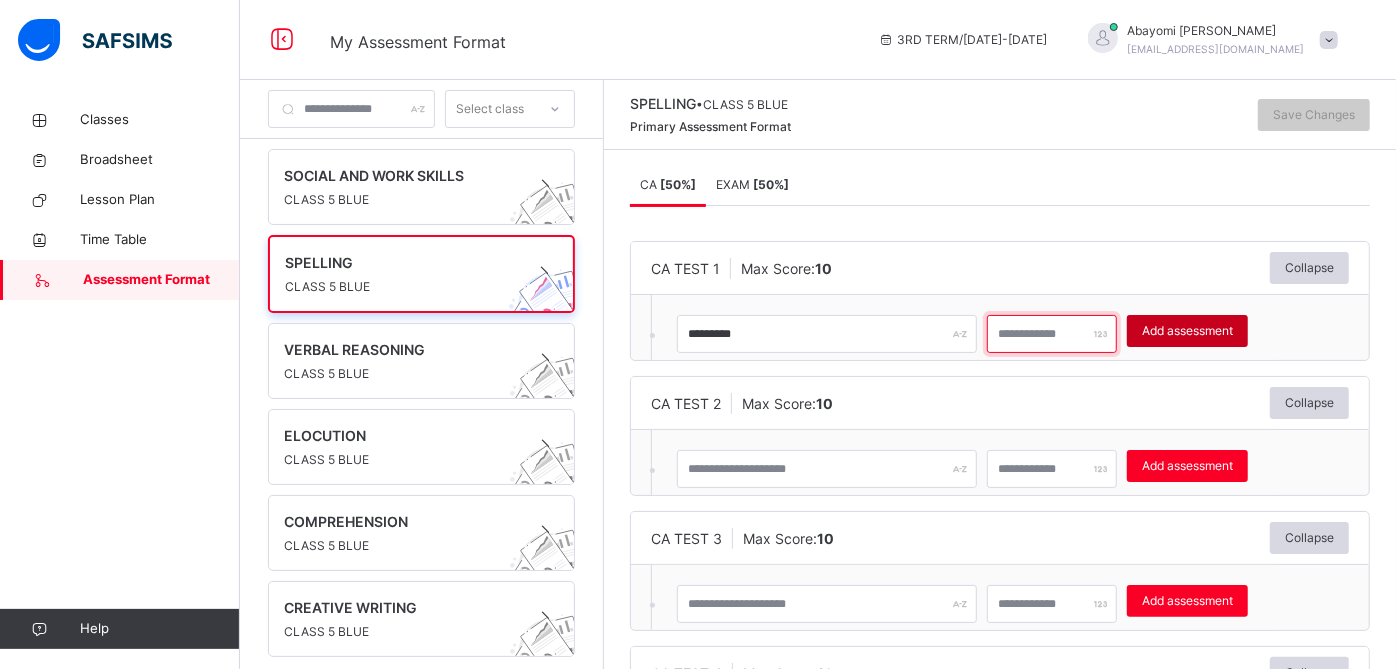 type on "**" 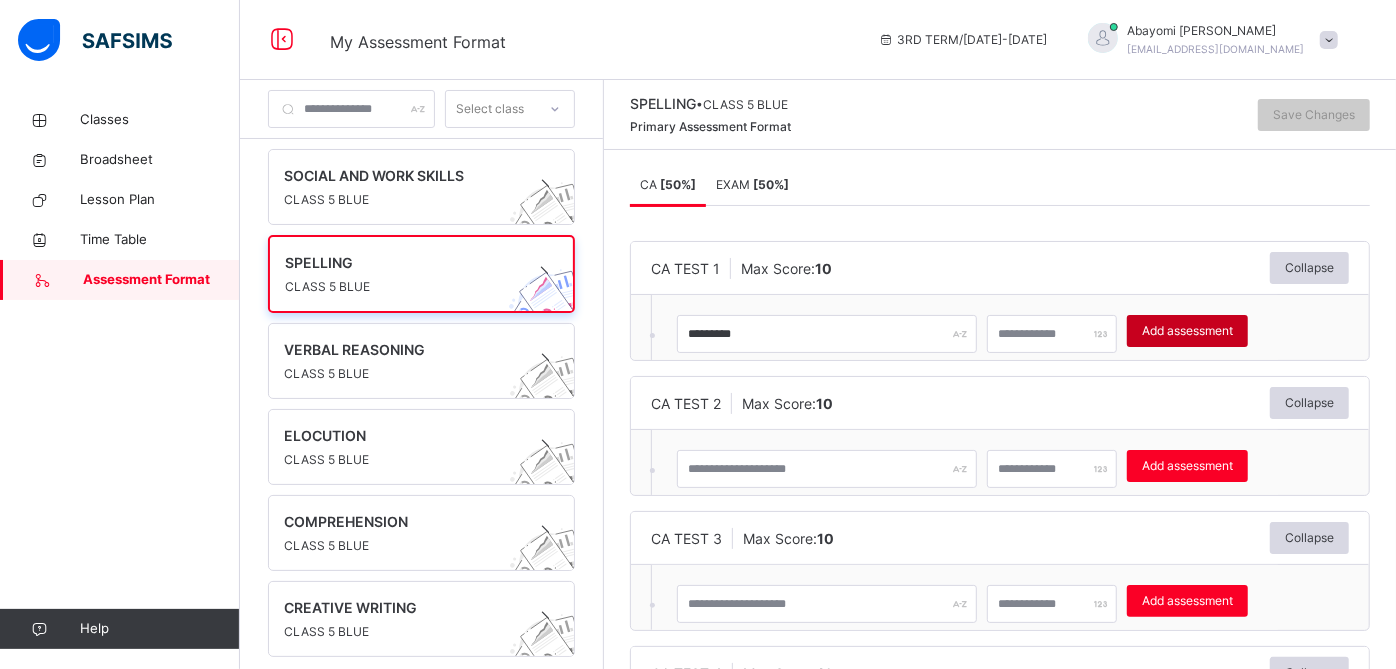 click on "Add assessment" at bounding box center [1187, 331] 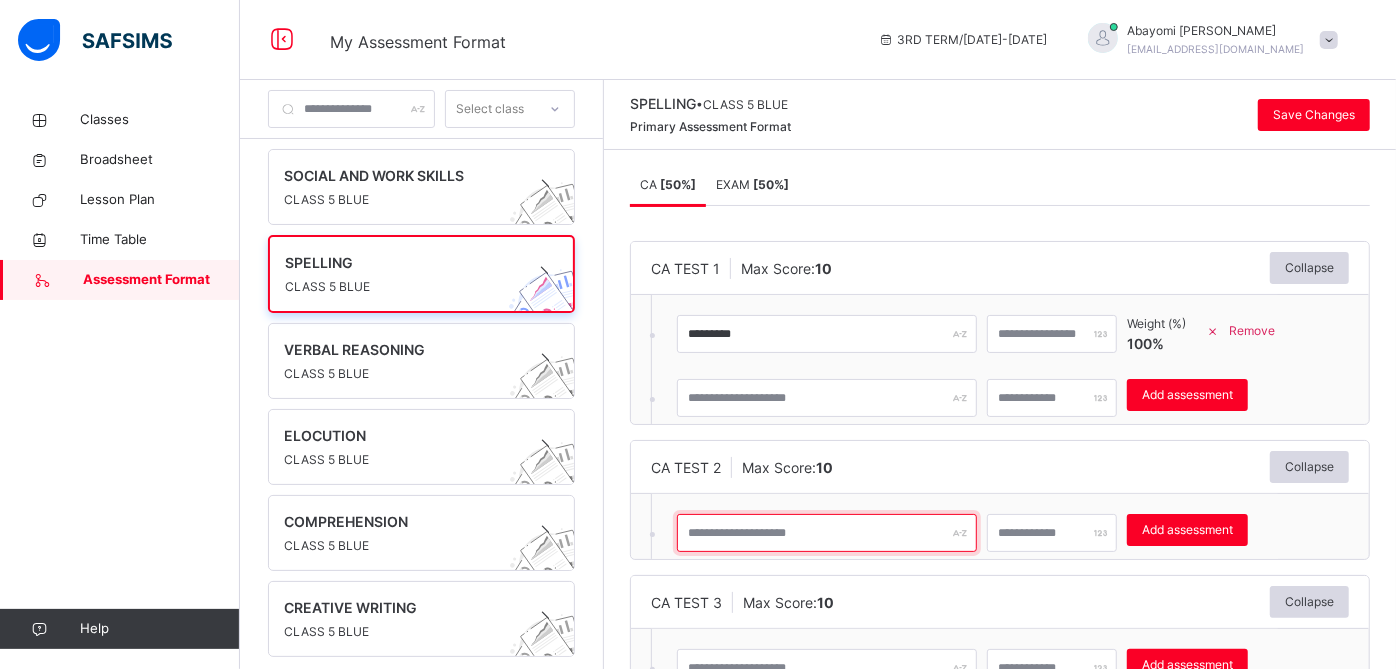 click at bounding box center [827, 533] 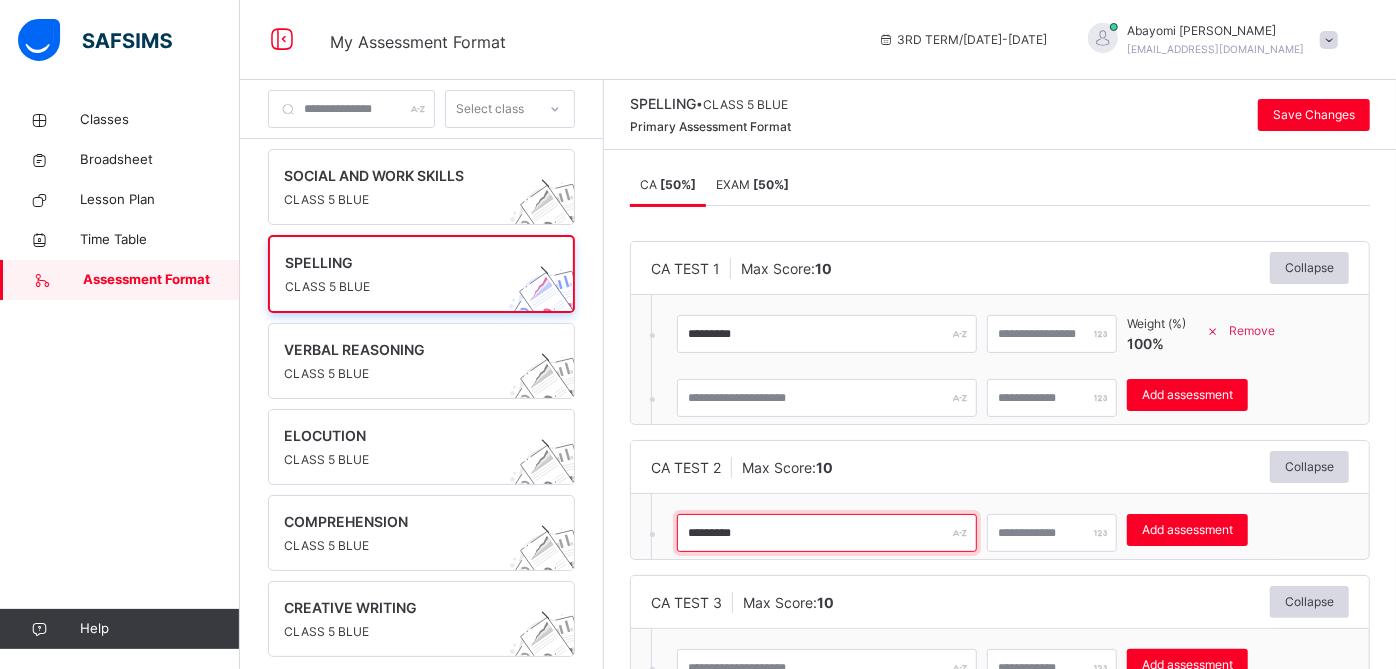type on "*********" 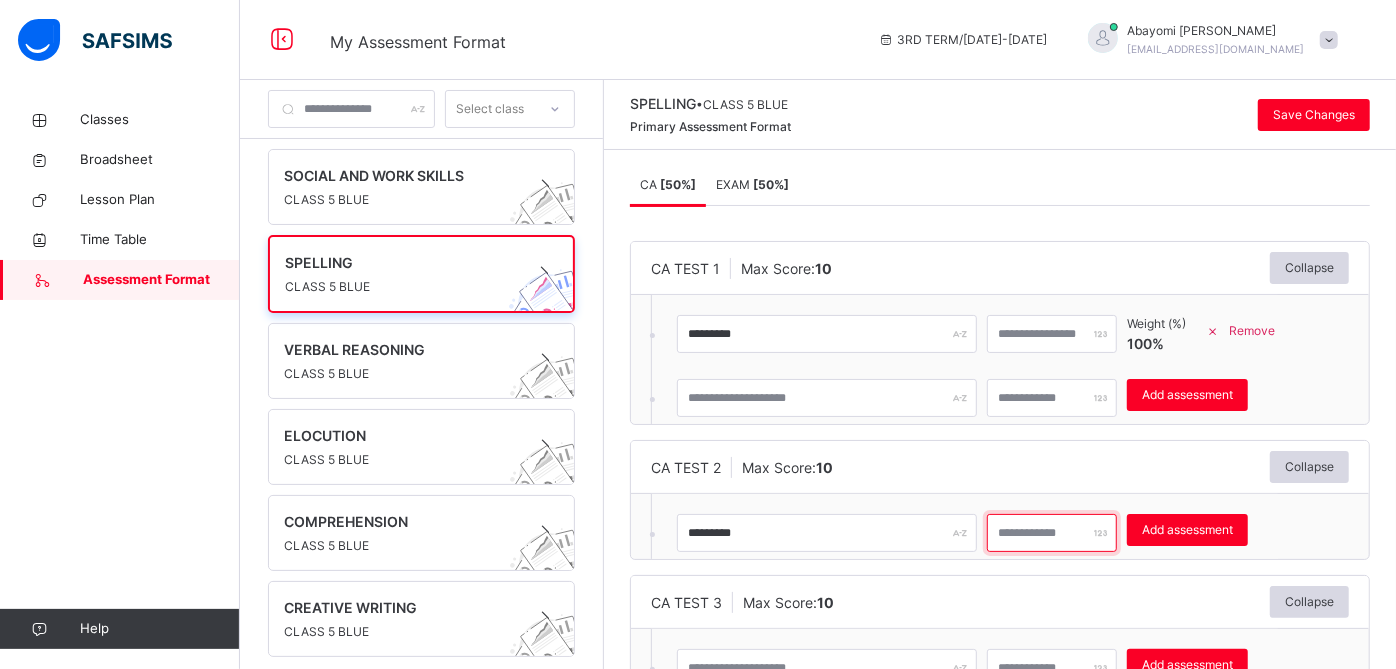 click at bounding box center (1052, 533) 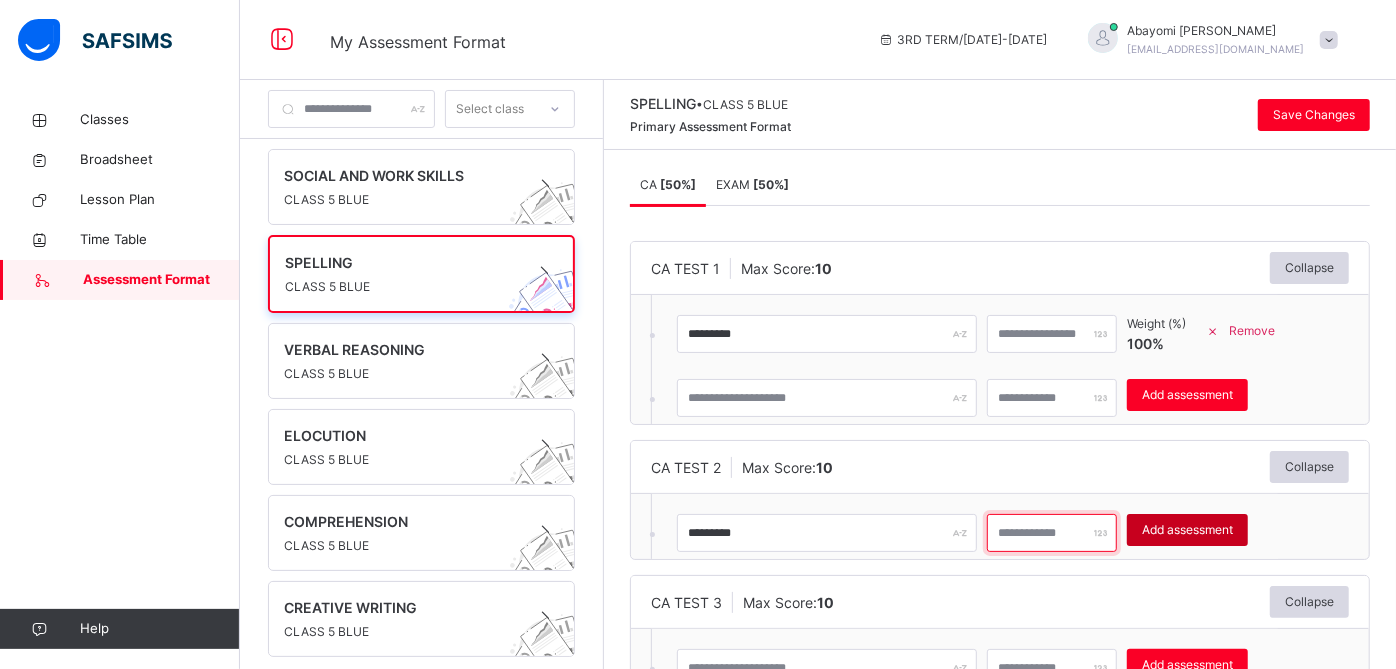 type on "**" 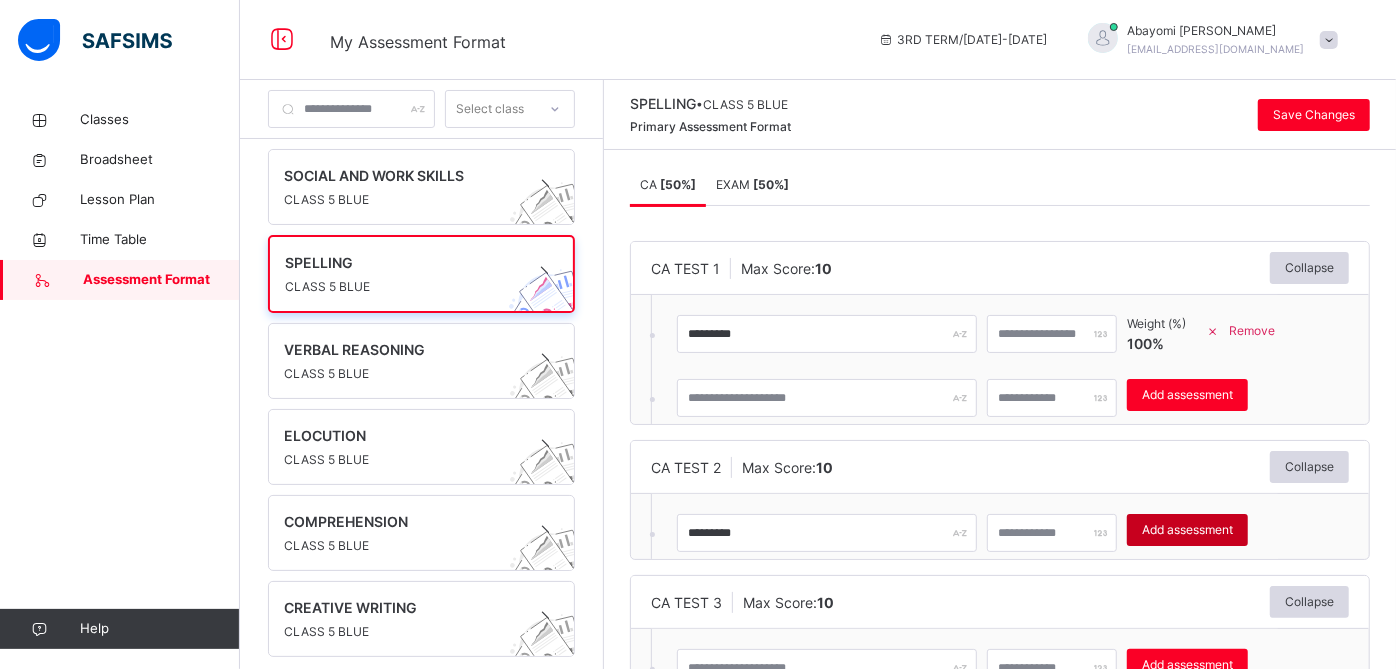 click on "Add assessment" at bounding box center [1187, 530] 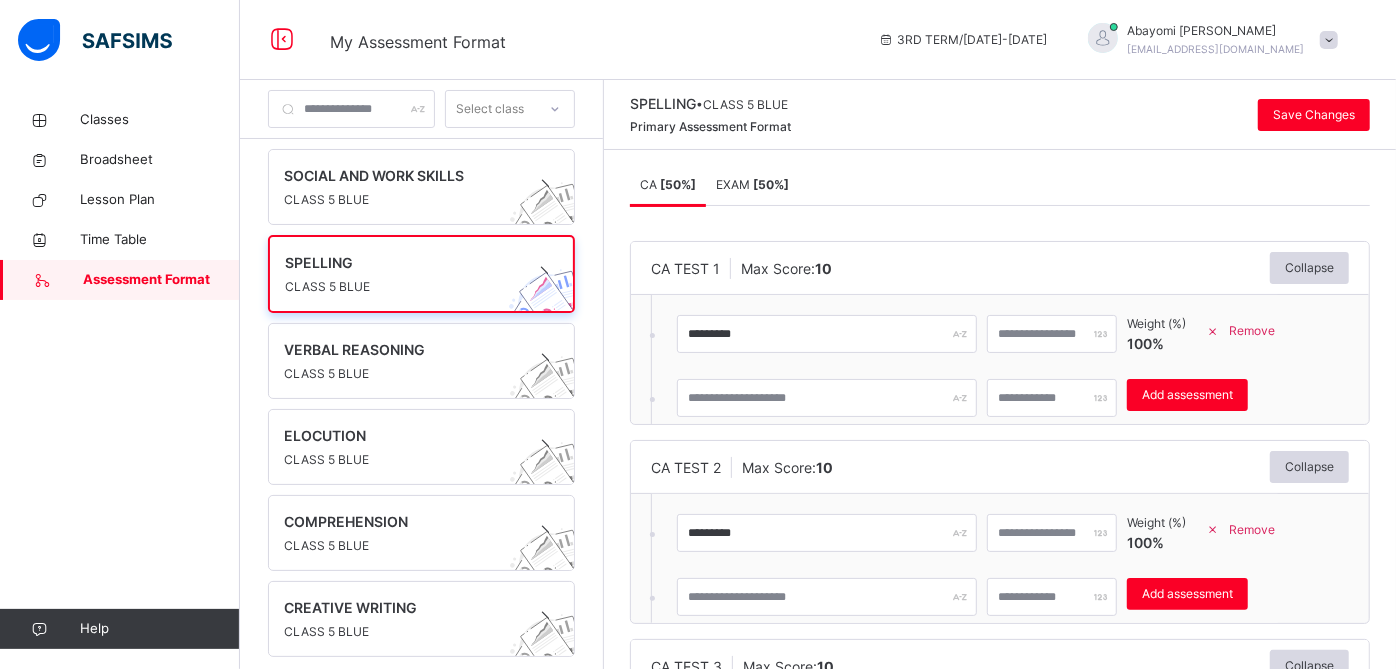 click on "CA    [ 50 %] EXAM   [ 50 %] CA    [ 50 %] EXAM   [ 50 %] CA TEST 1 Max Score:  10 Collapse ********* **  Weight (%)  100 %   Remove   * Add assessment × Deleting Sub-assessment Note:  that this sub-assessment has scores in it.  Deleting  this sub-assessment will also  delete  the  scores  associated with it. Are you sure you want to continue? Cancel Yes, Delete sub-assessment. CA TEST 2 Max Score:  10 Collapse ********* **  Weight (%)  100 %   Remove   * Add assessment × Deleting Sub-assessment Note:  that this sub-assessment has scores in it.  Deleting  this sub-assessment will also  delete  the  scores  associated with it. Are you sure you want to continue? Cancel Yes, Delete sub-assessment. CA TEST 3 Max Score:  10 Collapse Add assessment × Deleting Sub-assessment Note:  that this sub-assessment has scores in it.  Deleting  this sub-assessment will also  delete  the  scores  associated with it. Are you sure you want to continue? Cancel Yes, Delete sub-assessment. CA TEST 4 Max Score:  10 Collapse × 10" at bounding box center [1000, 413] 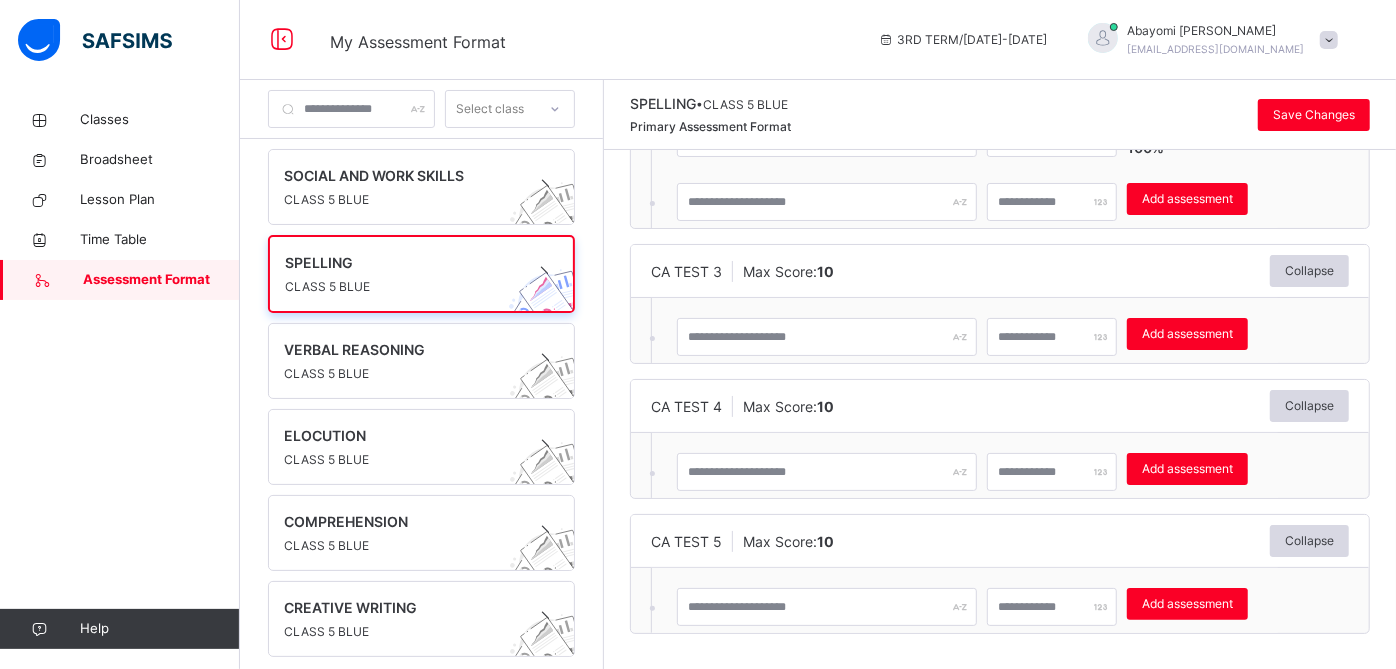 scroll, scrollTop: 400, scrollLeft: 0, axis: vertical 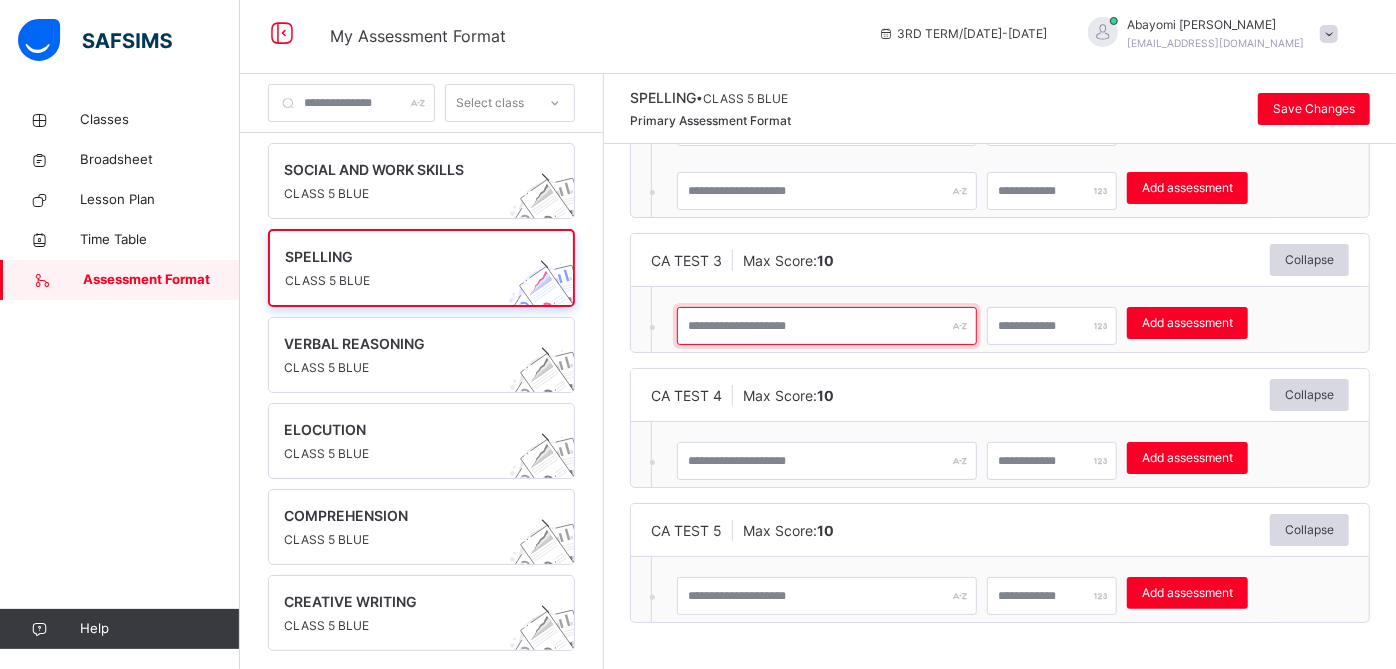 click at bounding box center (827, 326) 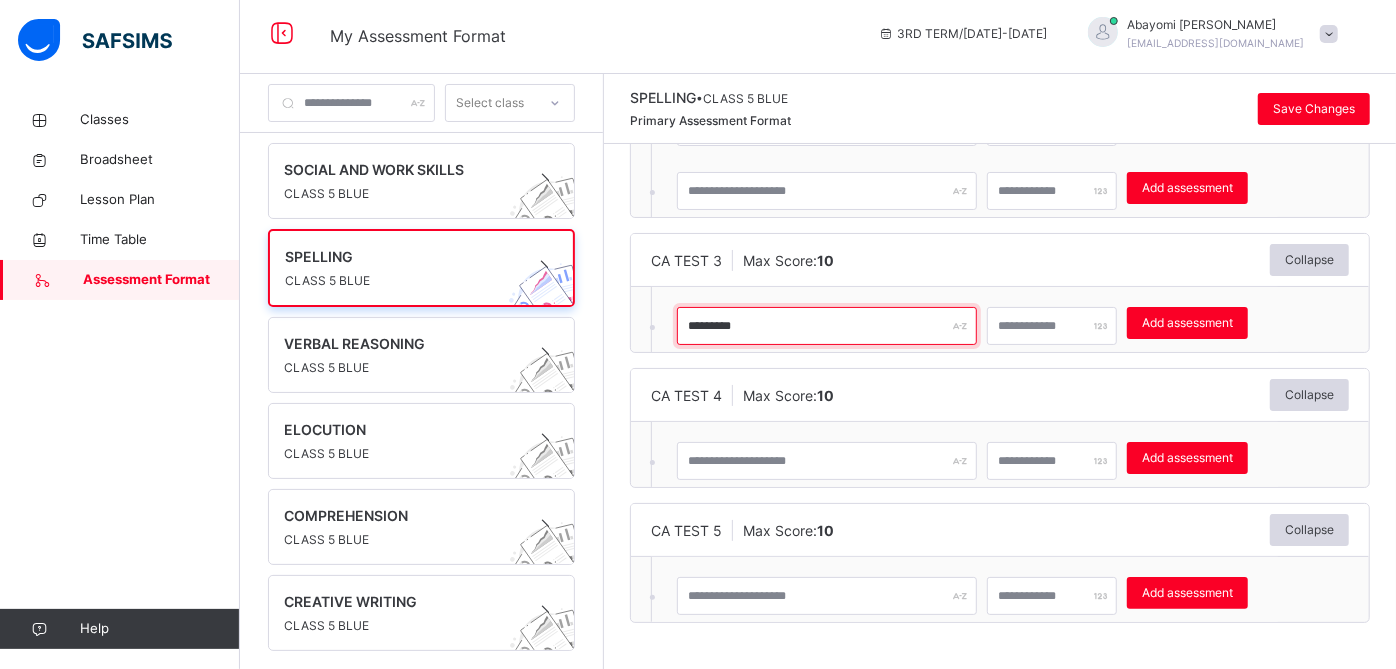 type on "*********" 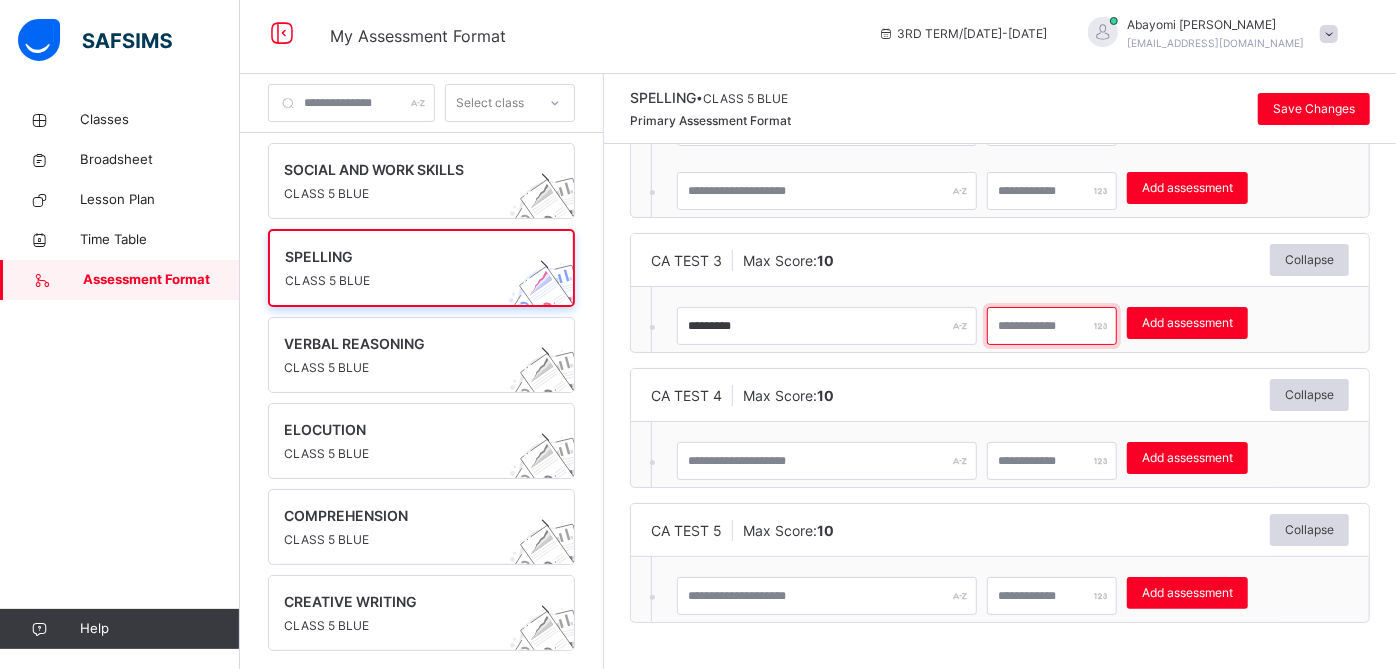 click at bounding box center (1052, 326) 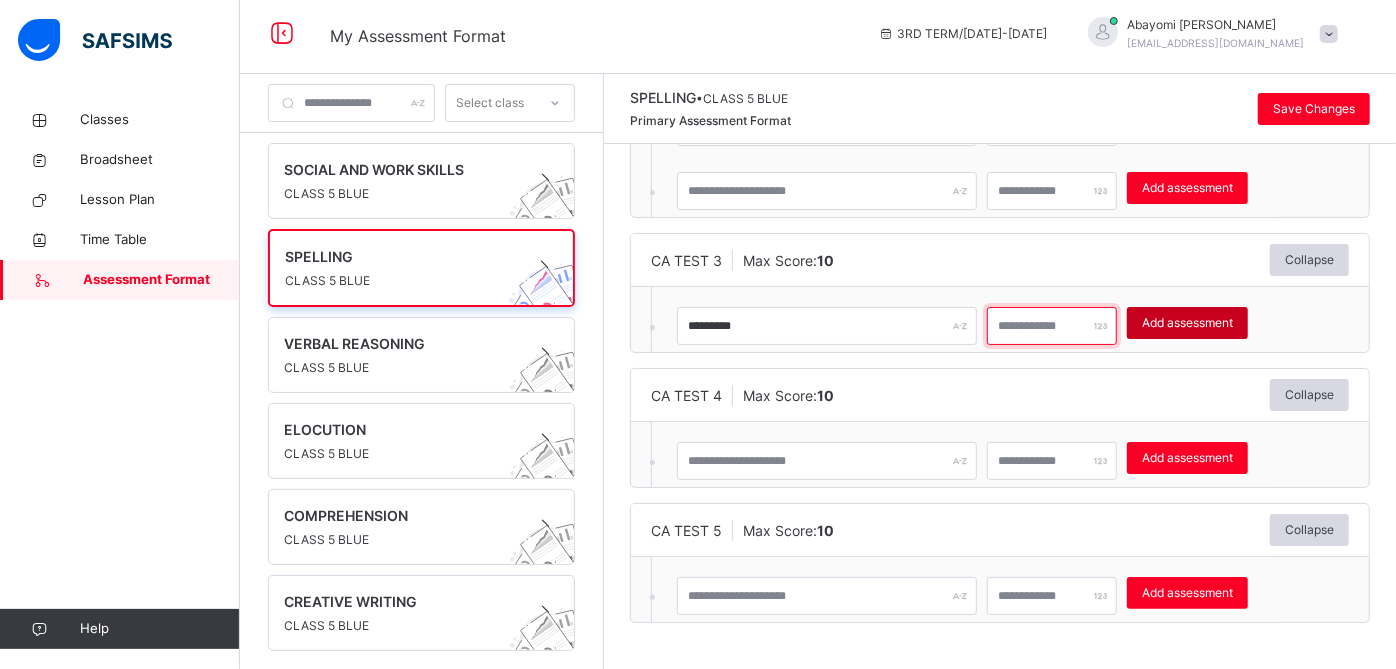 type on "**" 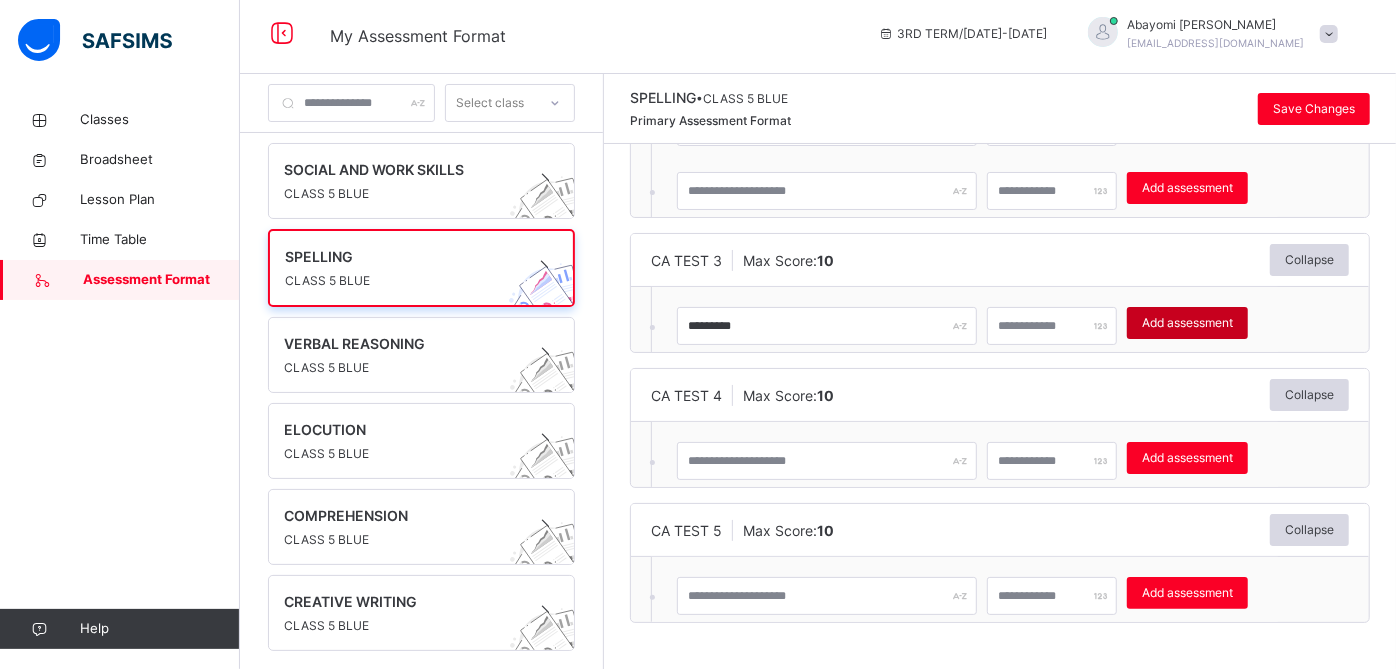 click on "Add assessment" at bounding box center [1187, 323] 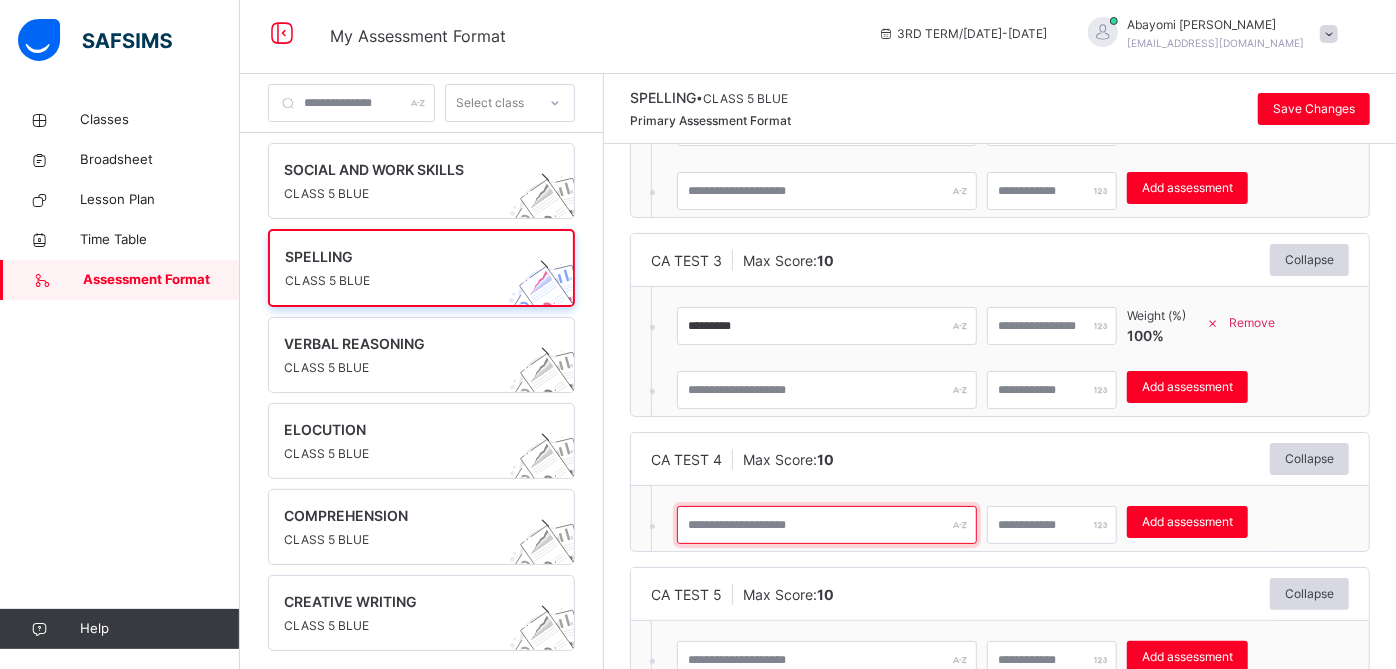 click at bounding box center (827, 525) 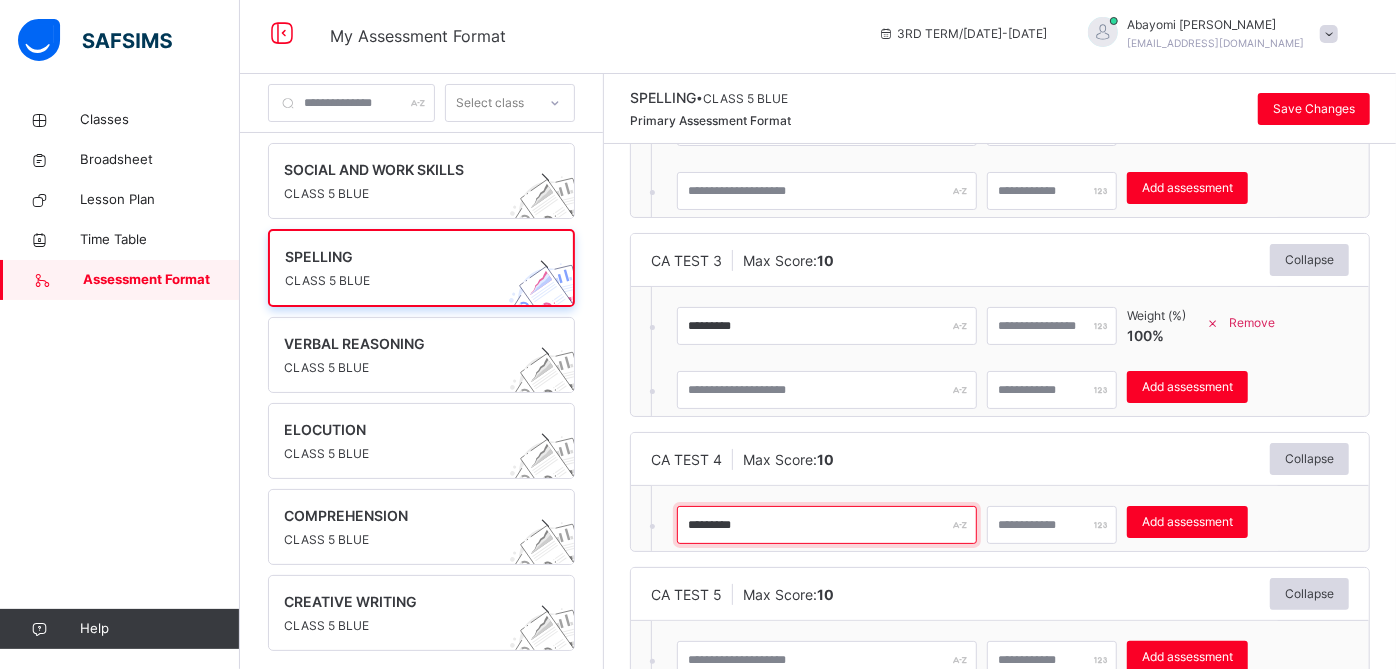 type on "*********" 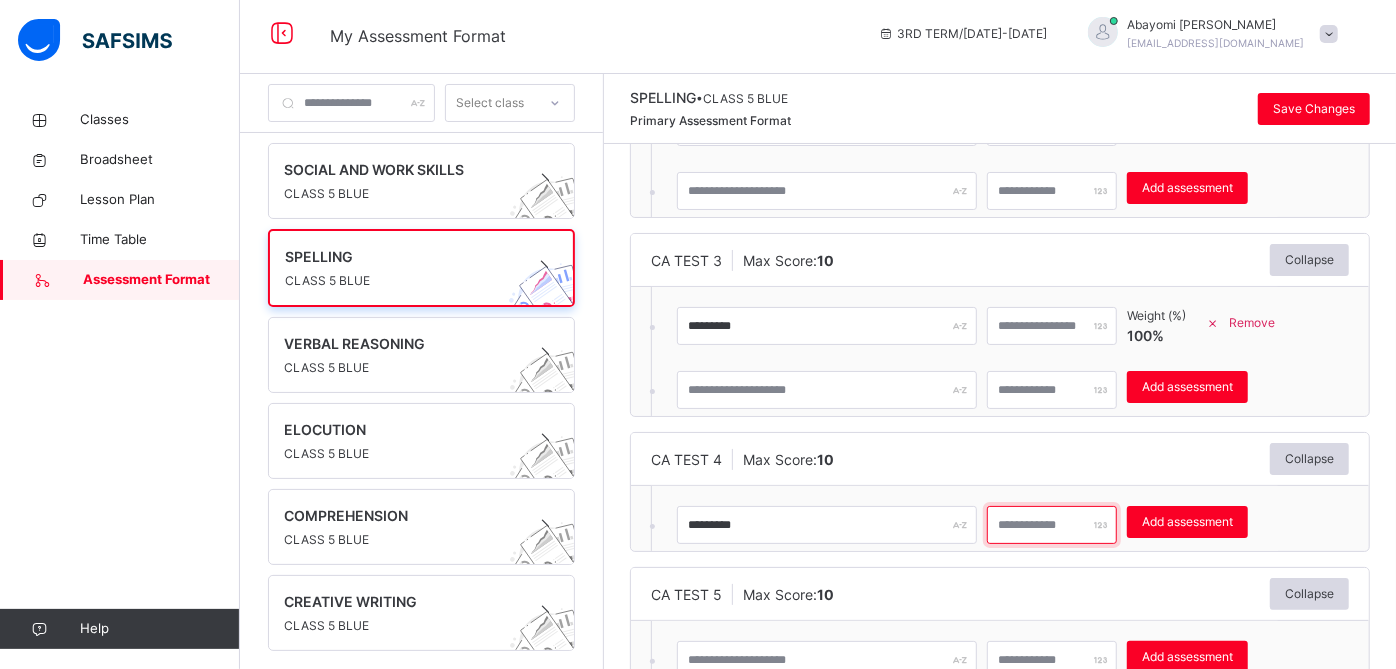 click at bounding box center [1052, 525] 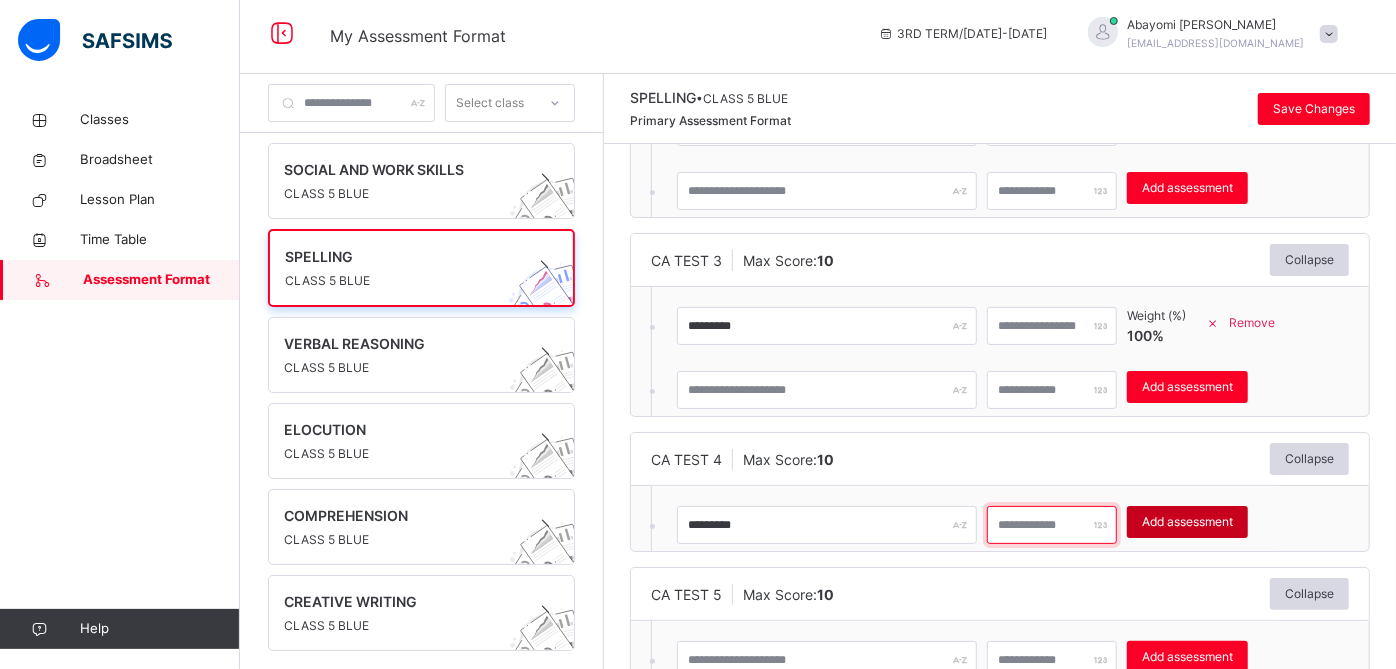 type on "**" 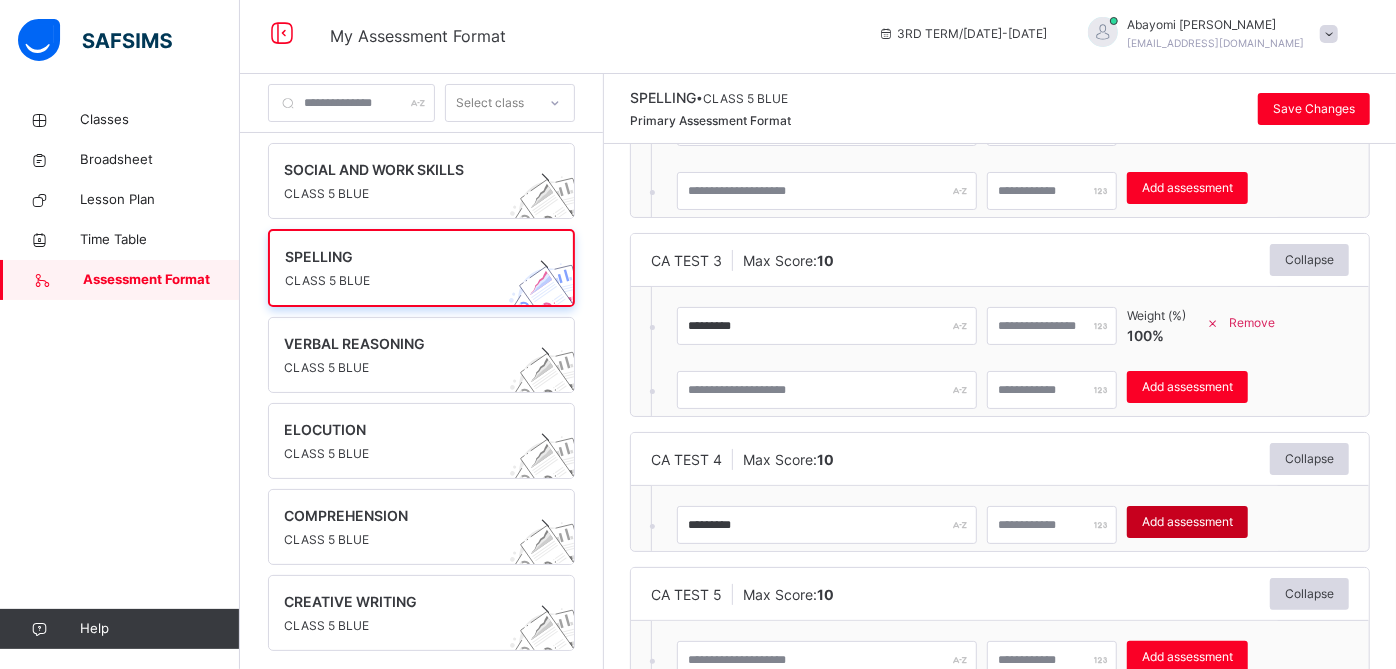 click on "Add assessment" at bounding box center (1187, 522) 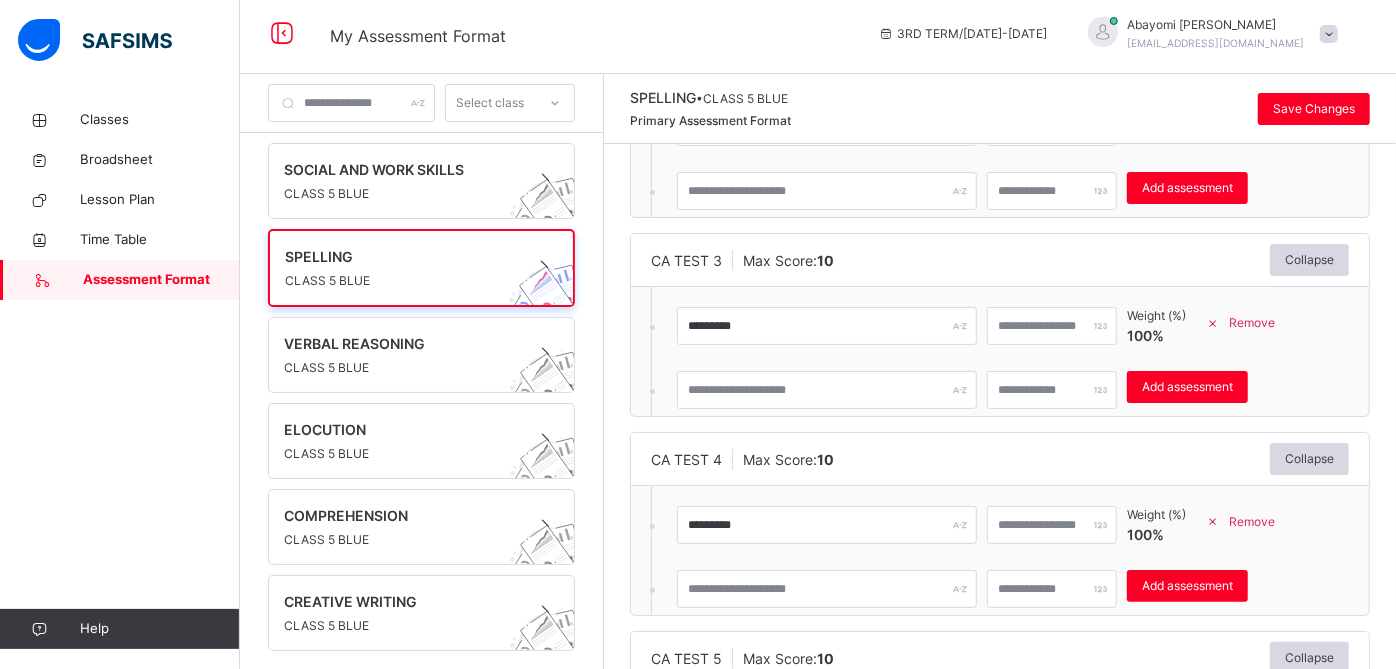 click on "CA TEST 5 Max Score:  10 Collapse" at bounding box center (1000, 658) 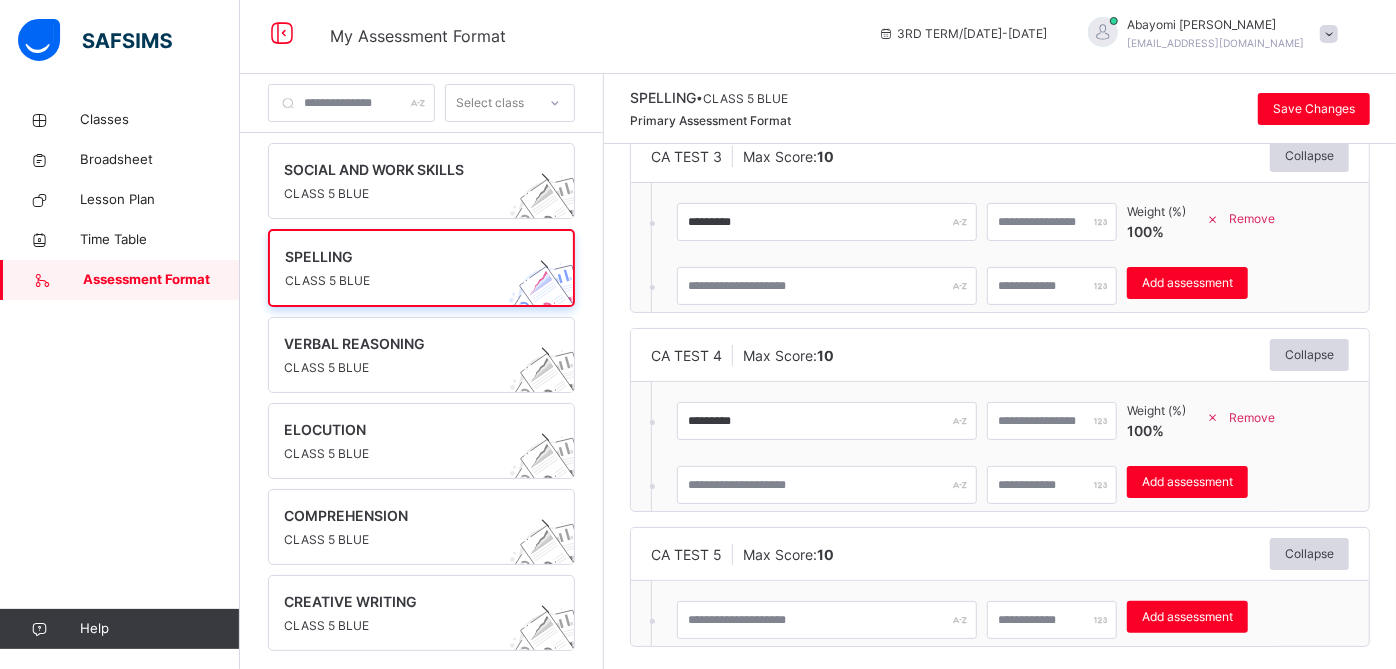 scroll, scrollTop: 528, scrollLeft: 0, axis: vertical 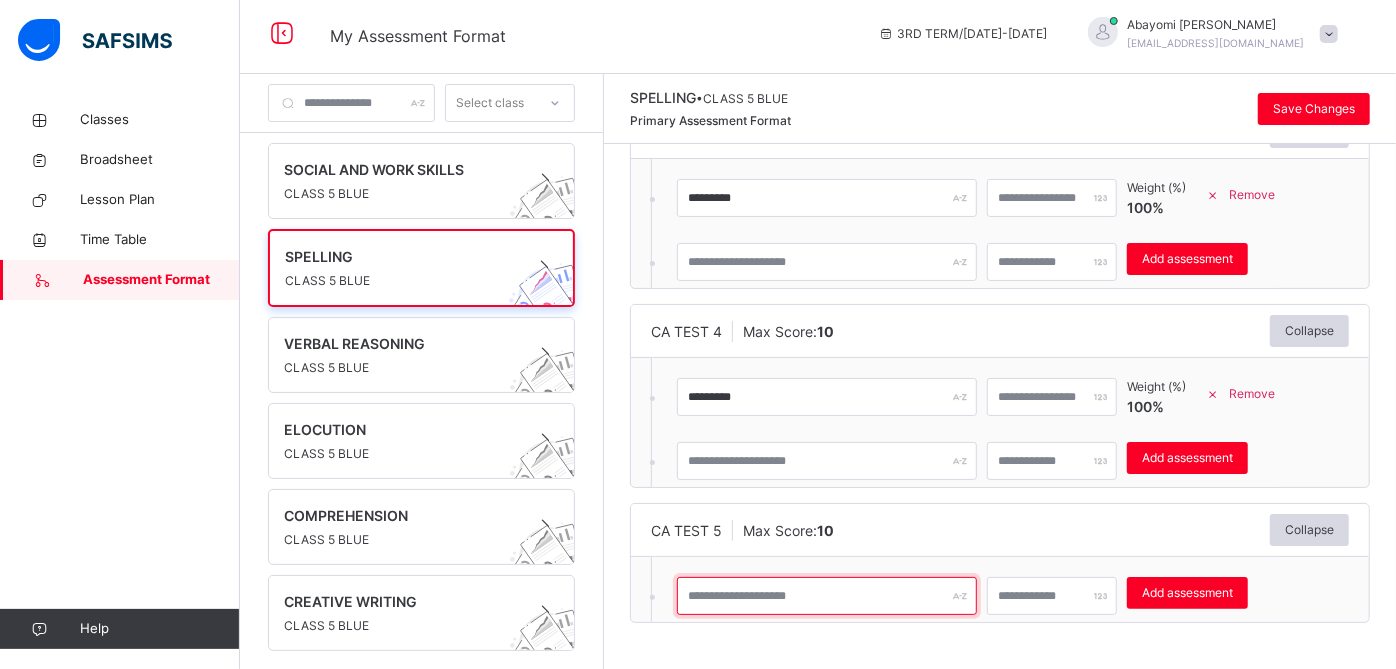 click at bounding box center [827, 596] 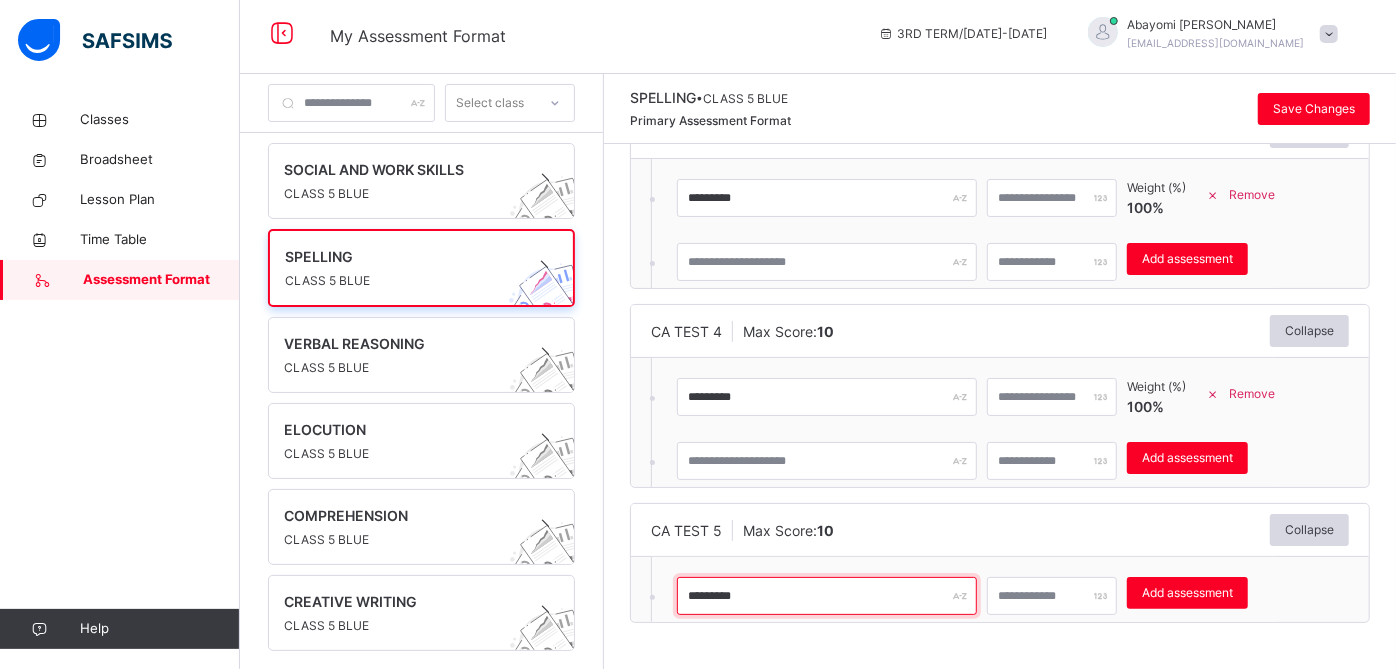 type on "*********" 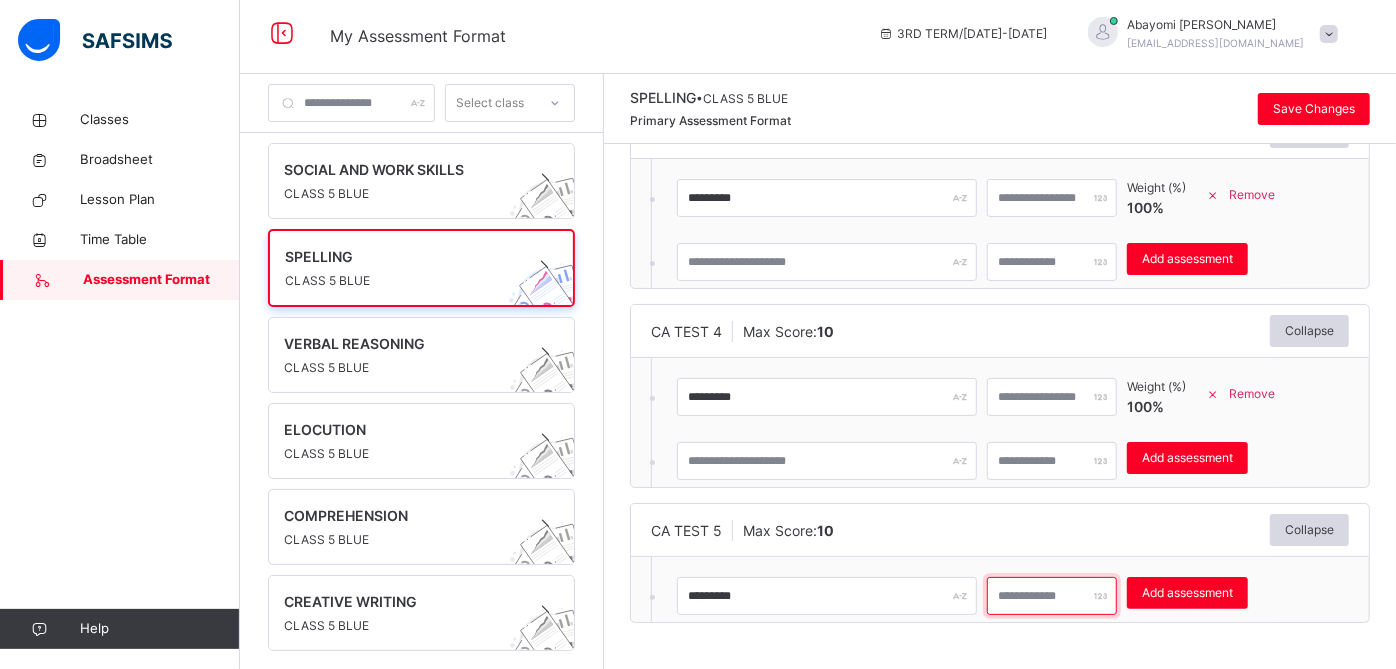 click at bounding box center (1052, 596) 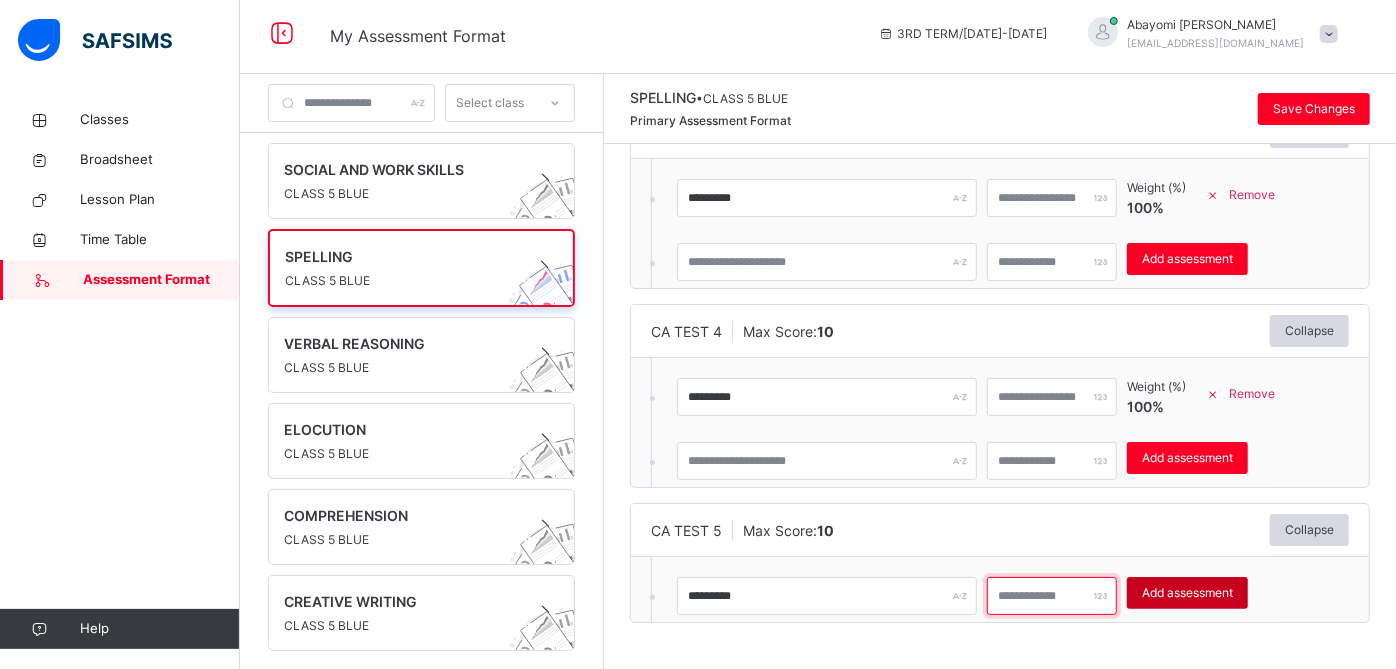type on "**" 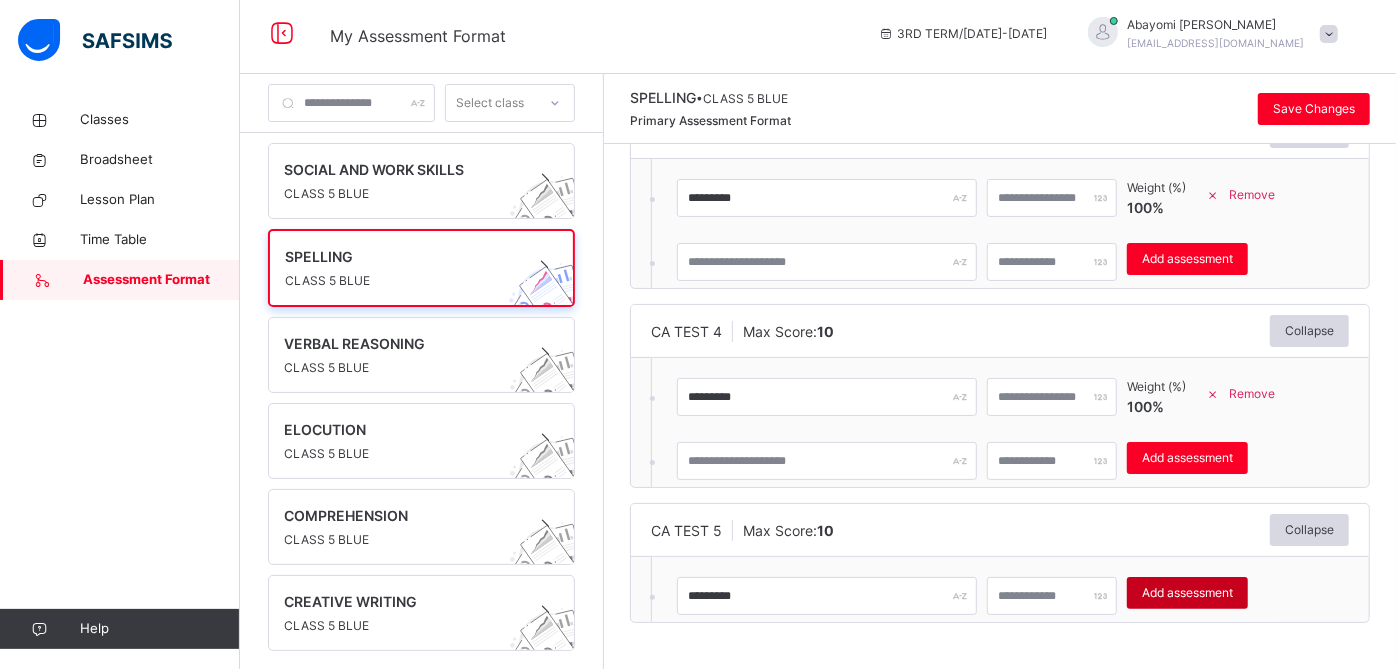 click on "Add assessment" at bounding box center (1187, 593) 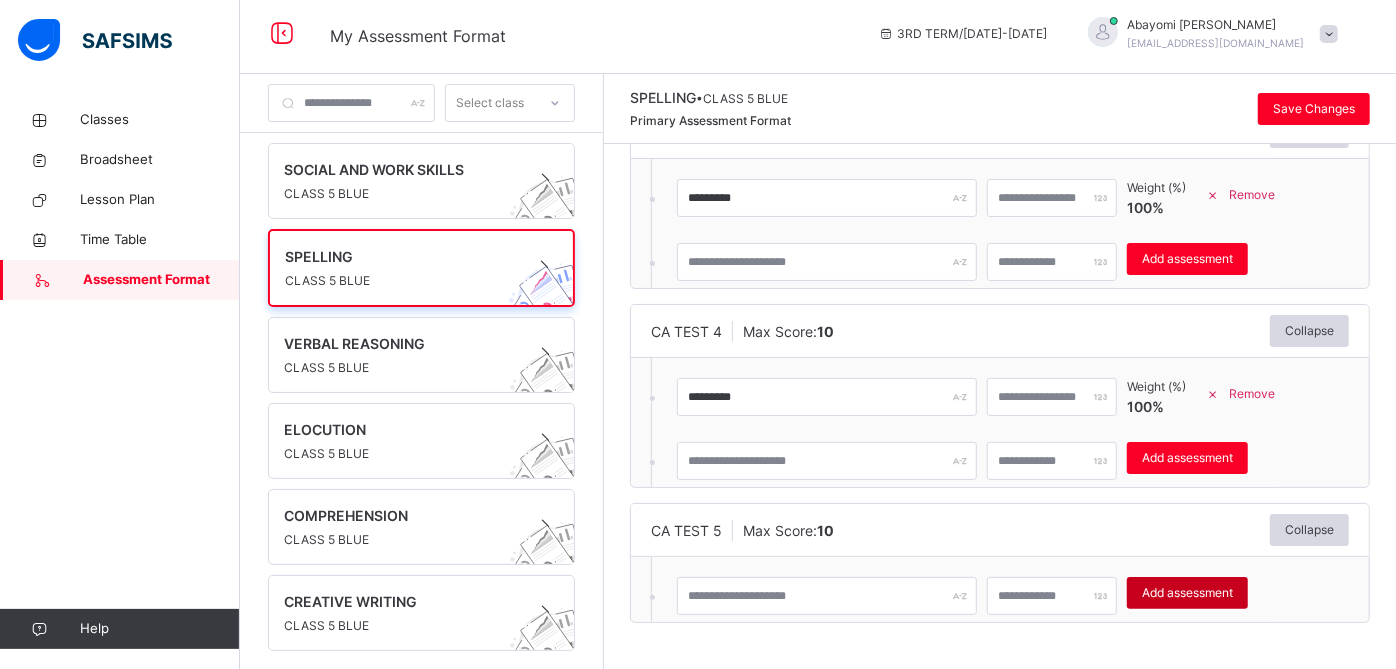 type on "*" 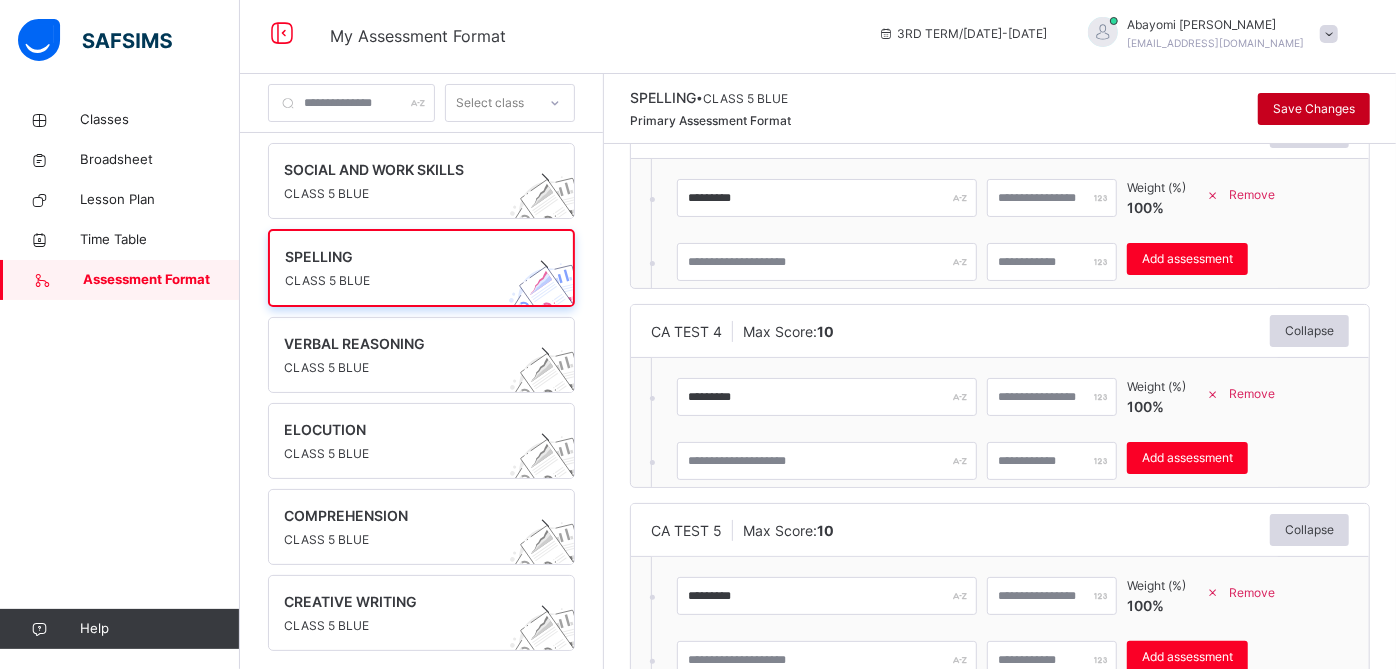 click on "Save Changes" at bounding box center [1314, 109] 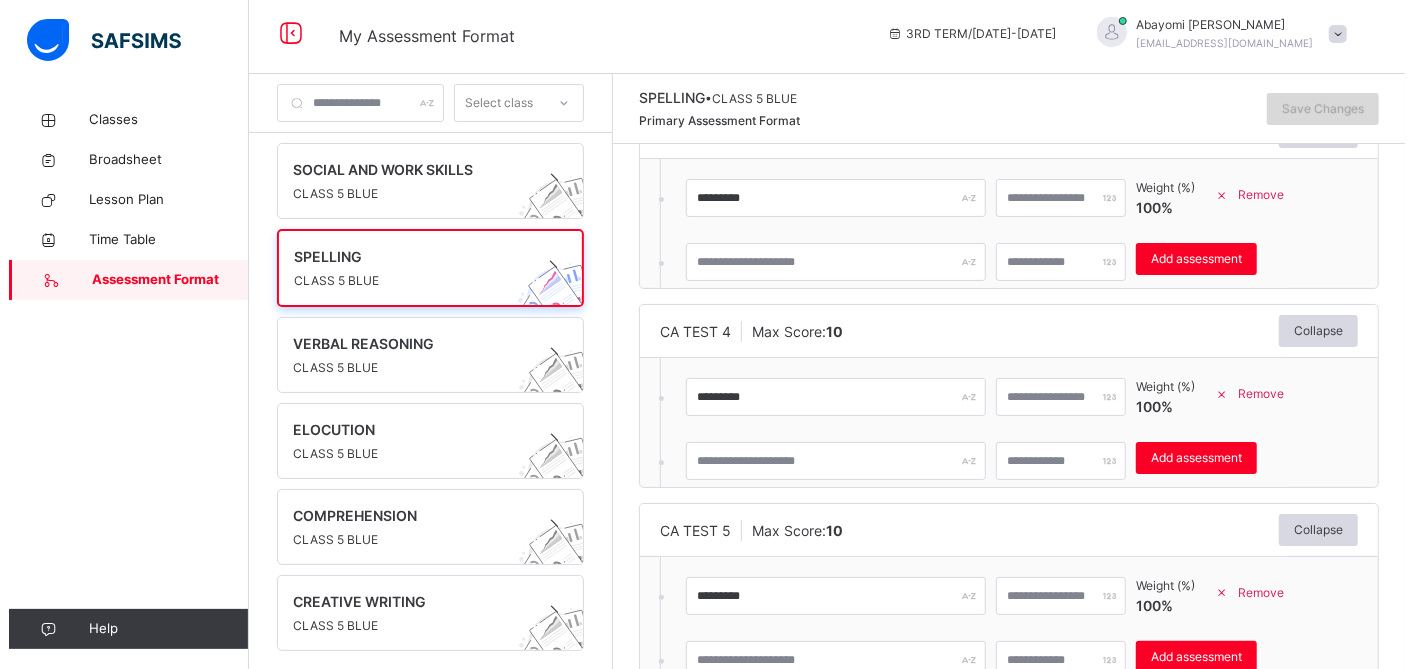 scroll, scrollTop: 0, scrollLeft: 0, axis: both 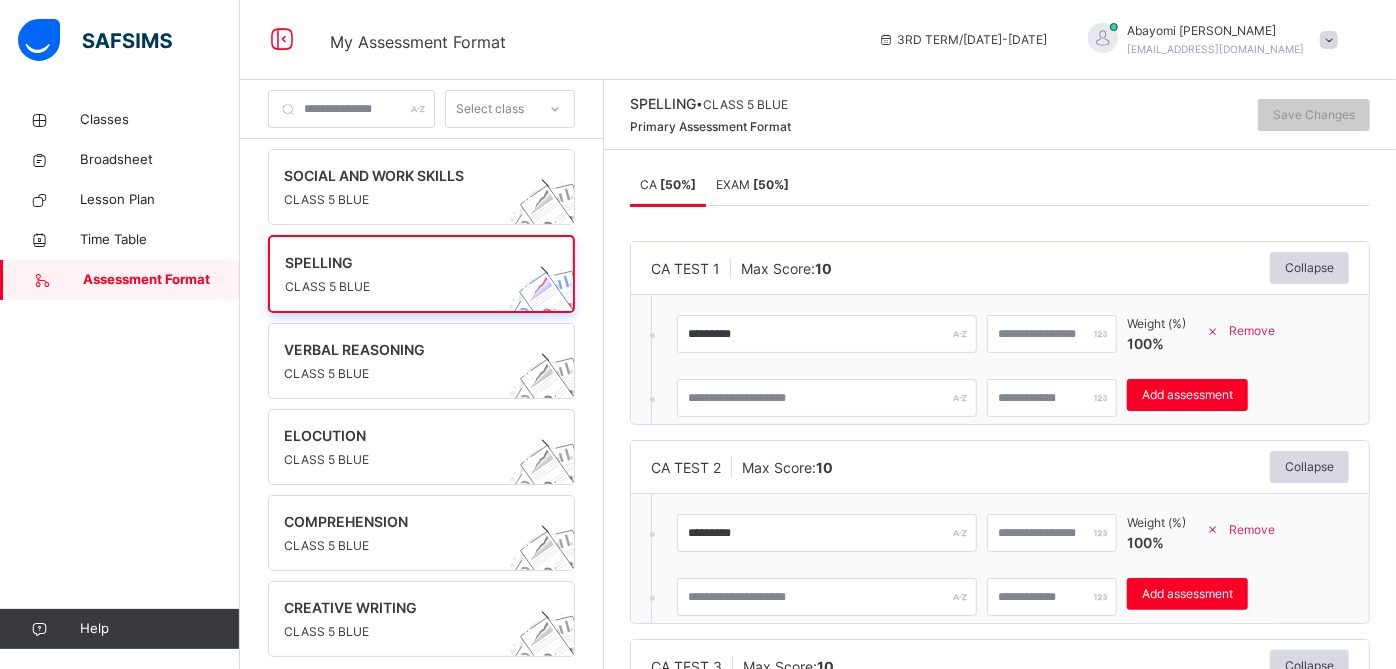 click on "EXAM   [ 50 %]" at bounding box center (752, 184) 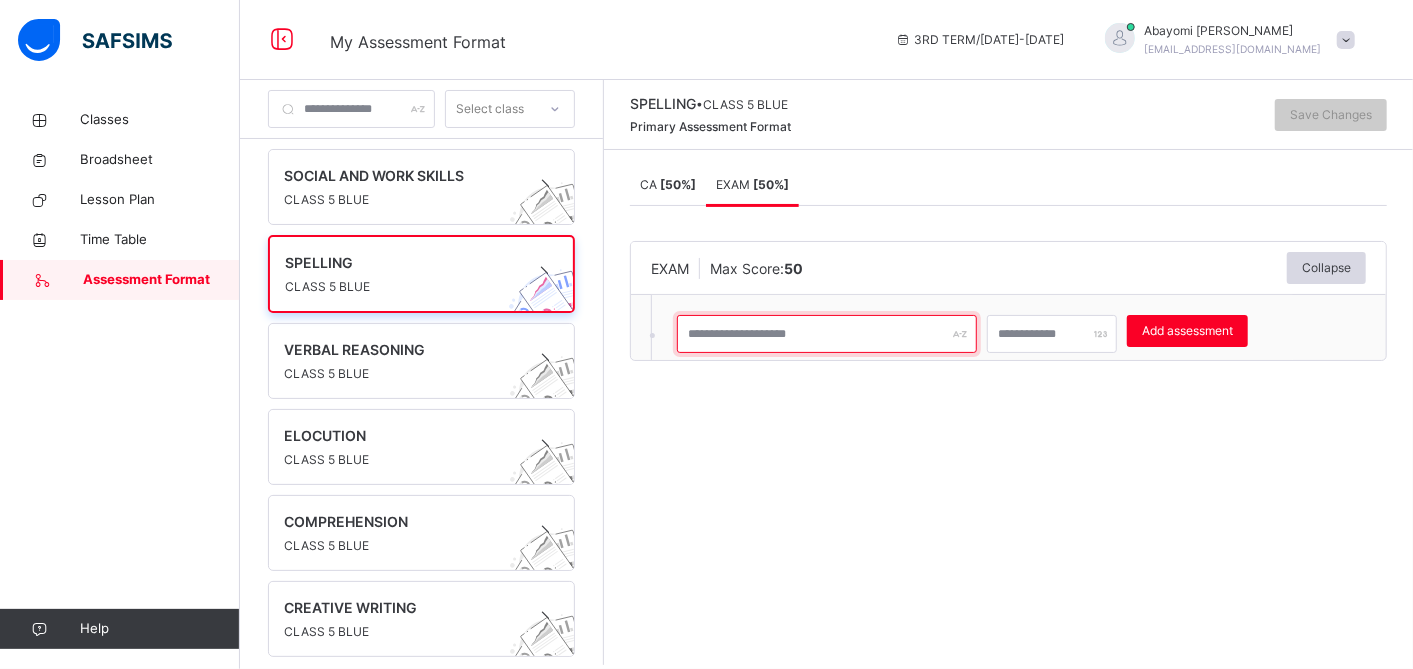 click at bounding box center [827, 334] 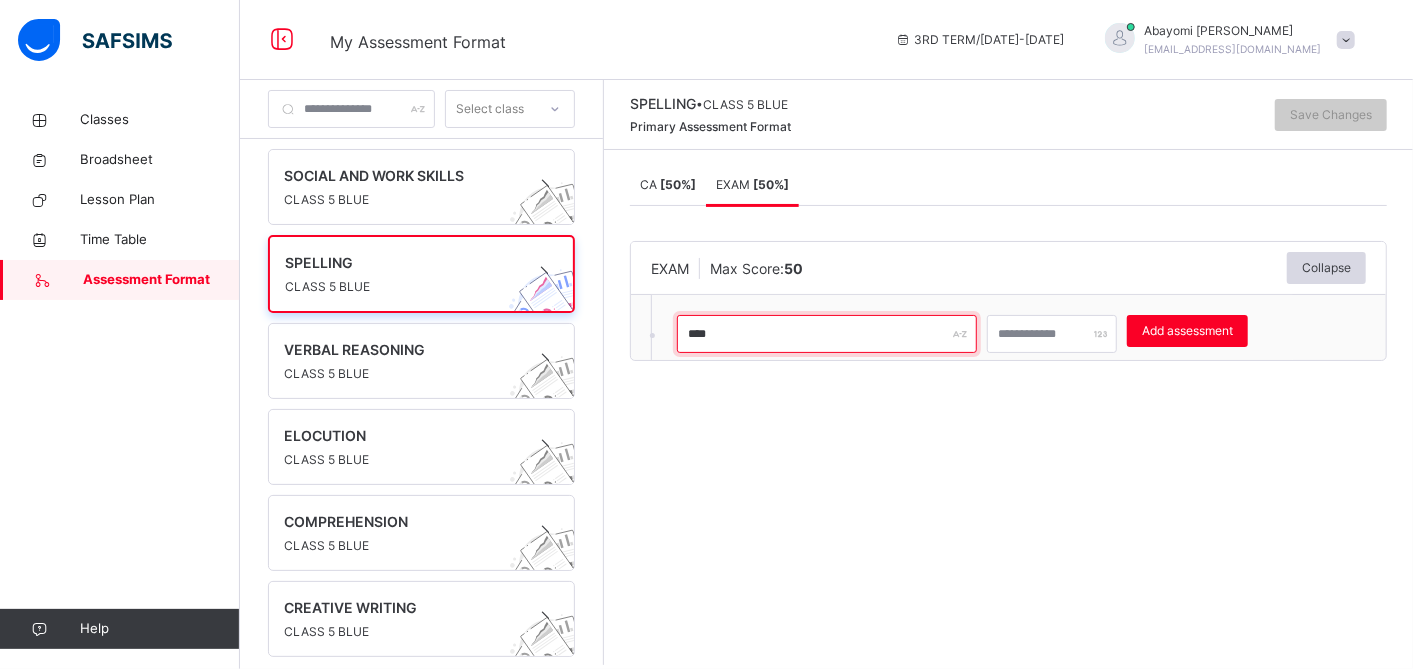 type on "****" 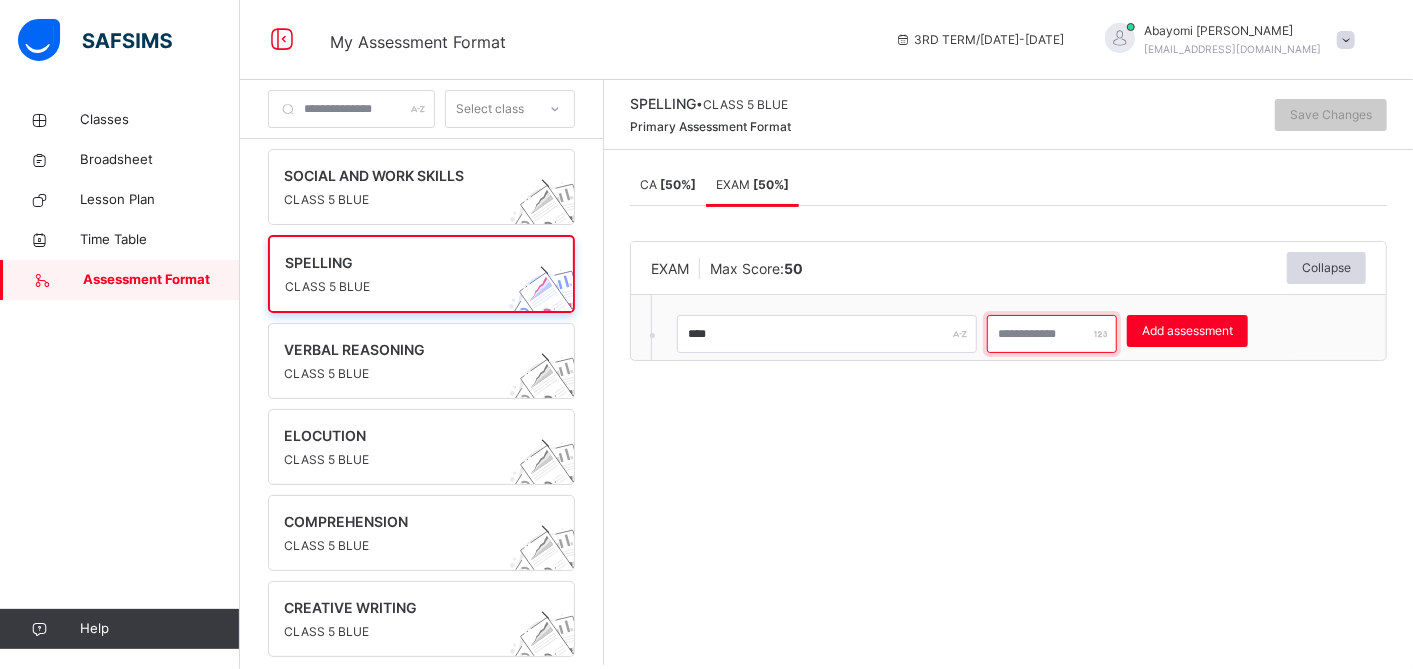 click at bounding box center (1052, 334) 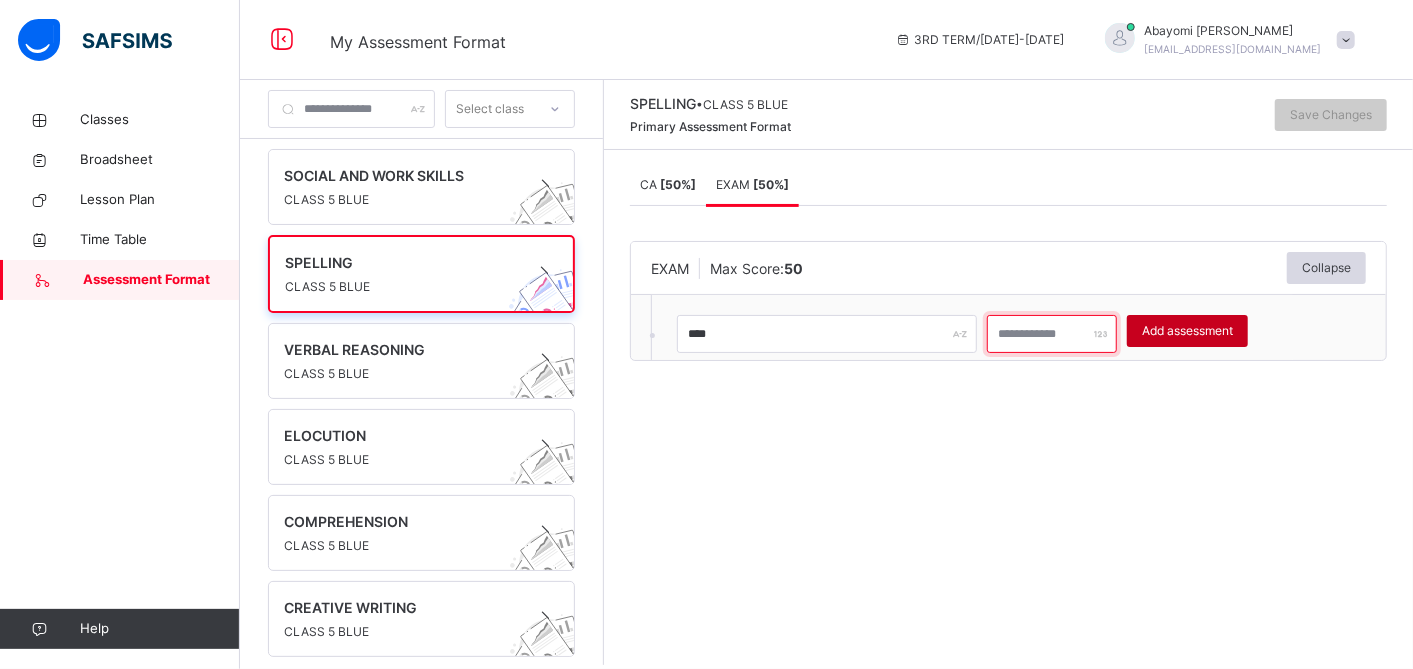 type on "**" 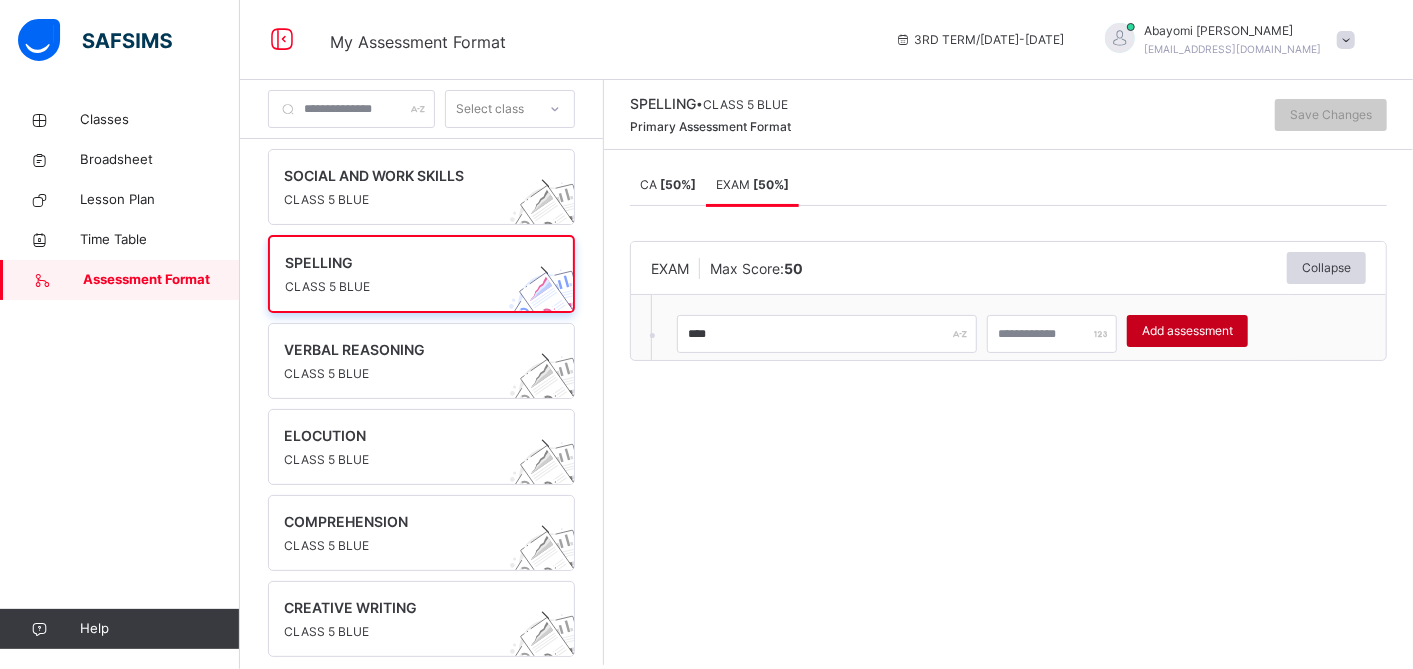 click on "Add assessment" at bounding box center (1187, 331) 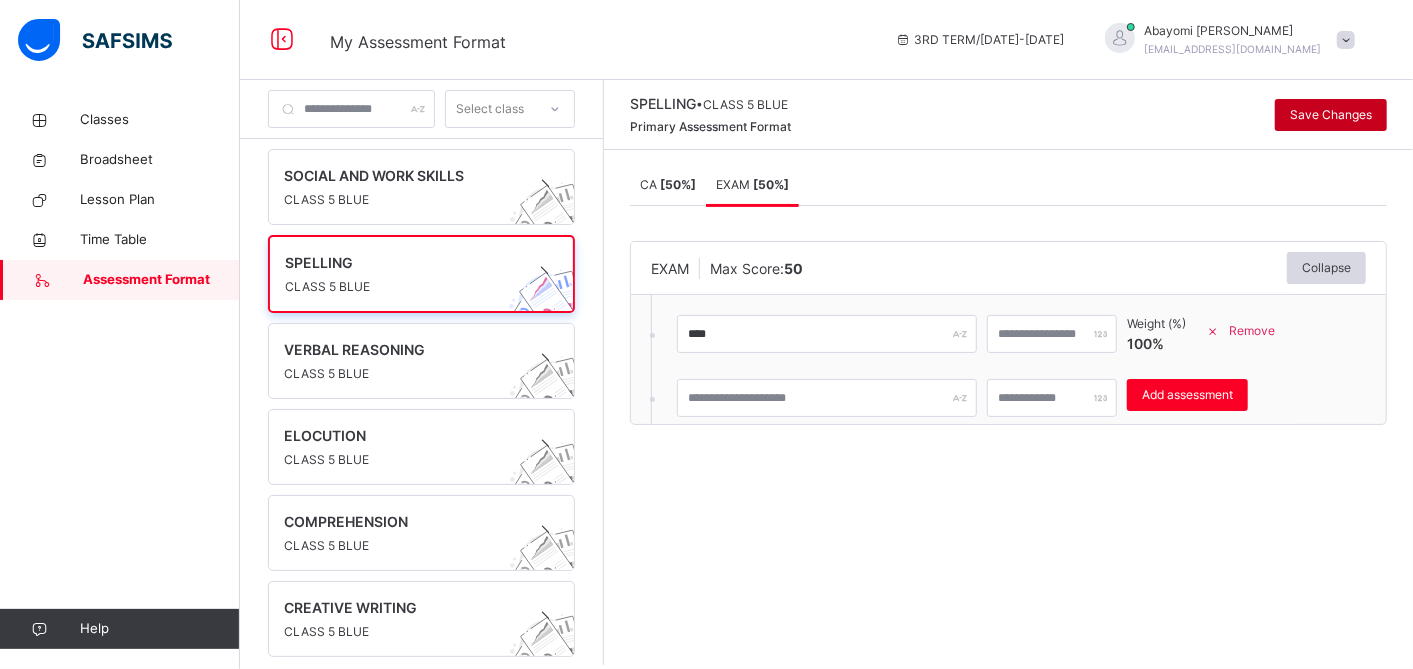 click on "Save Changes" at bounding box center [1331, 115] 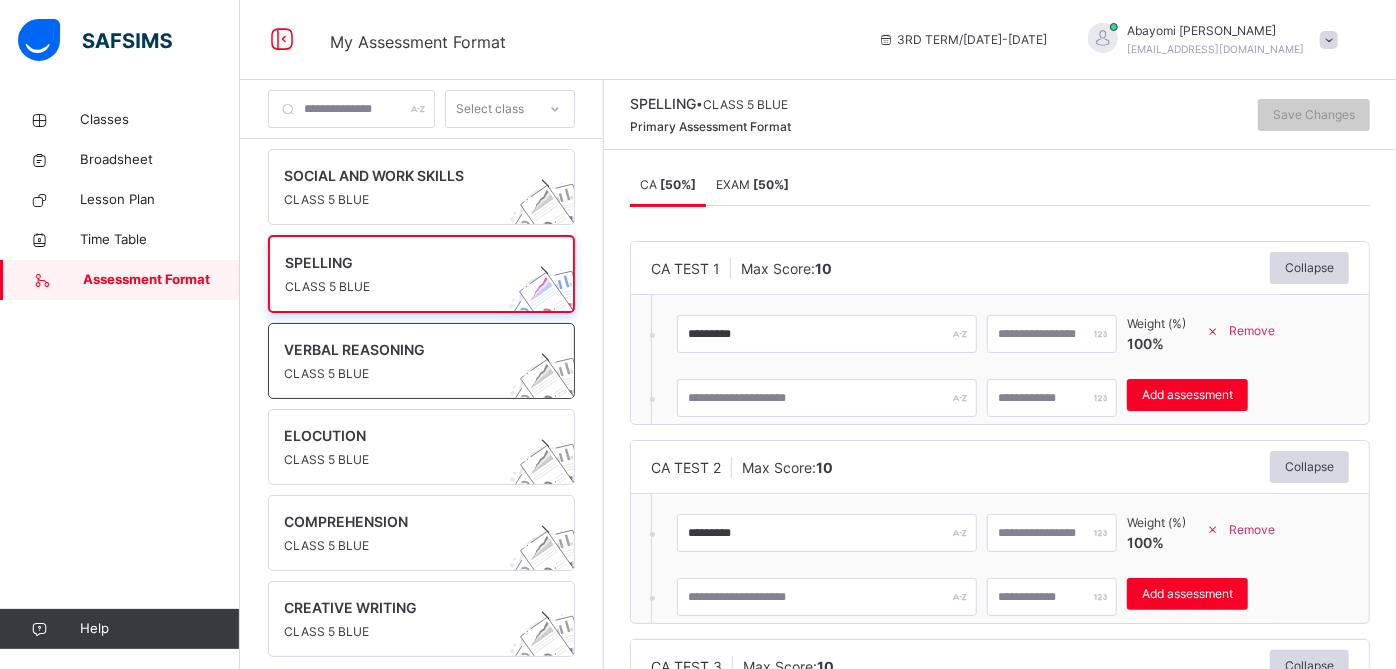 click on "VERBAL REASONING" at bounding box center [402, 349] 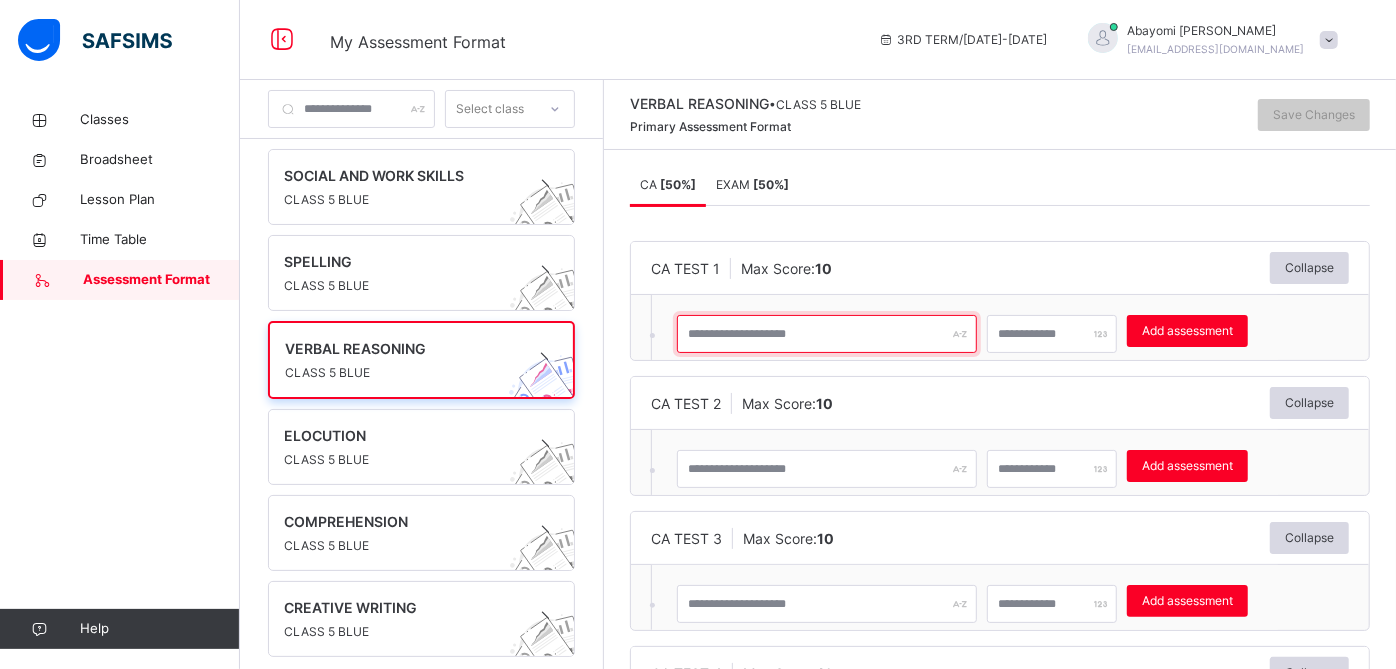 click at bounding box center (827, 334) 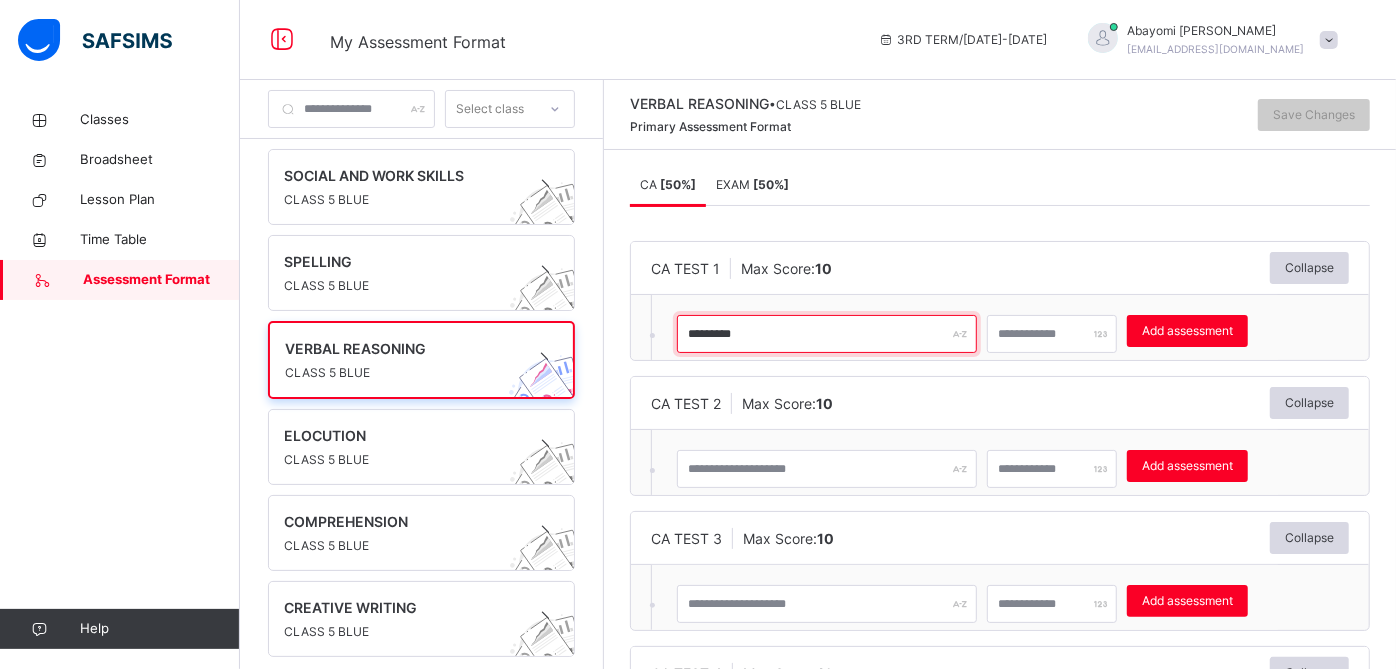 type on "*********" 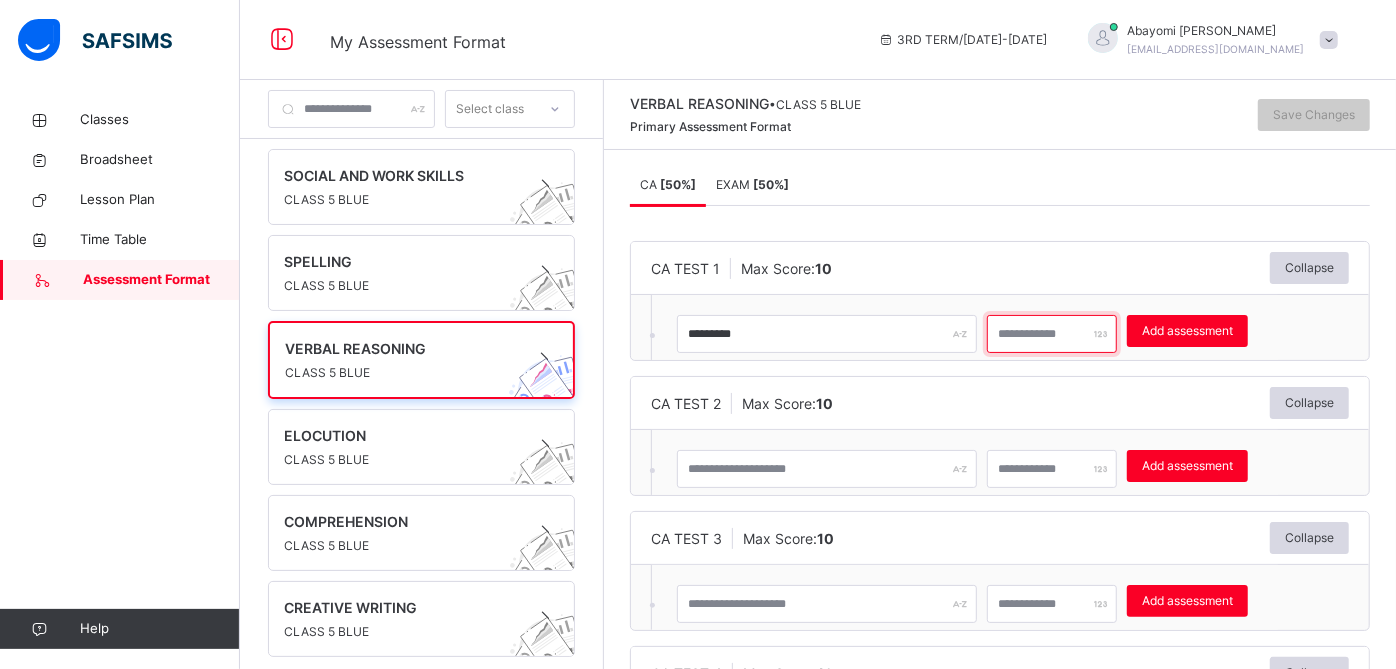 click at bounding box center (1052, 334) 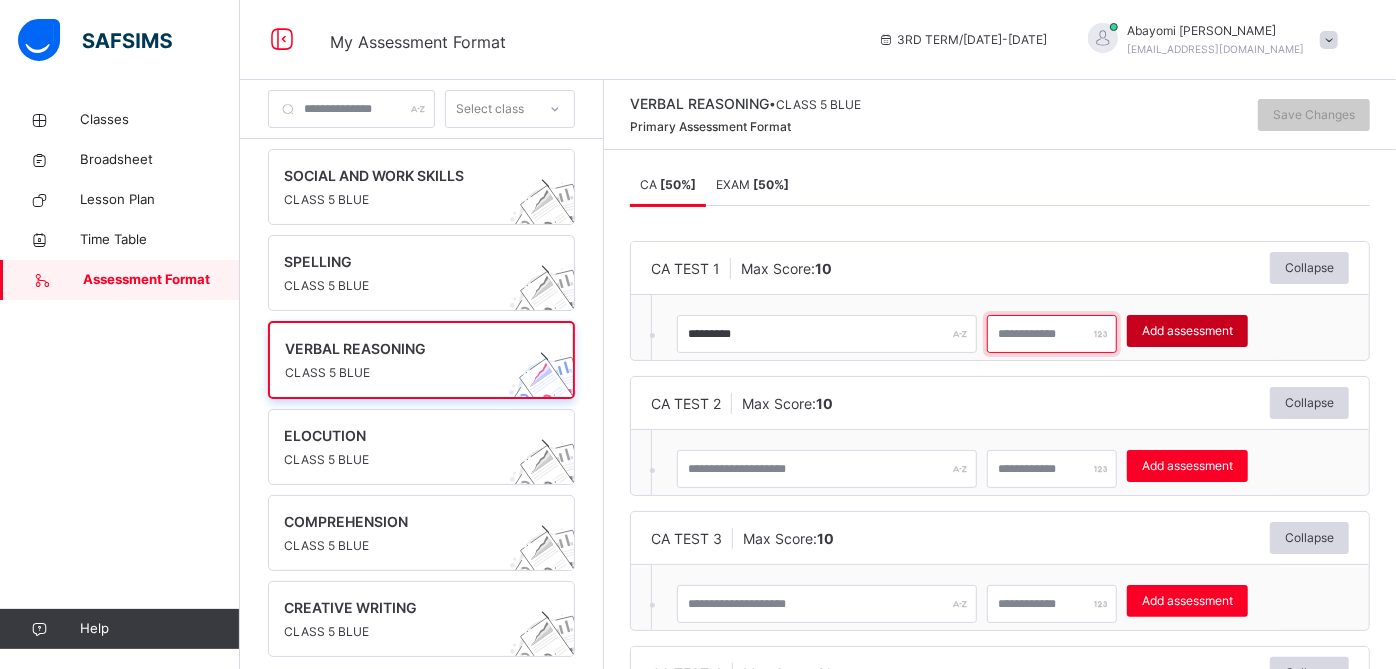 type on "**" 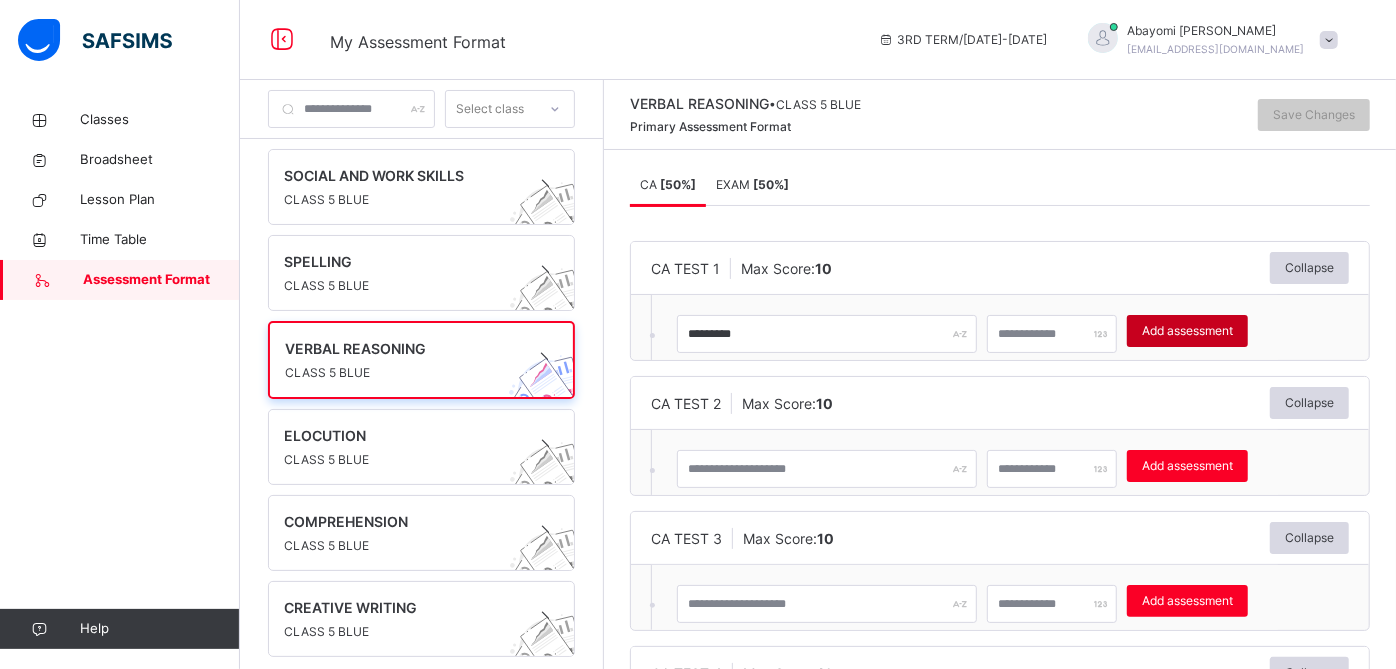 click on "Add assessment" at bounding box center [1187, 331] 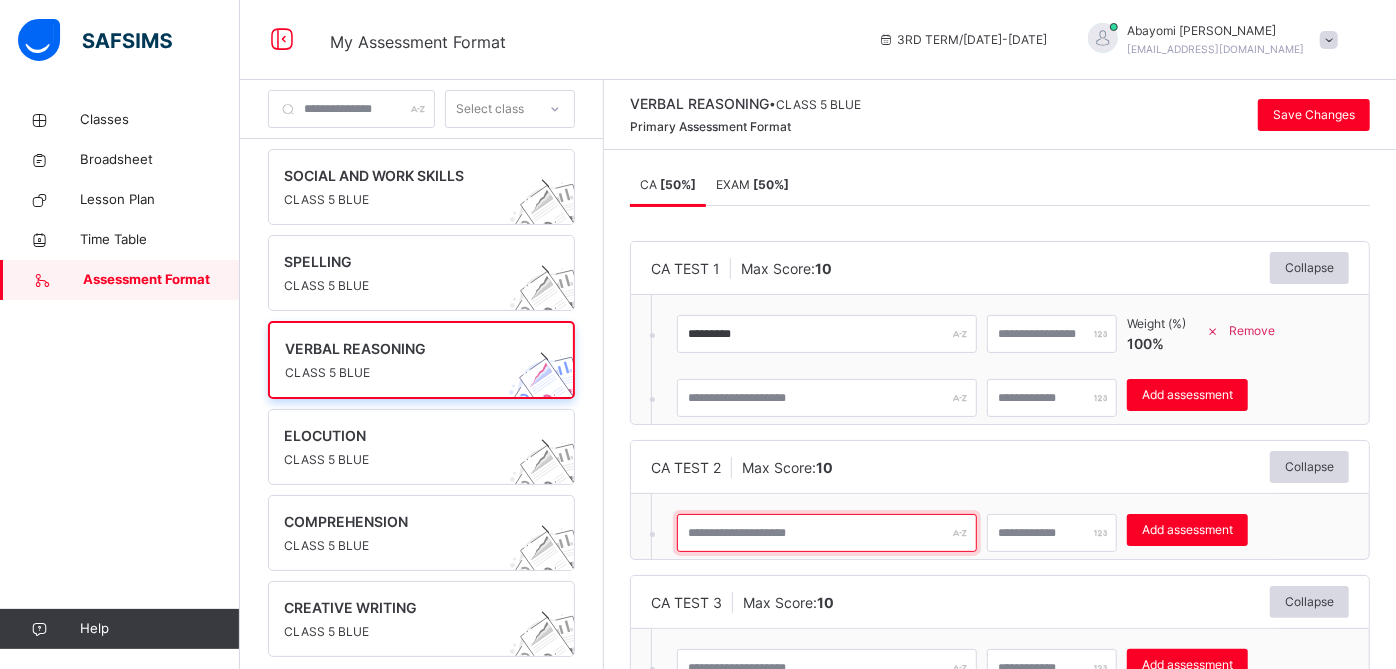click at bounding box center (827, 533) 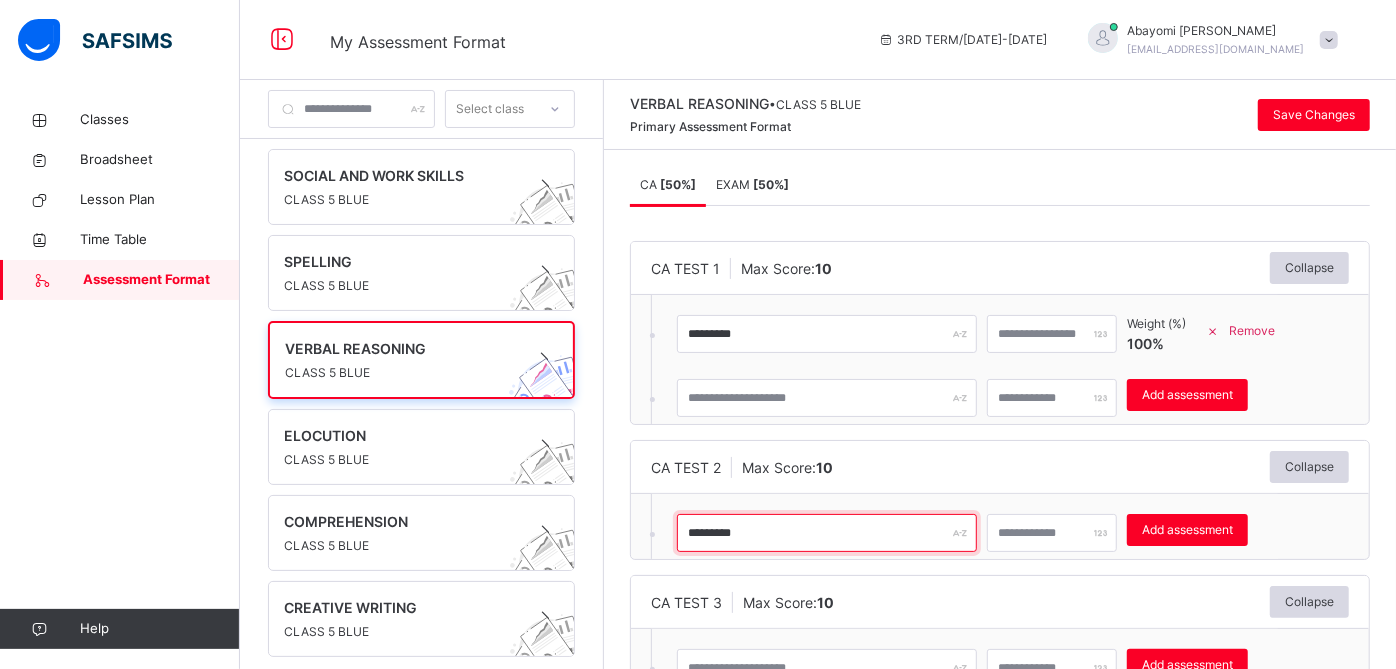 type on "*********" 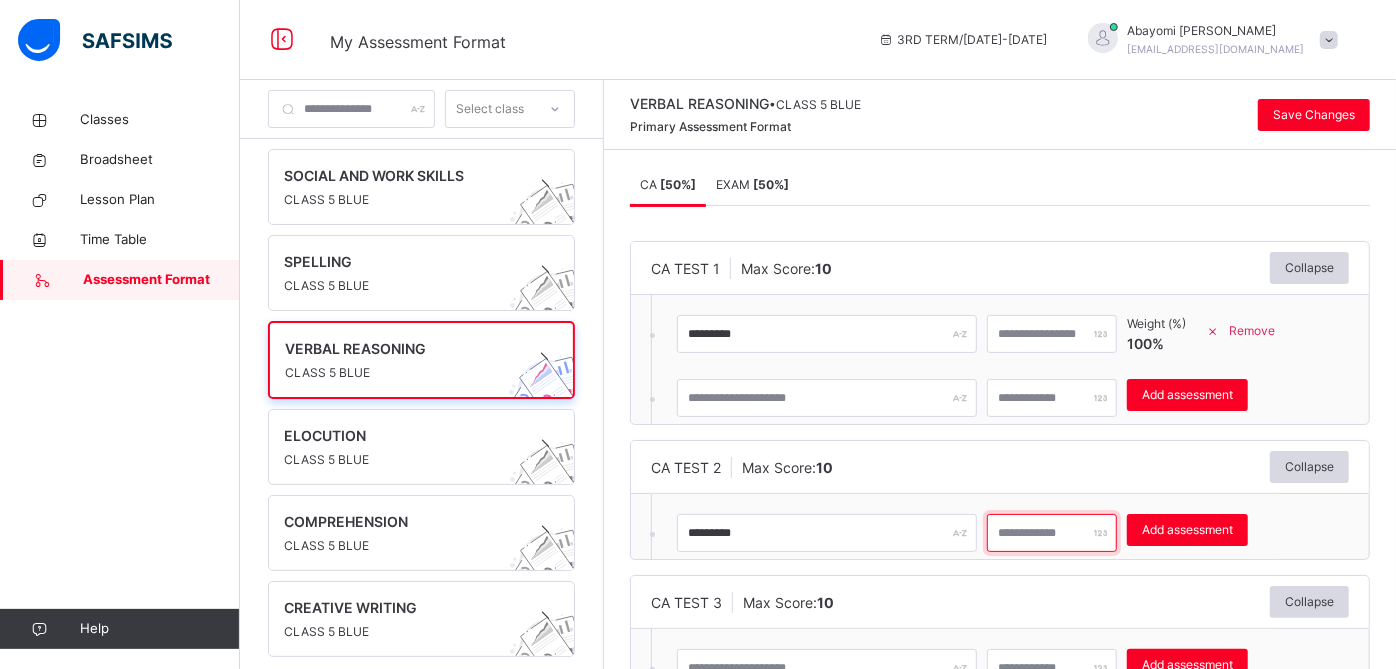 click at bounding box center (1052, 533) 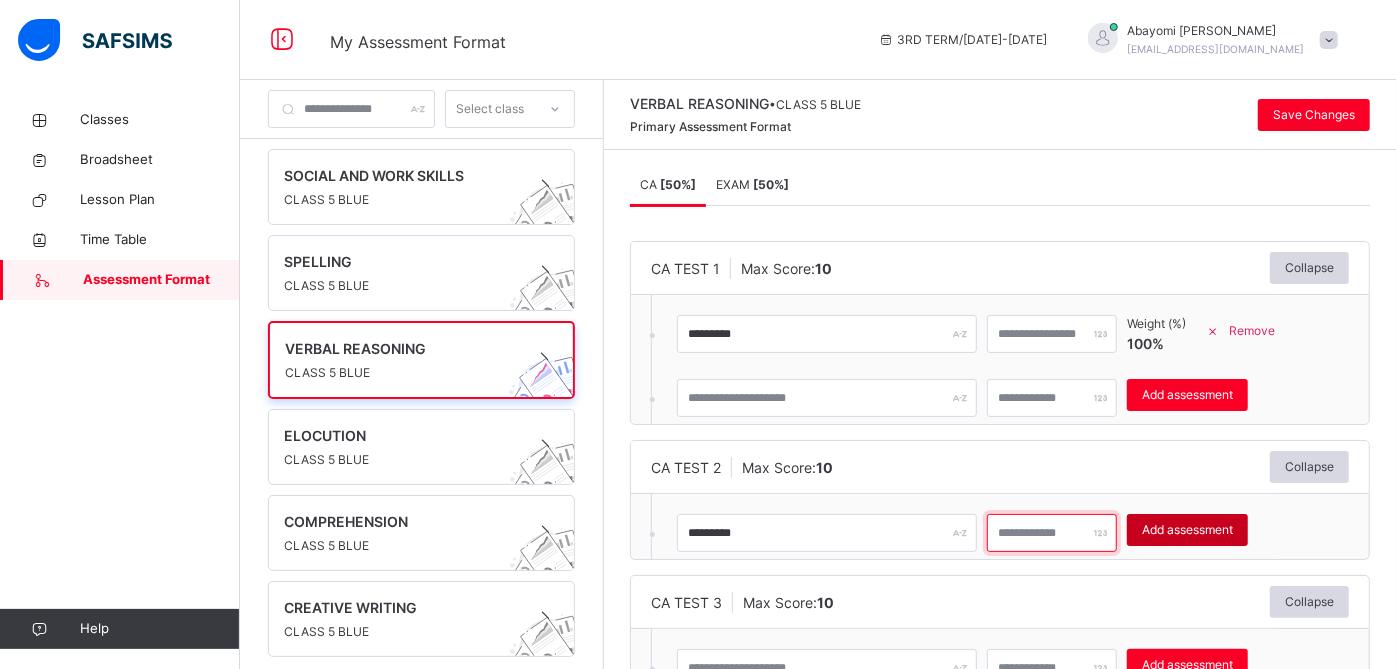 type on "**" 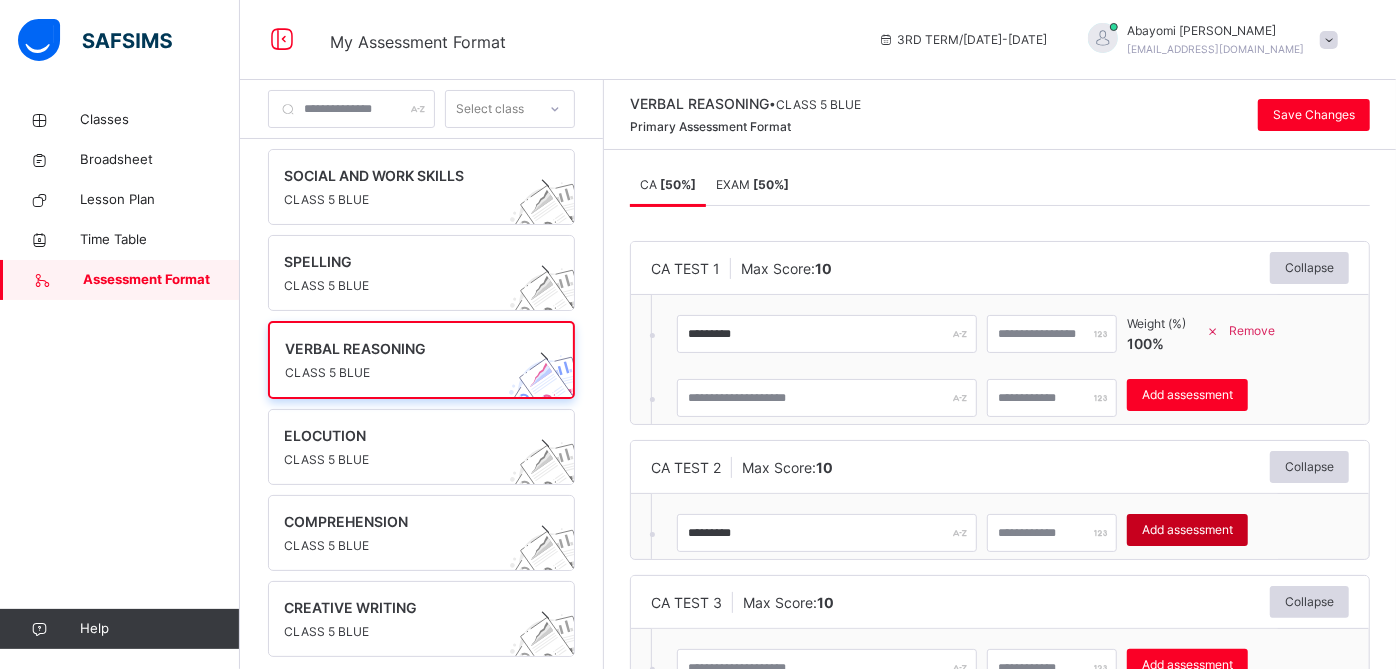 click on "Add assessment" at bounding box center [1187, 530] 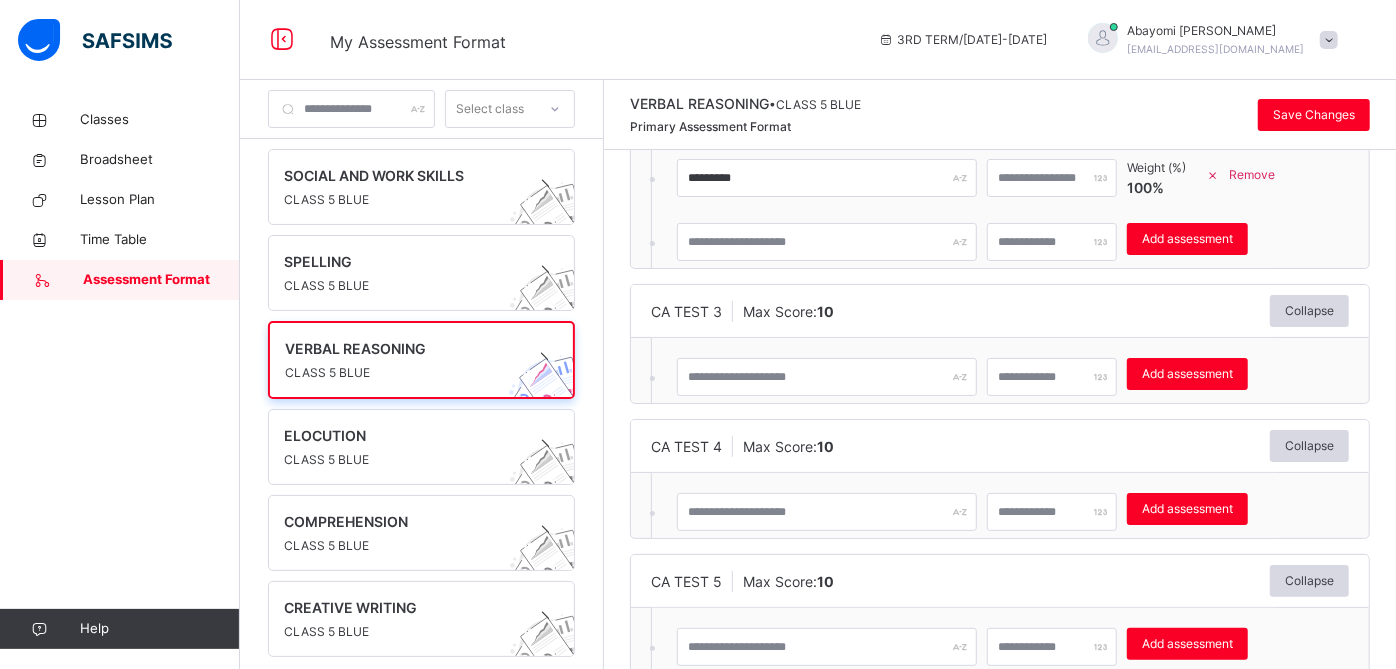 scroll, scrollTop: 400, scrollLeft: 0, axis: vertical 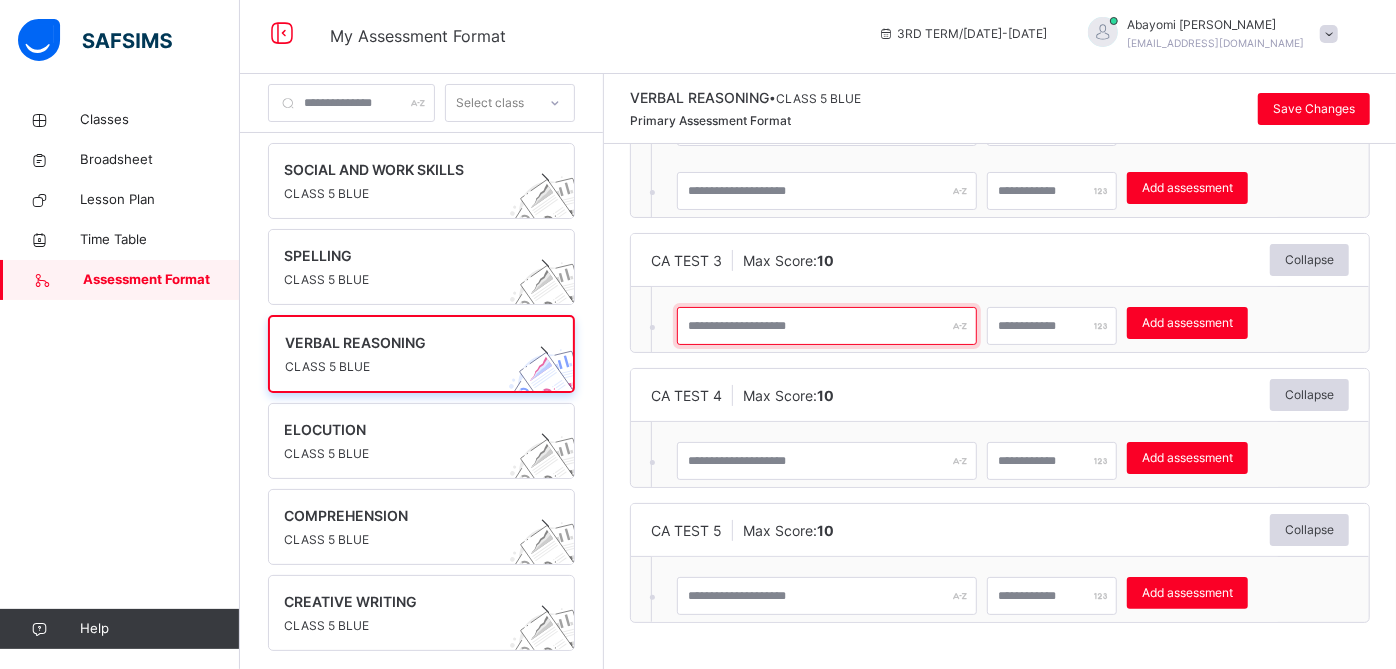 click at bounding box center (827, 326) 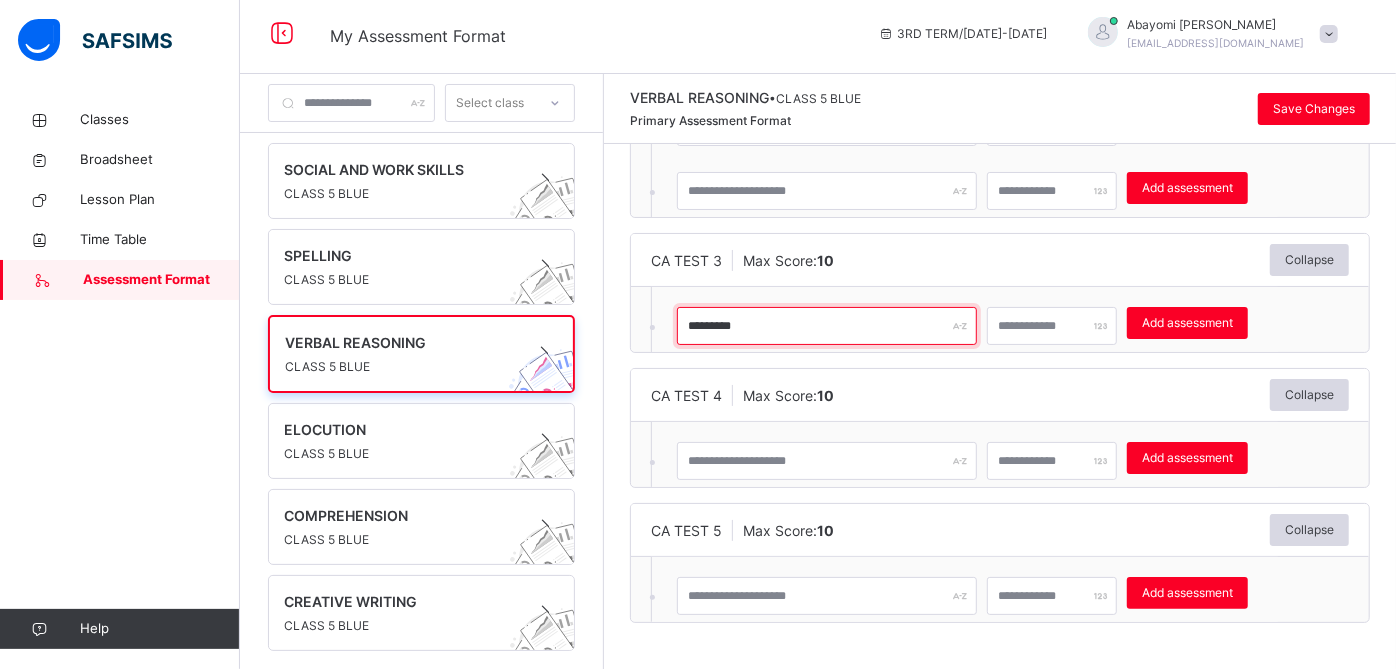 type on "*********" 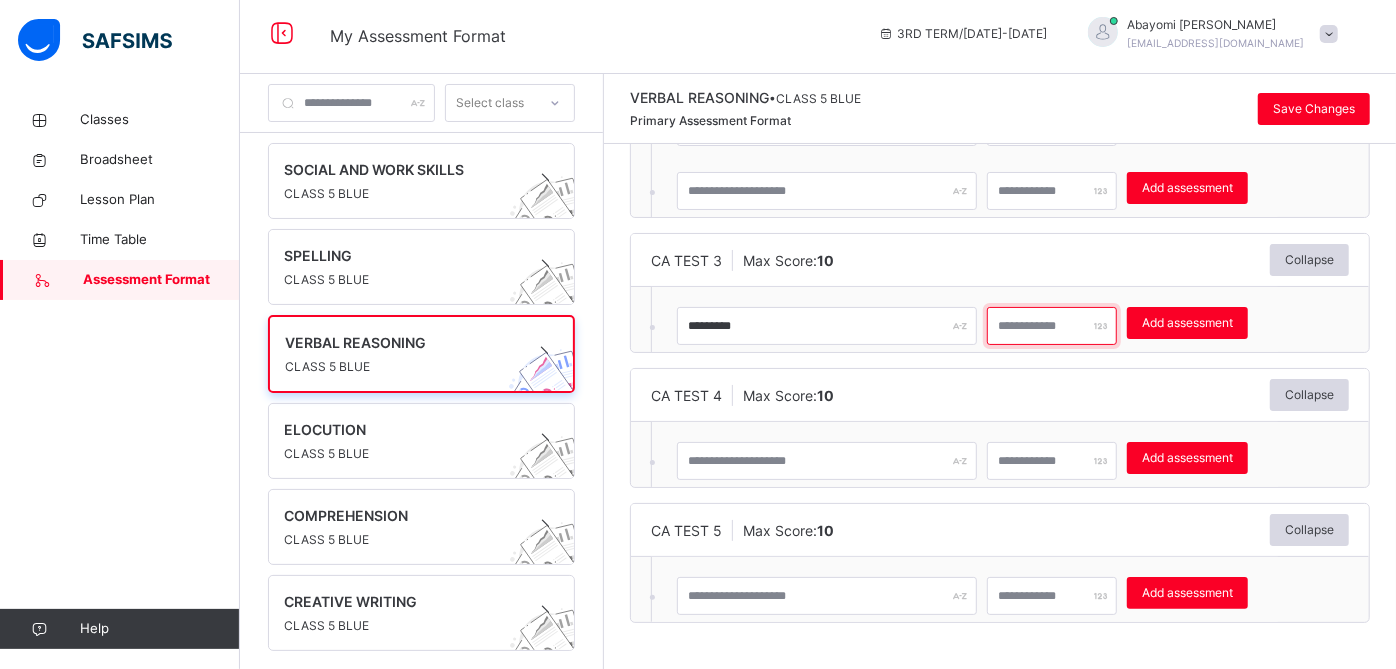 click at bounding box center (1052, 326) 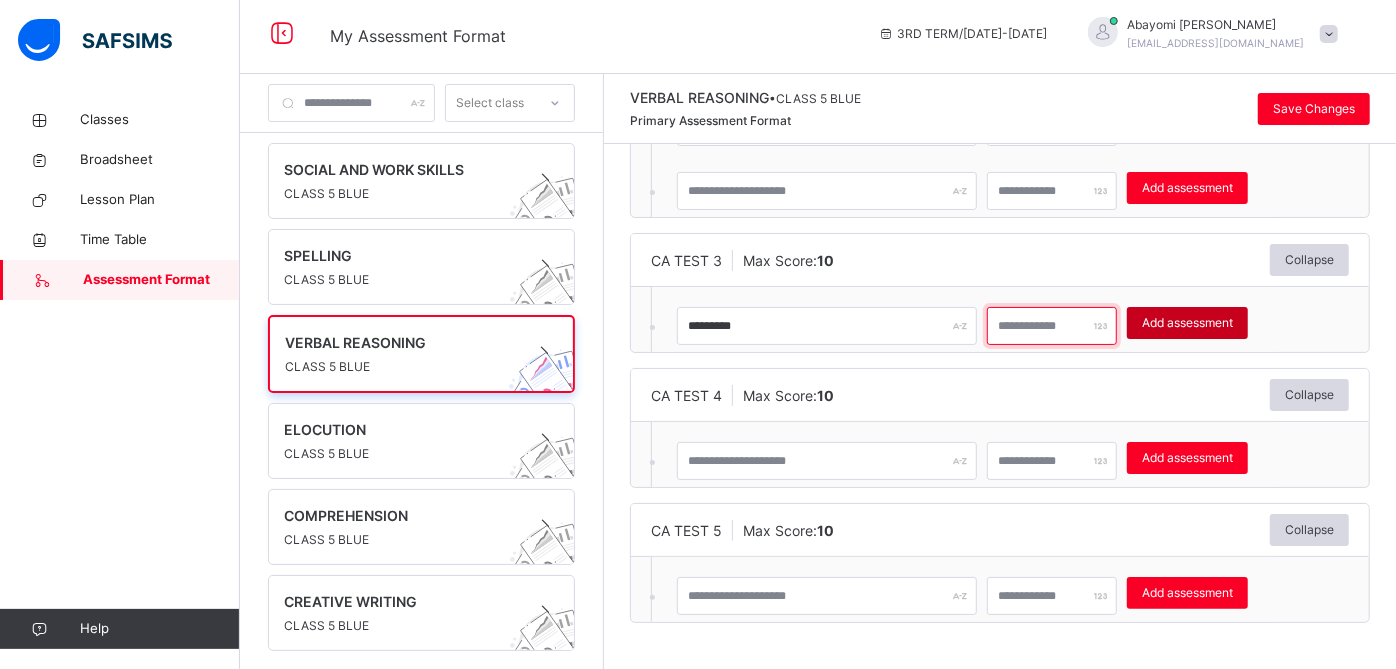 type on "**" 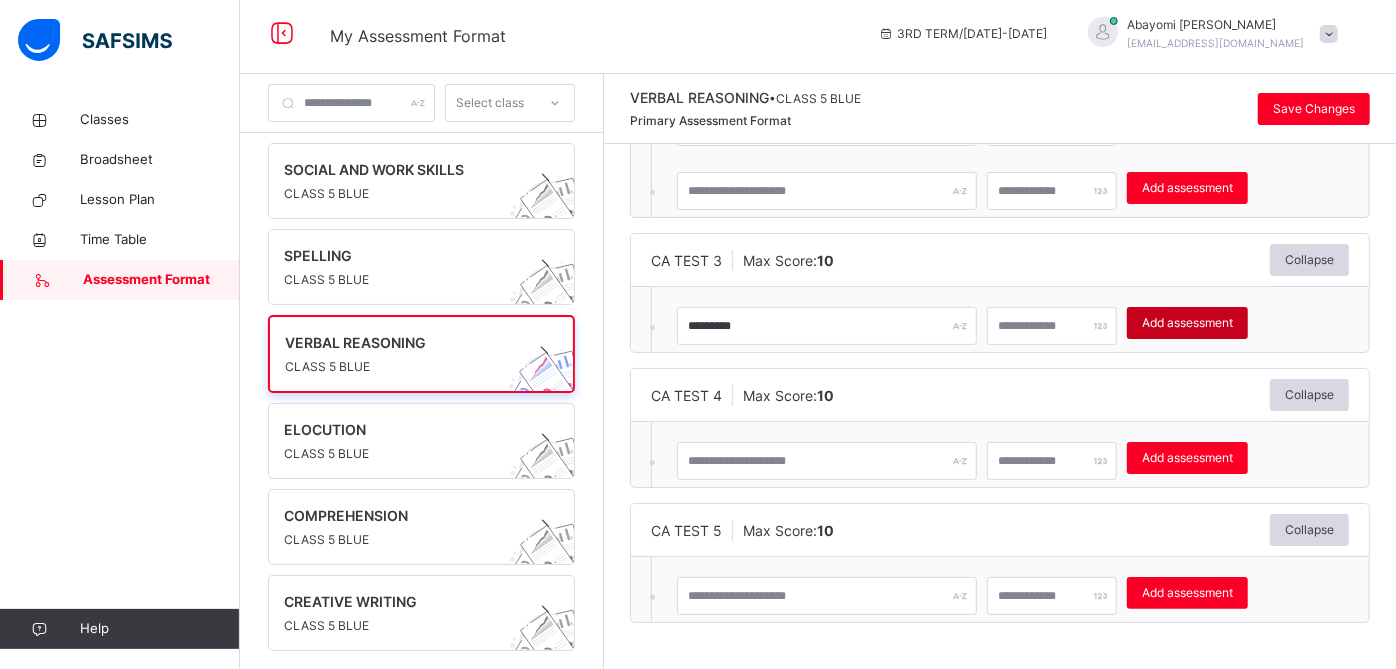 click on "Add assessment" at bounding box center [1187, 323] 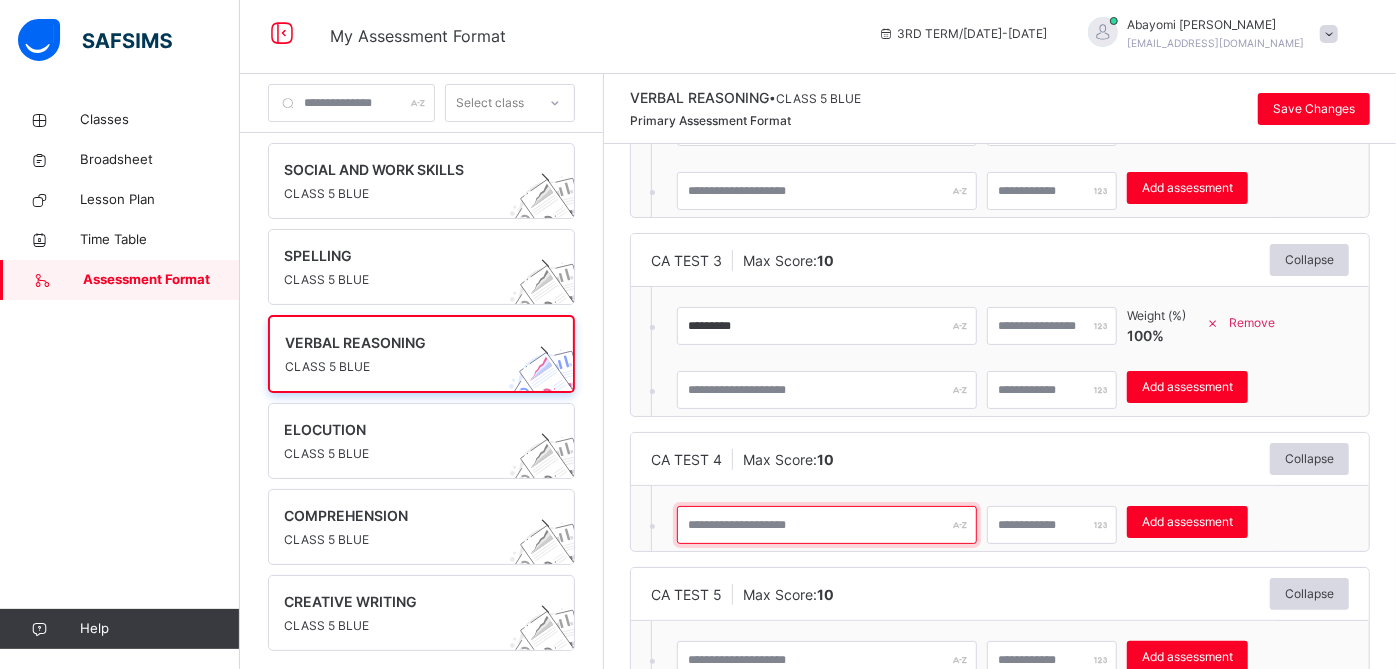 click at bounding box center [827, 525] 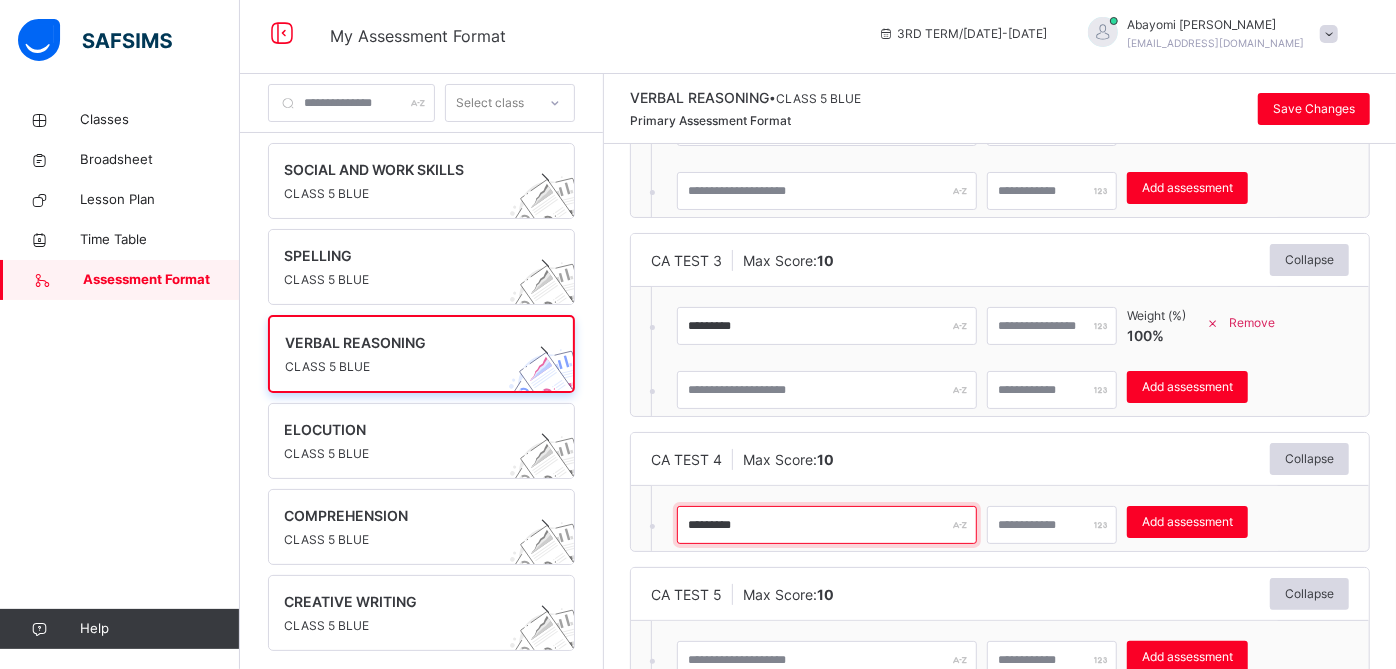 type on "*********" 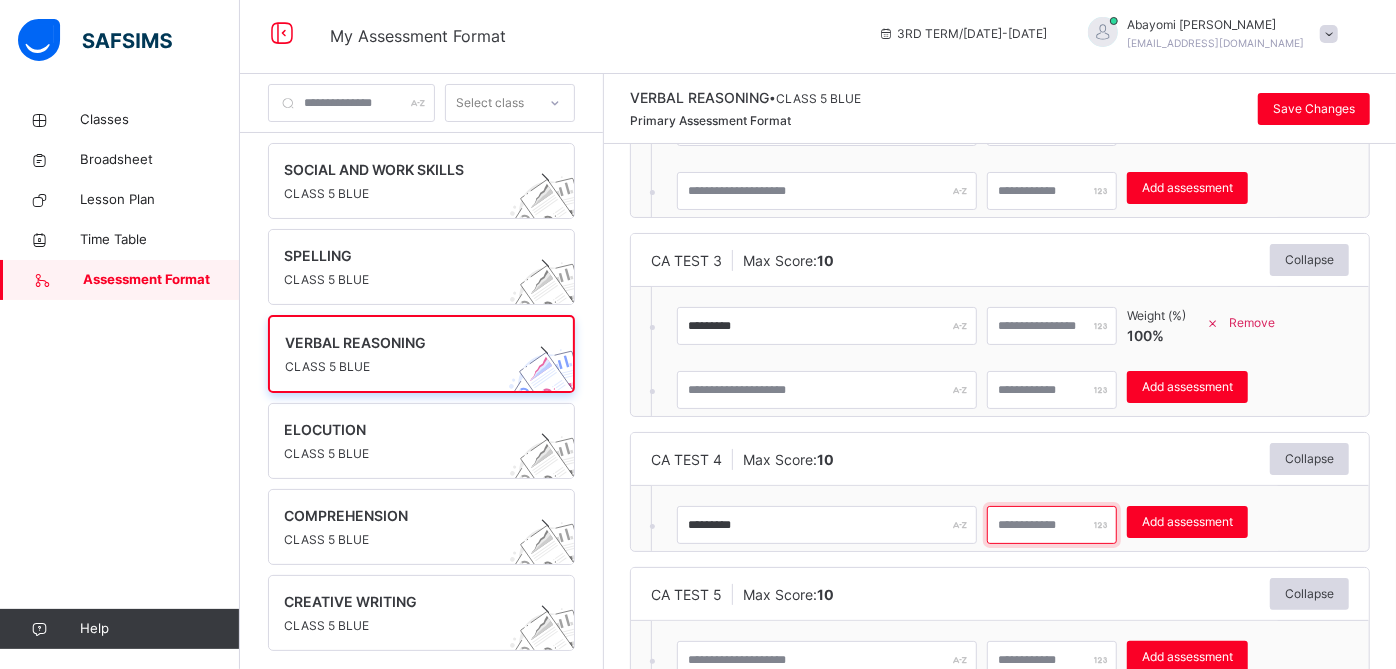 click at bounding box center [1052, 525] 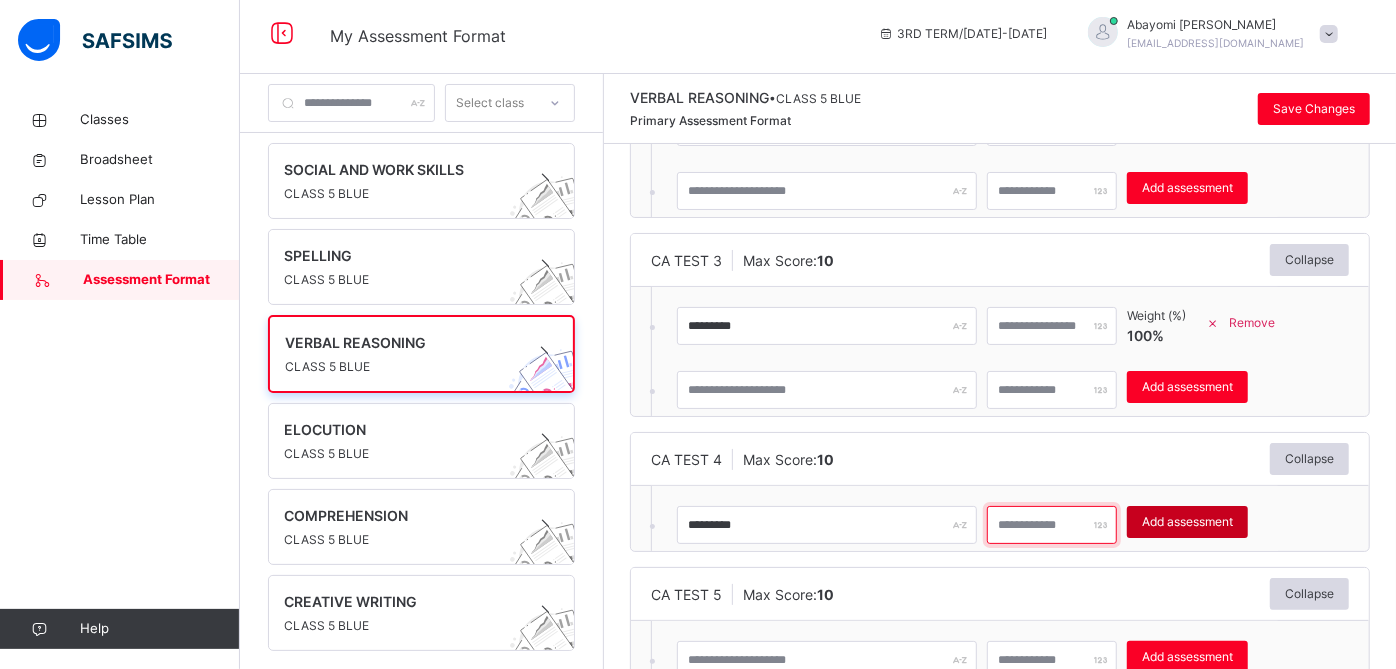 type on "**" 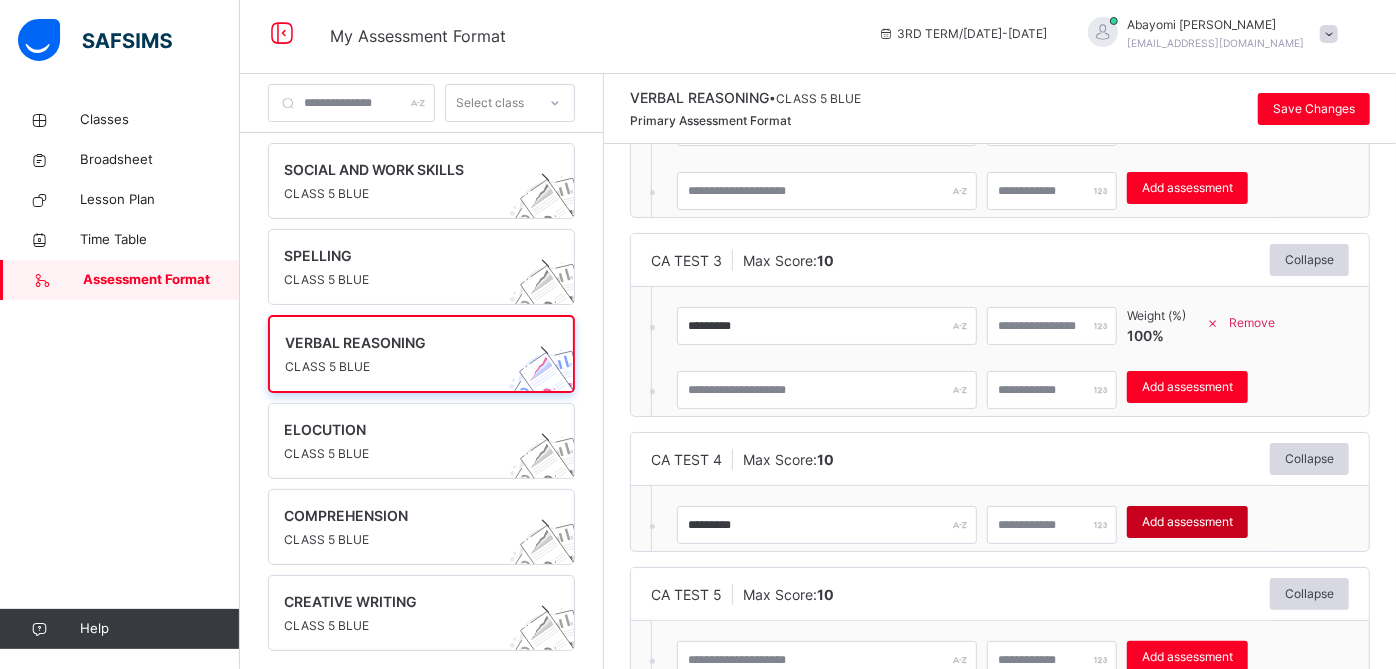 click on "Add assessment" at bounding box center (1187, 522) 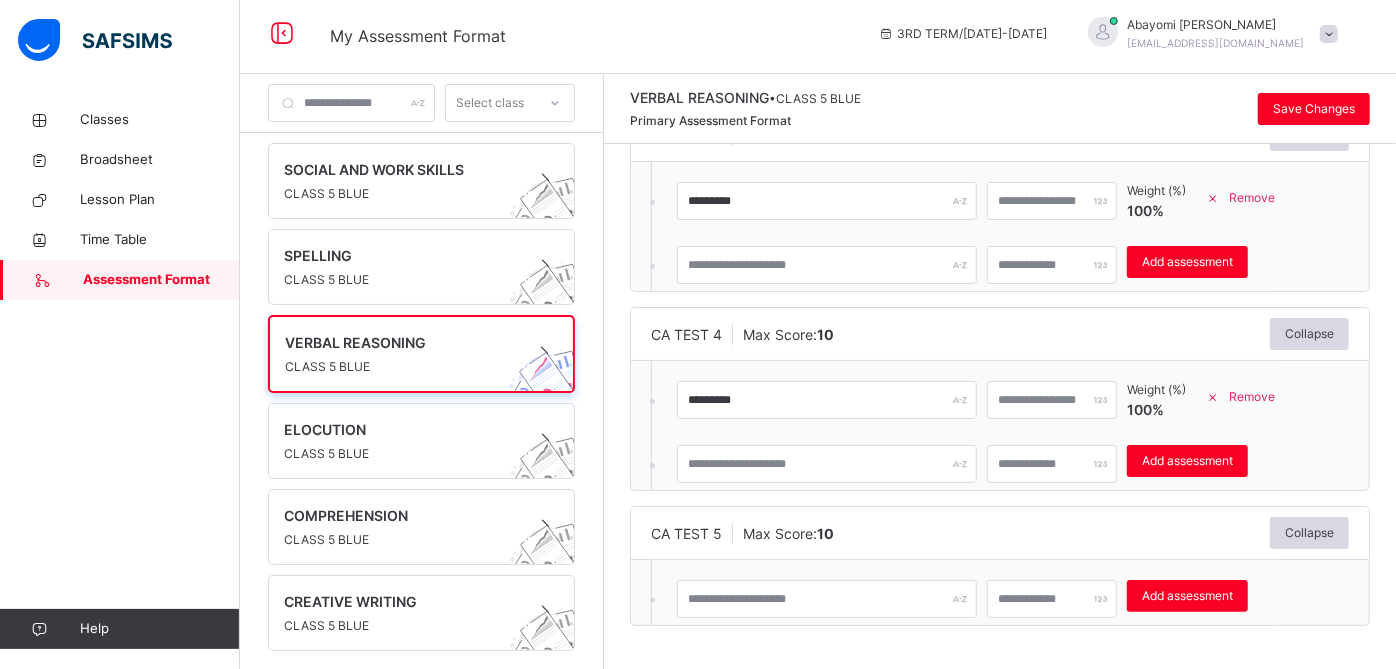 scroll, scrollTop: 528, scrollLeft: 0, axis: vertical 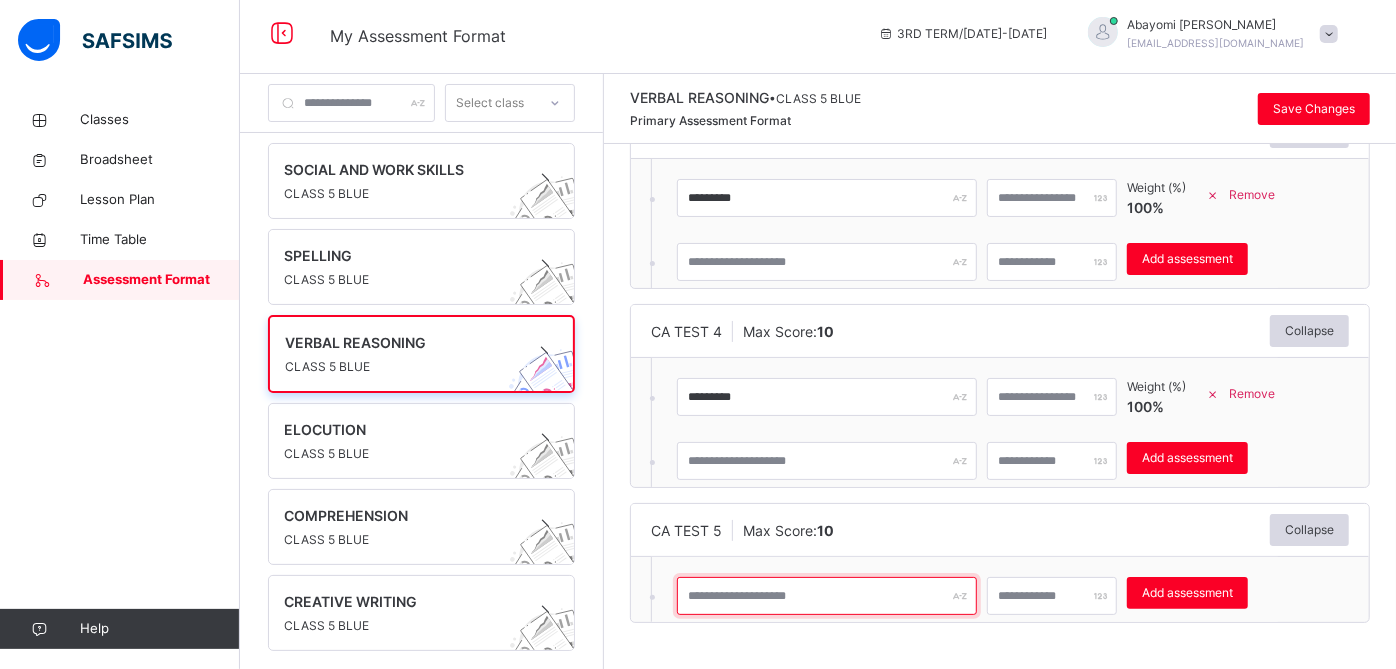click at bounding box center (827, 596) 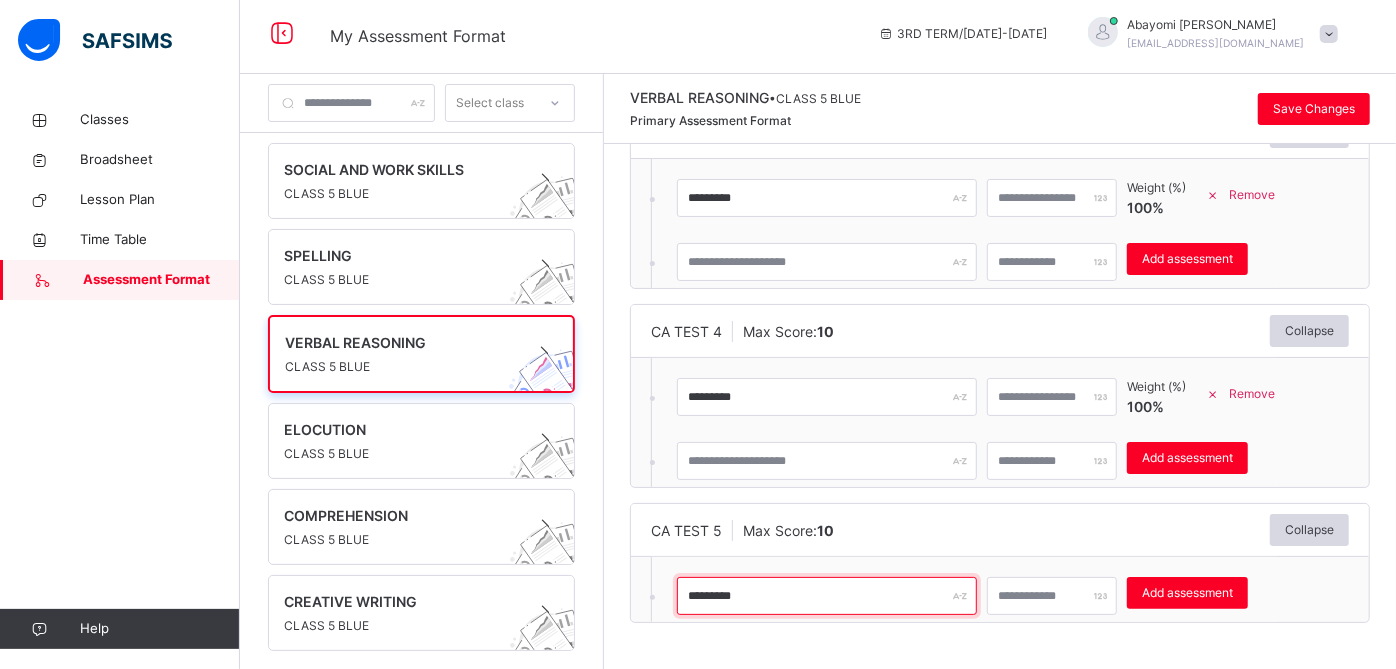 type on "*********" 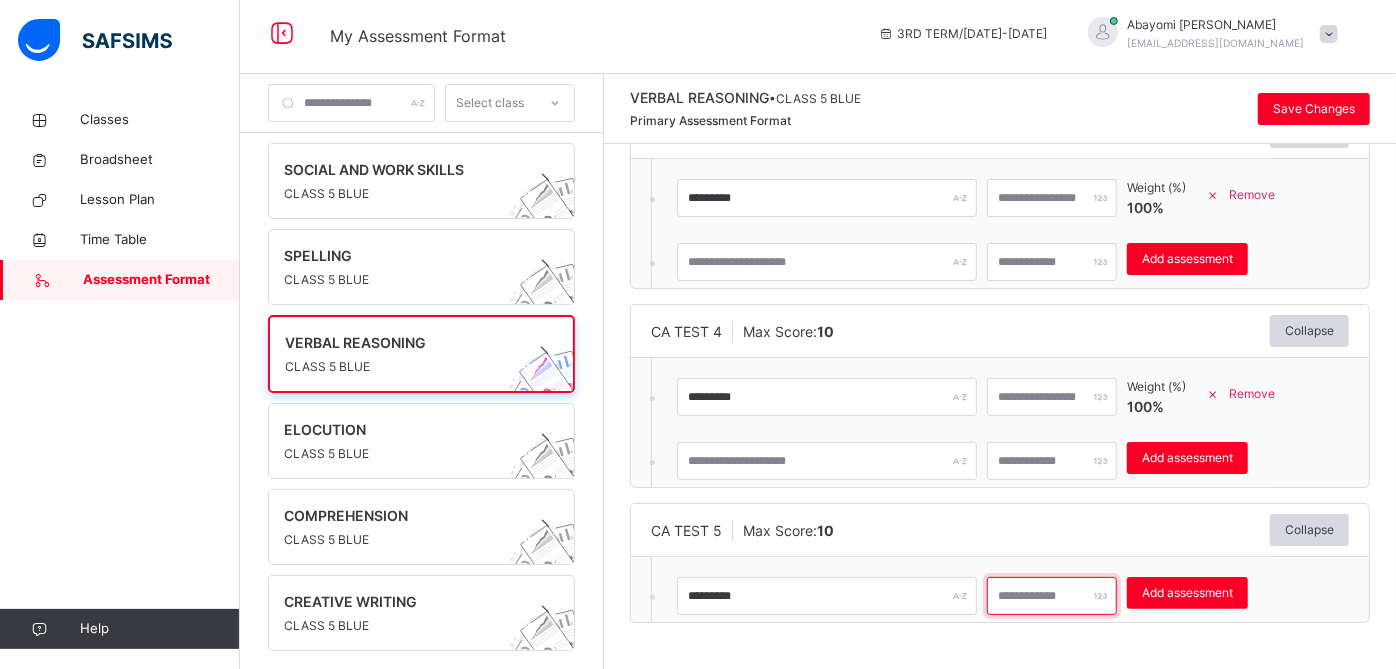 click at bounding box center (1052, 596) 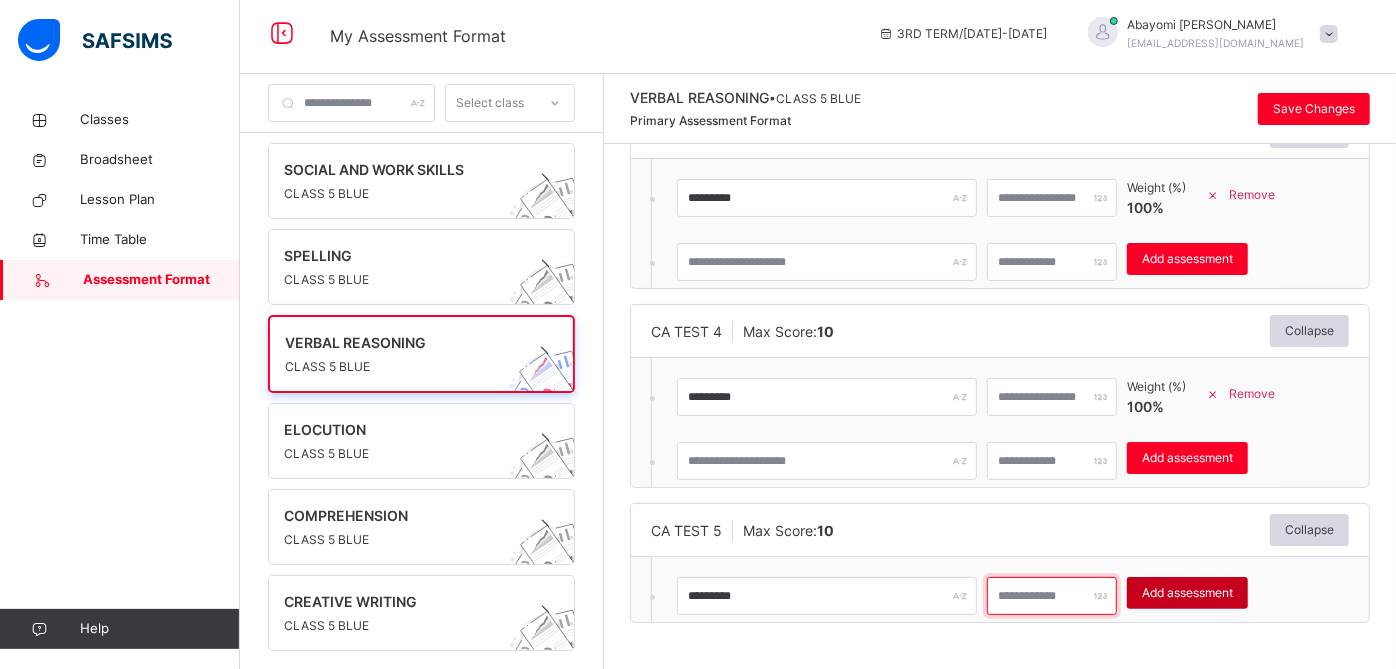 type on "**" 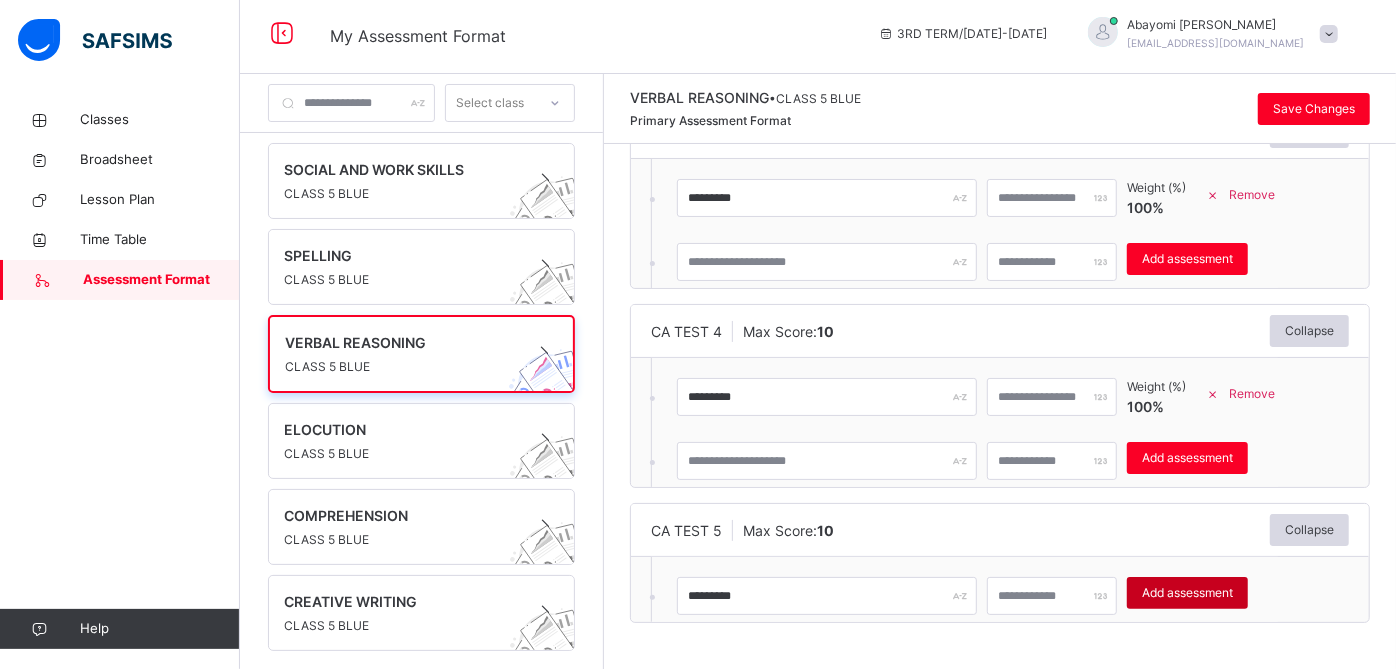 click on "Add assessment" at bounding box center [1187, 593] 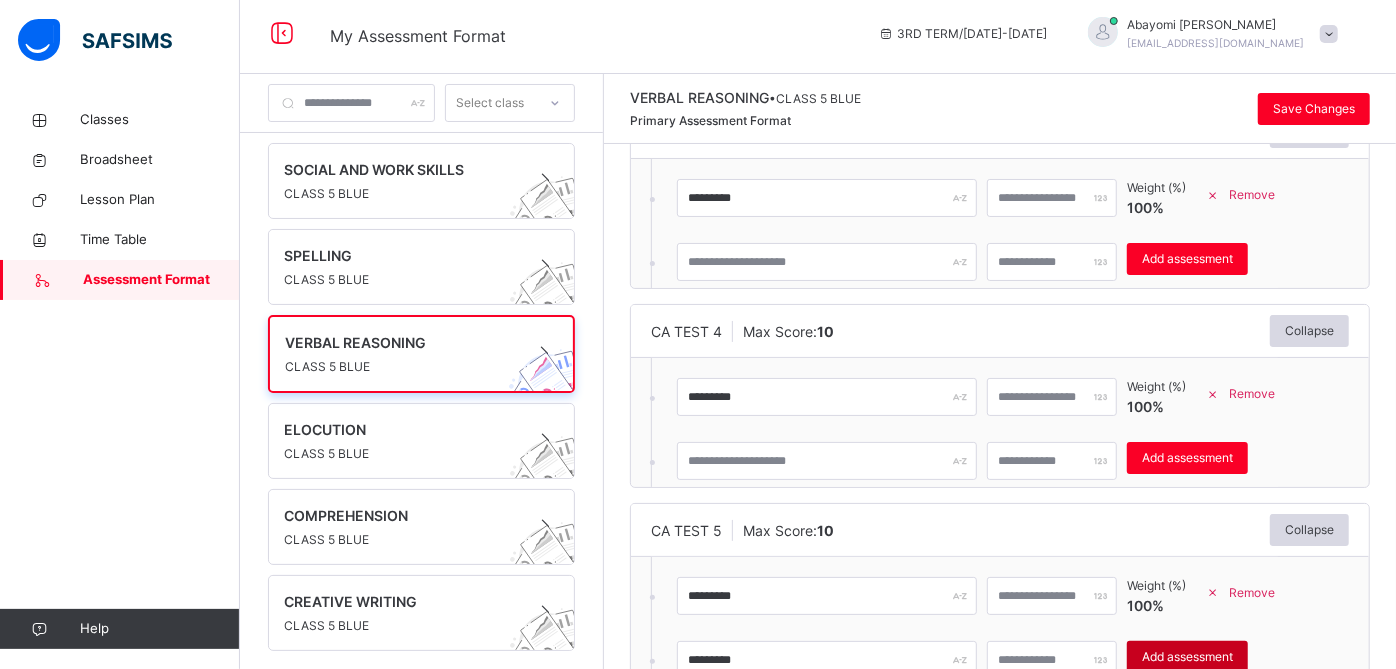 type 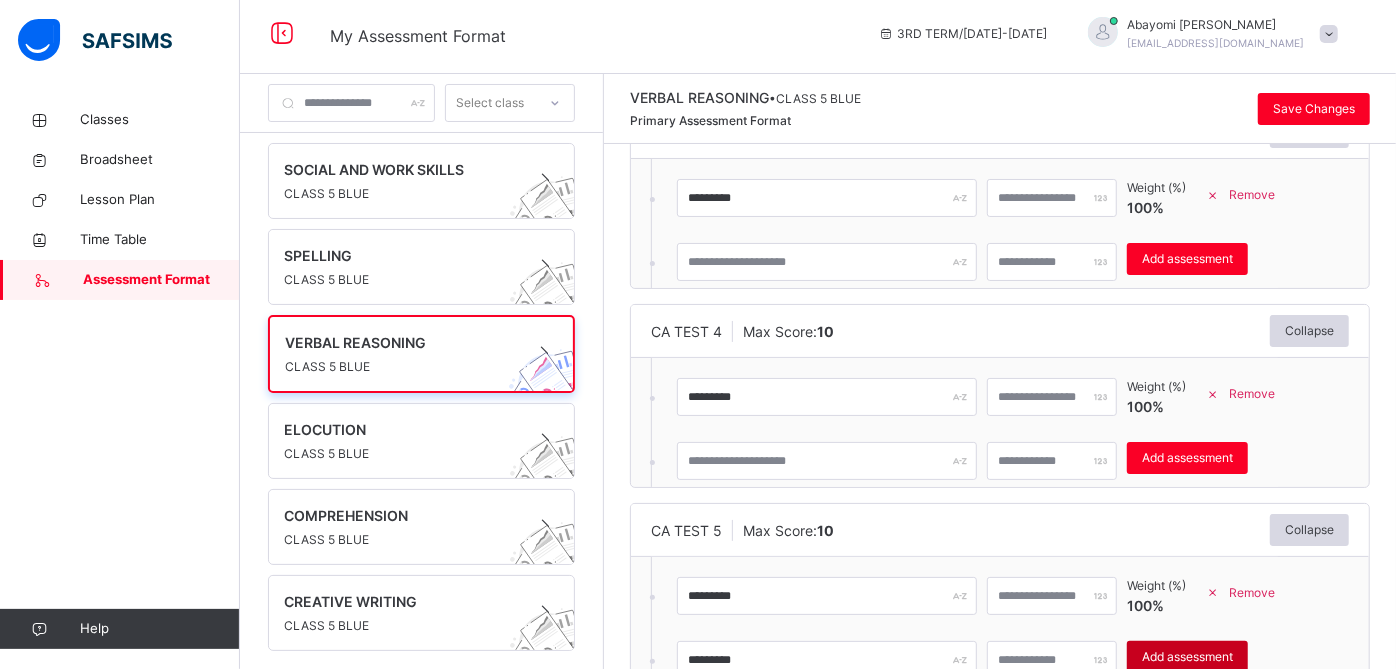type on "*" 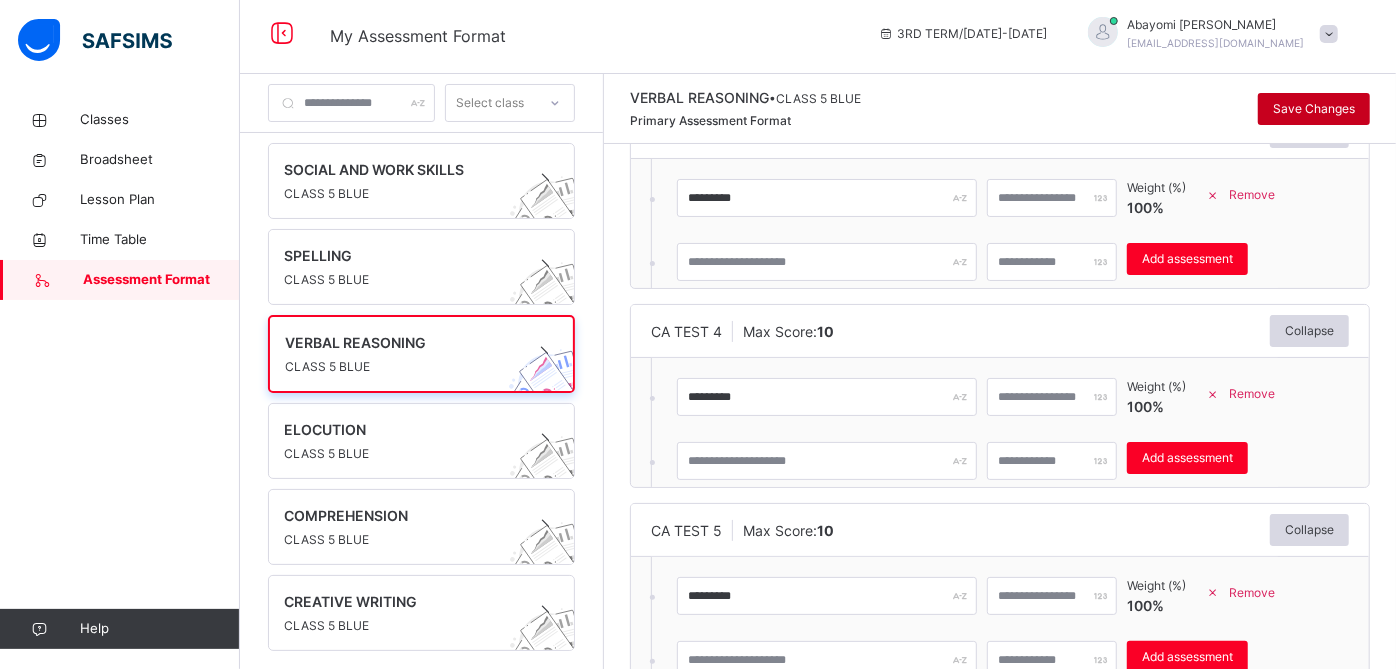 click on "Save Changes" at bounding box center [1314, 109] 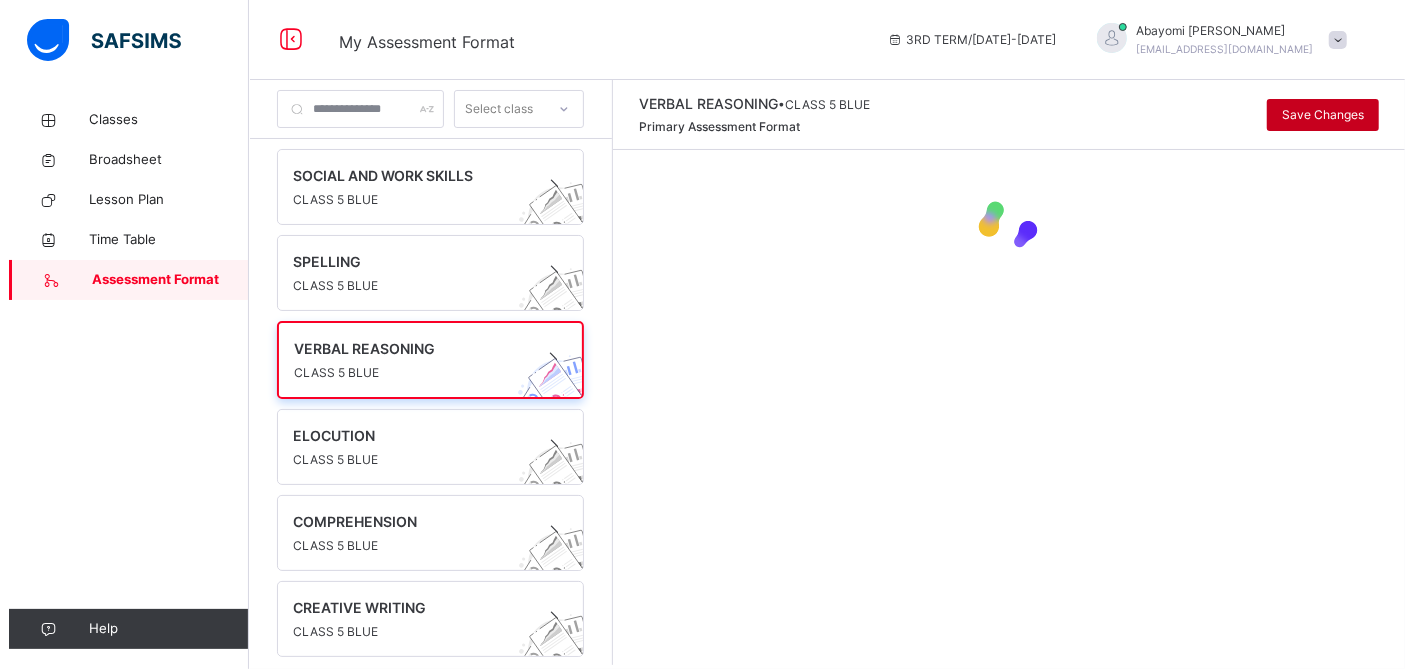 scroll, scrollTop: 0, scrollLeft: 0, axis: both 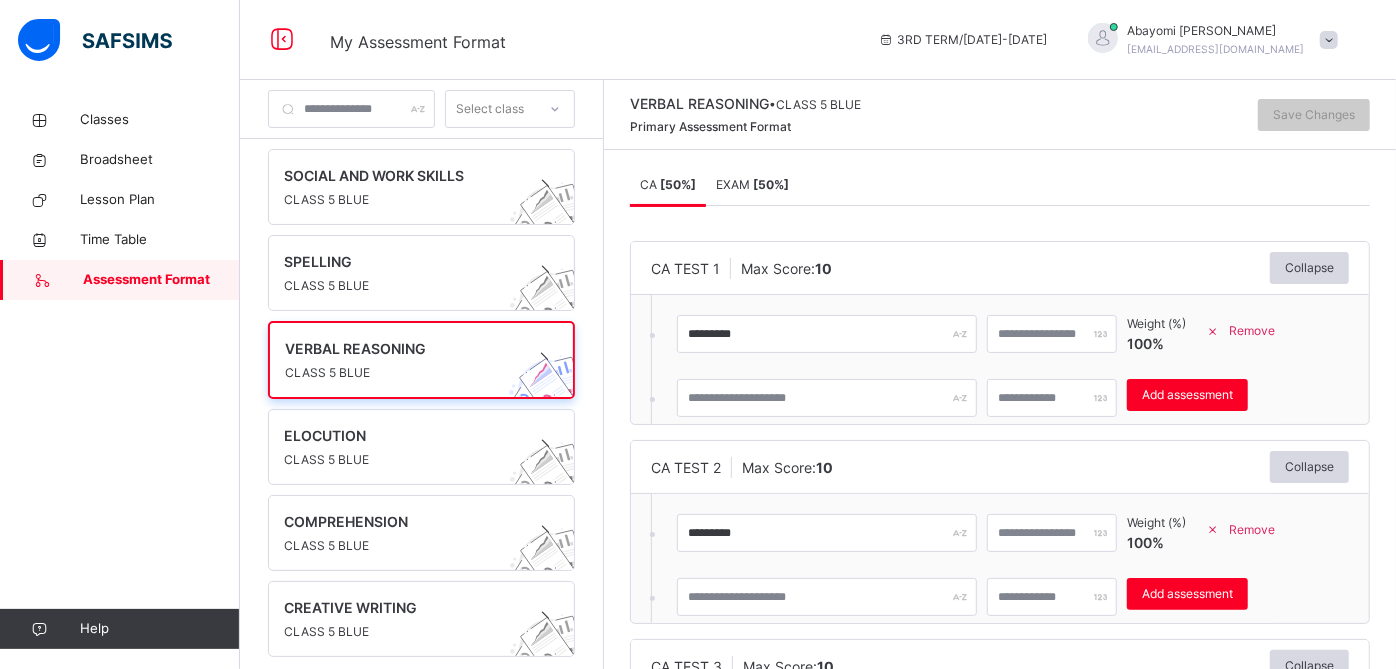 click on "EXAM   [ 50 %]" at bounding box center [752, 184] 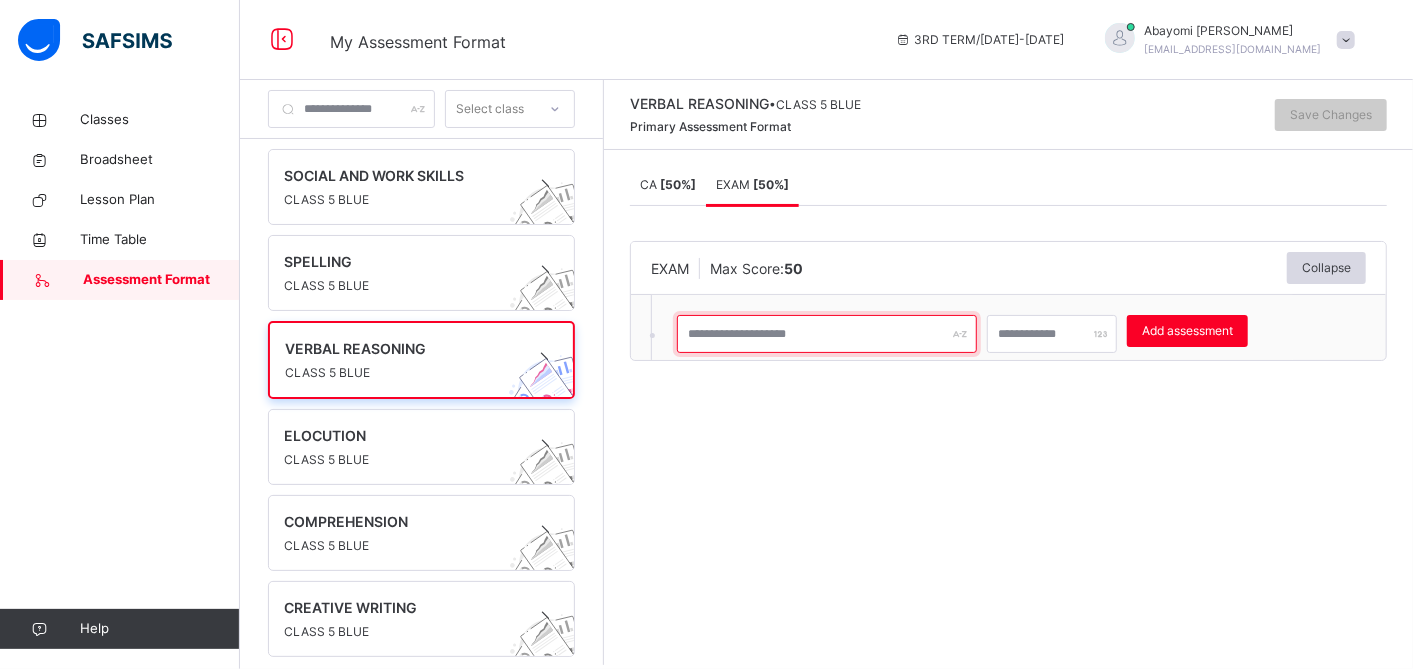 click at bounding box center (827, 334) 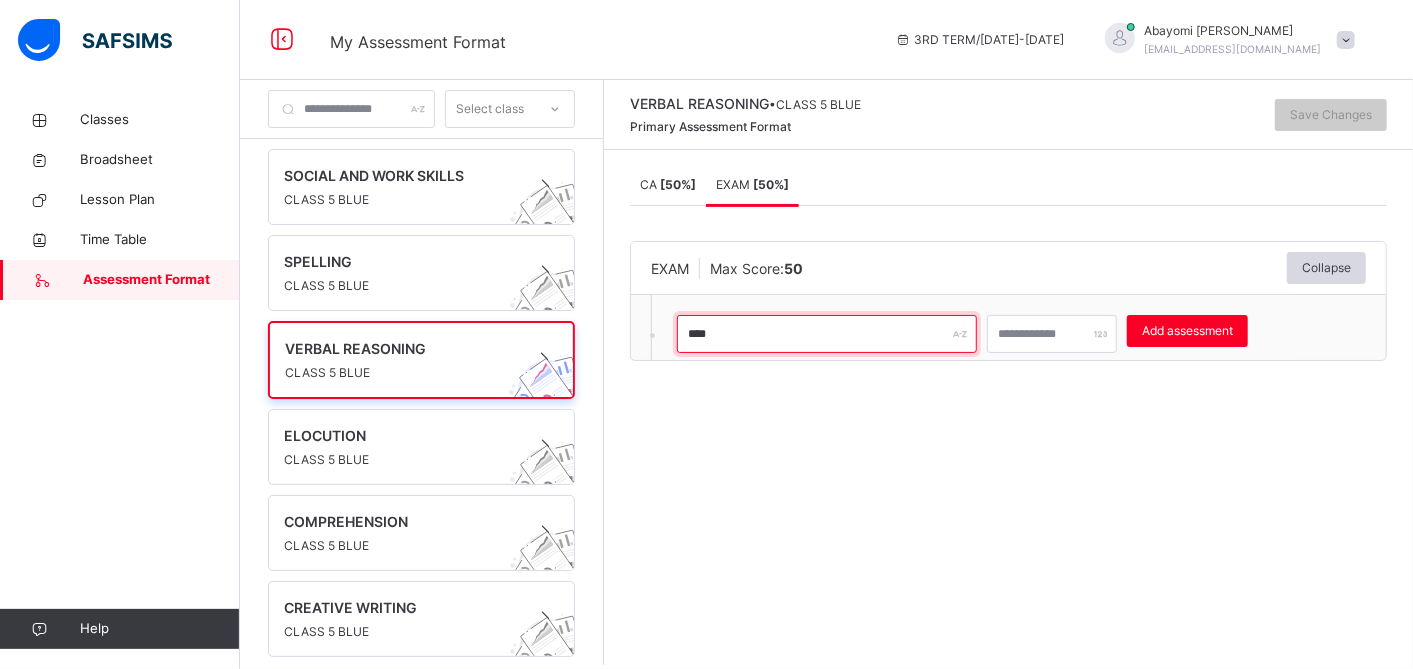 type on "****" 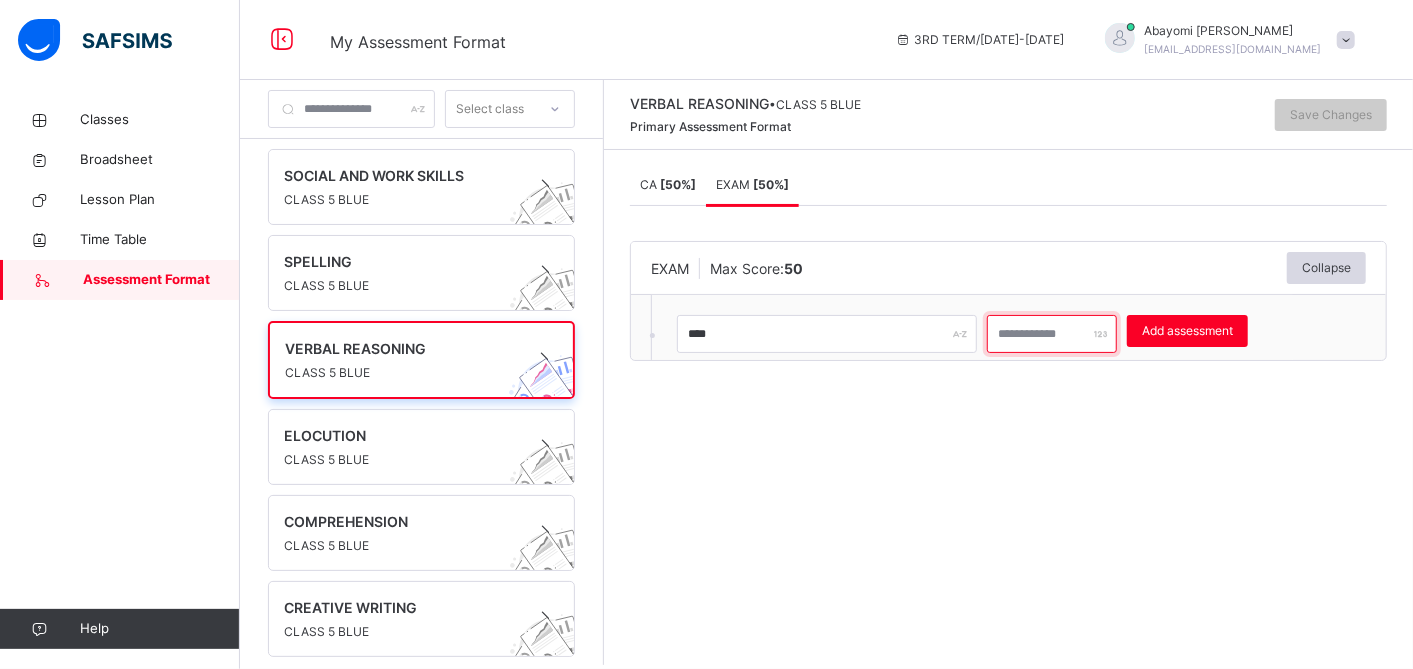 click at bounding box center [1052, 334] 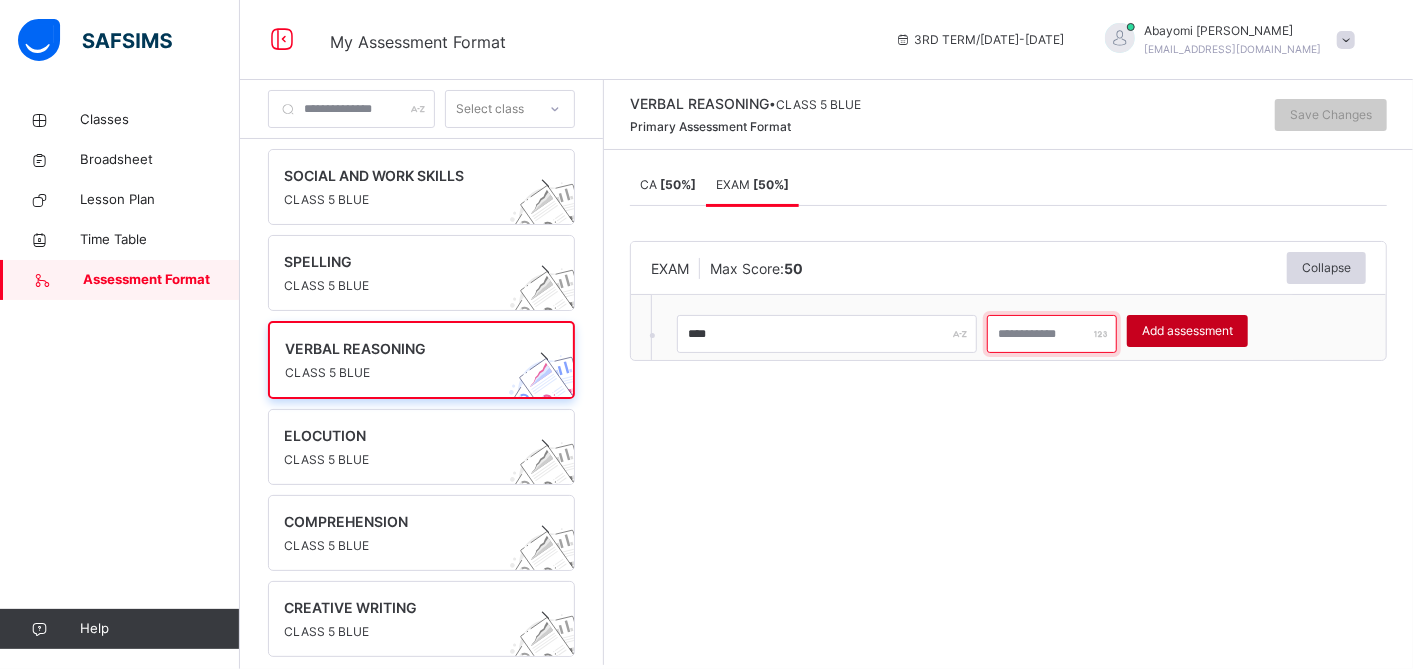 type on "**" 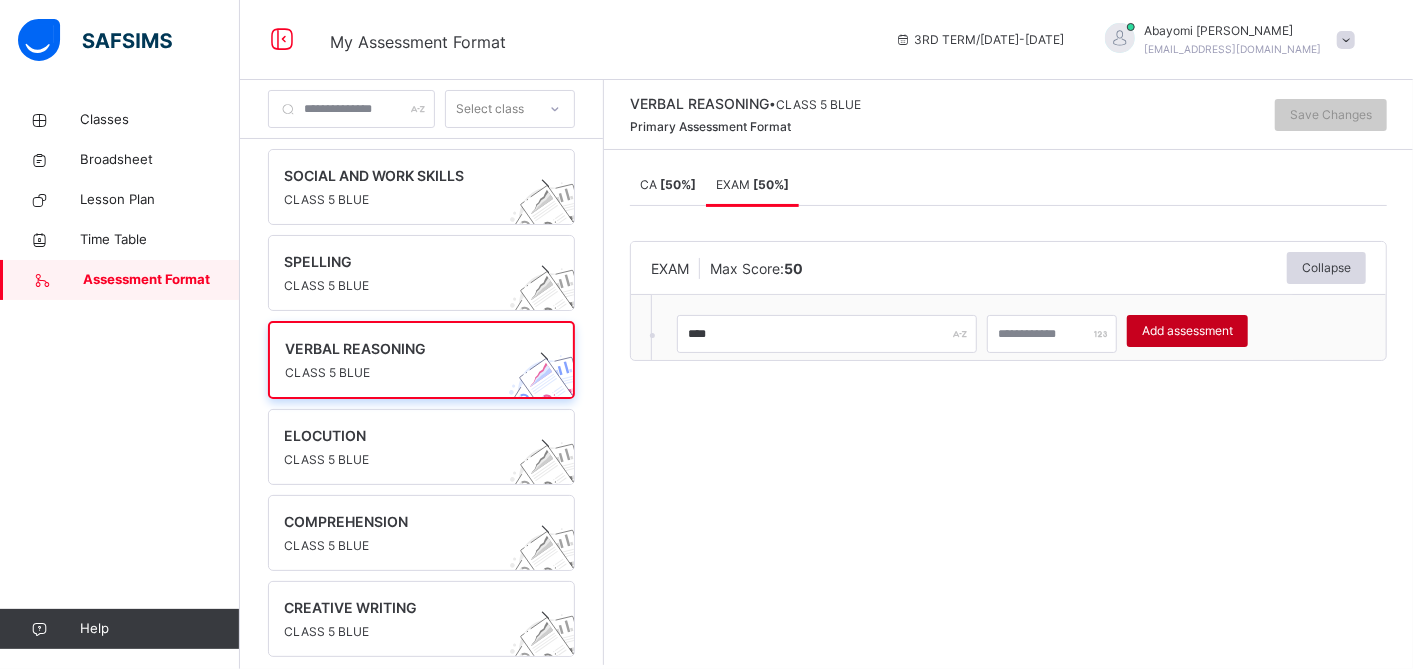 click on "Add assessment" at bounding box center (1187, 331) 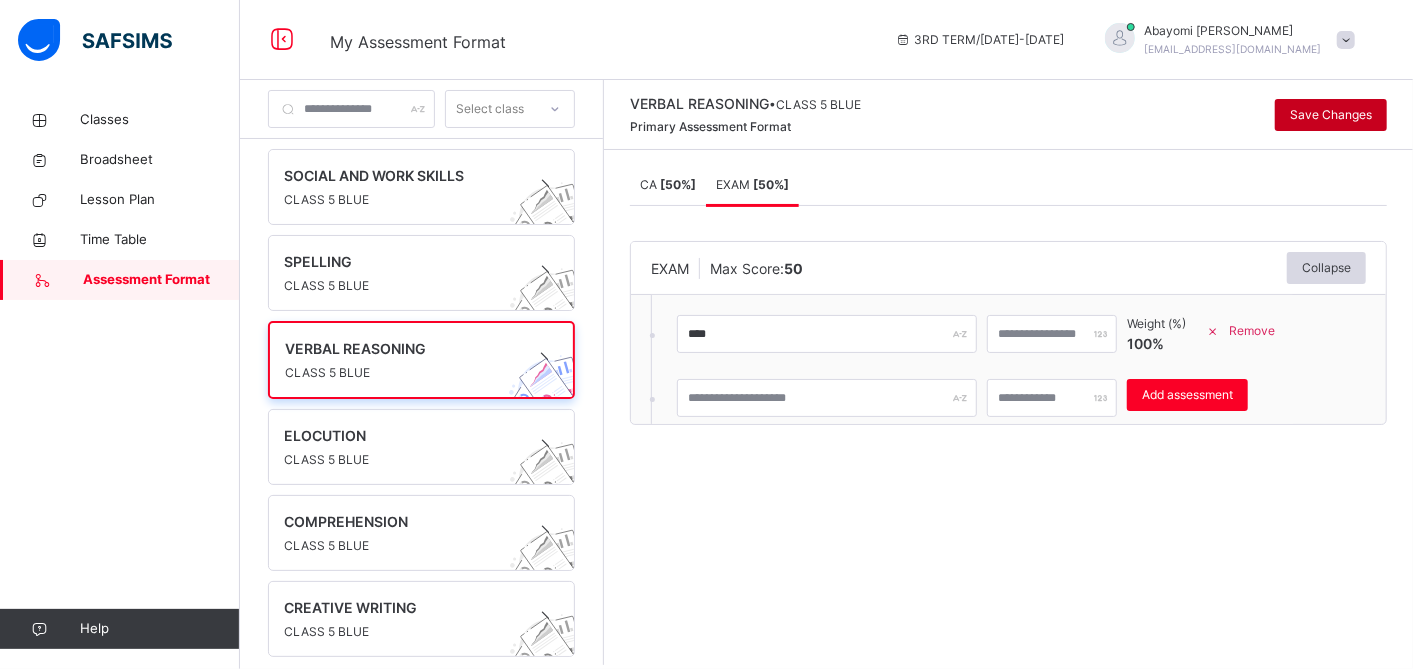 click on "Save Changes" at bounding box center (1331, 115) 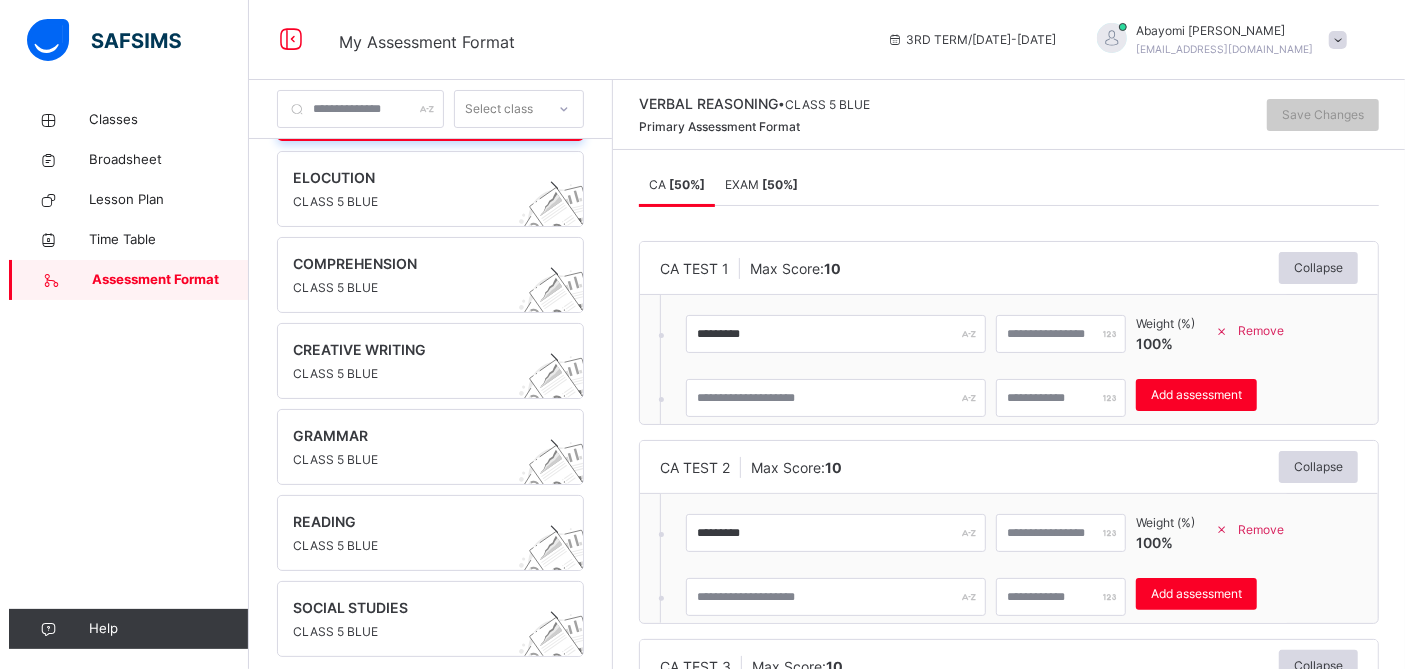 scroll, scrollTop: 264, scrollLeft: 0, axis: vertical 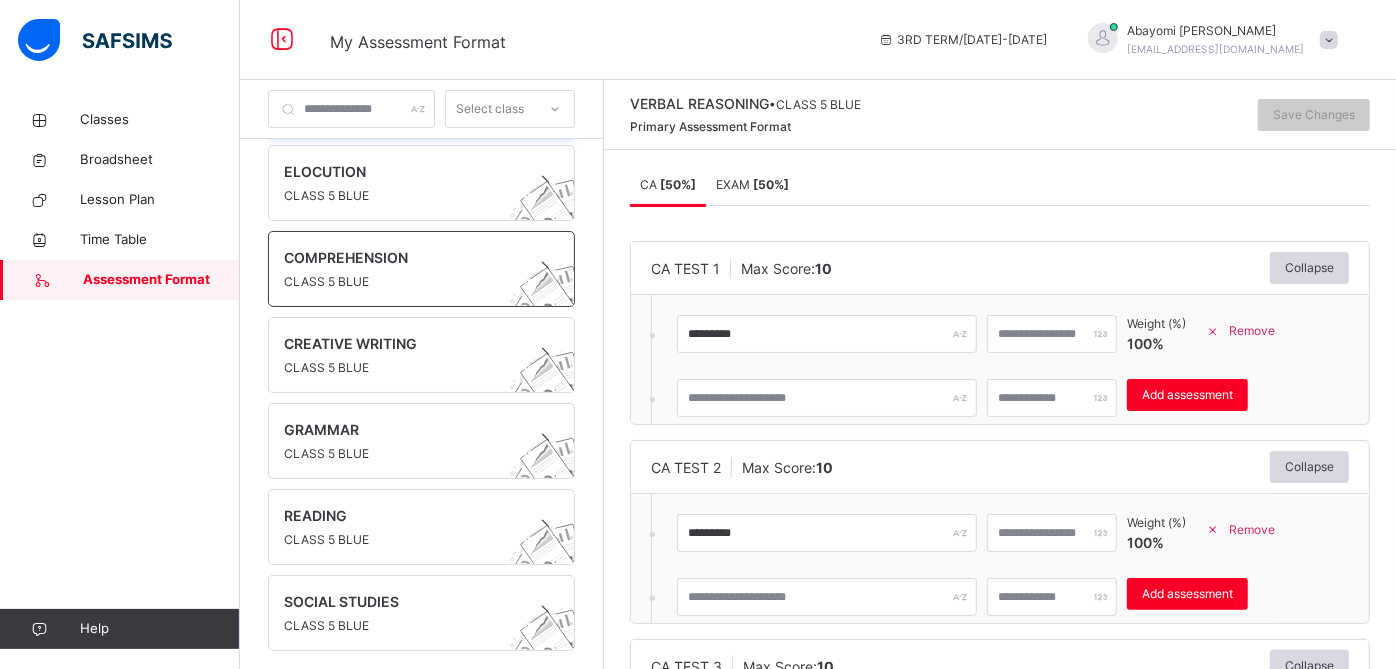 click at bounding box center (402, 270) 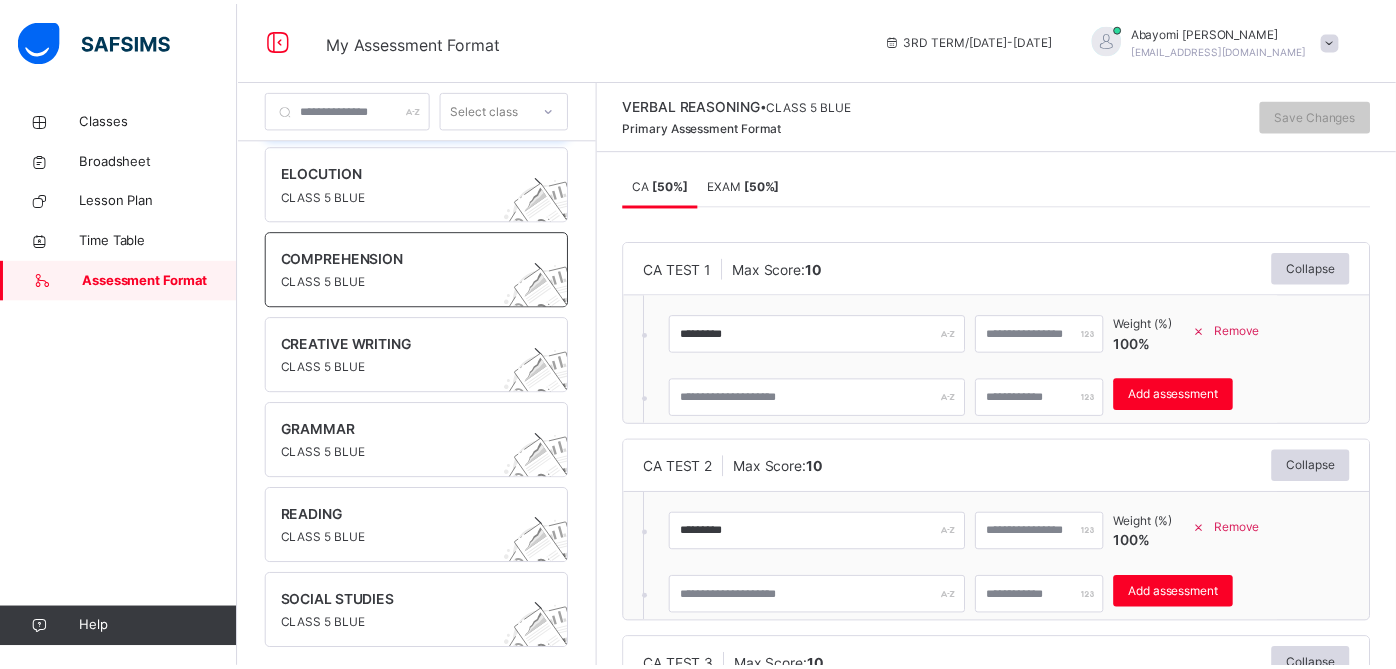 scroll, scrollTop: 262, scrollLeft: 0, axis: vertical 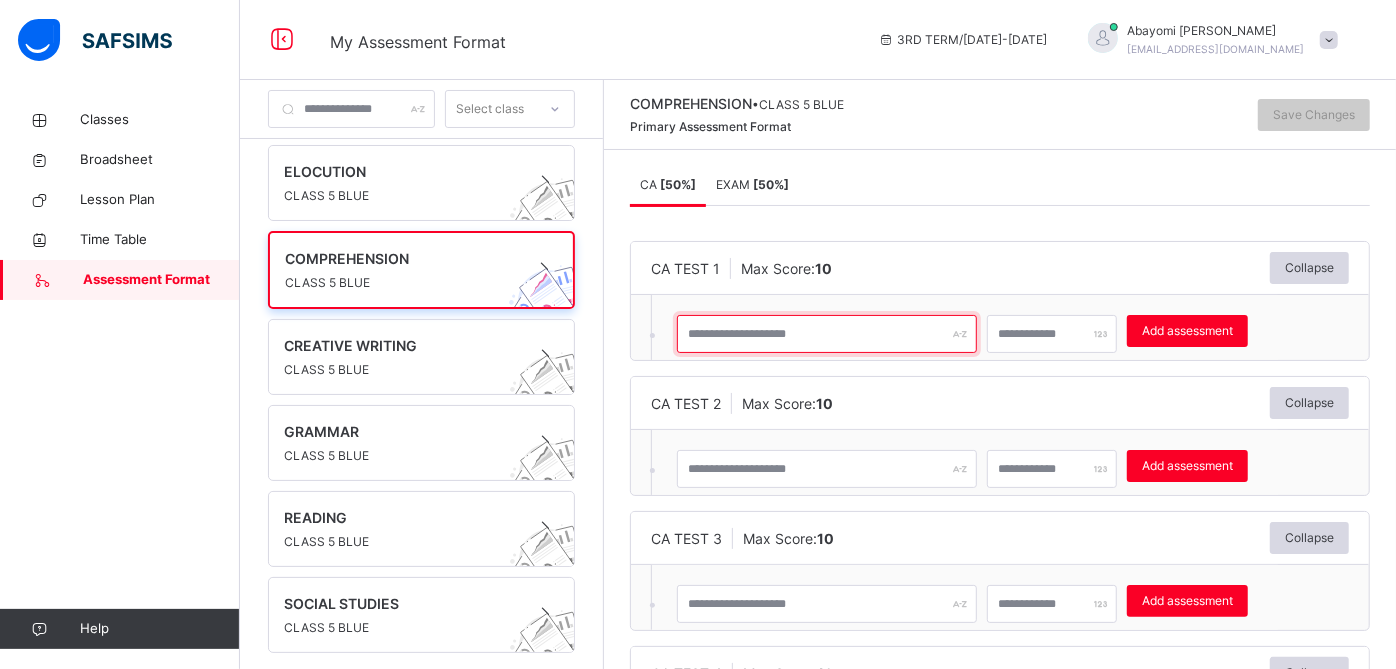 click at bounding box center [827, 334] 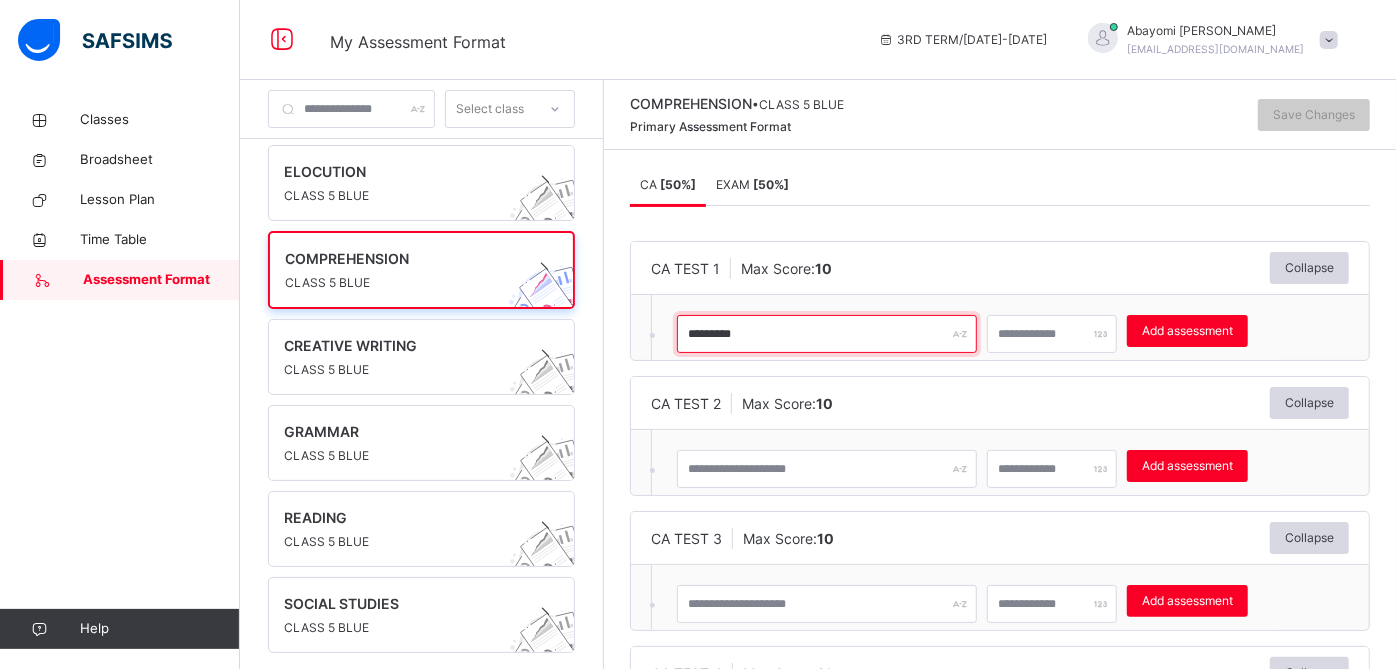 type on "*********" 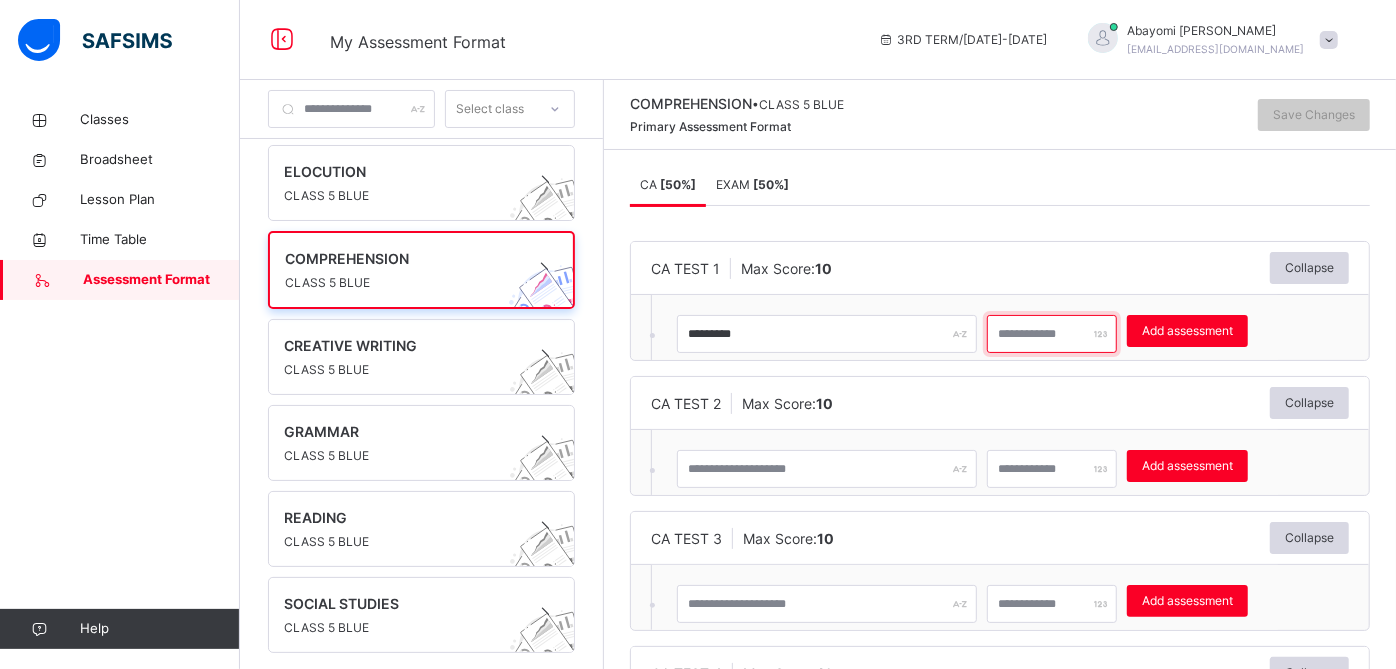 click at bounding box center [1052, 334] 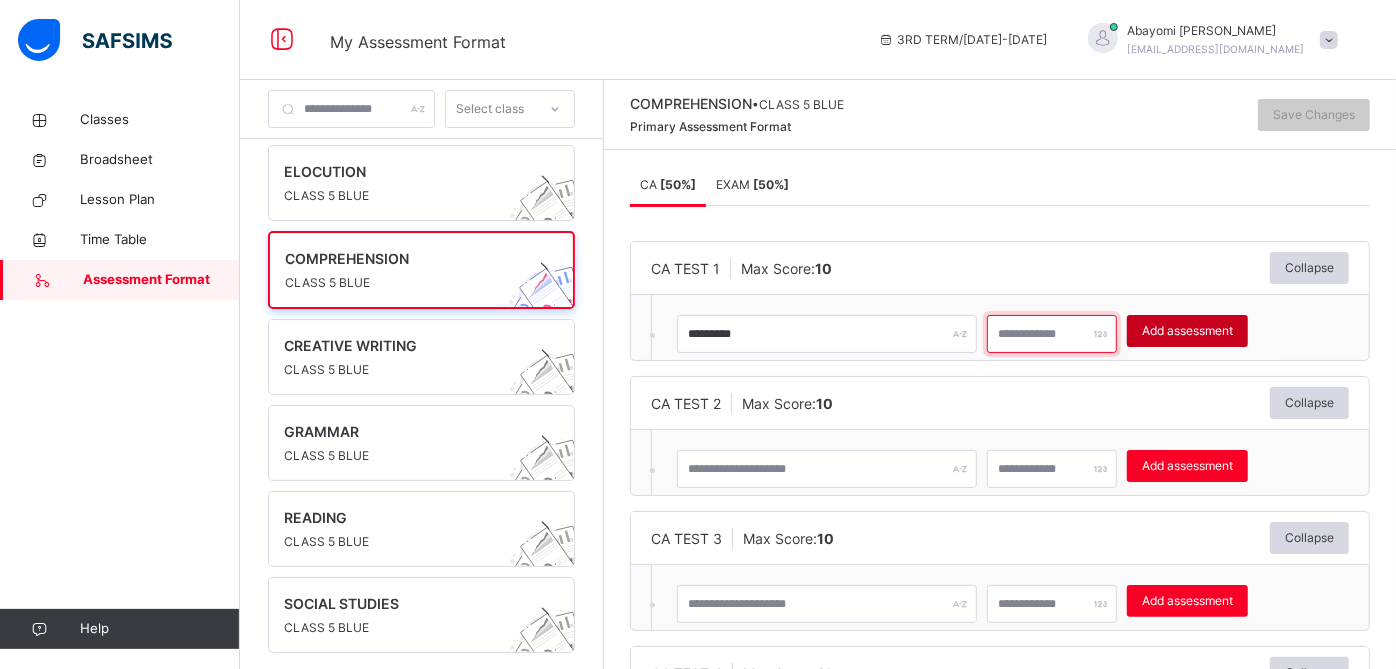type on "**" 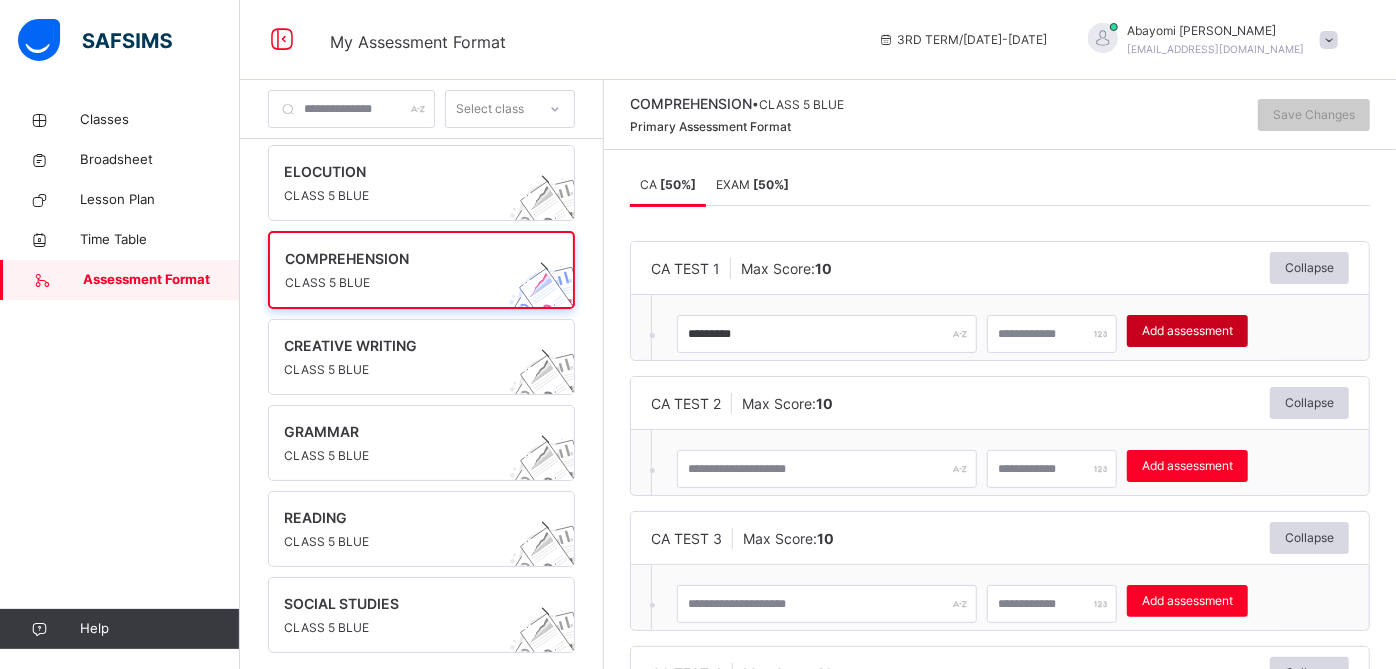 click on "Add assessment" at bounding box center (1187, 331) 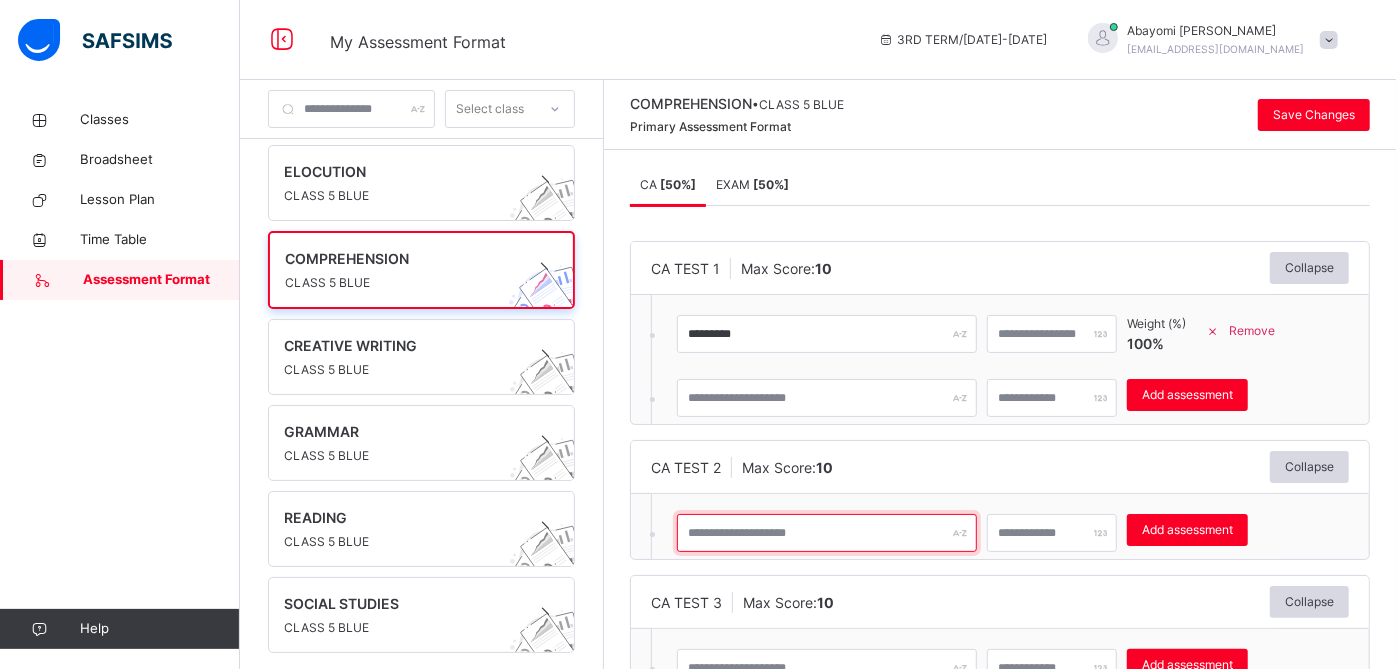 click at bounding box center [827, 533] 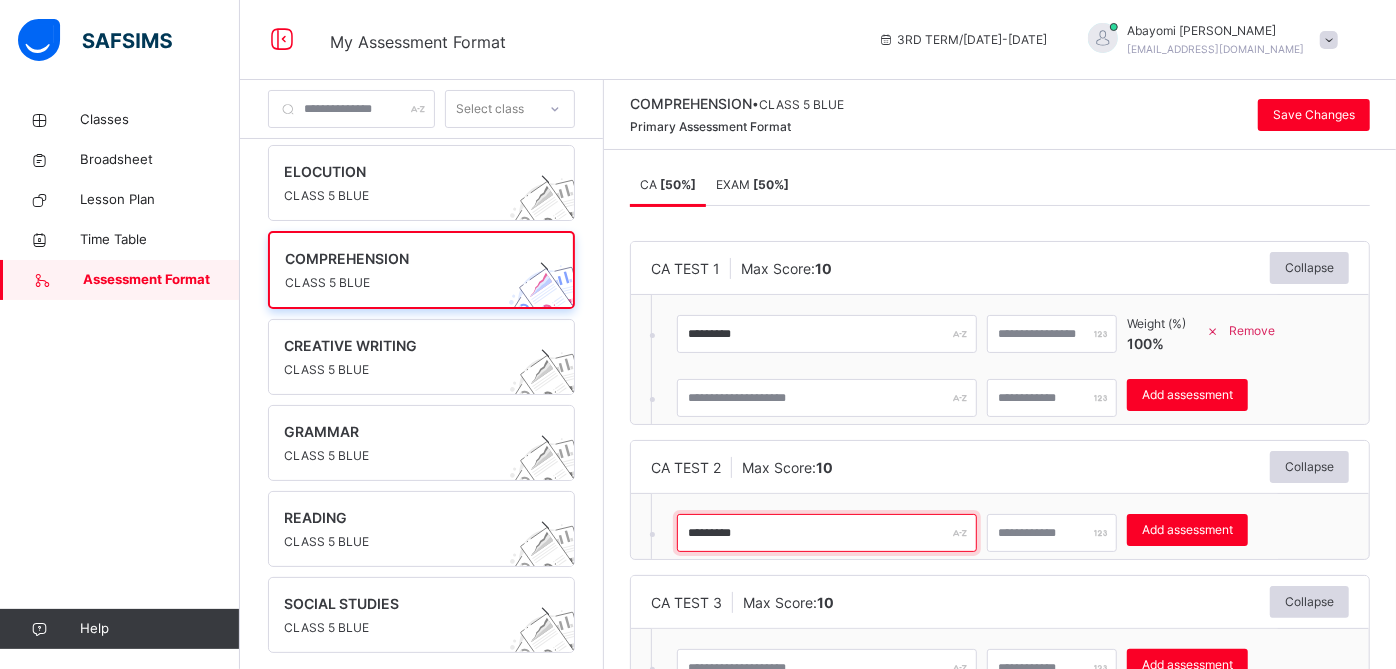 type on "*********" 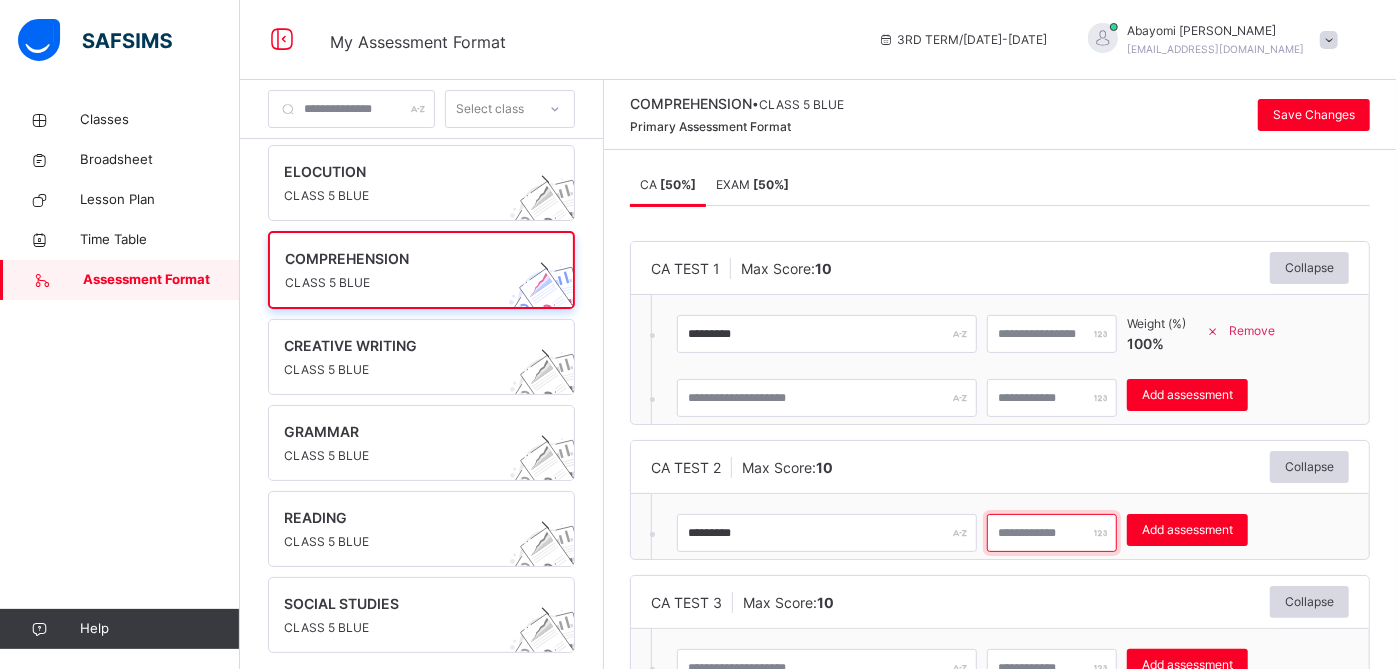 click at bounding box center (1052, 533) 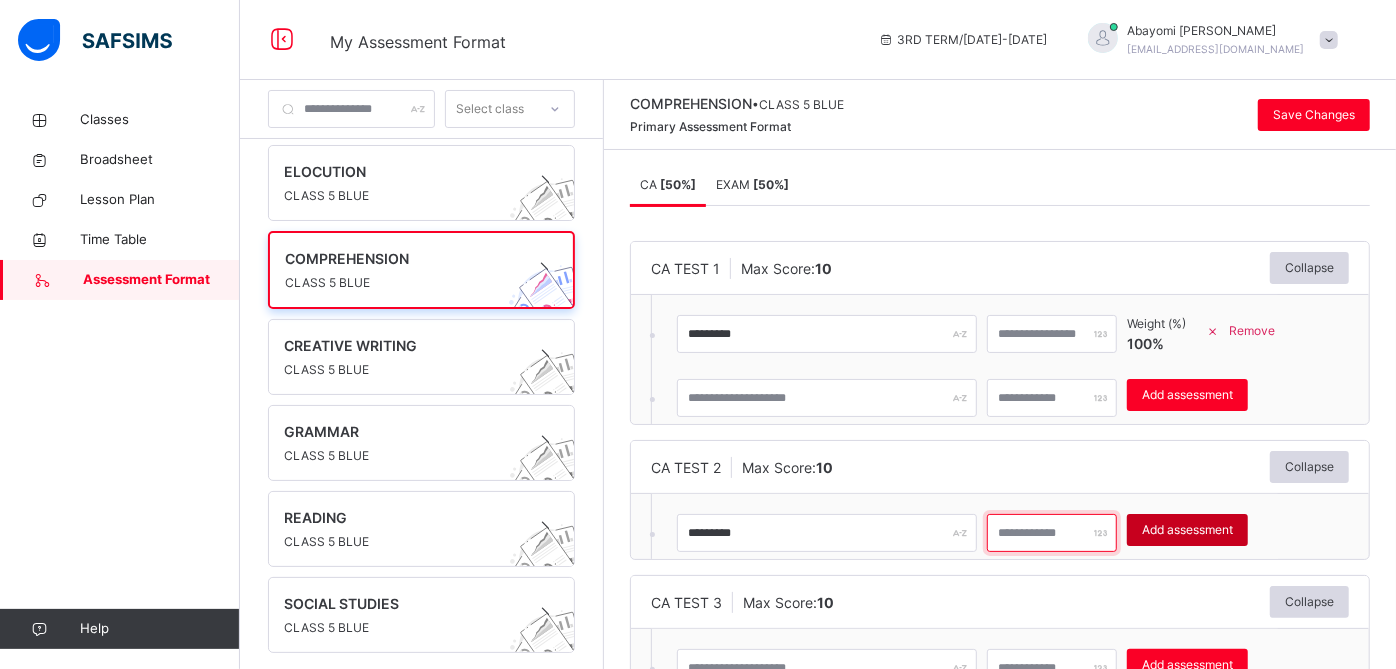 type on "**" 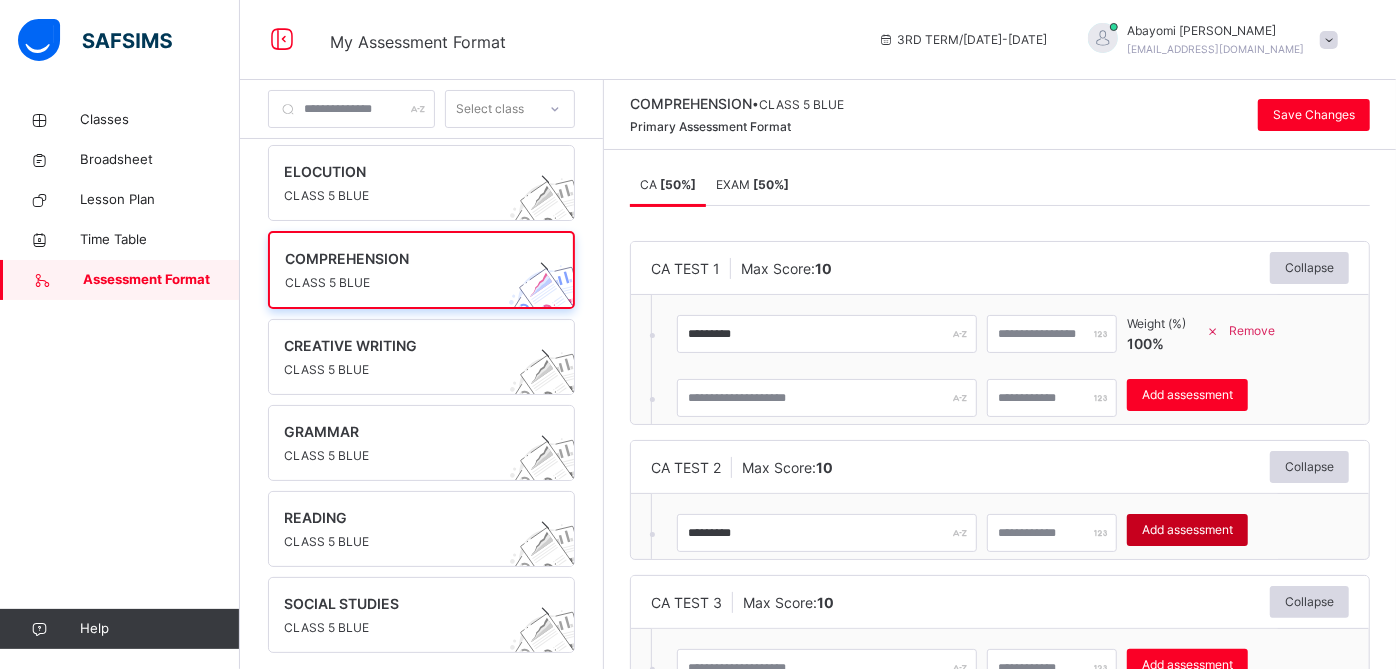 click on "Add assessment" at bounding box center [1187, 530] 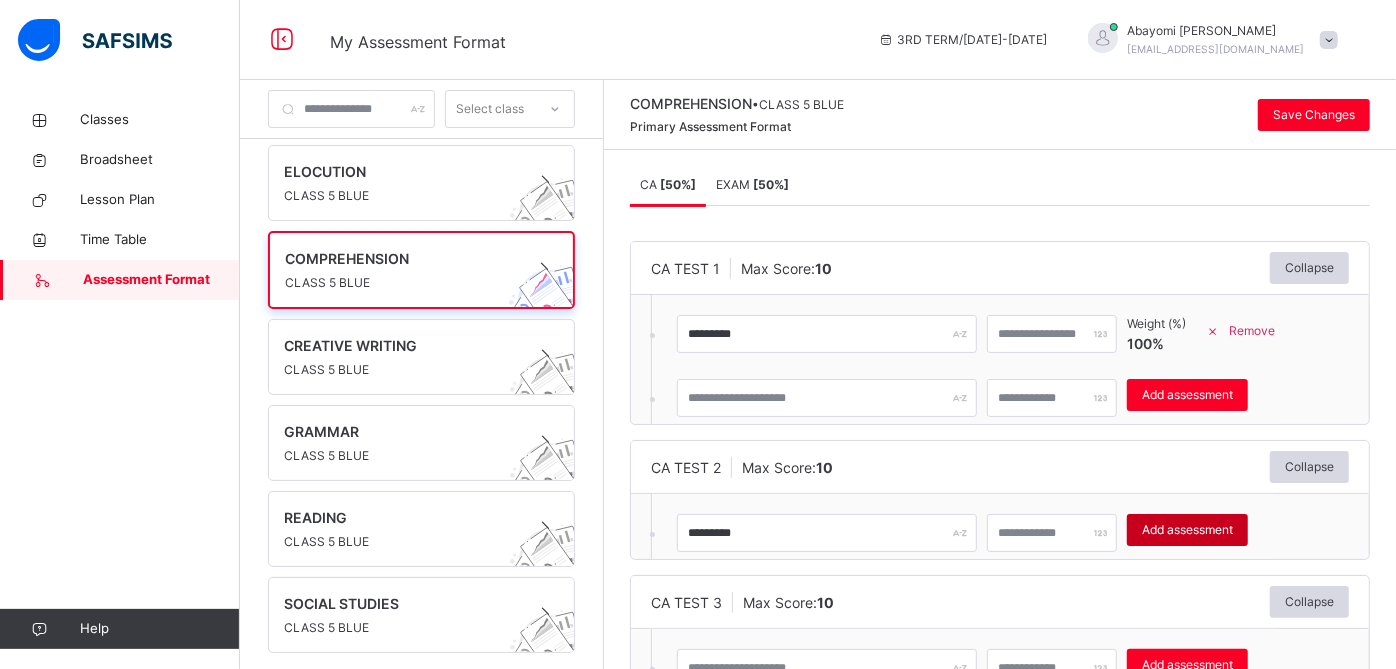type 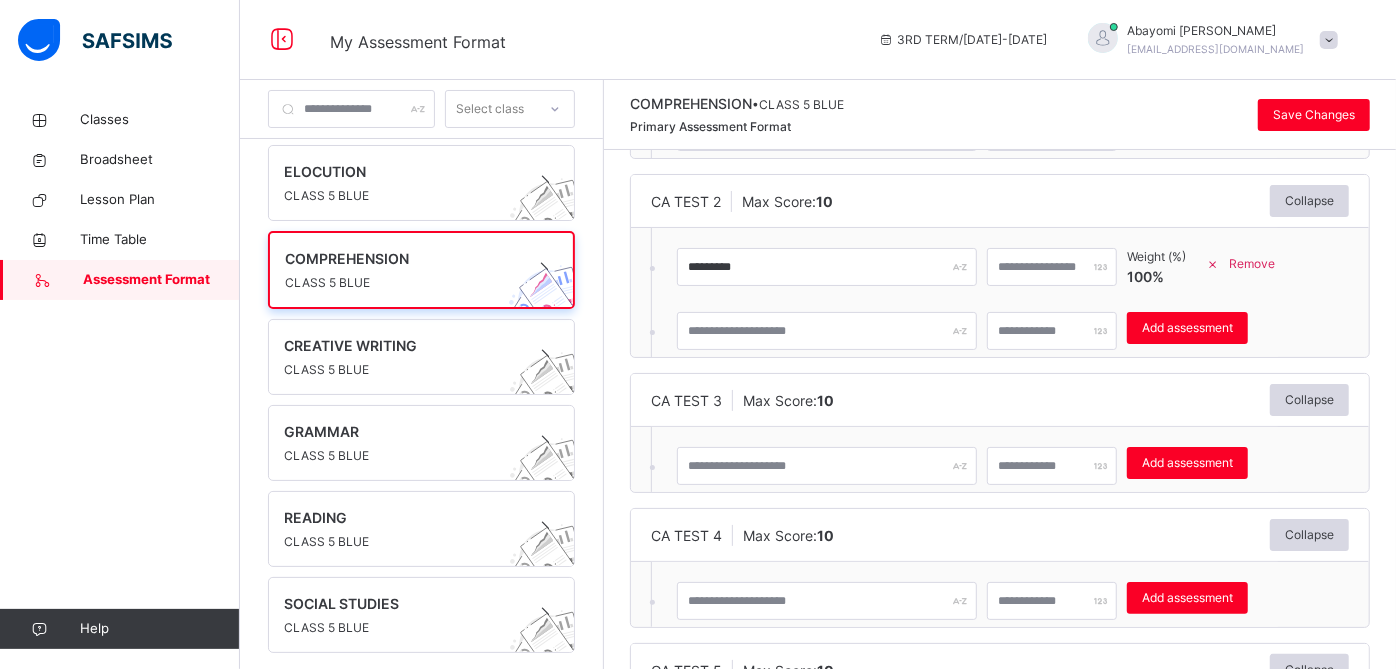 scroll, scrollTop: 400, scrollLeft: 0, axis: vertical 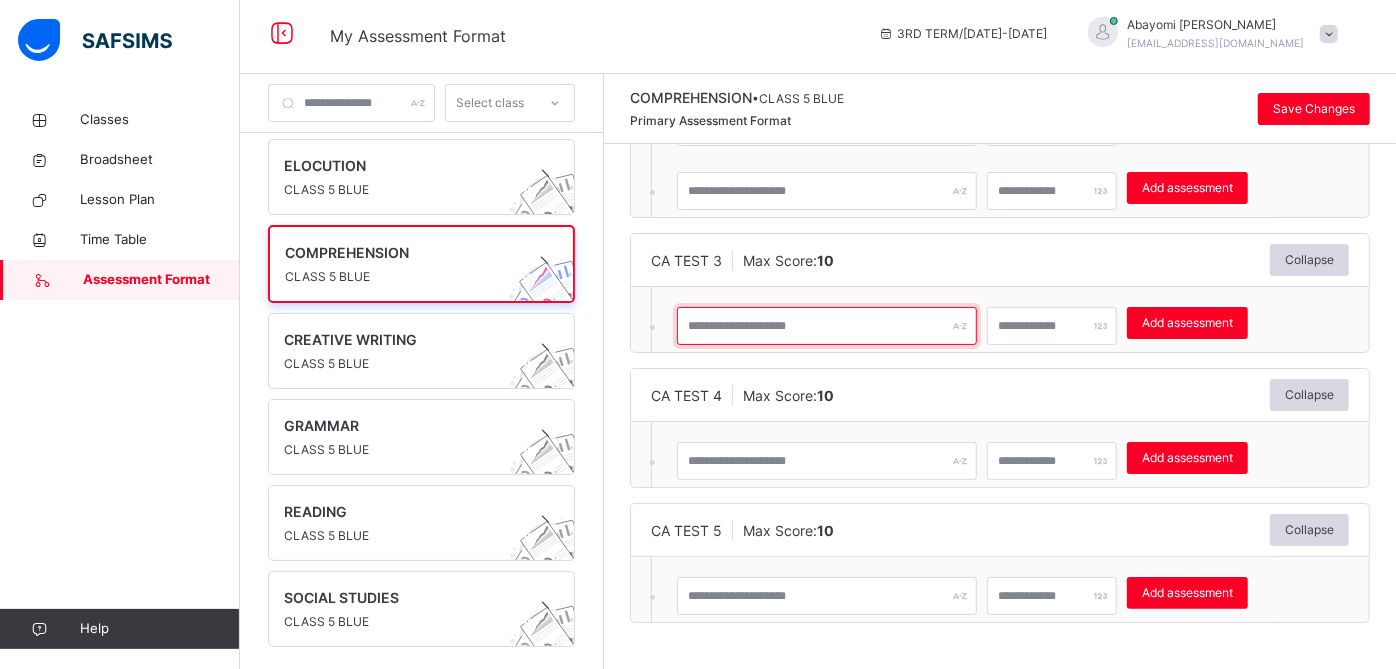 click at bounding box center [827, 326] 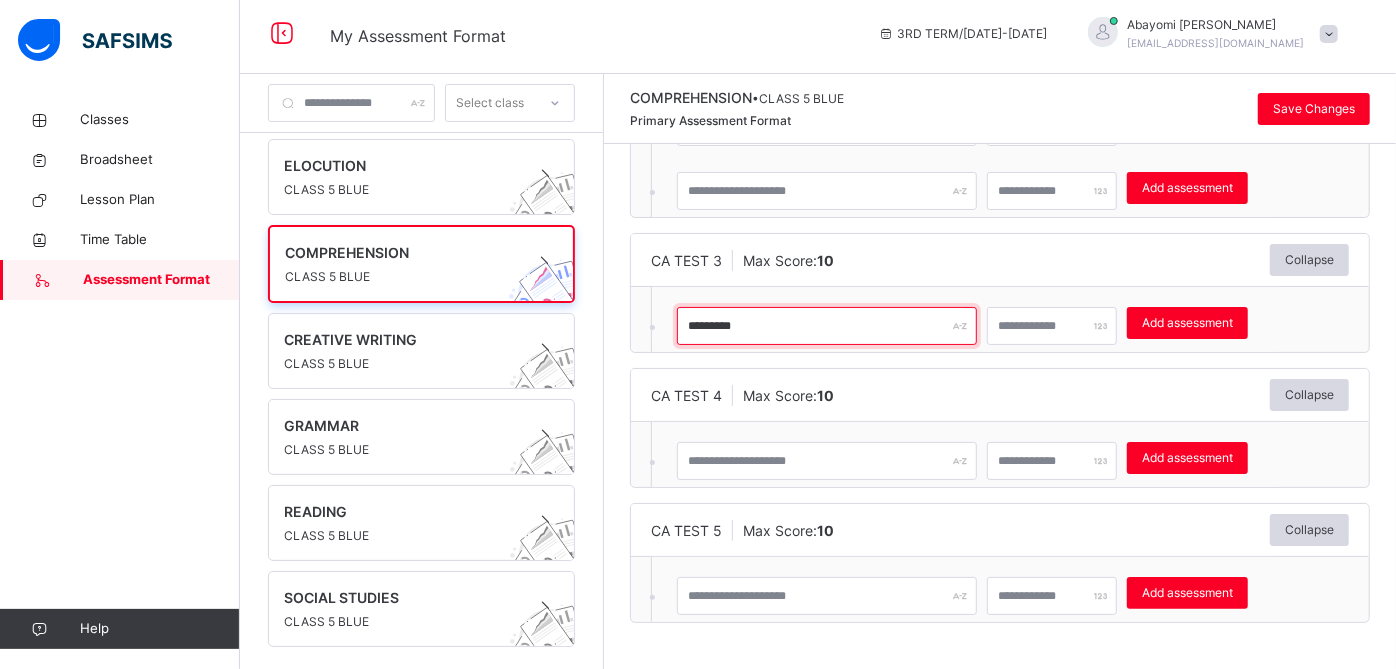 type on "*********" 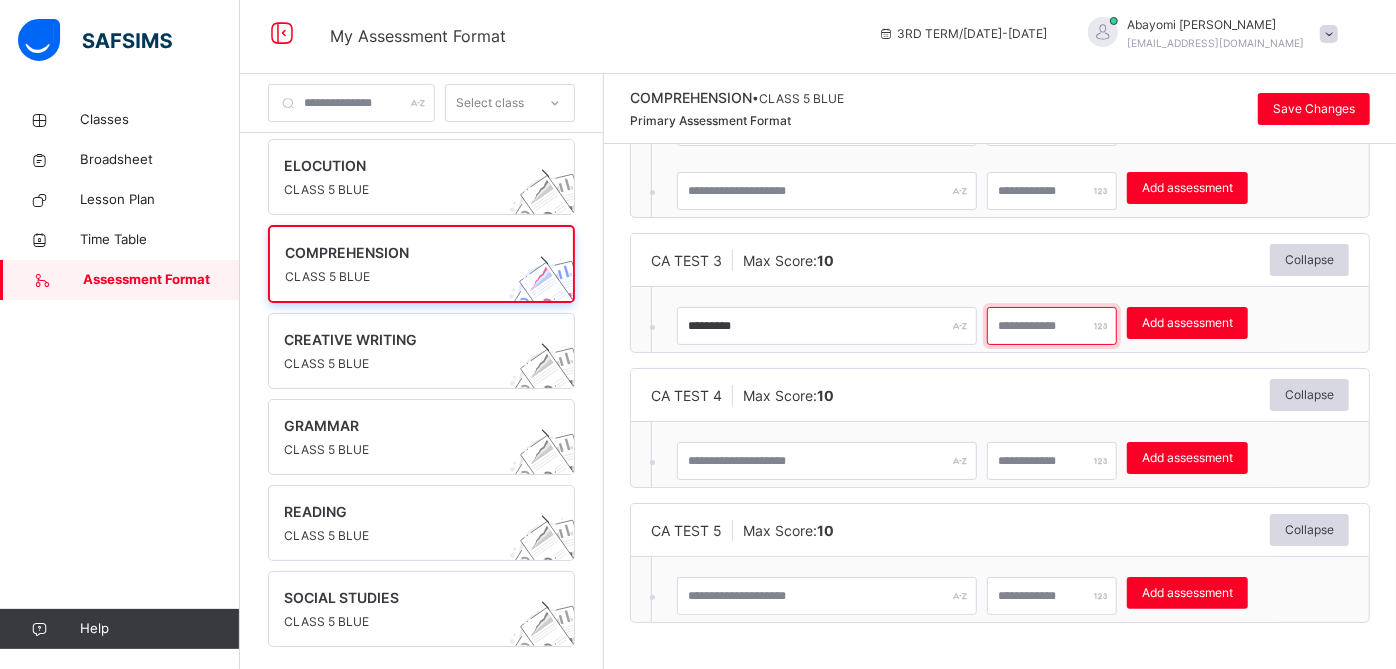 click at bounding box center [1052, 326] 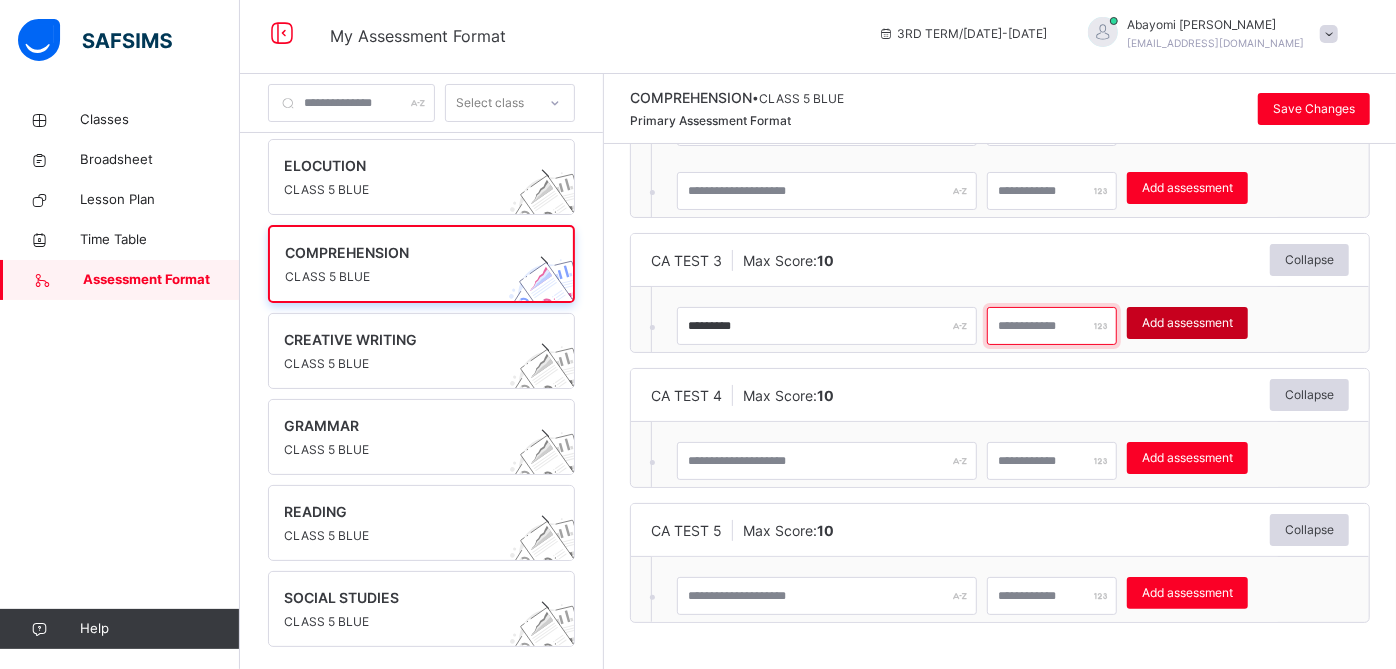 type on "**" 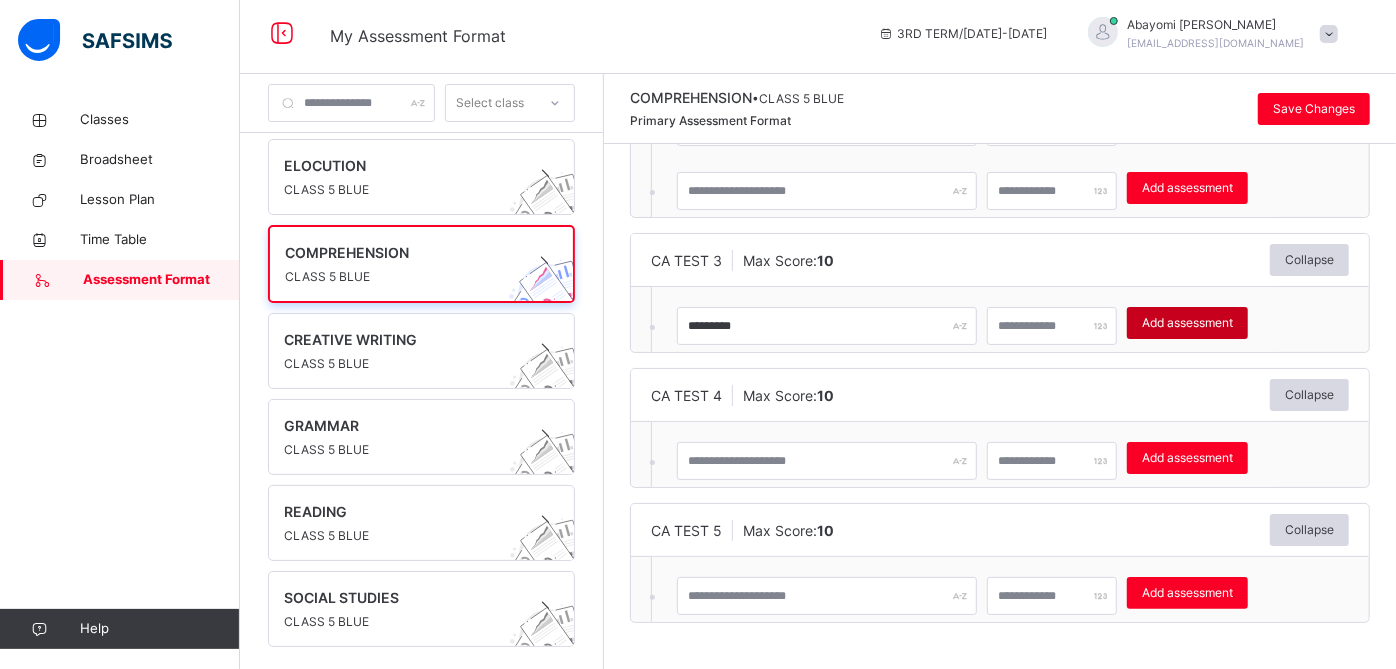click on "Add assessment" at bounding box center (1187, 323) 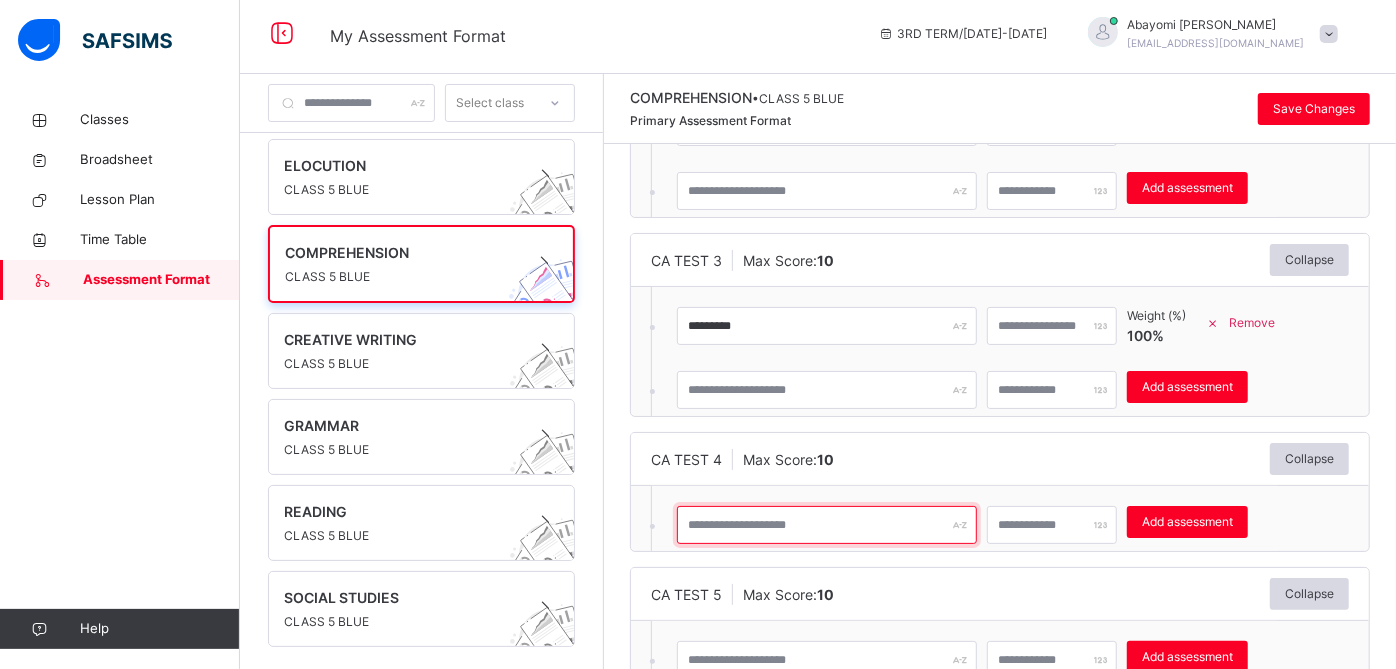 click at bounding box center (827, 525) 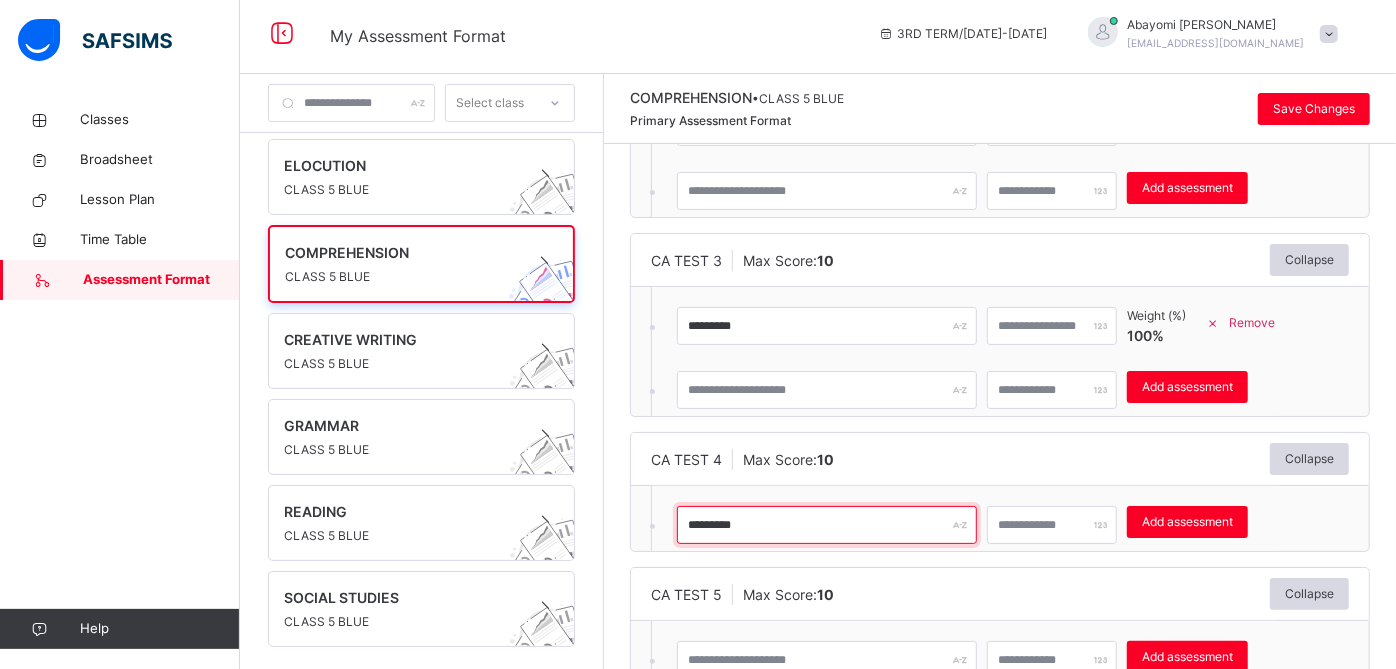 type on "*********" 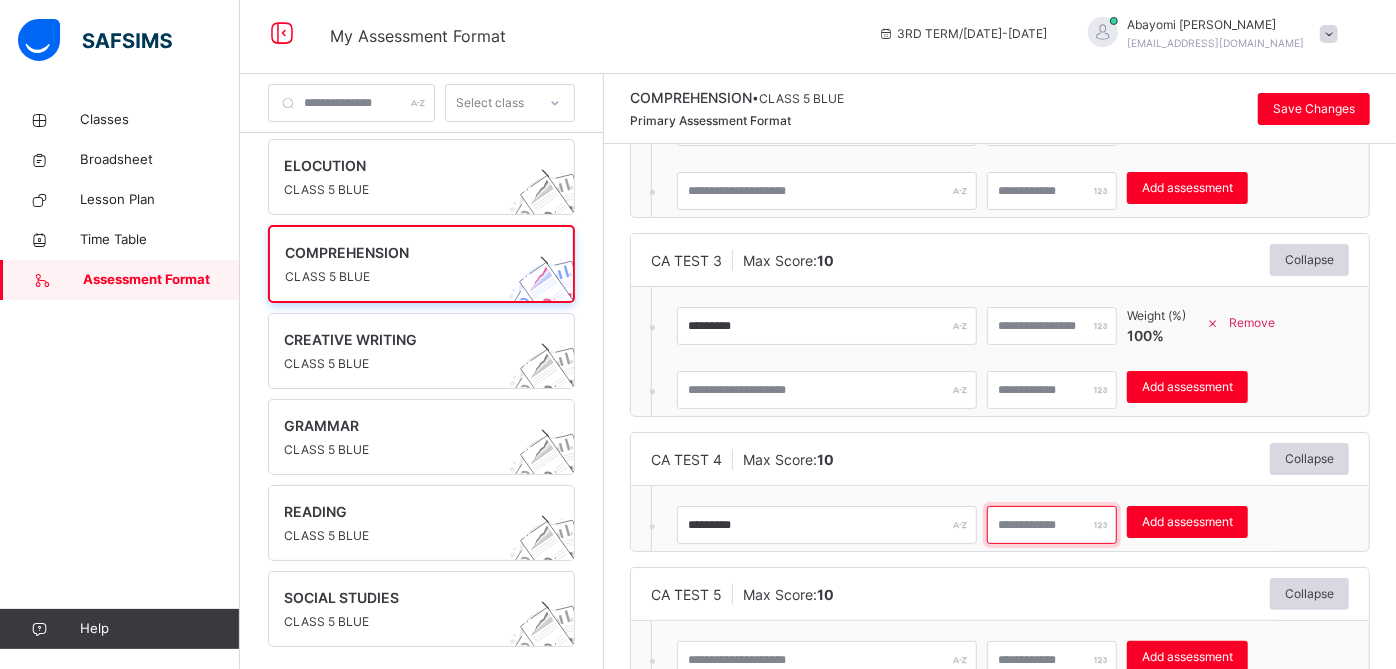 click at bounding box center (1052, 525) 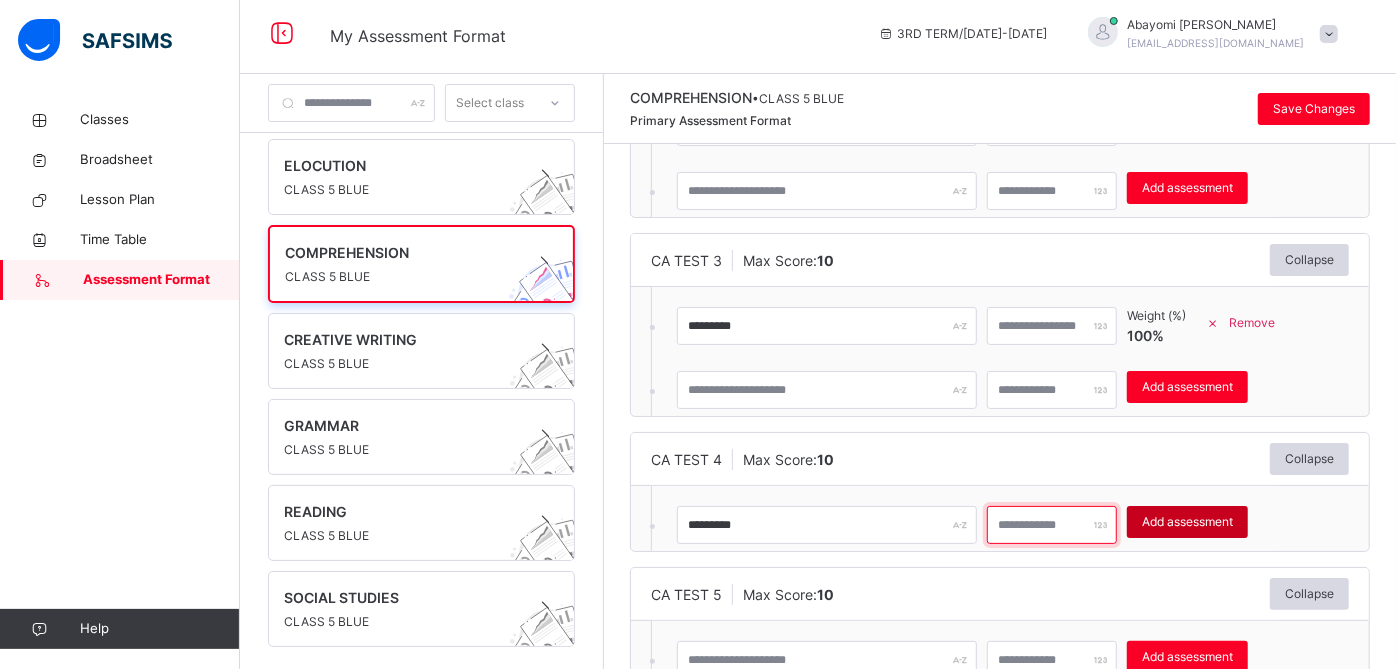 type on "**" 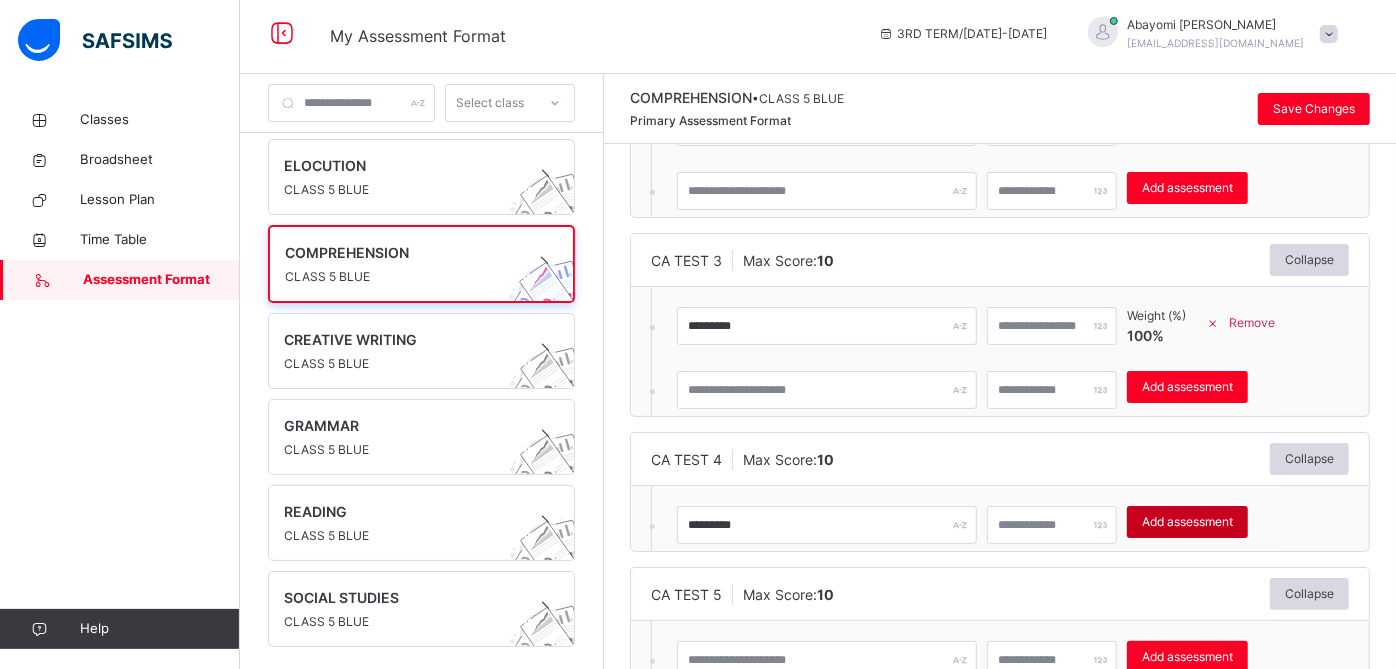click on "Add assessment" at bounding box center [1187, 522] 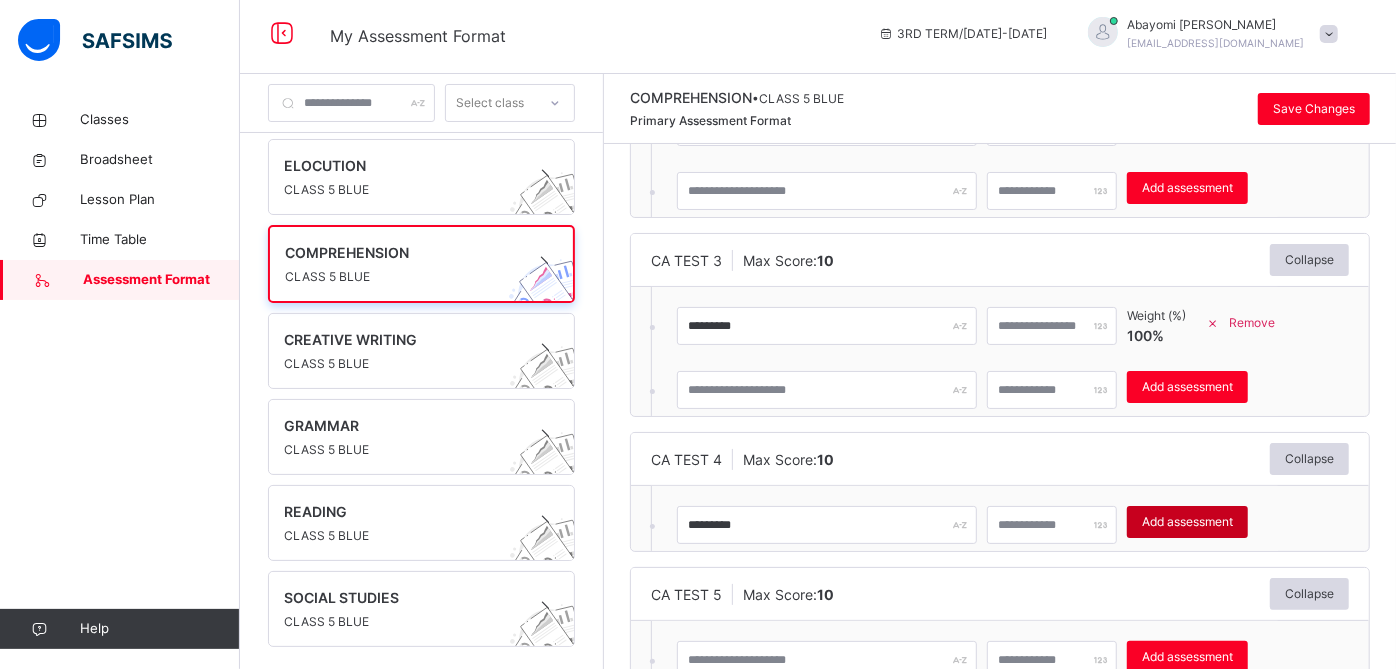 type 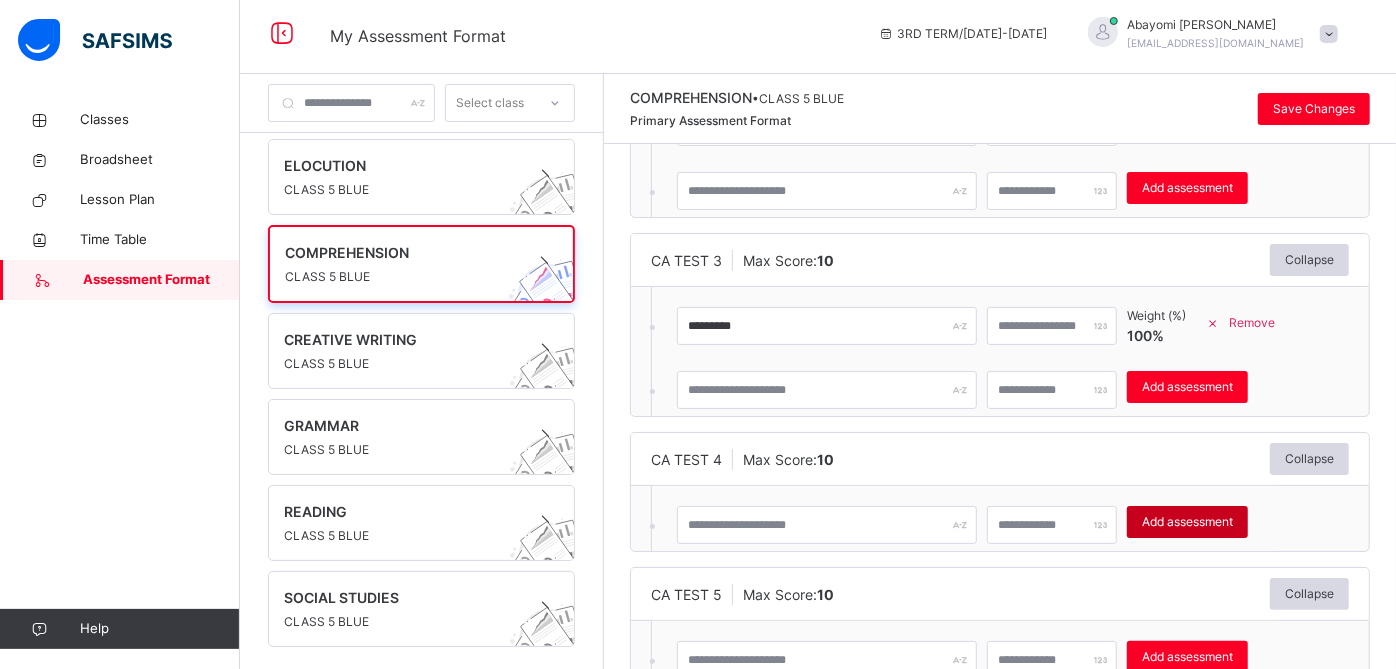 type on "*" 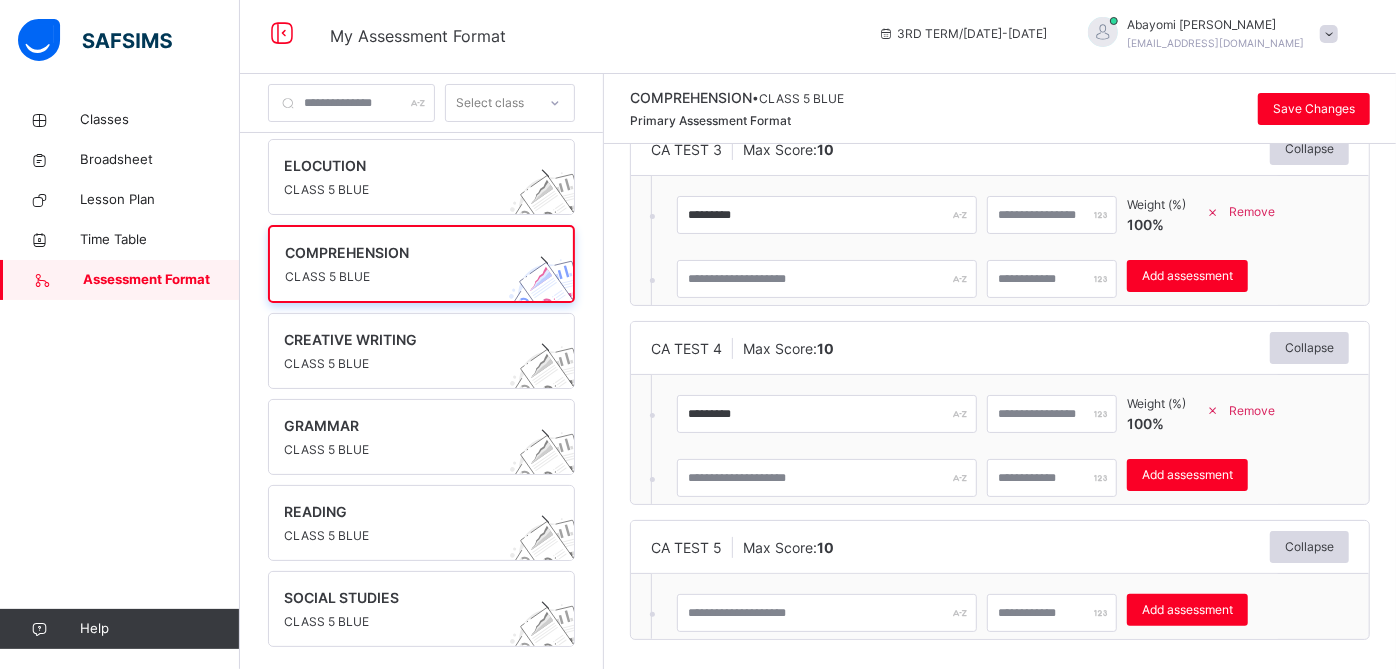scroll, scrollTop: 528, scrollLeft: 0, axis: vertical 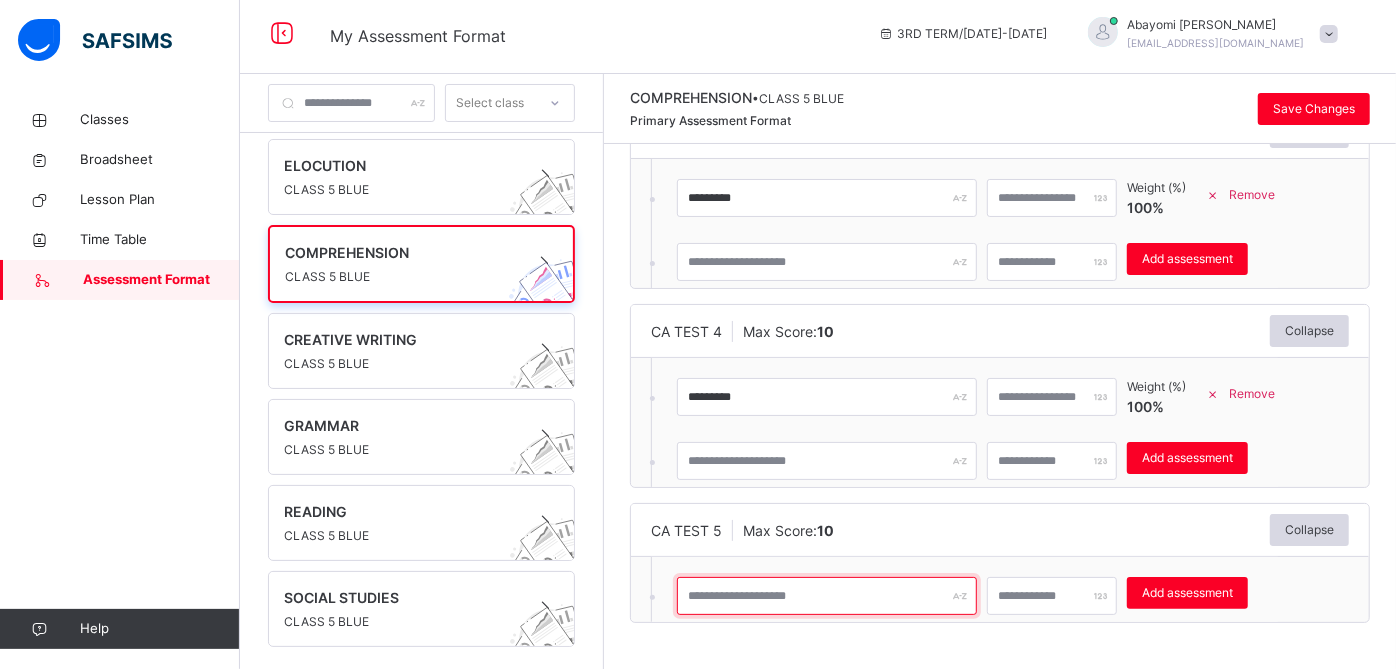 click at bounding box center (827, 596) 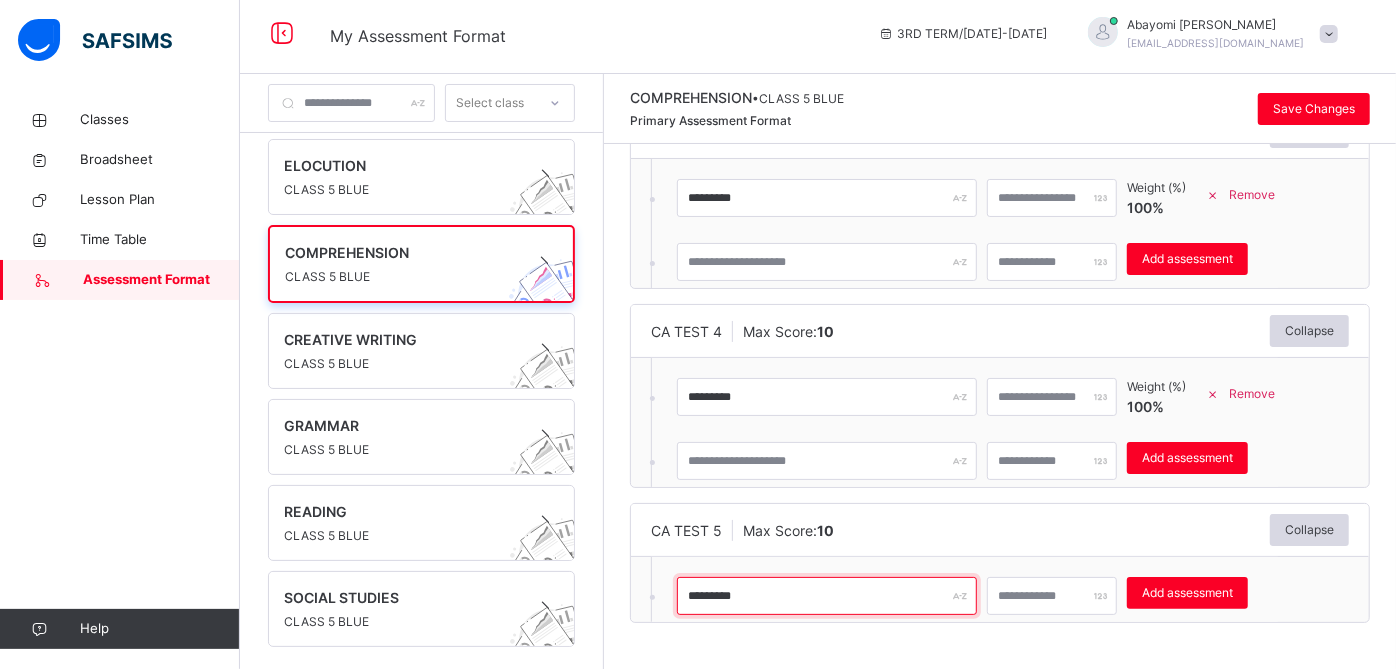 type on "*********" 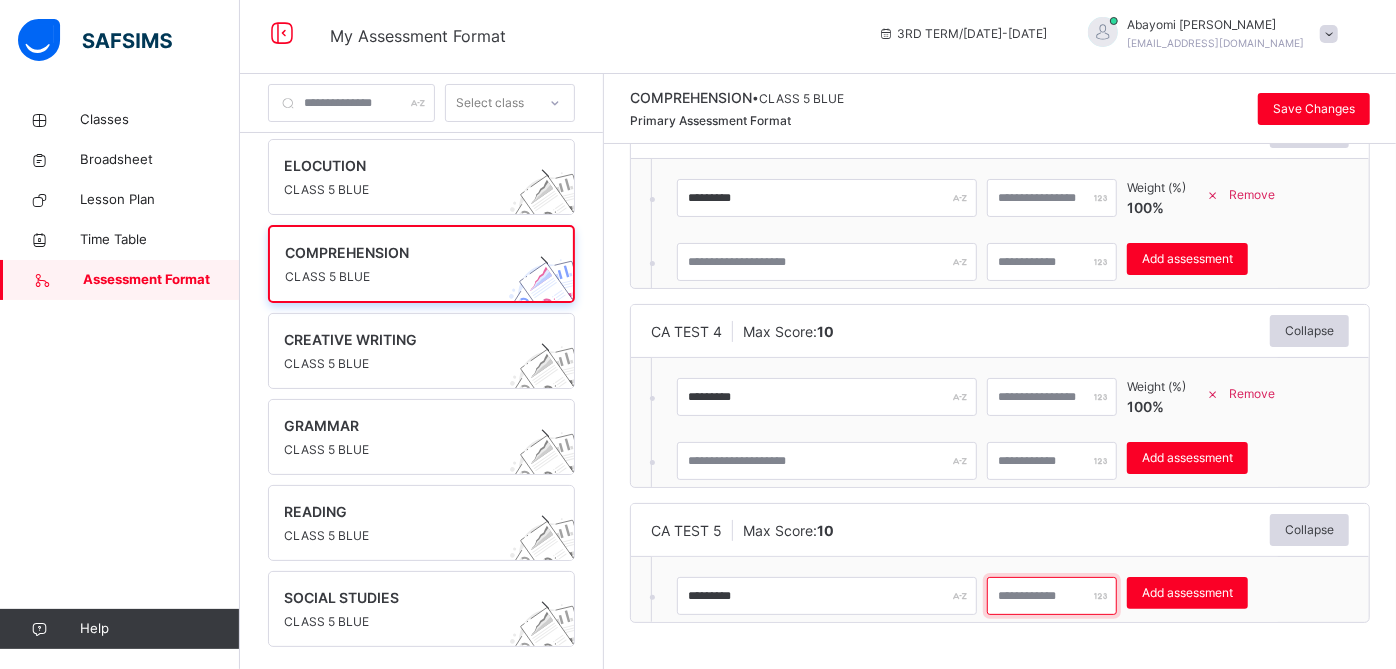 click at bounding box center (1052, 596) 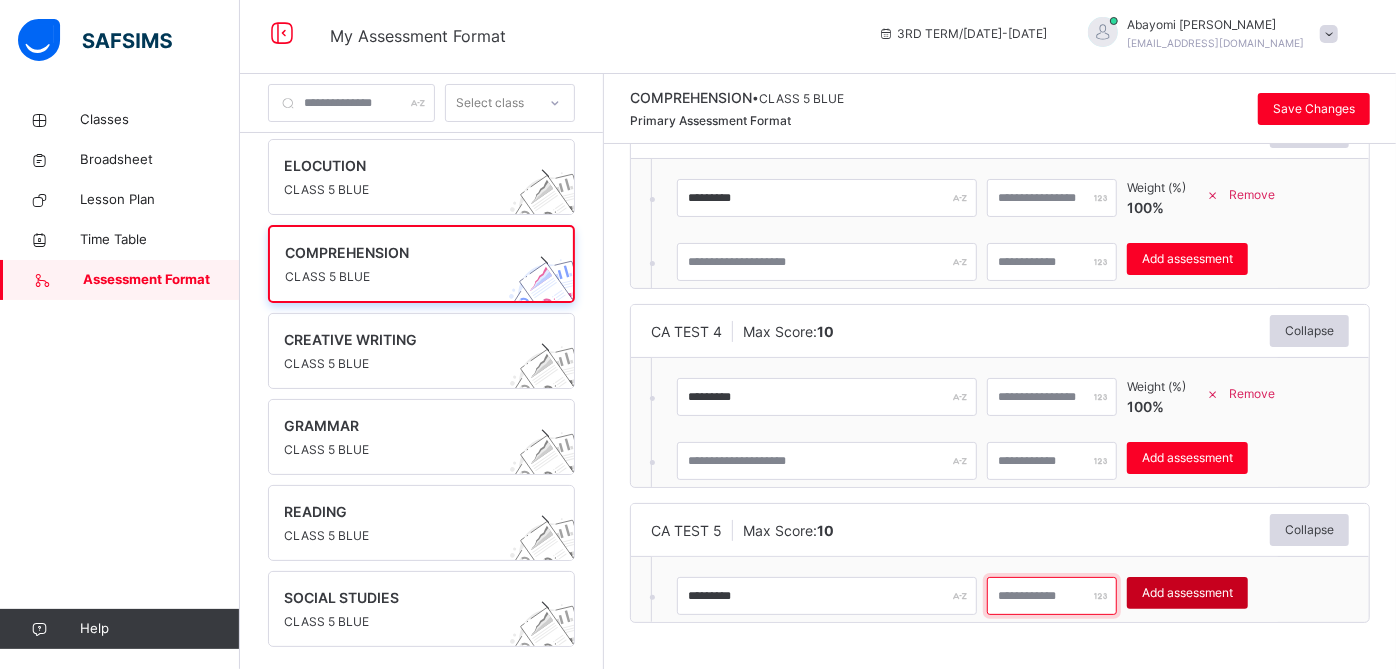 type on "**" 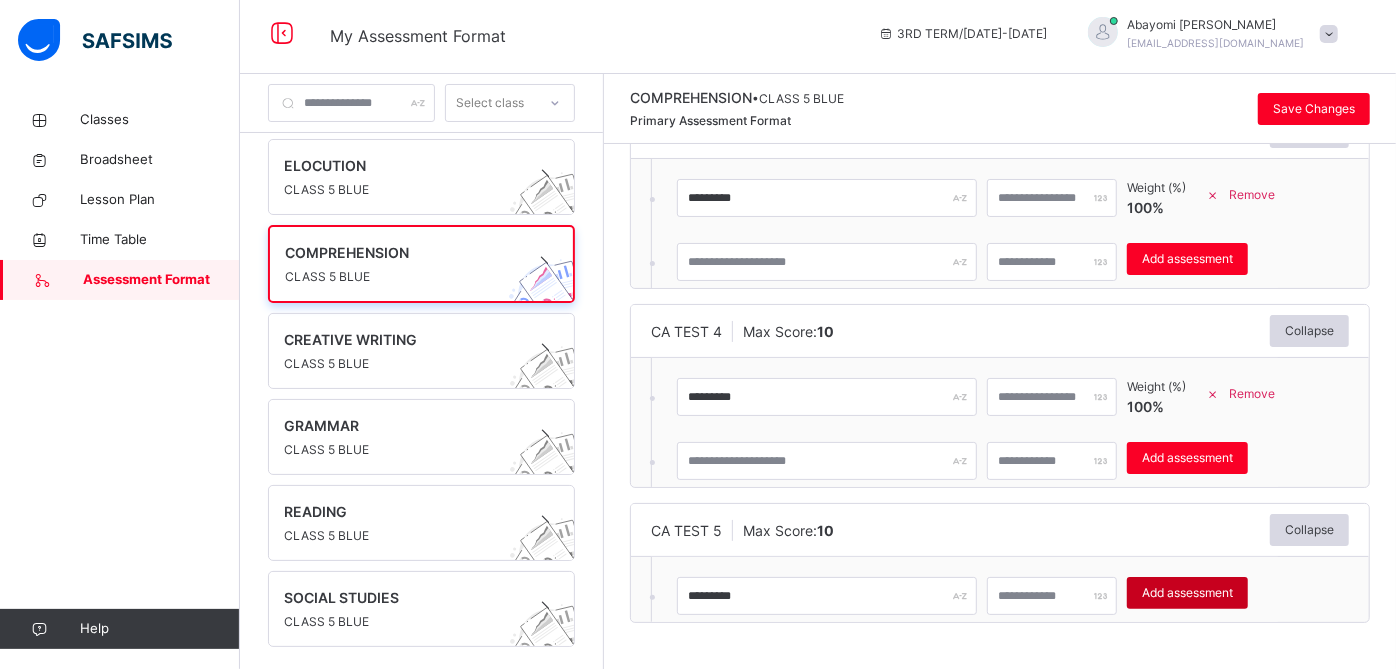 click on "Add assessment" at bounding box center (1187, 593) 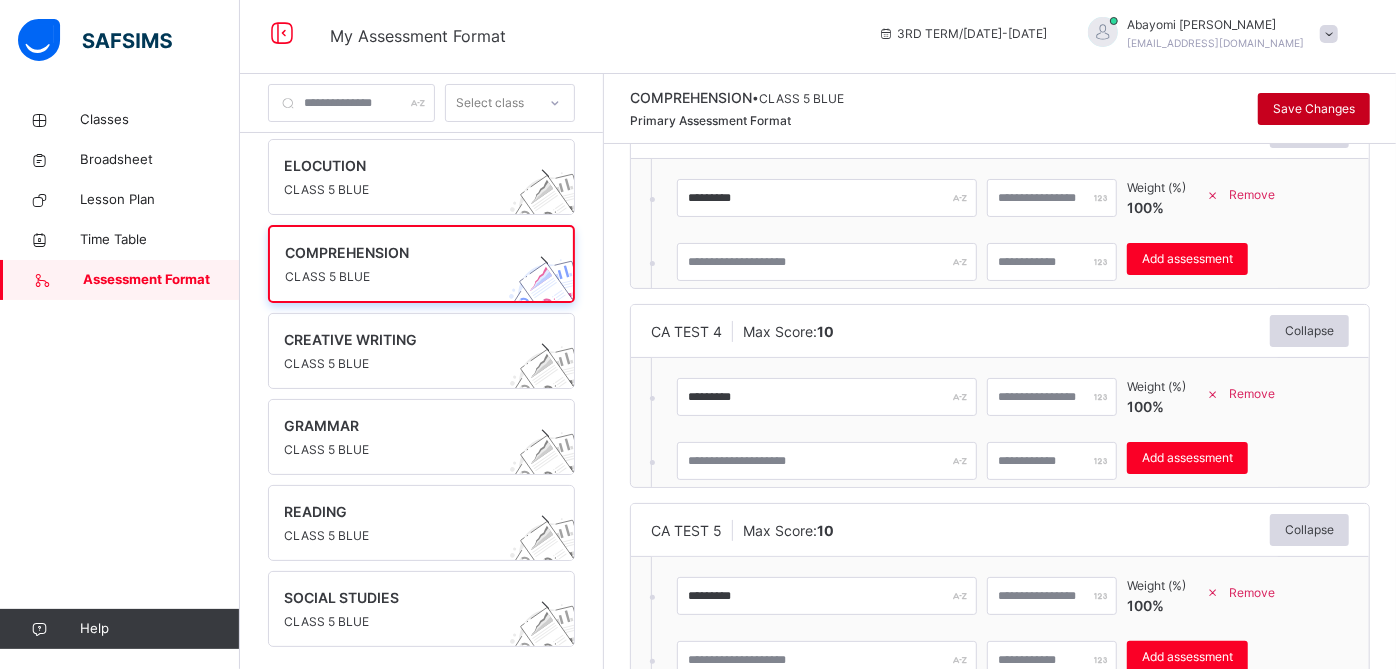 click on "Save Changes" at bounding box center [1314, 109] 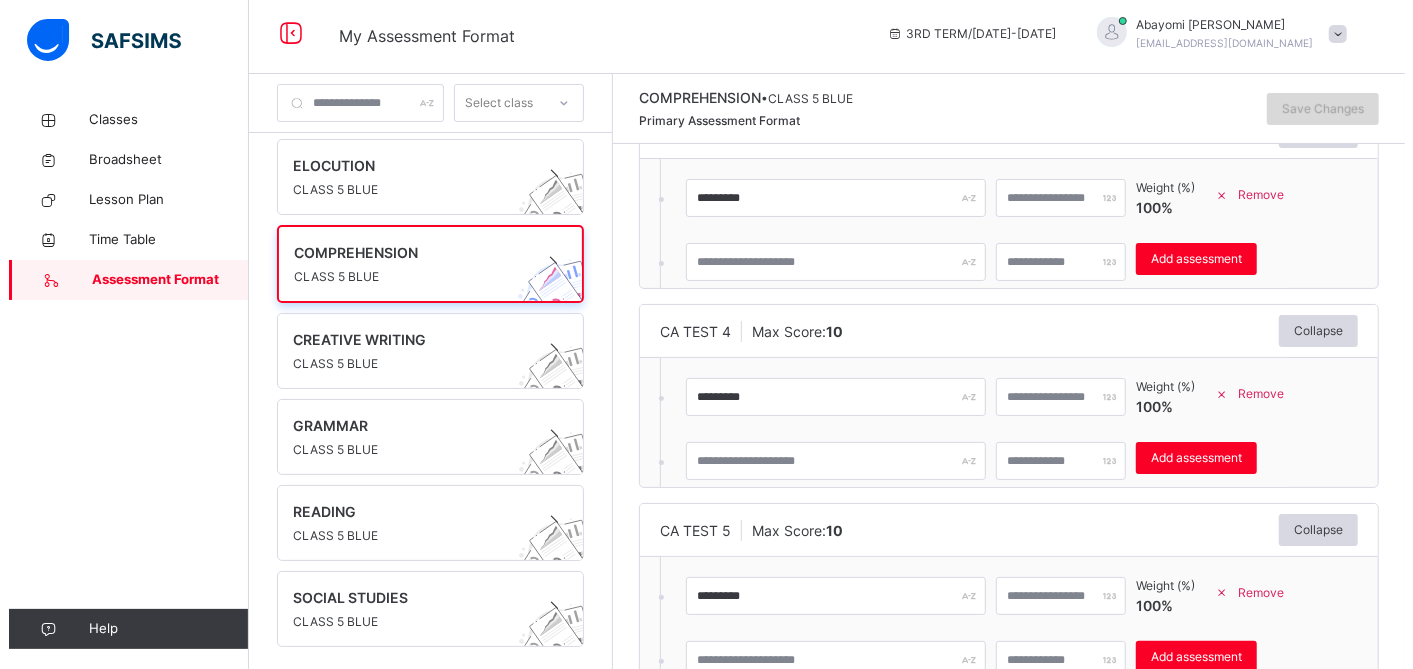 scroll, scrollTop: 0, scrollLeft: 0, axis: both 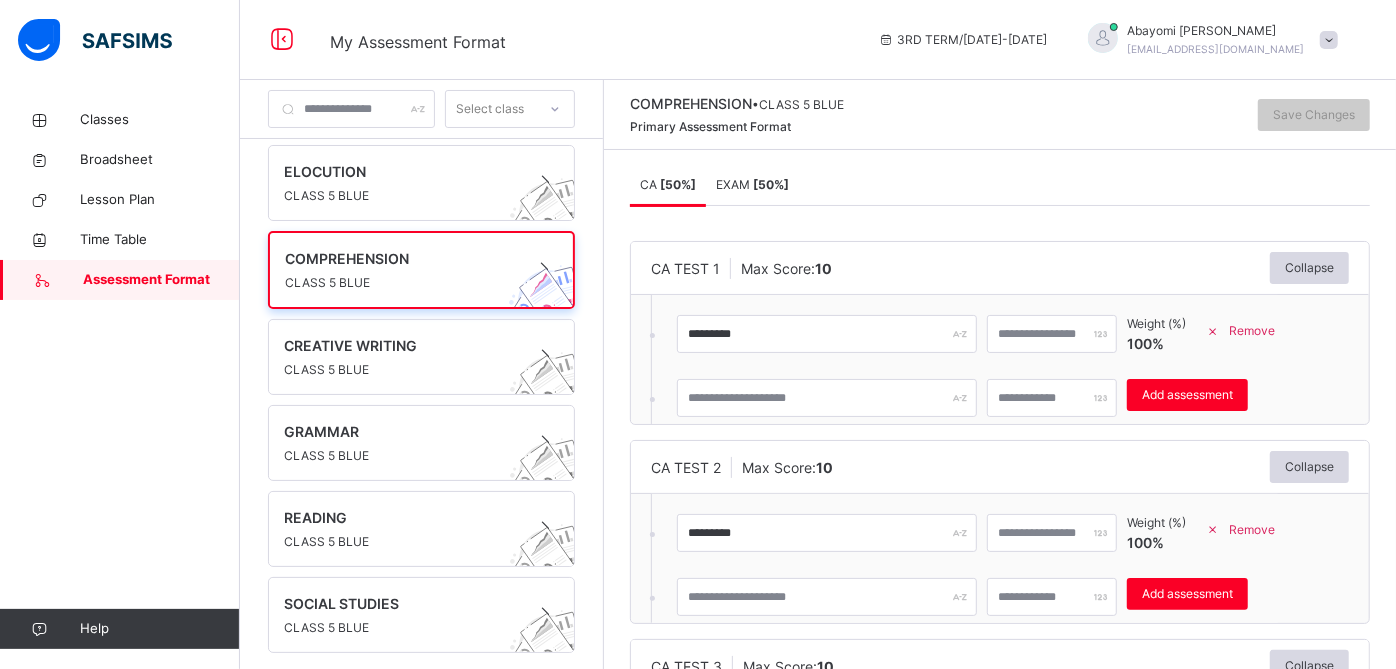 click on "EXAM   [ 50 %]" at bounding box center (752, 184) 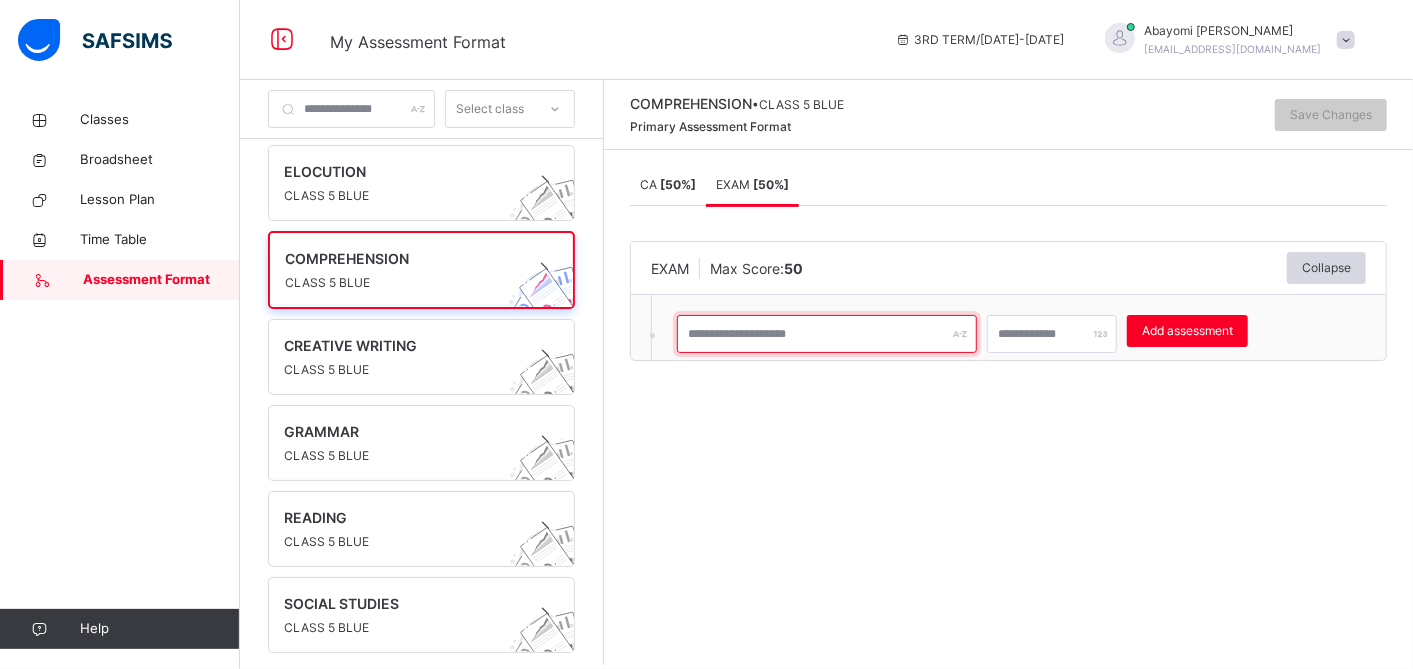 click at bounding box center [827, 334] 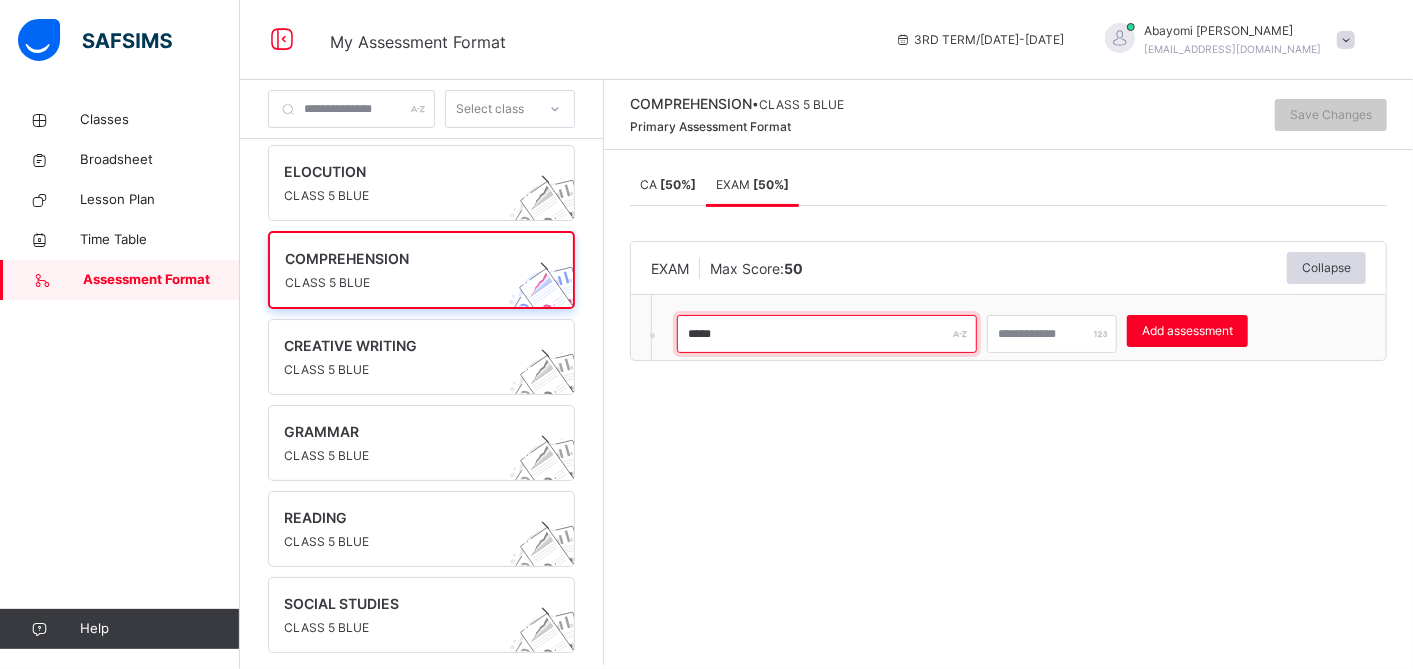 type on "****" 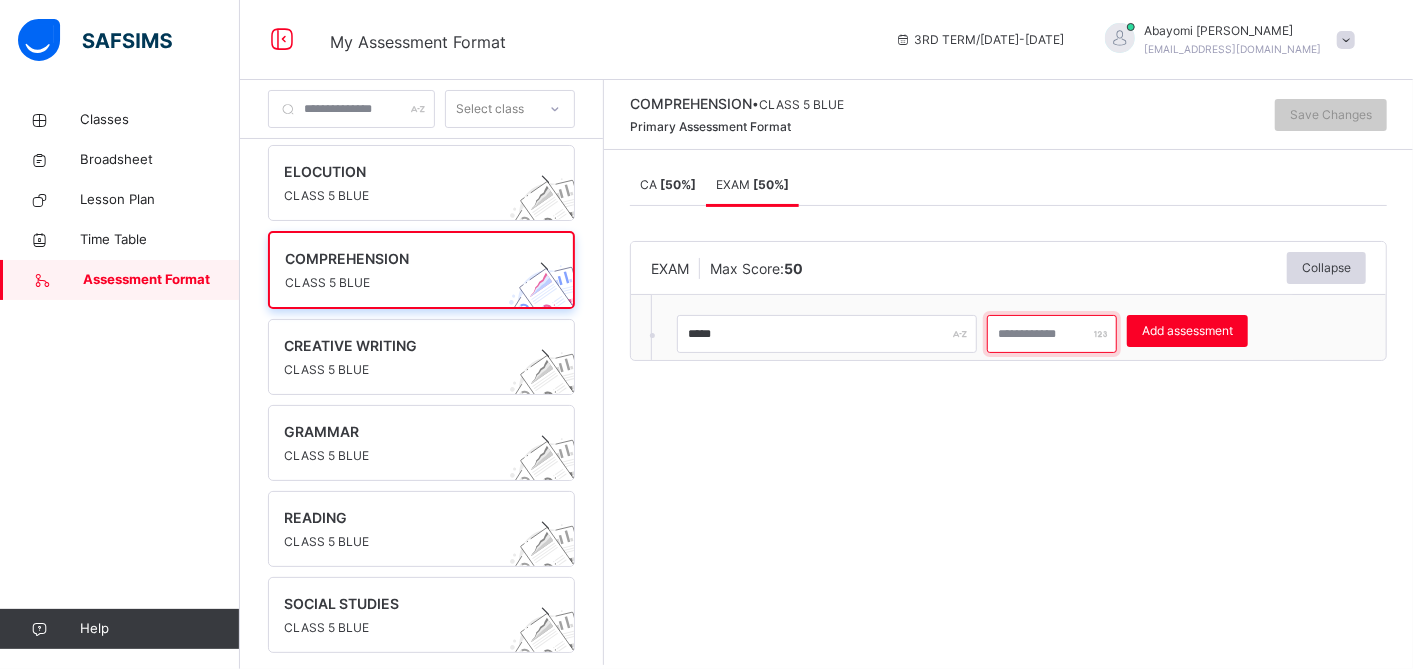 click at bounding box center [1052, 334] 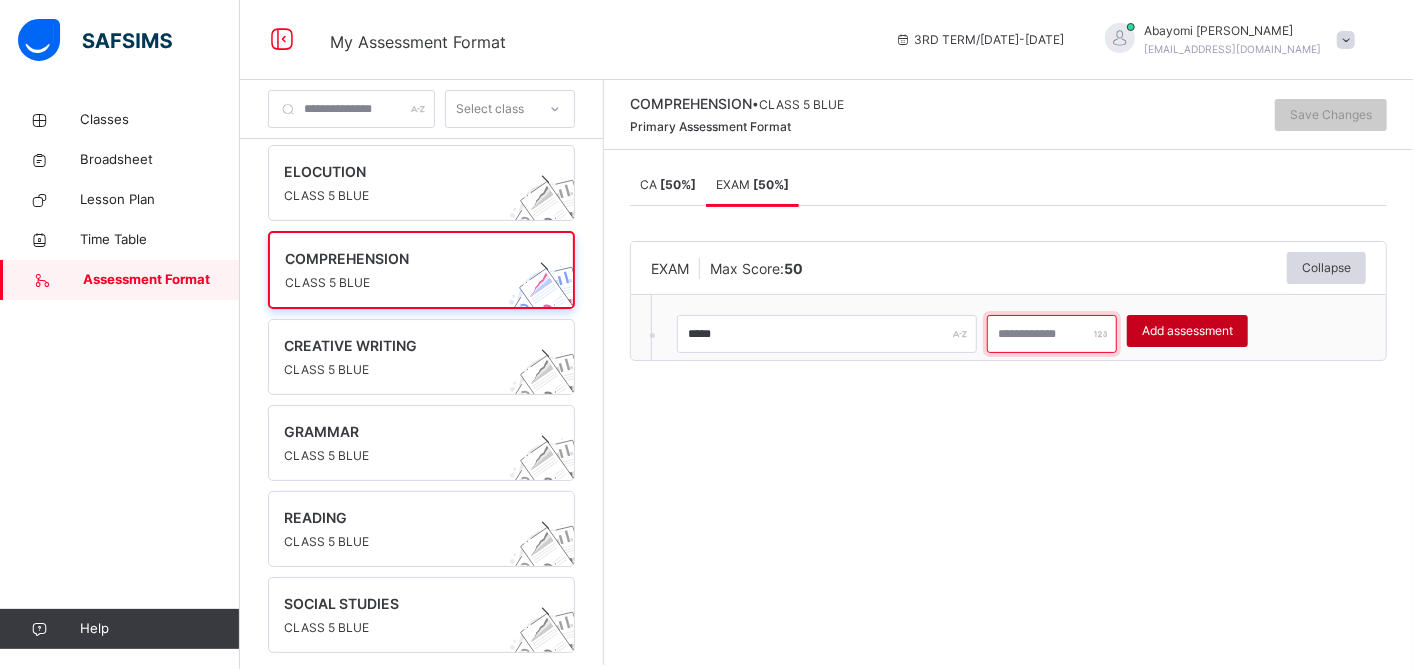 type on "**" 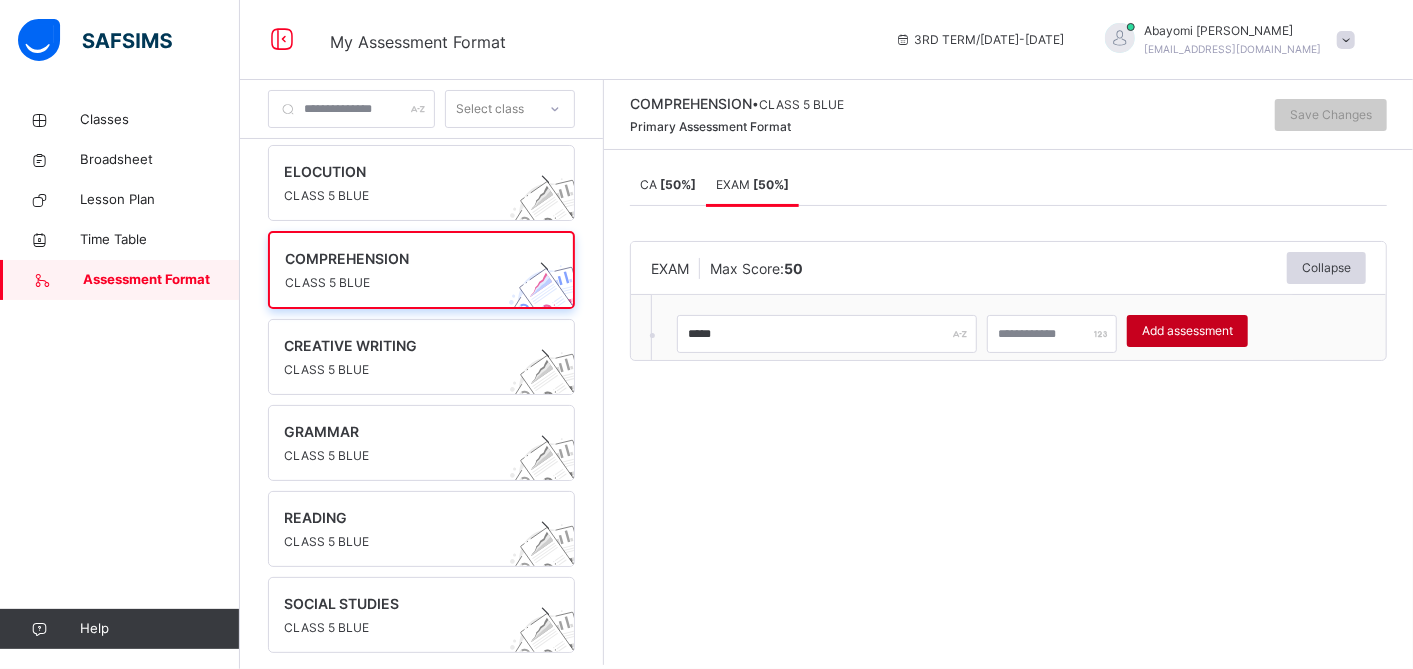 click on "Add assessment" at bounding box center [1187, 331] 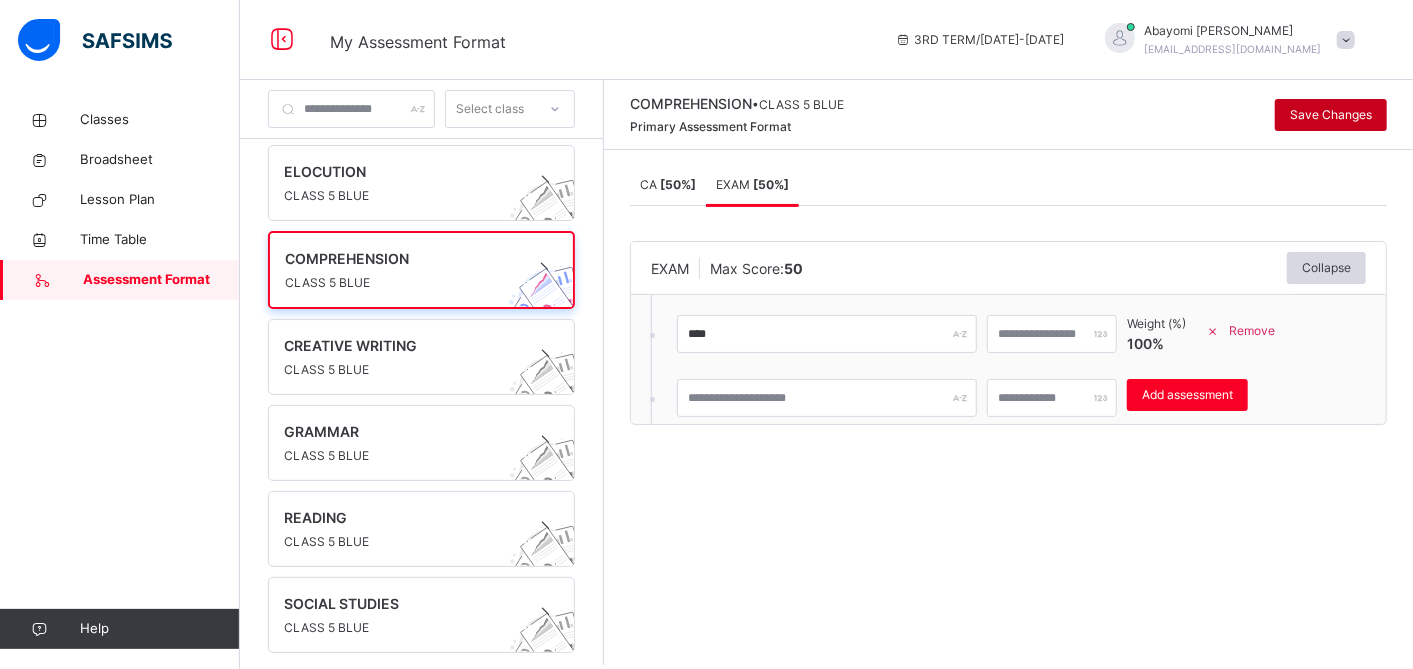 click on "Save Changes" at bounding box center [1331, 115] 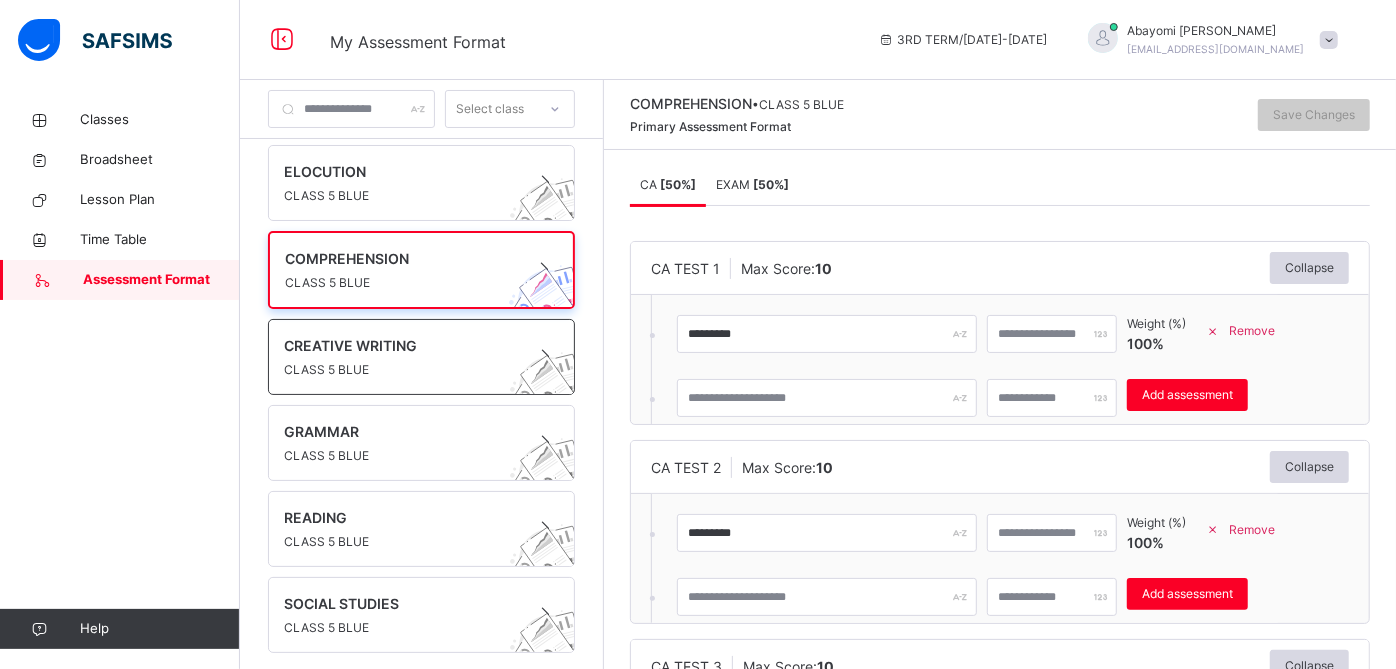 click on "CREATIVE WRITING" at bounding box center (402, 345) 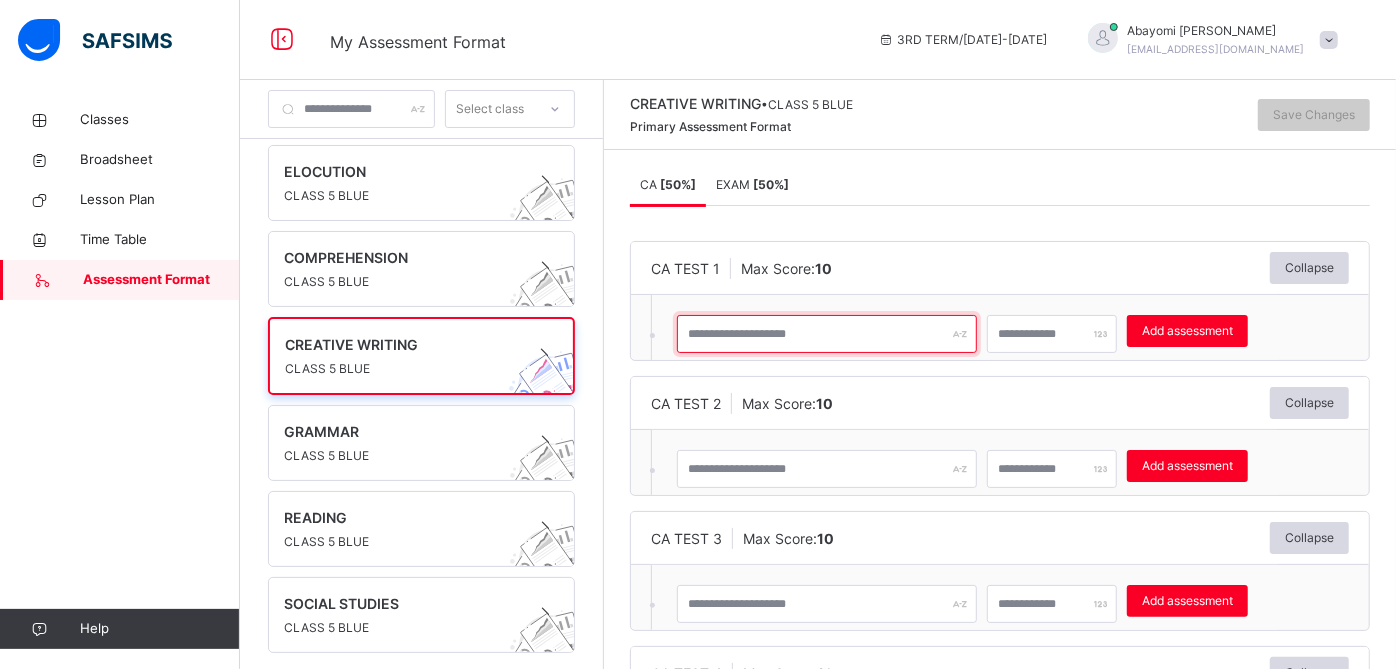 click at bounding box center (827, 334) 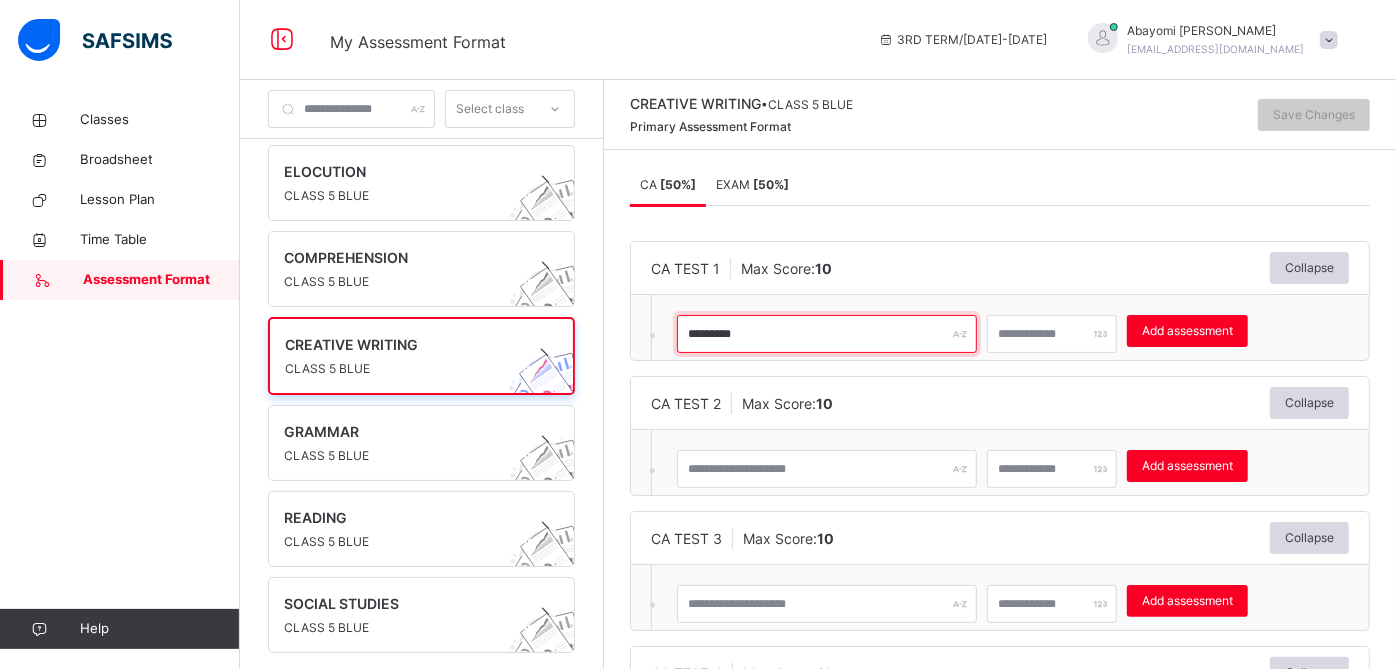 type on "*********" 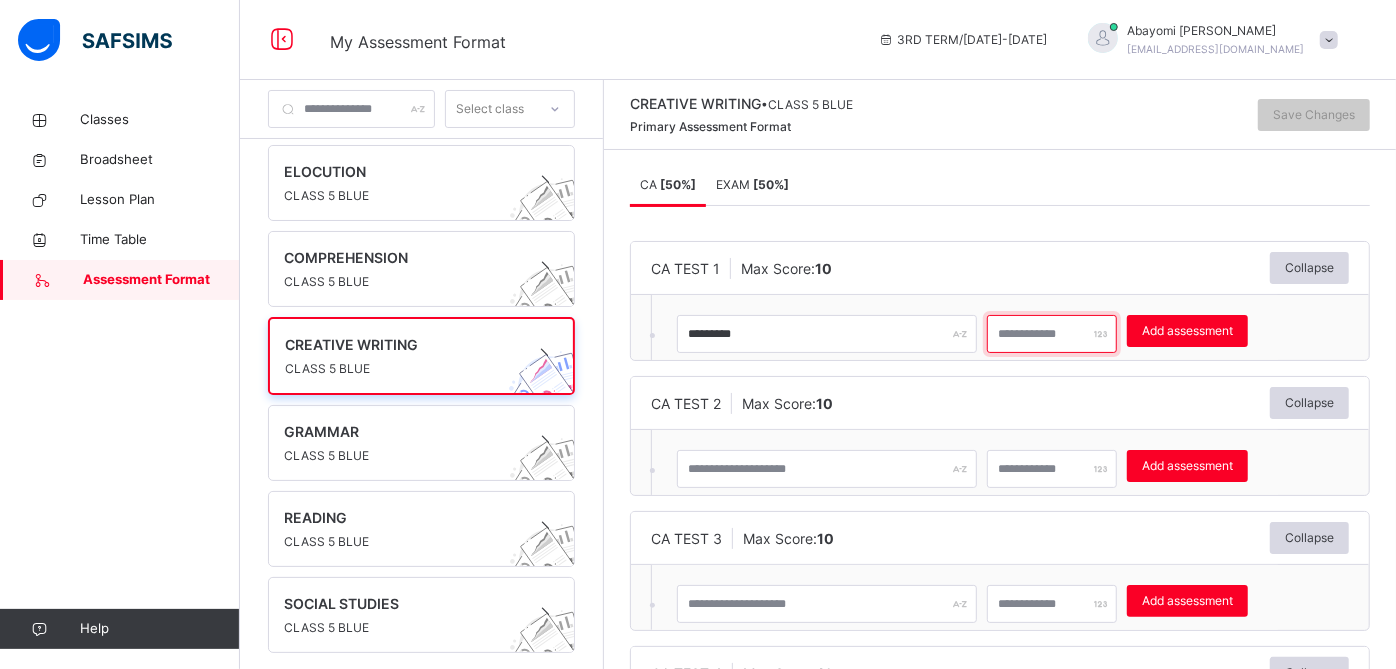 click at bounding box center [1052, 334] 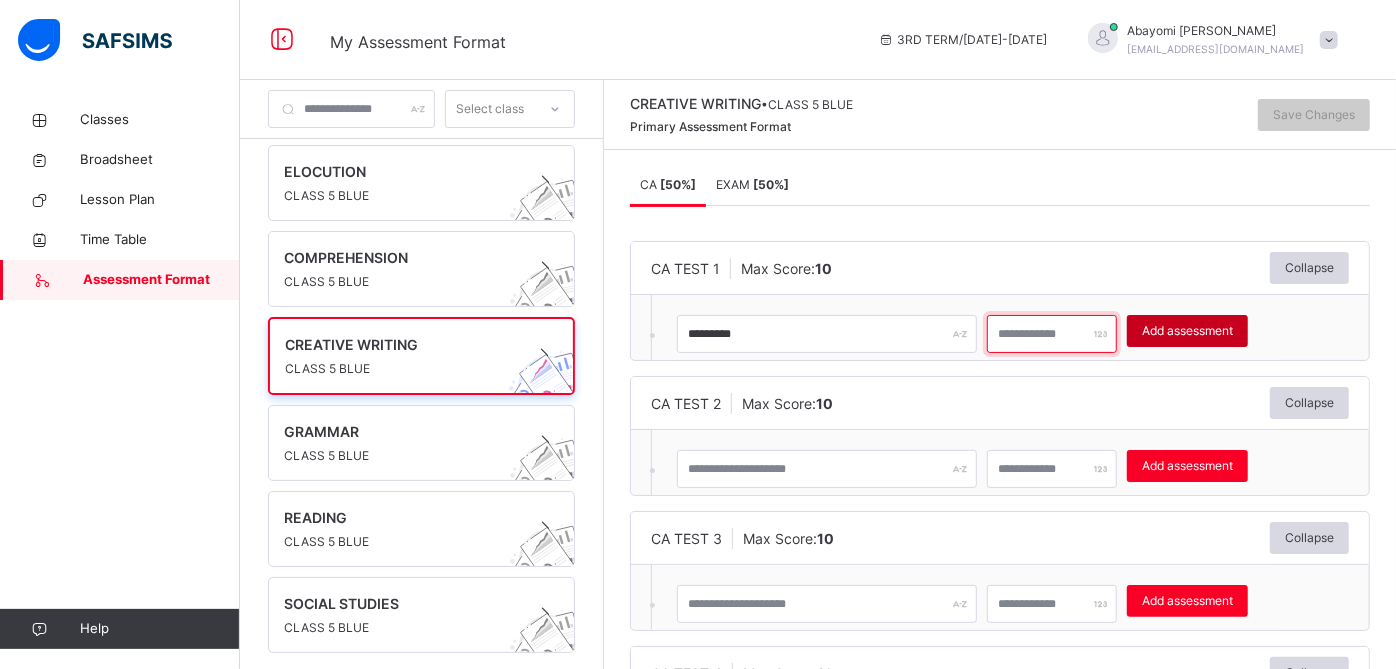 type on "**" 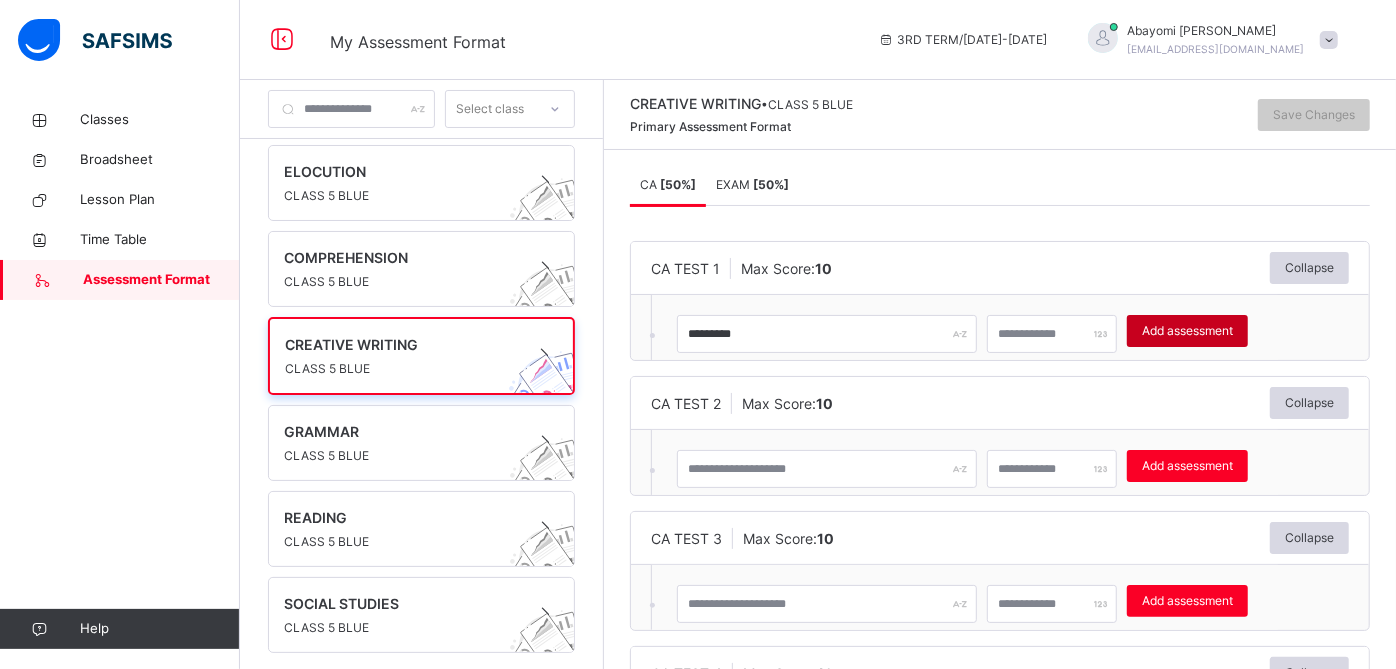 click on "Add assessment" at bounding box center [1187, 331] 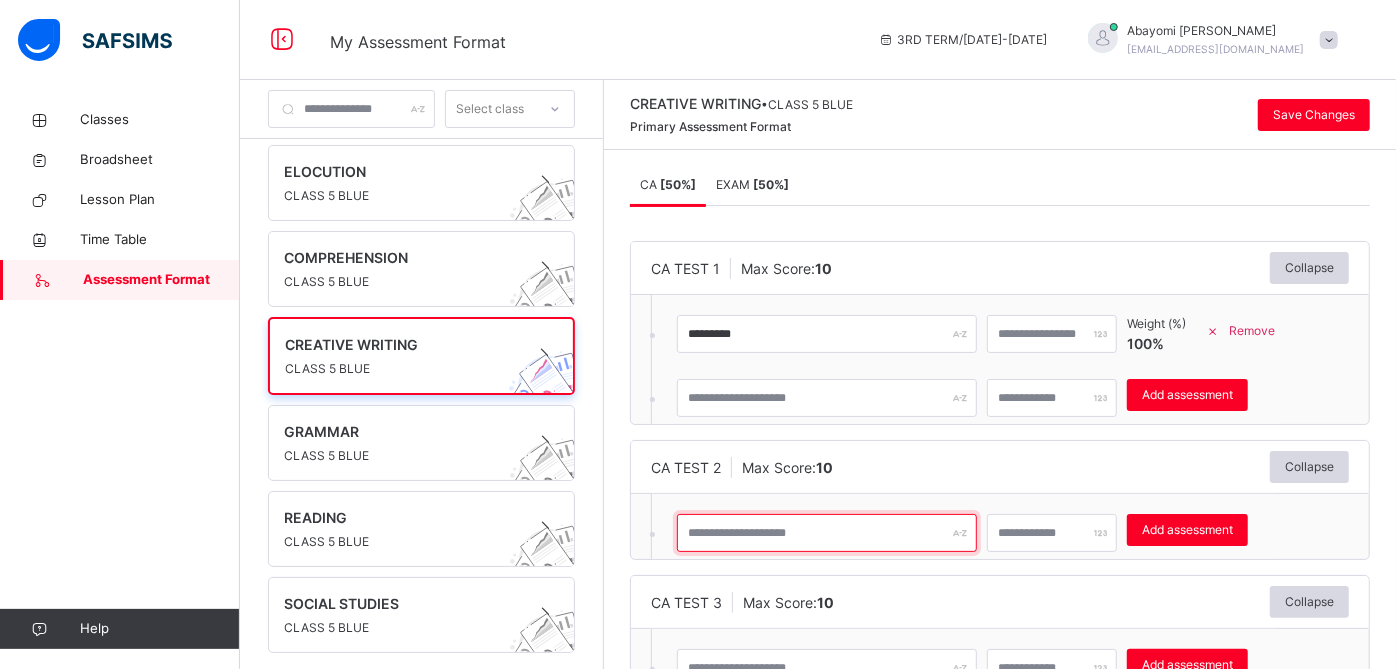 click at bounding box center (827, 533) 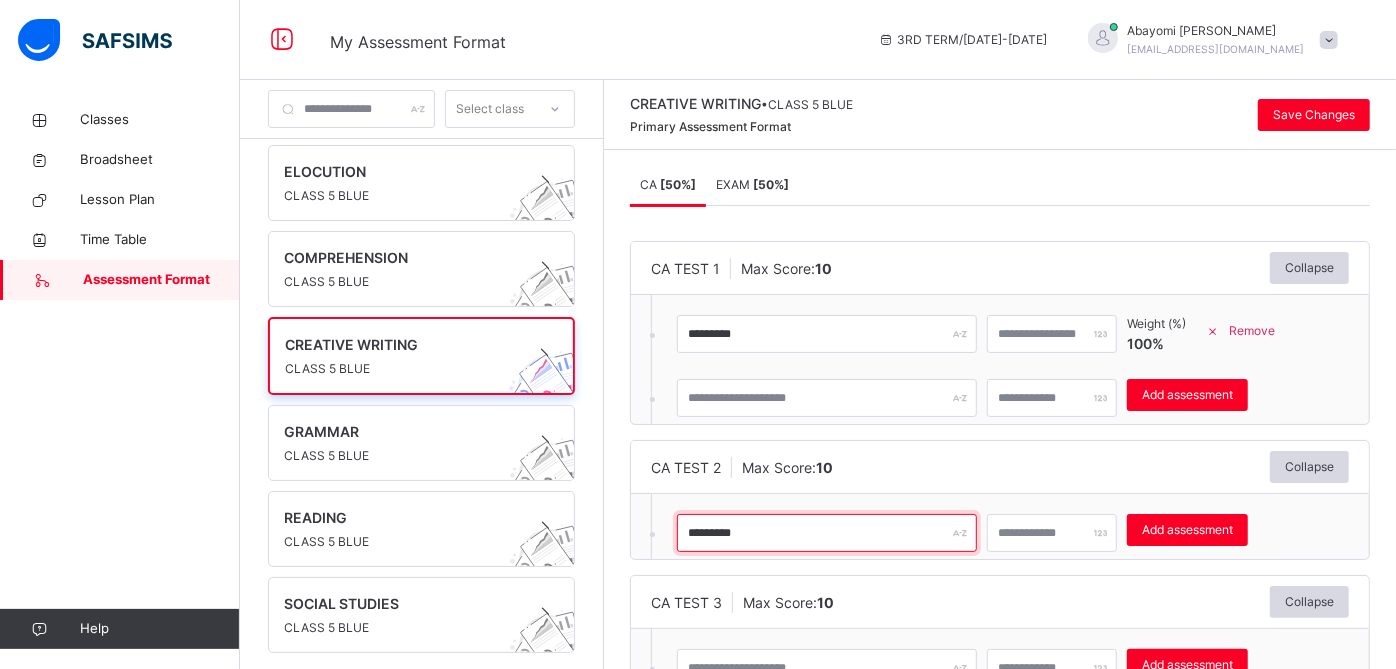 type on "*********" 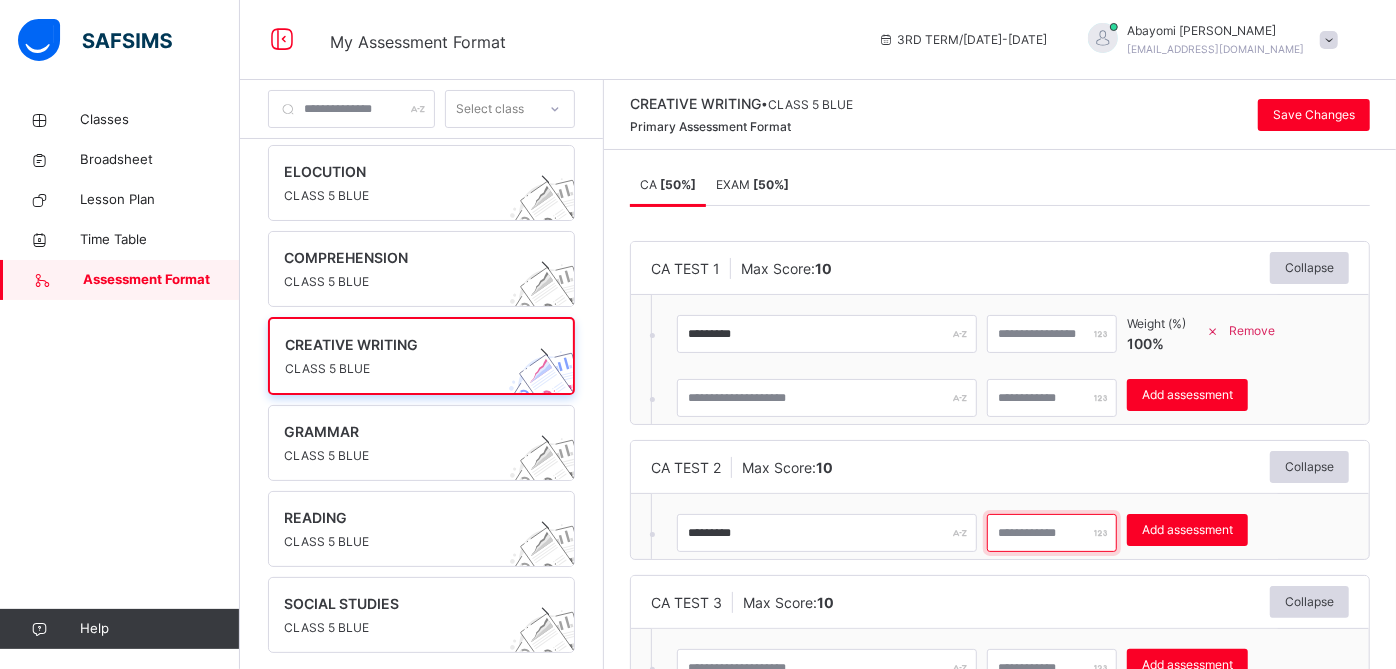 click at bounding box center (1052, 533) 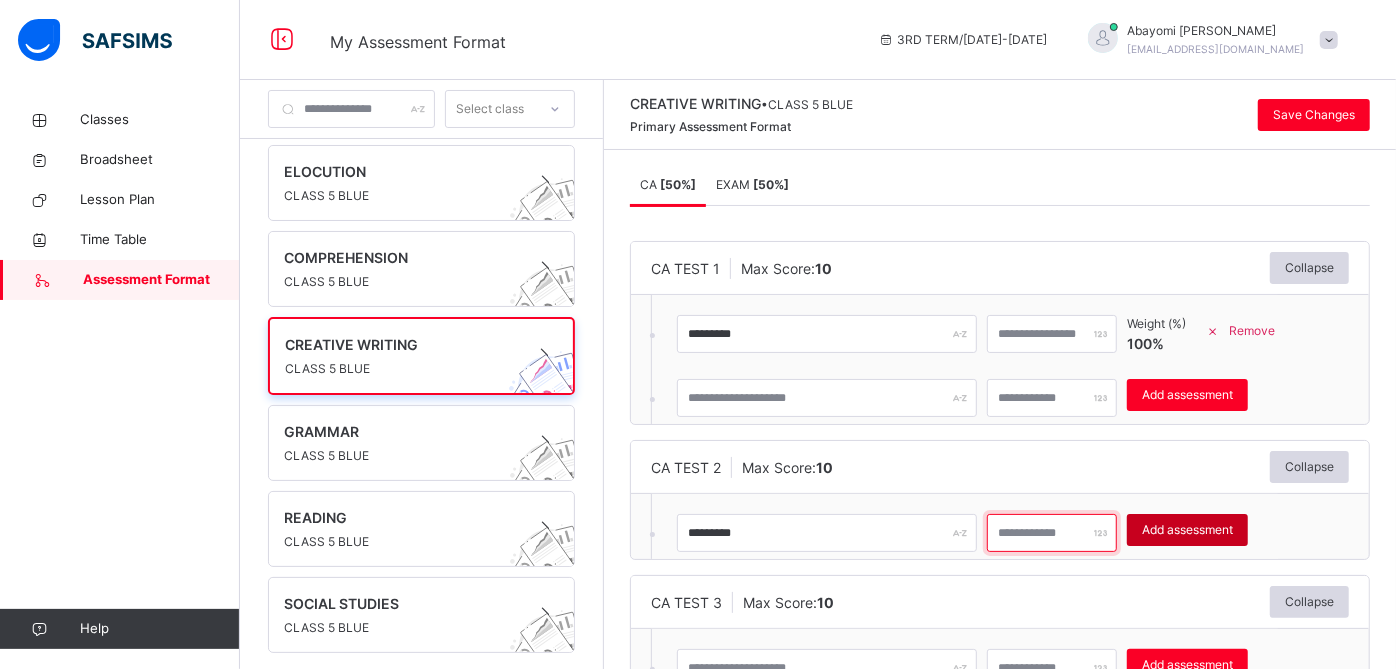 type on "**" 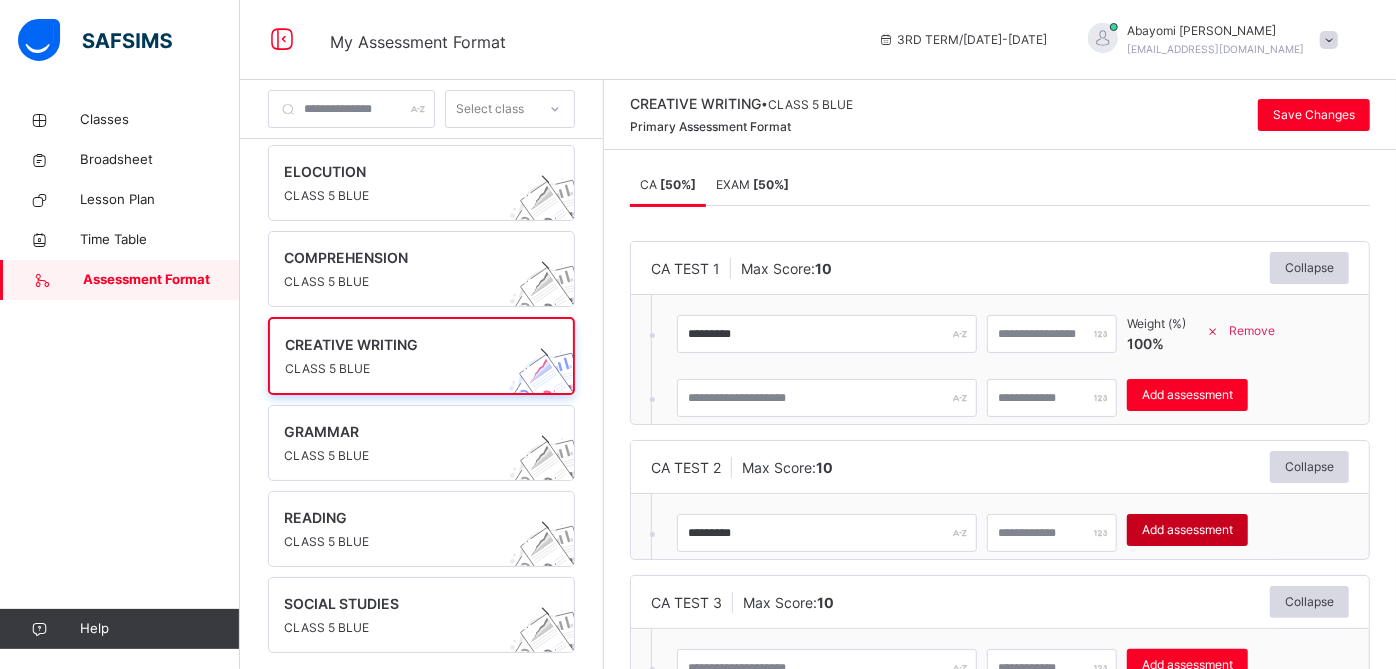 click on "Add assessment" at bounding box center (1187, 530) 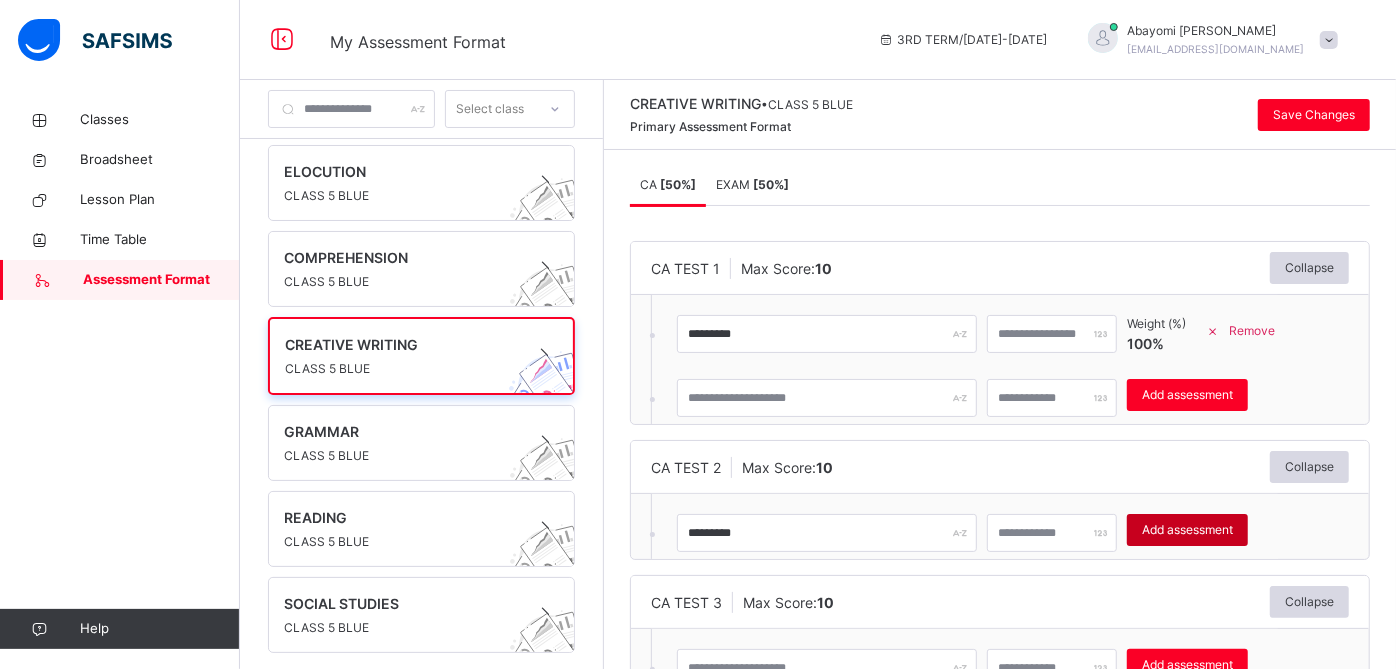 type 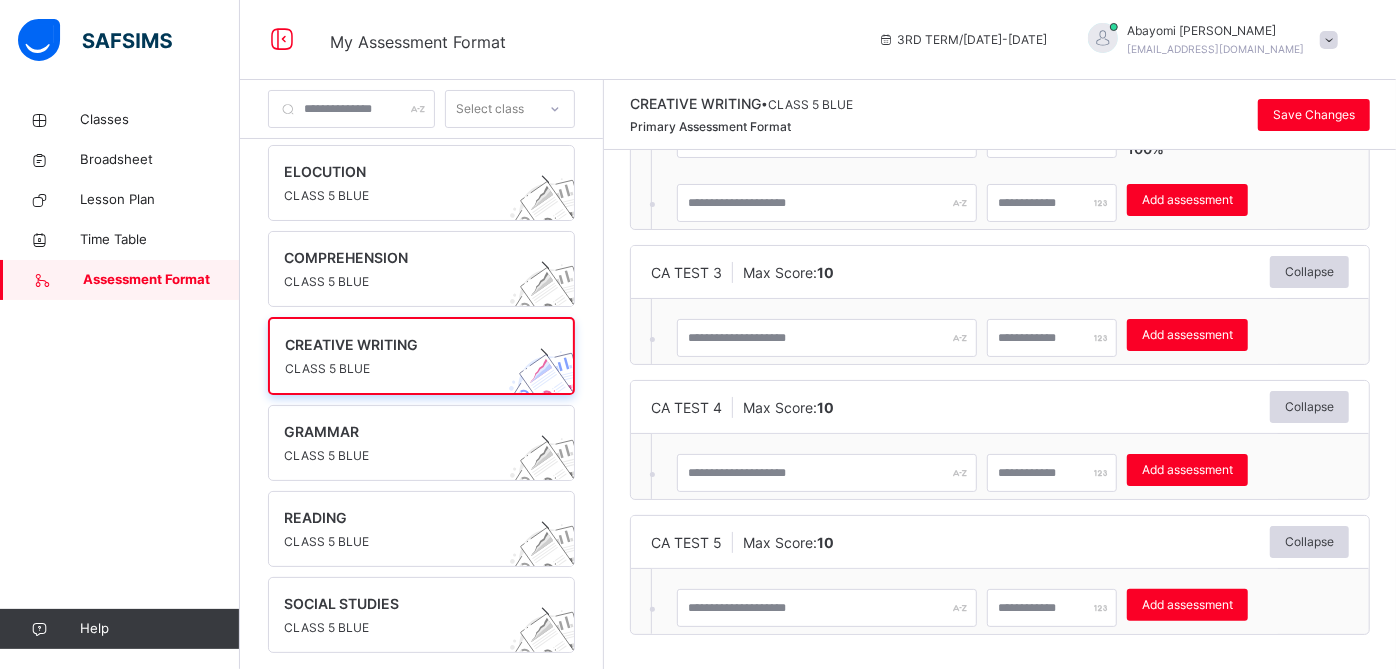 scroll, scrollTop: 400, scrollLeft: 0, axis: vertical 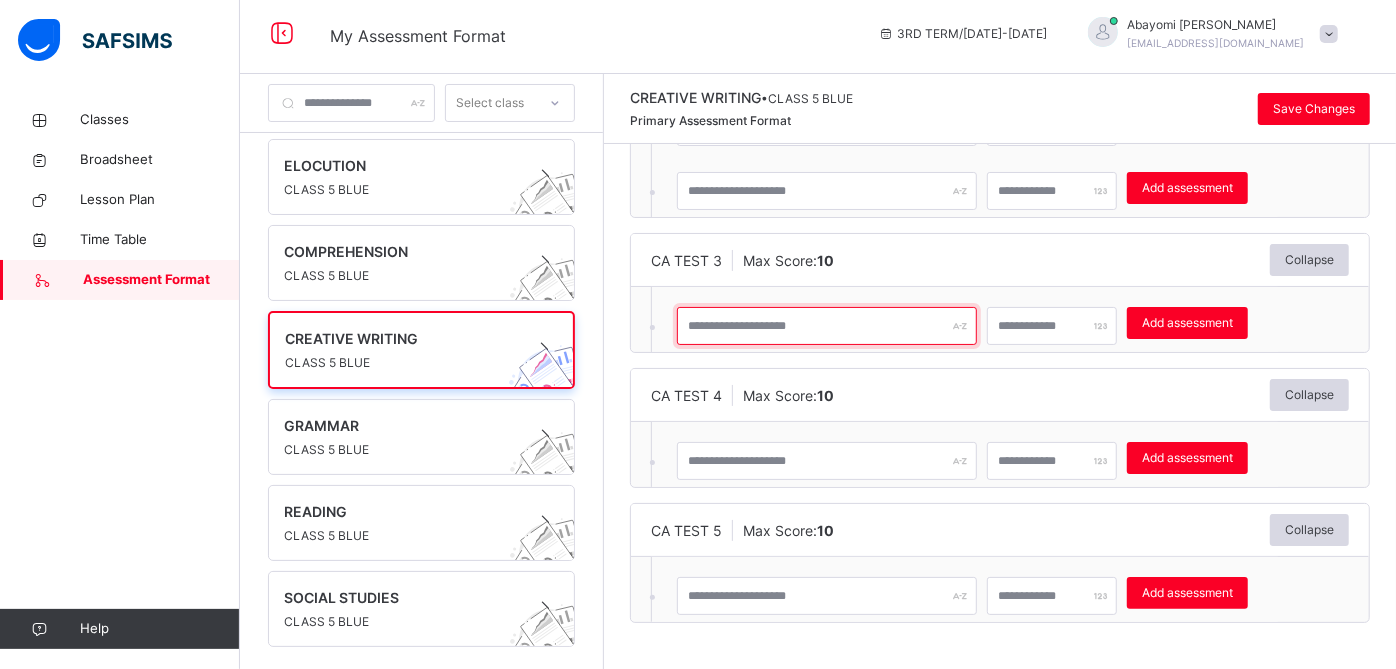 click at bounding box center [827, 326] 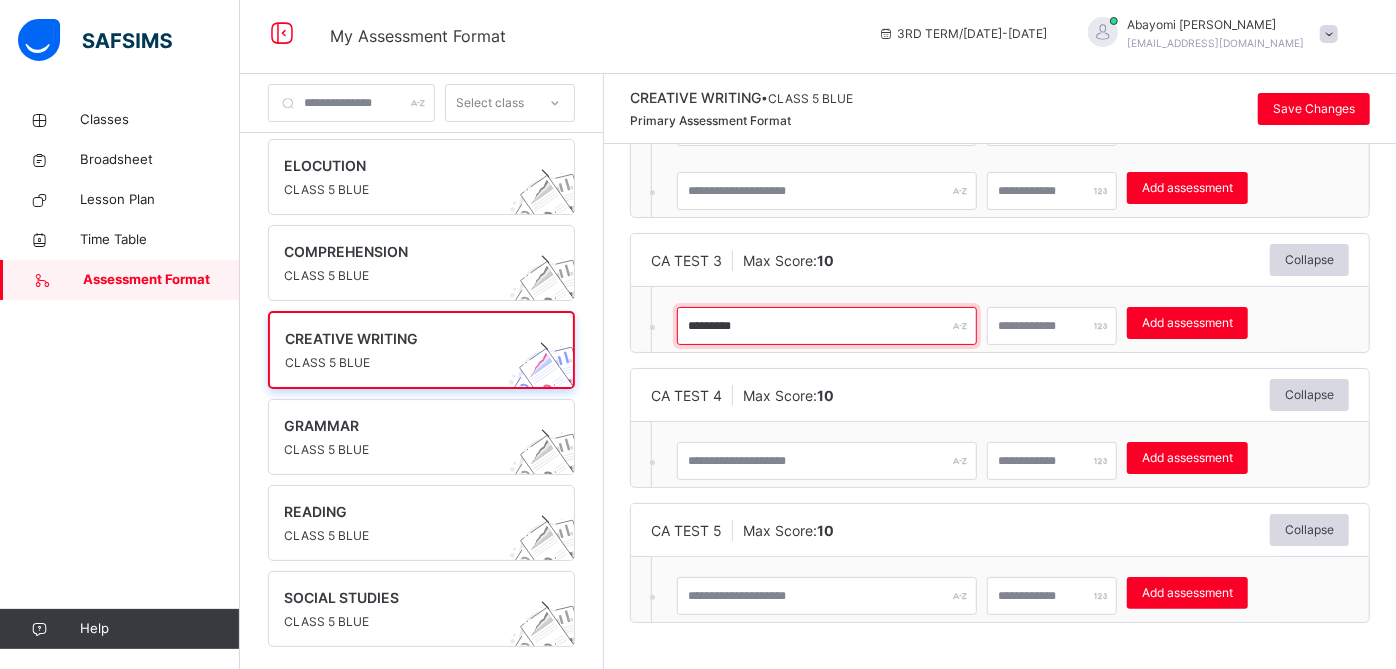 type on "*********" 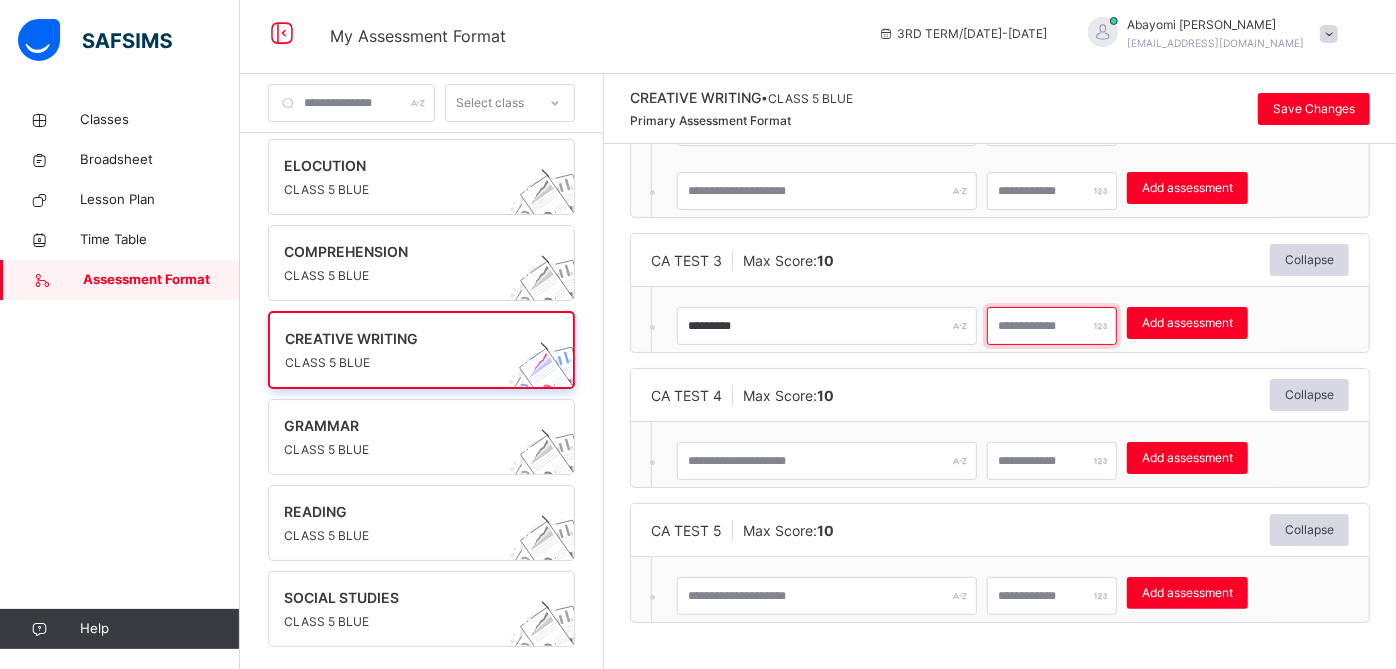 click at bounding box center [1052, 326] 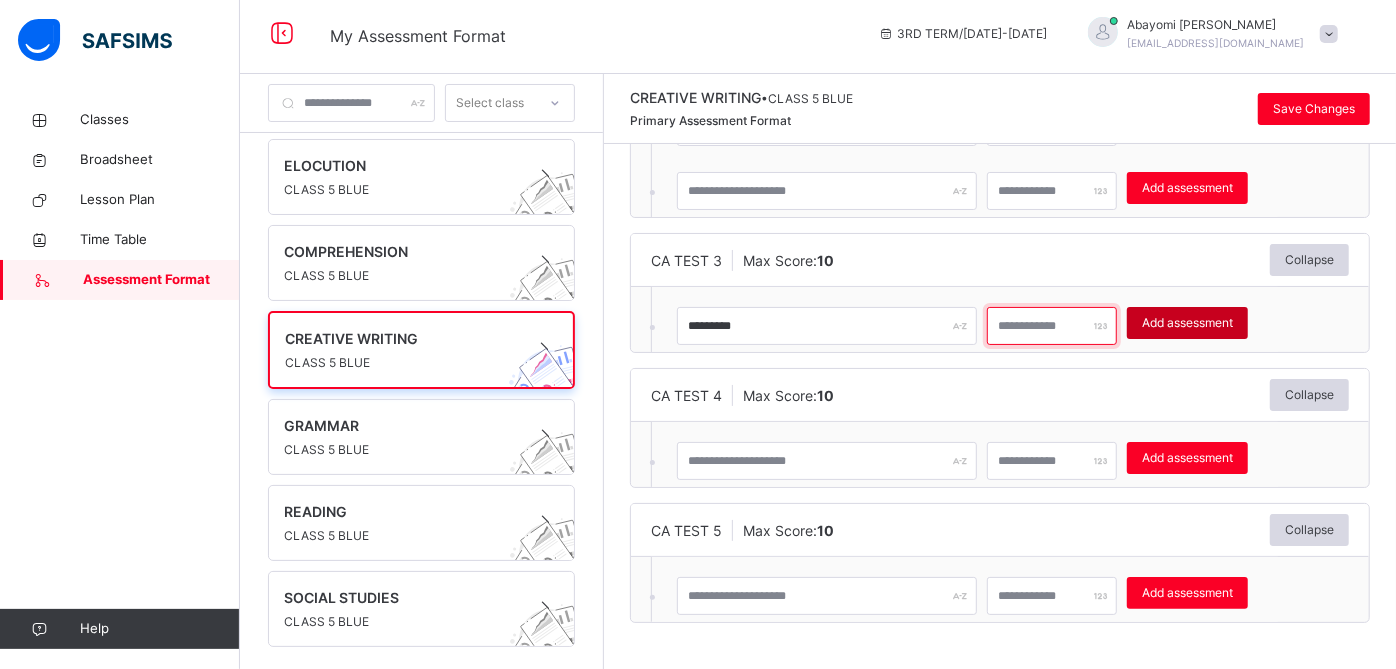 type on "**" 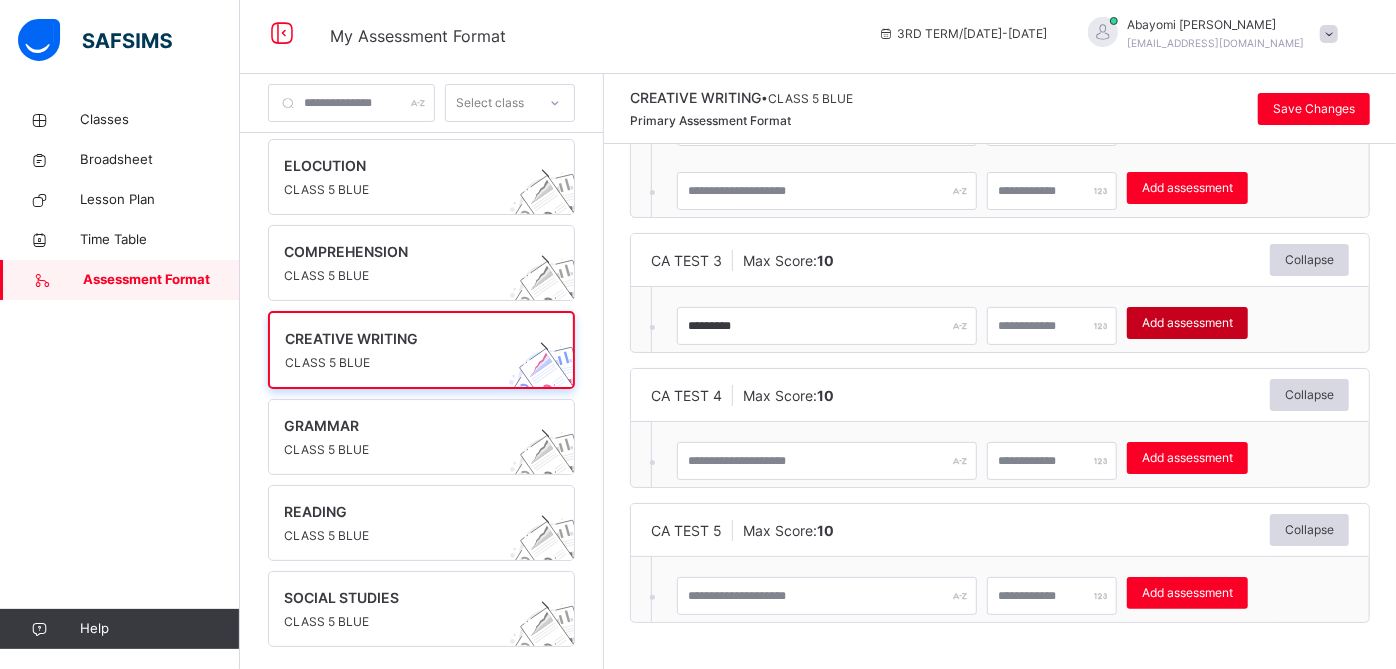 click on "Add assessment" at bounding box center [1187, 323] 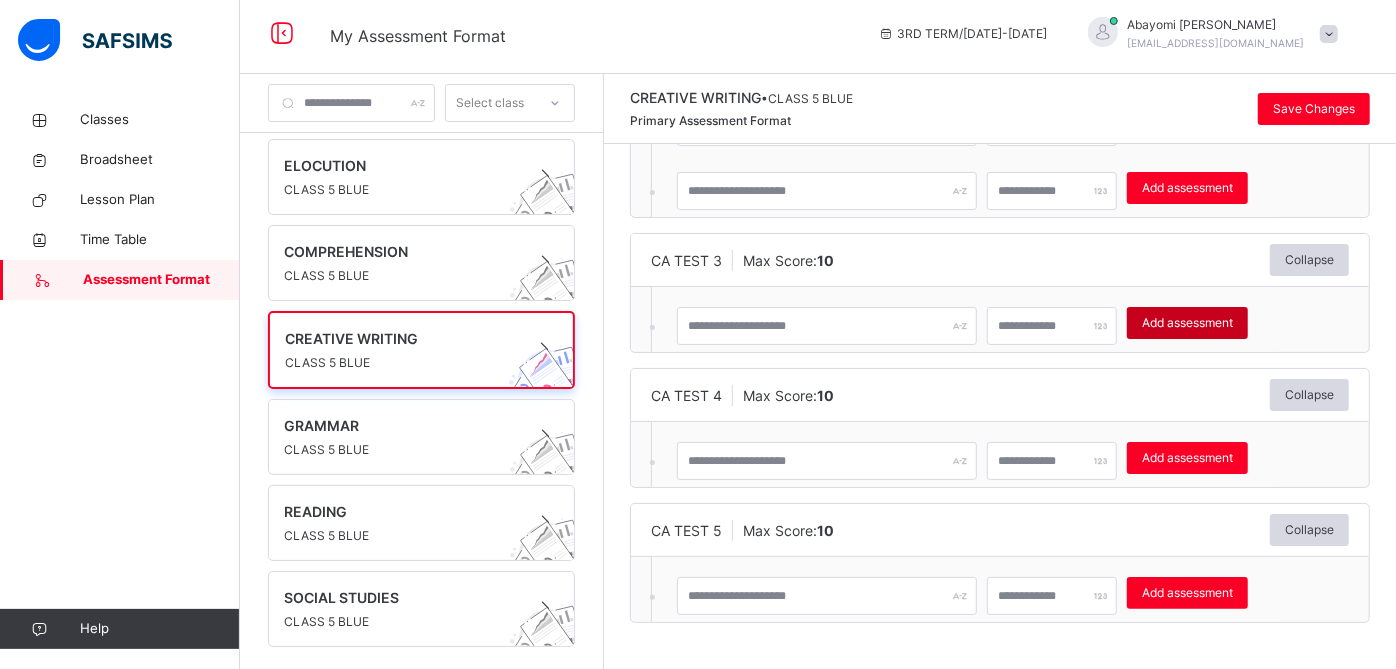 type on "*" 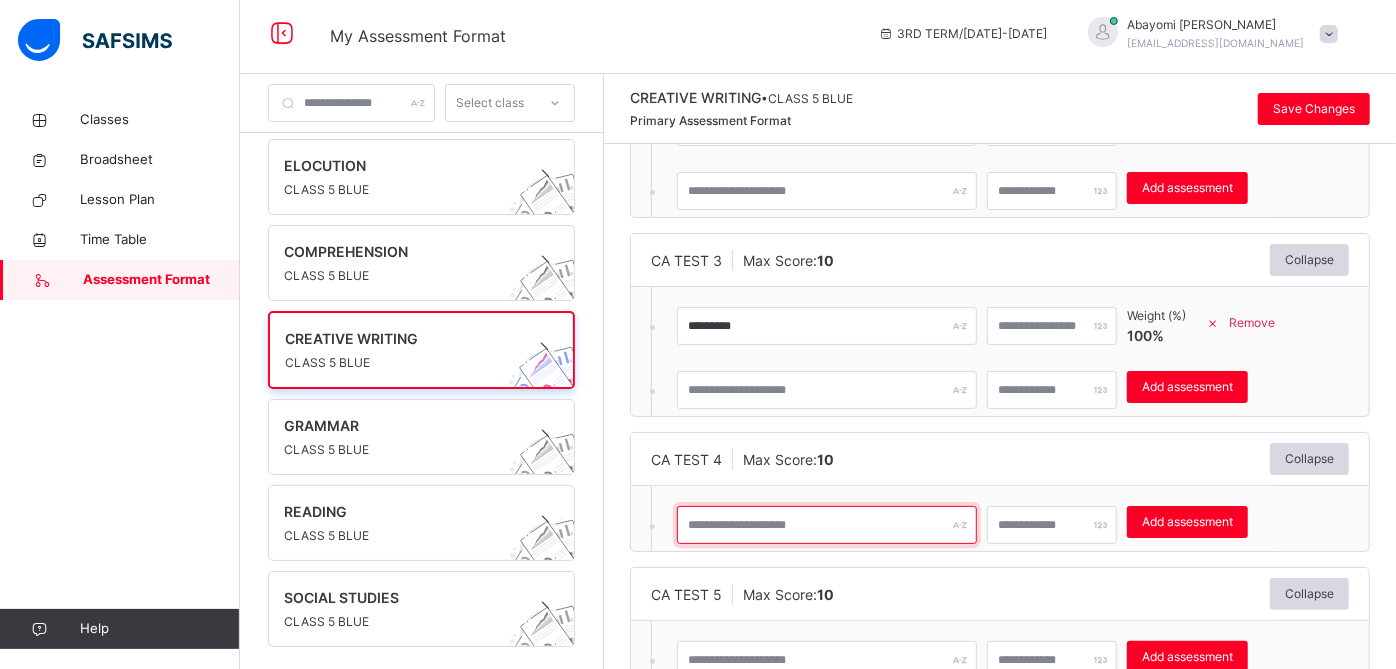 click at bounding box center (827, 525) 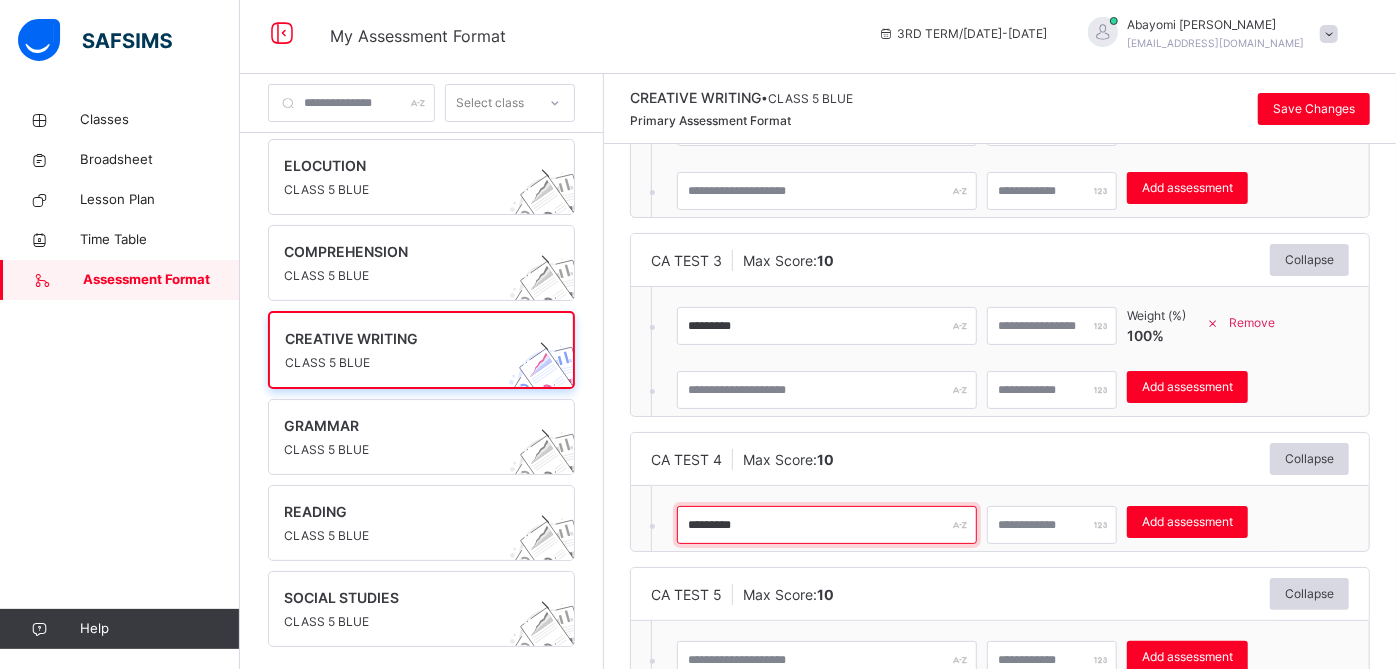 type on "*********" 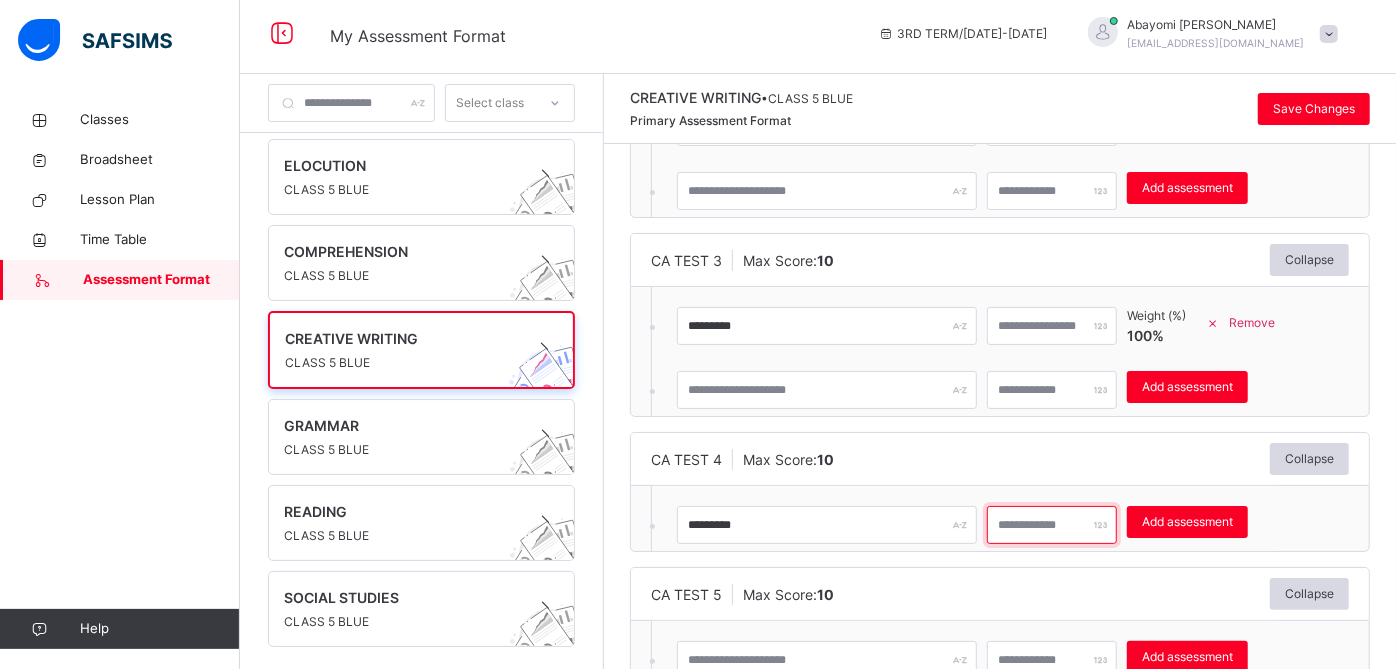 click at bounding box center (1052, 525) 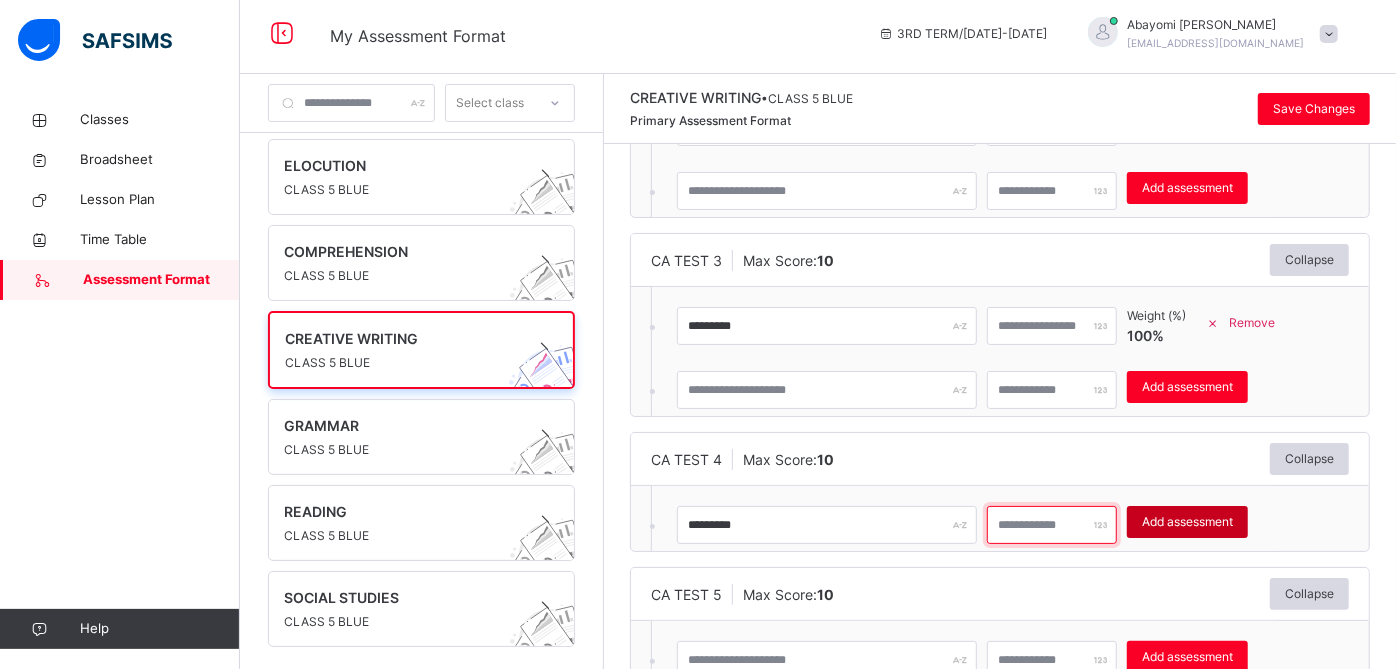 type on "**" 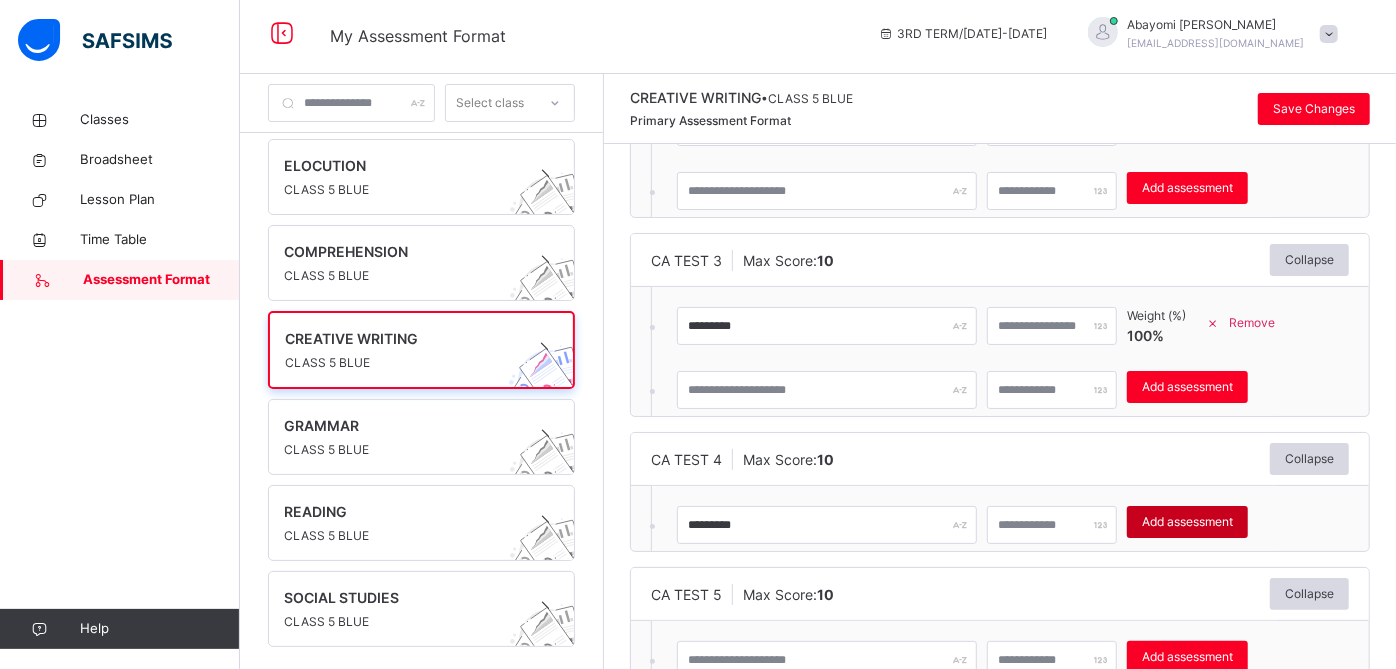 click on "Add assessment" at bounding box center [1187, 522] 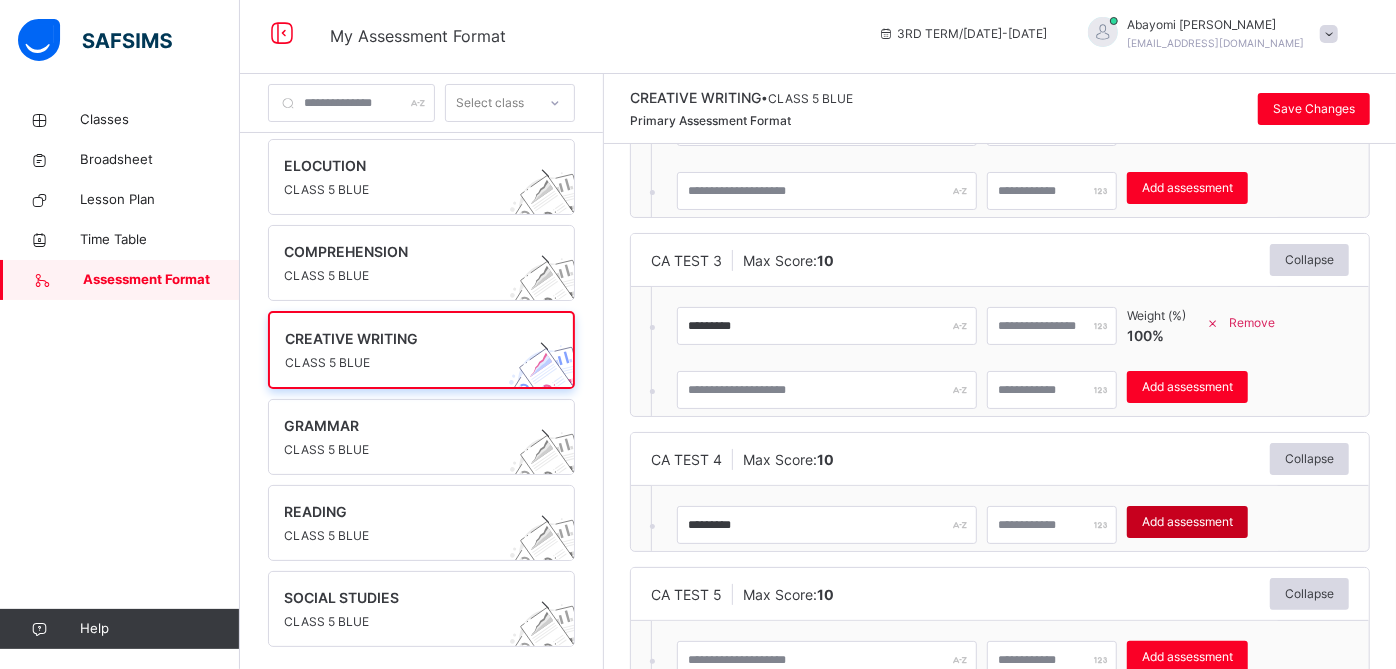 type 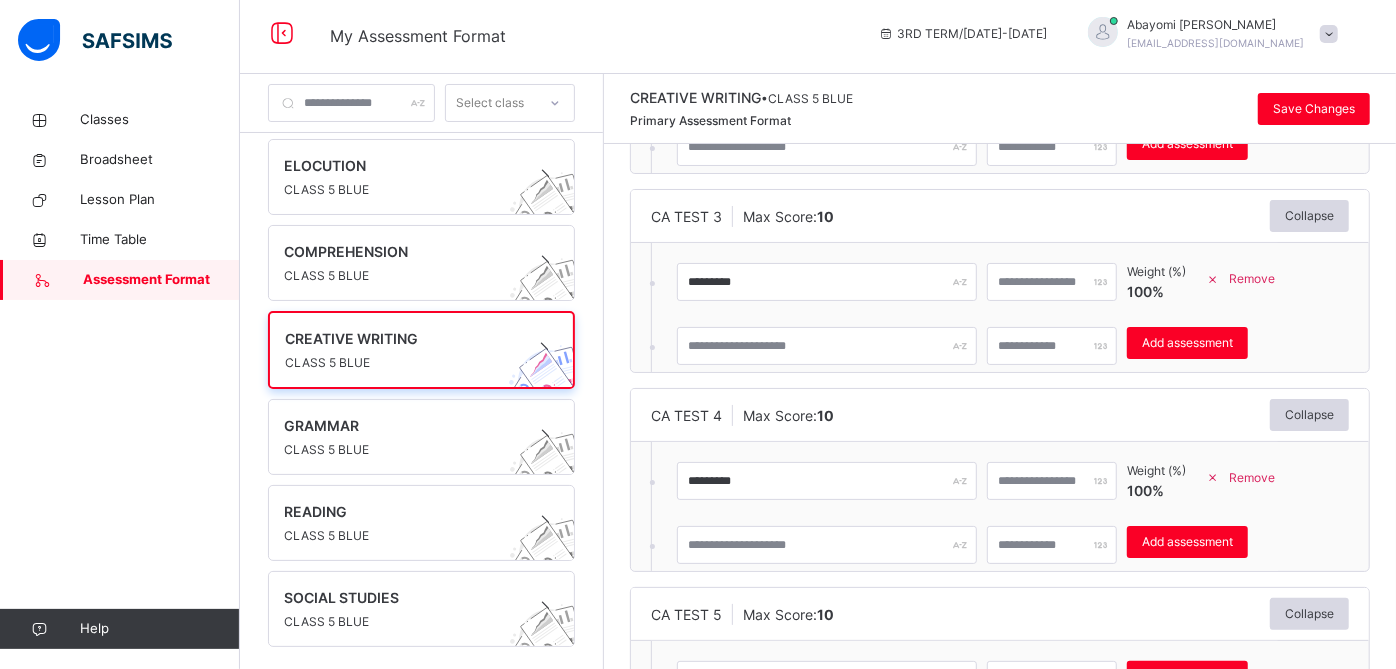 scroll, scrollTop: 528, scrollLeft: 0, axis: vertical 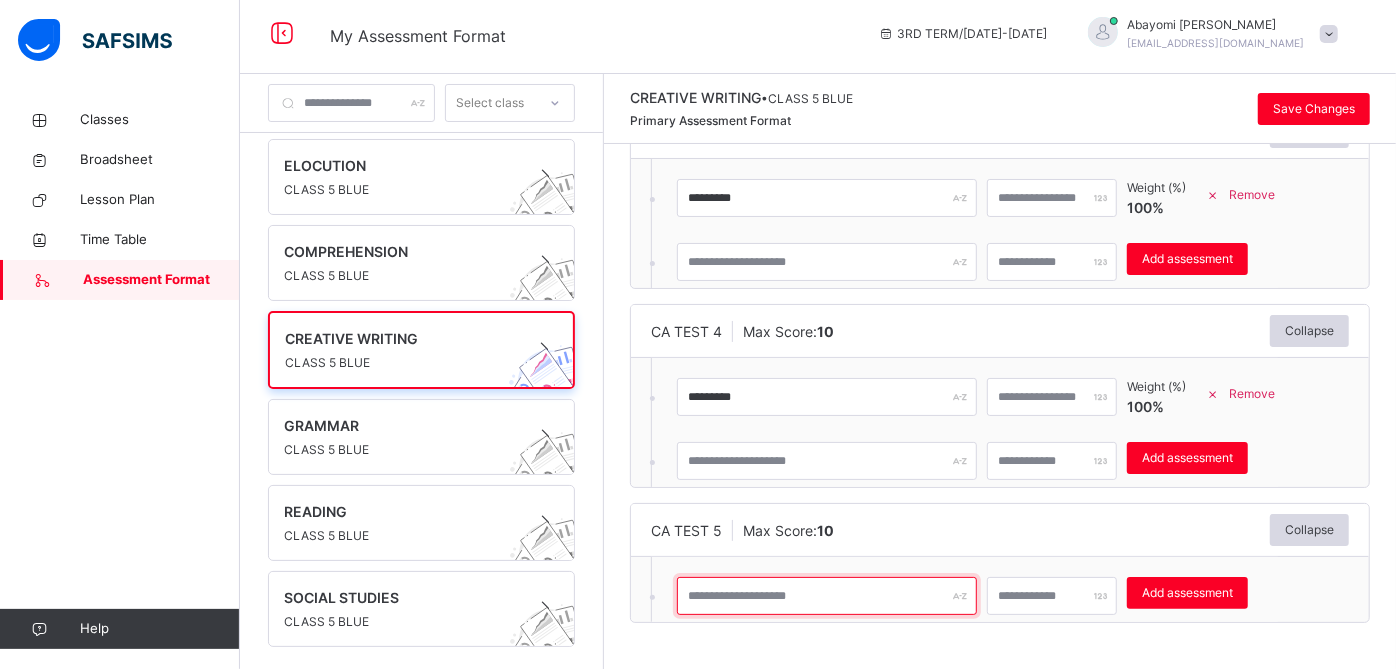 click at bounding box center [827, 596] 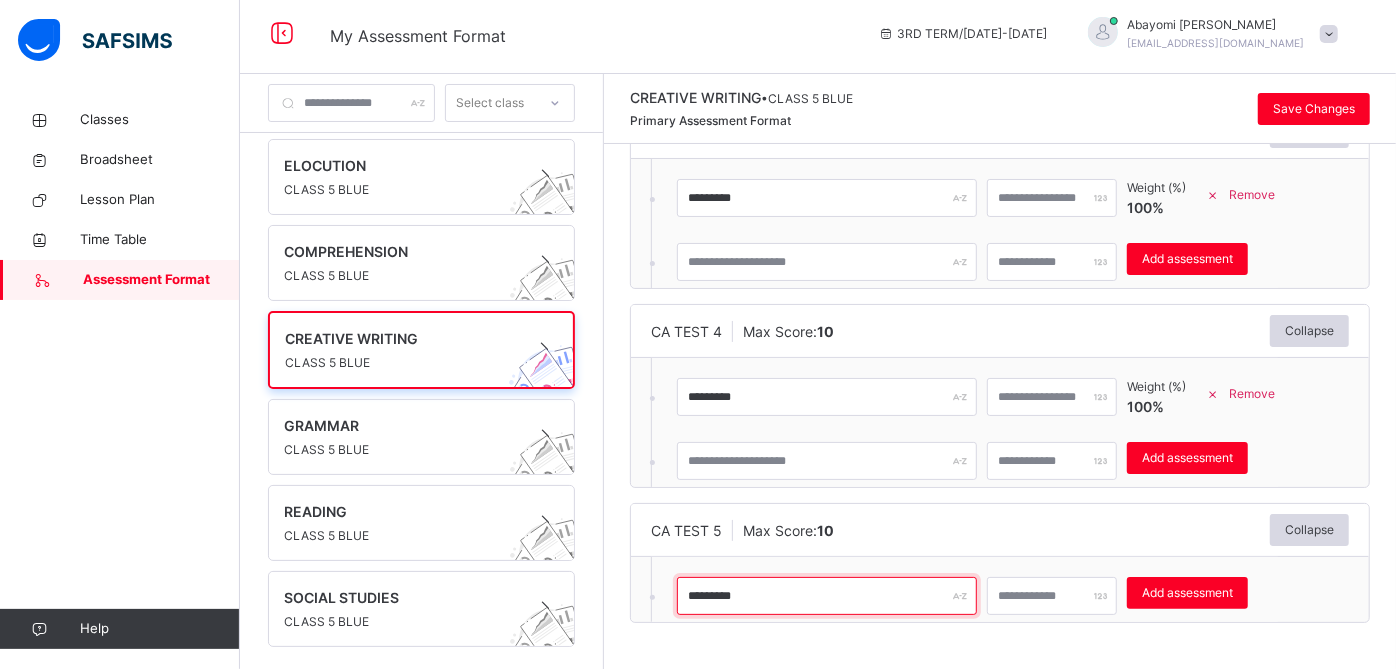 type on "*********" 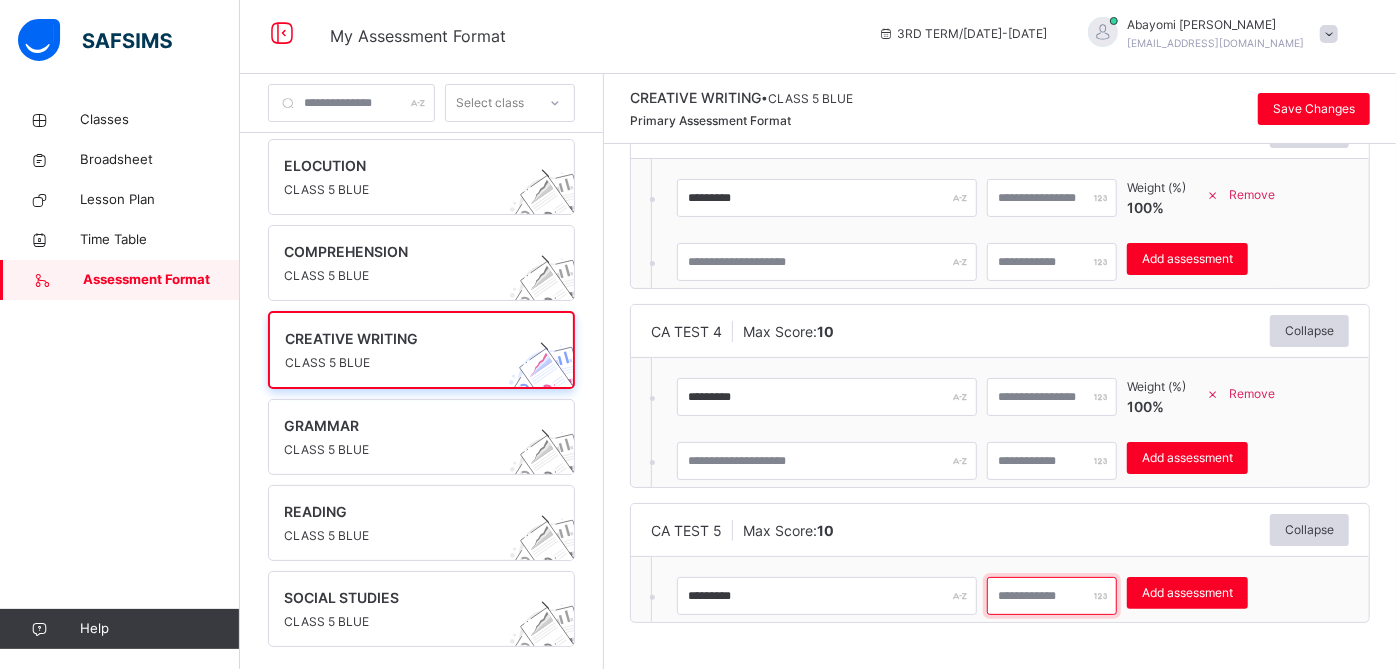 click at bounding box center (1052, 596) 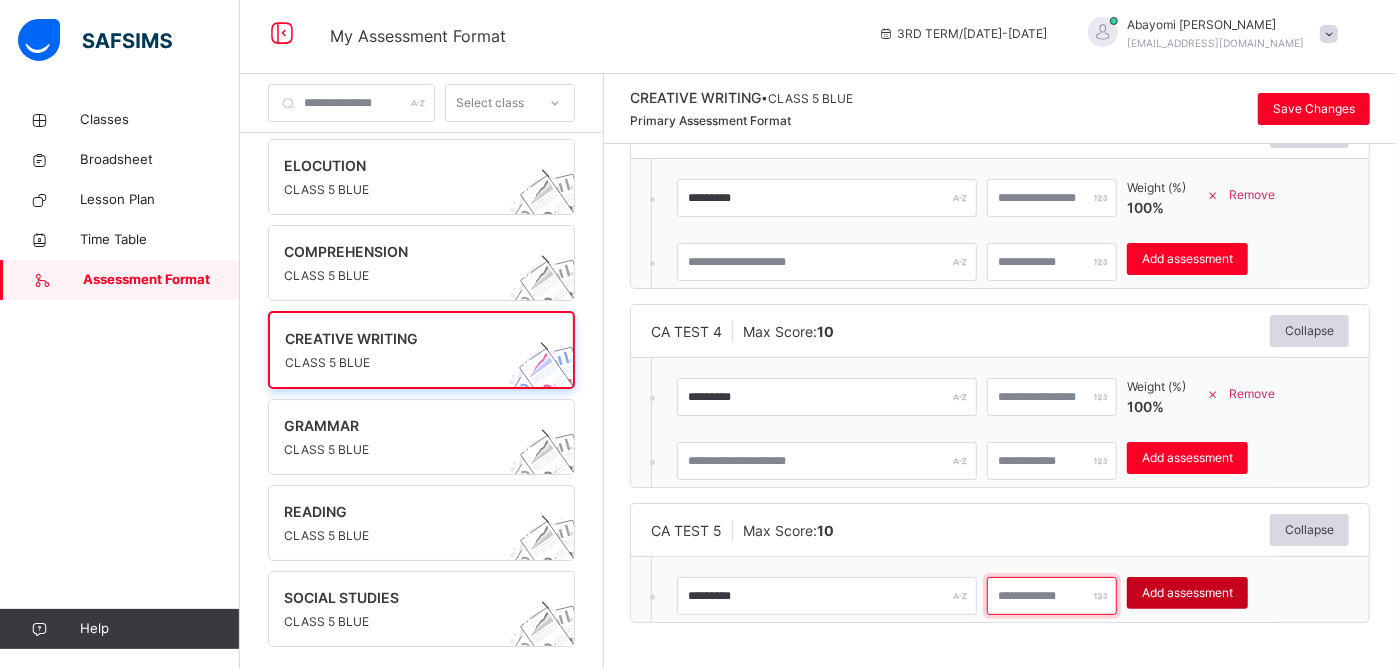 type on "**" 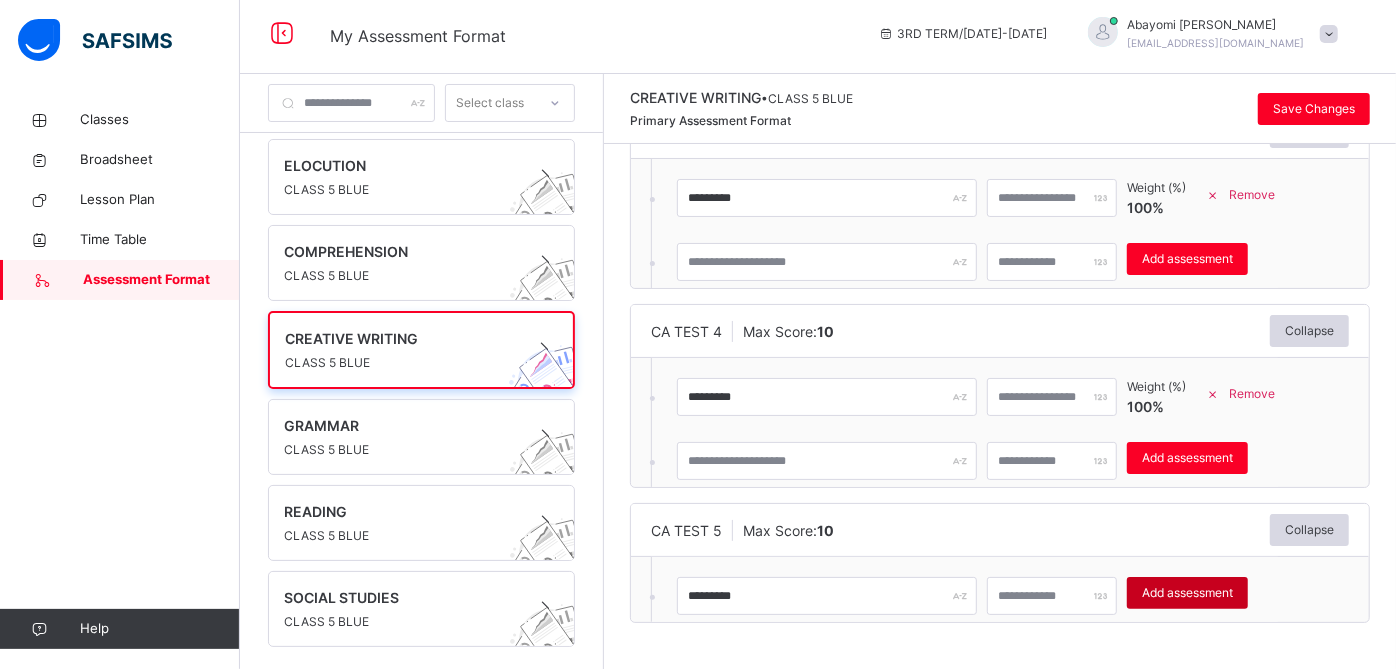 click on "Add assessment" at bounding box center (1187, 593) 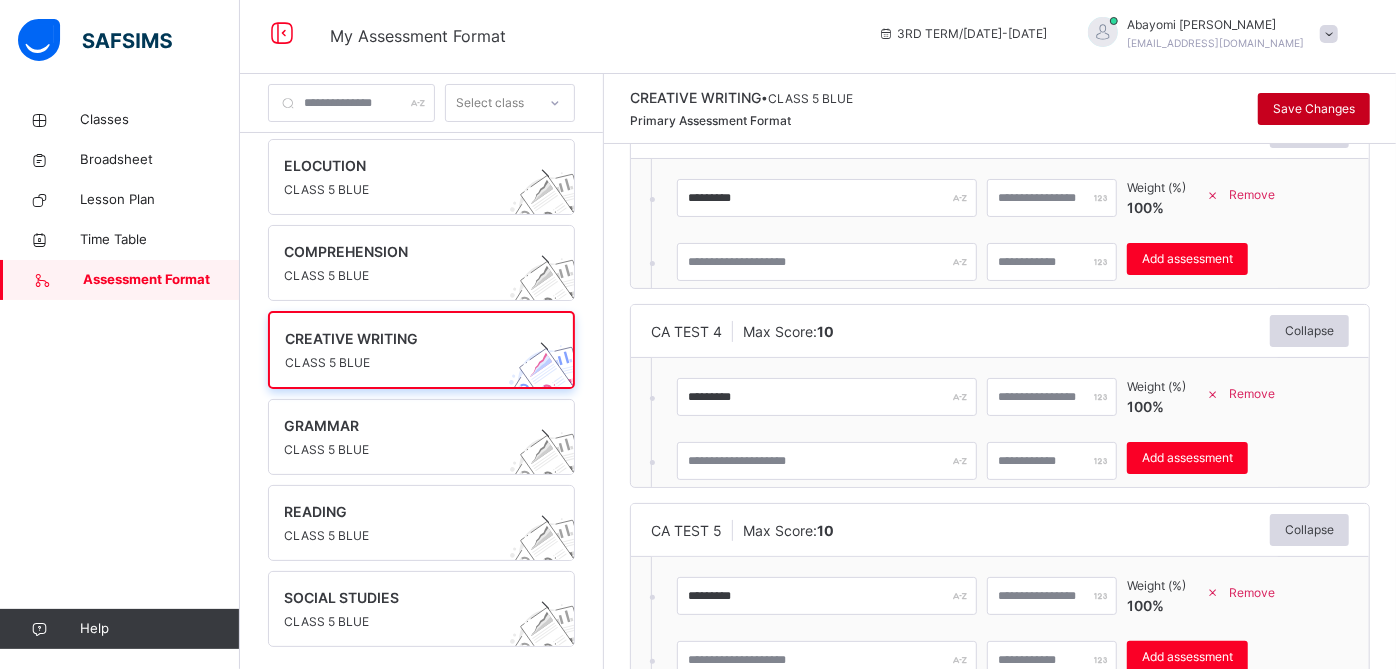 click on "Save Changes" at bounding box center (1314, 109) 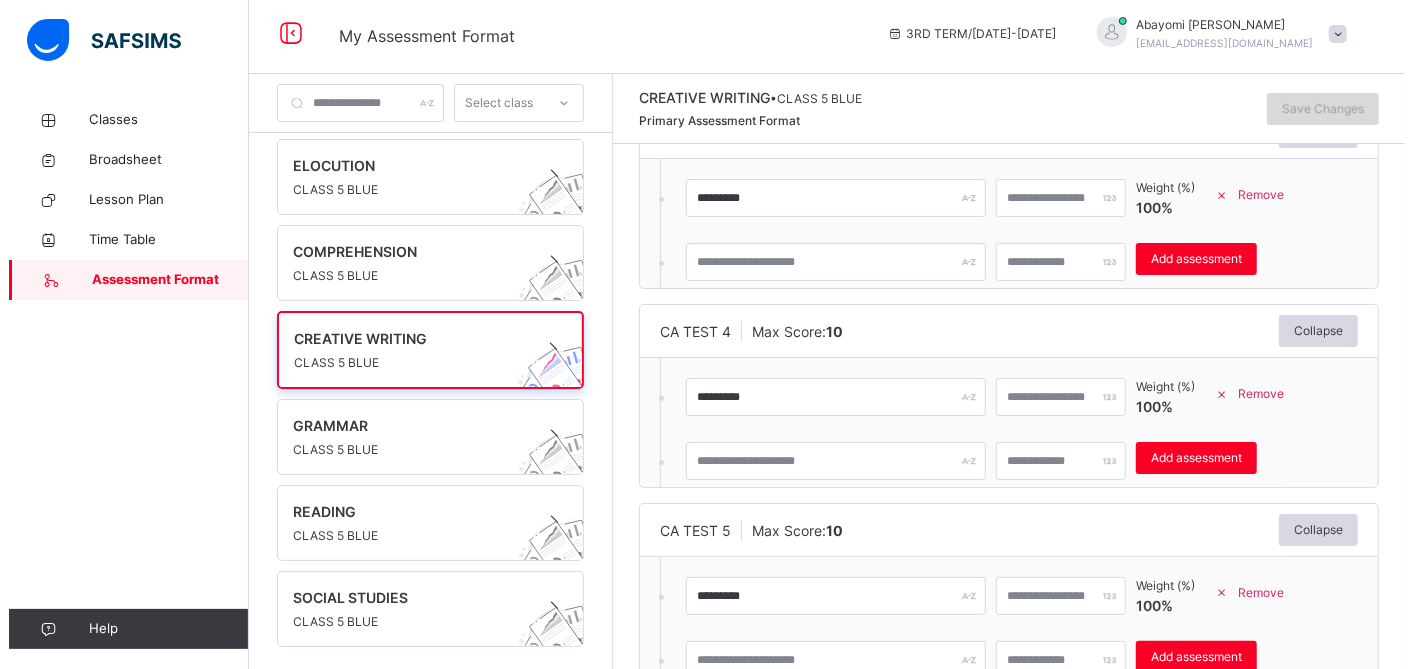 scroll, scrollTop: 0, scrollLeft: 0, axis: both 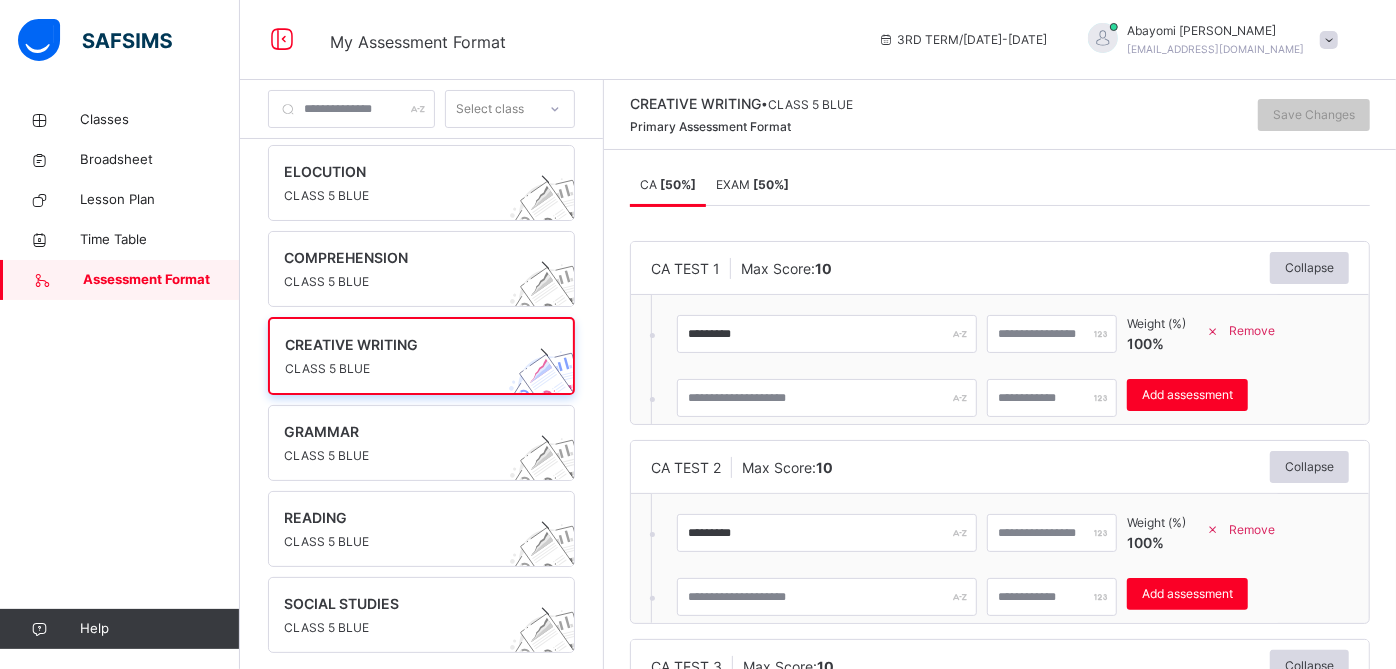 click on "EXAM   [ 50 %]" at bounding box center [752, 184] 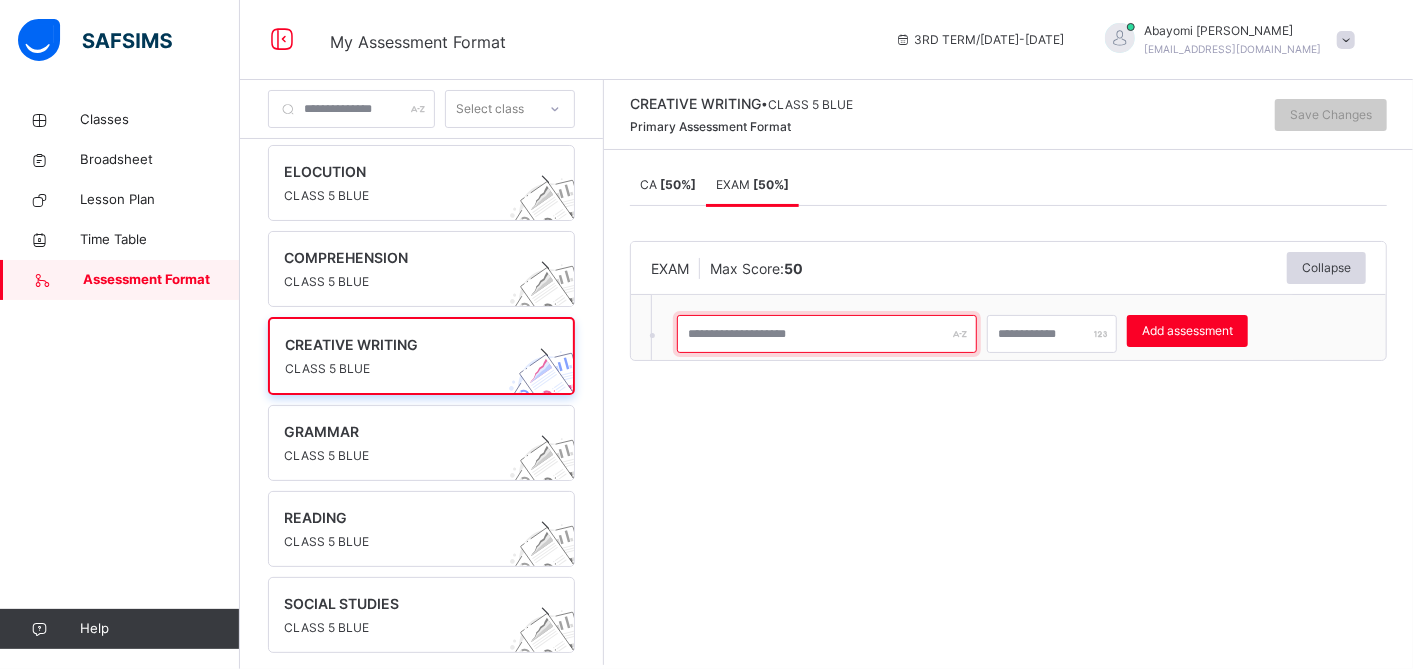 click at bounding box center [827, 334] 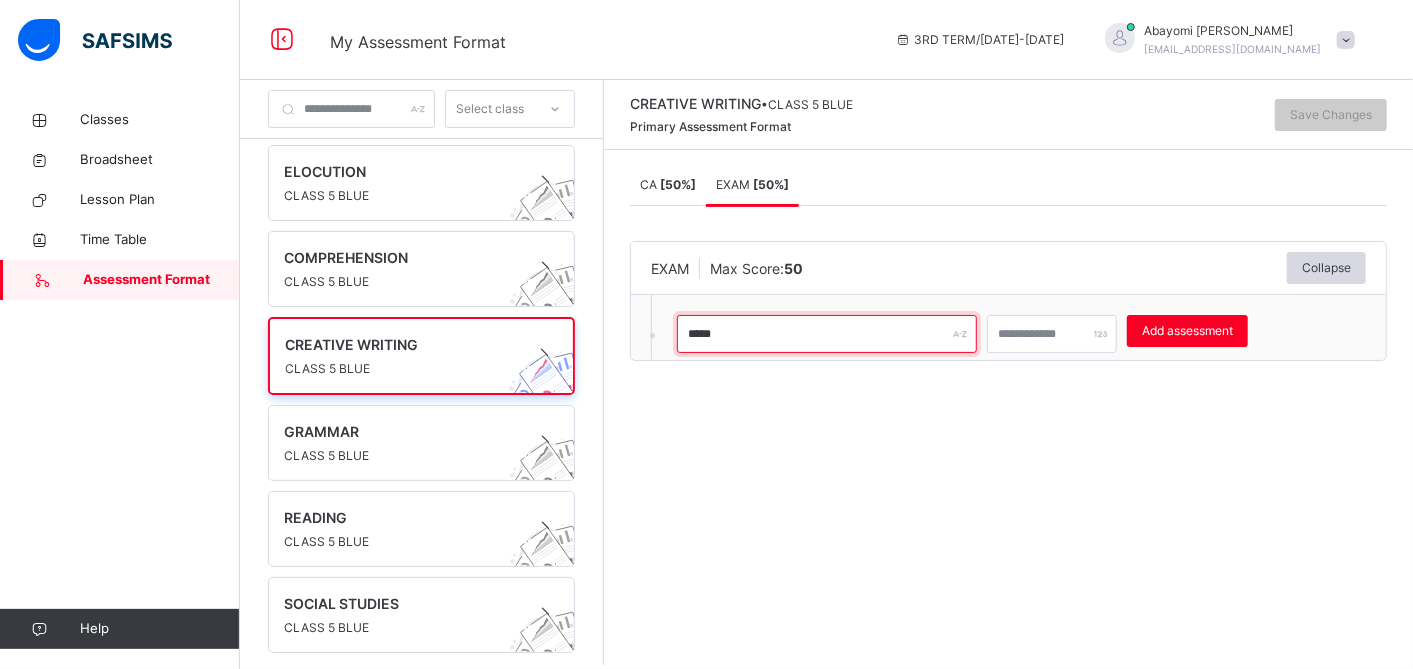 type on "****" 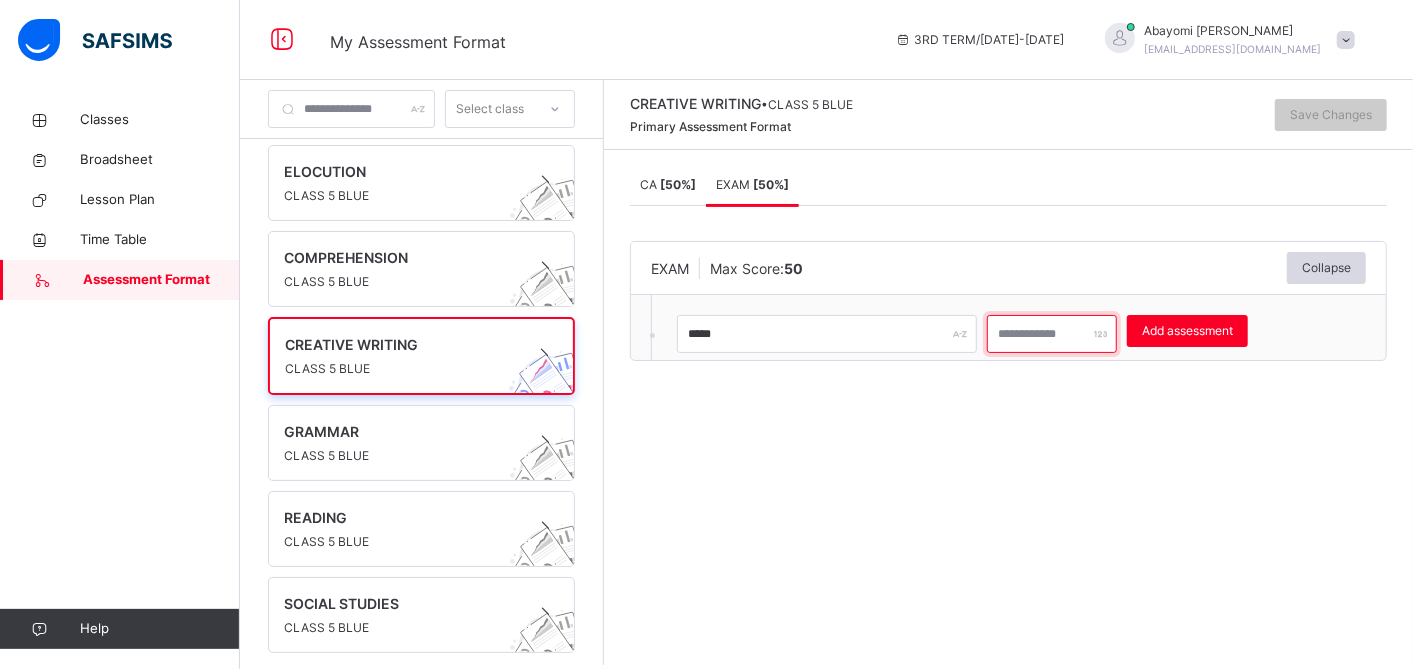 click at bounding box center [1052, 334] 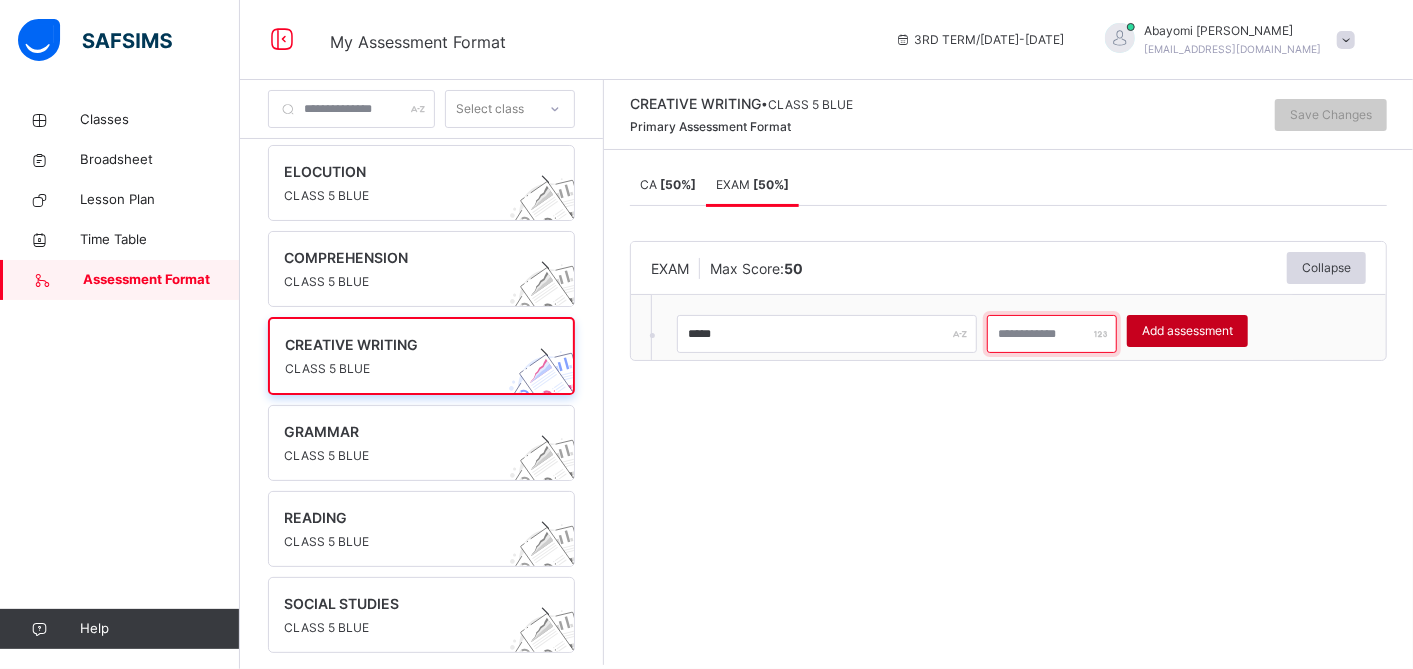 type on "**" 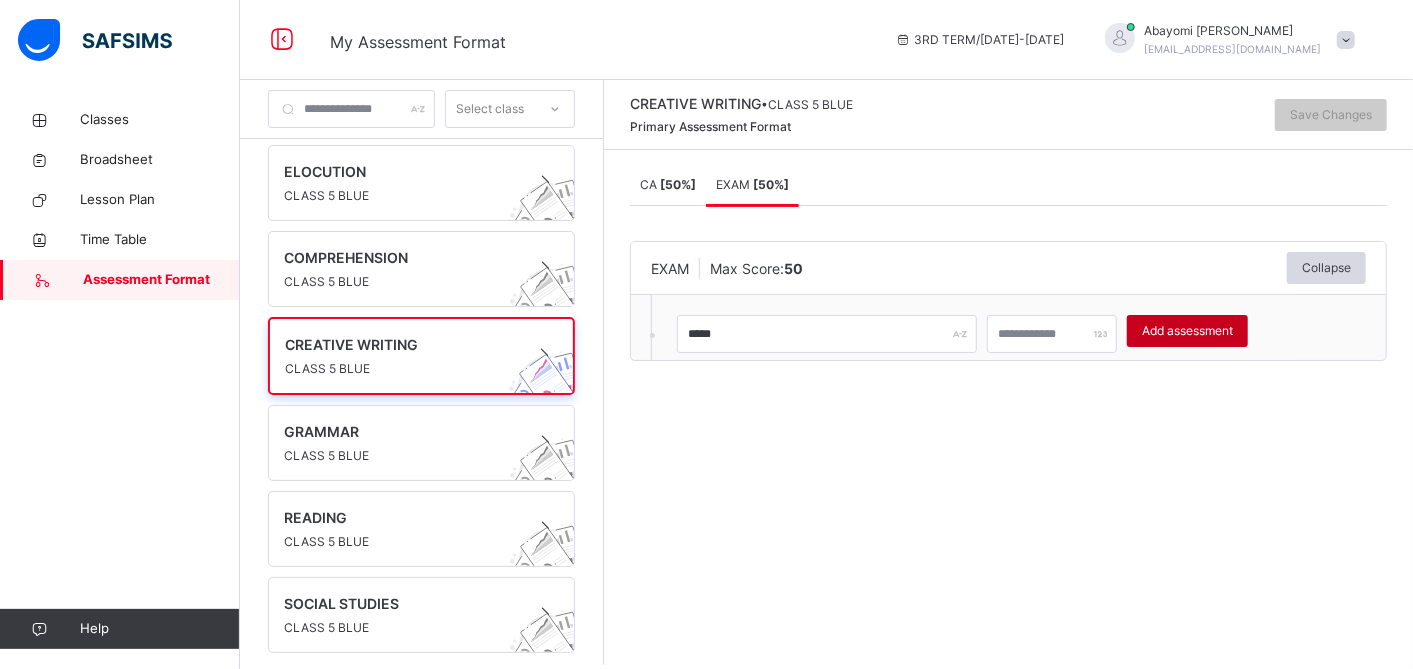 click on "Add assessment" at bounding box center [1187, 331] 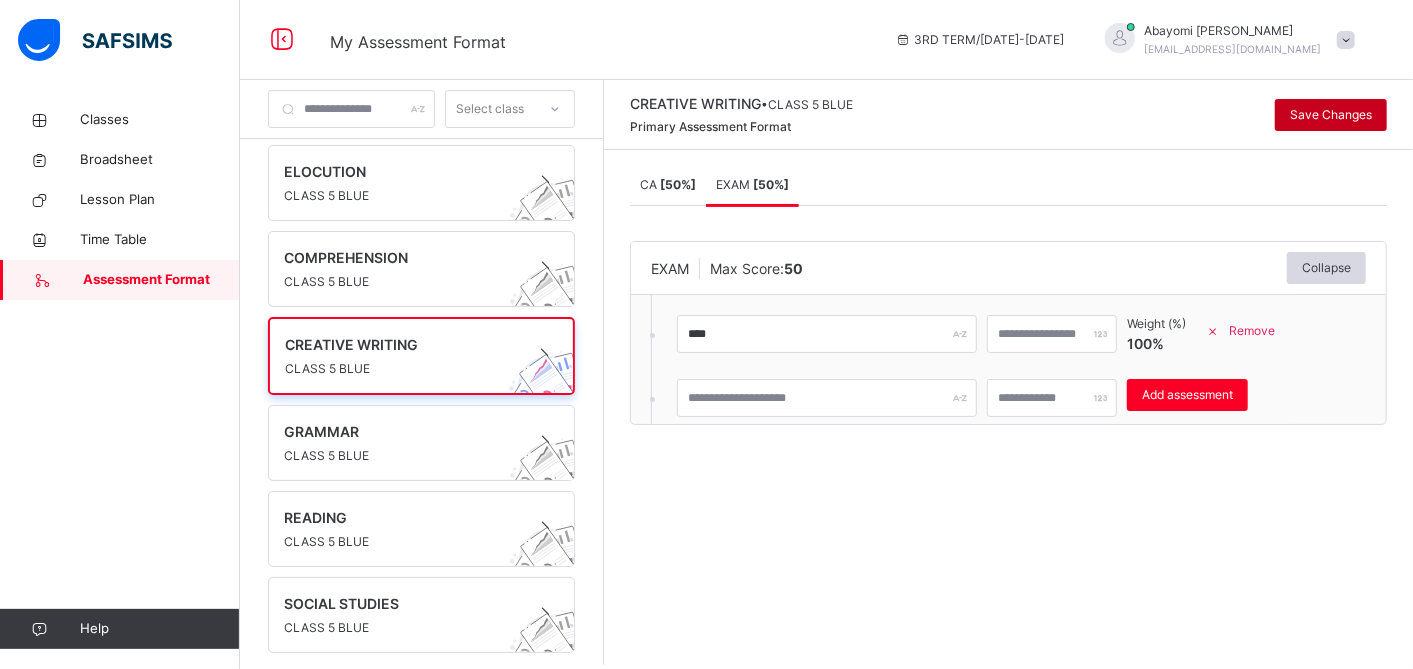 click on "Save Changes" at bounding box center [1331, 115] 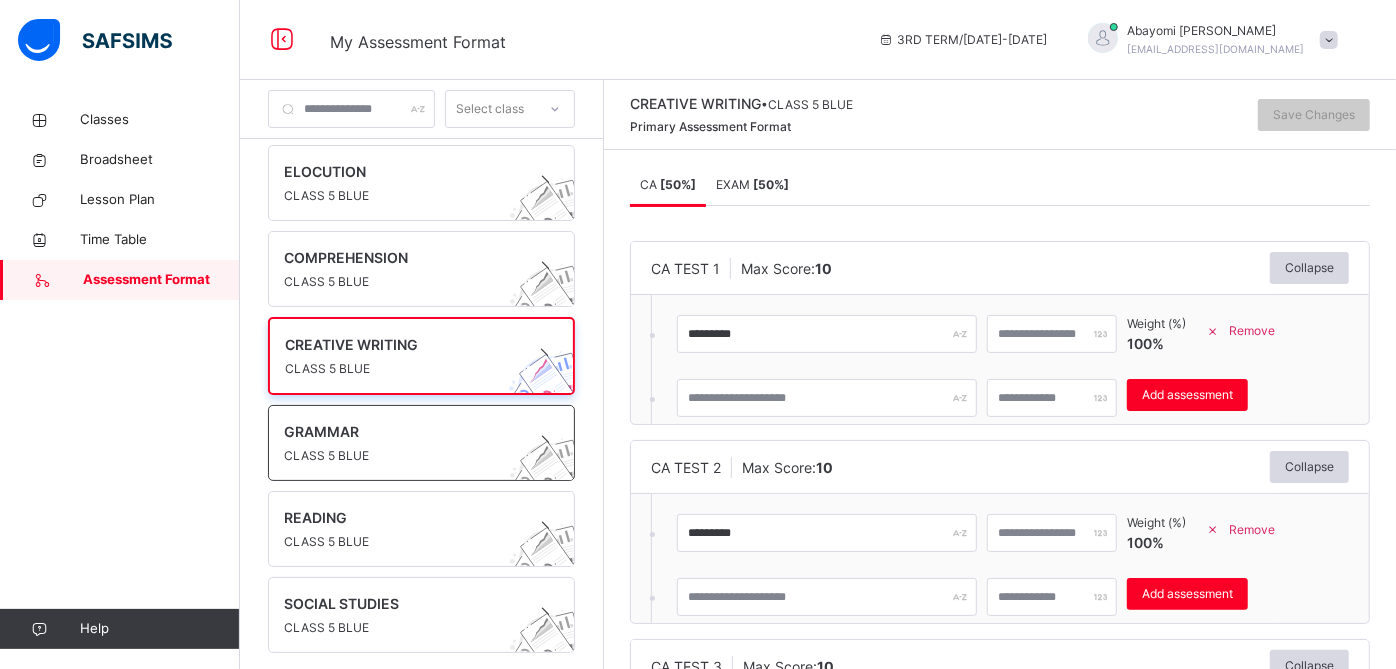click at bounding box center (402, 444) 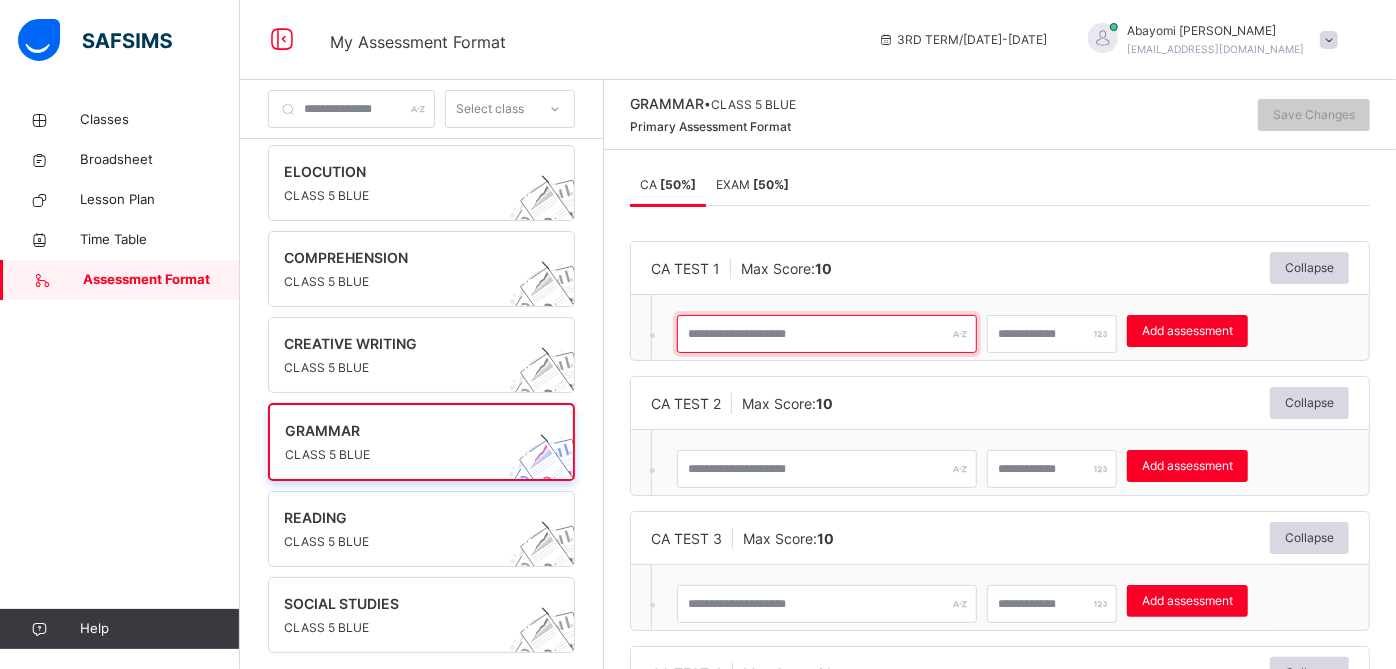 click at bounding box center [827, 334] 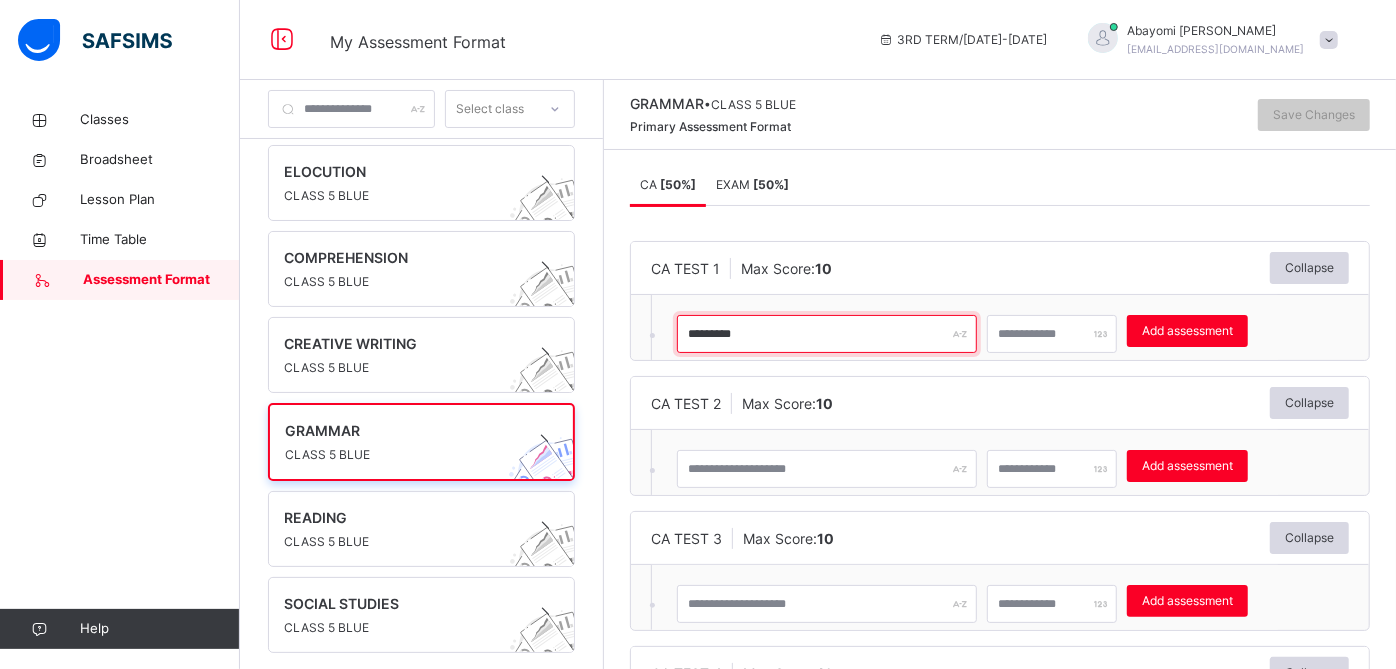 type on "*********" 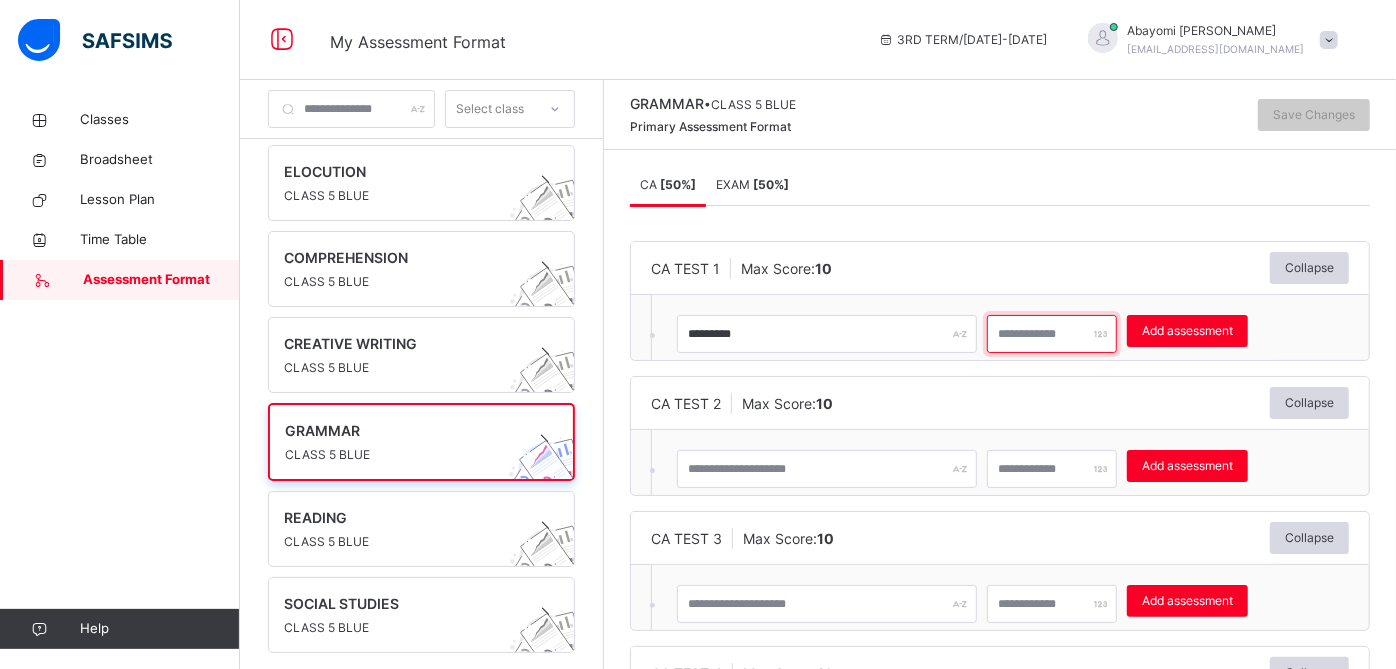click at bounding box center (1052, 334) 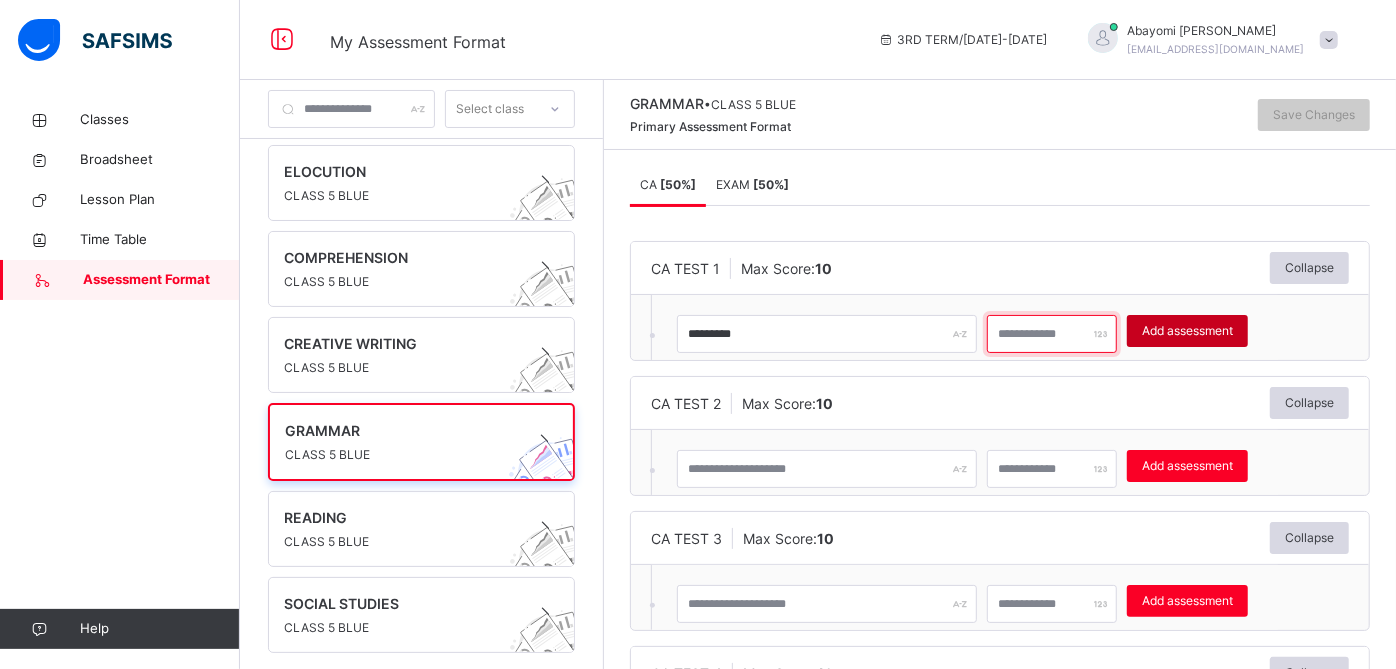 type on "**" 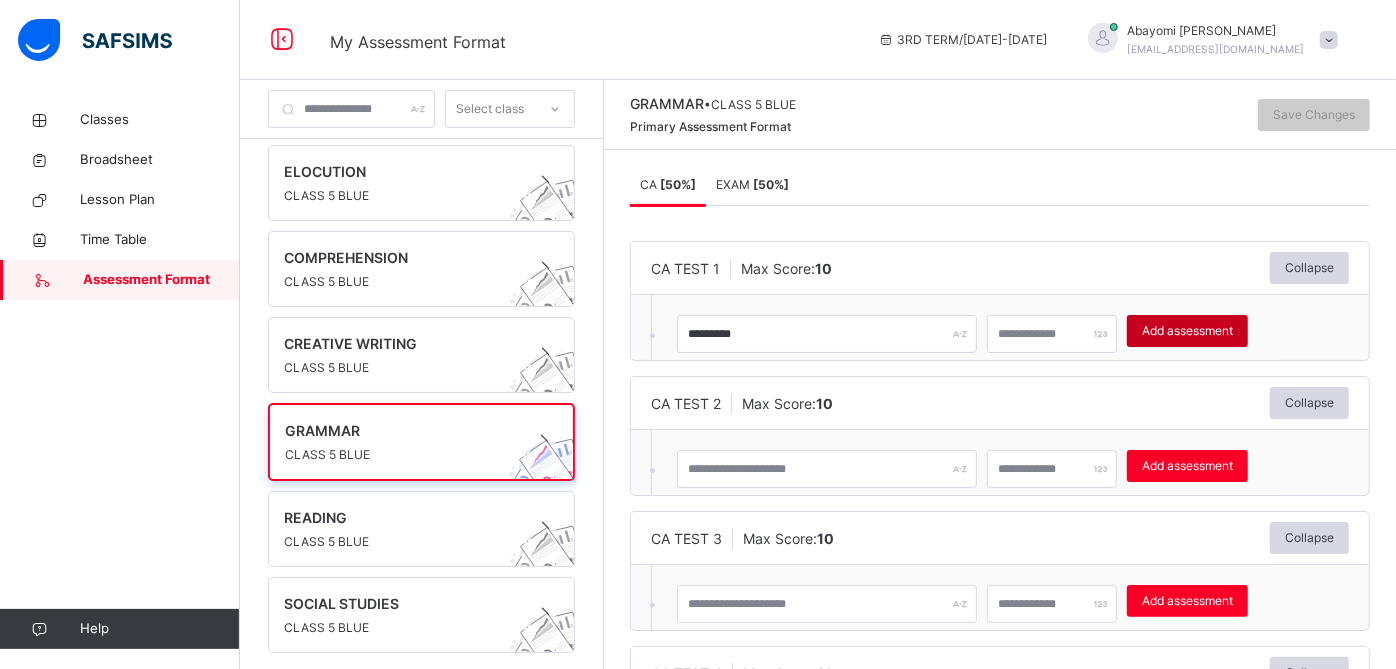 click on "Add assessment" at bounding box center [1187, 331] 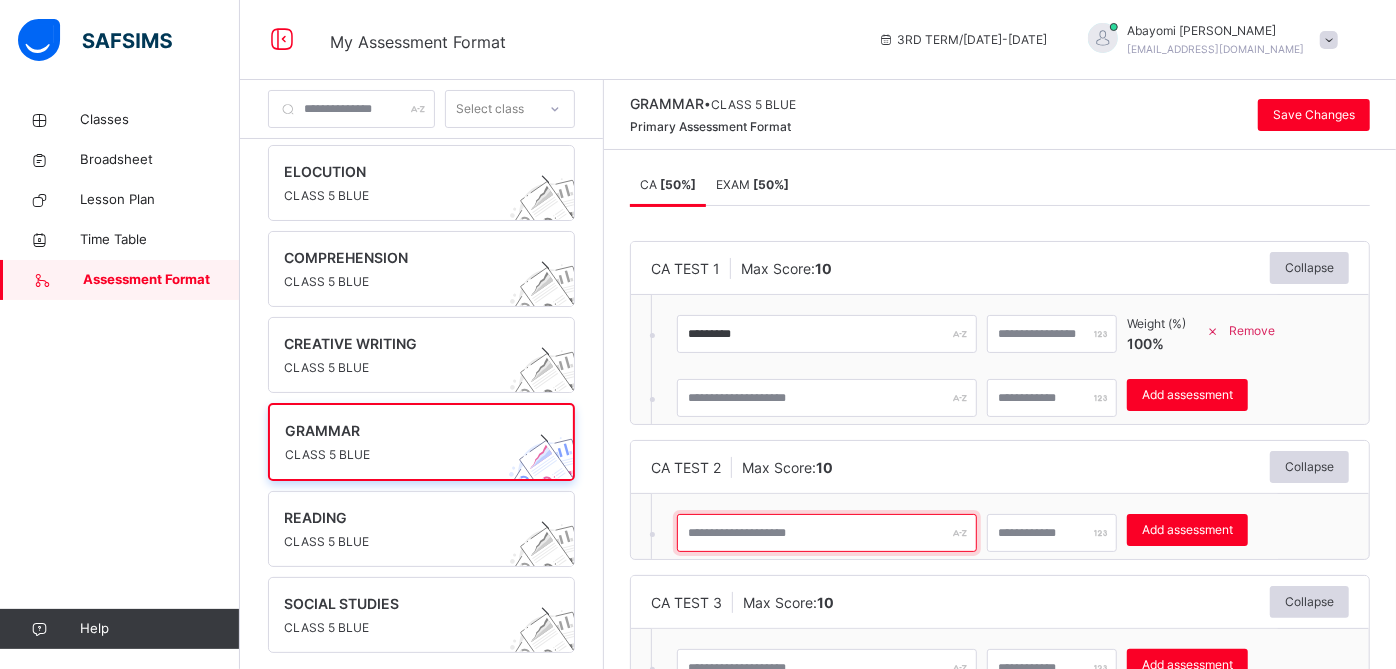 click at bounding box center (827, 533) 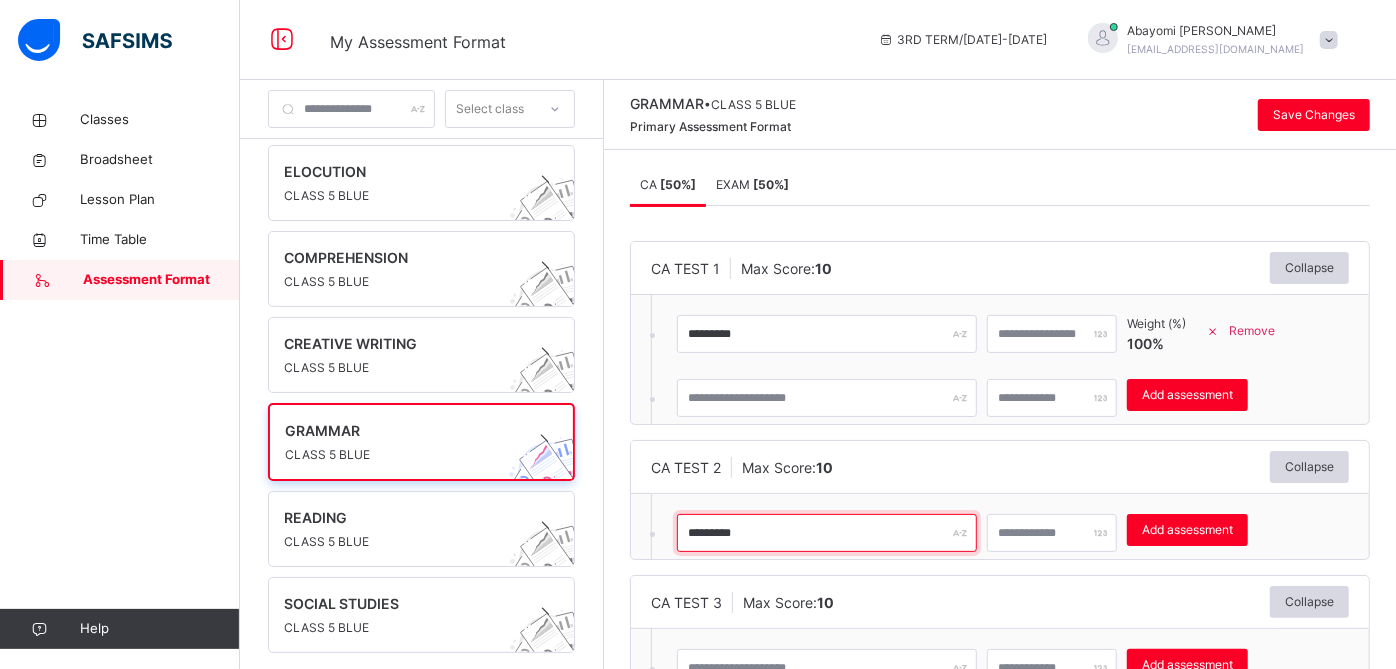 type on "*********" 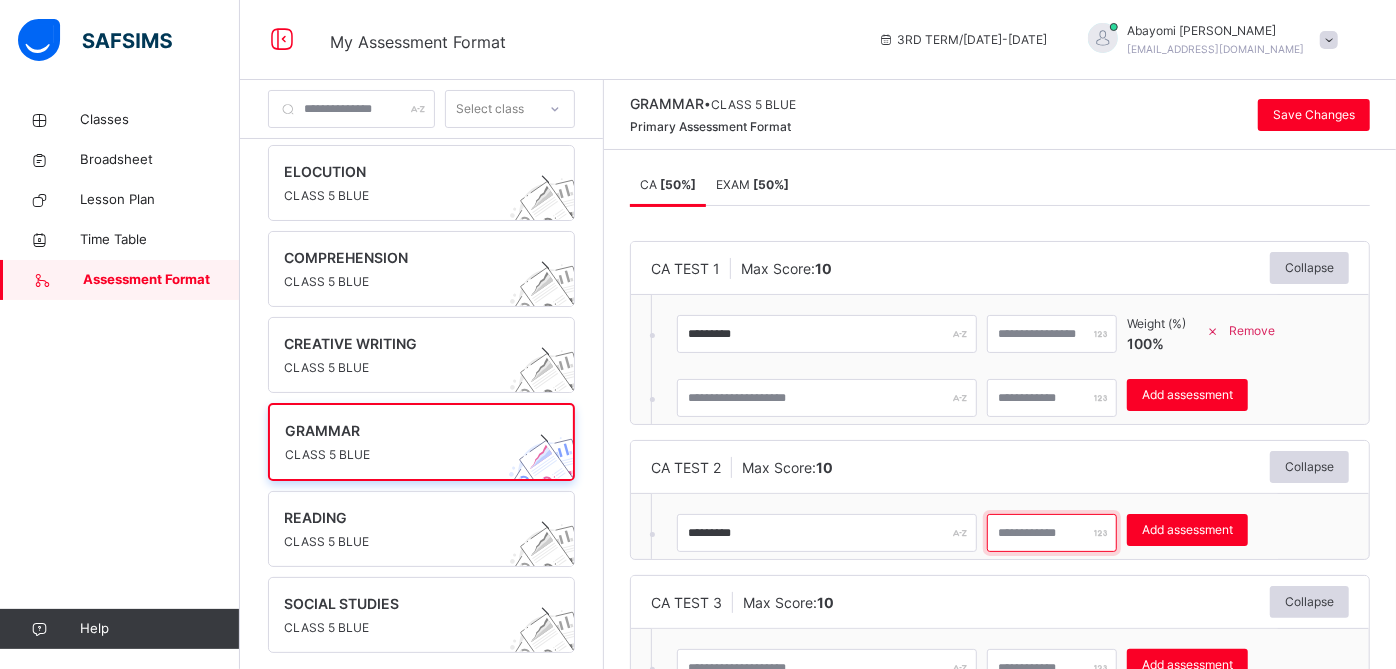click at bounding box center (1052, 533) 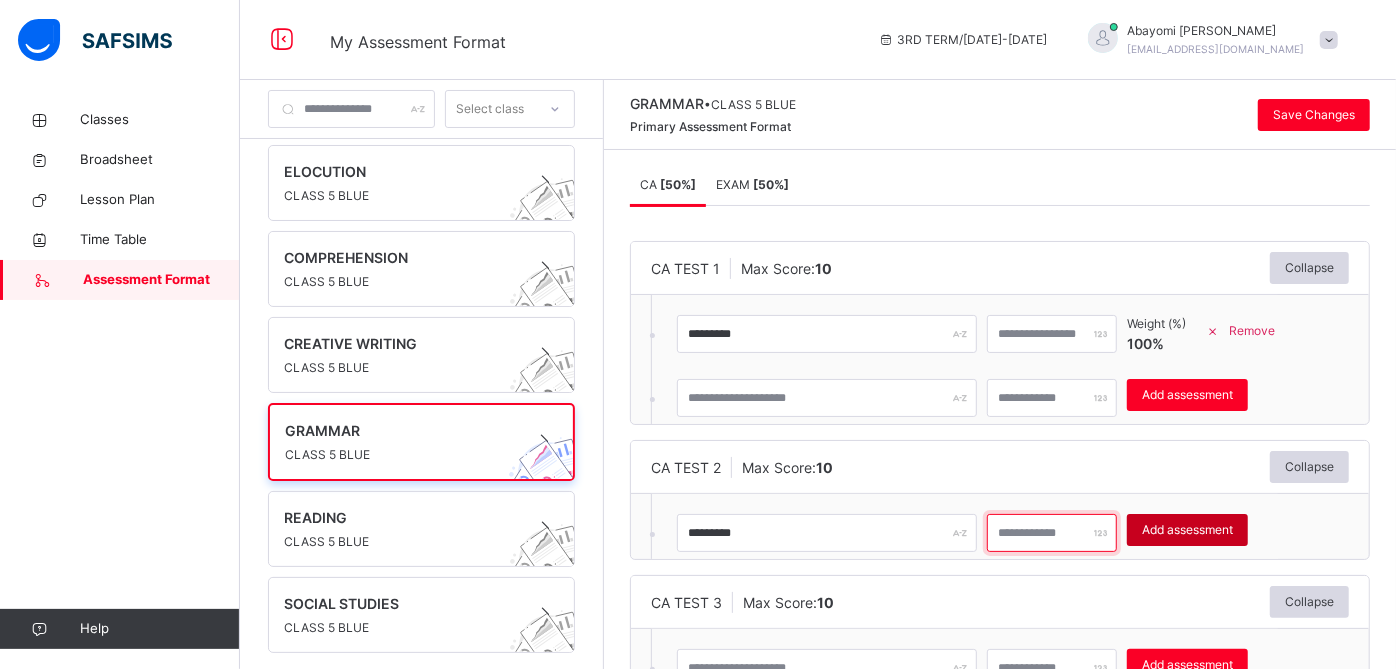type on "**" 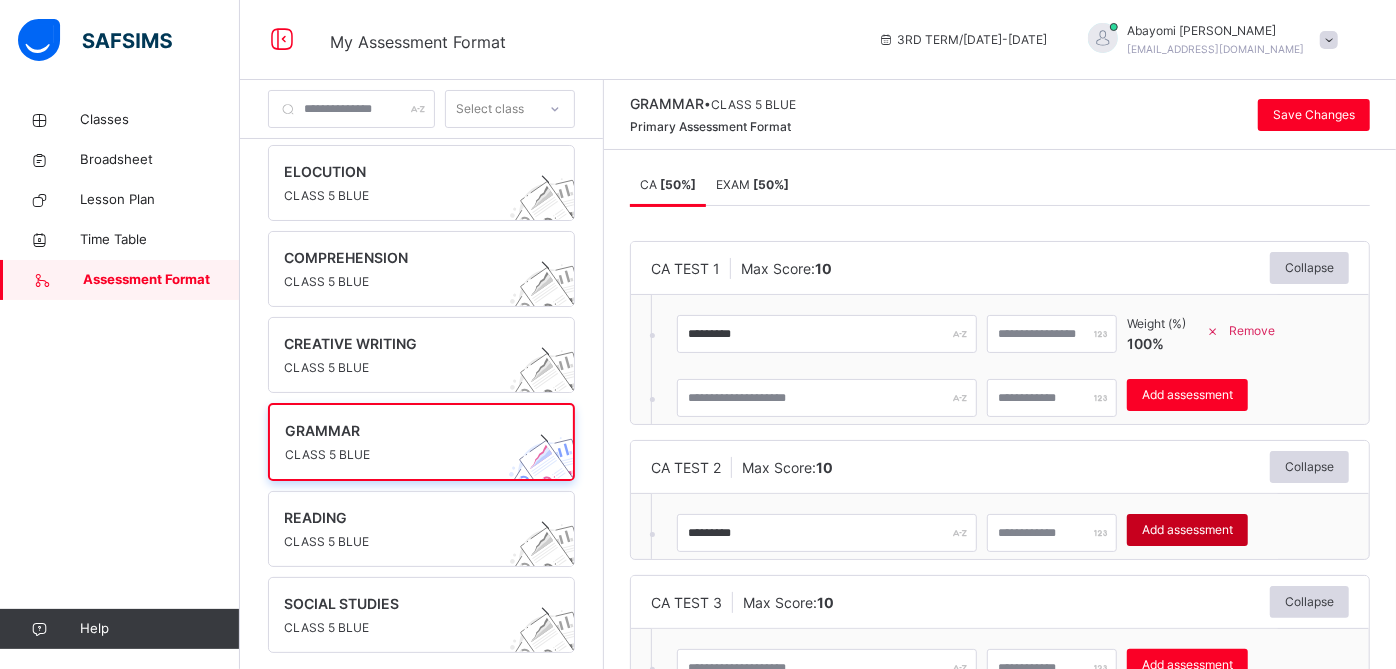 click on "Add assessment" at bounding box center [1187, 530] 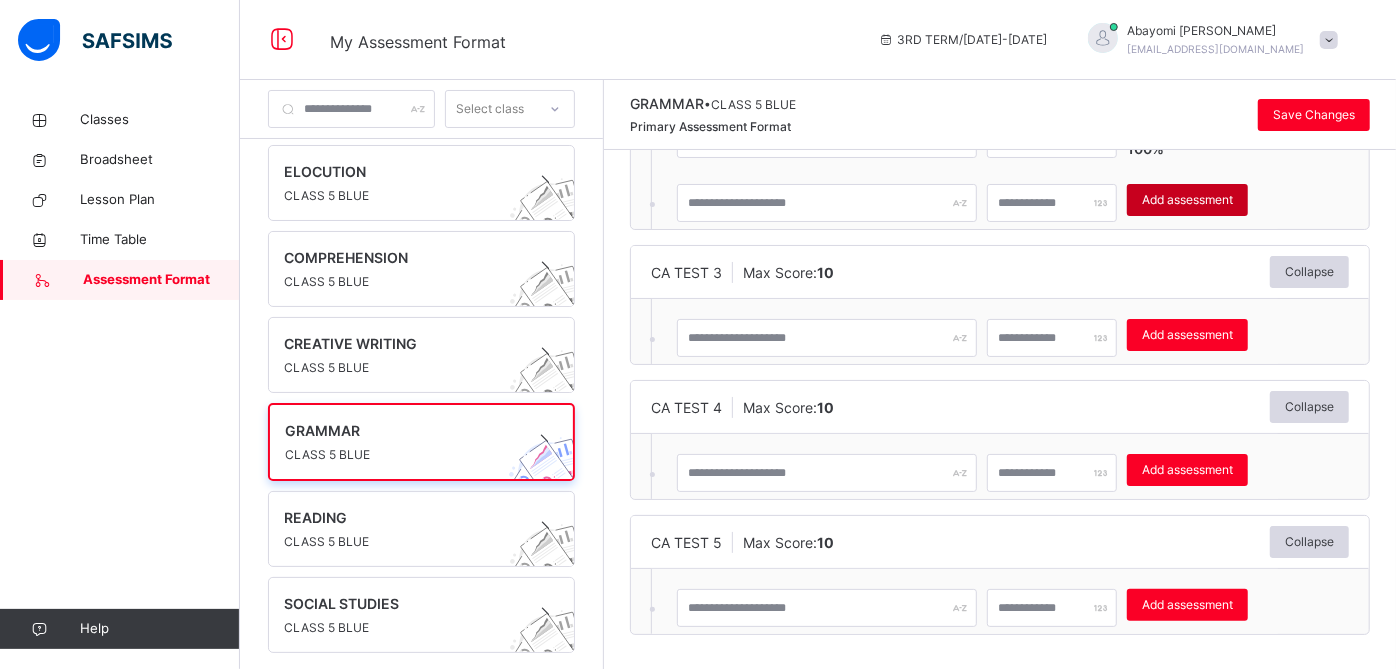 scroll, scrollTop: 400, scrollLeft: 0, axis: vertical 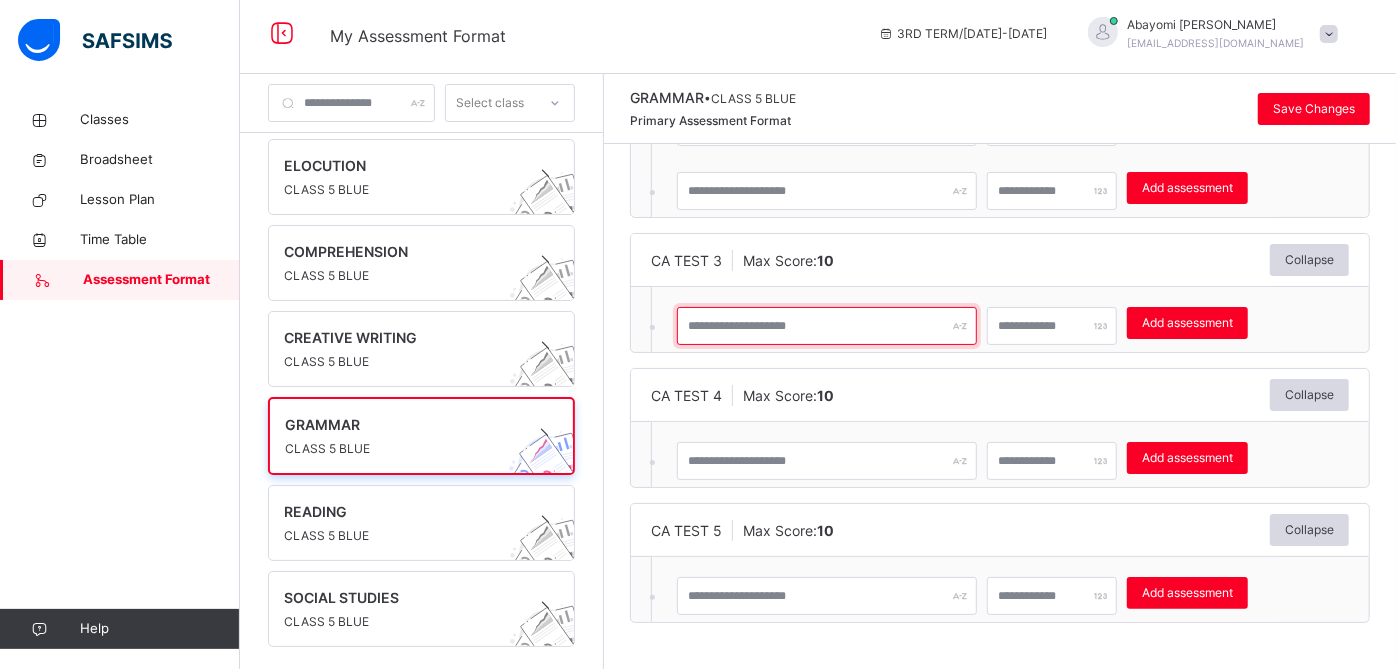 click at bounding box center (827, 326) 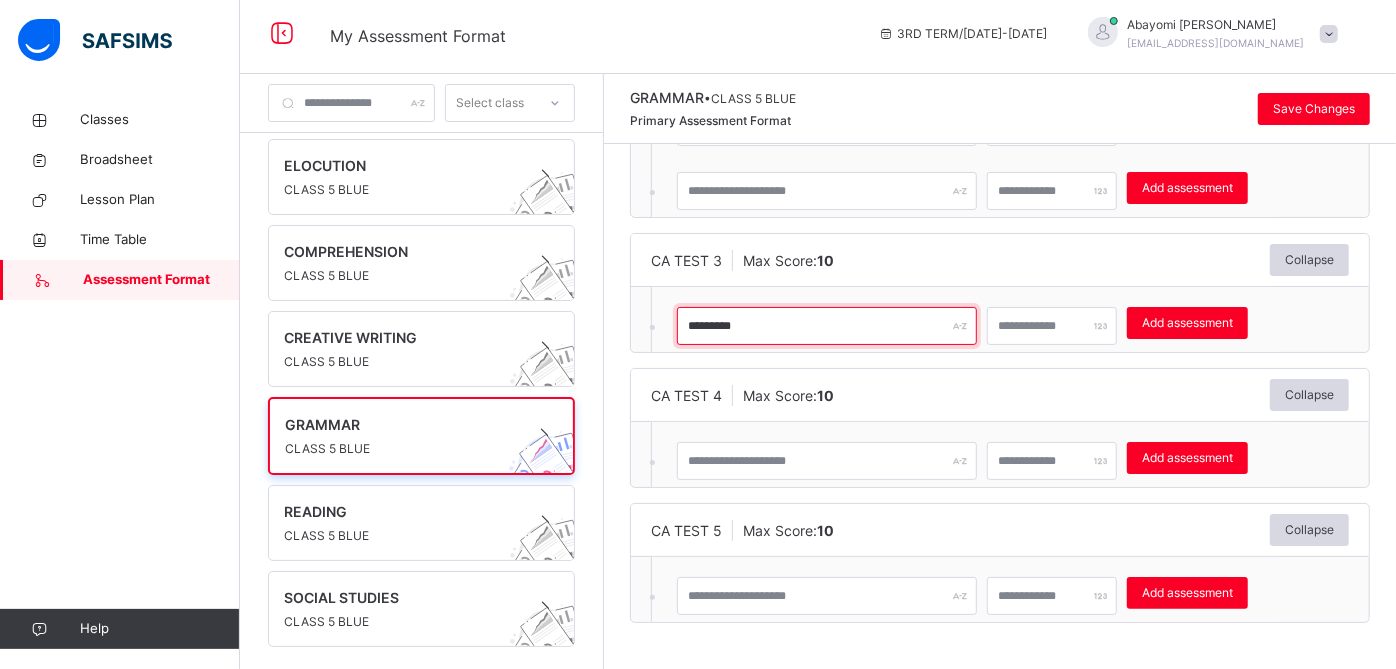 type on "*********" 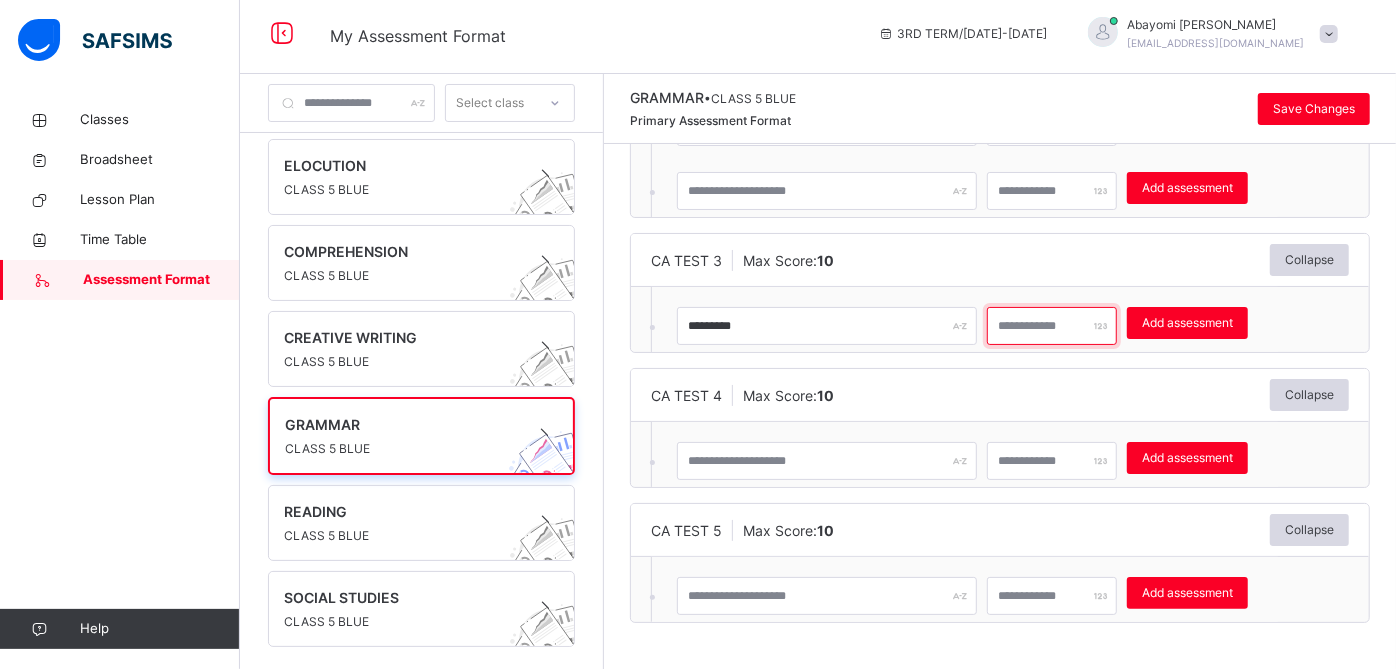 click at bounding box center (1052, 326) 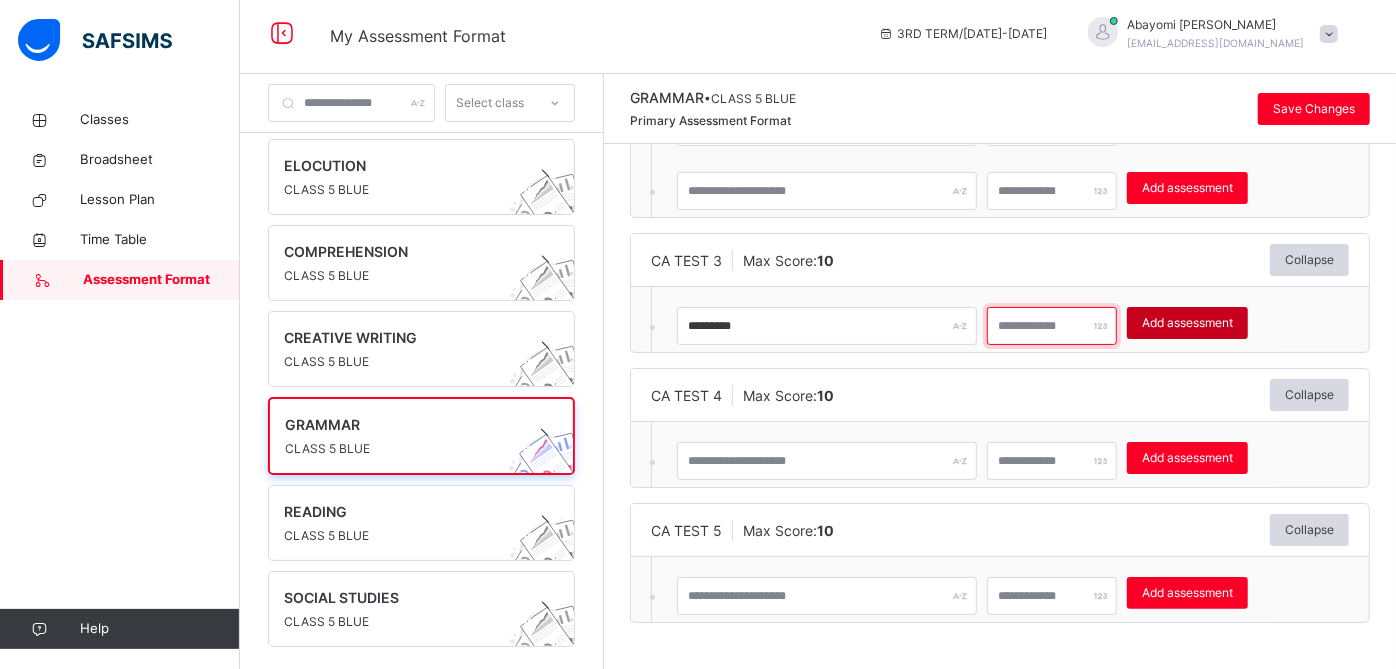 type on "**" 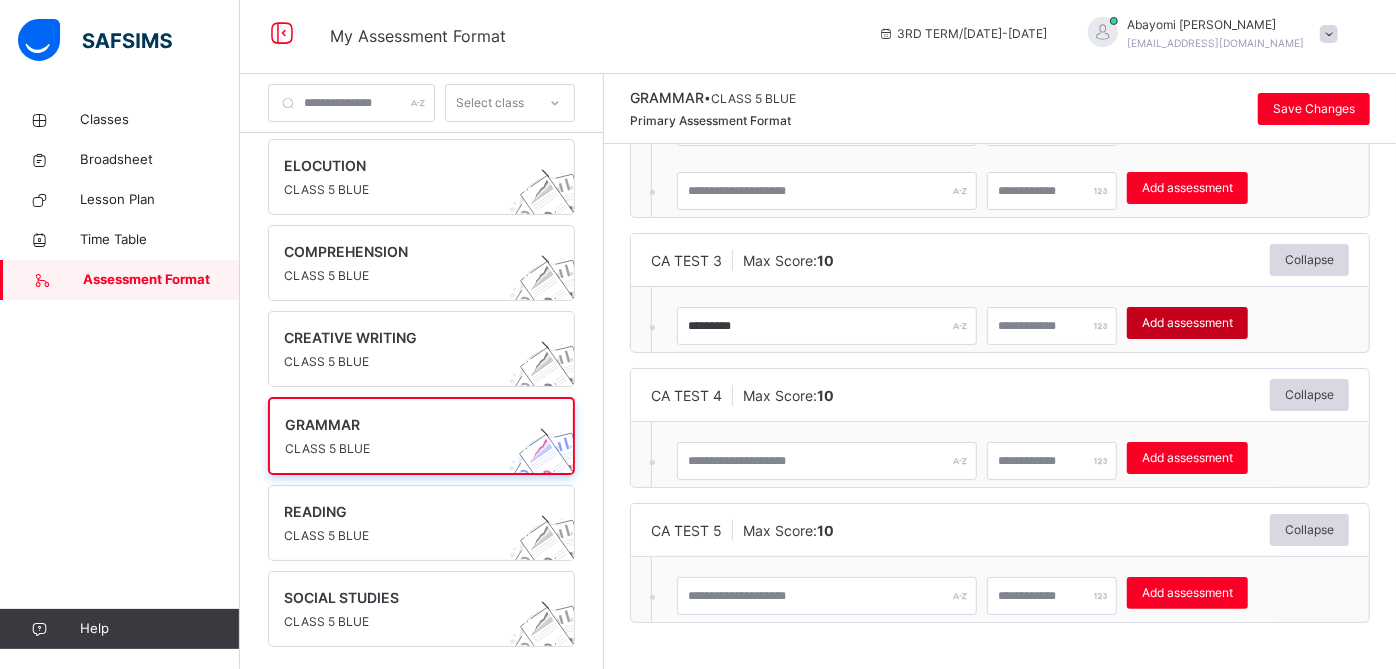 click on "Add assessment" at bounding box center (1187, 323) 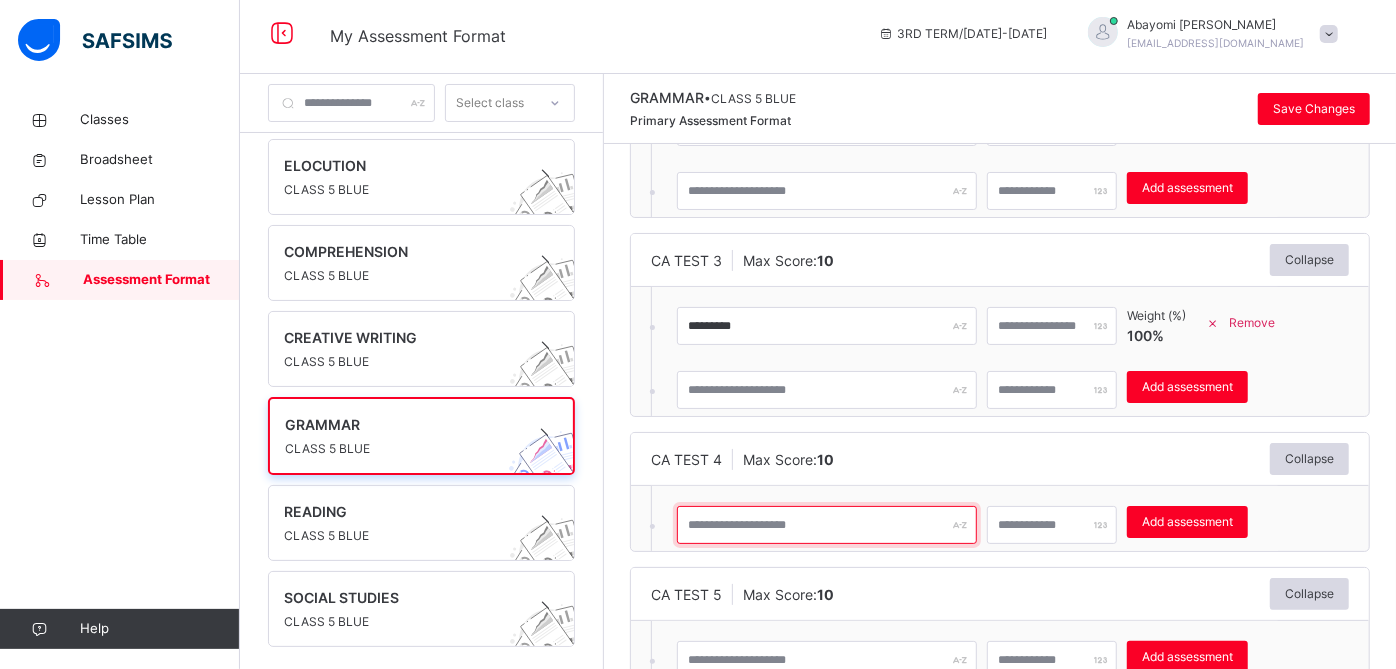 click at bounding box center [827, 525] 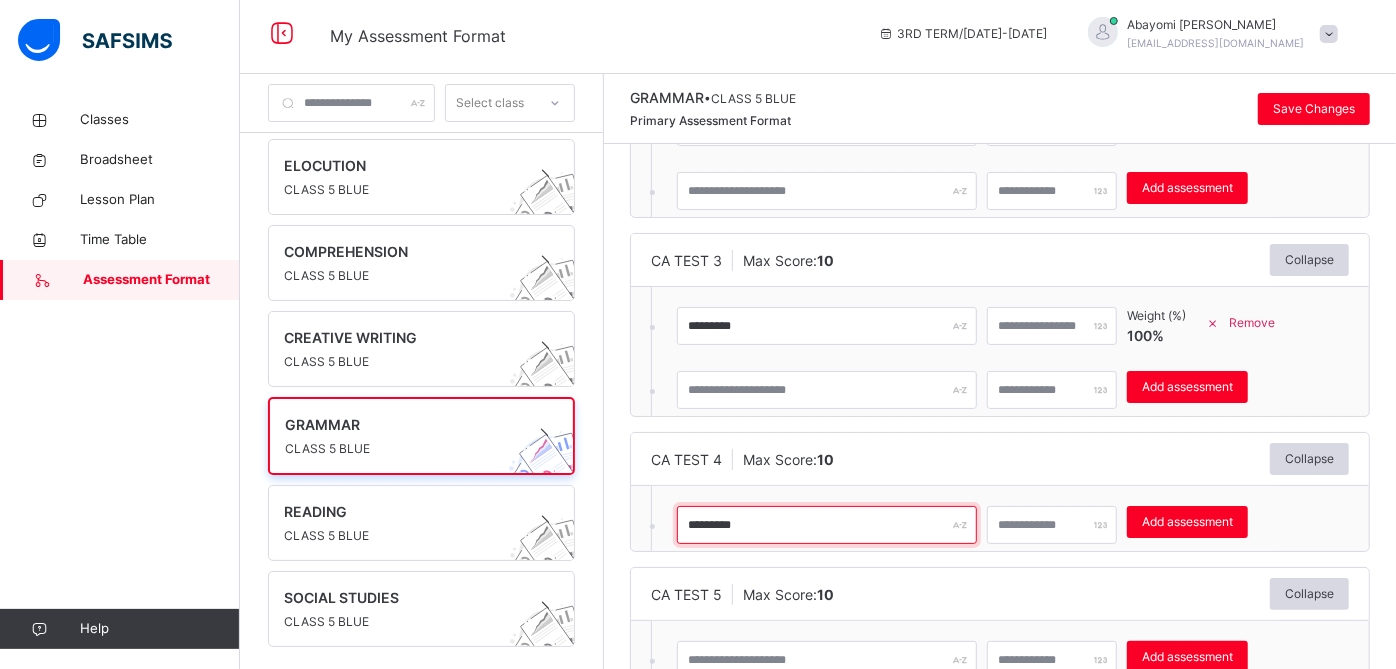 type on "*********" 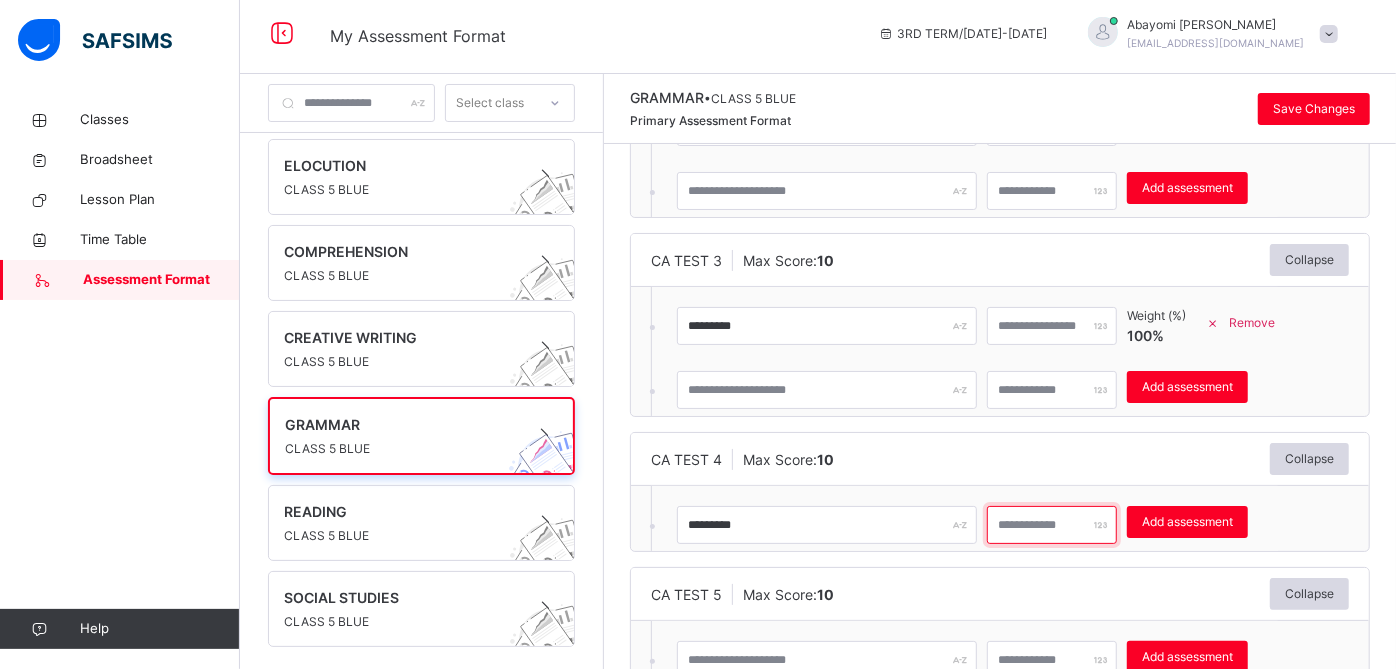 click at bounding box center (1052, 525) 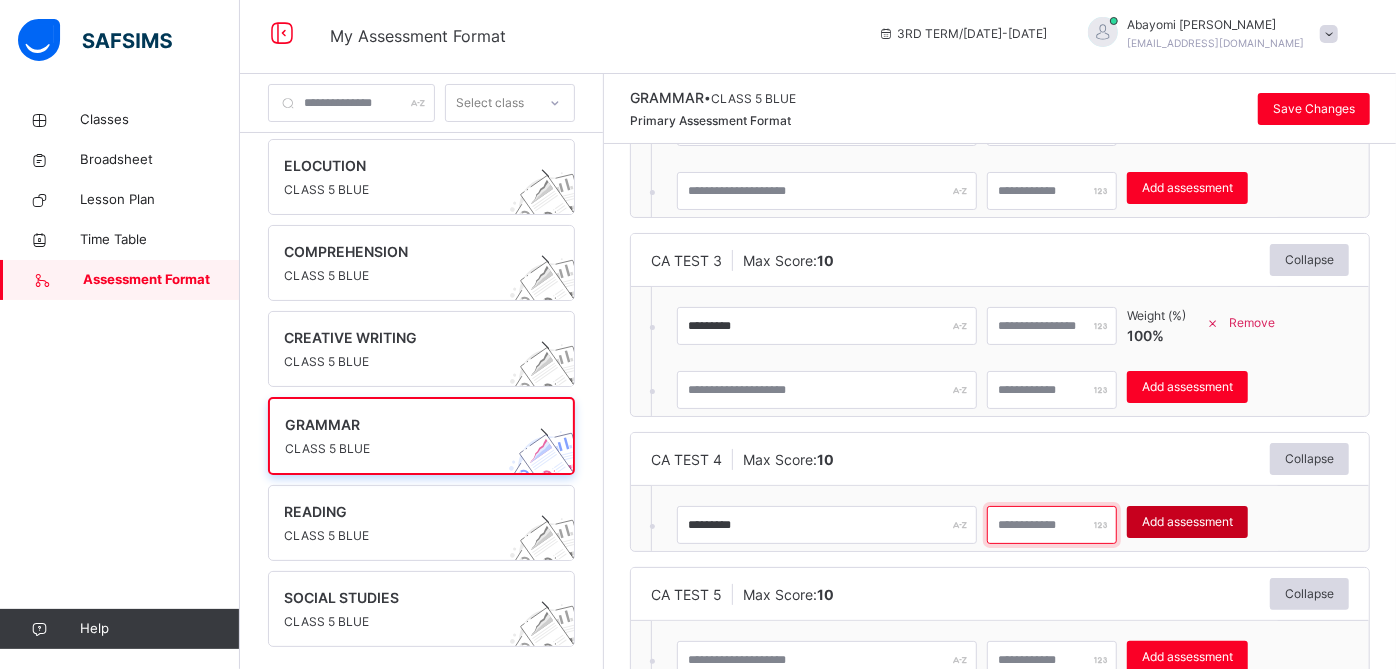 type on "**" 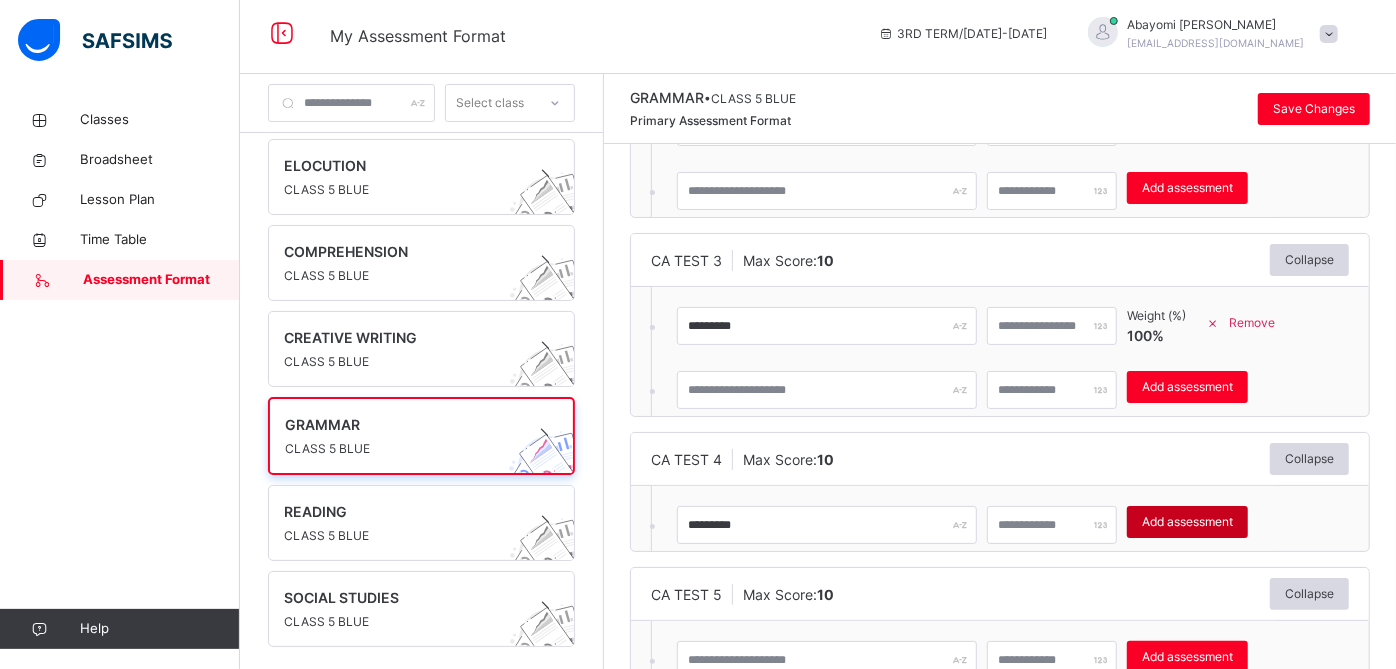 click on "Add assessment" at bounding box center (1187, 522) 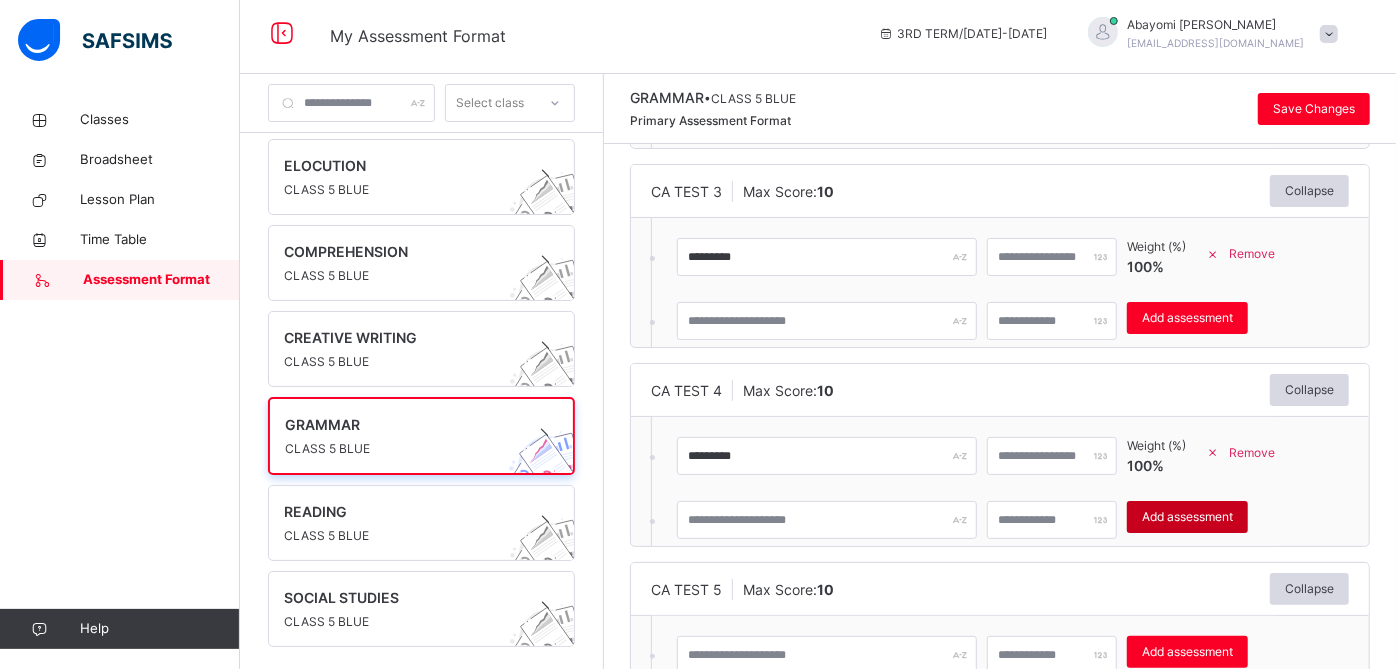 scroll, scrollTop: 528, scrollLeft: 0, axis: vertical 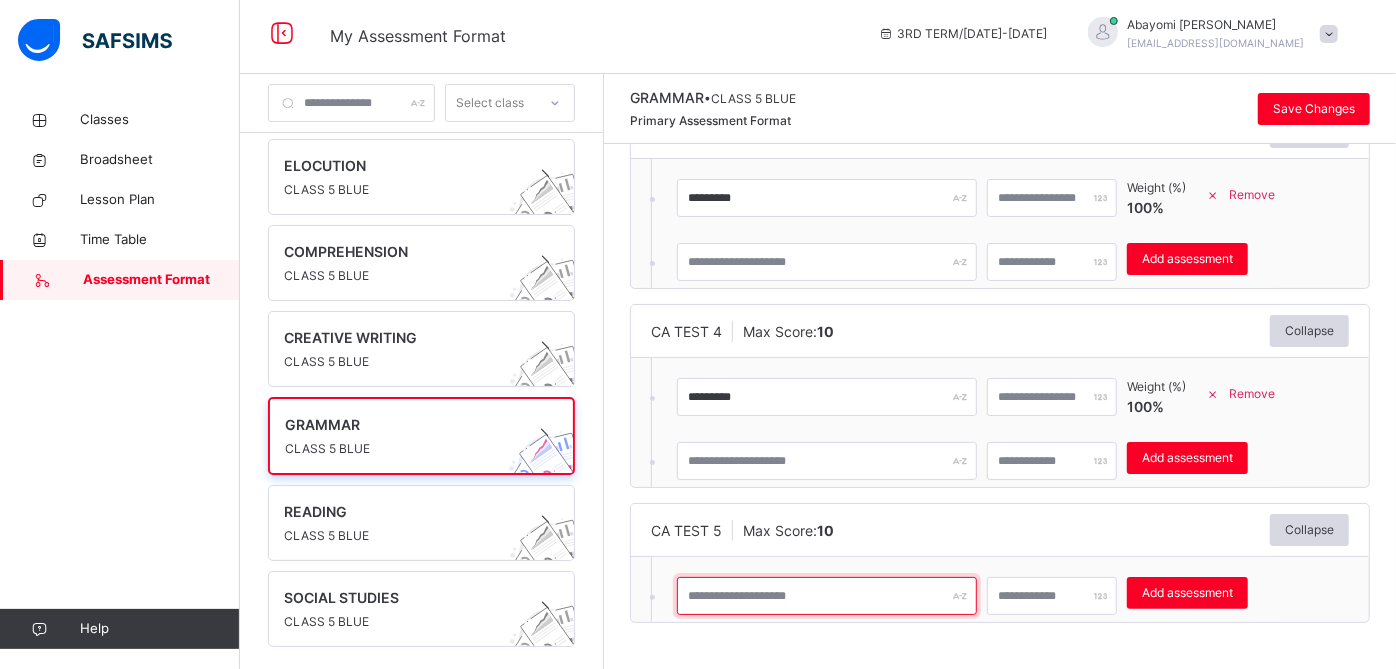 click at bounding box center (827, 596) 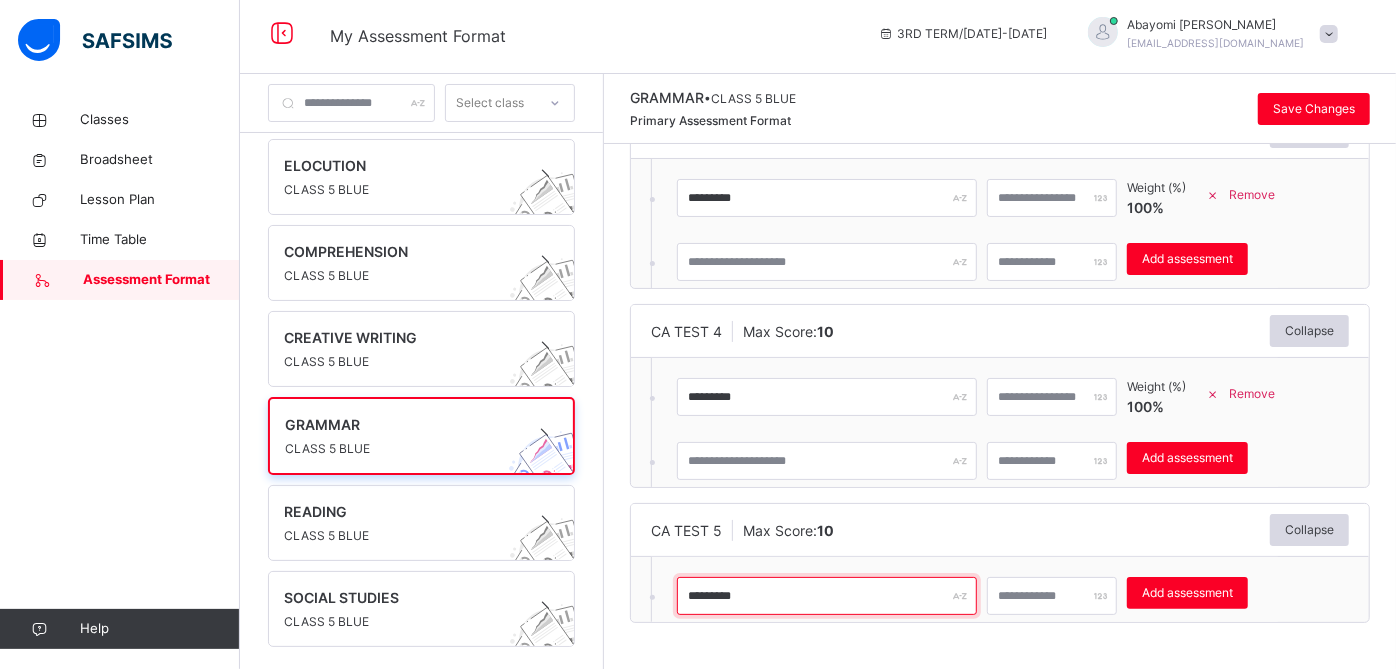 type on "*********" 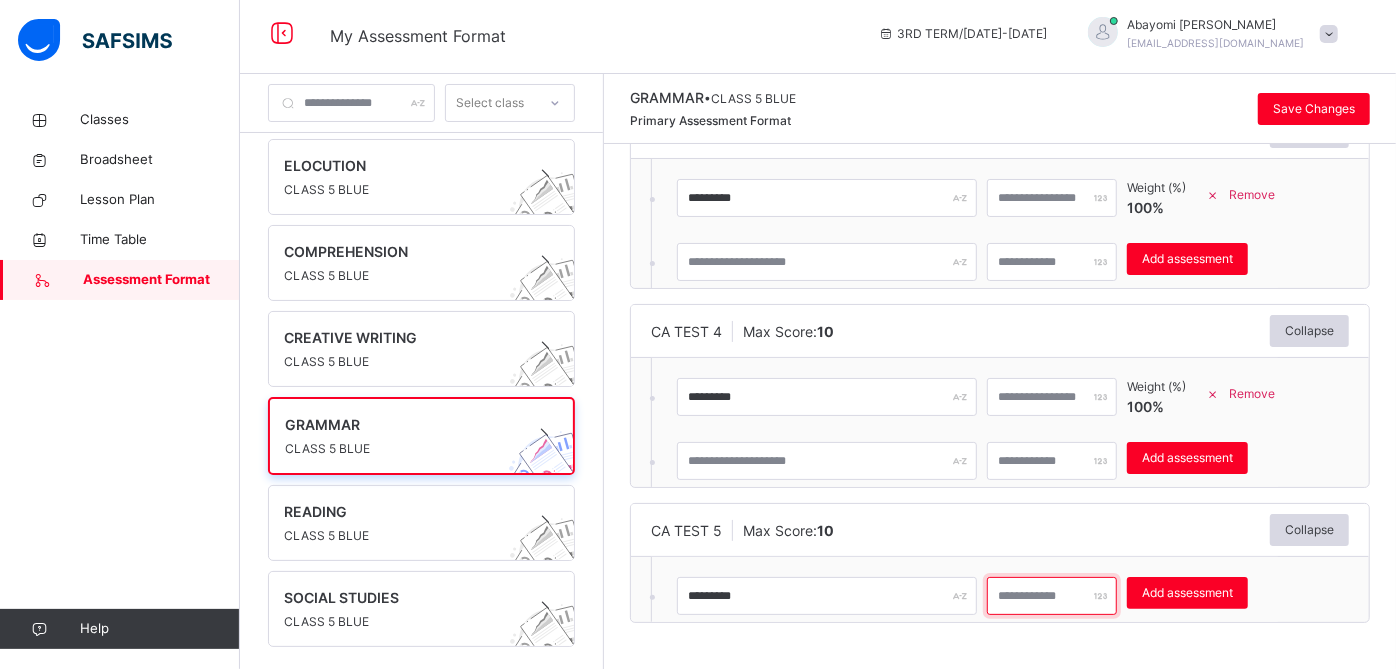click at bounding box center [1052, 596] 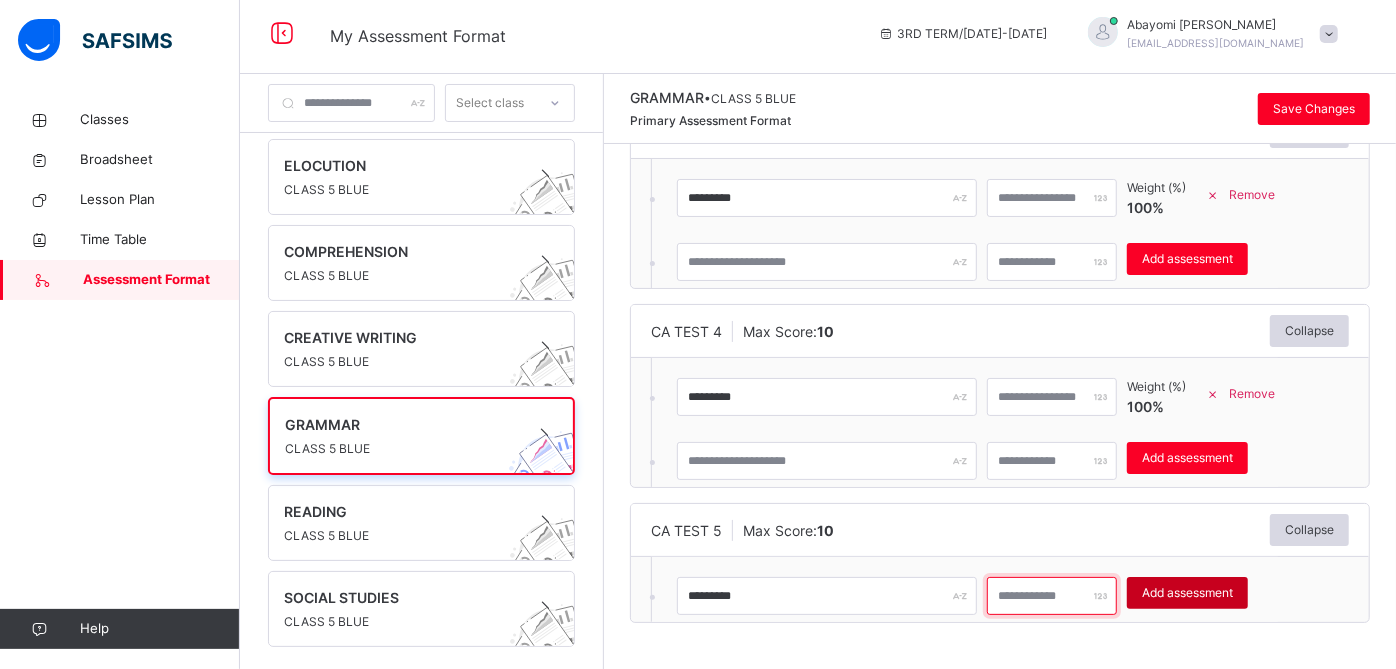 type on "**" 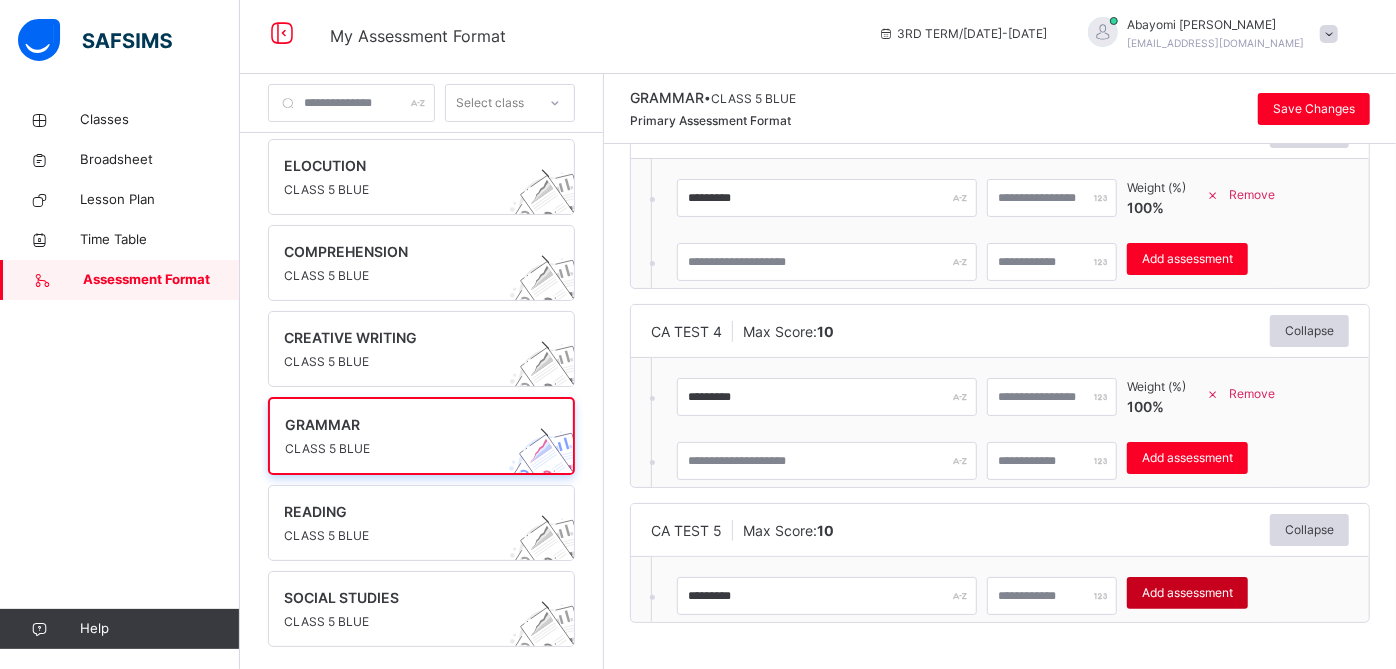 click on "Add assessment" at bounding box center (1187, 593) 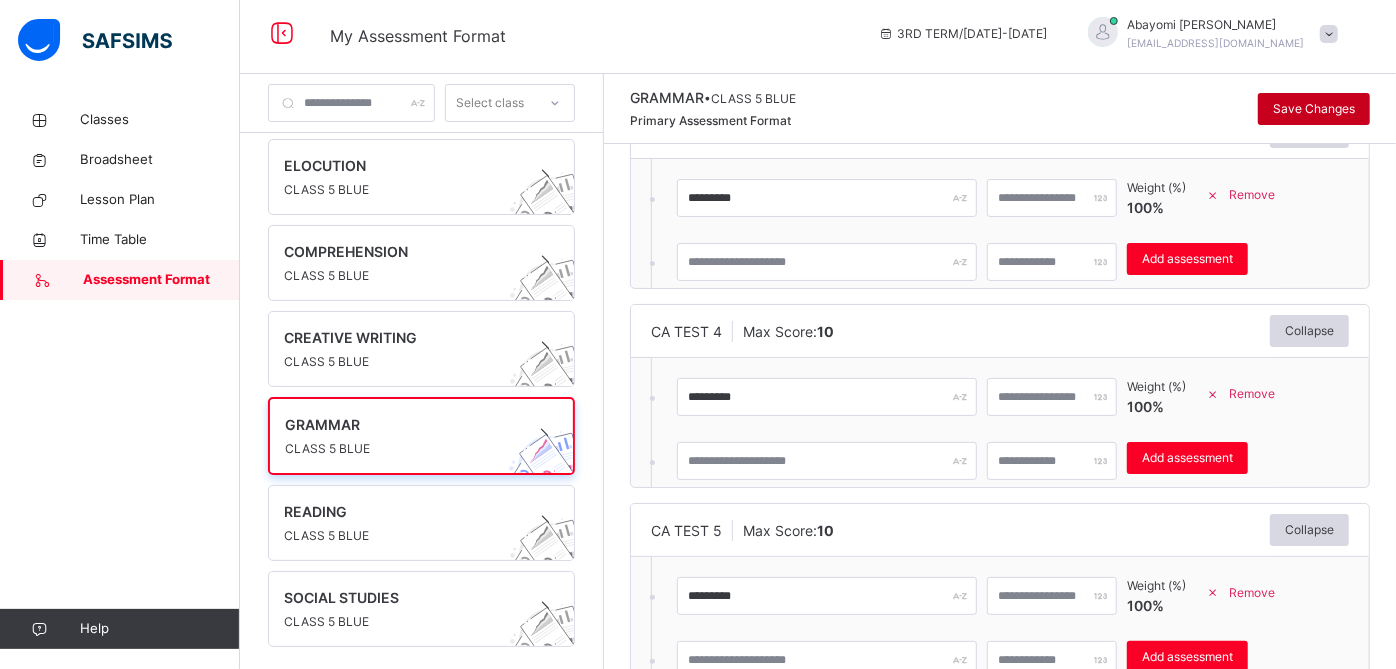 click on "Save Changes" at bounding box center [1314, 109] 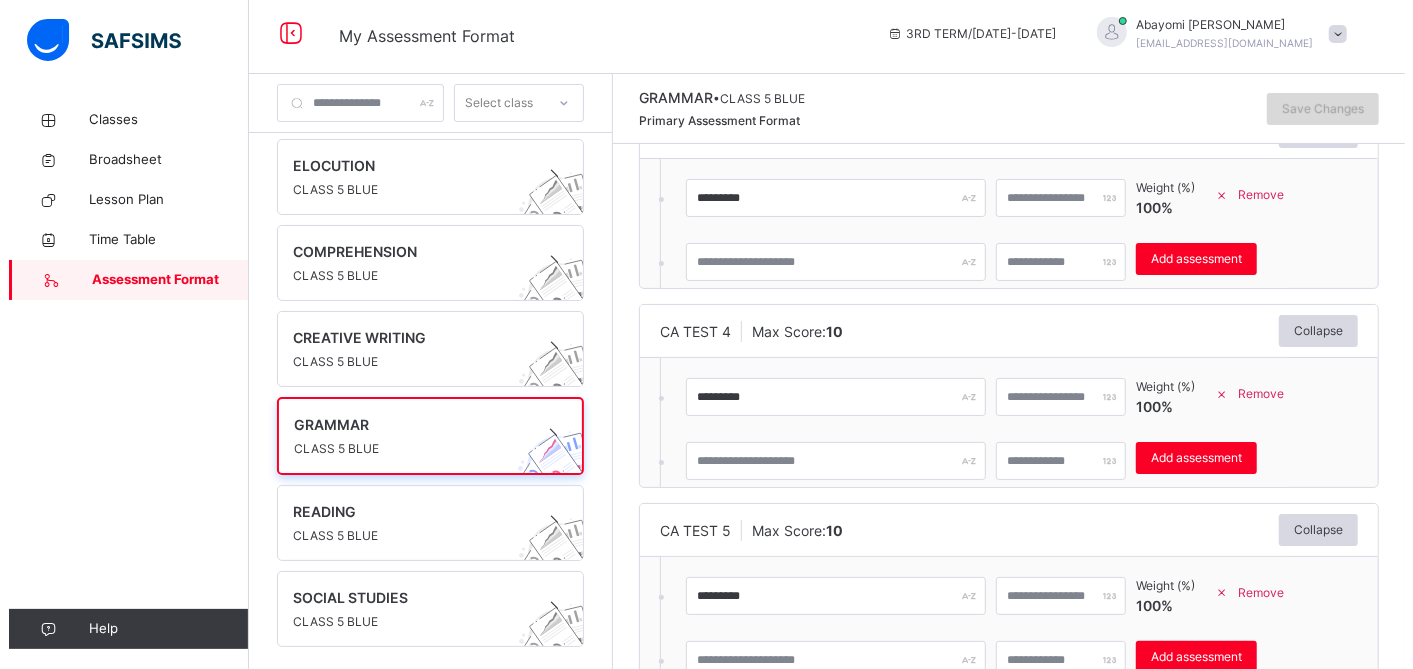 scroll, scrollTop: 0, scrollLeft: 0, axis: both 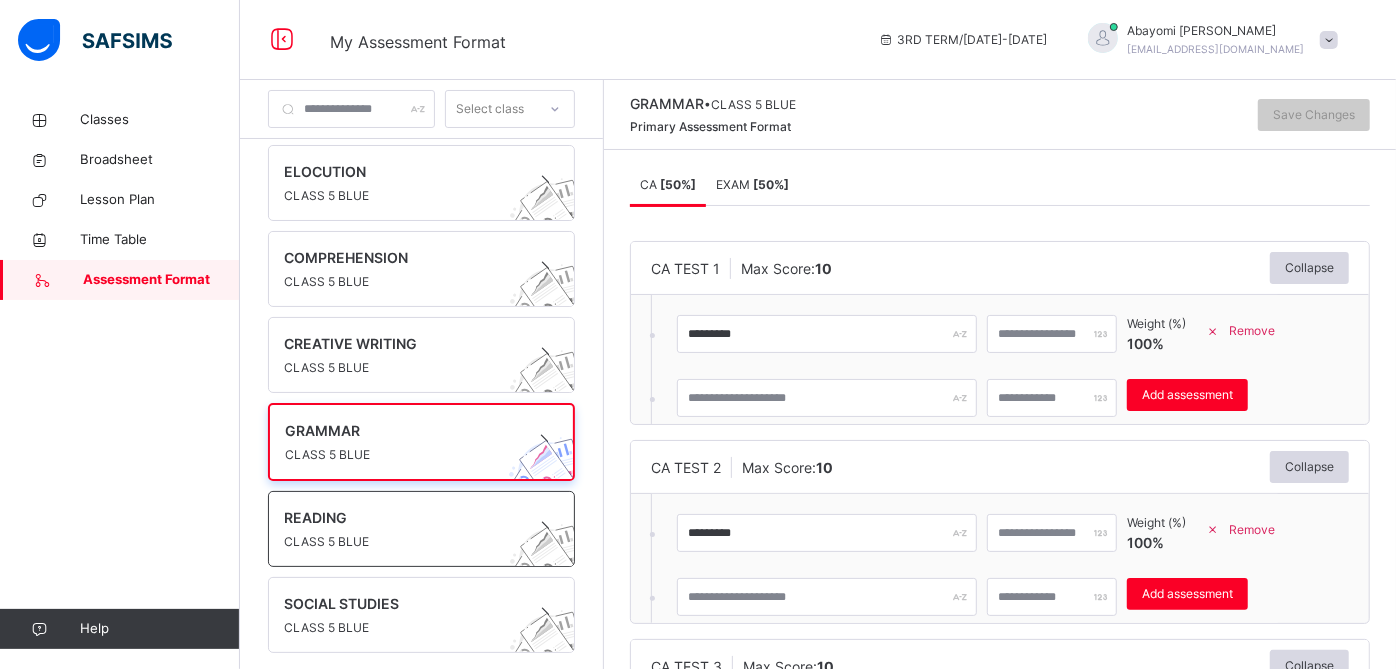 click on "READING" at bounding box center (402, 517) 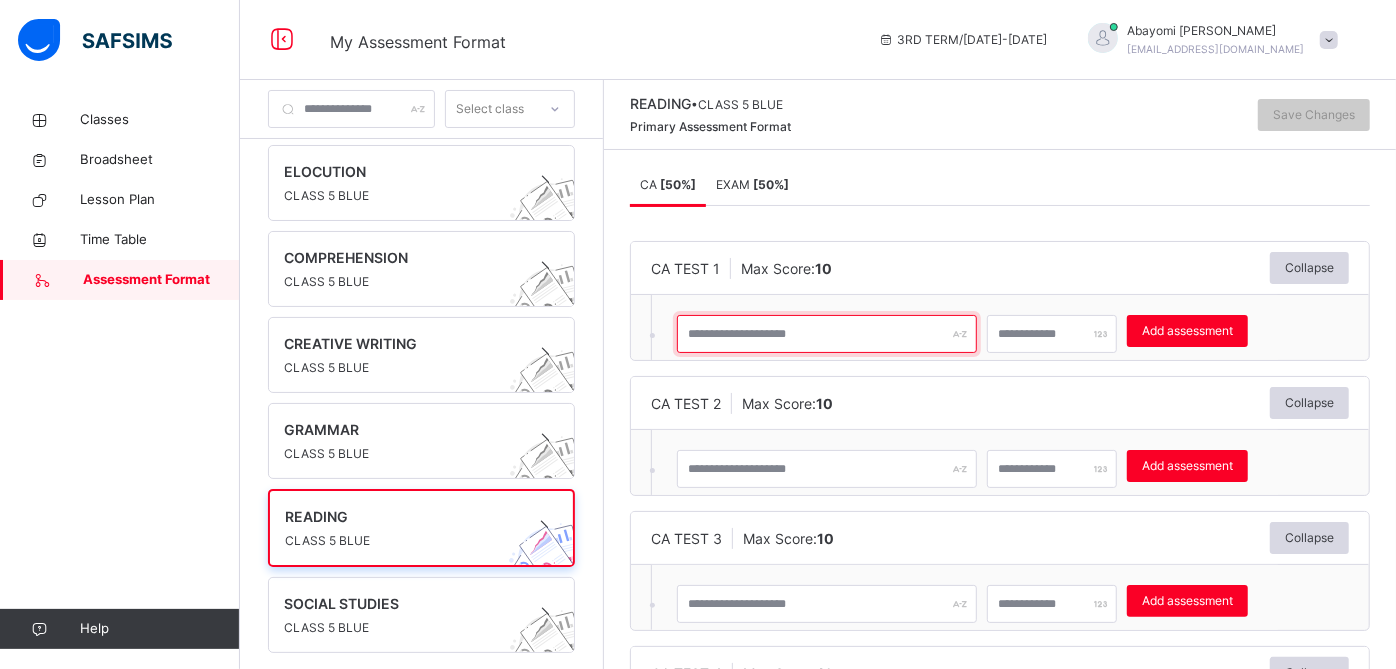 click at bounding box center (827, 334) 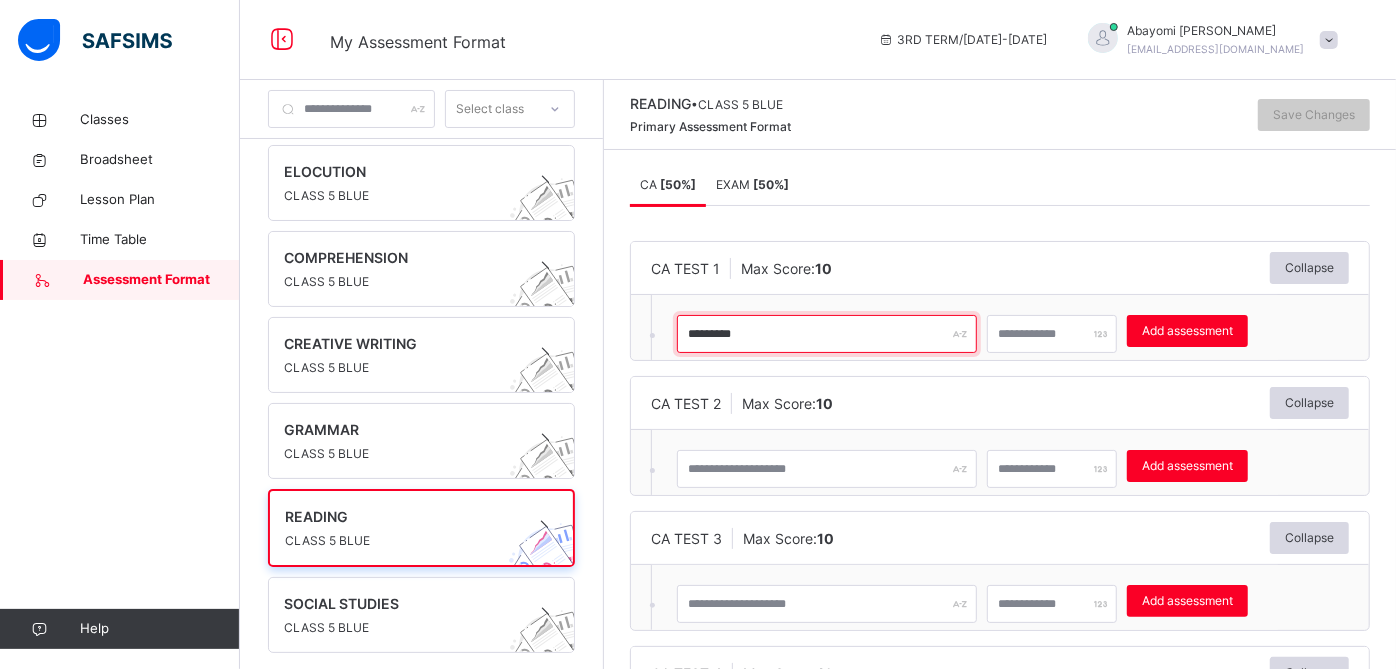 type on "*********" 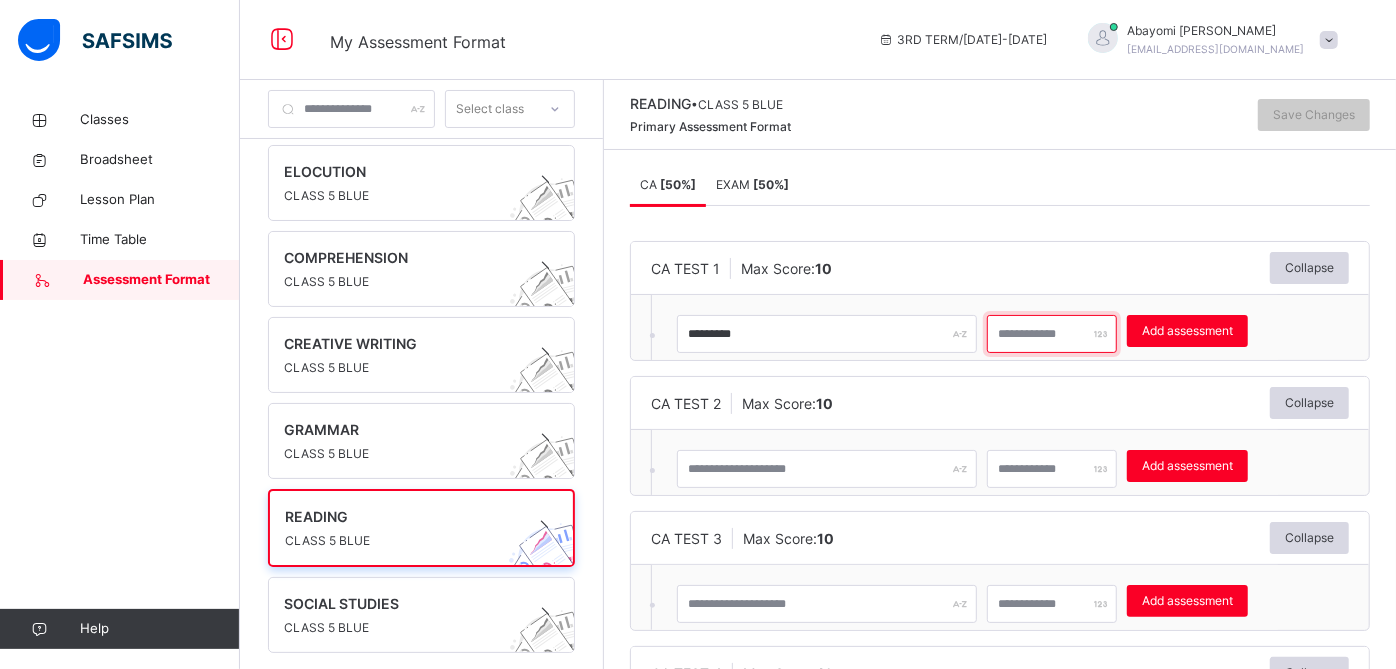 click at bounding box center [1052, 334] 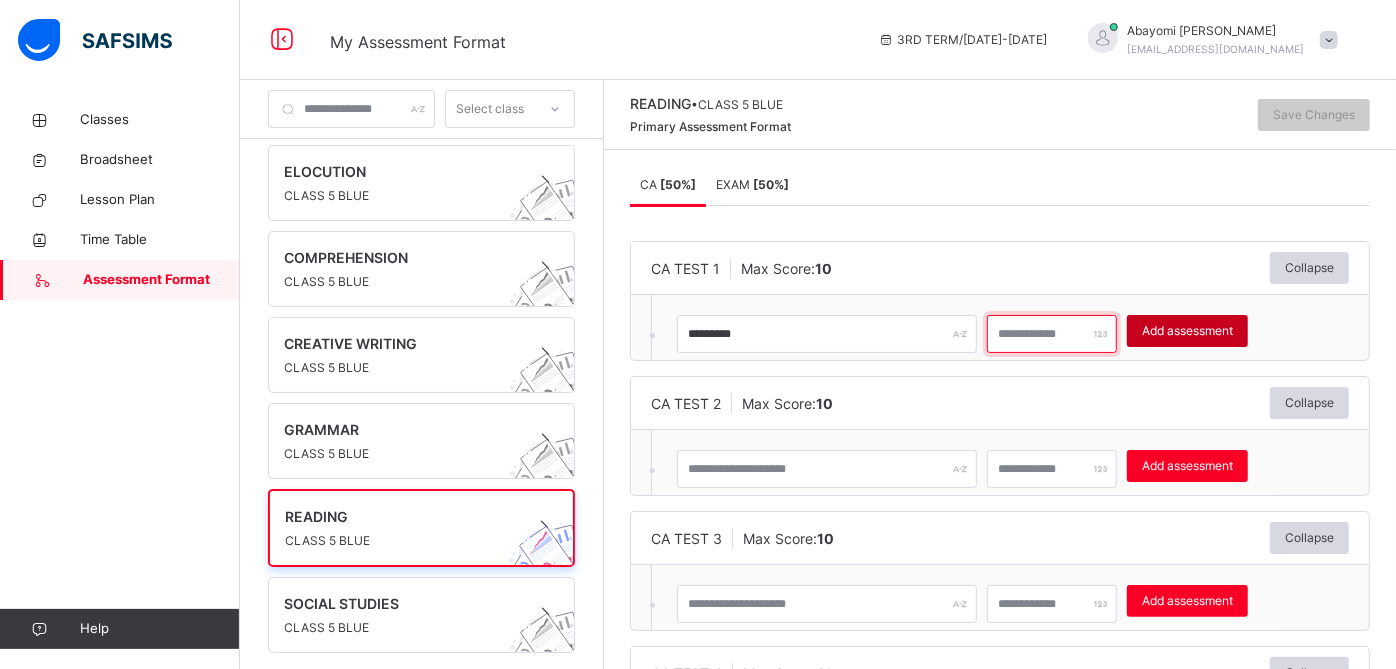 type on "**" 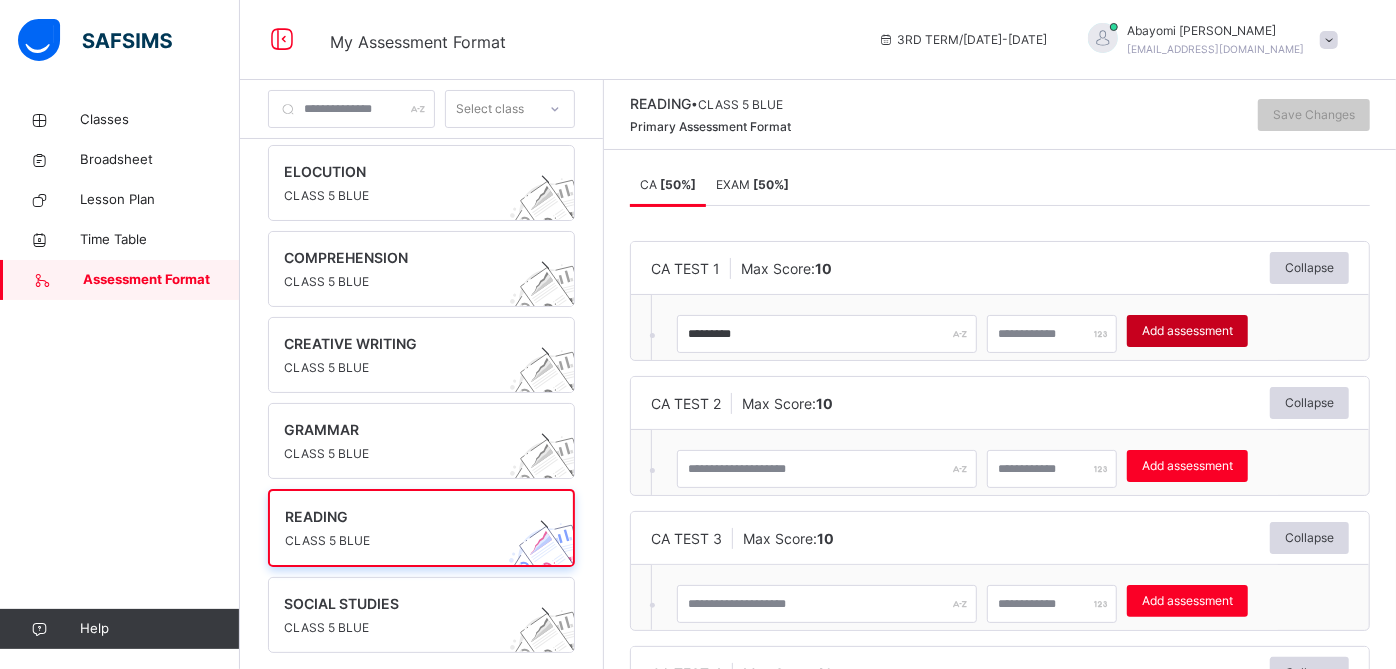click on "Add assessment" at bounding box center [1187, 331] 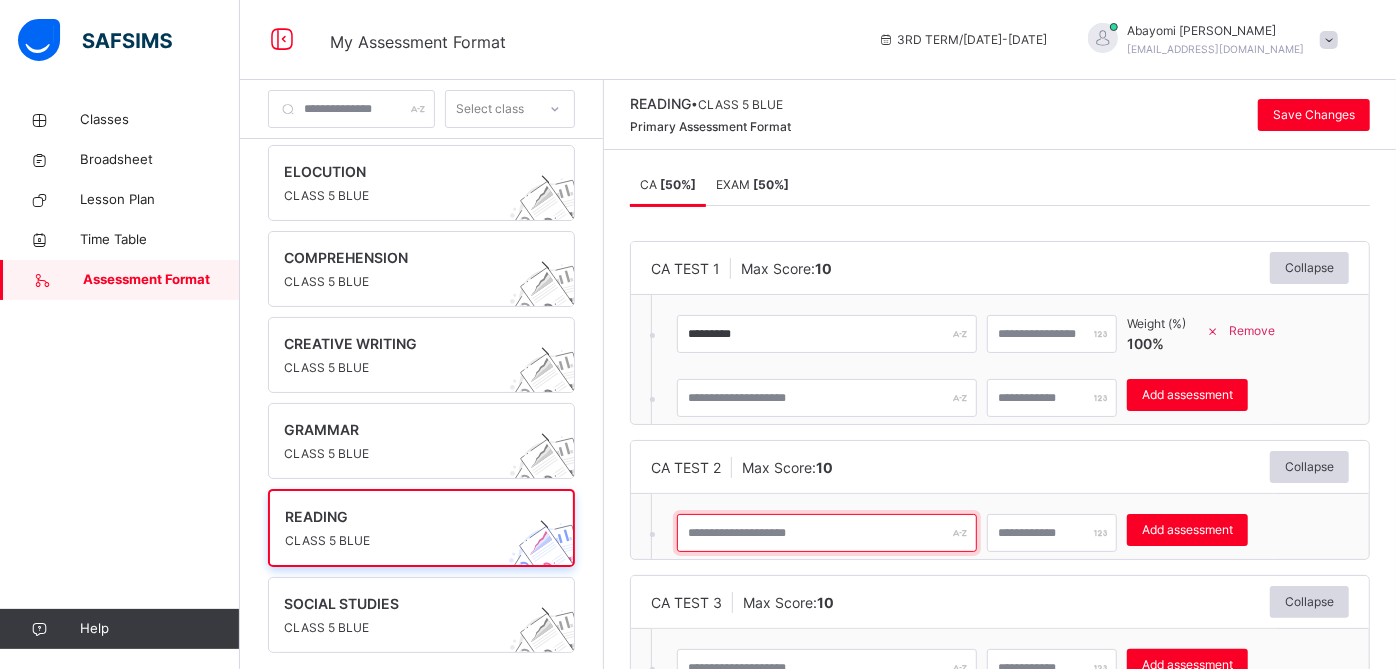 click at bounding box center (827, 533) 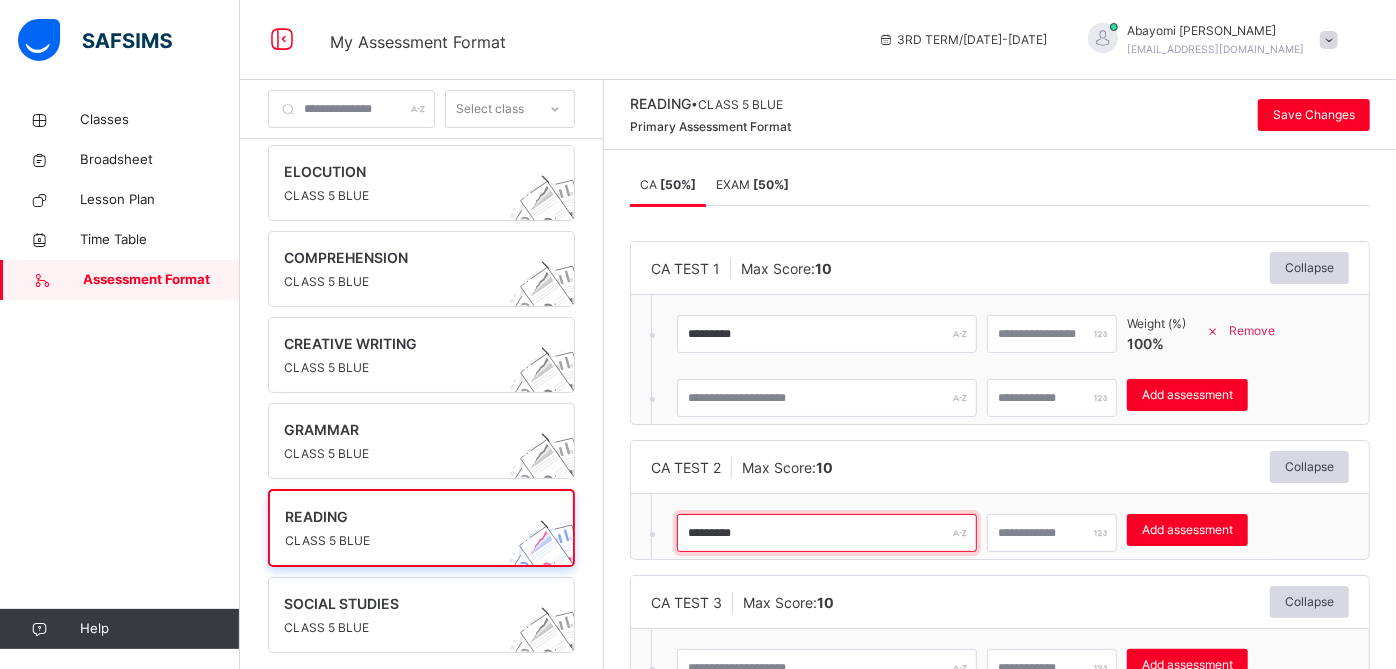 type on "*********" 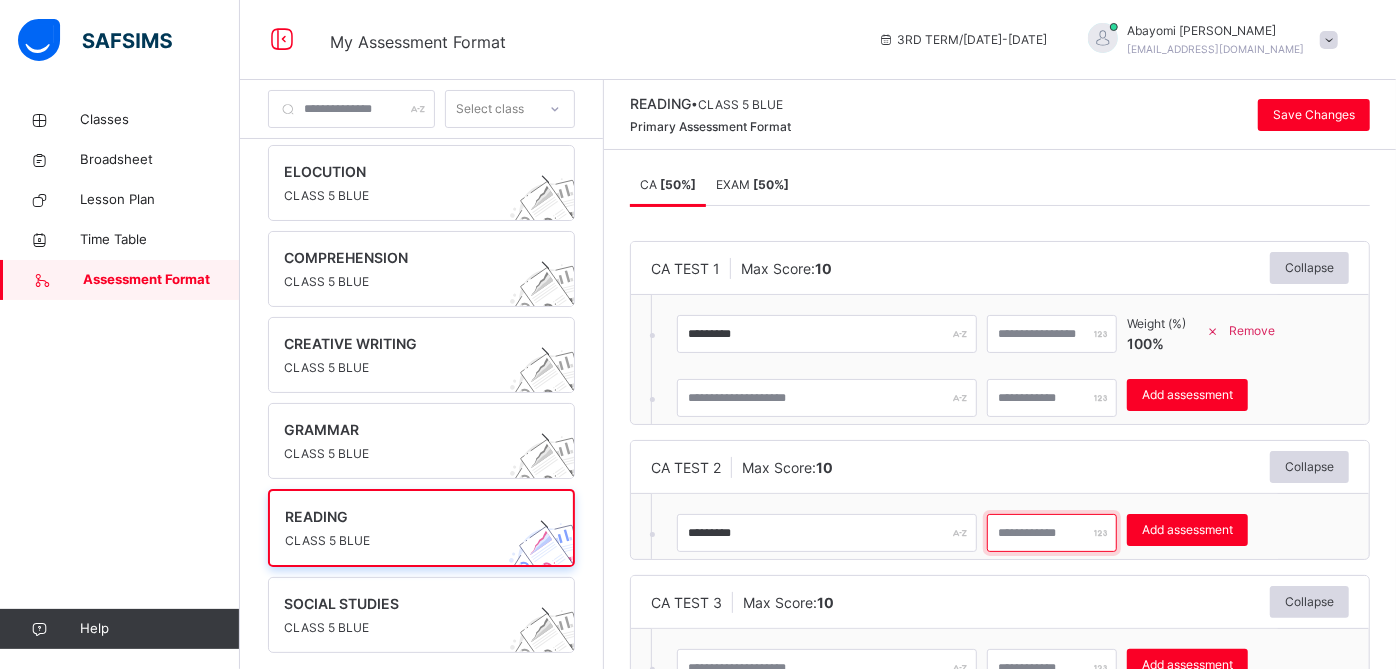 click at bounding box center (1052, 533) 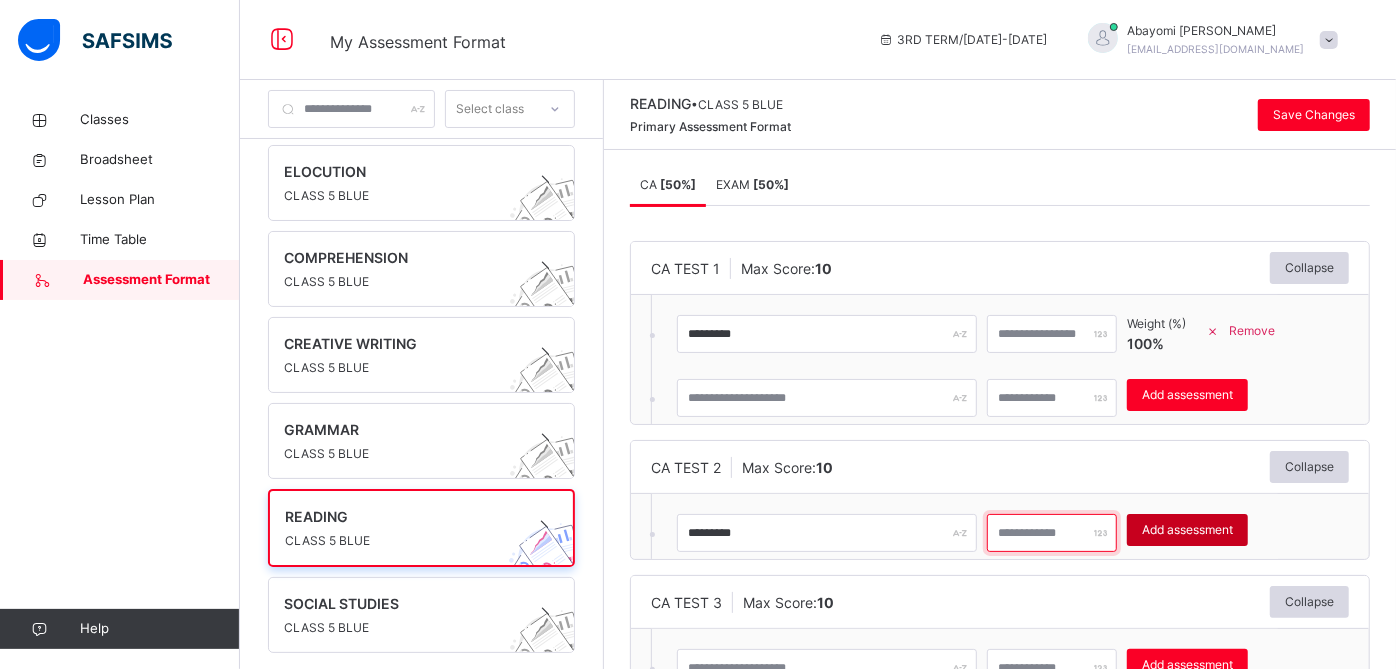 type on "**" 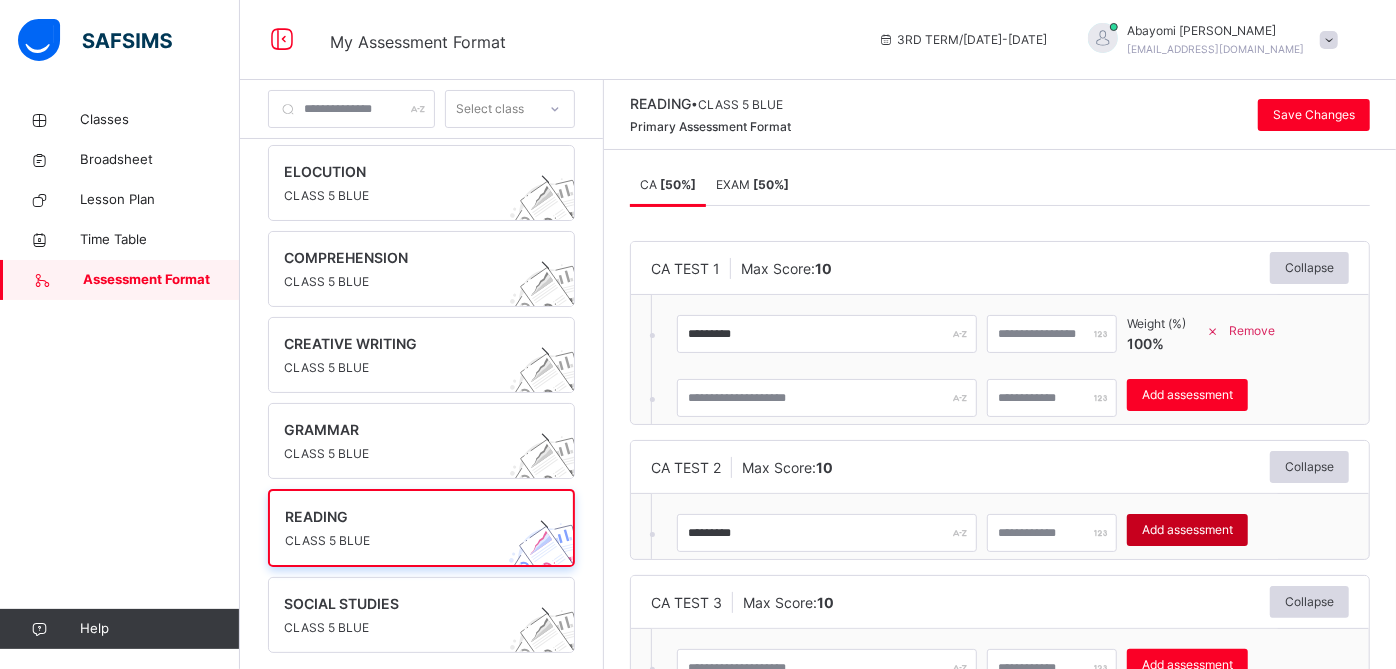 click on "Add assessment" at bounding box center [1187, 530] 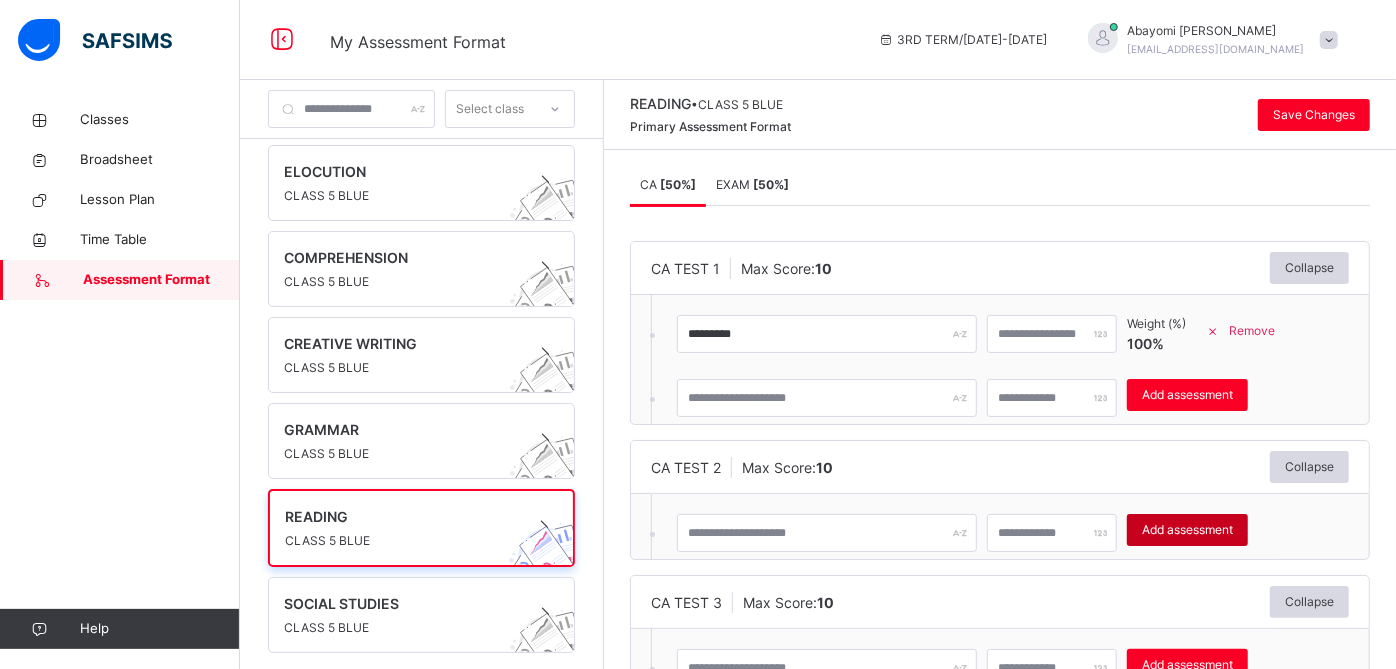 type on "*" 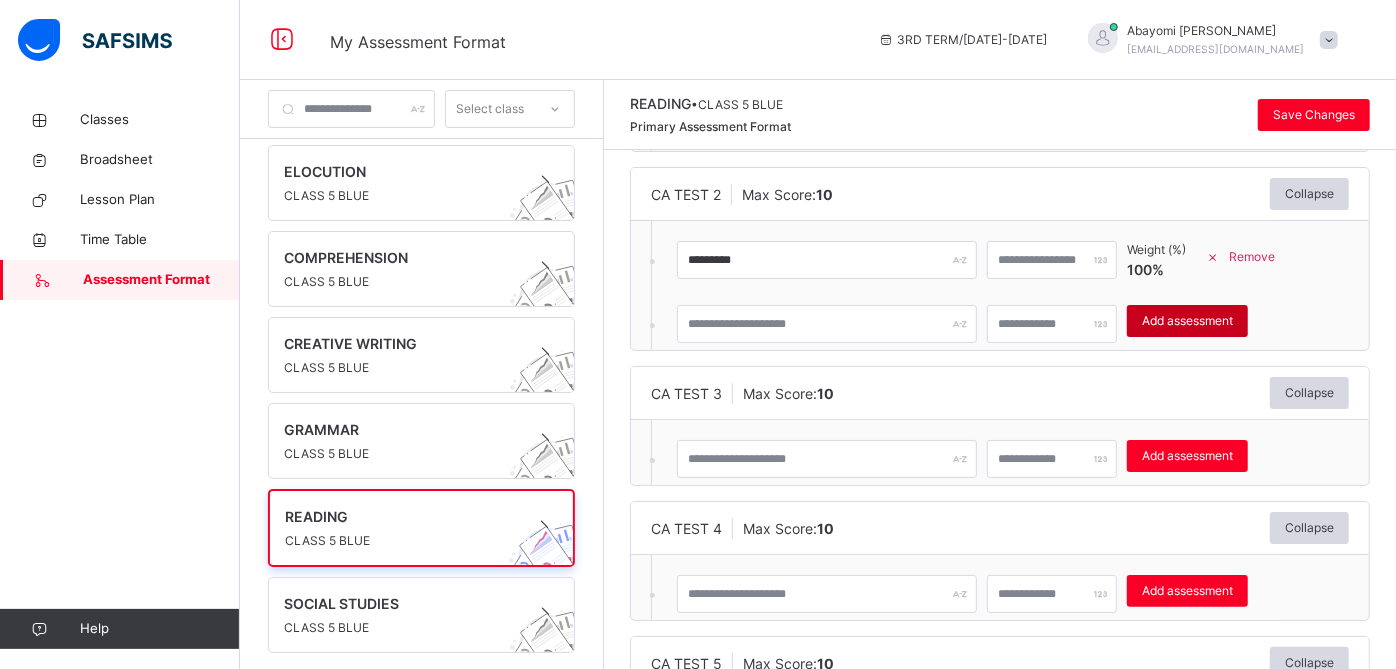 scroll, scrollTop: 398, scrollLeft: 0, axis: vertical 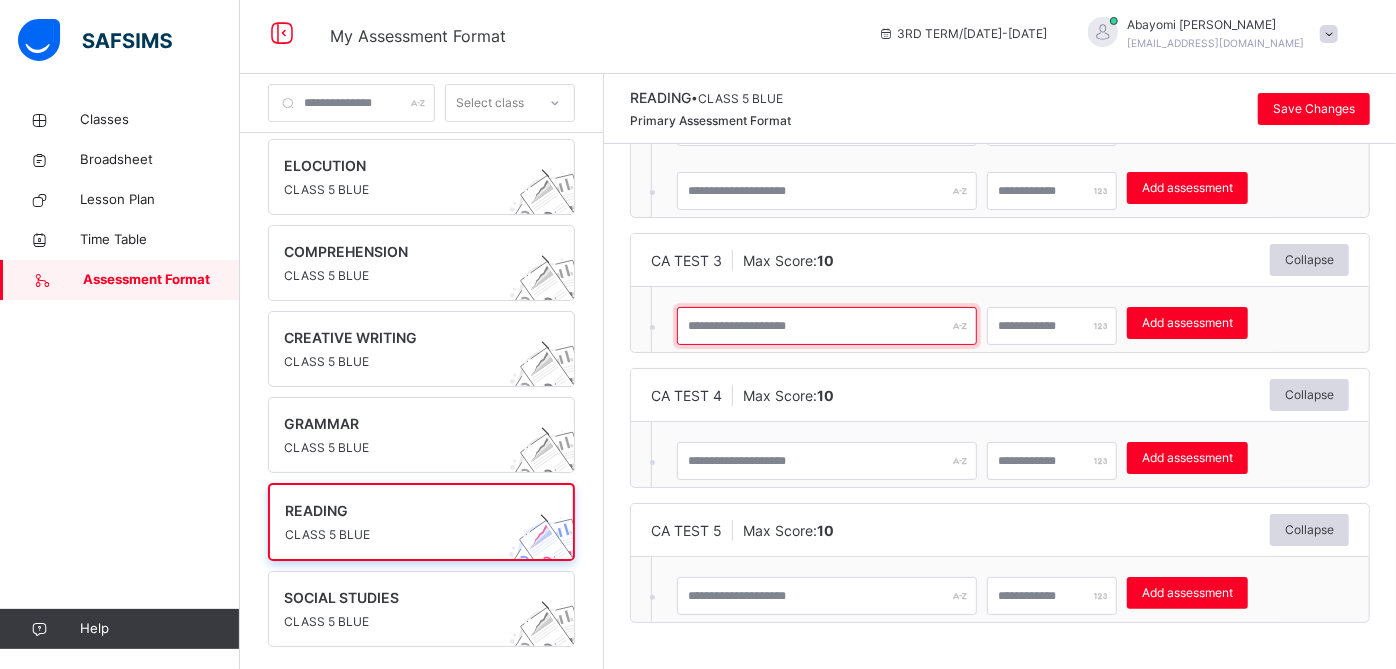 click at bounding box center (827, 326) 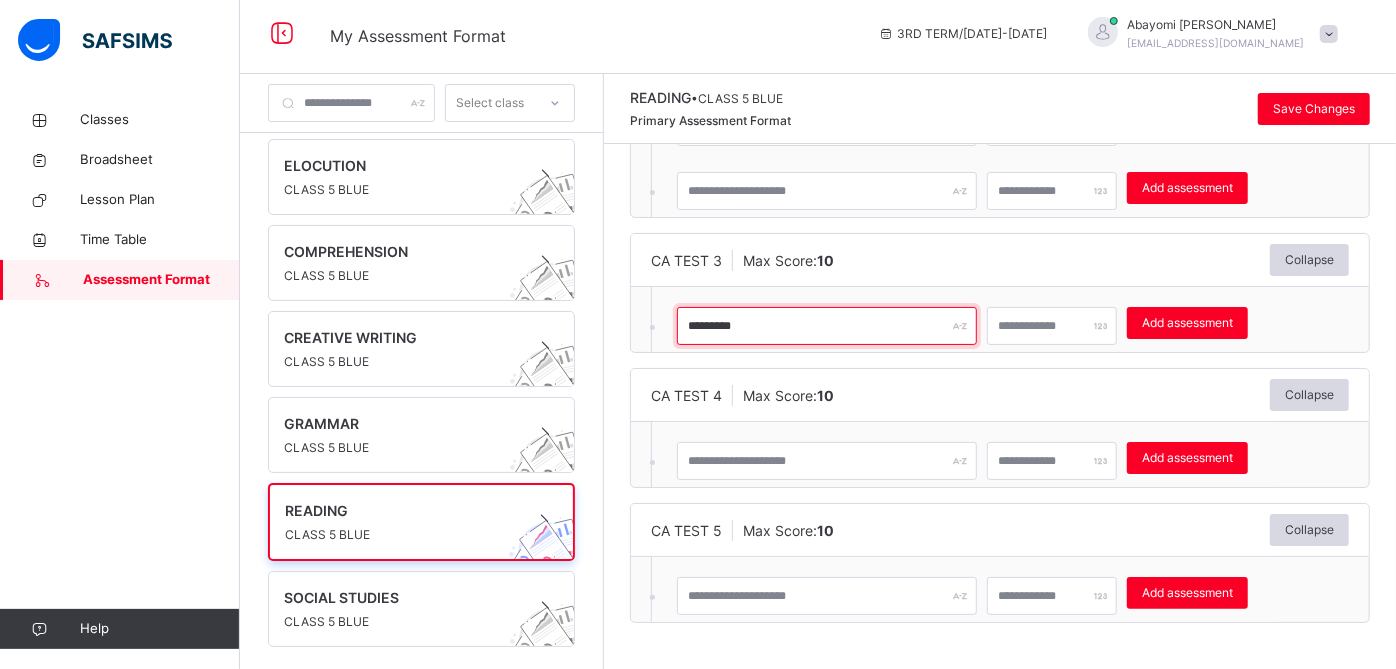 type on "*********" 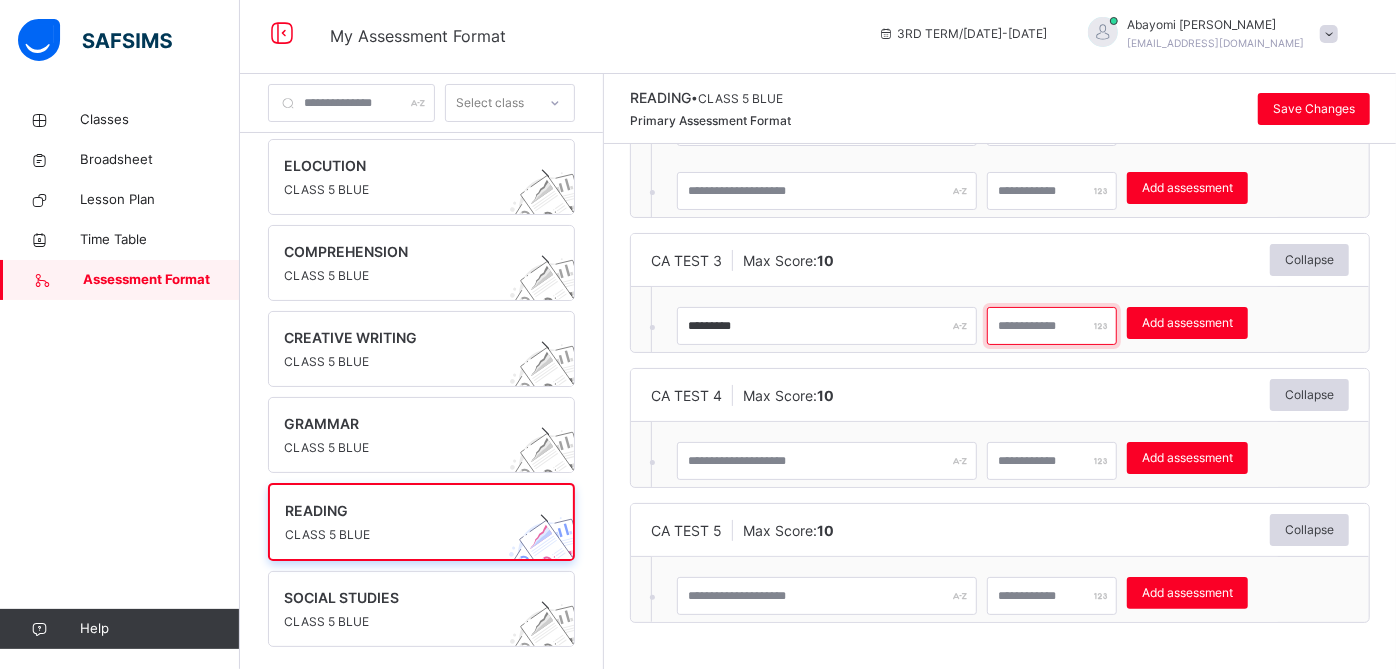 click at bounding box center (1052, 326) 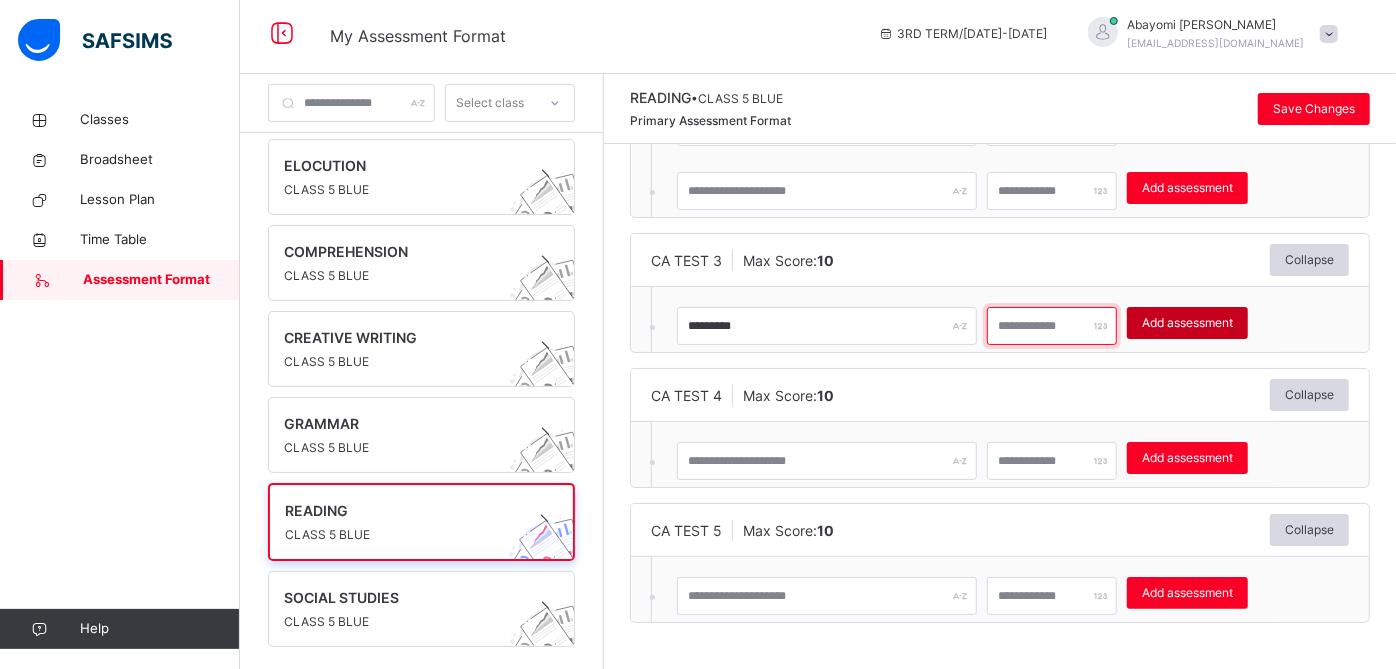 type on "**" 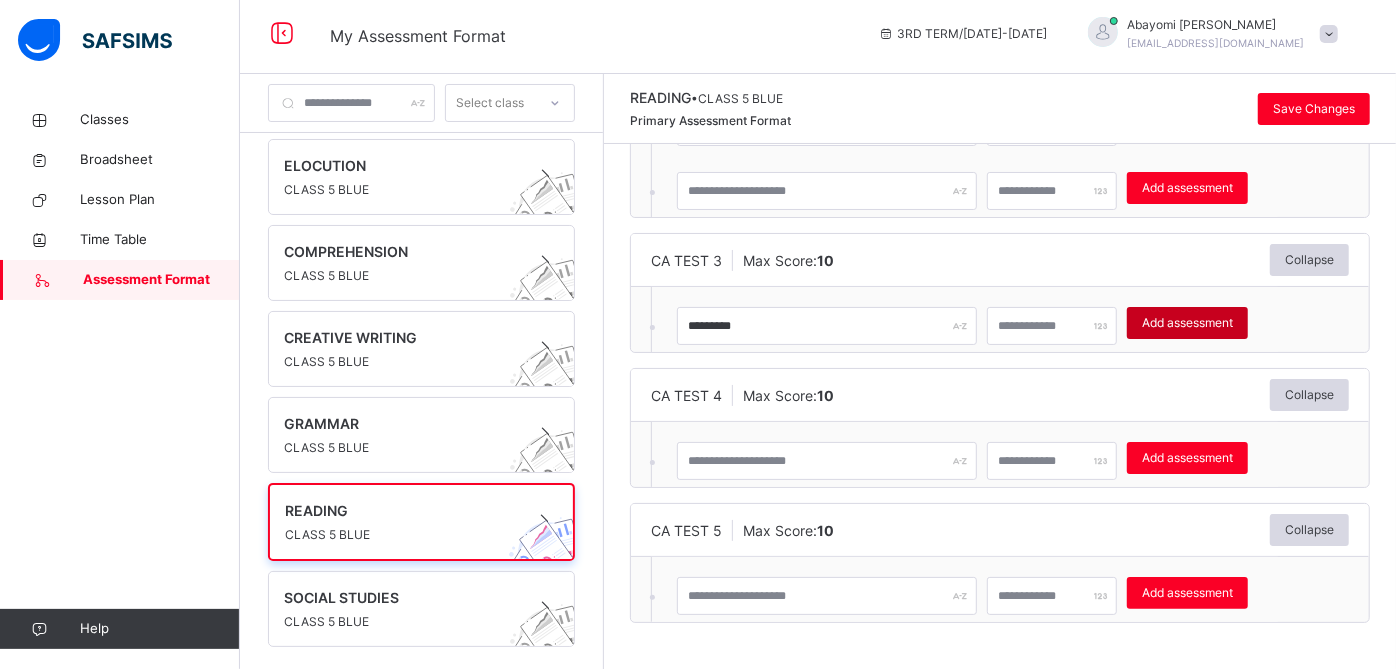 click on "Add assessment" at bounding box center (1187, 323) 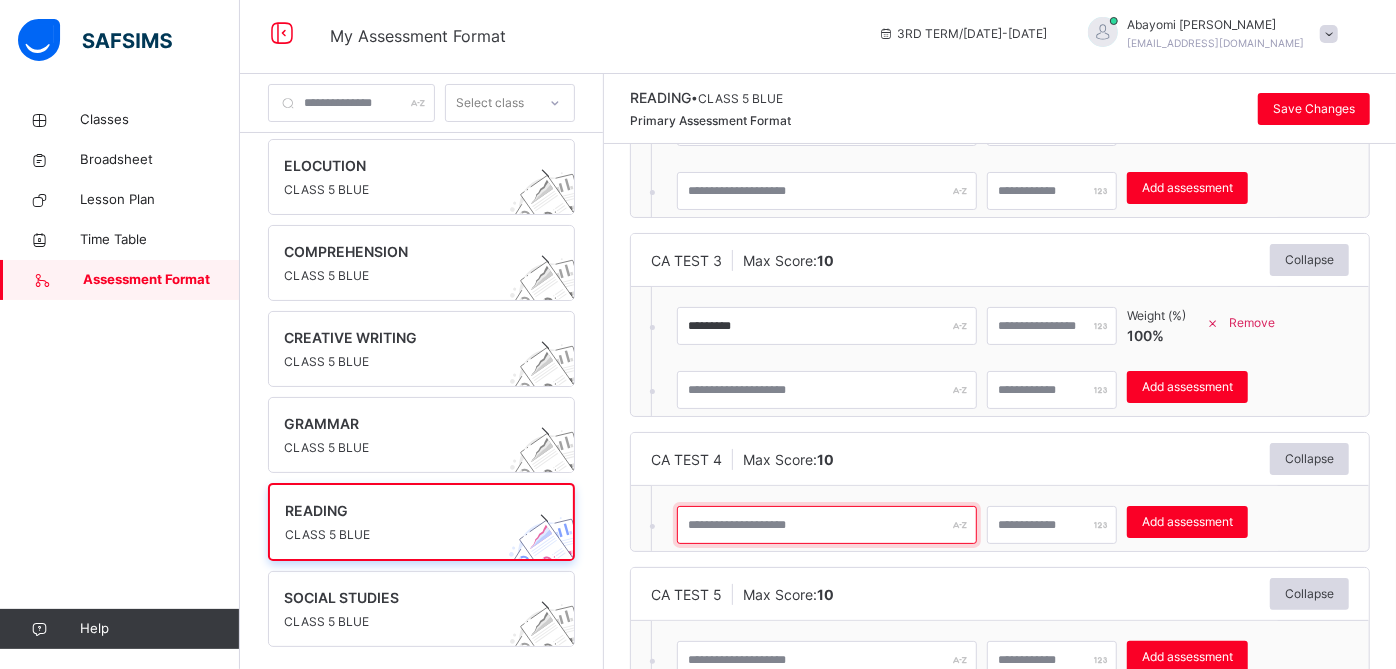 click at bounding box center [827, 525] 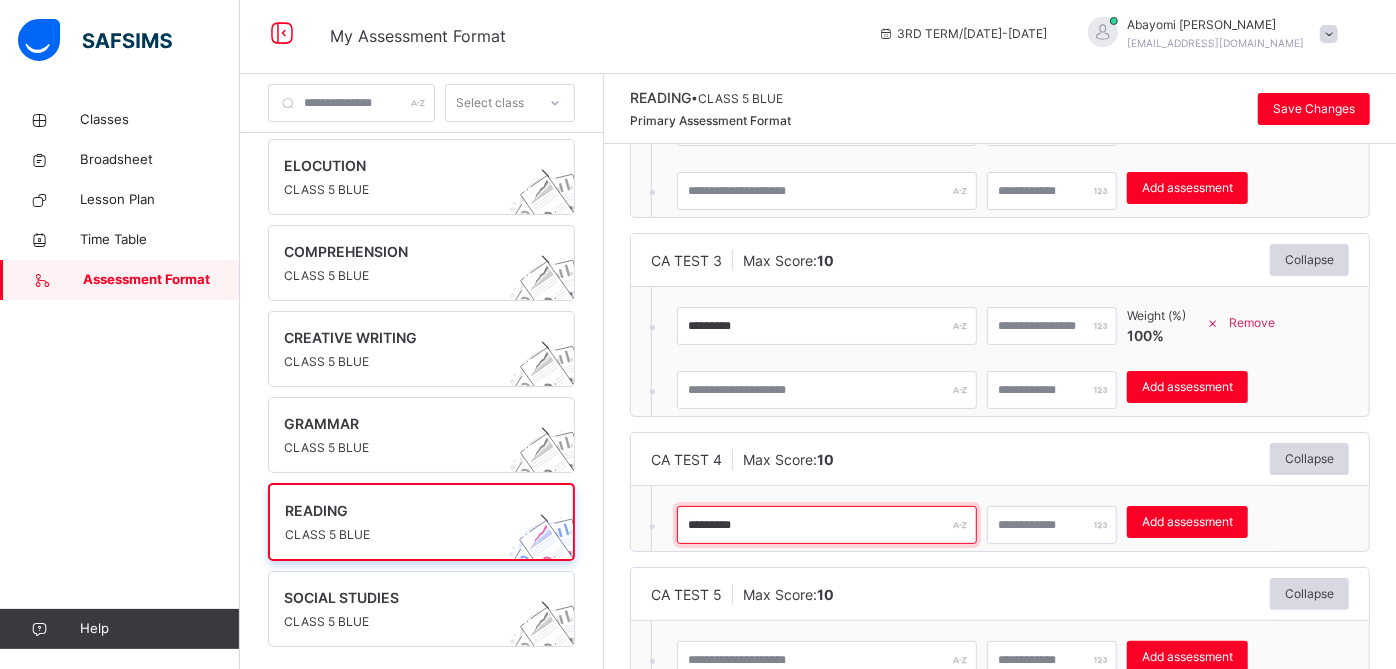 type on "*********" 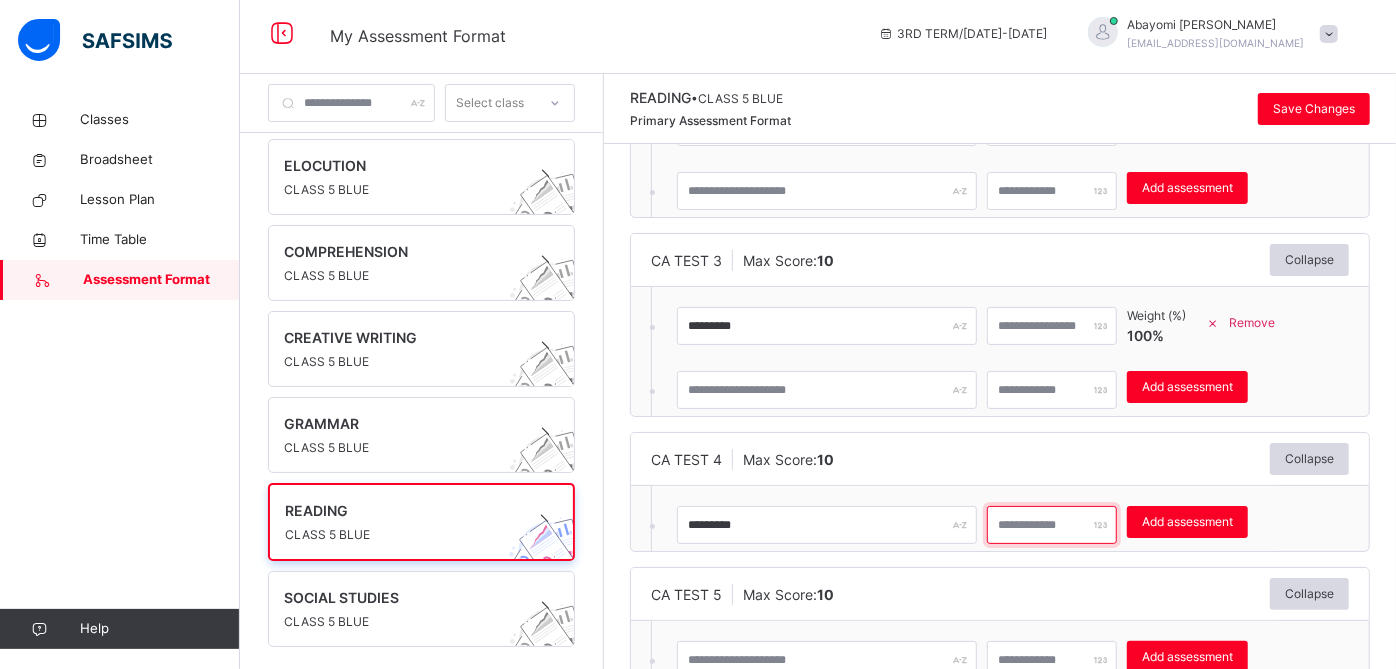 click at bounding box center (1052, 525) 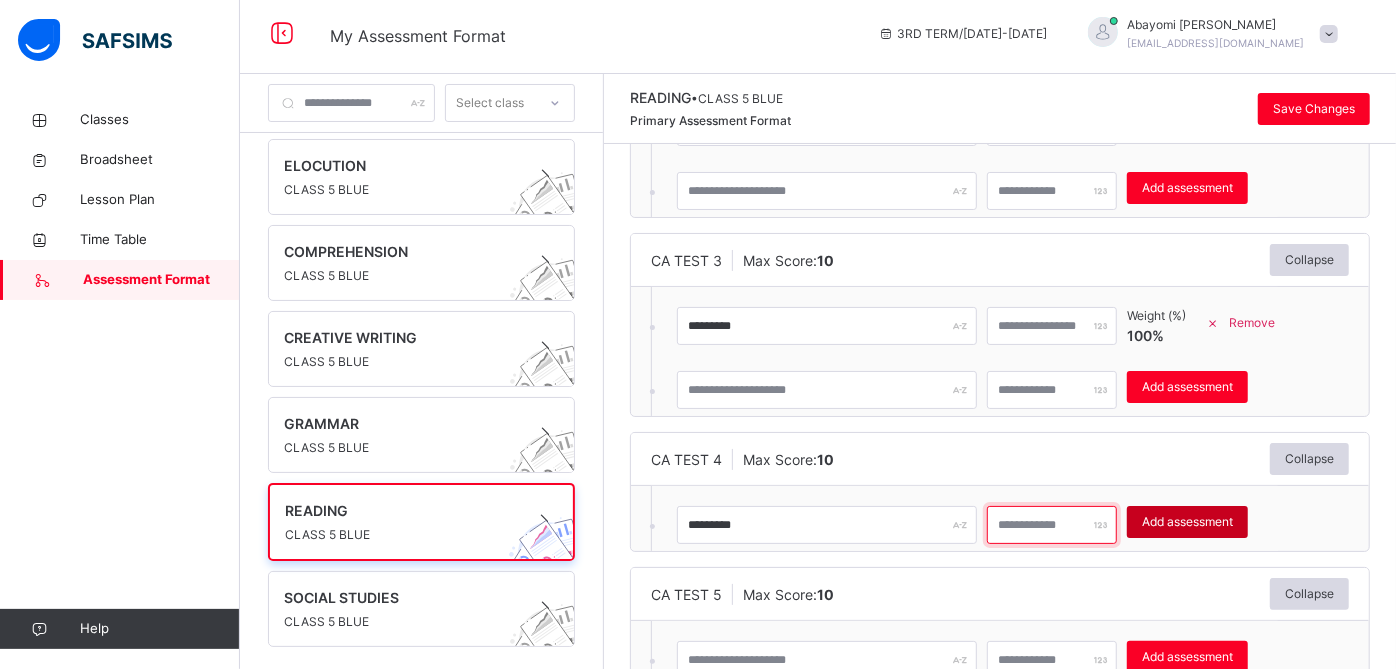 type on "**" 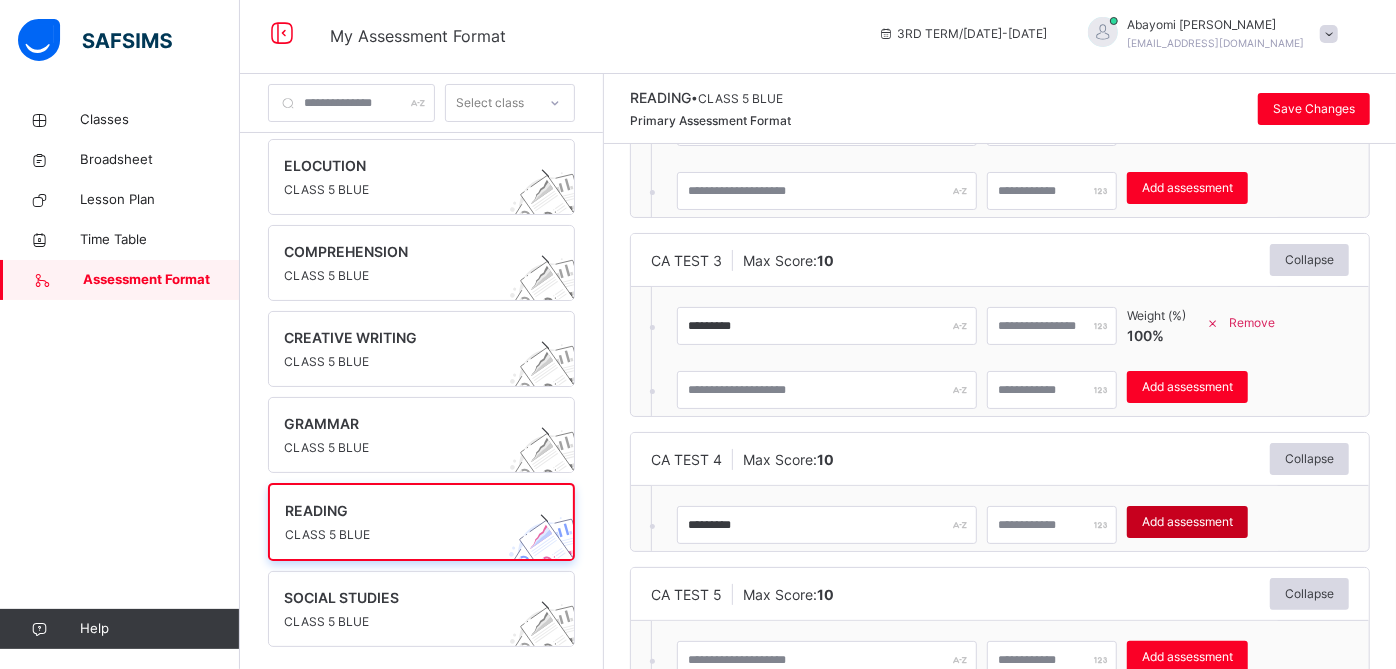 click on "Add assessment" at bounding box center [1187, 522] 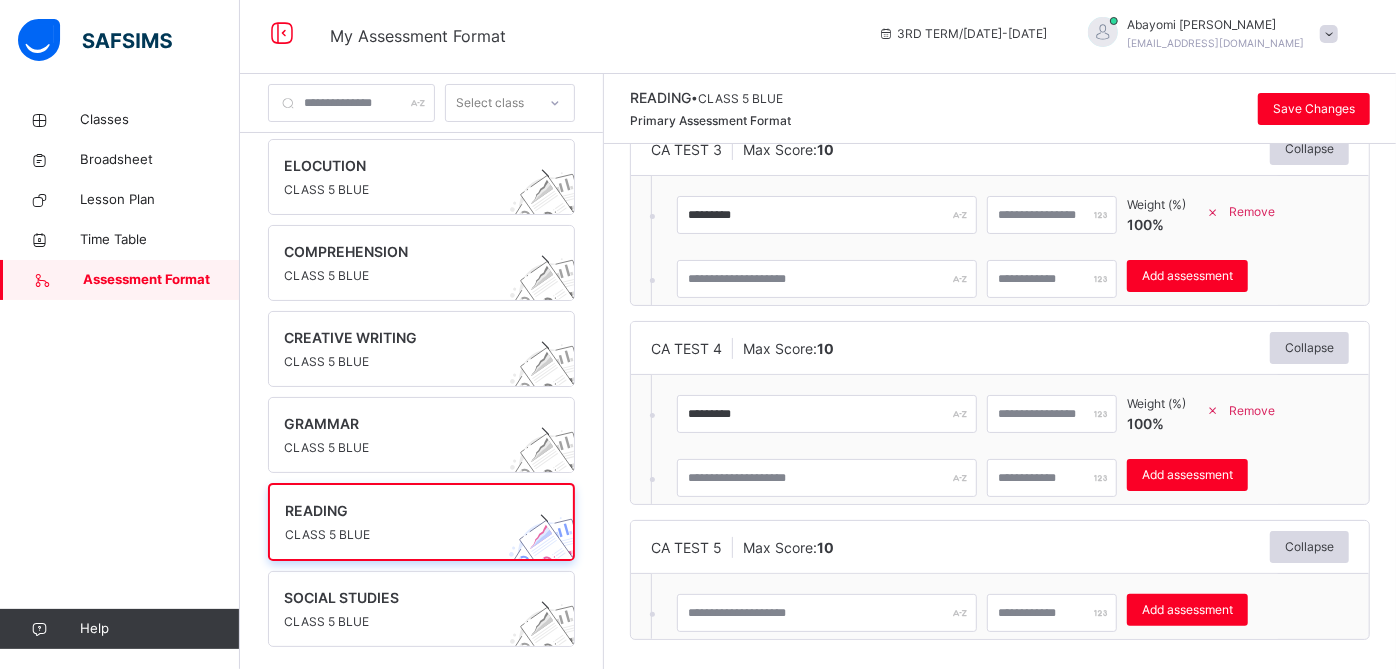 scroll, scrollTop: 528, scrollLeft: 0, axis: vertical 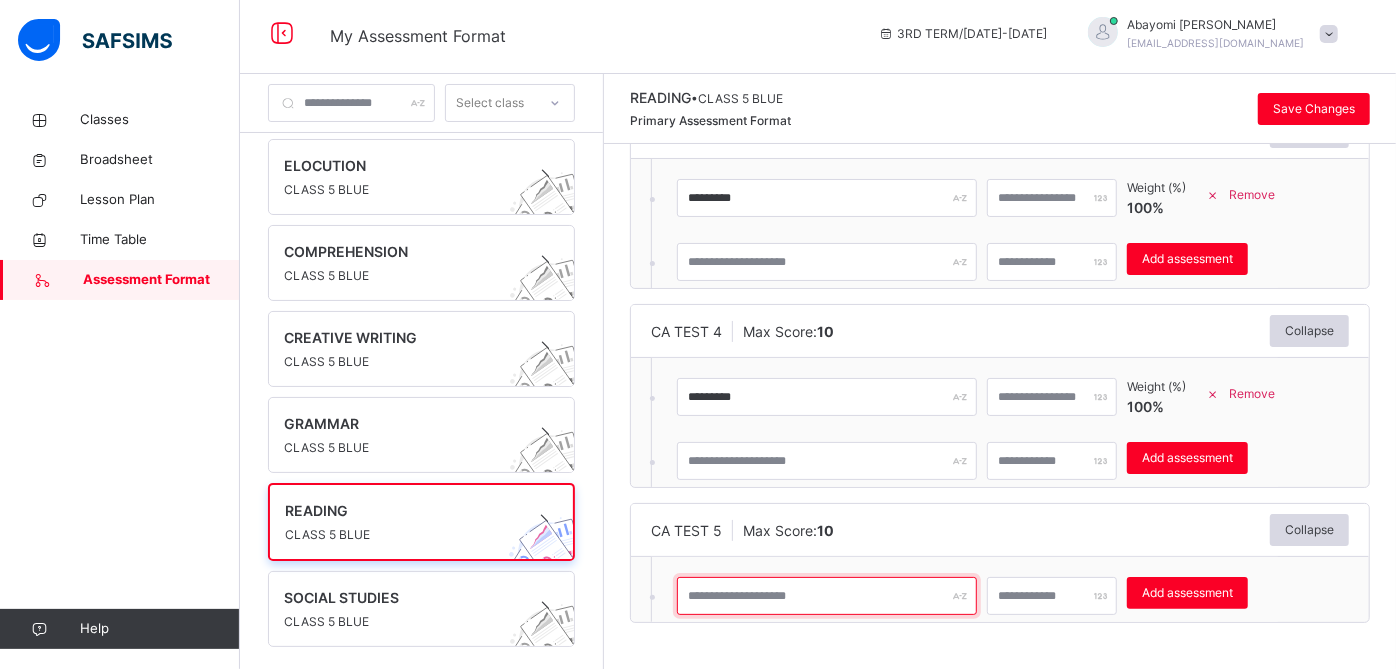 click at bounding box center [827, 596] 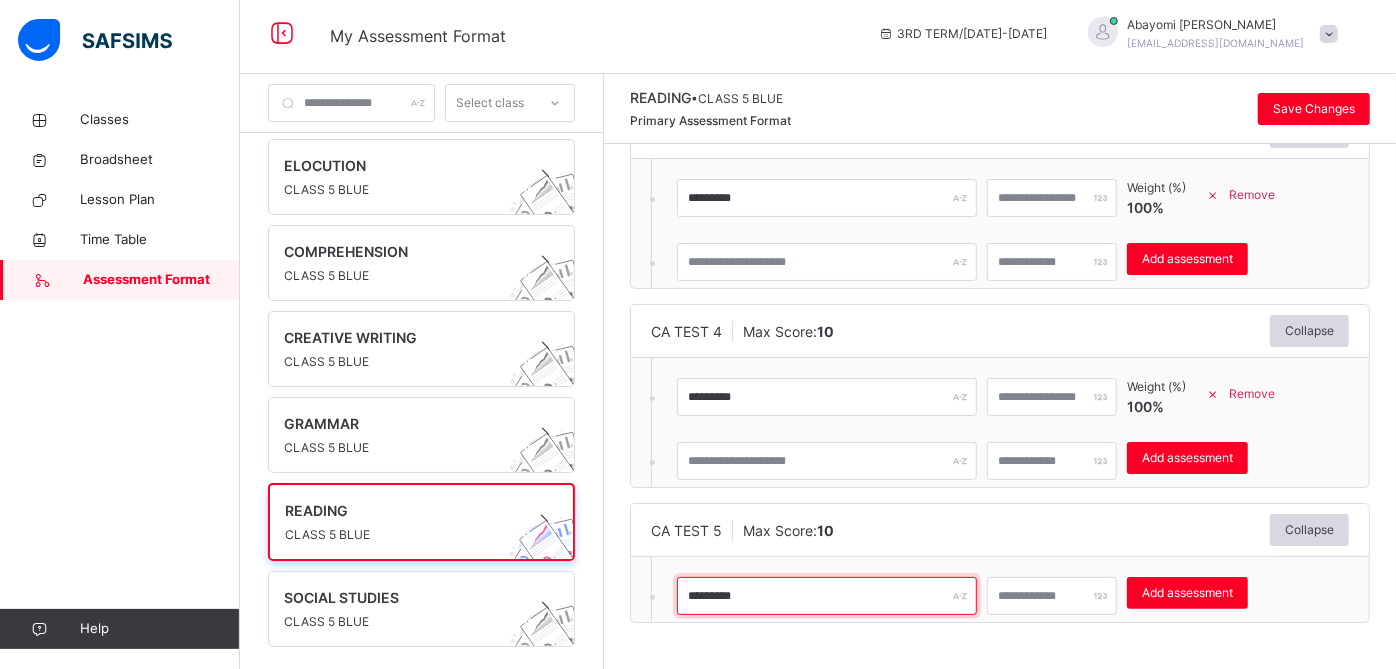 type on "*********" 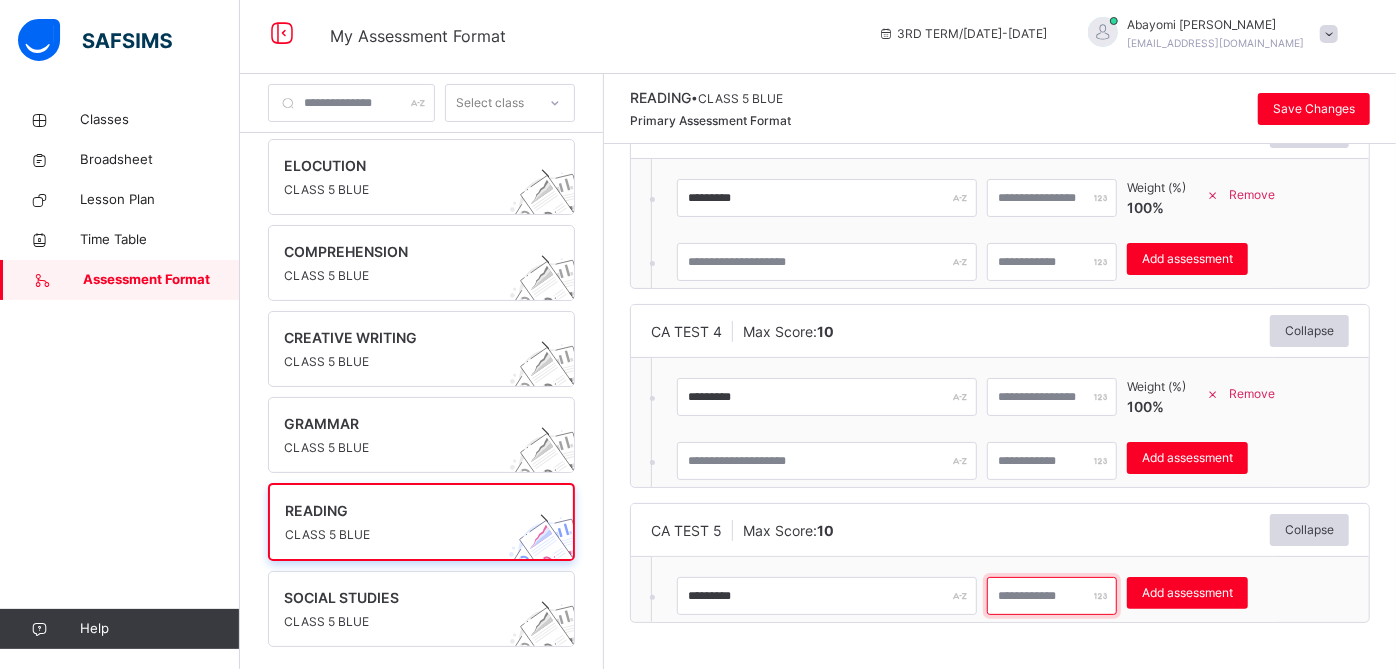 click at bounding box center (1052, 596) 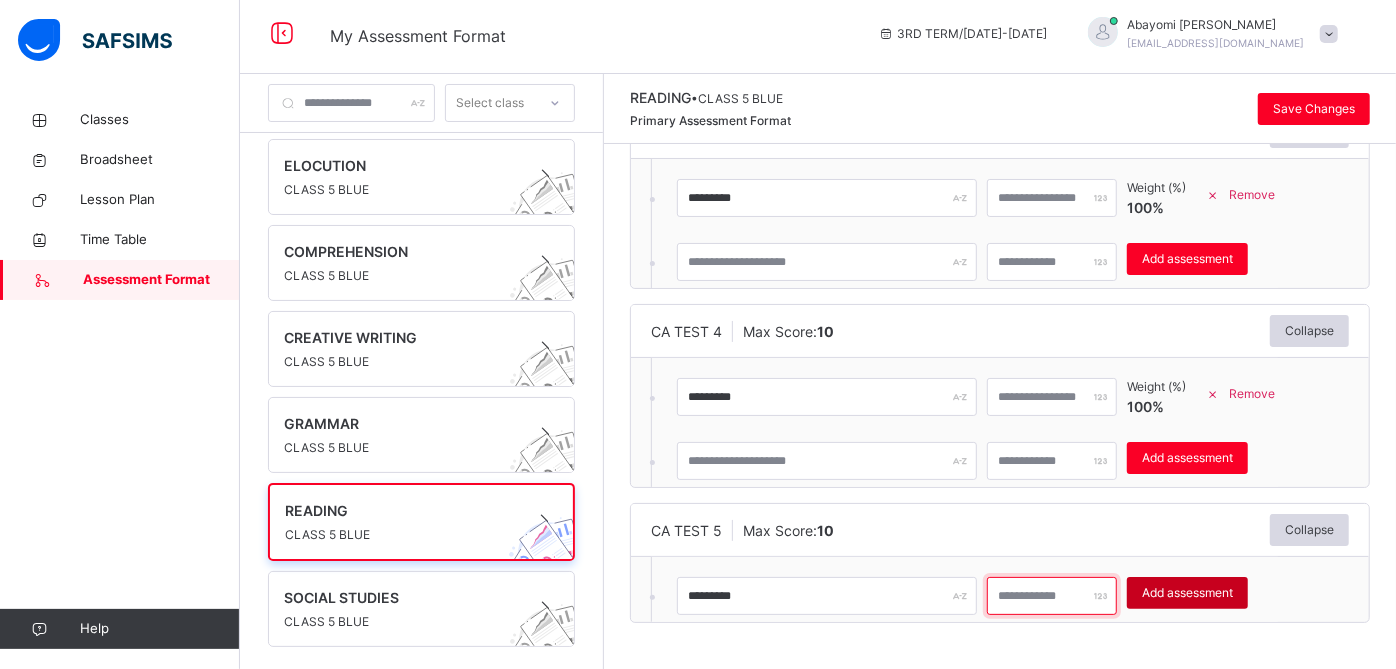type on "**" 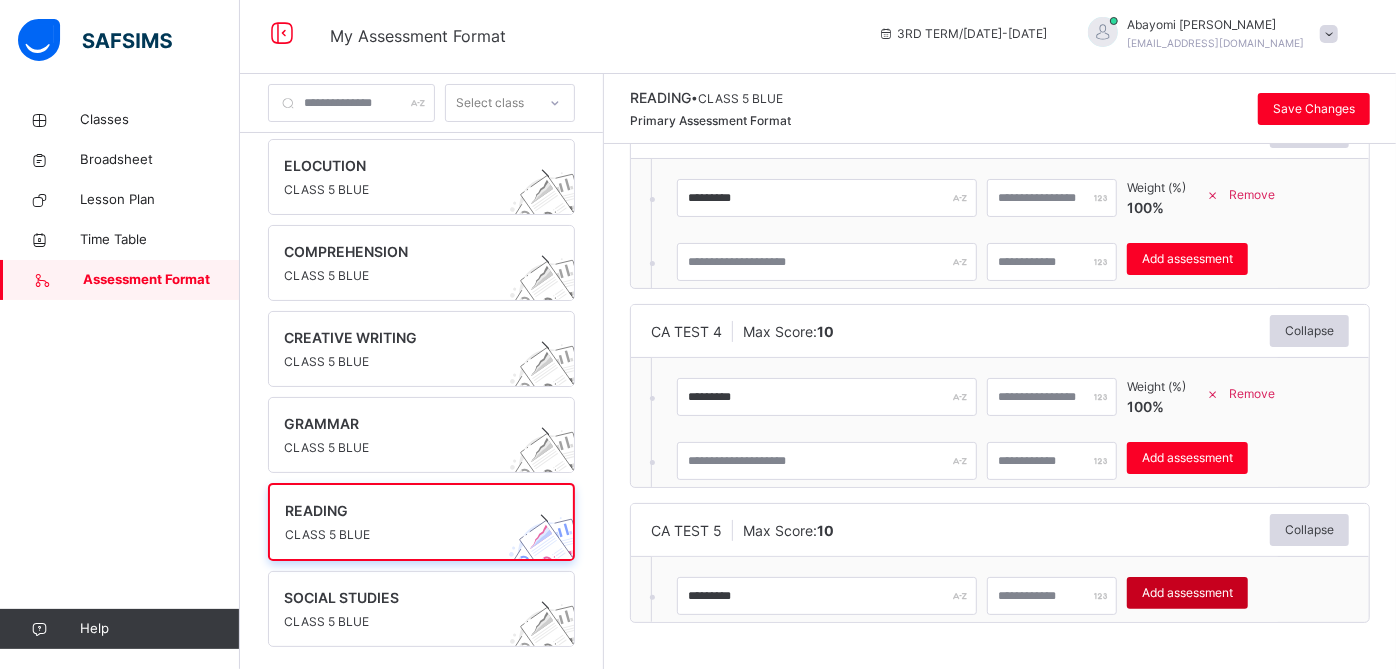 click on "Add assessment" at bounding box center (1187, 593) 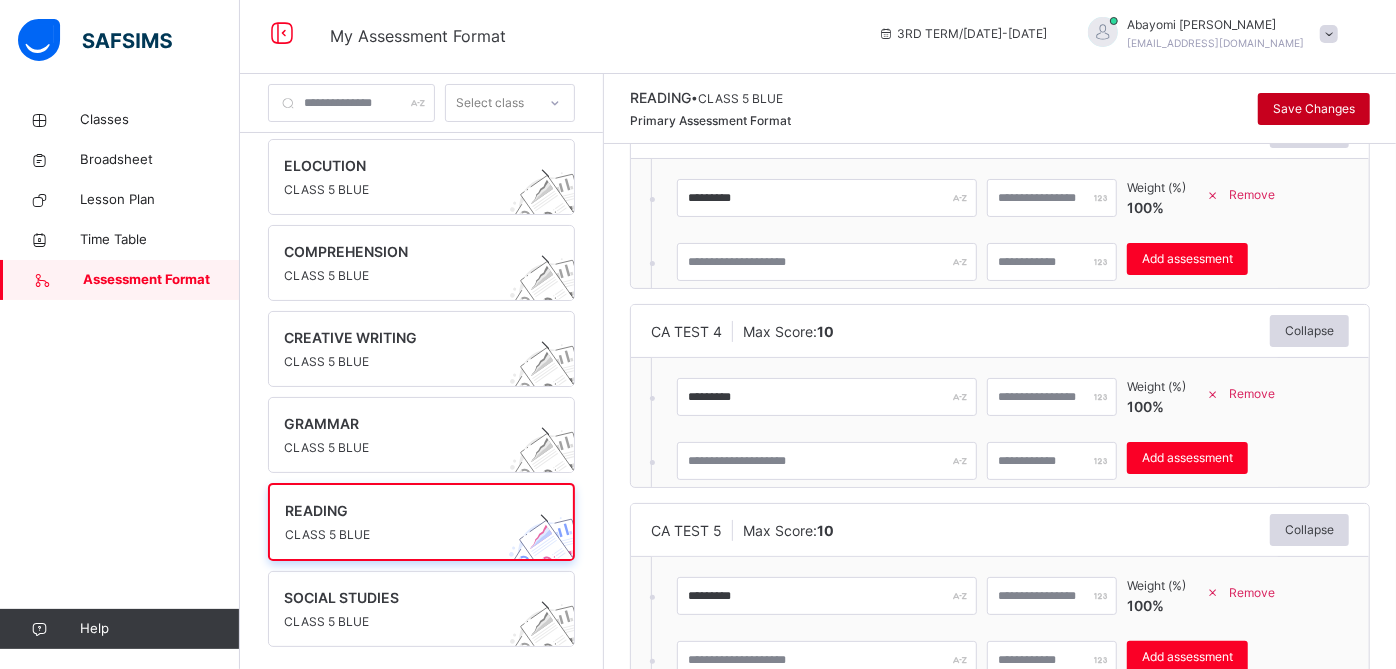 click on "Save Changes" at bounding box center [1314, 109] 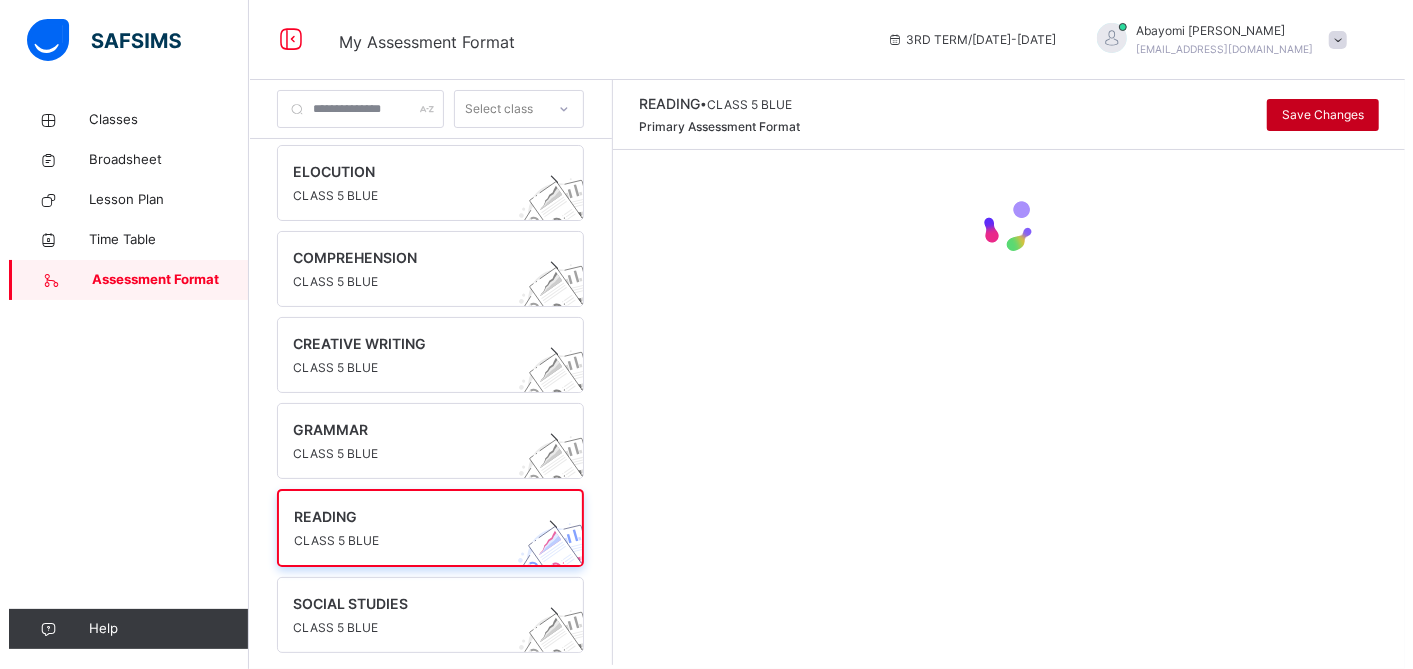 scroll, scrollTop: 0, scrollLeft: 0, axis: both 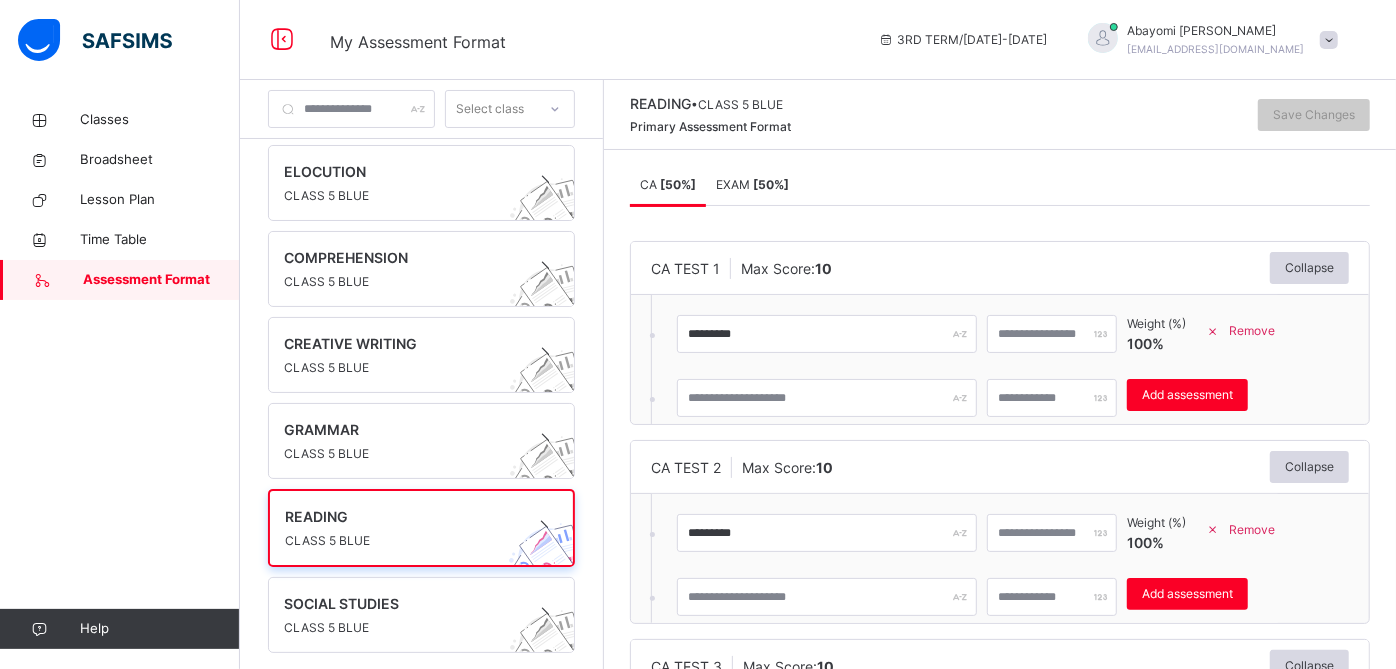 click on "EXAM   [ 50 %]" at bounding box center [752, 184] 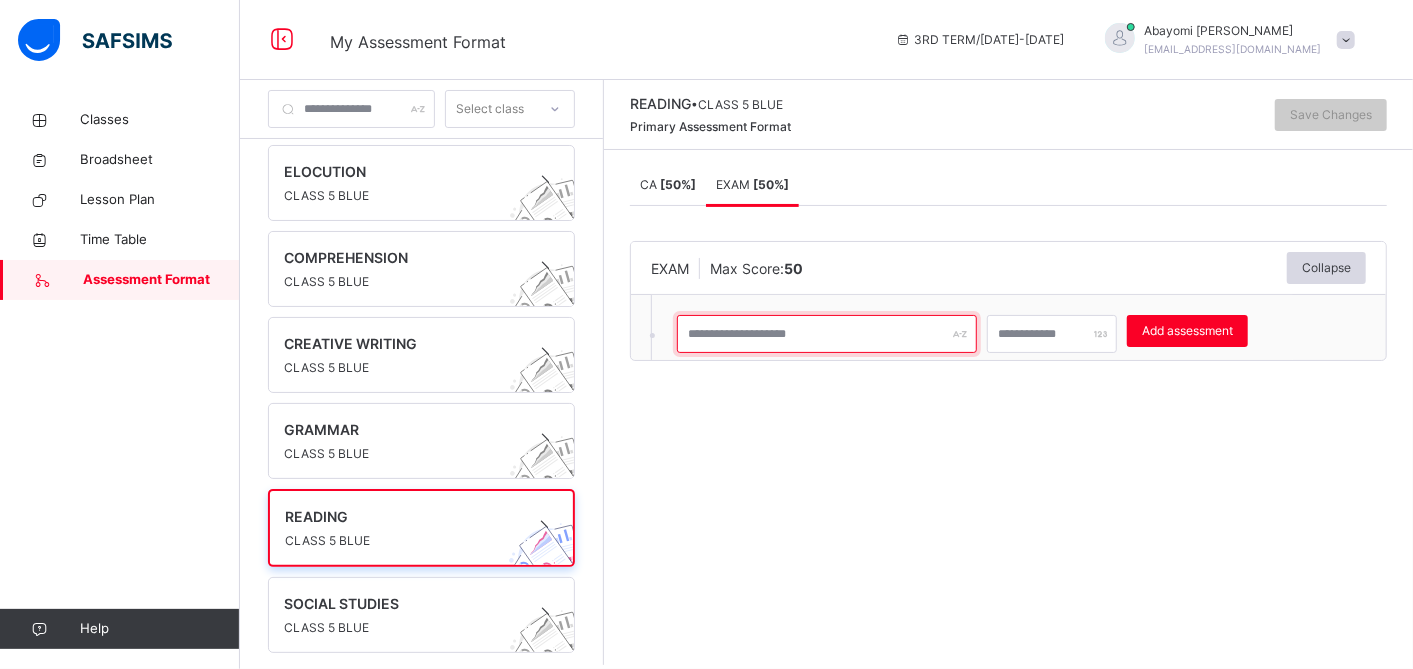 click at bounding box center (827, 334) 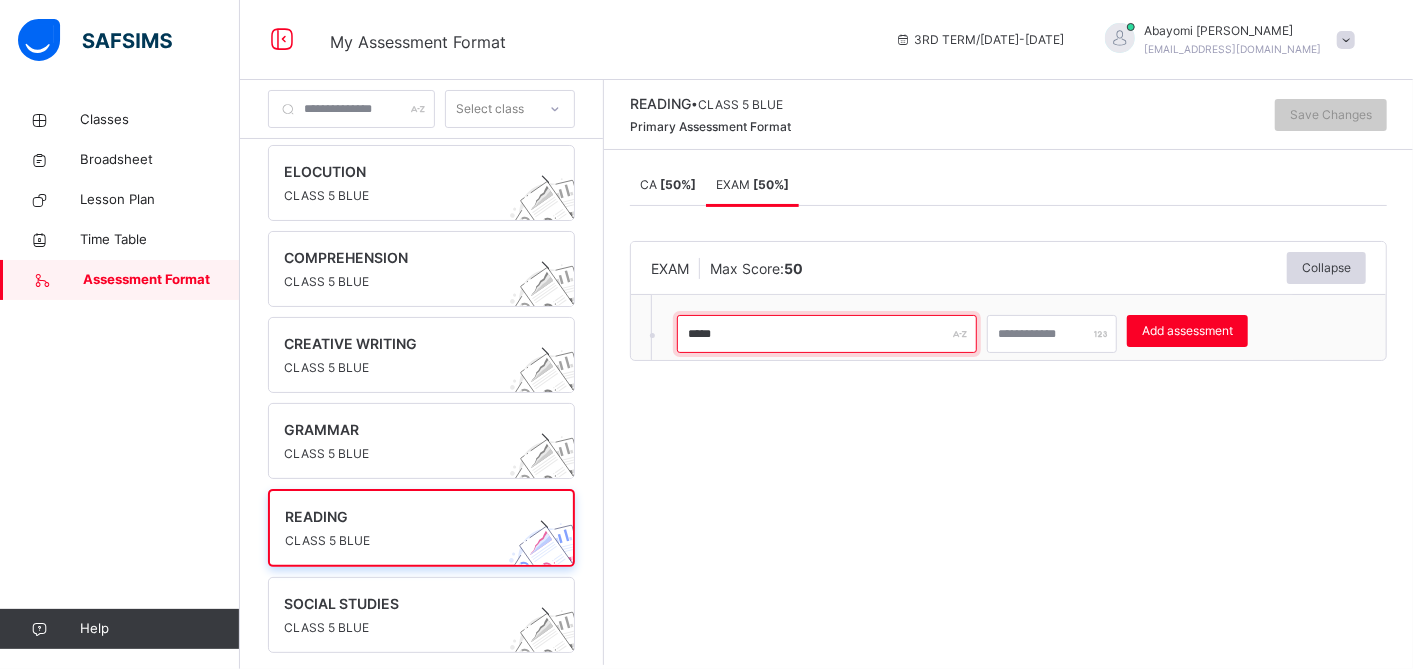 type on "****" 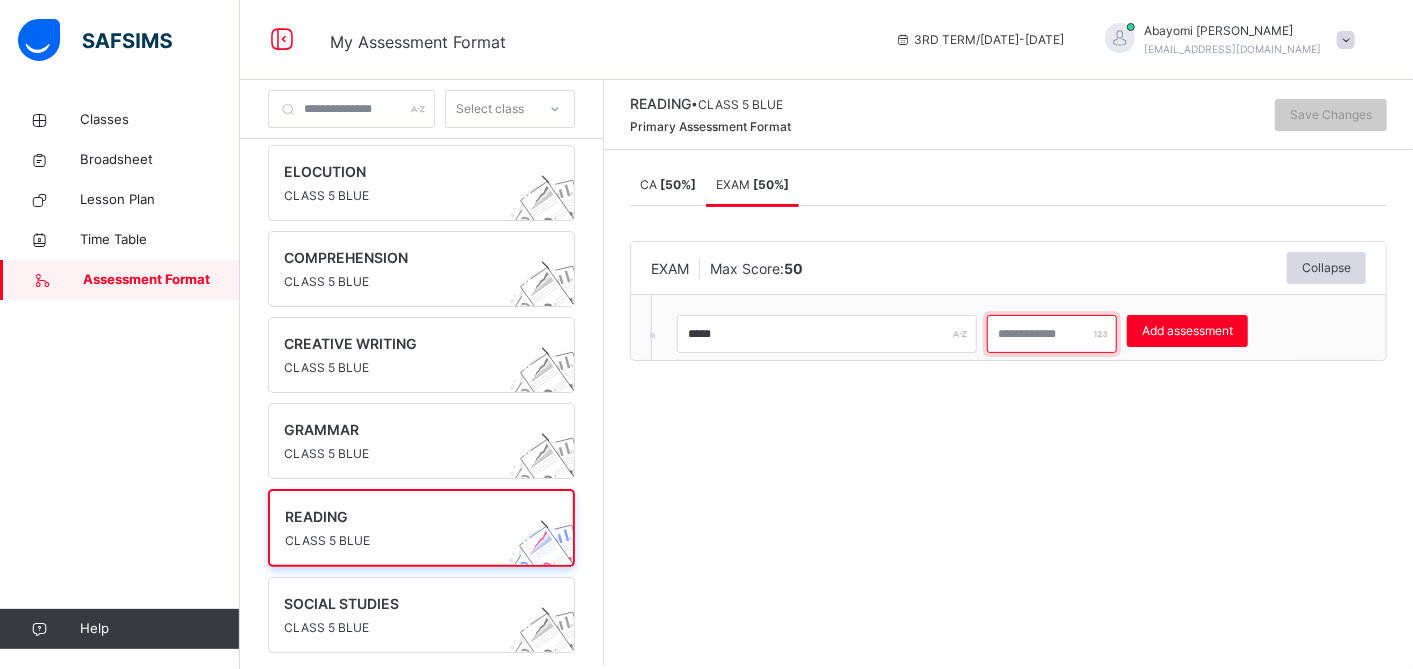 click at bounding box center (1052, 334) 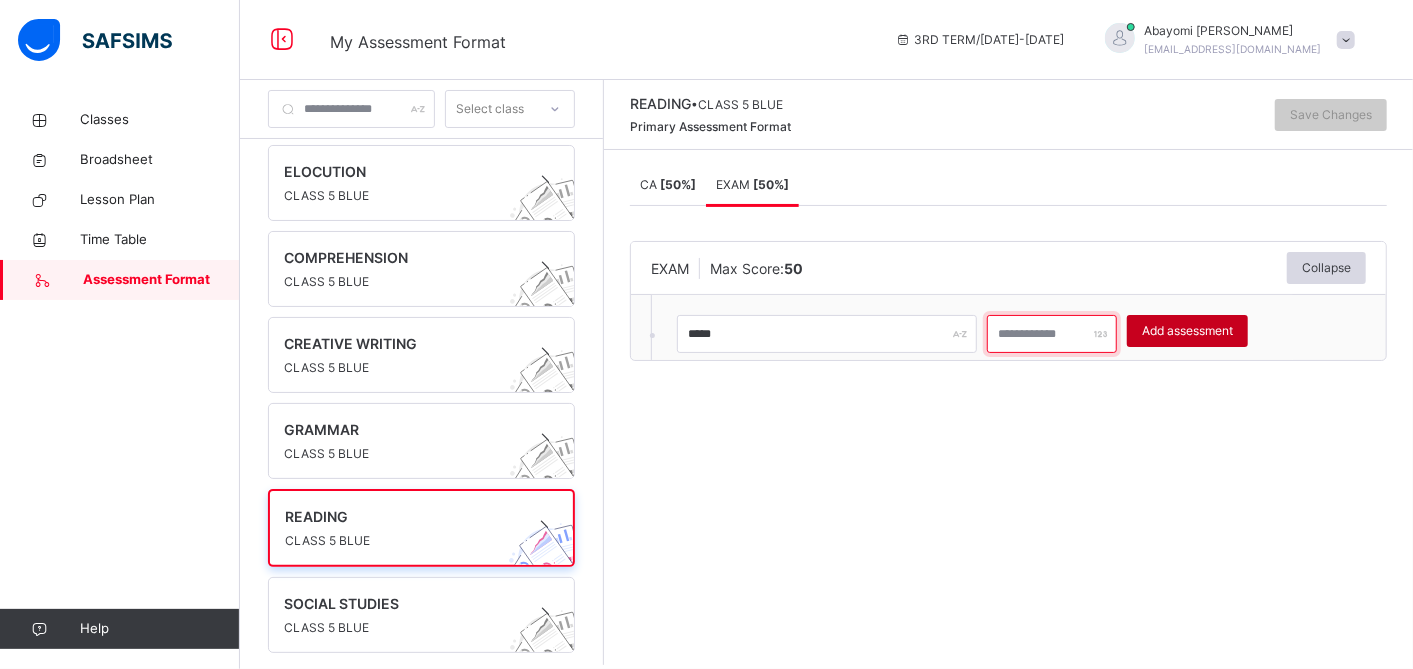 type on "**" 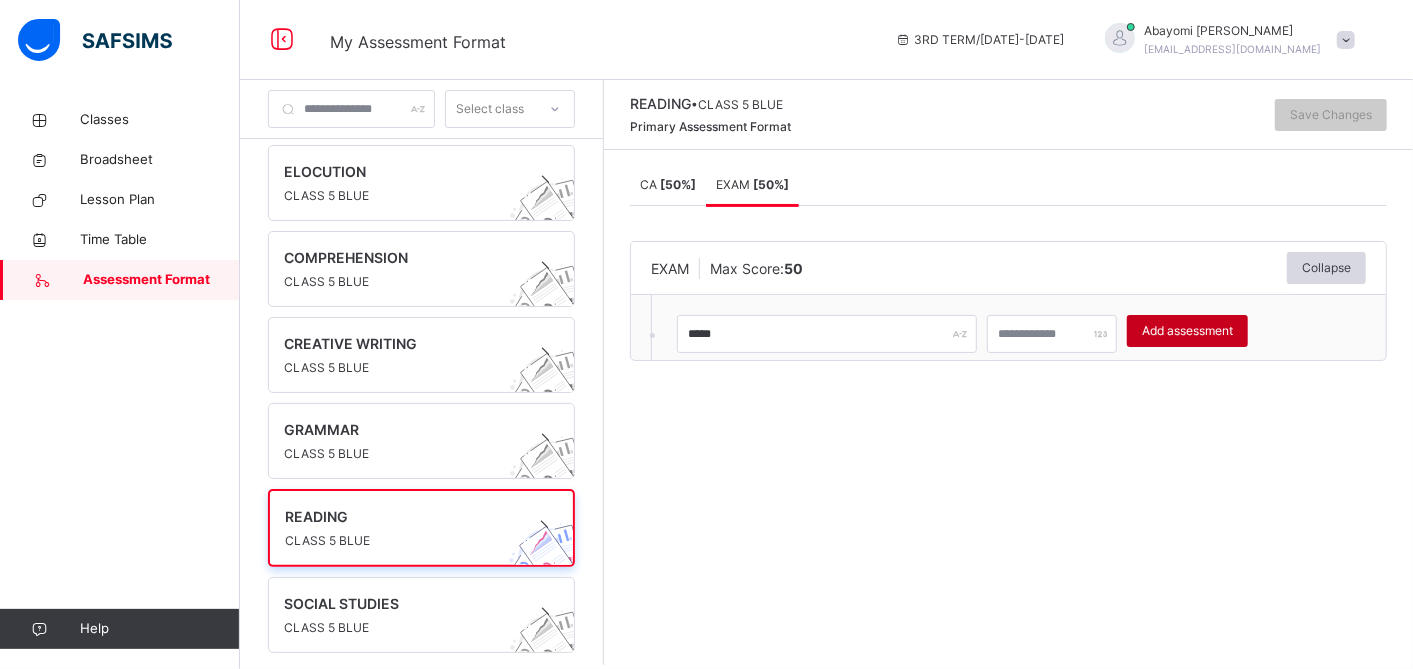 click on "Add assessment" at bounding box center (1187, 331) 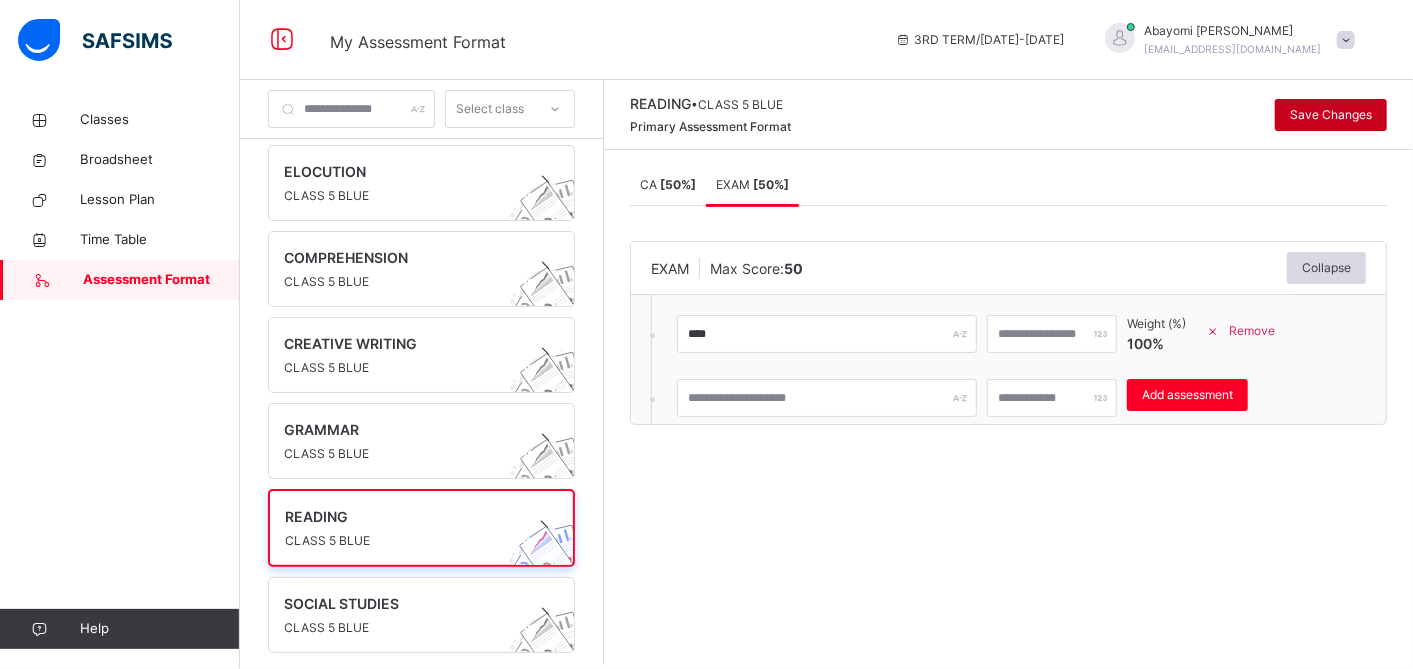 click on "Save Changes" at bounding box center (1331, 115) 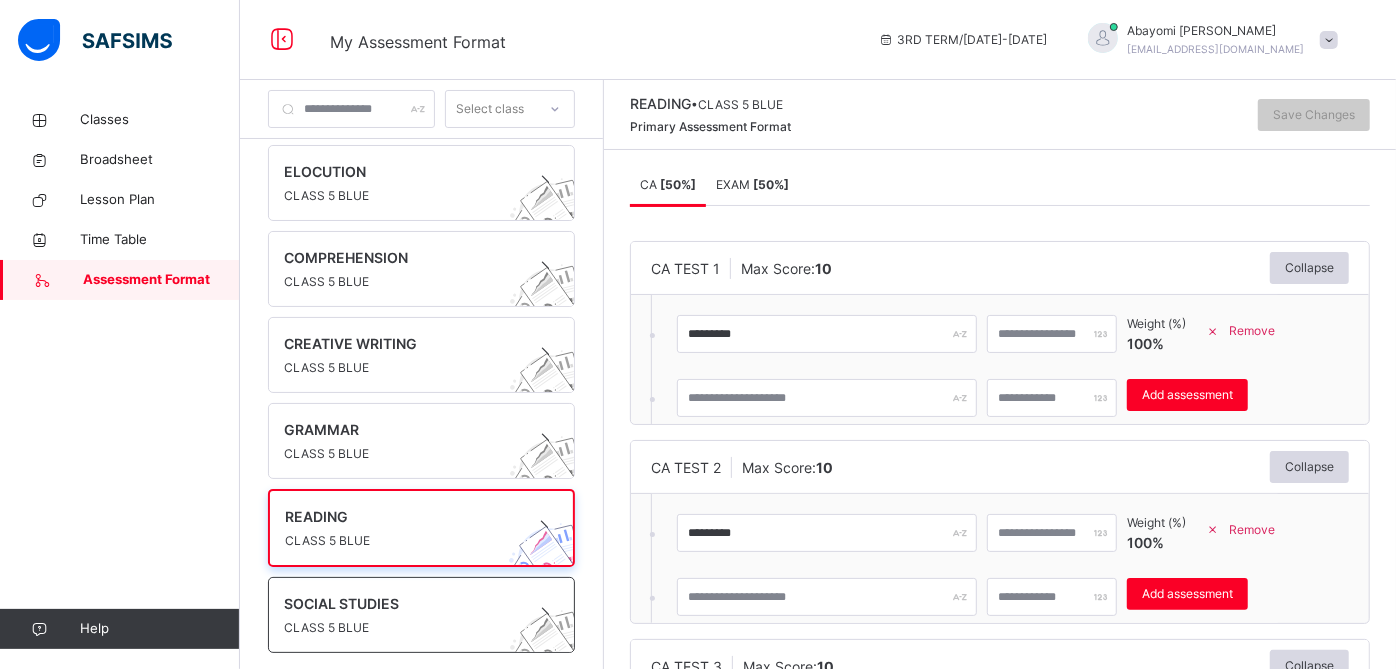 click on "SOCIAL STUDIES" at bounding box center (402, 603) 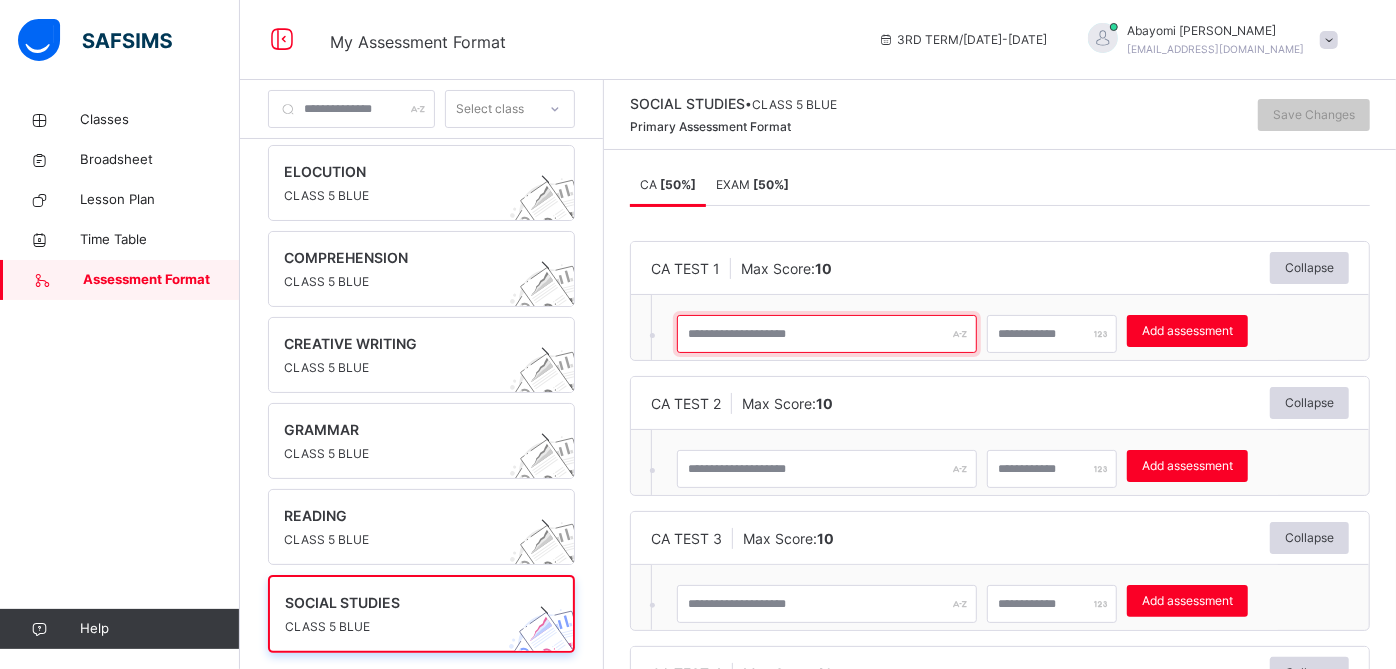 click at bounding box center [827, 334] 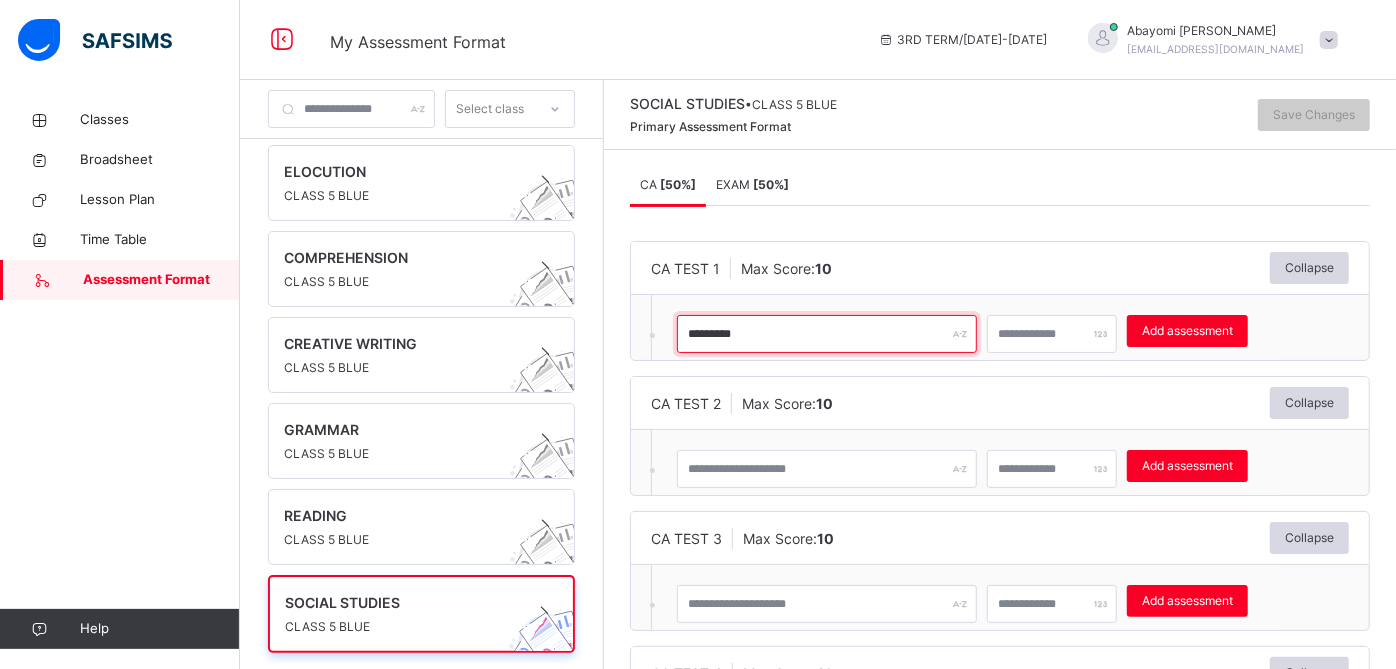 type on "*********" 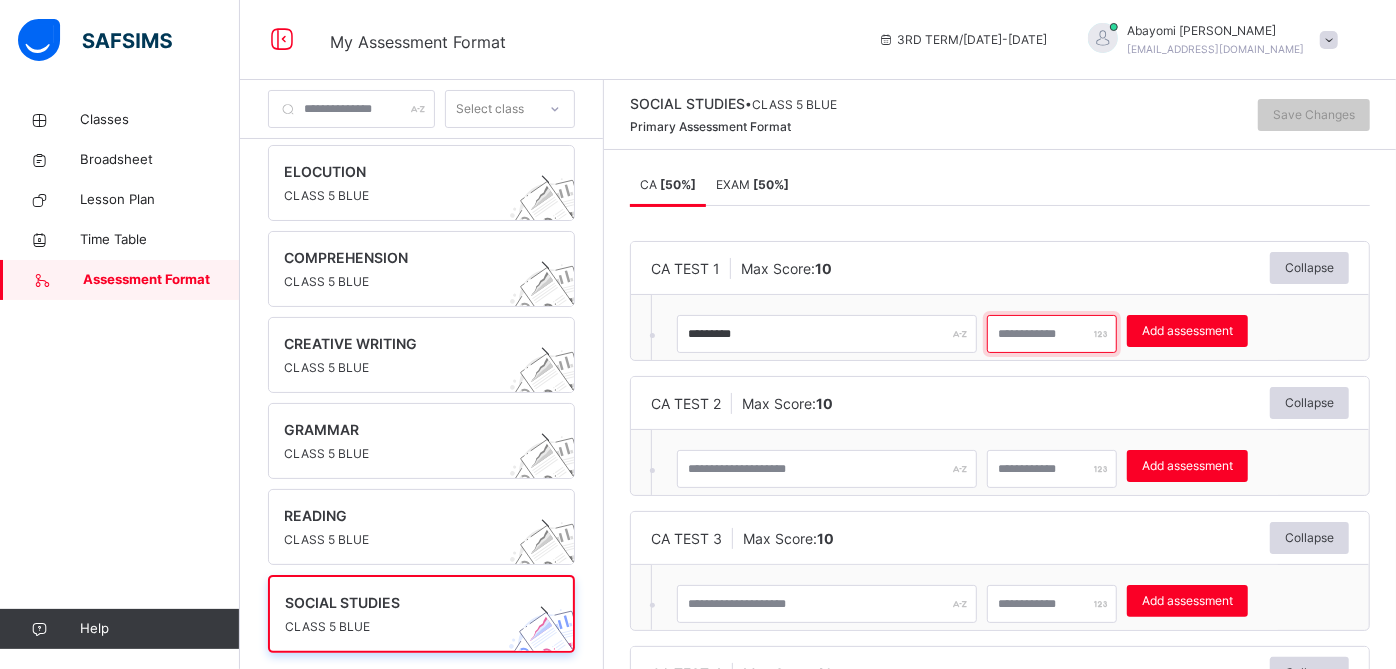 click at bounding box center (1052, 334) 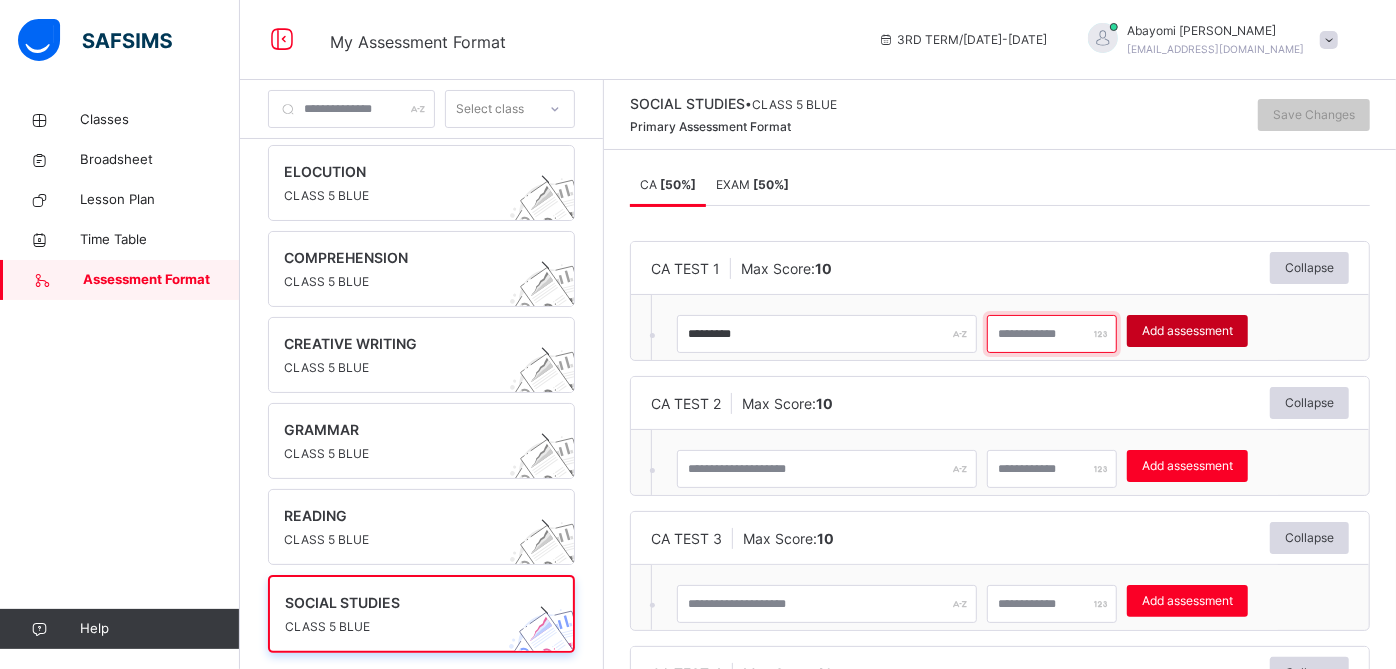 type on "**" 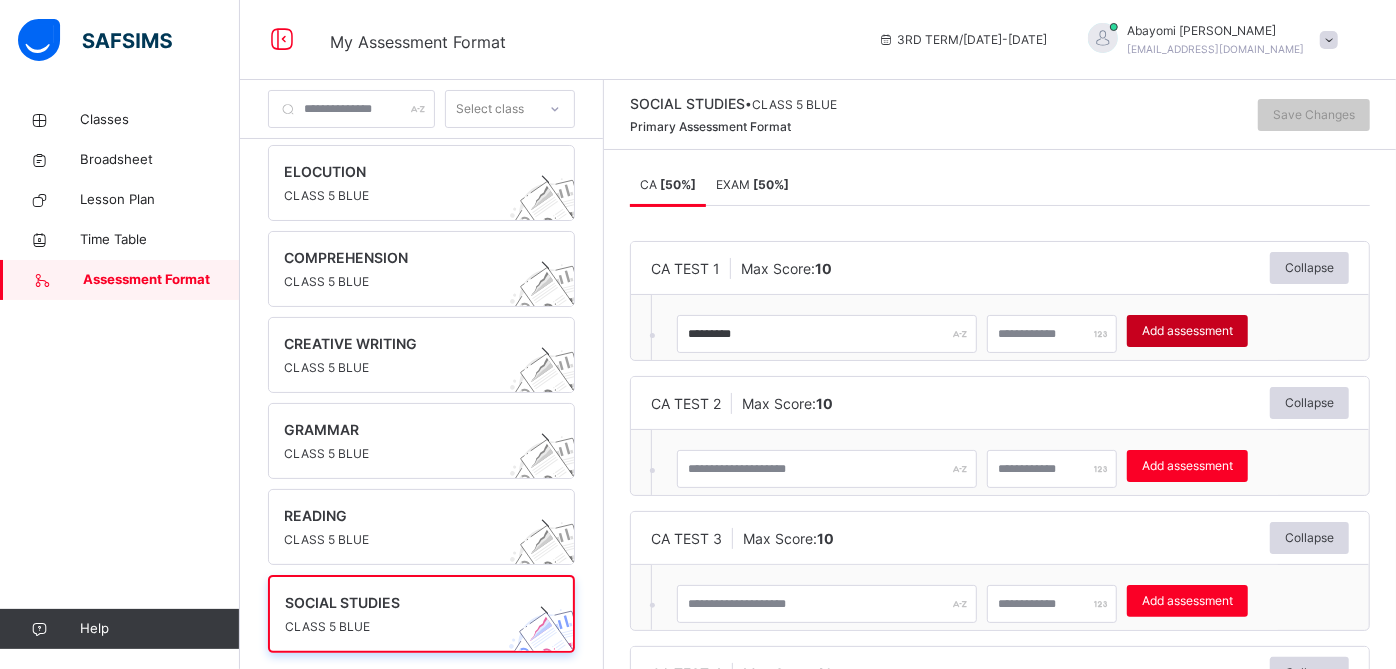 click on "Add assessment" at bounding box center [1187, 331] 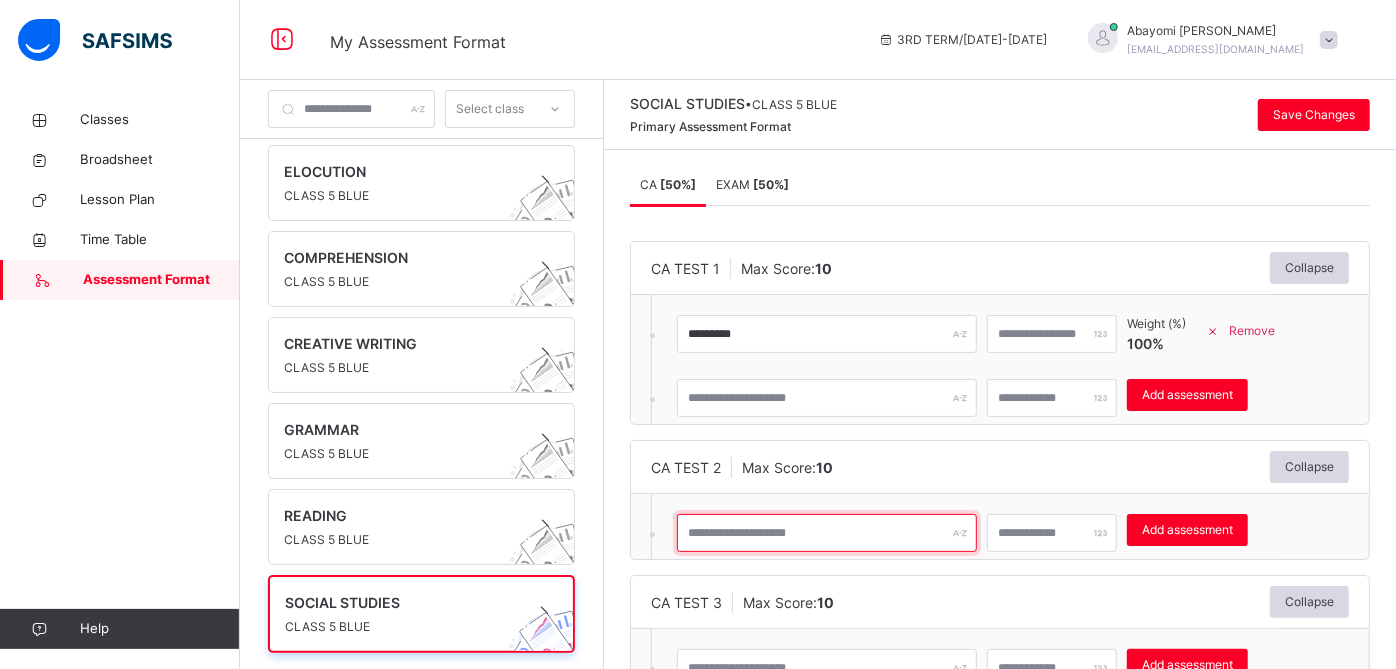 click at bounding box center (827, 533) 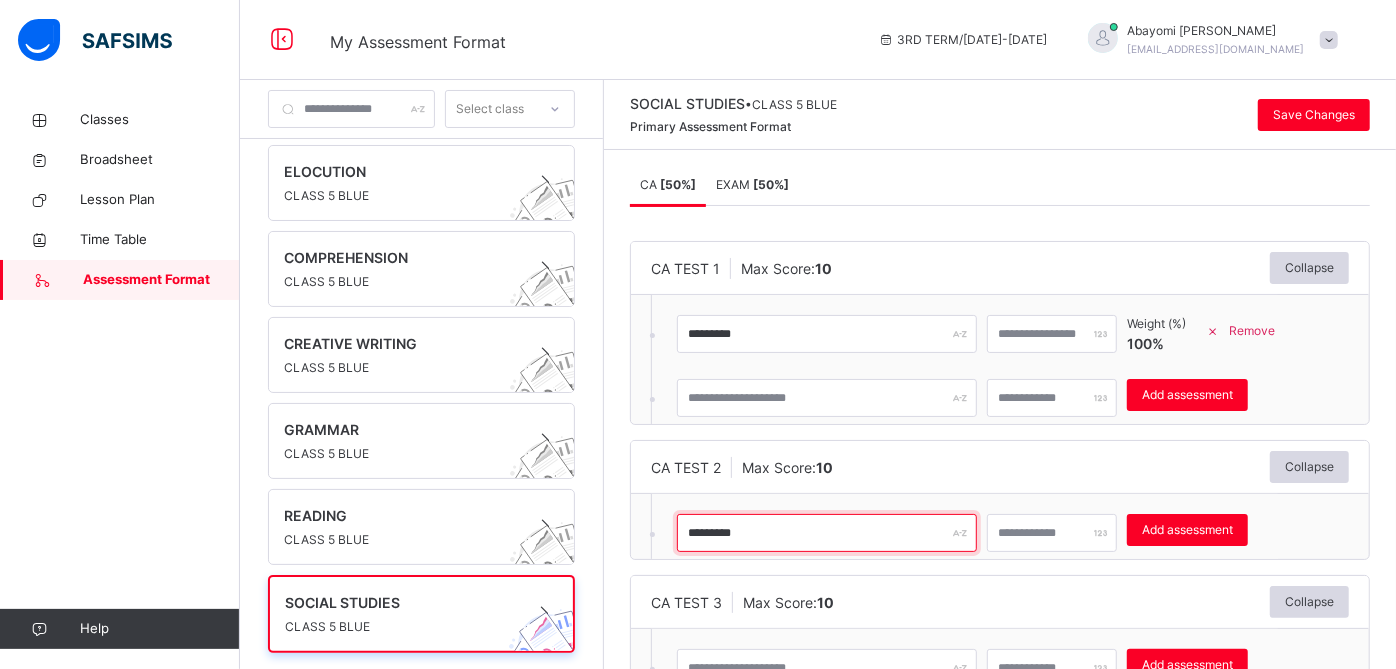 type on "*********" 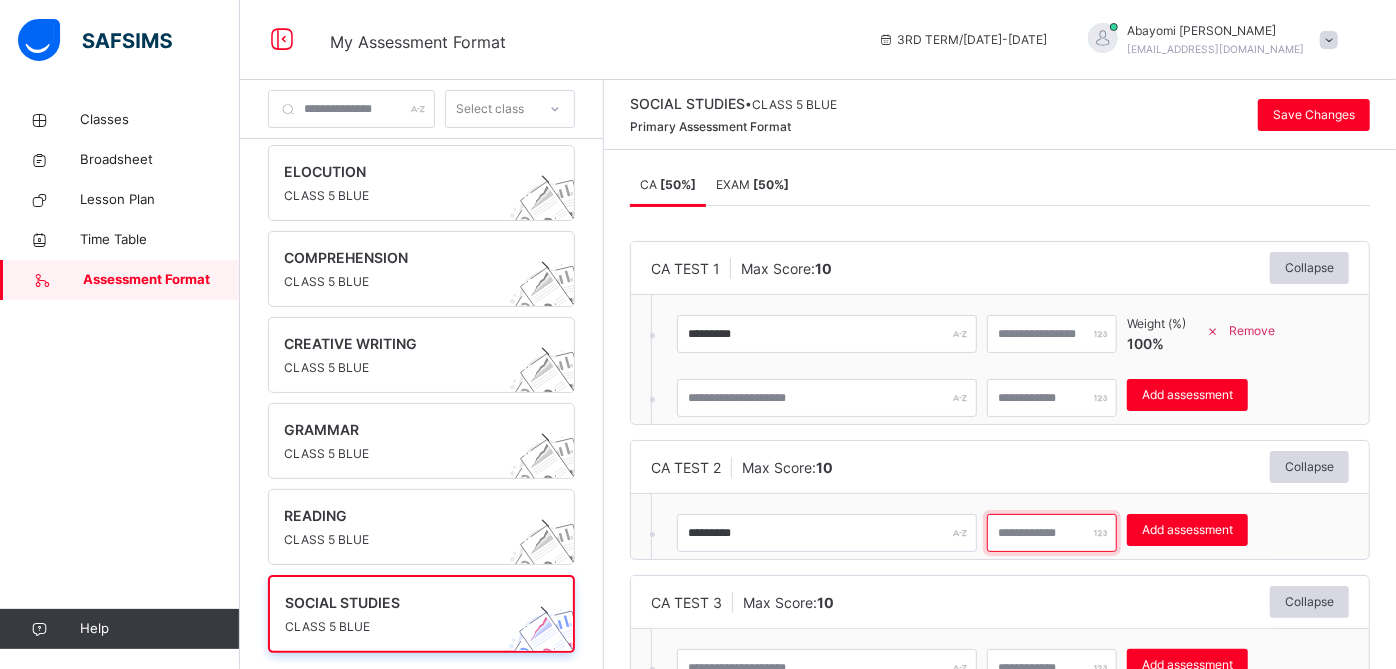 click at bounding box center [1052, 533] 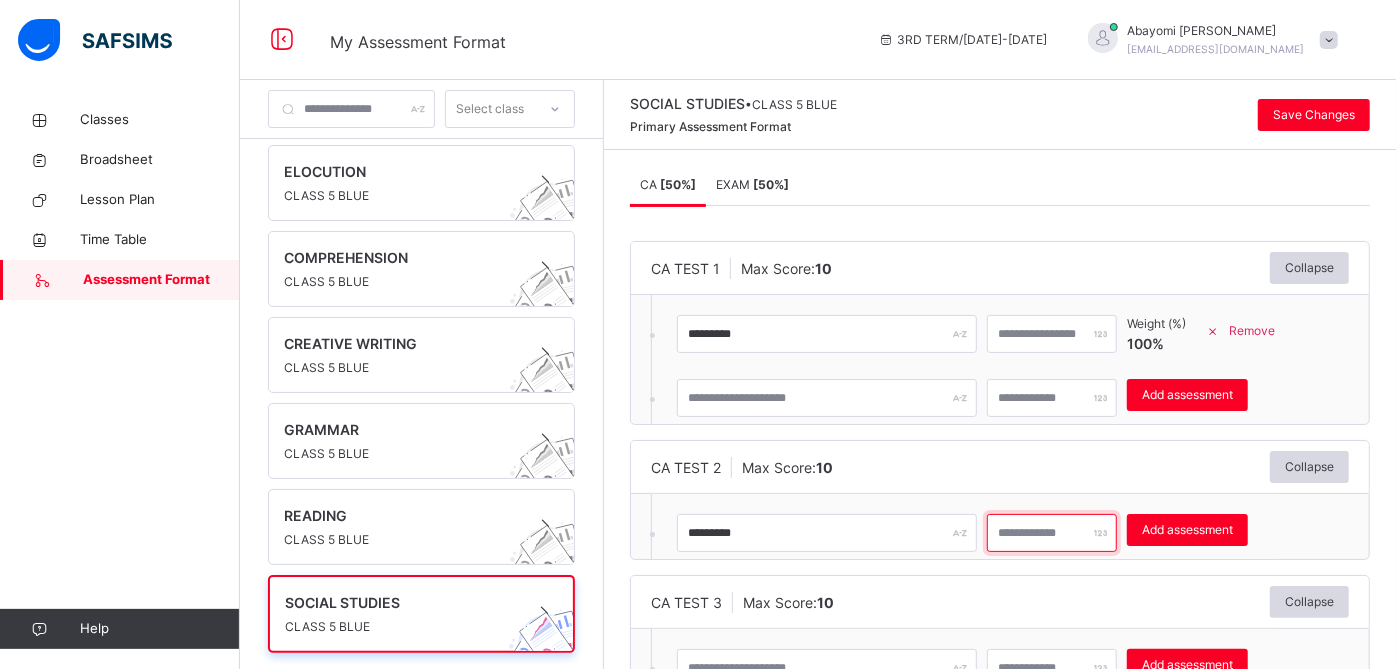 type on "**" 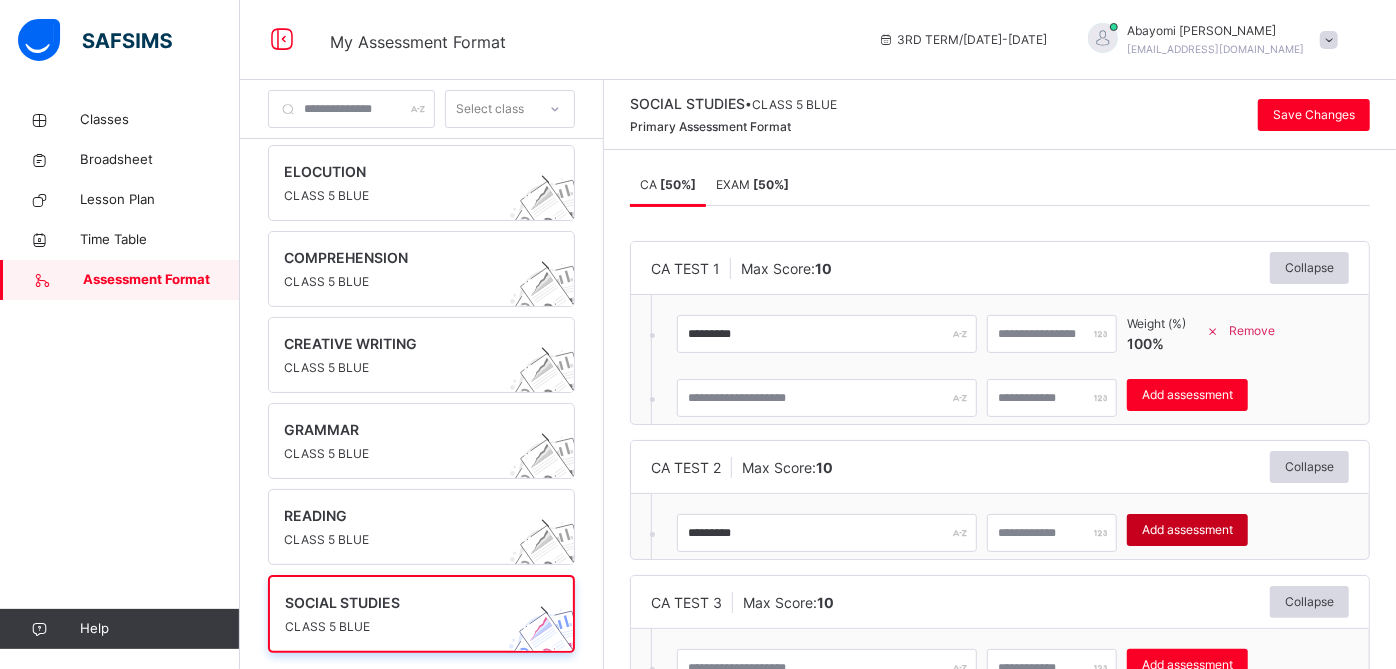 click on "Add assessment" at bounding box center [1187, 530] 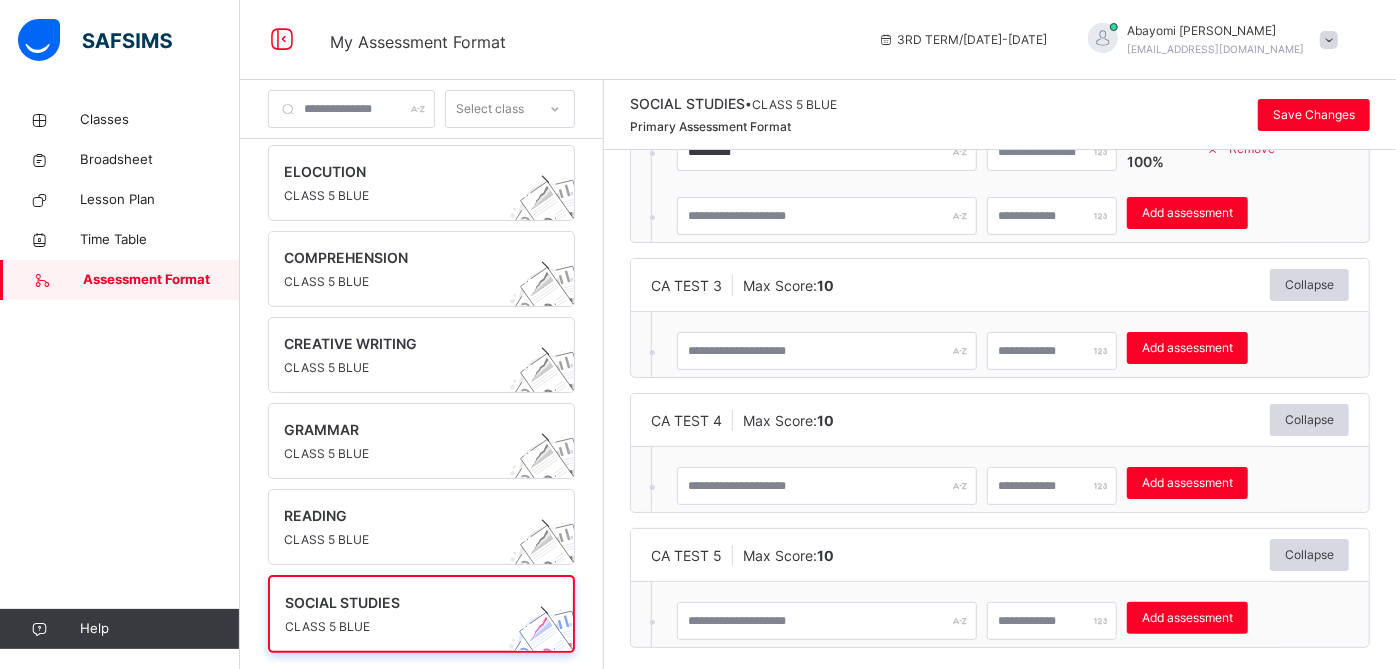 scroll, scrollTop: 400, scrollLeft: 0, axis: vertical 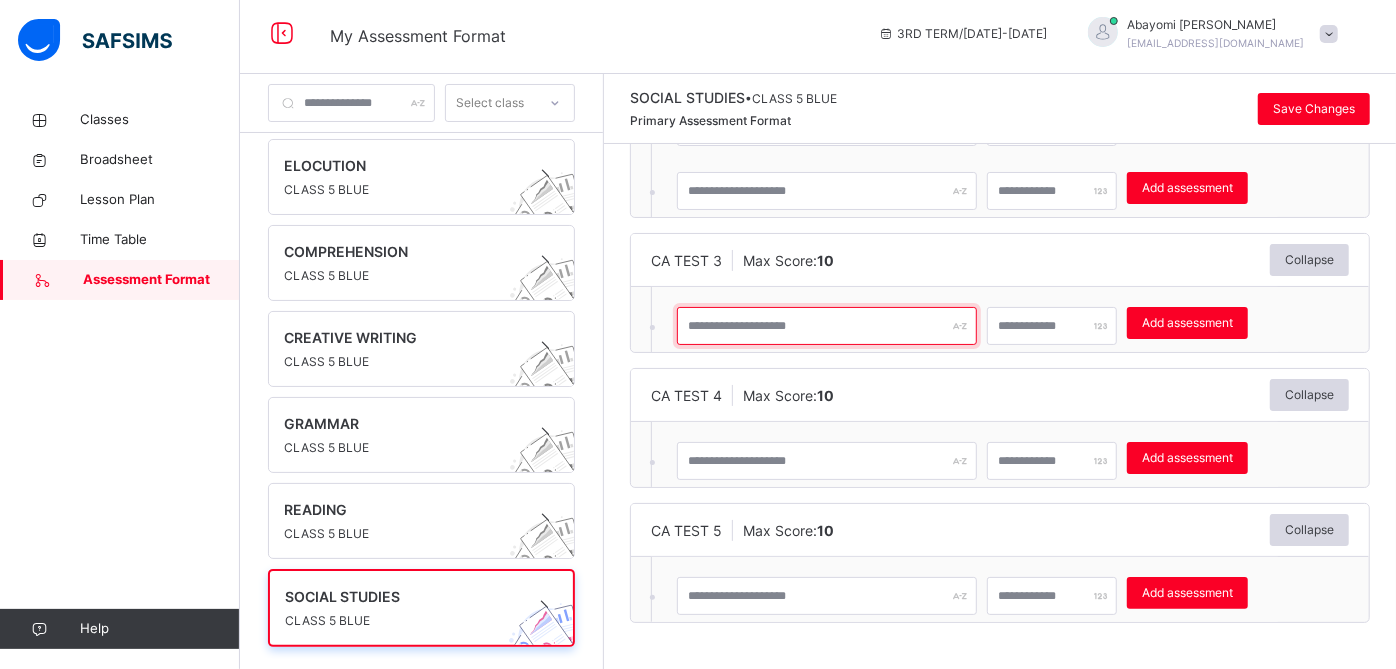 click at bounding box center (827, 326) 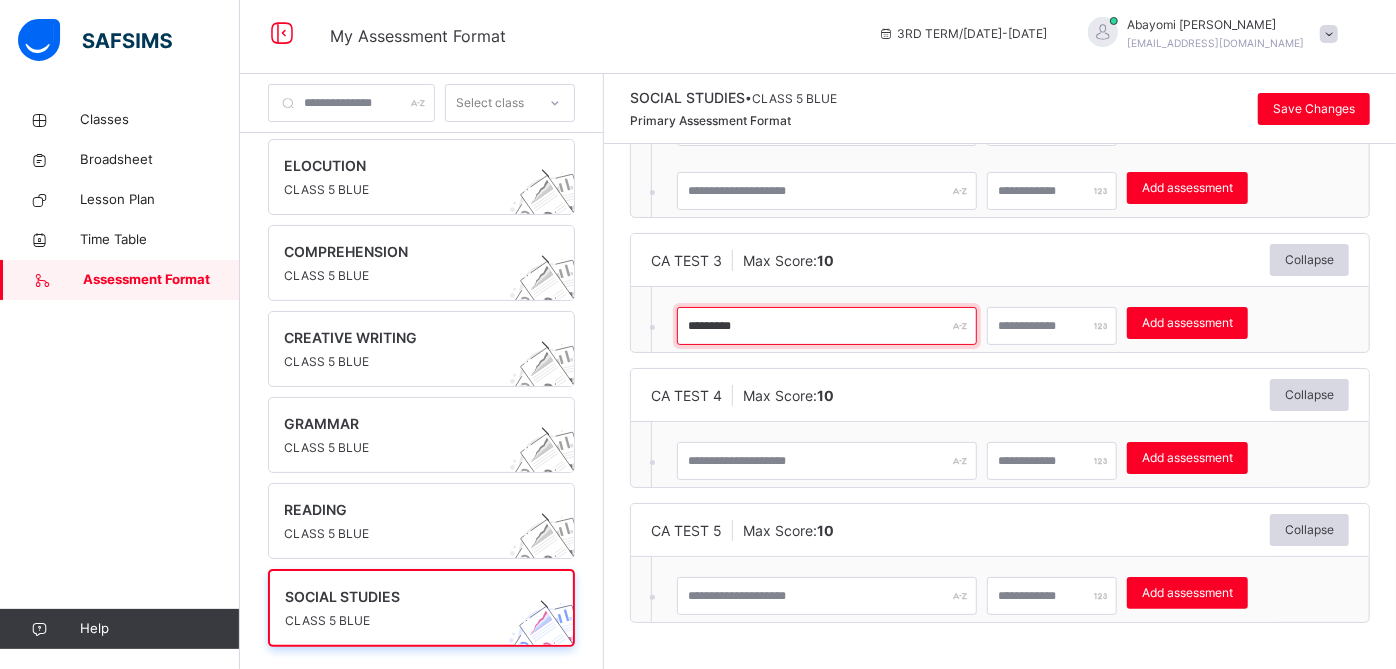 type on "*********" 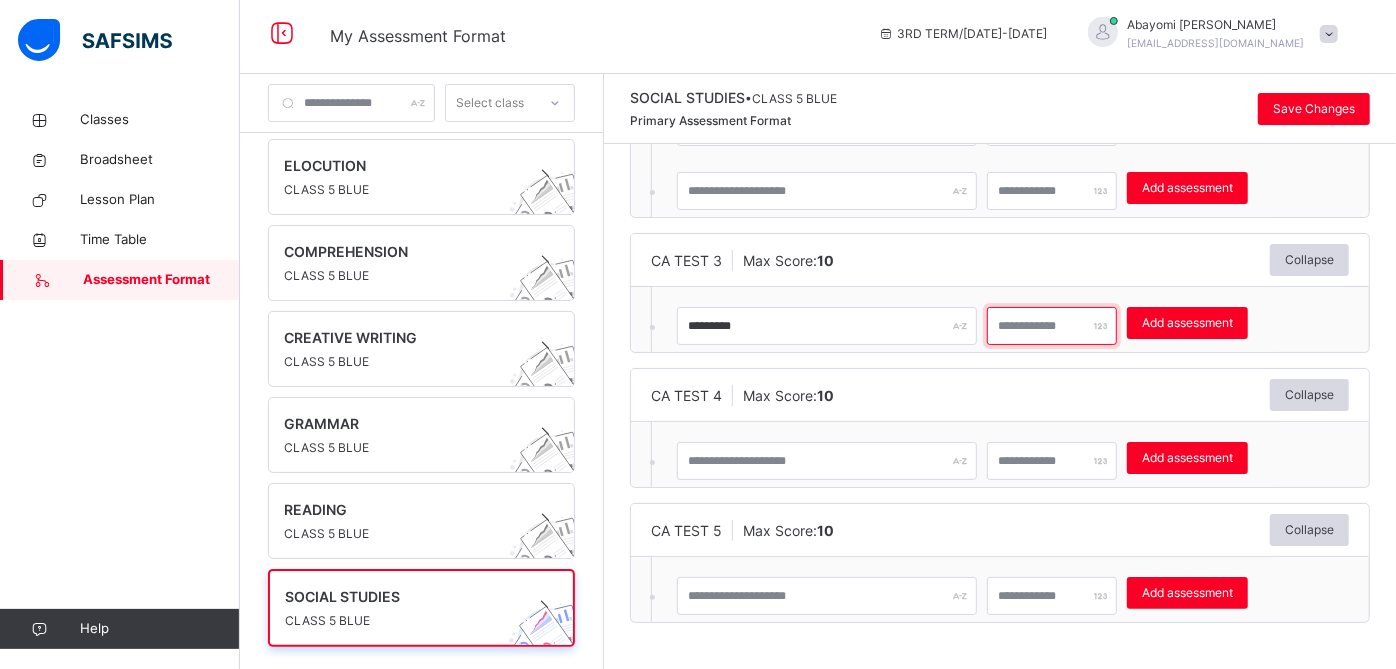 click at bounding box center (1052, 326) 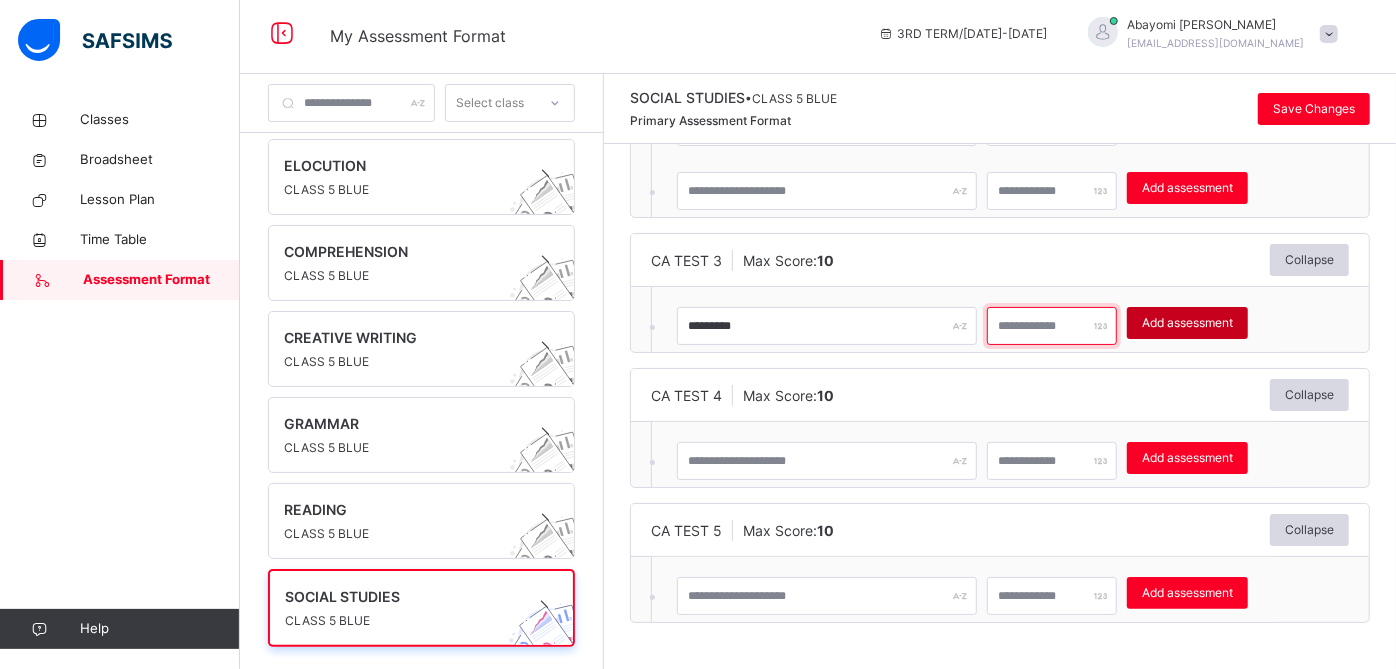 type on "**" 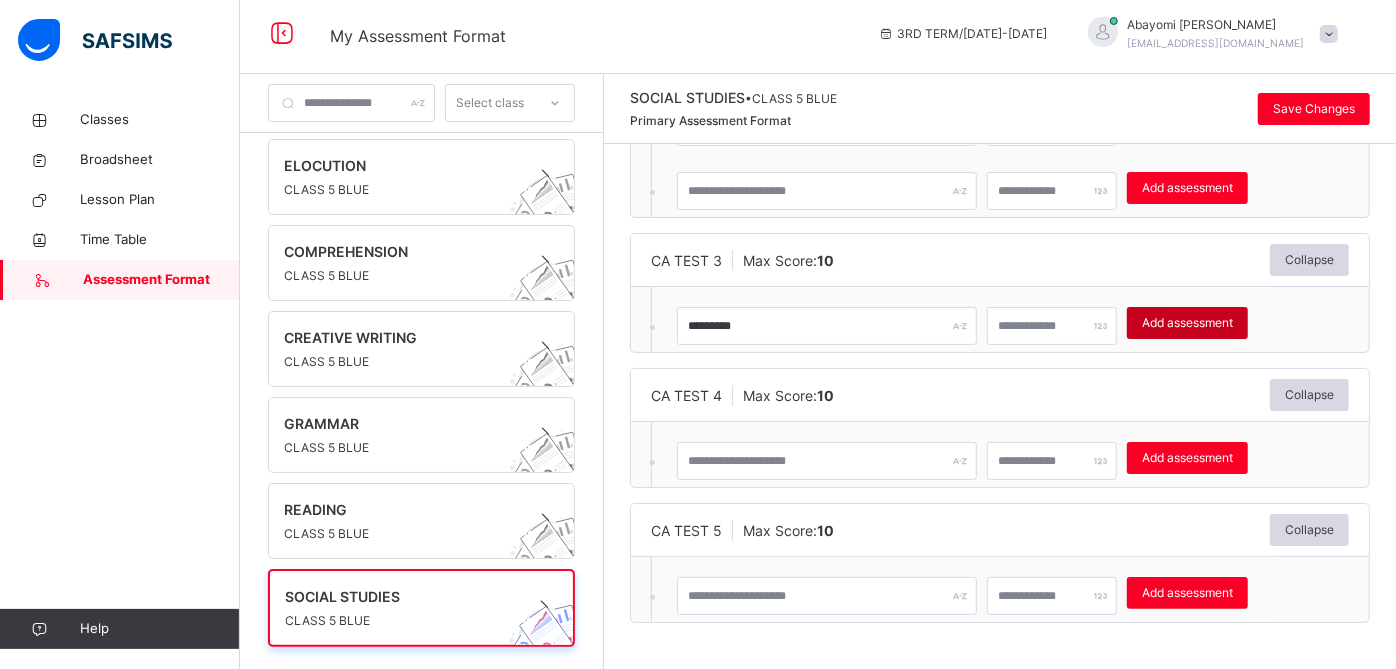 click on "Add assessment" at bounding box center (1187, 323) 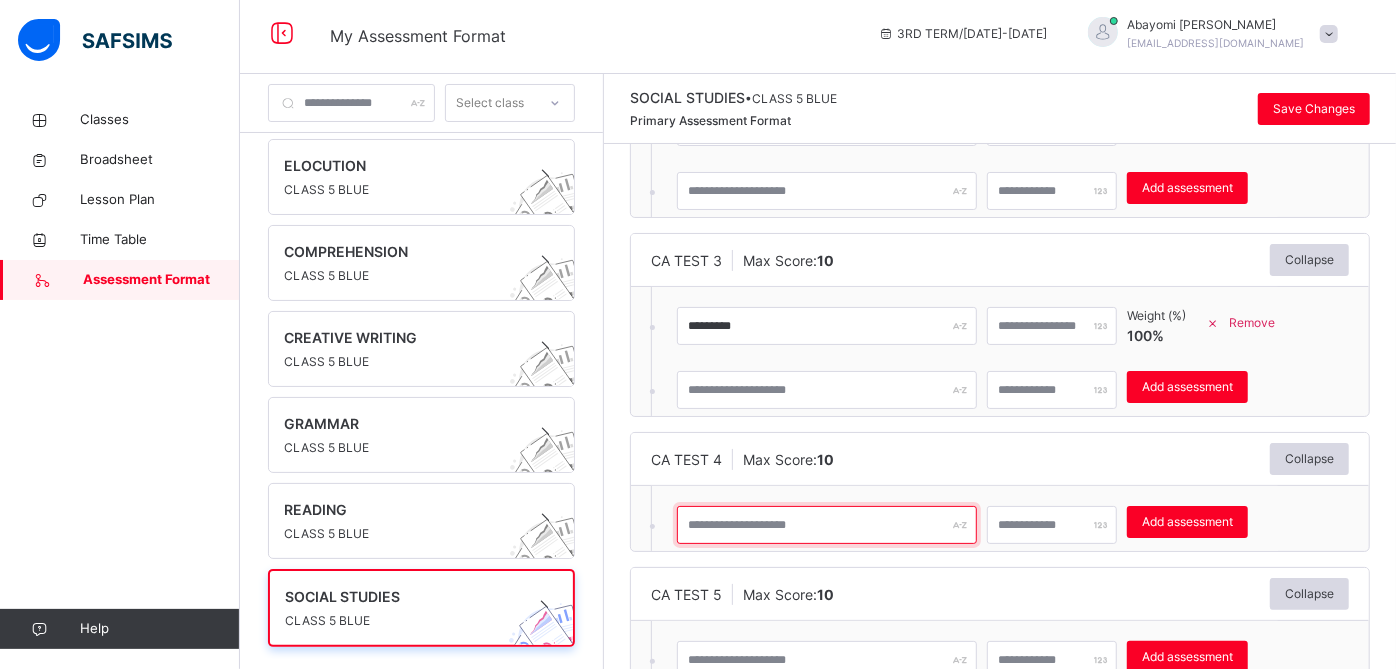click at bounding box center [827, 525] 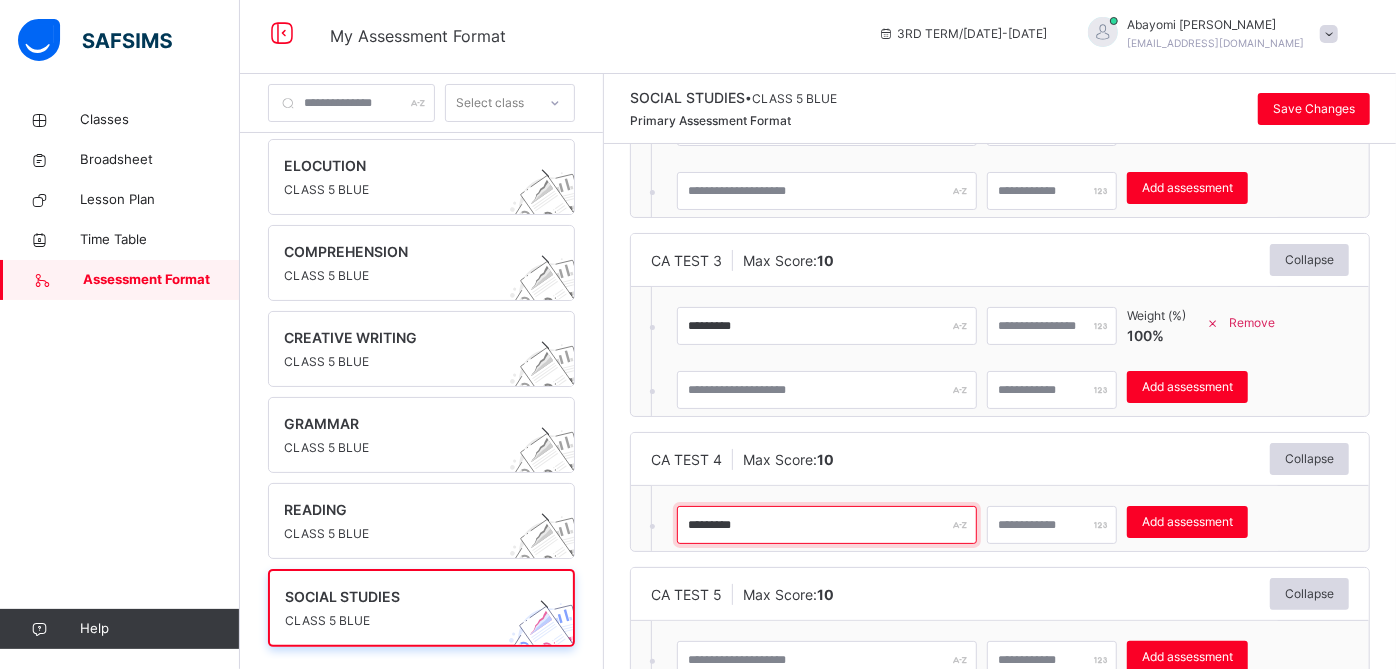type on "*********" 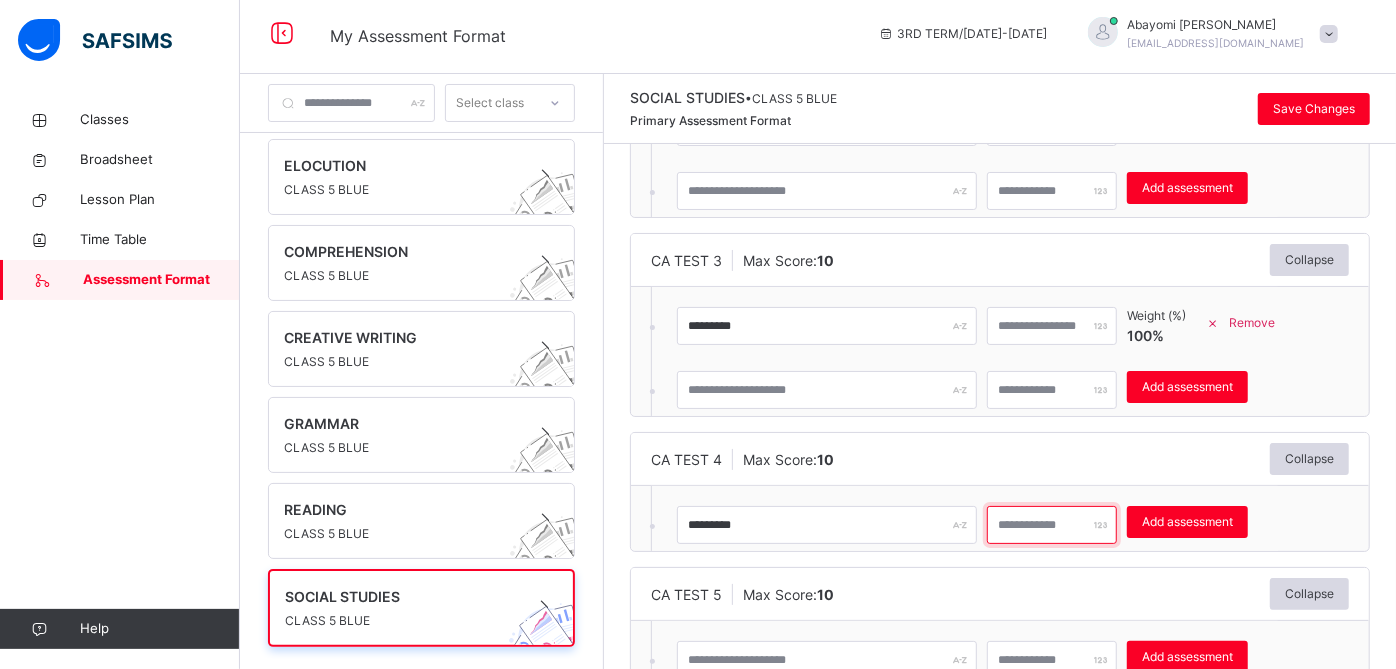 click at bounding box center (1052, 525) 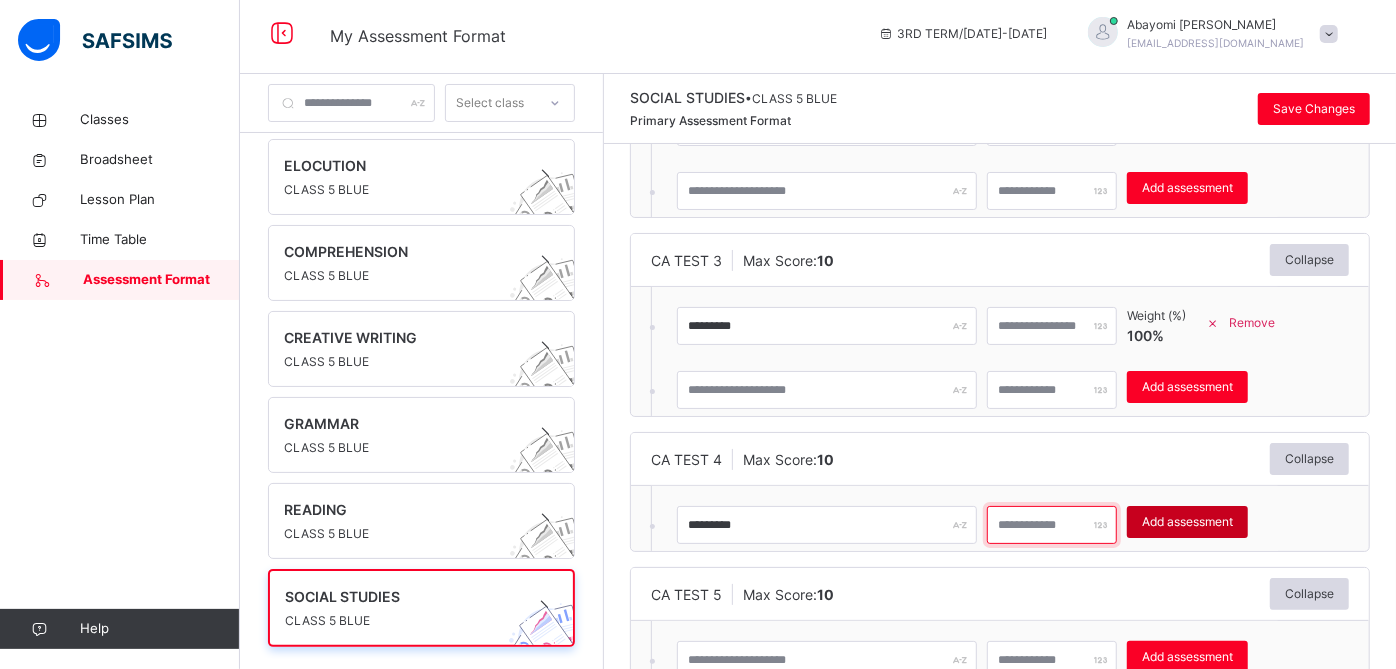 type on "**" 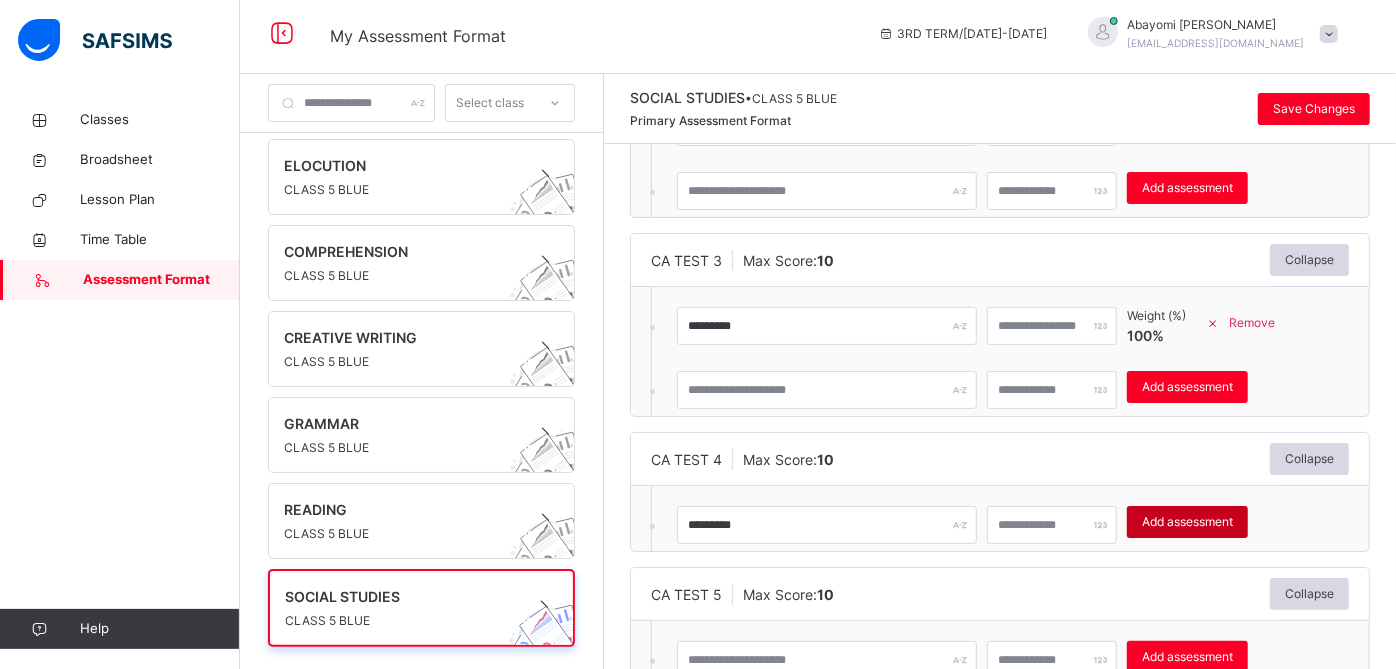 click on "Add assessment" at bounding box center [1187, 522] 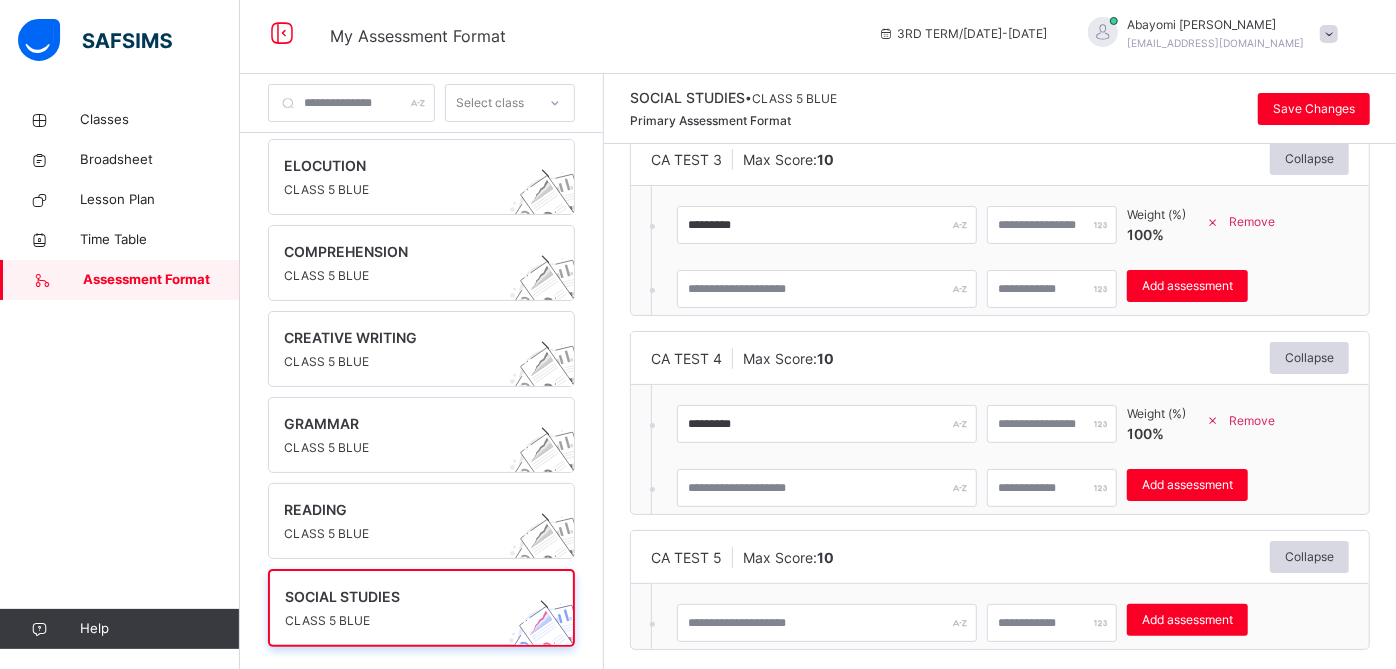 scroll, scrollTop: 528, scrollLeft: 0, axis: vertical 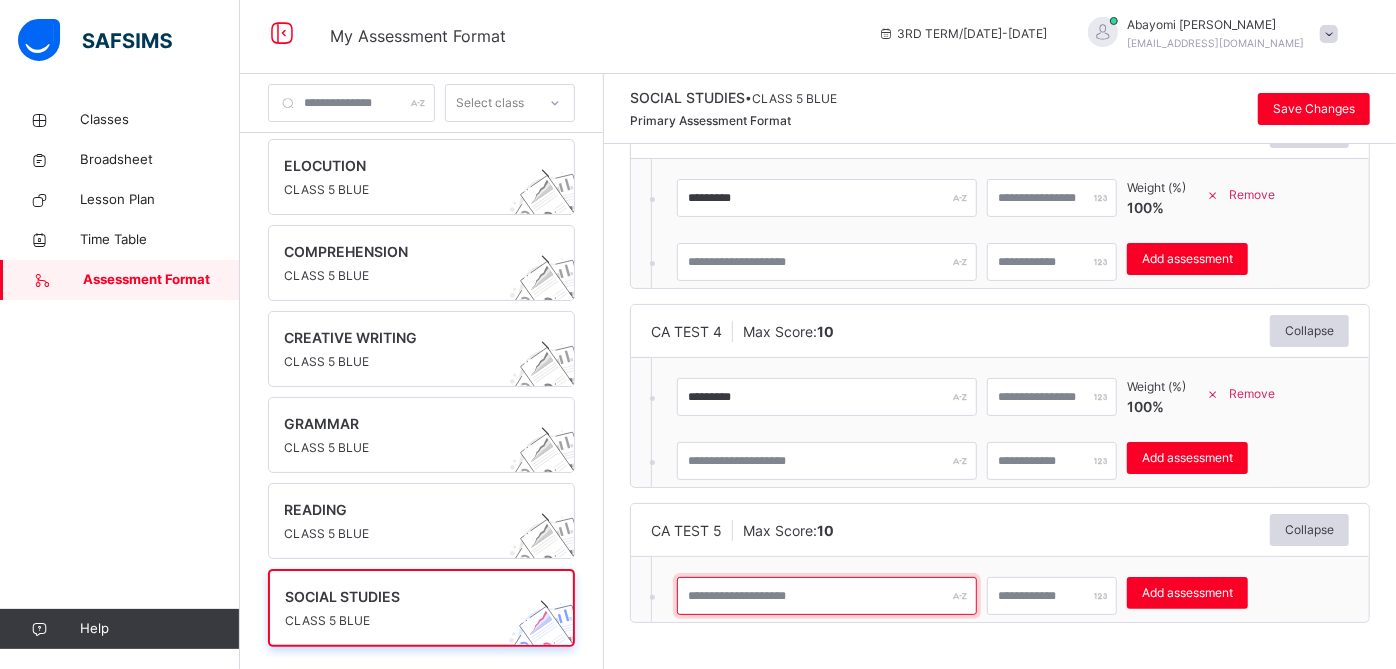 click at bounding box center (827, 596) 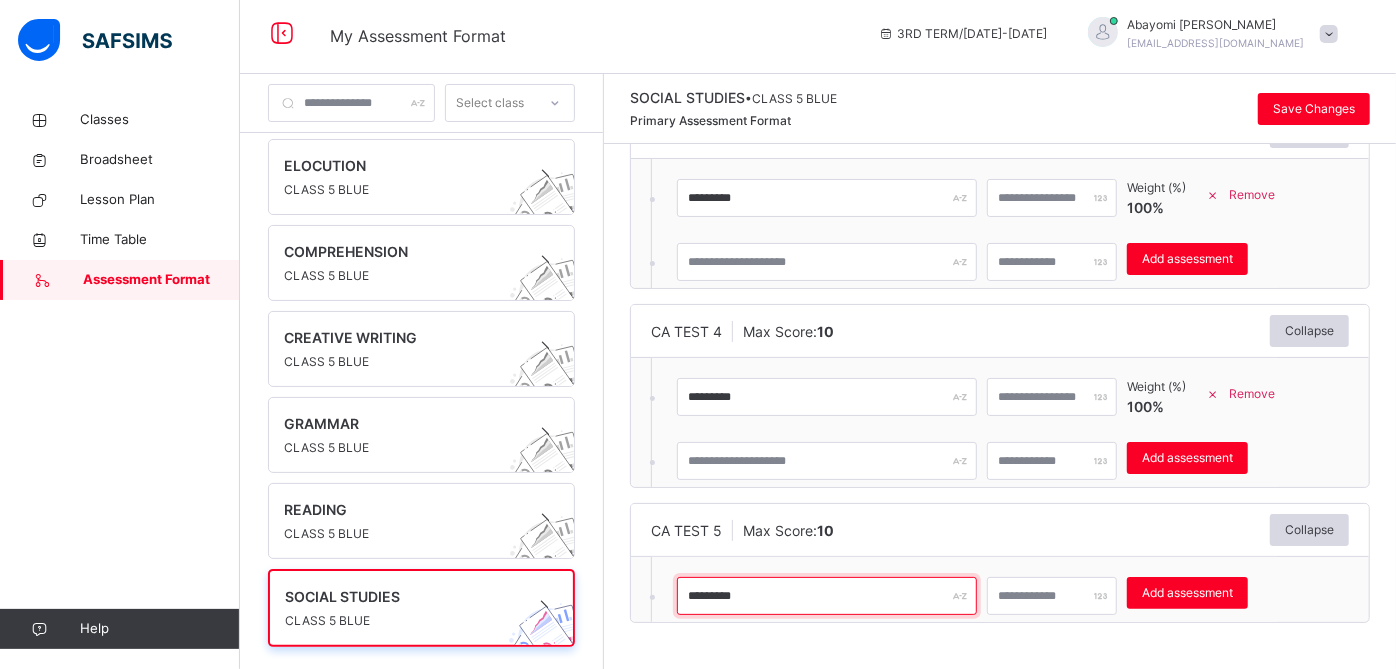 type on "*********" 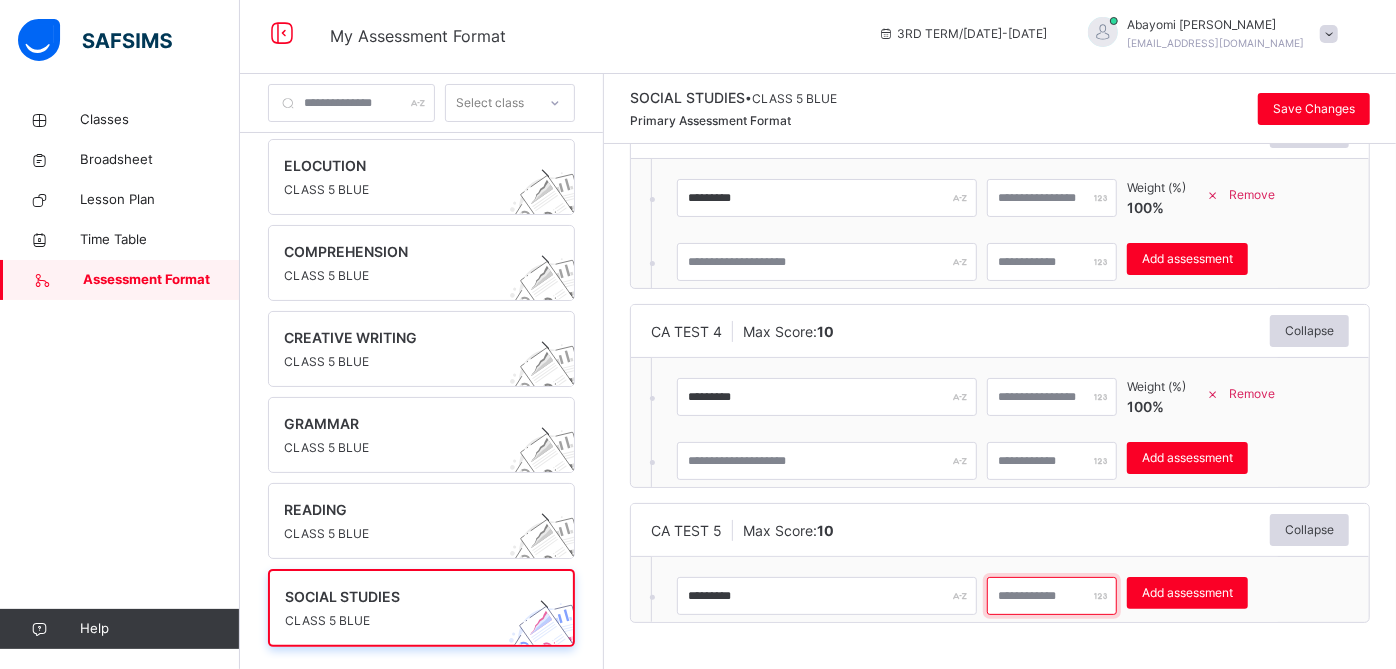 click at bounding box center [1052, 596] 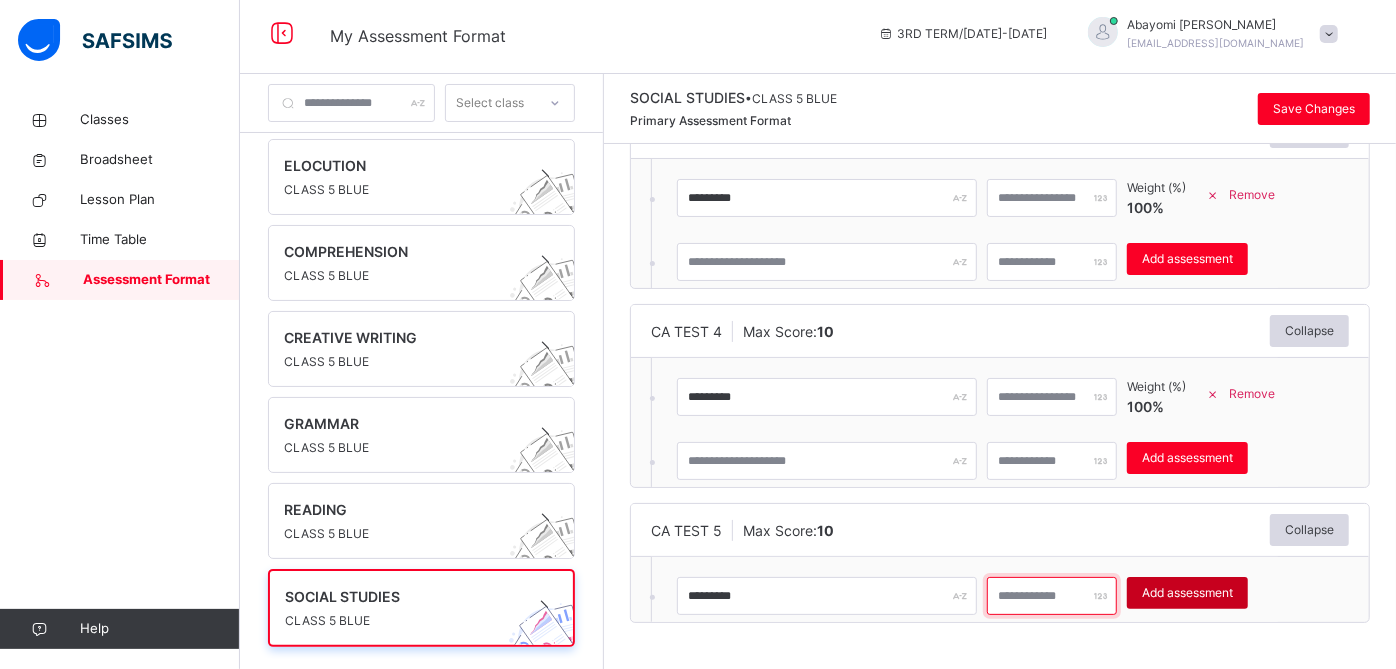 type on "**" 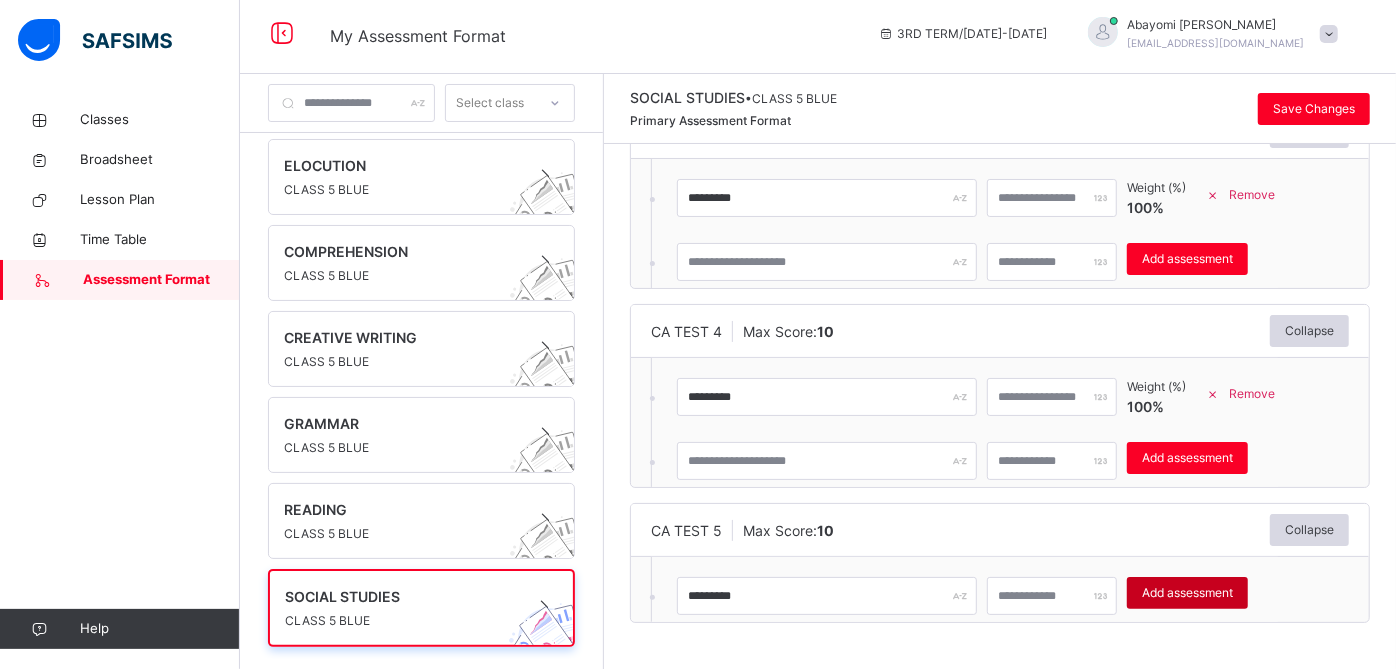 click on "Add assessment" at bounding box center (1187, 593) 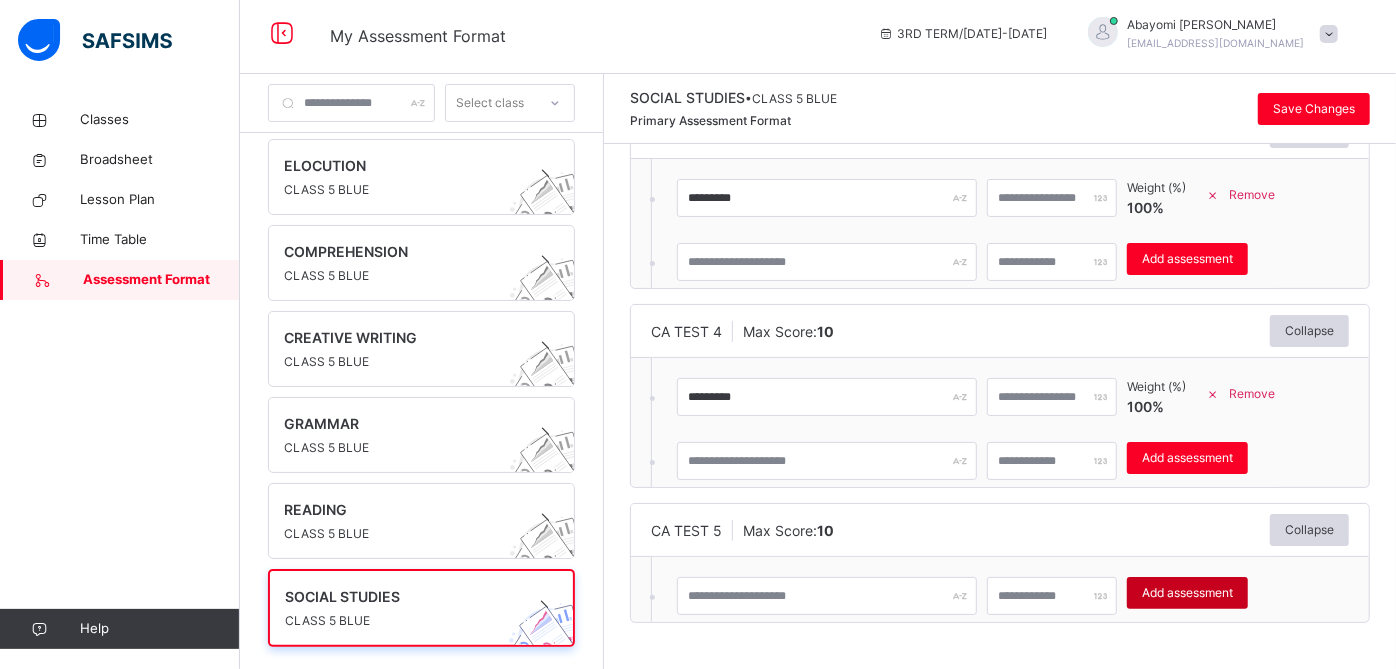 type on "*" 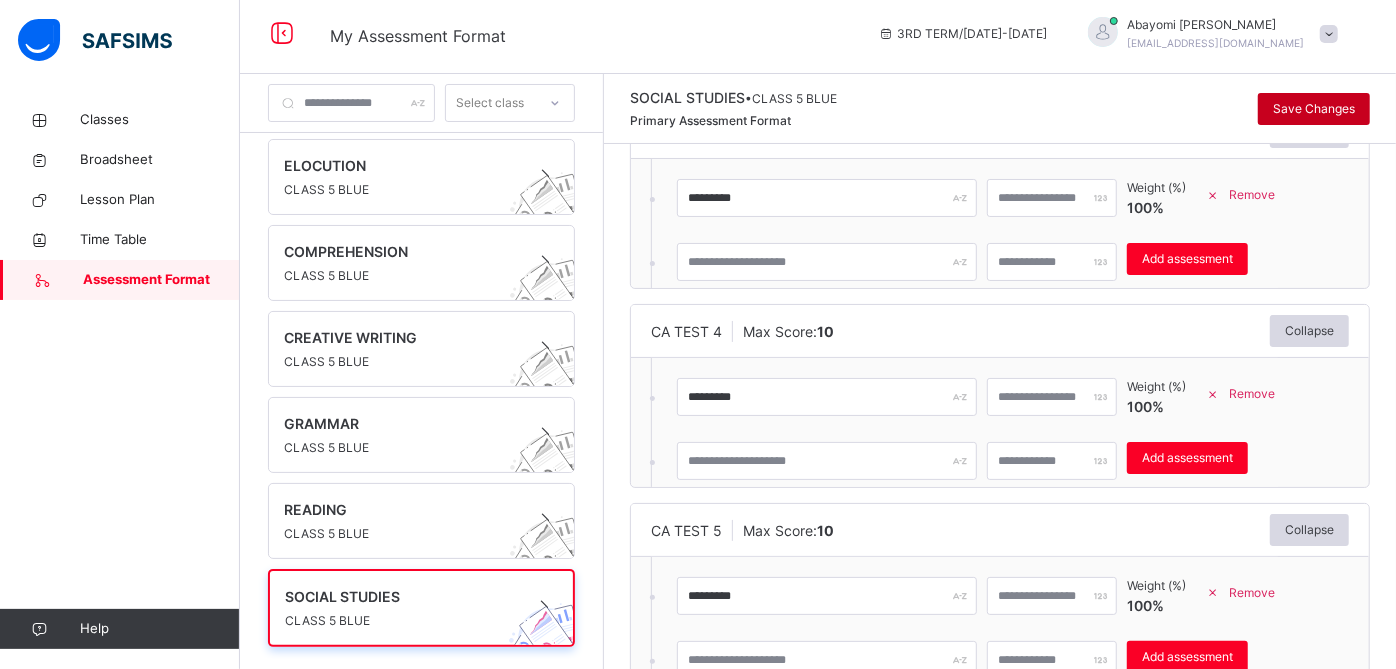 click on "Save Changes" at bounding box center [1314, 109] 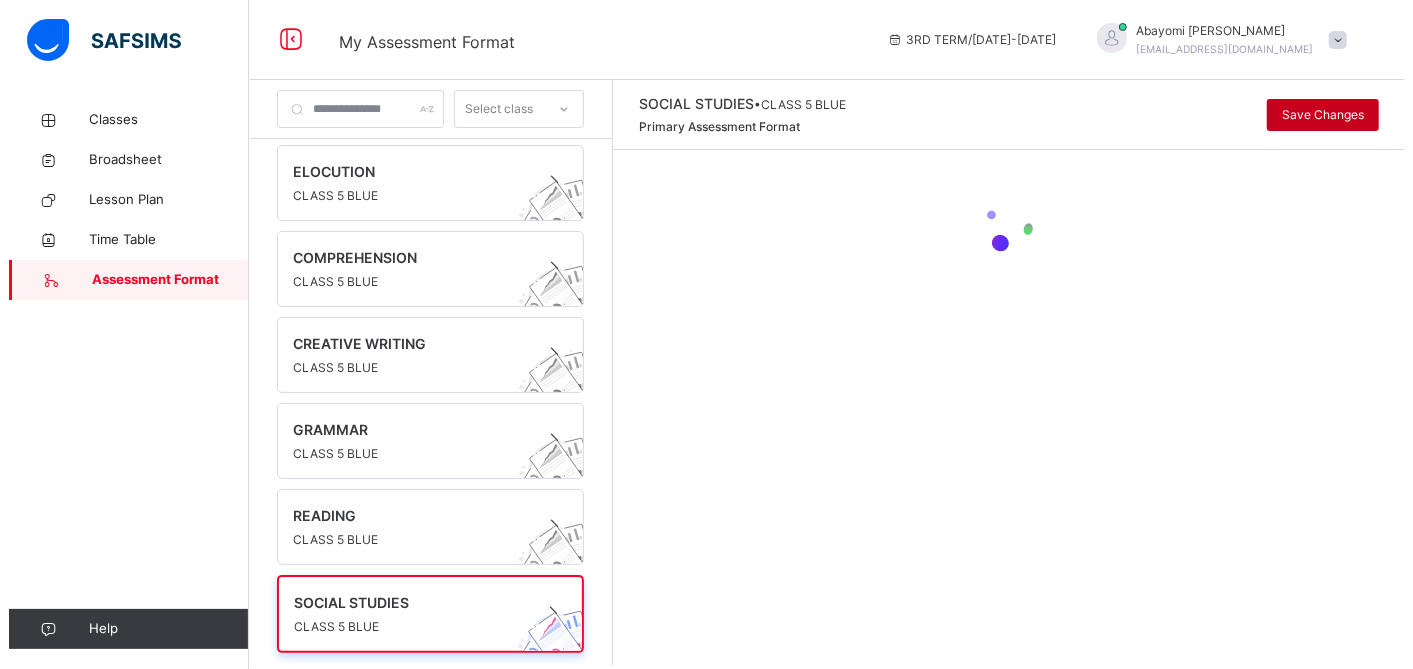 scroll, scrollTop: 0, scrollLeft: 0, axis: both 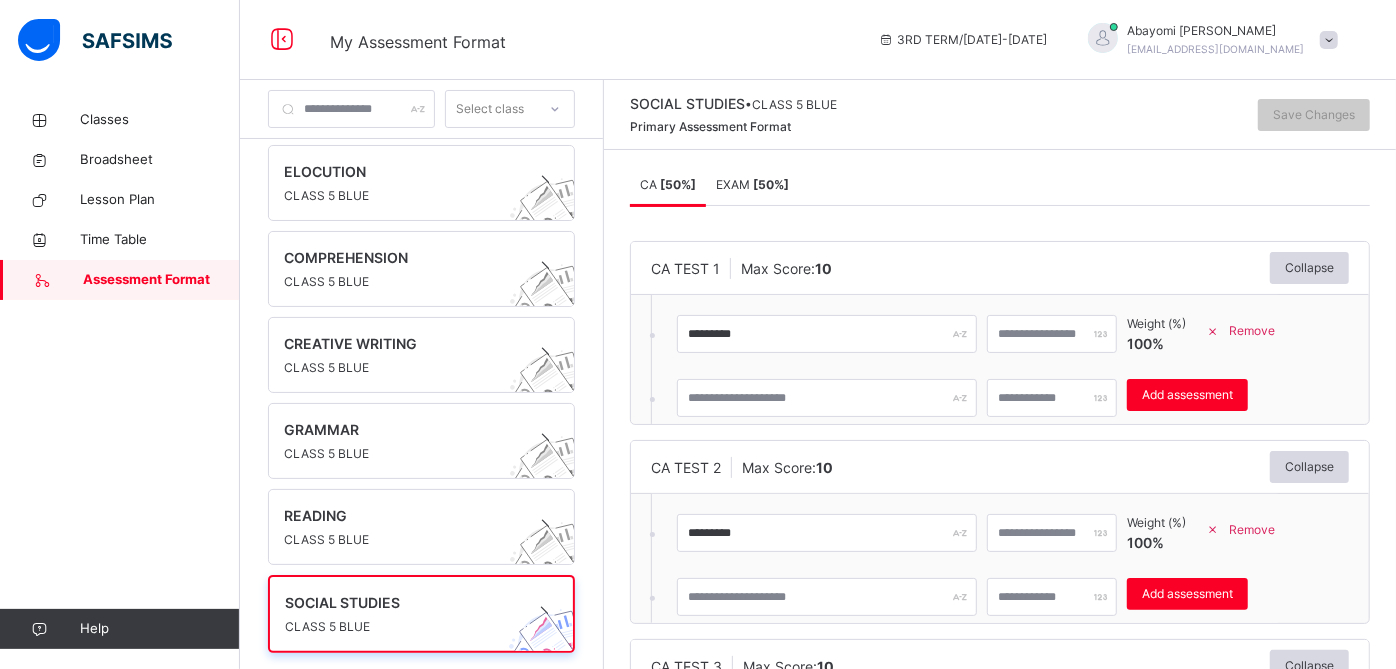 click on "EXAM   [ 50 %]" at bounding box center (752, 184) 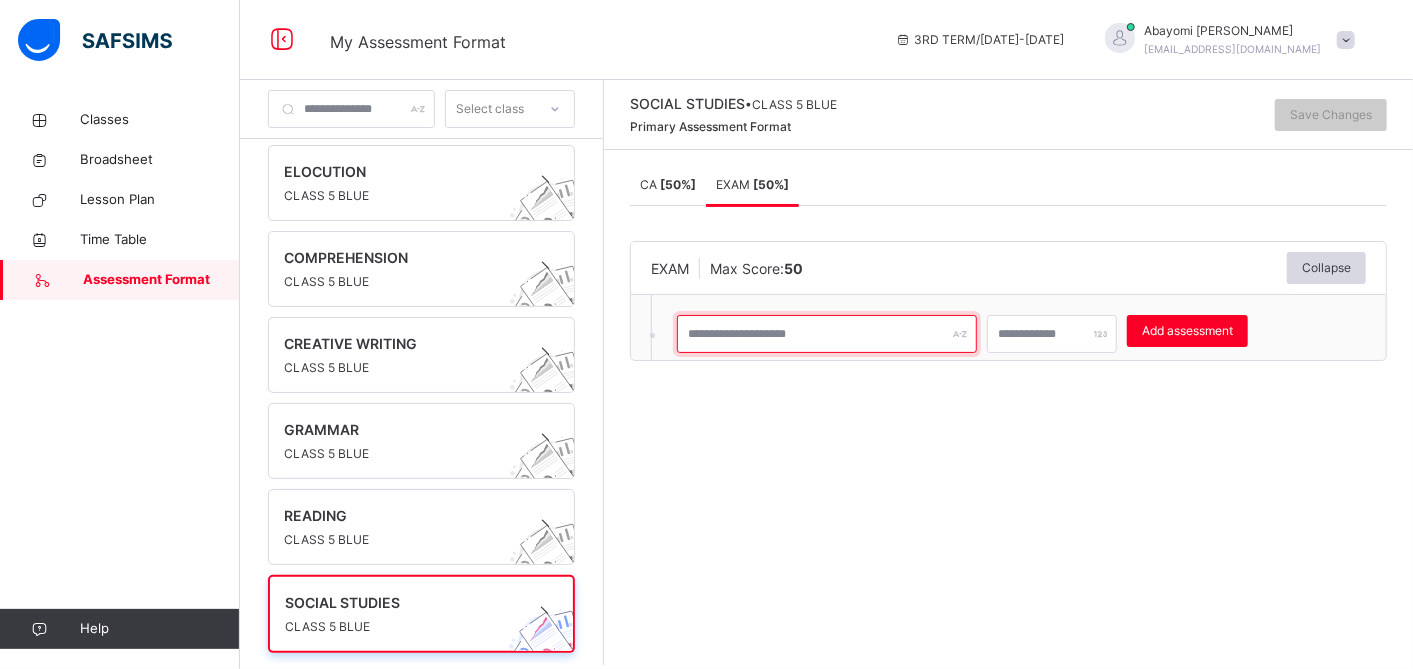 click at bounding box center (827, 334) 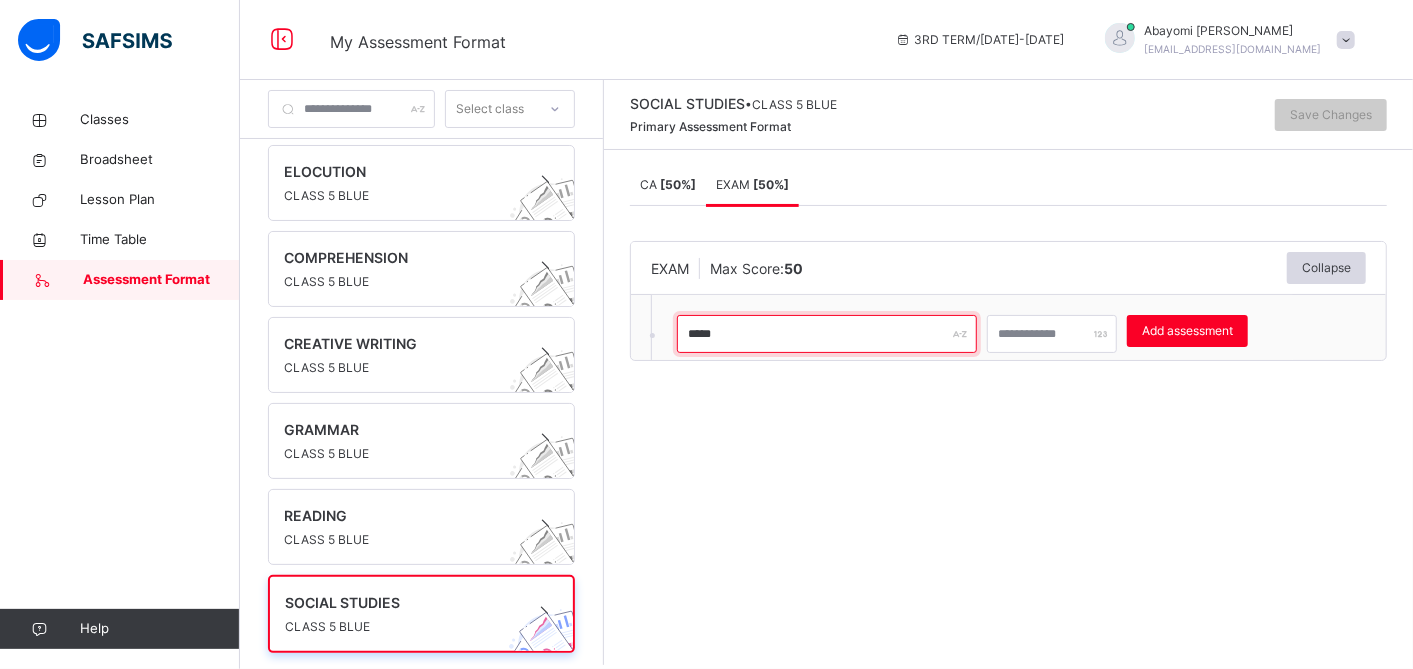 type on "****" 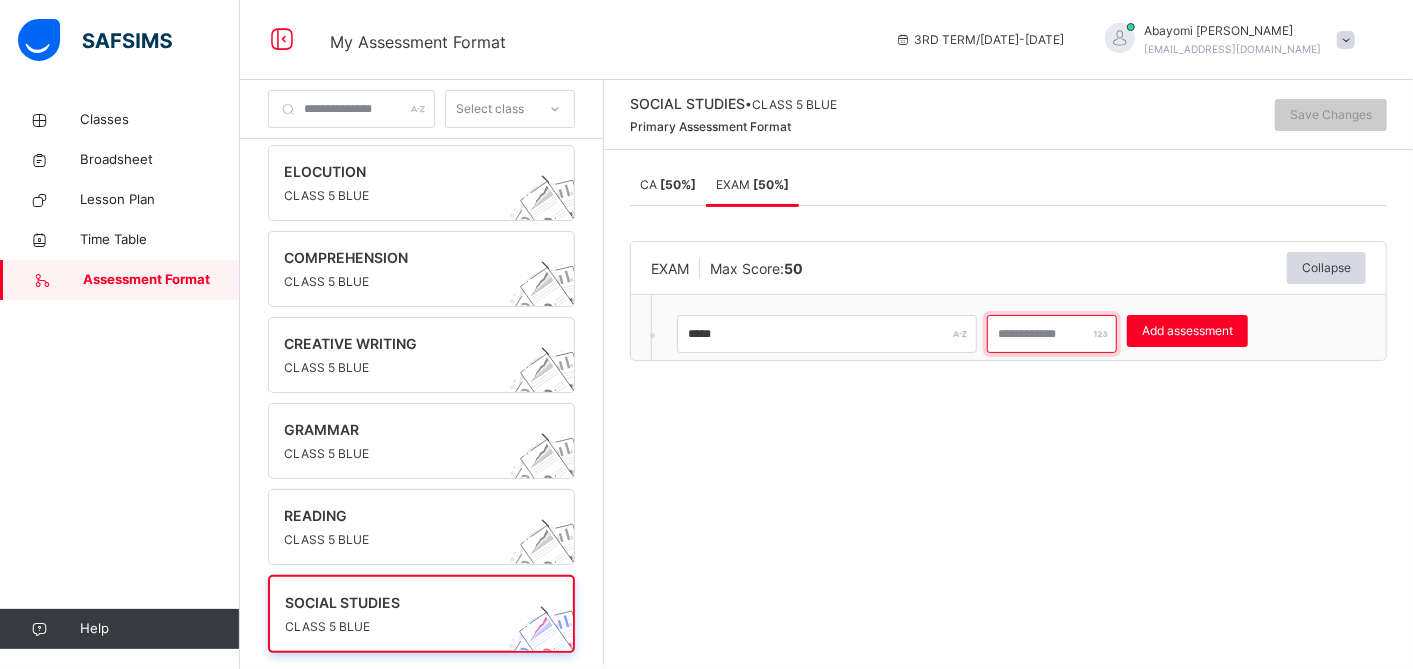 click at bounding box center [1052, 334] 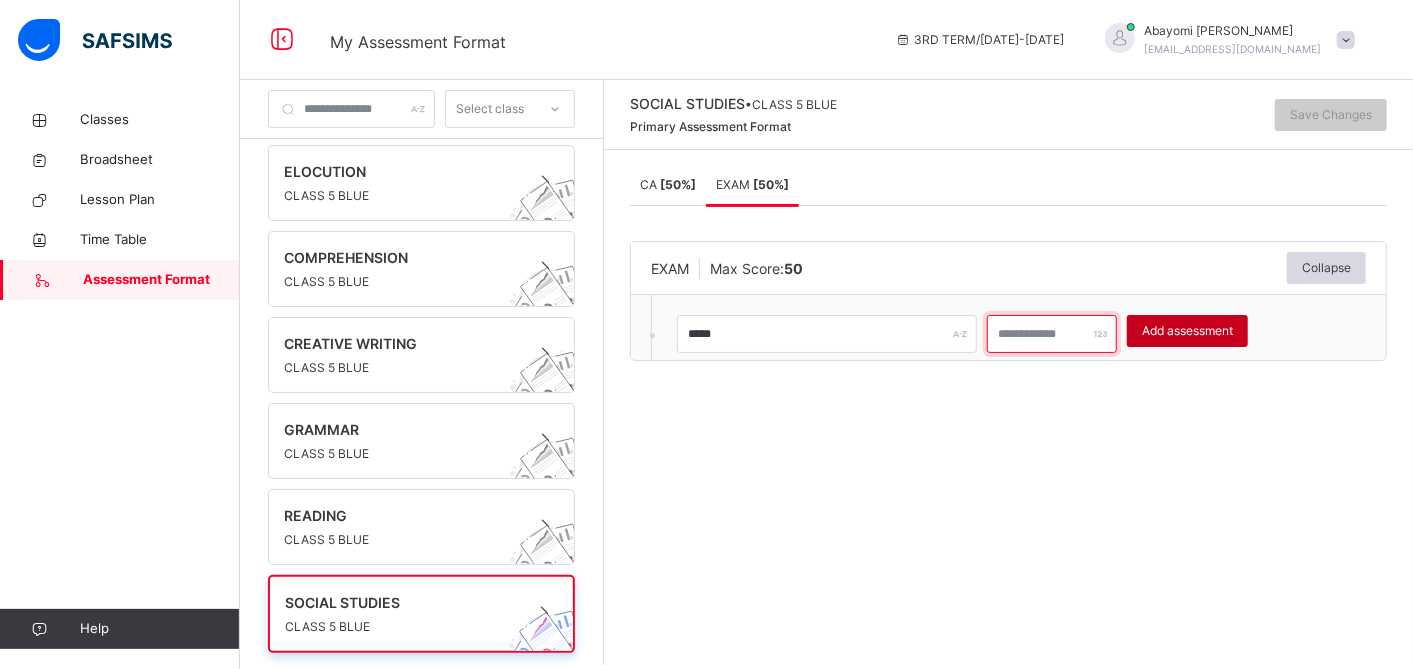 type on "**" 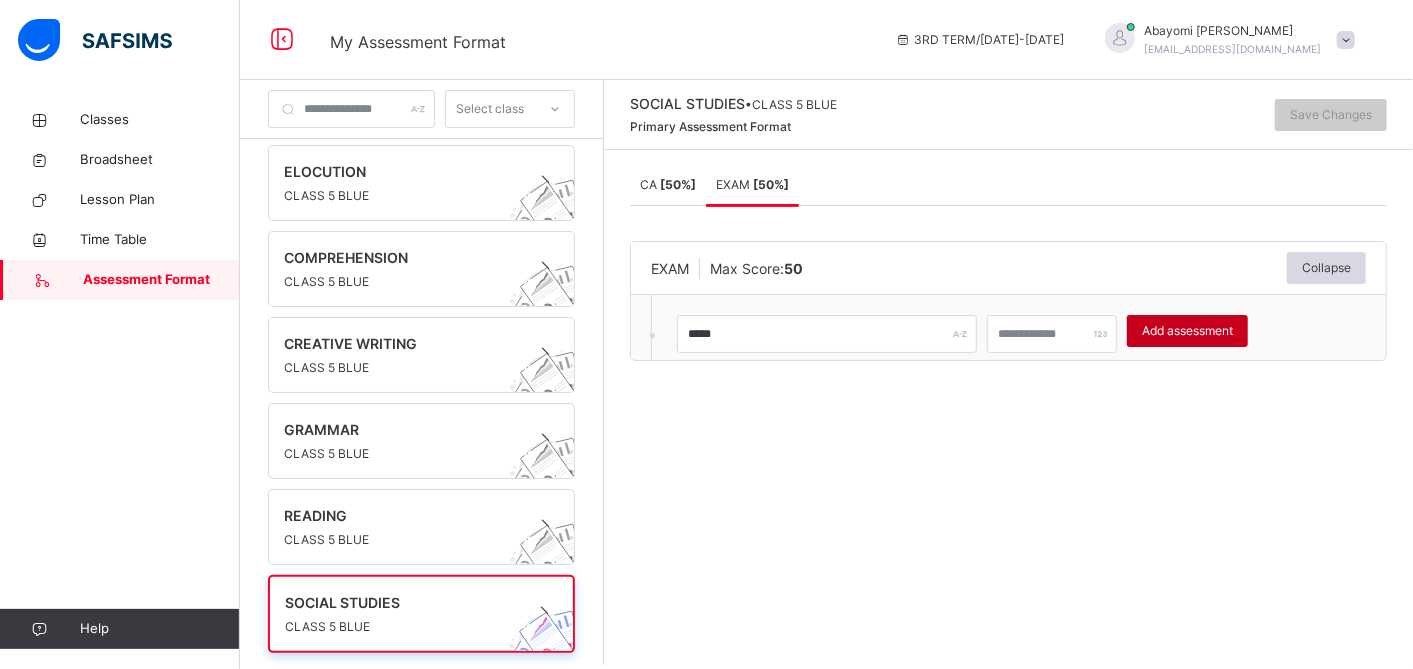 click on "Add assessment" at bounding box center (1187, 331) 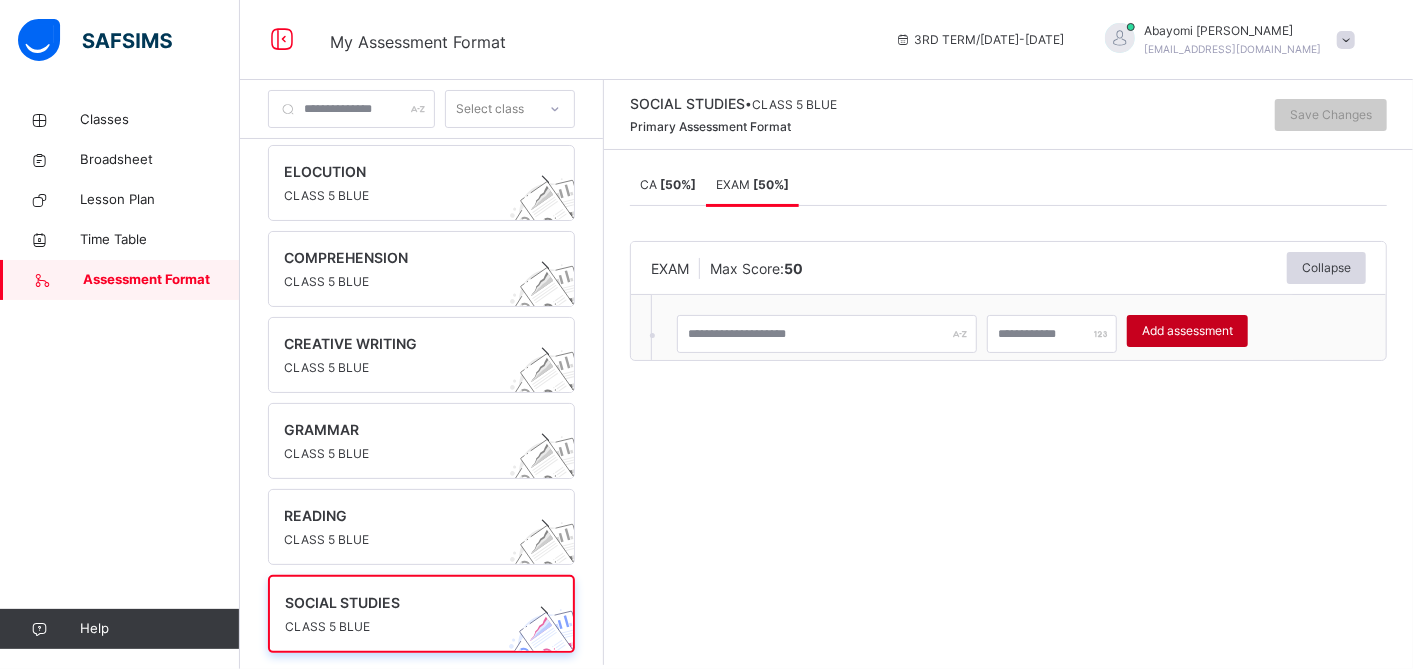 type on "*" 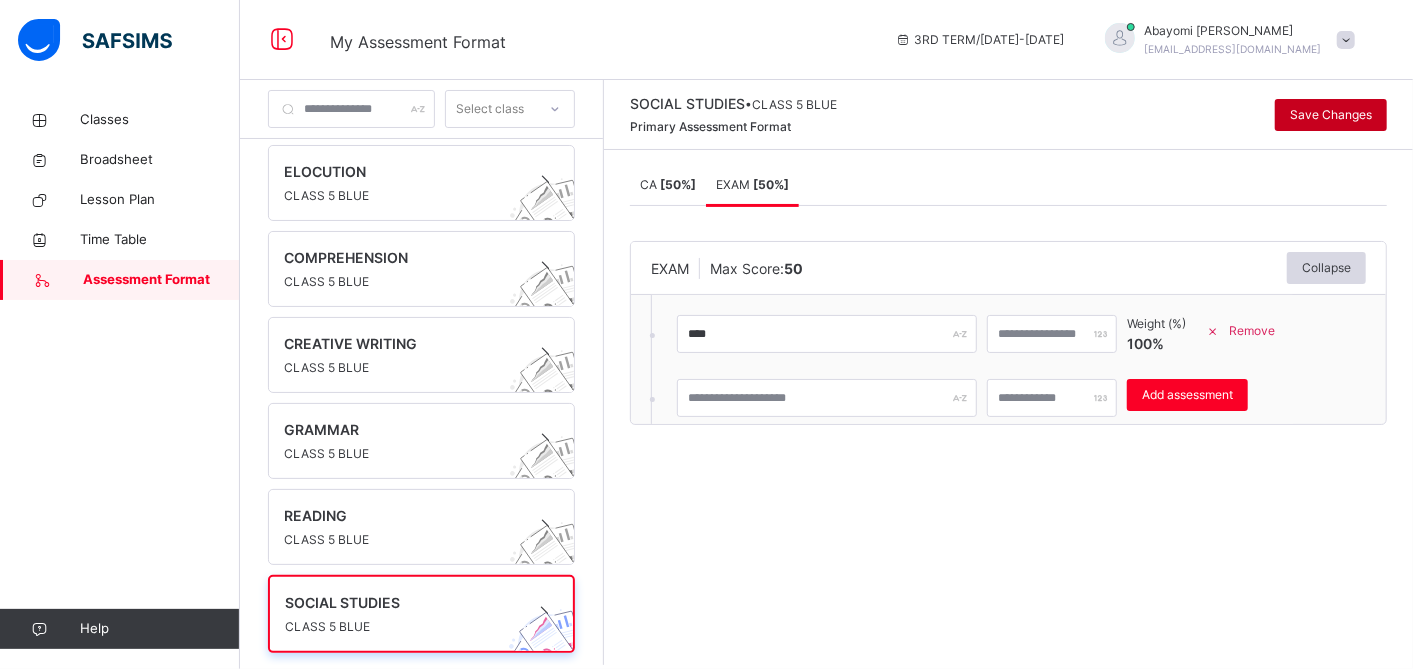 click on "Save Changes" at bounding box center [1331, 115] 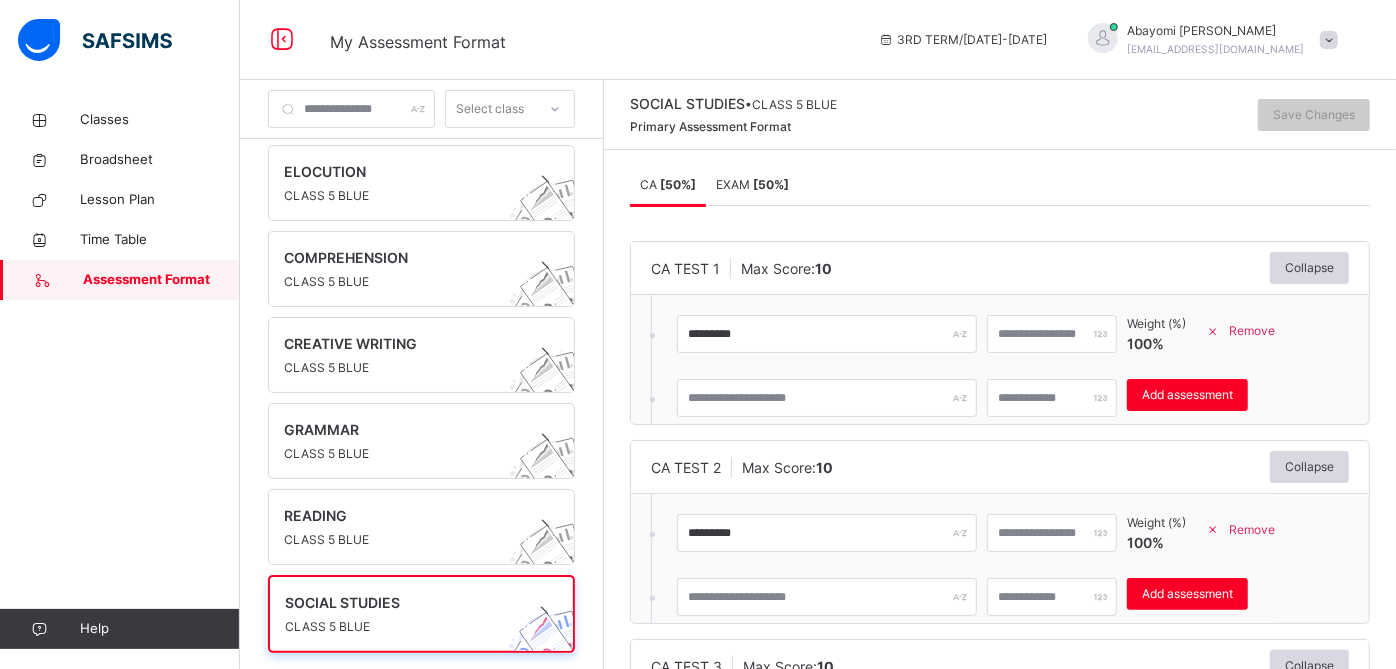 click on "EXAM   [ 50 %]" at bounding box center (752, 184) 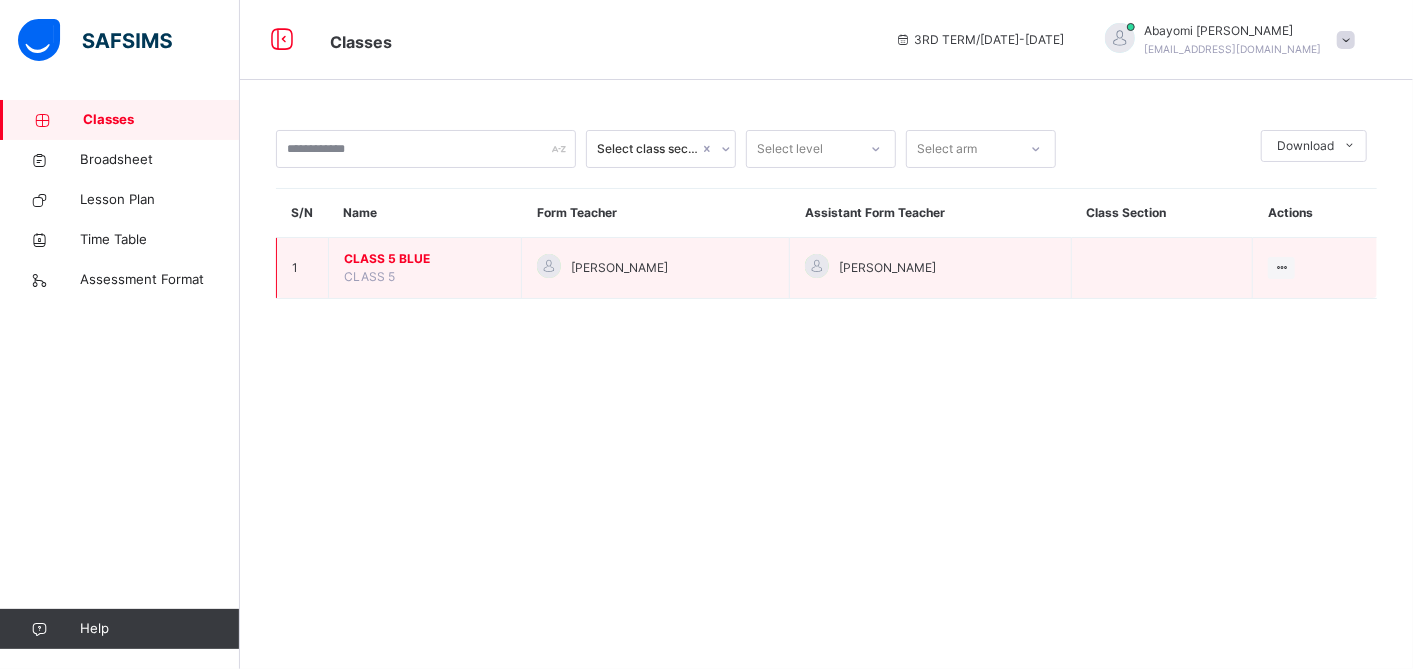 click on "CLASS 5   BLUE" at bounding box center [425, 259] 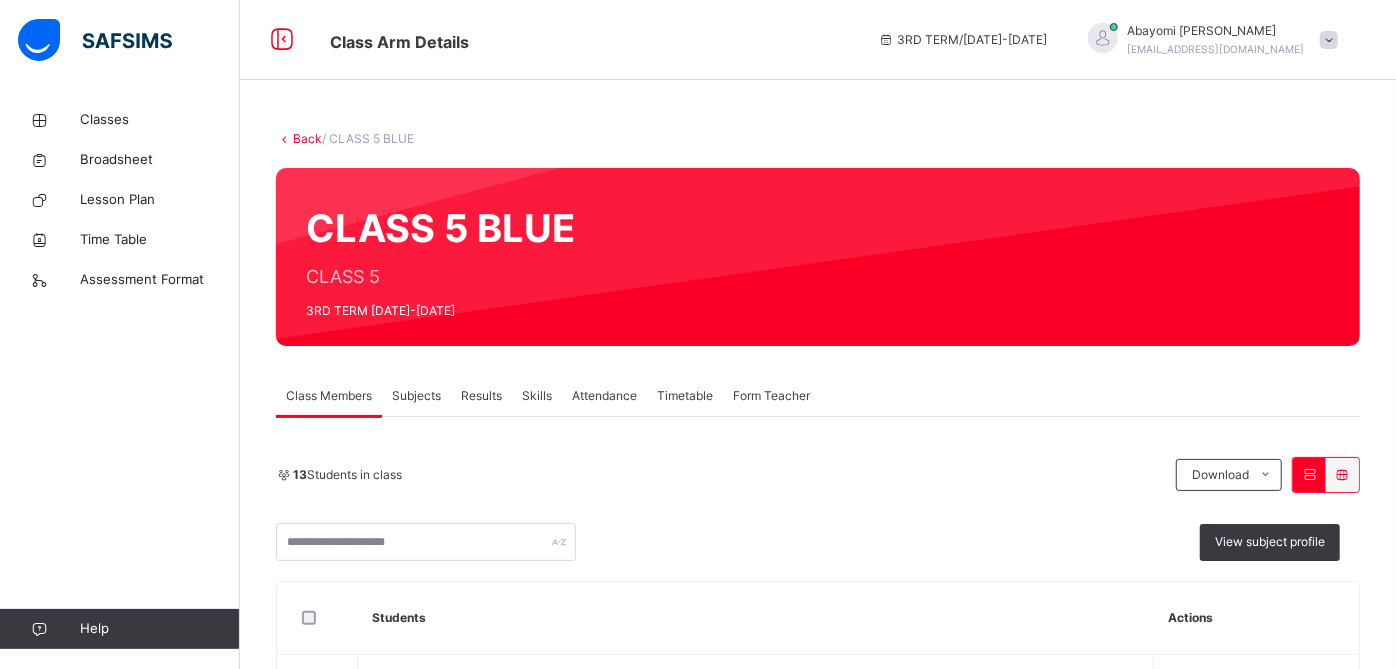 click on "Subjects" at bounding box center [416, 396] 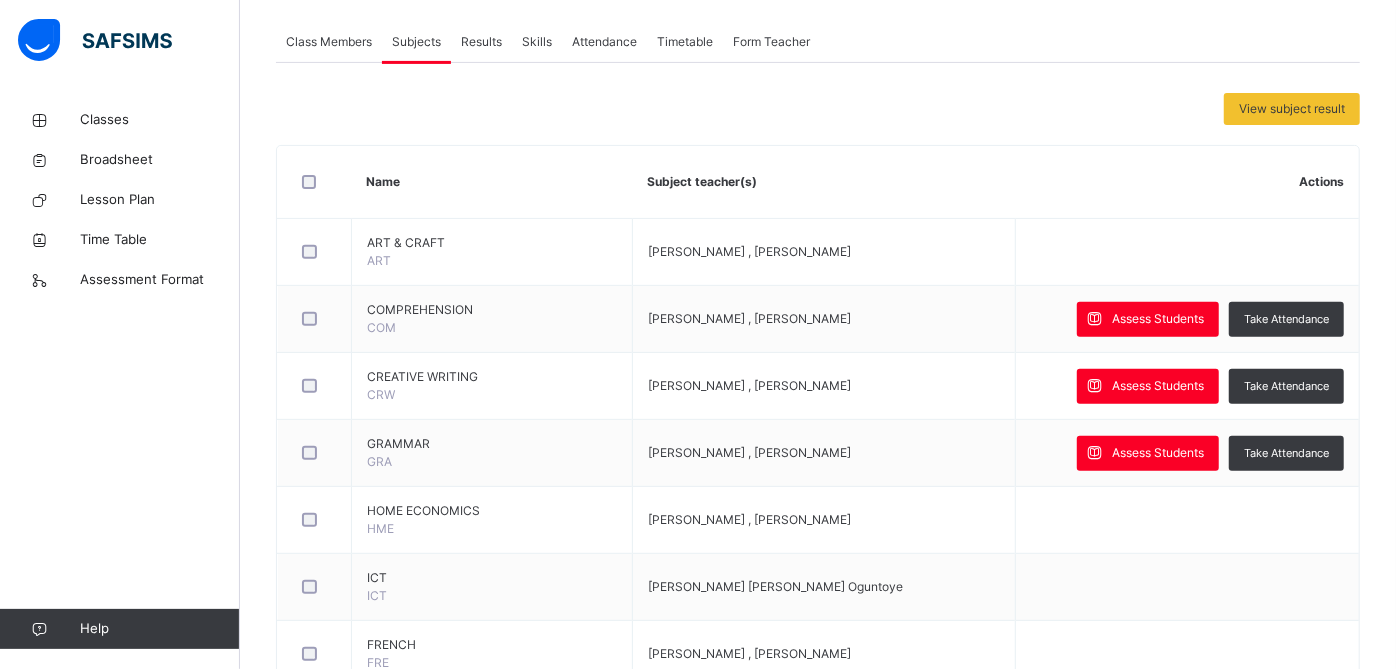 scroll, scrollTop: 358, scrollLeft: 0, axis: vertical 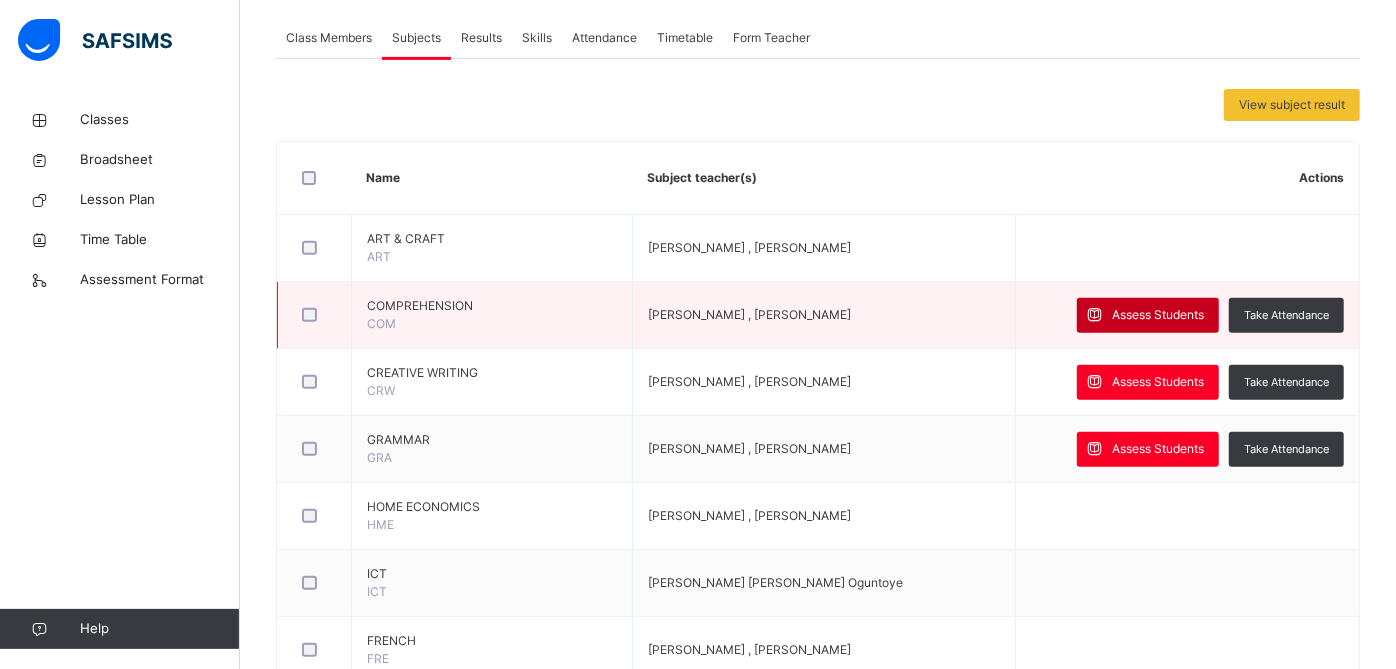 click on "Assess Students" at bounding box center [1158, 315] 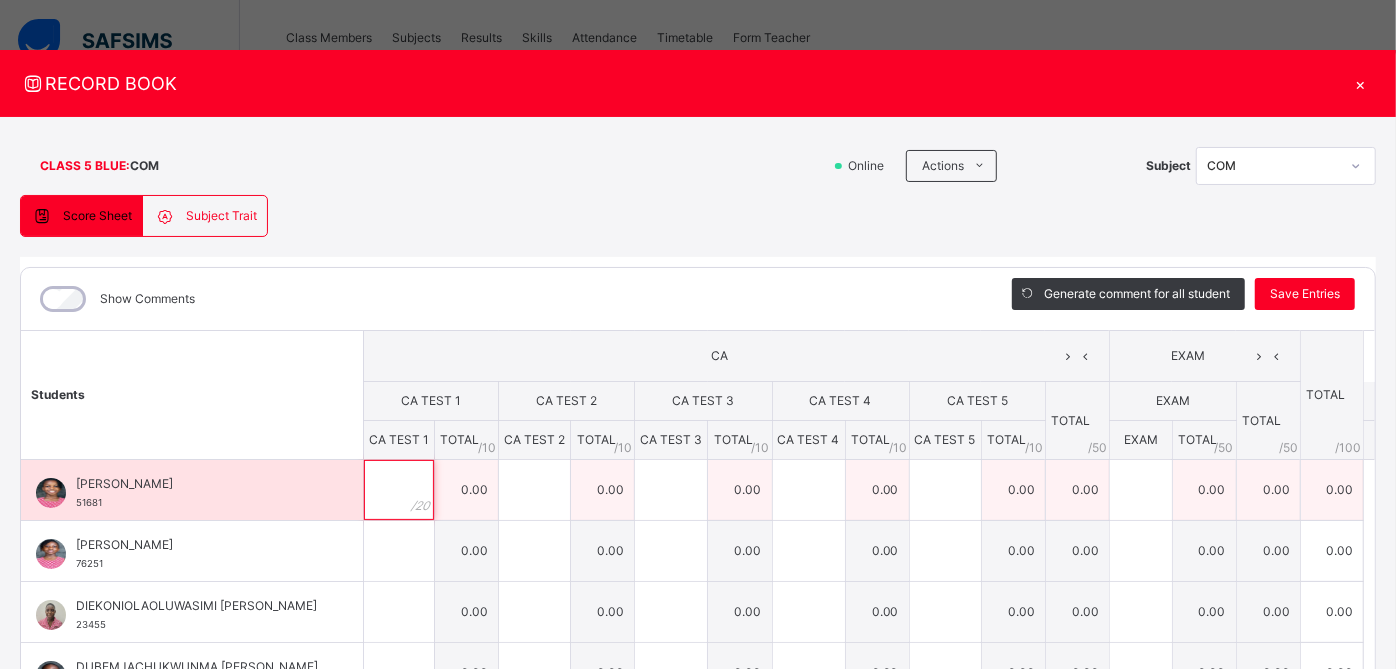 click at bounding box center [399, 490] 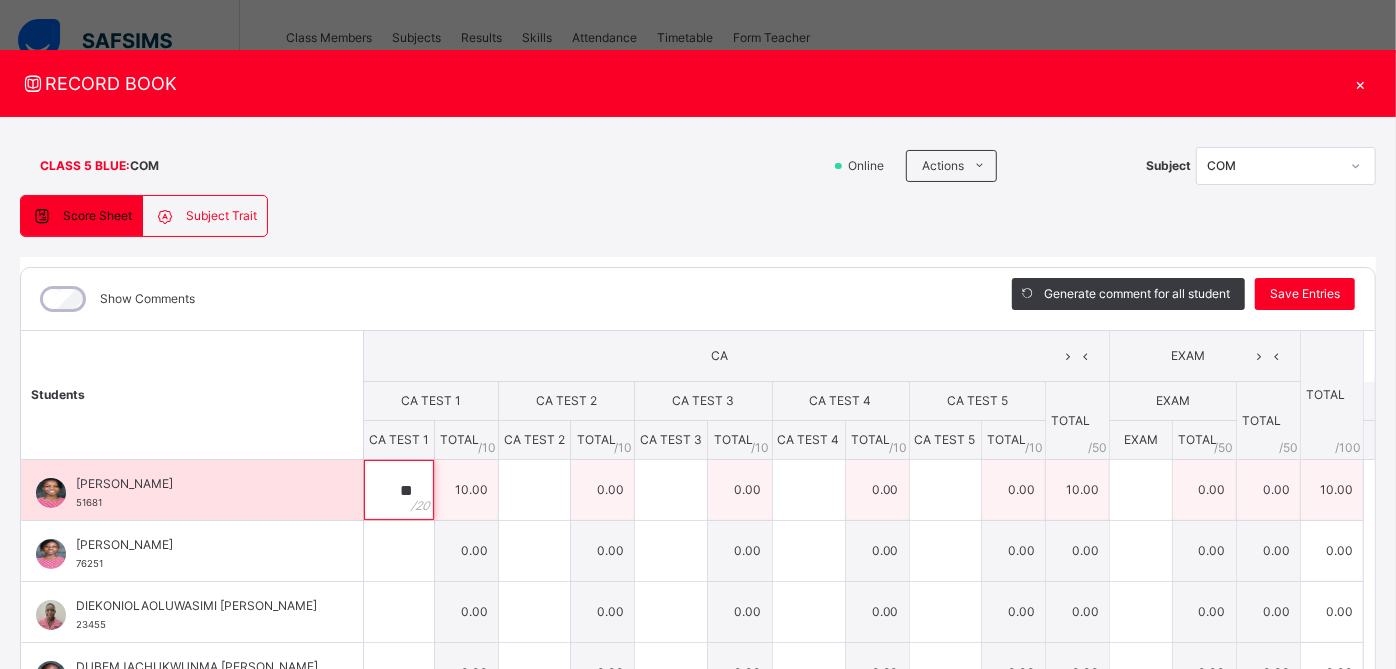 type on "**" 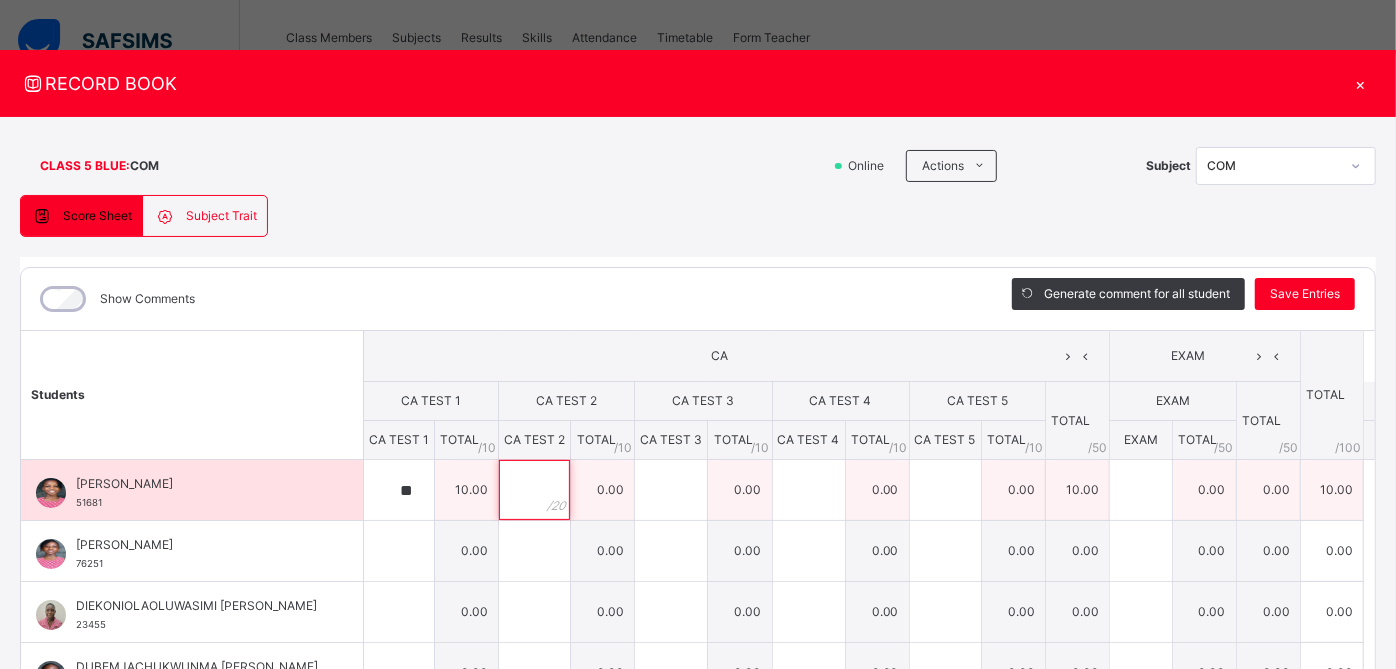 click at bounding box center (534, 490) 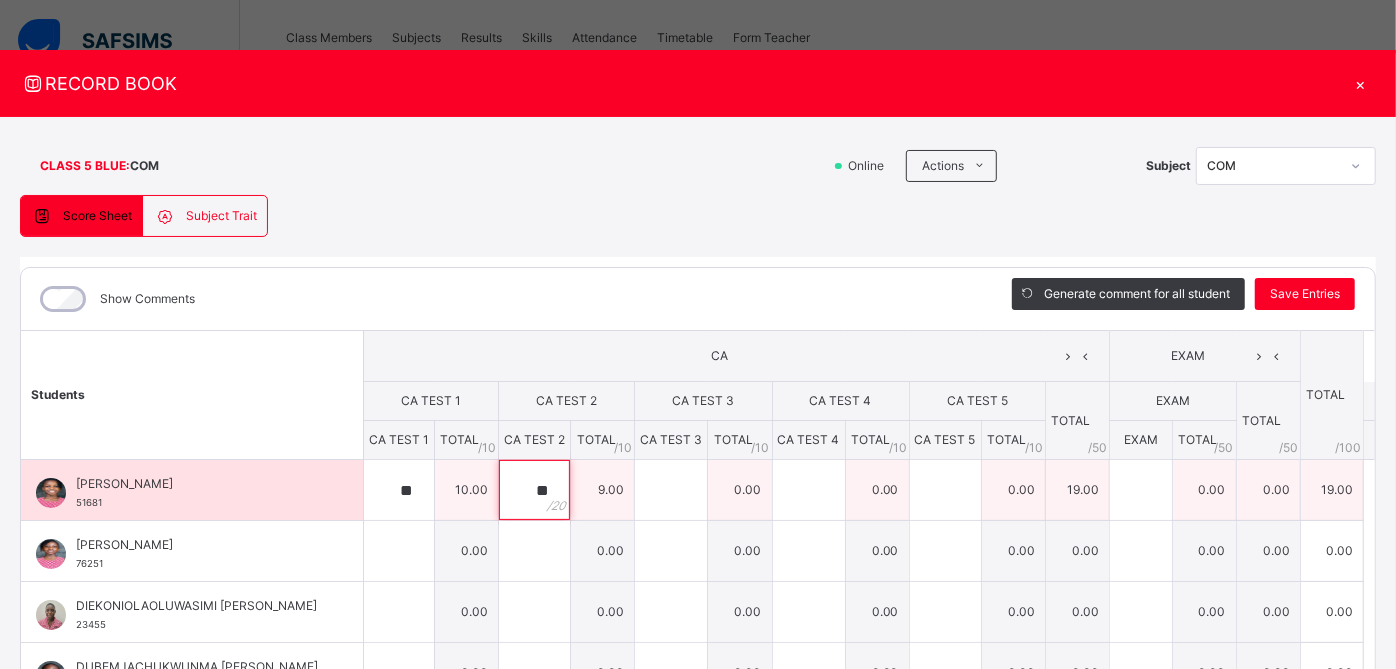 type on "**" 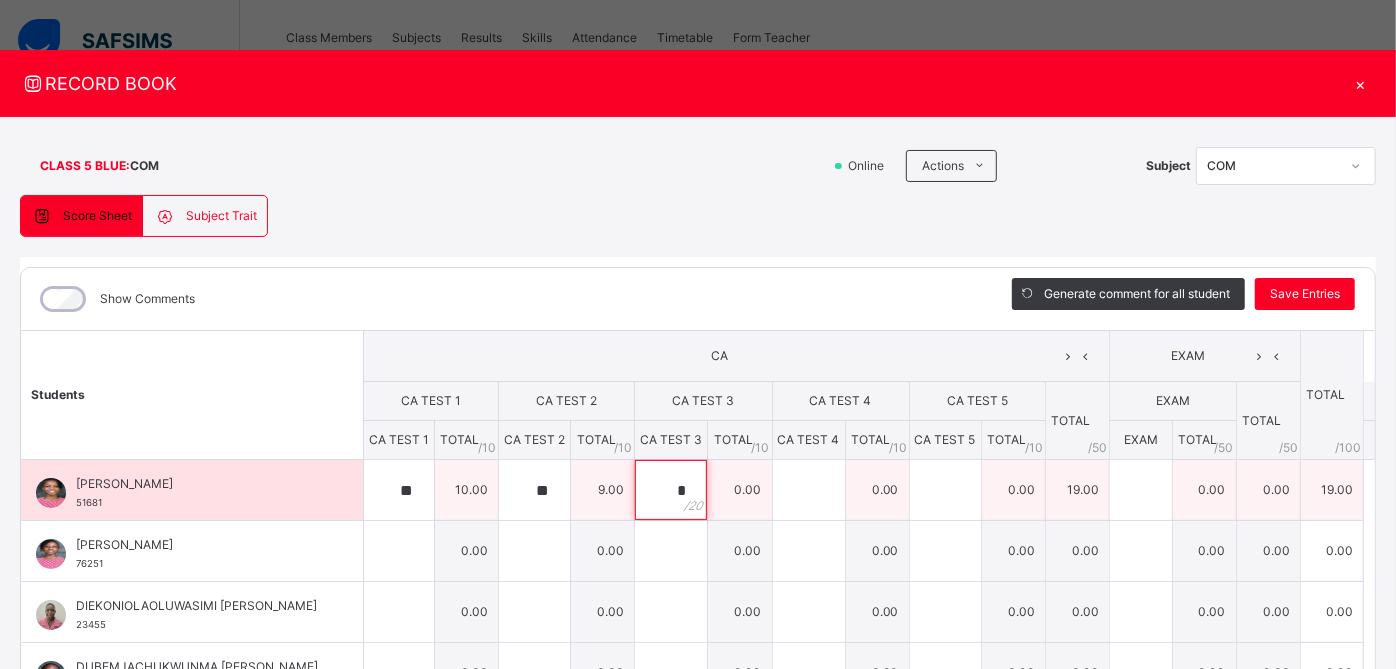click on "*" at bounding box center [671, 490] 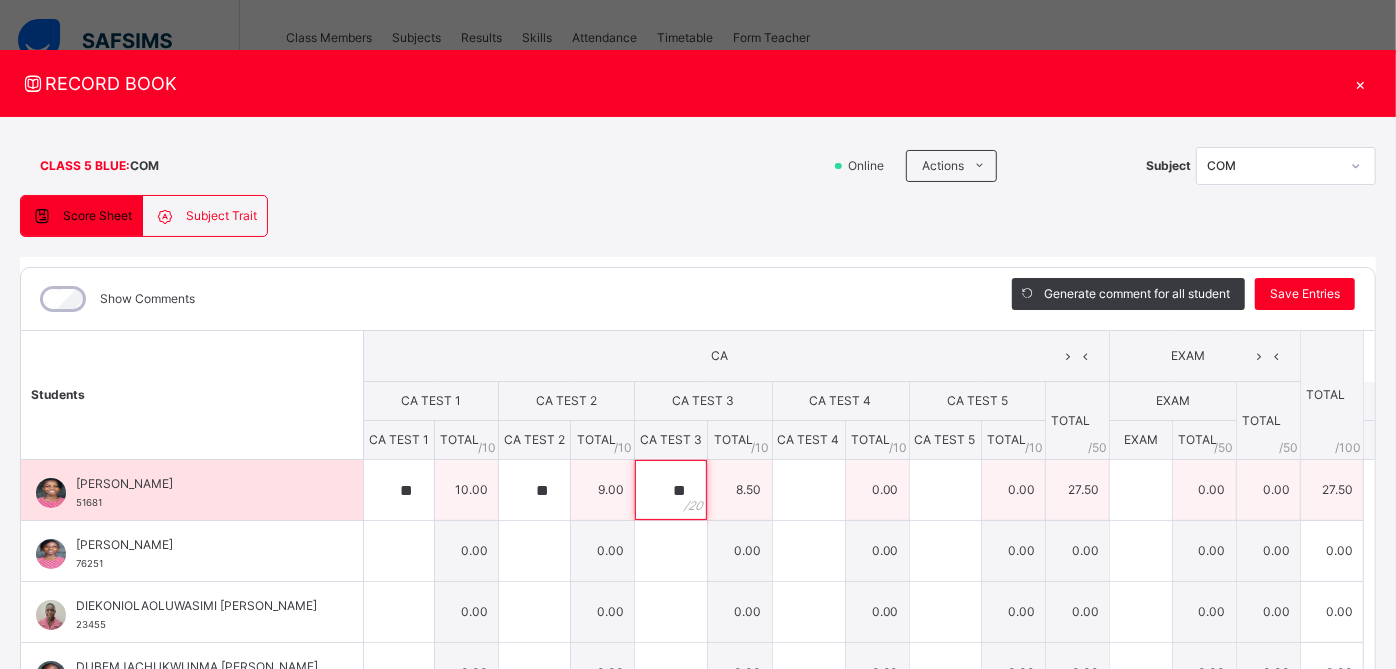 type on "**" 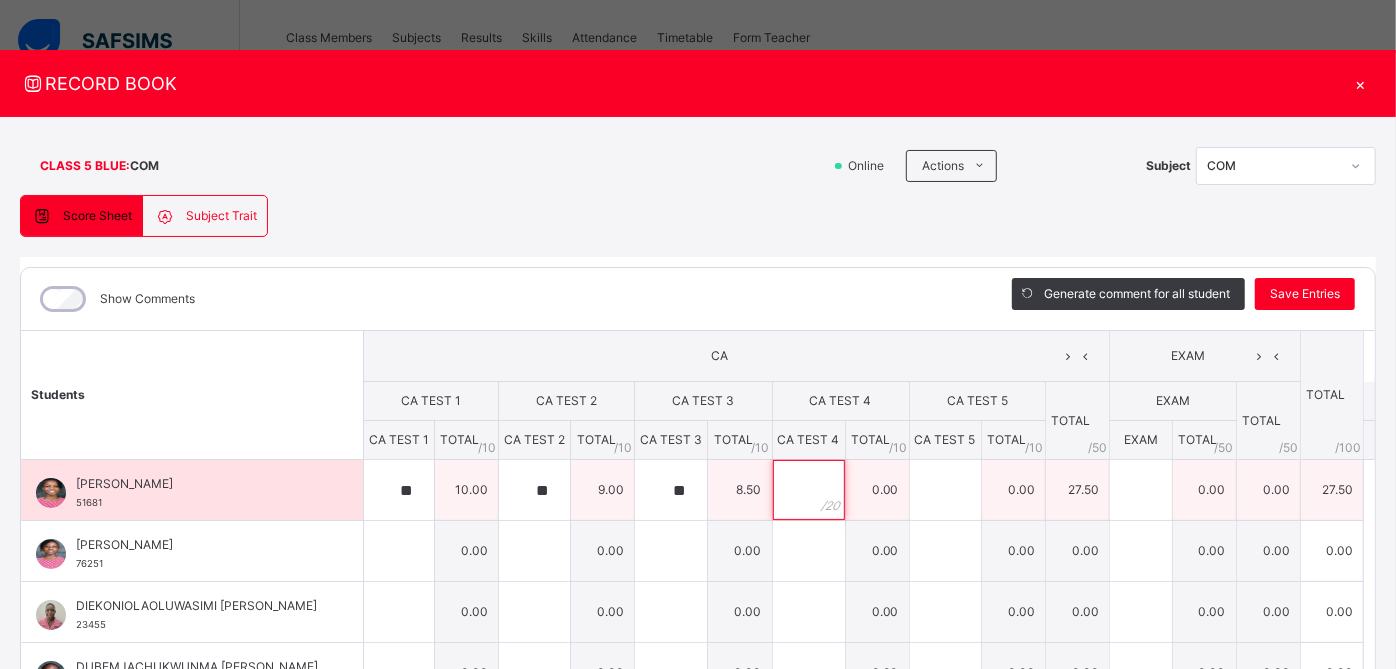 click at bounding box center [809, 490] 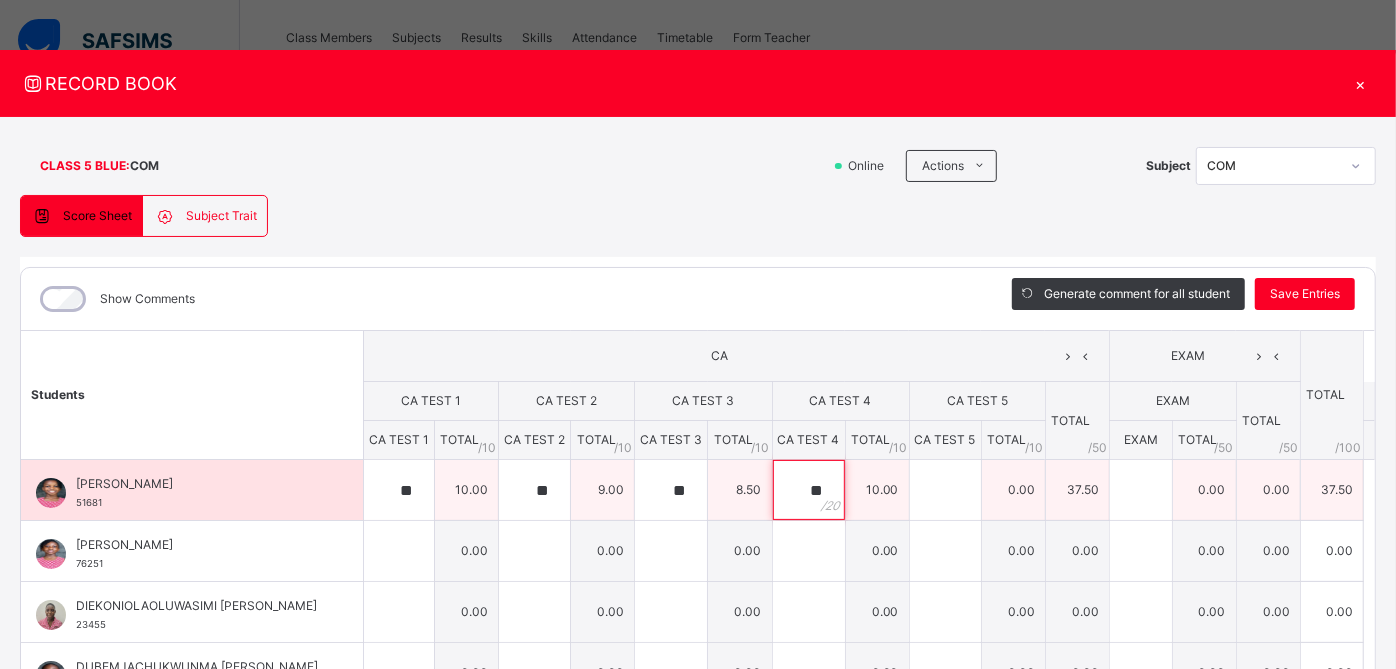 type on "**" 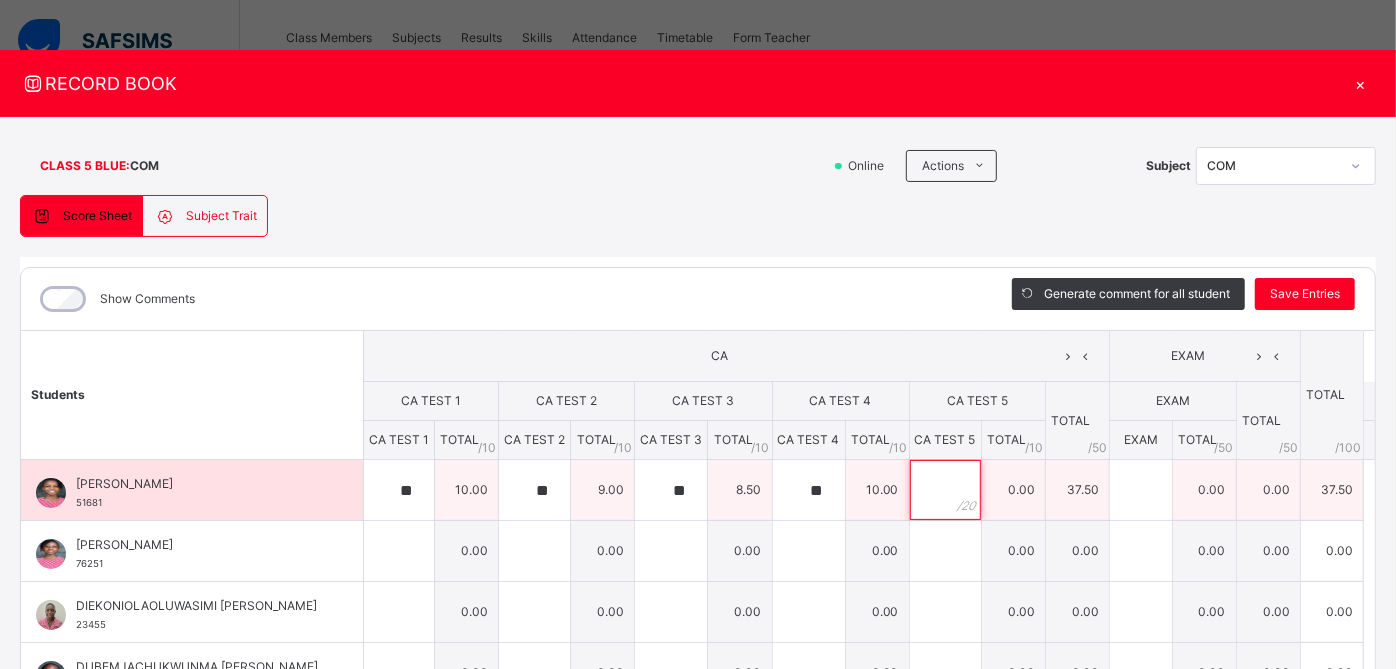 click at bounding box center [945, 490] 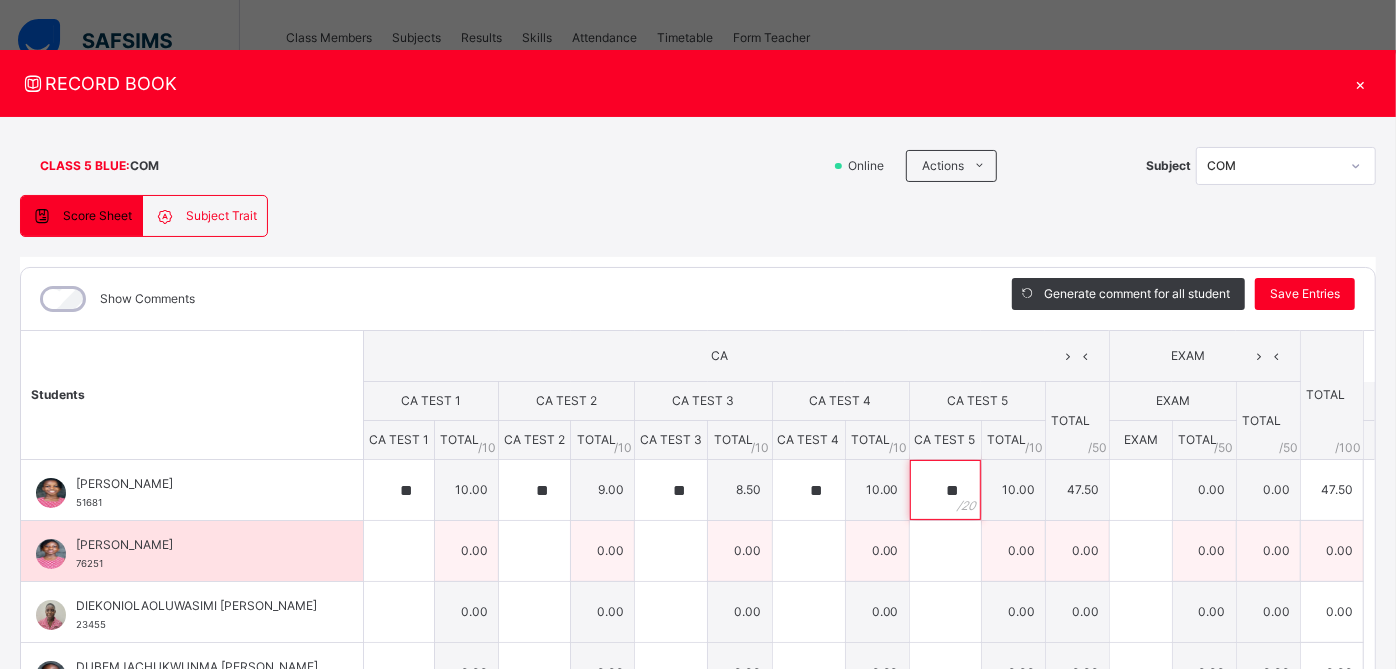 type on "**" 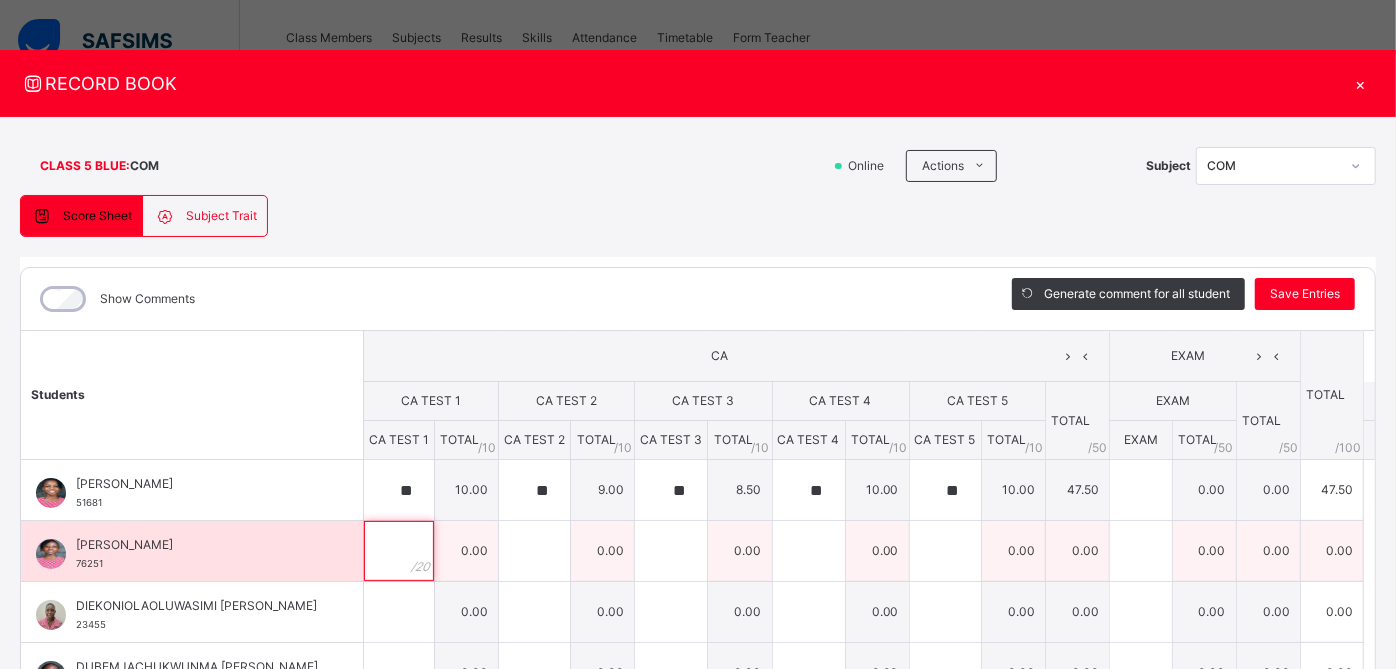 click at bounding box center (399, 551) 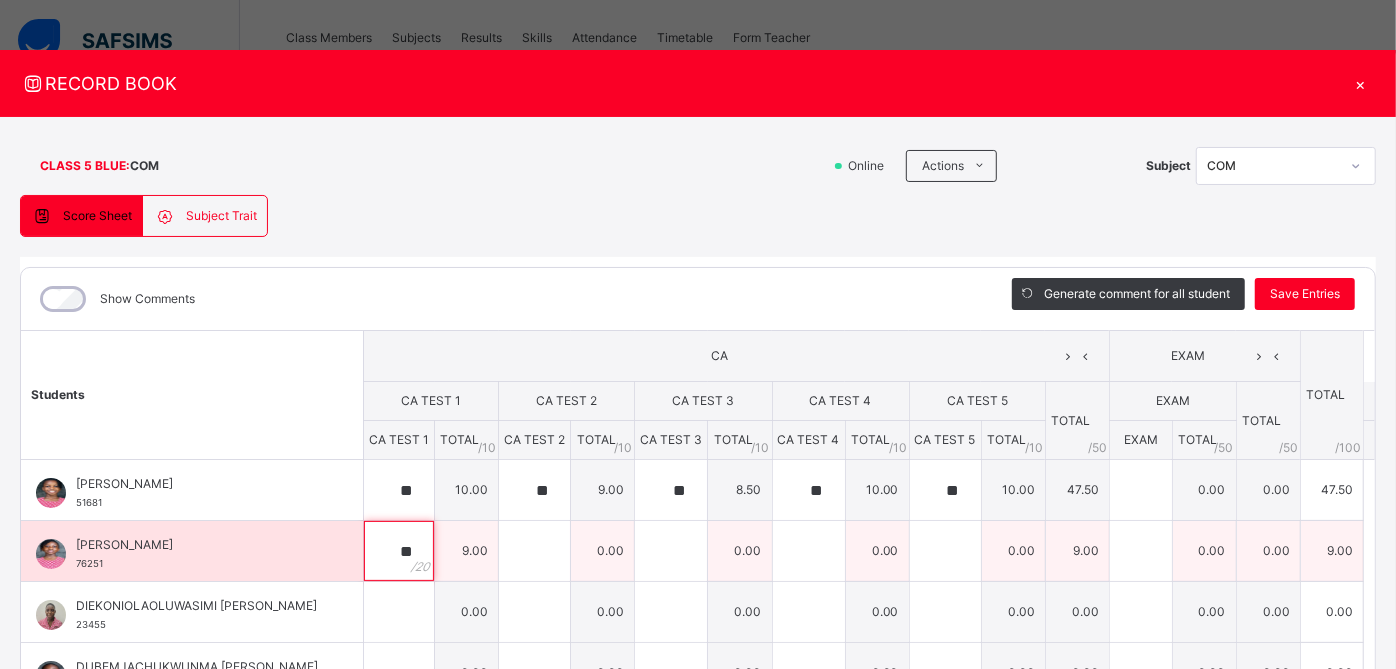 type on "**" 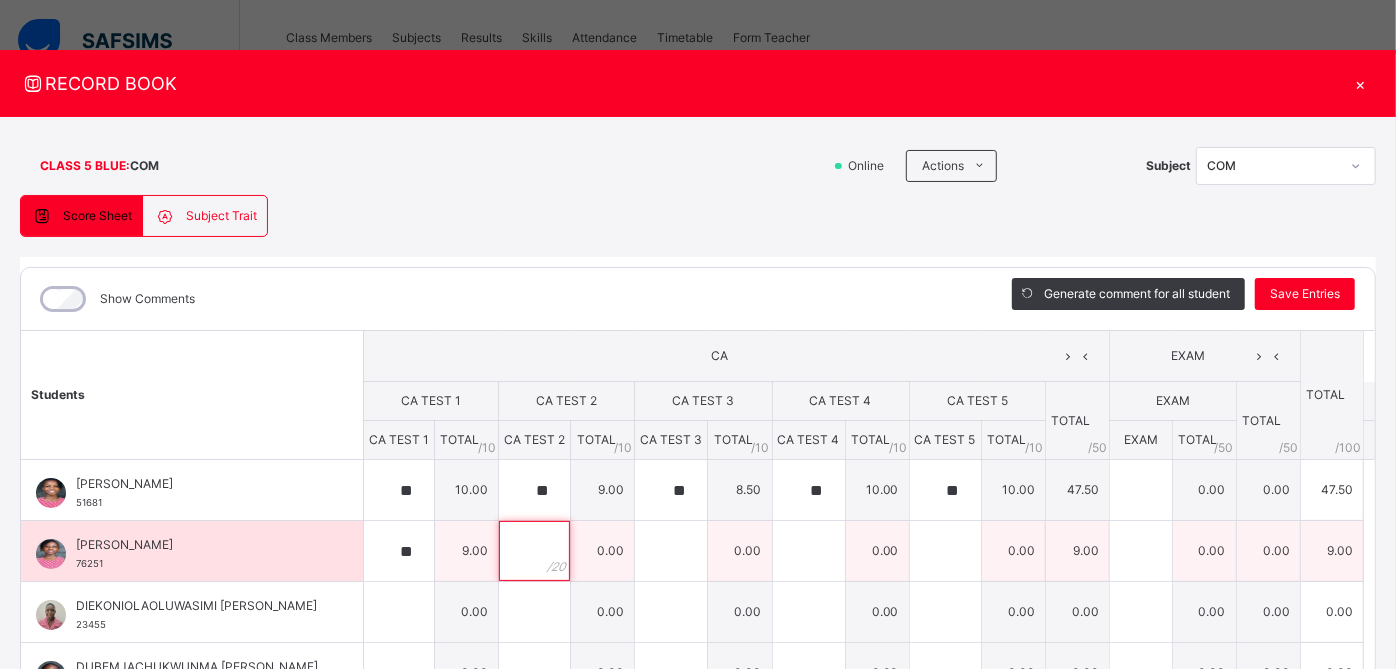 click at bounding box center [534, 551] 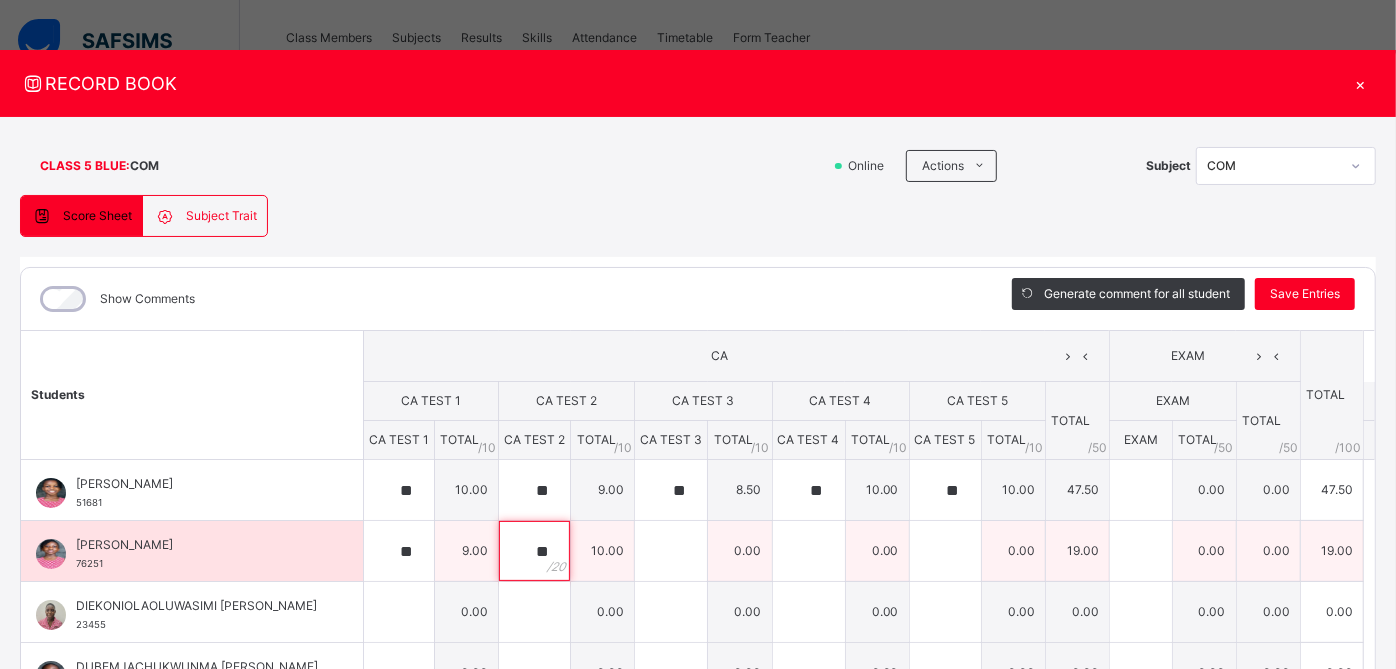 type on "**" 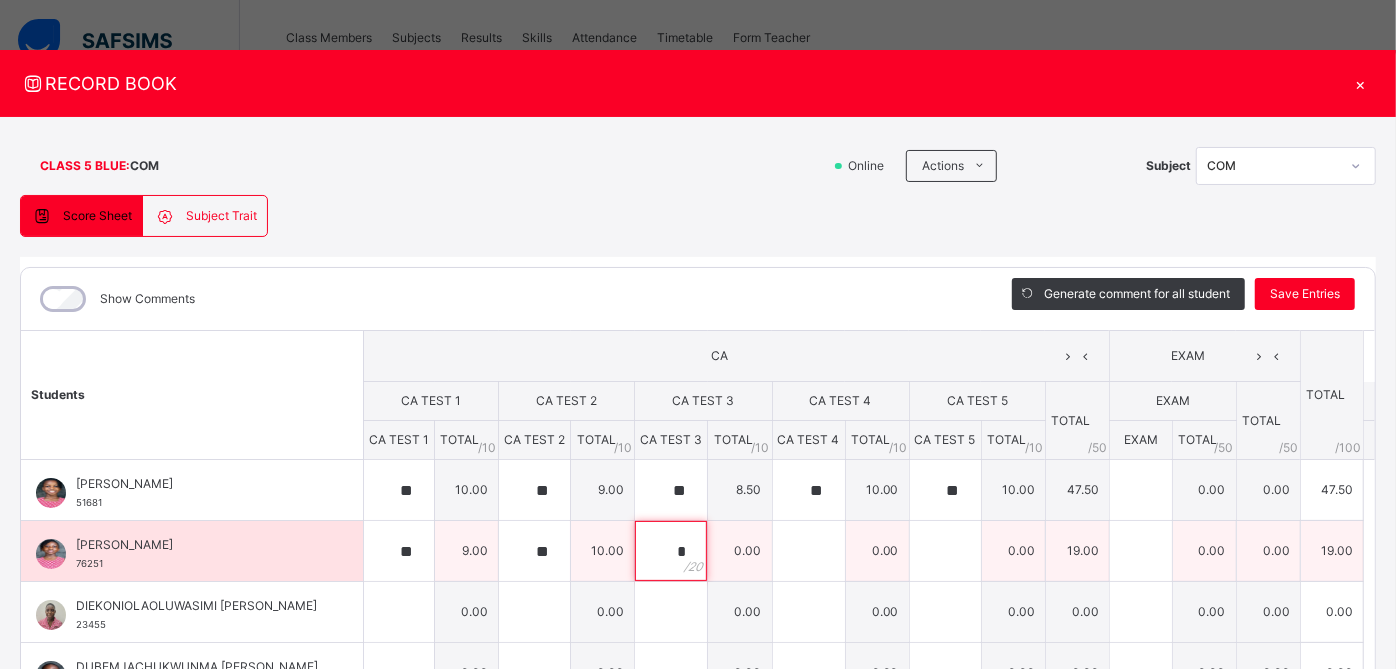 click on "*" at bounding box center (671, 551) 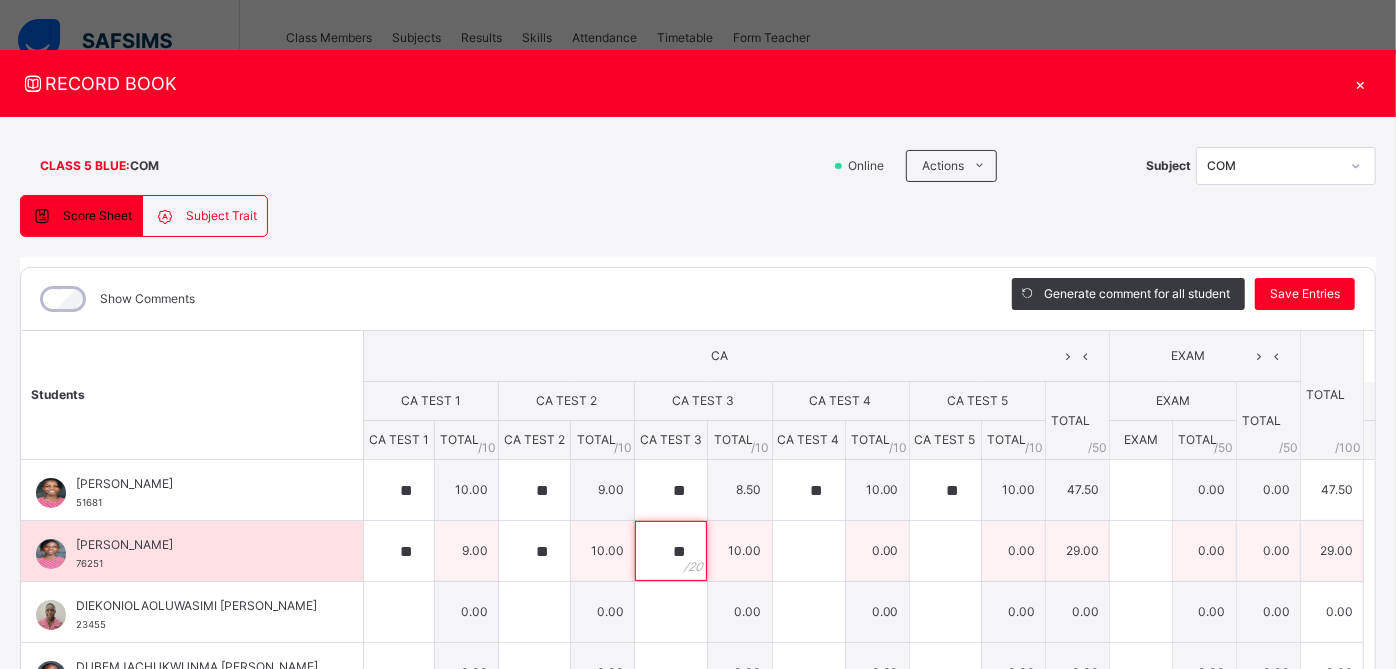 type on "**" 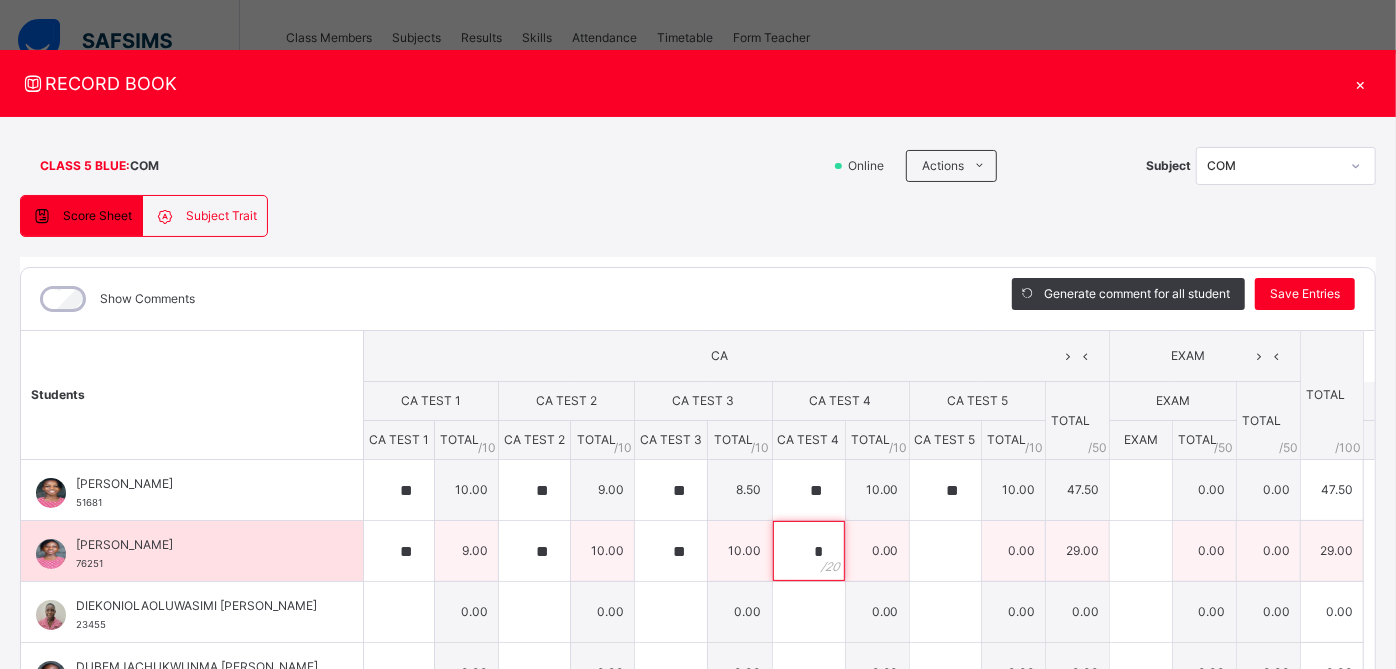 click on "*" at bounding box center [809, 551] 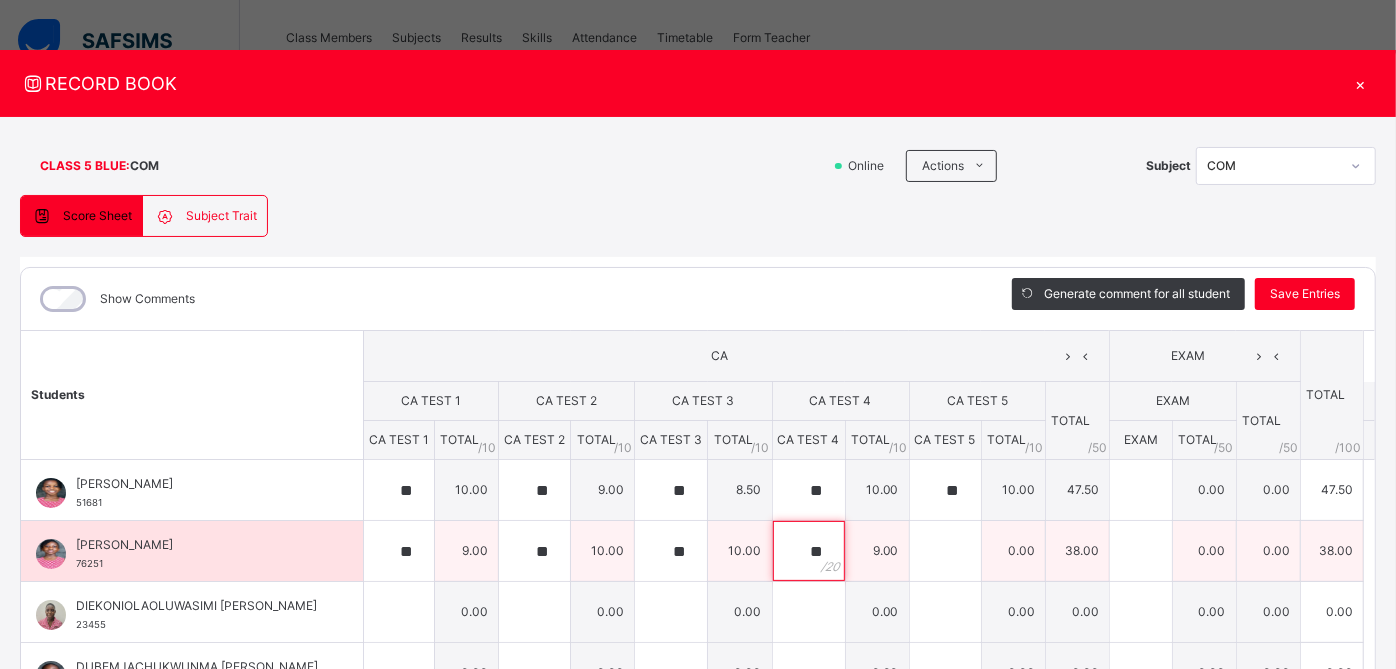 type on "**" 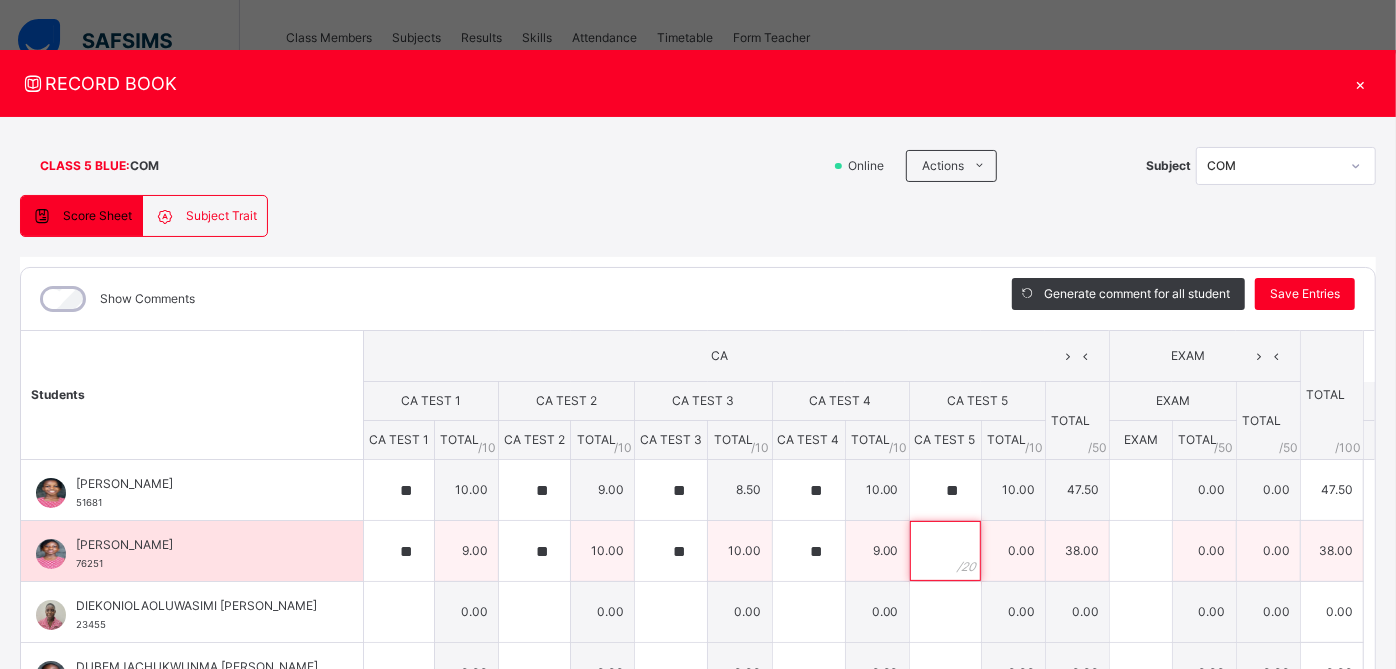 click at bounding box center (945, 551) 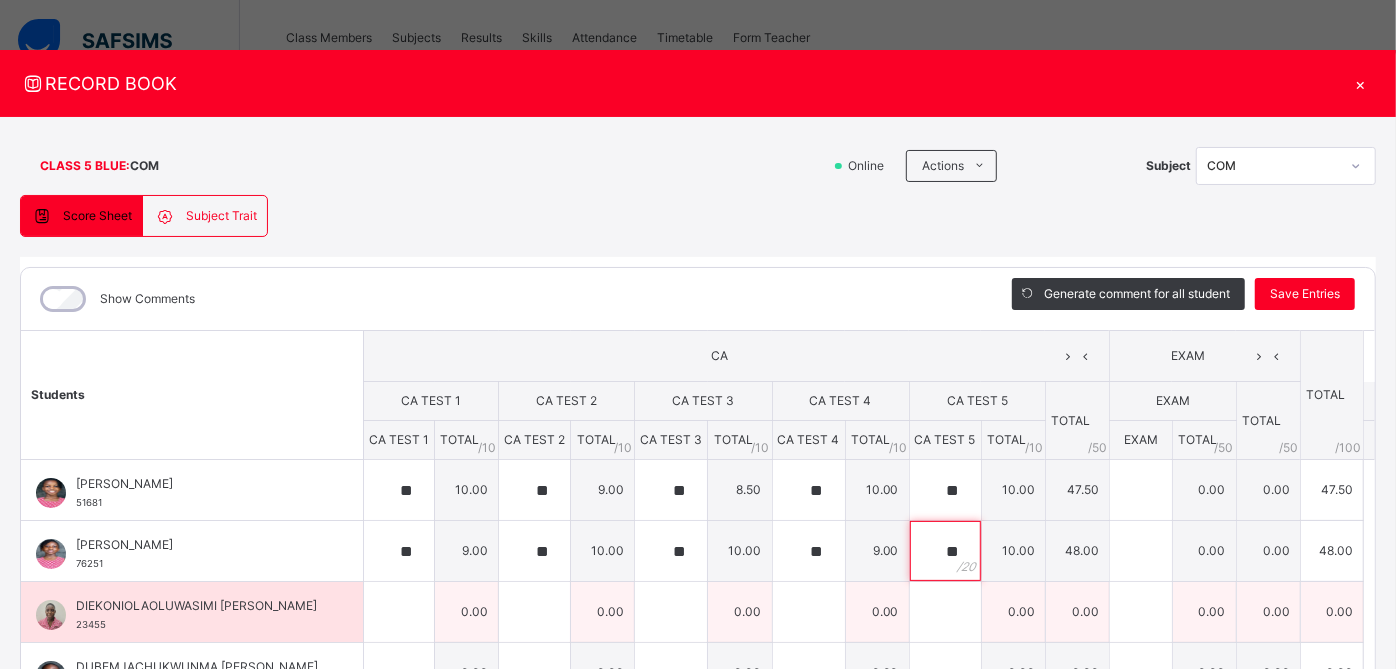 type on "**" 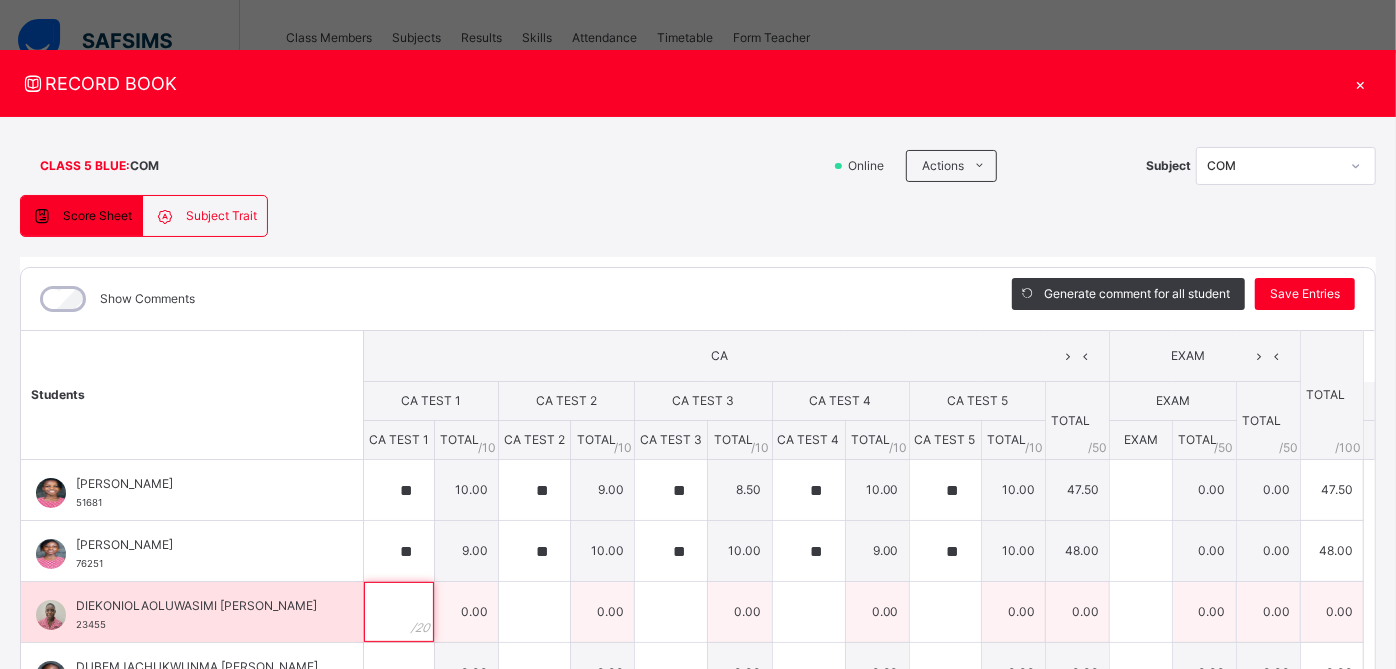 click at bounding box center [399, 612] 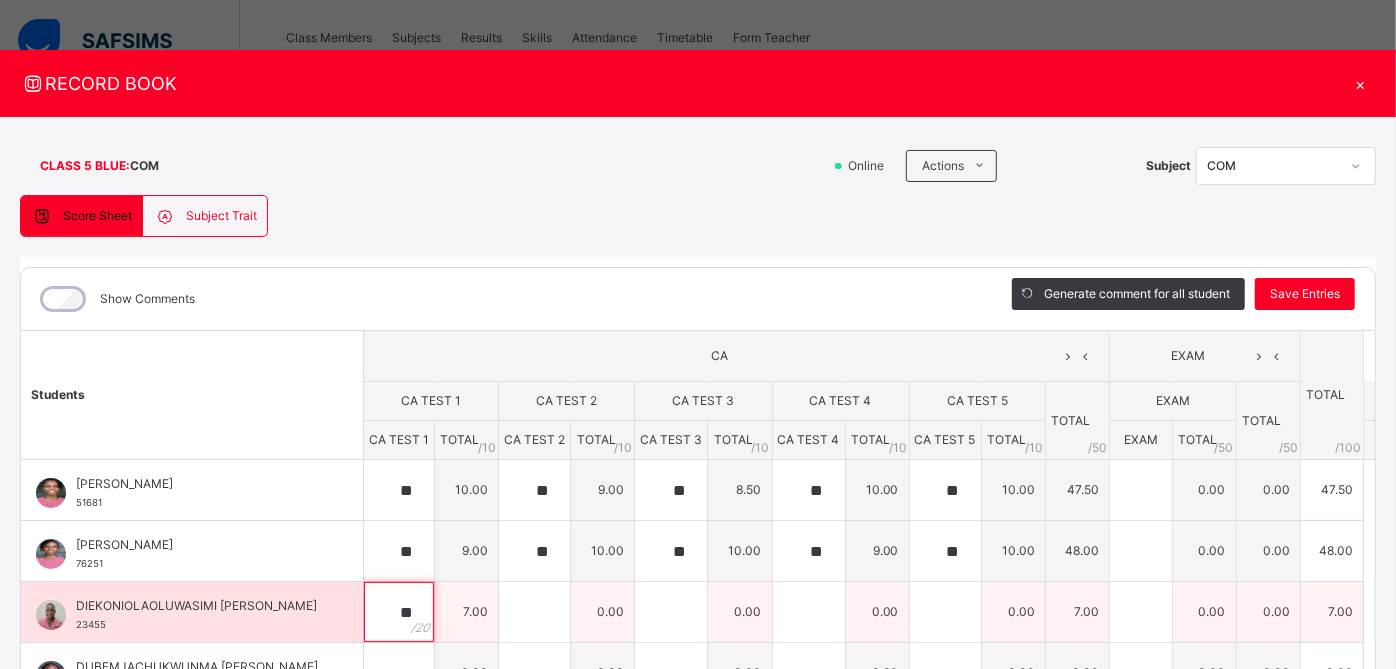 type on "**" 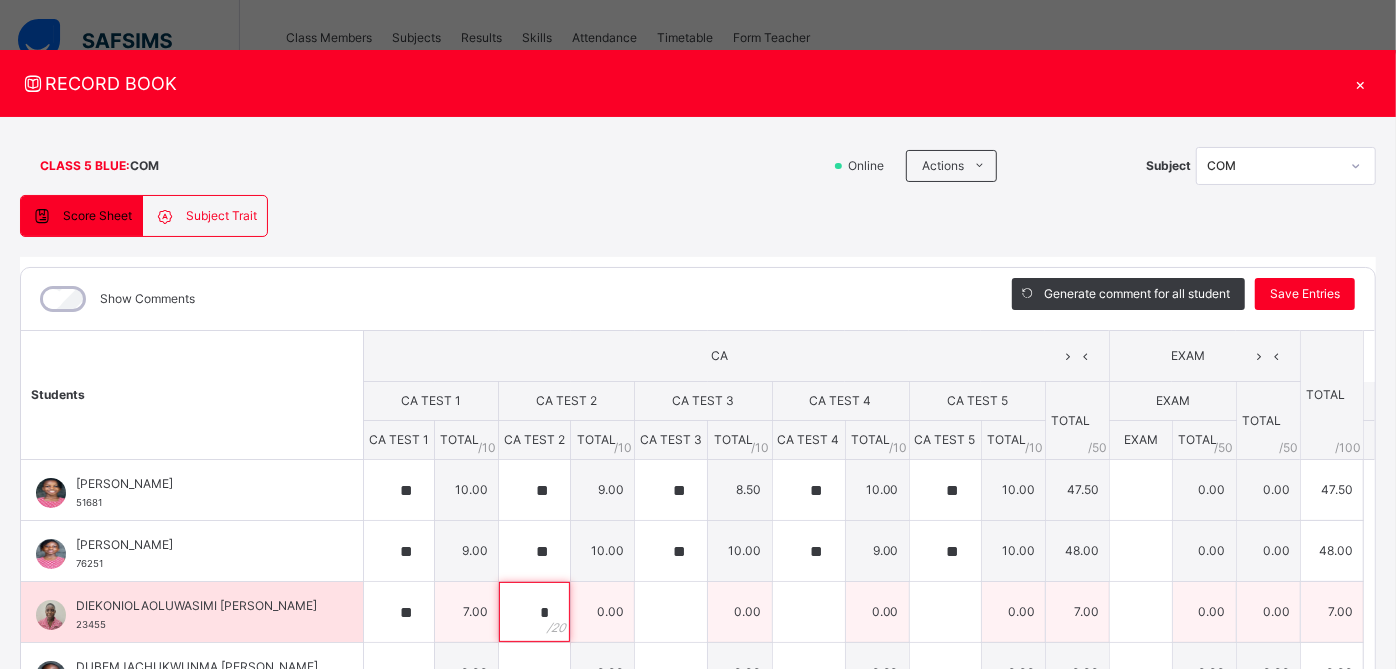 click on "*" at bounding box center (534, 612) 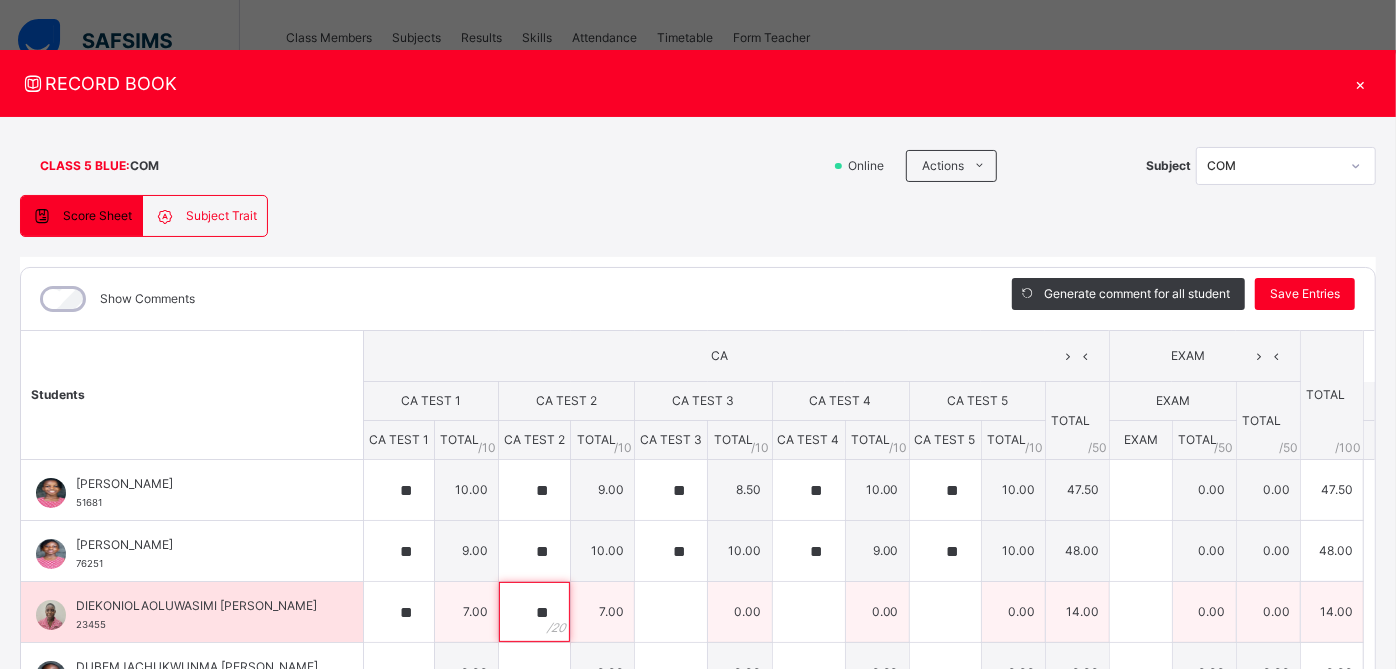 type on "**" 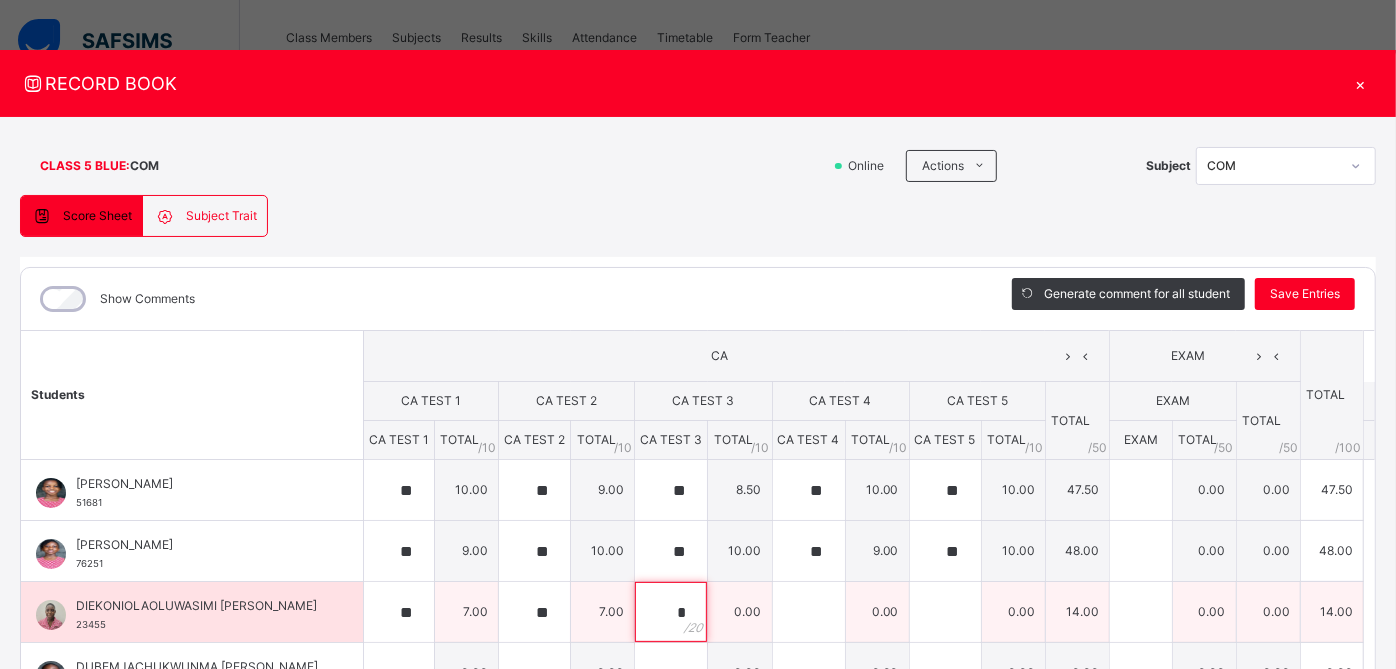click on "*" at bounding box center (671, 612) 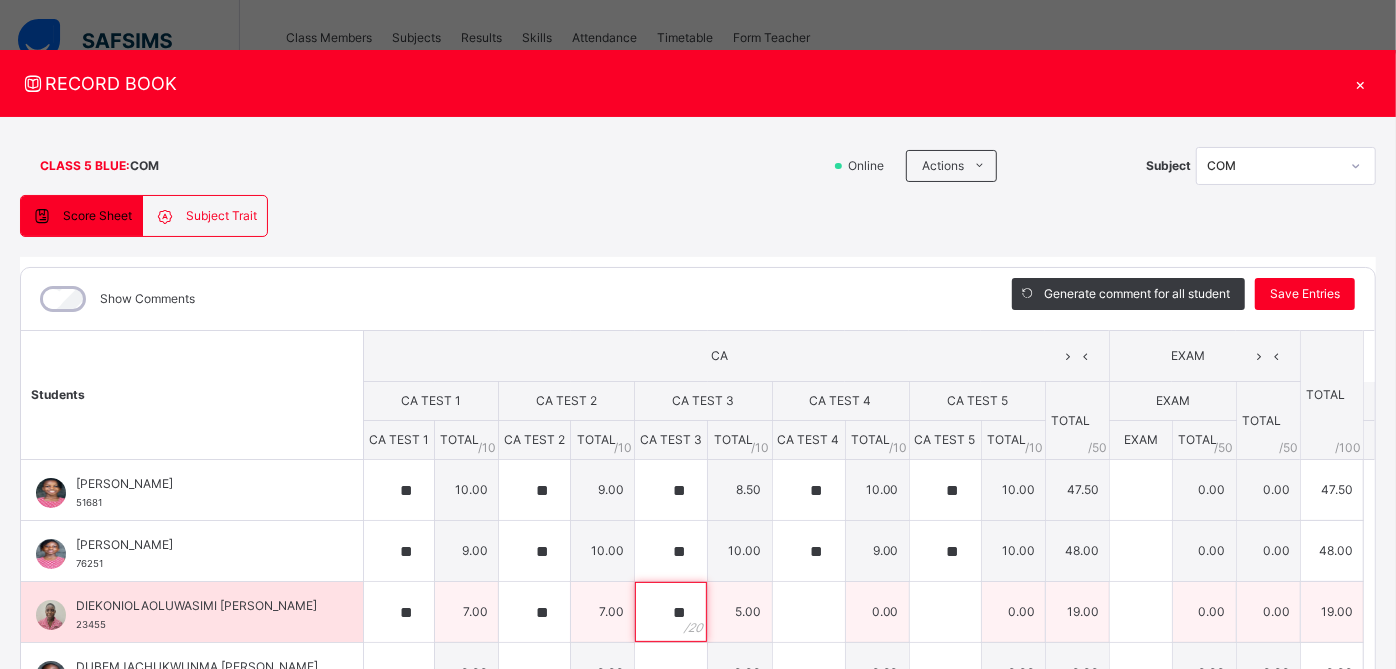 type on "**" 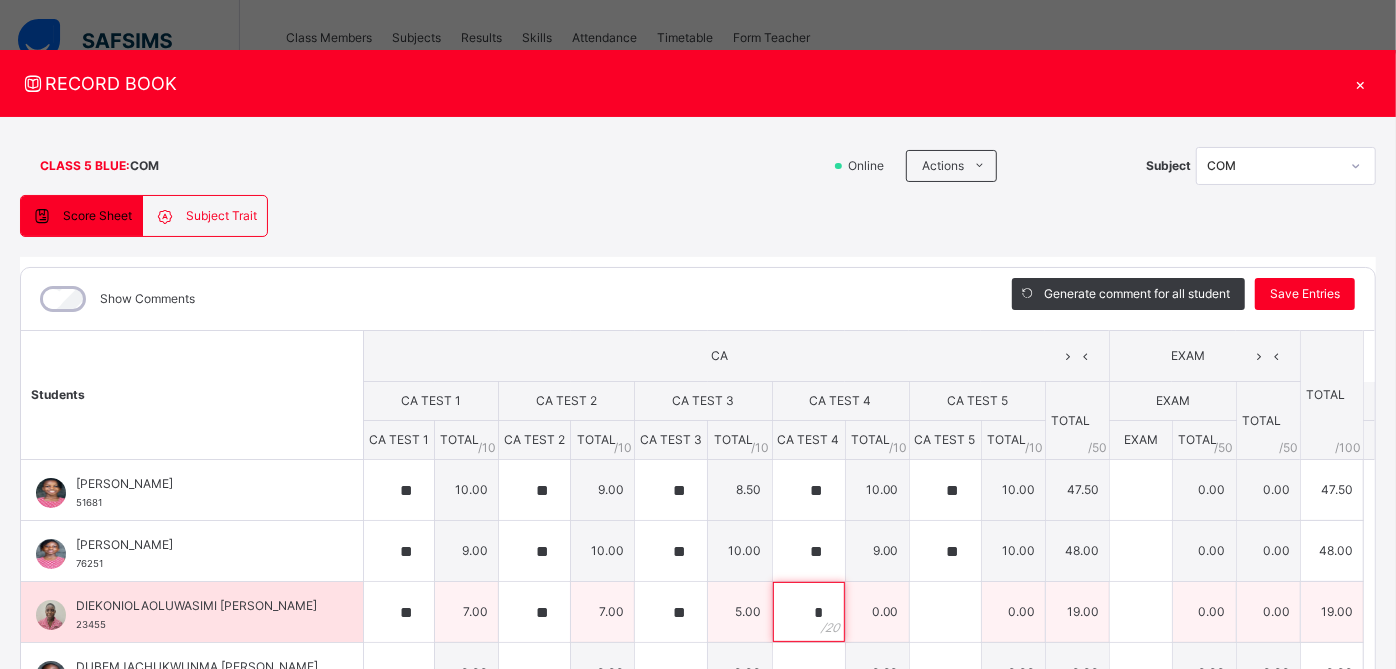 click on "*" at bounding box center (809, 612) 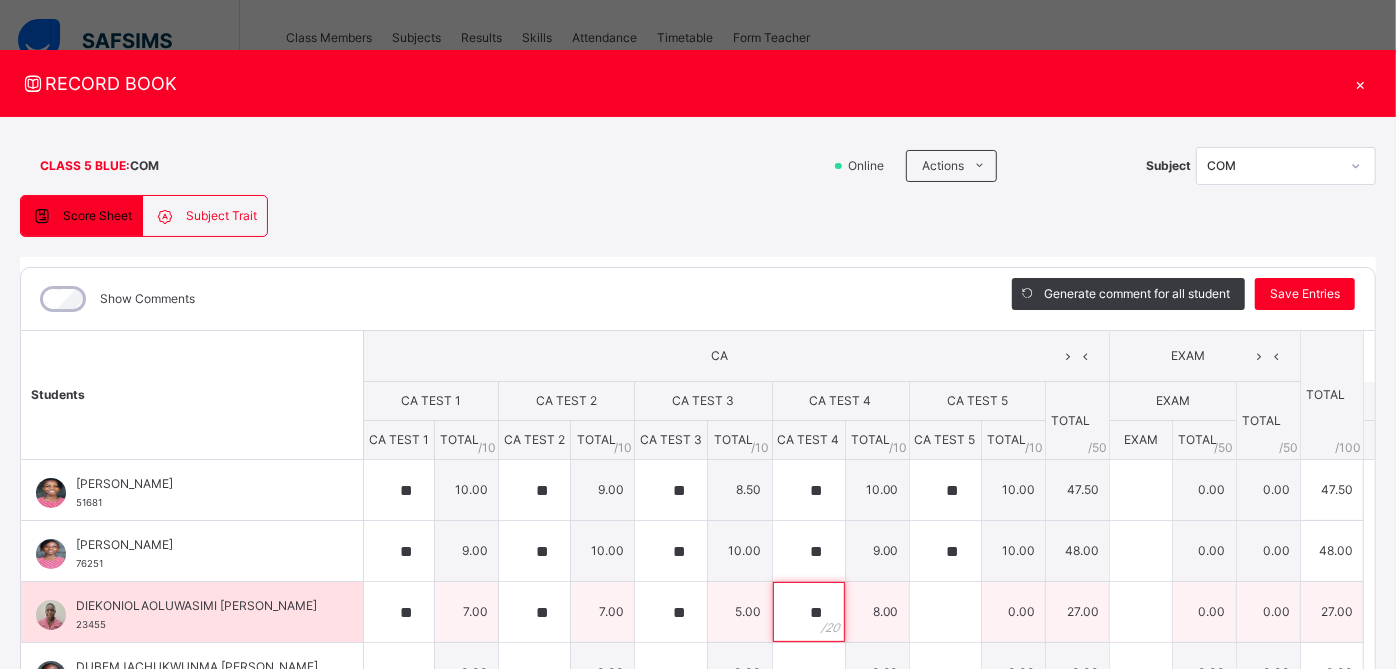 type on "**" 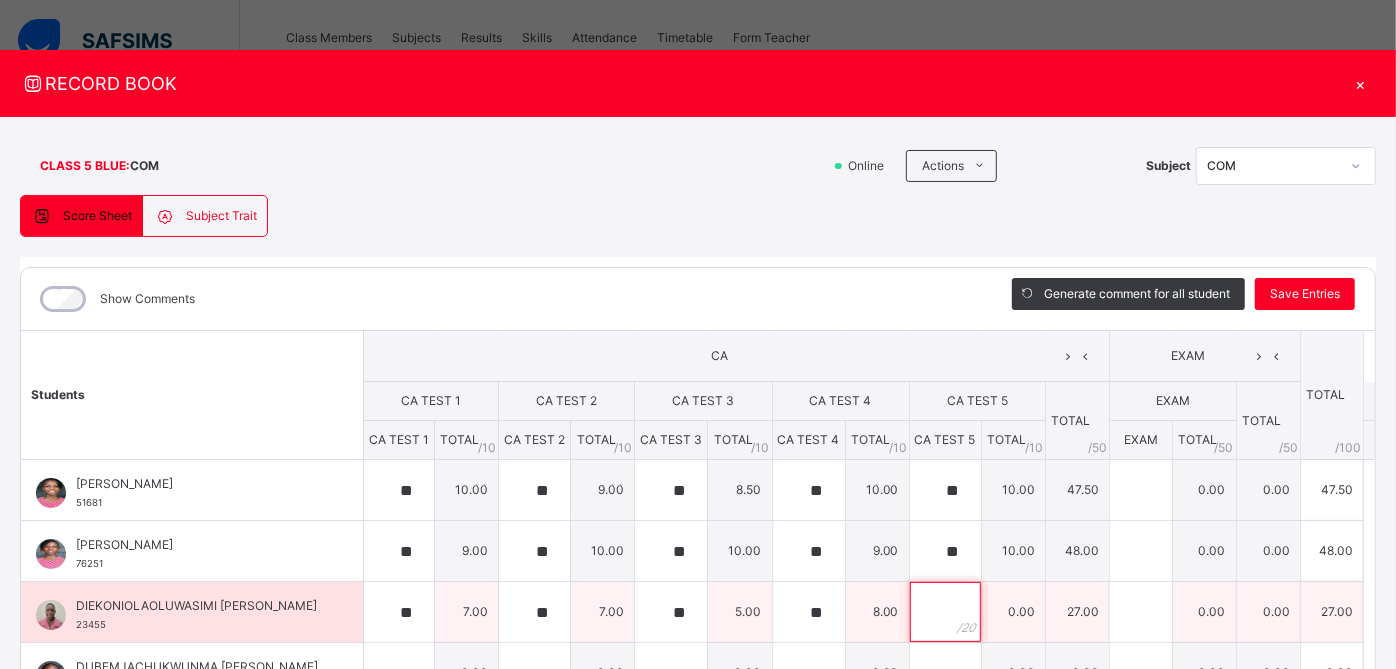 click at bounding box center [945, 612] 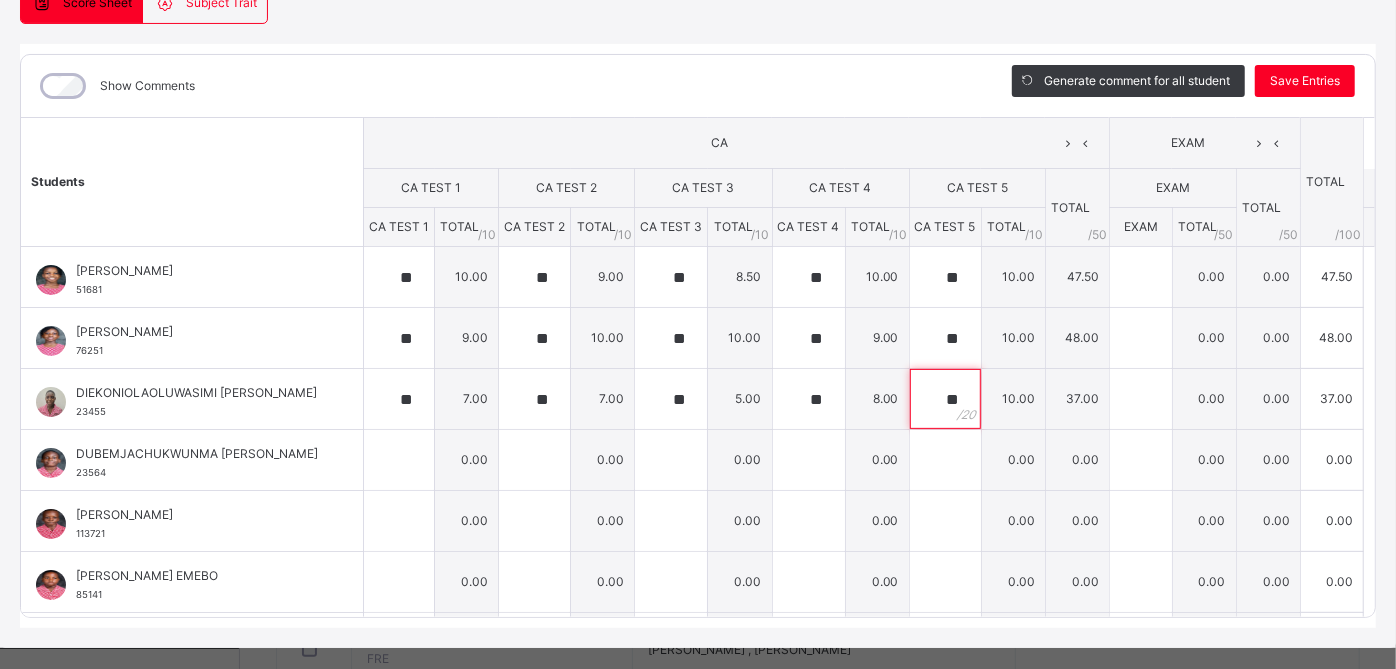 scroll, scrollTop: 240, scrollLeft: 0, axis: vertical 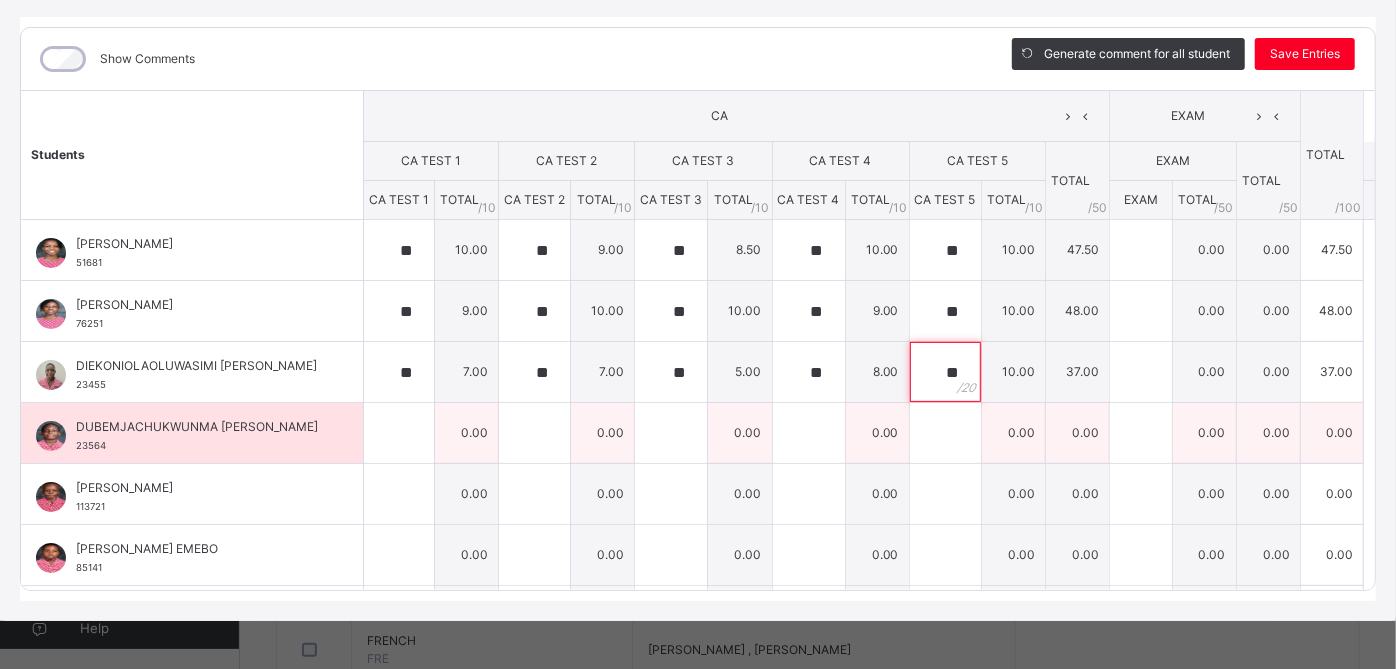 type on "**" 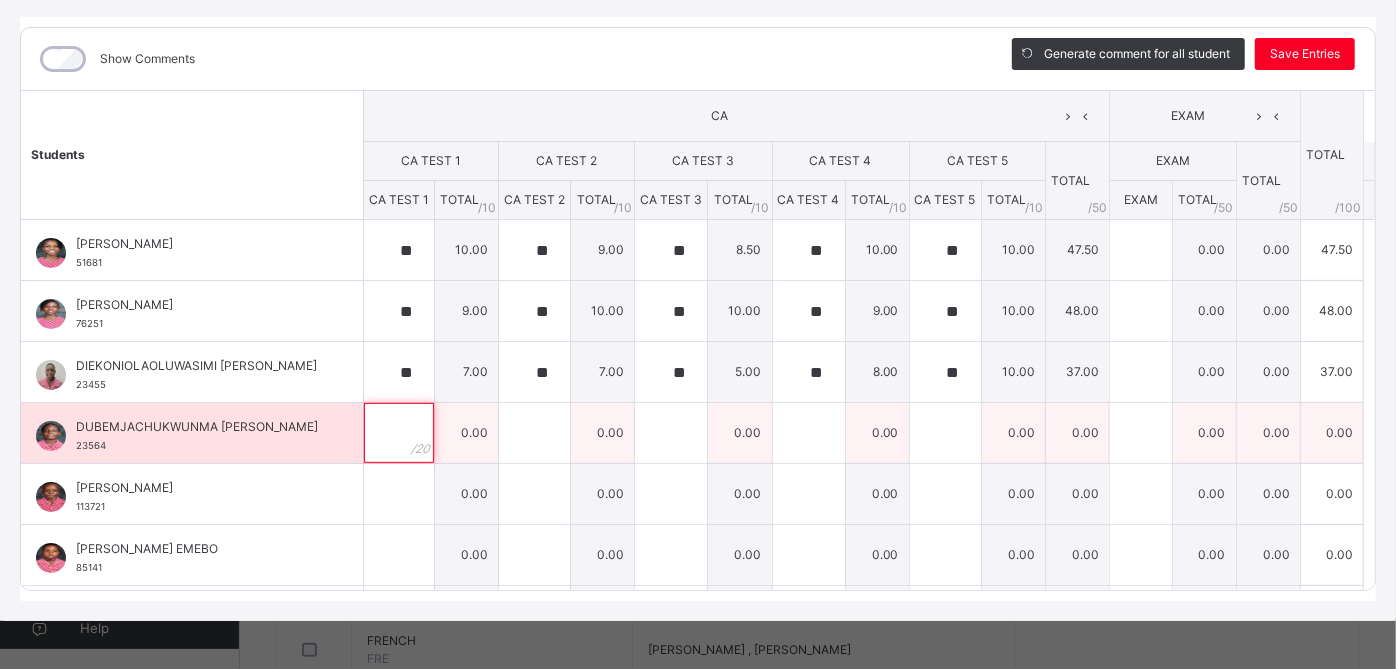 click at bounding box center (399, 433) 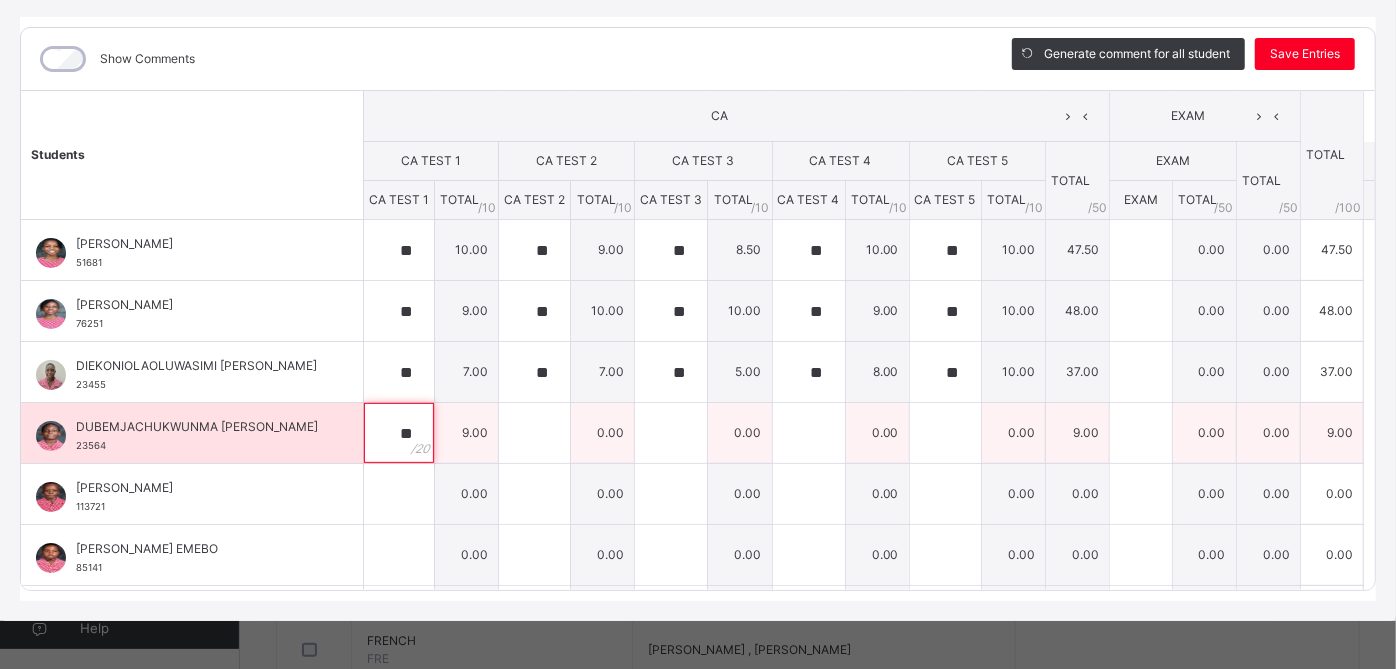 type on "**" 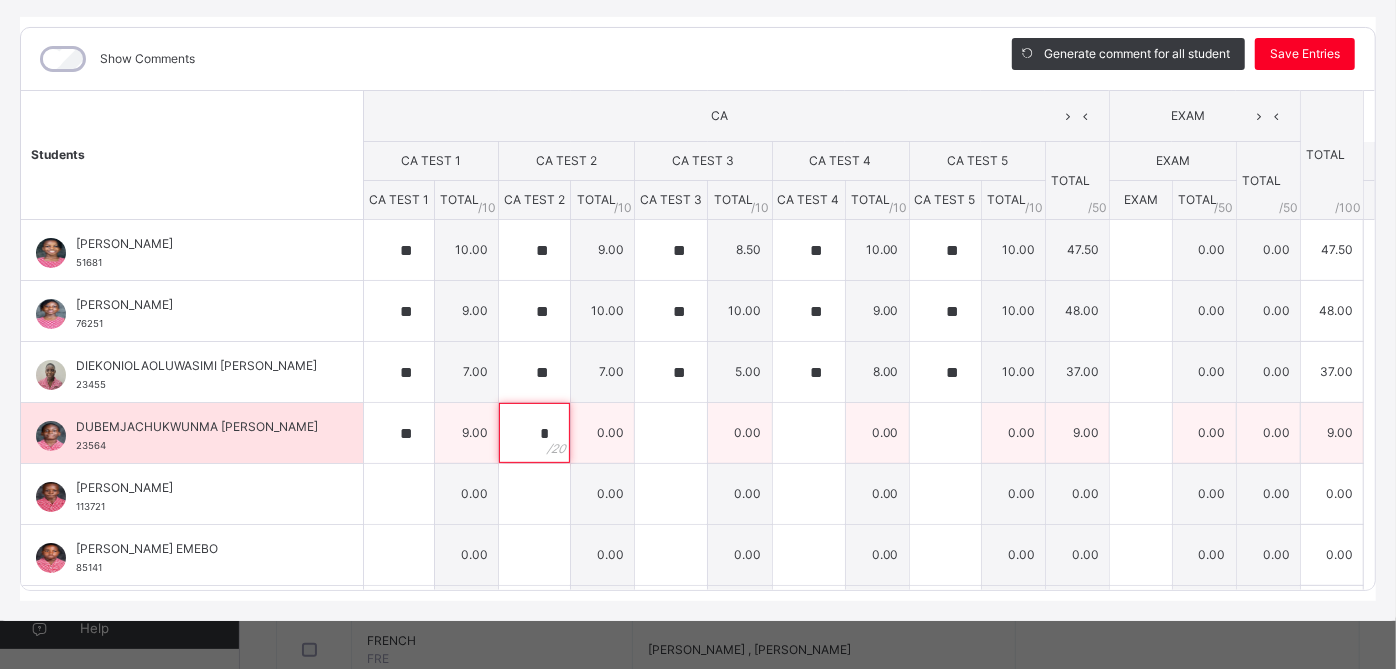 click on "*" at bounding box center (534, 433) 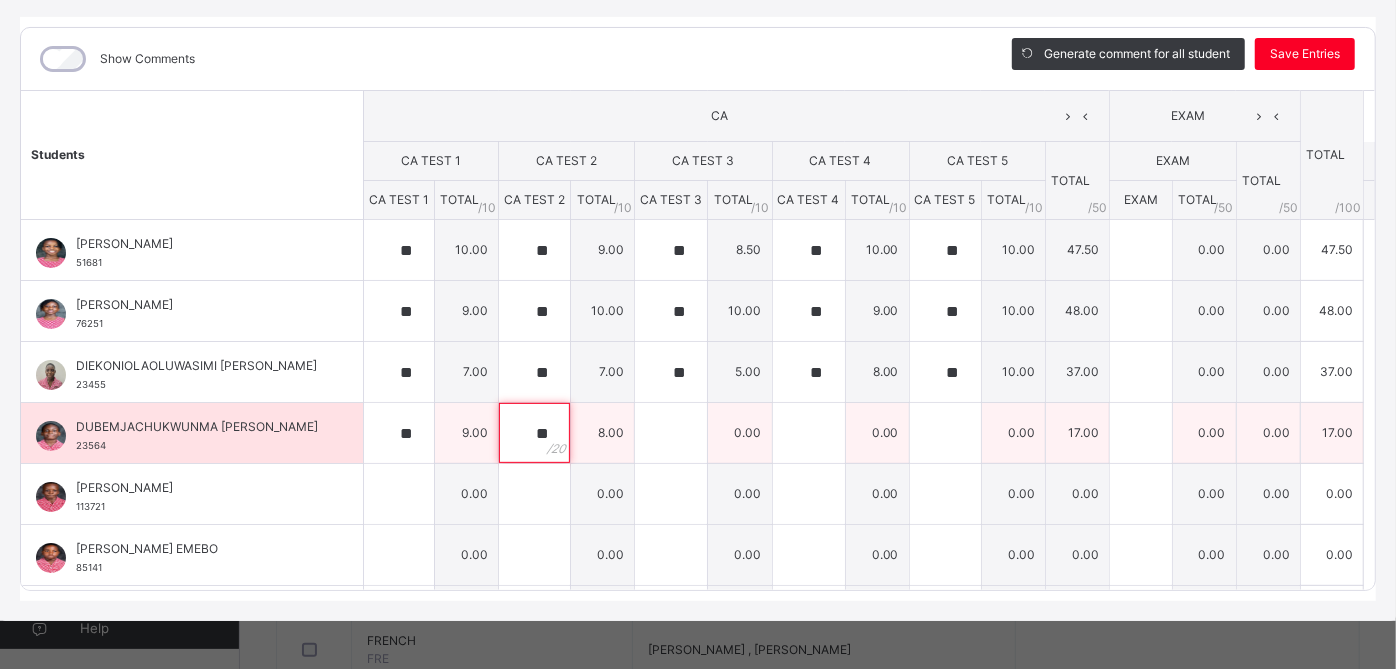 type on "**" 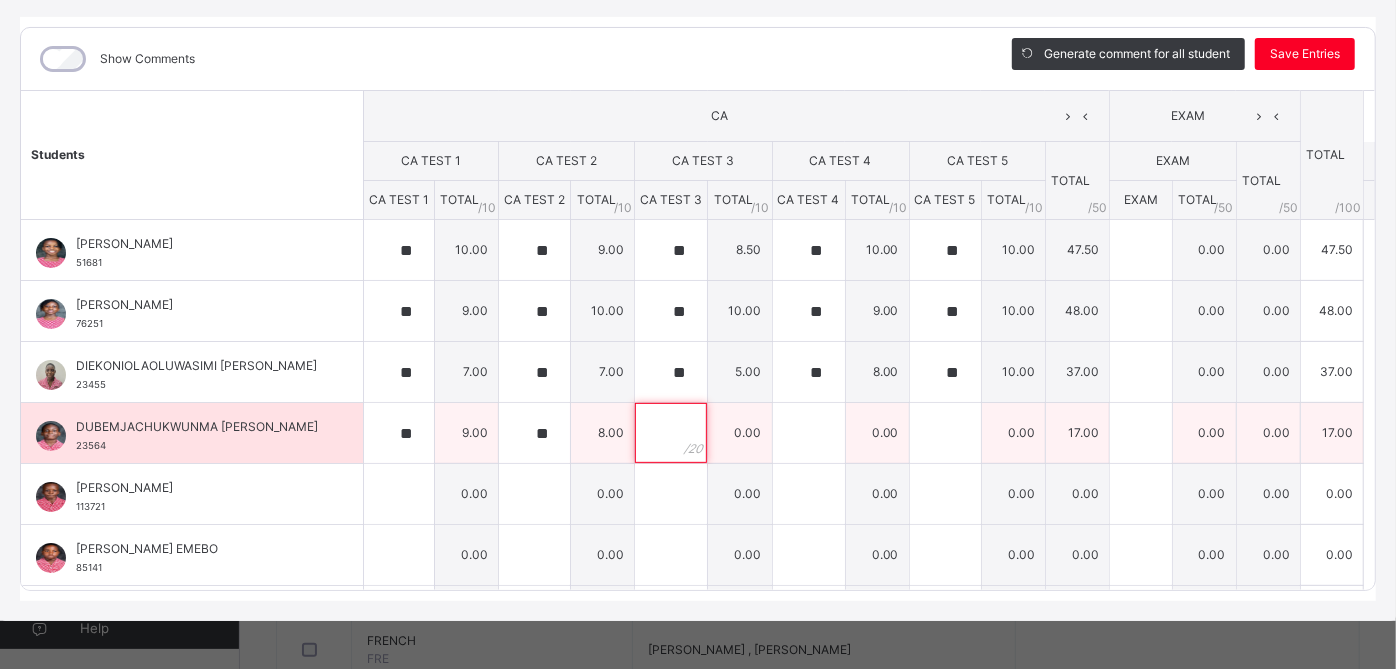 click at bounding box center (671, 433) 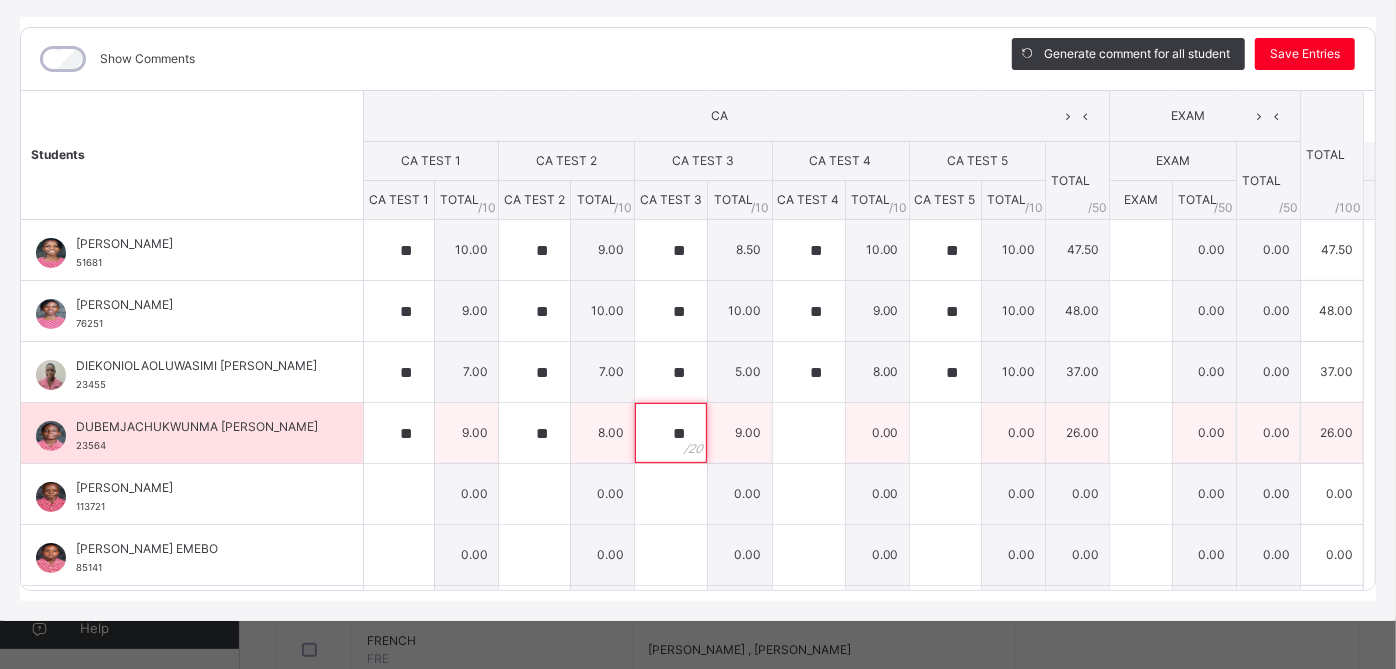 type on "**" 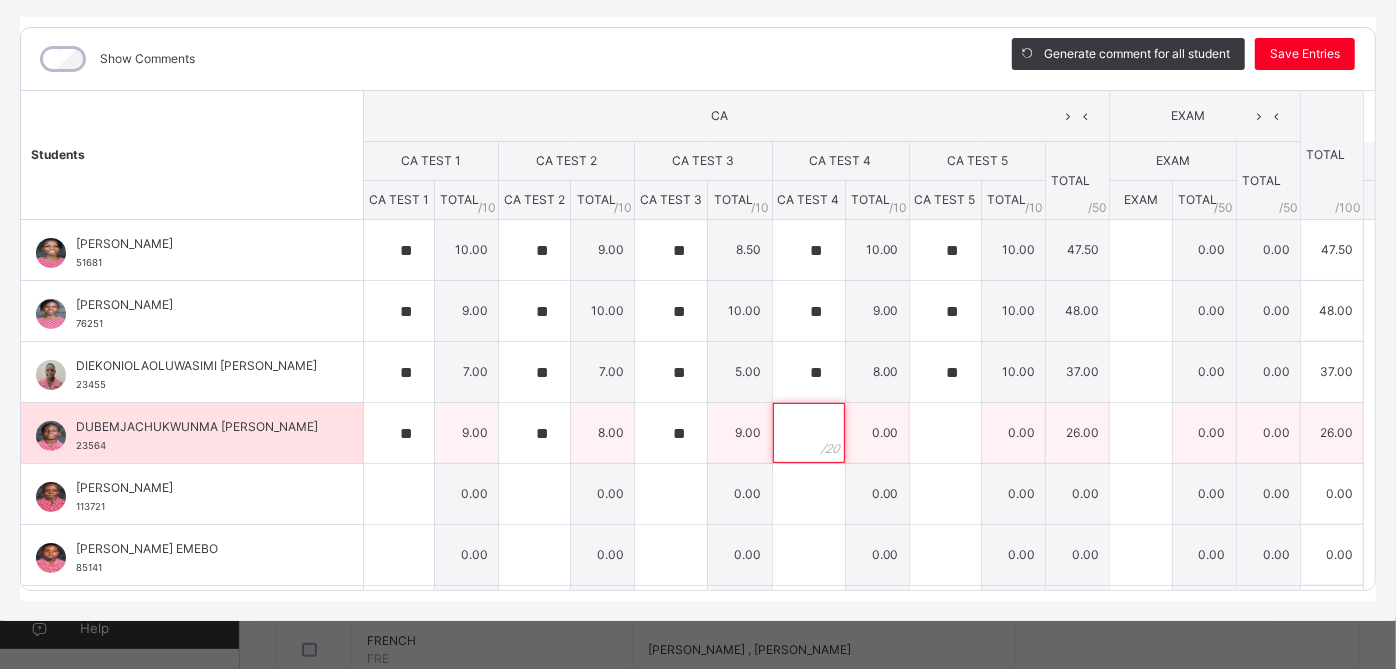 click at bounding box center (809, 433) 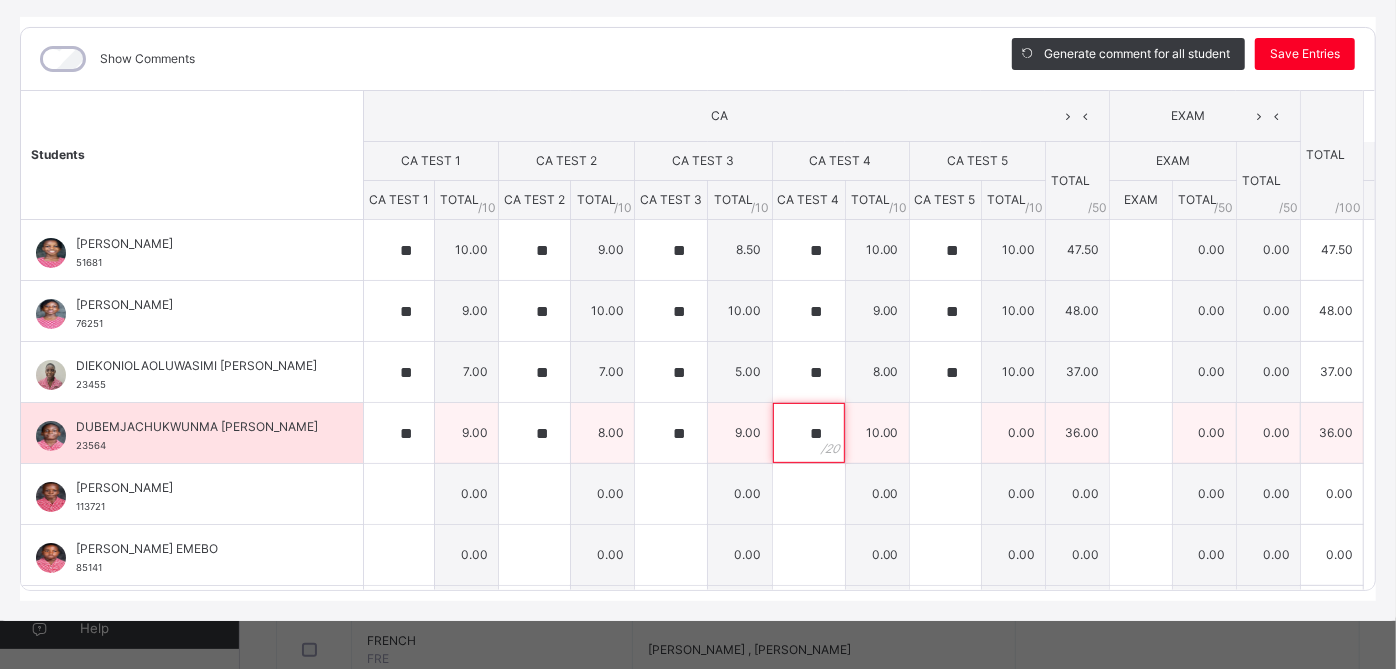 type on "**" 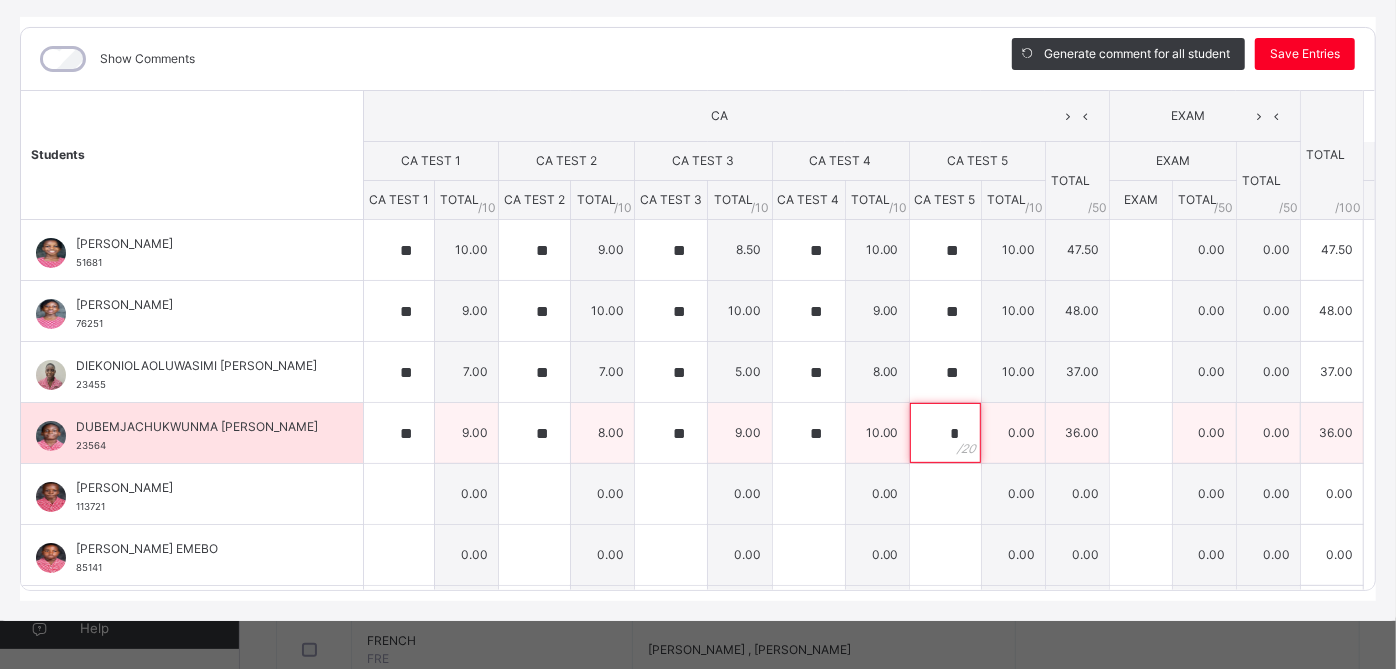 click on "*" at bounding box center [945, 433] 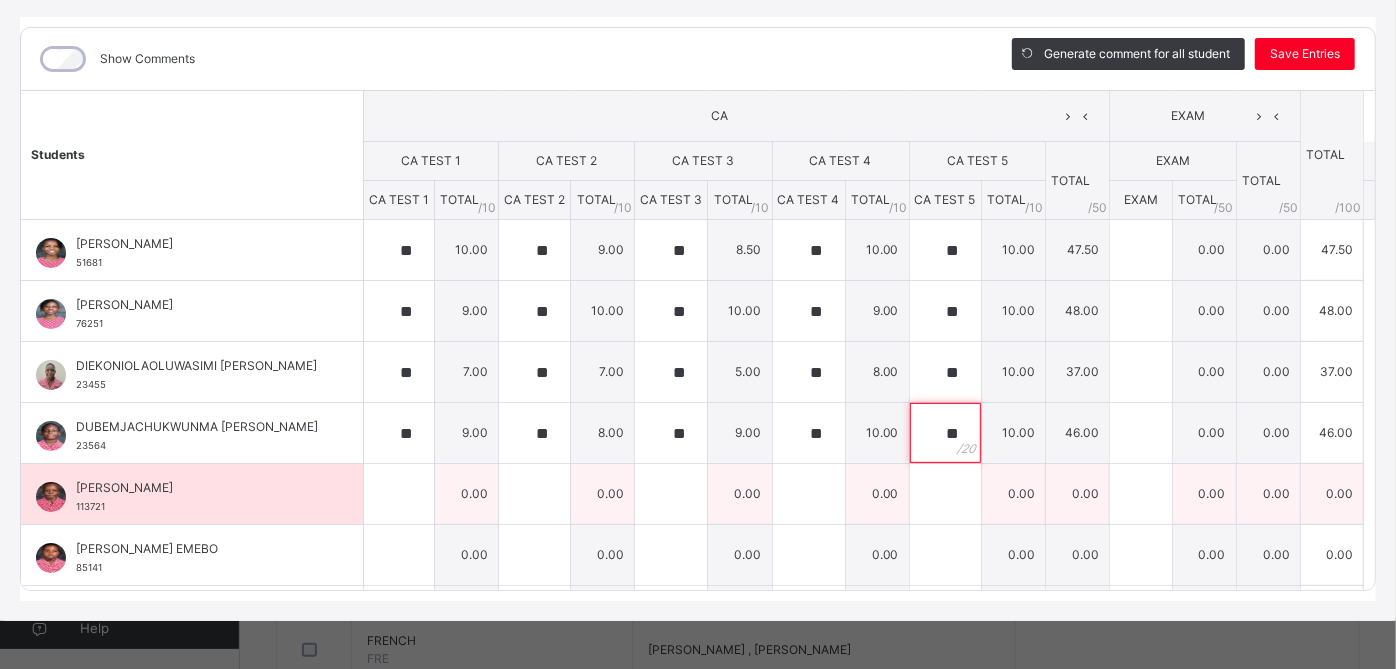 type on "**" 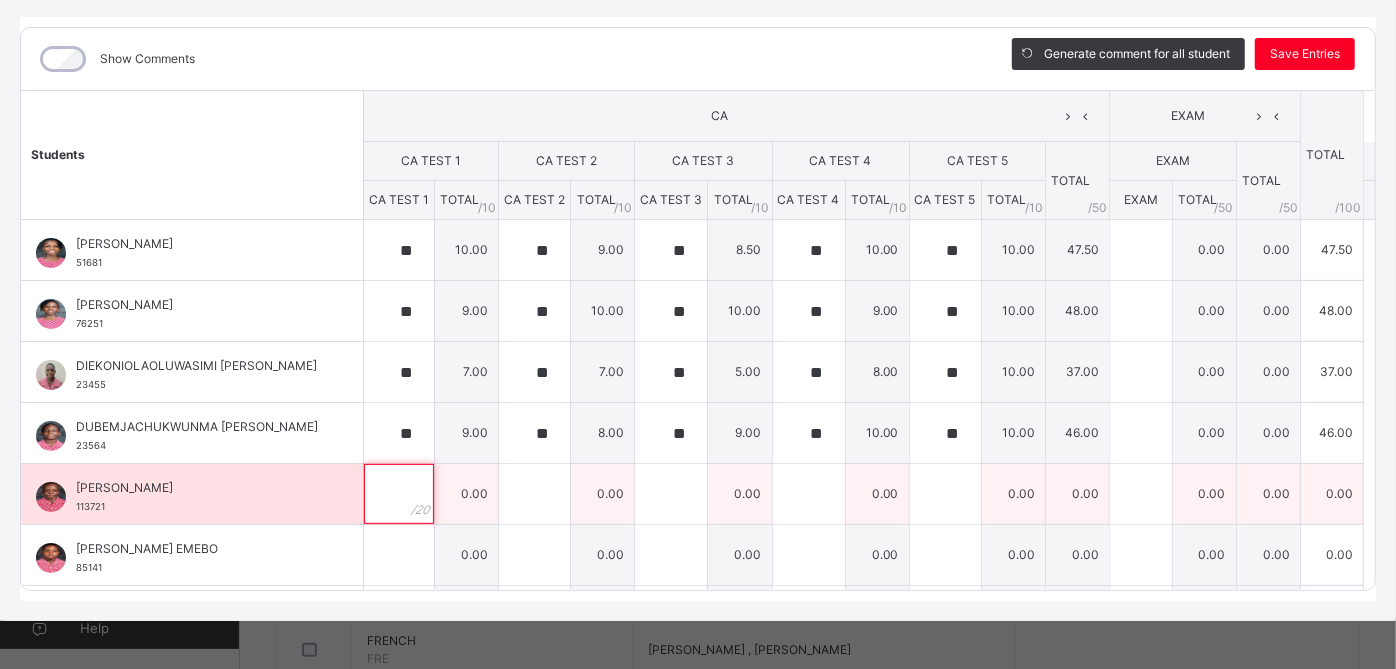 click at bounding box center [399, 494] 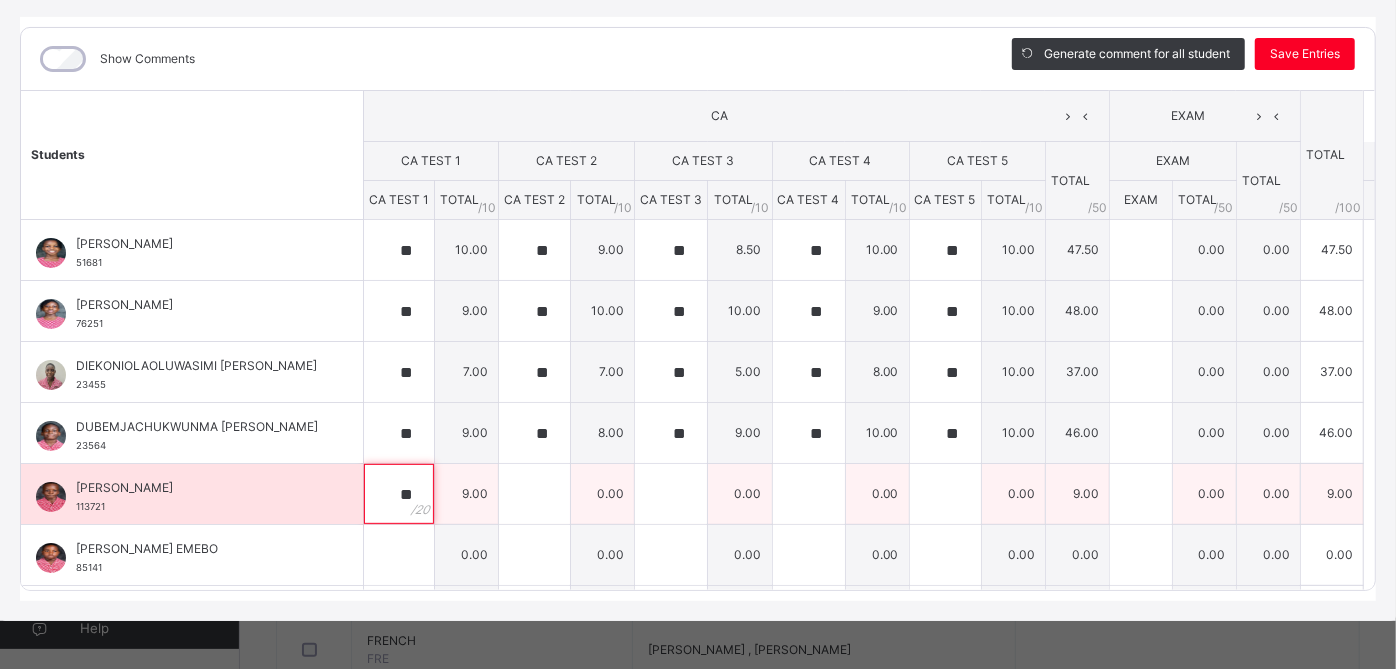 type on "**" 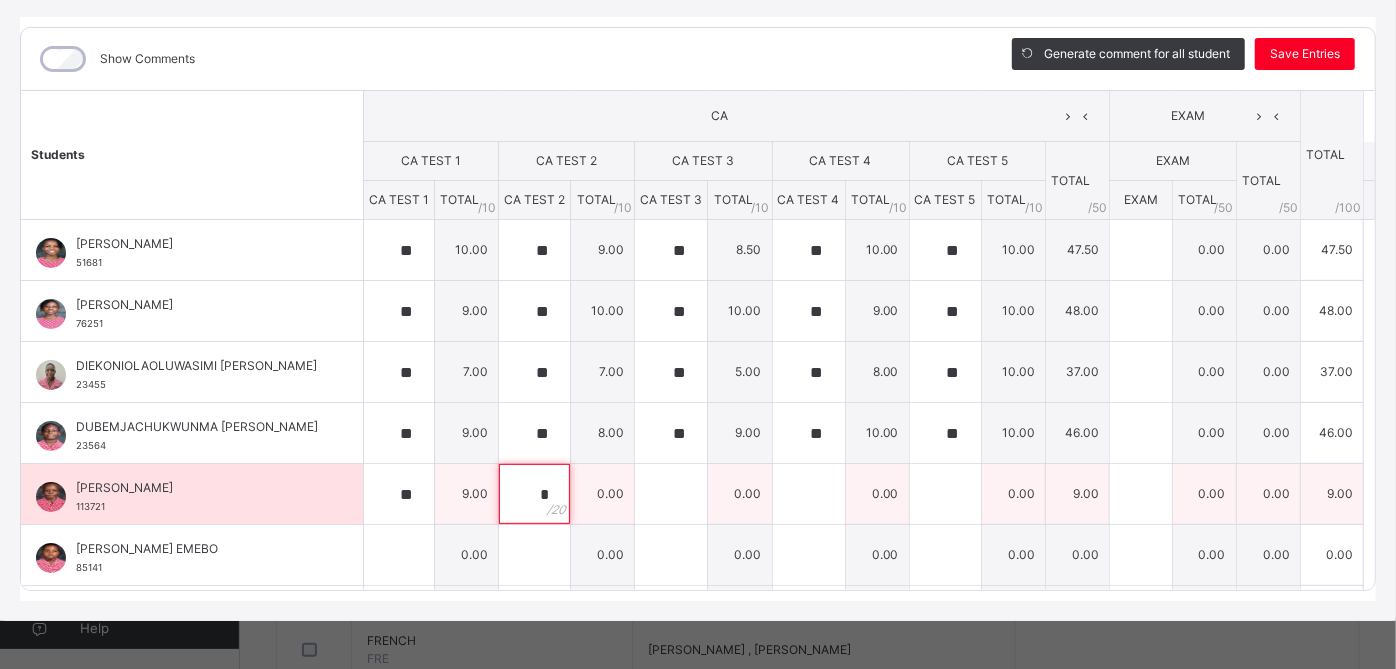 click on "*" at bounding box center [534, 494] 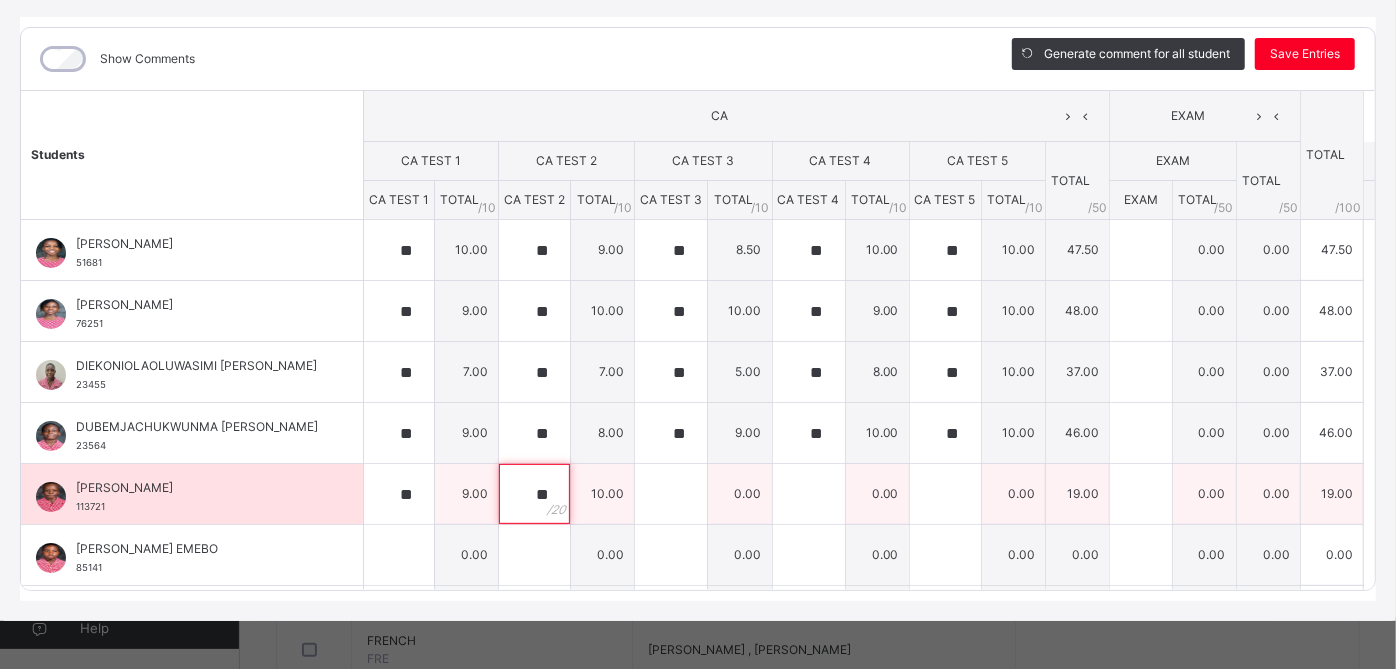type on "**" 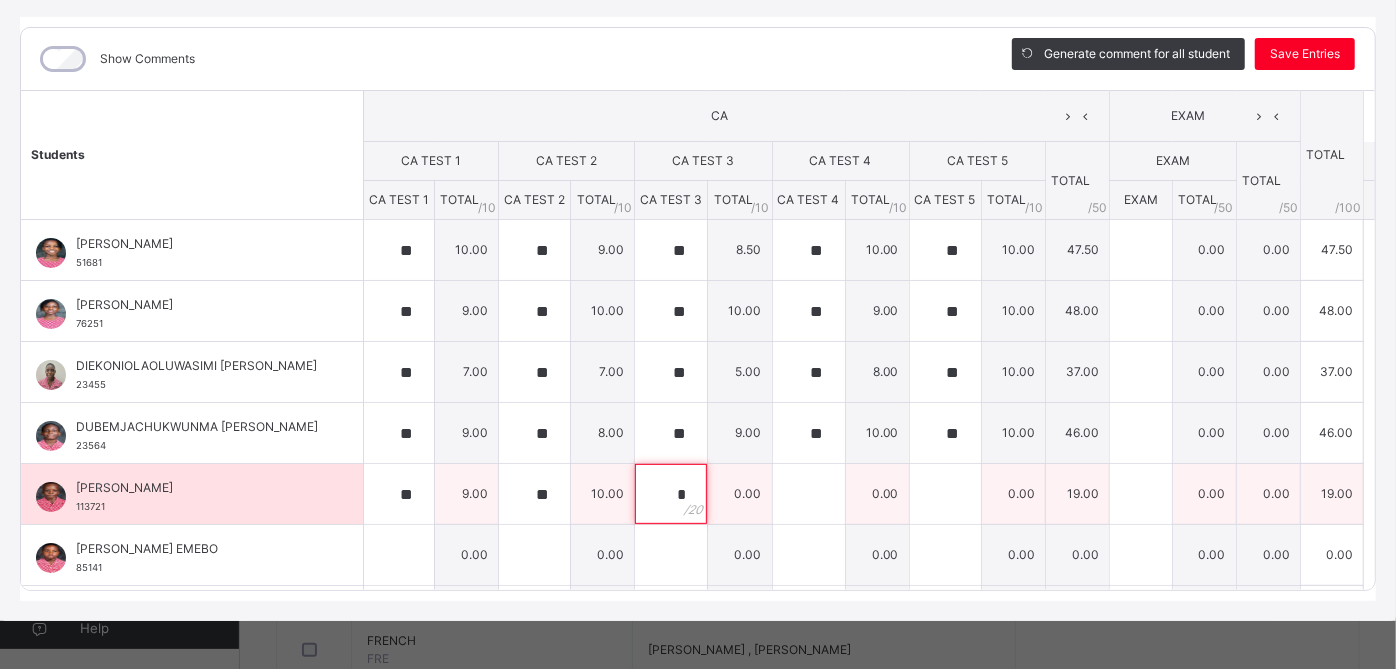 click on "*" at bounding box center (671, 494) 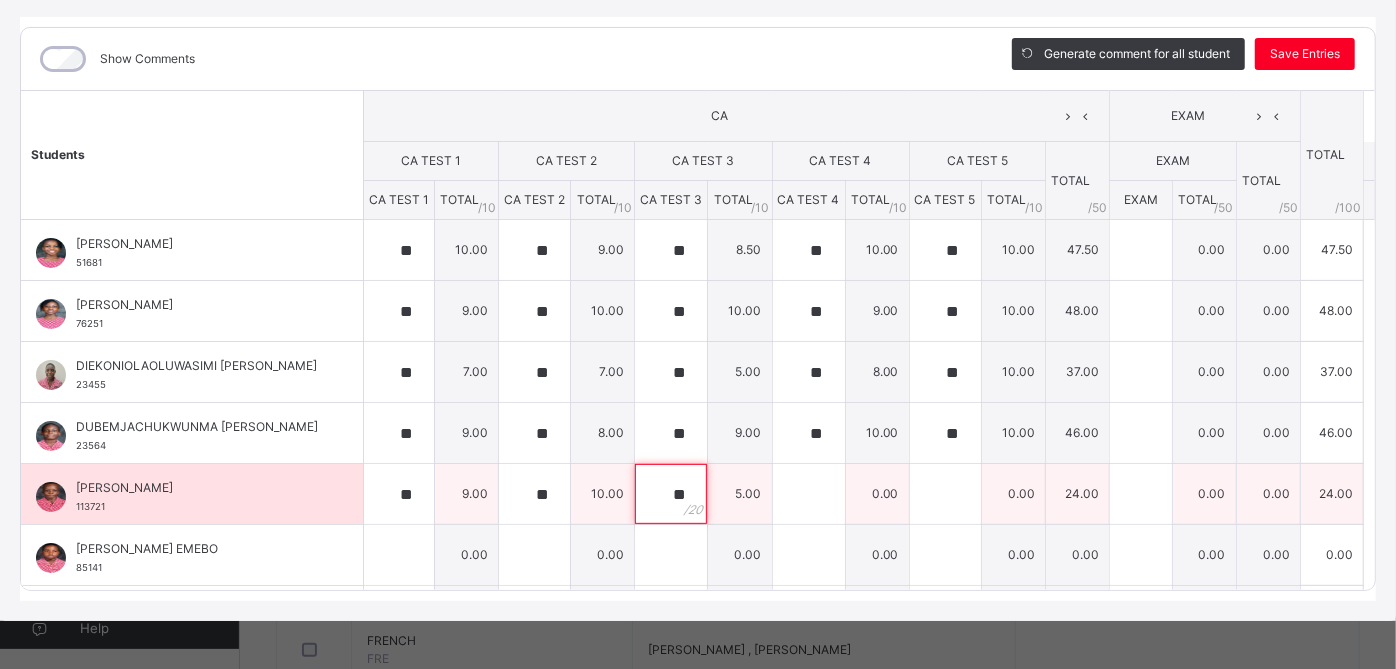 type on "**" 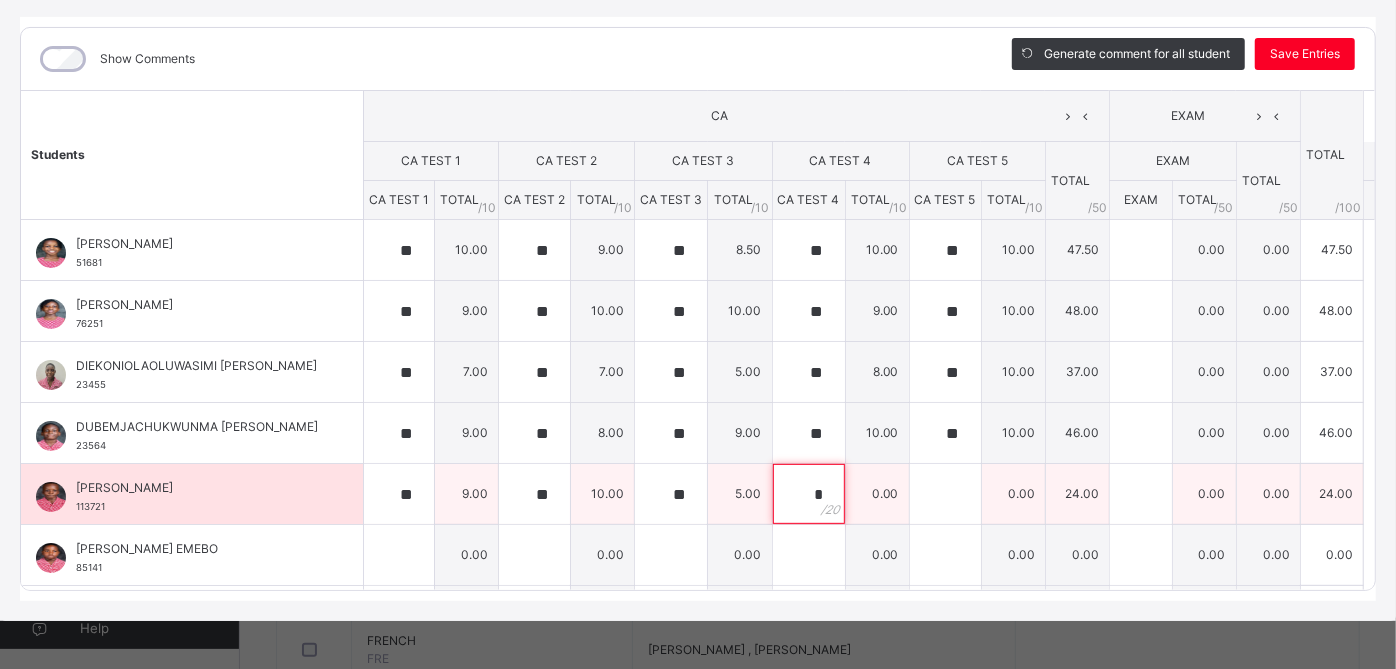click on "*" at bounding box center [809, 494] 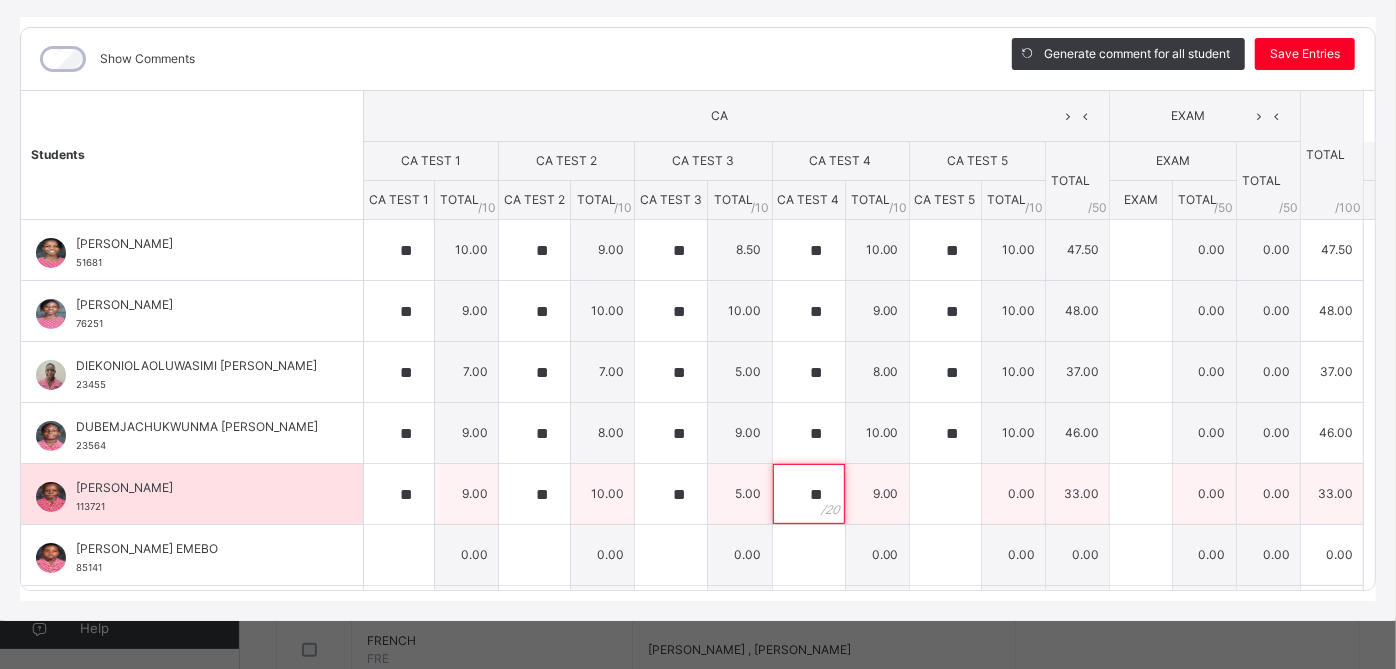 type on "**" 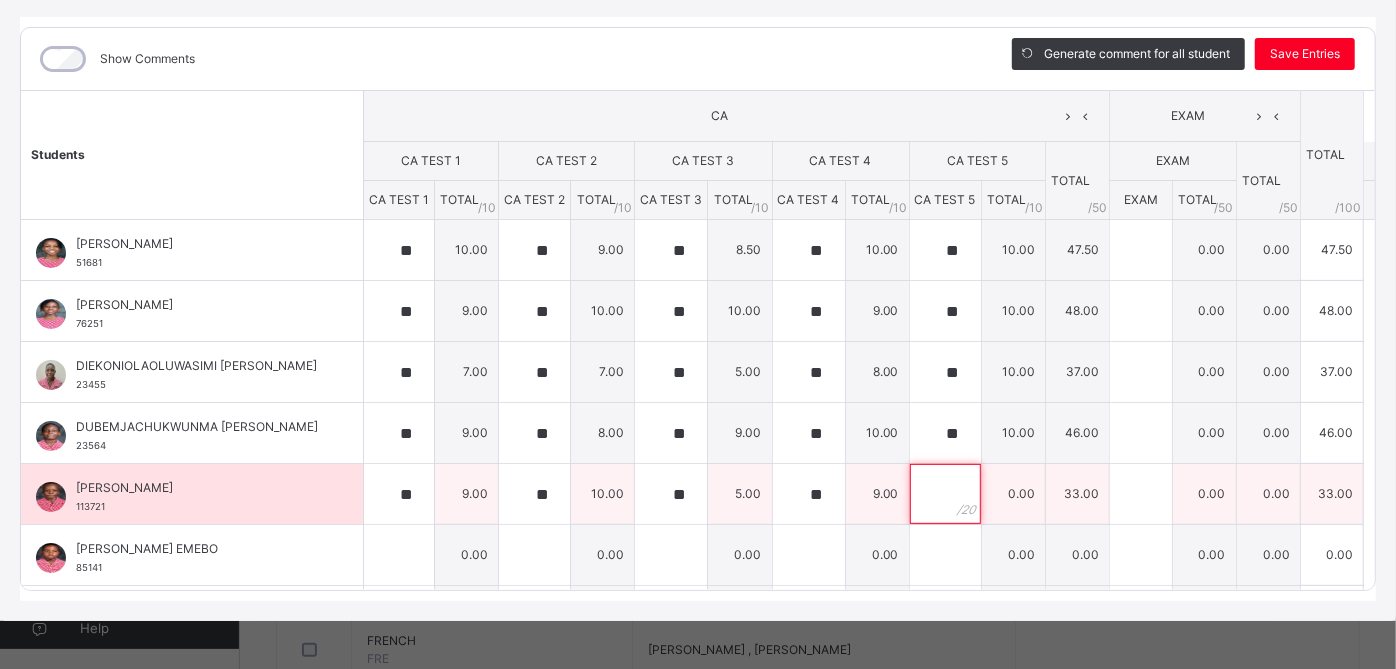 click at bounding box center (945, 494) 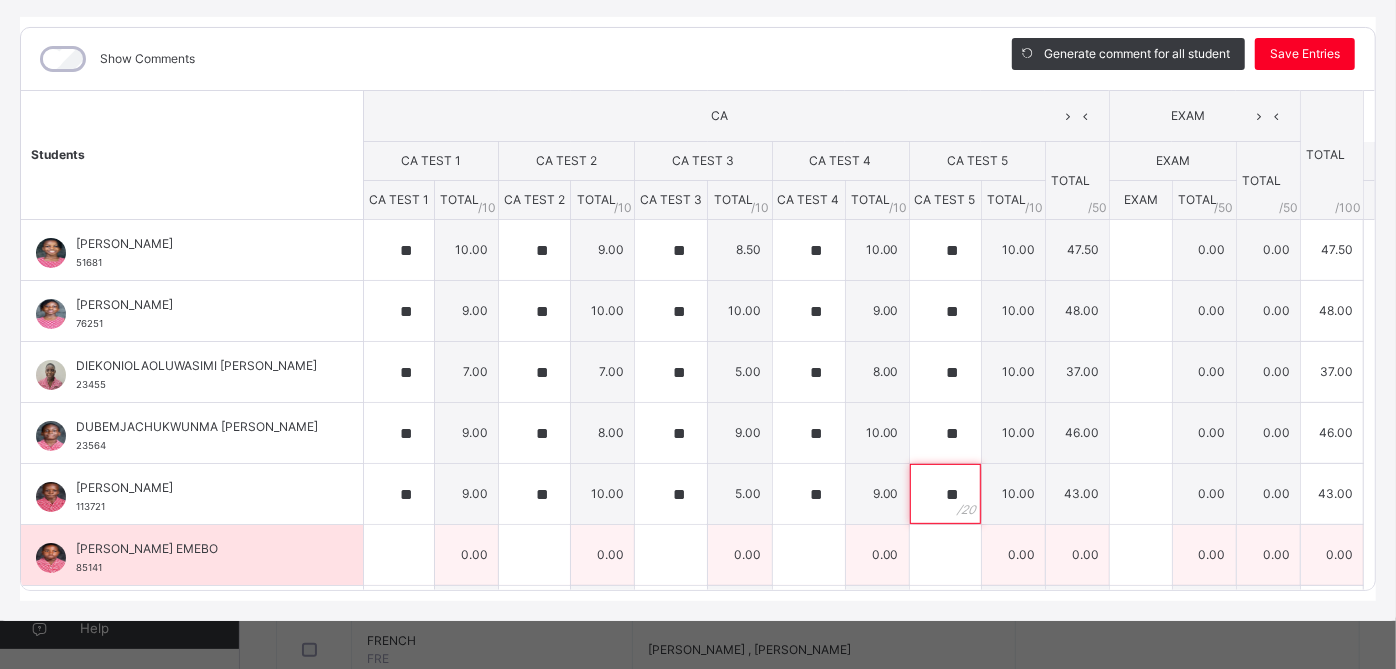 type on "**" 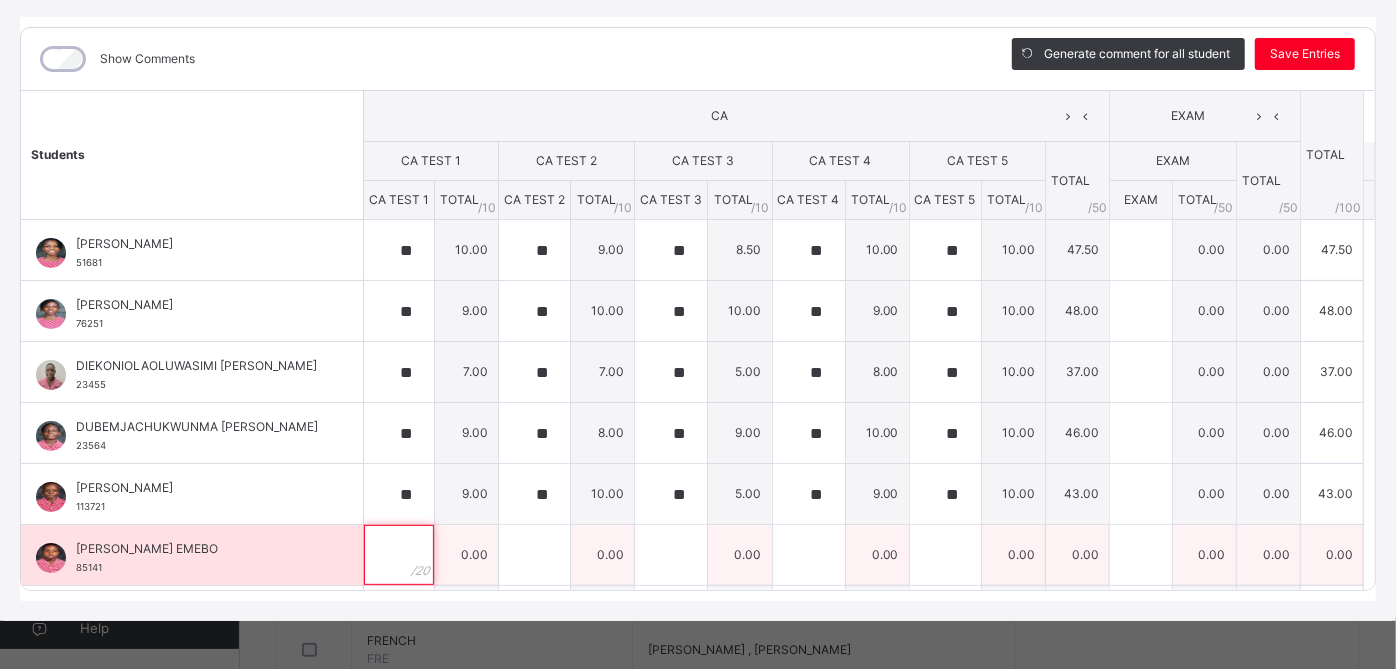 click at bounding box center [399, 555] 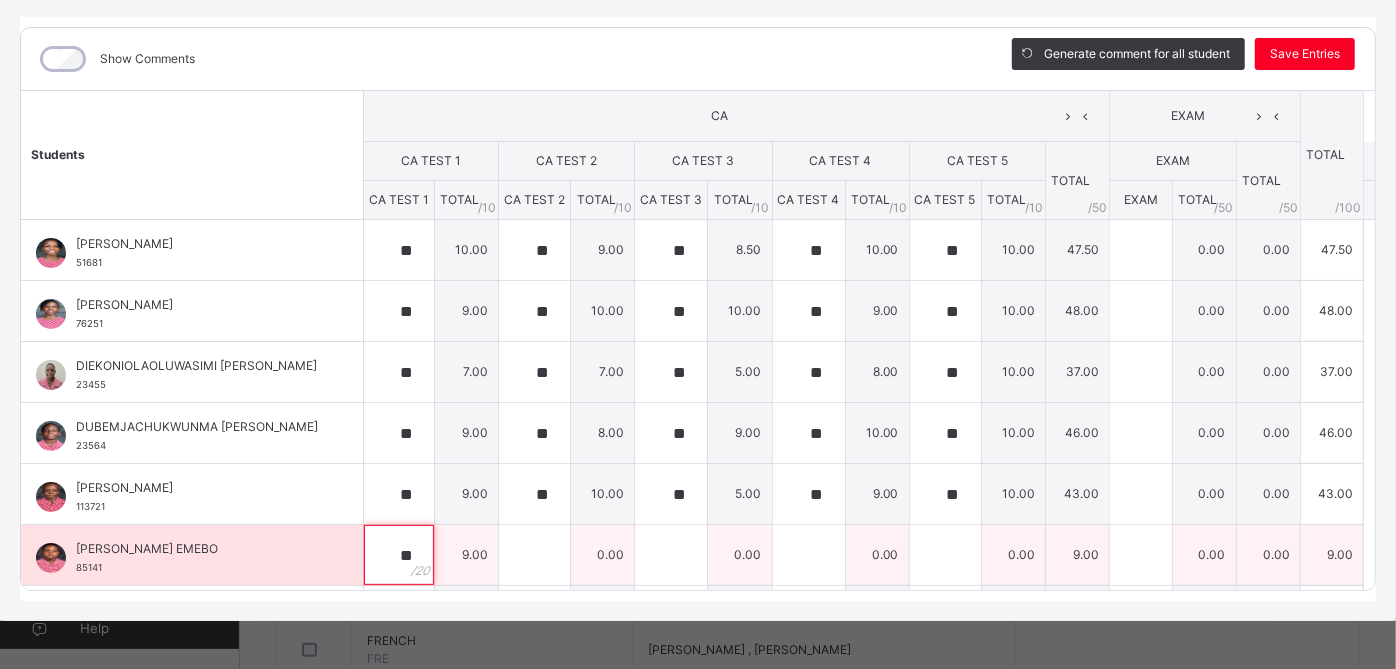 type on "**" 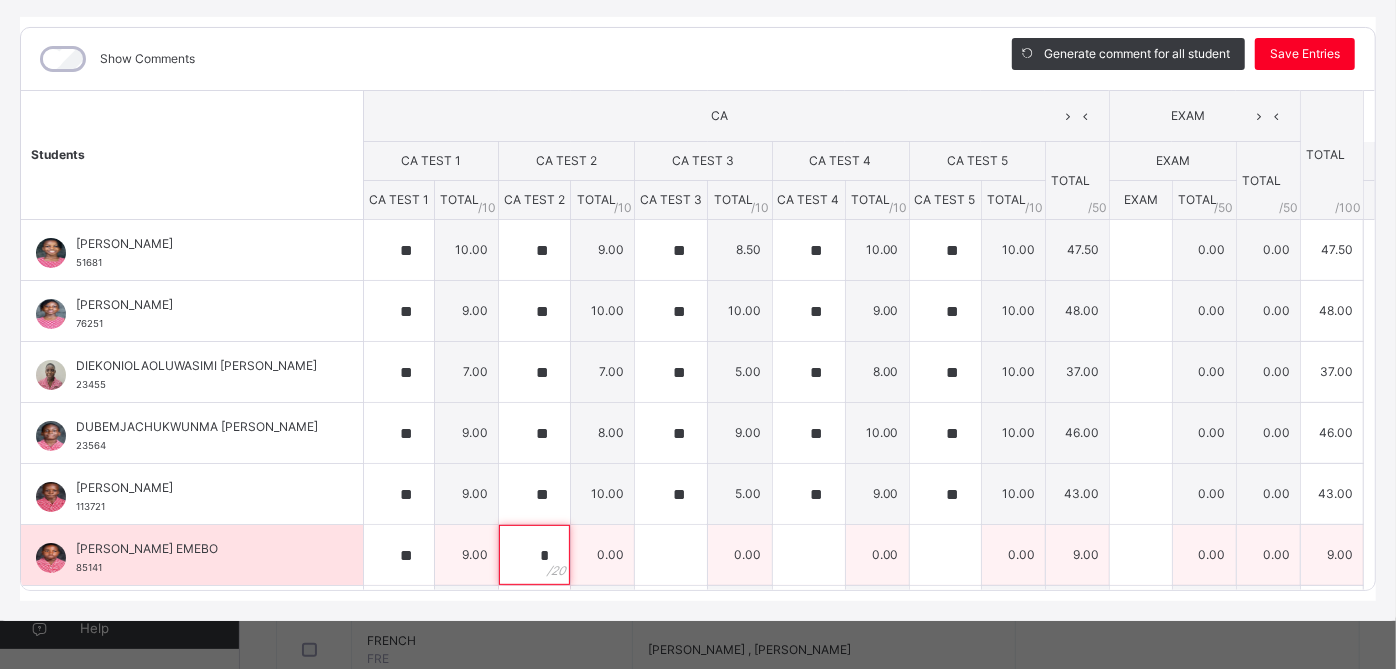 click on "*" at bounding box center (534, 555) 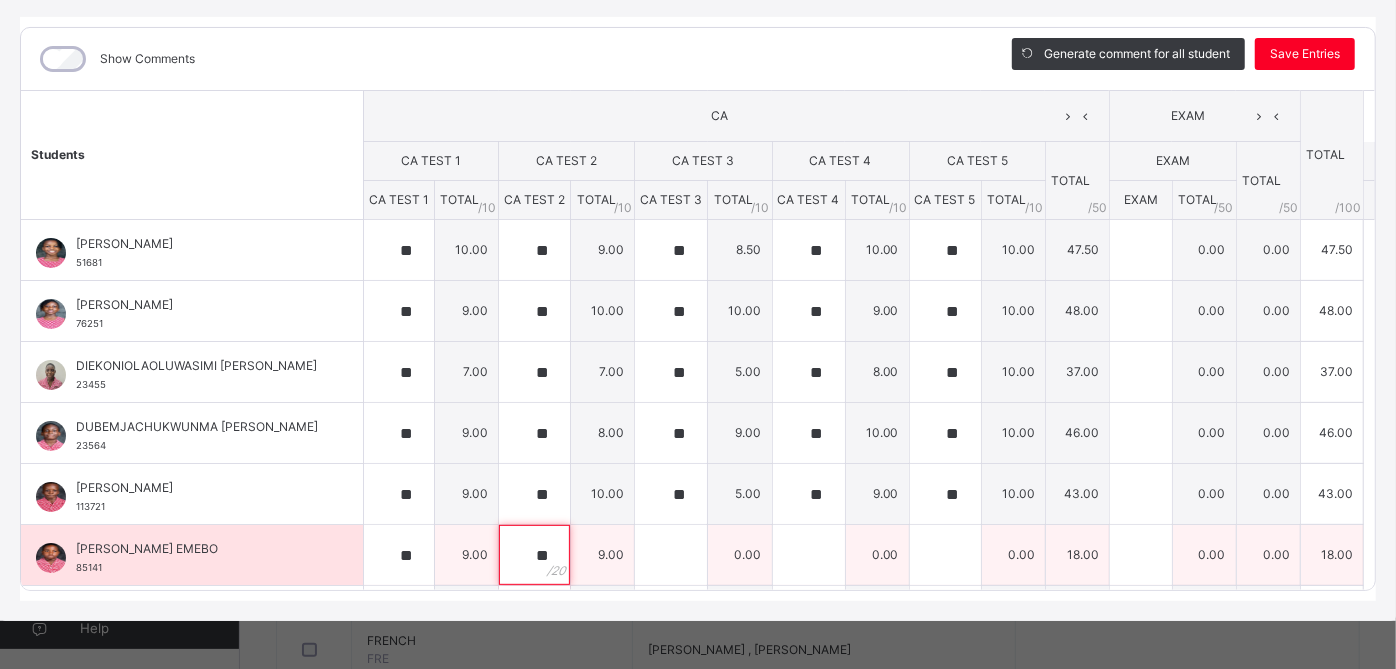 type on "**" 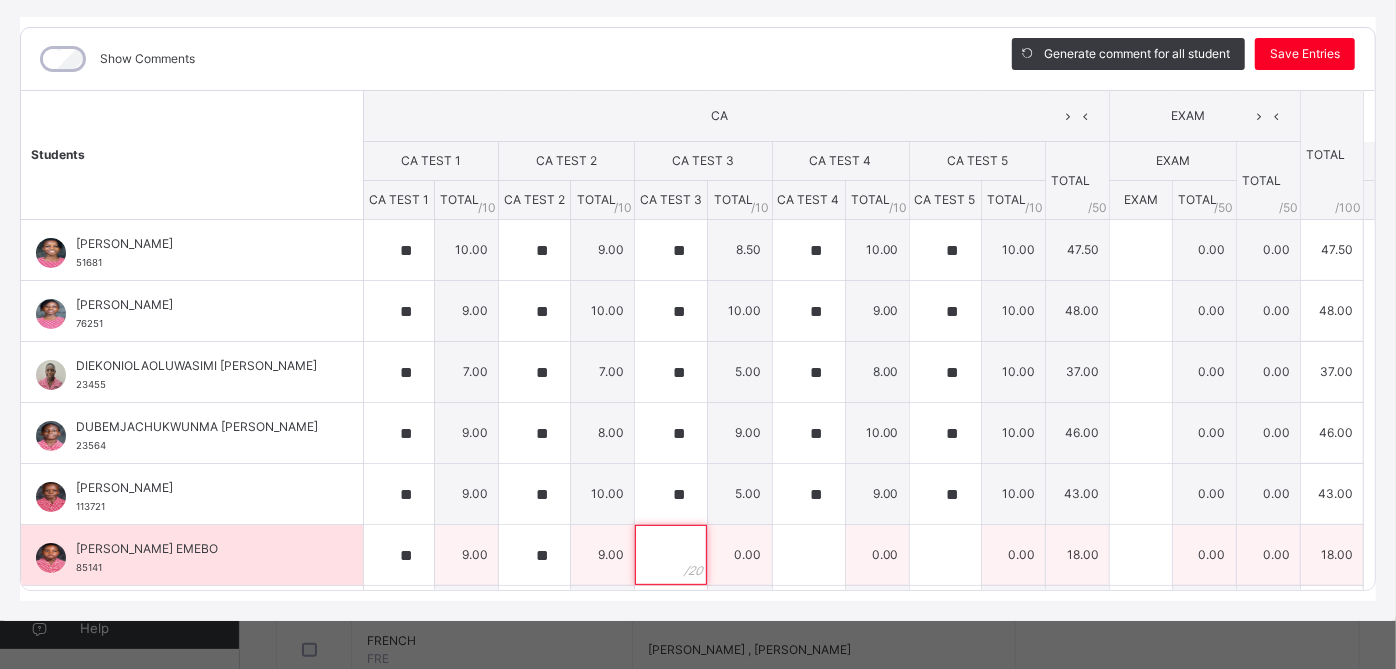 click at bounding box center [671, 555] 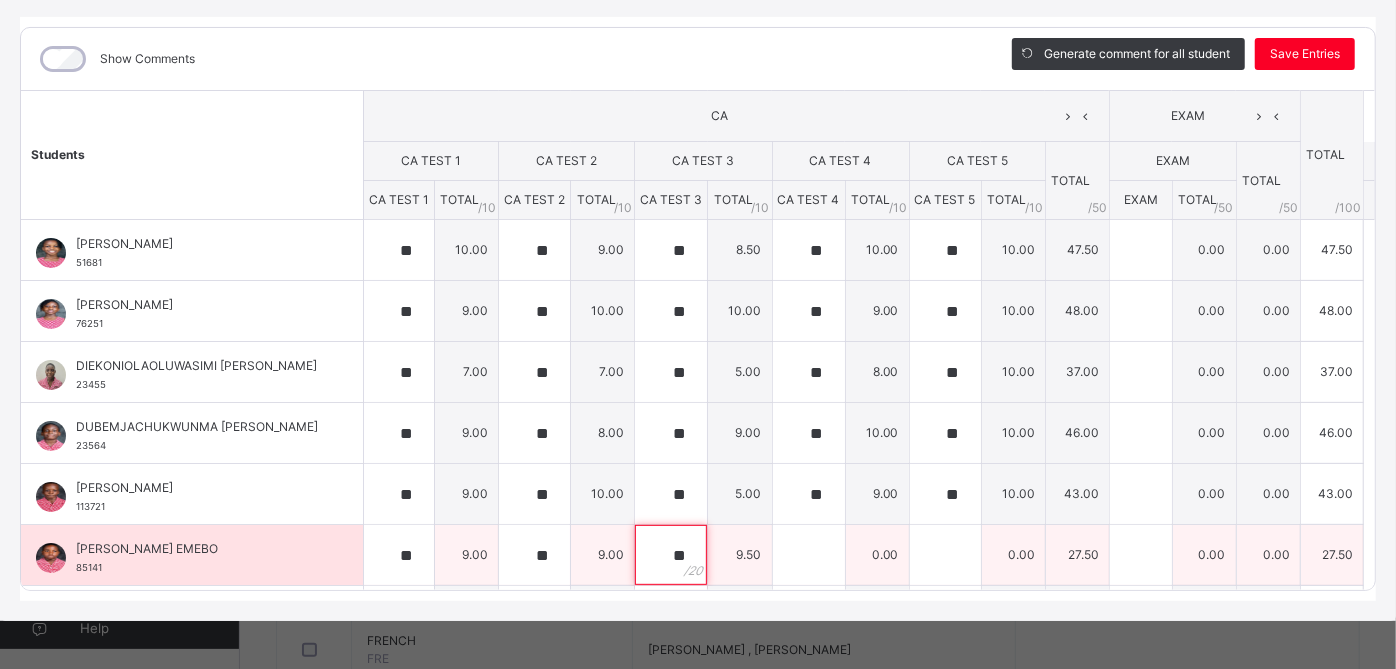 type on "**" 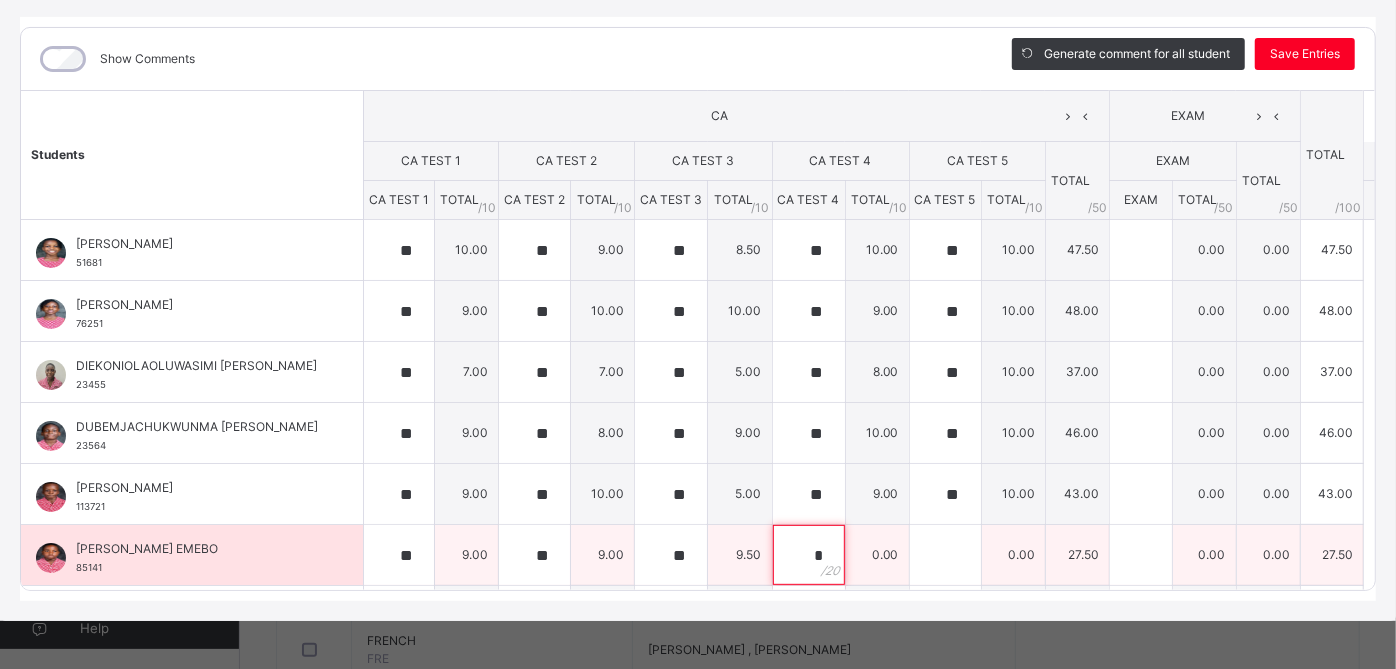 click on "*" at bounding box center (809, 555) 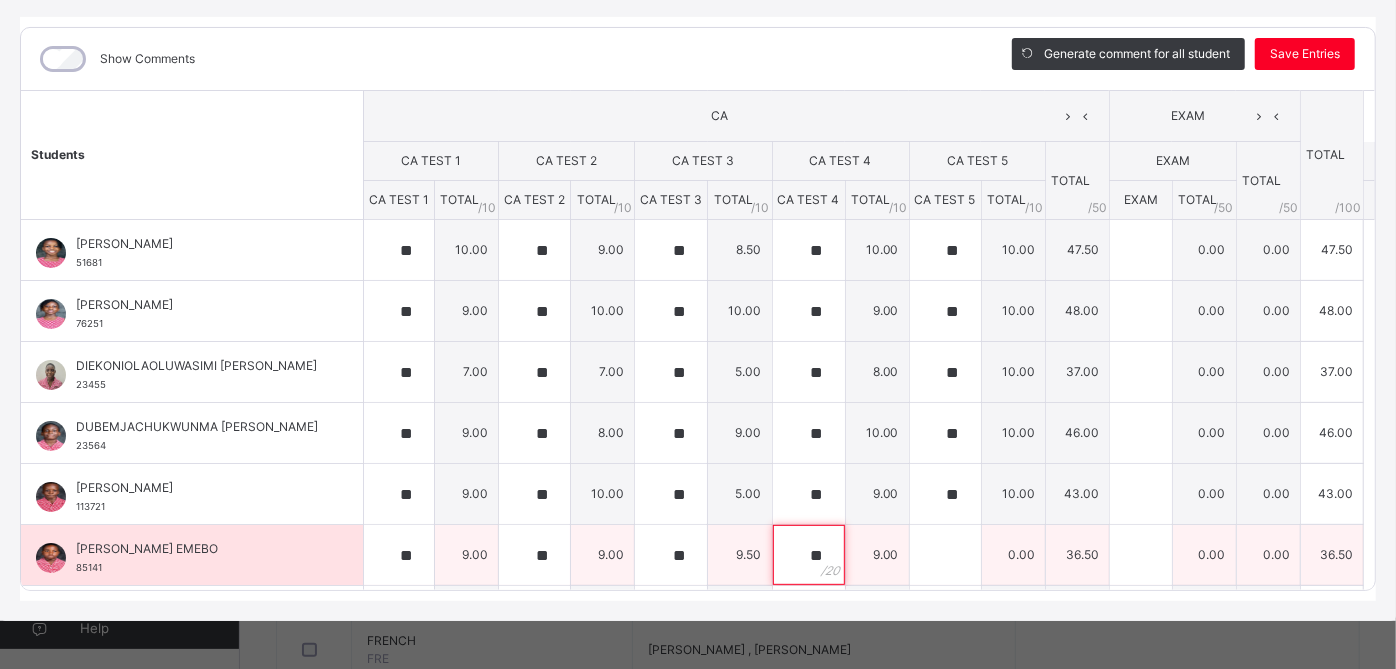 type on "**" 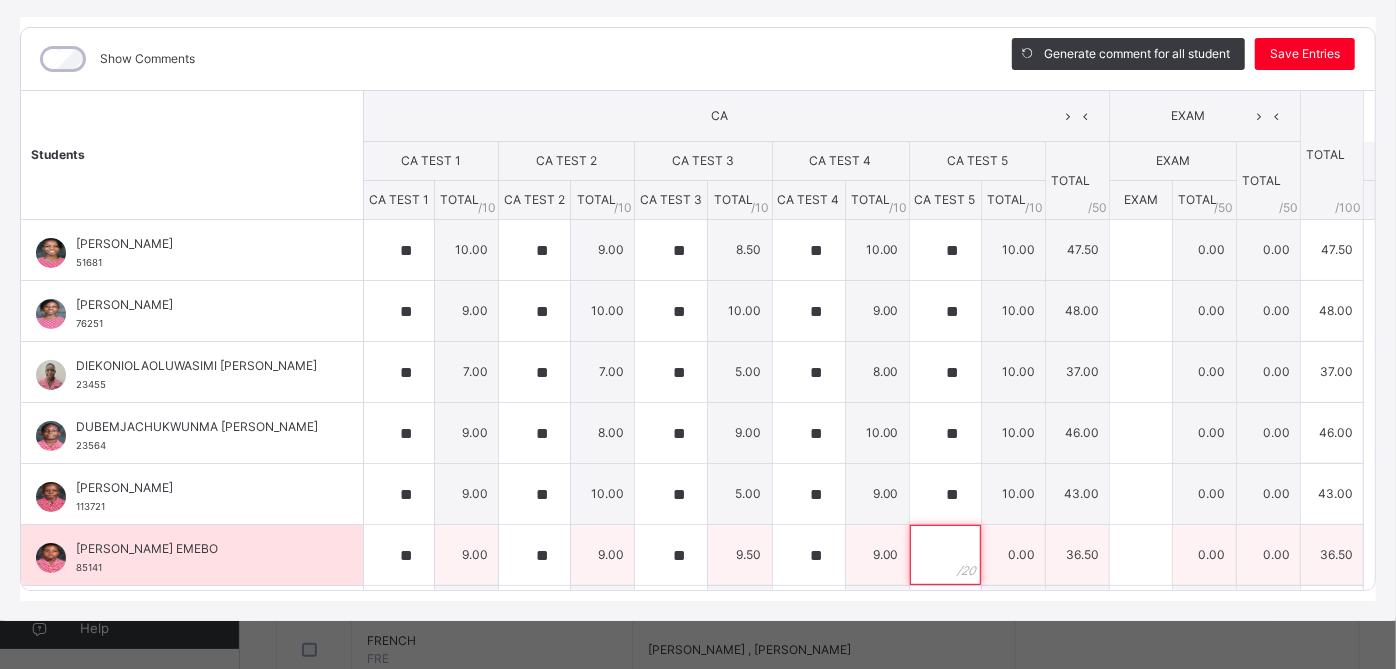 click at bounding box center (945, 555) 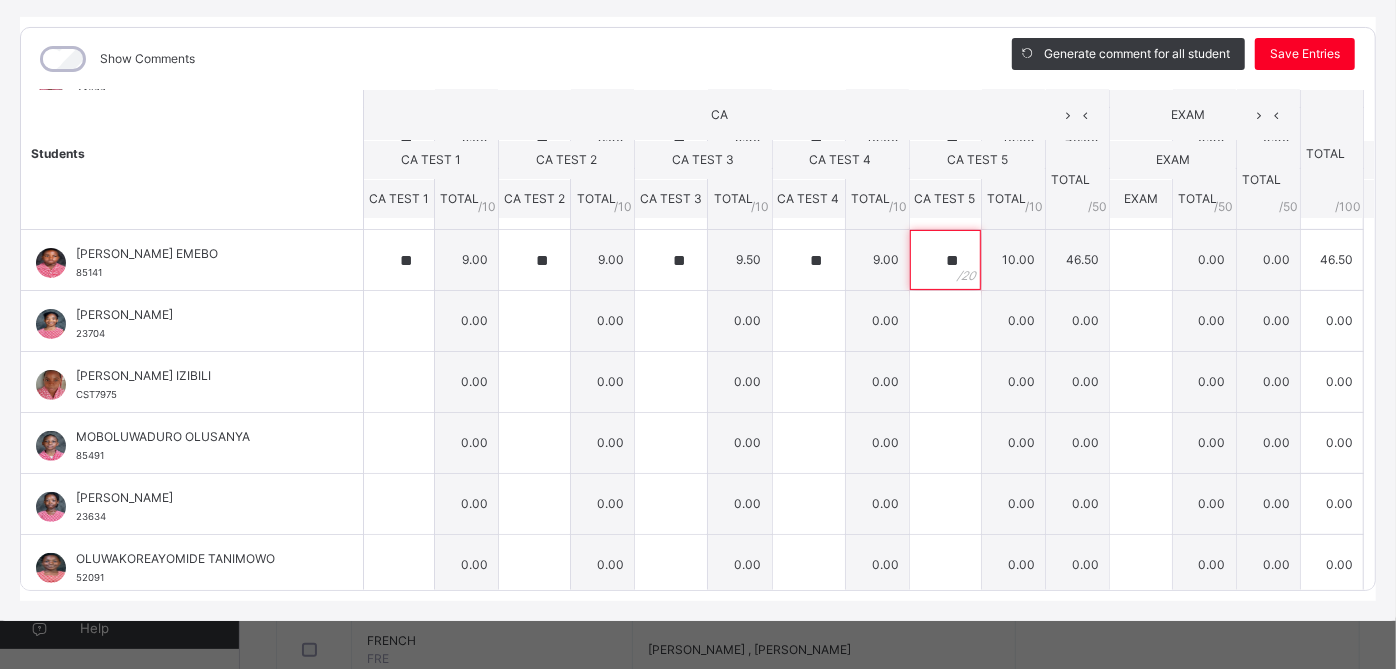 scroll, scrollTop: 298, scrollLeft: 0, axis: vertical 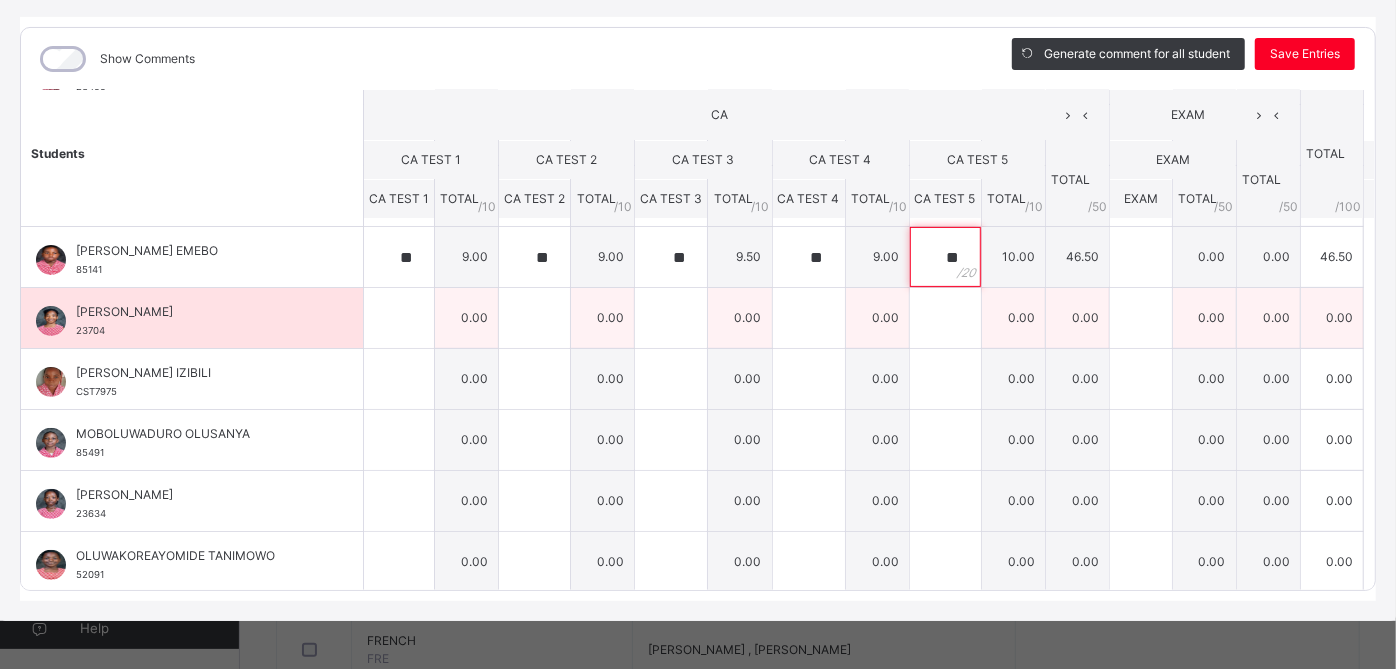 type on "**" 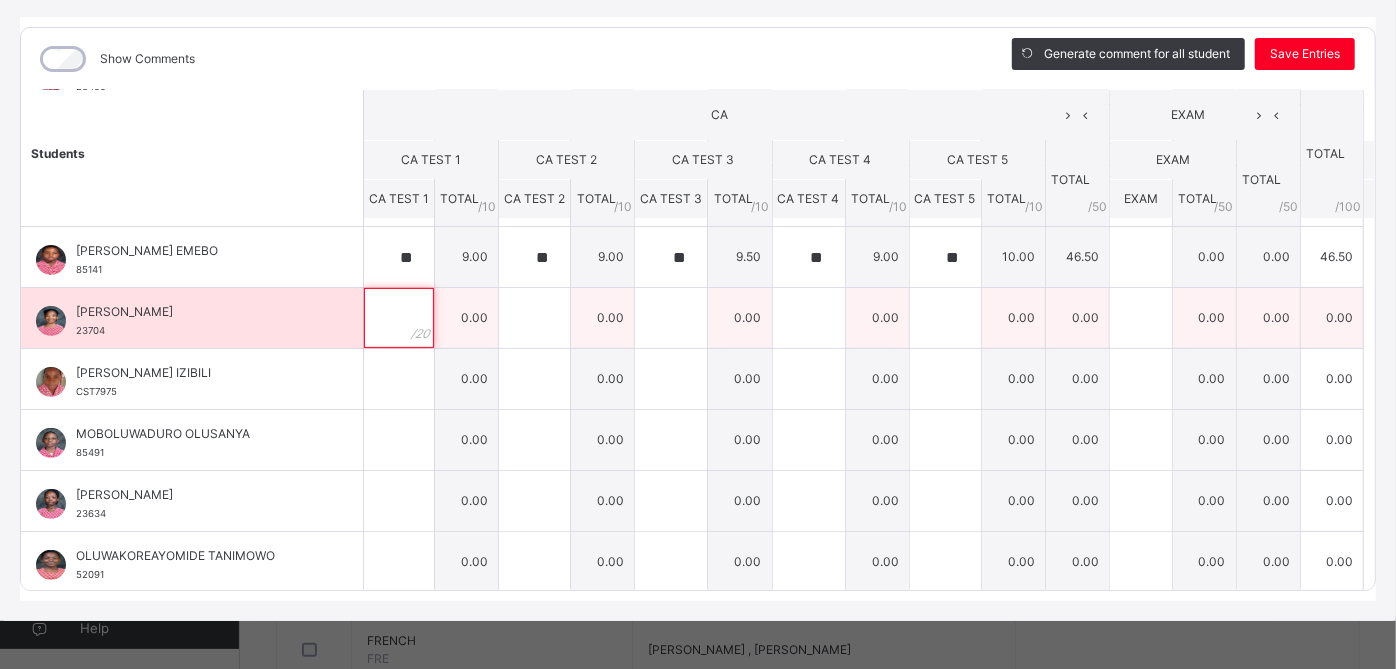 click at bounding box center [399, 318] 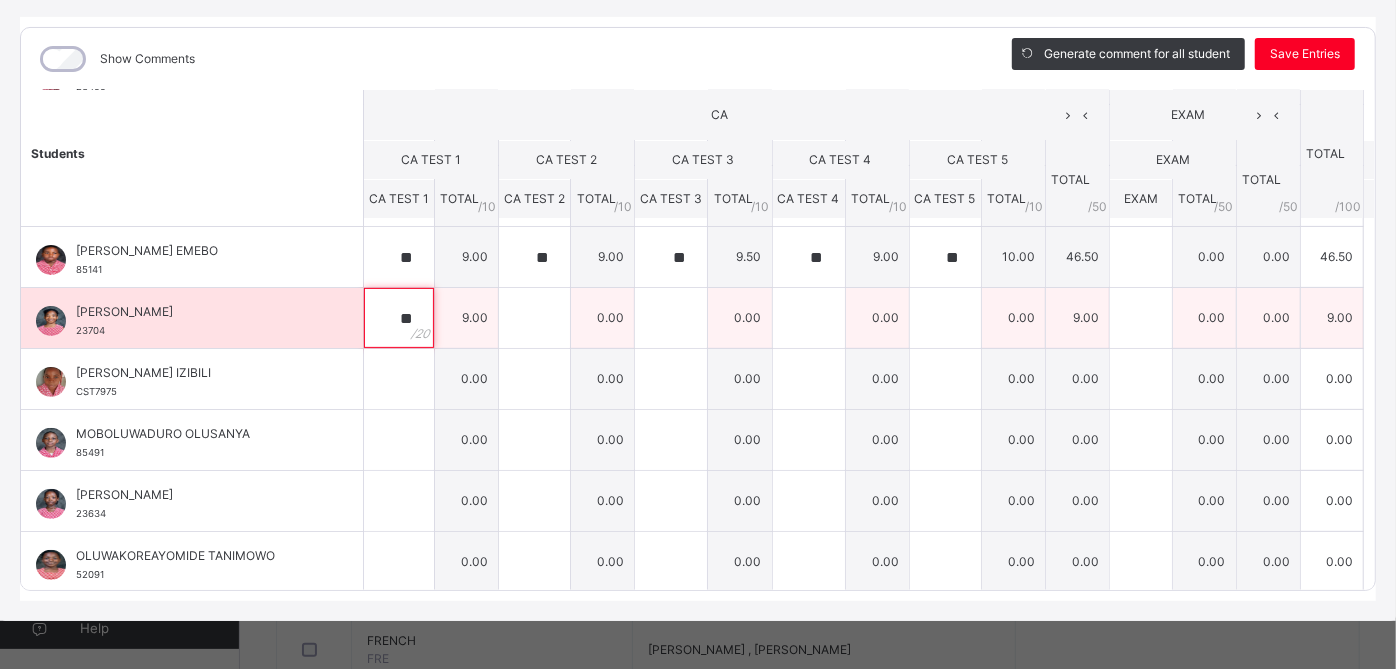 type on "**" 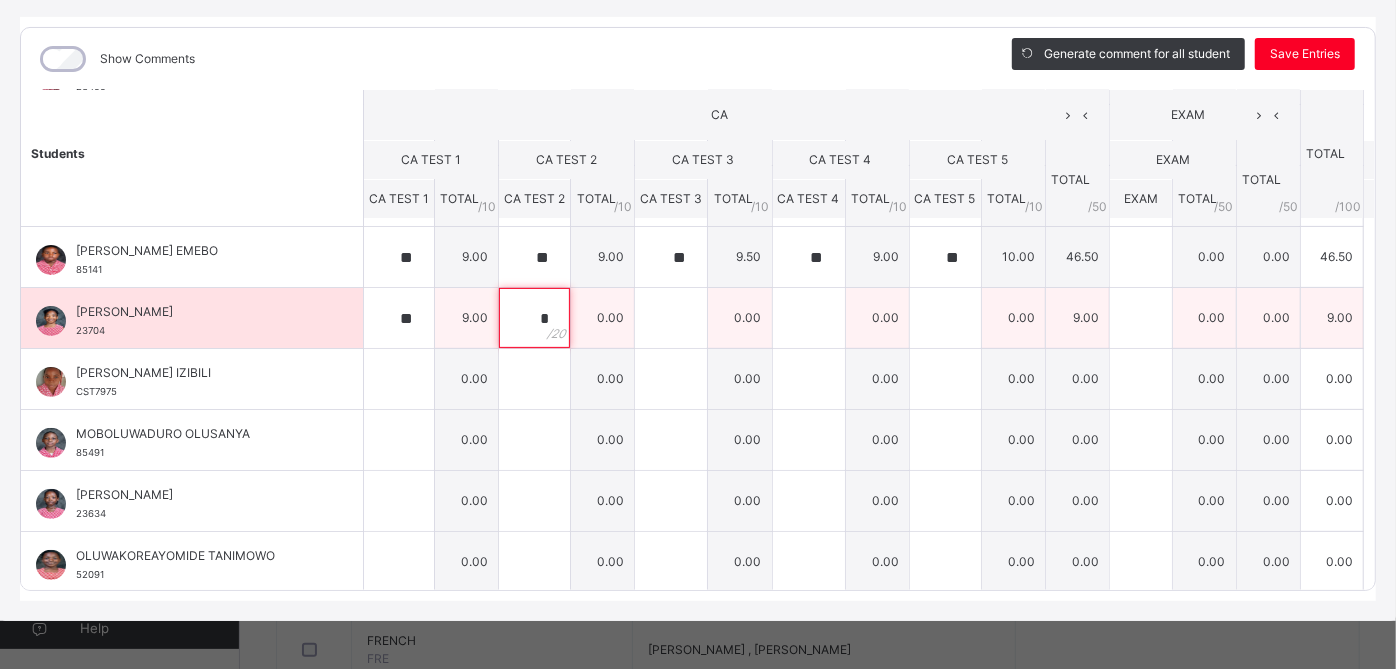 click on "*" at bounding box center [534, 318] 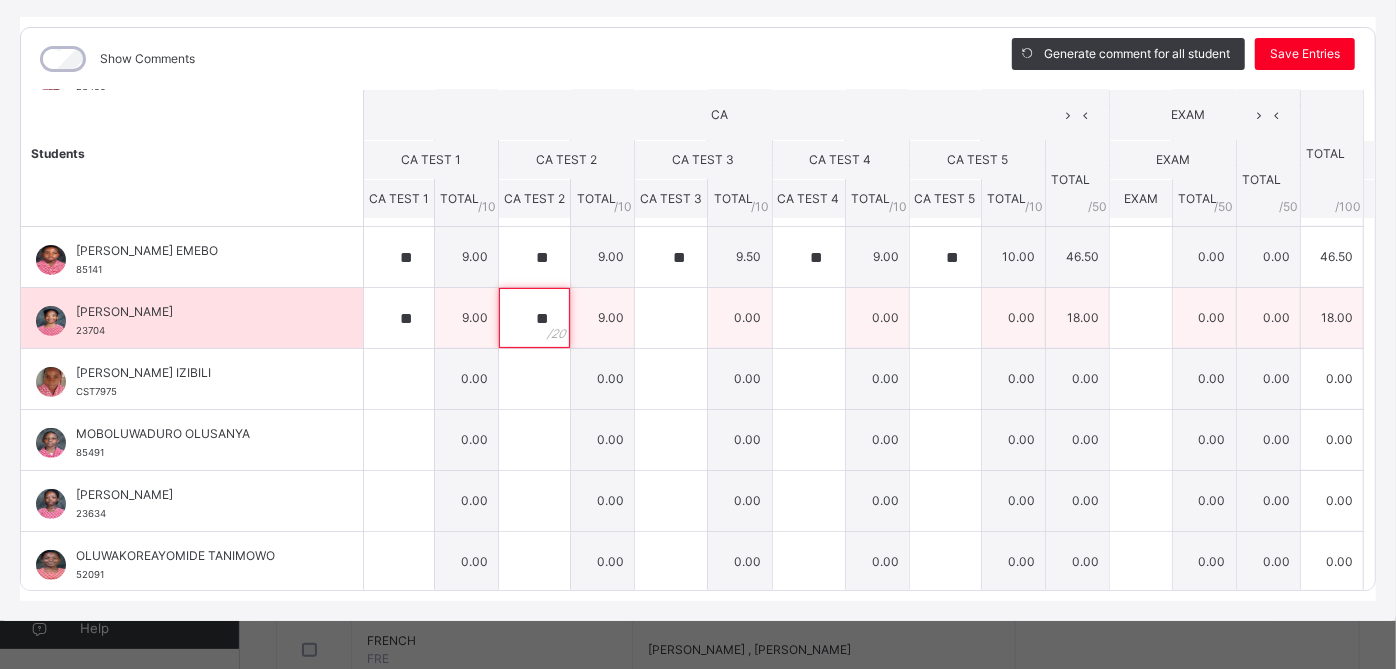 type on "**" 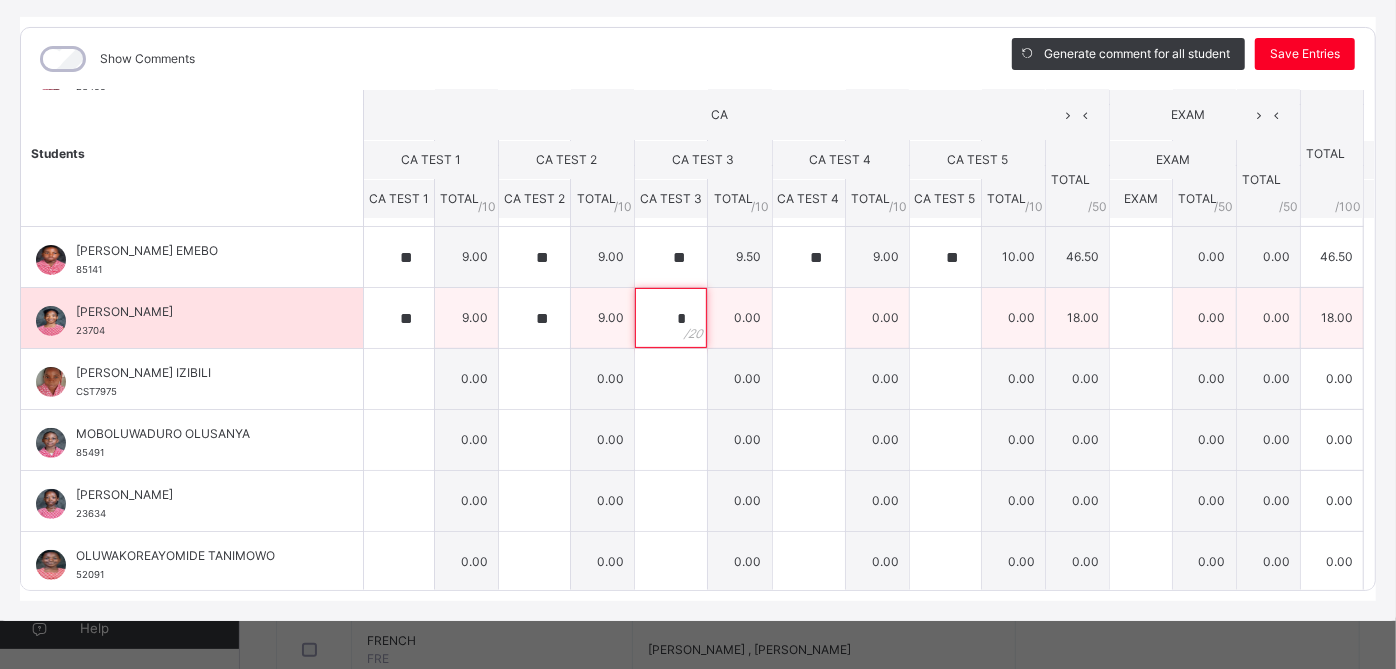 click on "*" at bounding box center [671, 318] 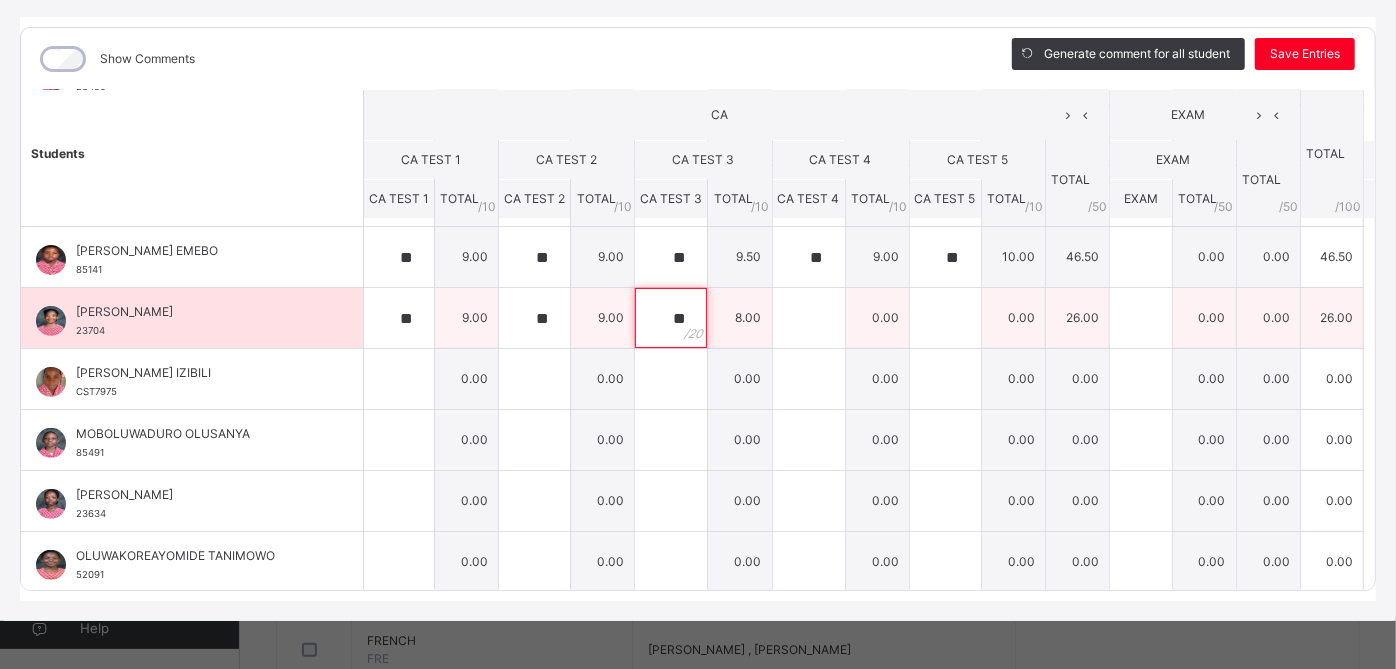type on "**" 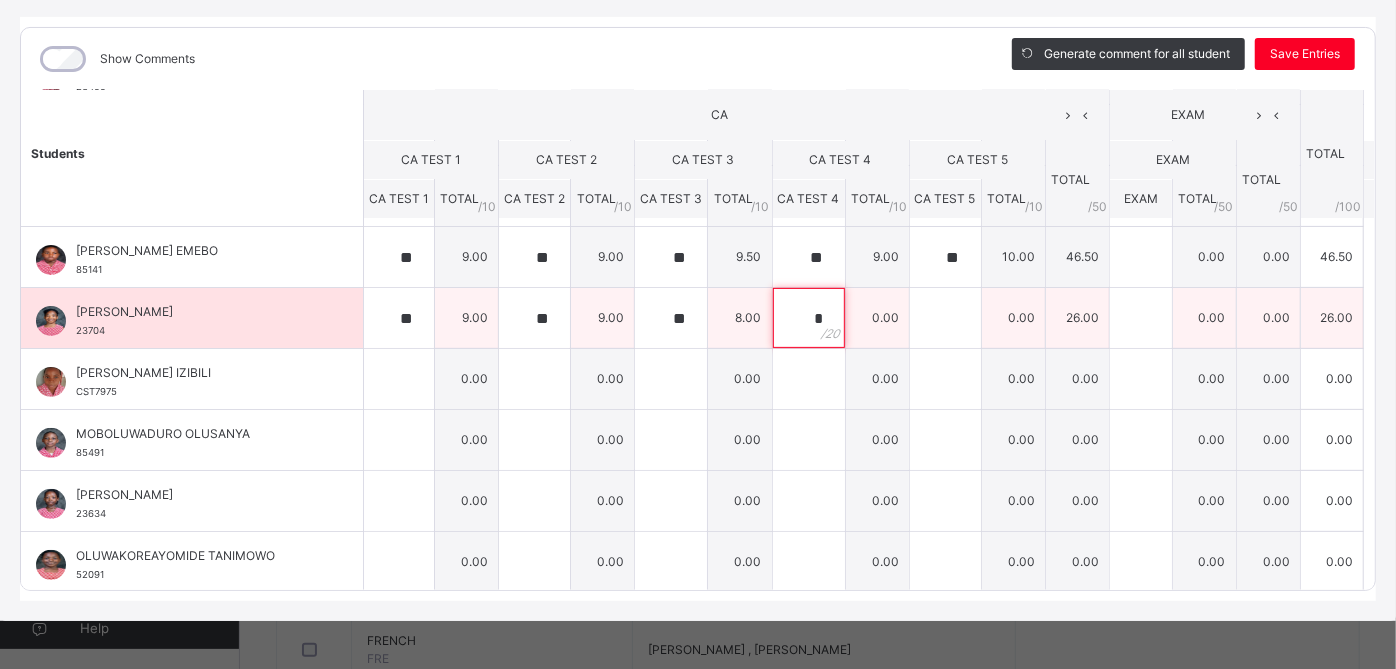 click on "*" at bounding box center (809, 318) 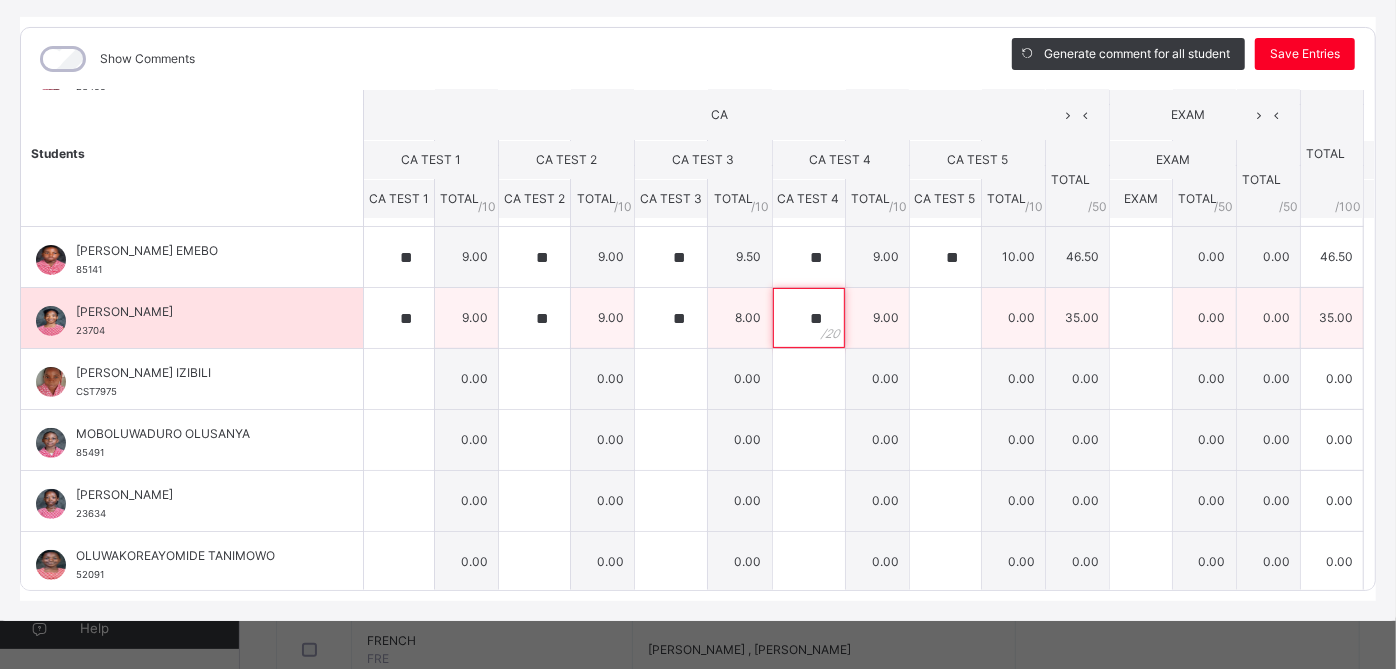type on "**" 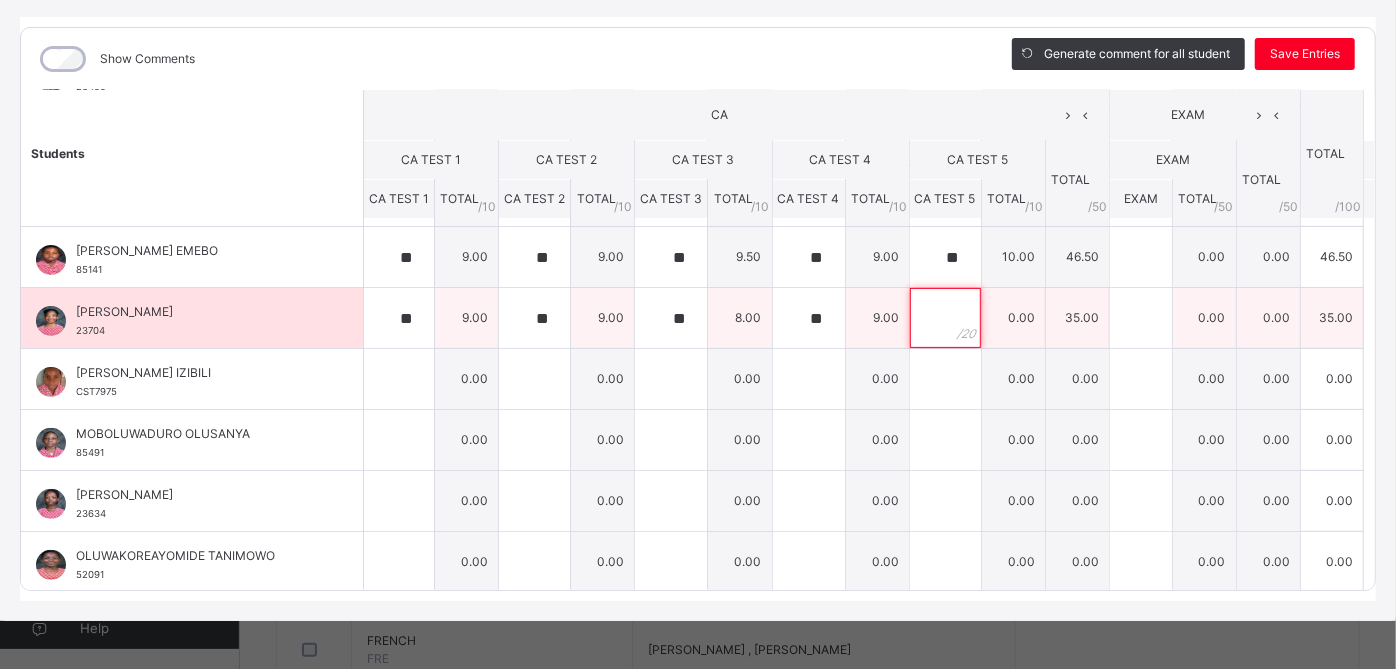 click at bounding box center [945, 318] 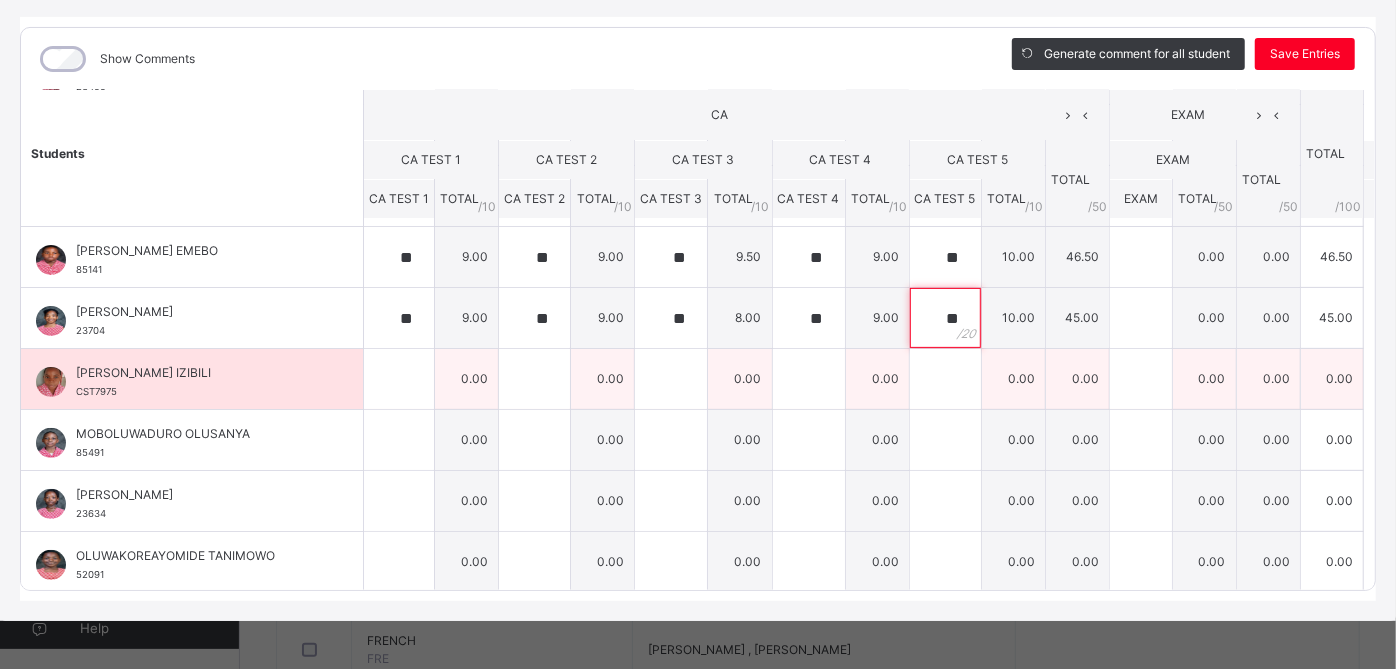 type 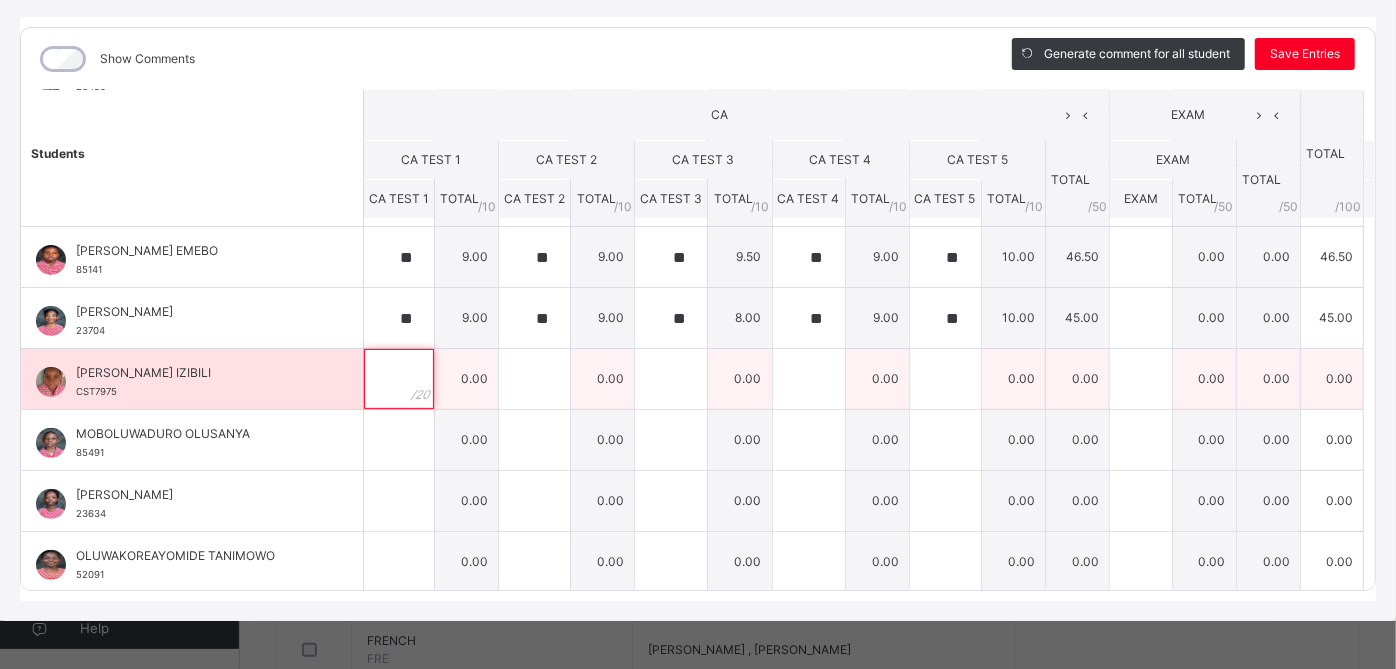 click at bounding box center (399, 379) 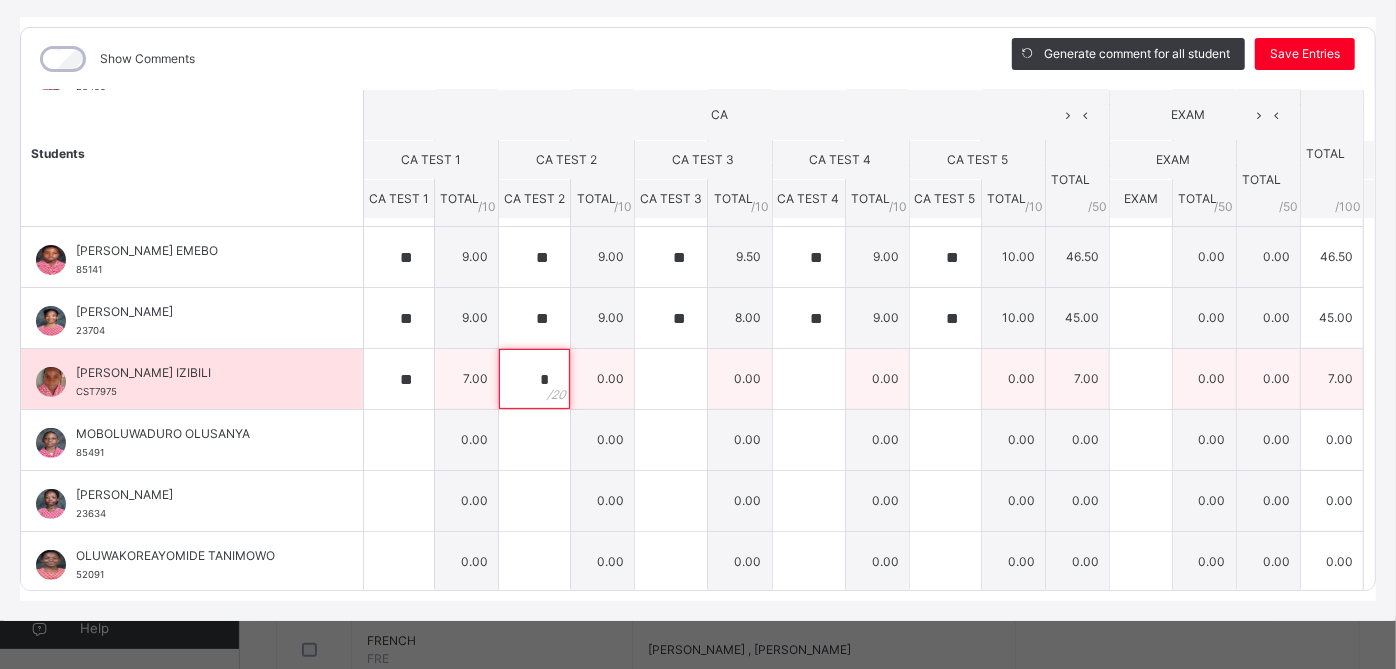 click on "*" at bounding box center (534, 379) 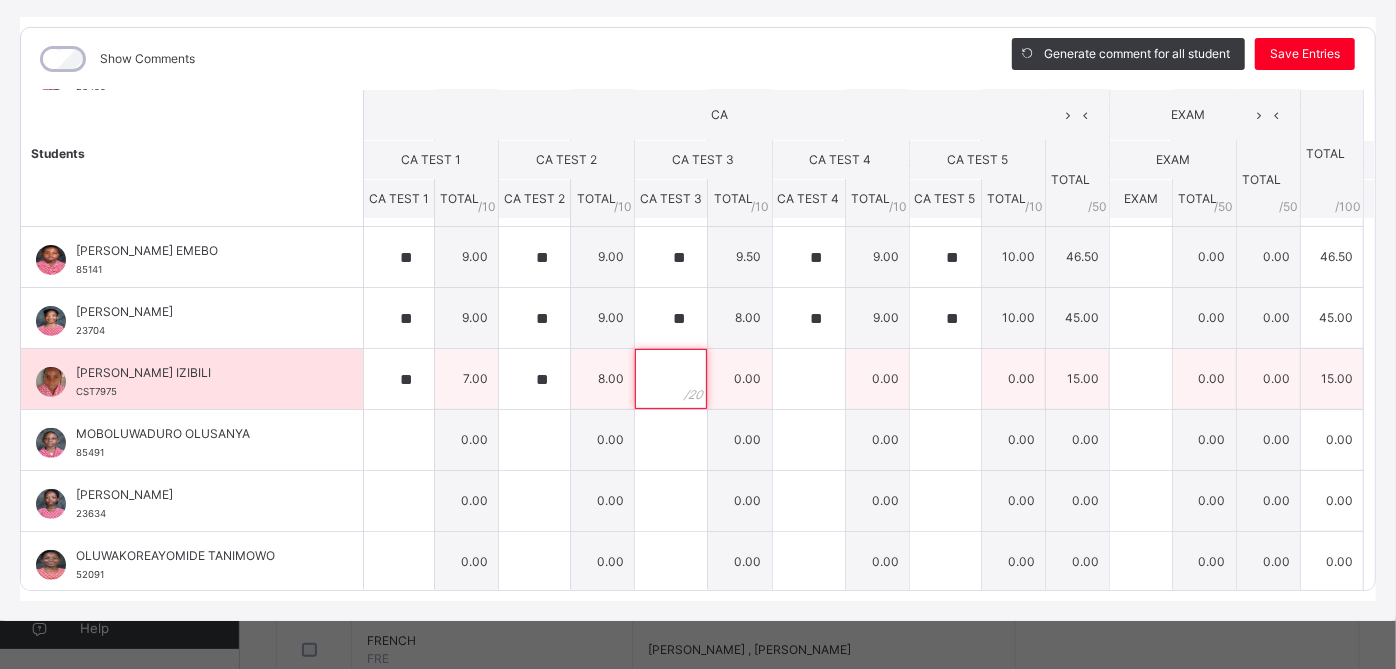 click at bounding box center (671, 379) 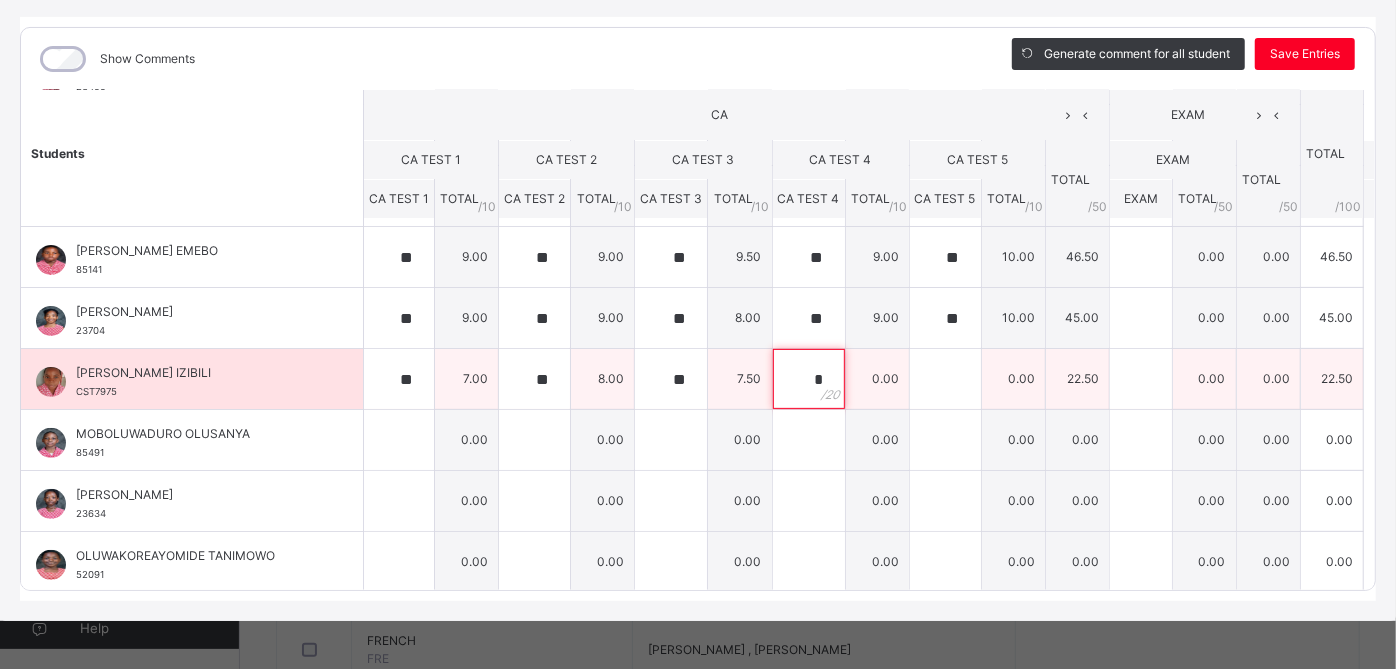 click on "*" at bounding box center (809, 379) 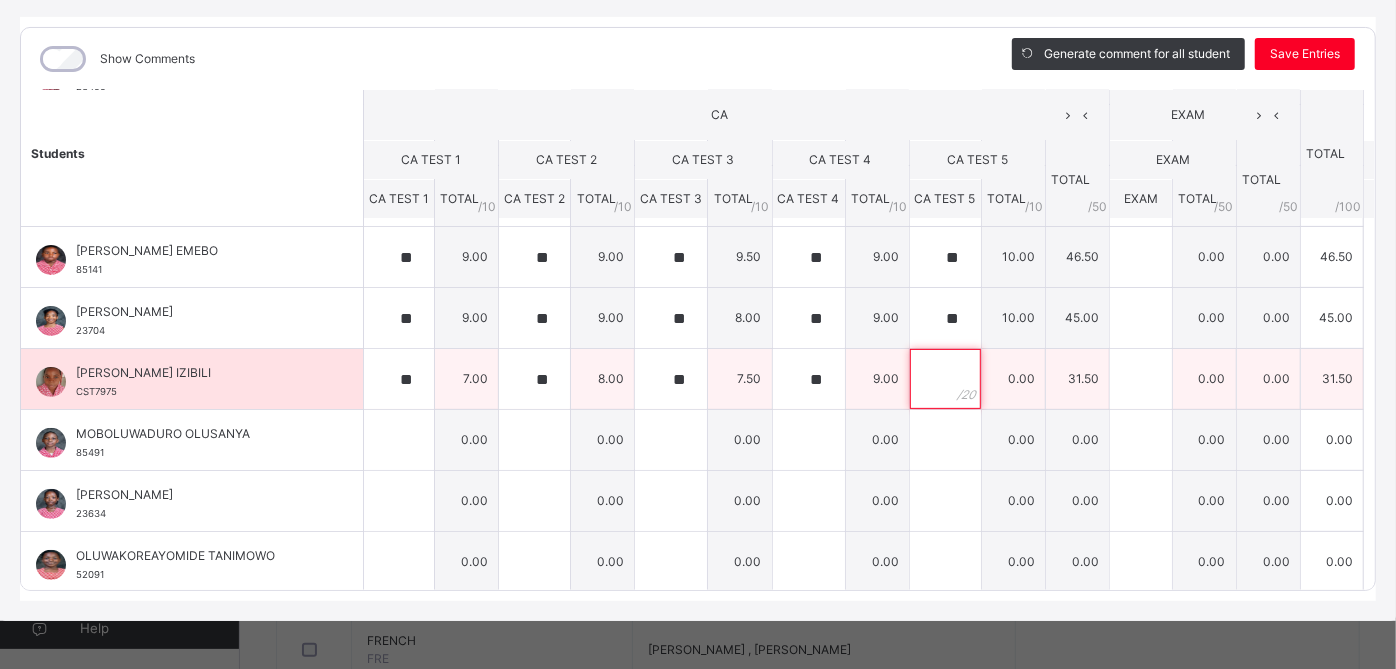 click at bounding box center (945, 379) 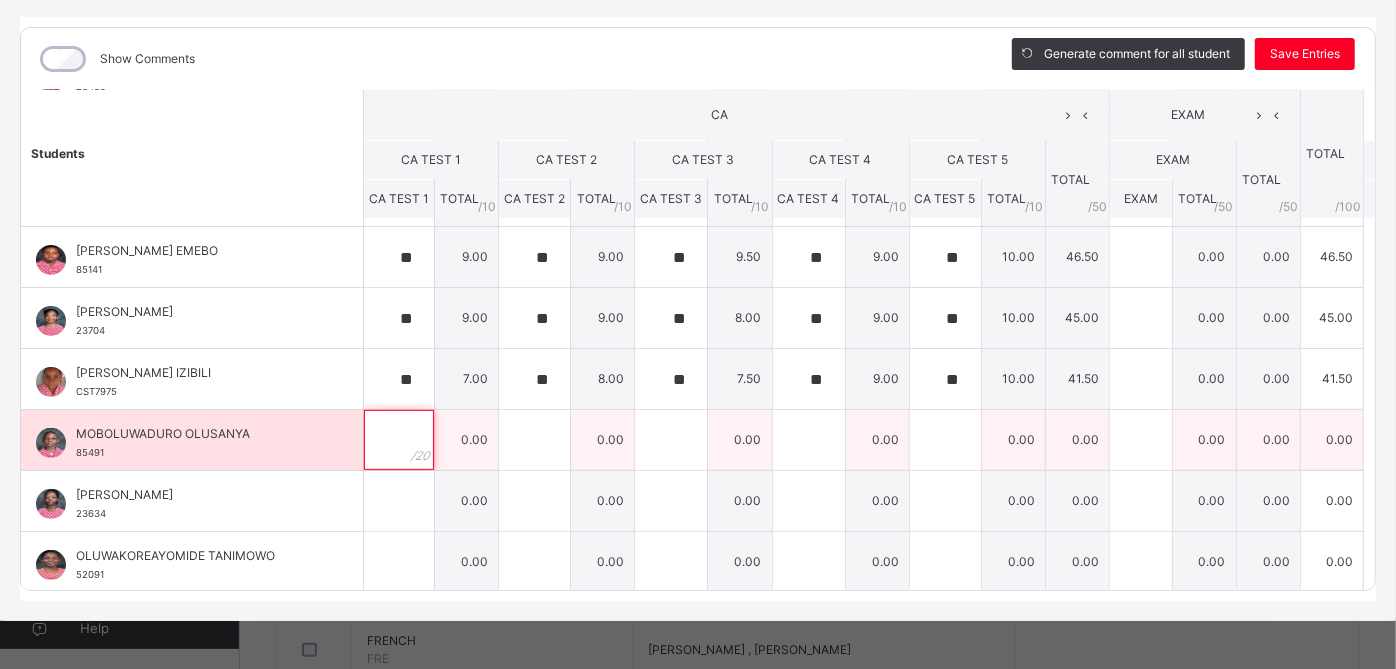 click at bounding box center (399, 440) 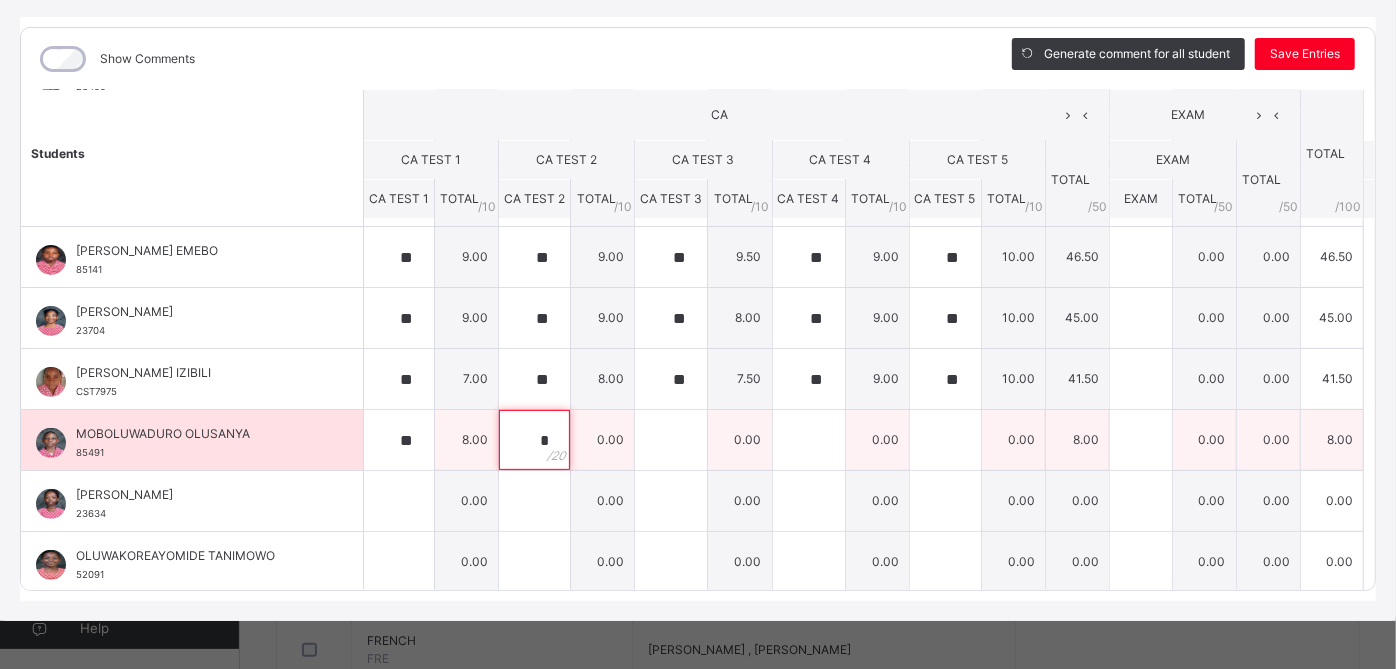 click on "*" at bounding box center [534, 440] 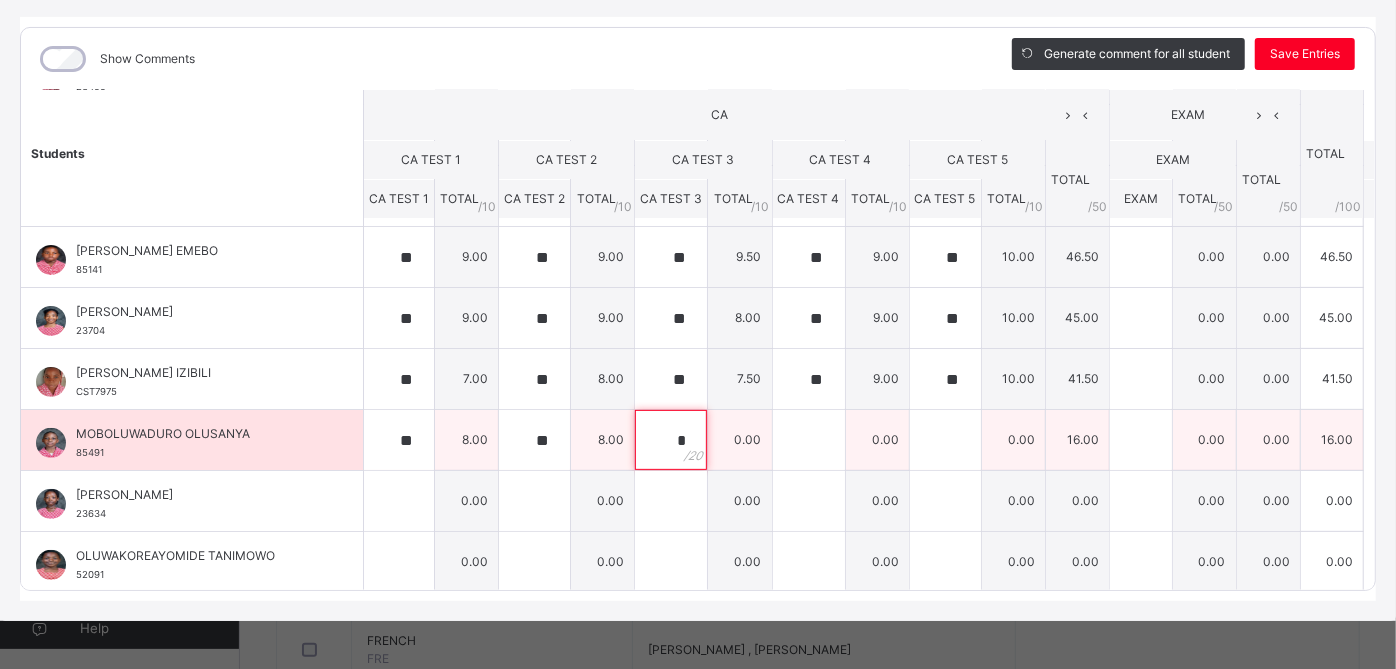 click on "*" at bounding box center (671, 440) 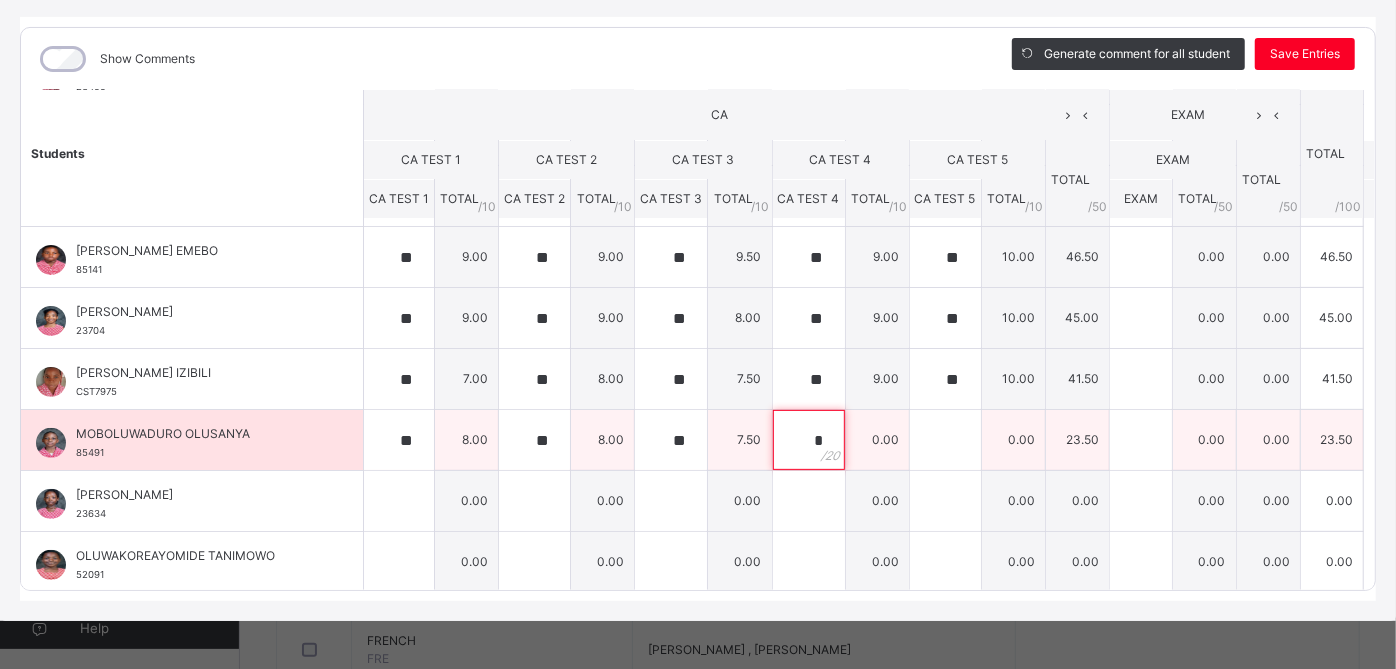 click on "*" at bounding box center (809, 440) 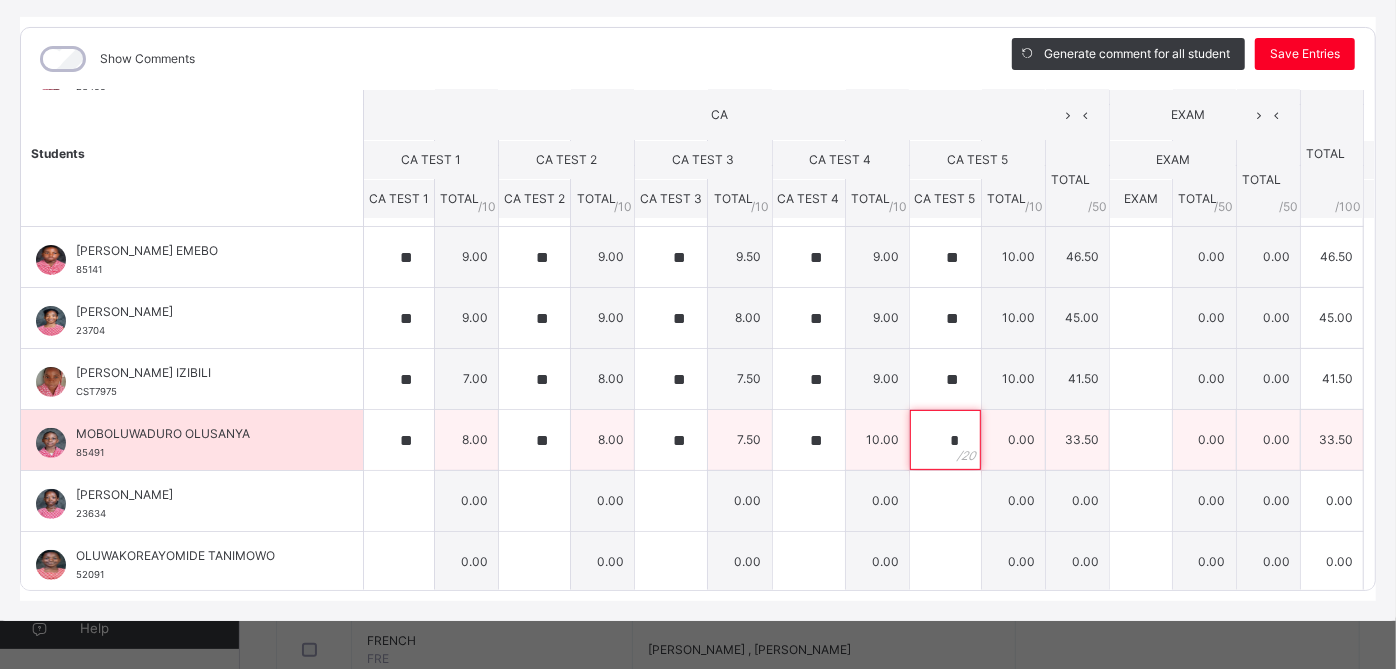 click on "*" at bounding box center (945, 440) 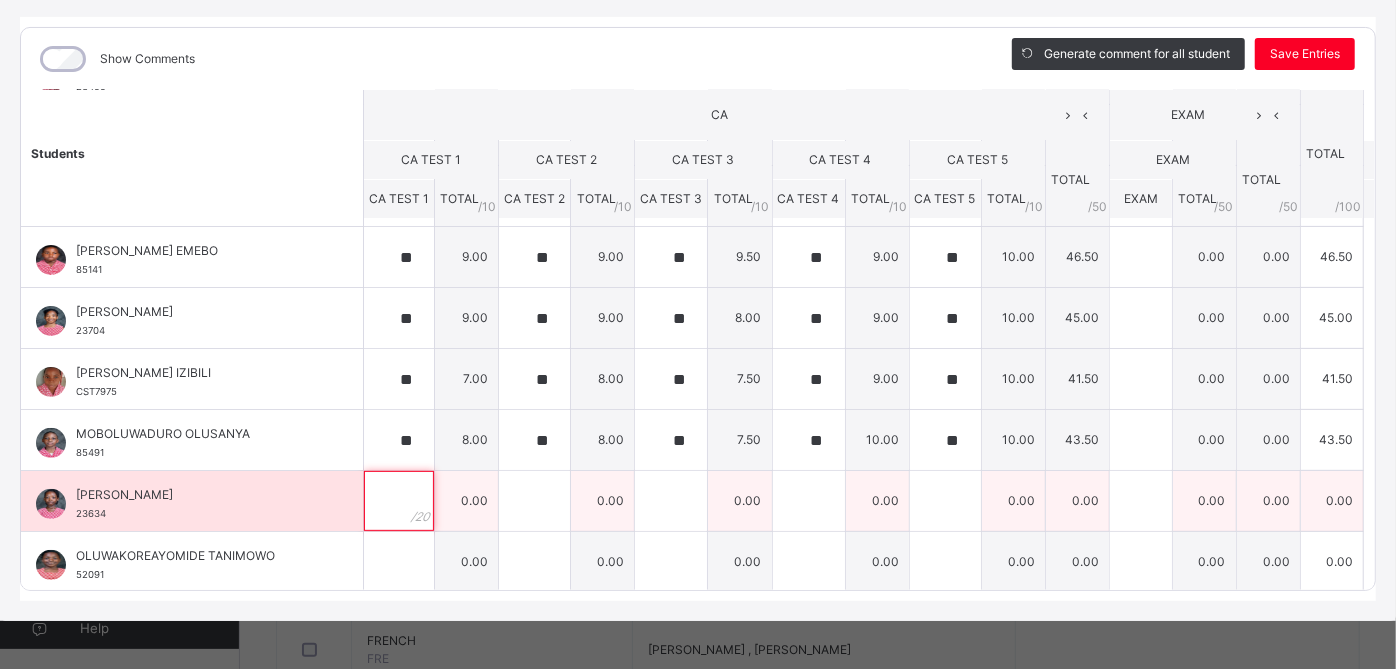 click at bounding box center [399, 501] 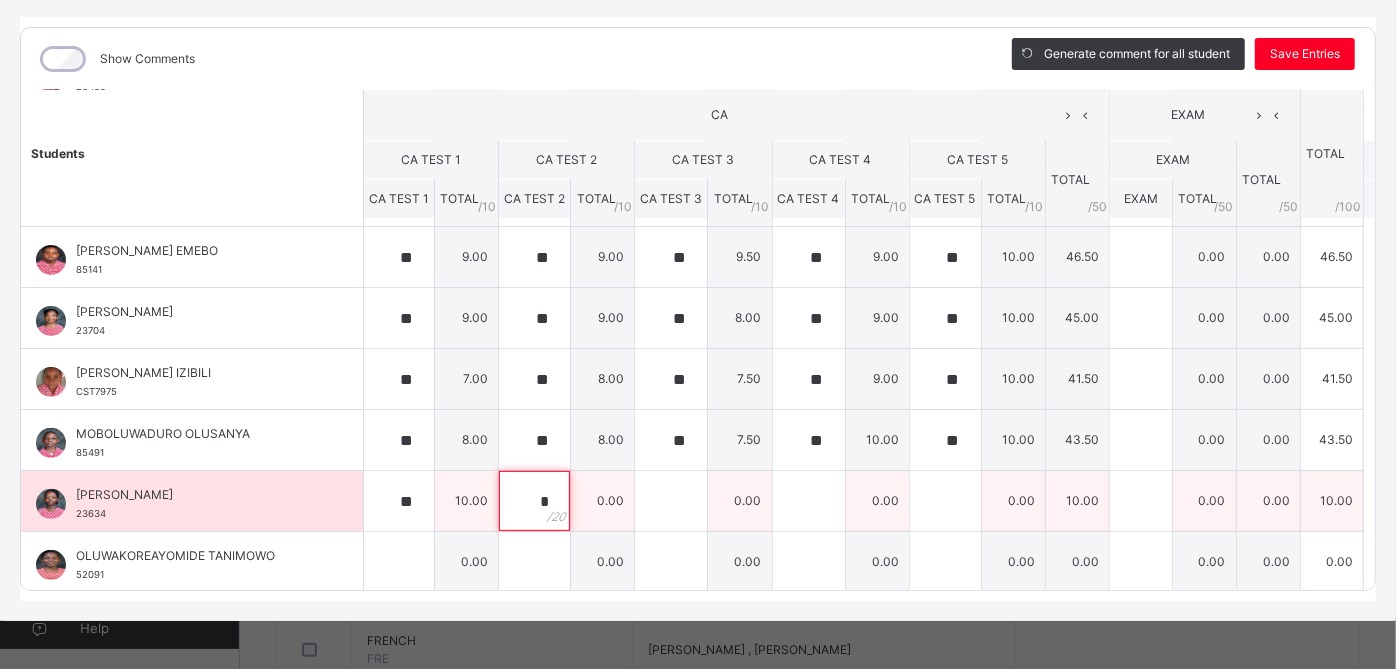 click on "*" at bounding box center [534, 501] 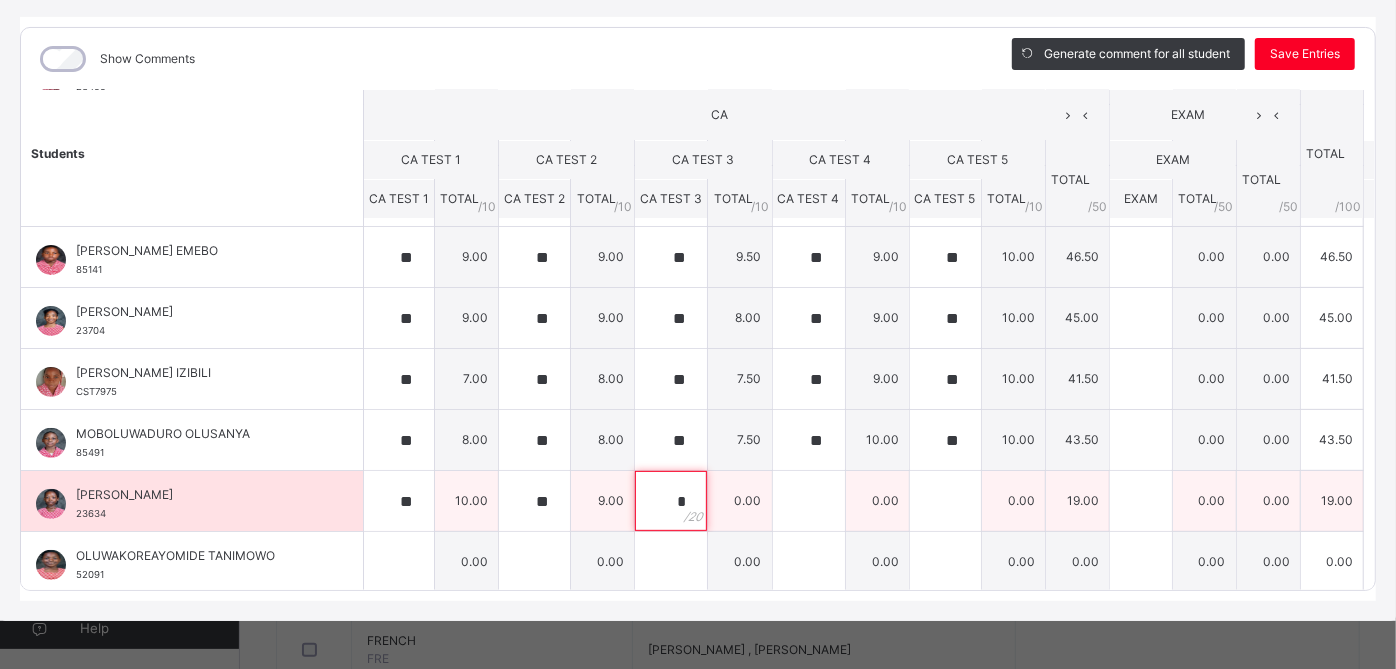click on "*" at bounding box center (671, 501) 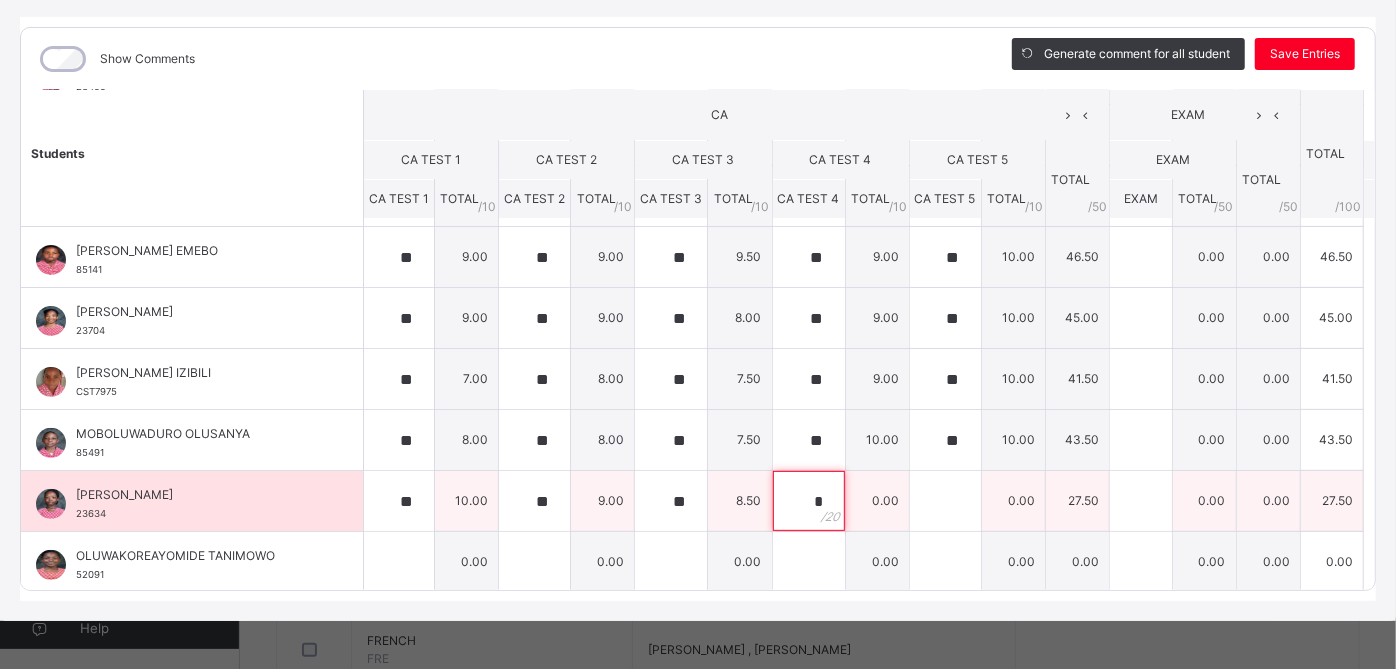 click on "*" at bounding box center [809, 501] 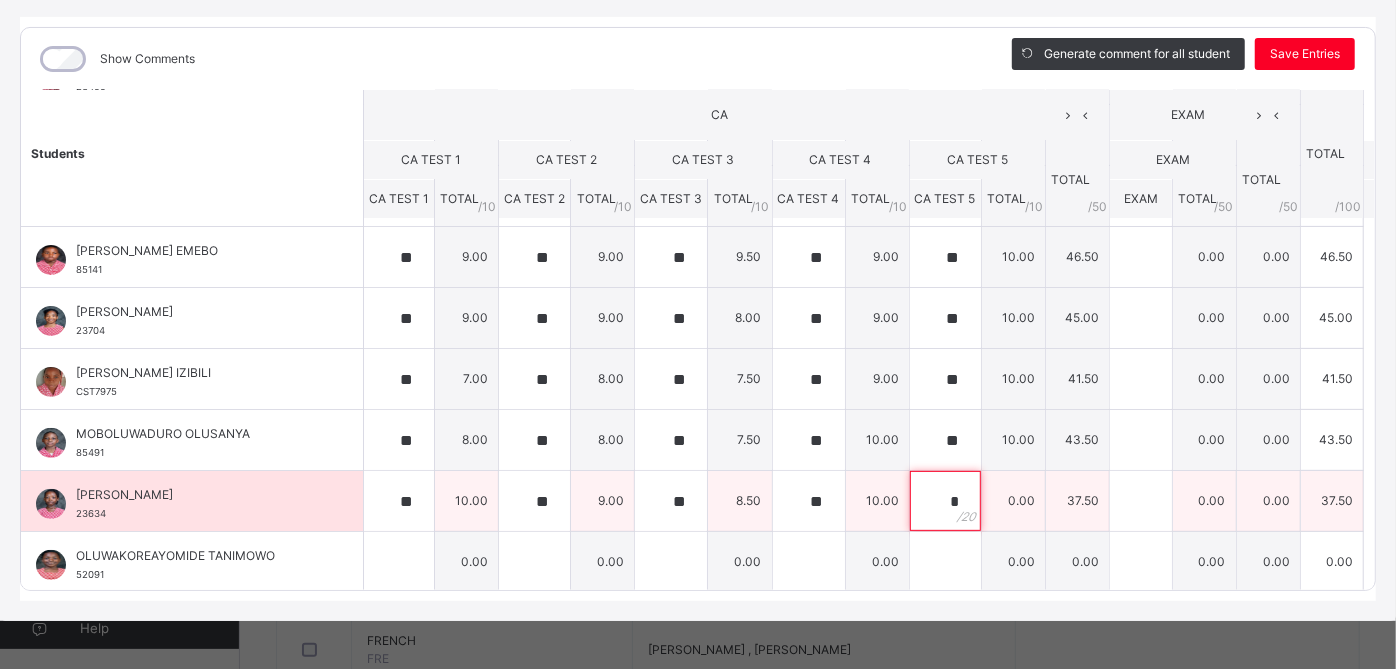 click on "*" at bounding box center (945, 501) 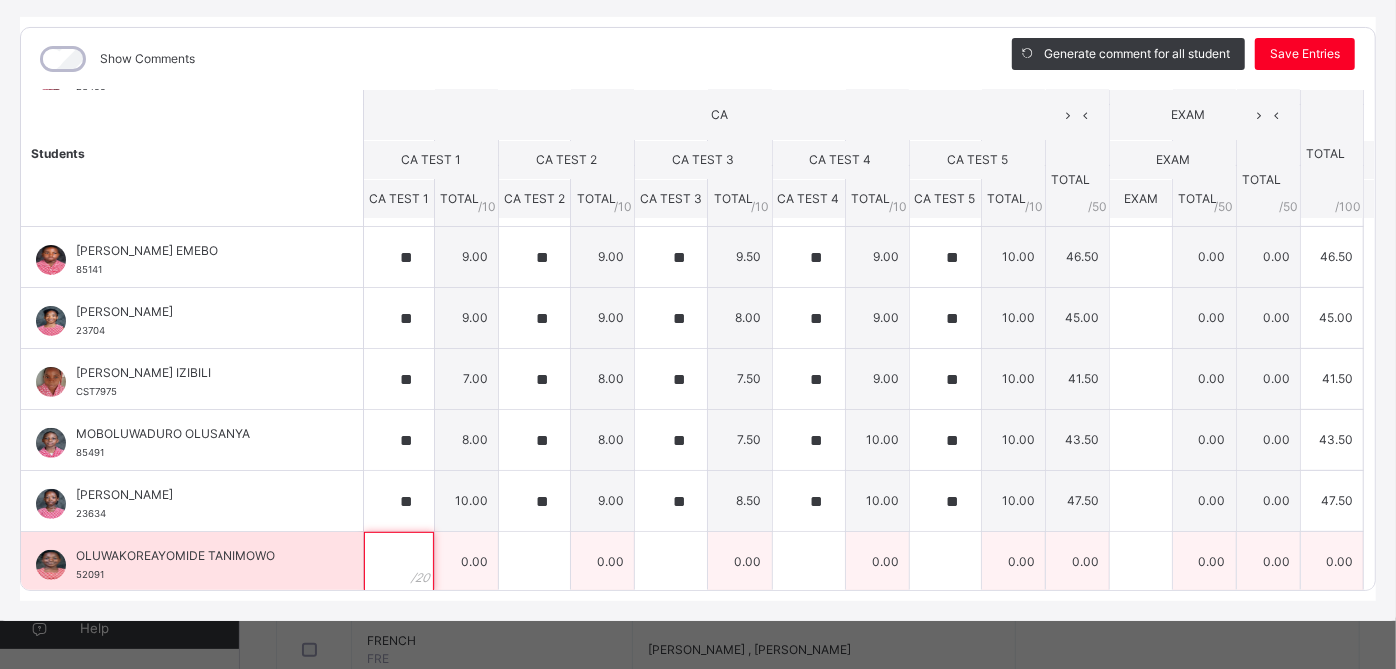 click at bounding box center (399, 562) 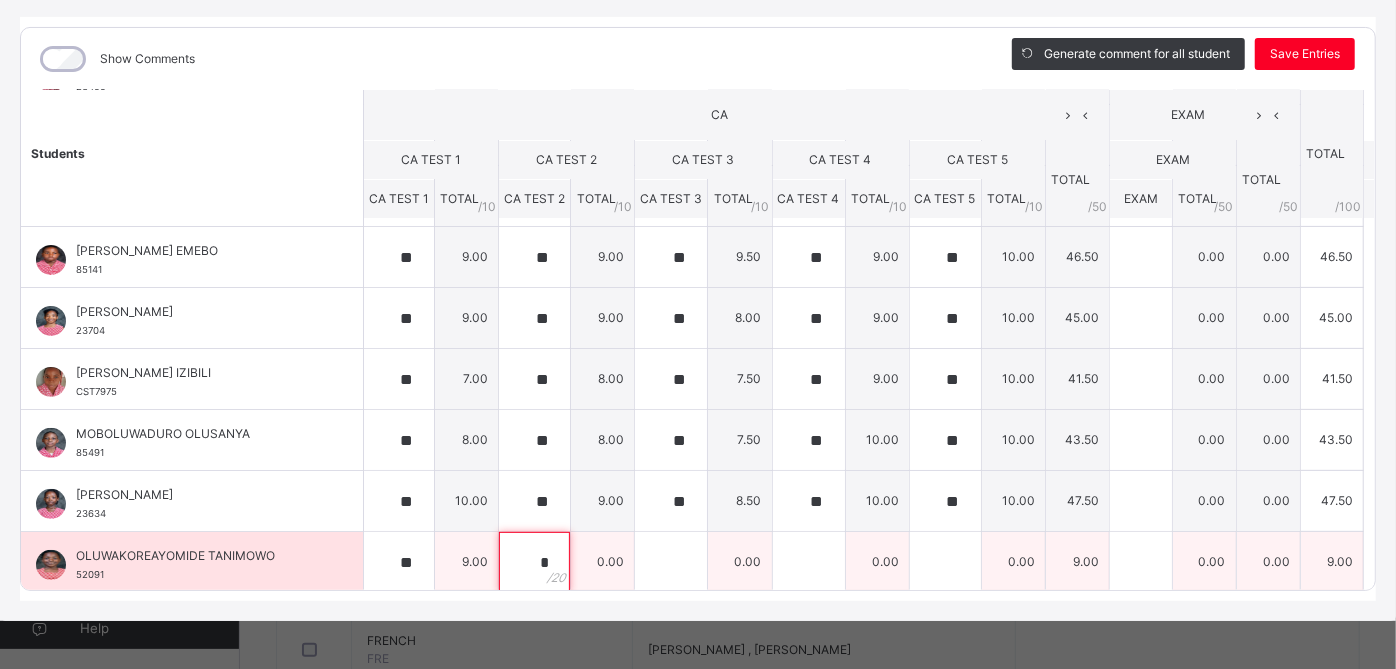 click on "*" at bounding box center [534, 562] 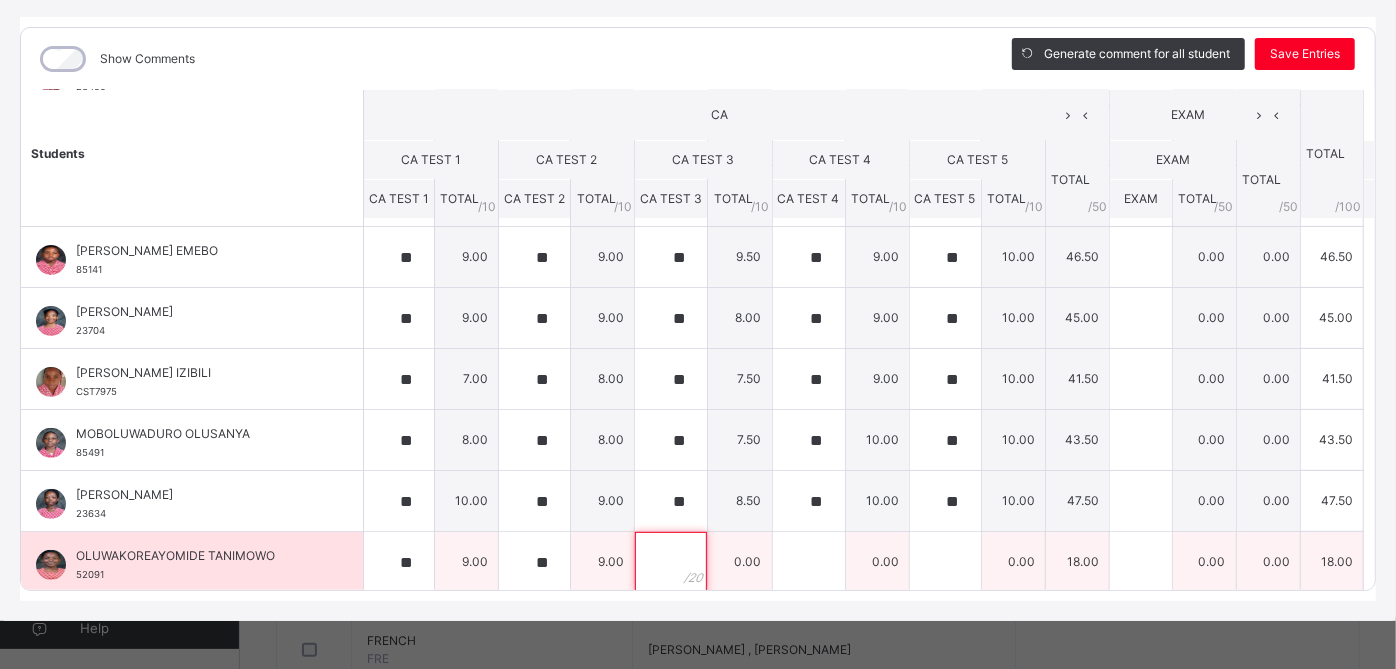 click at bounding box center (671, 562) 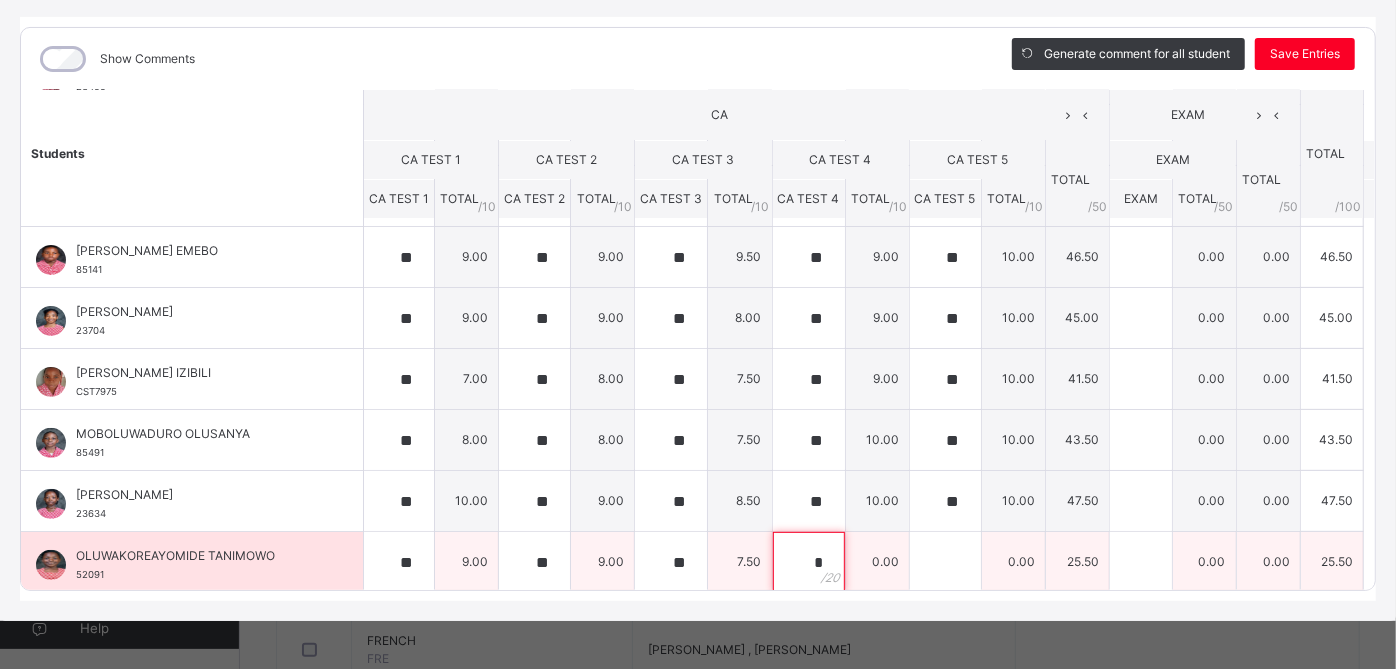 click on "*" at bounding box center (809, 562) 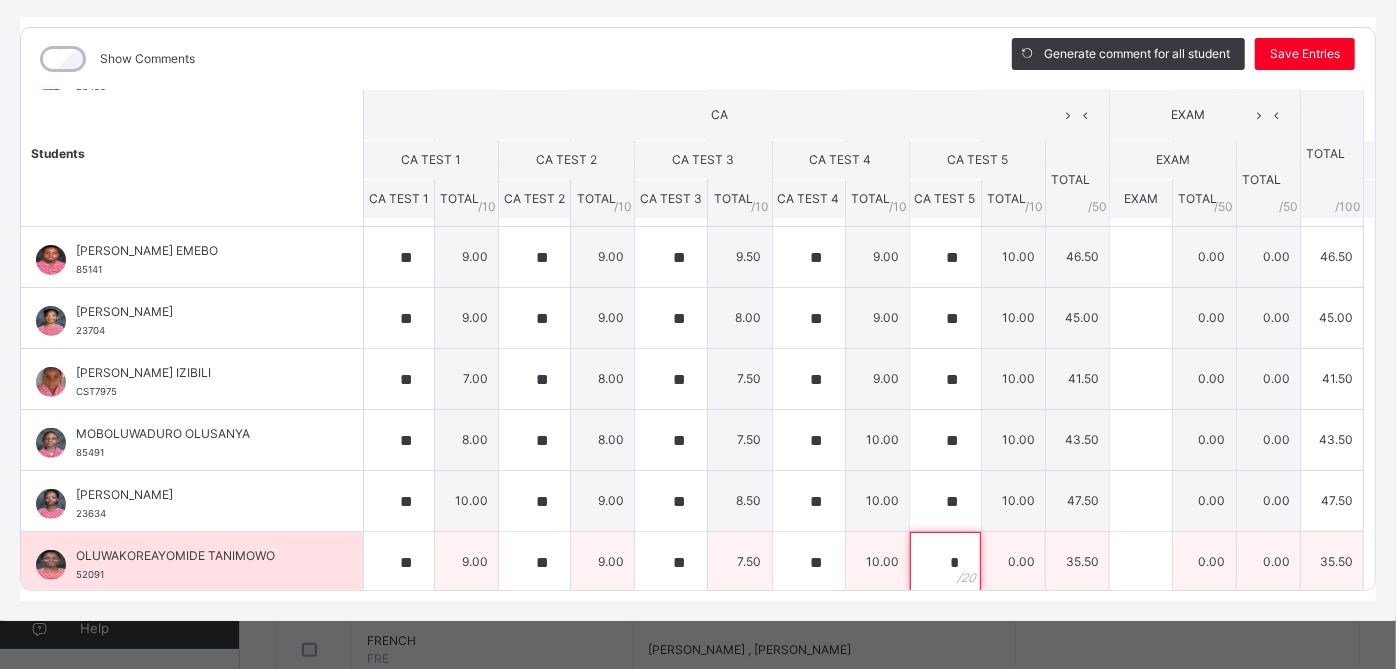 click on "*" at bounding box center (945, 562) 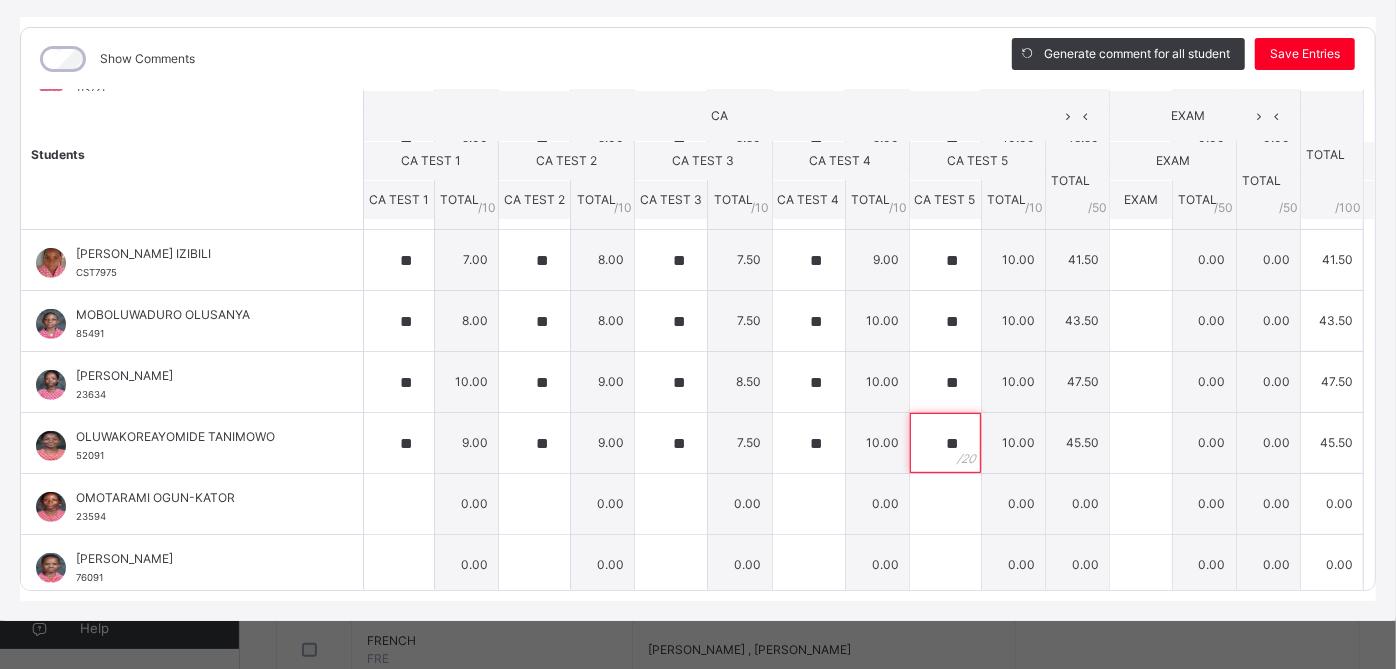 scroll, scrollTop: 418, scrollLeft: 0, axis: vertical 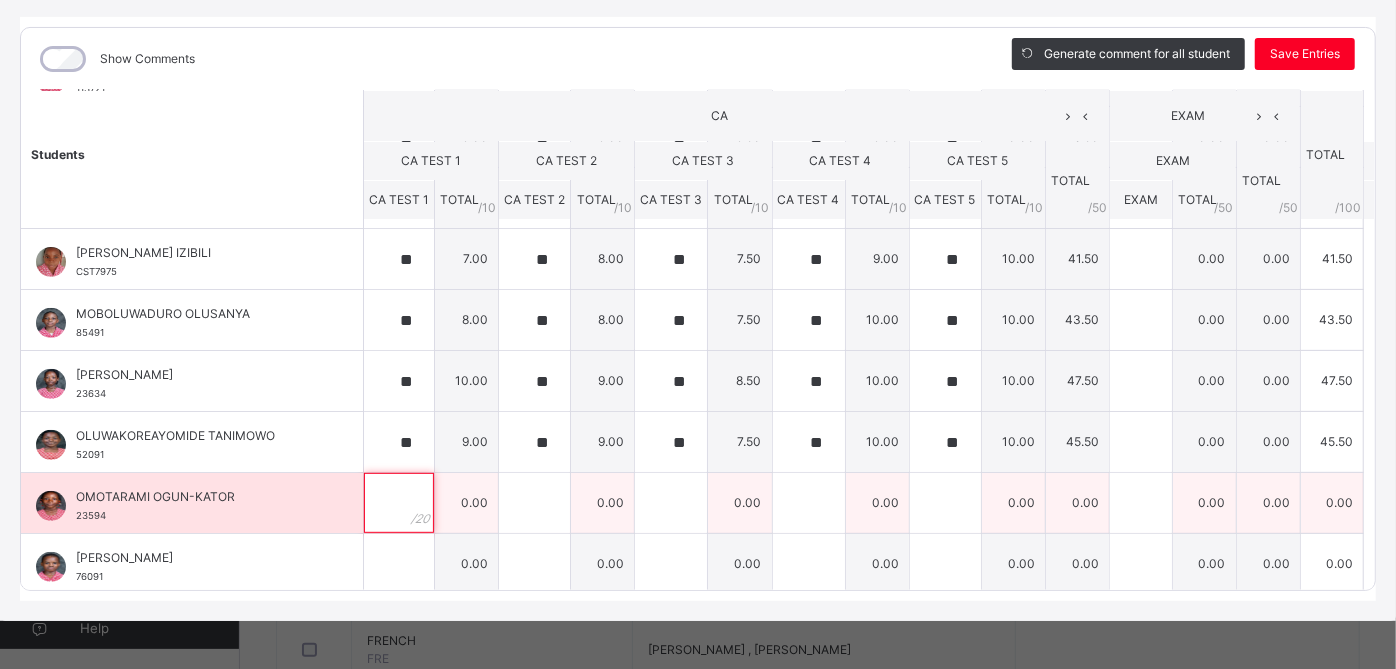 click at bounding box center [399, 503] 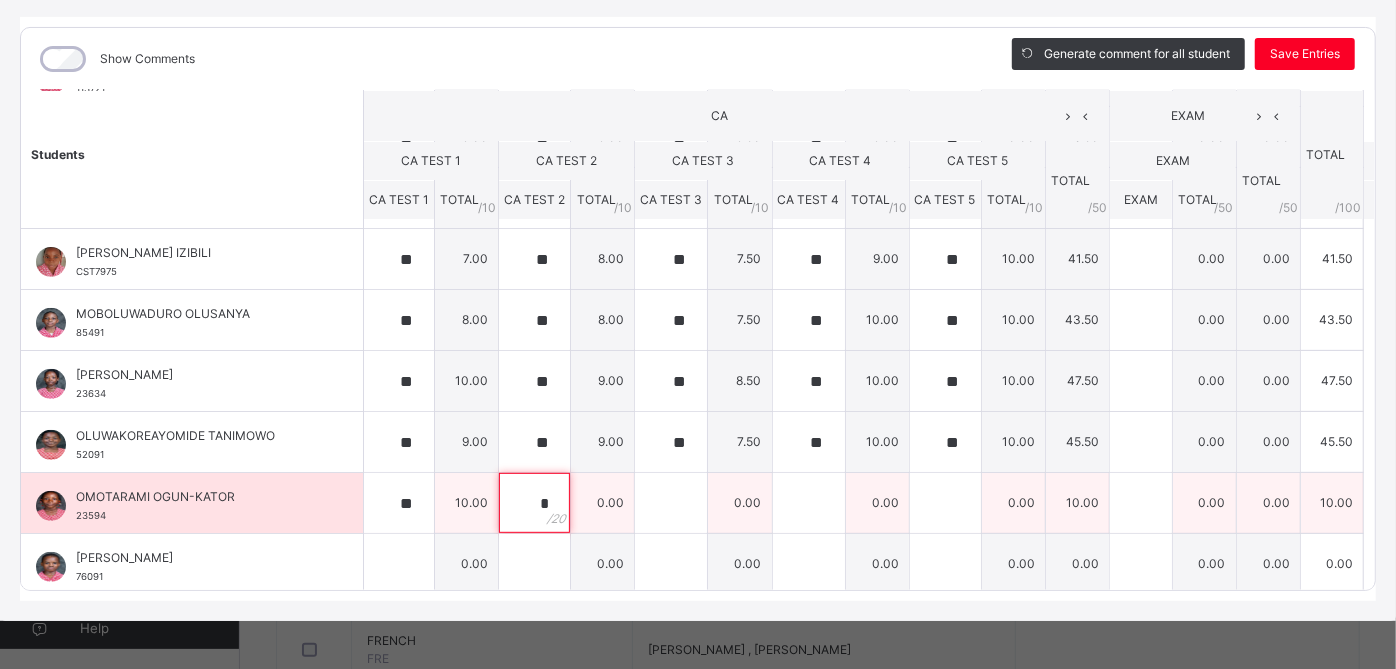 click on "*" at bounding box center [534, 503] 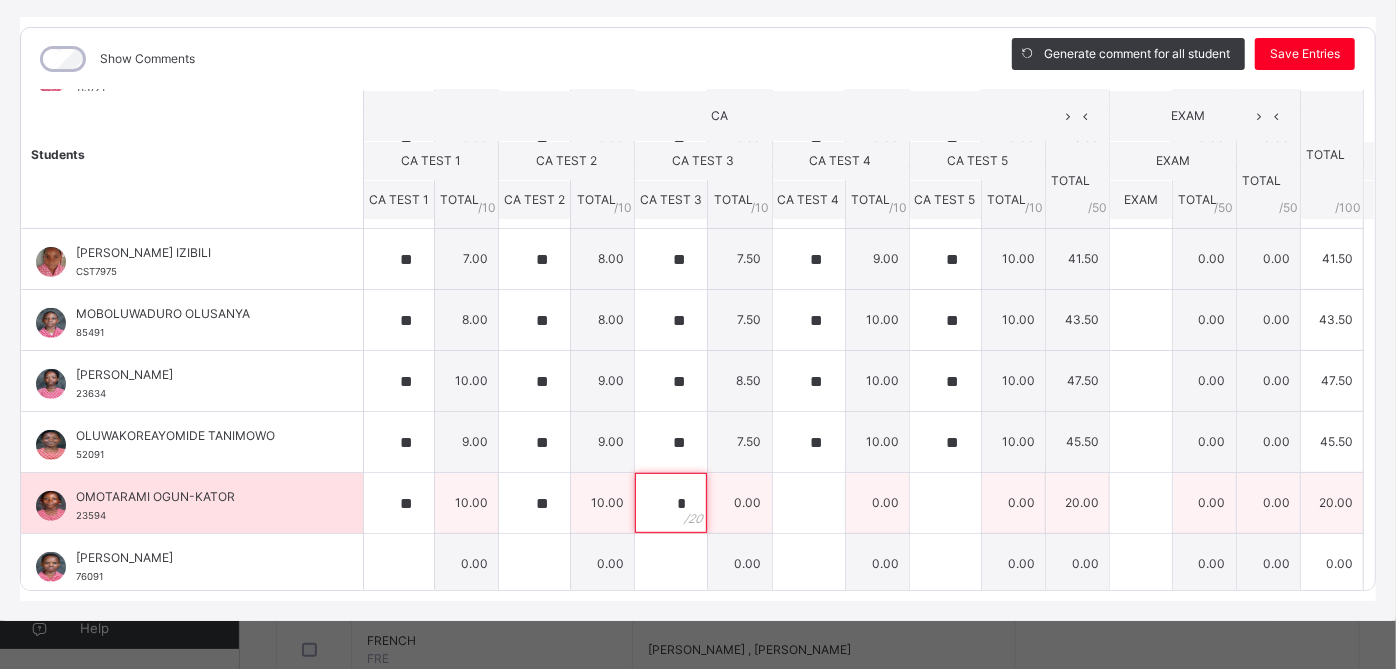 click on "*" at bounding box center [671, 503] 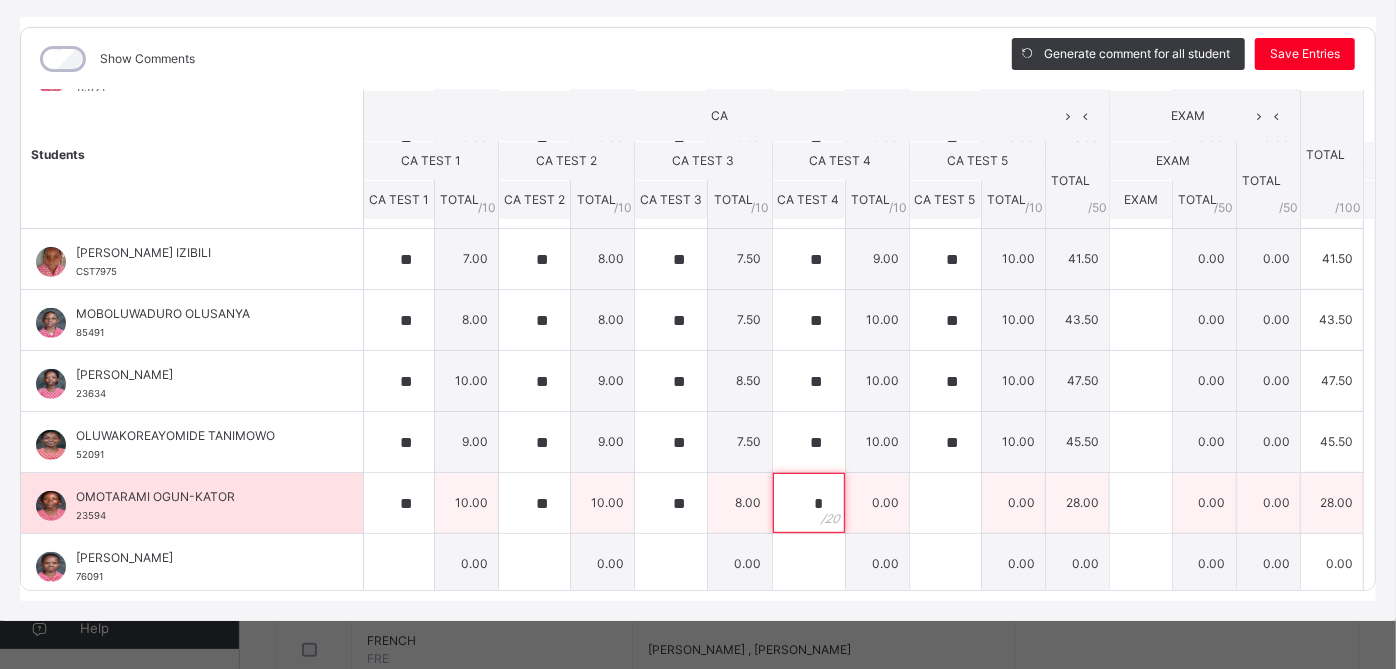click on "*" at bounding box center (809, 503) 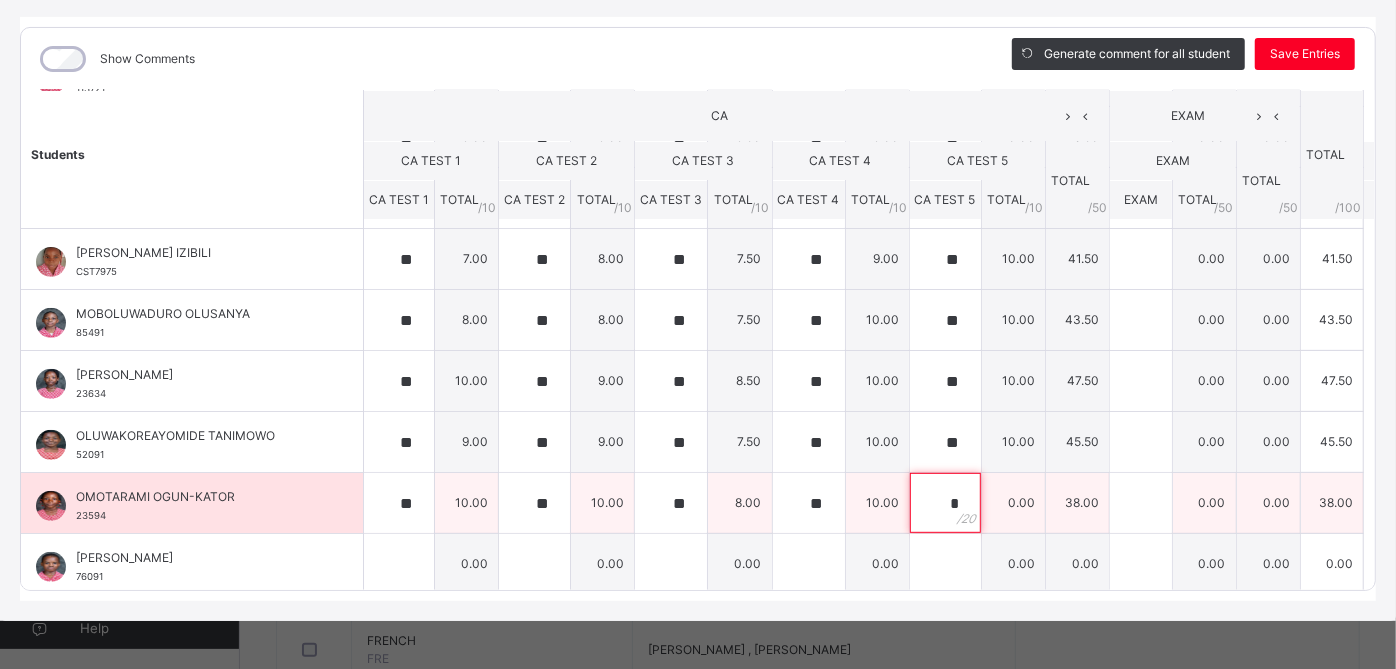 click on "*" at bounding box center [945, 503] 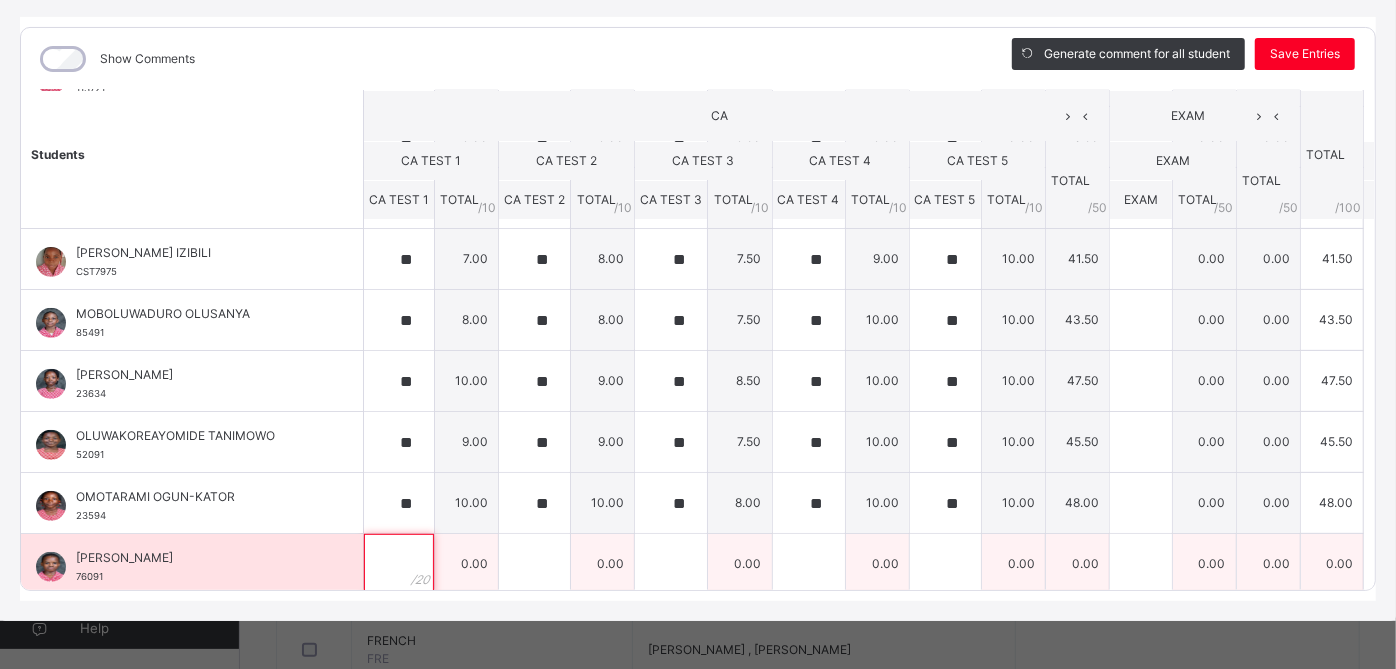 click at bounding box center (399, 564) 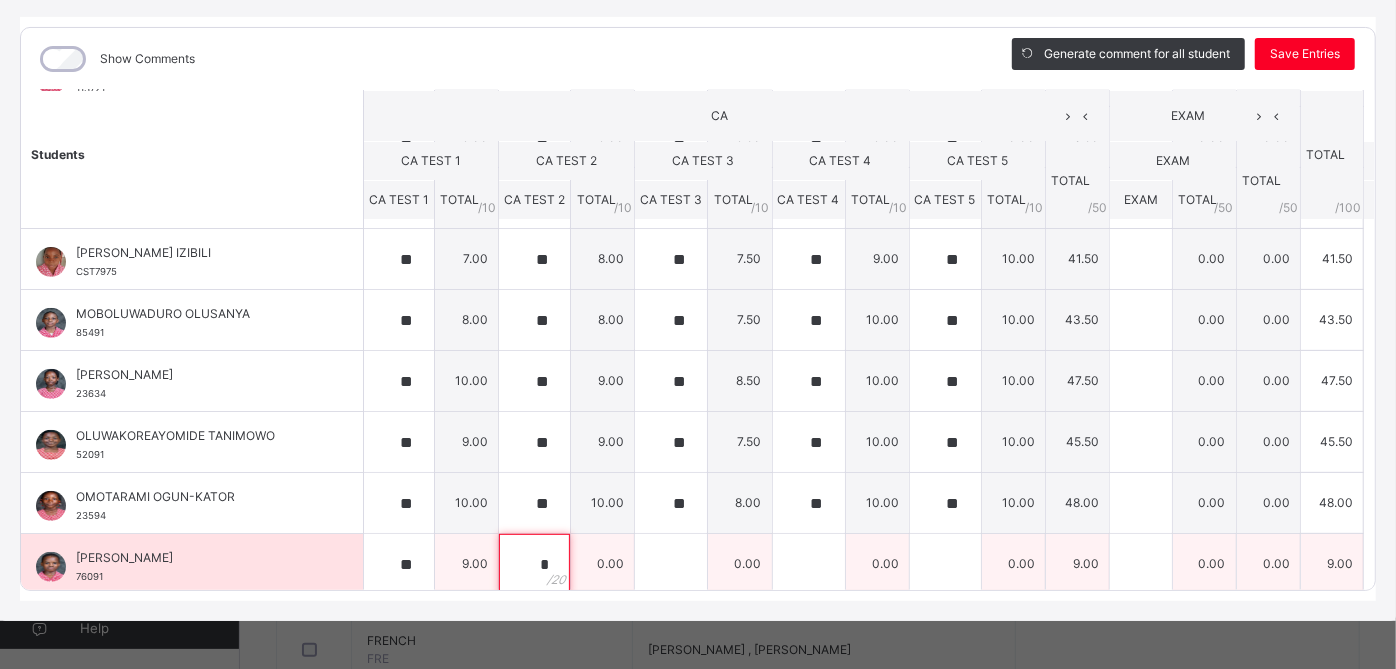 click on "*" at bounding box center (534, 564) 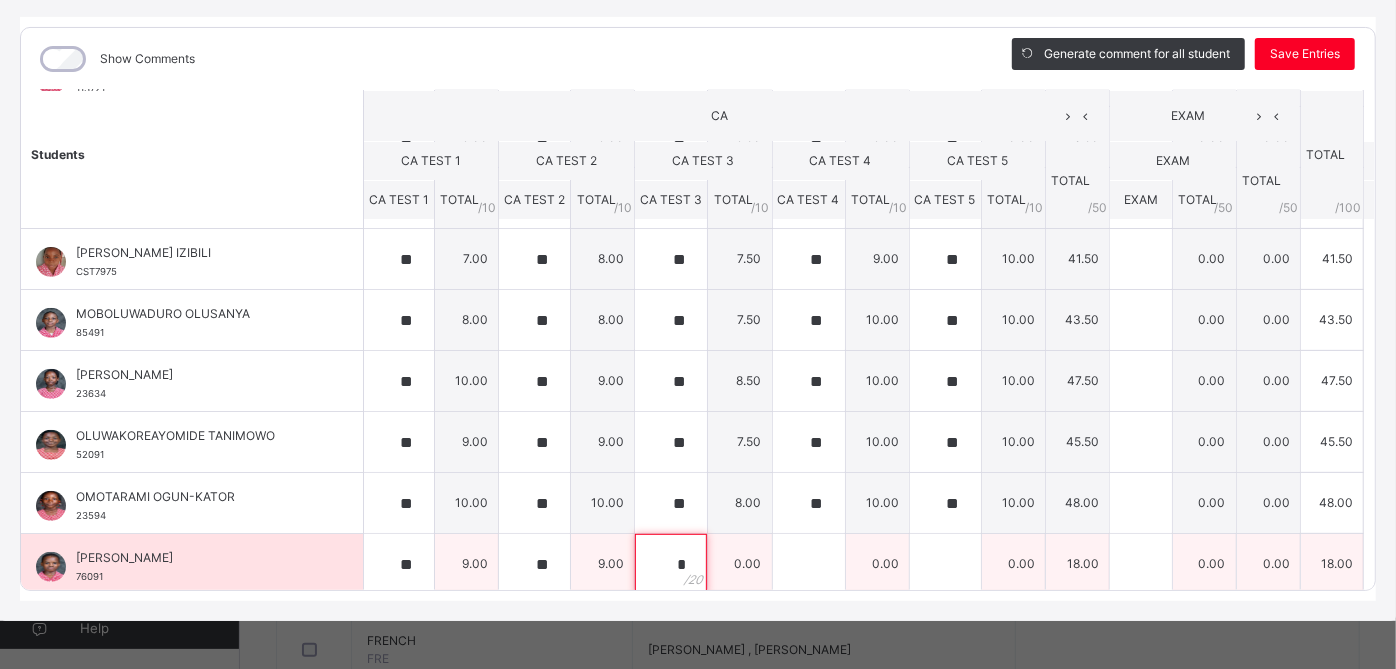 click on "*" at bounding box center [671, 564] 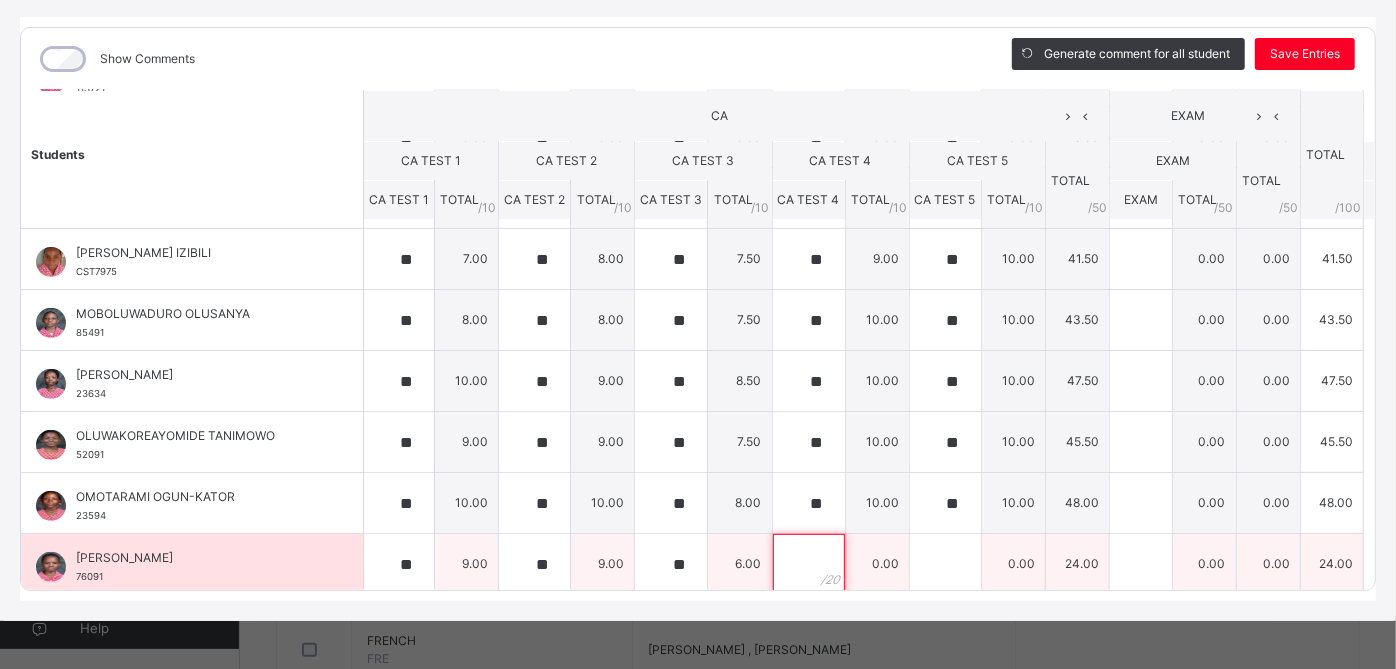 click at bounding box center (809, 564) 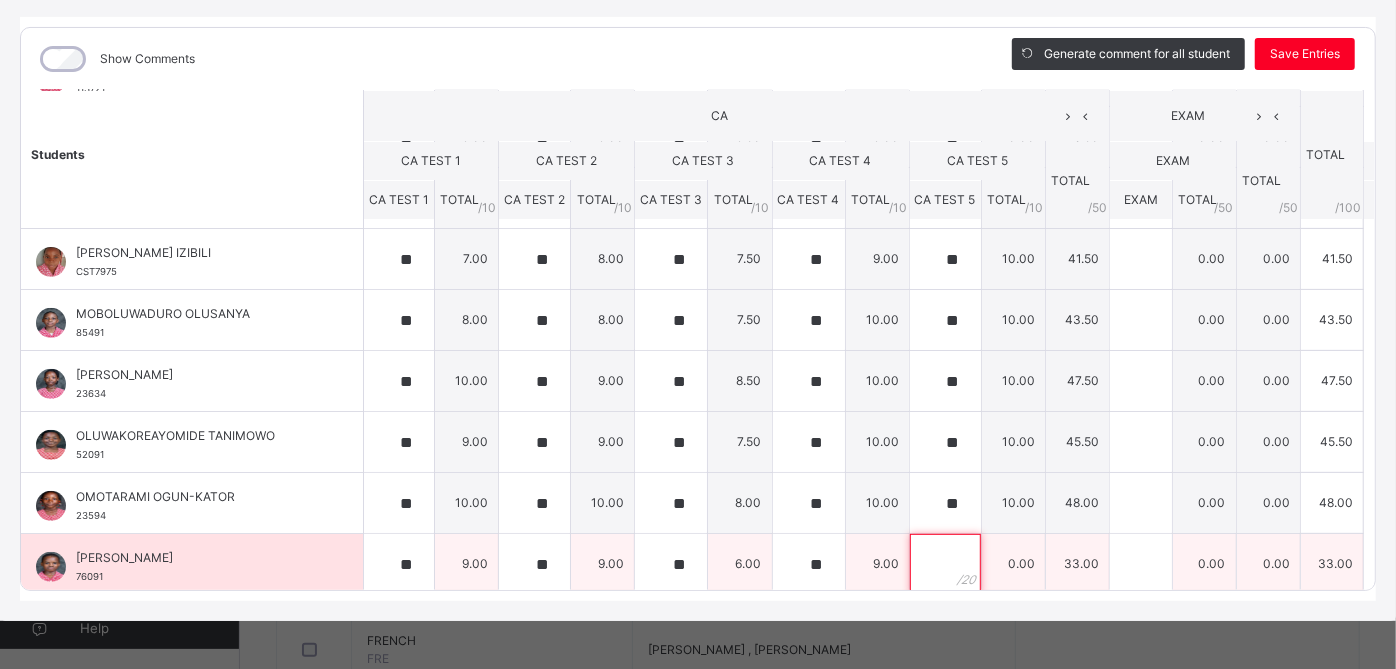 click at bounding box center [945, 564] 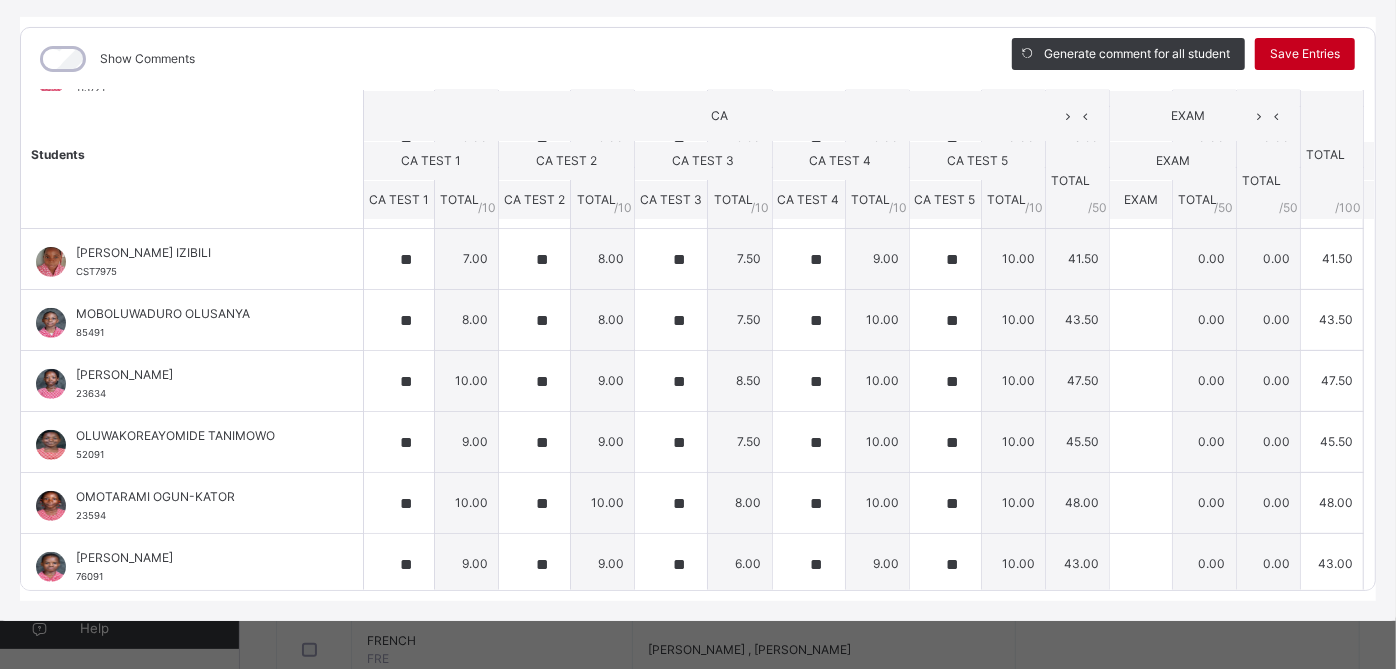 click on "Save Entries" at bounding box center [1305, 54] 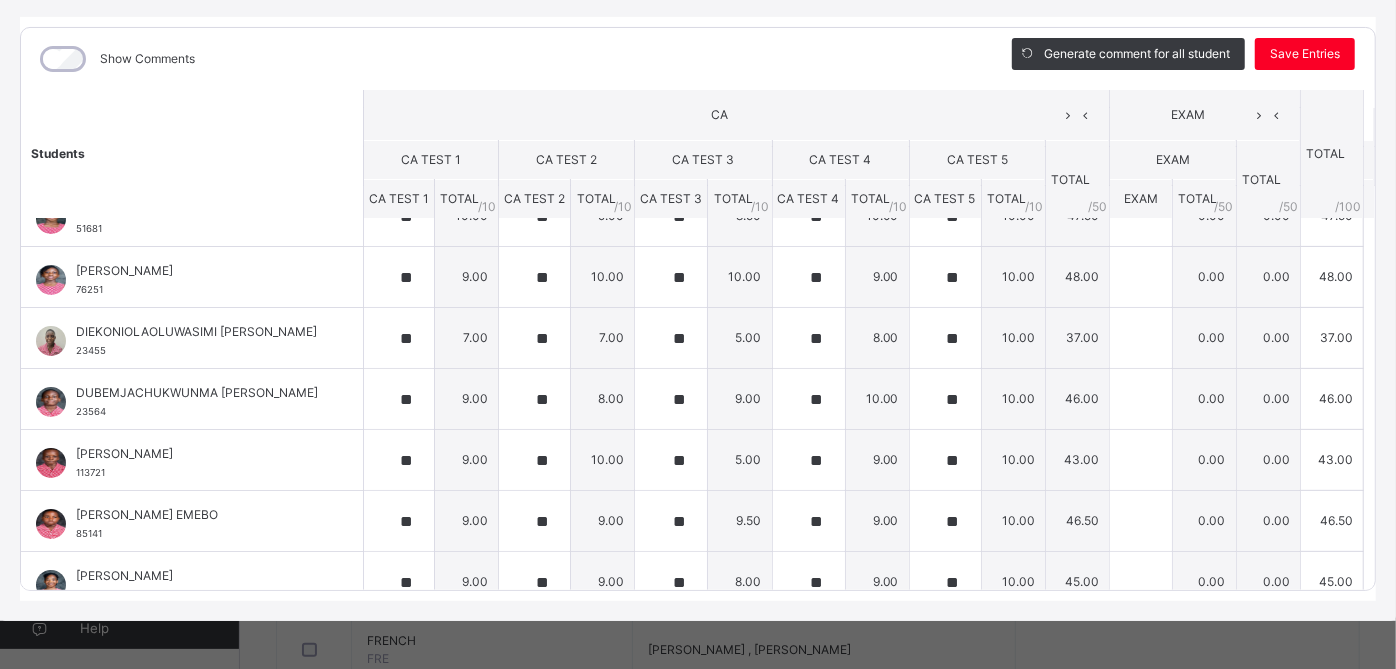 scroll, scrollTop: 0, scrollLeft: 0, axis: both 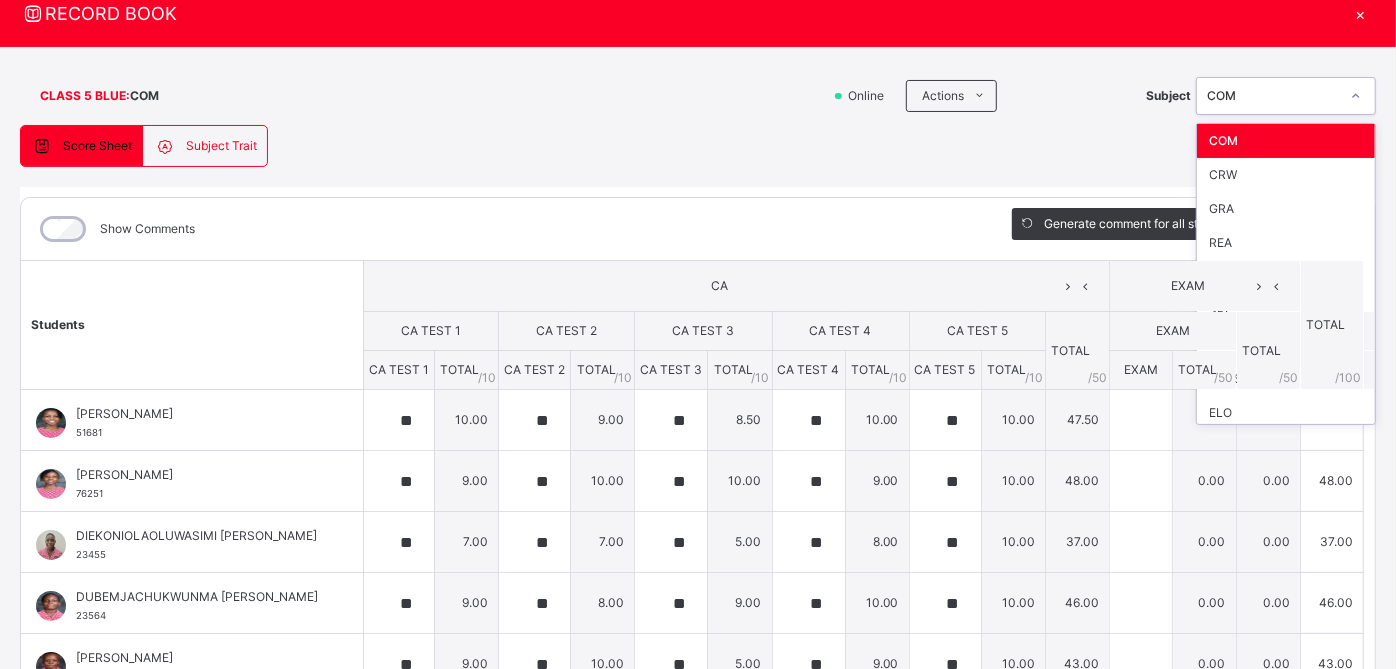 click 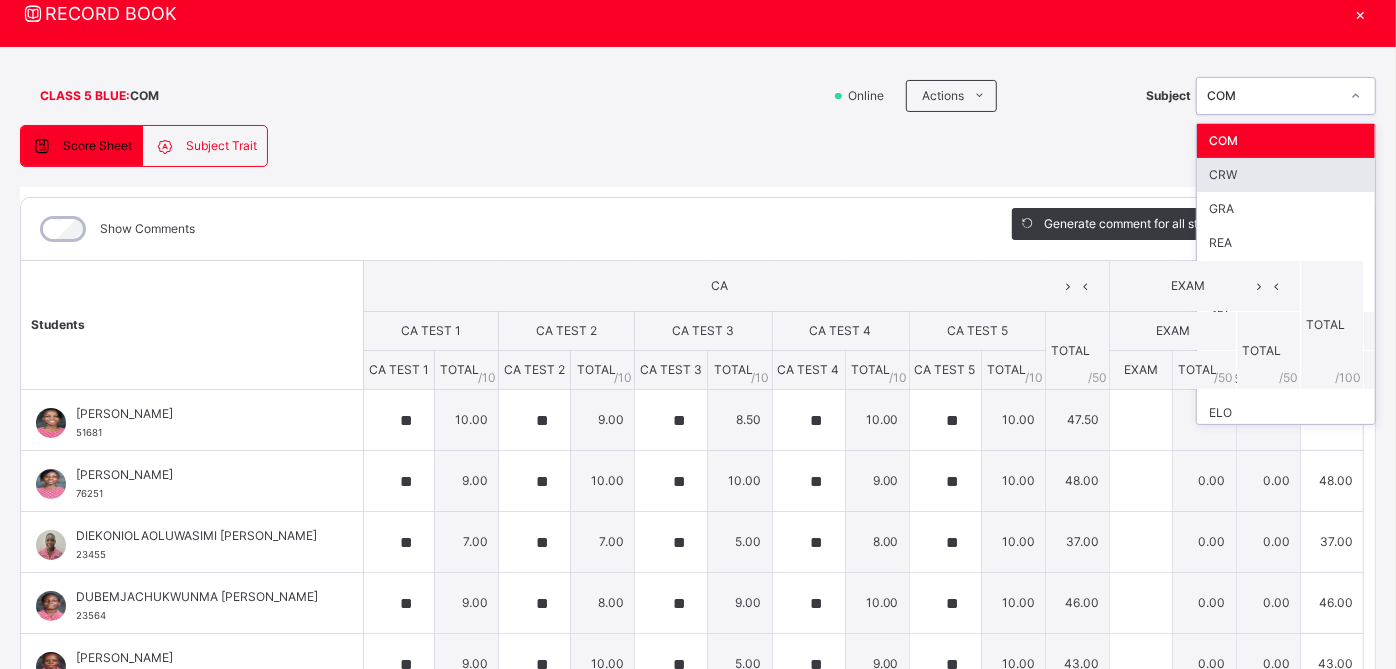 click on "CRW" at bounding box center (1286, 175) 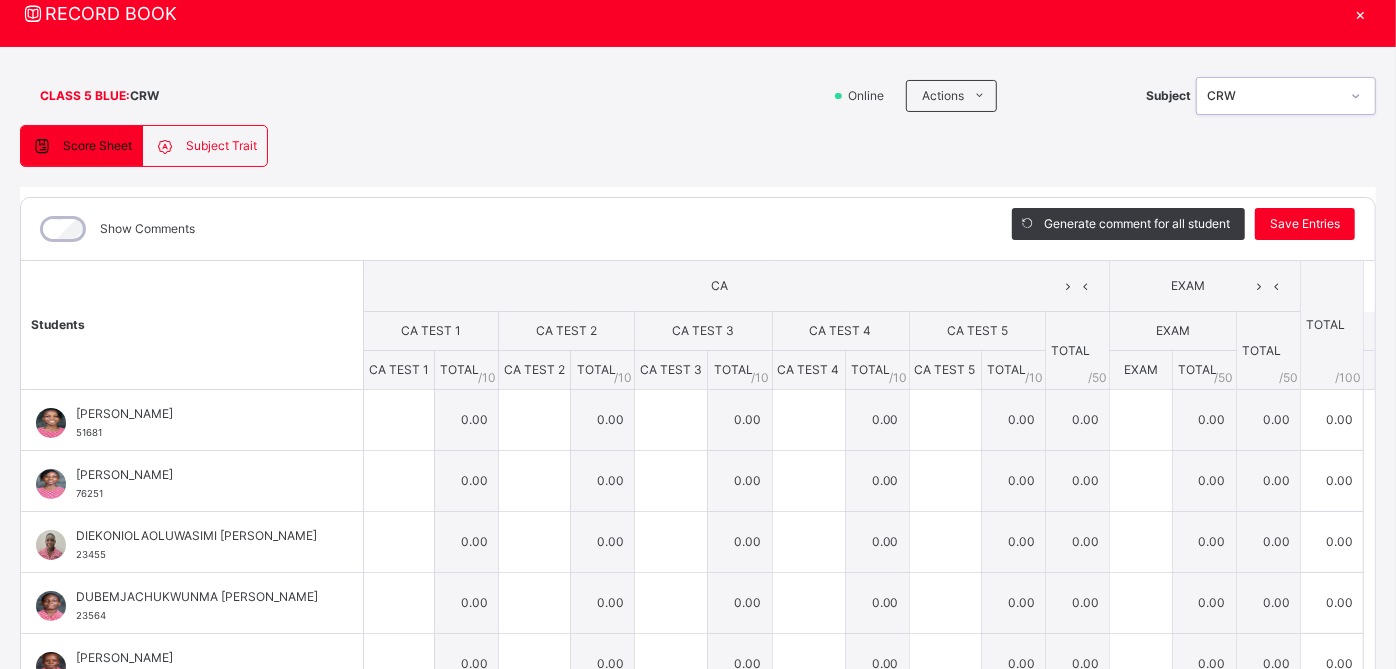 scroll, scrollTop: 11, scrollLeft: 0, axis: vertical 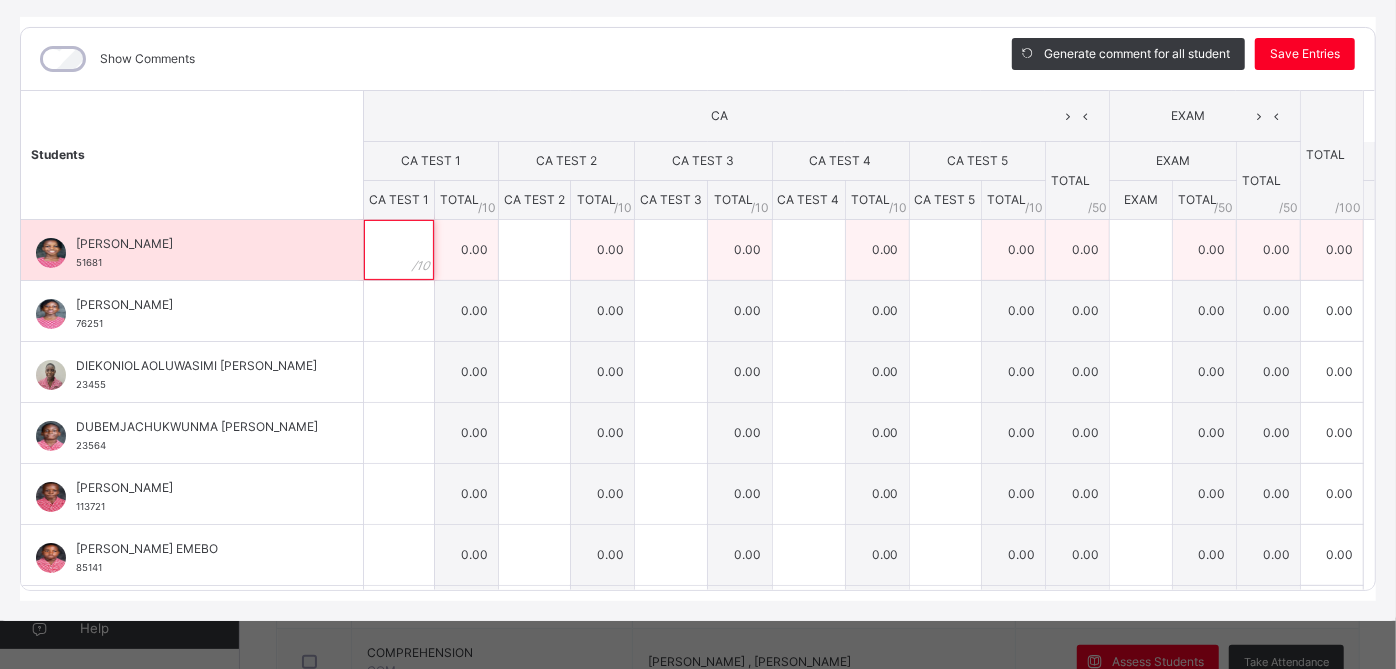 click at bounding box center (399, 250) 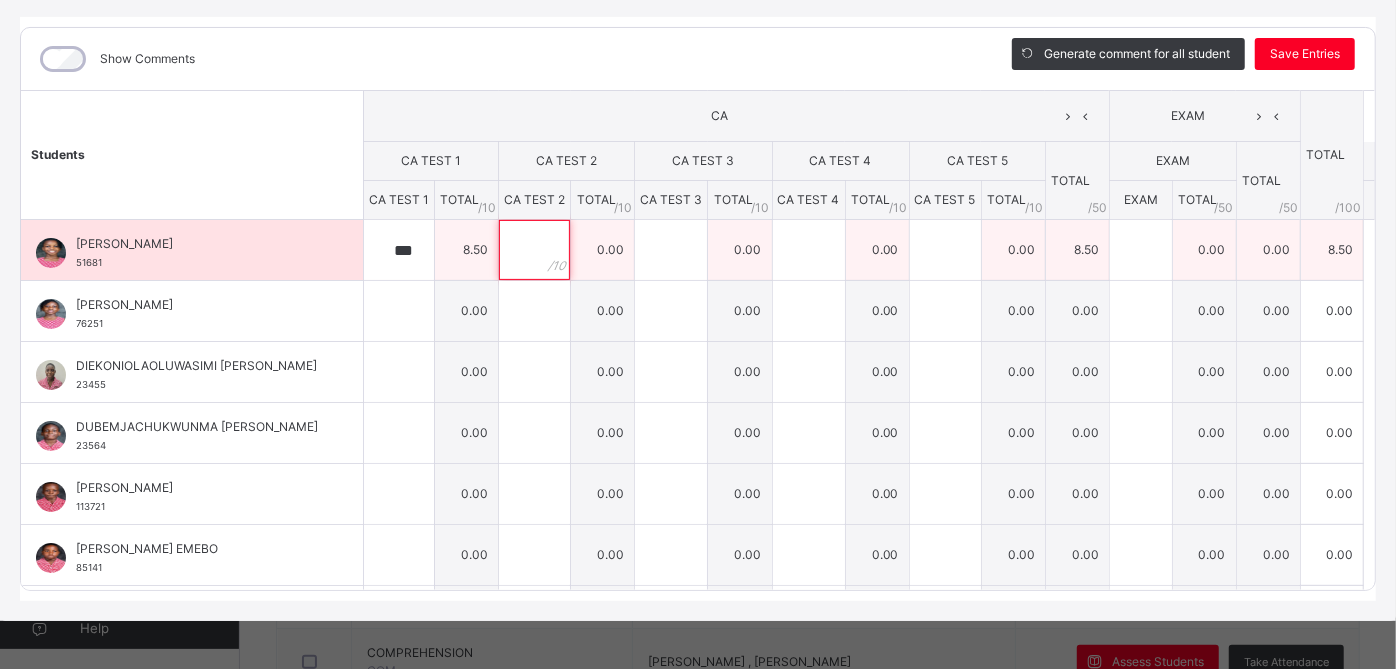 click at bounding box center [534, 250] 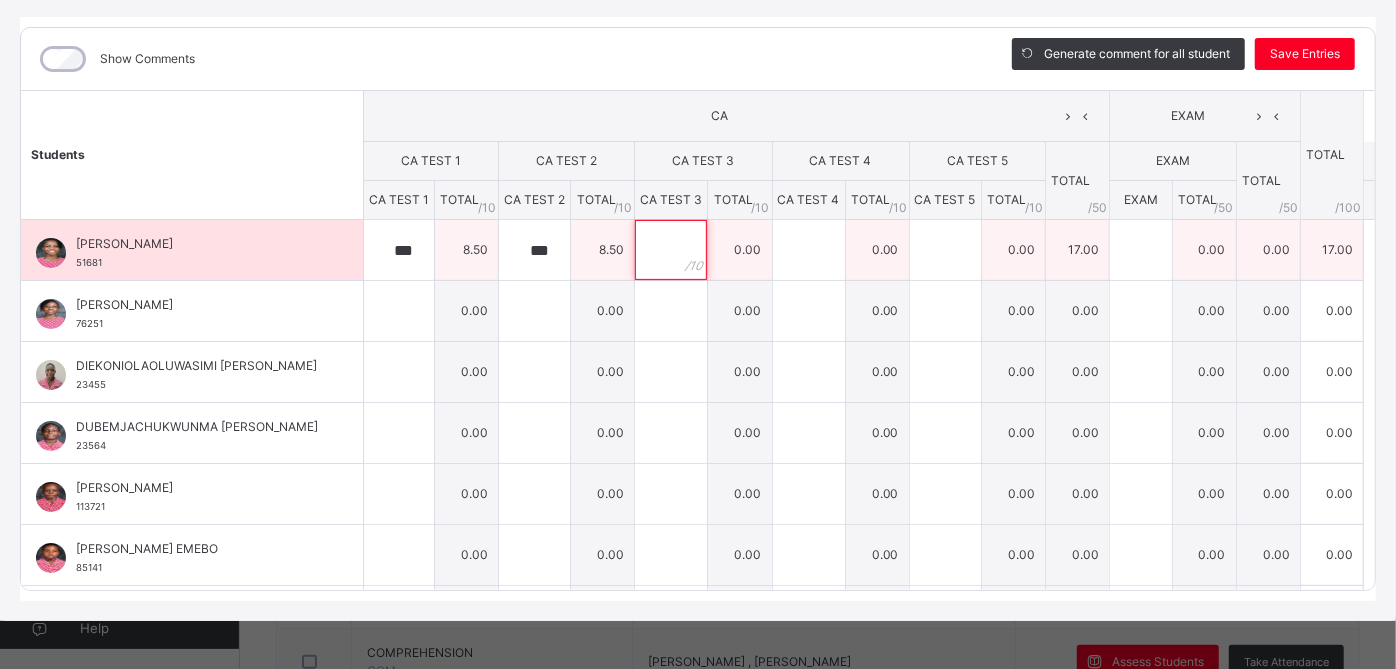 click at bounding box center (671, 250) 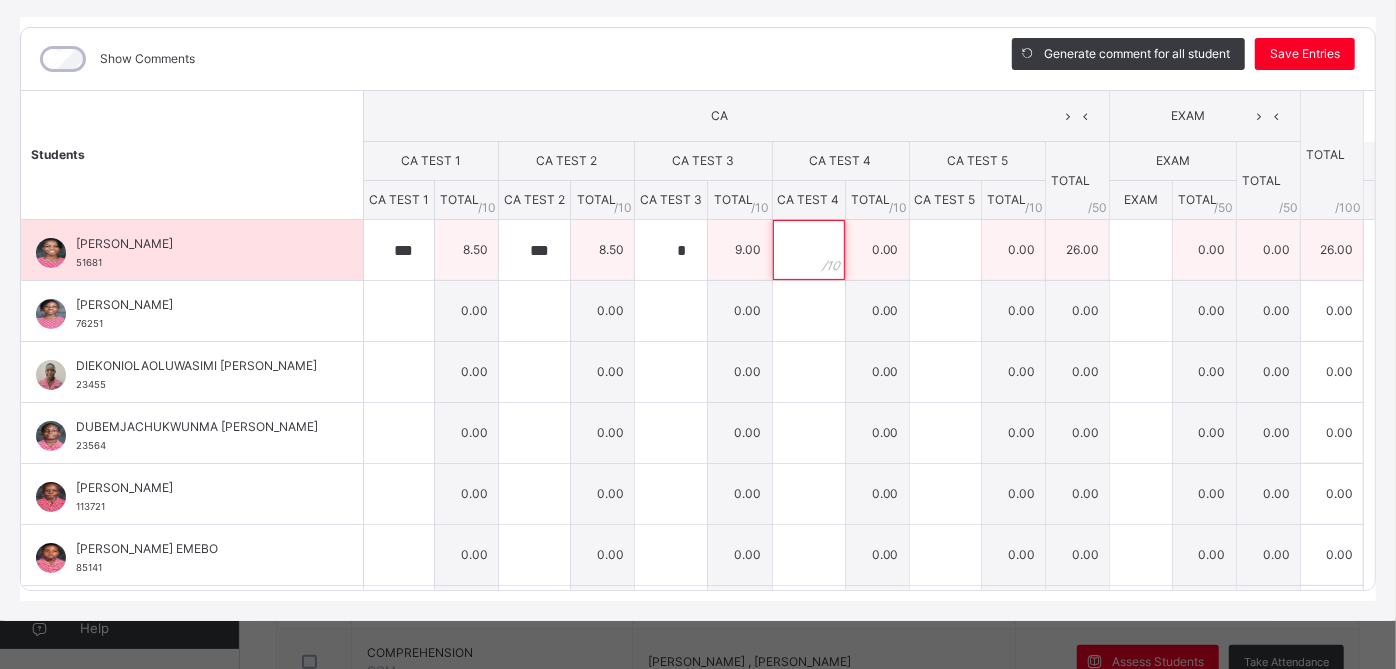click at bounding box center [809, 250] 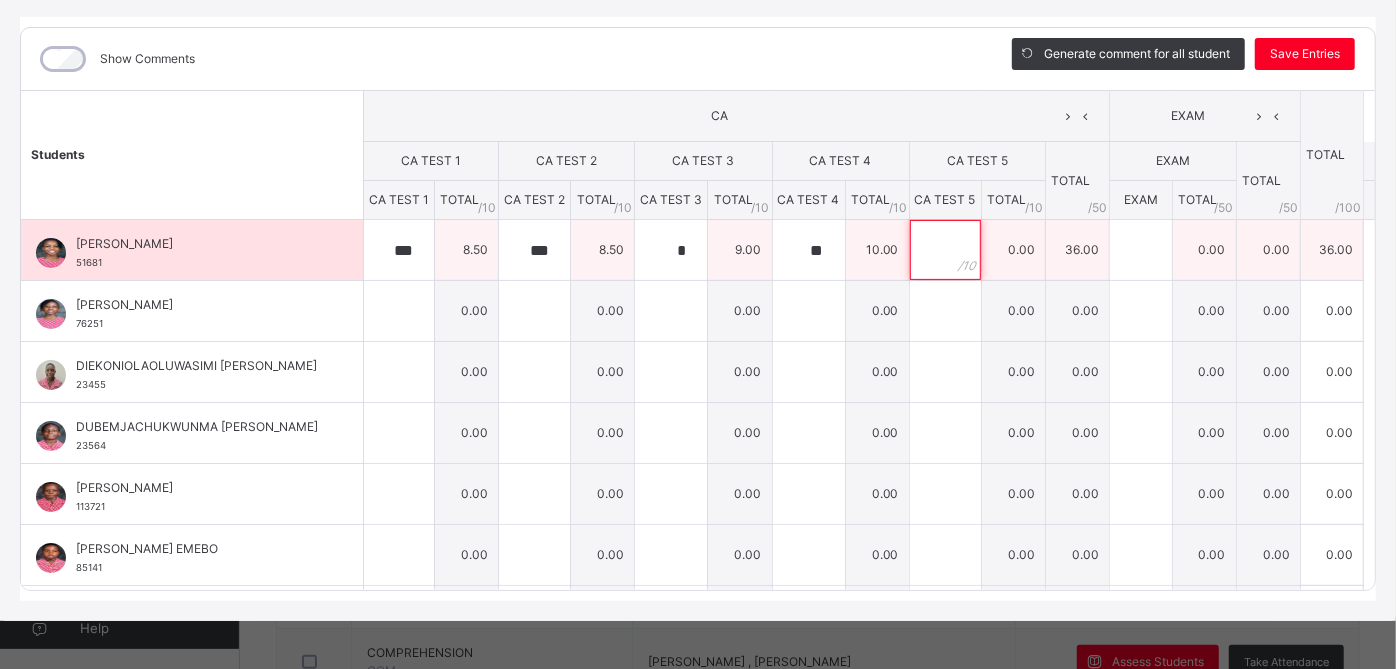 click at bounding box center [945, 250] 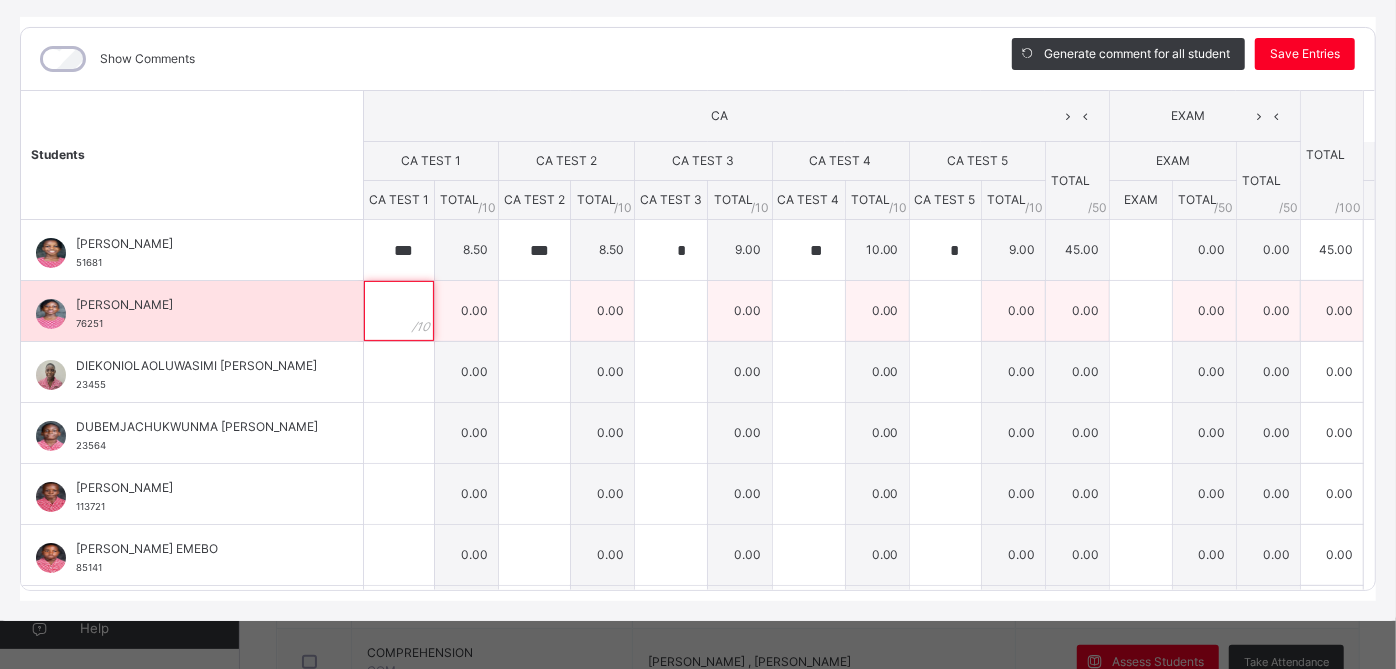 click at bounding box center (399, 311) 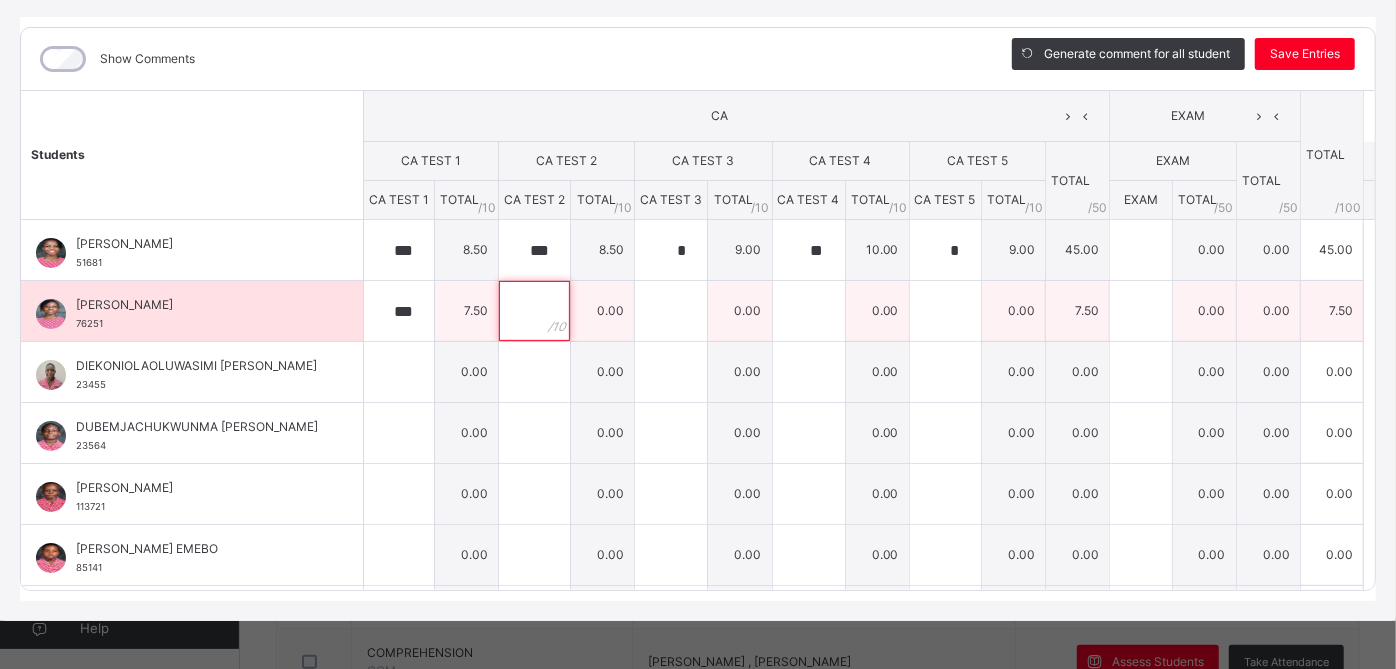 click at bounding box center (534, 311) 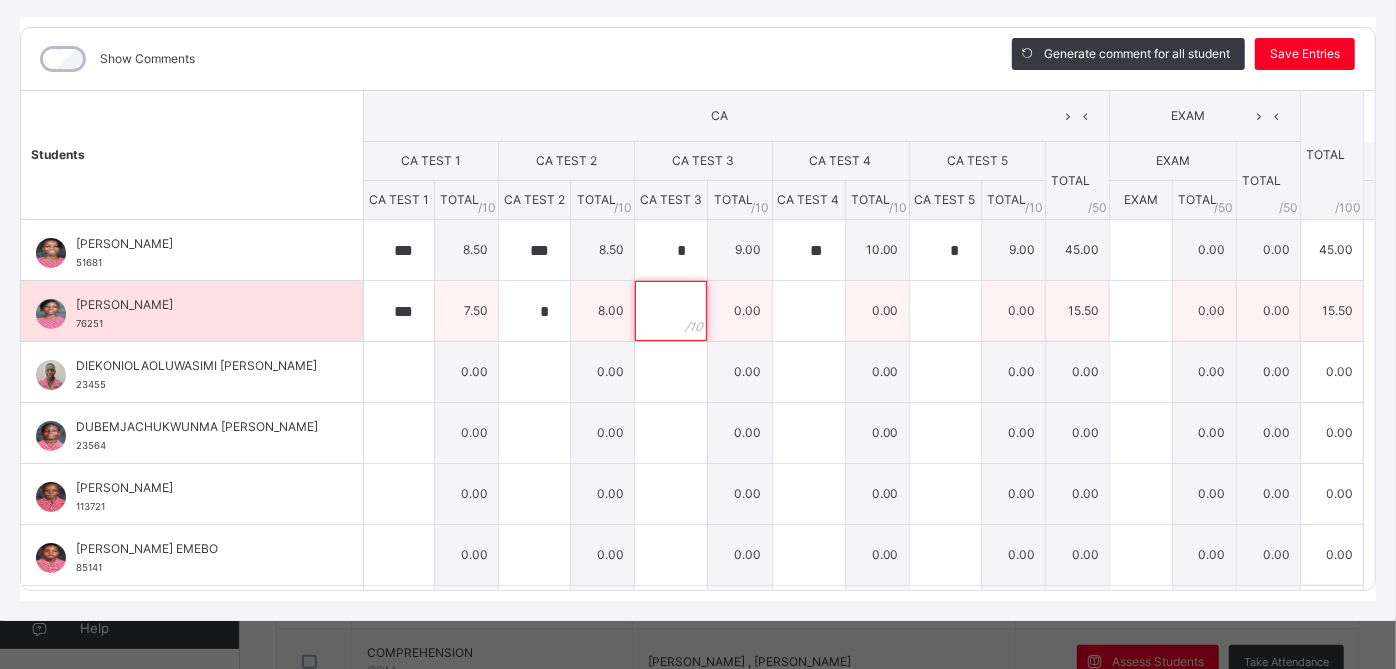 click at bounding box center [671, 311] 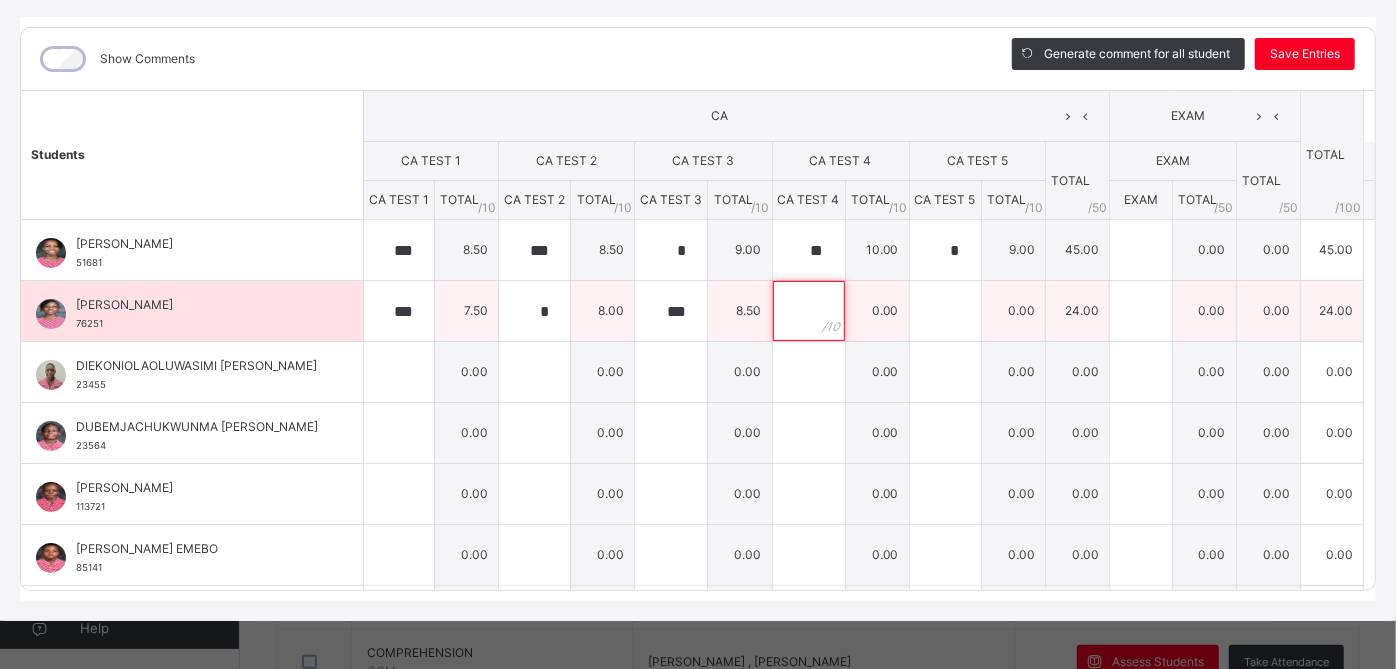 click at bounding box center (809, 311) 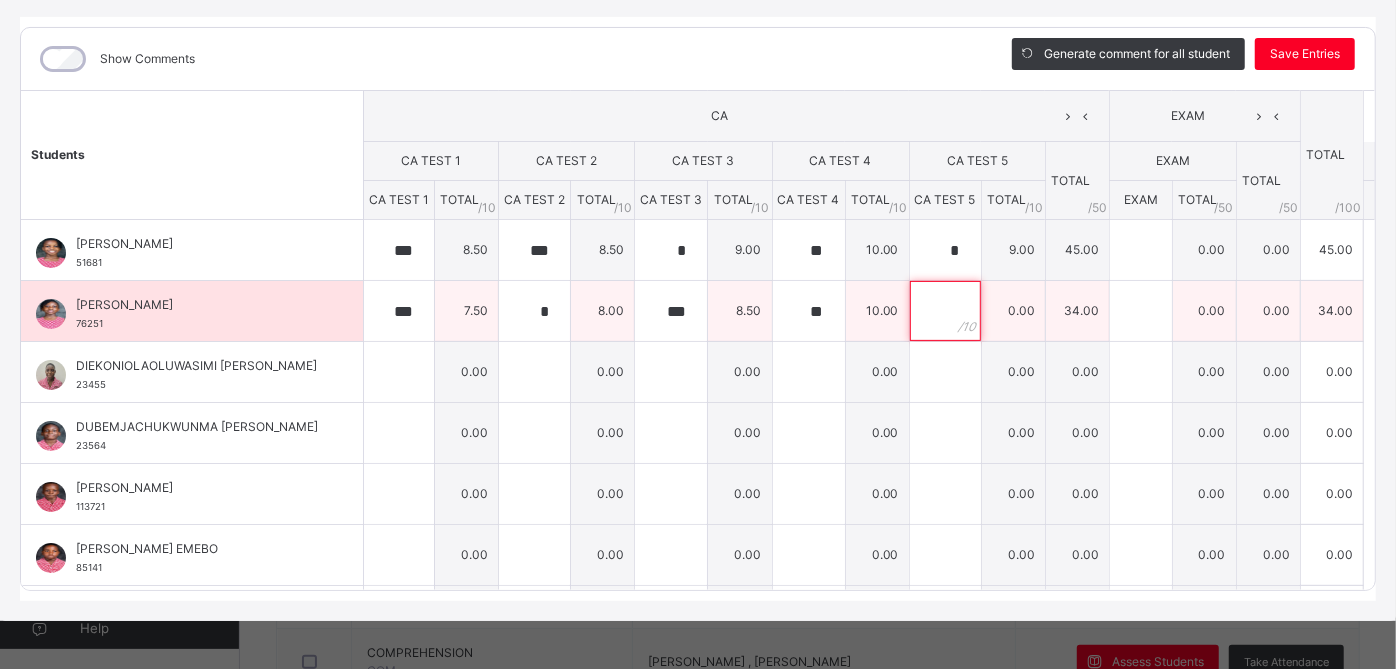 click at bounding box center [945, 311] 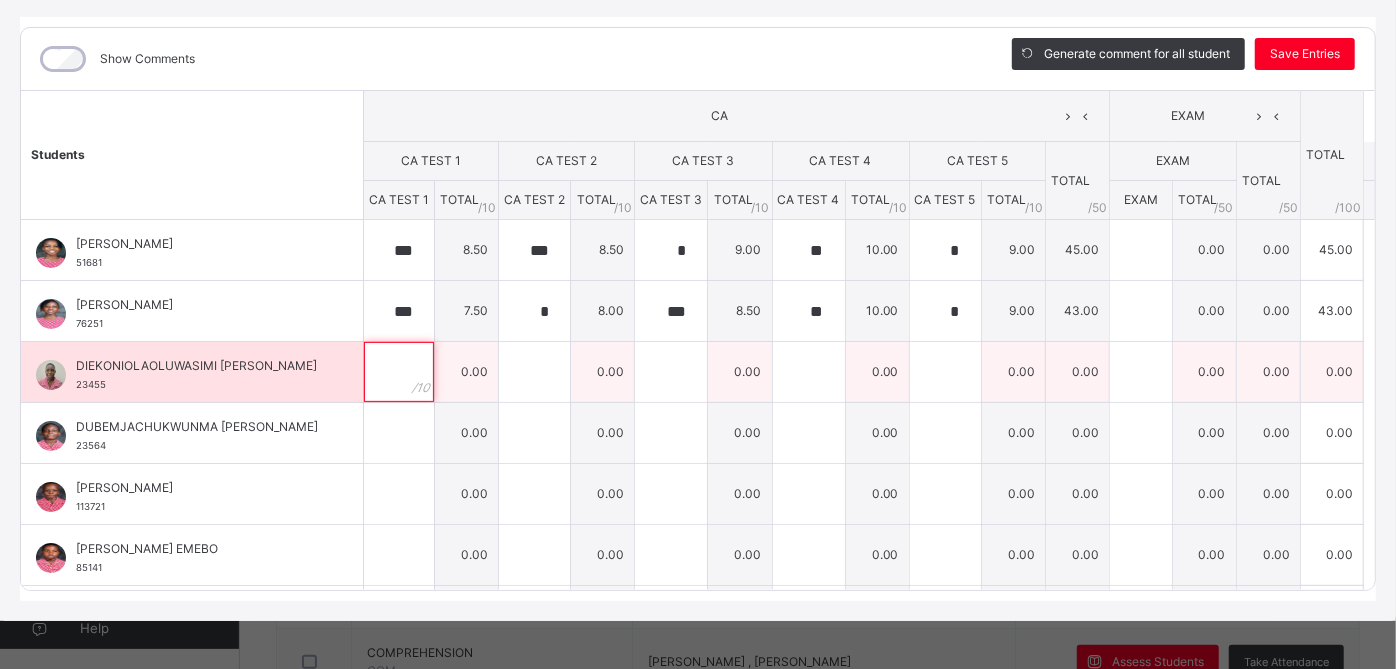 click at bounding box center (399, 372) 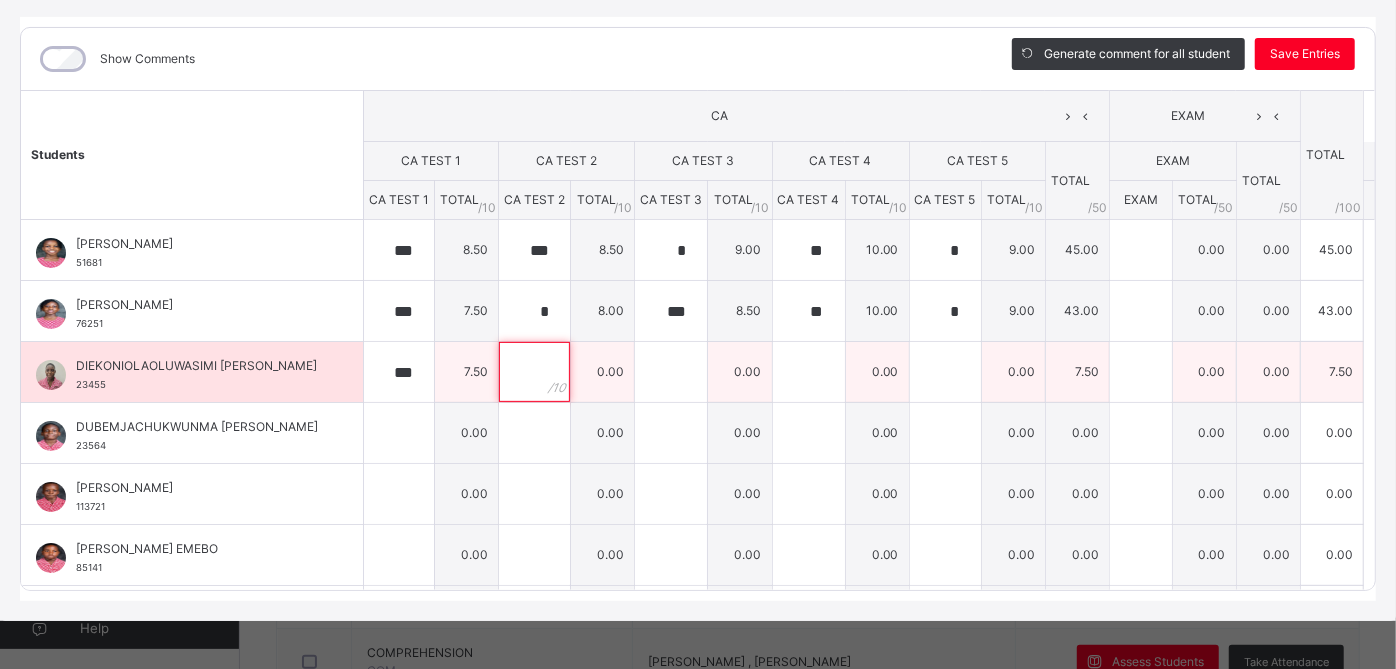 click at bounding box center [534, 372] 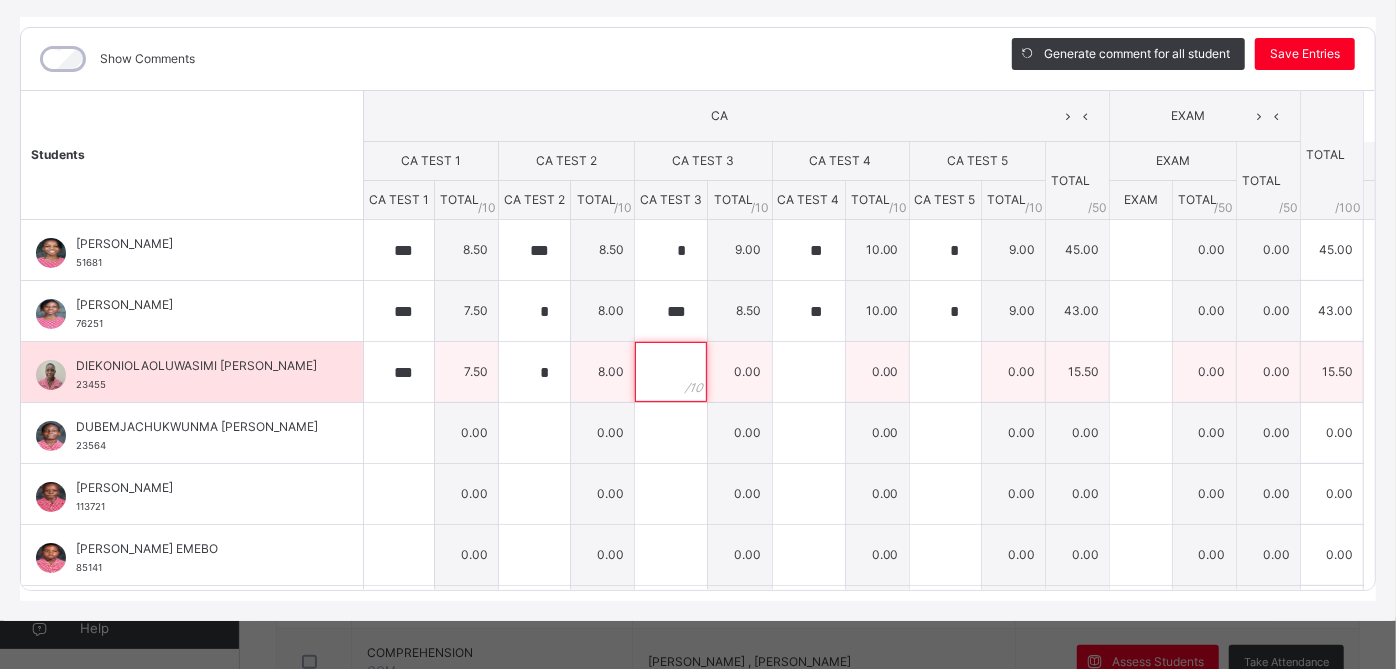 click at bounding box center [671, 372] 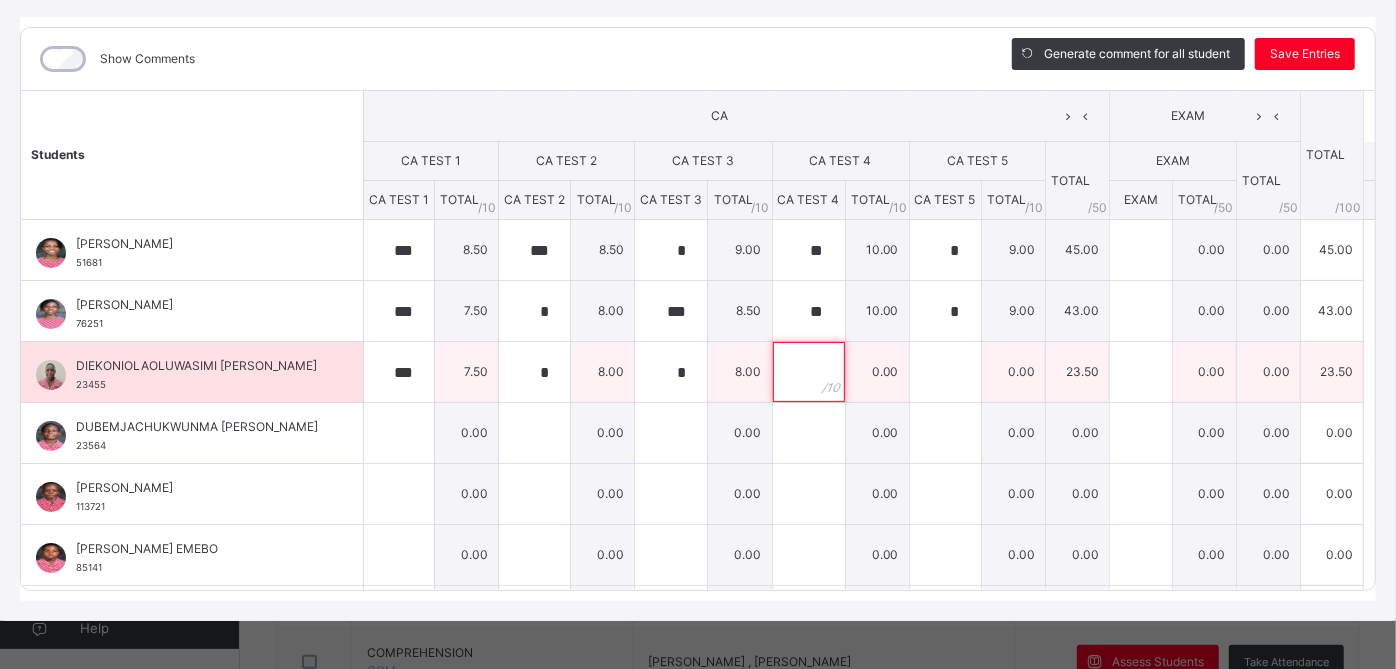 click at bounding box center [809, 372] 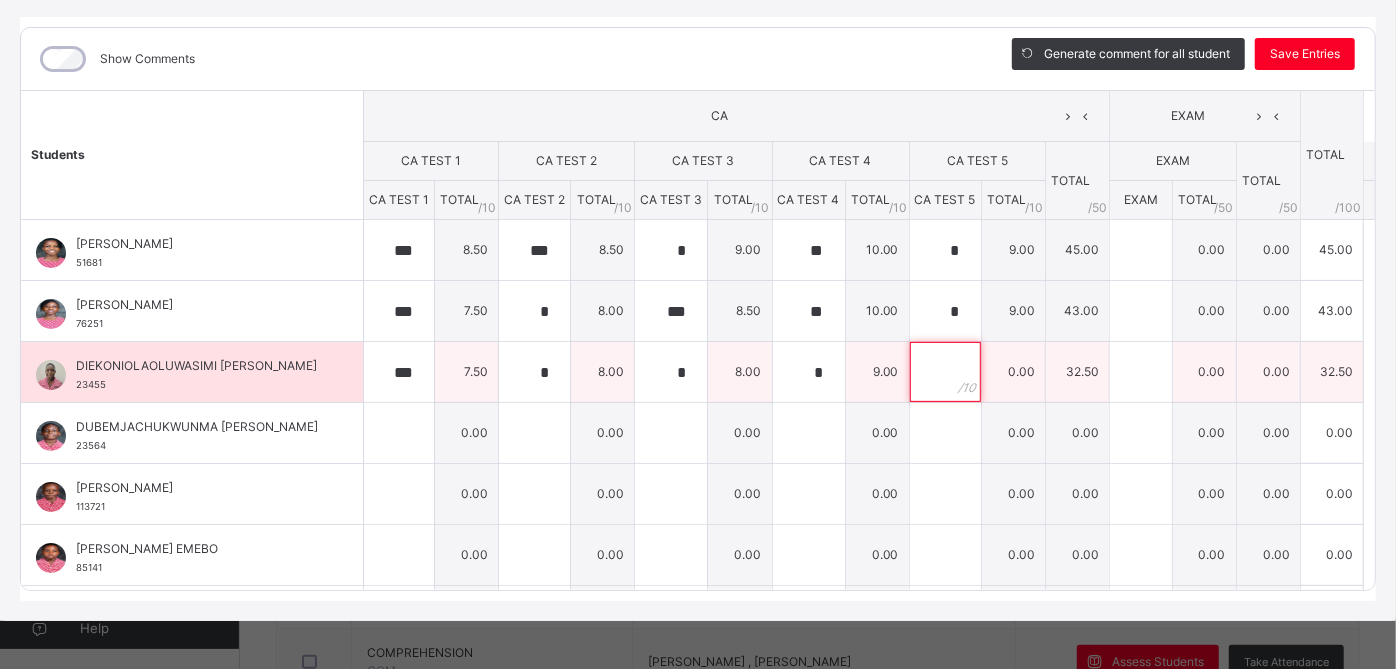 click at bounding box center (945, 372) 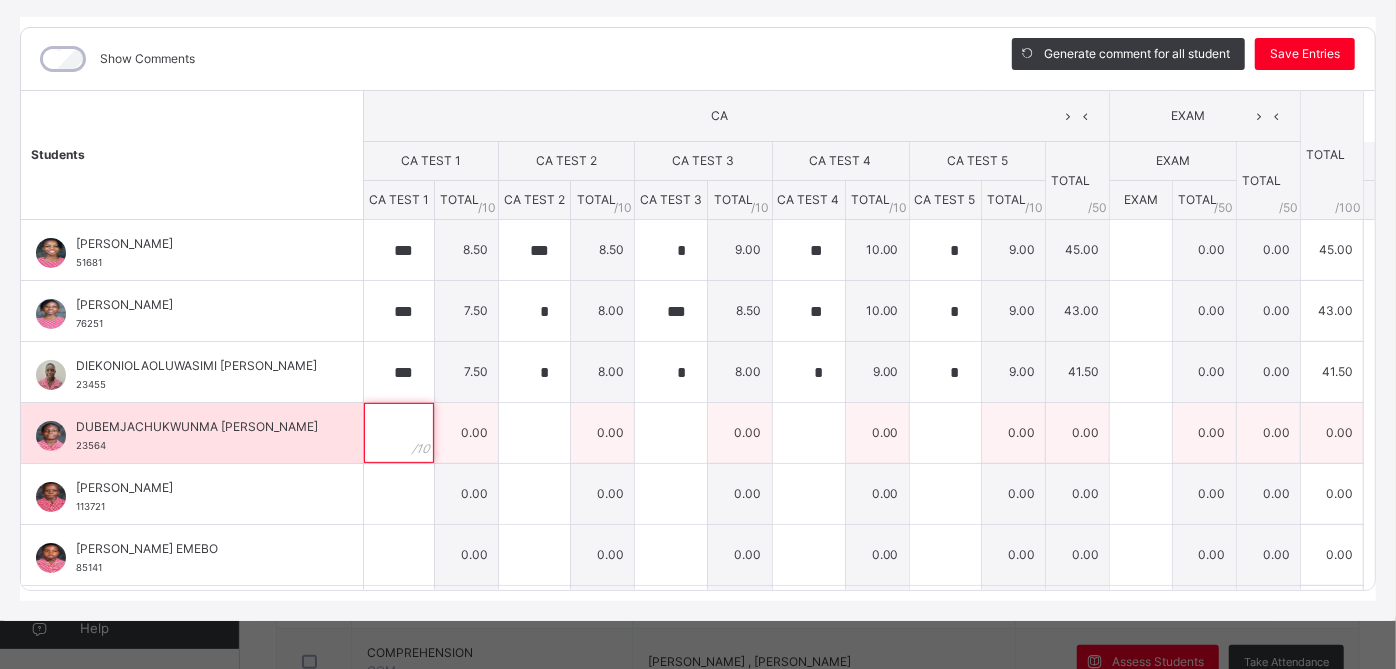 click at bounding box center [399, 433] 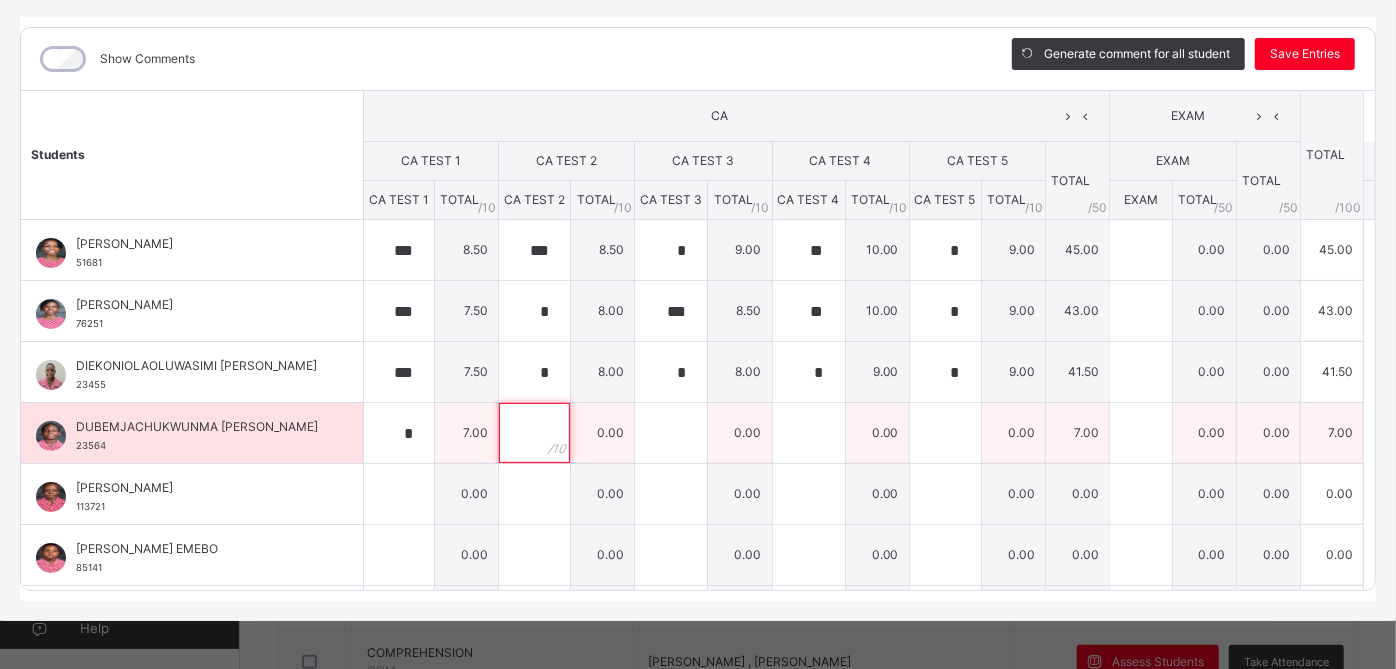 click at bounding box center [534, 433] 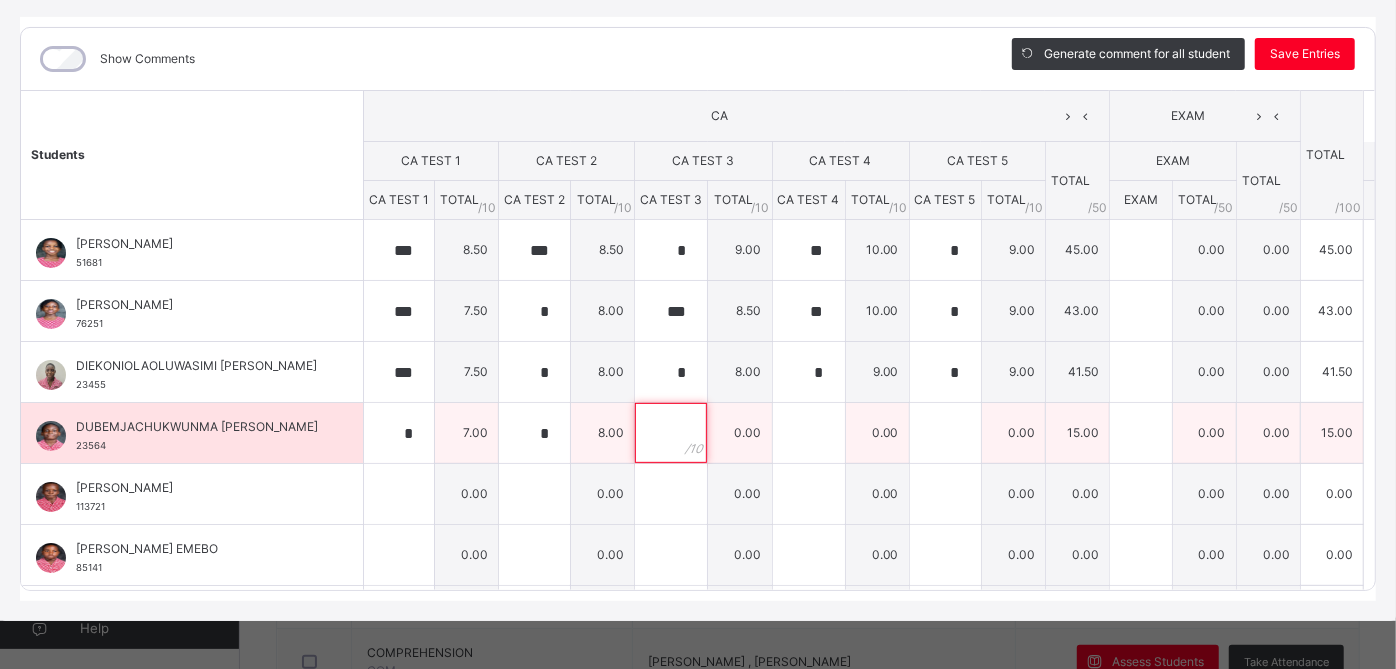 click at bounding box center (671, 433) 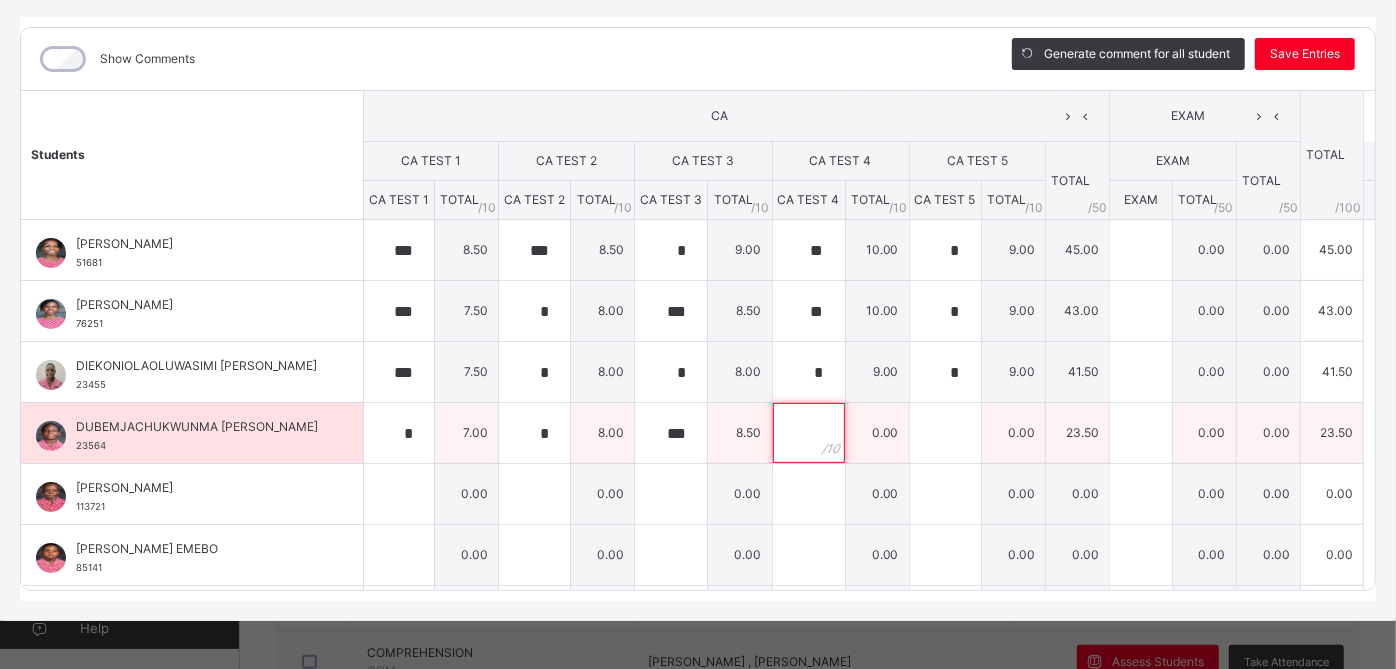 click at bounding box center (809, 433) 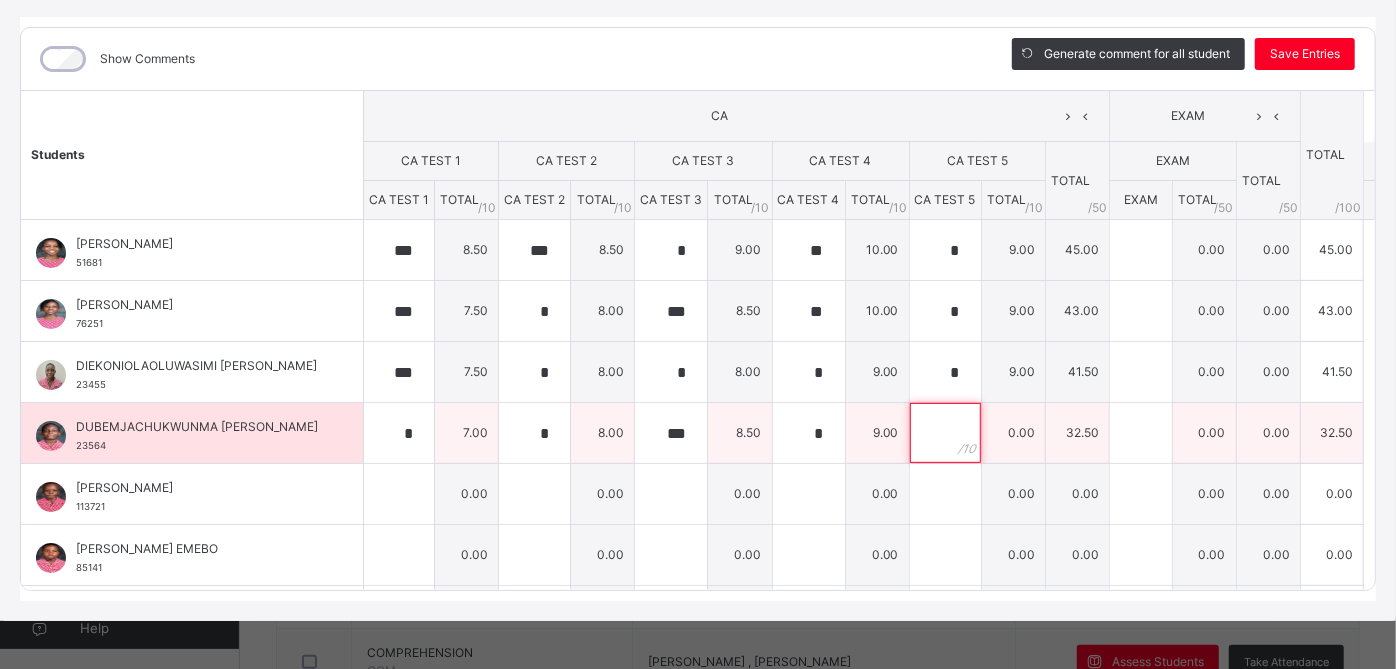 click at bounding box center (945, 433) 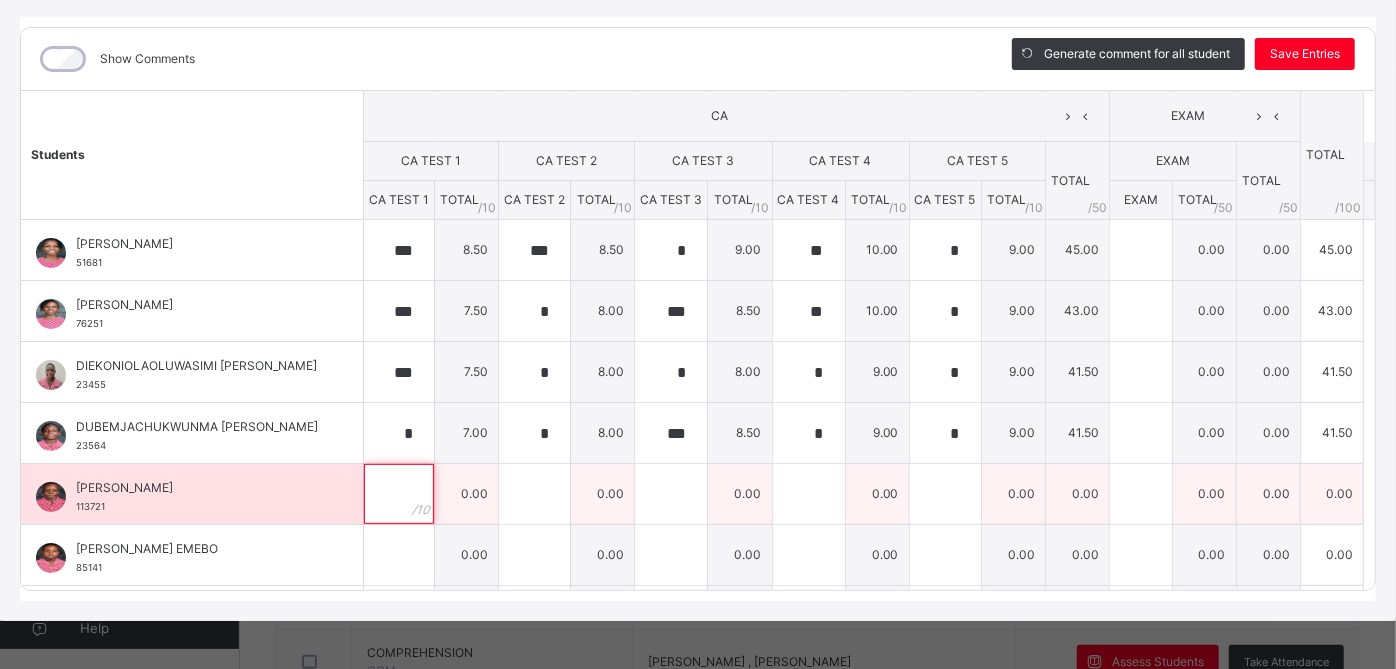 click at bounding box center (399, 494) 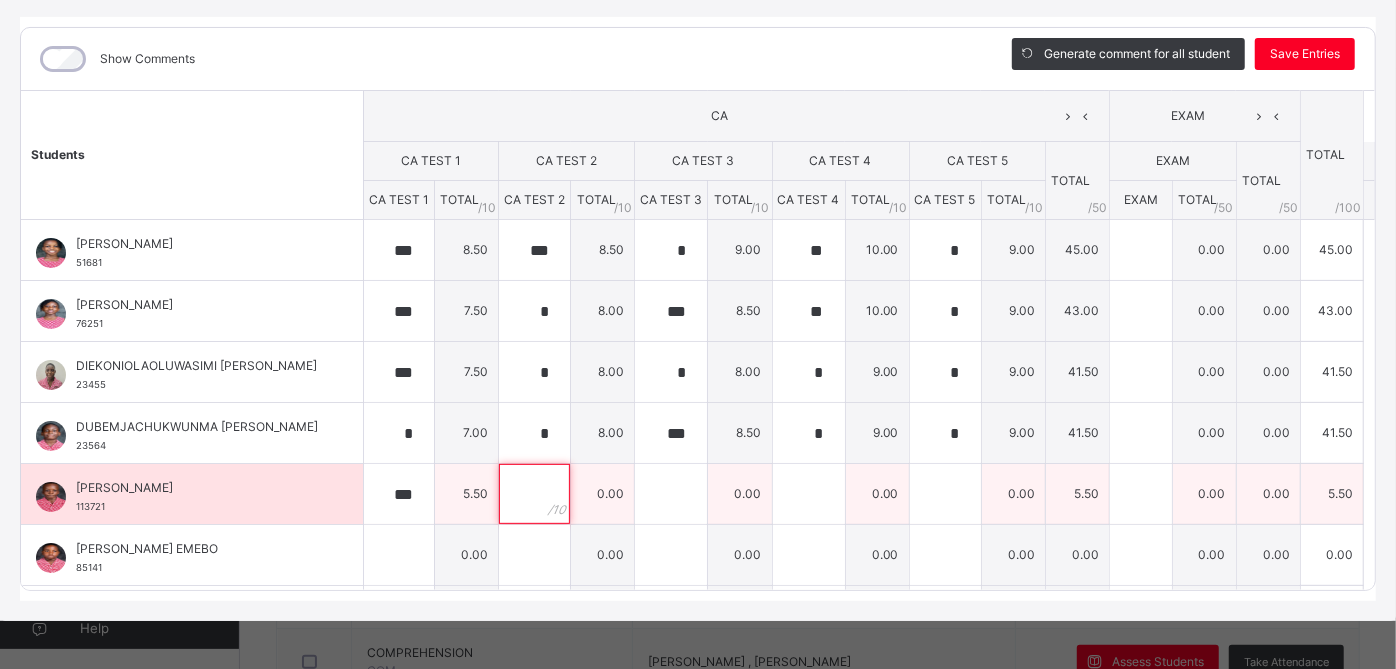 click at bounding box center [534, 494] 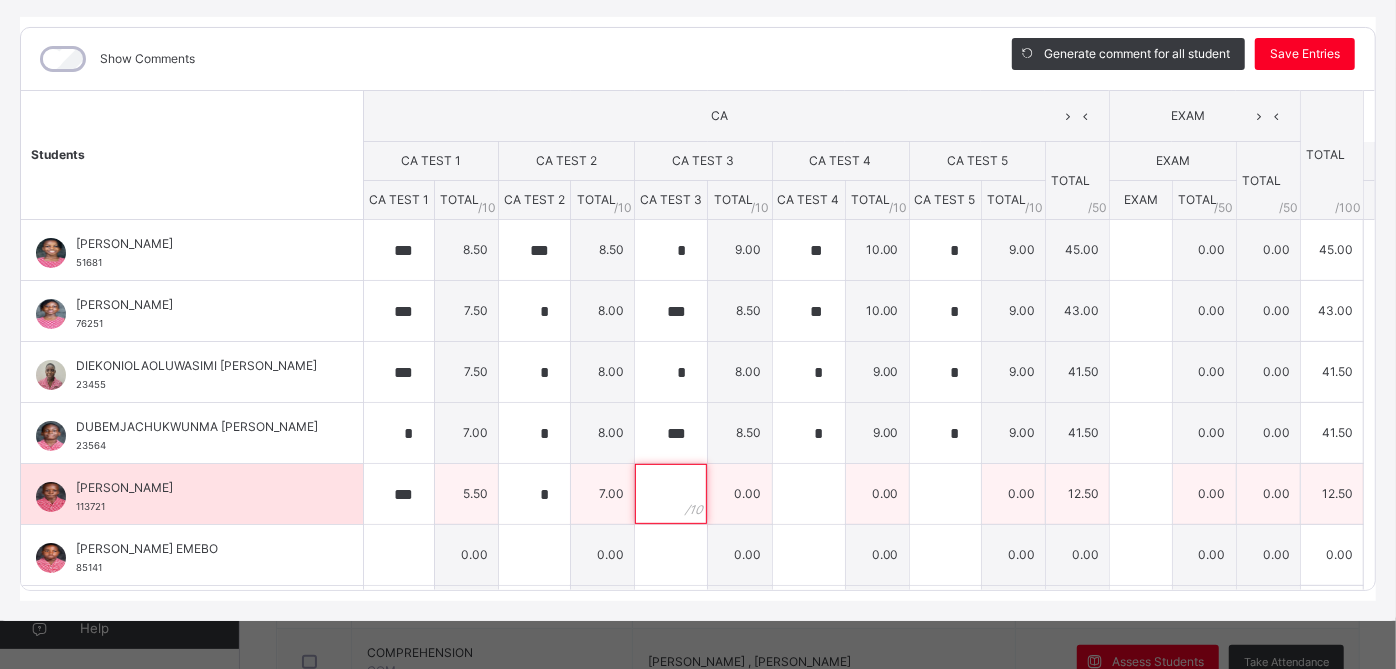 click at bounding box center (671, 494) 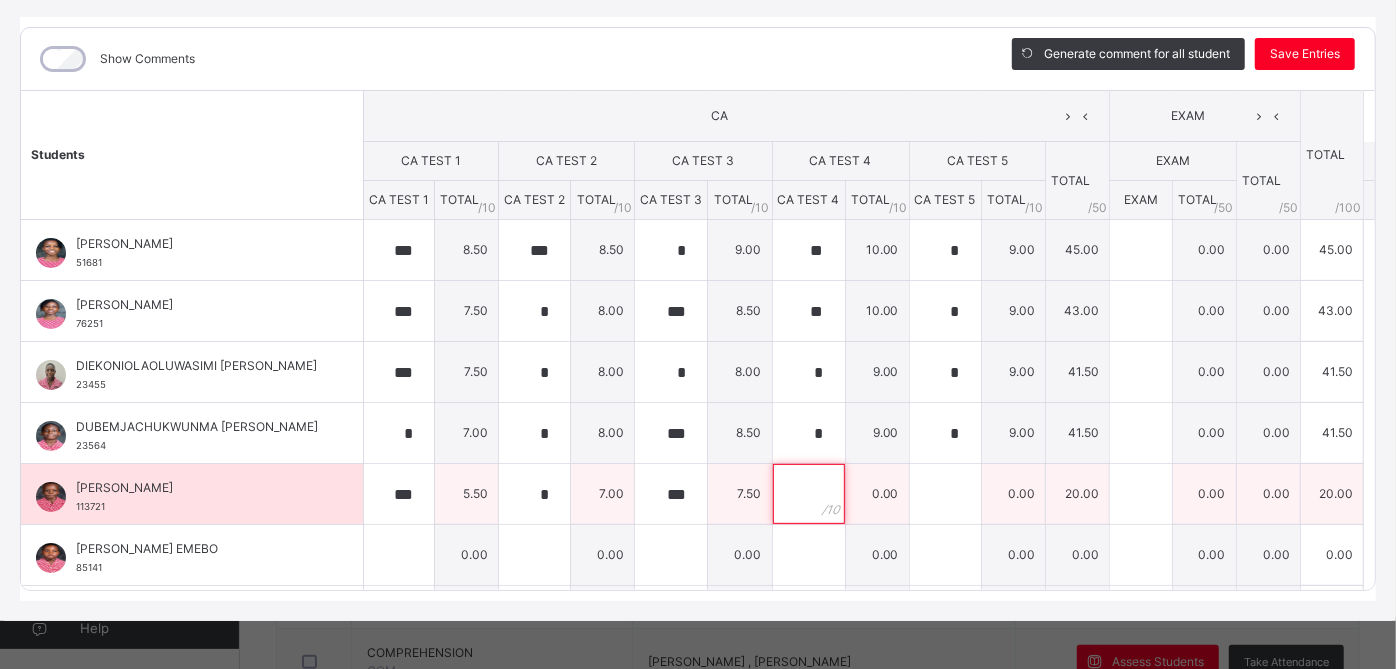 click at bounding box center (809, 494) 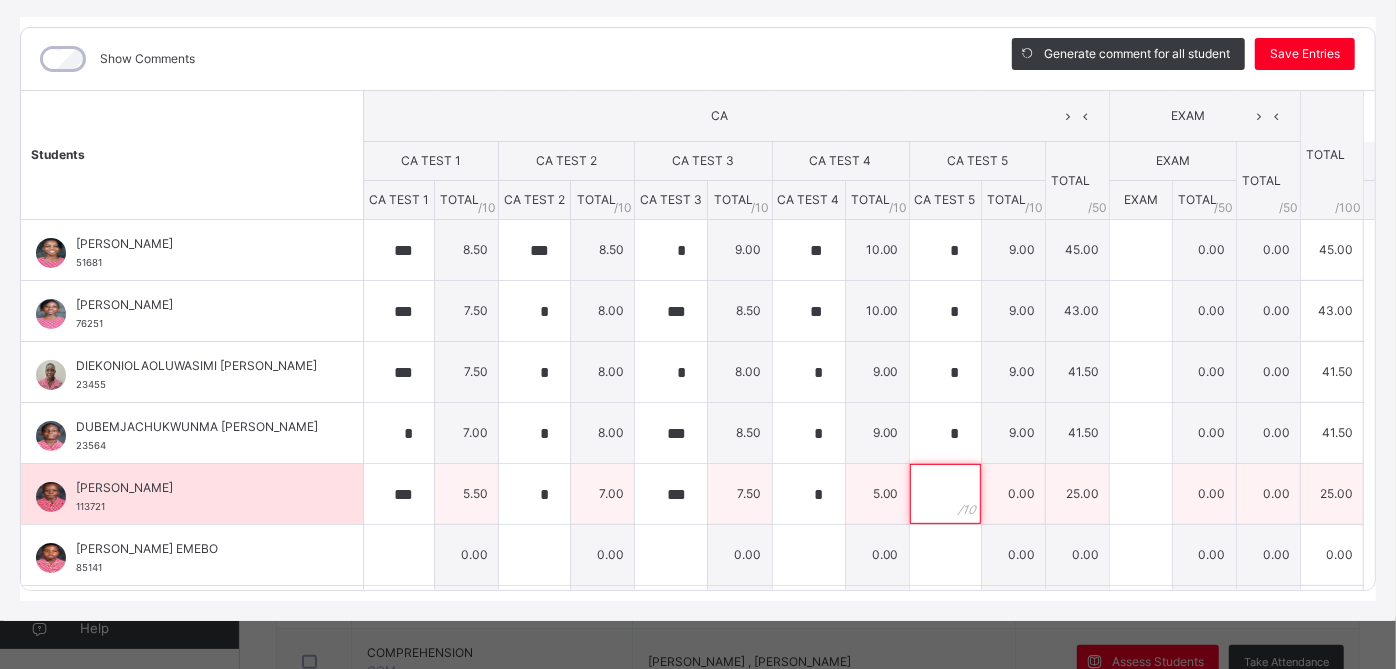 click at bounding box center (945, 494) 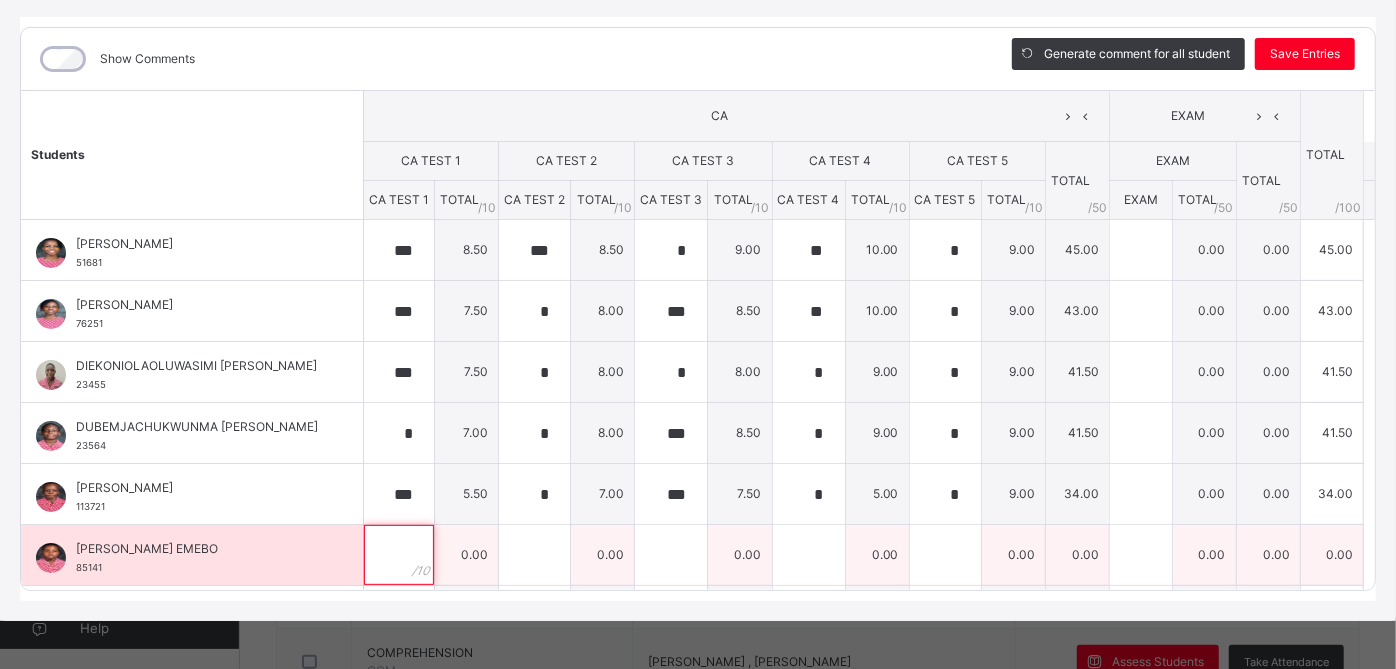 click at bounding box center (399, 555) 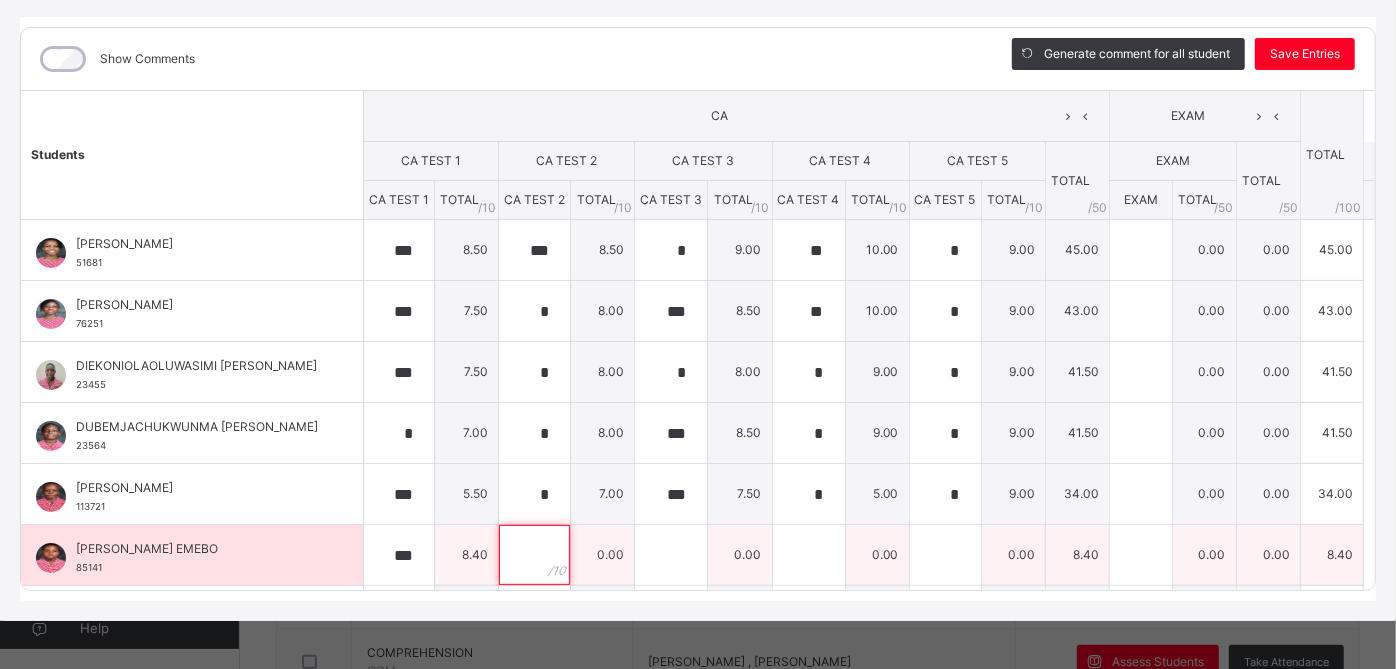 click at bounding box center (534, 555) 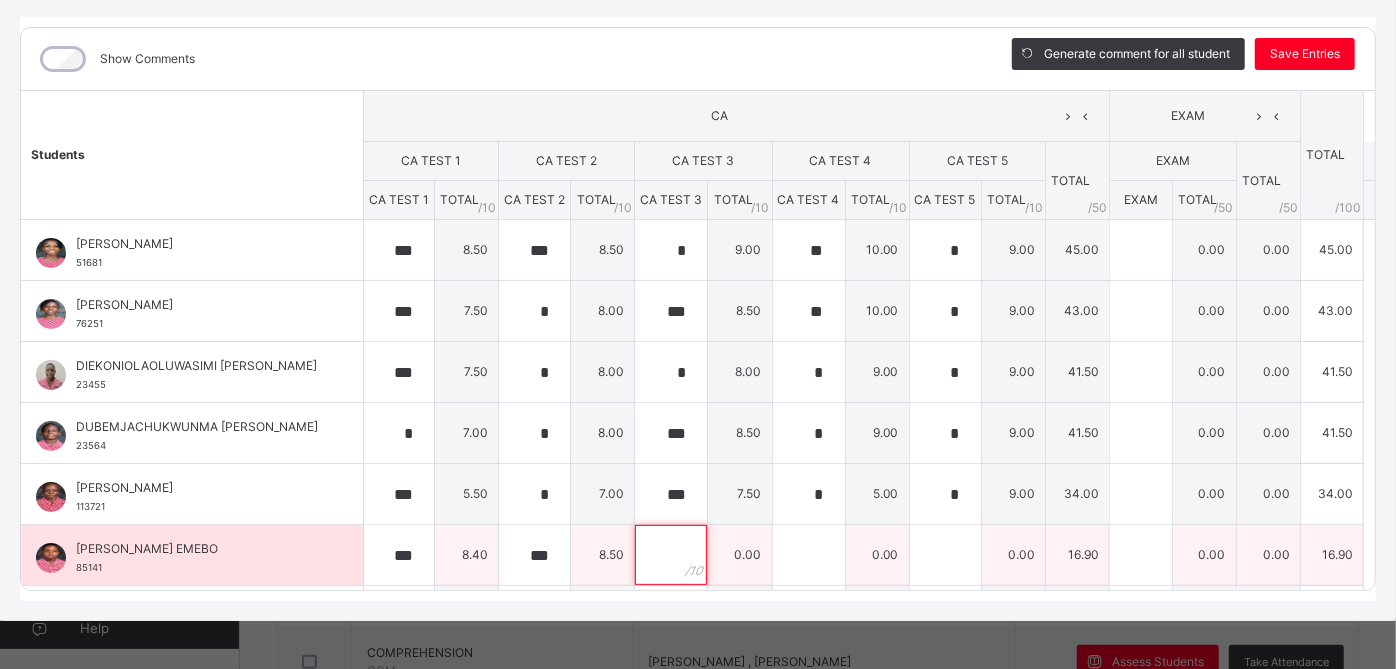 click at bounding box center [671, 555] 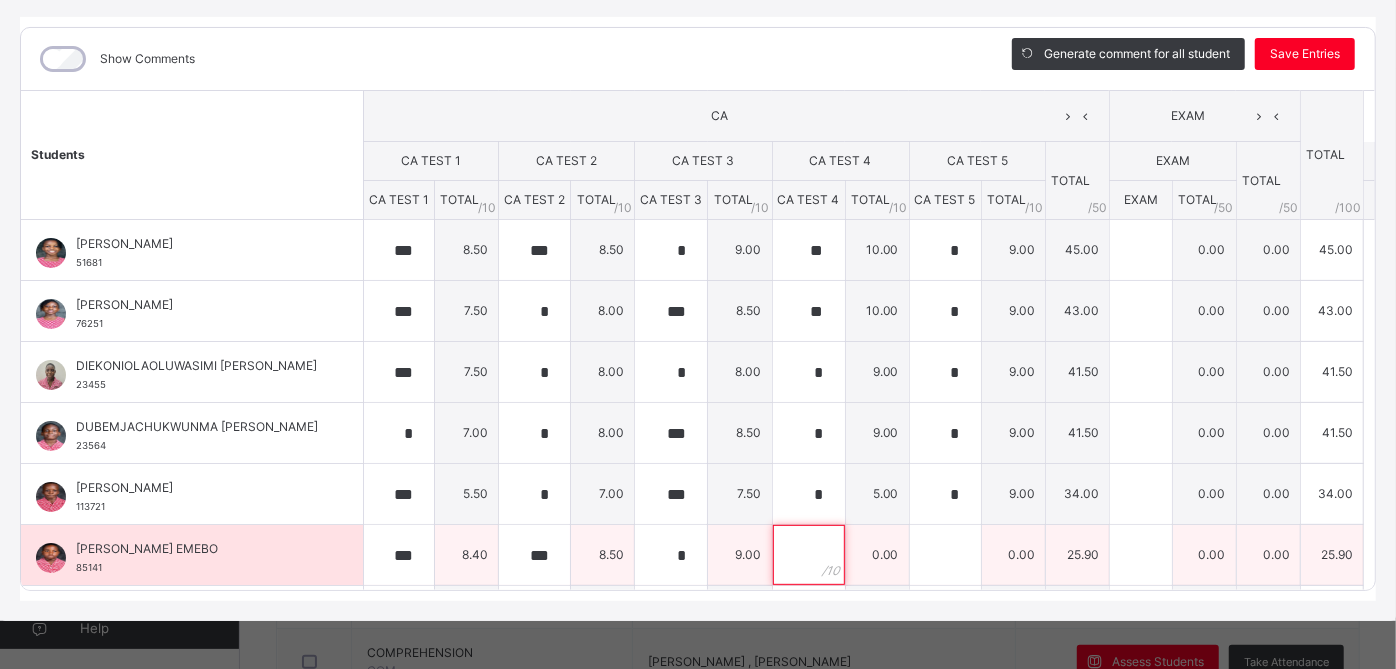 click at bounding box center (809, 555) 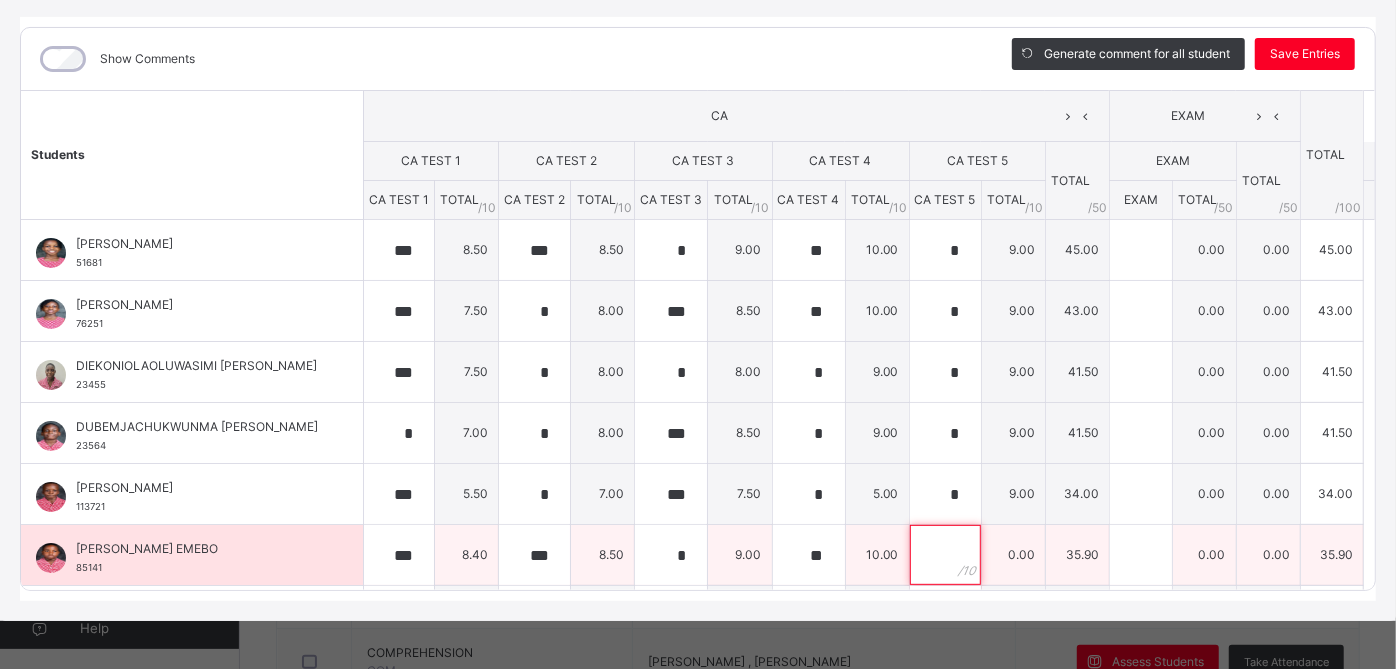 click at bounding box center [945, 555] 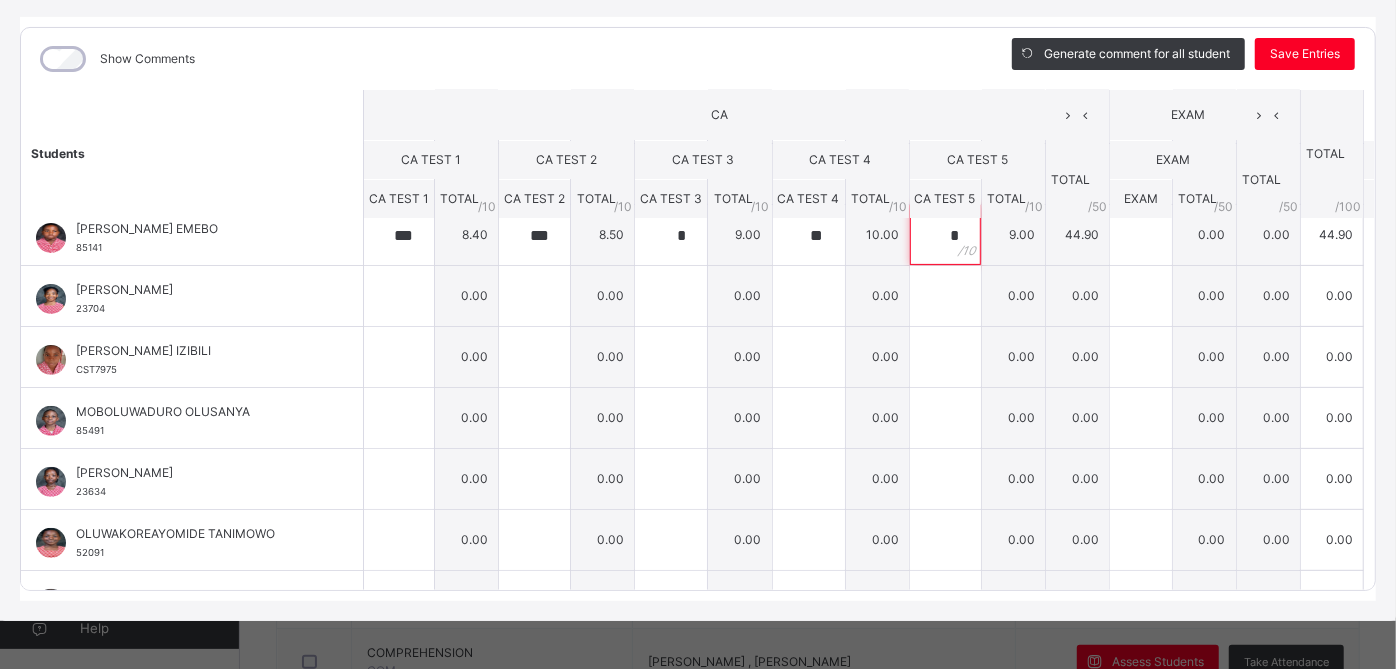 scroll, scrollTop: 325, scrollLeft: 0, axis: vertical 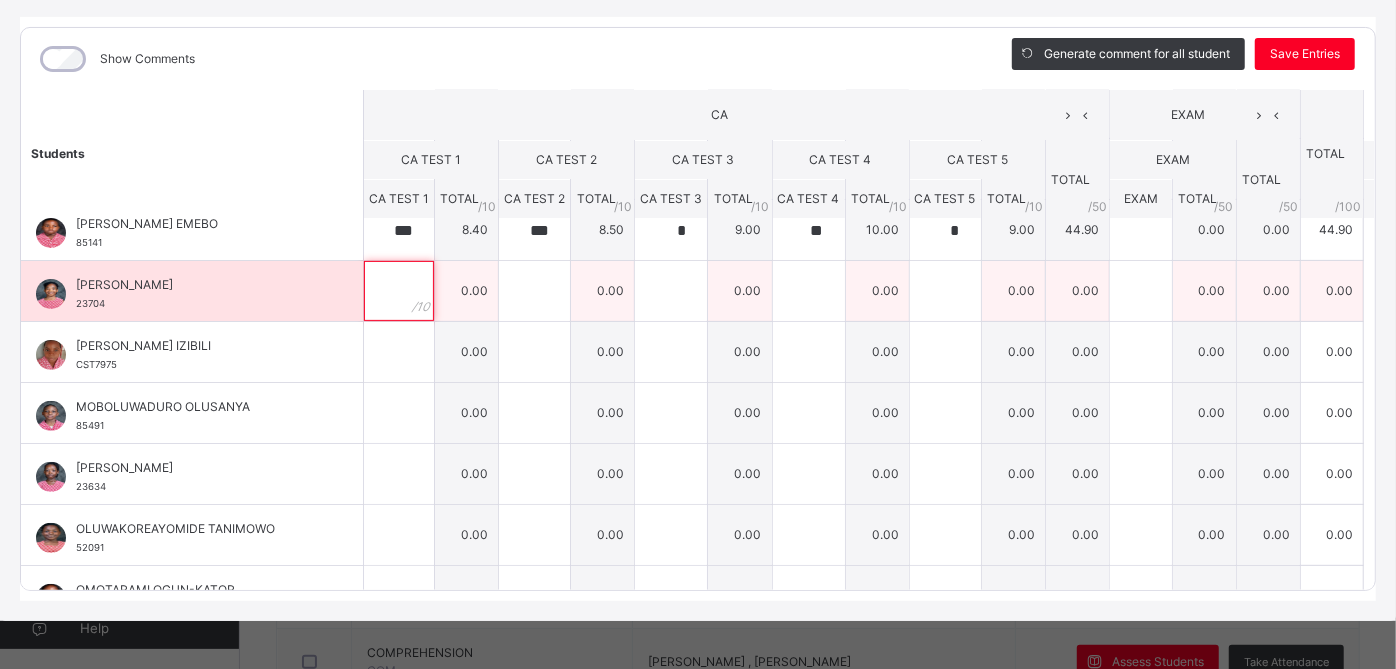 click at bounding box center (399, 291) 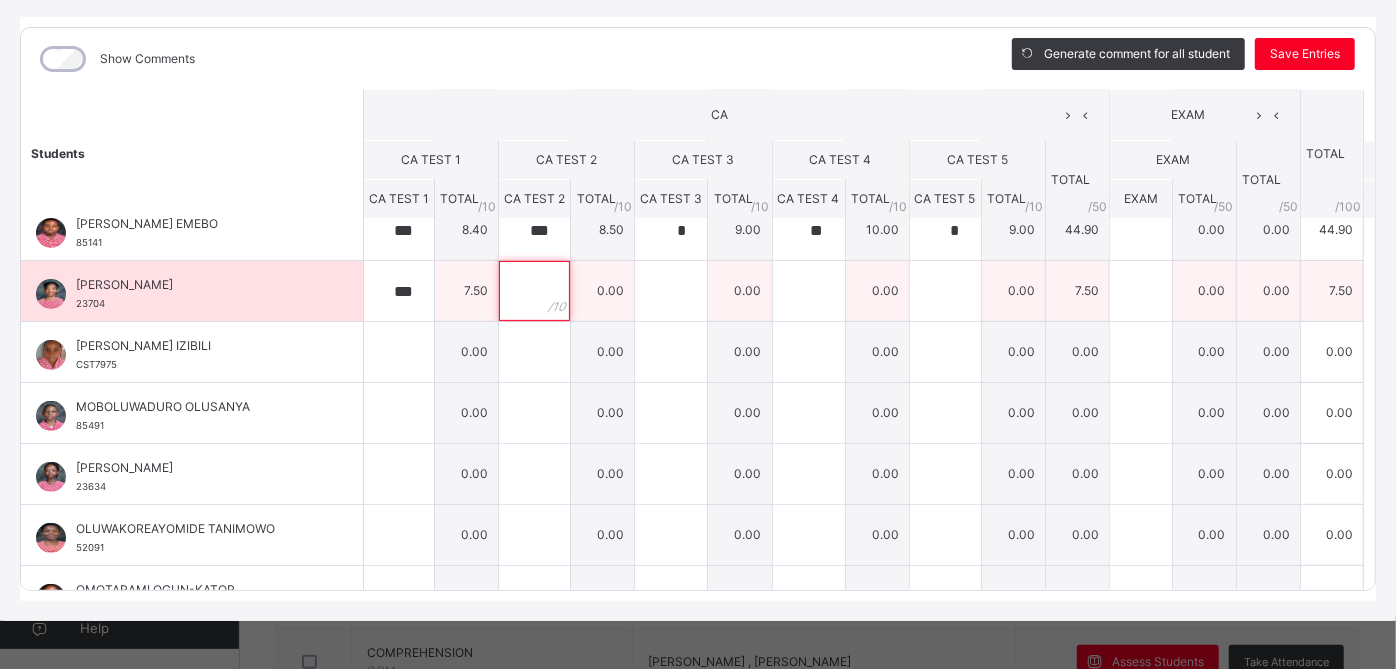 click at bounding box center (534, 291) 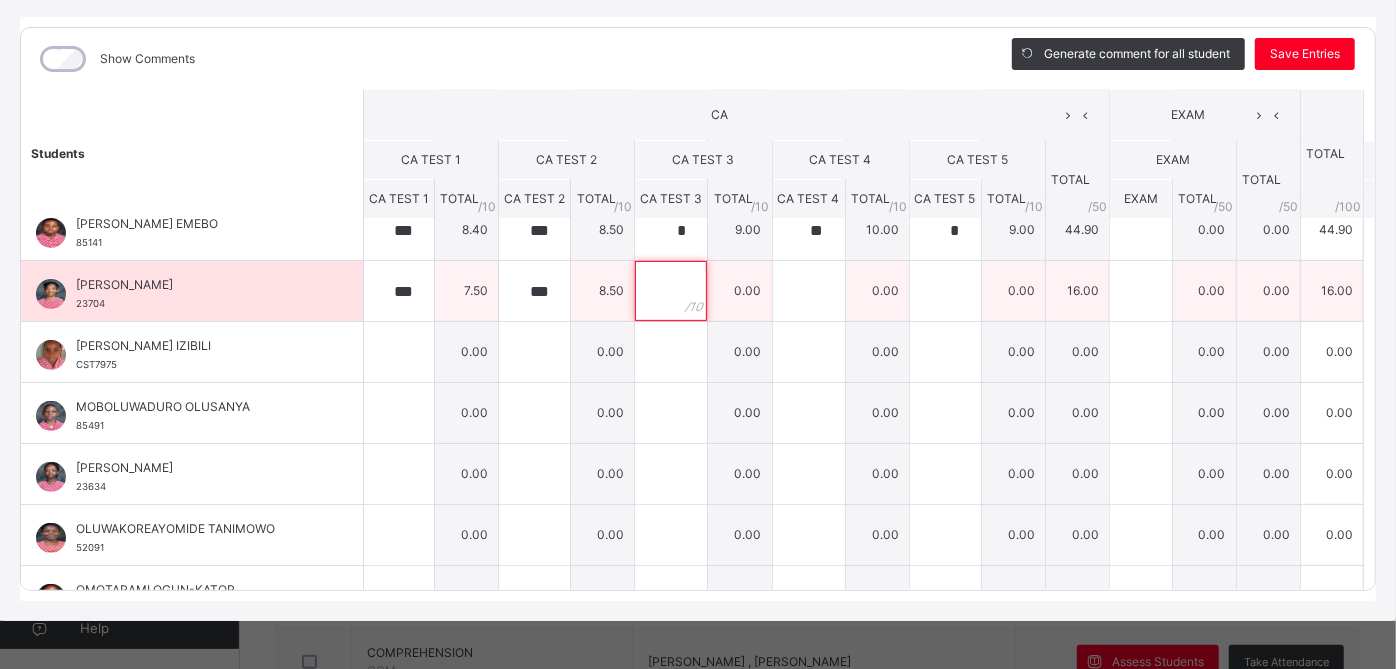 click at bounding box center [671, 291] 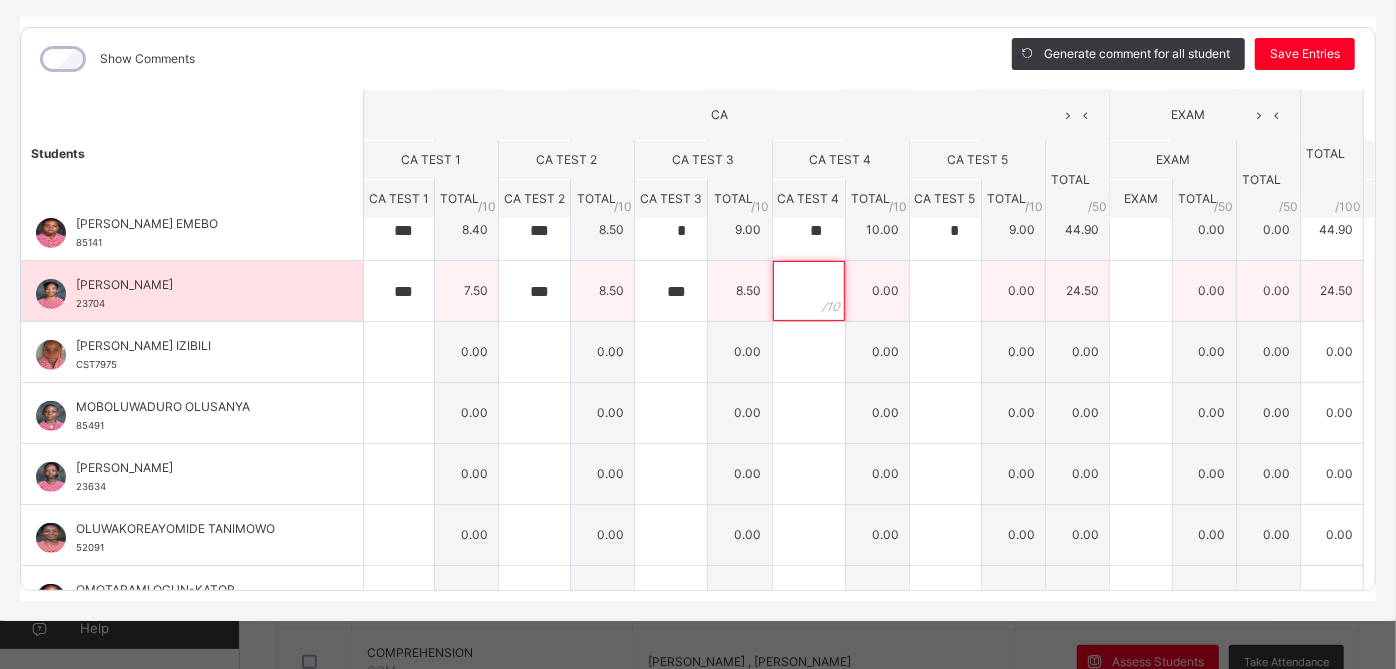 click at bounding box center [809, 291] 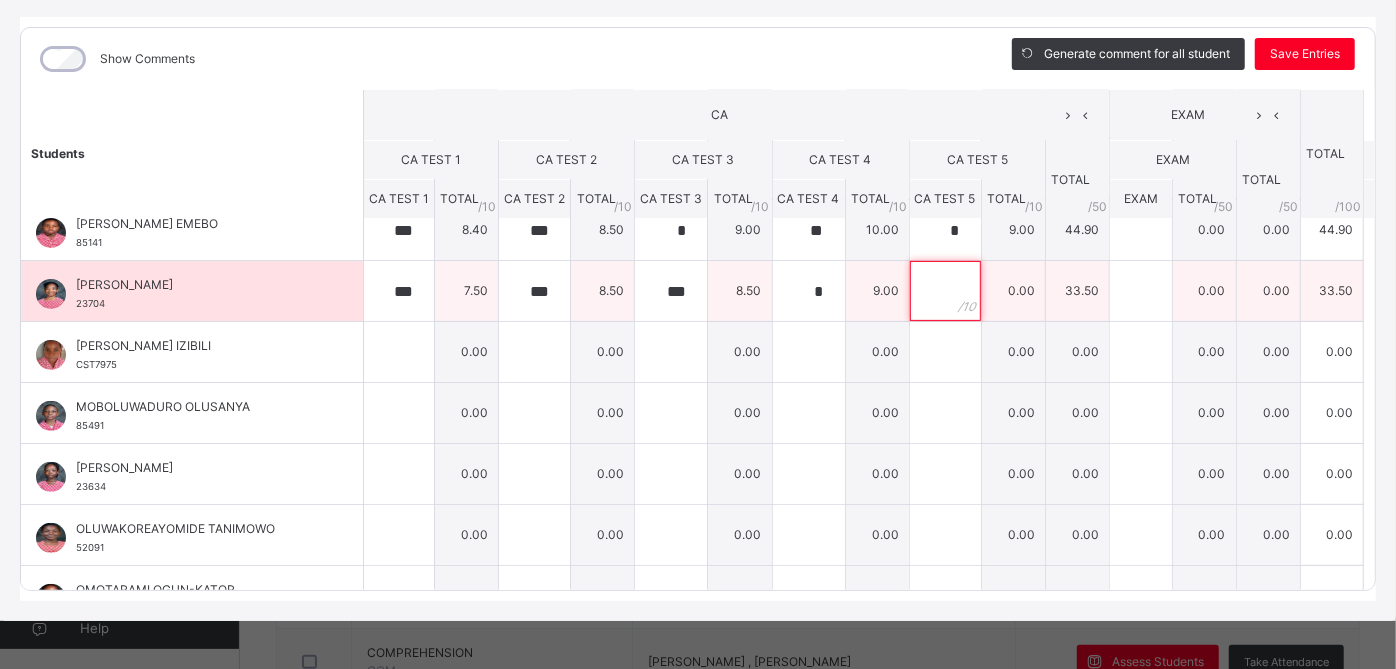 click at bounding box center (945, 291) 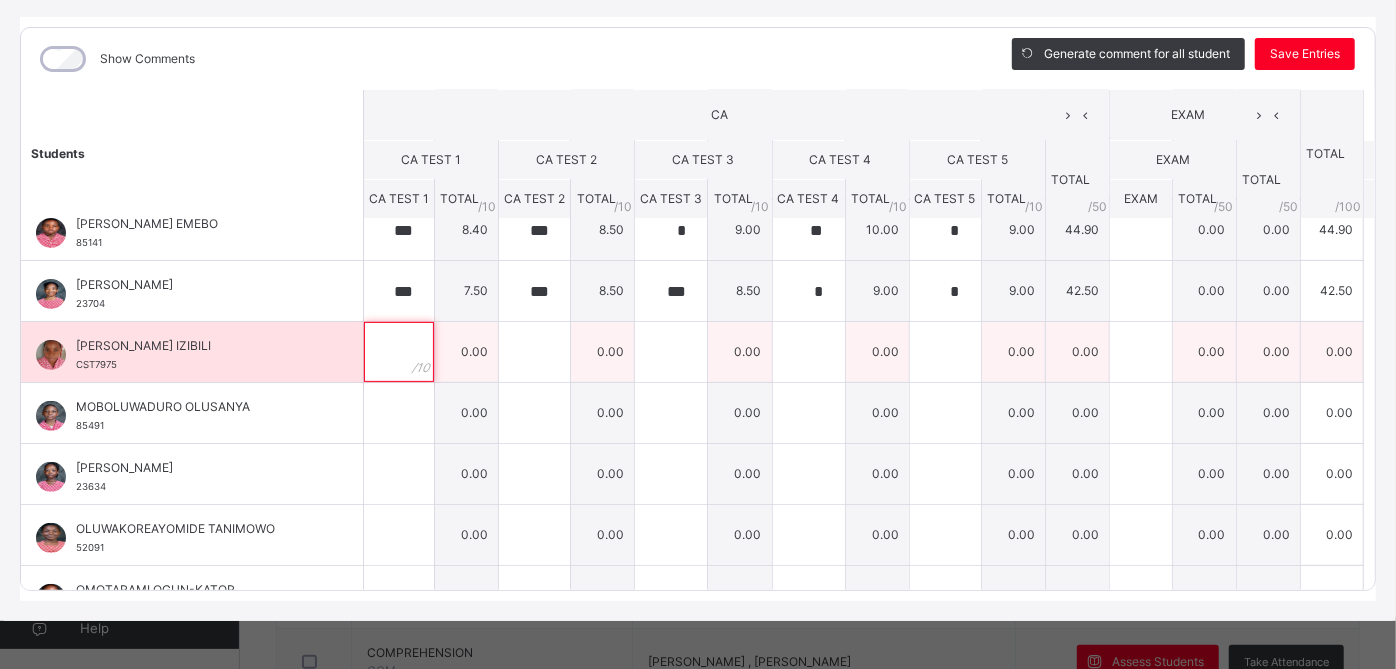 click at bounding box center [399, 352] 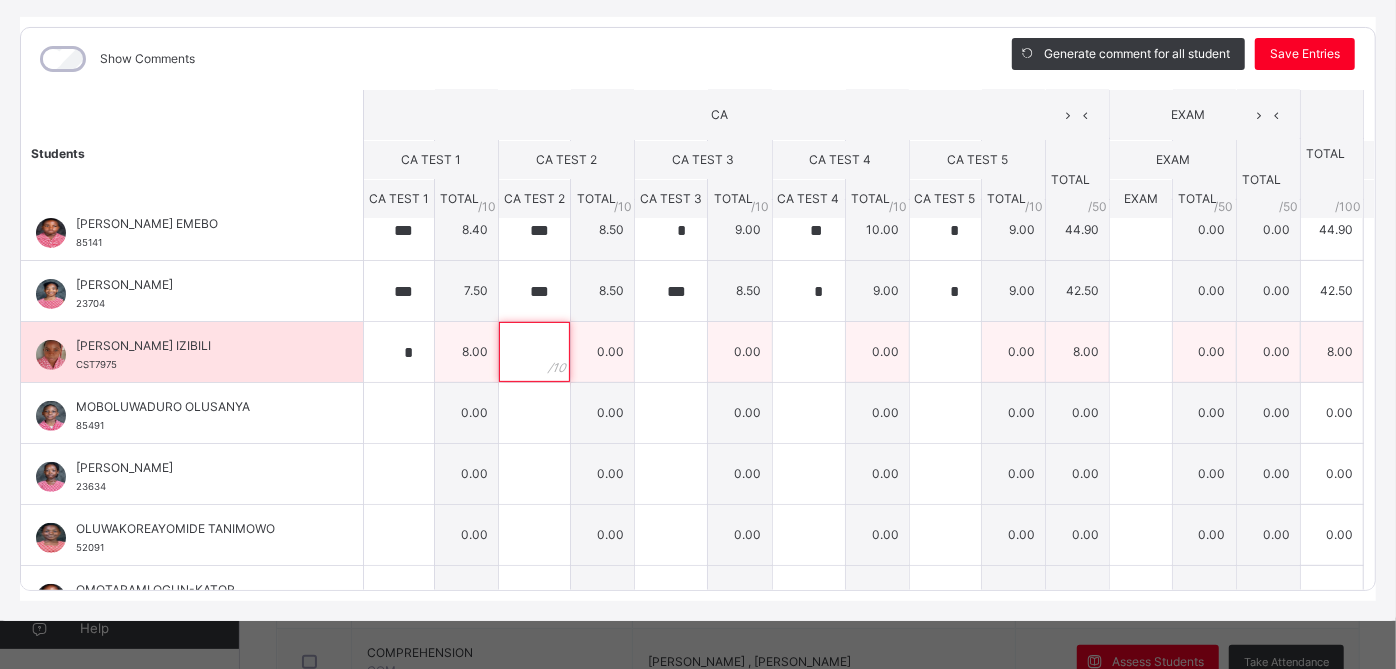 click at bounding box center (534, 352) 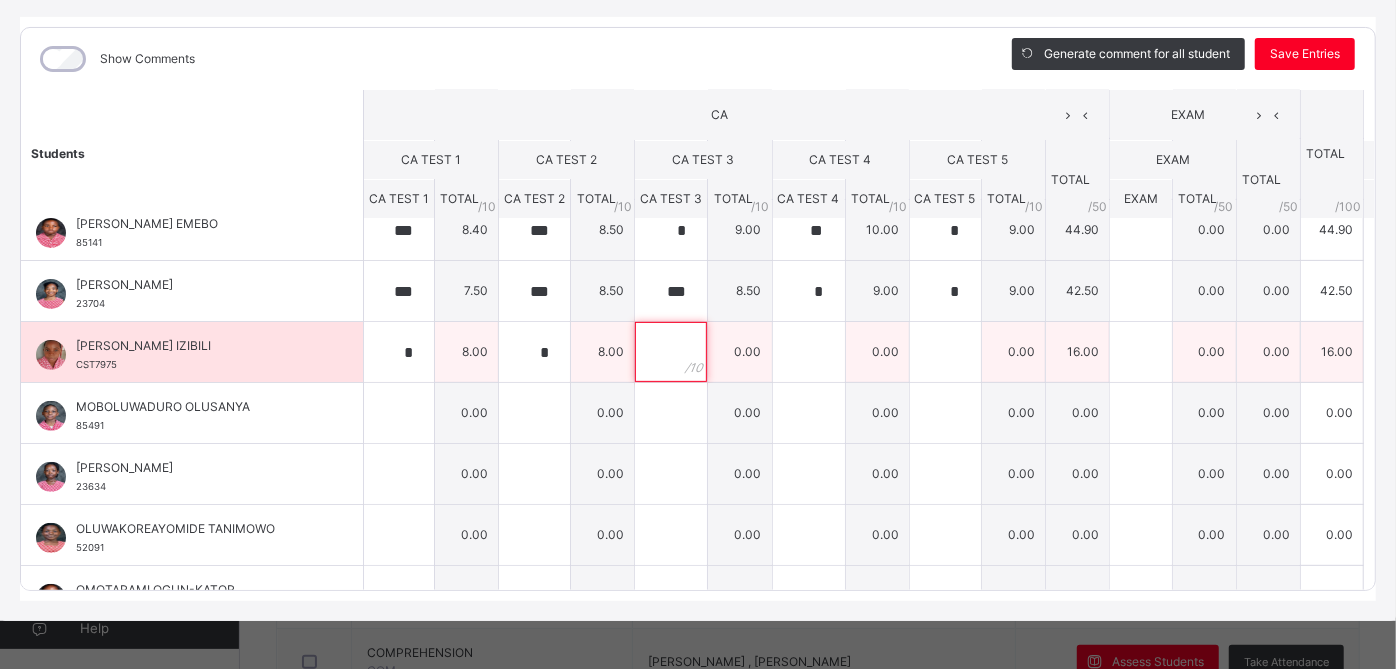 click at bounding box center (671, 352) 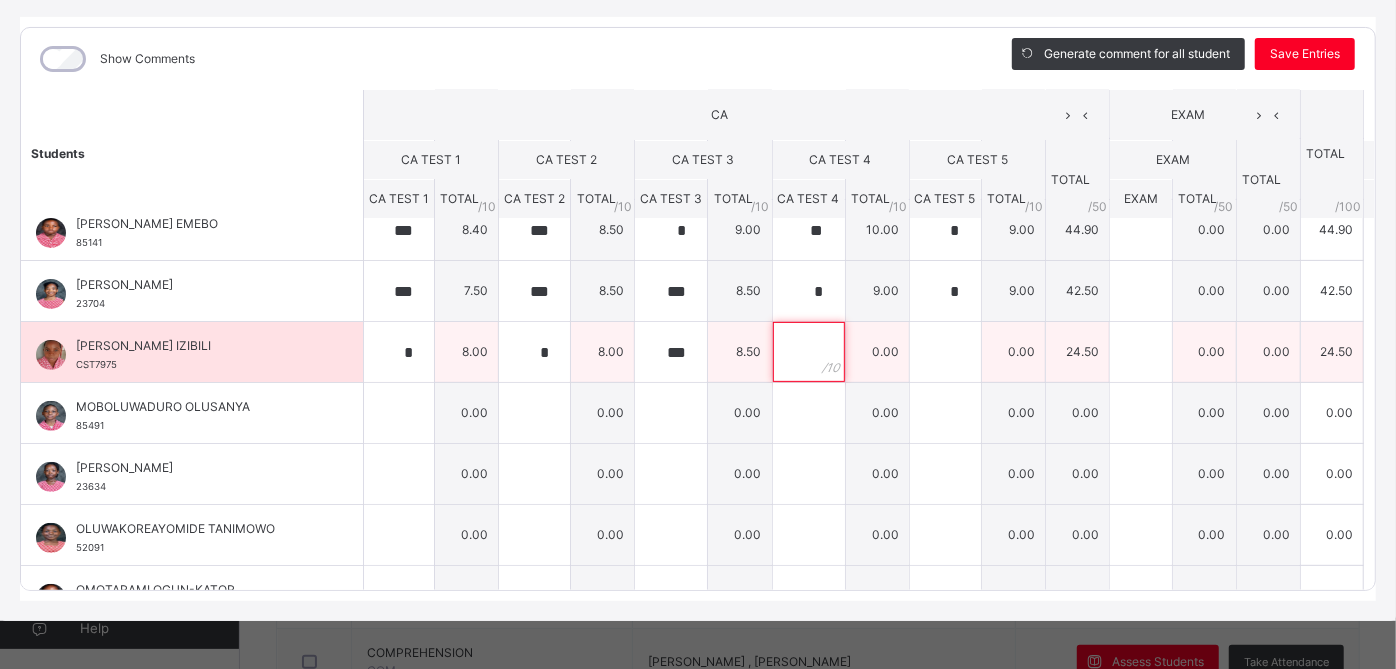 click at bounding box center (809, 352) 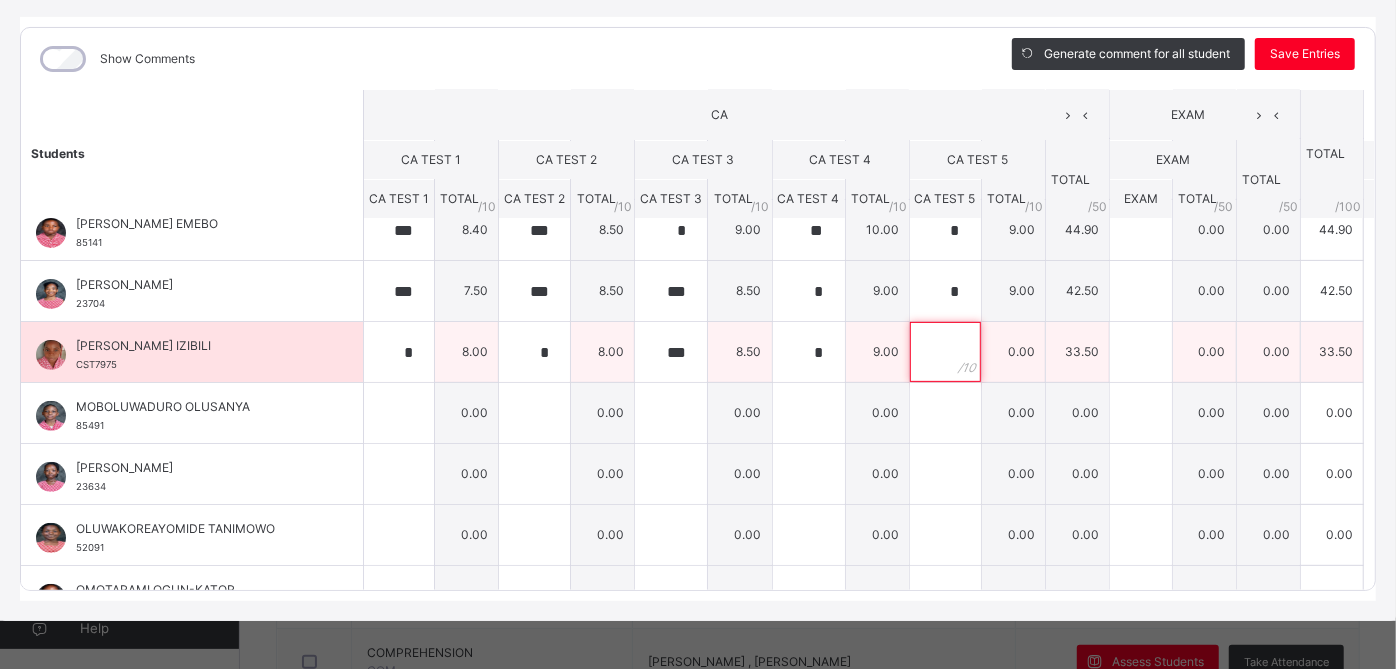 click at bounding box center [945, 352] 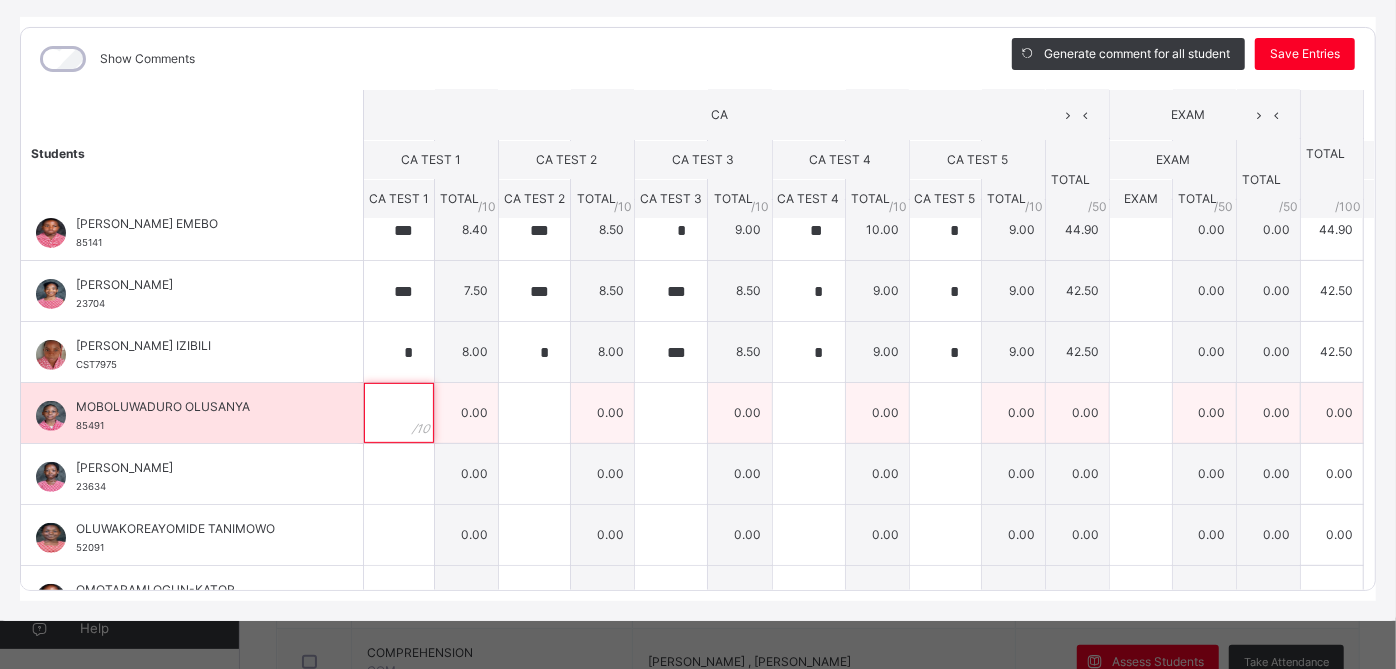 click at bounding box center (399, 413) 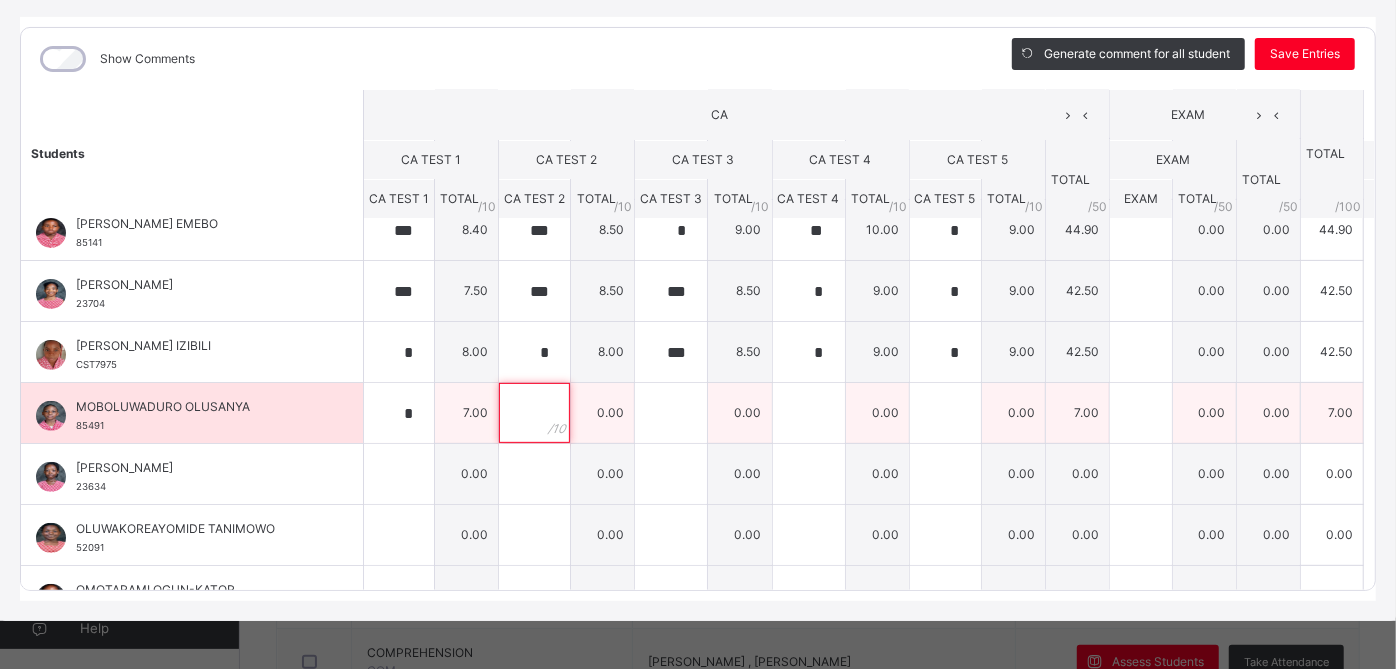 click at bounding box center [534, 413] 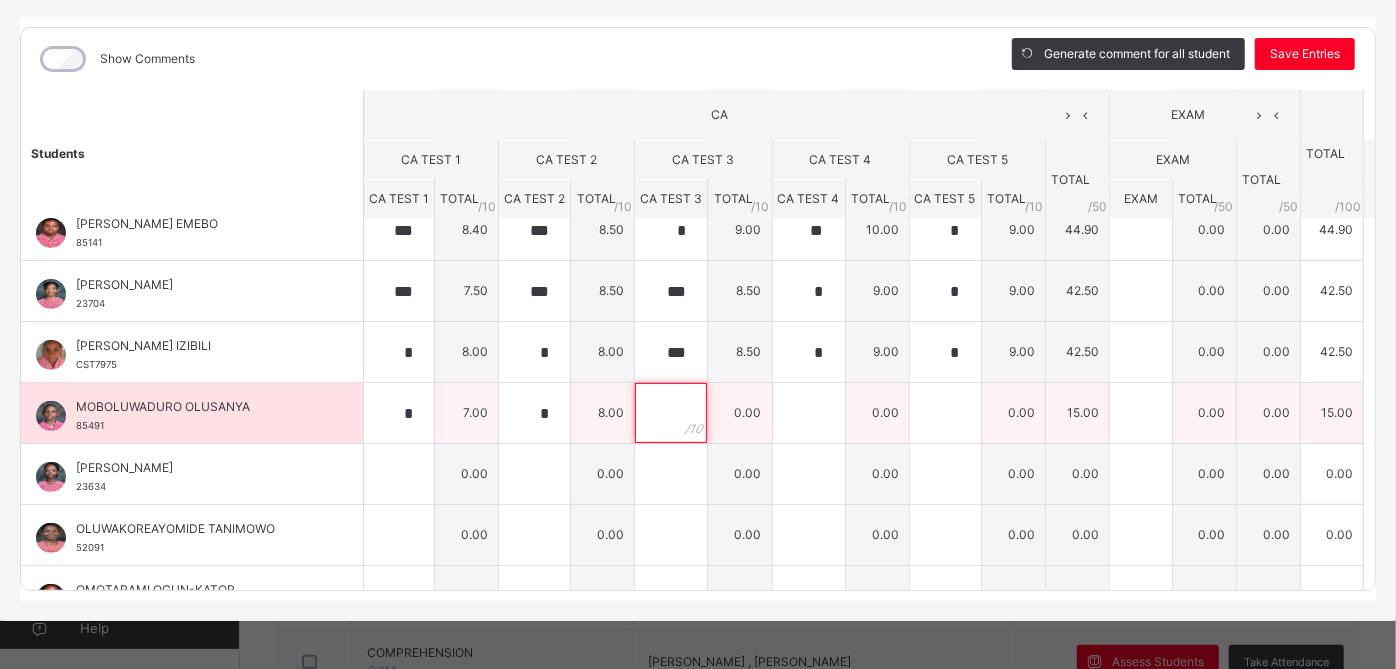 click at bounding box center [671, 413] 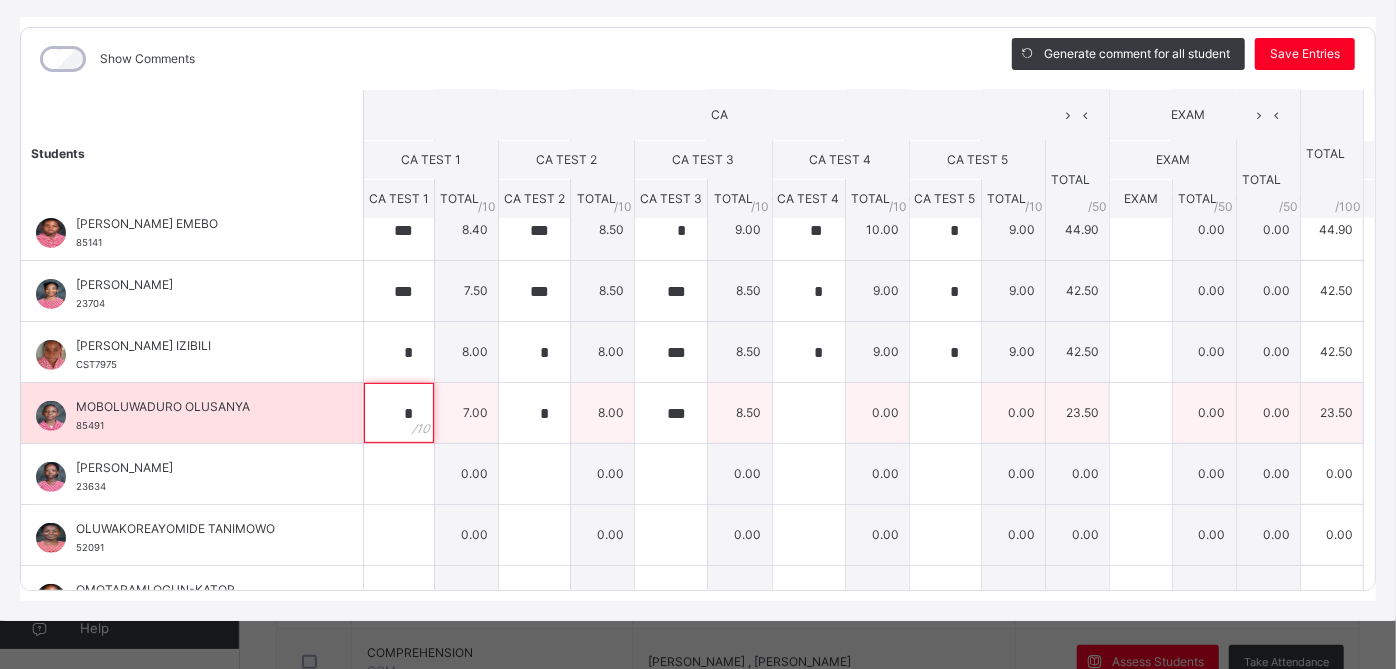 click on "*" at bounding box center (399, 413) 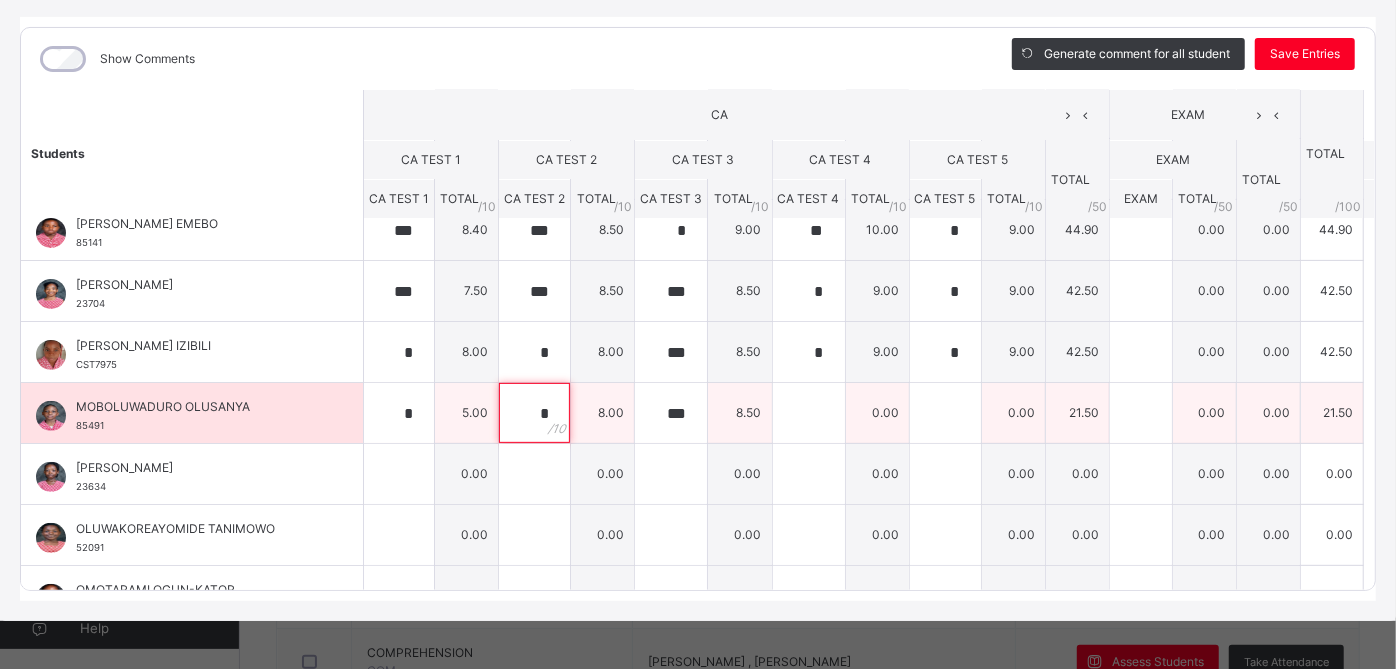 click on "*" at bounding box center [534, 413] 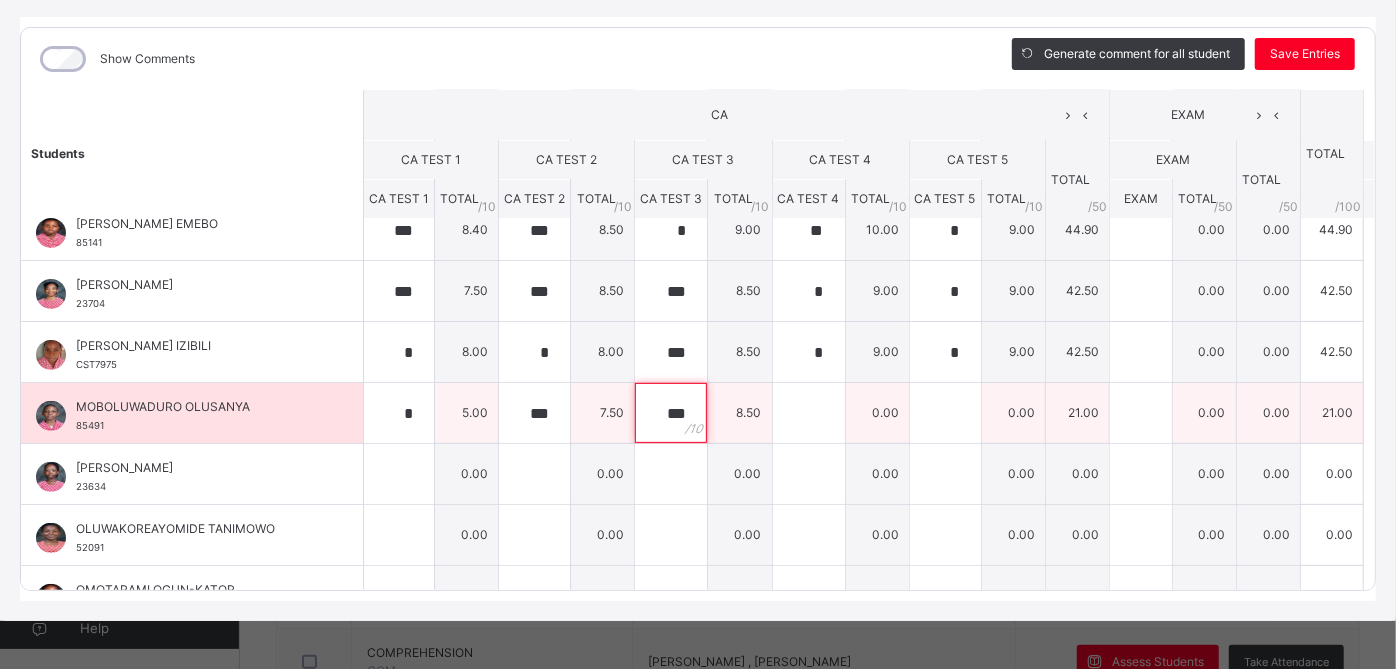 click on "***" at bounding box center [671, 413] 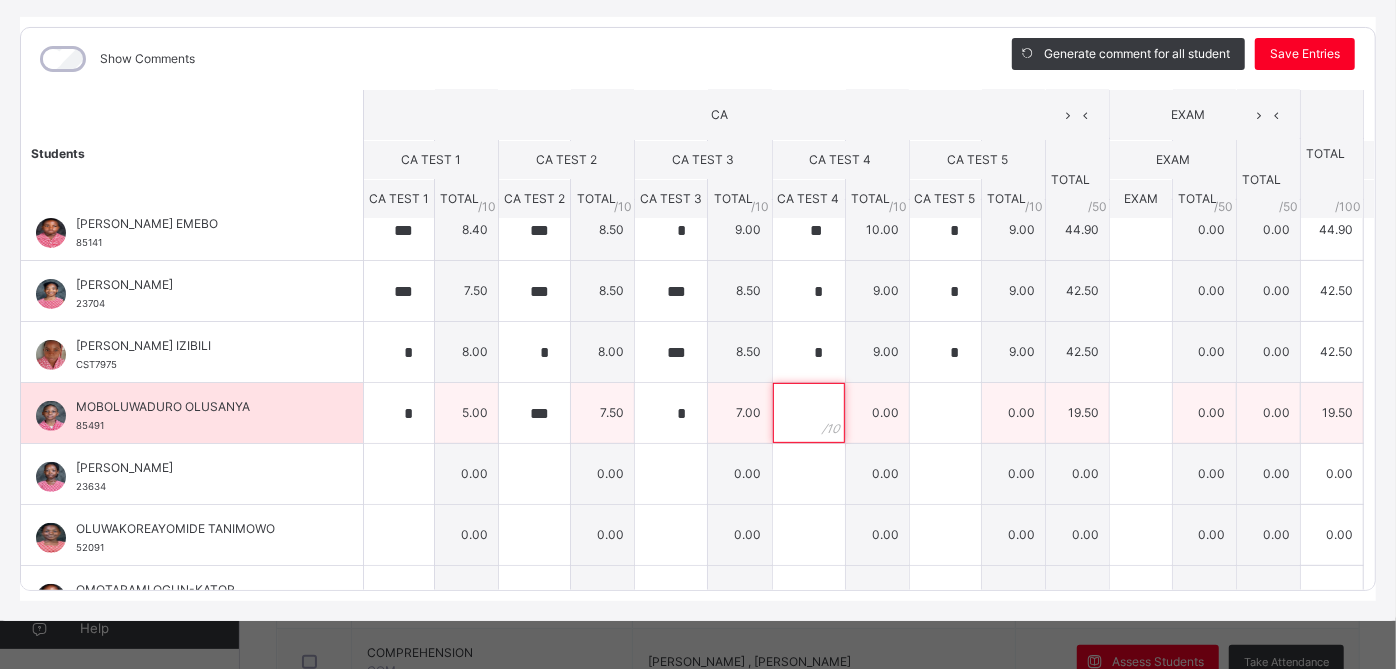 click at bounding box center (809, 413) 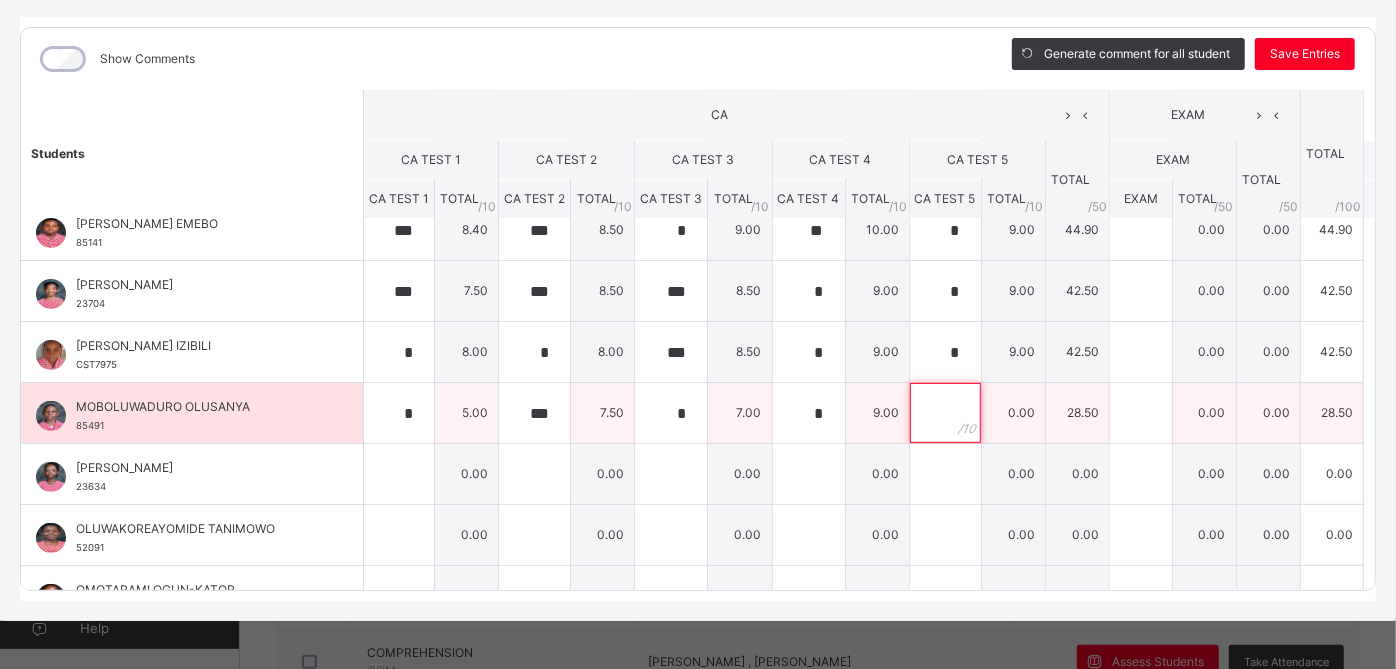 click at bounding box center (945, 413) 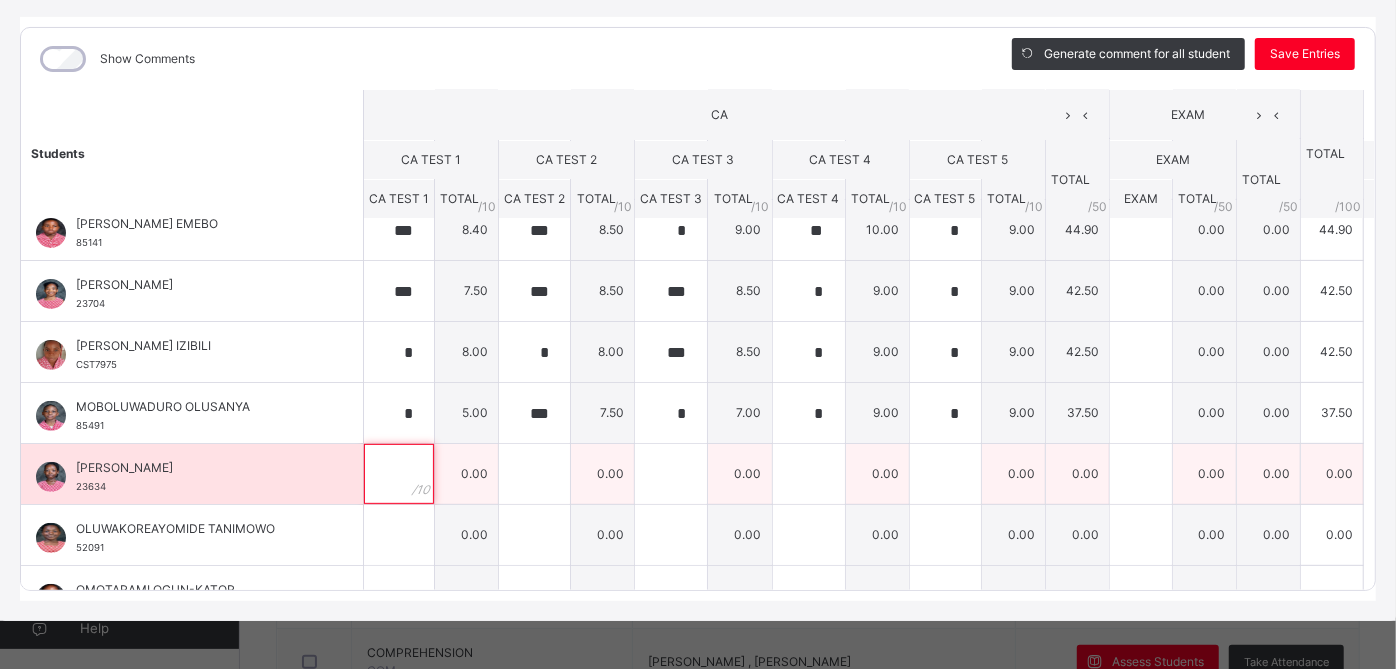 click at bounding box center [399, 474] 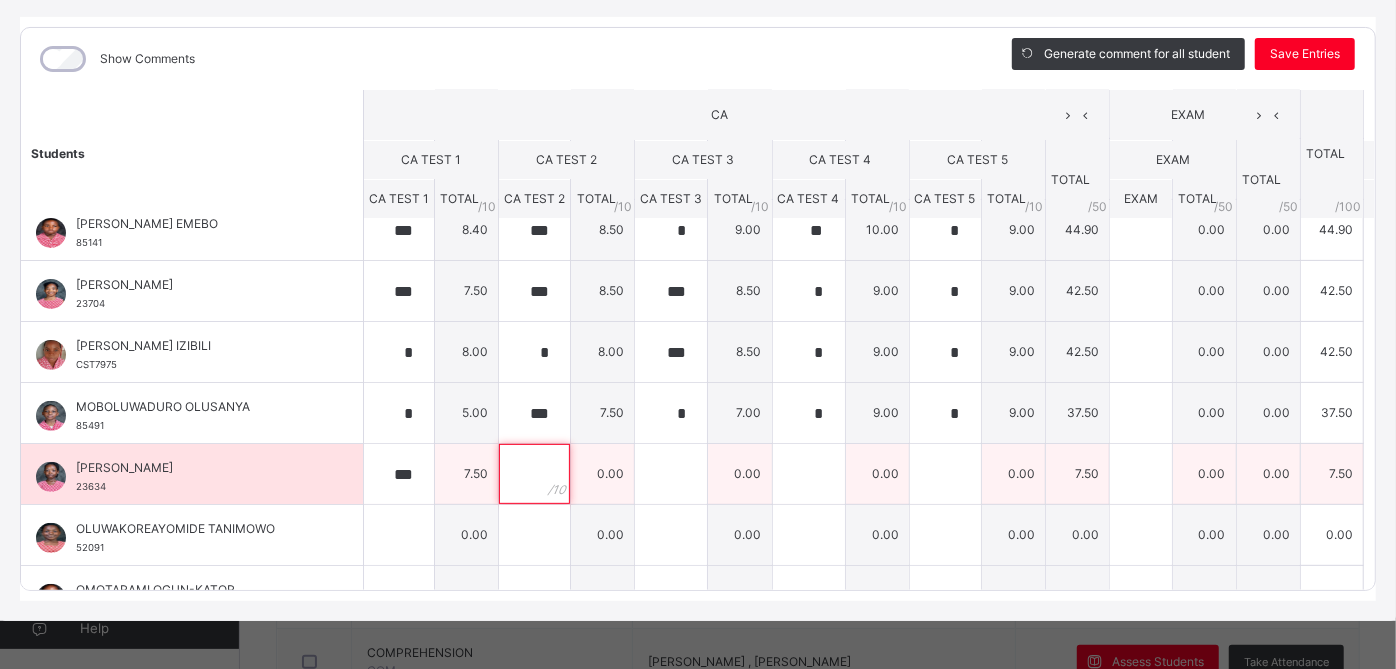 click at bounding box center [534, 474] 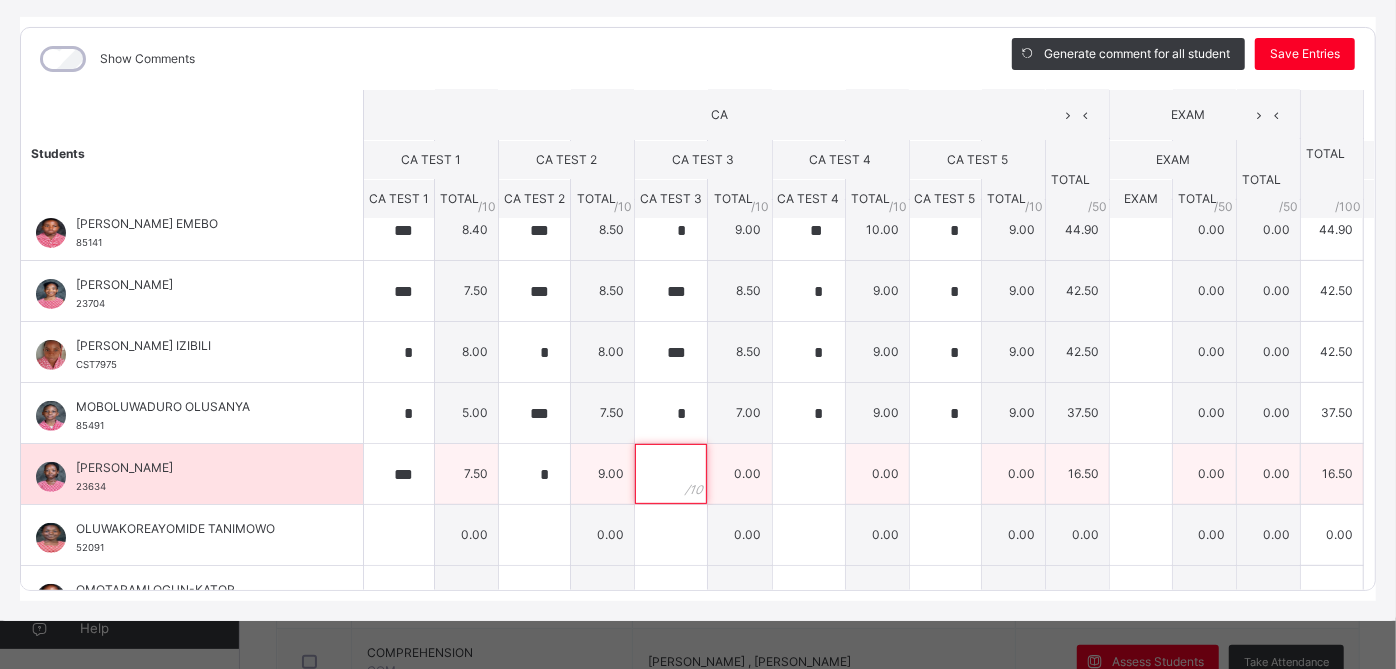 click at bounding box center (671, 474) 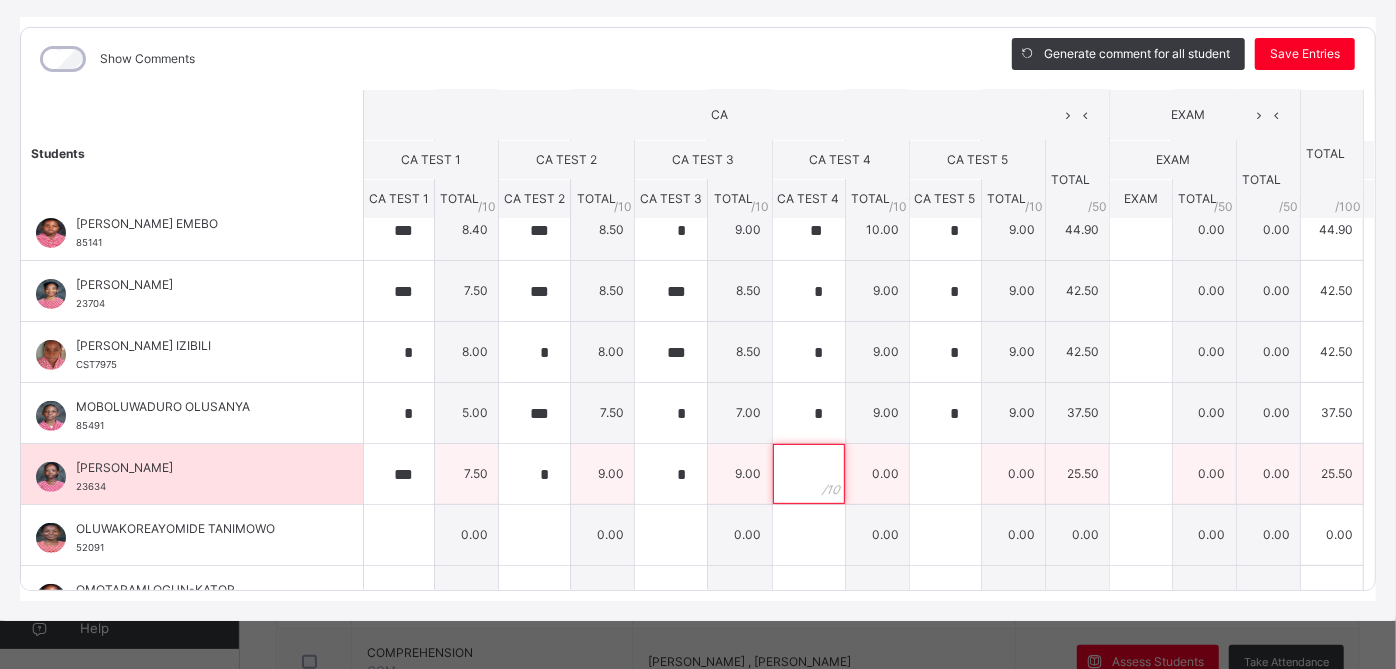 click at bounding box center (809, 474) 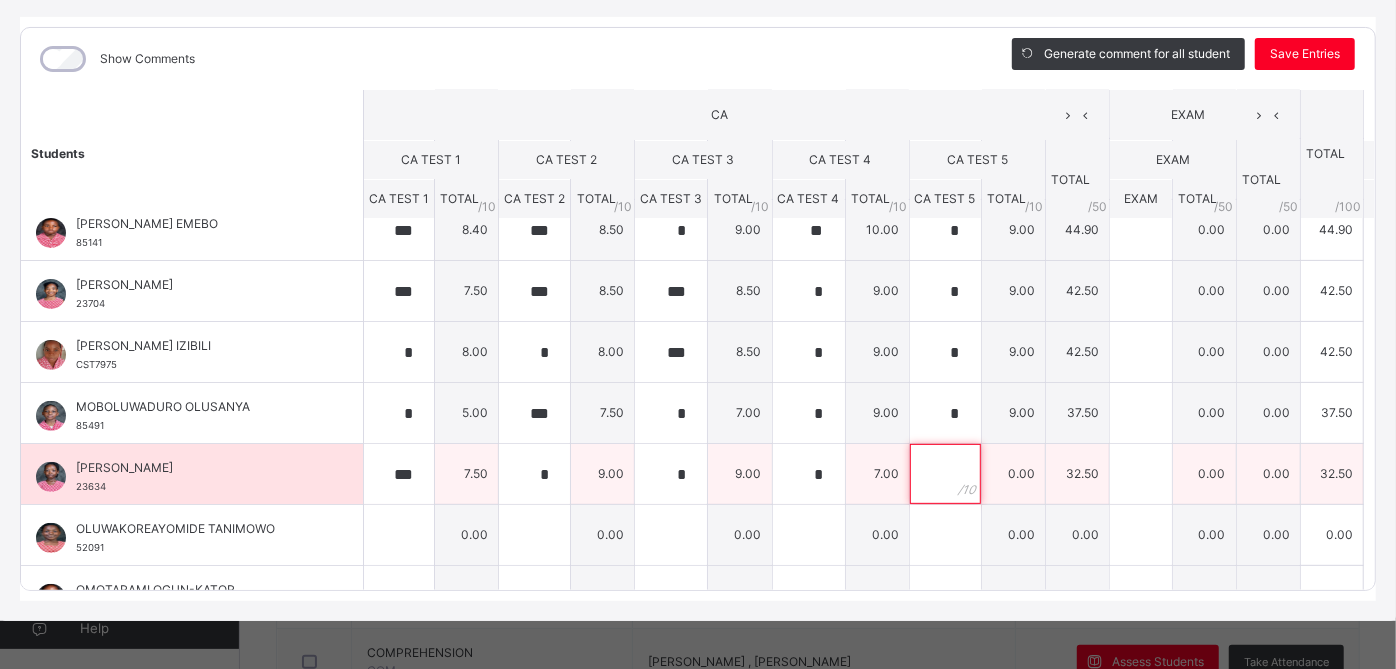 click at bounding box center (945, 474) 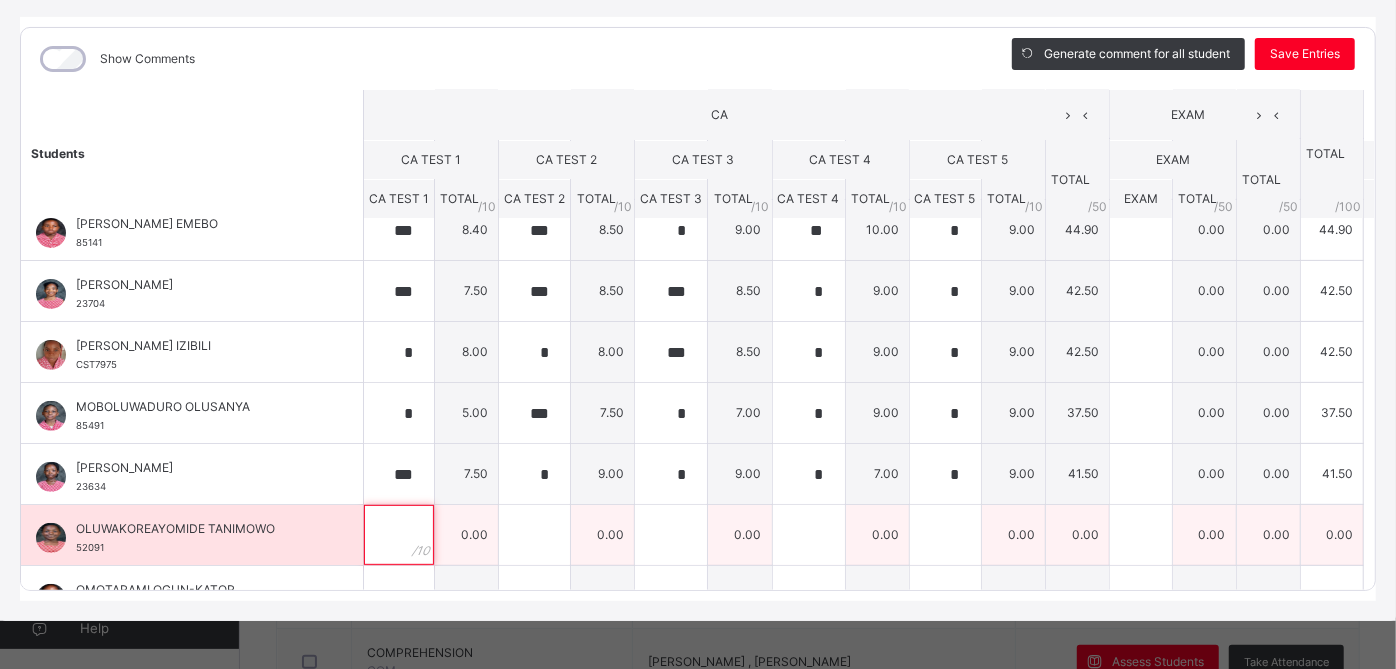 click at bounding box center (399, 535) 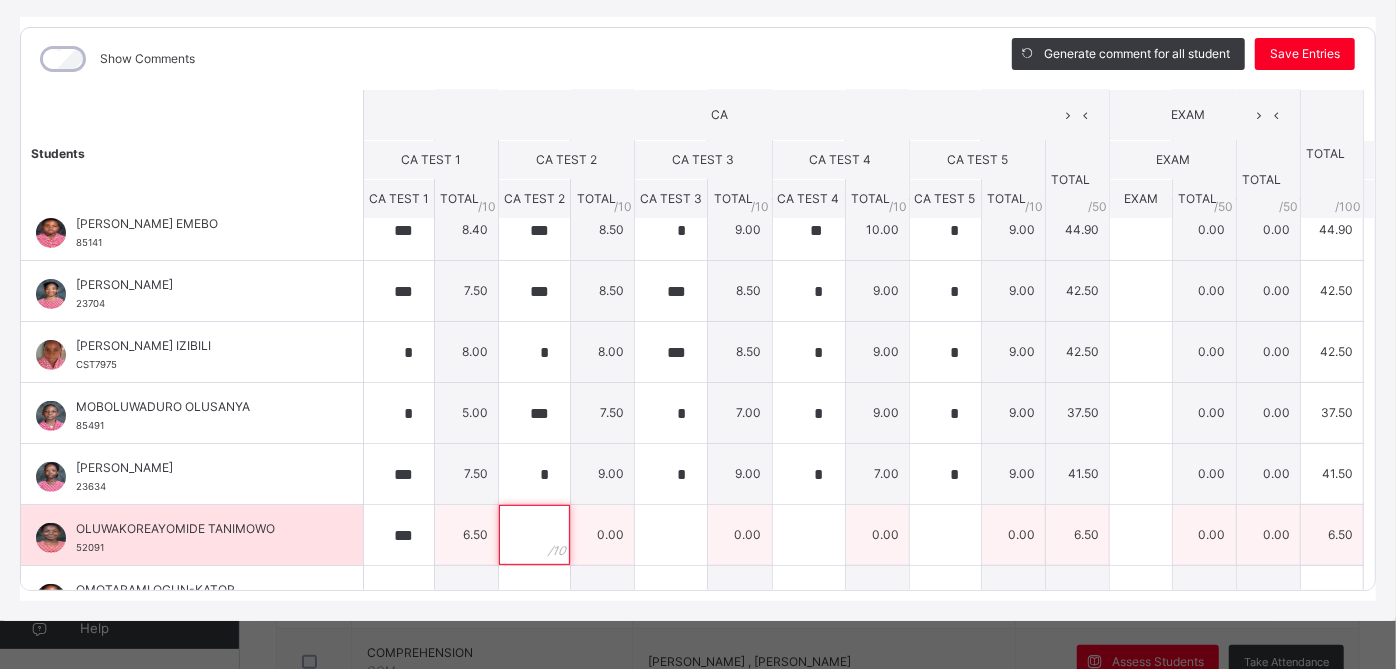 click at bounding box center [534, 535] 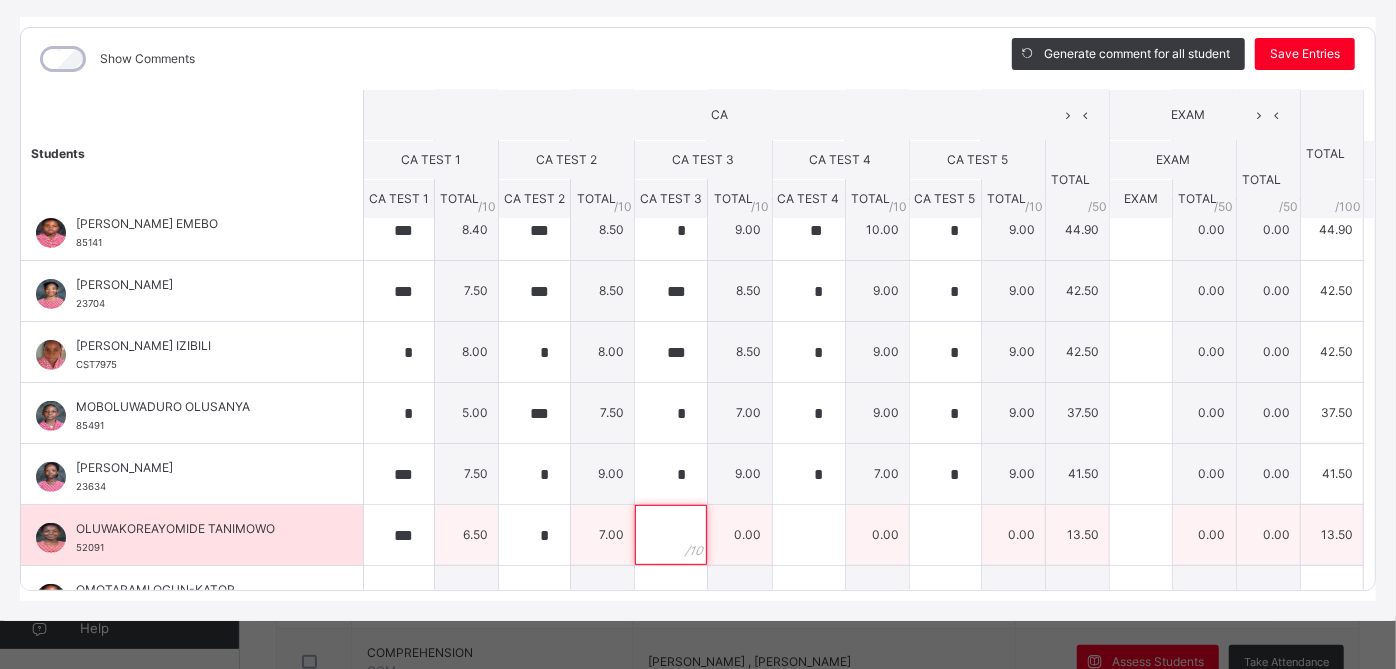 click at bounding box center [671, 535] 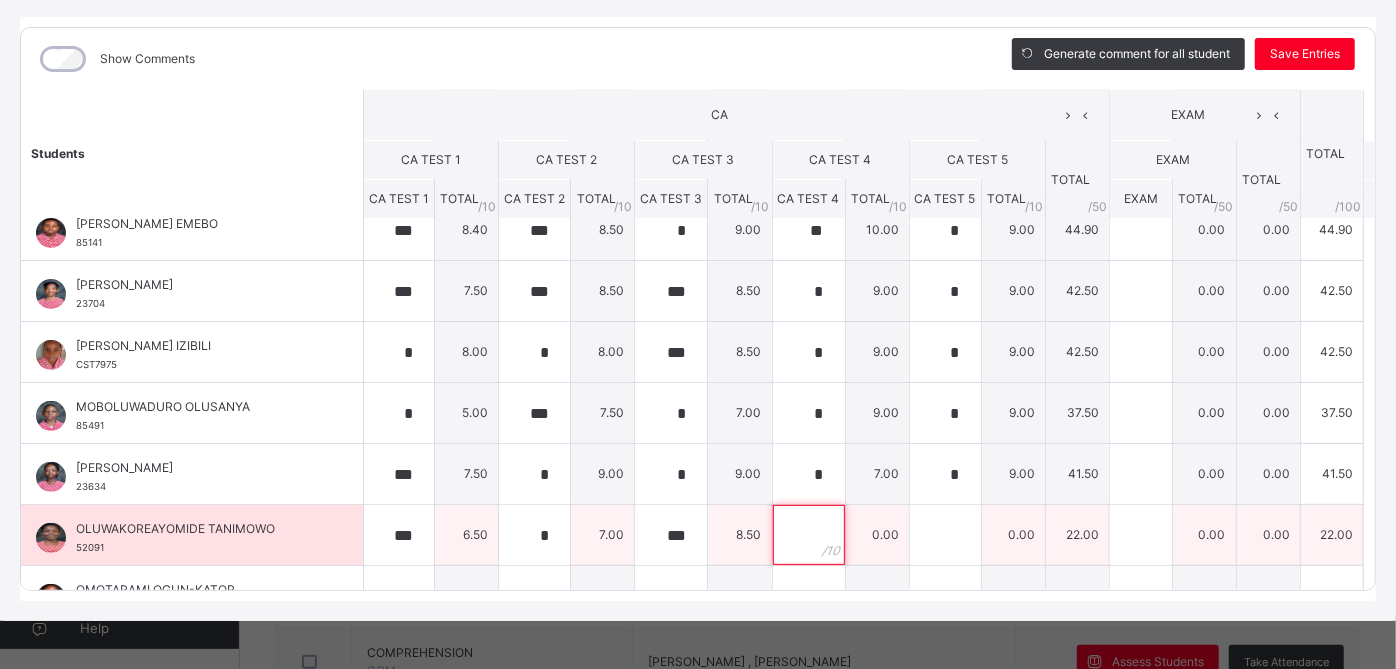 click at bounding box center (809, 535) 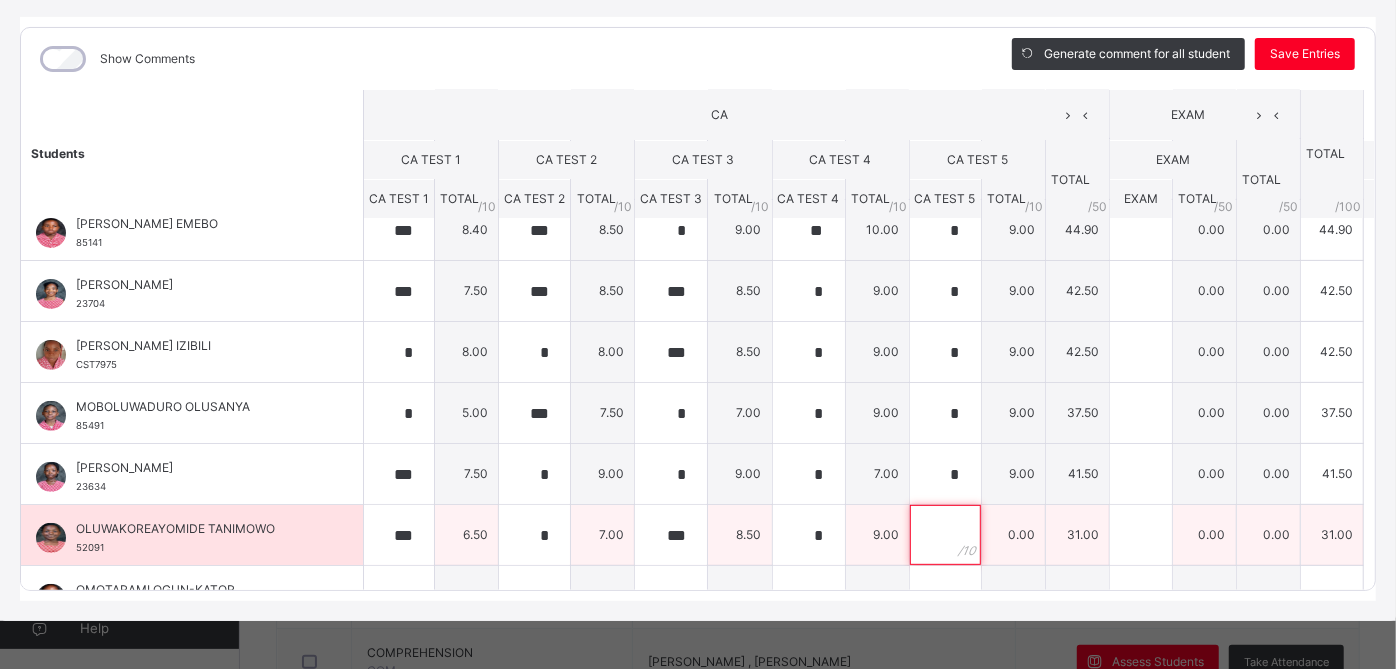 click at bounding box center (945, 535) 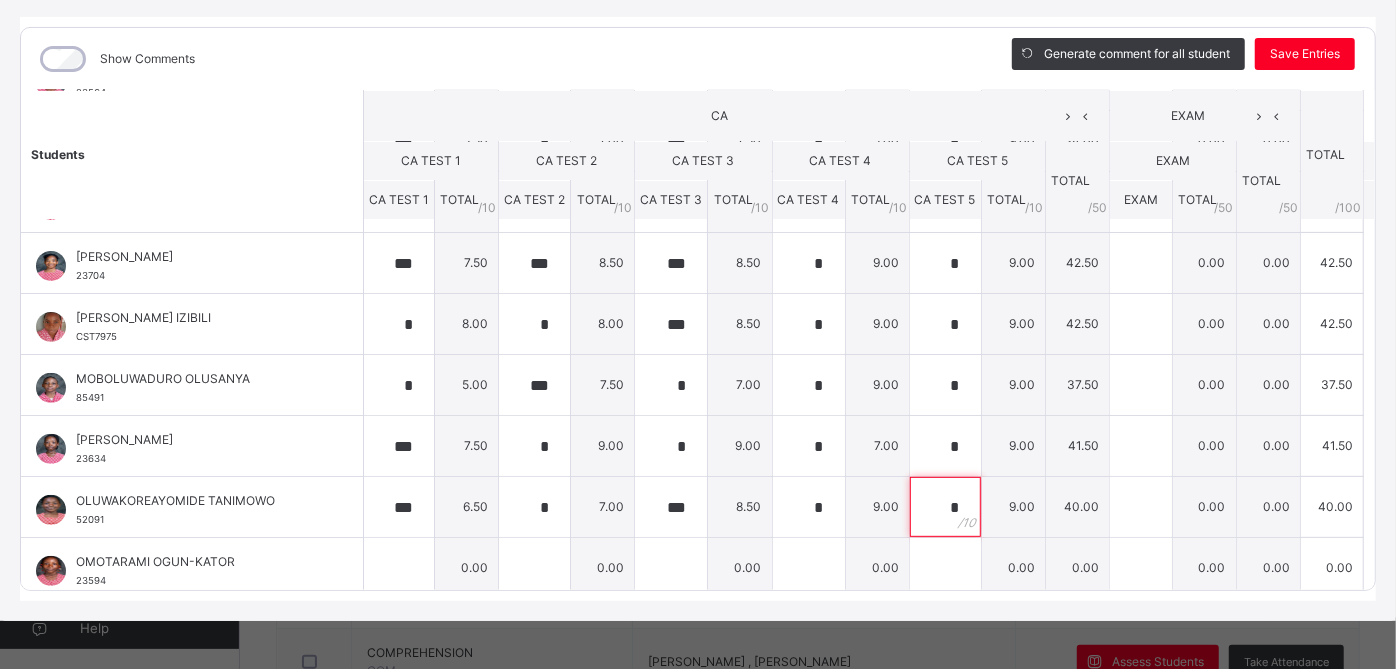 scroll, scrollTop: 418, scrollLeft: 0, axis: vertical 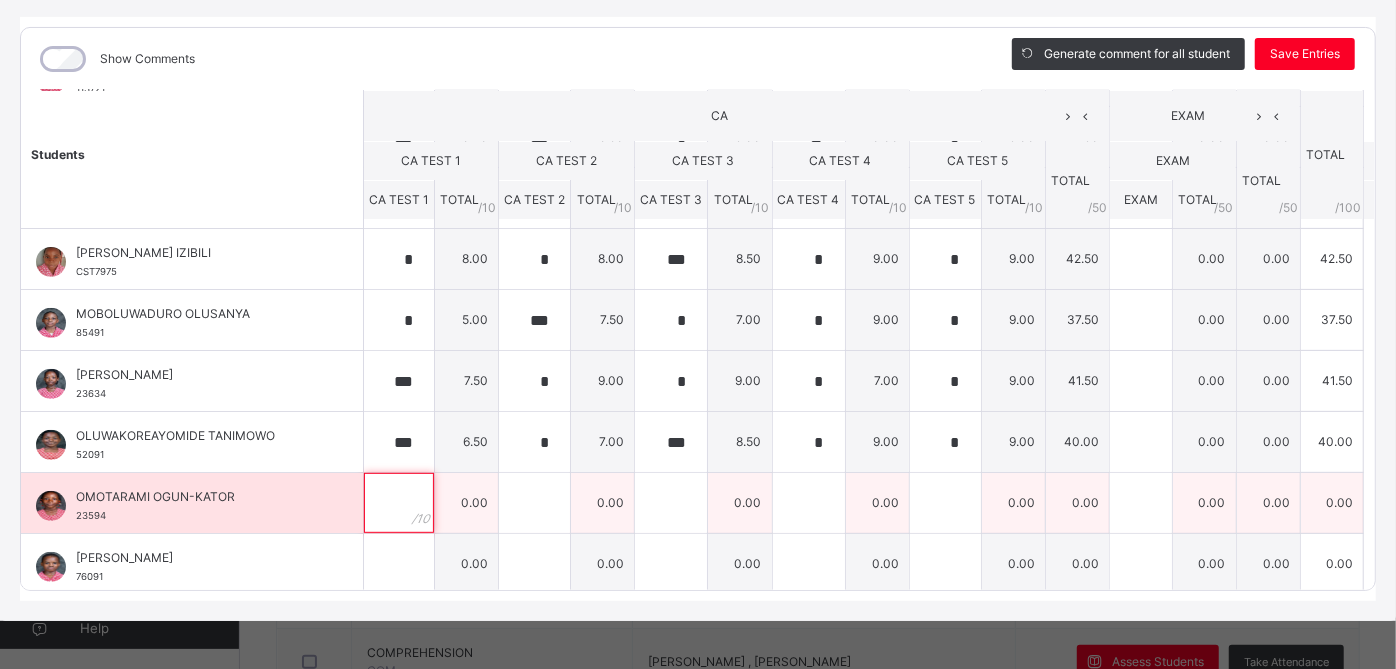 click at bounding box center [399, 503] 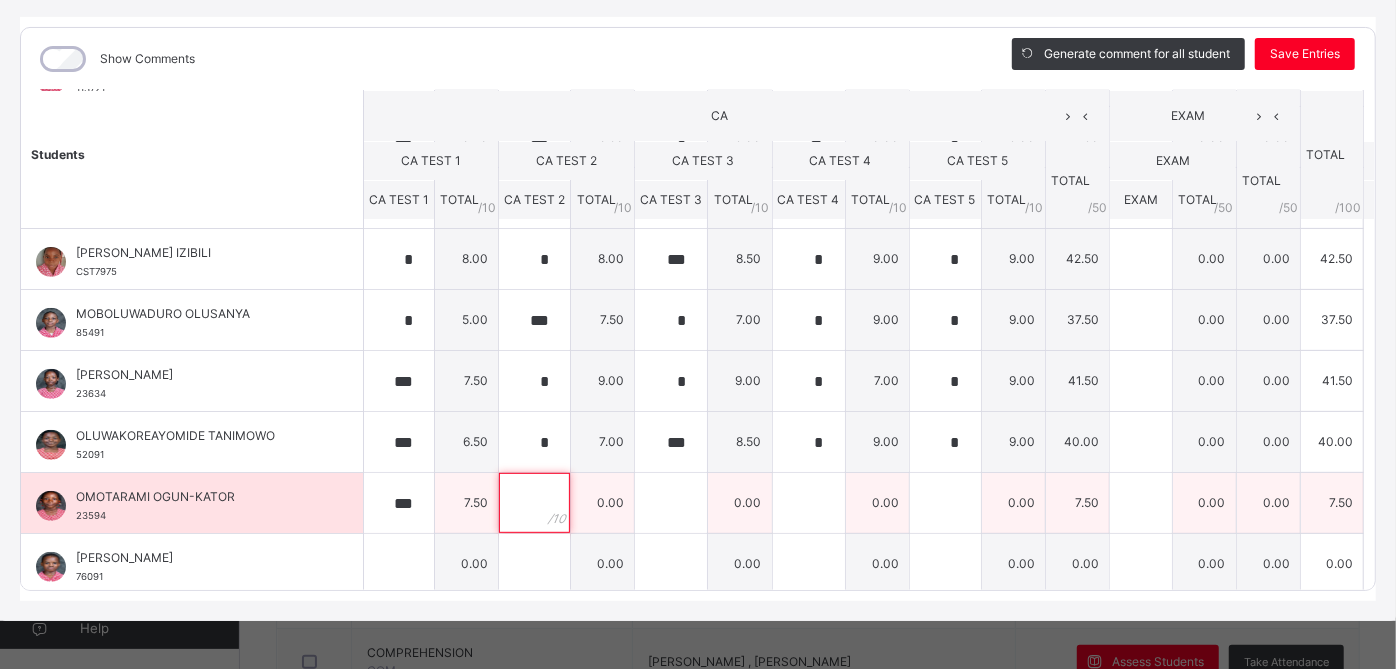 click at bounding box center (534, 503) 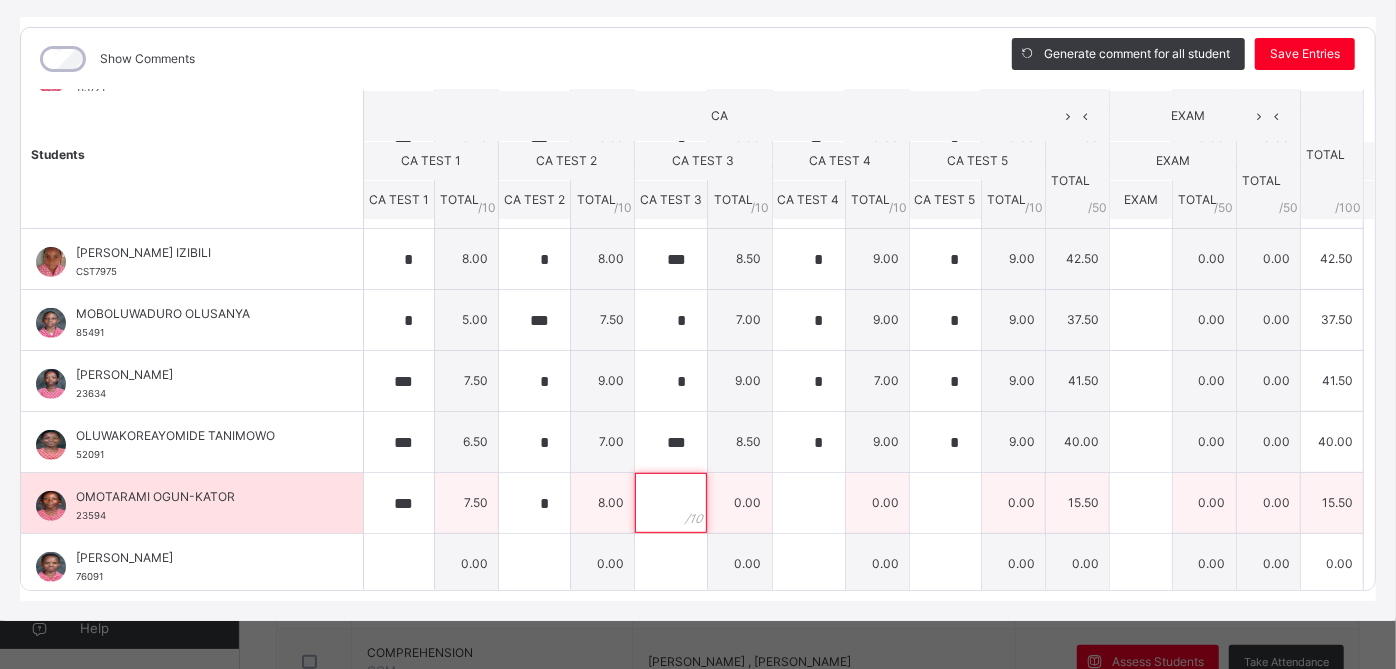 click at bounding box center [671, 503] 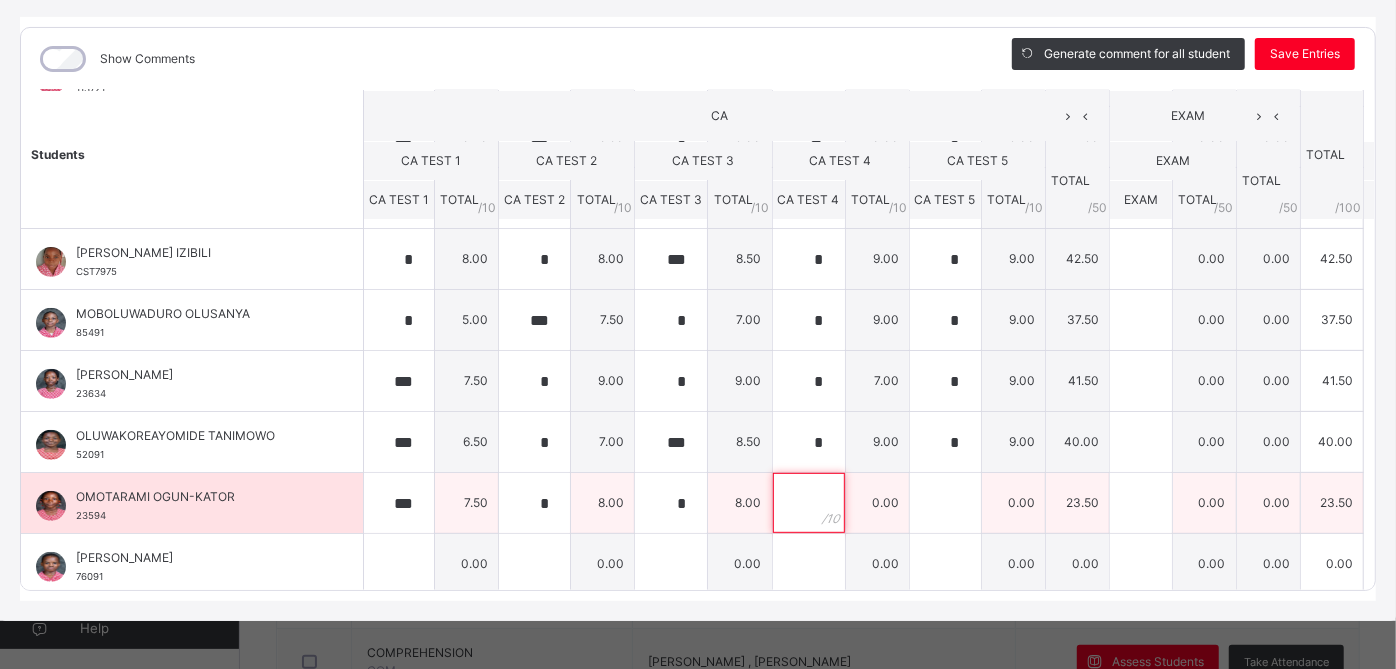 click at bounding box center (809, 503) 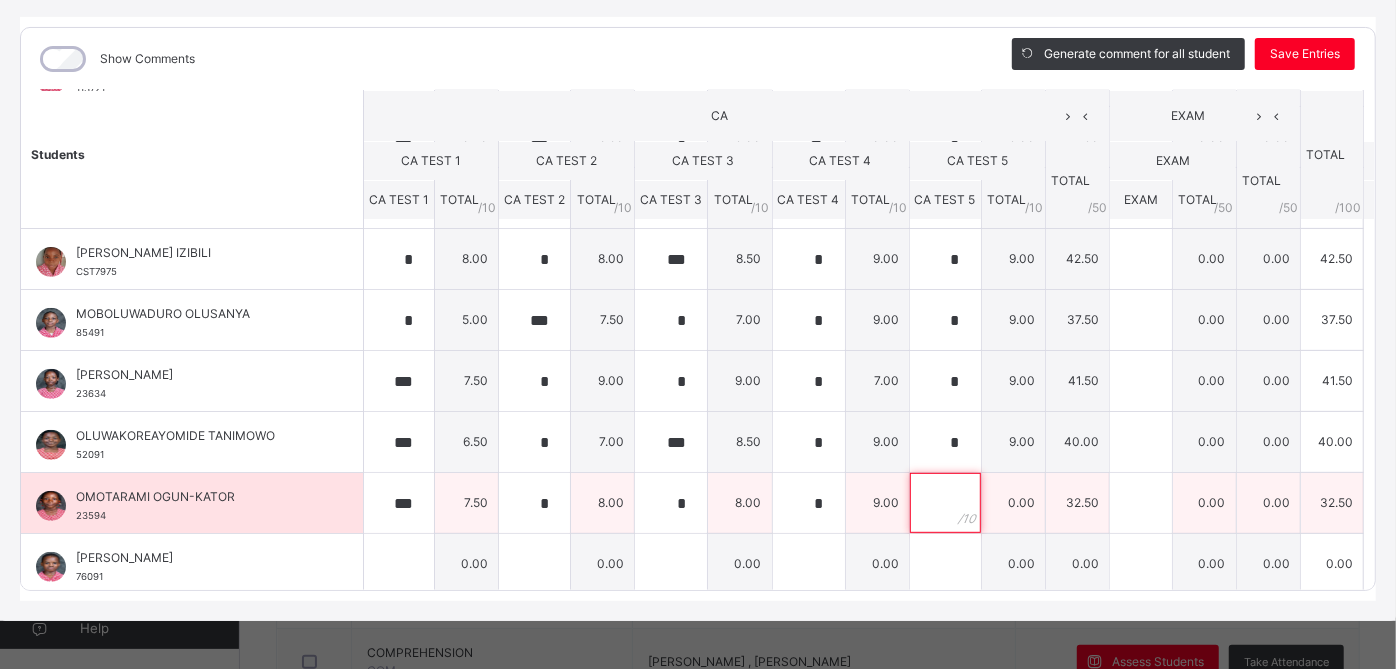 click at bounding box center [945, 503] 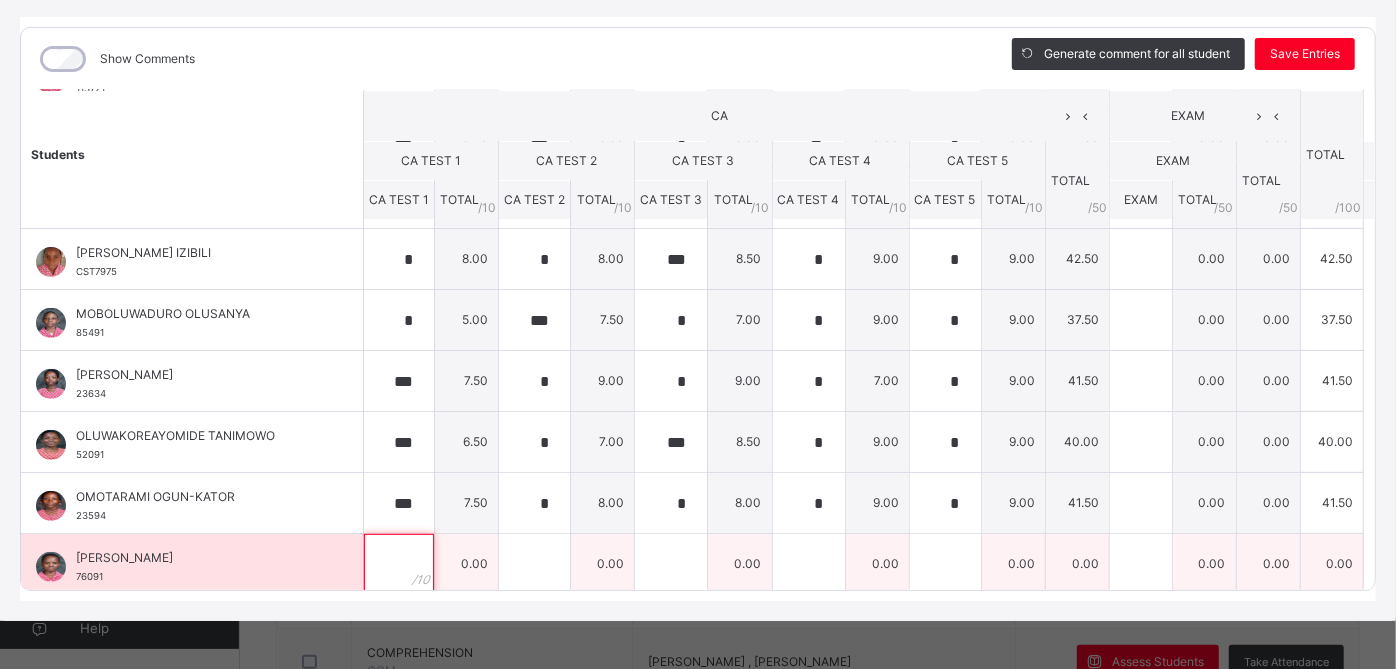 click at bounding box center (399, 564) 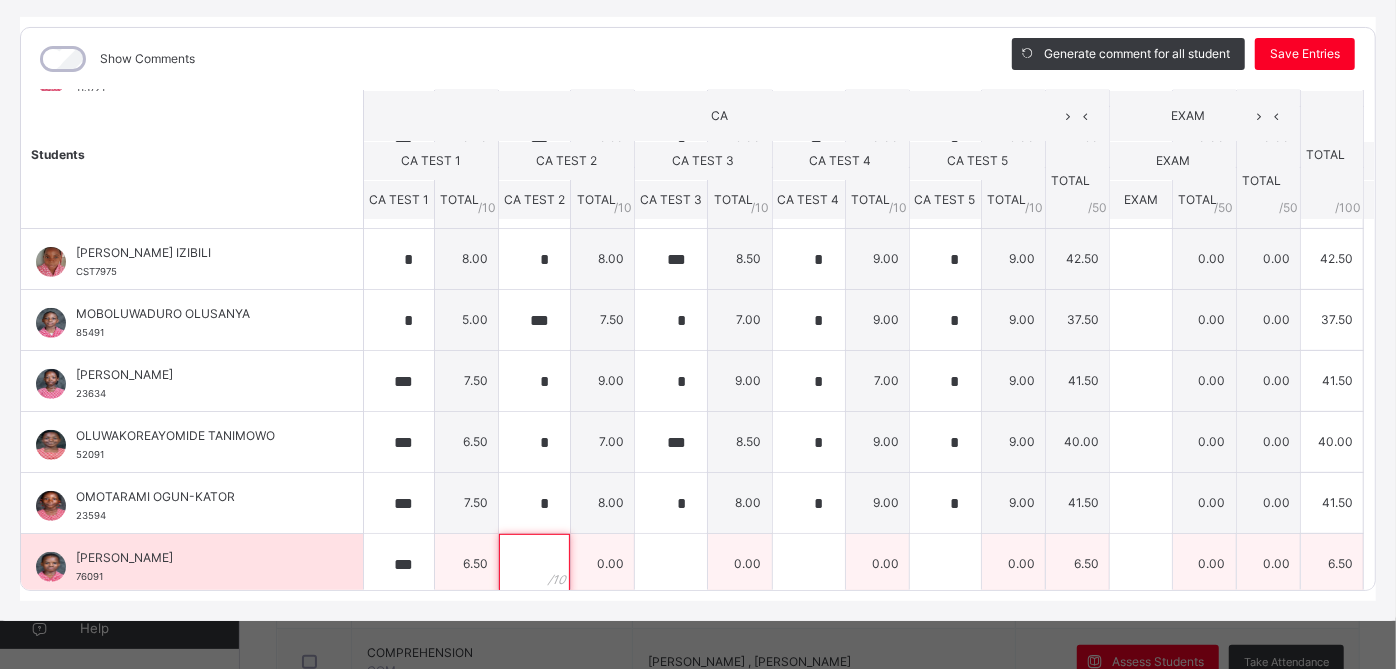 click at bounding box center [534, 564] 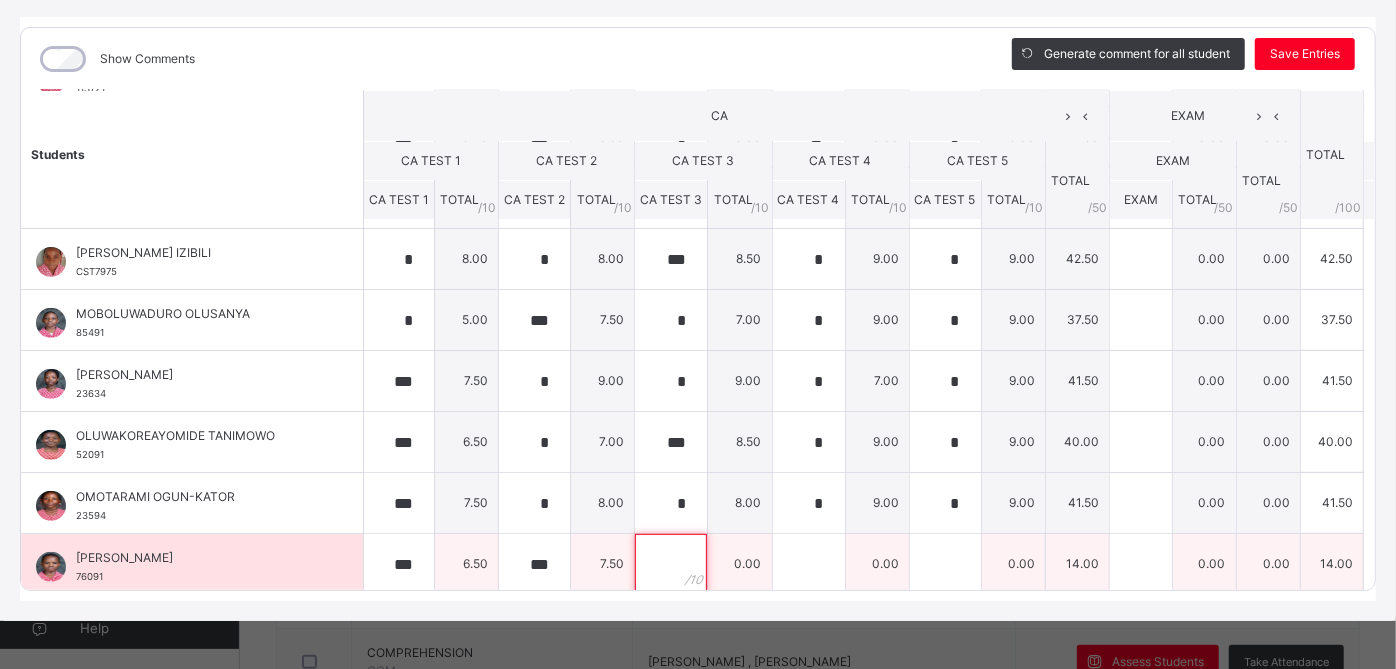 click at bounding box center (671, 564) 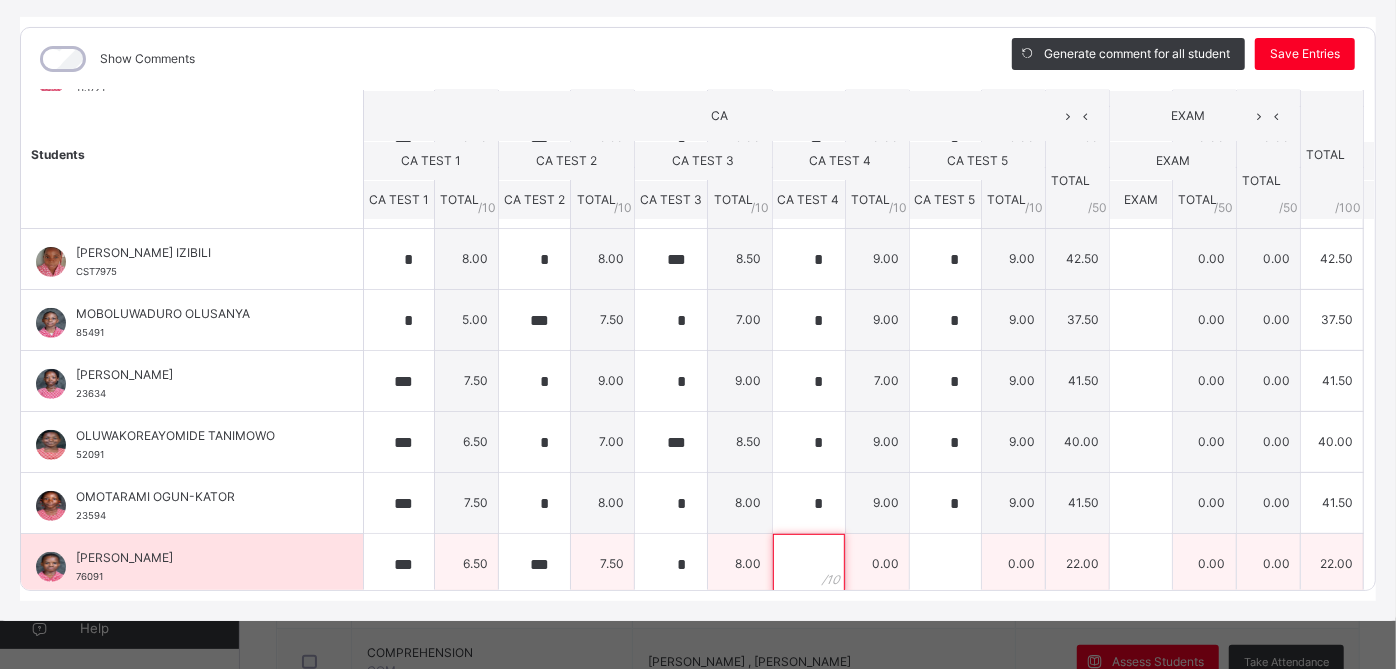 click at bounding box center [809, 564] 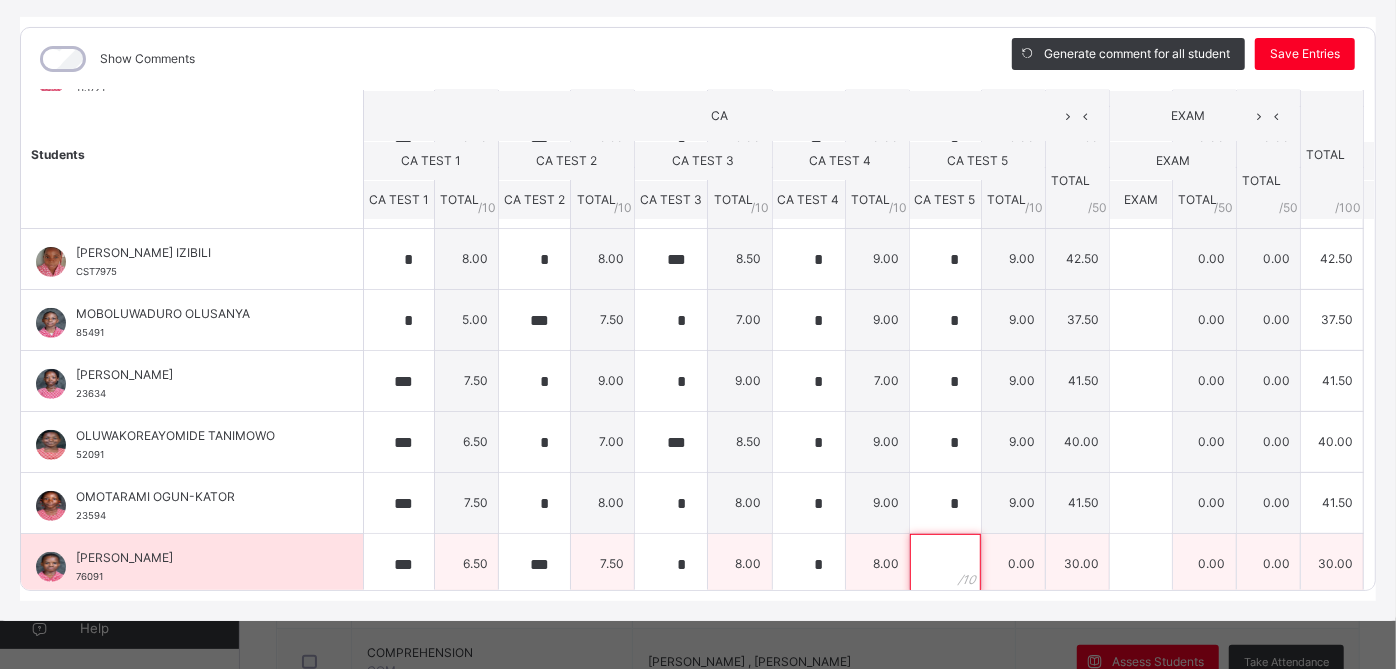 click at bounding box center (945, 564) 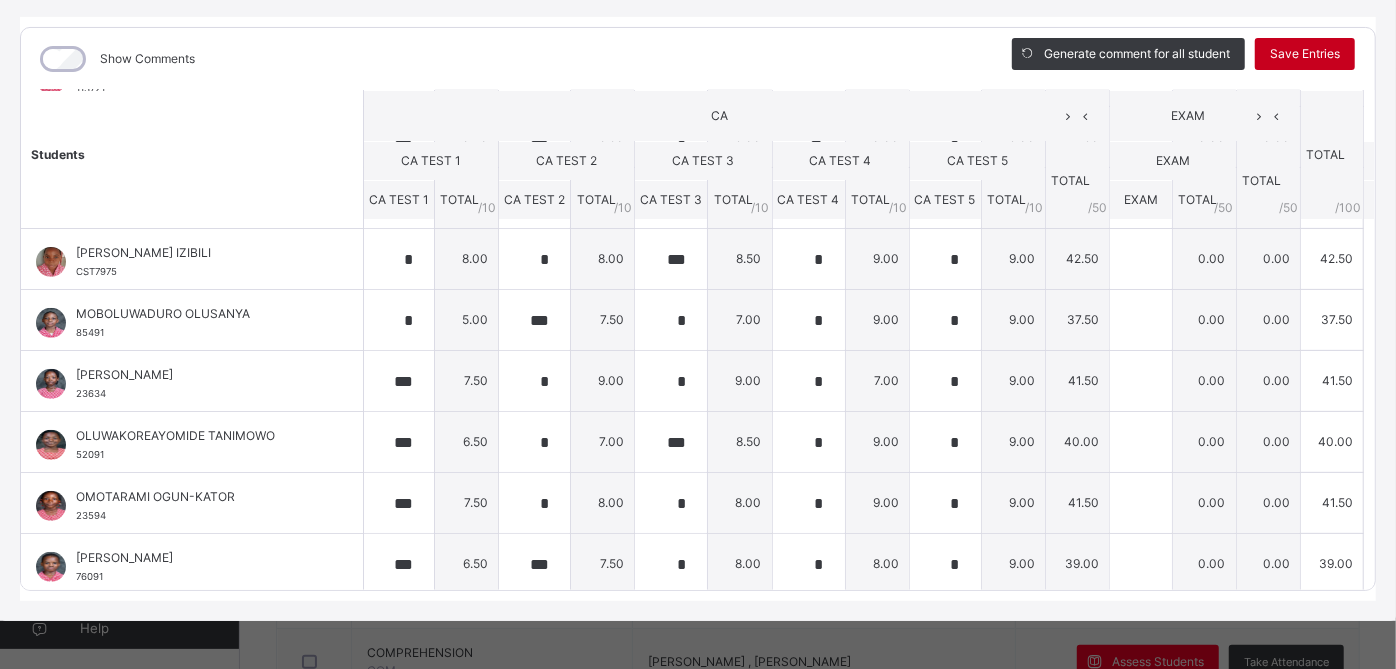 click on "Save Entries" at bounding box center (1305, 54) 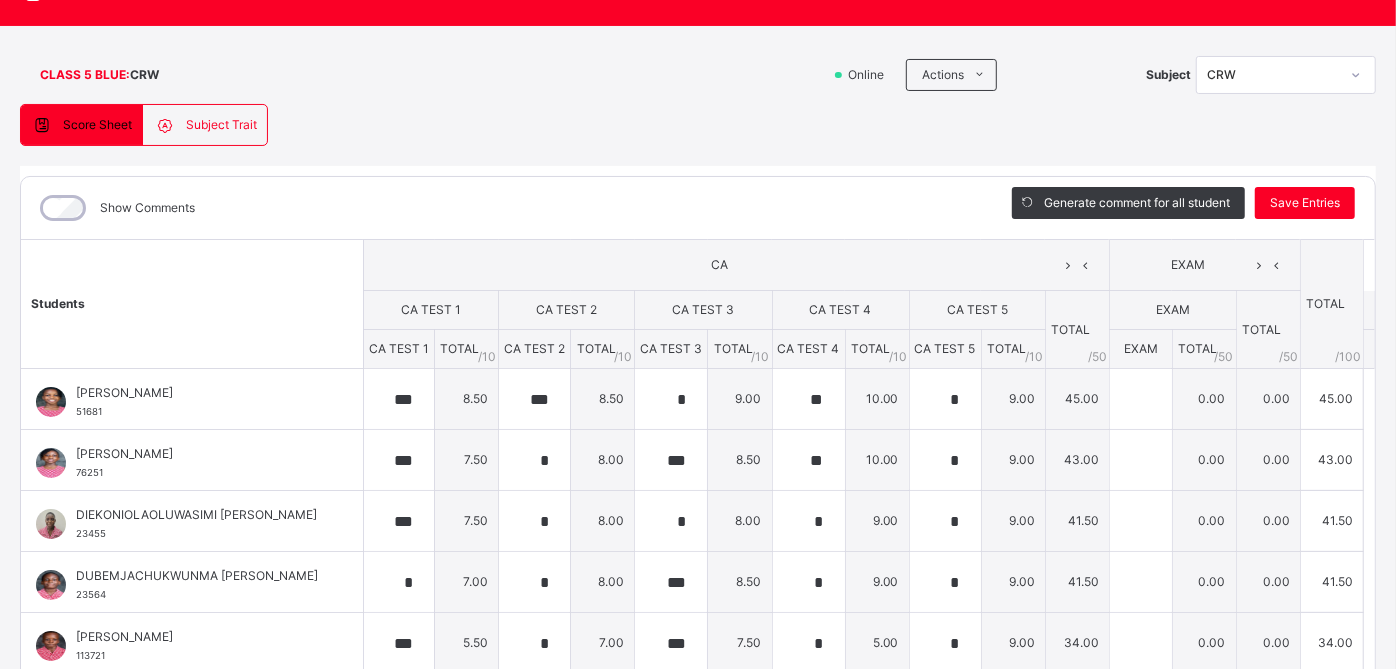 scroll, scrollTop: 86, scrollLeft: 0, axis: vertical 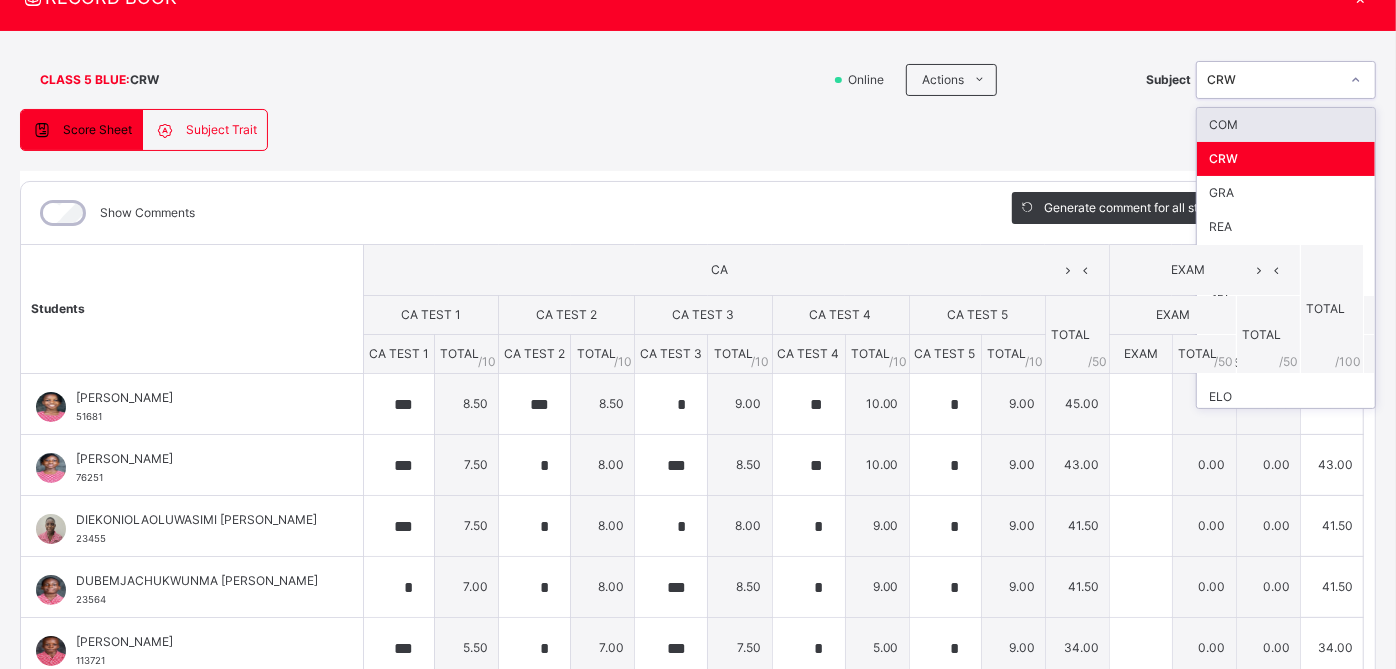 click 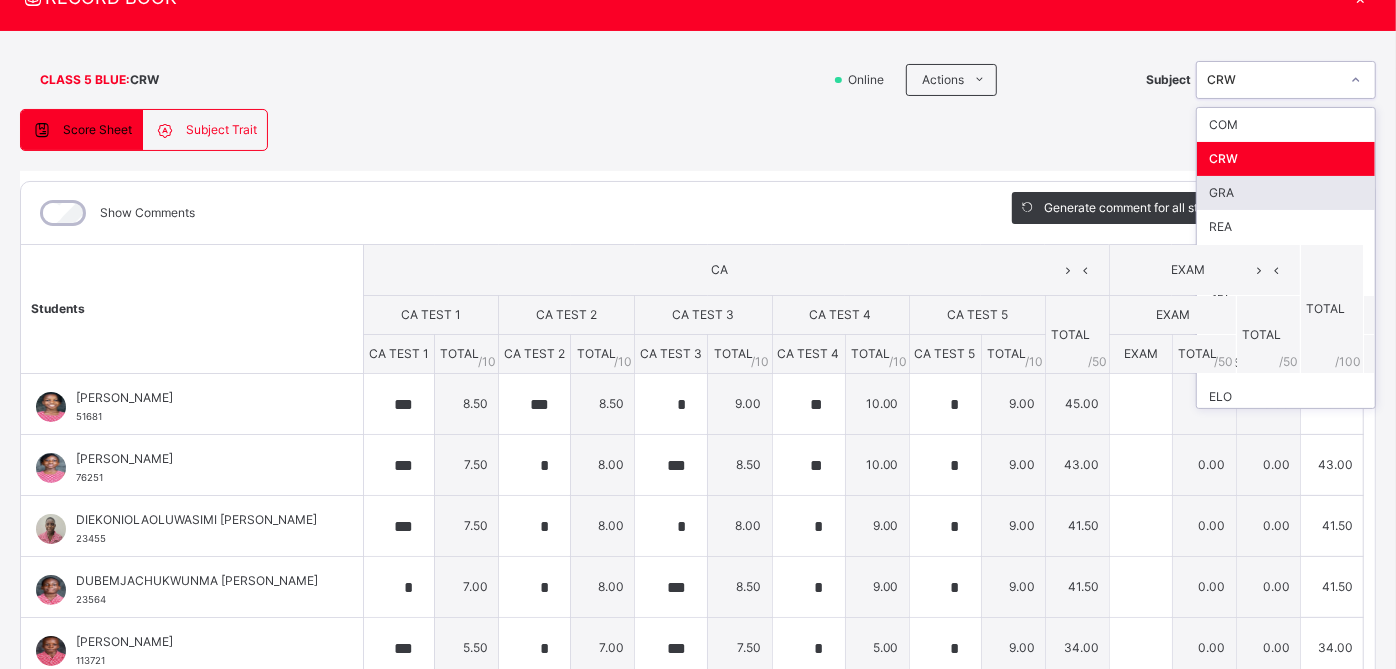 click on "GRA" at bounding box center [1286, 193] 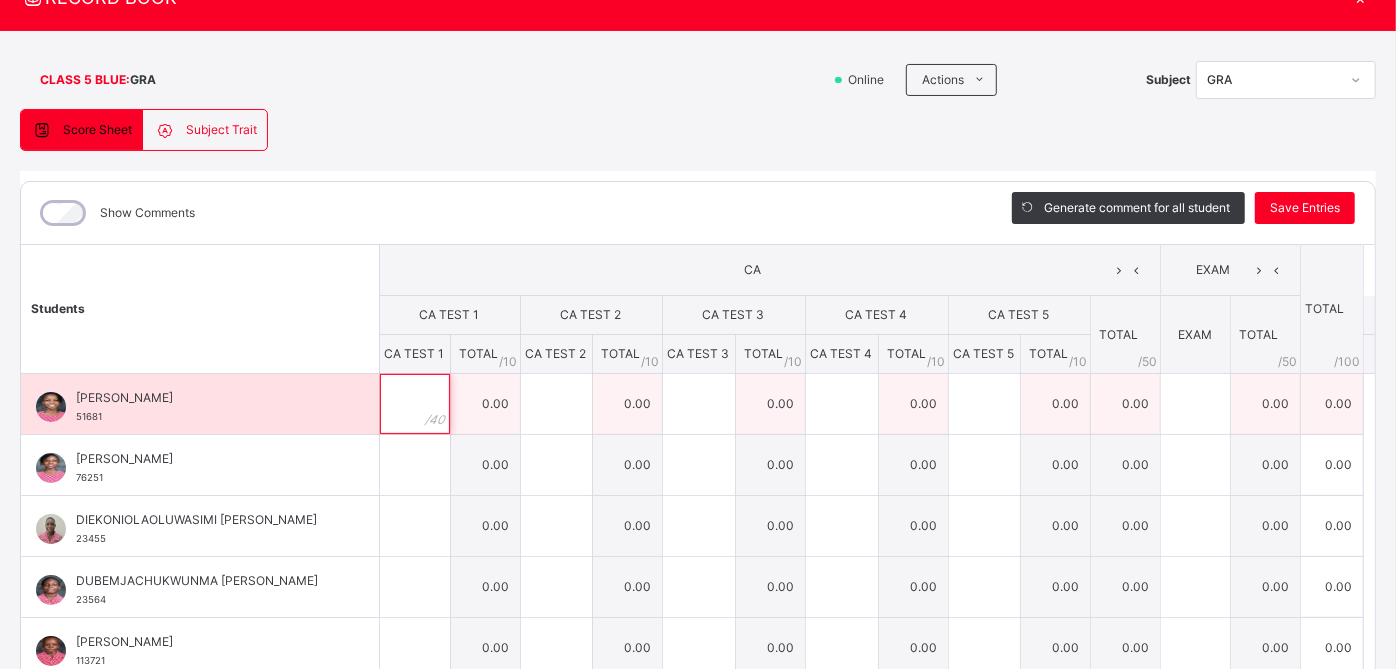 click at bounding box center (415, 404) 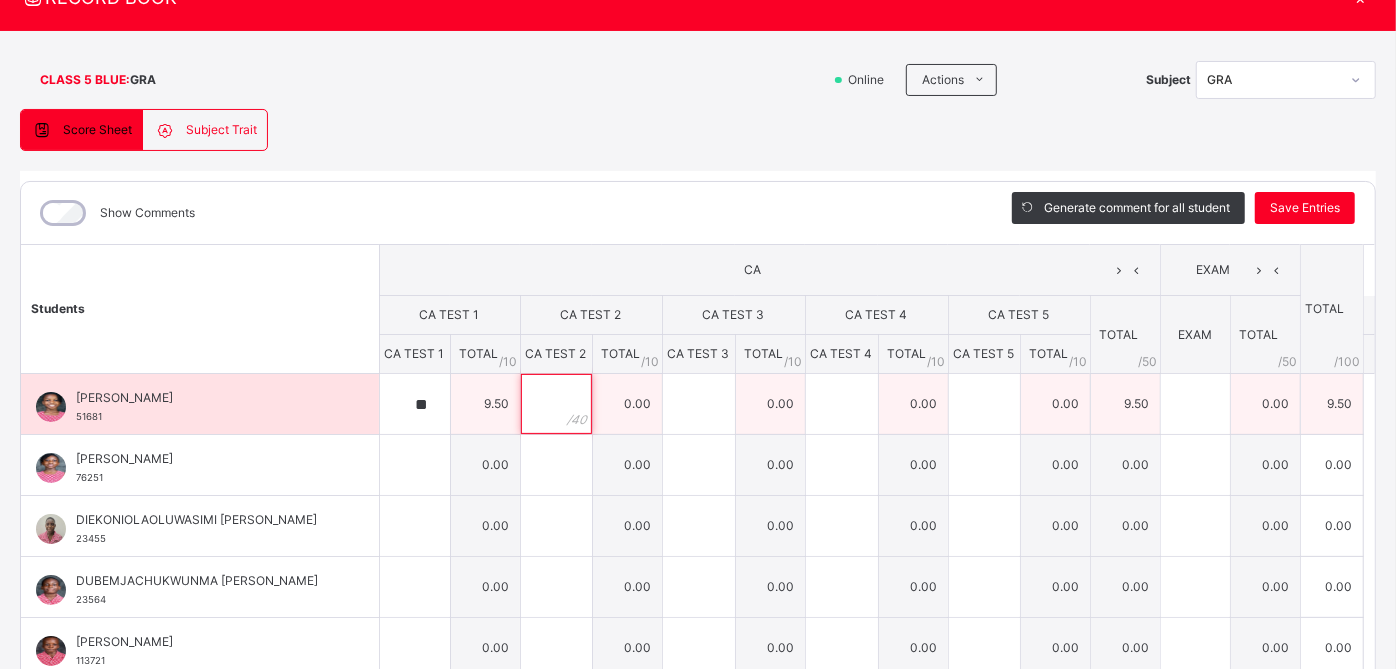 click at bounding box center (556, 404) 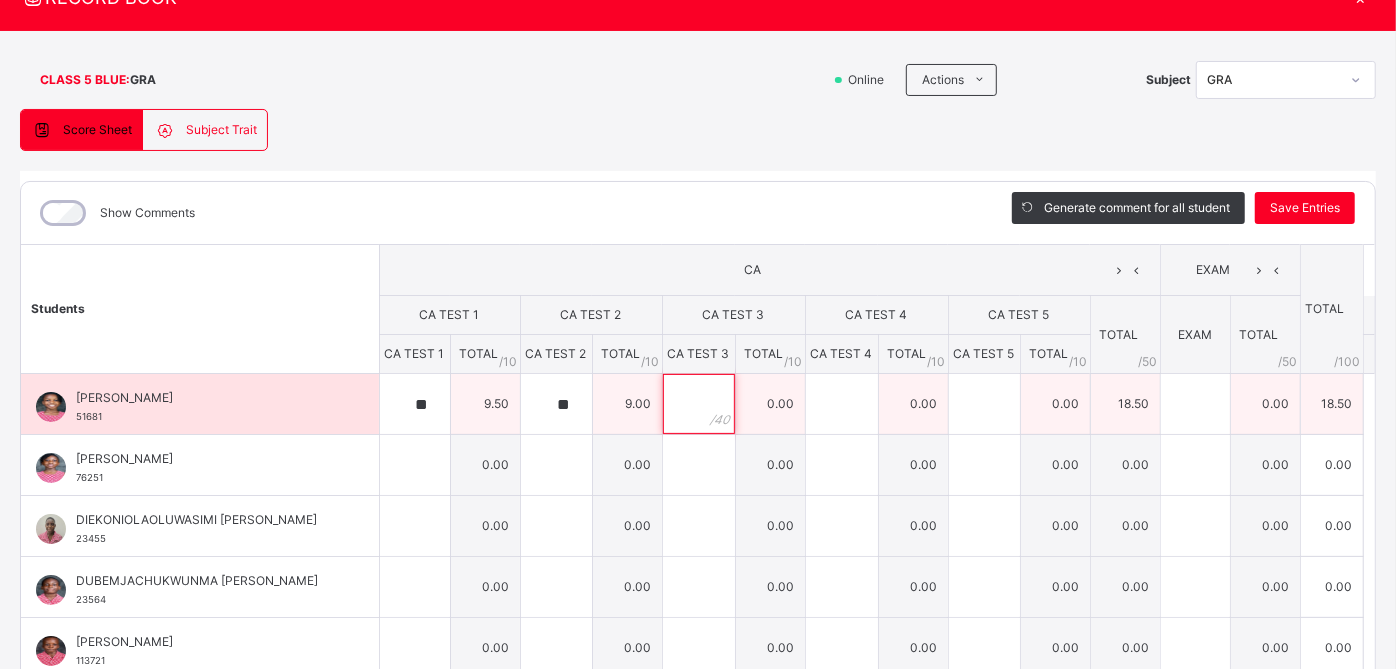click at bounding box center [699, 404] 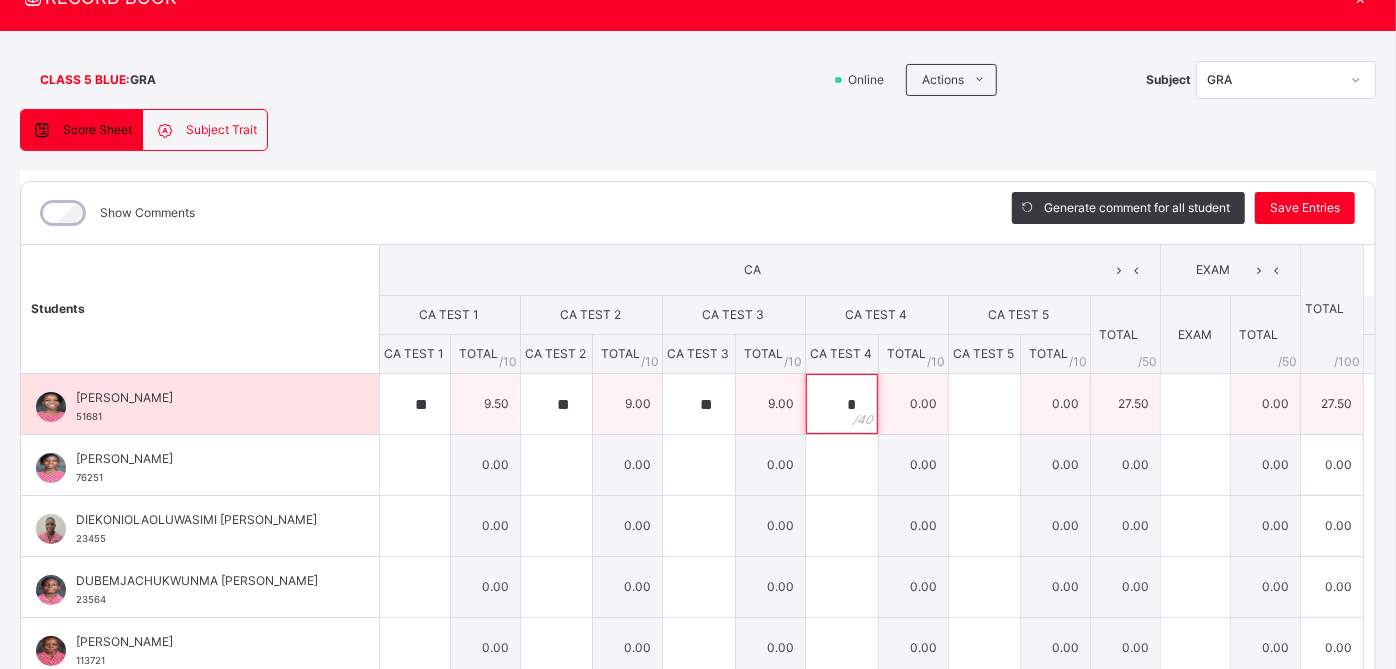 click on "*" at bounding box center (842, 404) 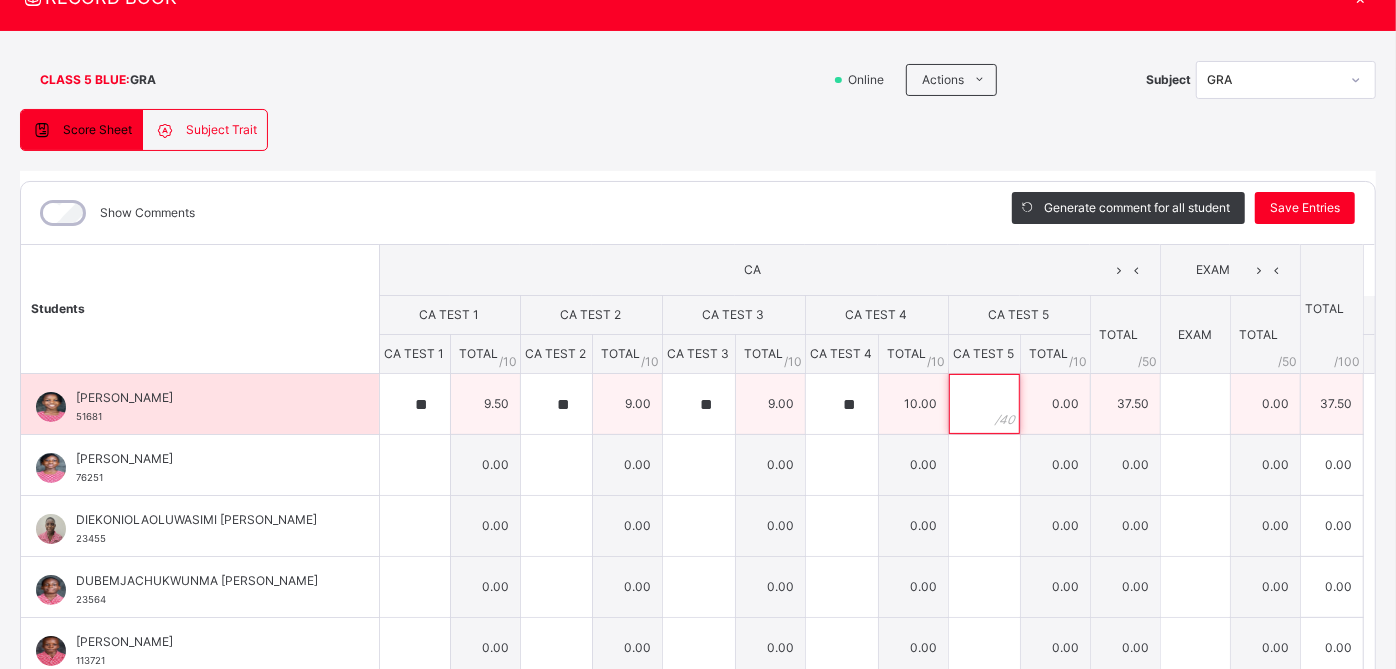 click at bounding box center (984, 404) 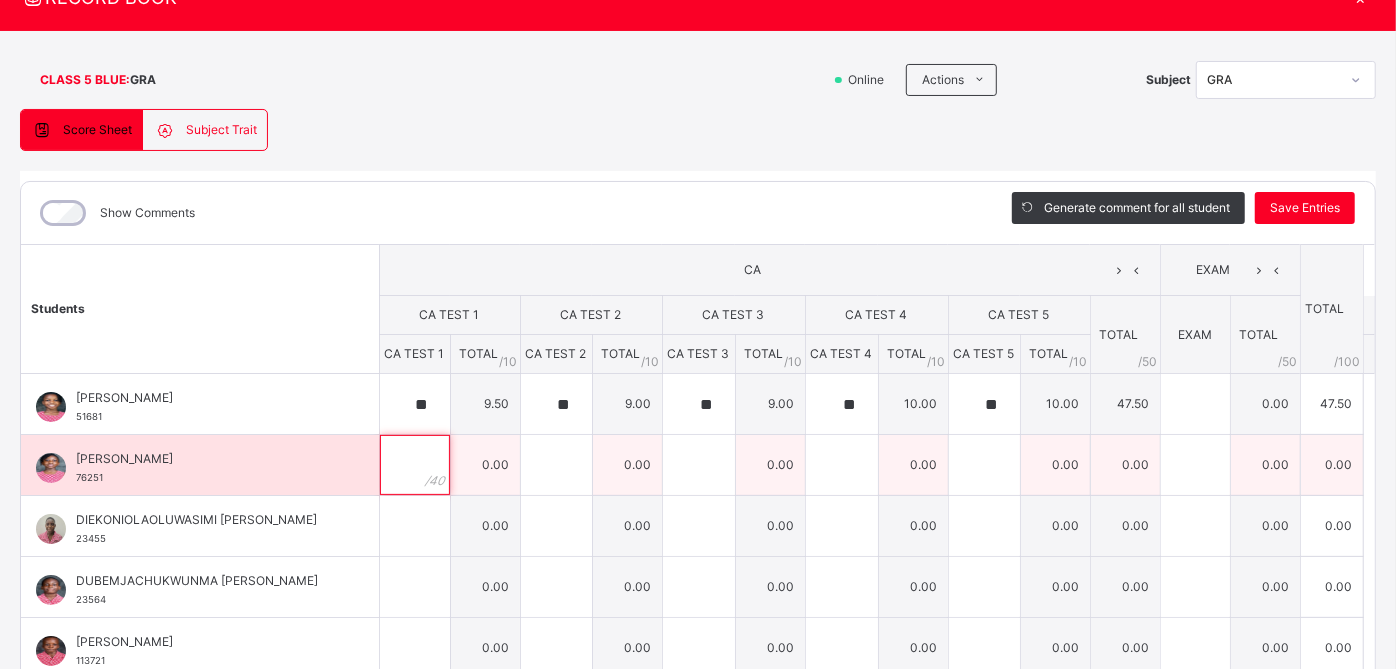 click at bounding box center (415, 465) 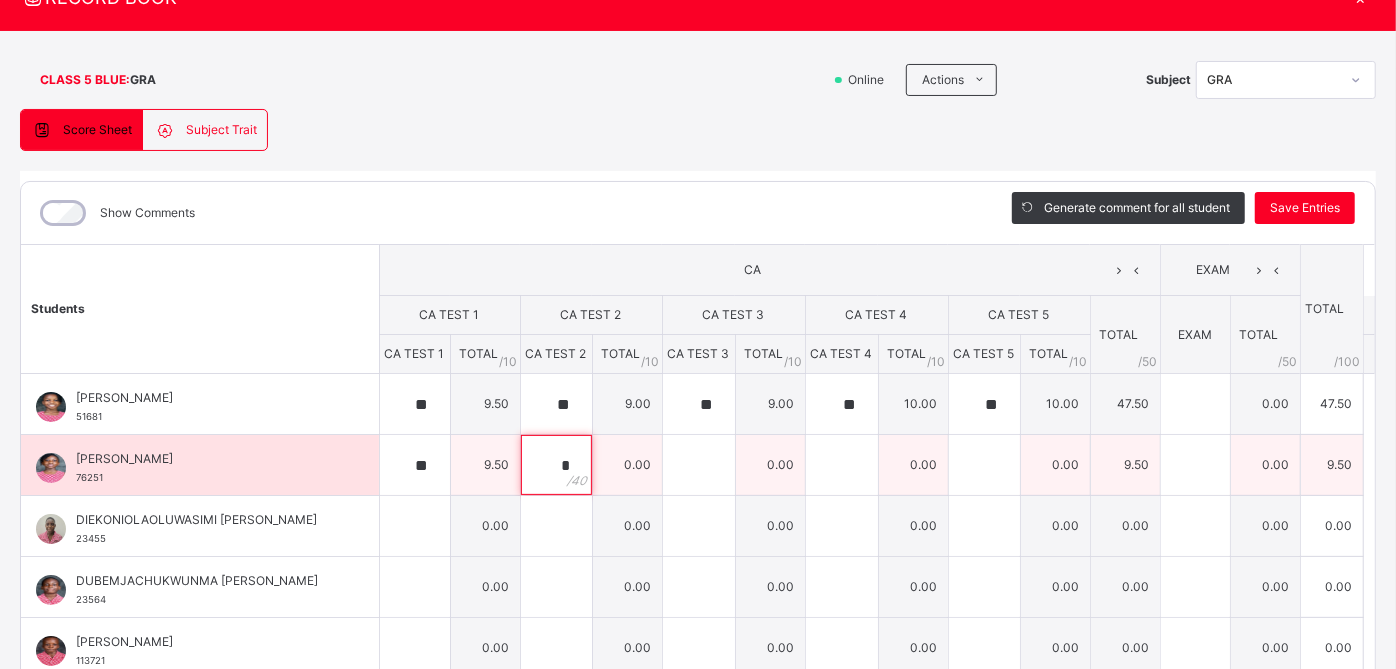 click on "*" at bounding box center [556, 465] 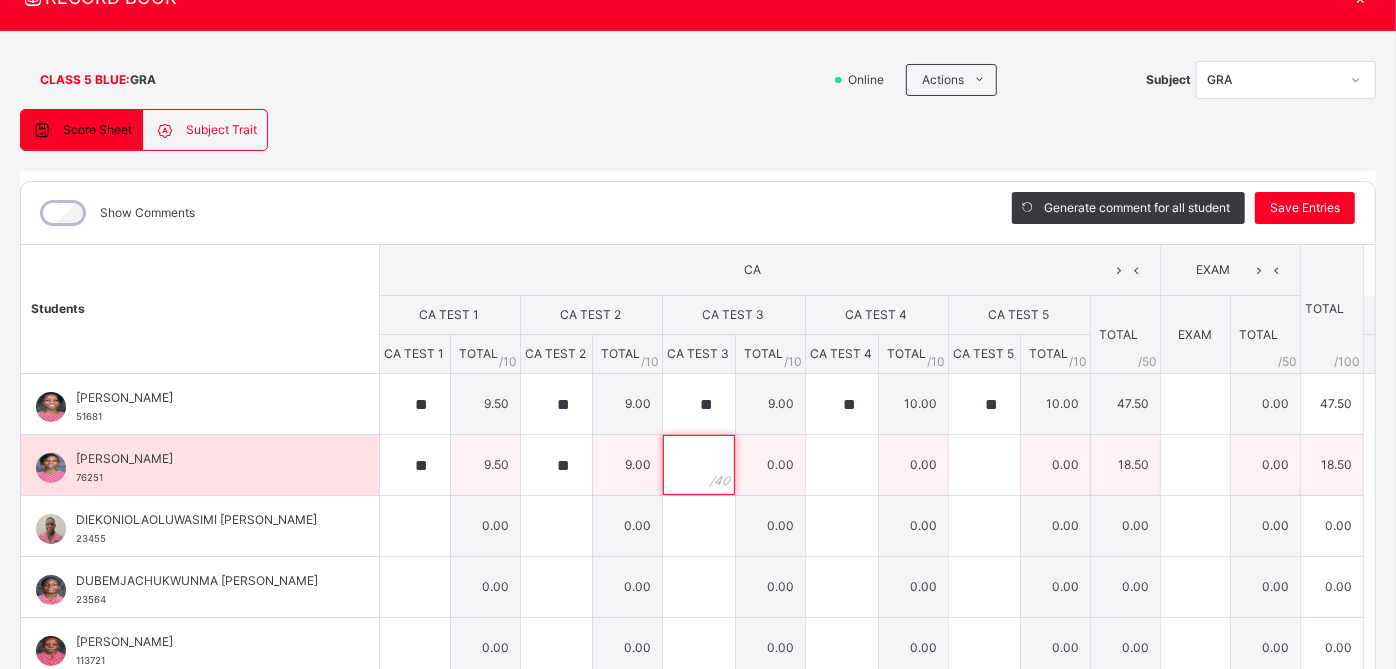 click at bounding box center (699, 465) 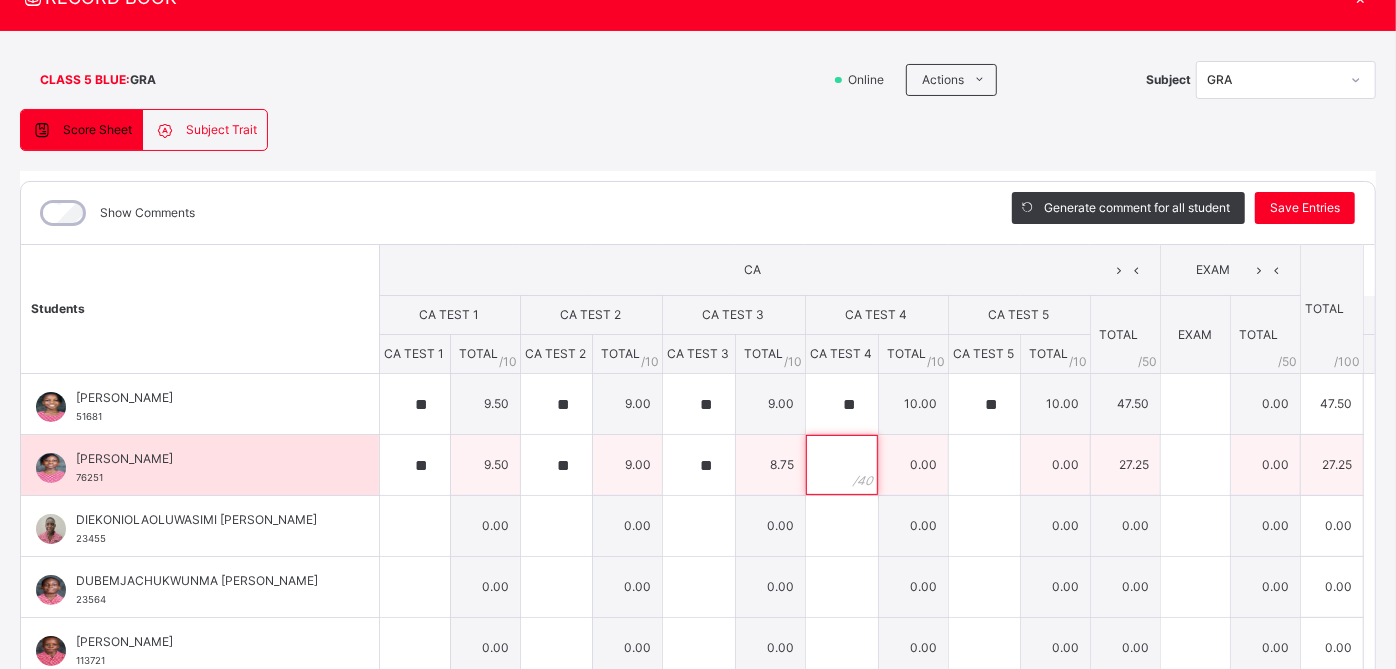 click at bounding box center [842, 465] 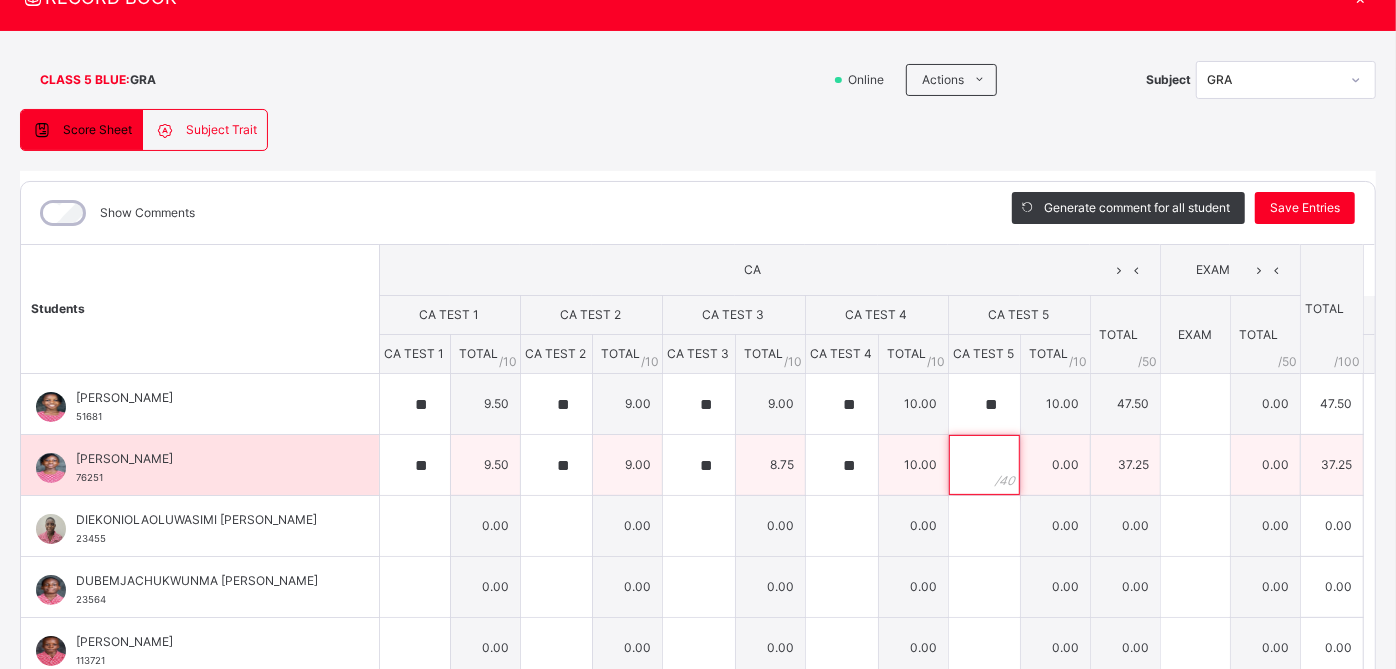 click at bounding box center (984, 465) 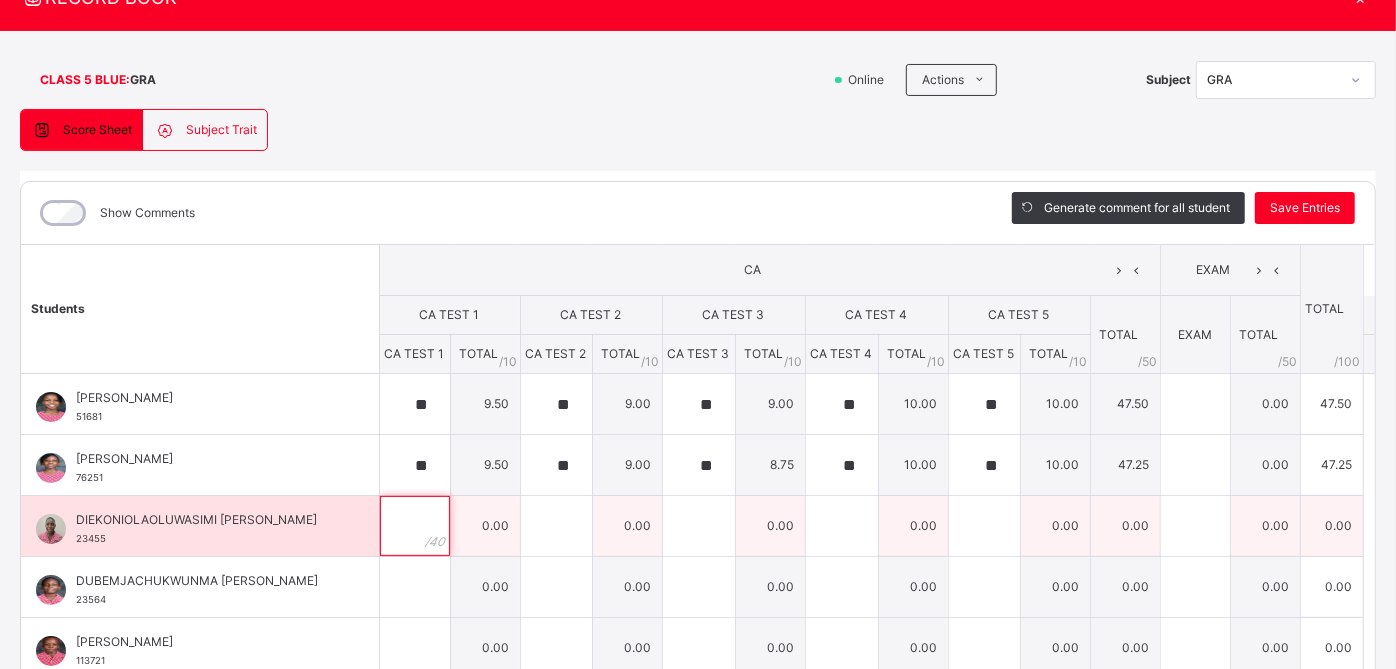 click at bounding box center [415, 526] 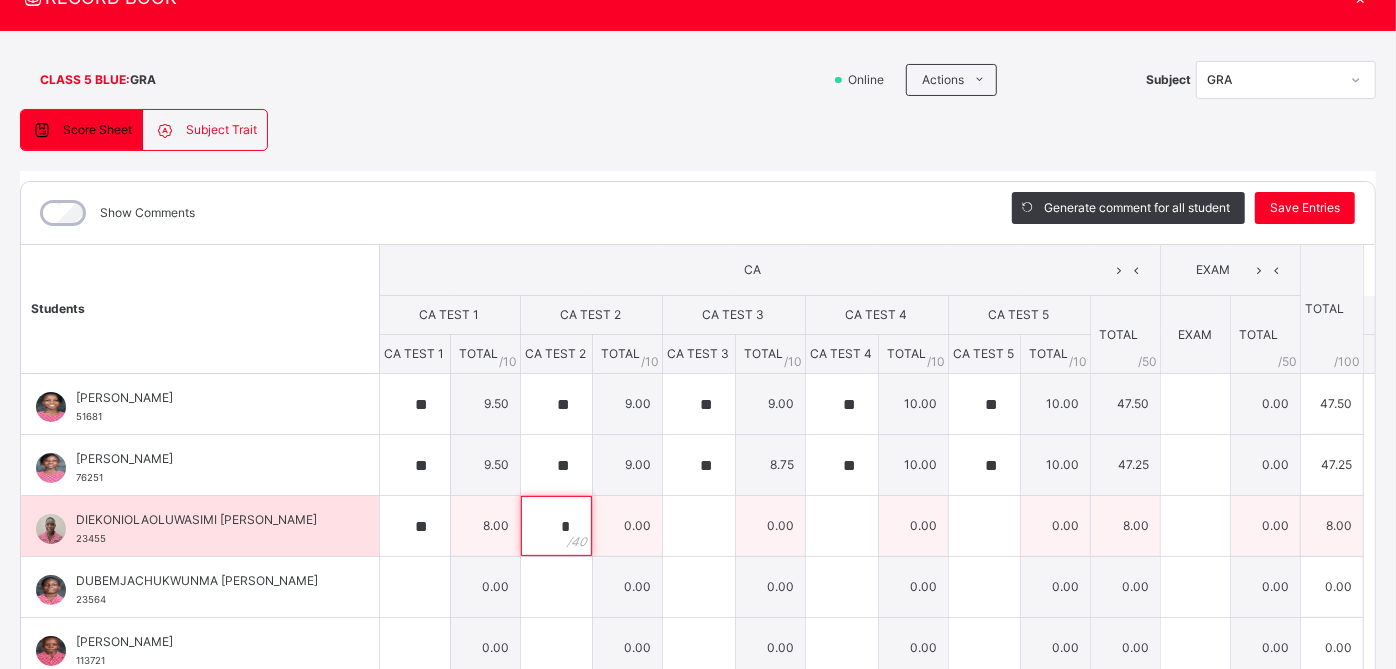 click on "*" at bounding box center (556, 526) 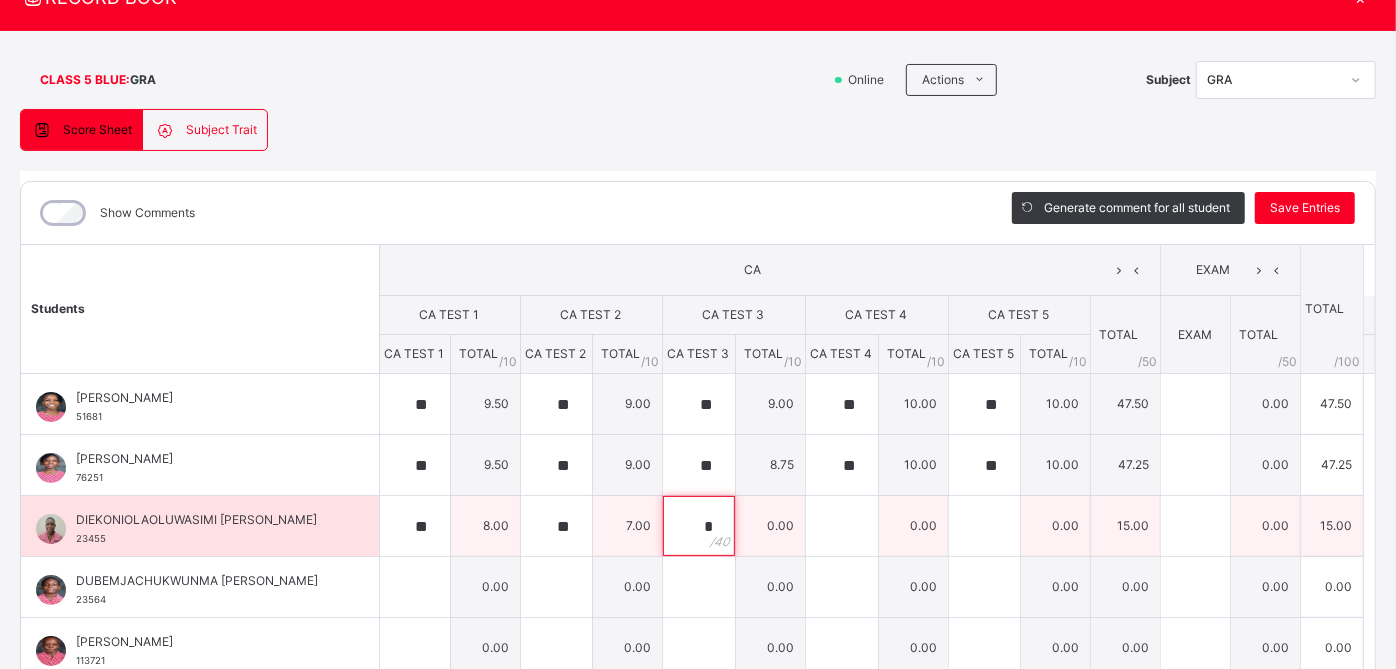 click on "*" at bounding box center (699, 526) 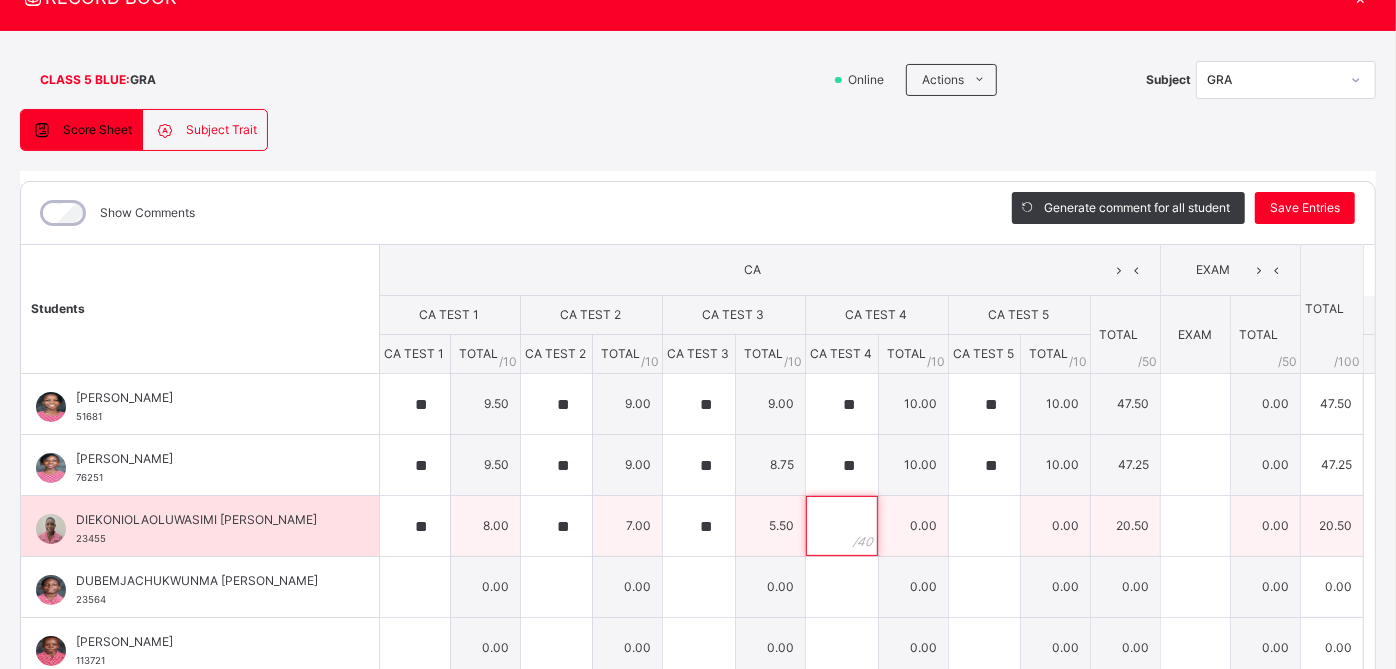 click at bounding box center (842, 526) 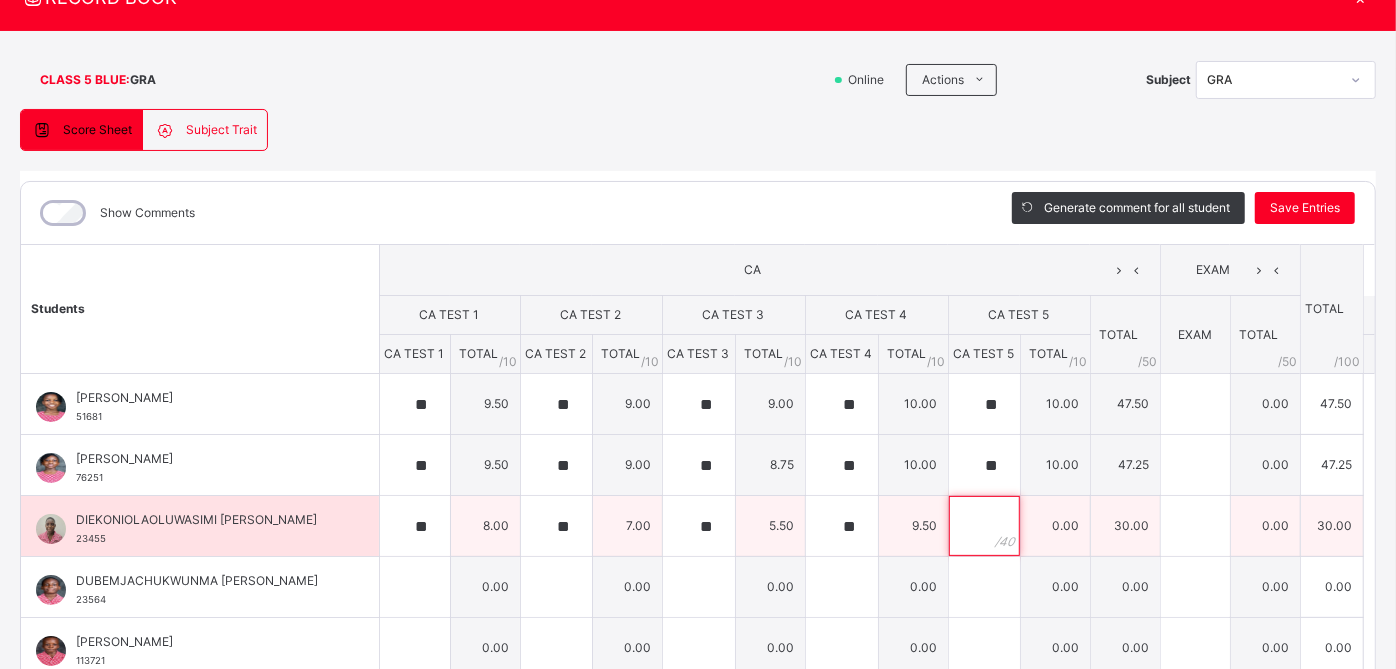click at bounding box center (984, 526) 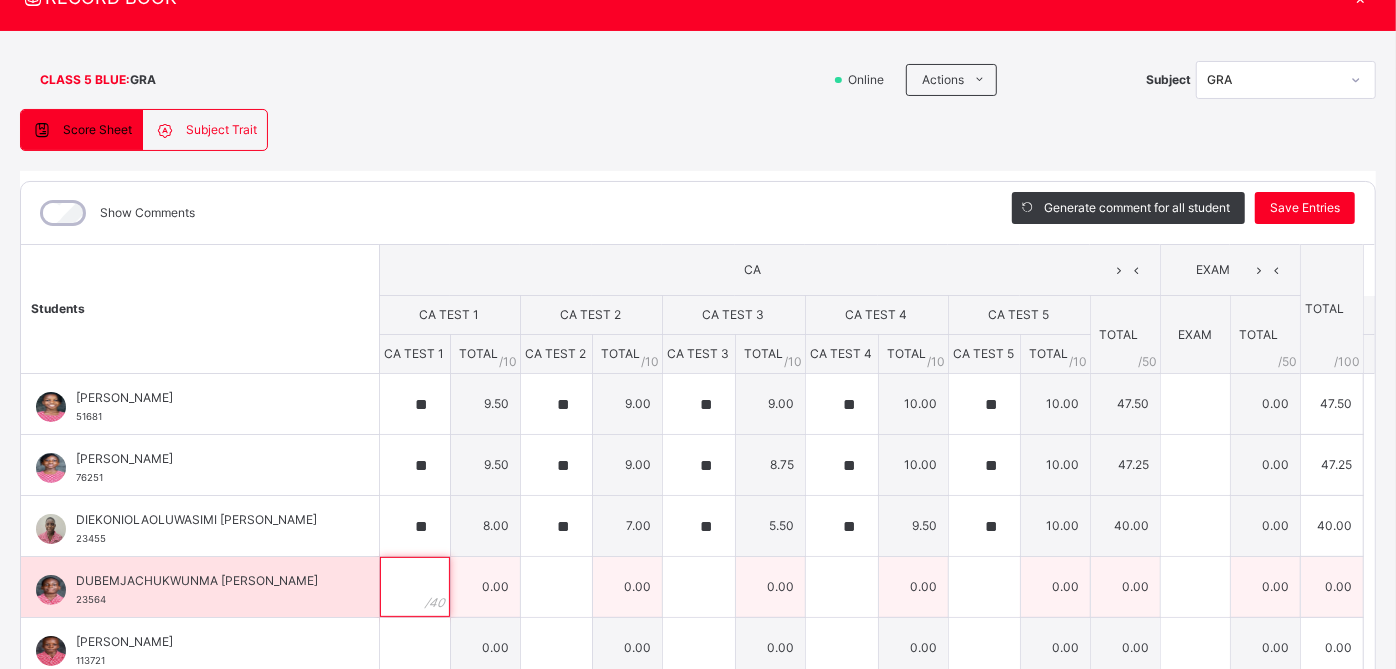 click at bounding box center [415, 587] 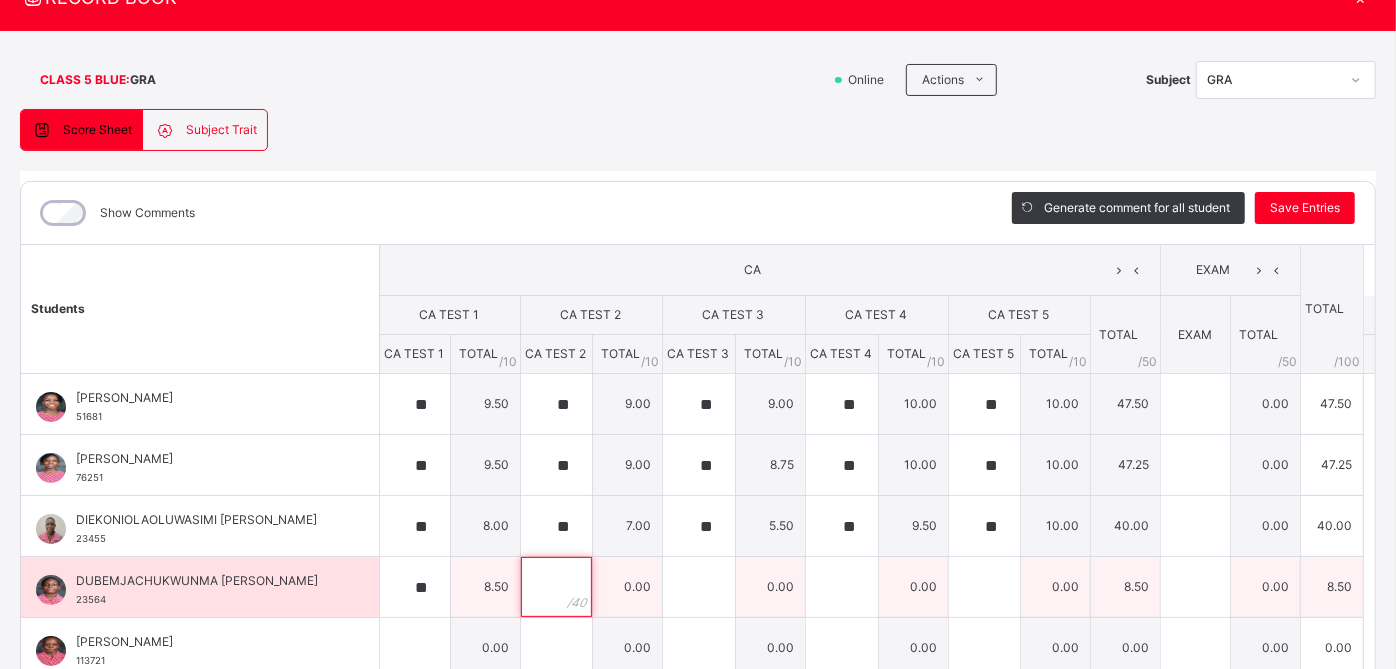 click at bounding box center (556, 587) 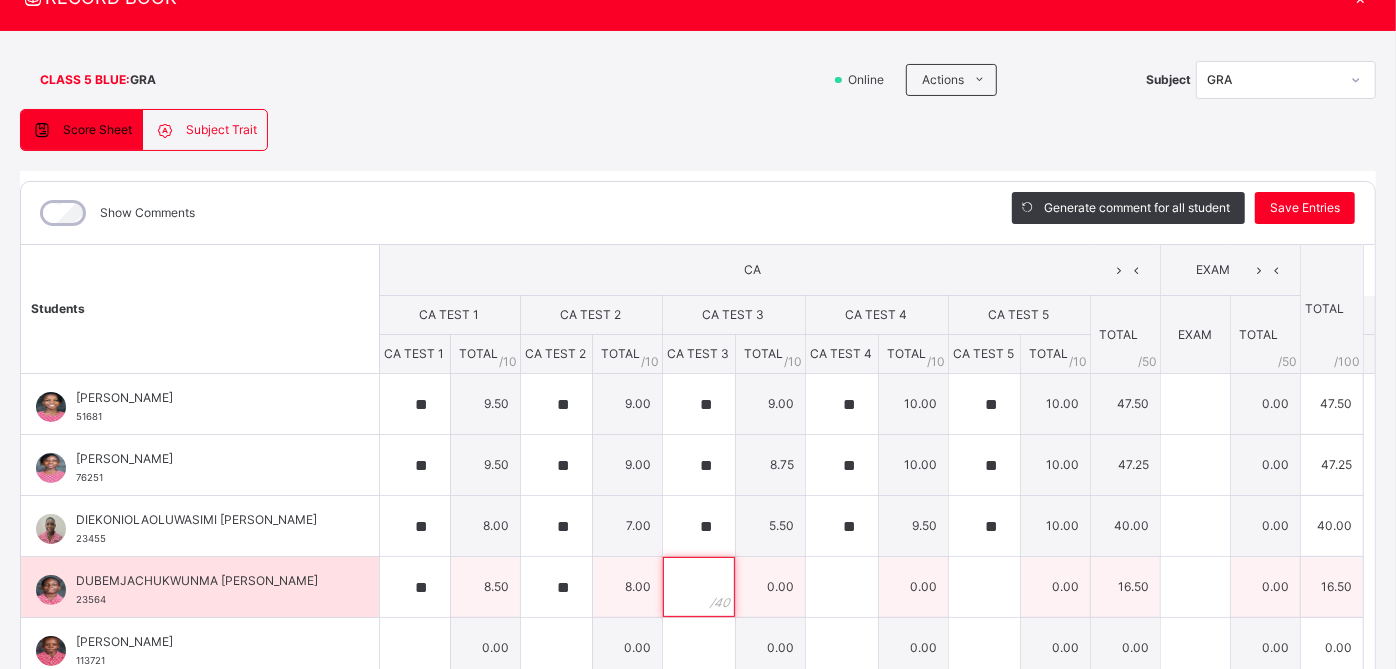 click at bounding box center [699, 587] 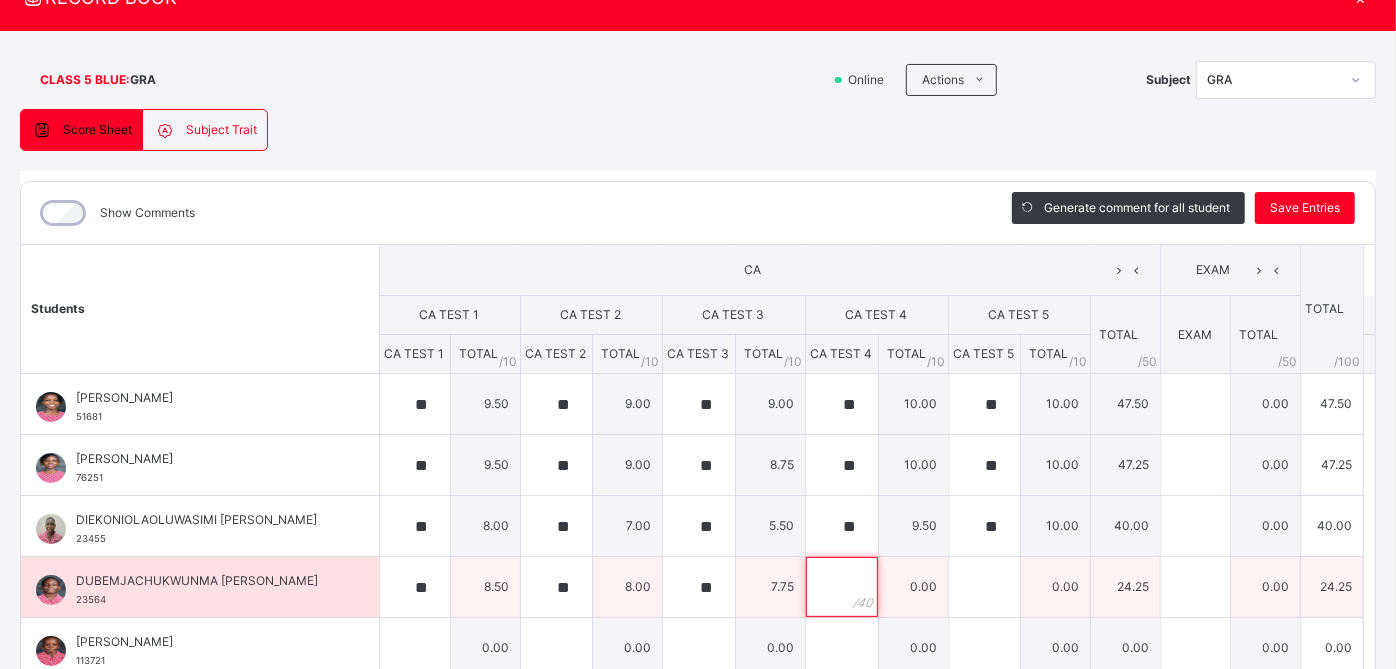 click at bounding box center [842, 587] 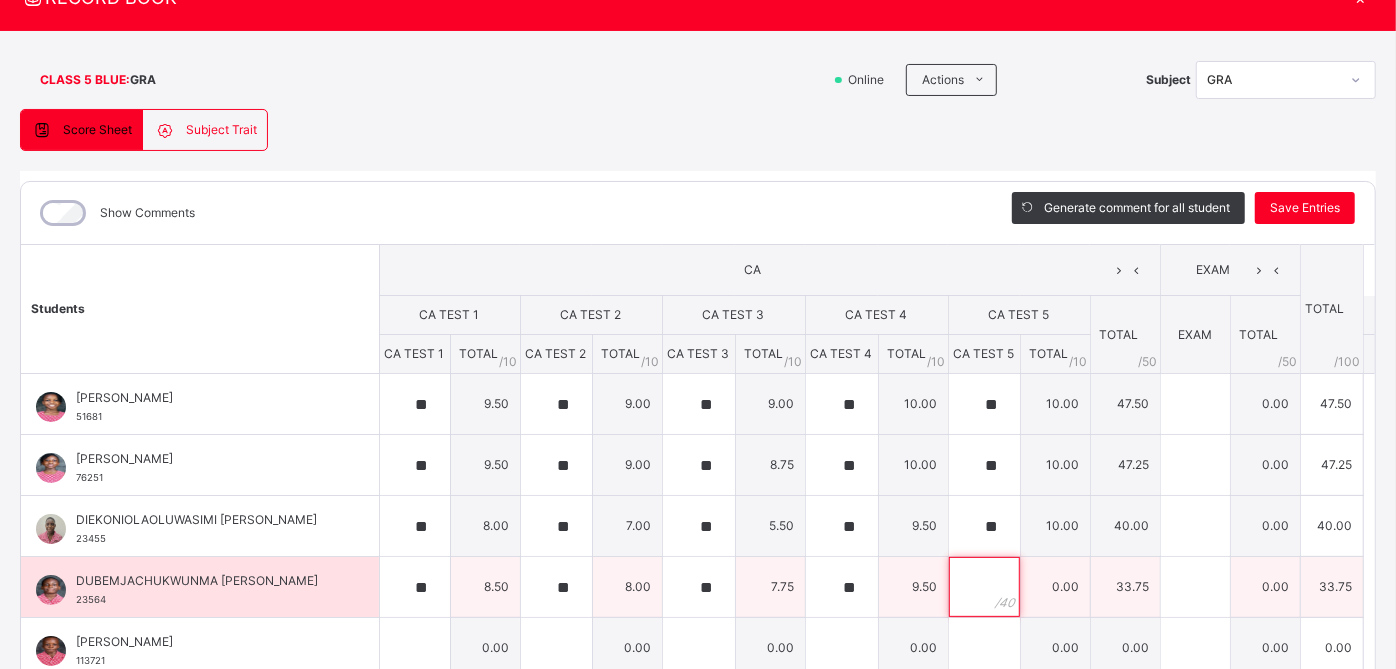 click at bounding box center (984, 587) 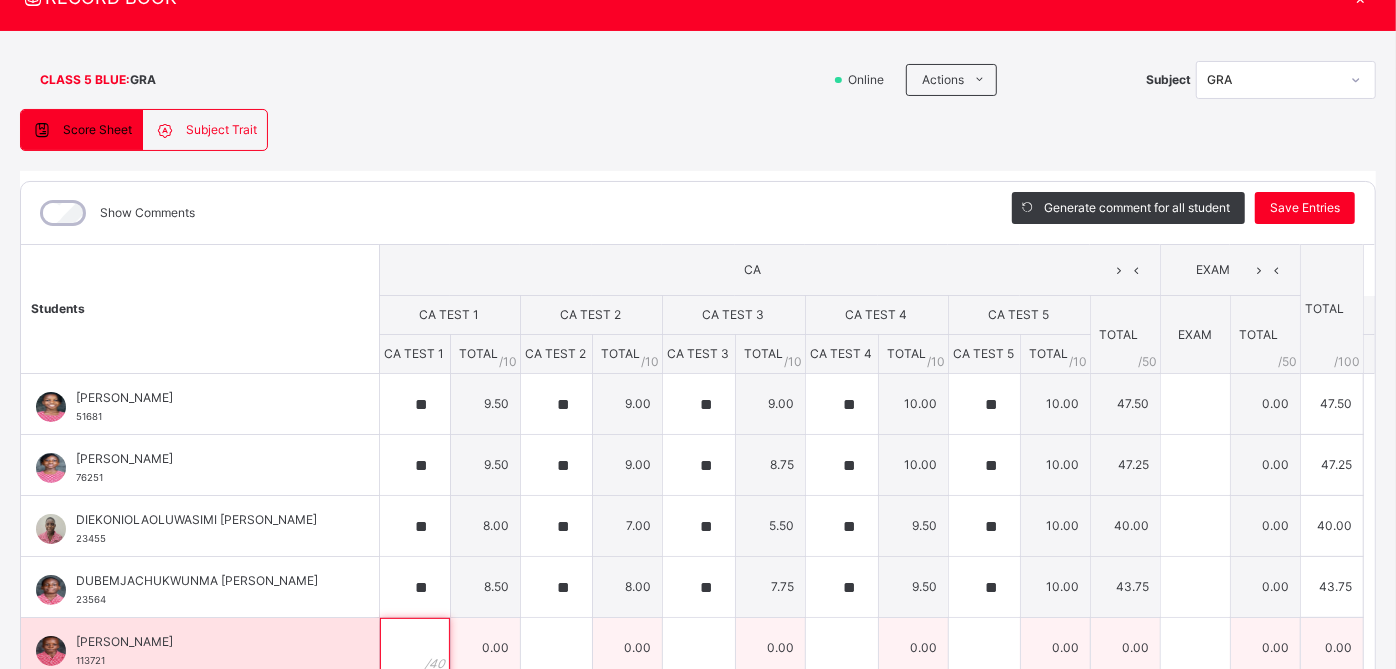 click at bounding box center [415, 648] 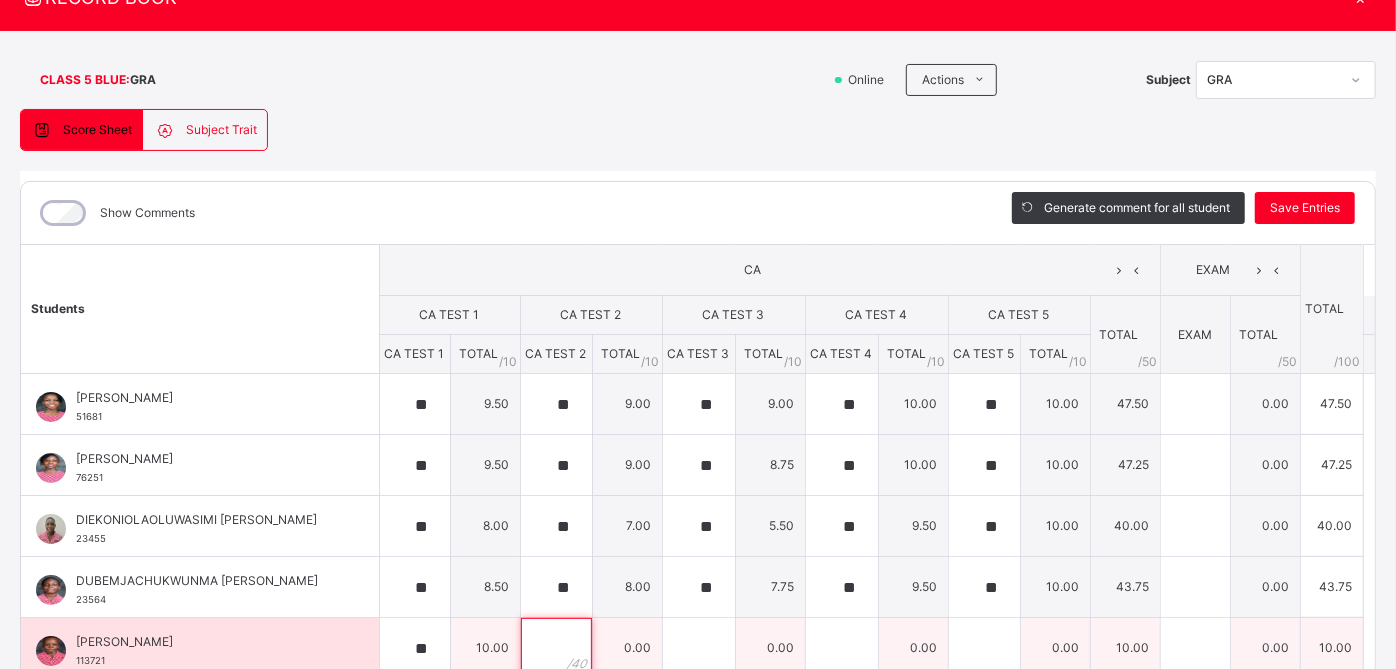 click at bounding box center [556, 648] 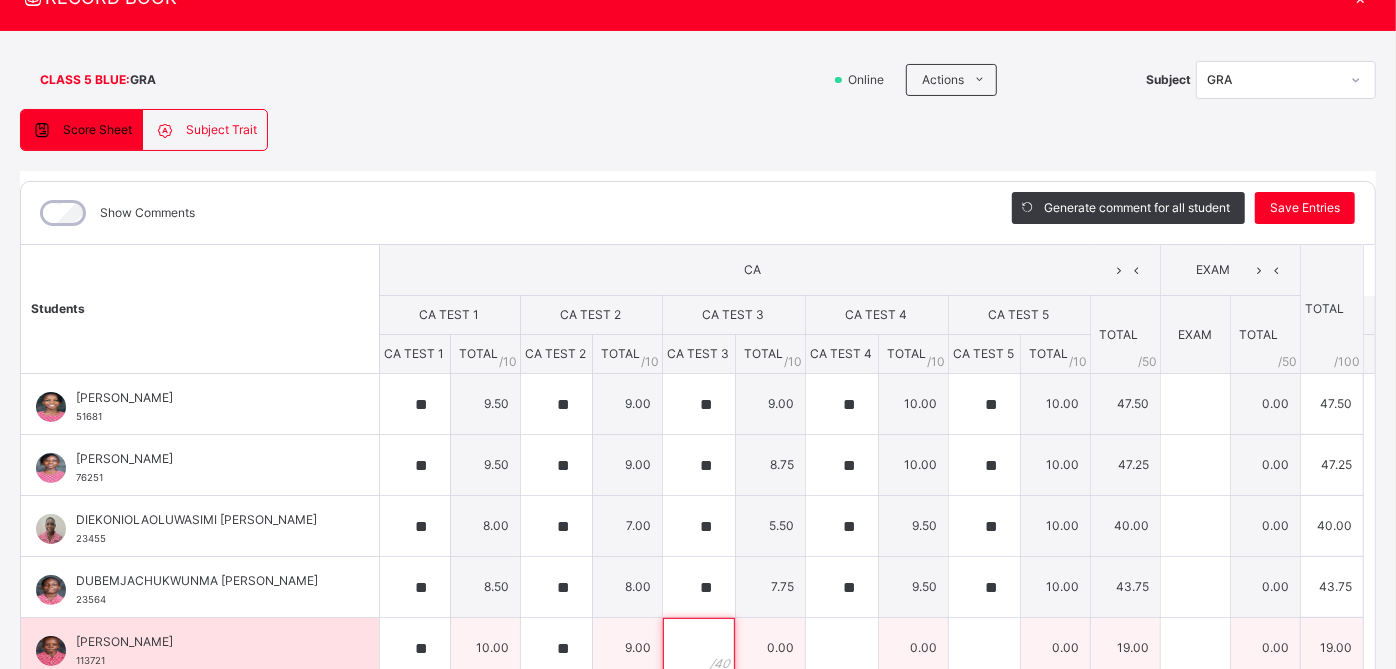 click at bounding box center [699, 648] 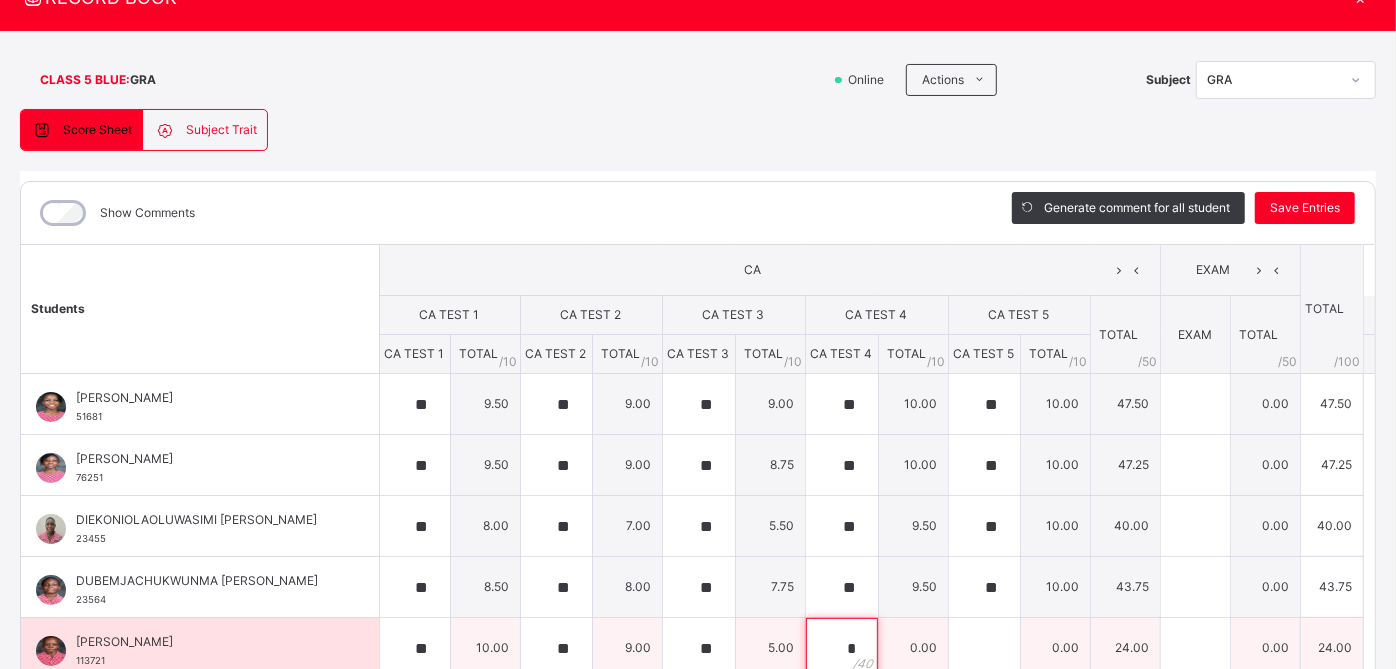 click on "*" at bounding box center [842, 648] 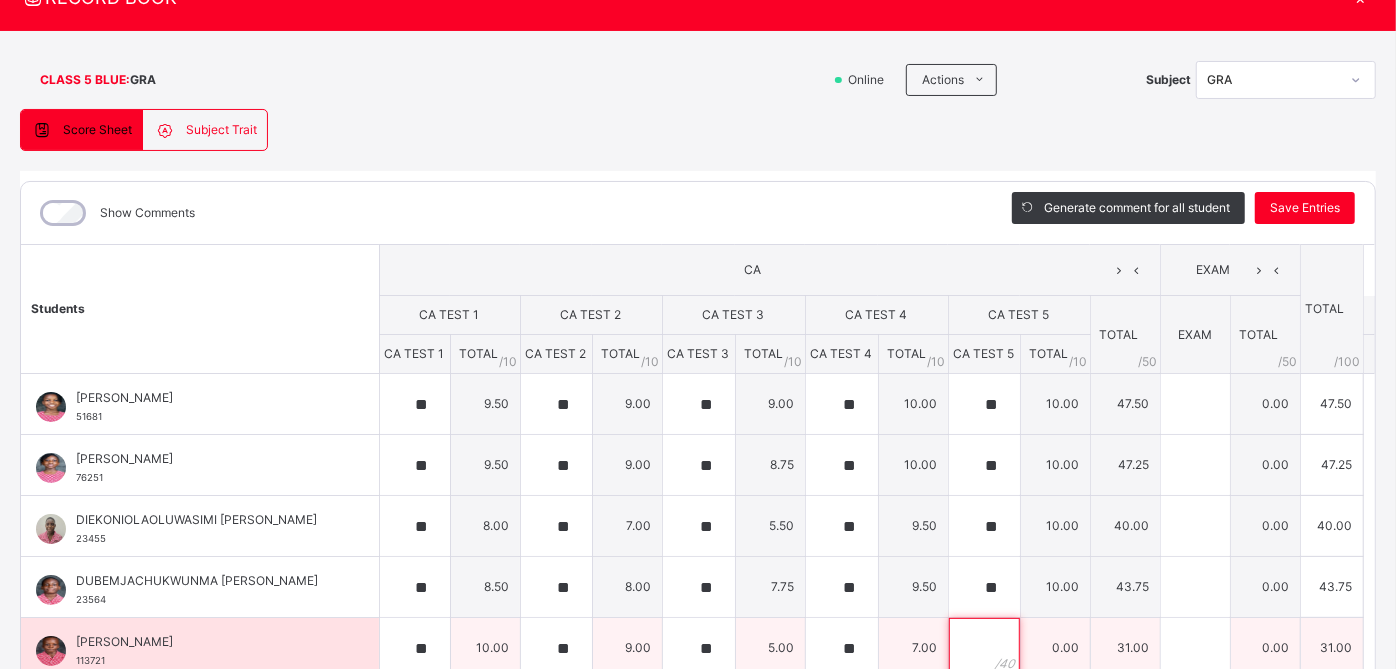 click at bounding box center (984, 648) 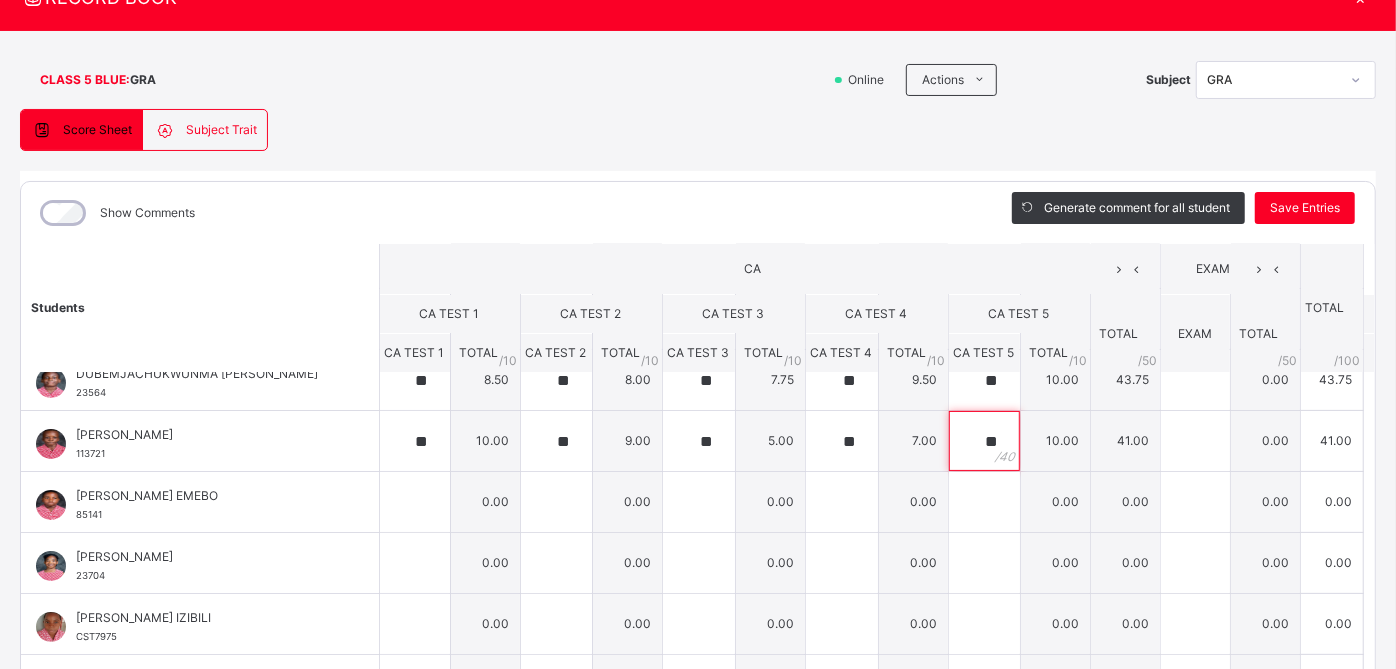 scroll, scrollTop: 220, scrollLeft: 0, axis: vertical 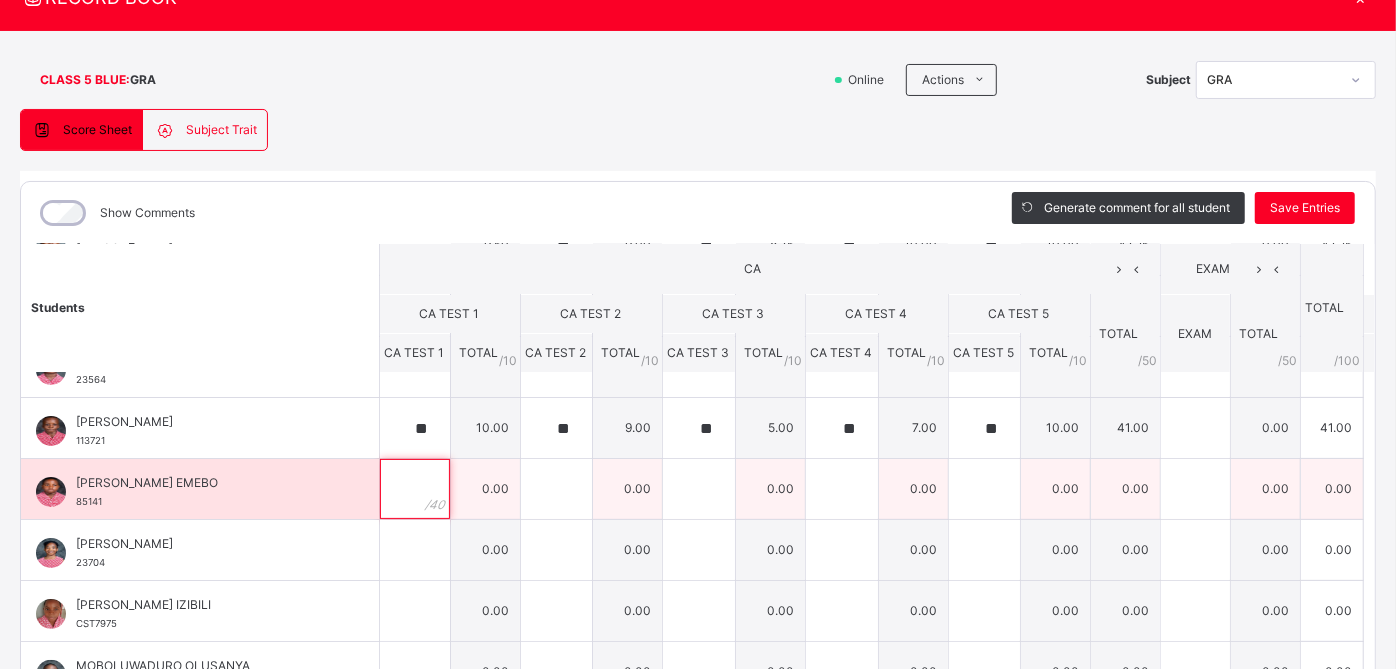 click at bounding box center [415, 489] 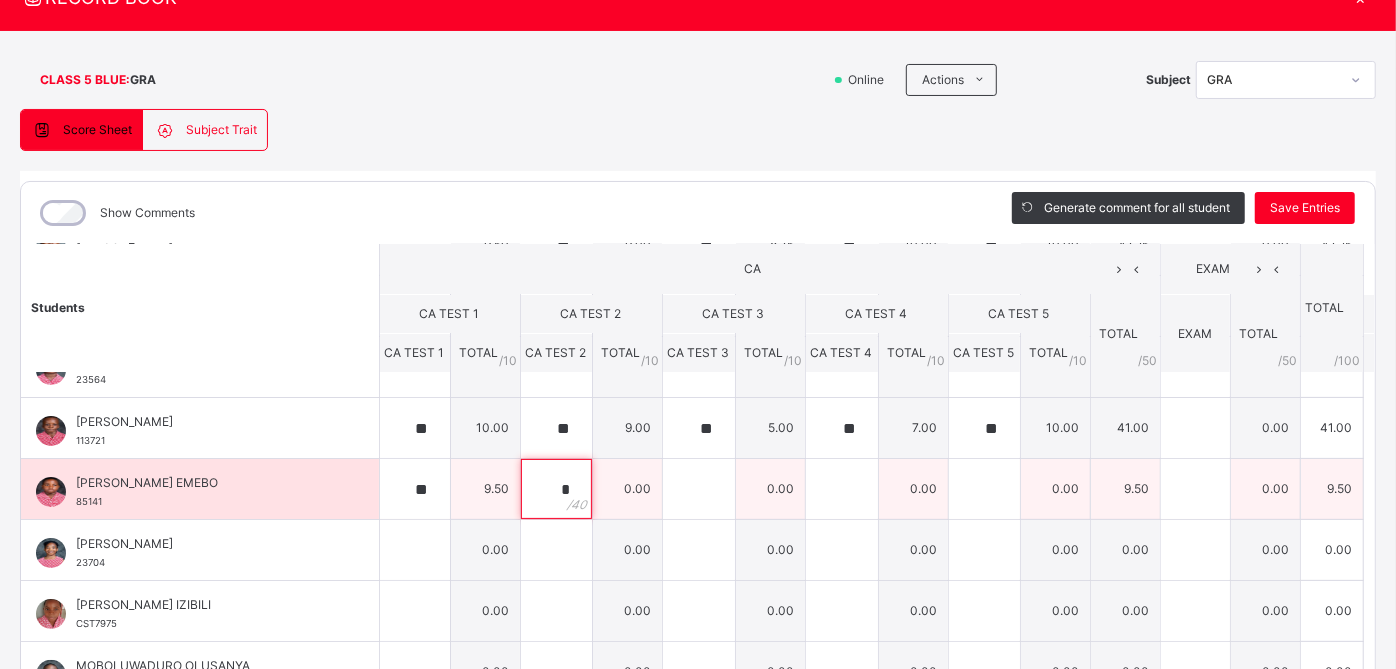 click on "*" at bounding box center (556, 489) 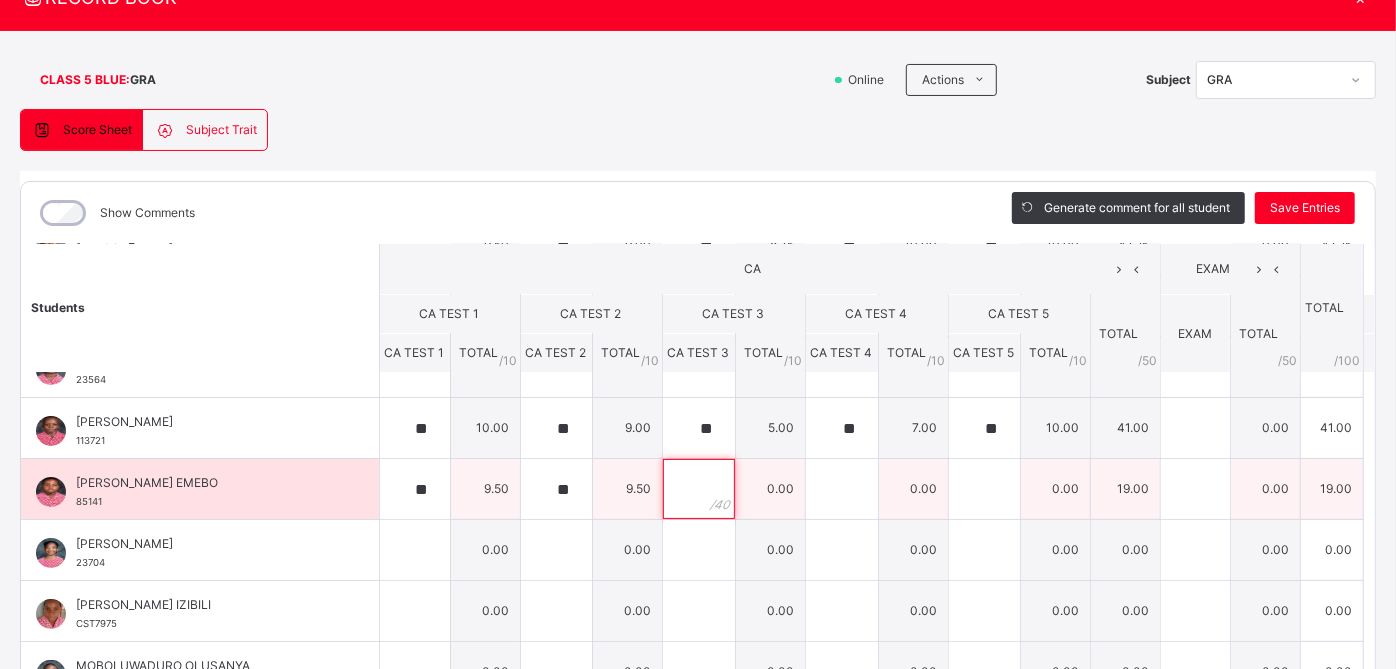 click at bounding box center (699, 489) 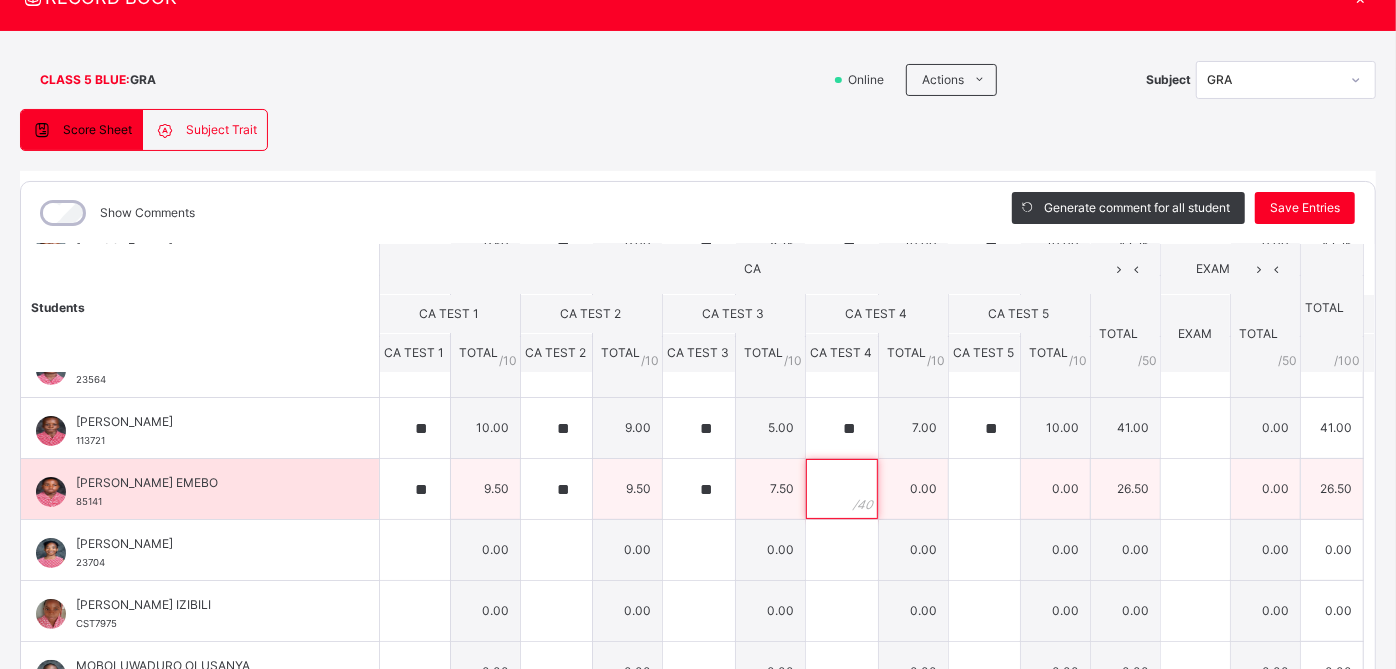 click at bounding box center (842, 489) 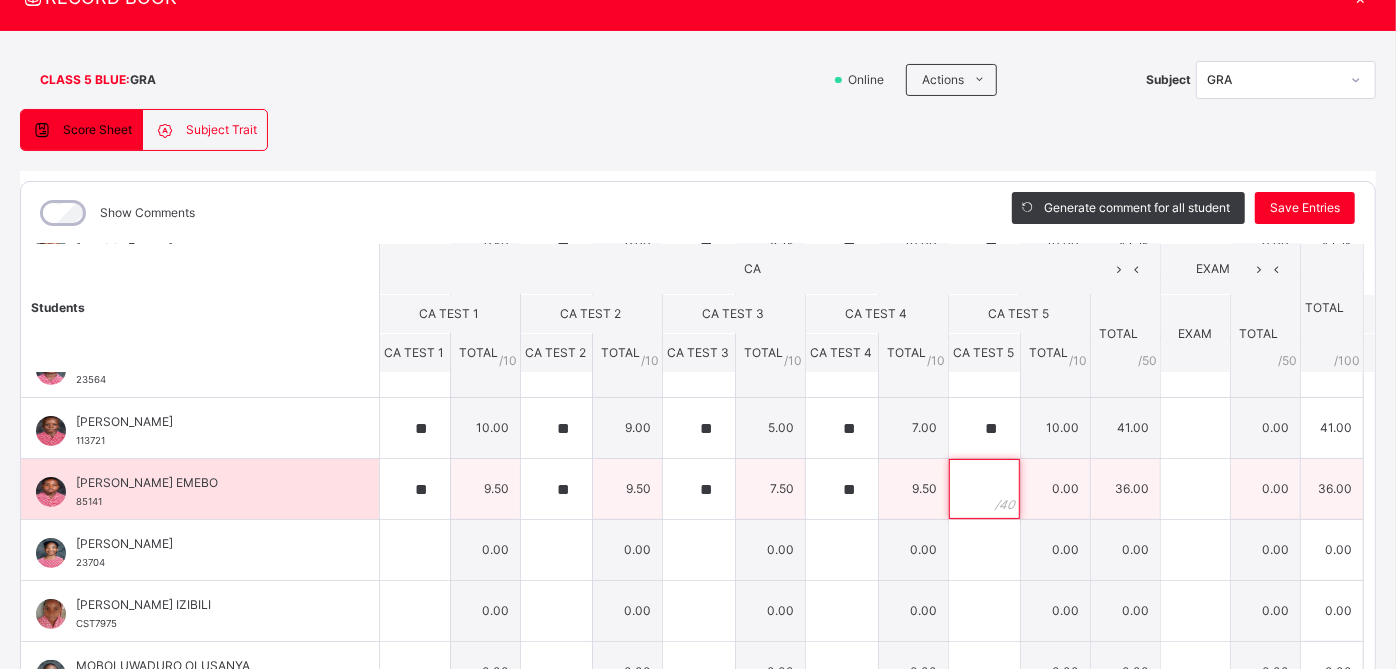 click at bounding box center (984, 489) 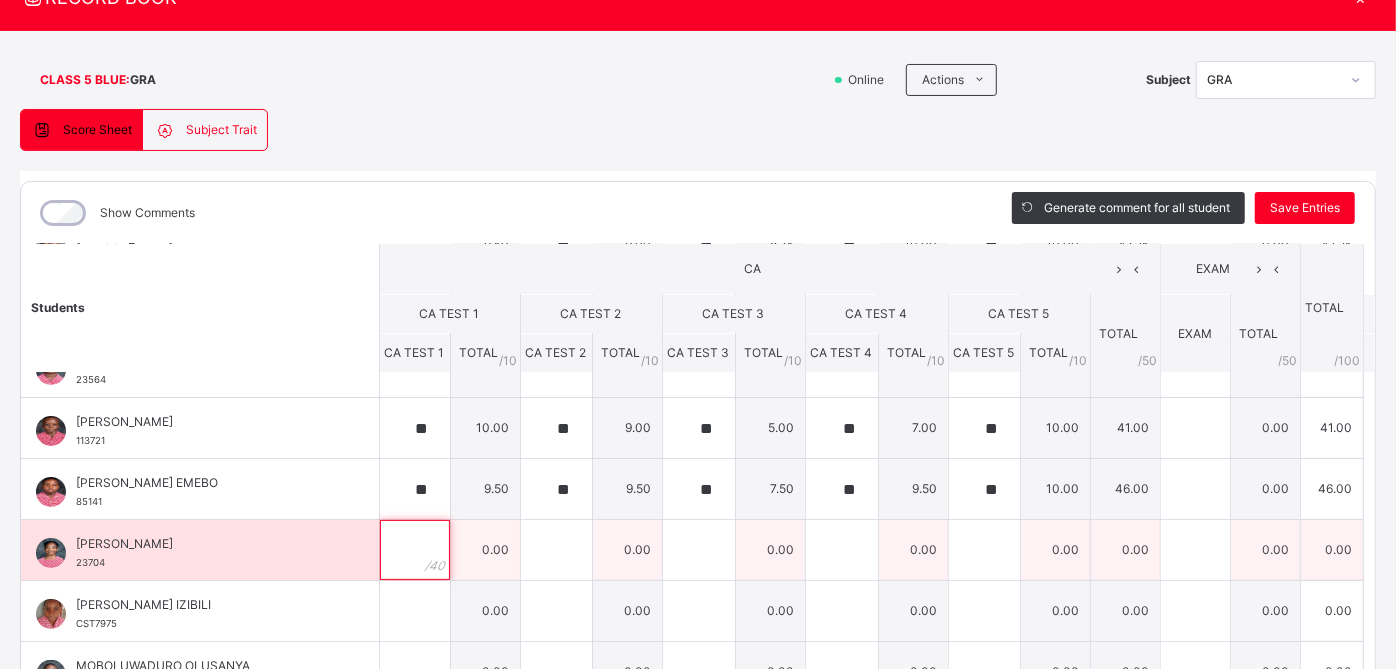 click at bounding box center [415, 550] 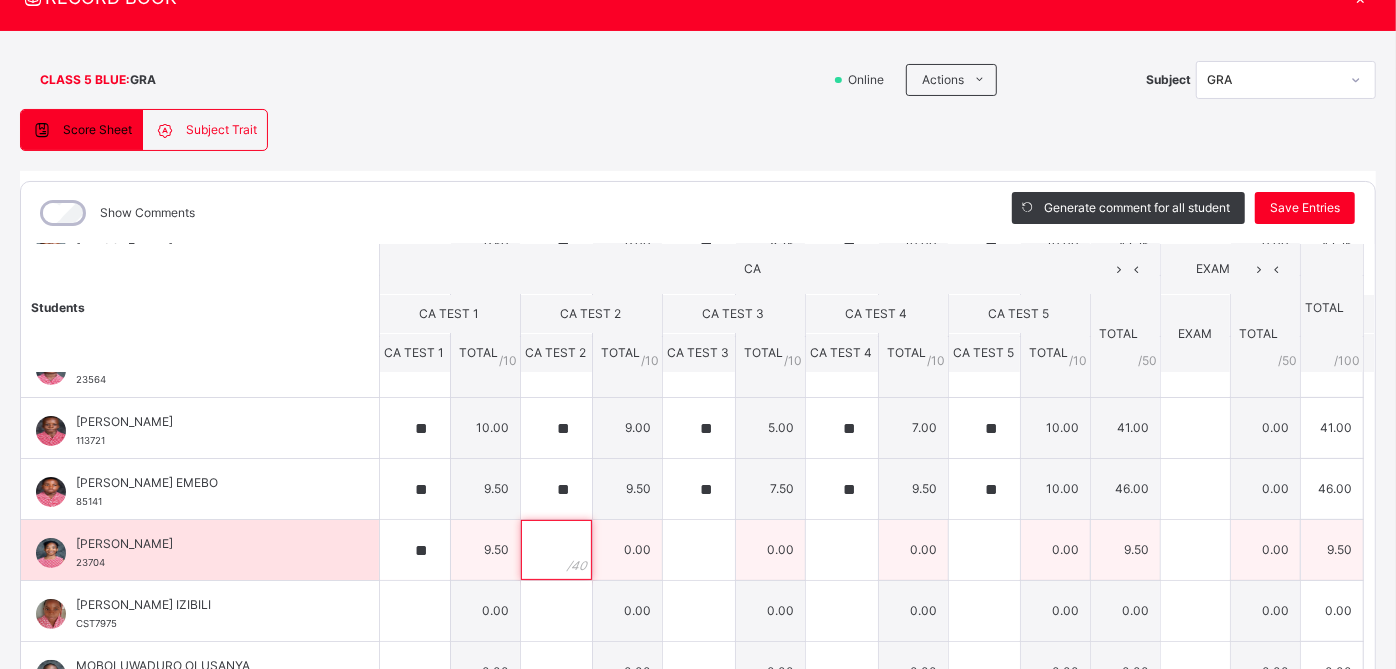 click at bounding box center [556, 550] 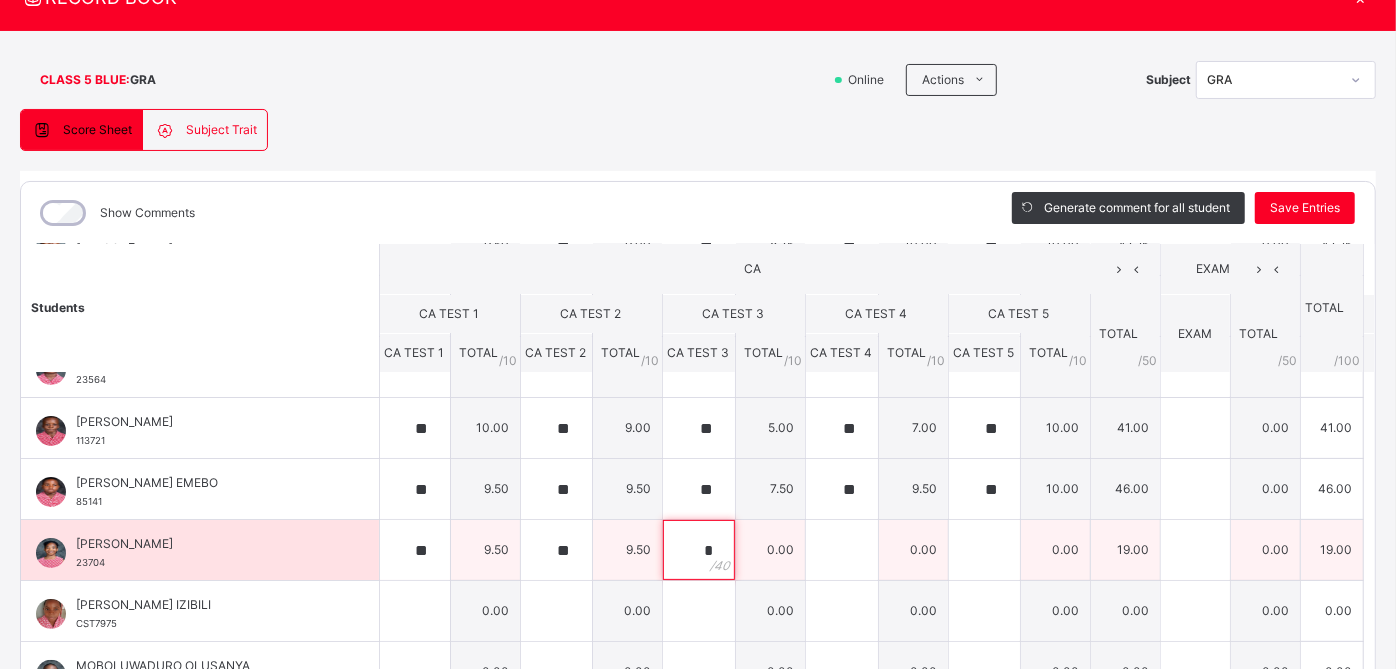 click on "*" at bounding box center (699, 550) 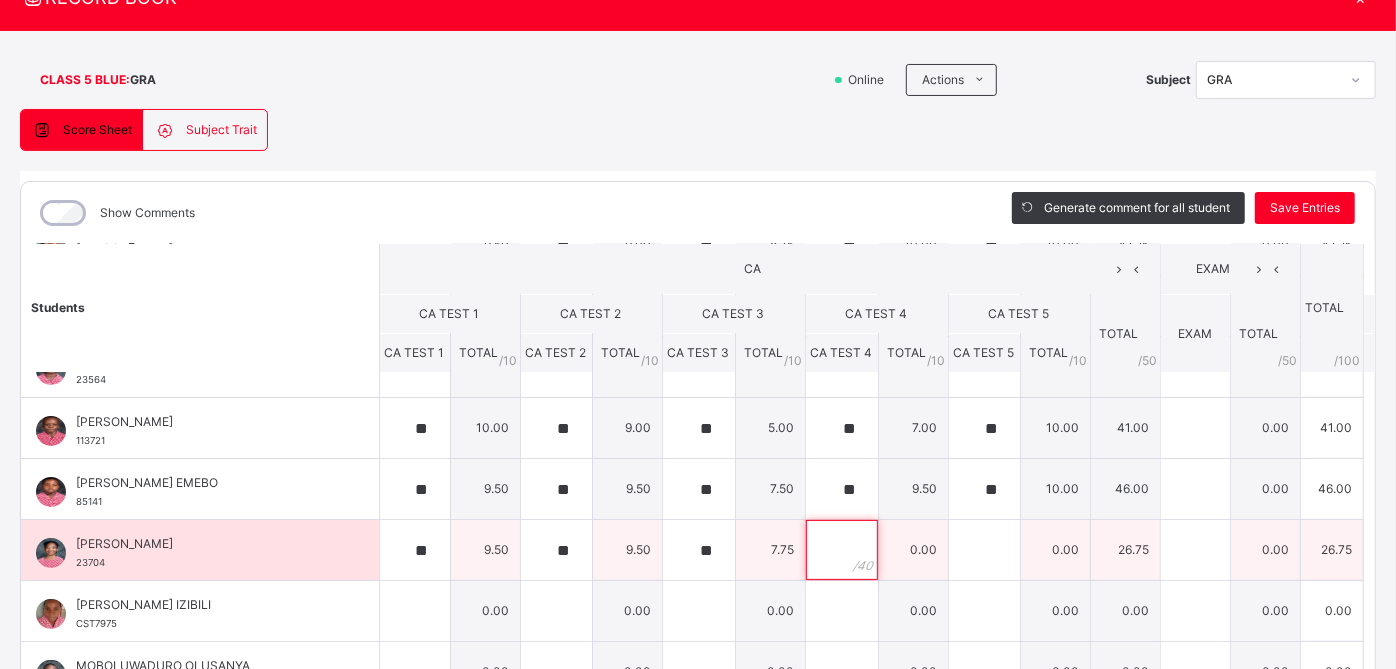 click at bounding box center (842, 550) 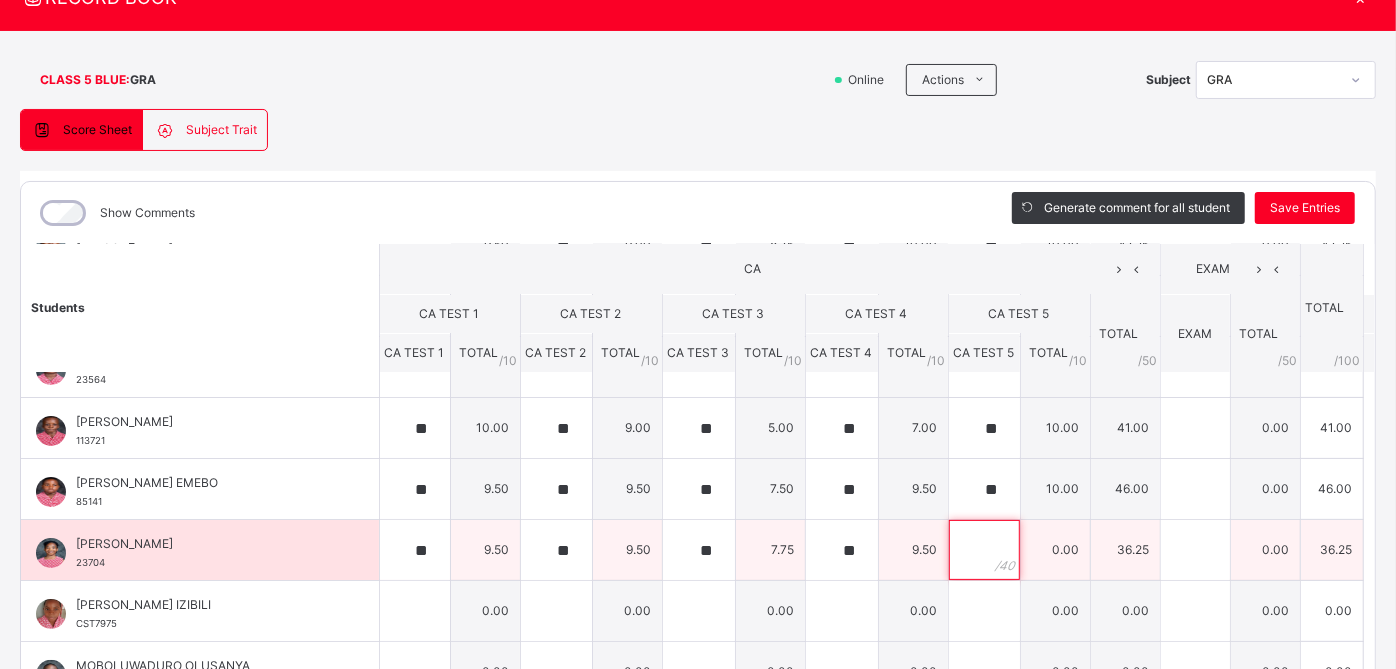 click at bounding box center (984, 550) 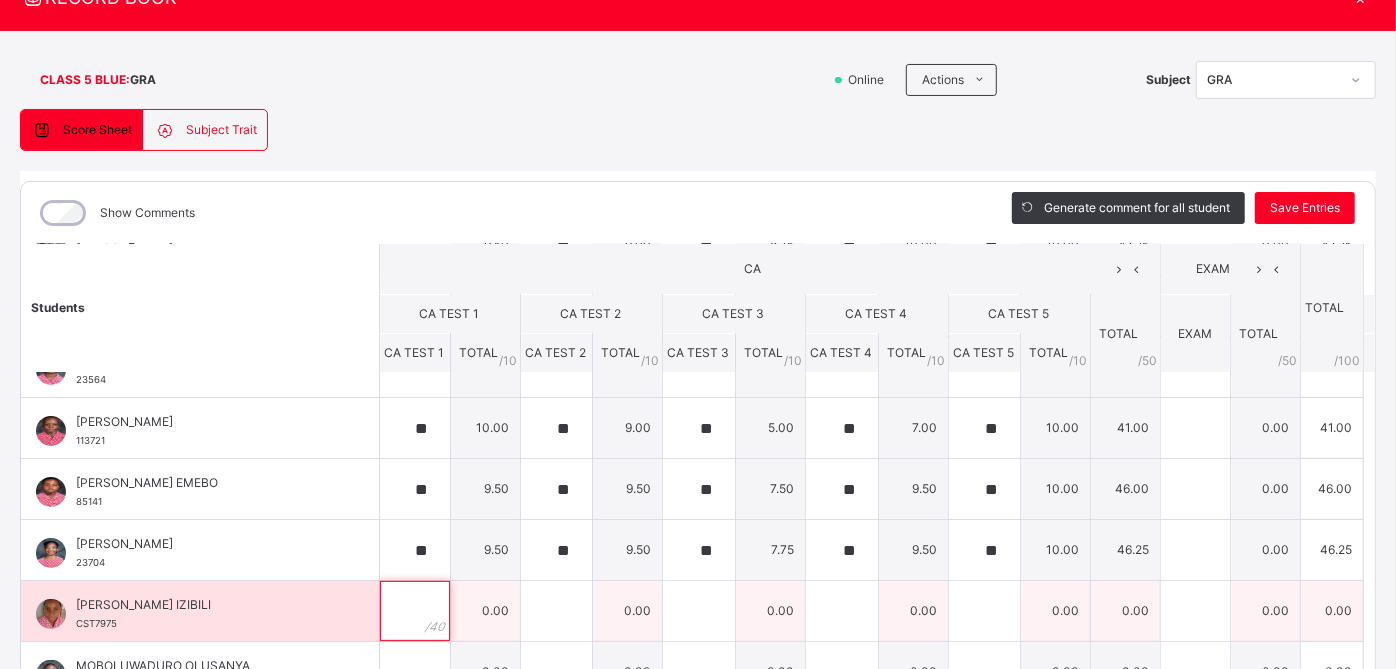 click at bounding box center [415, 611] 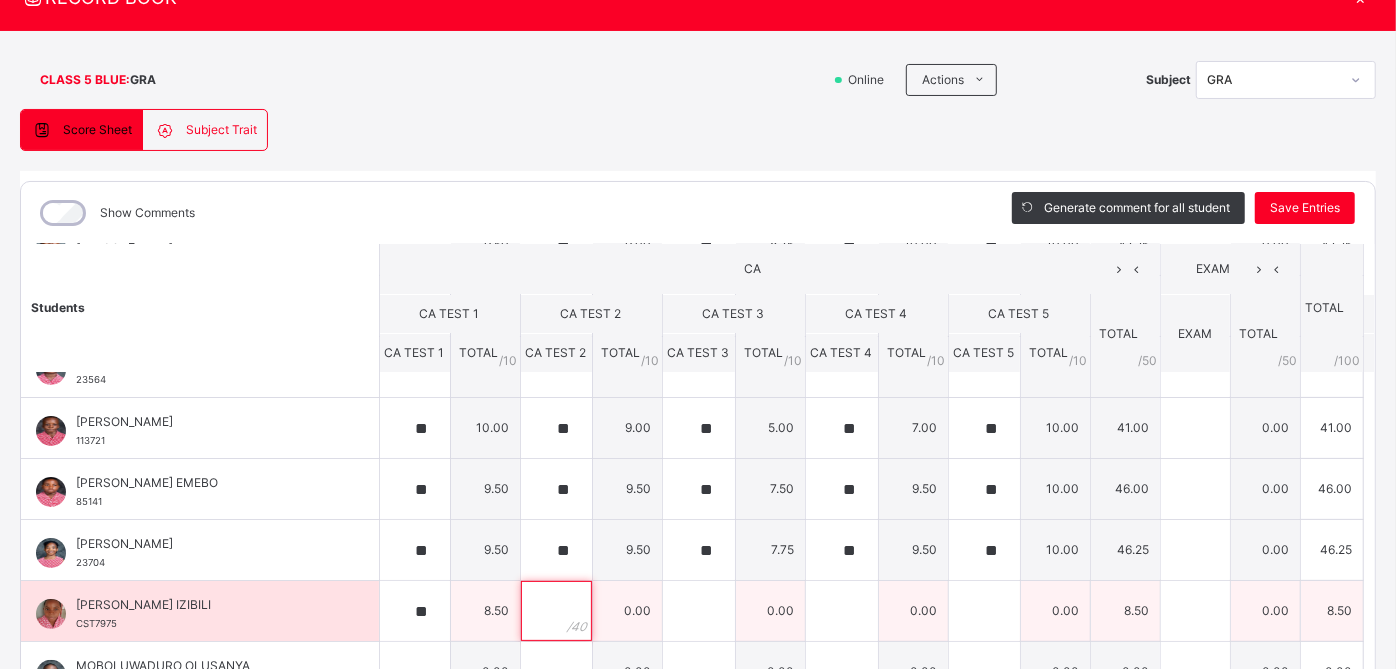 click at bounding box center (556, 611) 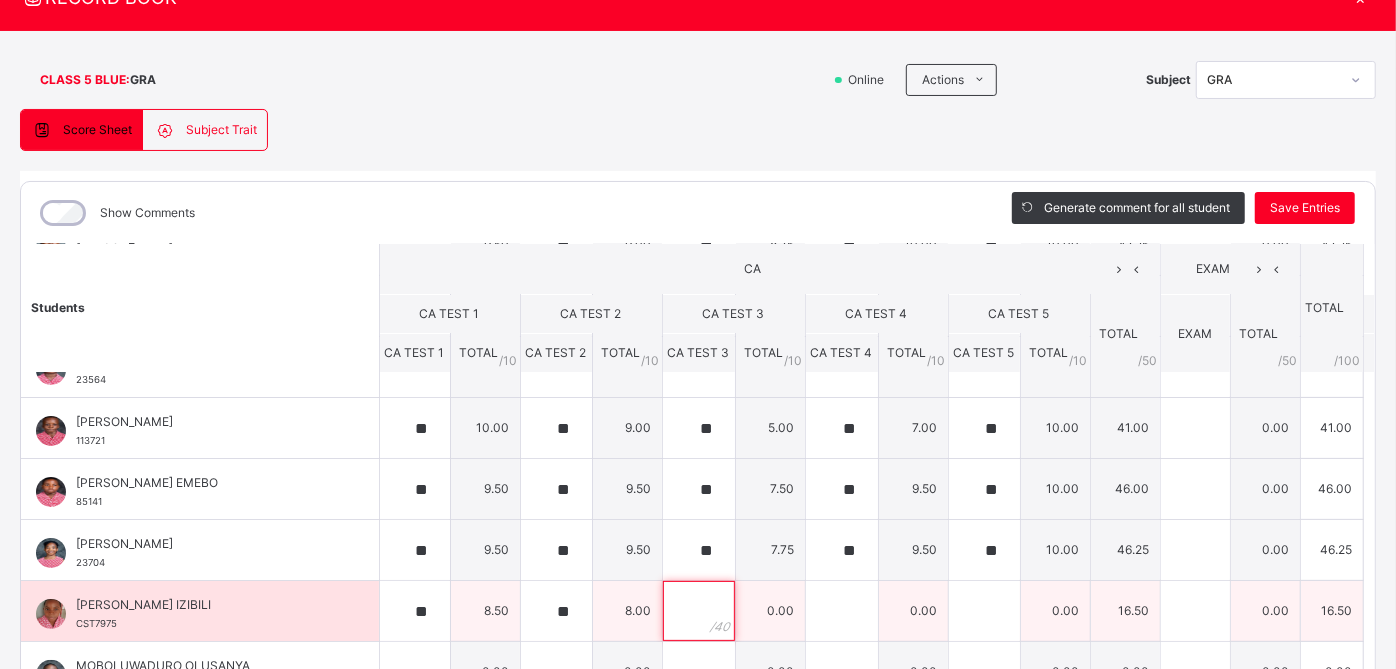 click at bounding box center (699, 611) 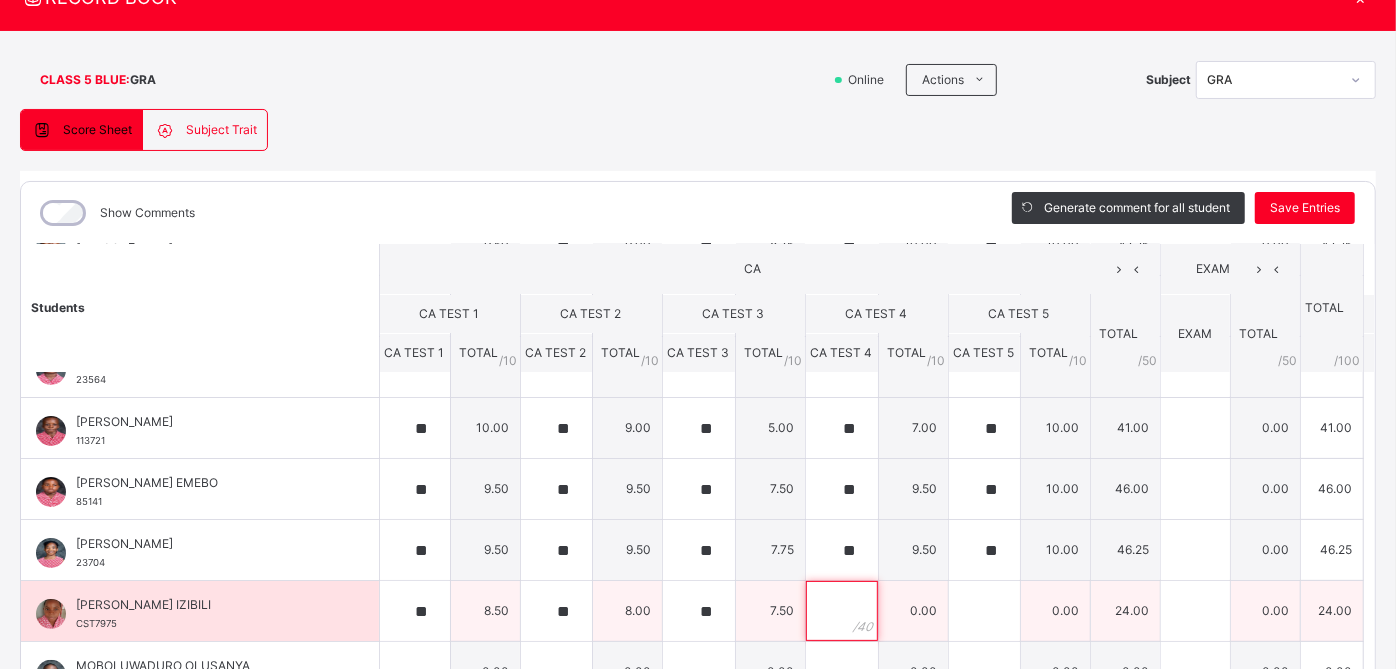 click at bounding box center (842, 611) 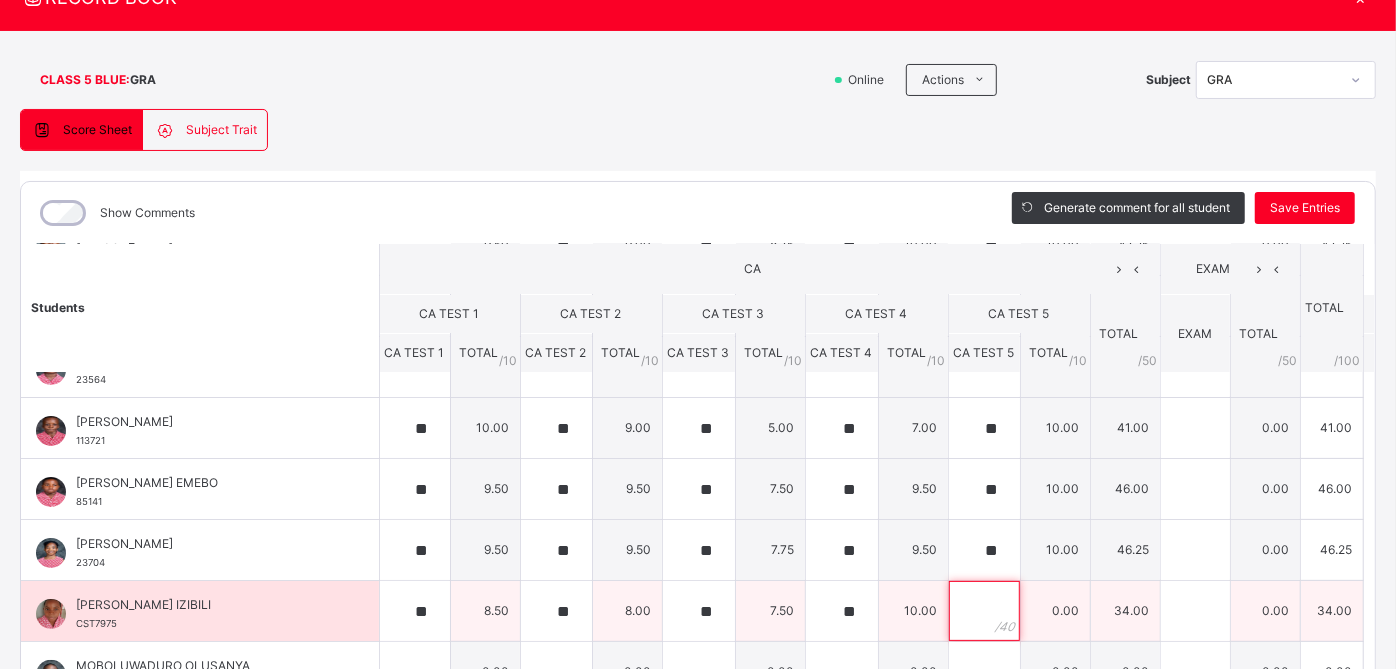 click at bounding box center (984, 611) 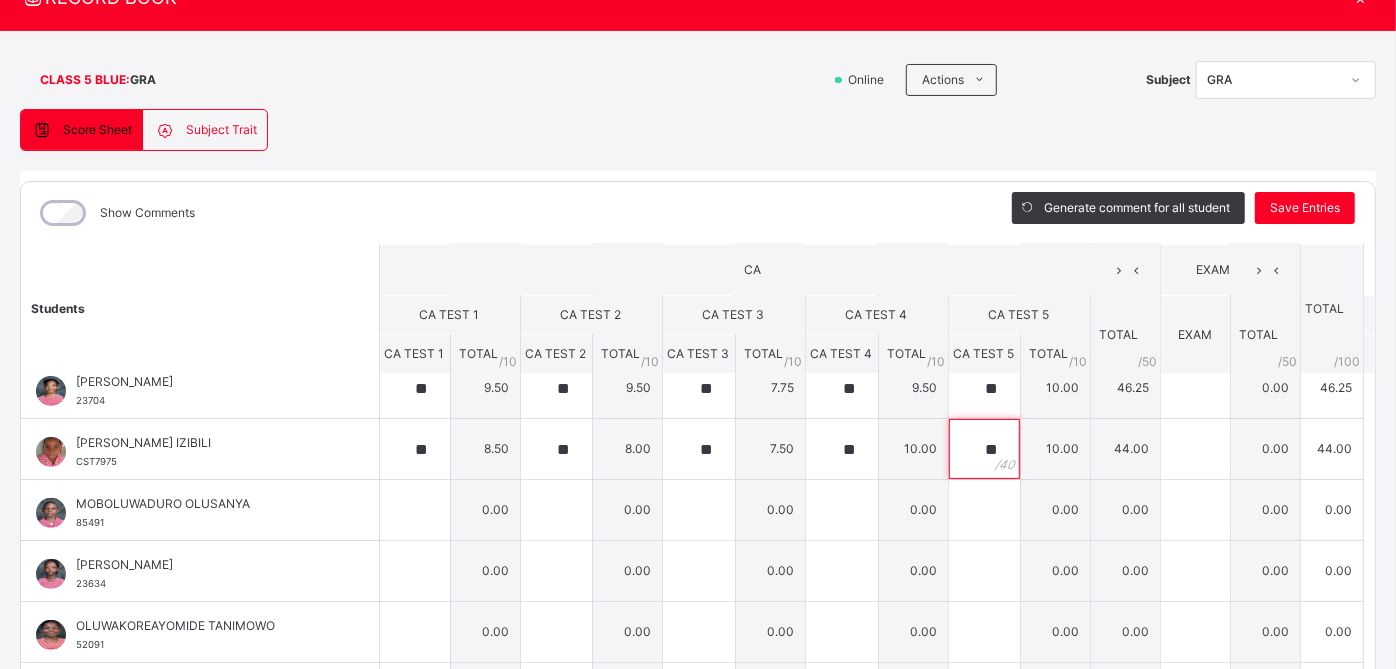 scroll, scrollTop: 418, scrollLeft: 0, axis: vertical 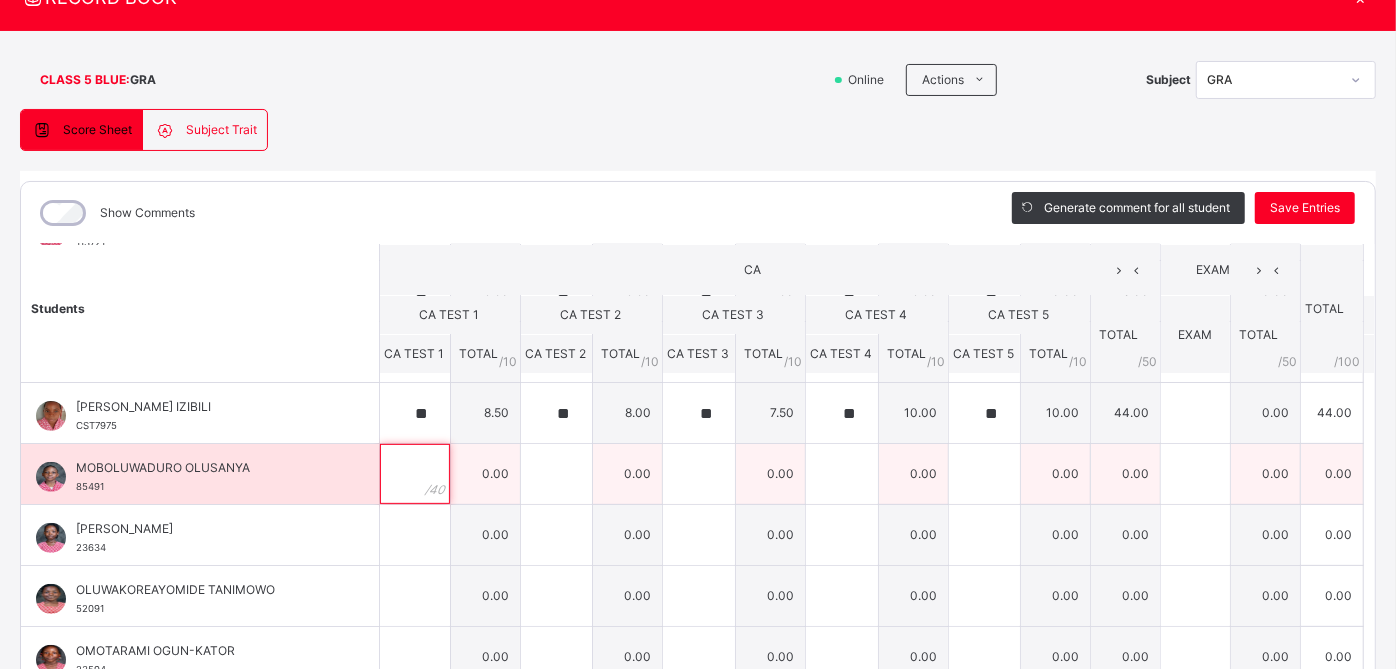 click at bounding box center [415, 474] 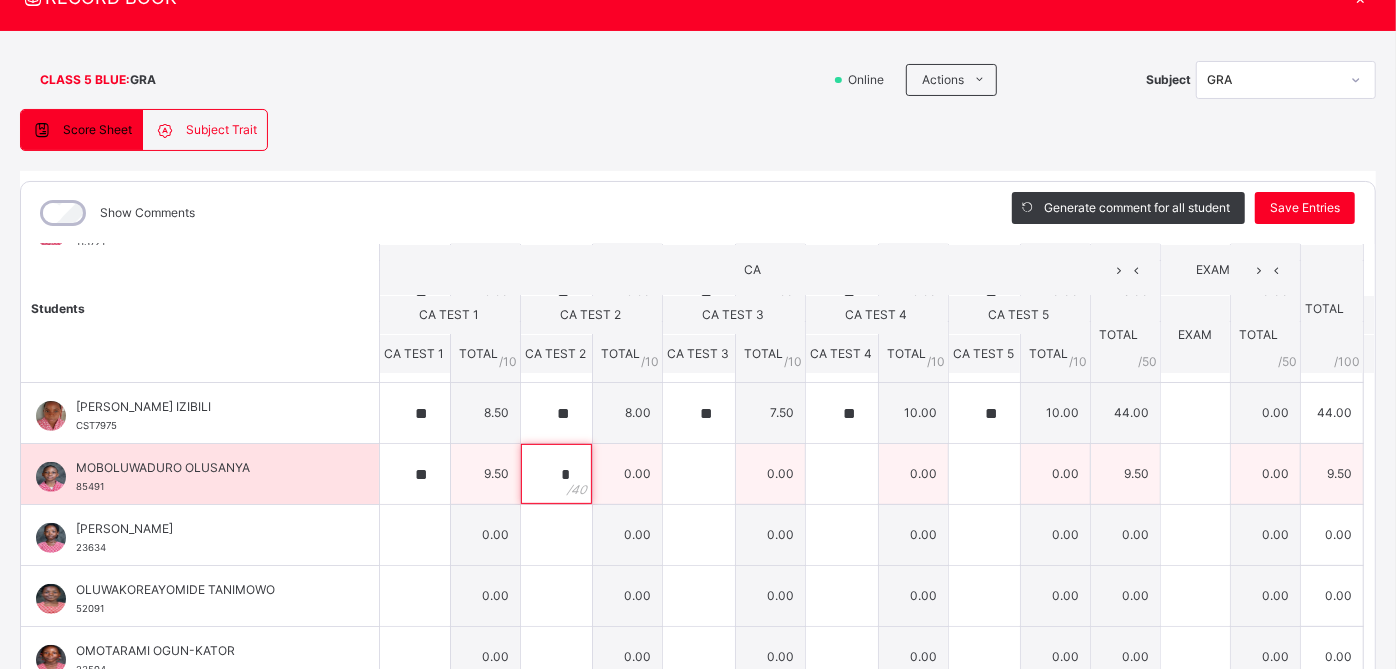 click on "*" at bounding box center [556, 474] 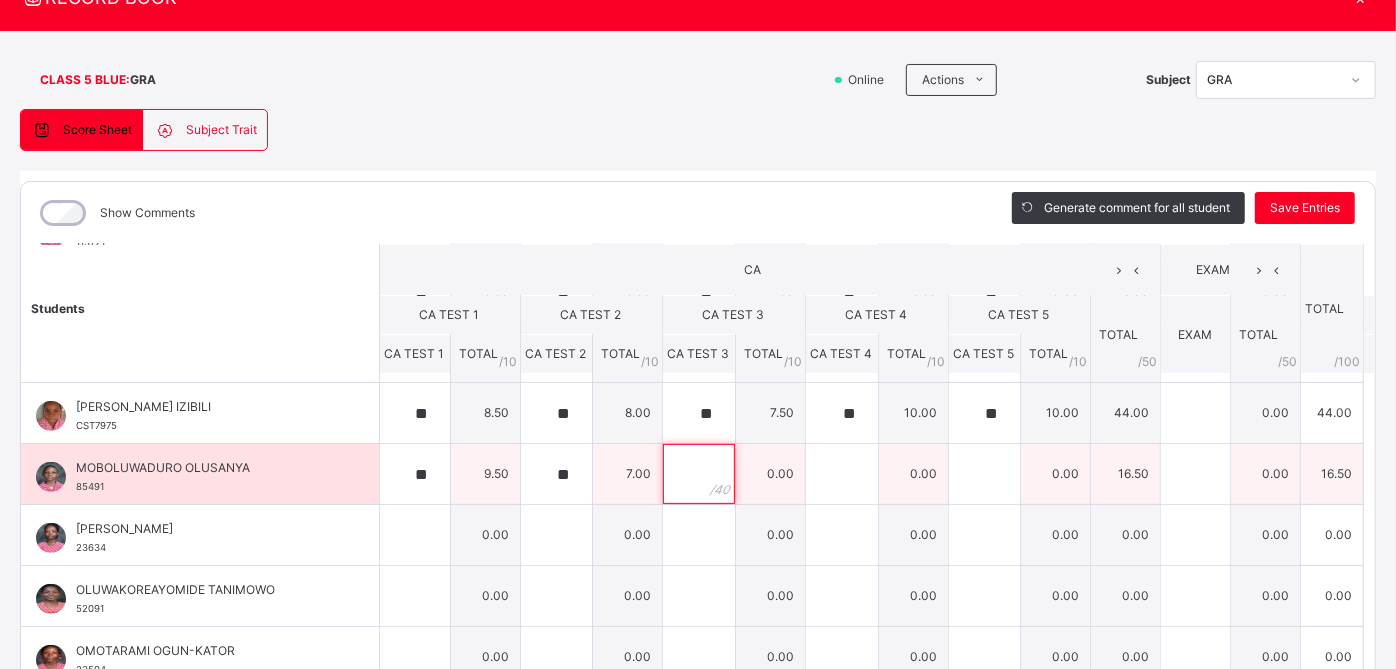 click at bounding box center [699, 474] 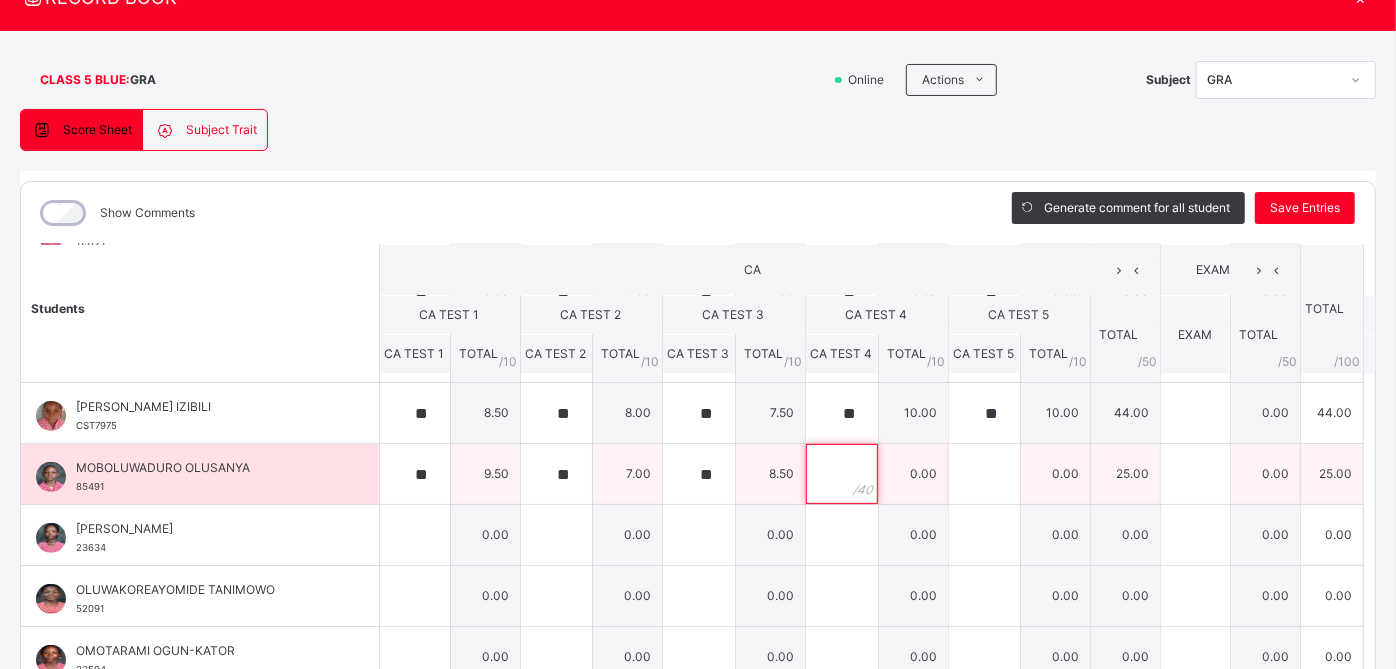 click at bounding box center (842, 474) 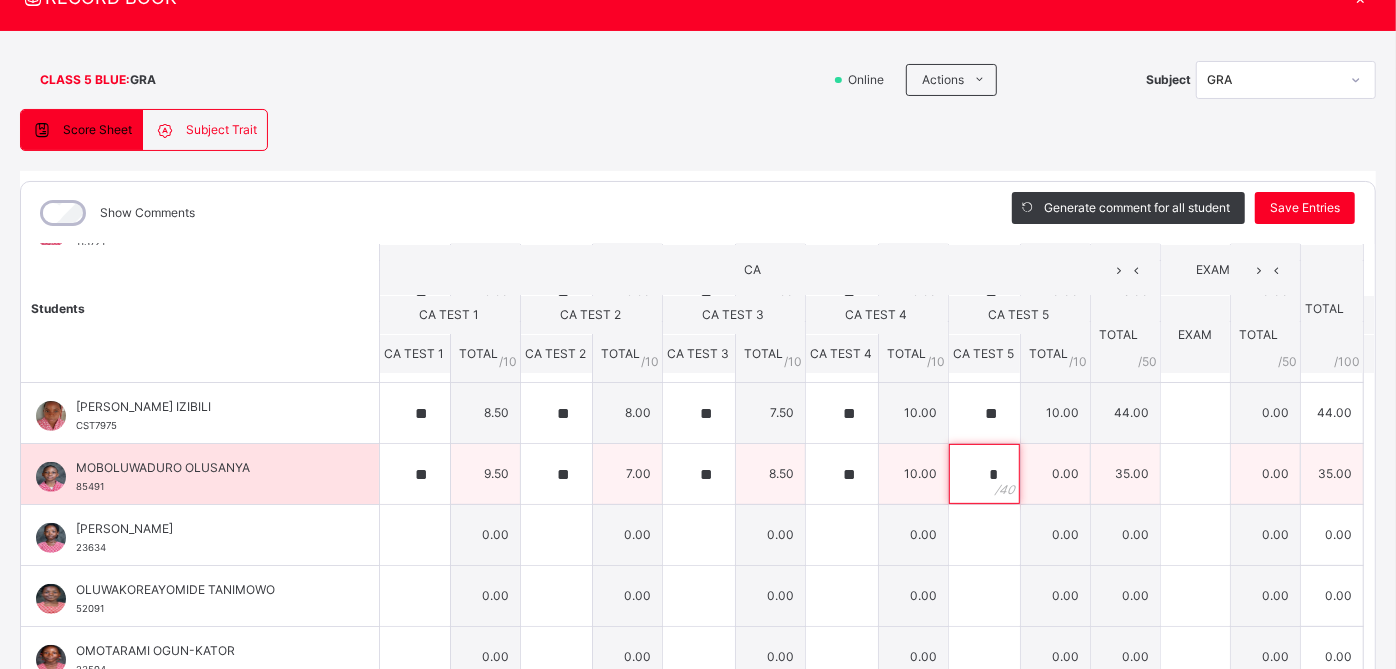 click on "*" at bounding box center [984, 474] 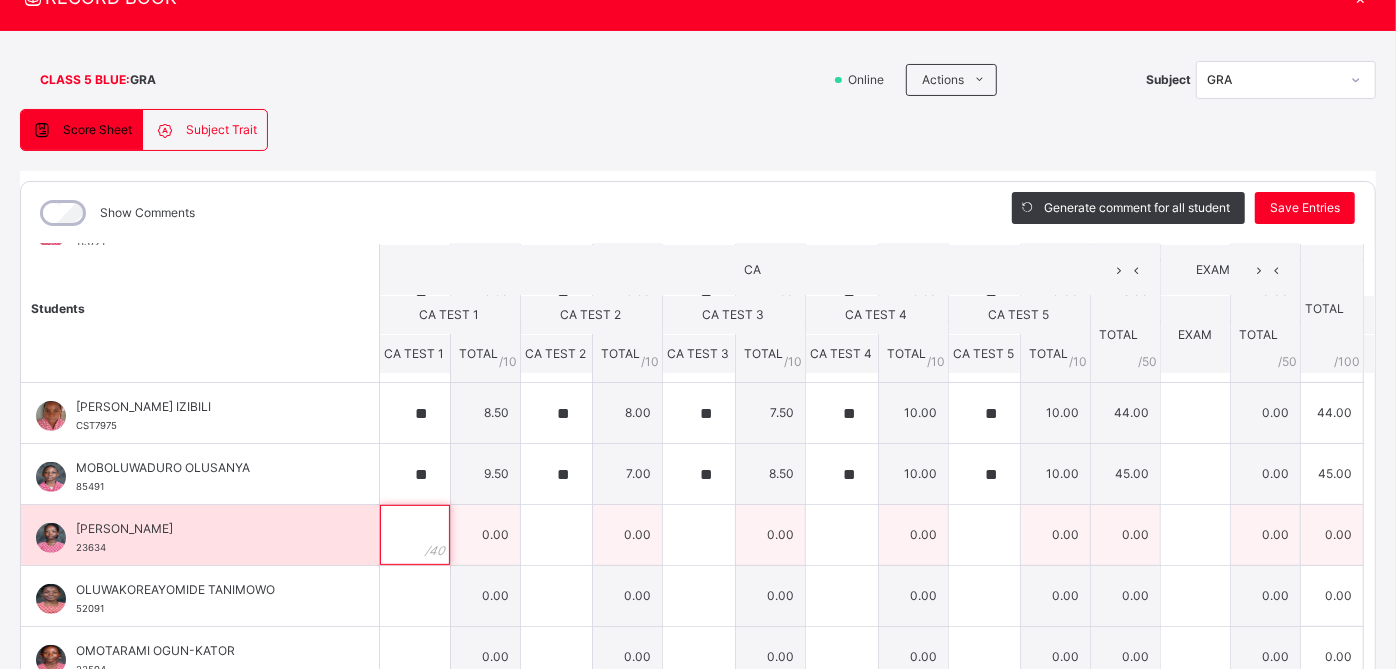 click at bounding box center (415, 535) 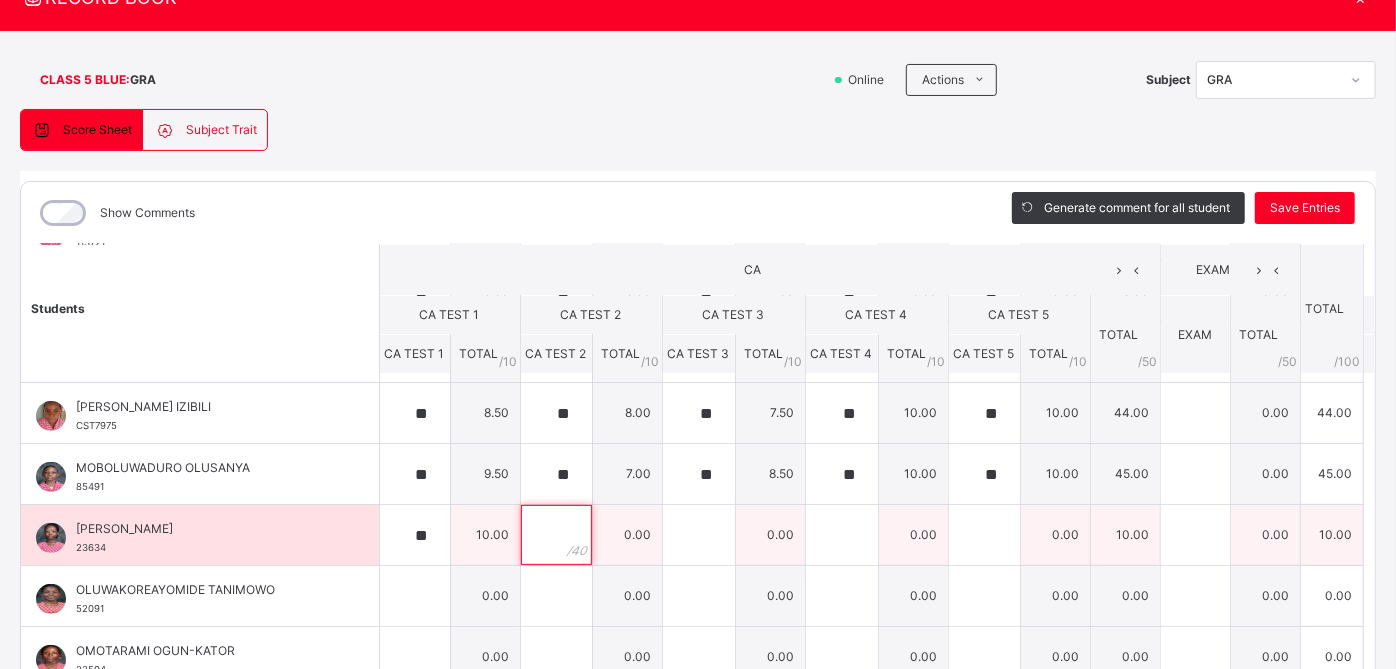 click at bounding box center (556, 535) 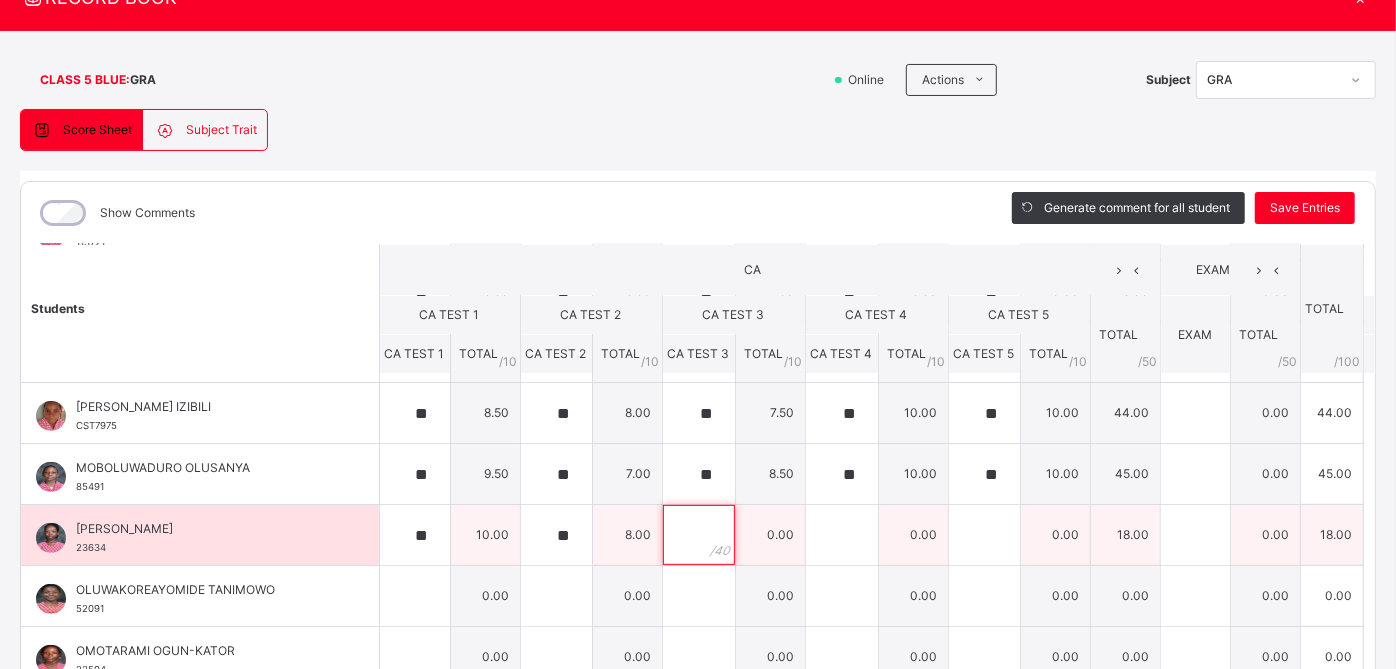 click at bounding box center [699, 535] 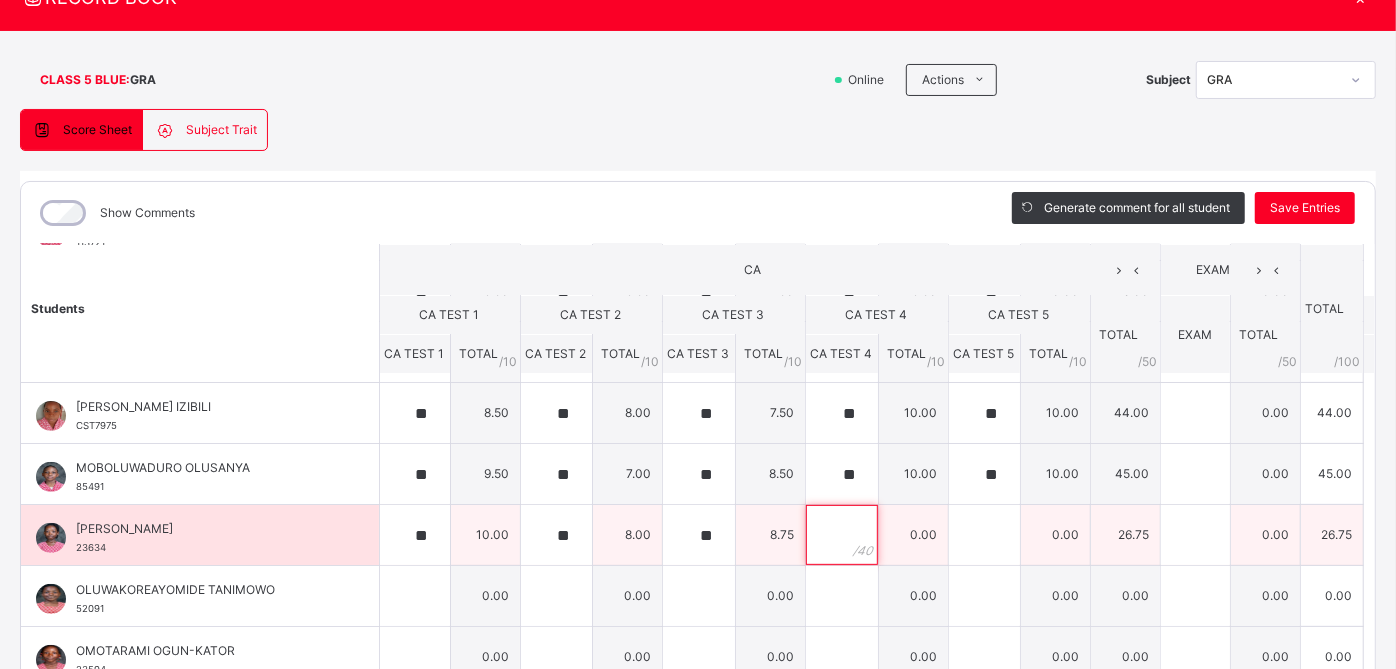 click at bounding box center (842, 535) 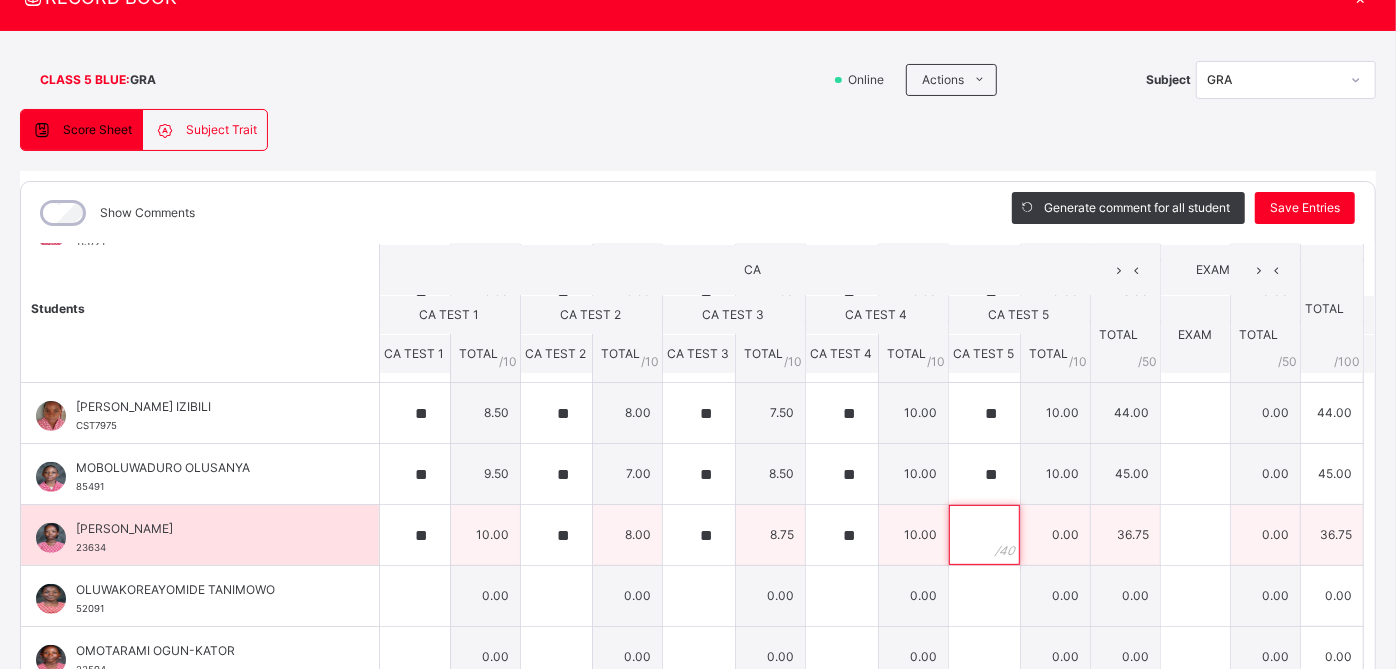 click at bounding box center [984, 535] 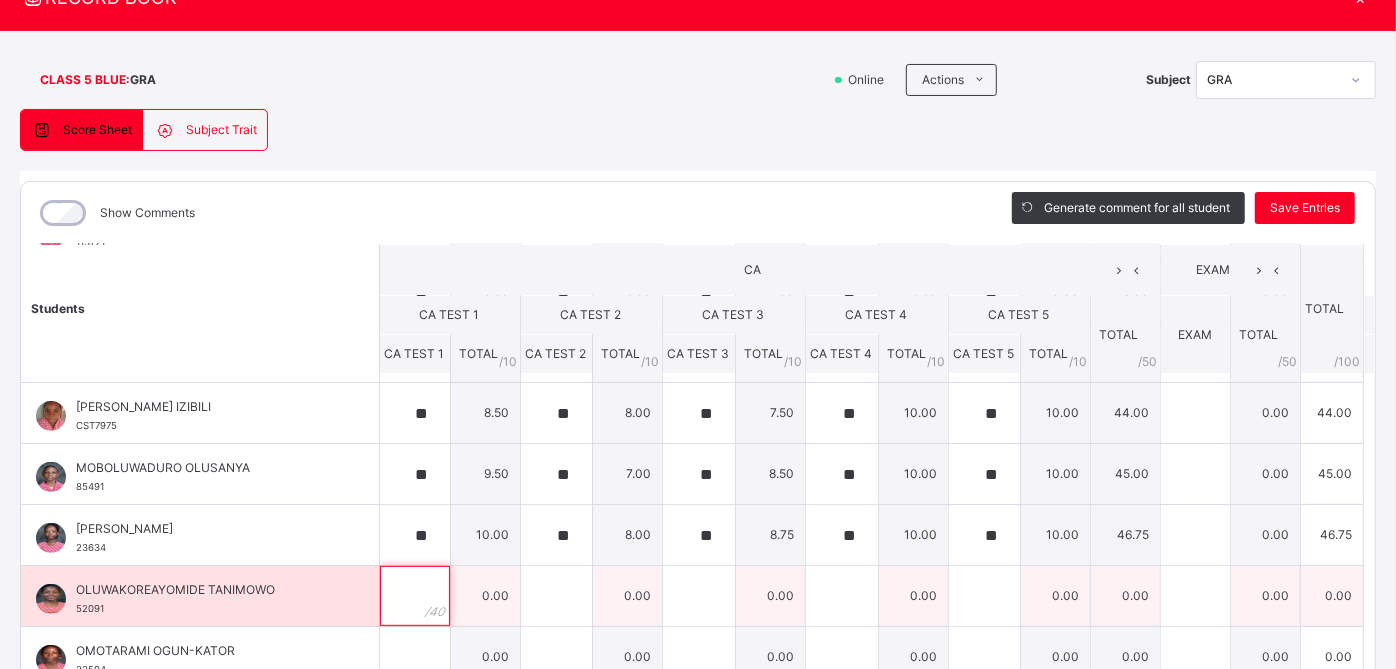 click at bounding box center [415, 596] 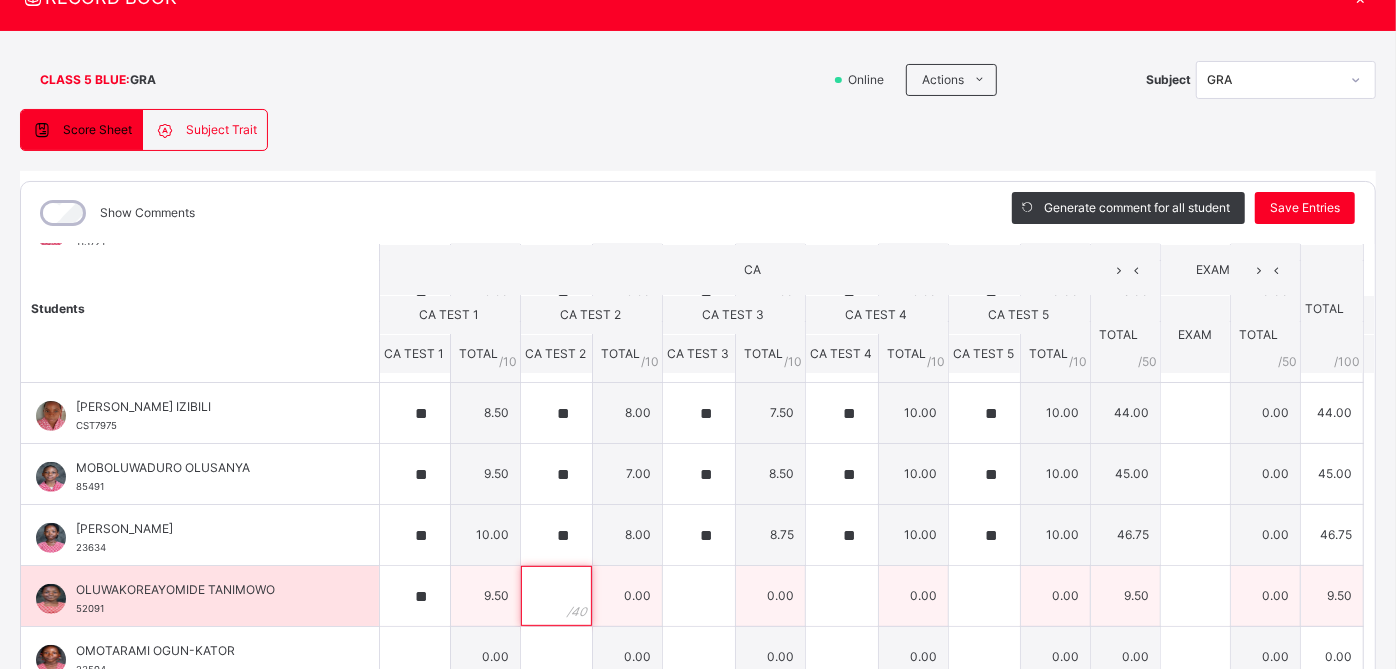 click at bounding box center (556, 596) 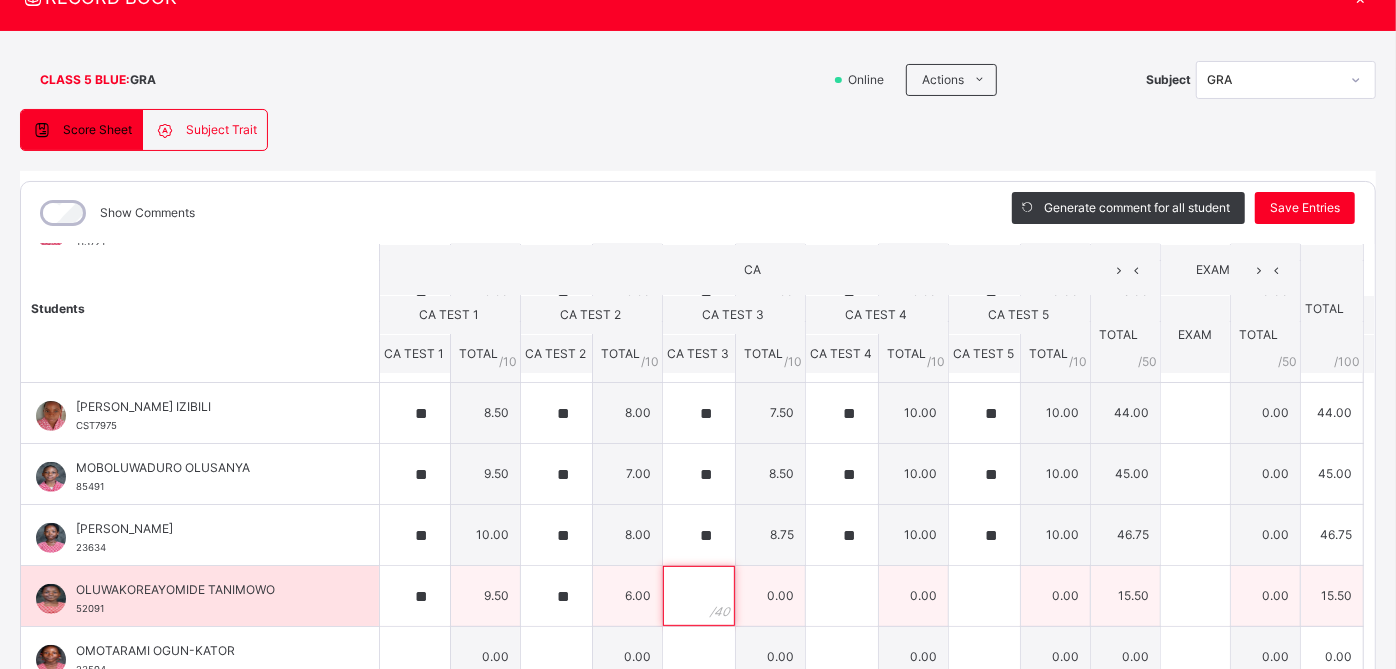 click at bounding box center (699, 596) 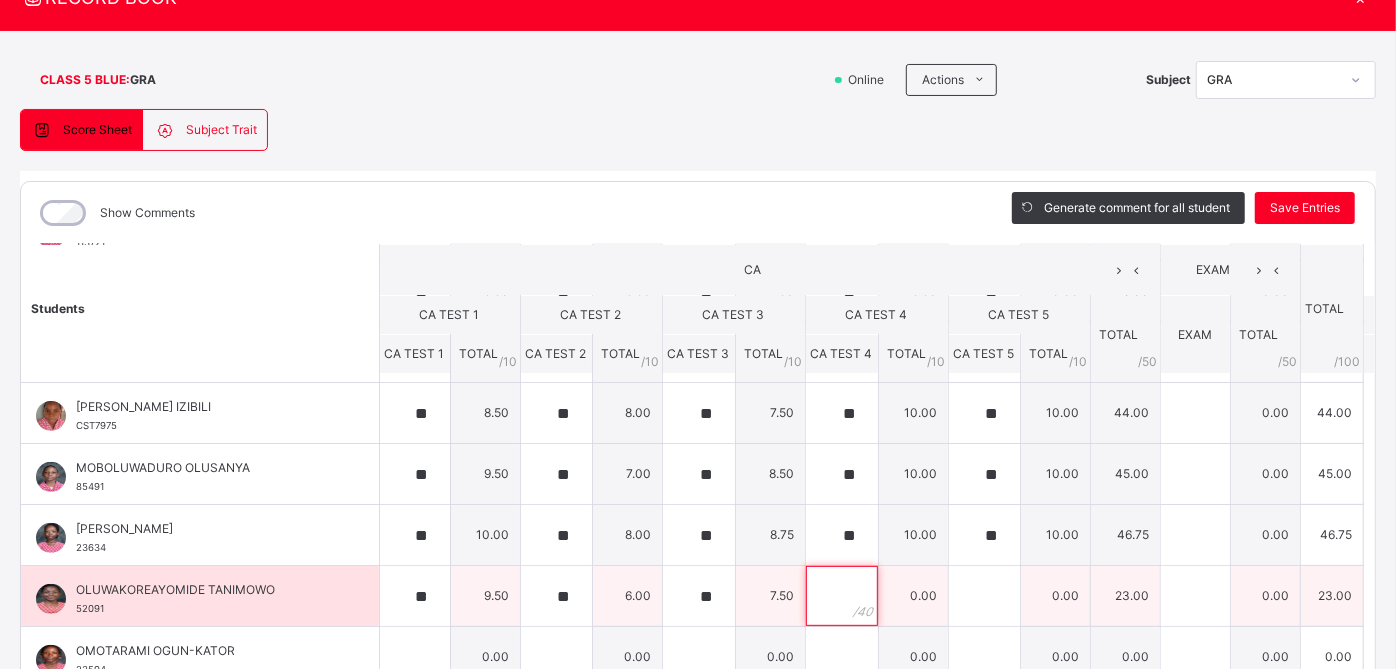 click at bounding box center [842, 596] 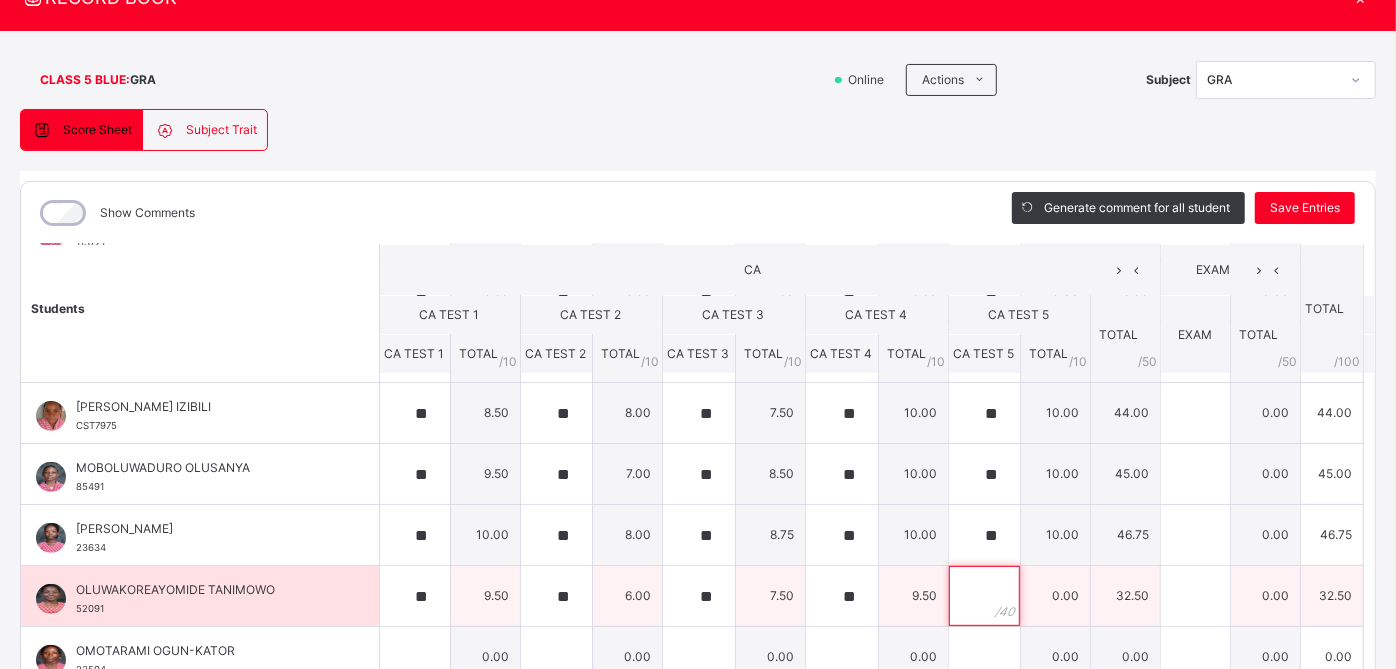 click at bounding box center (984, 596) 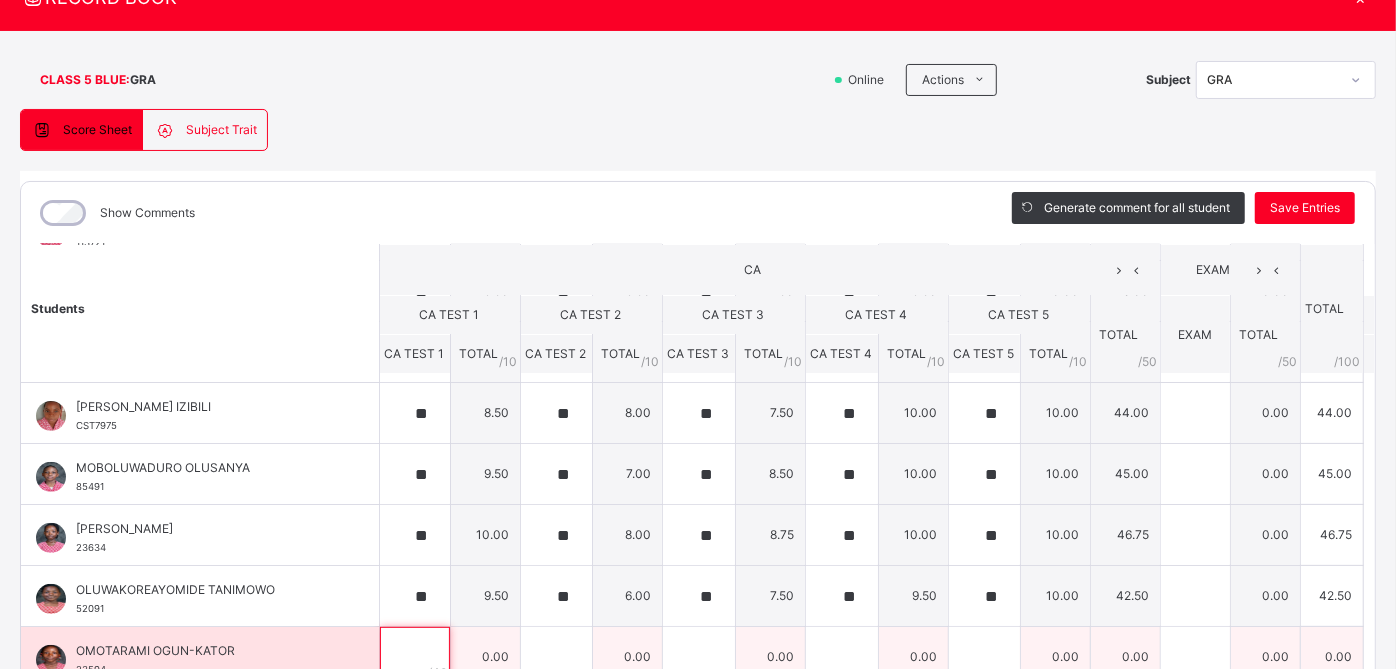 click at bounding box center (415, 657) 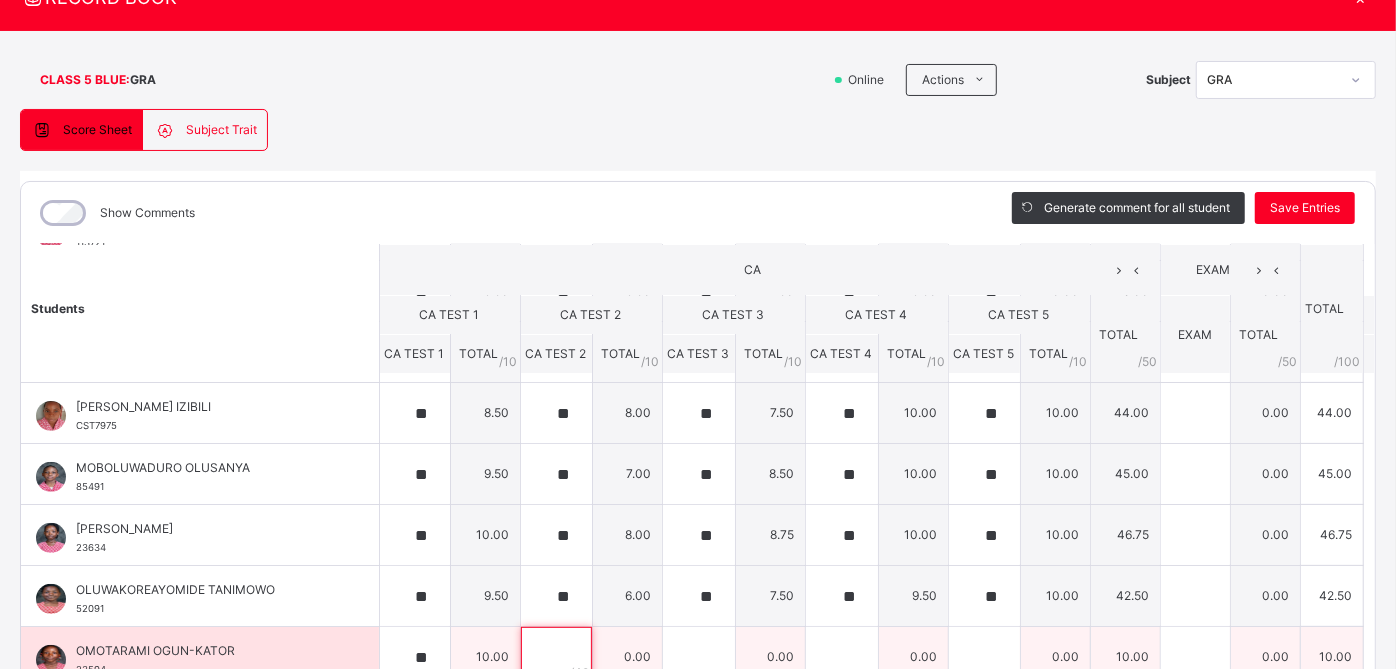 click at bounding box center [556, 657] 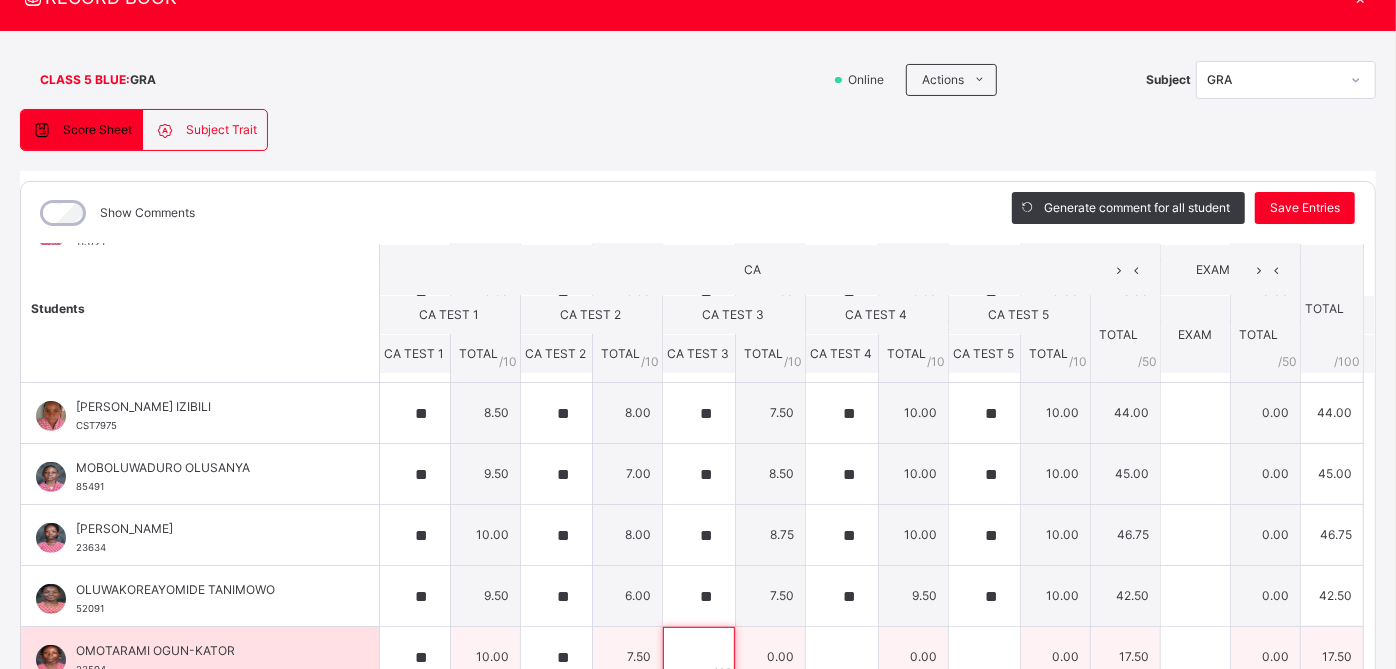 click at bounding box center [699, 657] 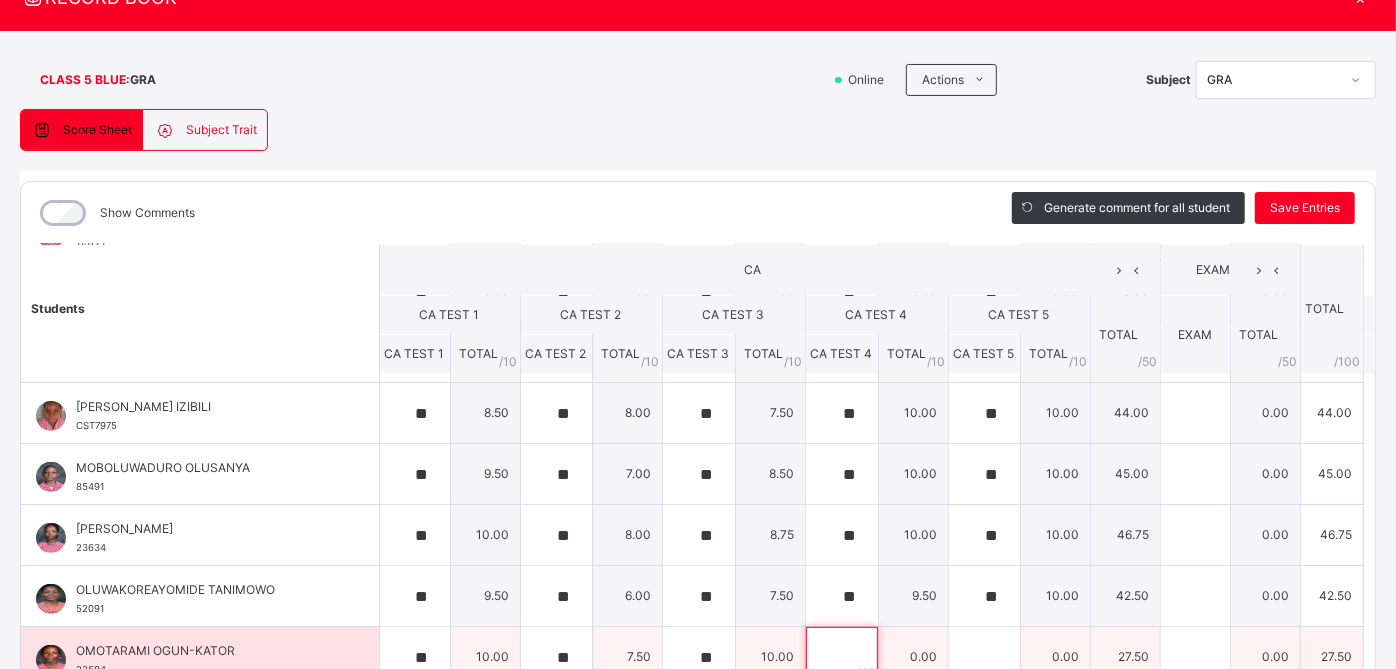 click at bounding box center [842, 657] 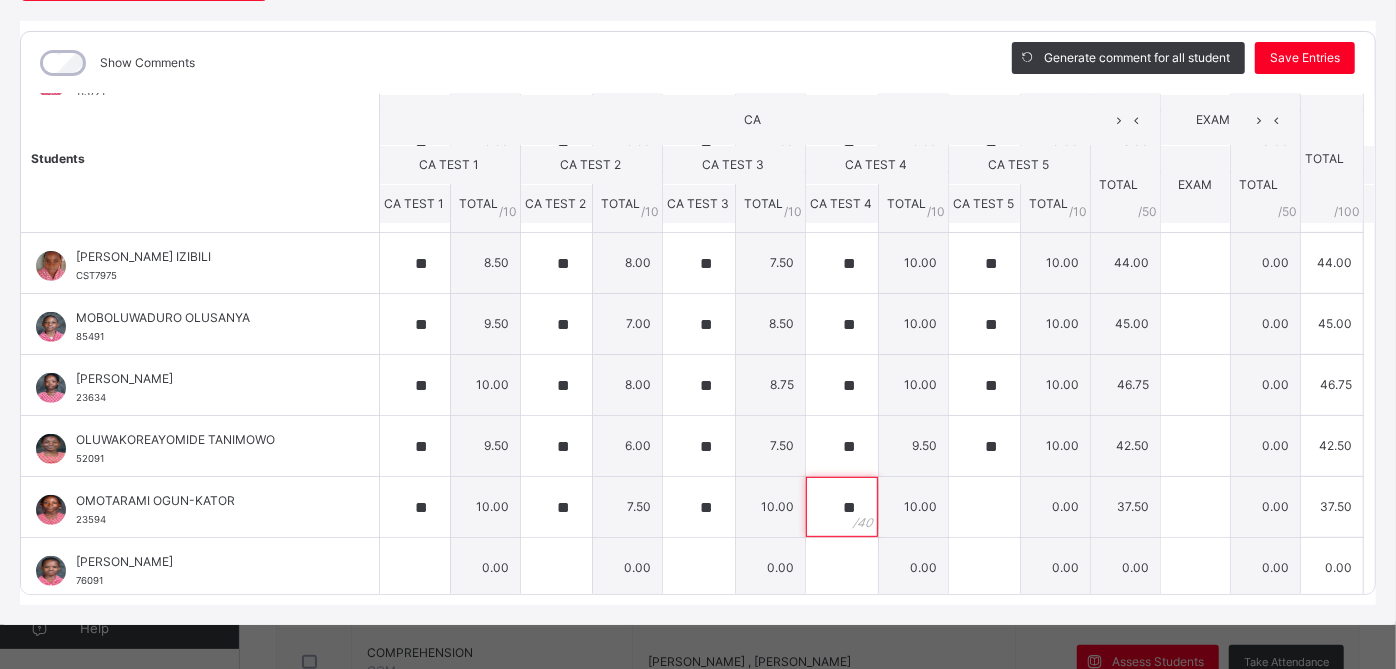 scroll, scrollTop: 240, scrollLeft: 0, axis: vertical 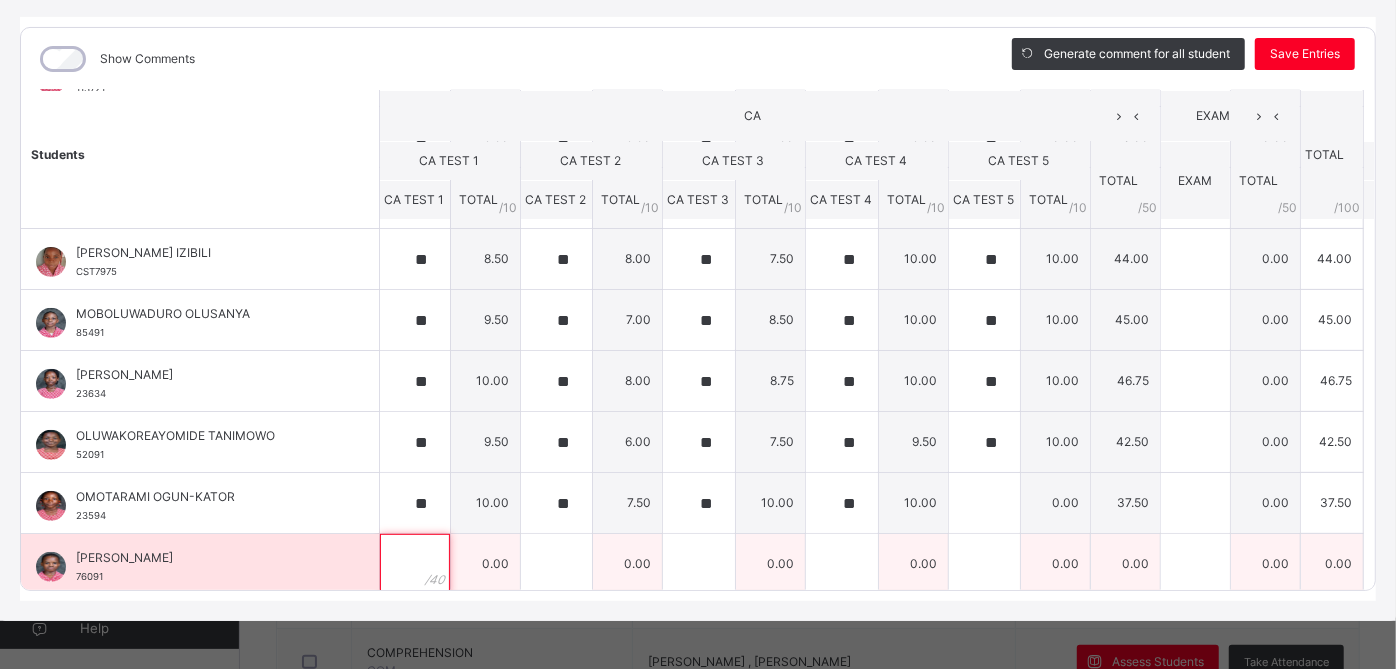click at bounding box center [415, 564] 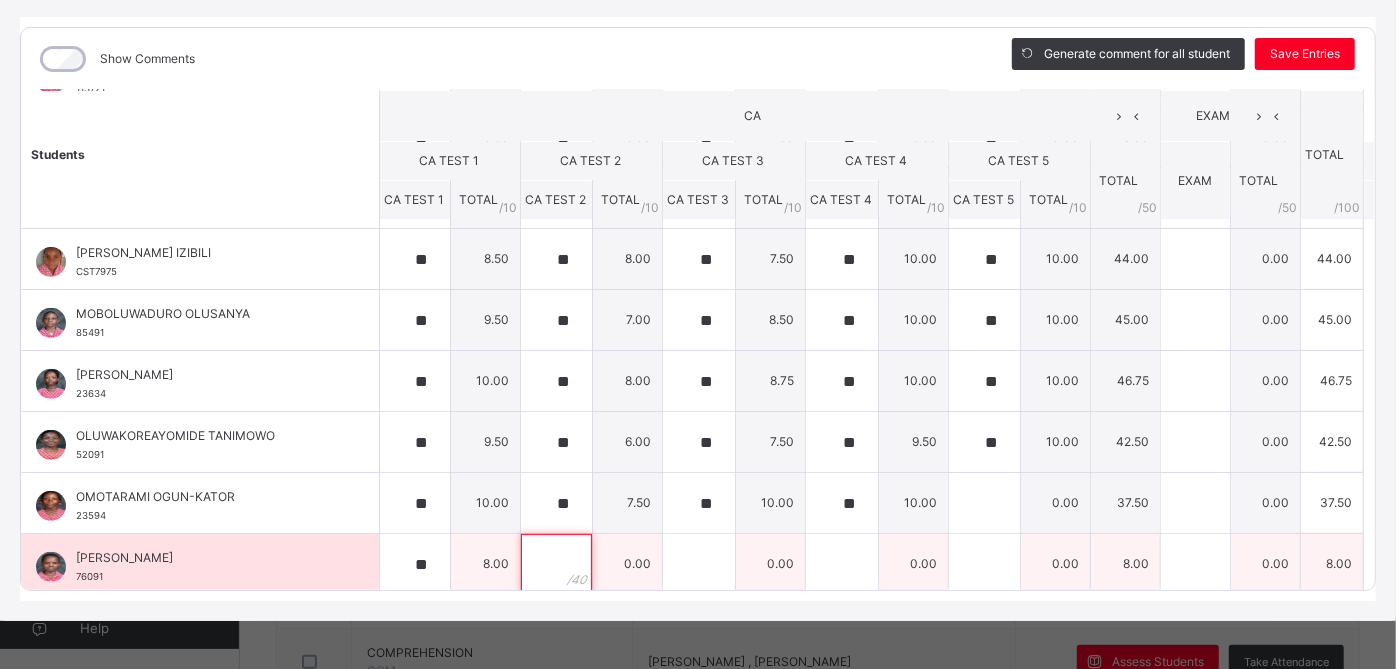 click at bounding box center [556, 564] 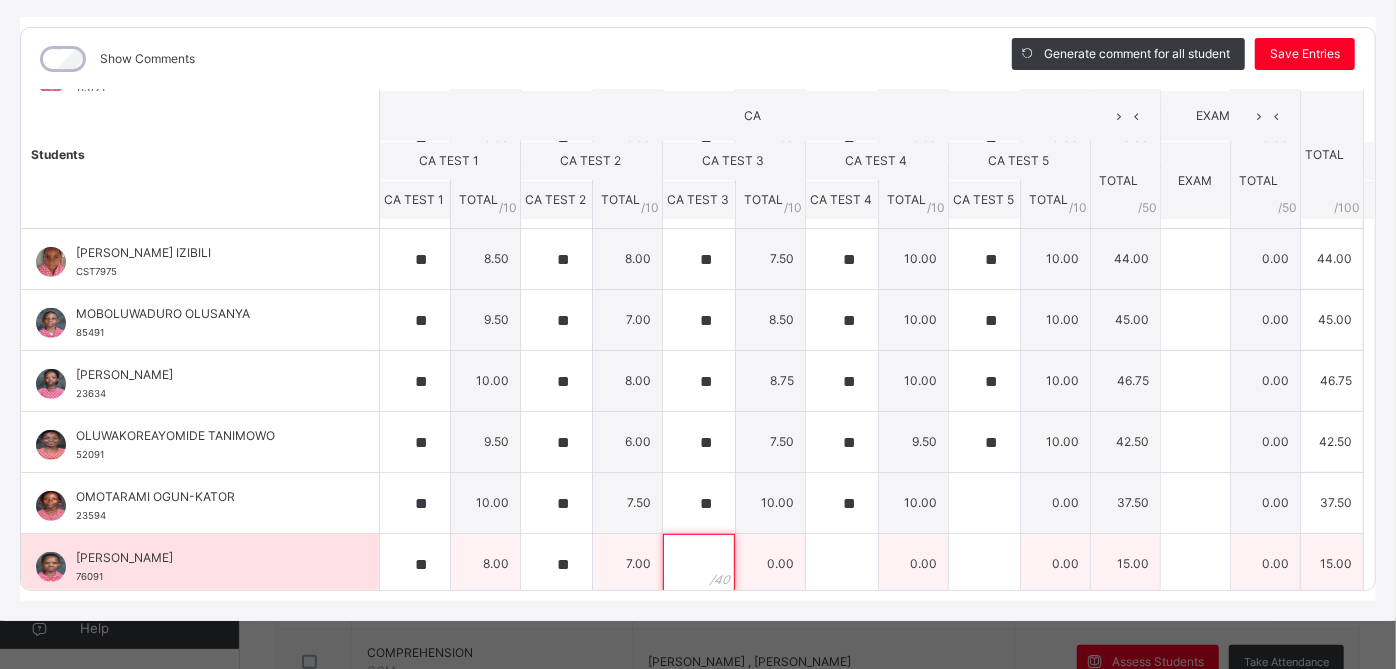 click at bounding box center (699, 564) 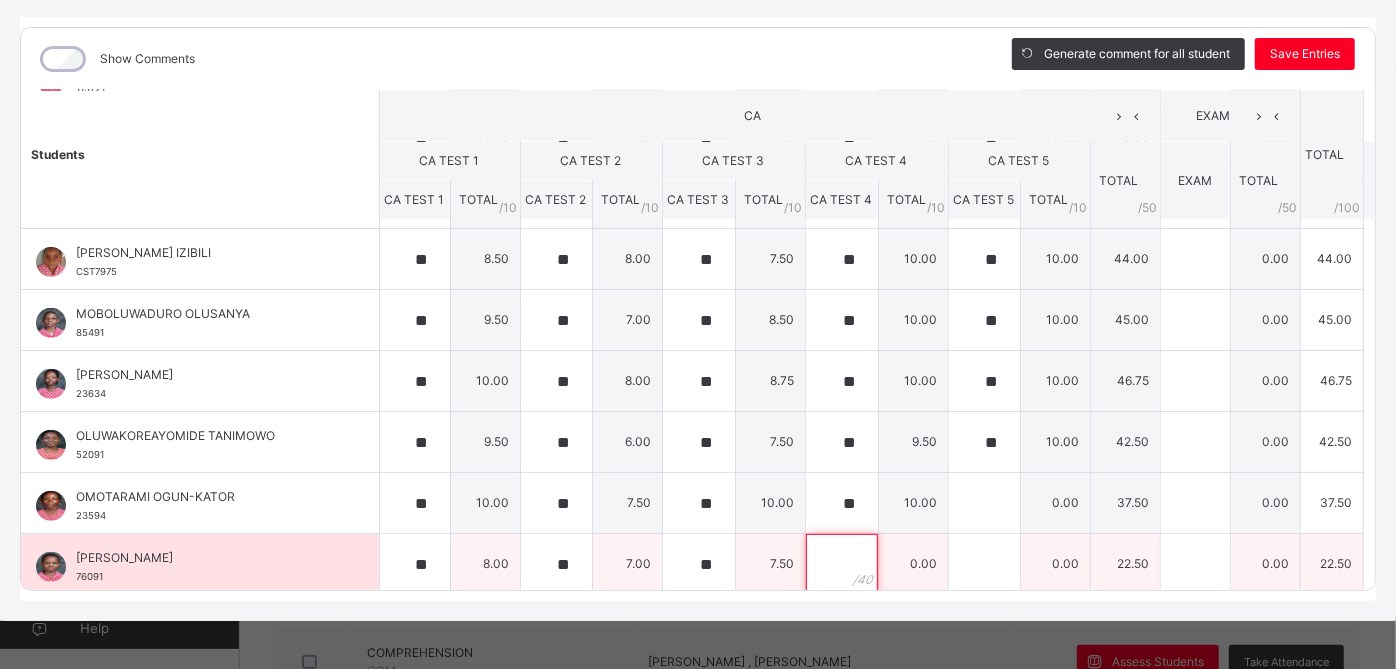 click at bounding box center (842, 564) 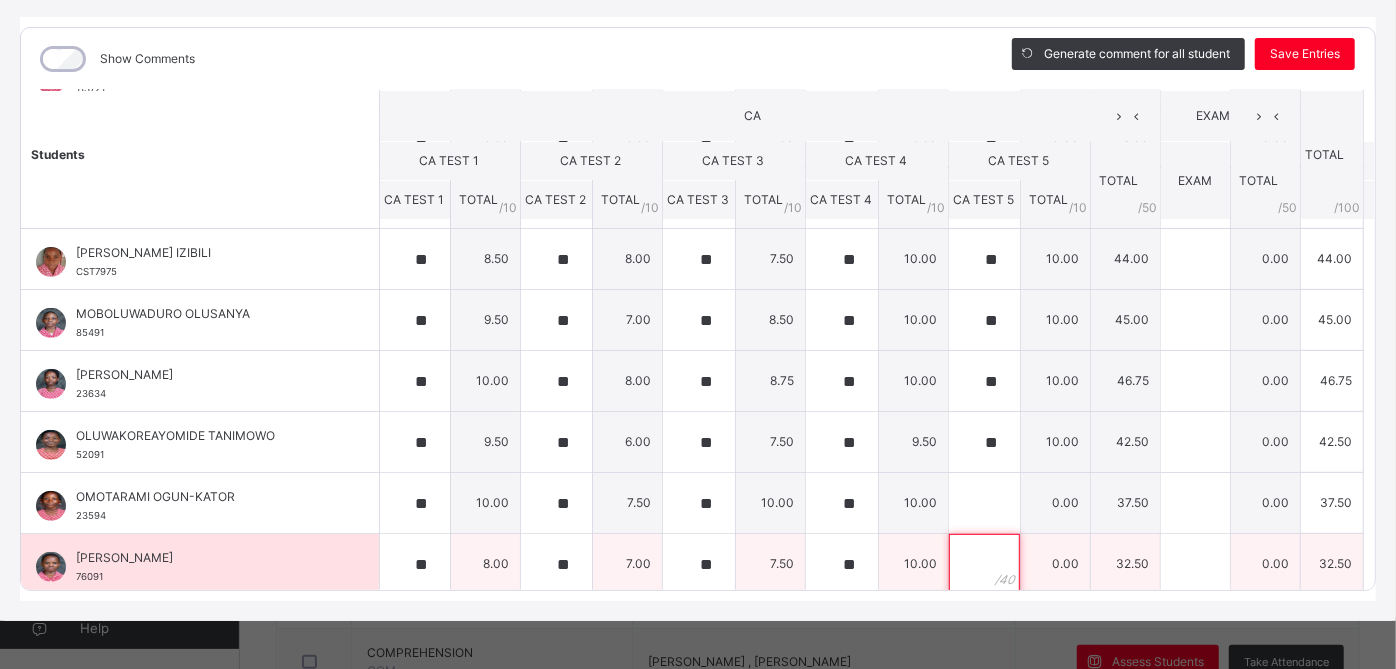 click at bounding box center (984, 564) 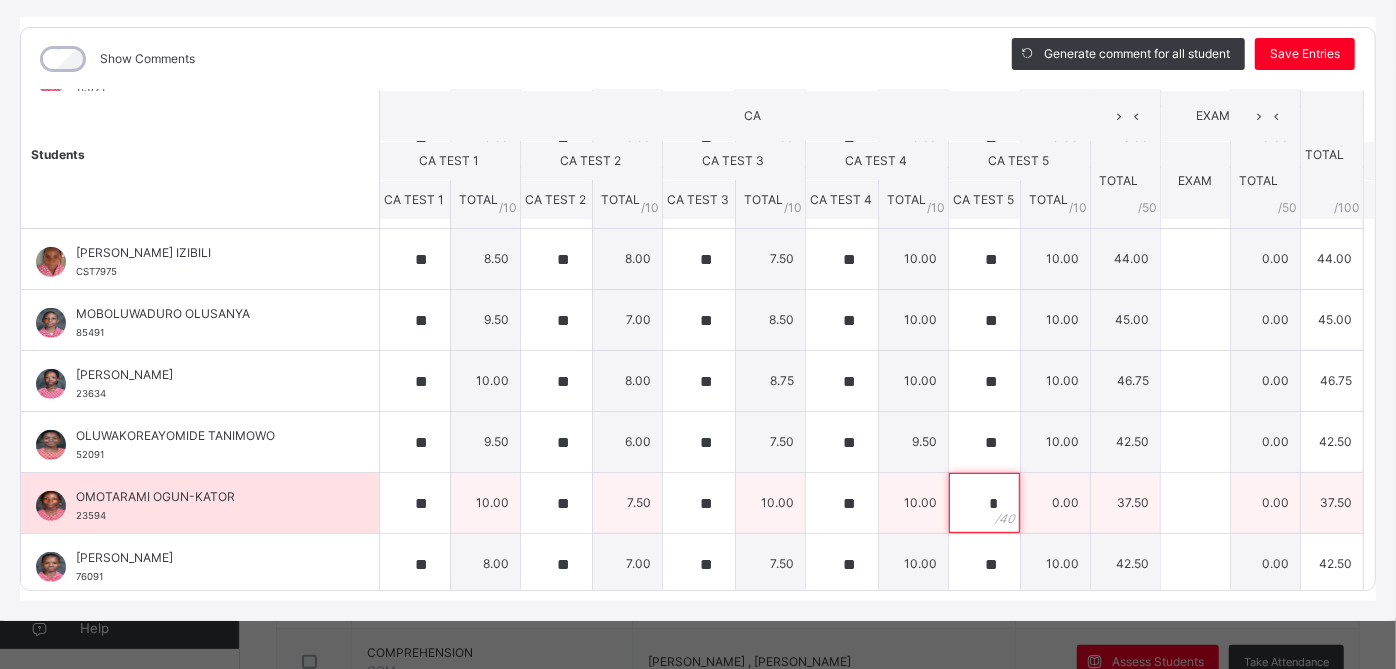 click on "*" at bounding box center [984, 503] 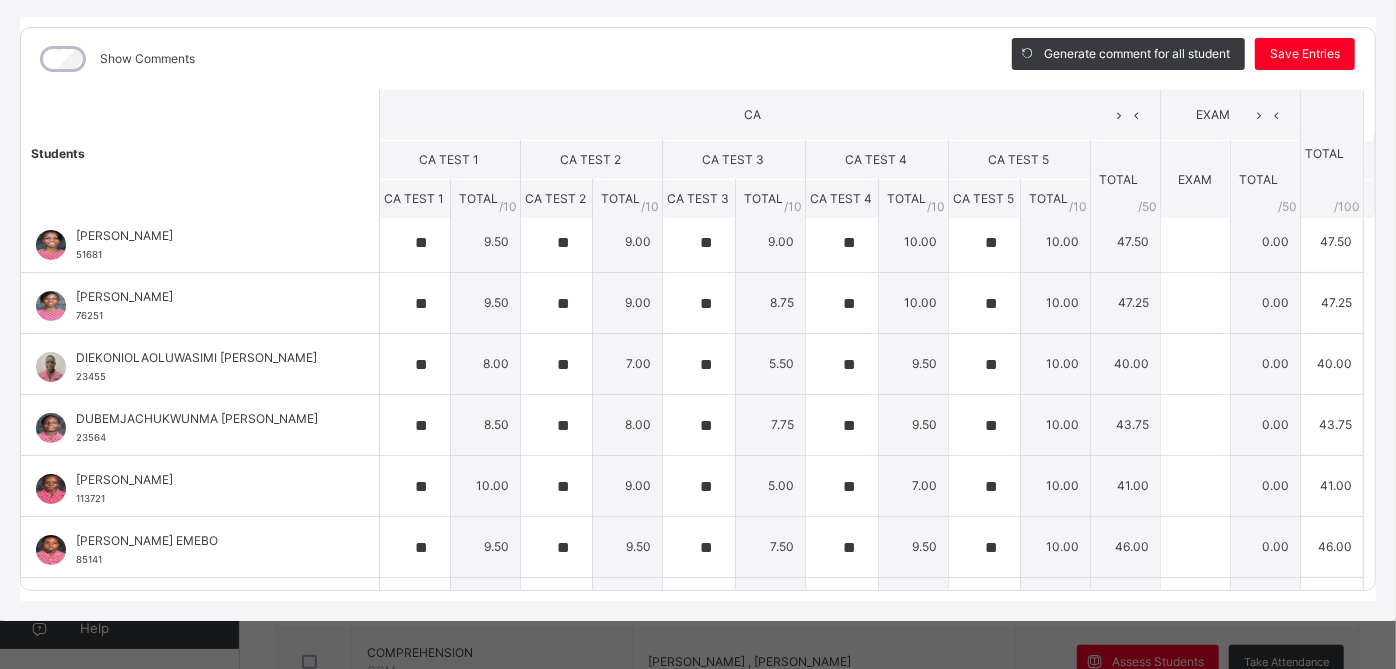 scroll, scrollTop: 0, scrollLeft: 0, axis: both 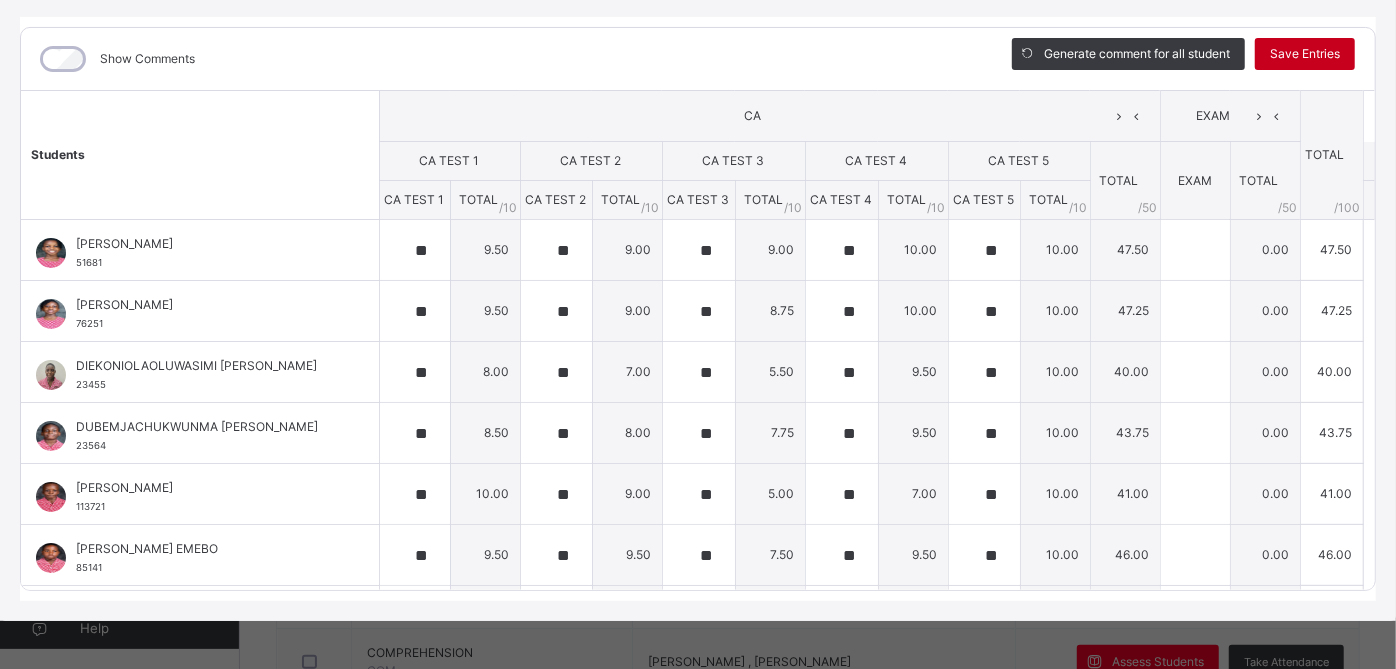 click on "Save Entries" at bounding box center [1305, 54] 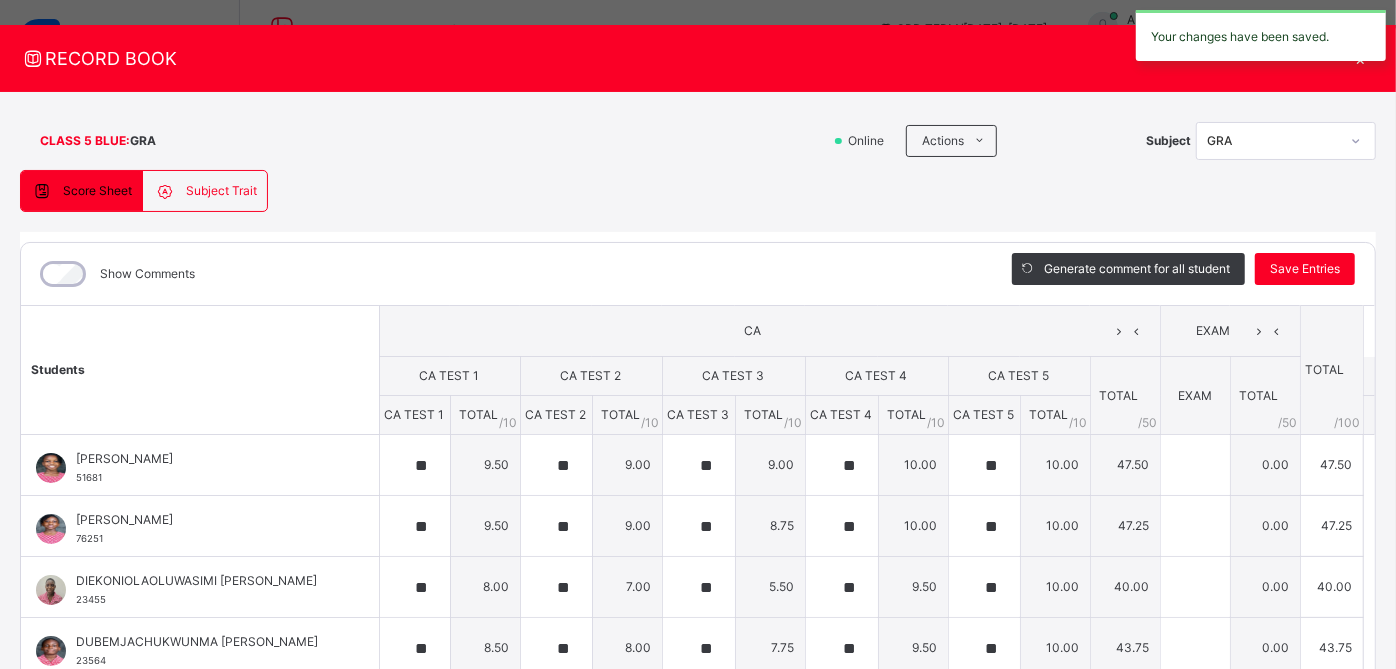 scroll, scrollTop: 26, scrollLeft: 0, axis: vertical 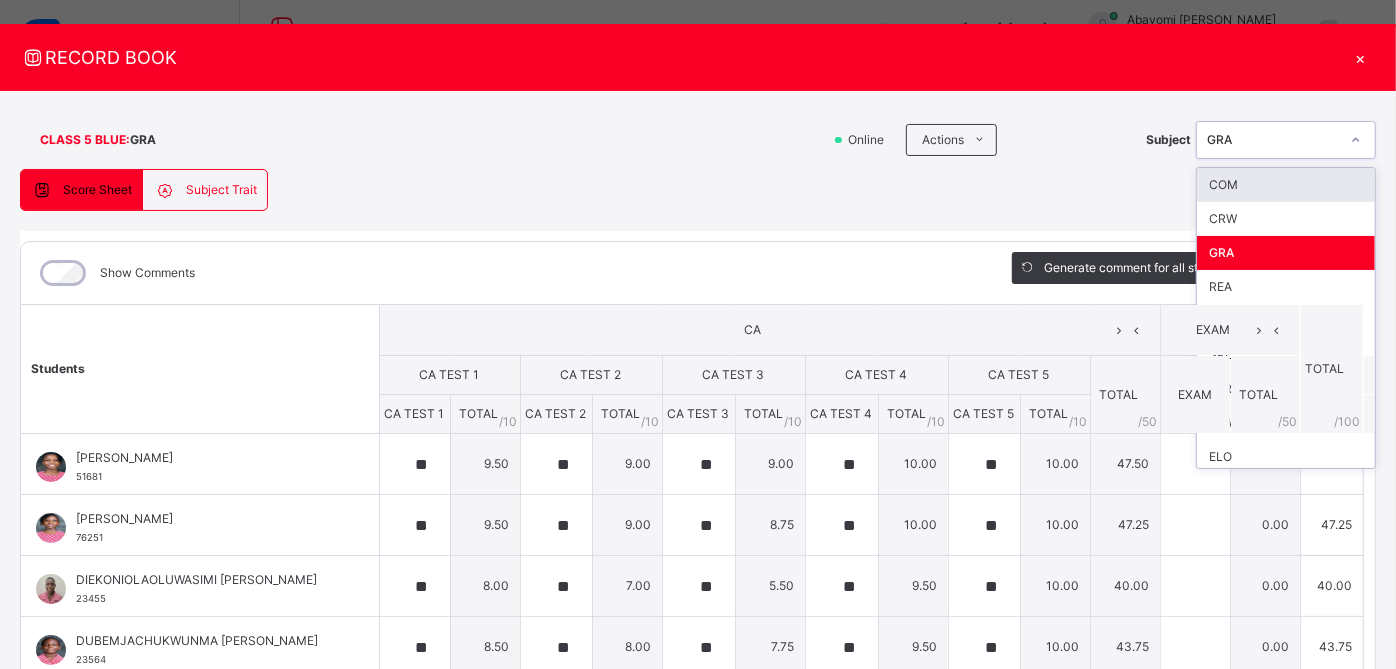 click 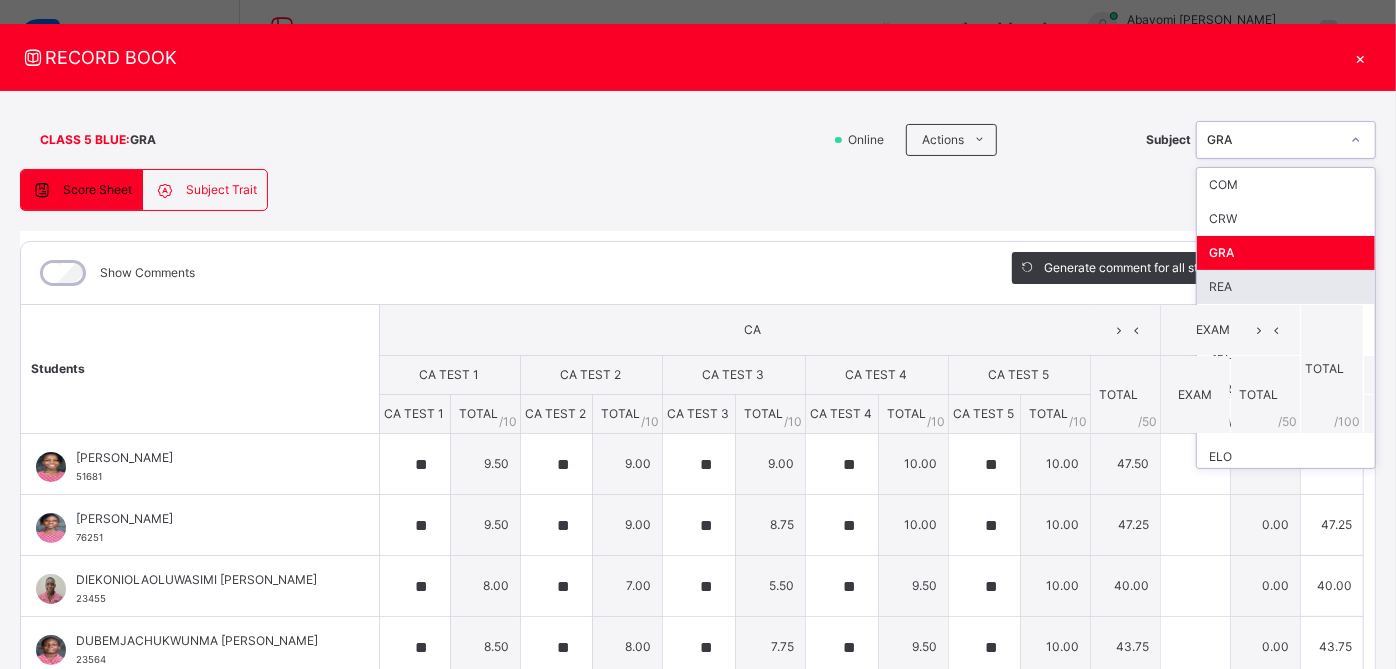 click on "REA" at bounding box center (1286, 287) 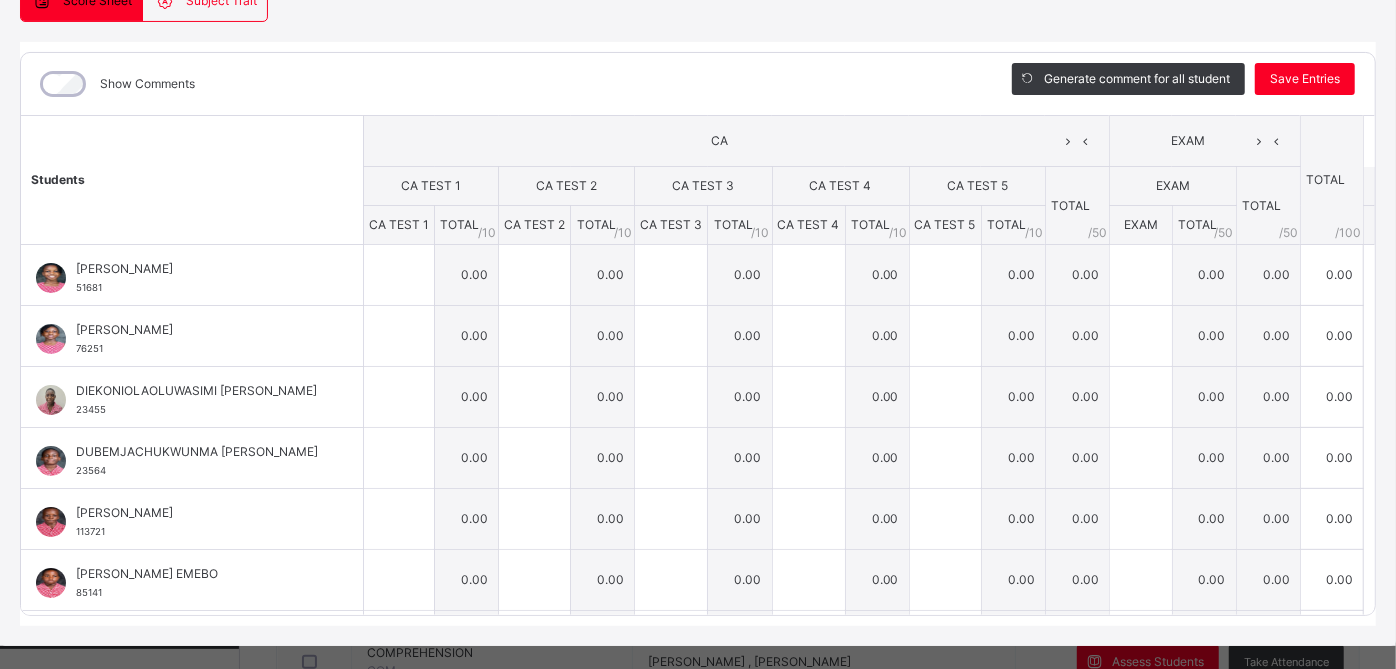 scroll, scrollTop: 217, scrollLeft: 0, axis: vertical 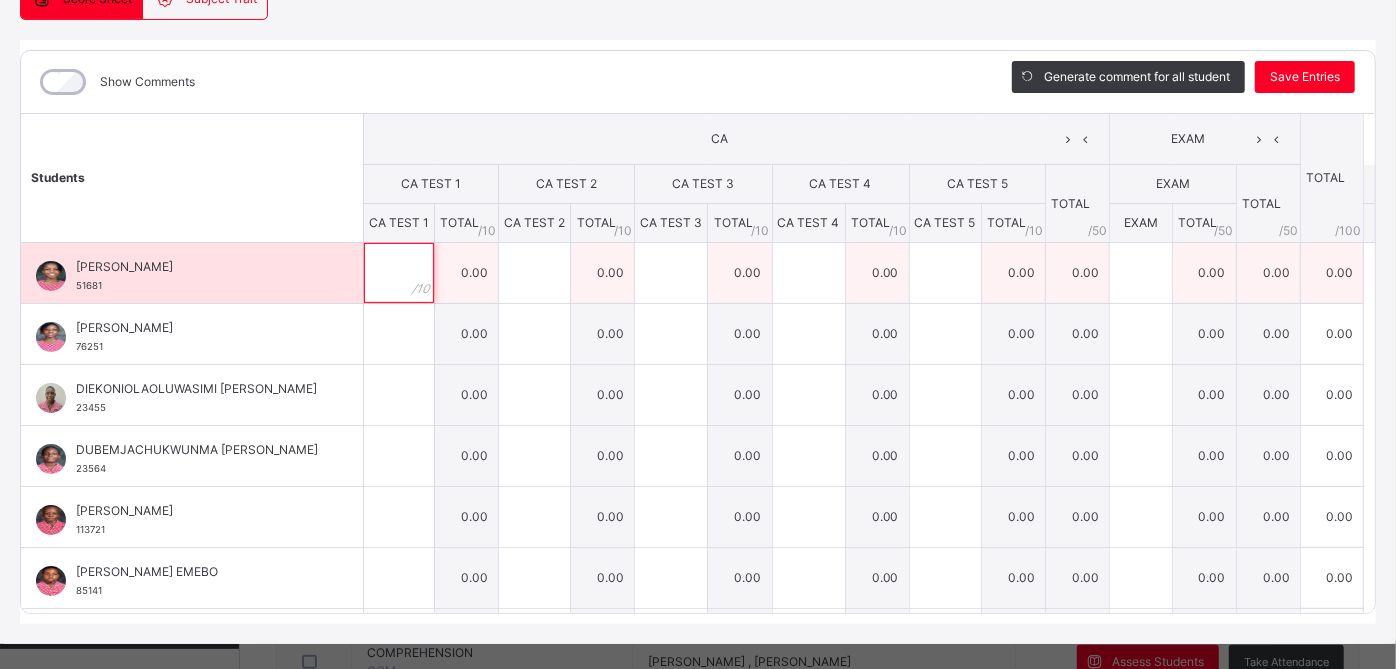 click at bounding box center (399, 273) 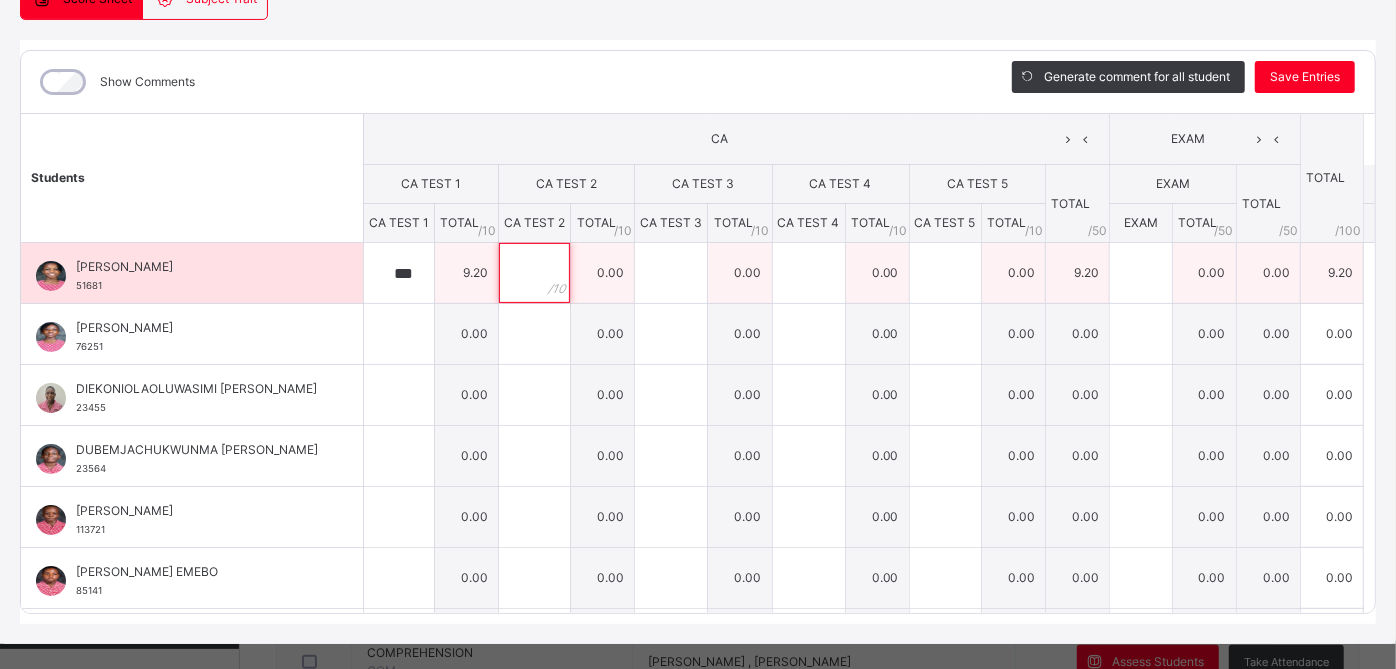 click at bounding box center [534, 273] 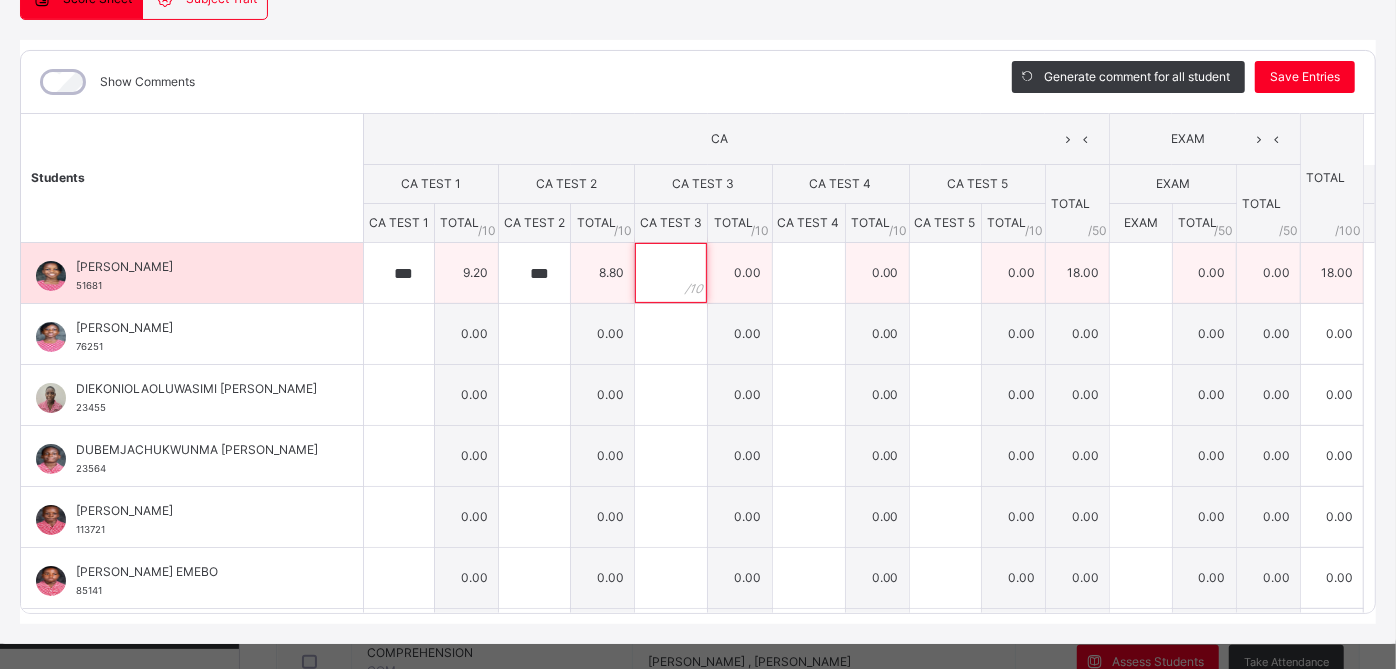 click at bounding box center (671, 273) 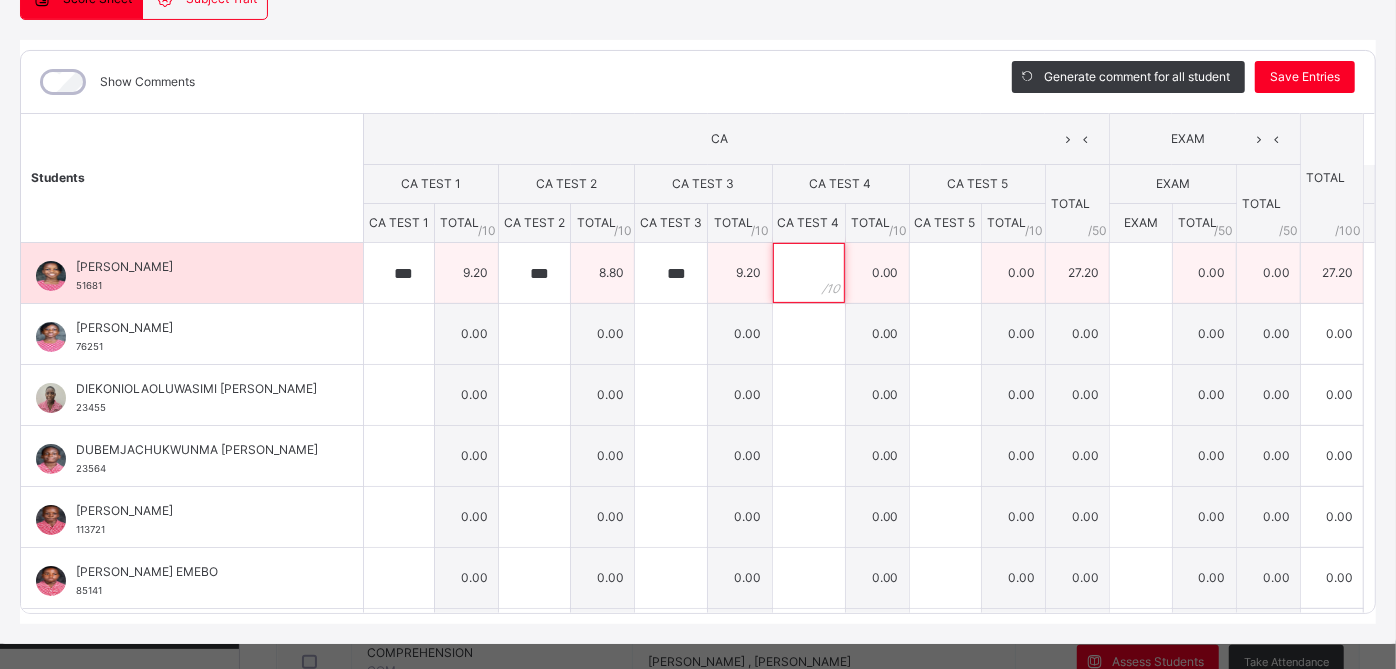 click at bounding box center (809, 273) 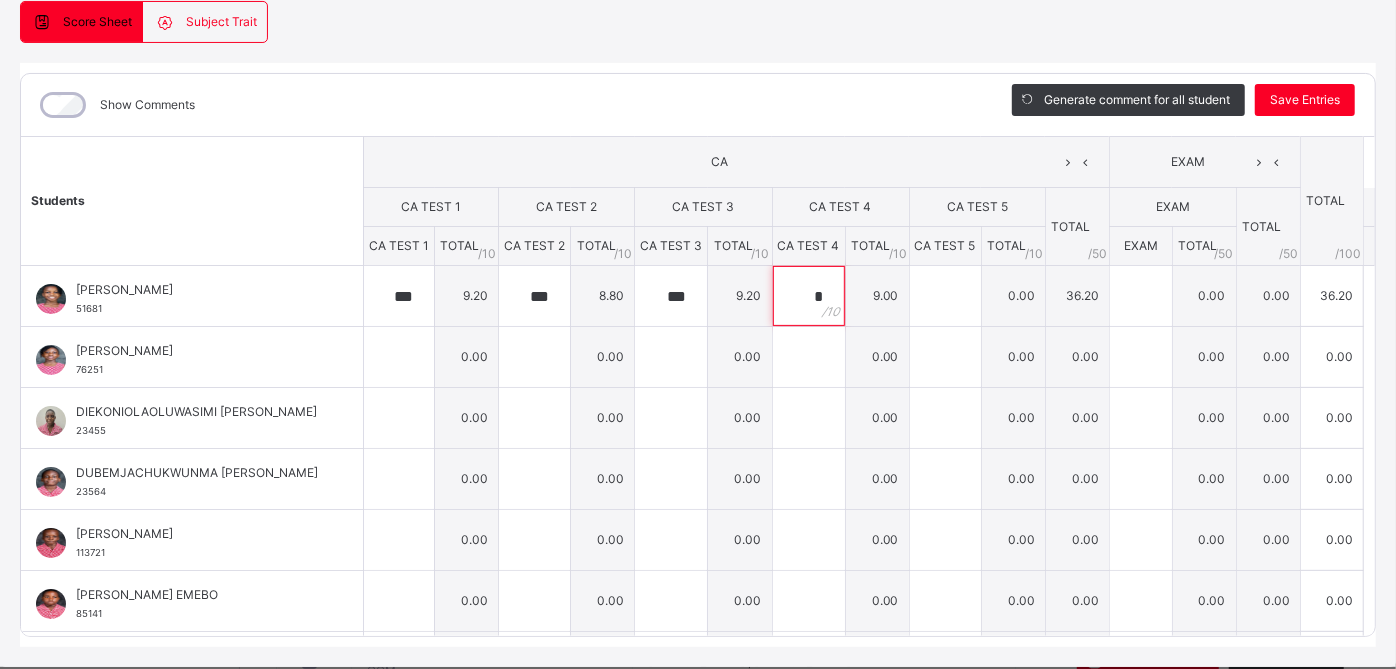 scroll, scrollTop: 199, scrollLeft: 0, axis: vertical 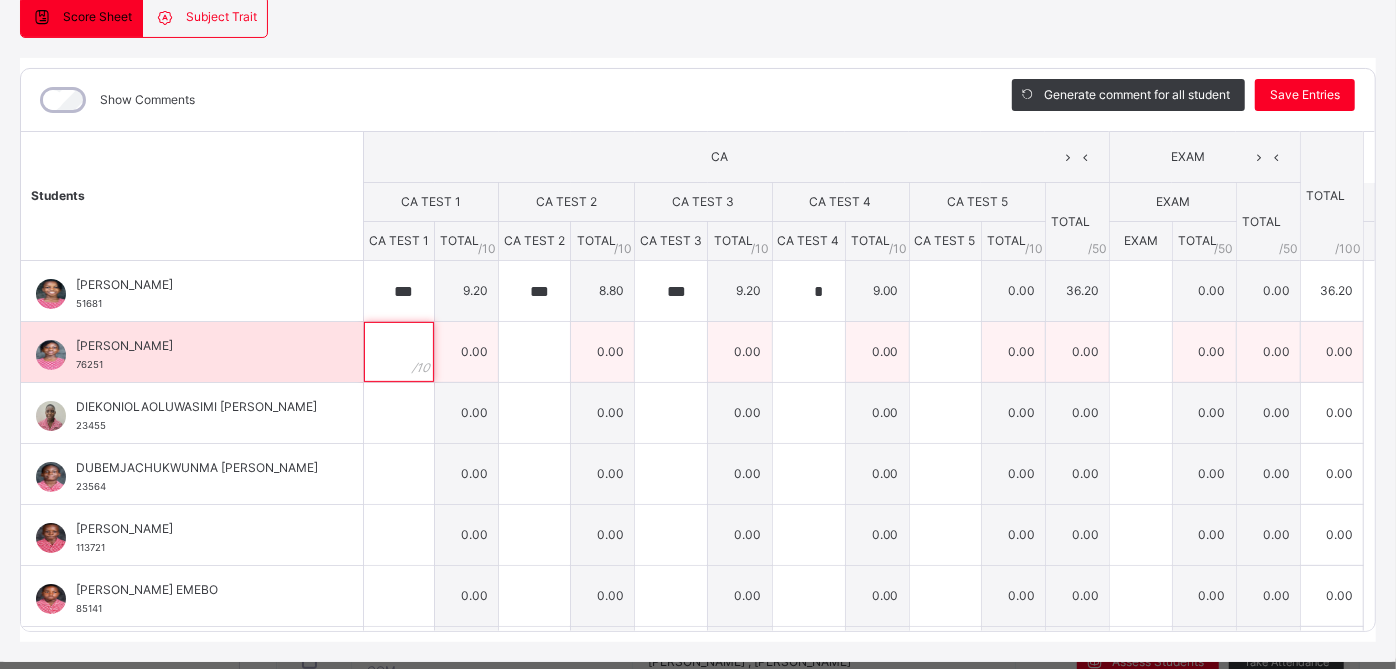 click at bounding box center (399, 352) 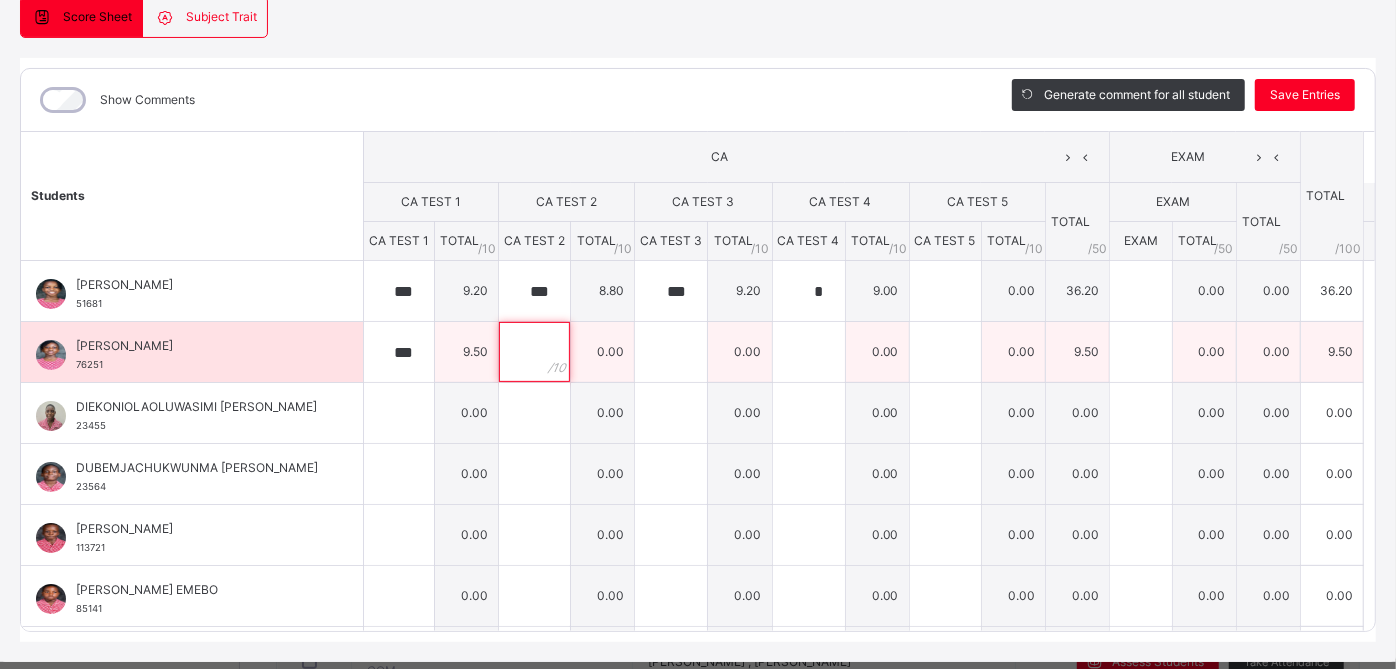 click at bounding box center [534, 352] 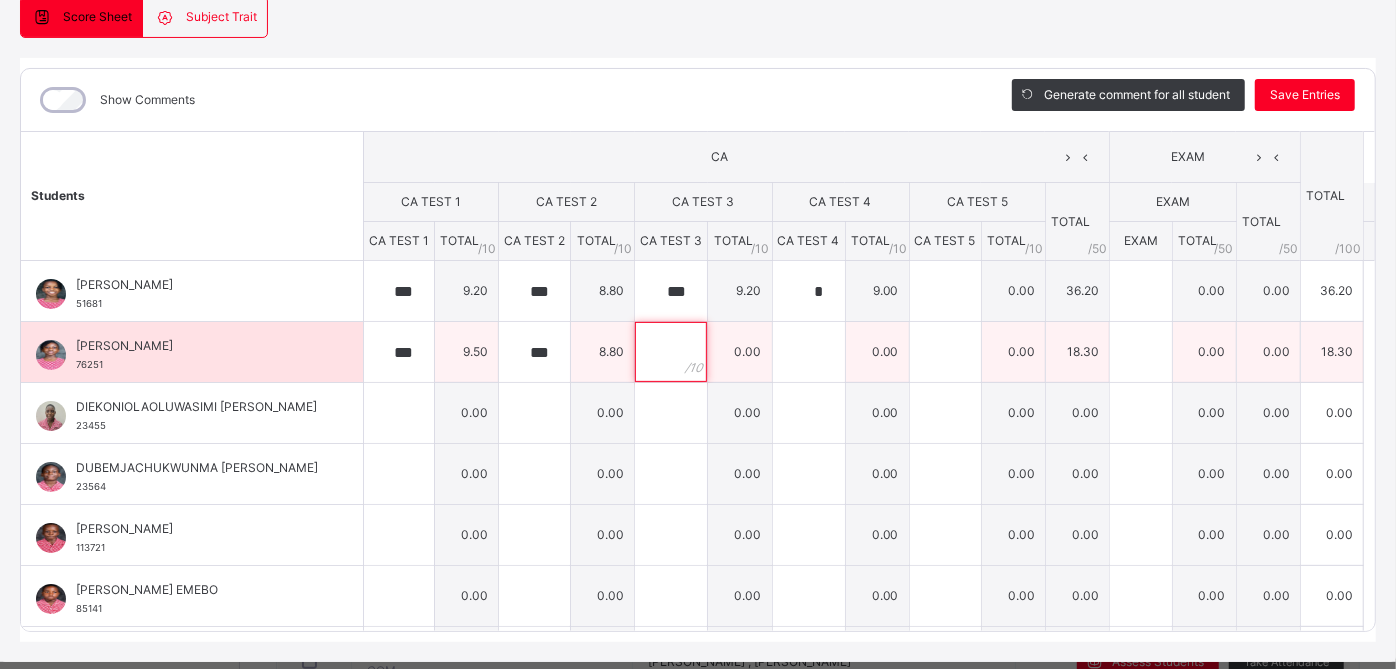 click at bounding box center (671, 352) 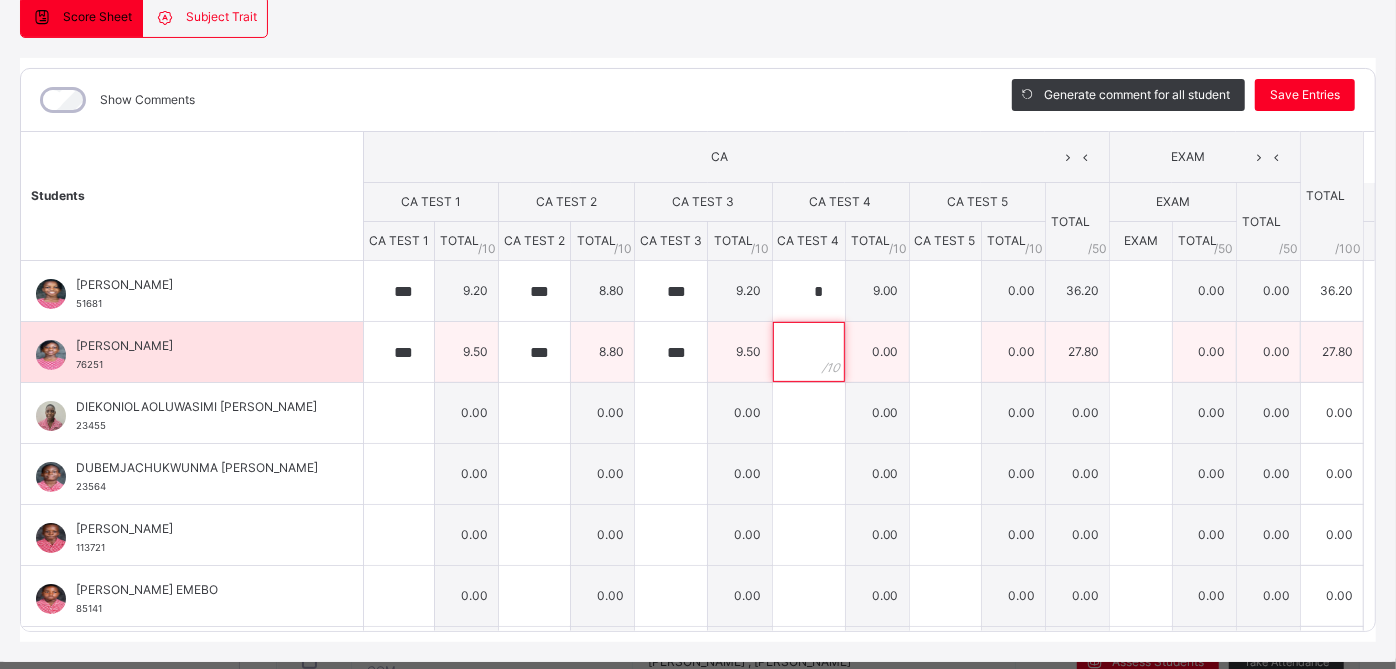click at bounding box center (809, 352) 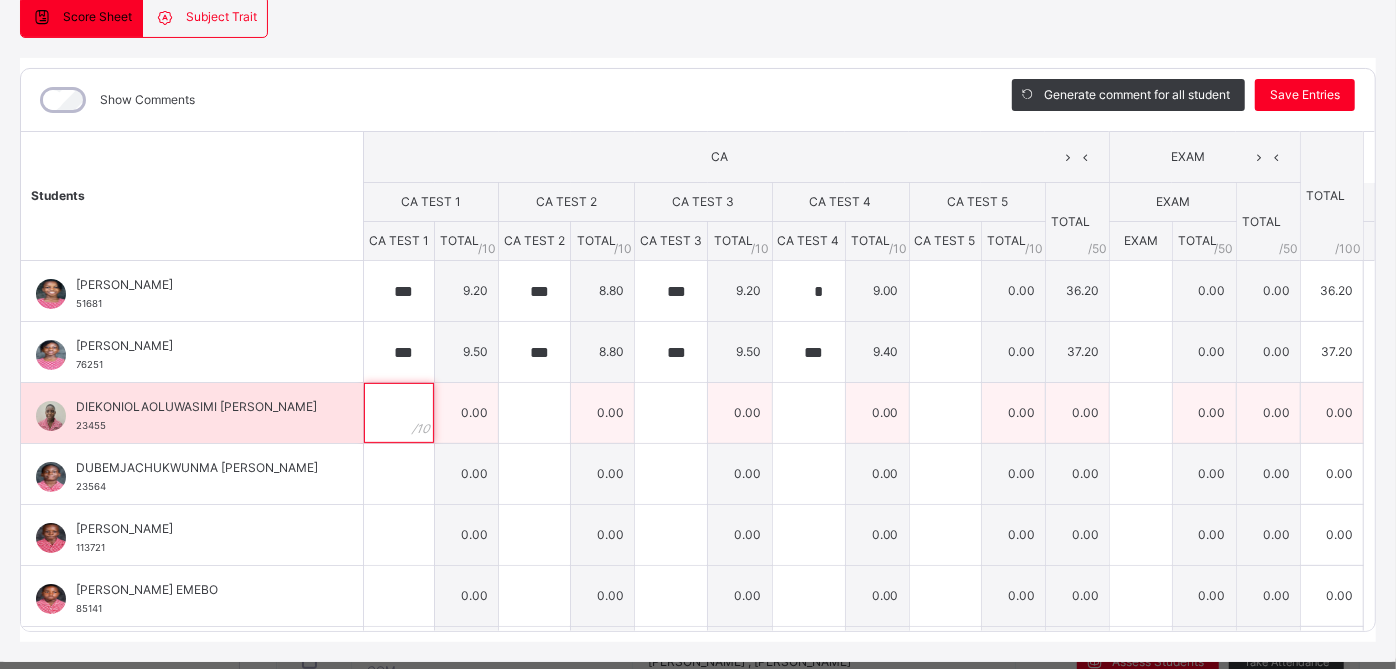 click at bounding box center (399, 413) 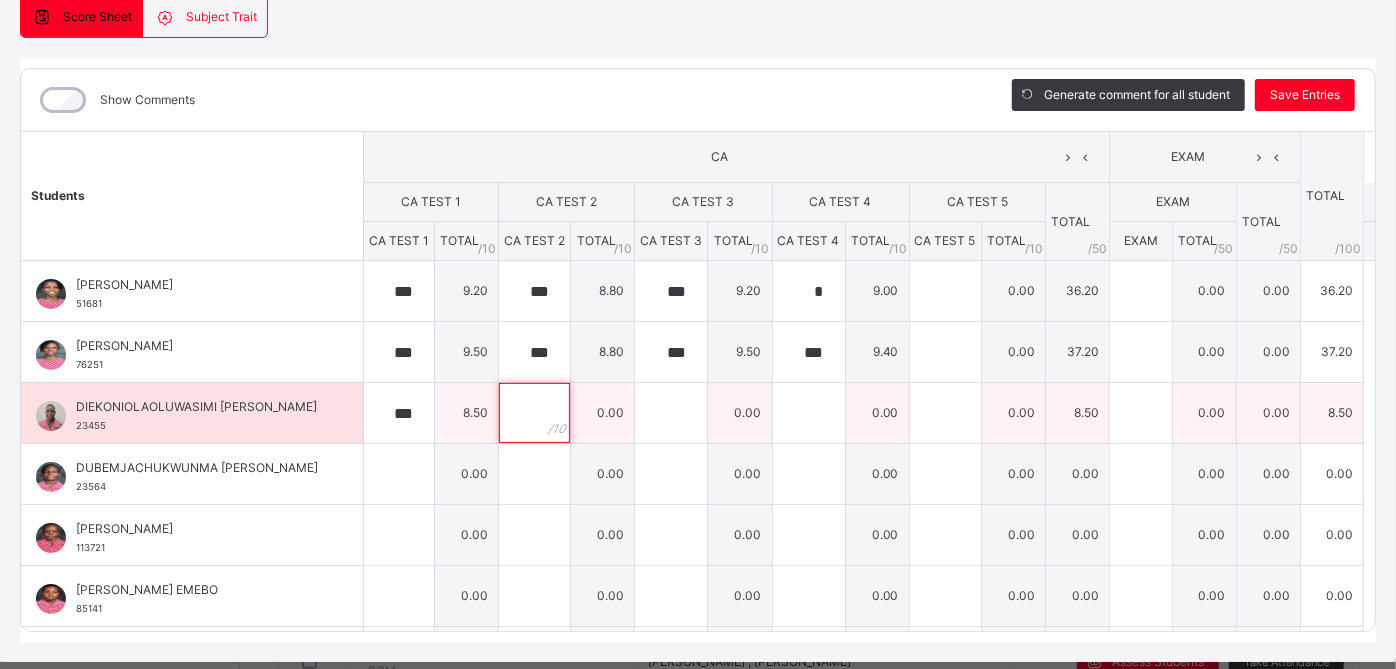 click at bounding box center [534, 413] 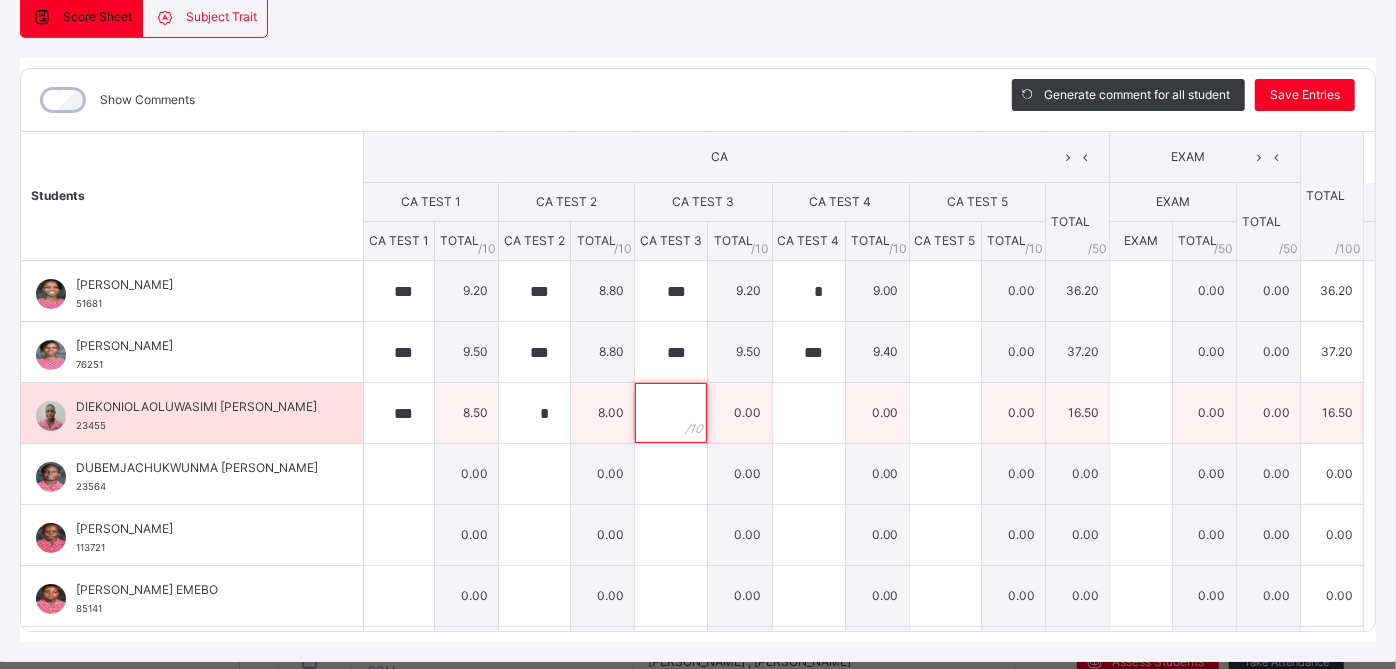 click at bounding box center [671, 413] 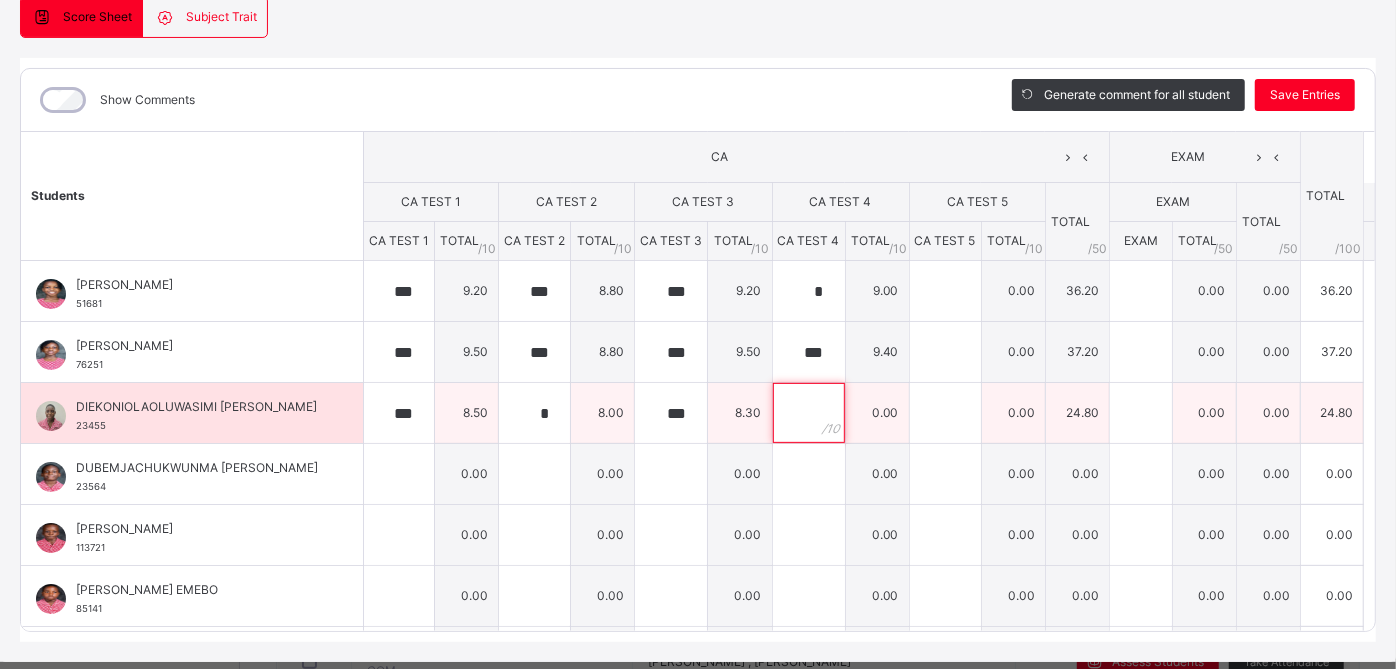 click at bounding box center (809, 413) 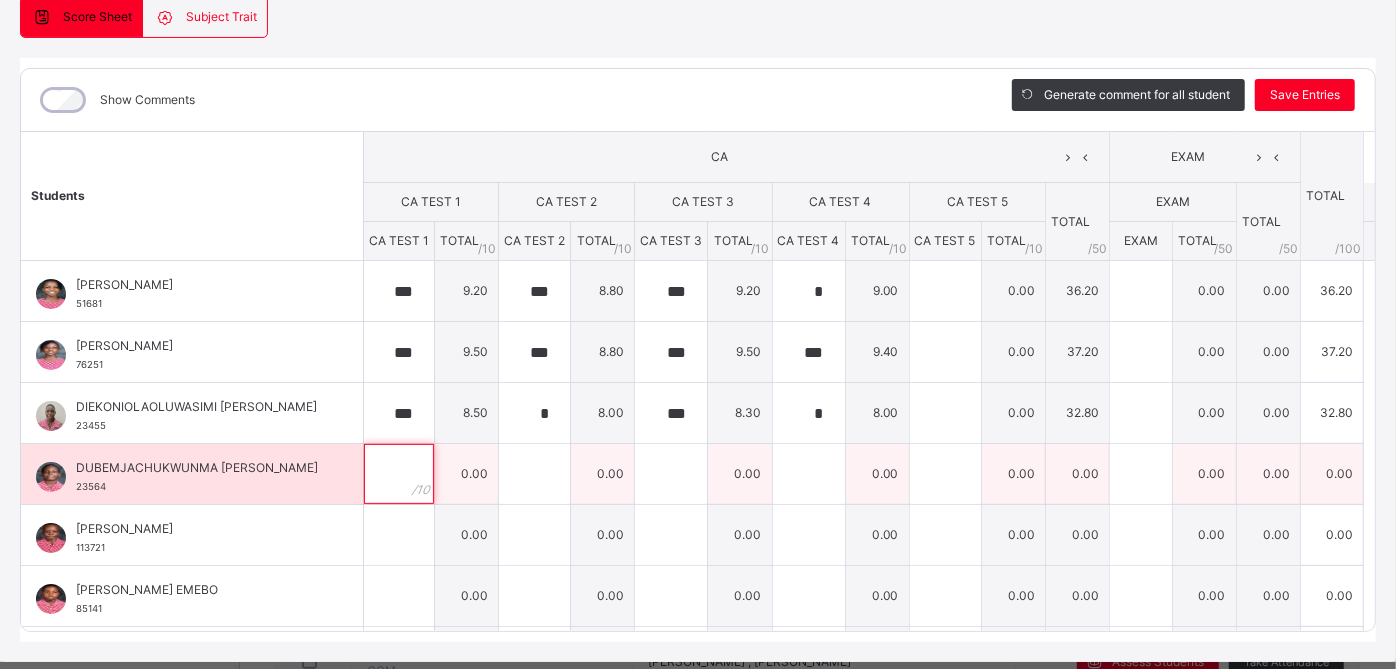 click at bounding box center (399, 474) 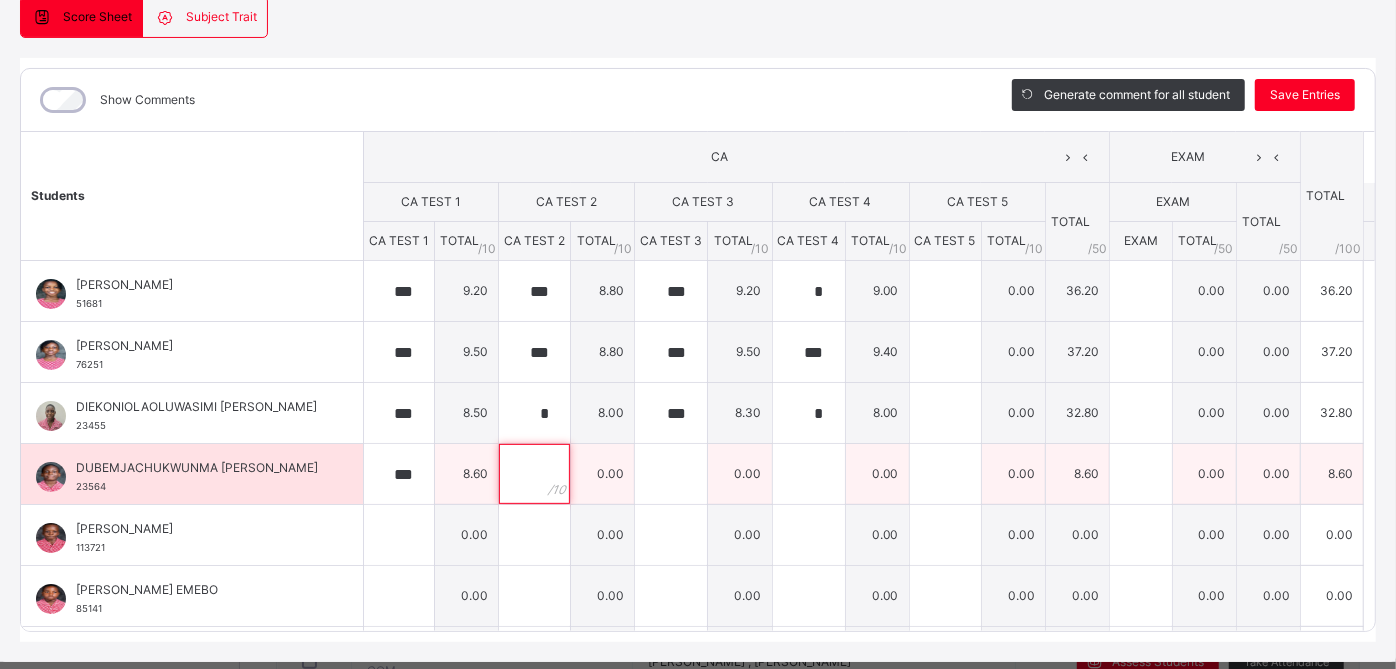 click at bounding box center (534, 474) 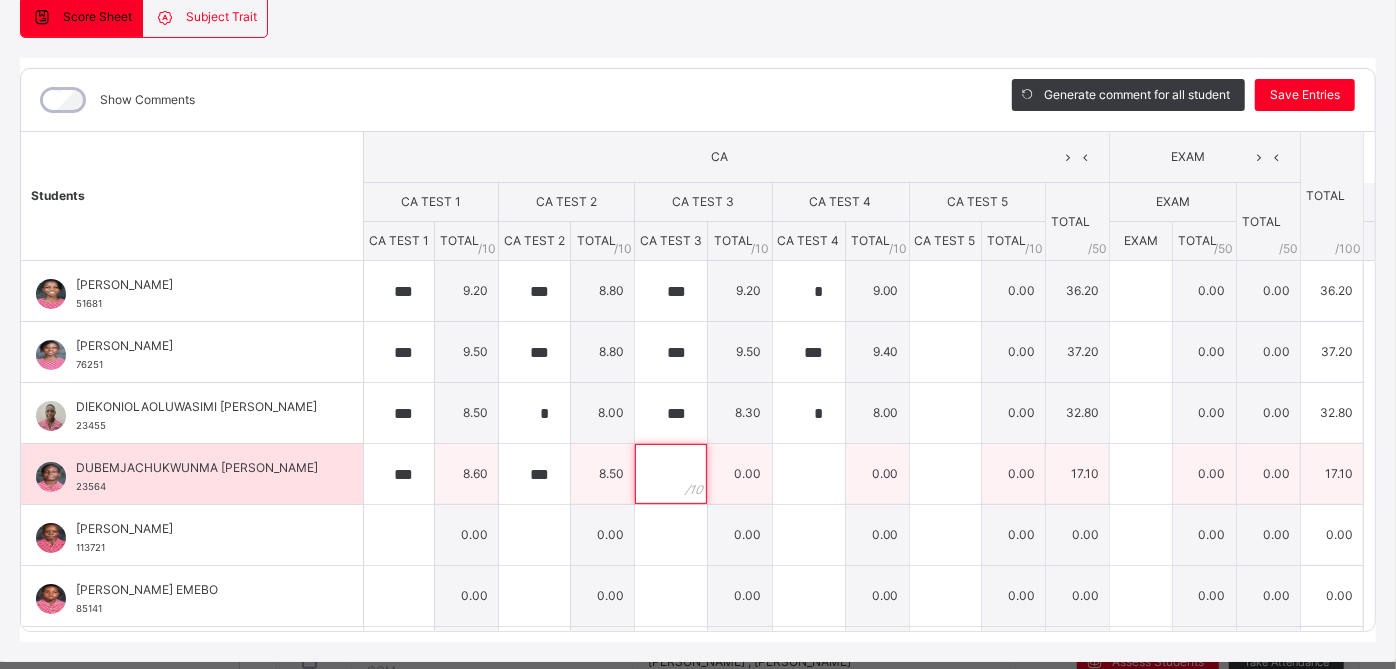 click at bounding box center (671, 474) 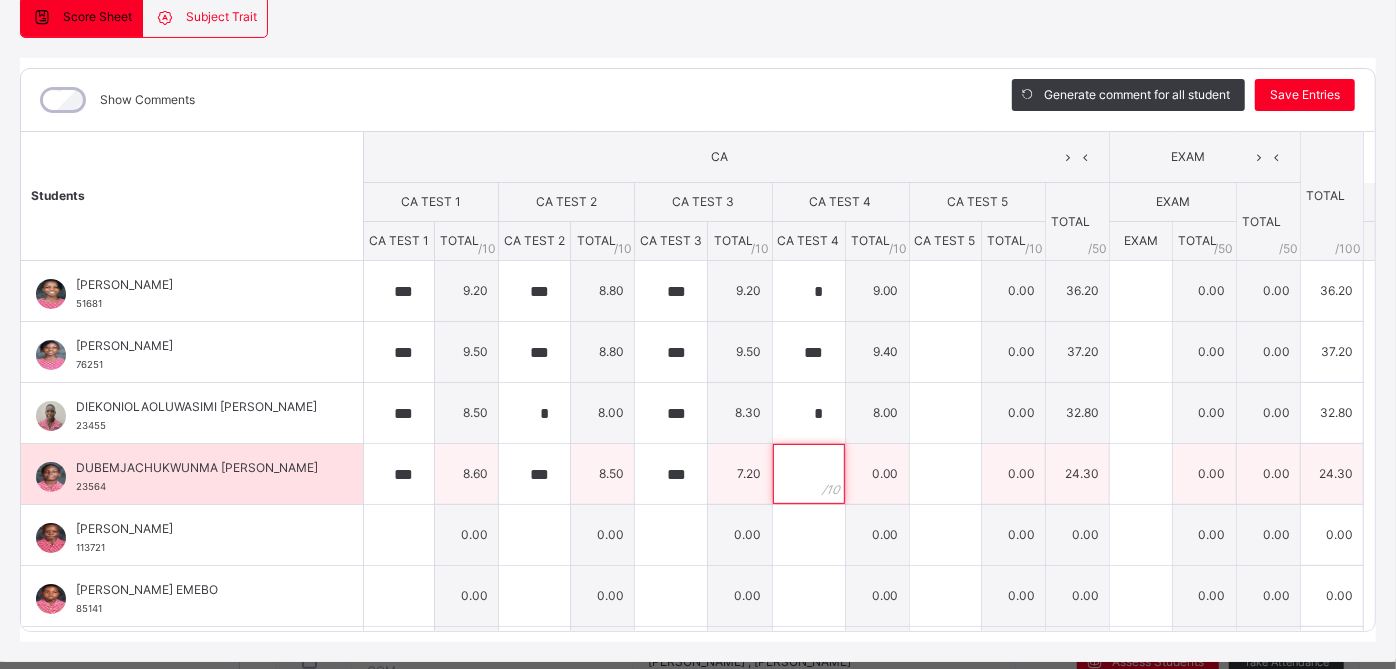 click at bounding box center (809, 474) 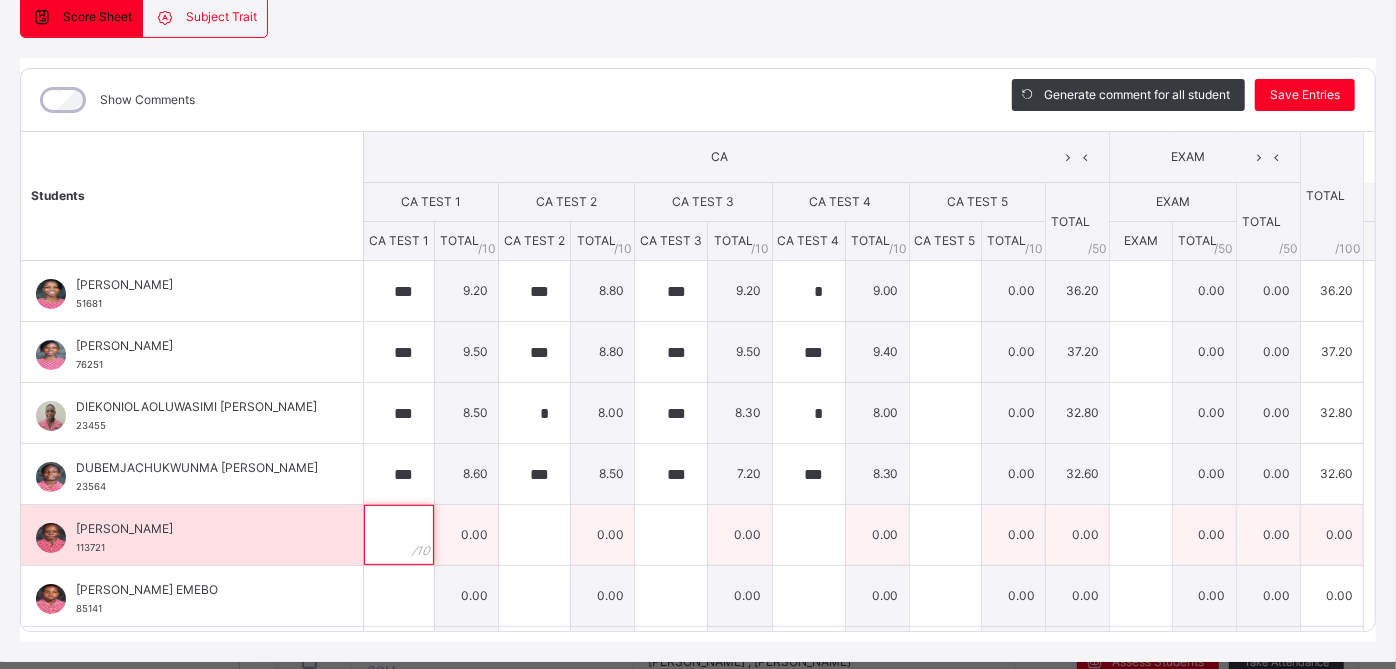 click at bounding box center [399, 535] 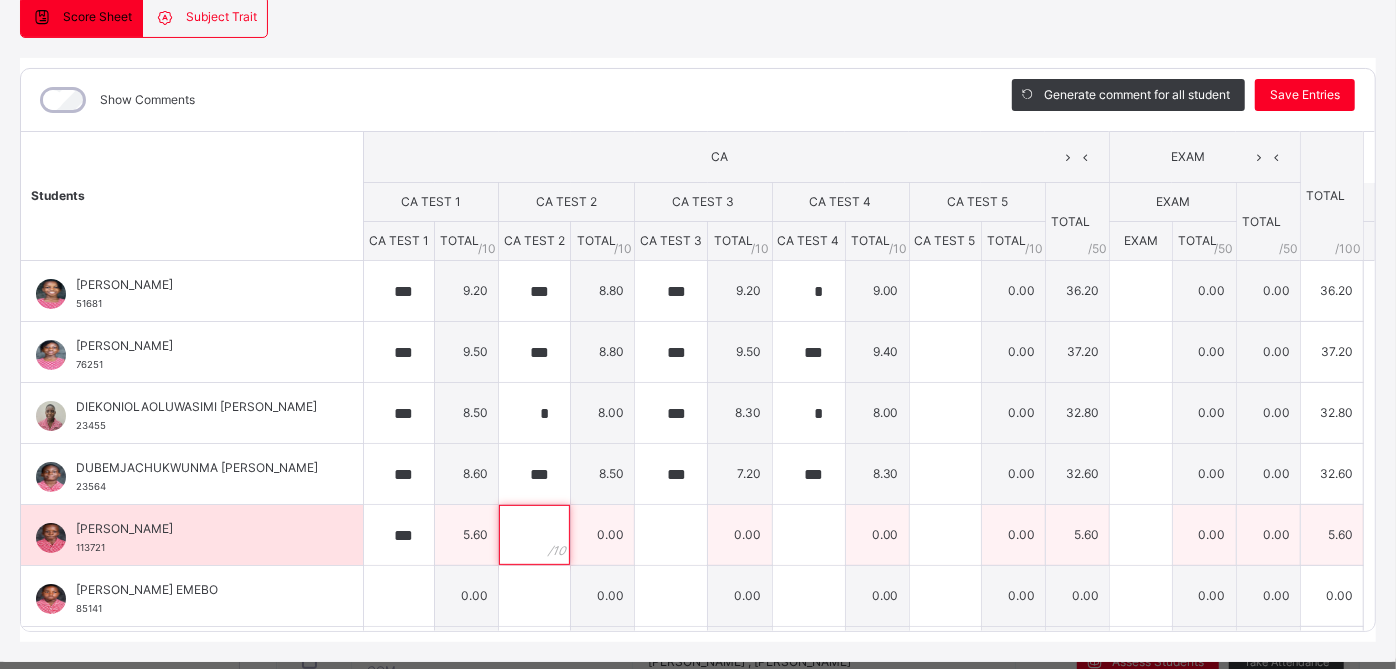click at bounding box center (534, 535) 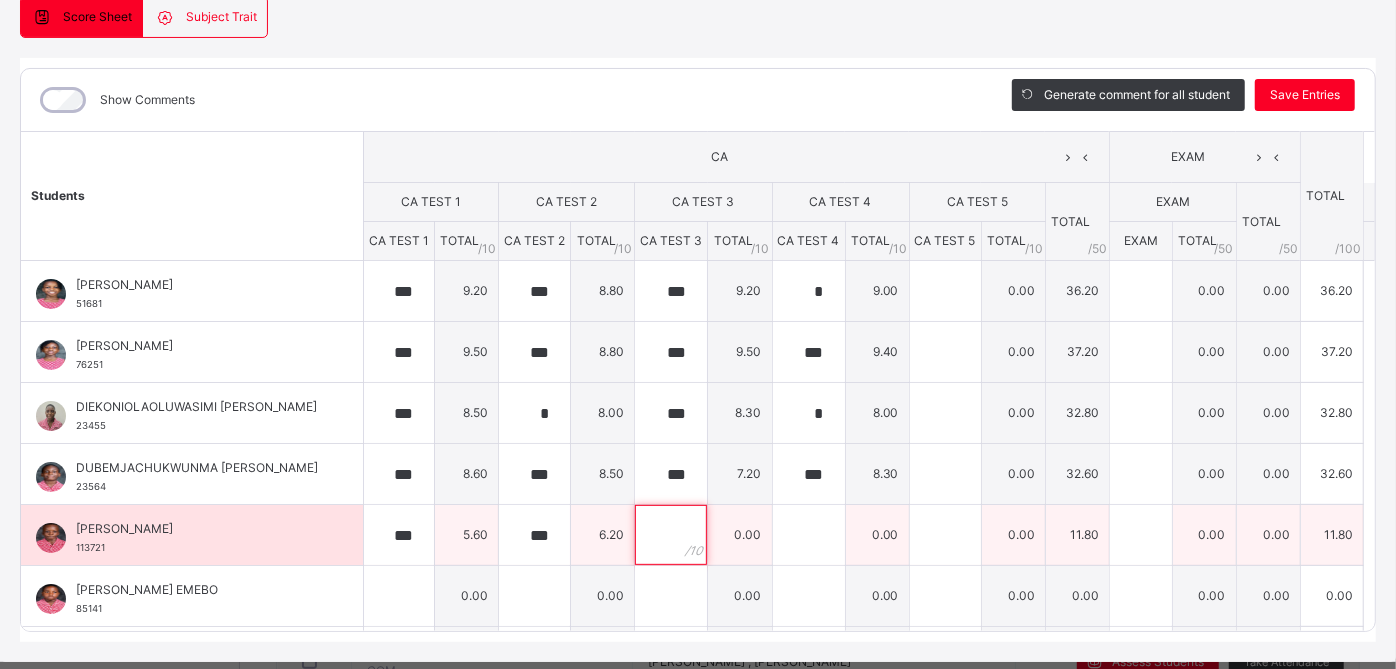 click at bounding box center (671, 535) 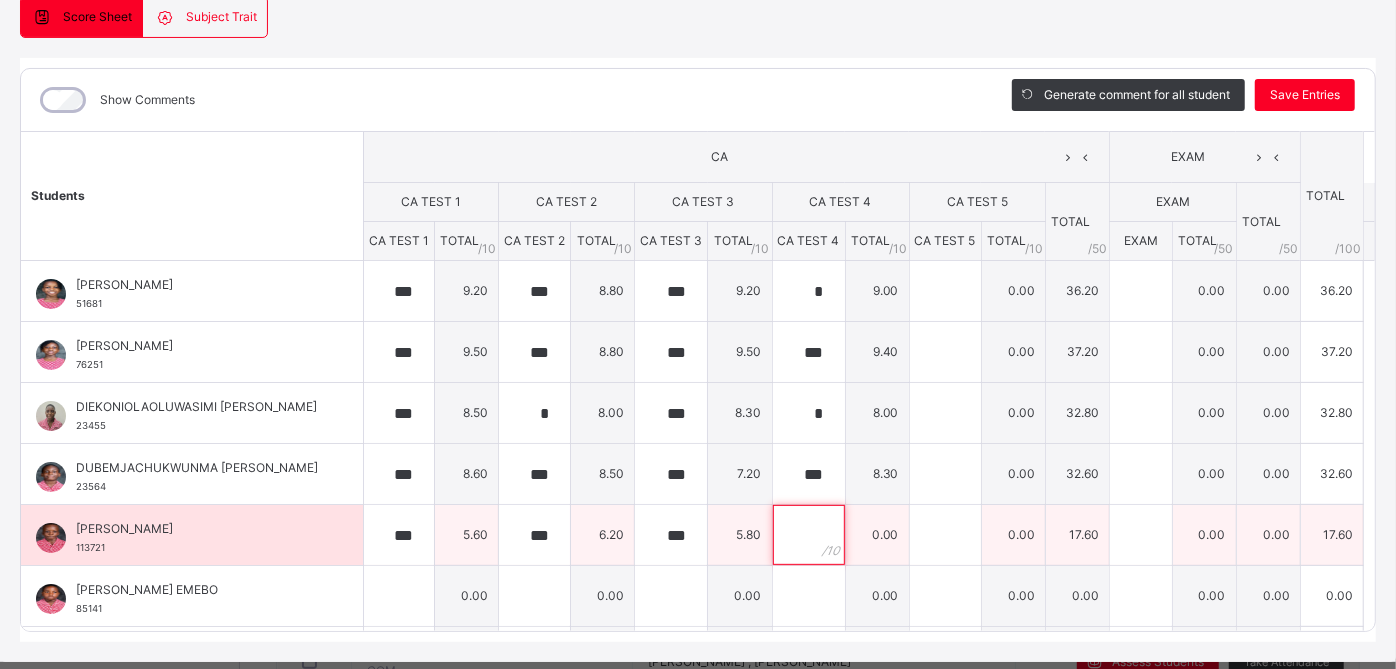 click at bounding box center [809, 535] 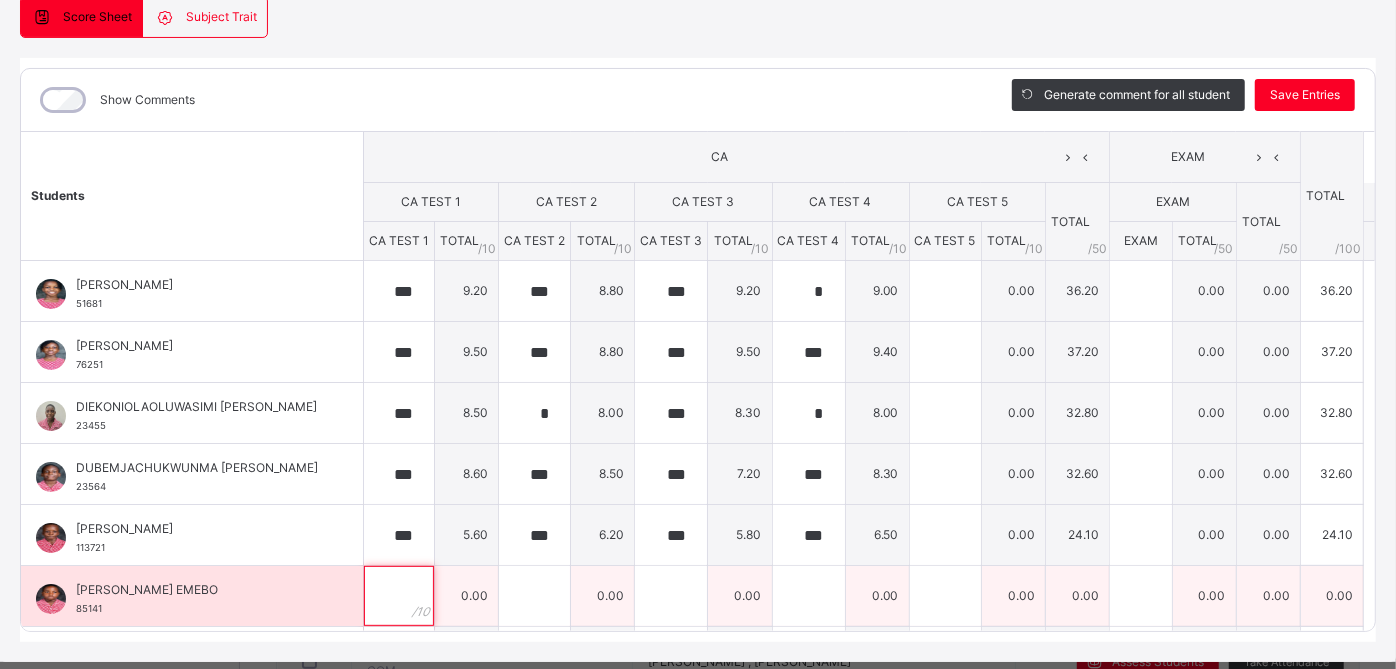 click at bounding box center (399, 596) 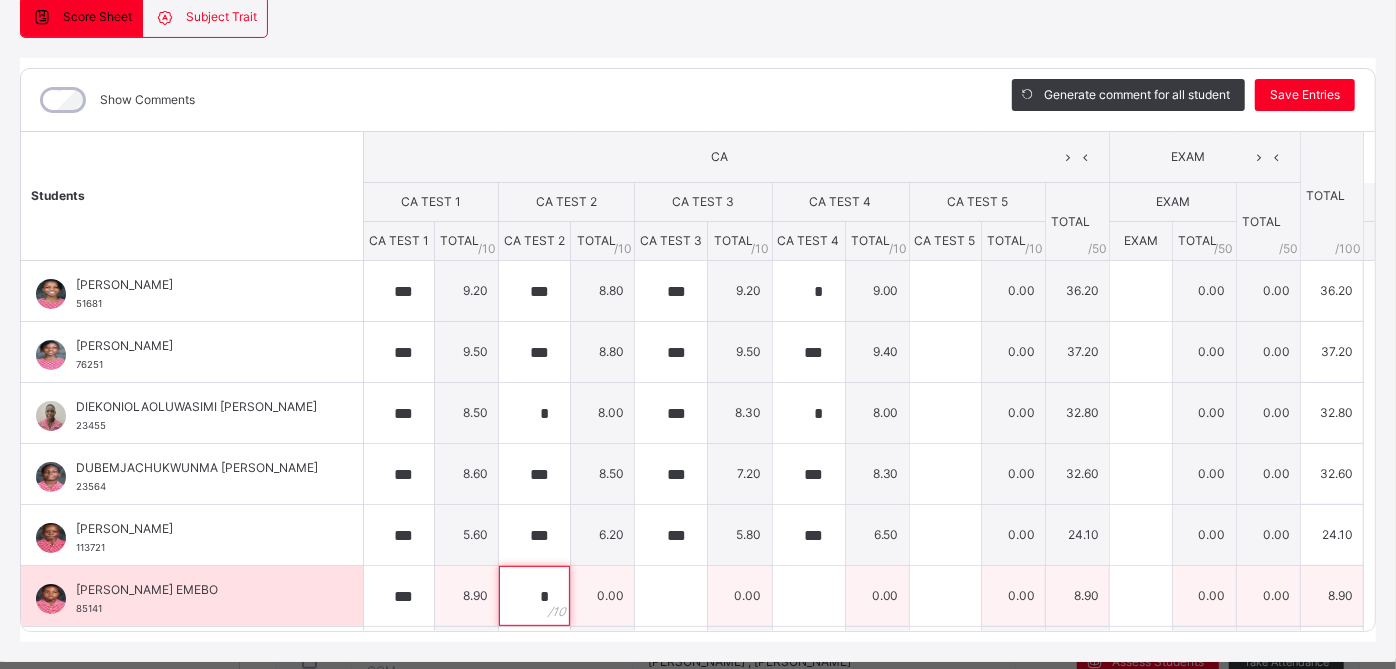 click on "*" at bounding box center [534, 596] 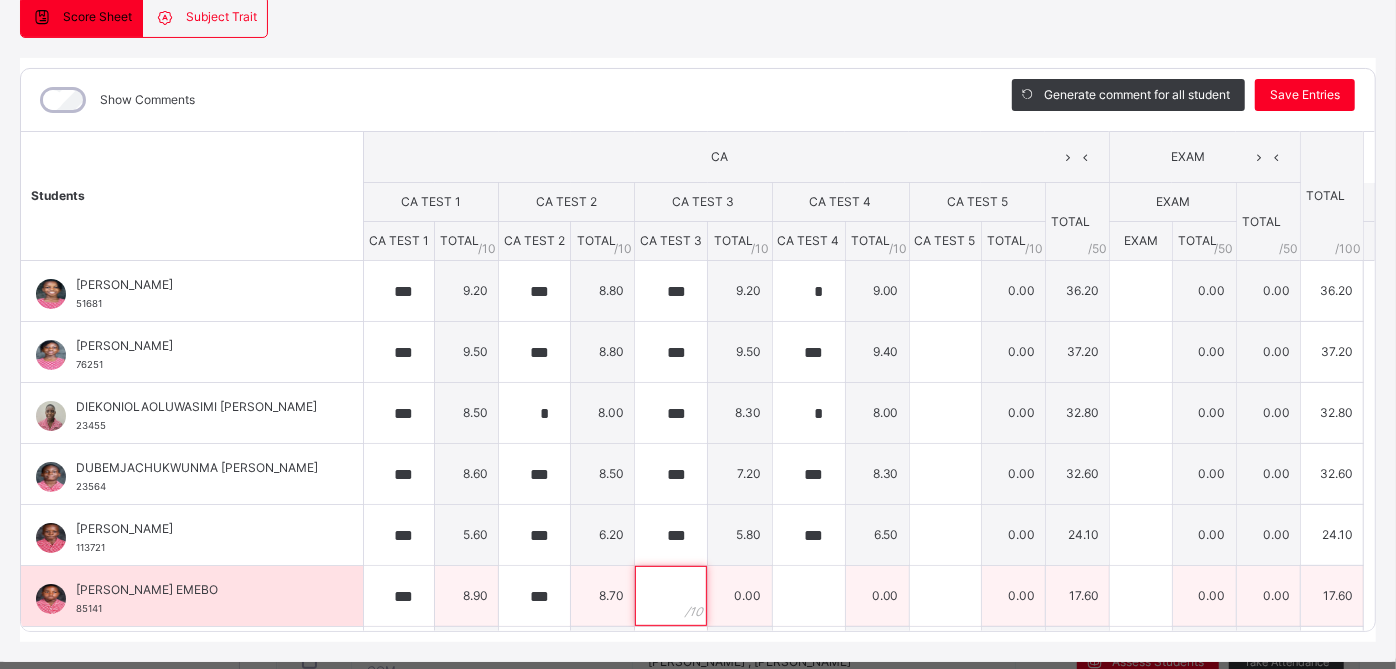 click at bounding box center [671, 596] 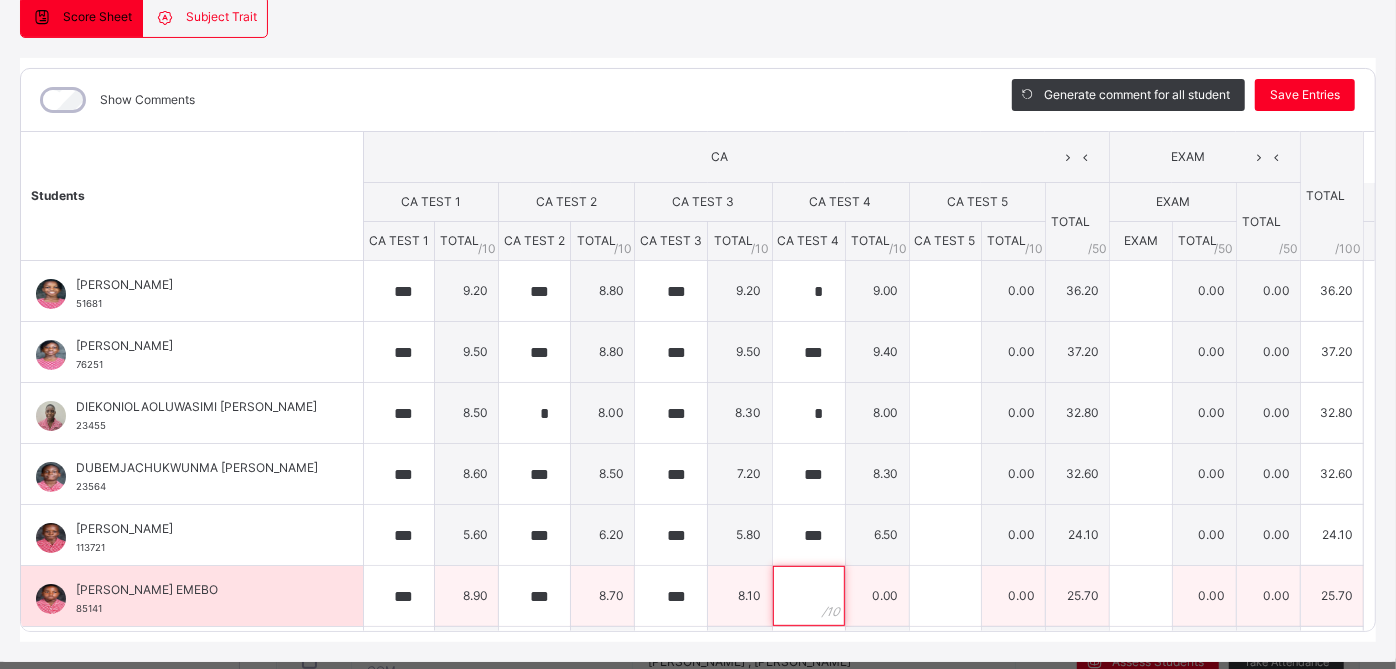 click at bounding box center [809, 596] 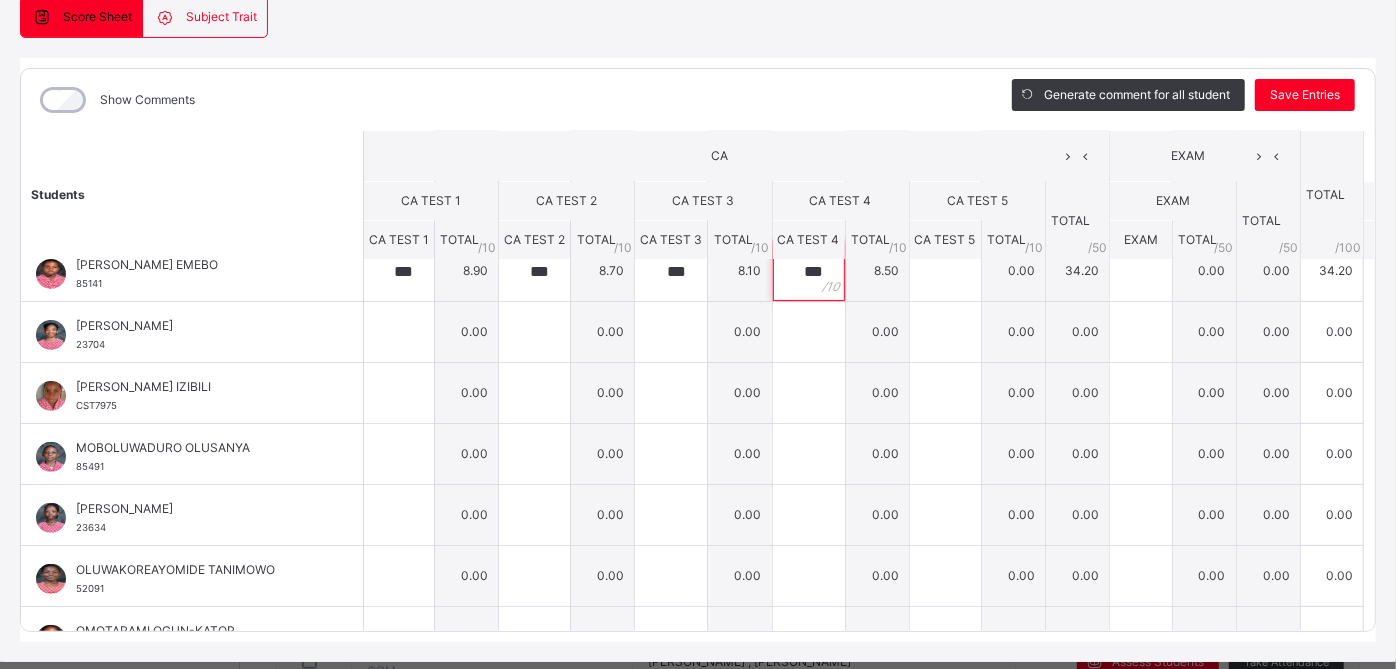 scroll, scrollTop: 324, scrollLeft: 0, axis: vertical 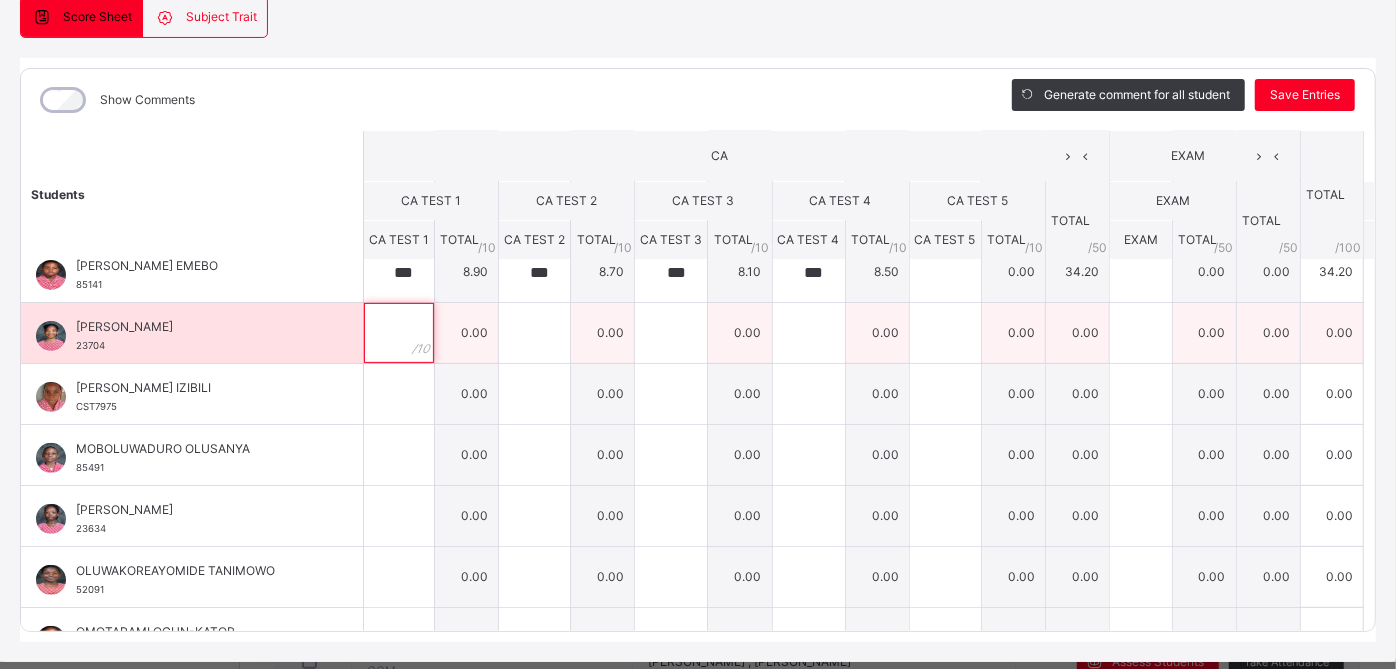 click at bounding box center [399, 333] 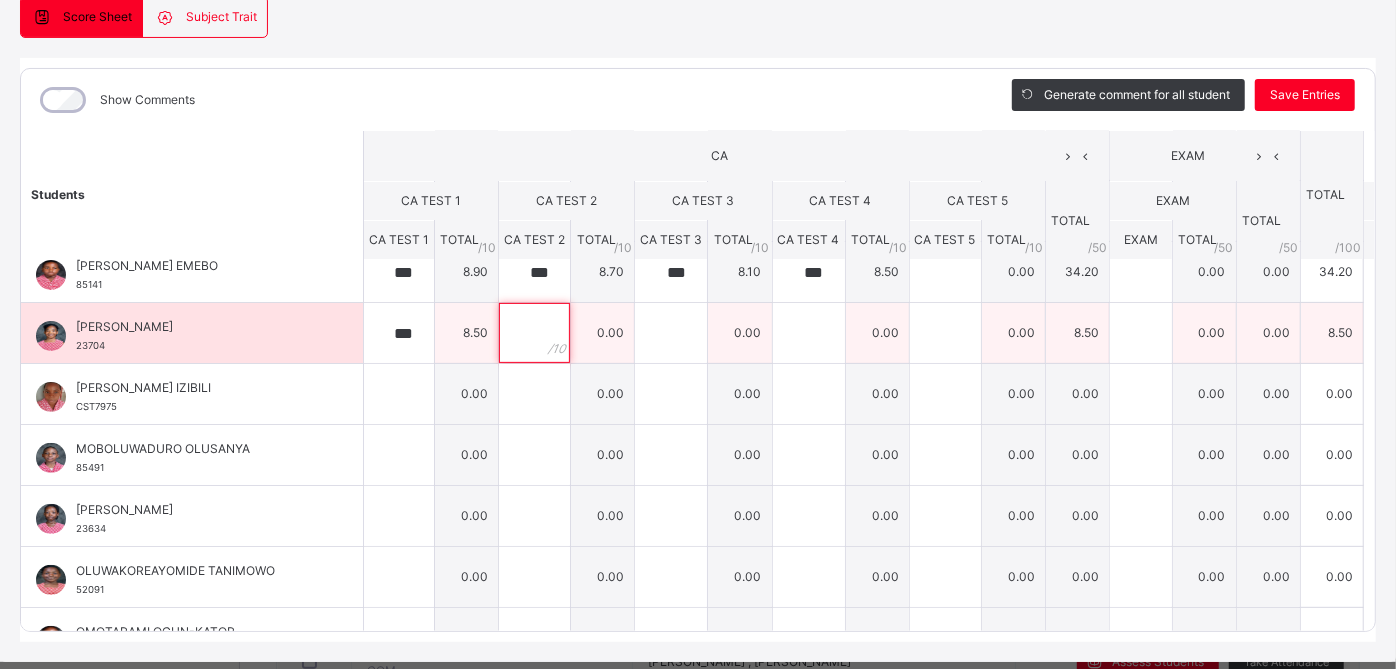 click at bounding box center (534, 333) 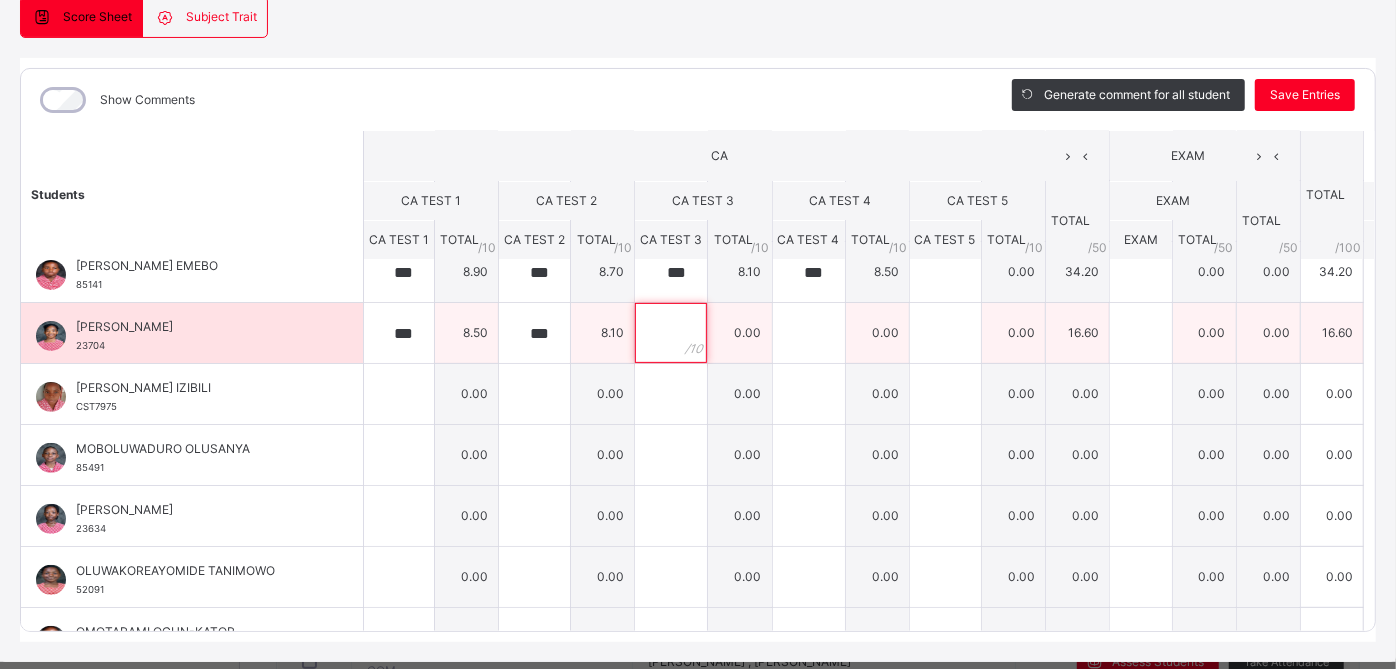 click at bounding box center (671, 333) 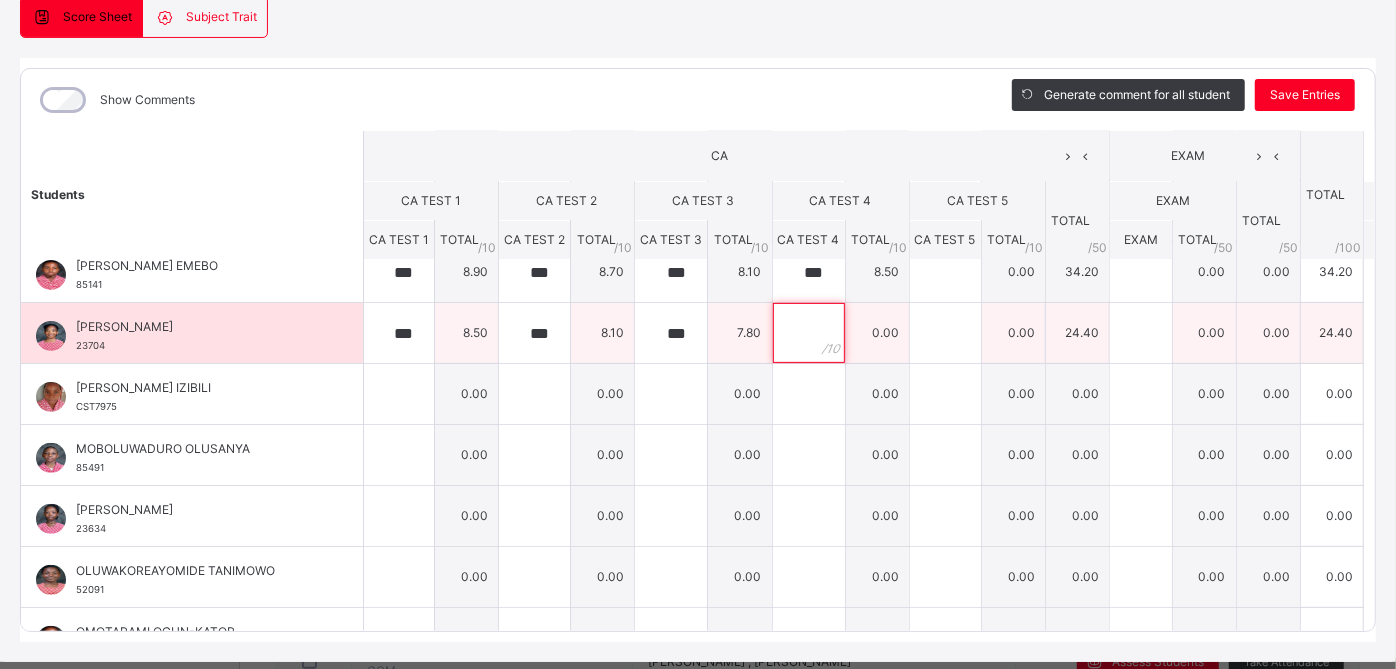 click at bounding box center (809, 333) 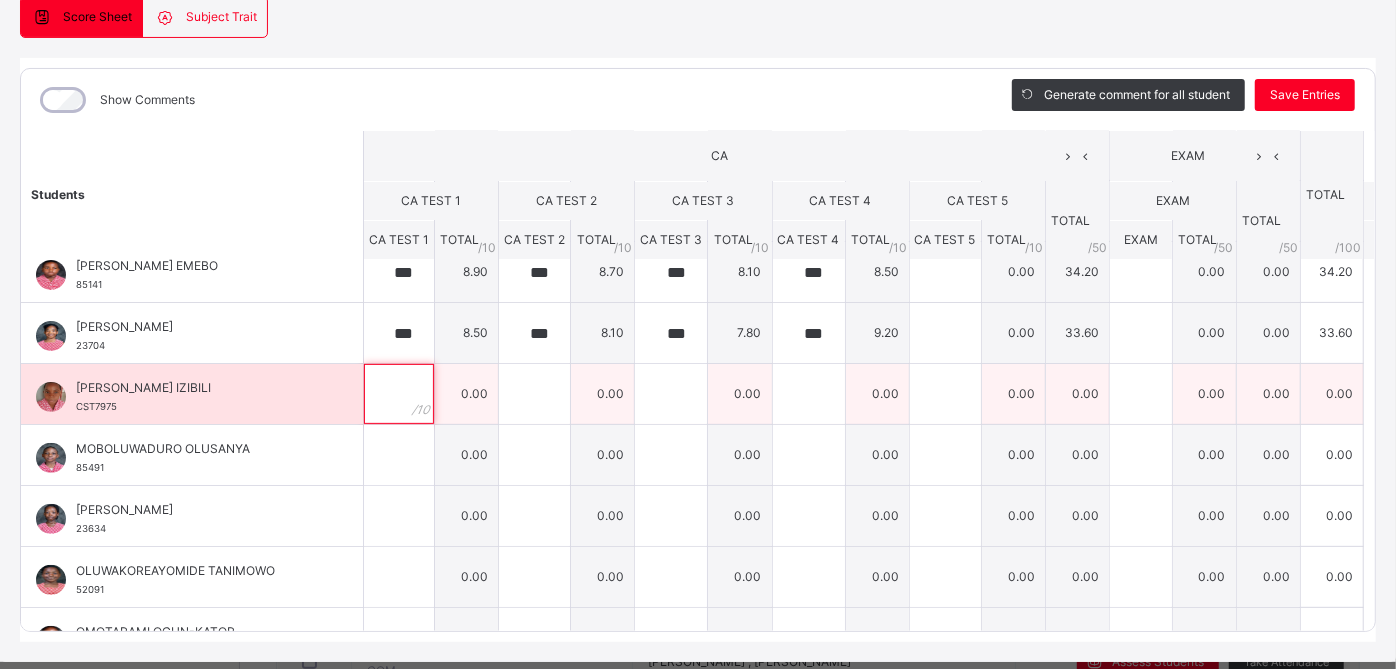click at bounding box center [399, 394] 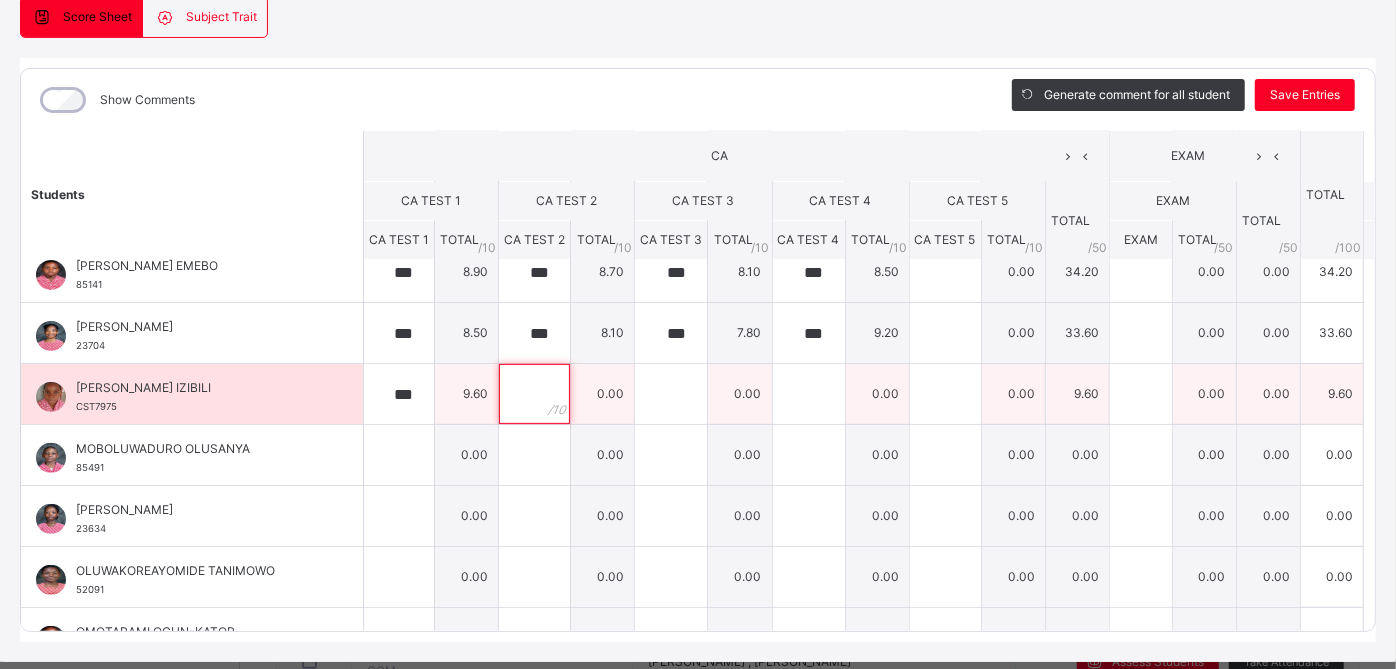 click at bounding box center [534, 394] 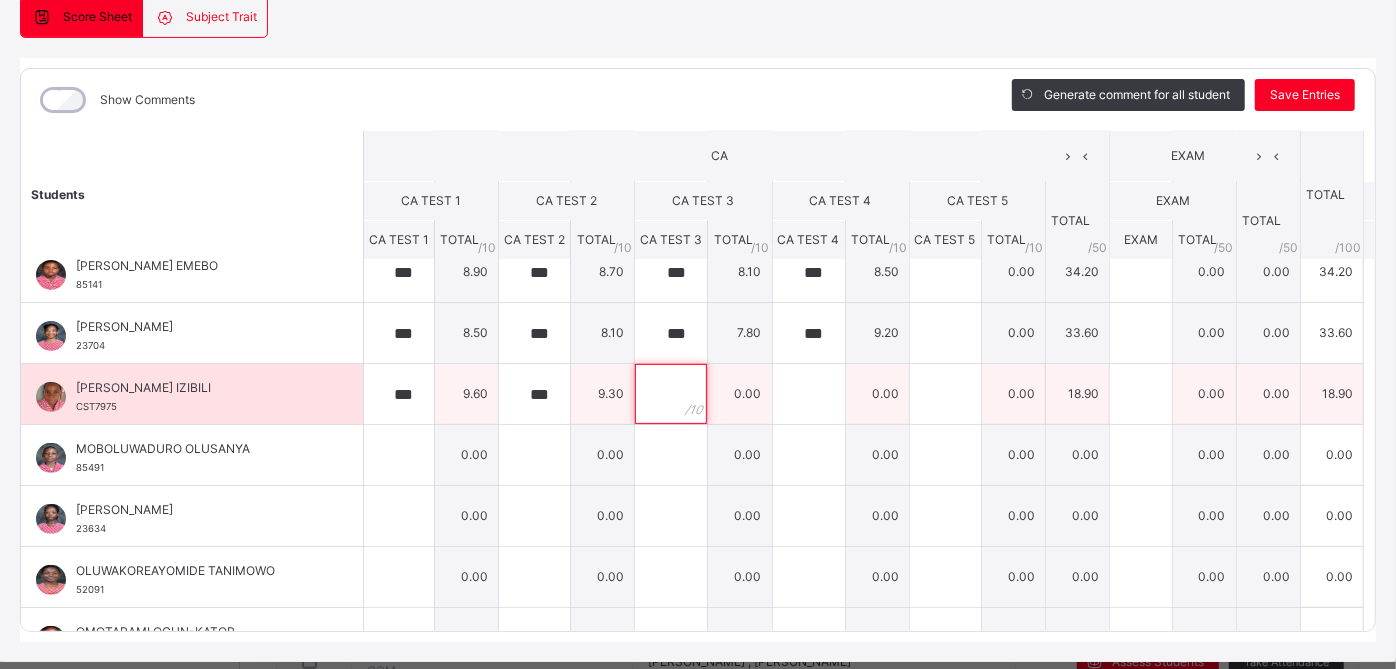 click at bounding box center [671, 394] 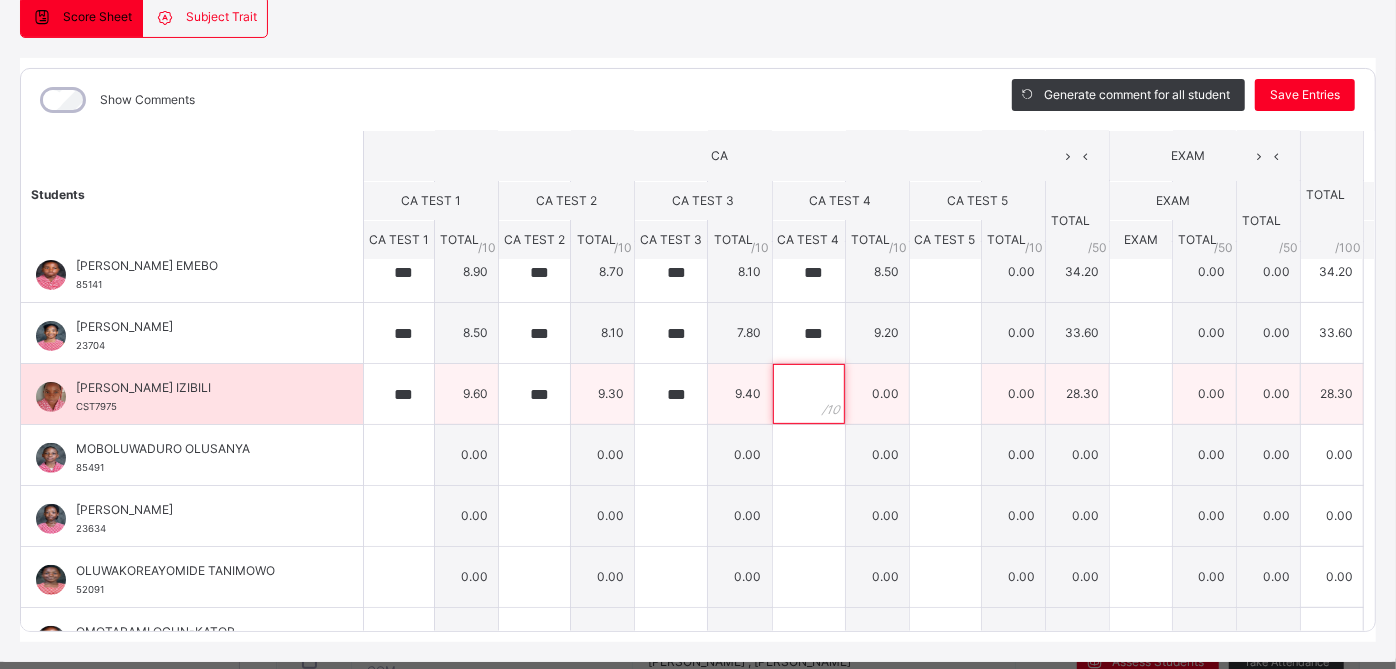 click at bounding box center [809, 394] 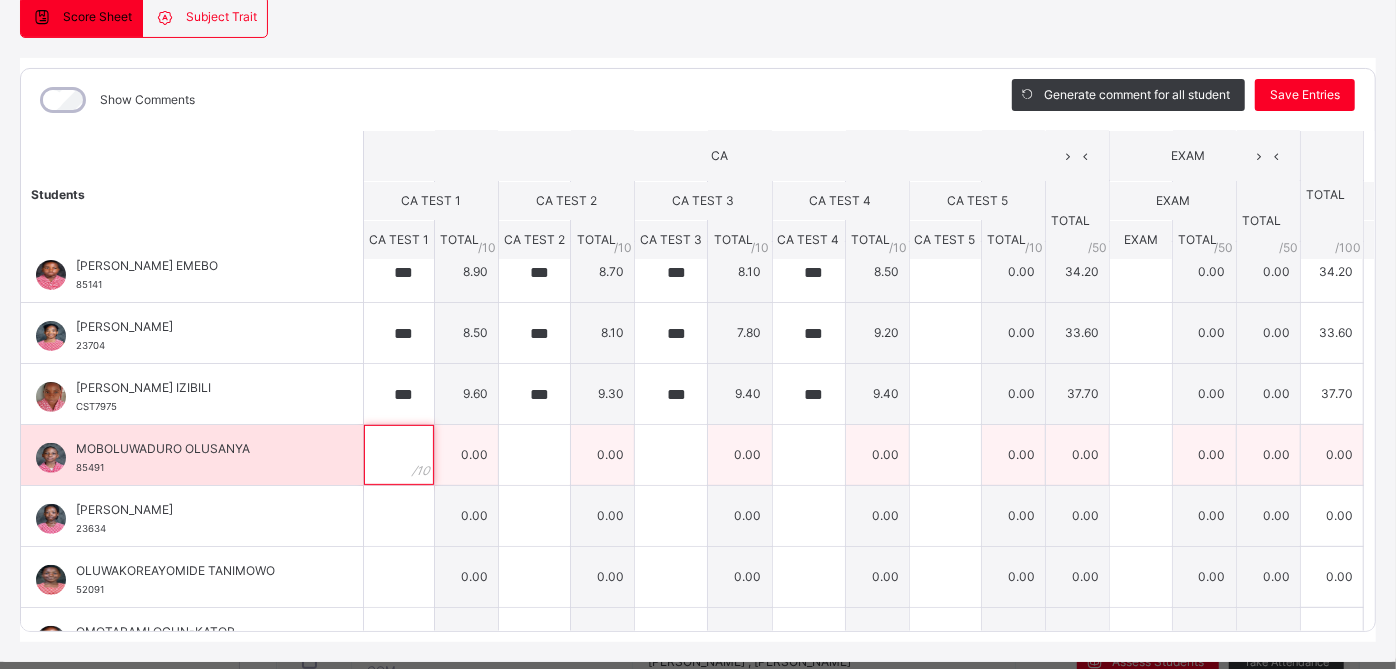 click at bounding box center (399, 455) 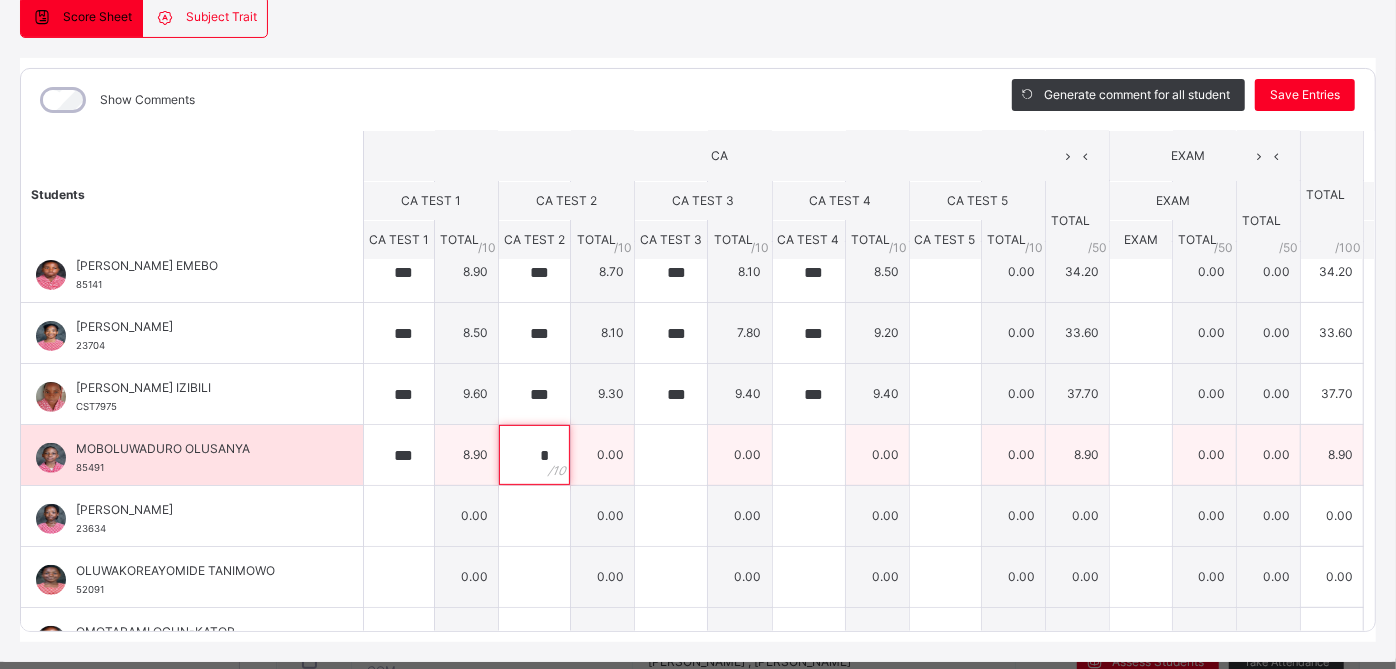 click on "*" at bounding box center [534, 455] 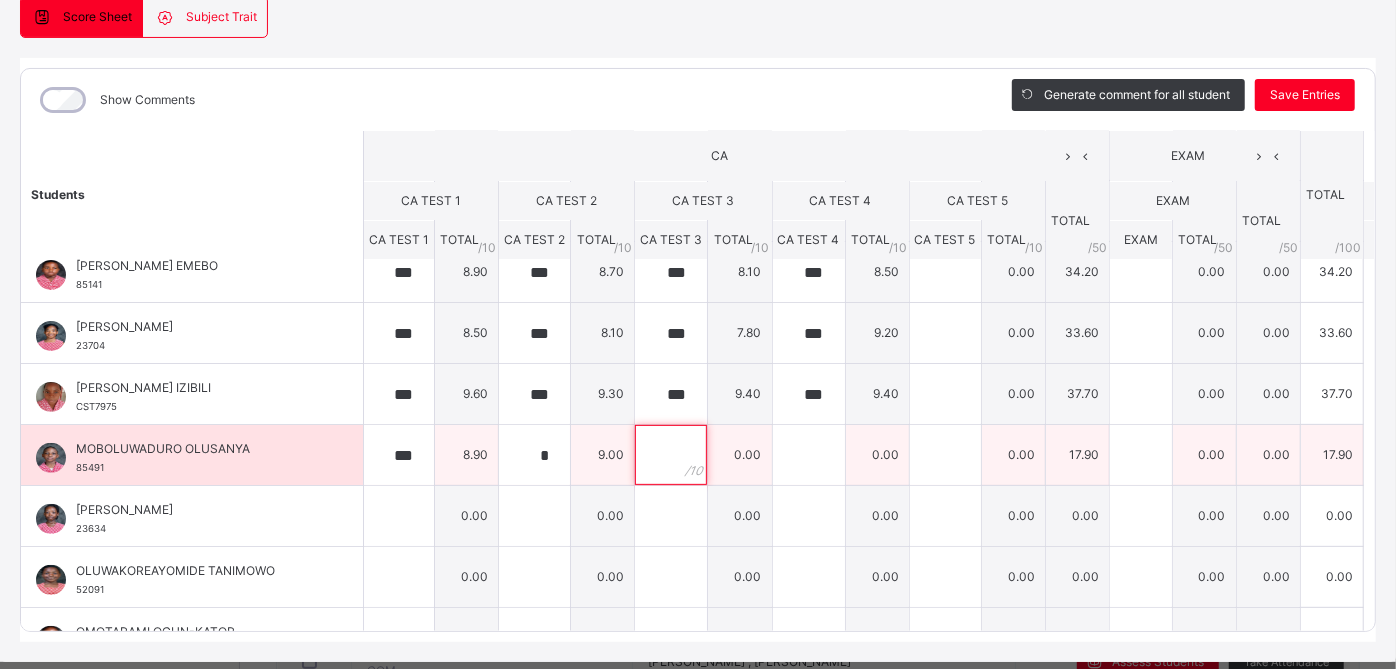 click at bounding box center [671, 455] 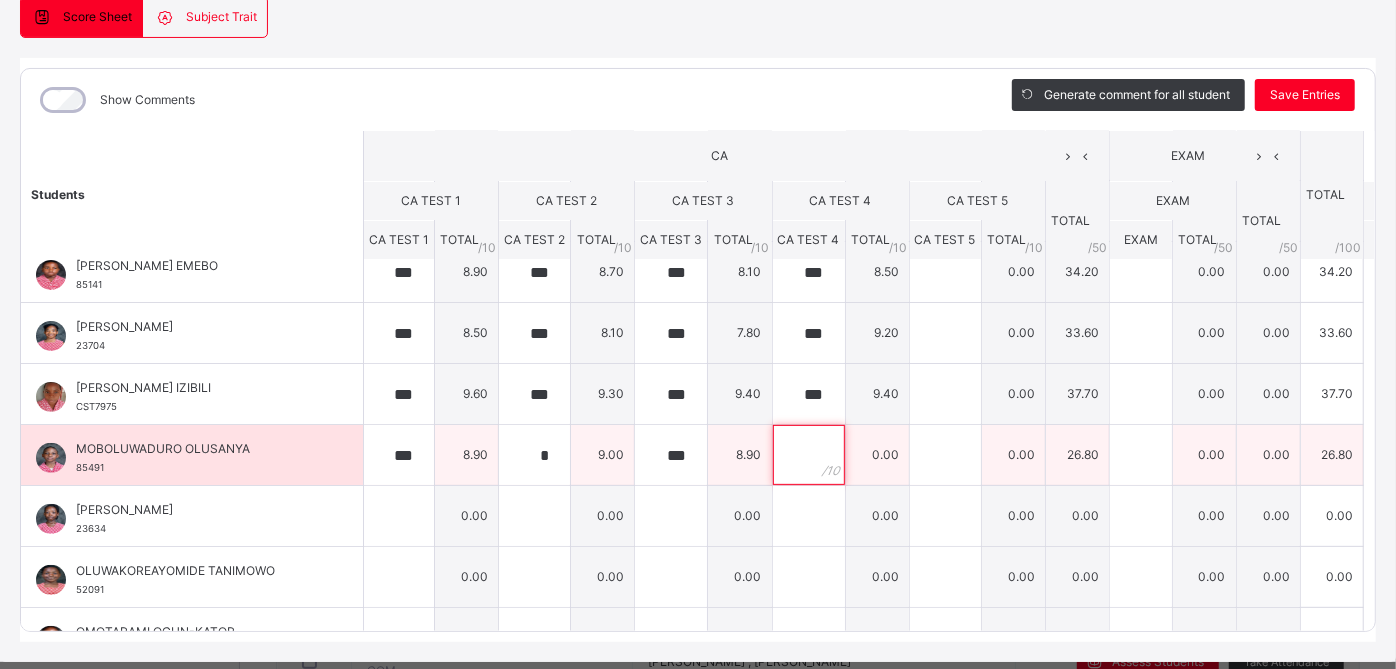 click at bounding box center (809, 455) 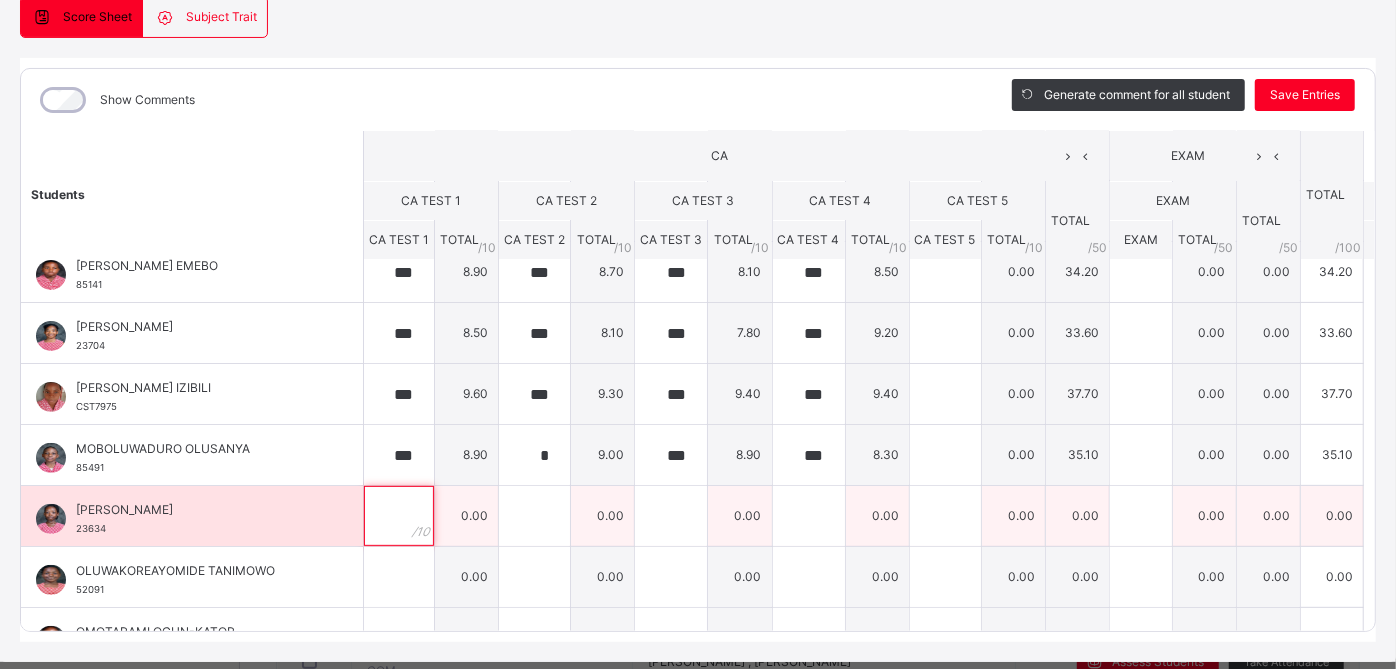 click at bounding box center [399, 516] 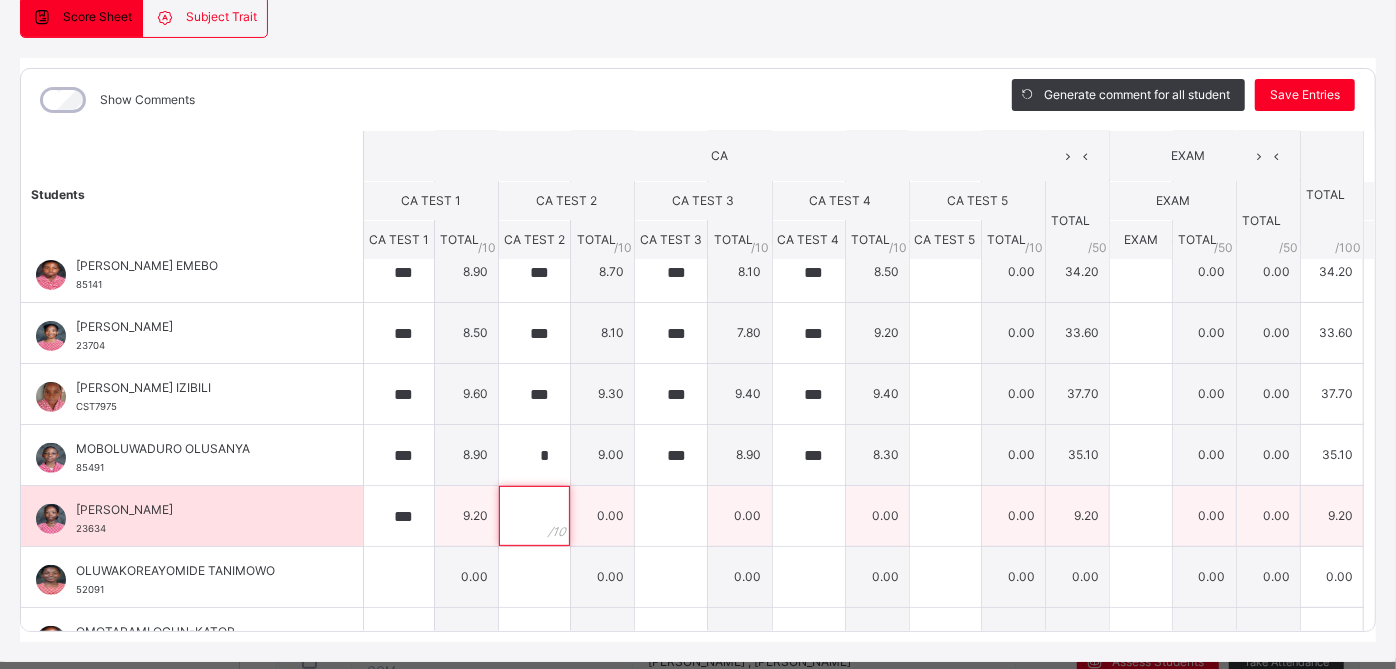 click at bounding box center [534, 516] 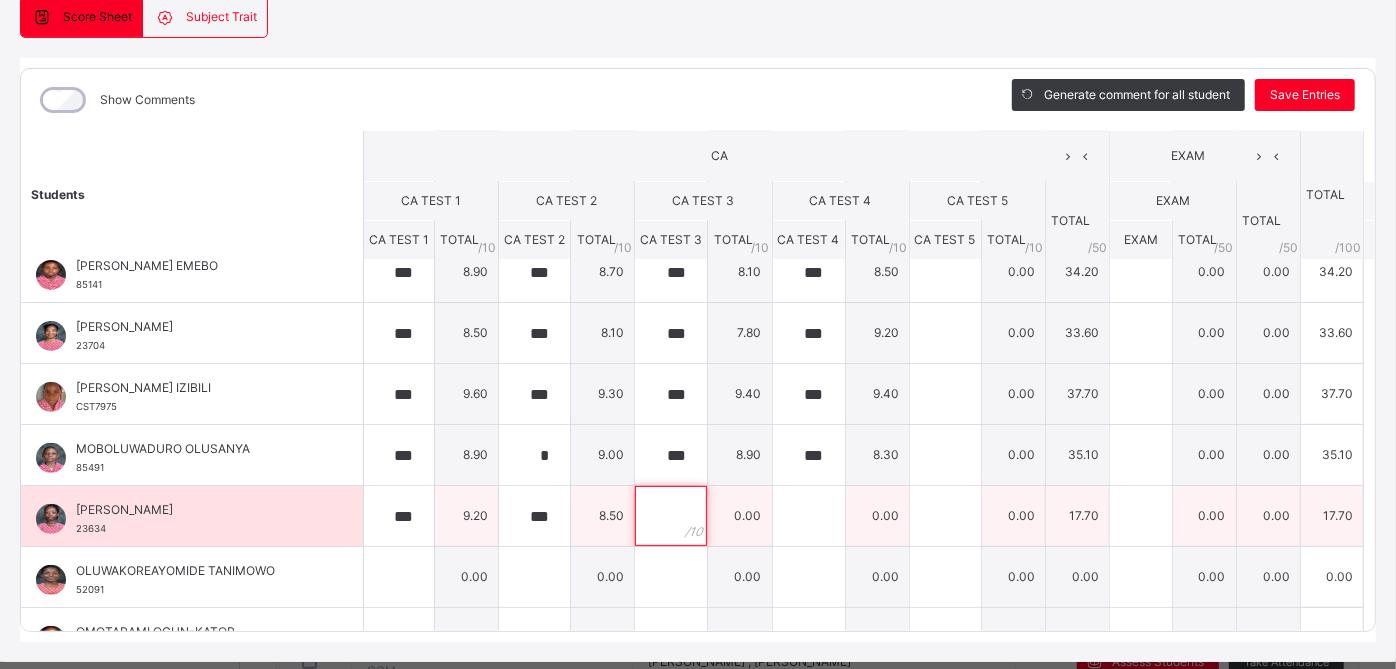 click at bounding box center [671, 516] 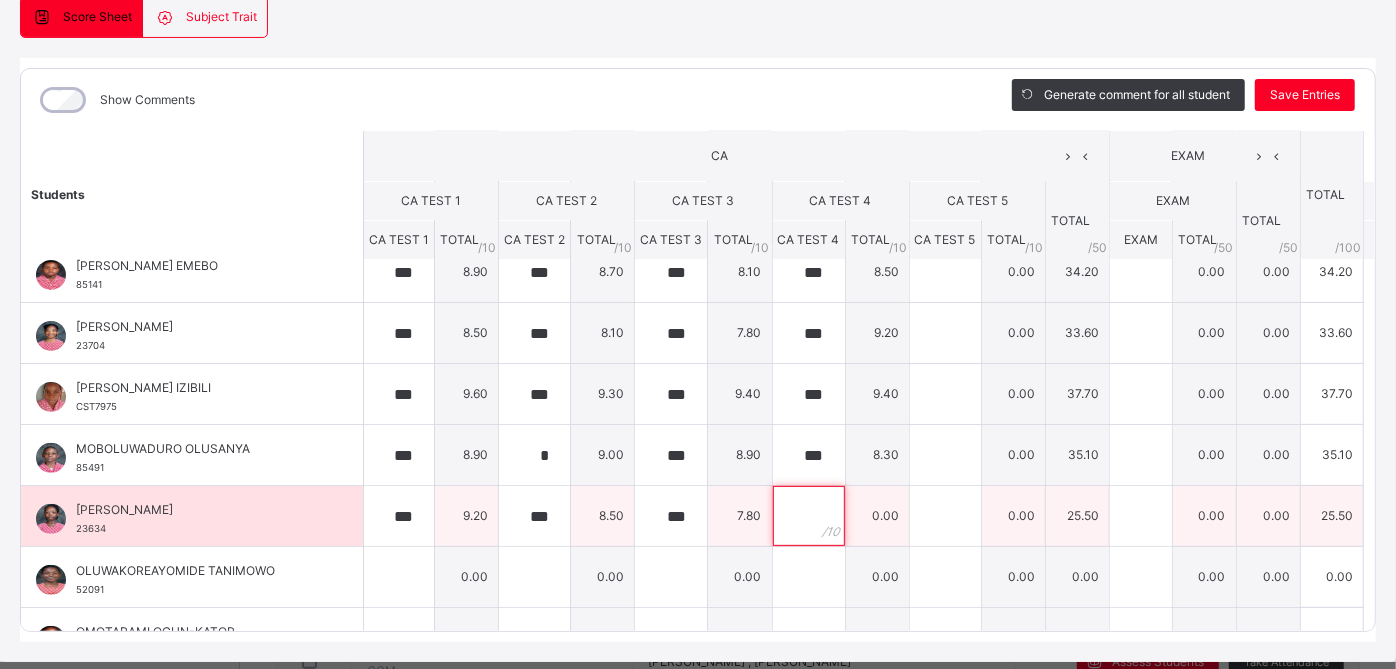 click at bounding box center (809, 516) 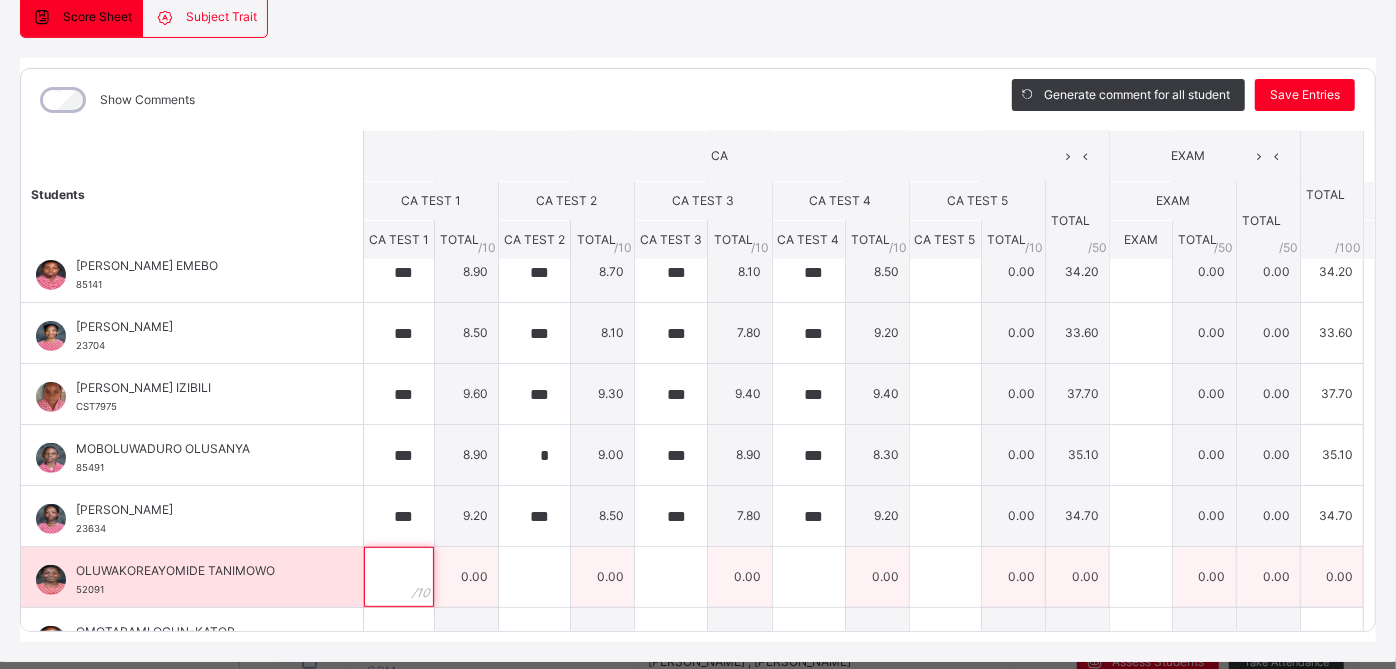 click at bounding box center (399, 577) 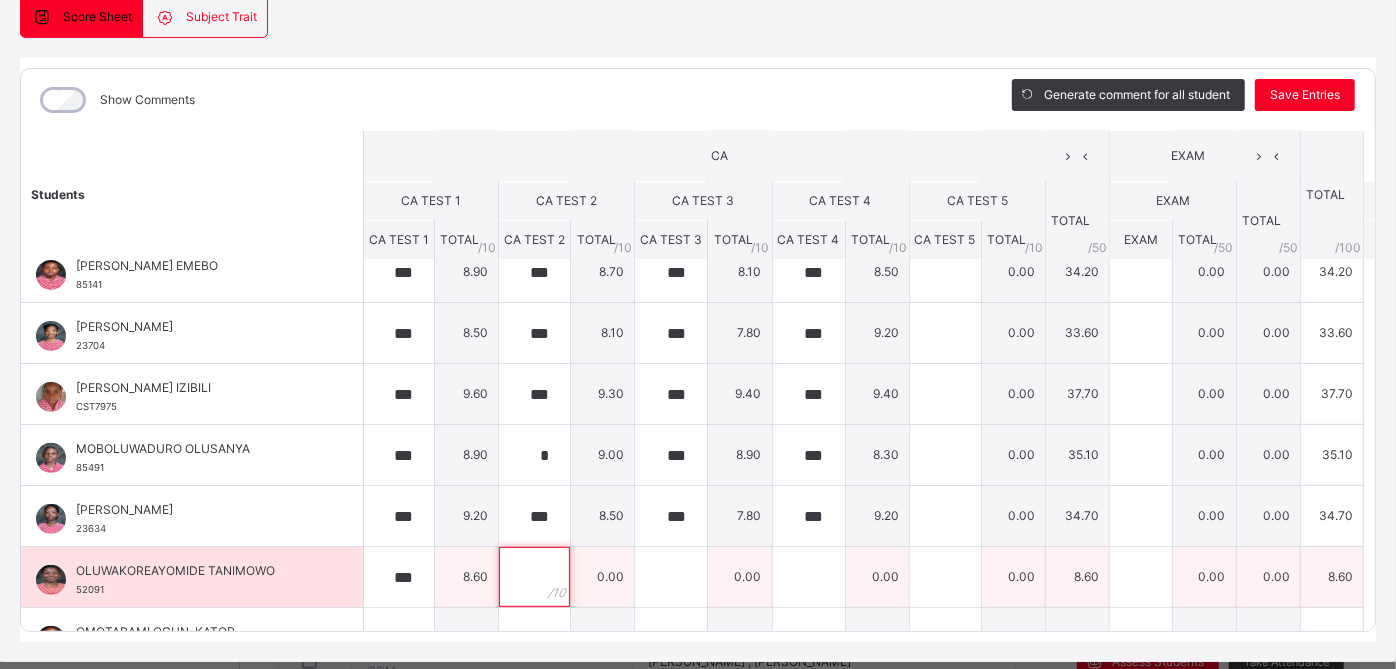 click at bounding box center [534, 577] 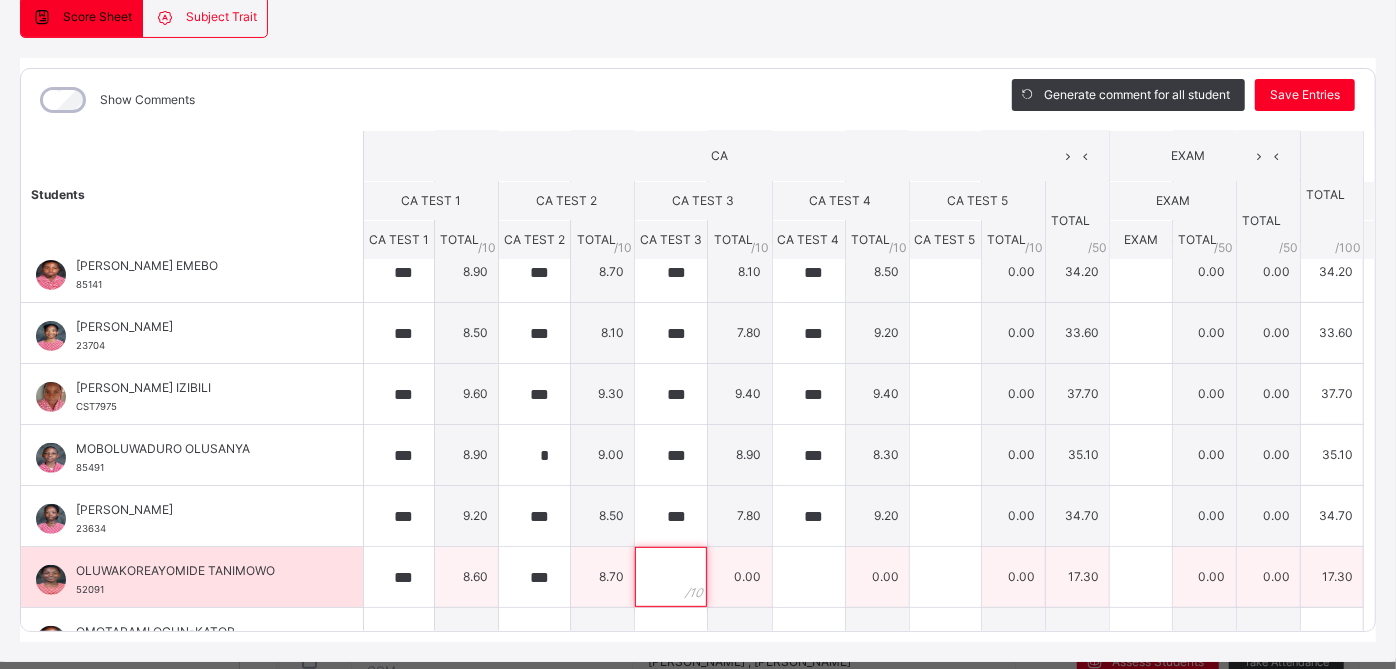 click at bounding box center [671, 577] 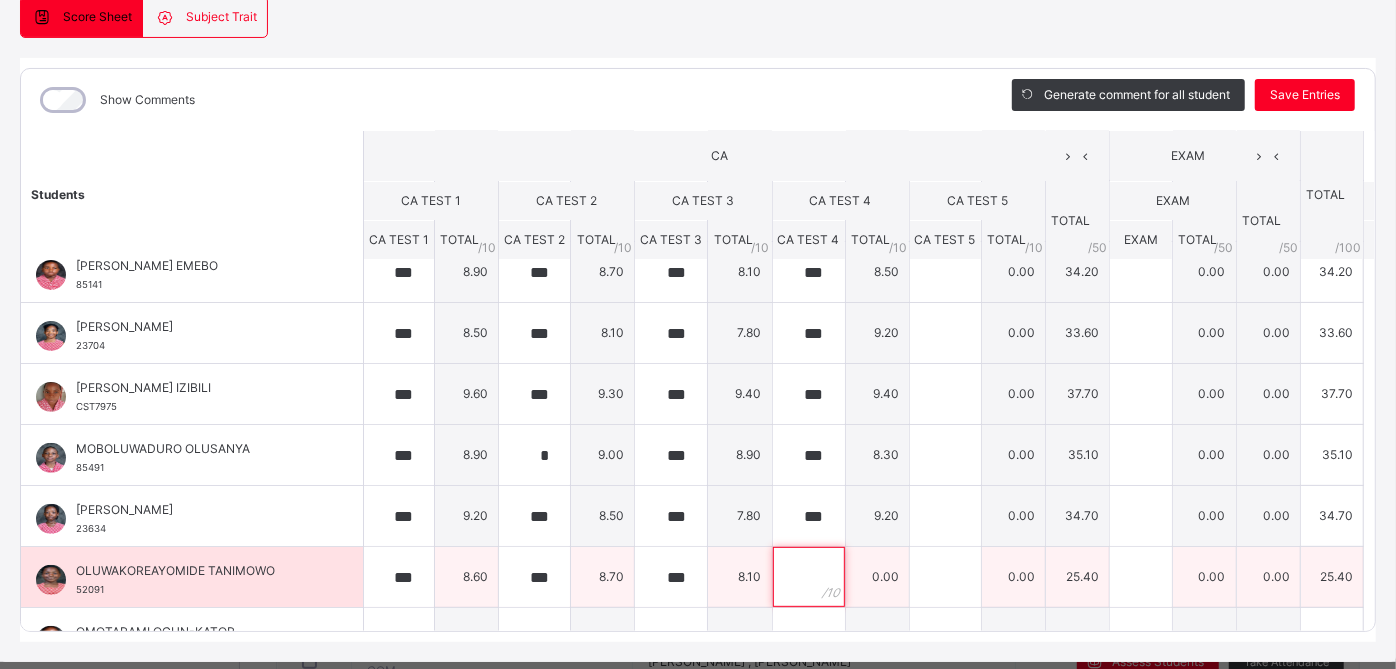 click at bounding box center [809, 577] 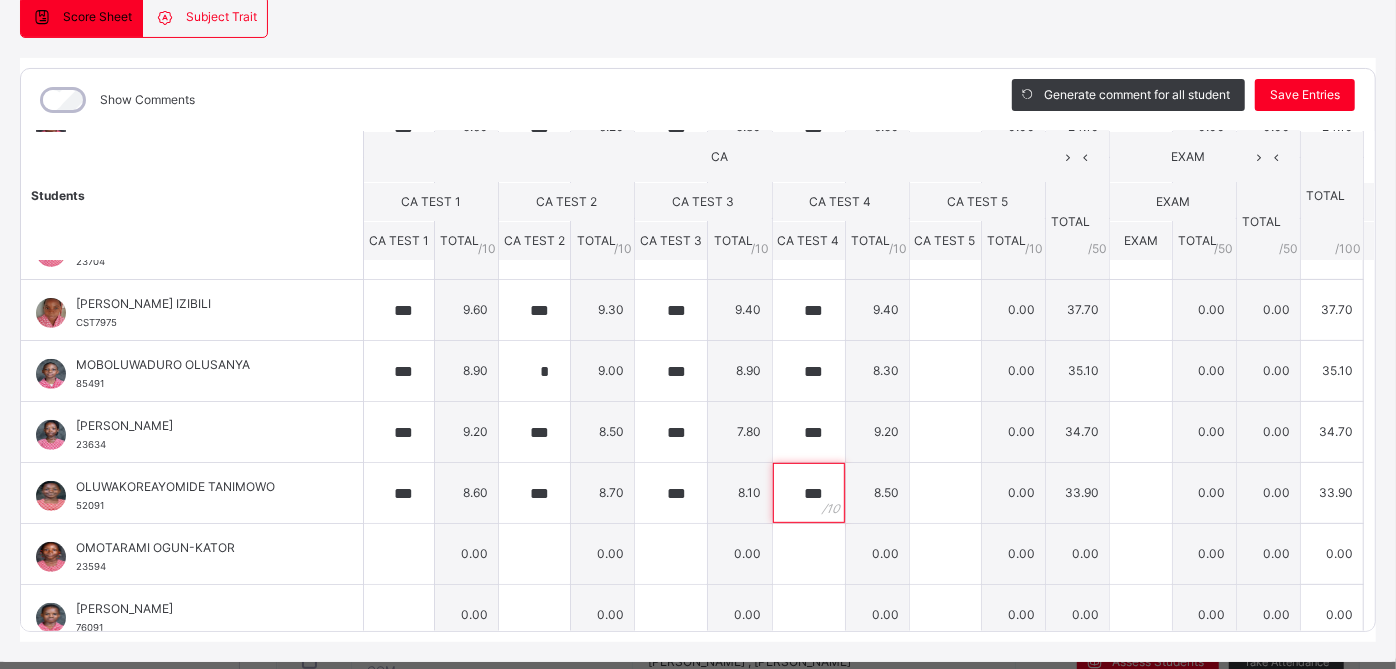scroll, scrollTop: 418, scrollLeft: 0, axis: vertical 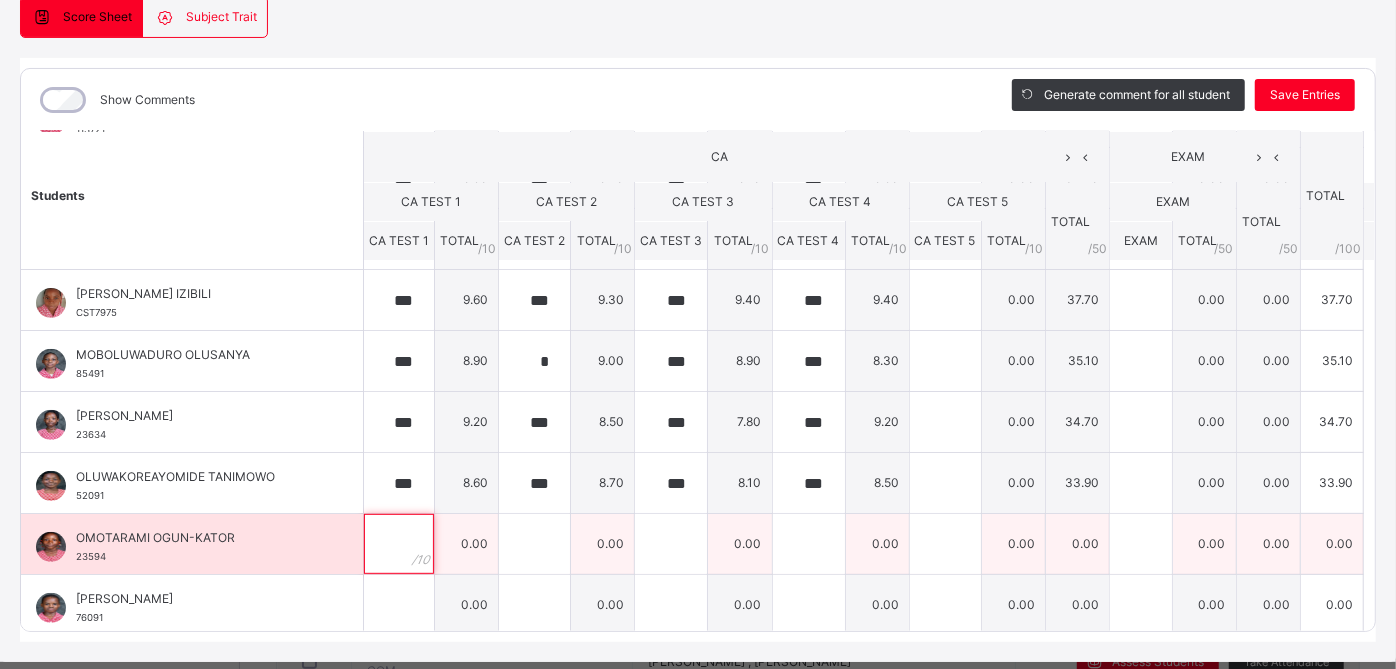 click at bounding box center (399, 544) 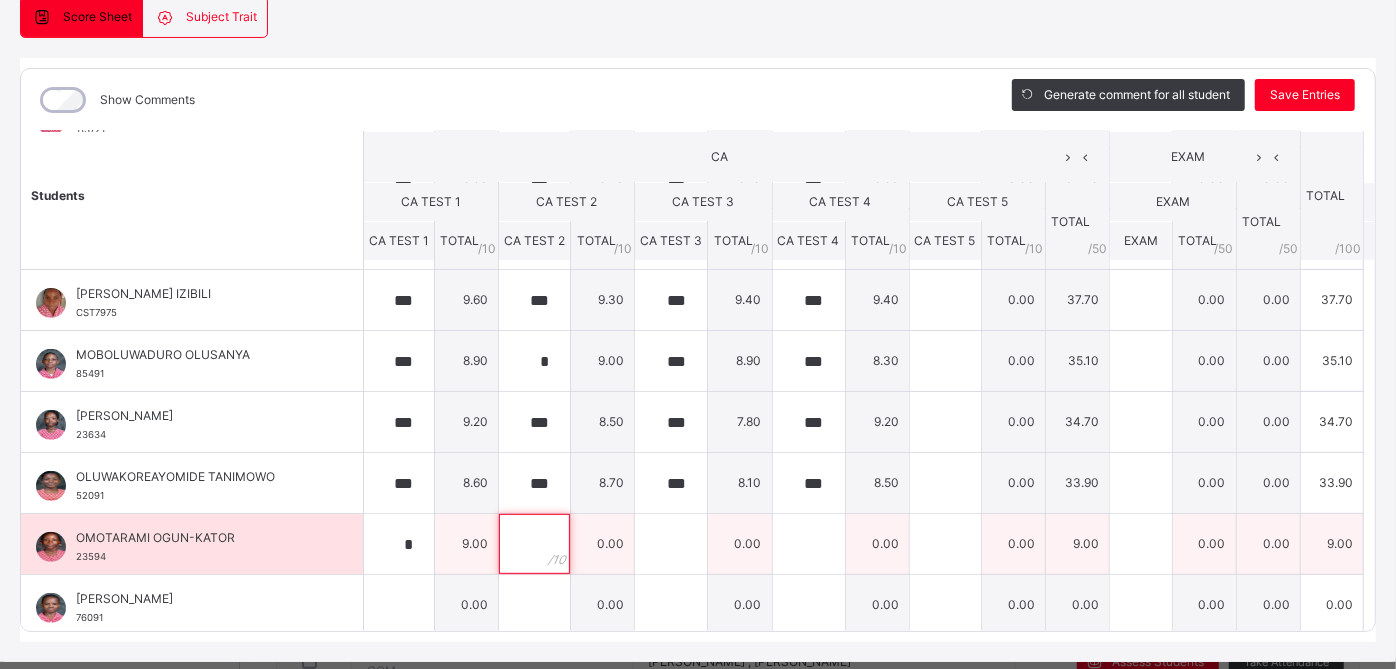 click at bounding box center (534, 544) 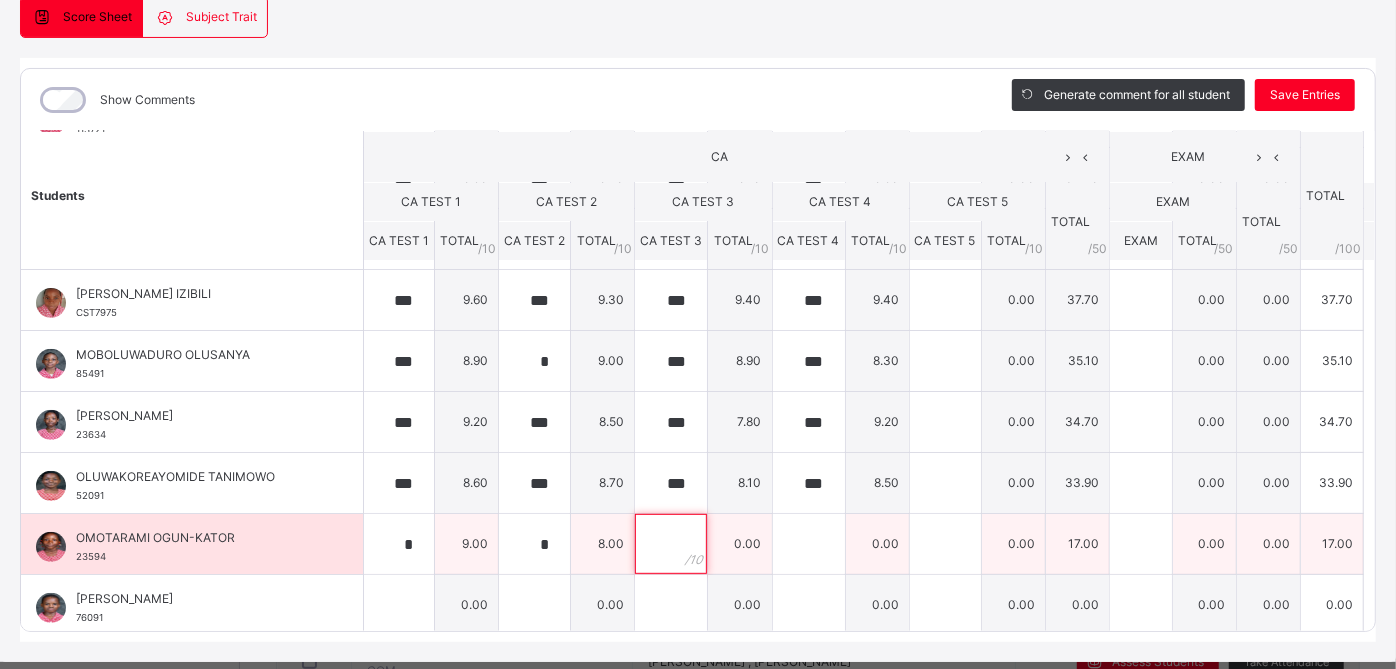 click at bounding box center (671, 544) 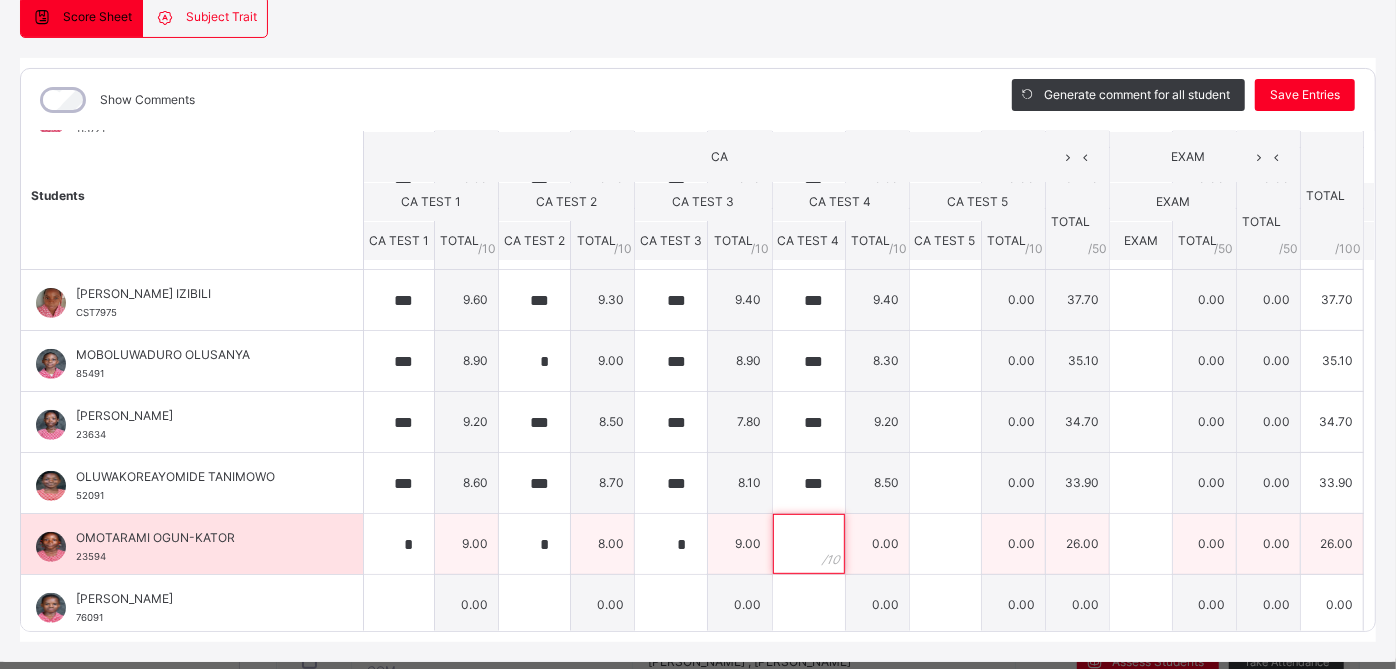click at bounding box center [809, 544] 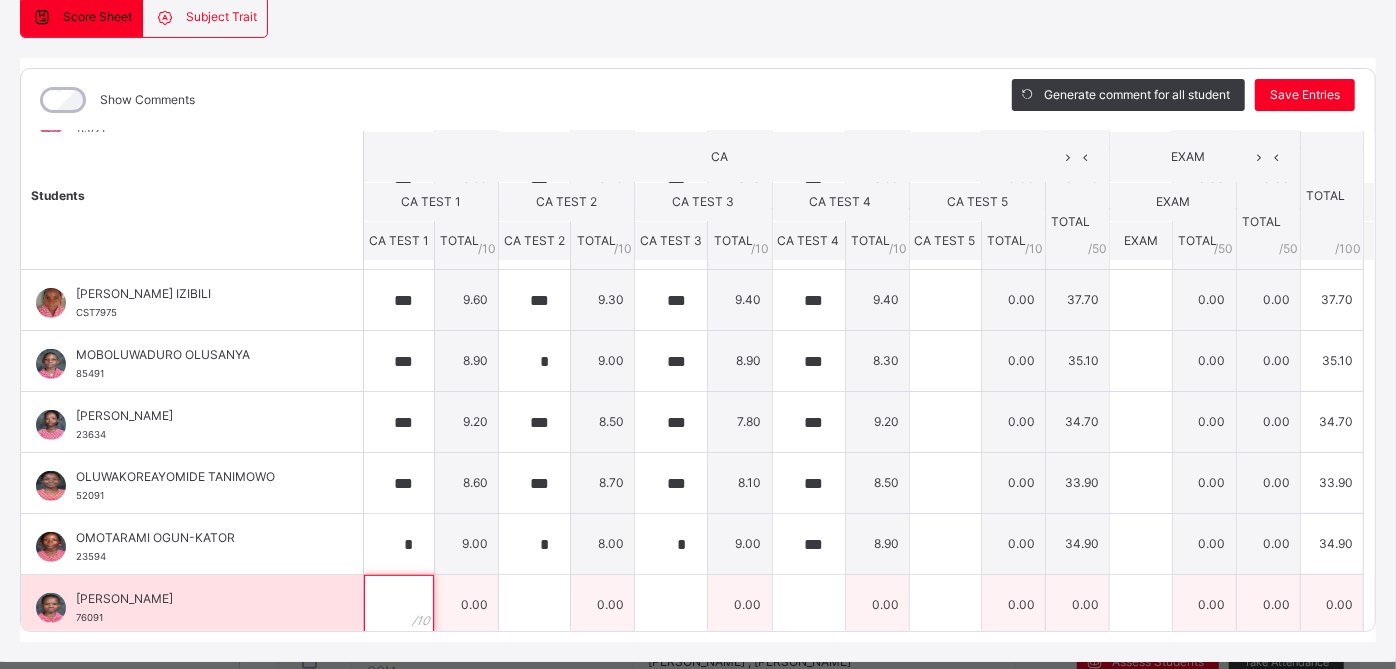 click at bounding box center (399, 605) 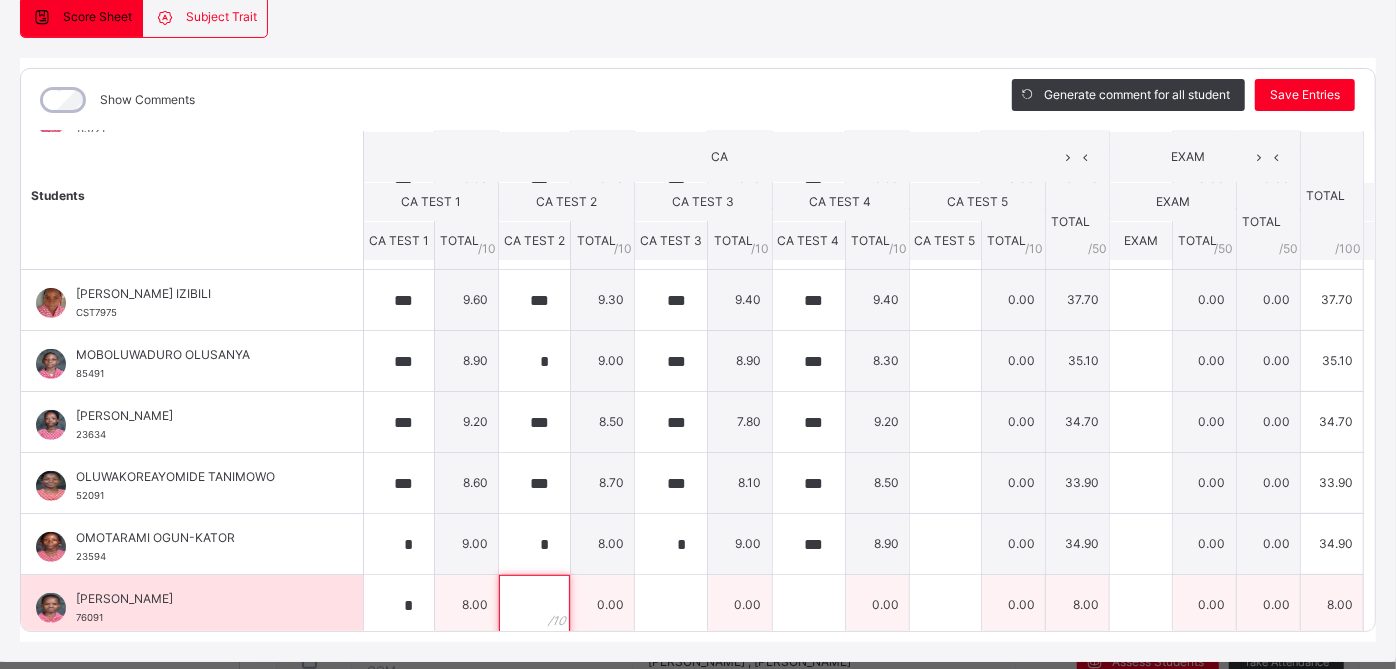 click at bounding box center (534, 605) 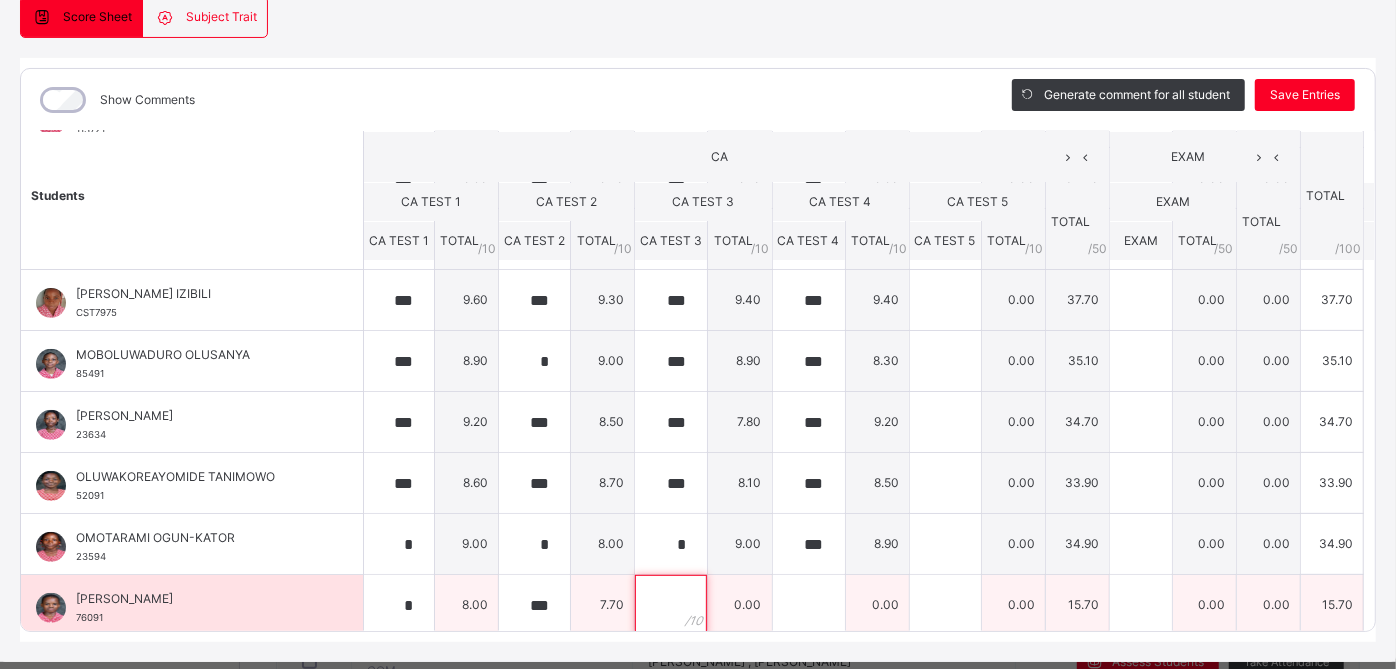 click at bounding box center [671, 605] 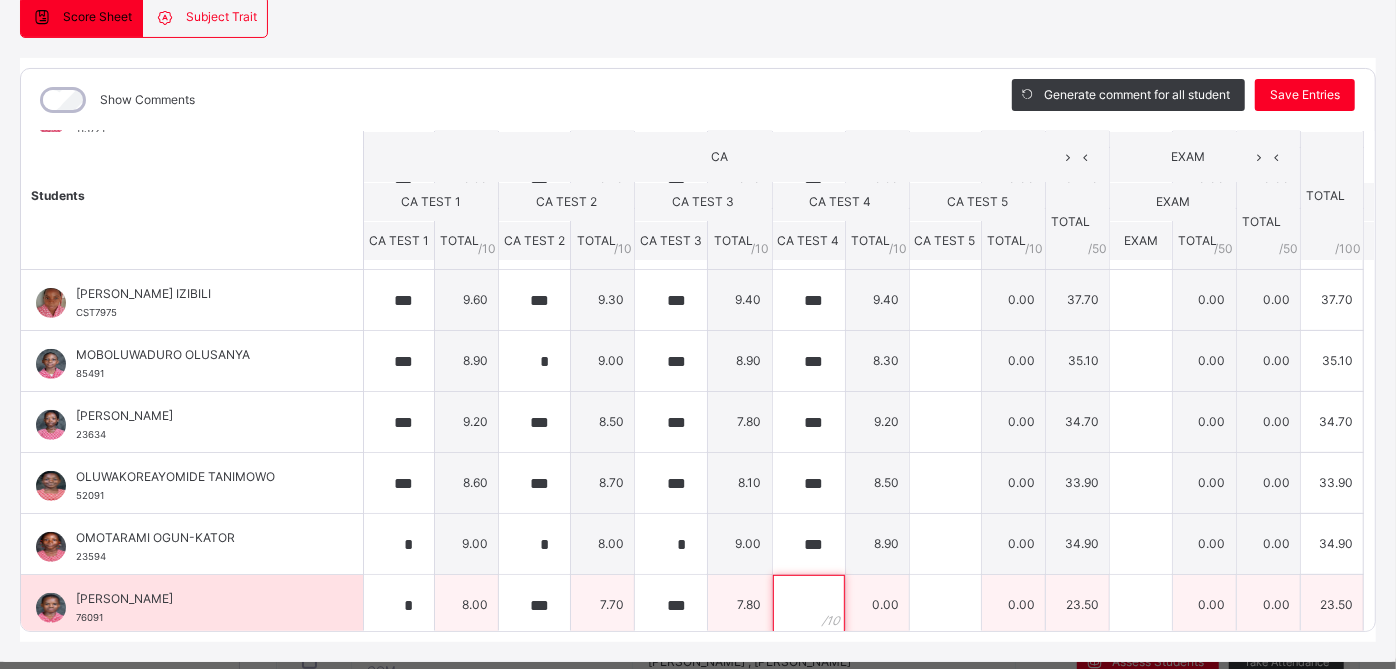 click at bounding box center [809, 605] 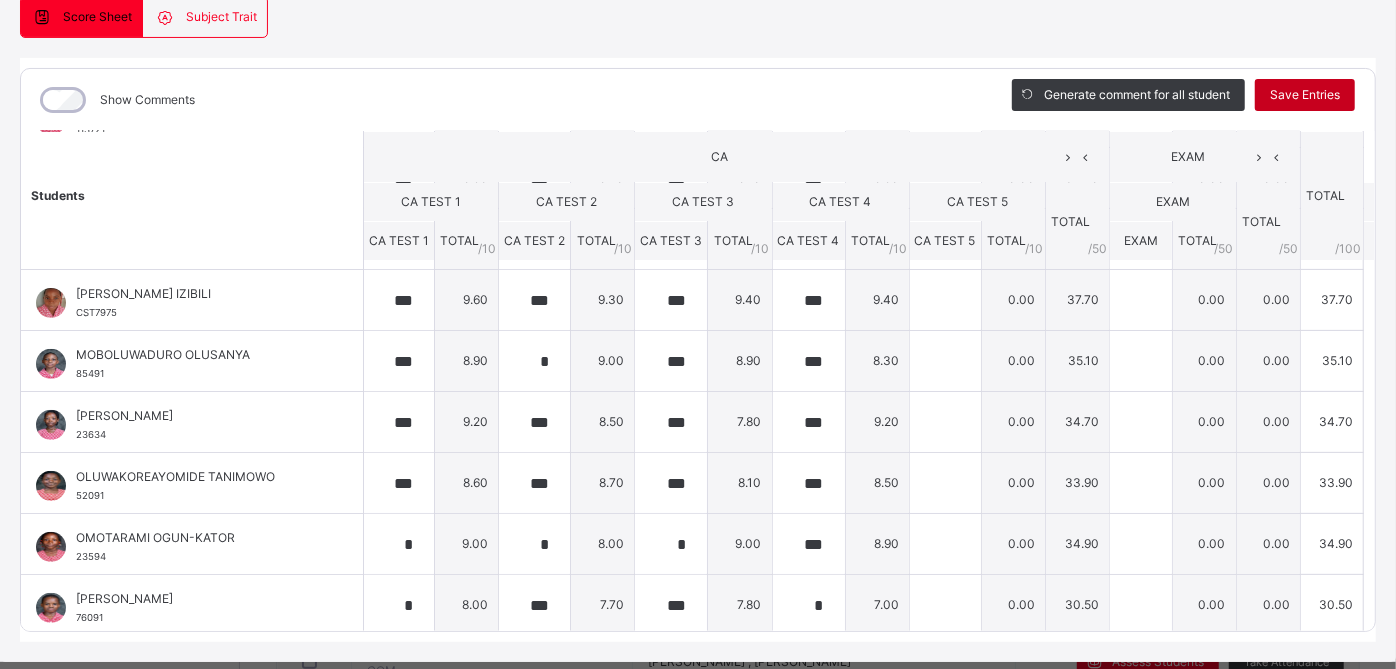 click on "Save Entries" at bounding box center (1305, 95) 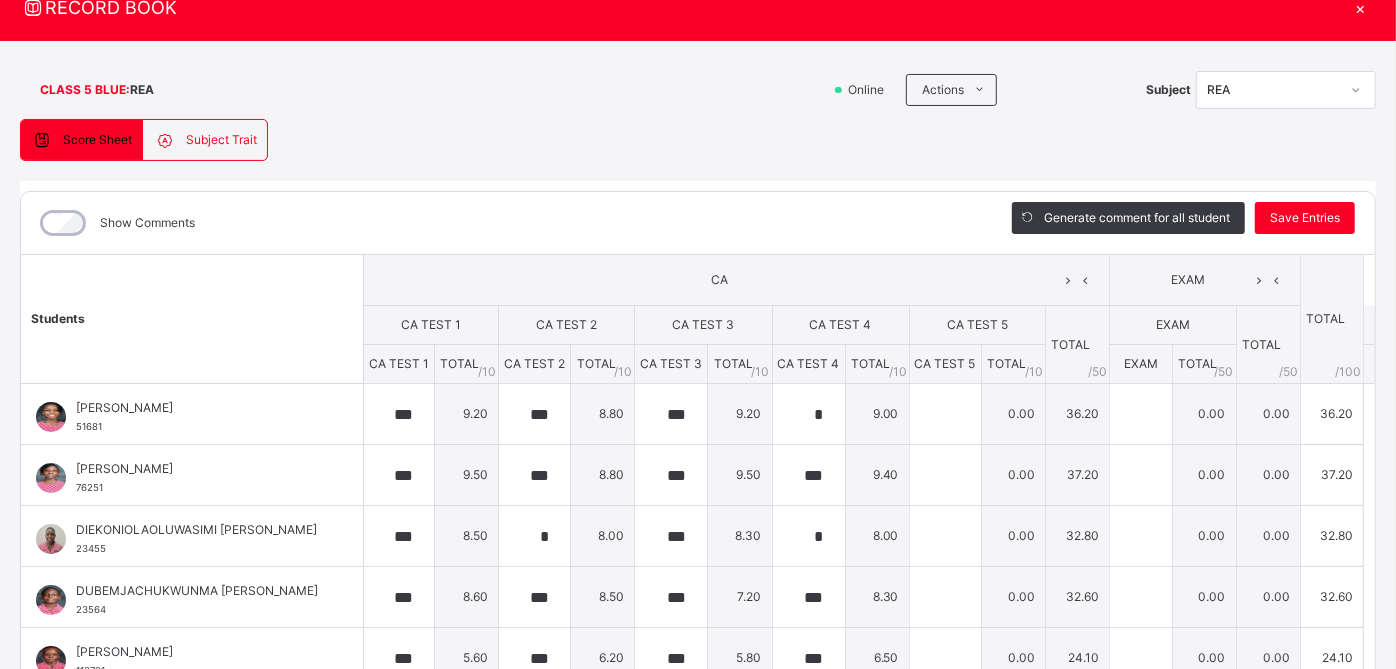 scroll, scrollTop: 74, scrollLeft: 0, axis: vertical 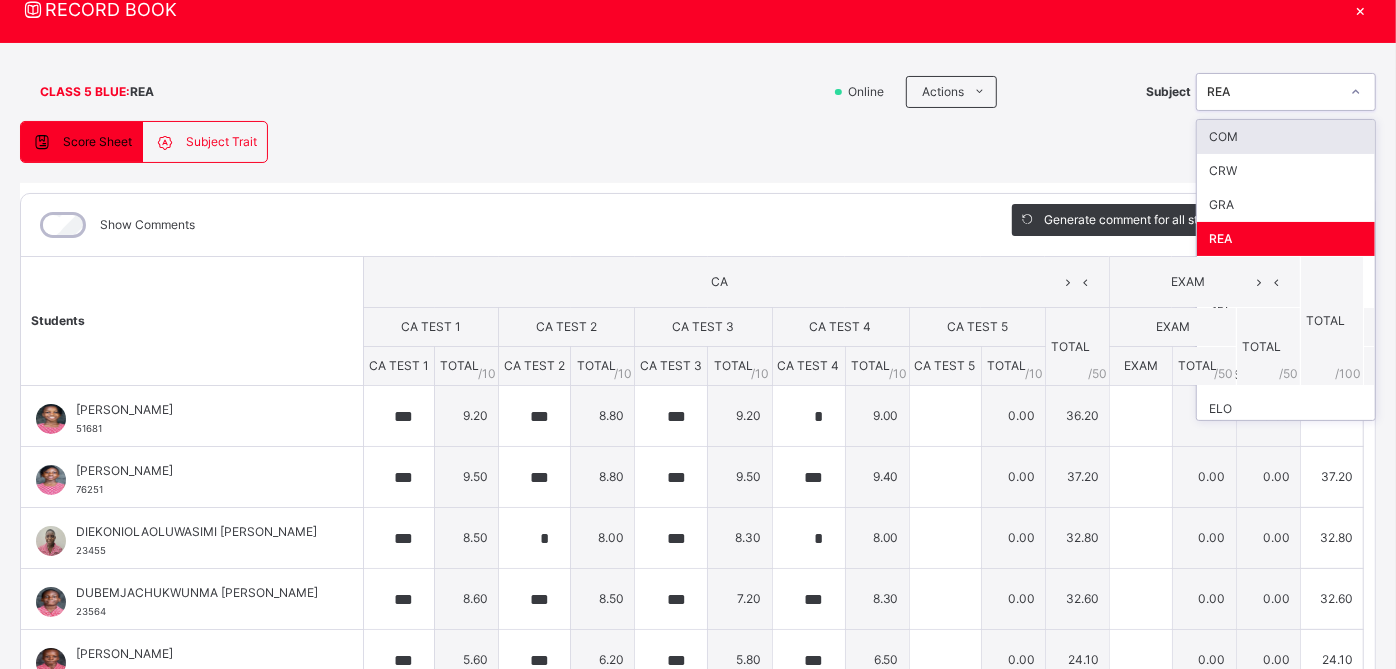click 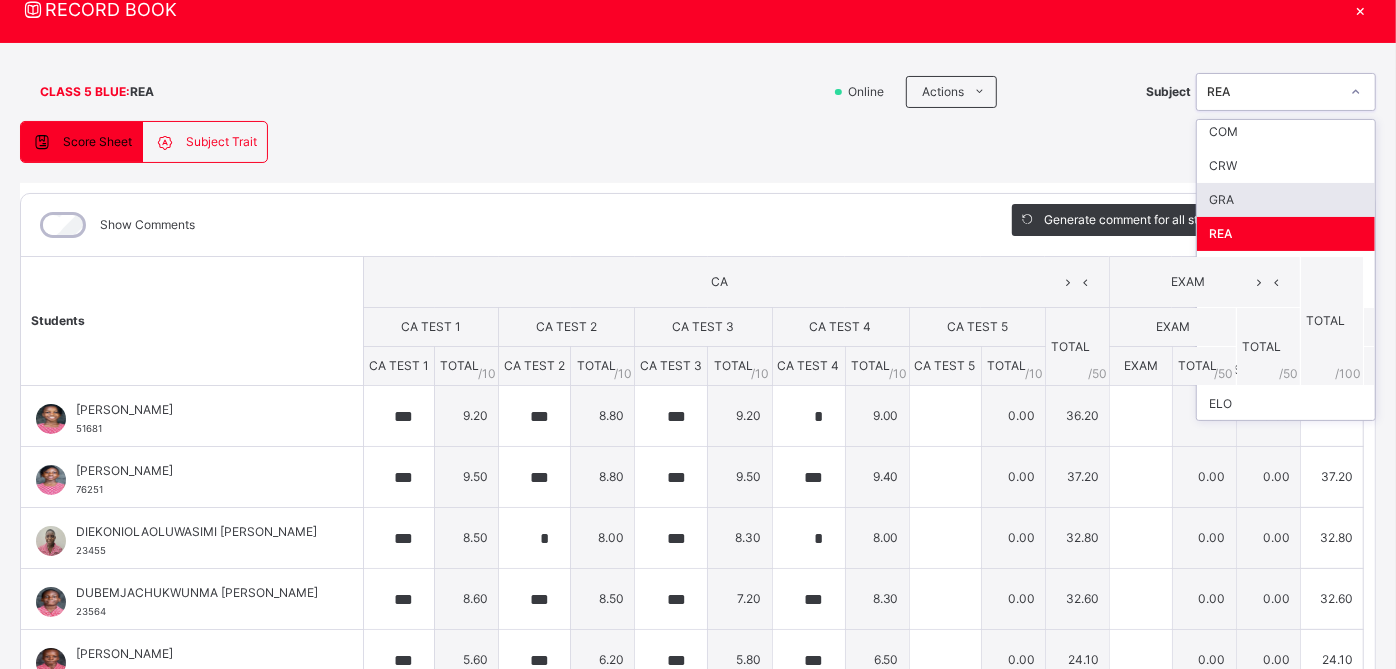 scroll, scrollTop: 5, scrollLeft: 0, axis: vertical 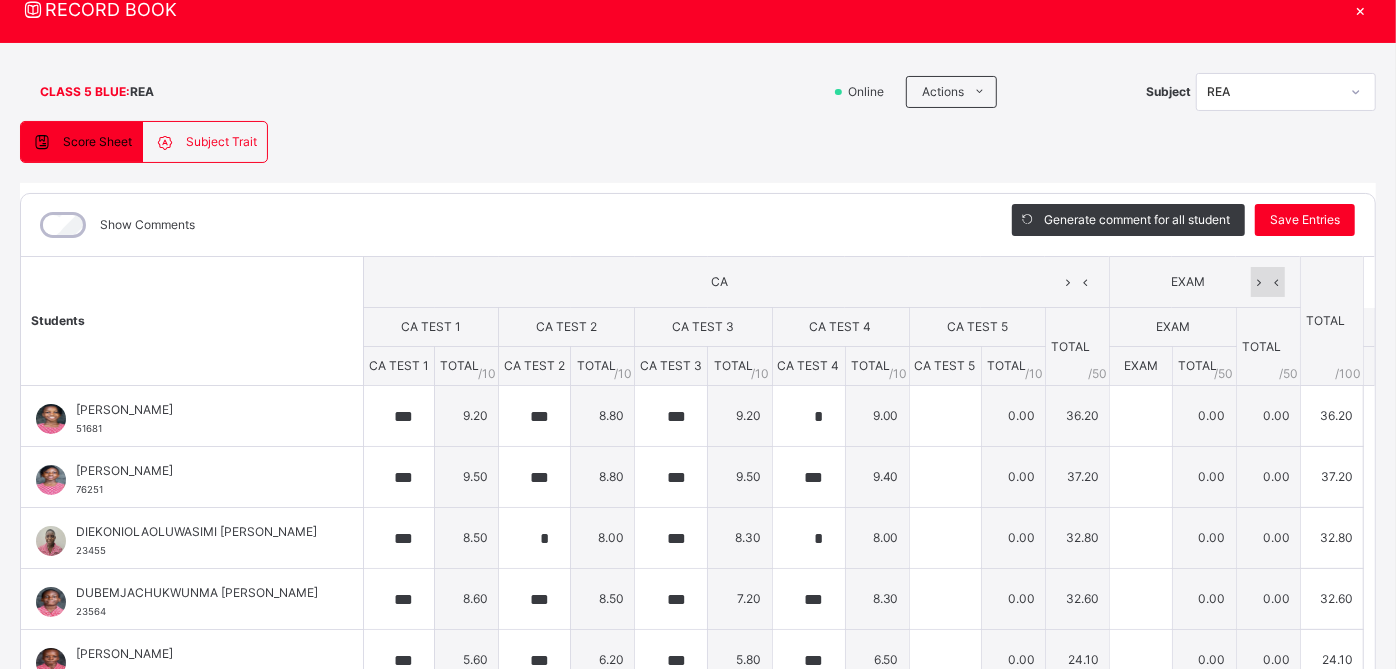 click at bounding box center [1259, 282] 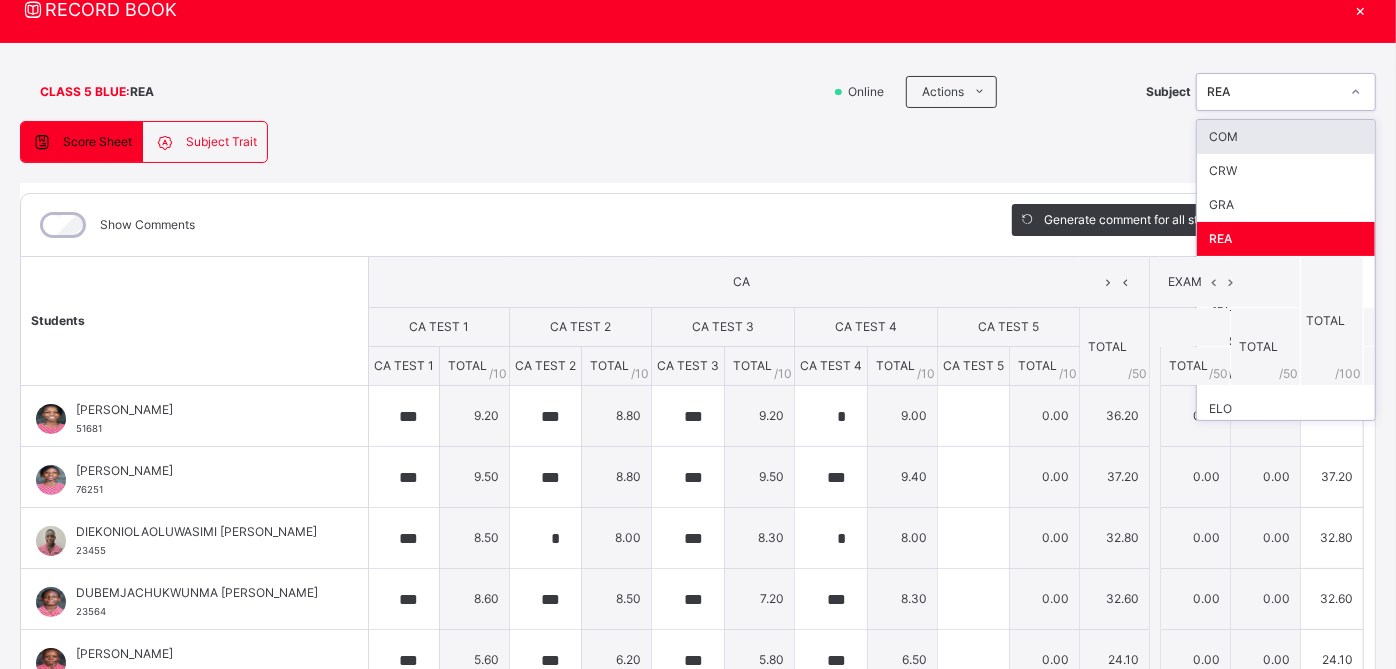 click 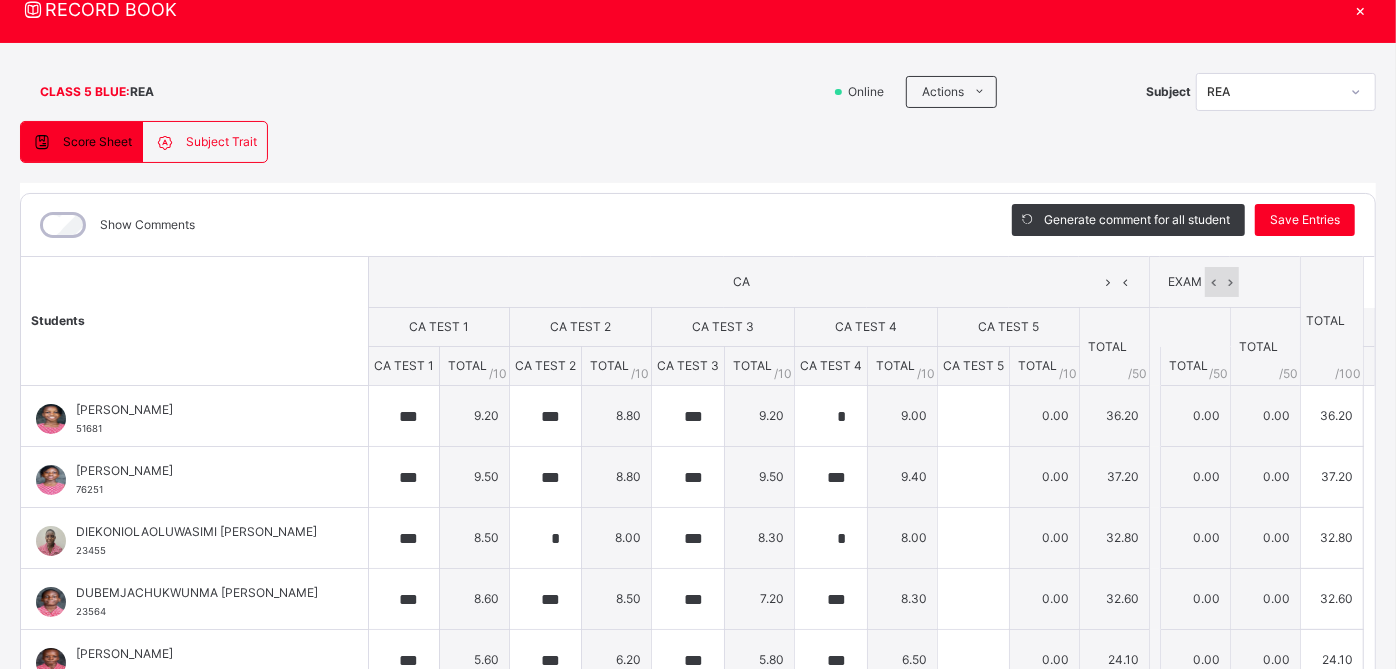 click at bounding box center [1230, 282] 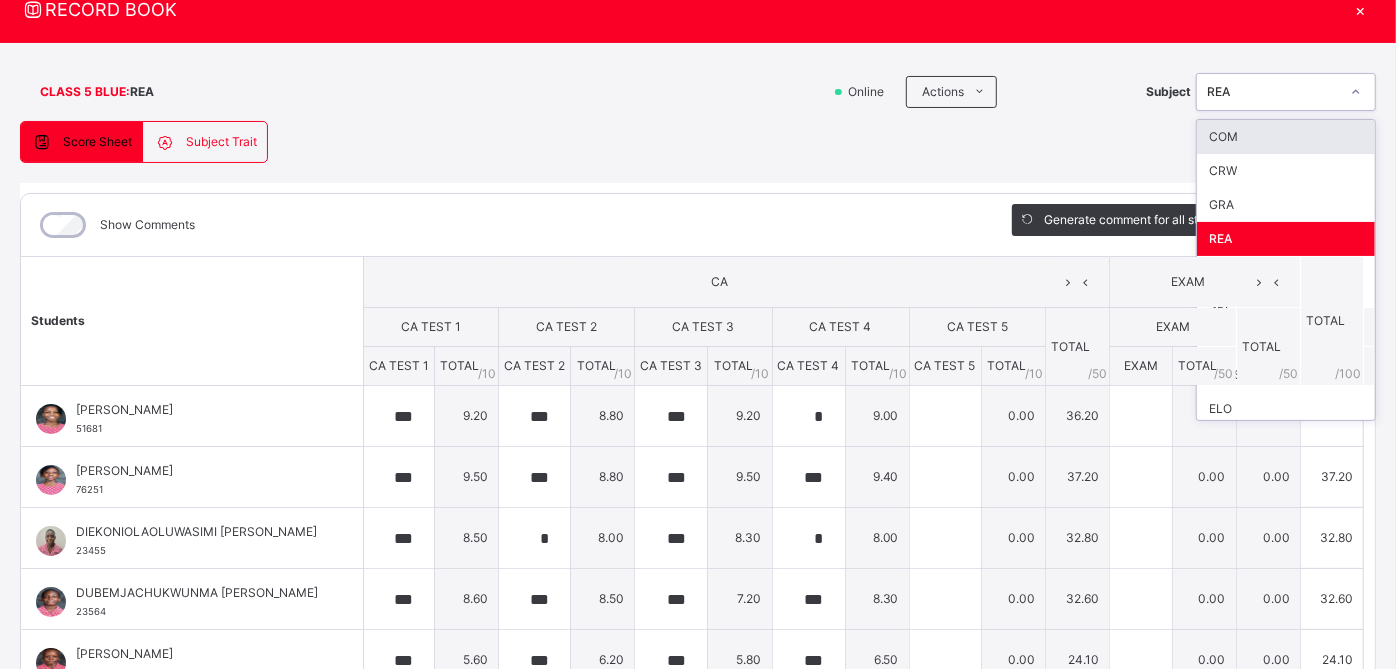 click 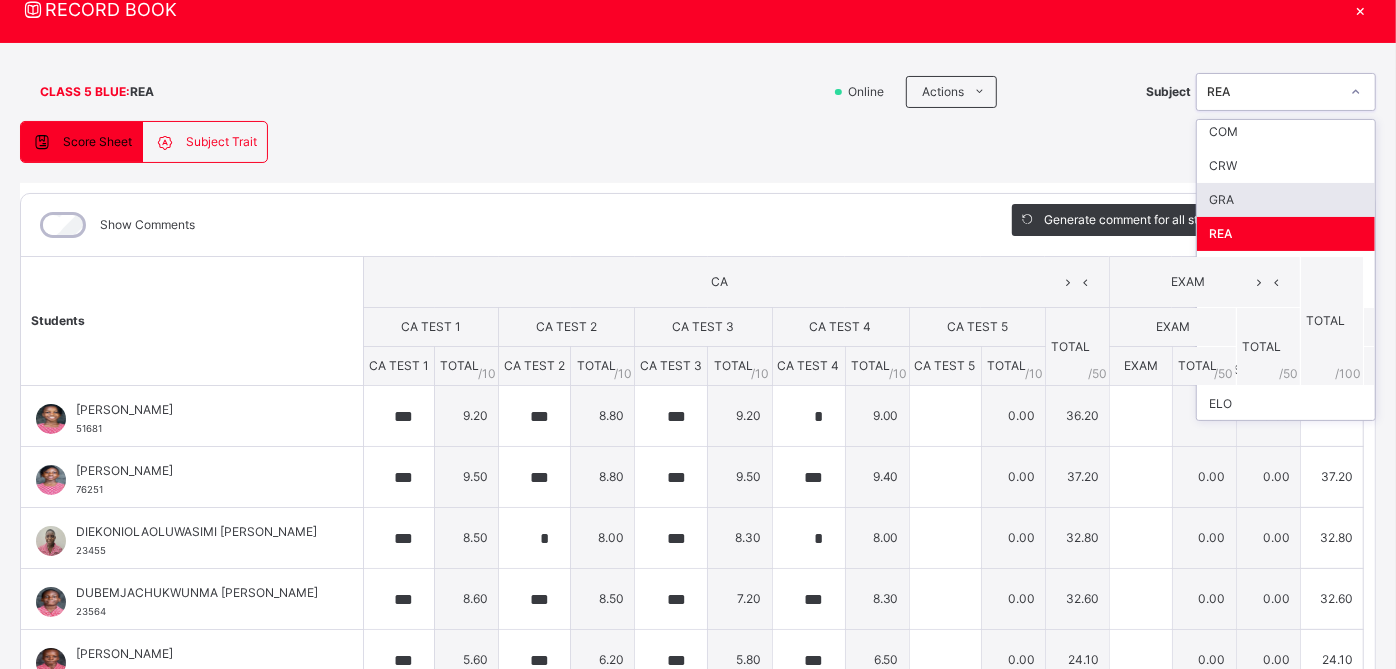 scroll, scrollTop: 0, scrollLeft: 0, axis: both 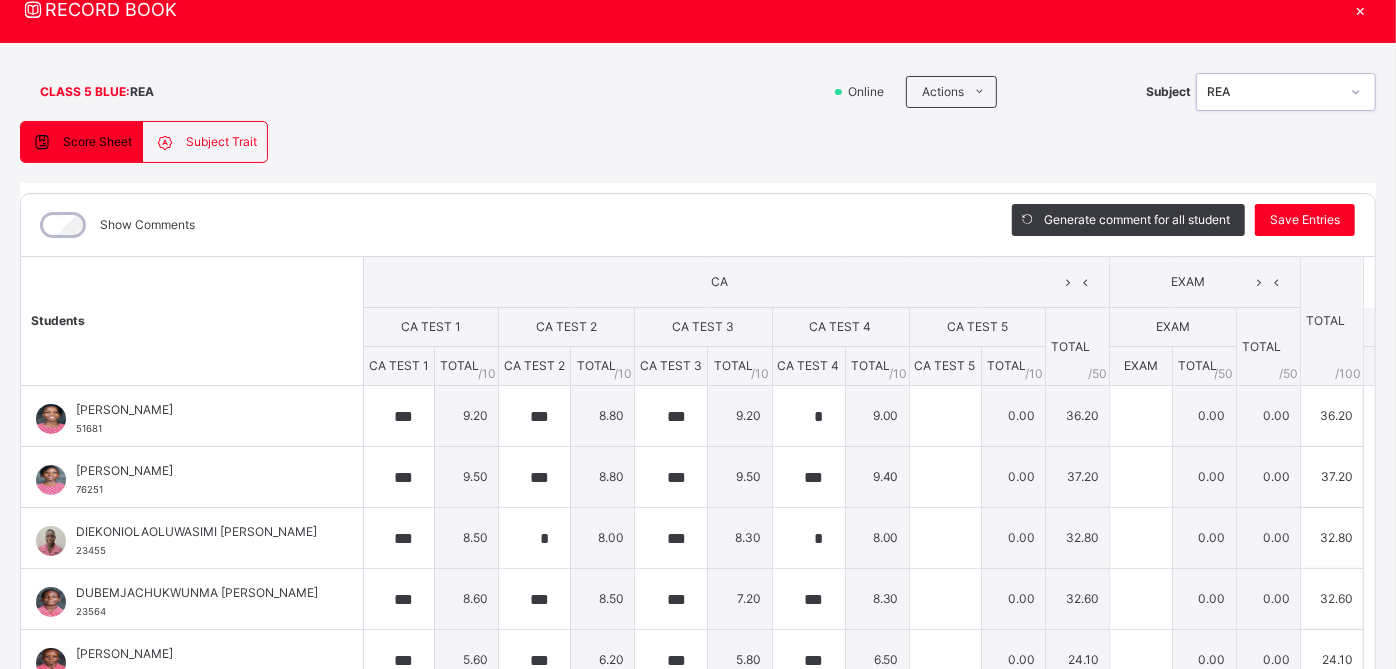 click 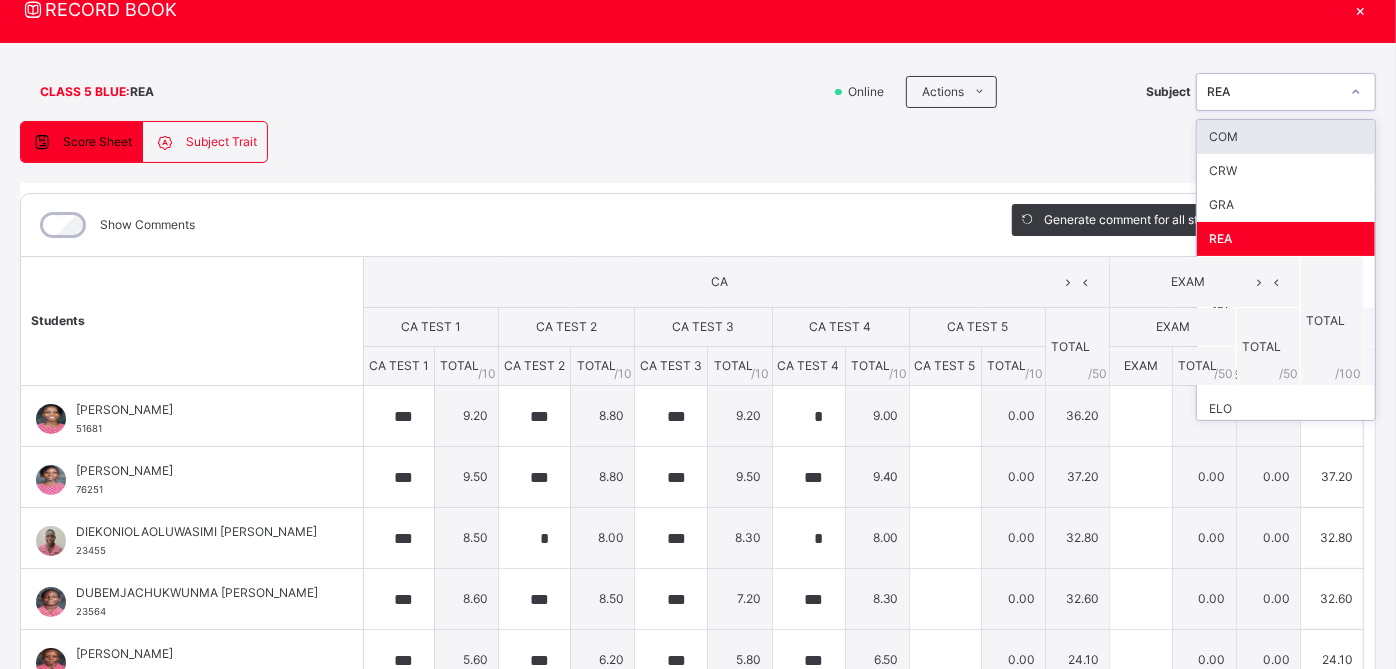 click 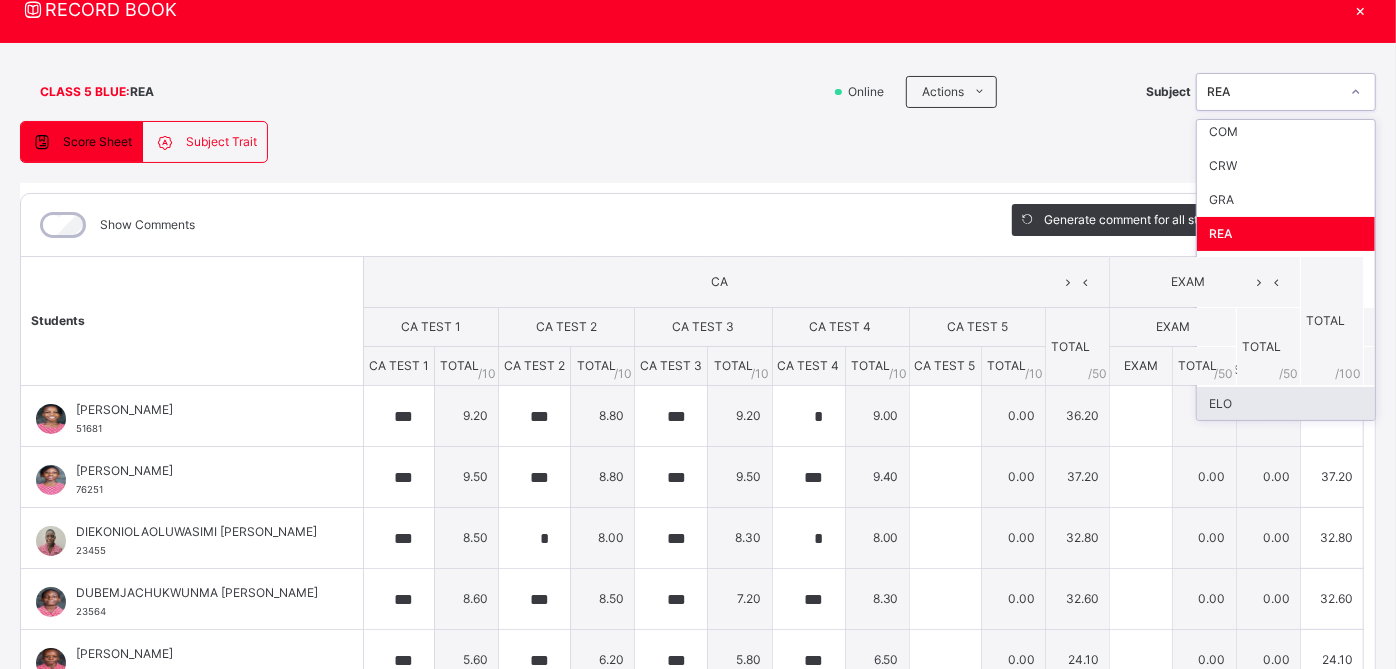 scroll, scrollTop: 0, scrollLeft: 0, axis: both 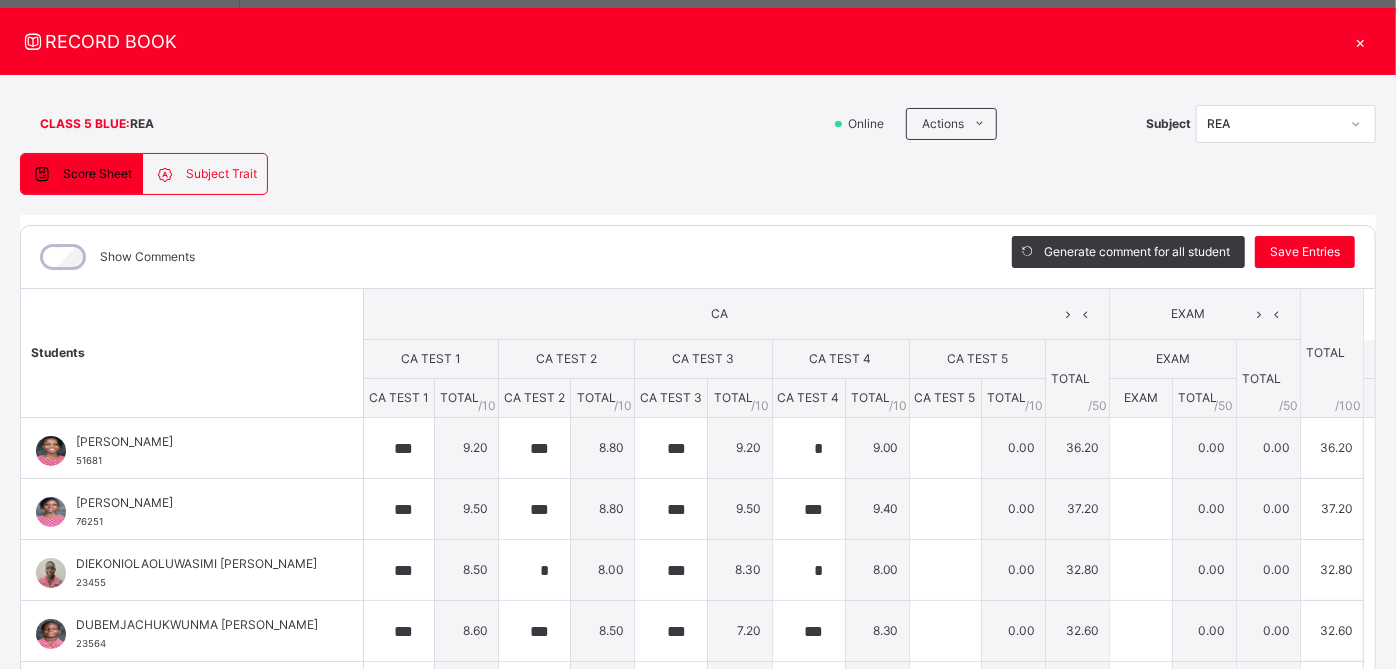 click on "Show Comments" at bounding box center (501, 257) 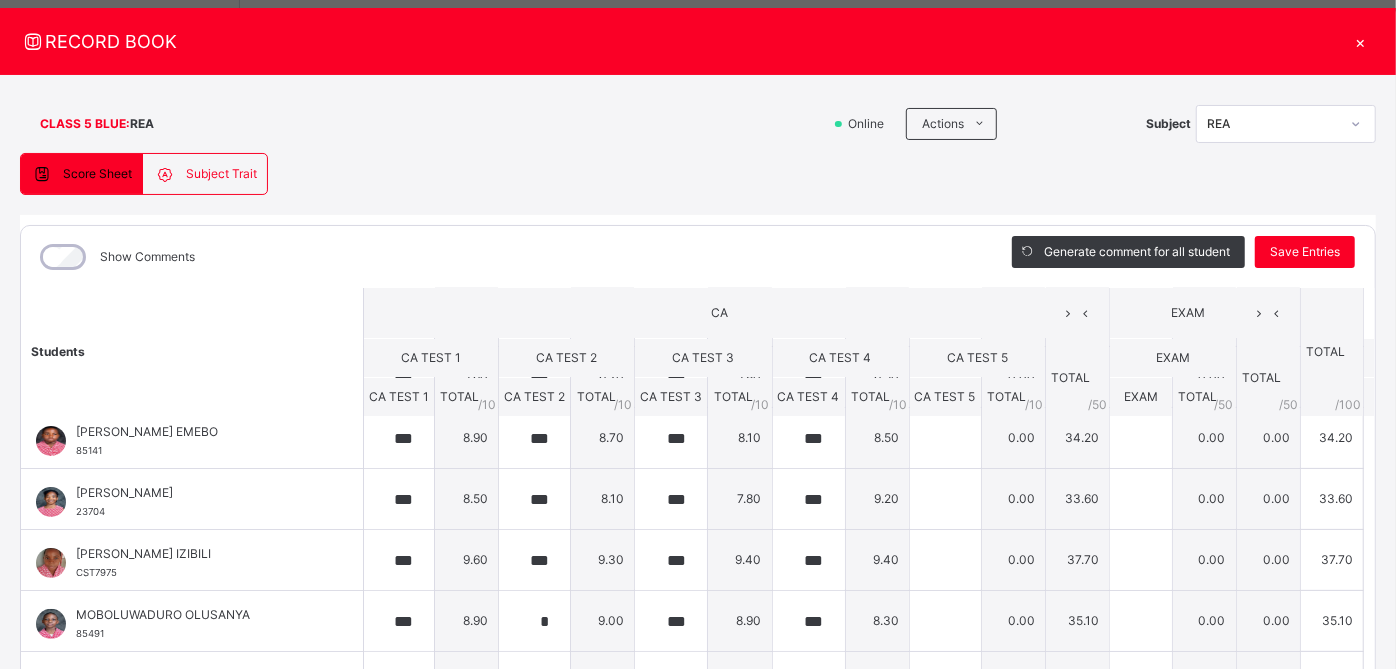 scroll, scrollTop: 418, scrollLeft: 0, axis: vertical 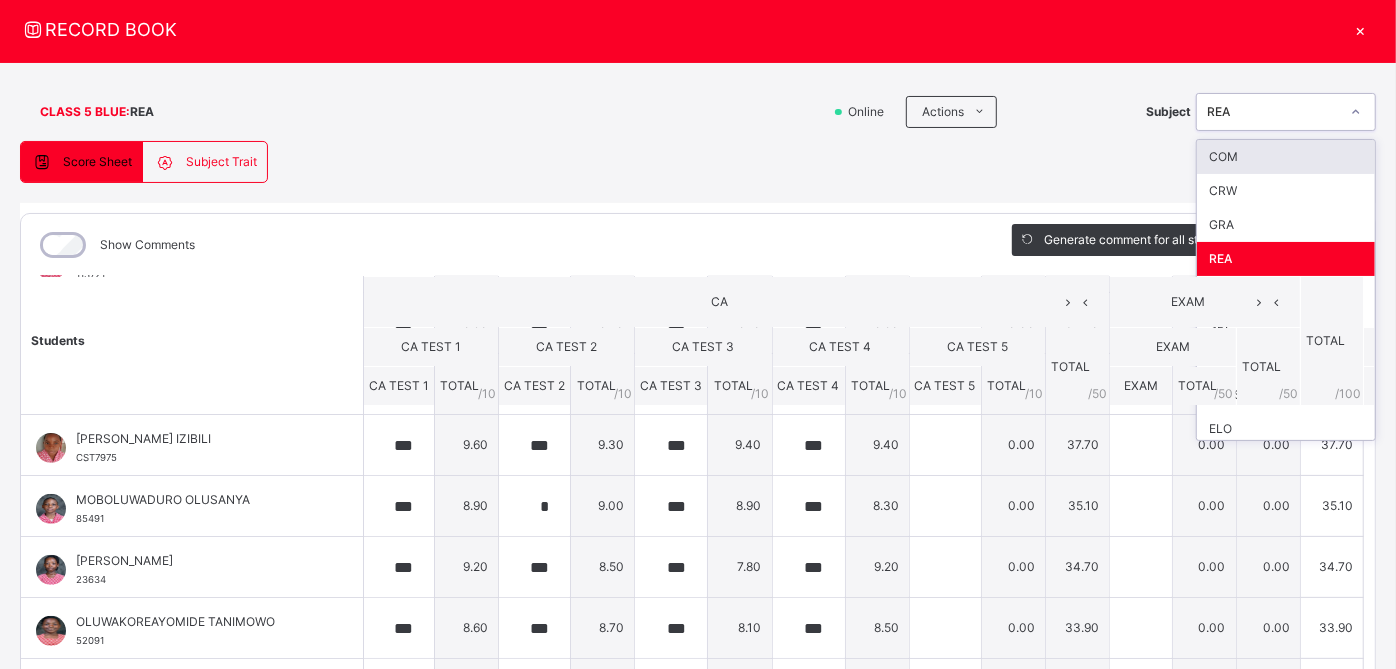 click 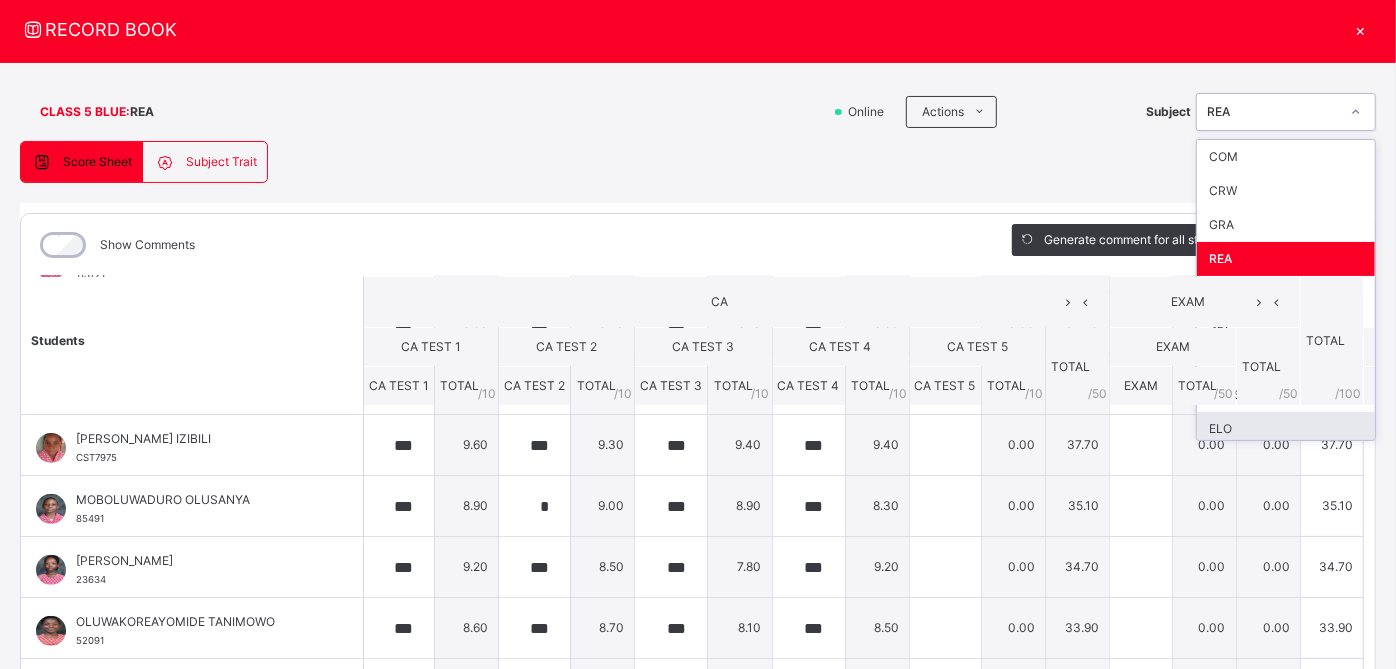 click on "ELO" at bounding box center (1286, 429) 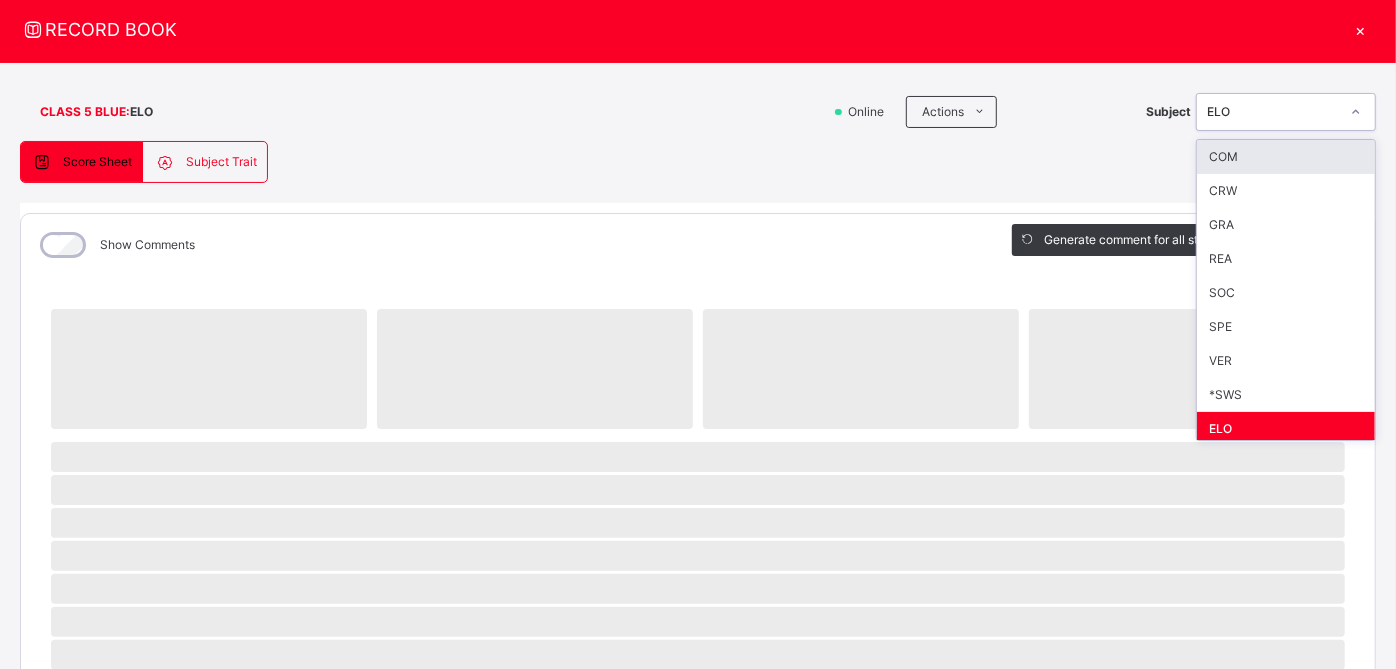 click on "RECORD BOOK × CLASS 5   BLUE :   ELO Online Actions  Download Empty Score Sheet  Upload/map score sheet Subject    option ELO, selected.    option COM focused, 1 of 9. 9 results available. Use Up and Down to choose options, press Enter to select the currently focused option, press Escape to exit the menu, press Tab to select the option and exit the menu. ELO COM CRW GRA REA SOC SPE VER *SWS ELO Corona School Gbagada Date: [DATE] 8:56:25 am Score Sheet Subject Trait Score Sheet Subject Trait Show Comments   Generate comment for all student   Save Entries Class Level:  CLASS 5   BLUE Subject:  ELO Session:  2024/2025 Session Session:  3RD TERM ‌ ‌ ‌ ‌ ‌ ‌ ‌ ‌ ‌ ‌ ‌ ‌ ‌ ‌ ‌ ‌ ‌ ‌ ‌ ‌ ‌ ‌ ‌ ‌ ‌ ‌ ‌ ‌ ‌   ×   Subject Teacher’s Comment Generate and see in full the comment developed by the AI with an option to regenerate the comment [PERSON_NAME] Bot Please wait while the [PERSON_NAME] Bot generates comments for all your students [PERSON_NAME] [PERSON_NAME]" at bounding box center (698, 660) 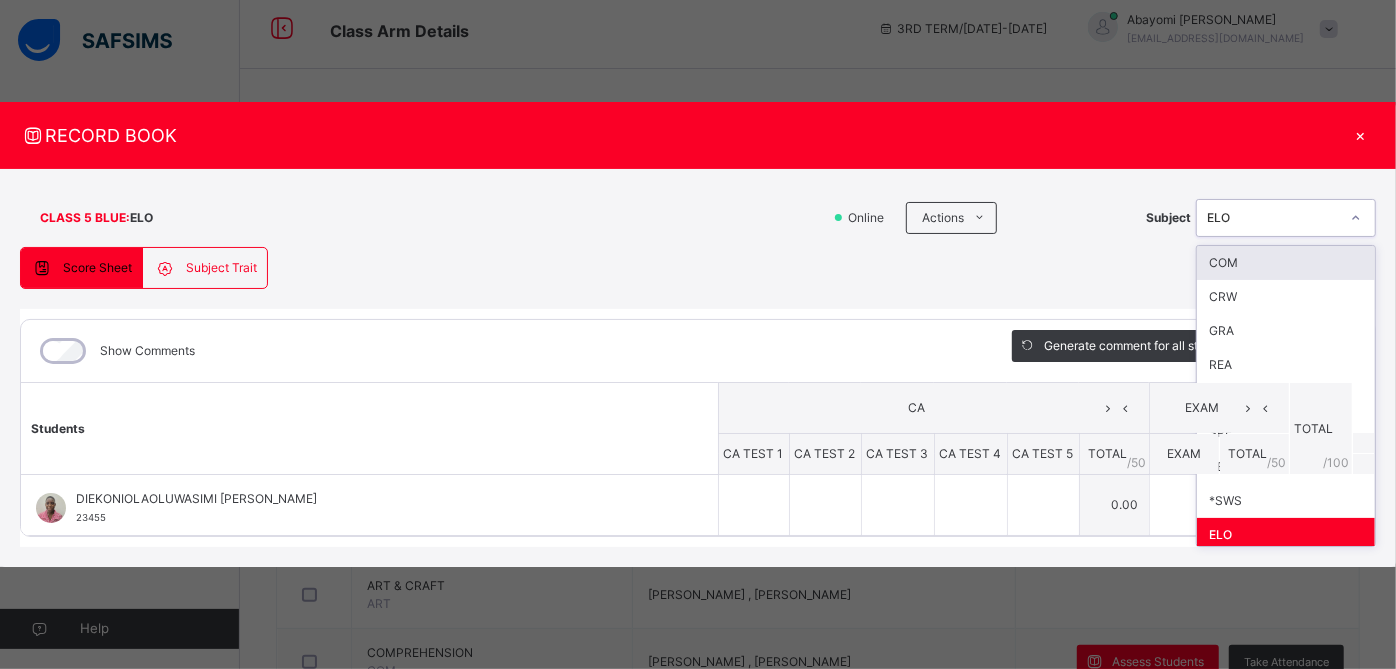 scroll, scrollTop: 0, scrollLeft: 0, axis: both 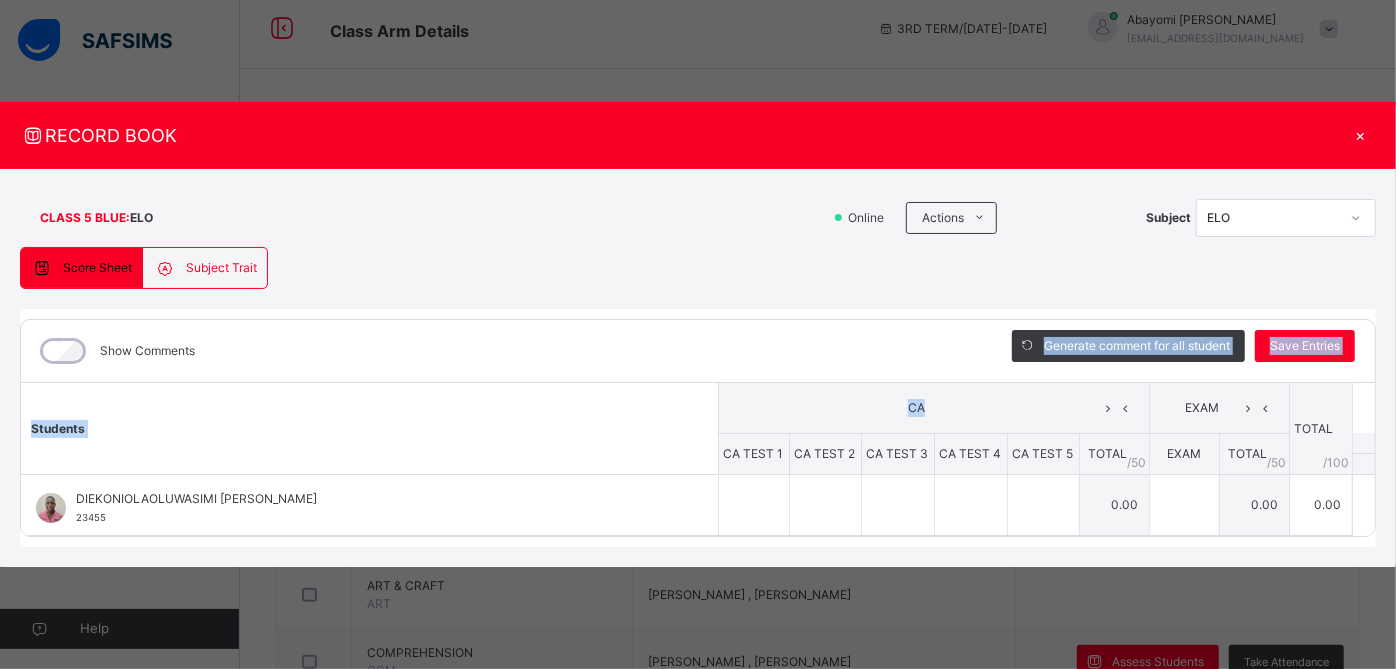 drag, startPoint x: 975, startPoint y: 405, endPoint x: 972, endPoint y: 368, distance: 37.12142 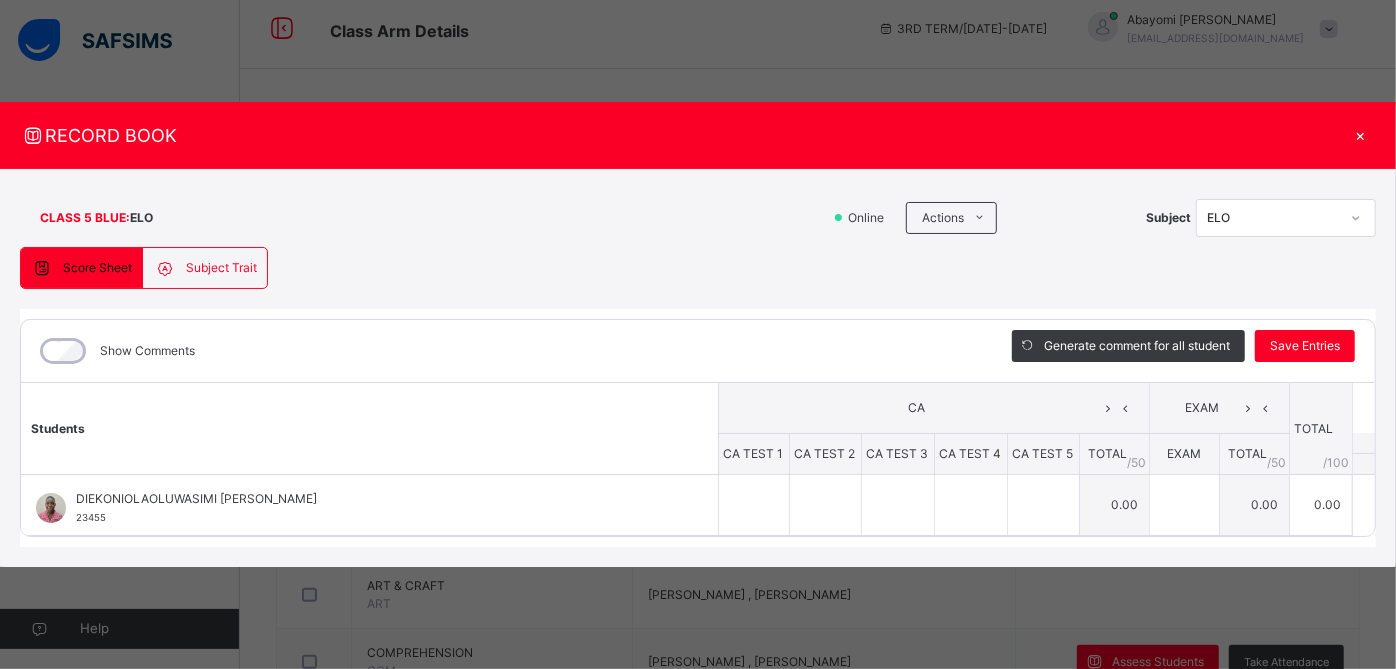 click on "Score Sheet Subject Trait Score Sheet Subject Trait Show Comments   Generate comment for all student   Save Entries Class Level:  CLASS 5   BLUE Subject:  ELO Session:  2024/2025 Session Session:  3RD TERM Students CA  EXAM TOTAL /100 Comment CA TEST 1 CA TEST 2 CA TEST 3 CA TEST 4 CA TEST 5 TOTAL / 50 EXAM TOTAL / 50 DIEKONIOLAOLUWASIMI  [PERSON_NAME] 23455 DIEKONIOLAOLUWASIMI  [PERSON_NAME] 23455 0.00 0.00 0.00 Generate comment 0 / 250   ×   Subject Teacher’s Comment Generate and see in full the comment developed by the AI with an option to regenerate the comment JS DIEKONIOLAOLUWASIMI  [PERSON_NAME]   23455   Total 0.00  / 100.00 [PERSON_NAME] Bot   Regenerate     Use this comment     ×   Subject Teacher’s Comment Generate and see in full the comment developed by the AI with an option to regenerate the comment [PERSON_NAME] Bot Please wait while the [PERSON_NAME] Bot generates comments for all your students DIEKONIOLAOLUWASIMI  [PERSON_NAME] Select a Student" at bounding box center [698, 397] 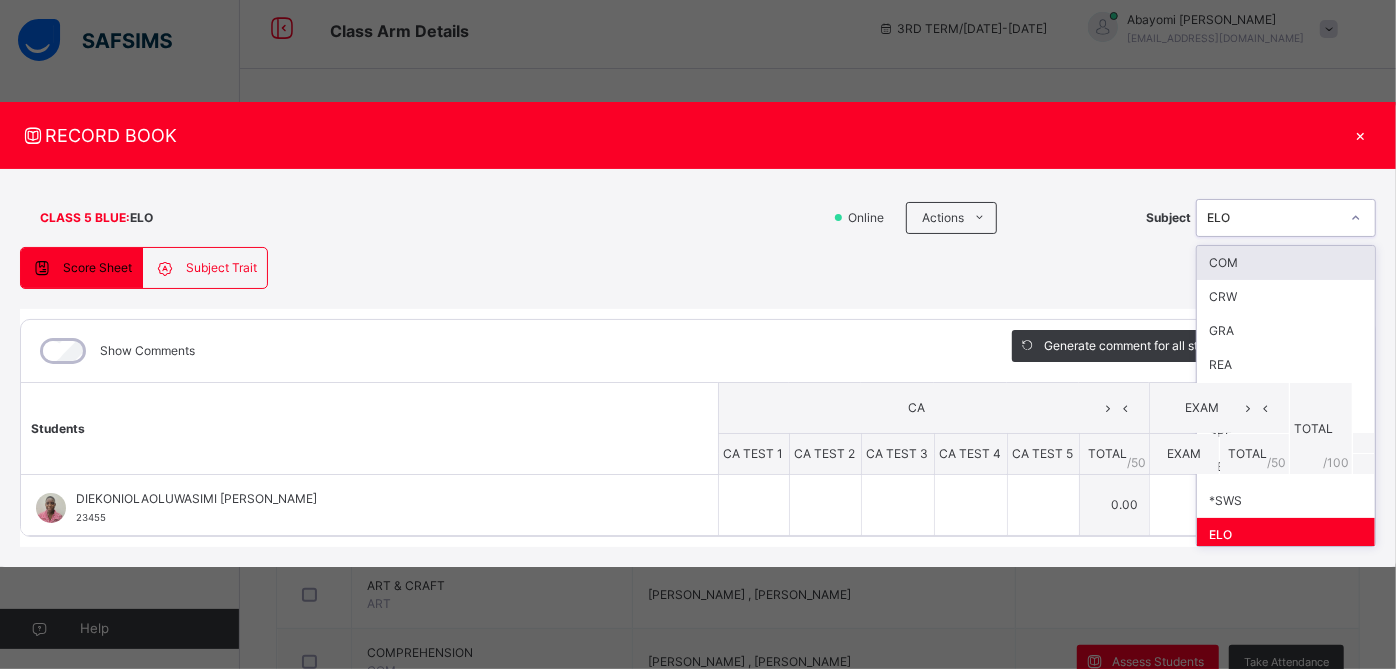 click 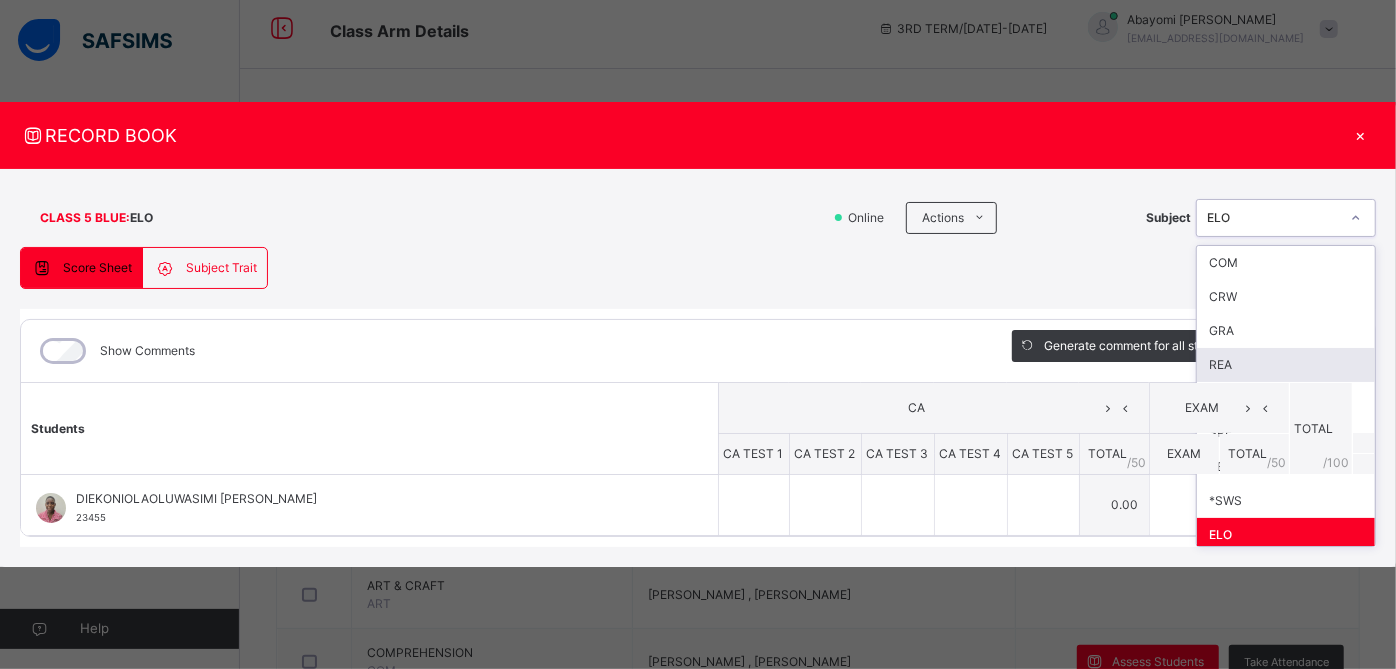scroll, scrollTop: 5, scrollLeft: 0, axis: vertical 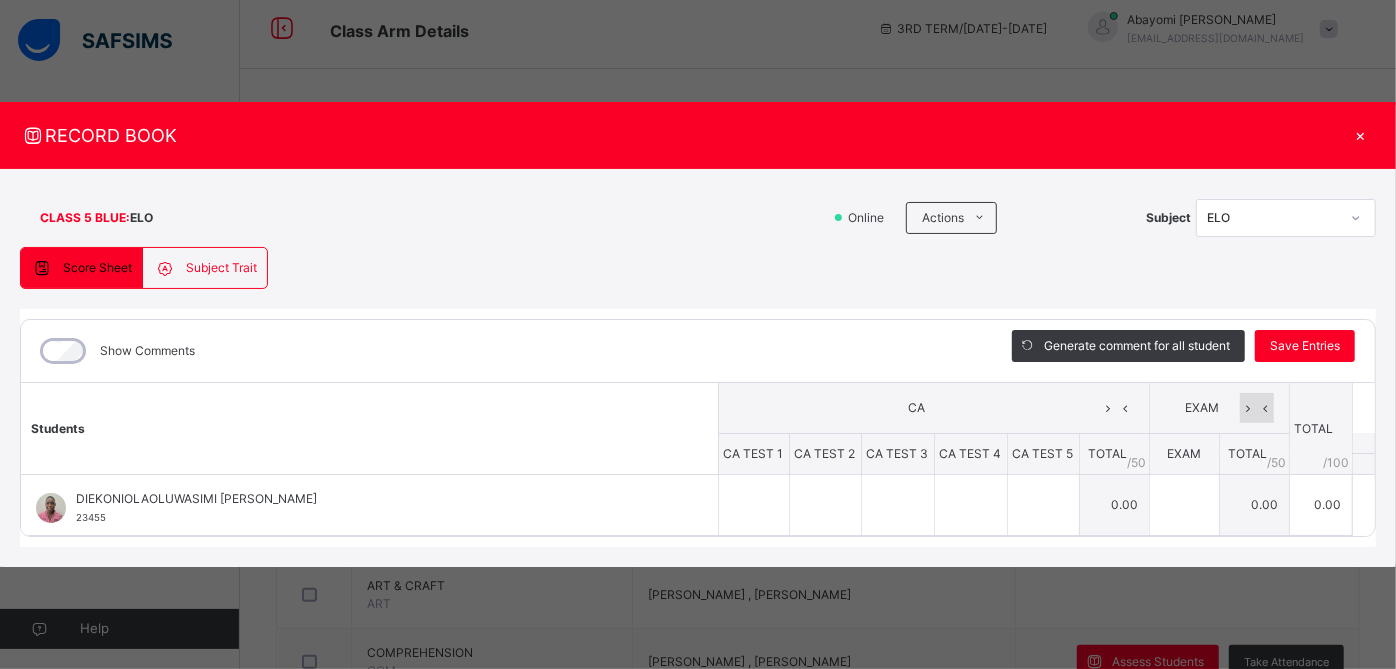 click at bounding box center (1248, 408) 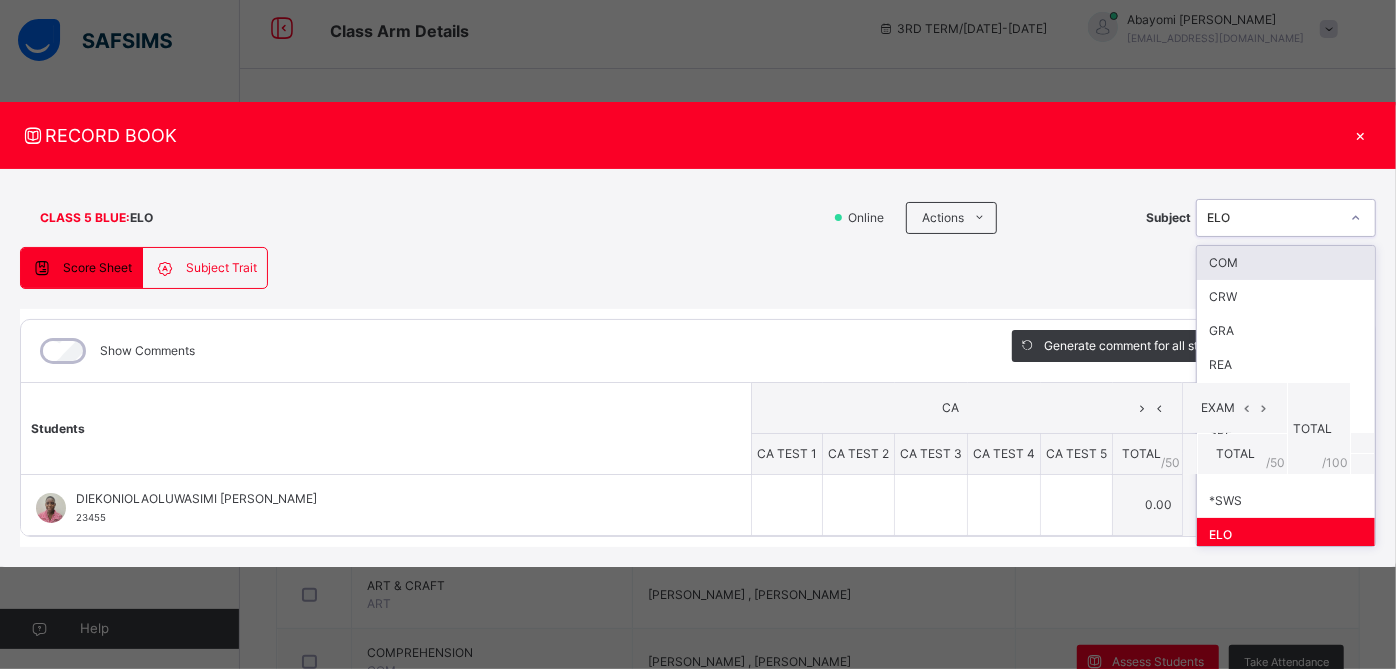 click 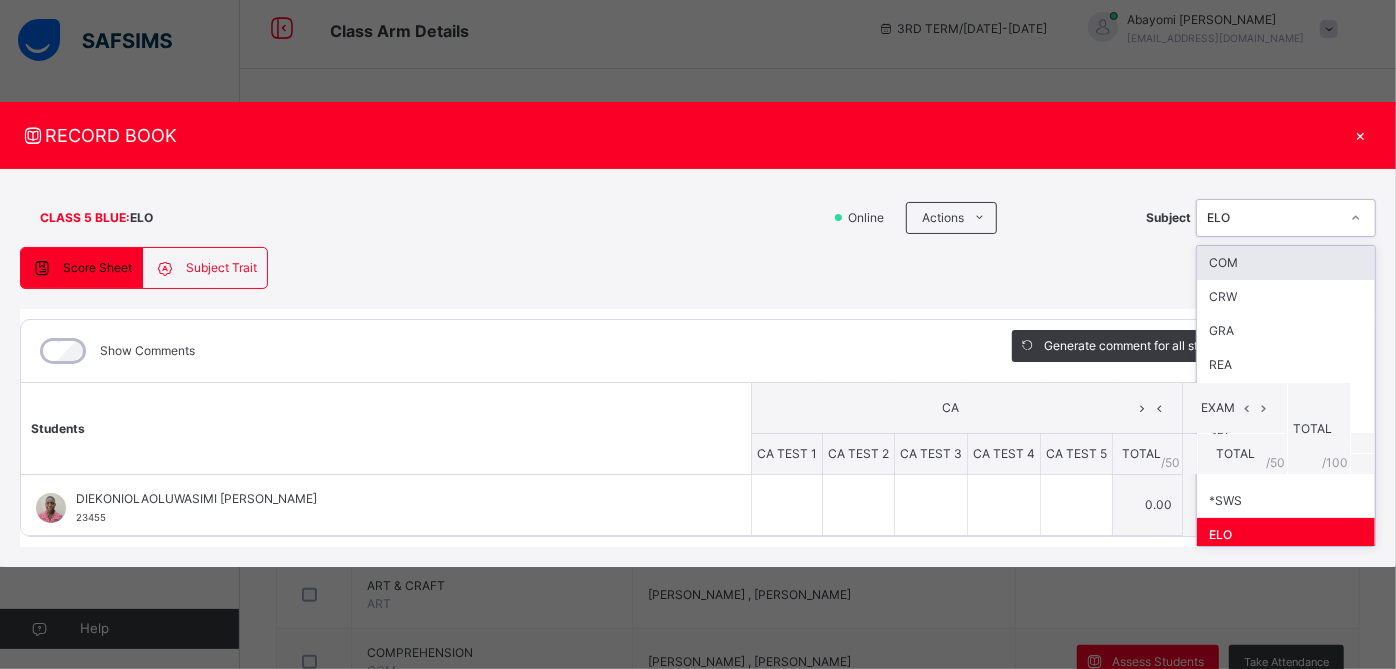 click 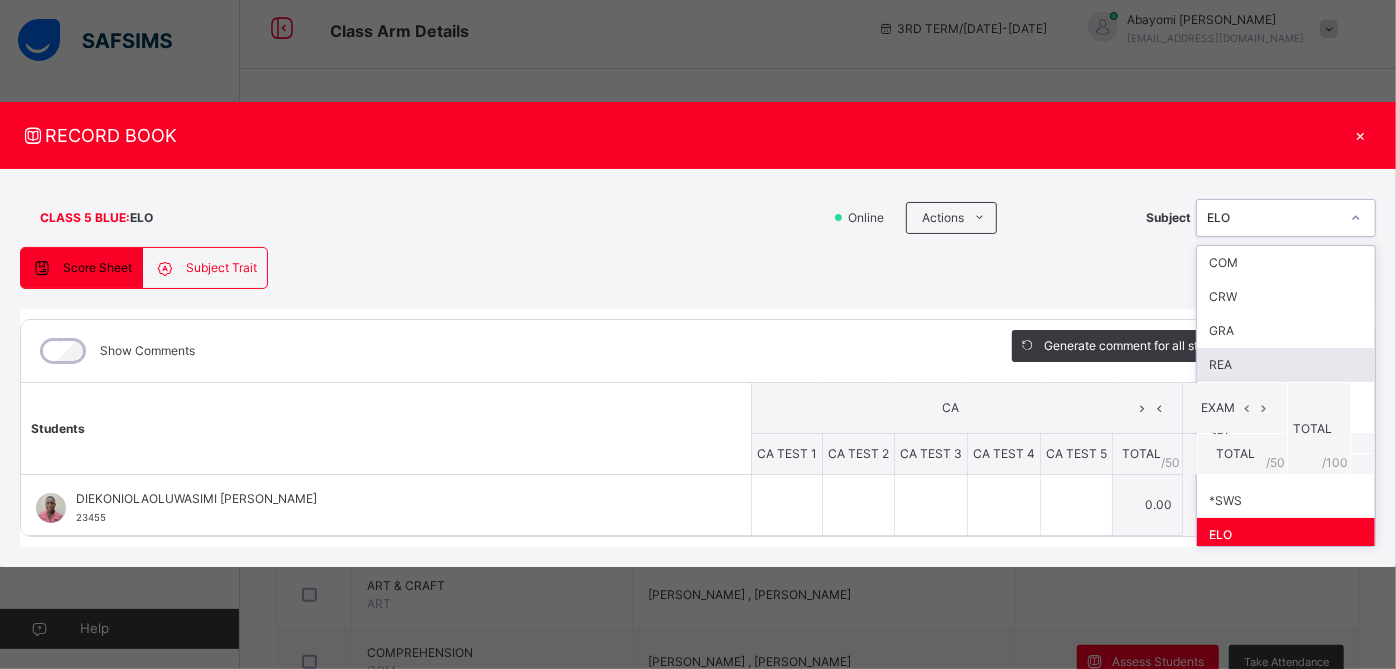 scroll, scrollTop: 5, scrollLeft: 0, axis: vertical 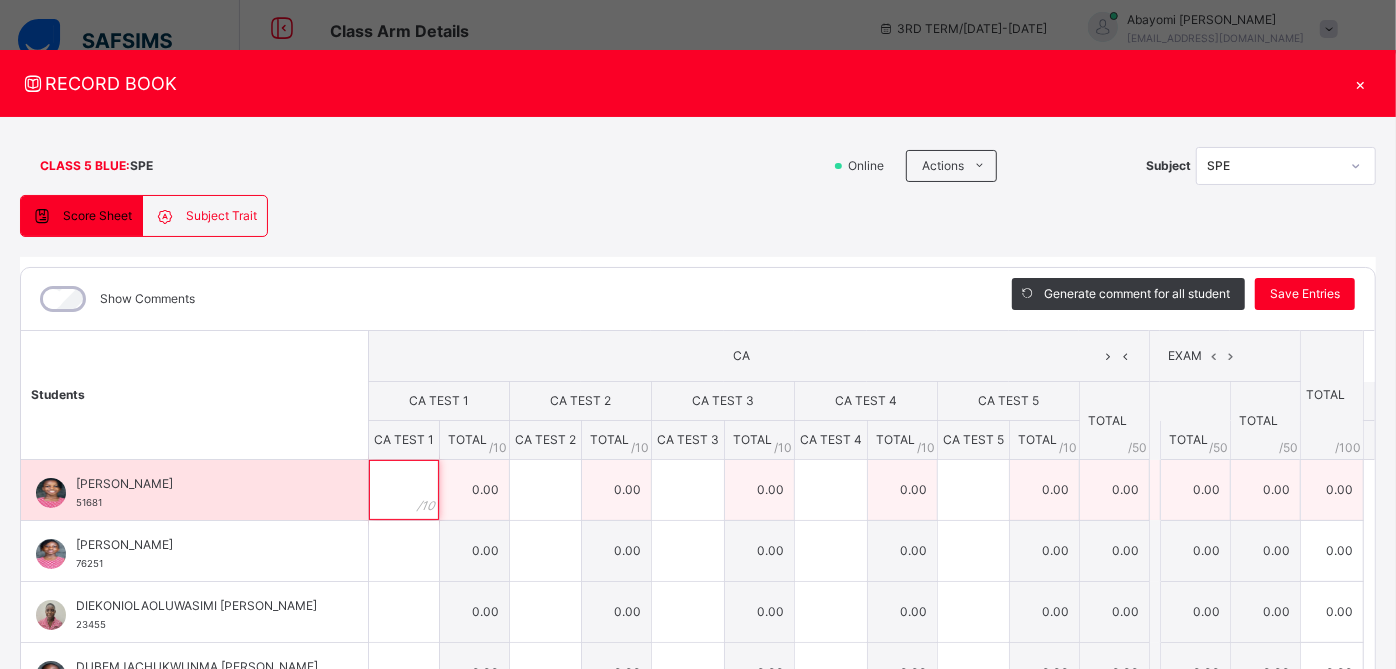 click at bounding box center (404, 490) 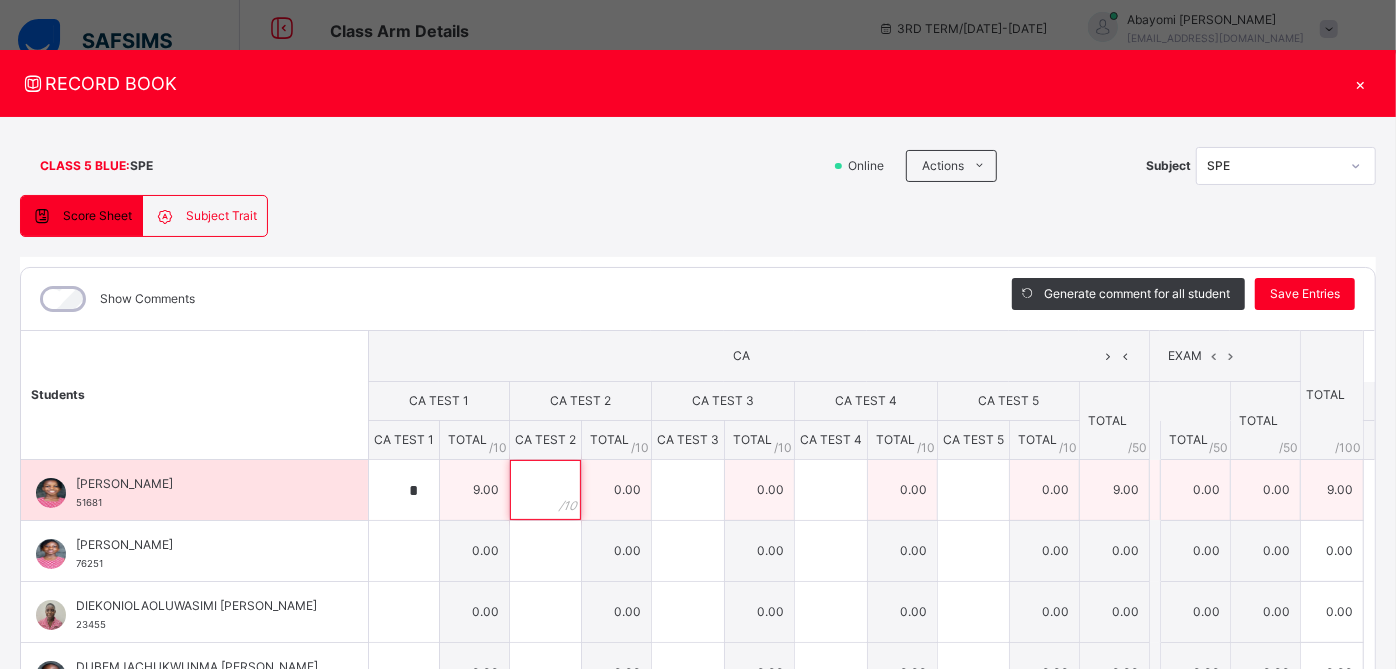 click at bounding box center [545, 490] 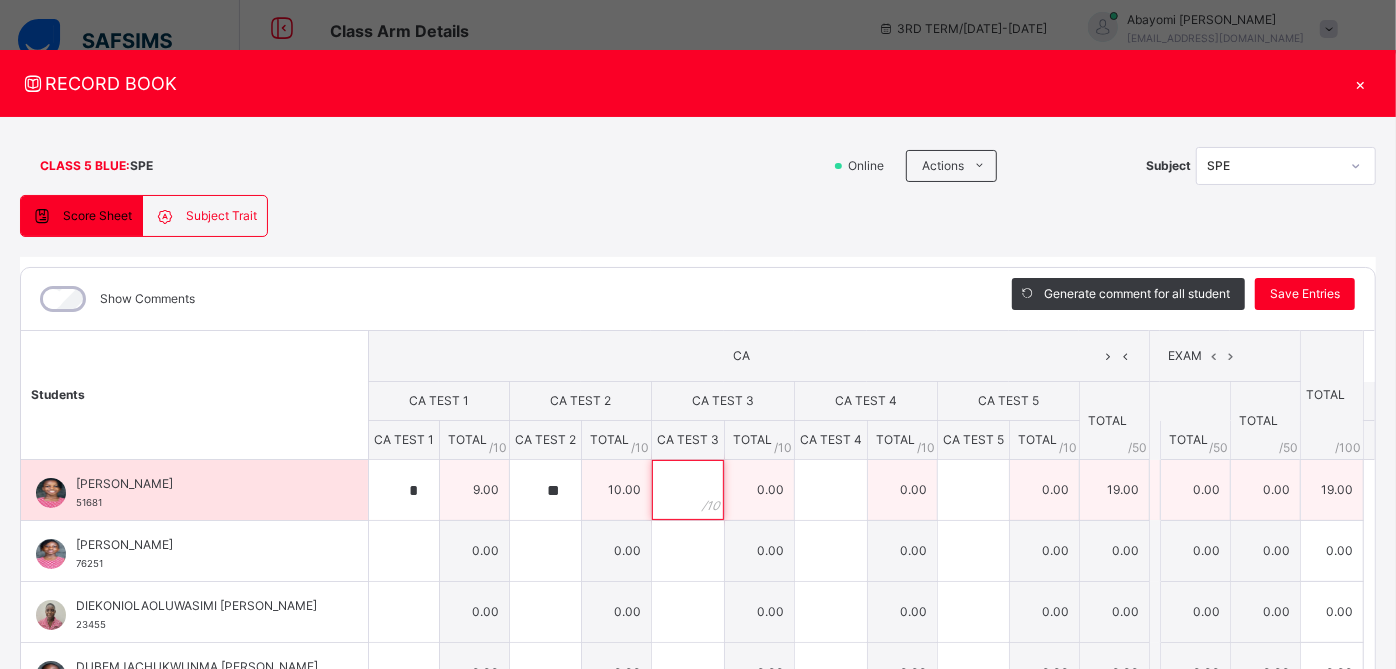 click at bounding box center [688, 490] 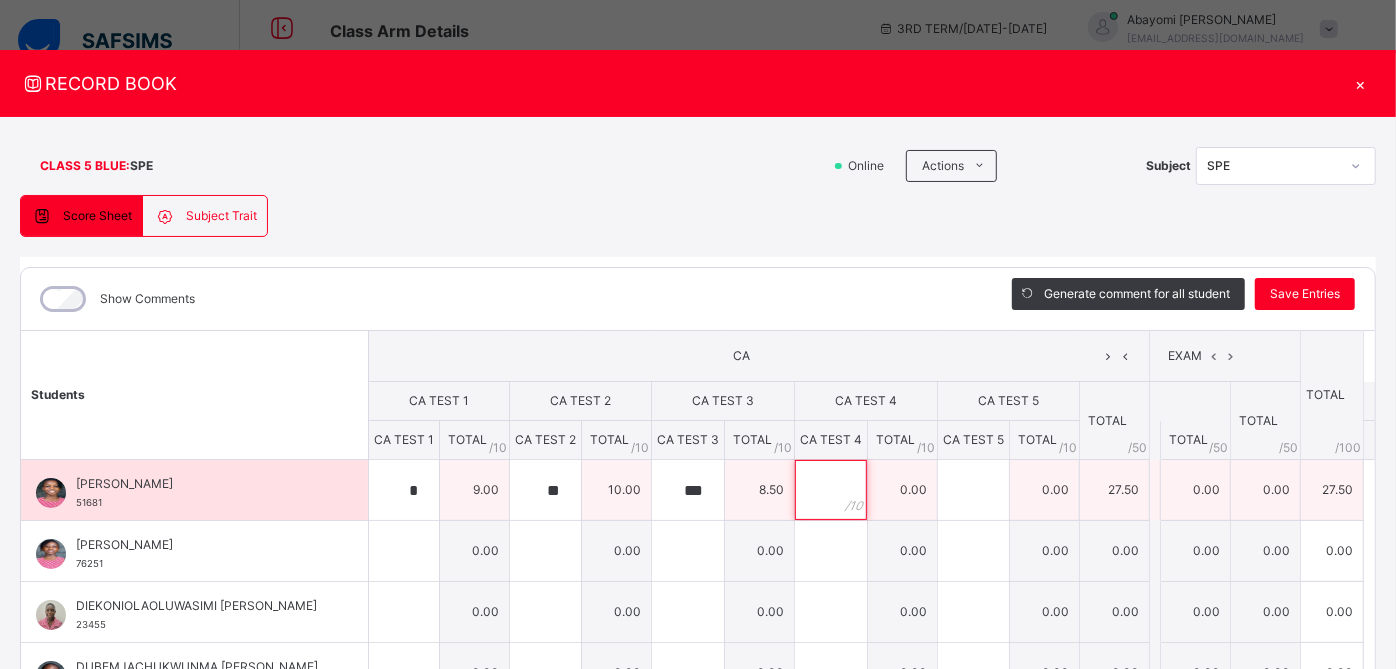 click at bounding box center (831, 490) 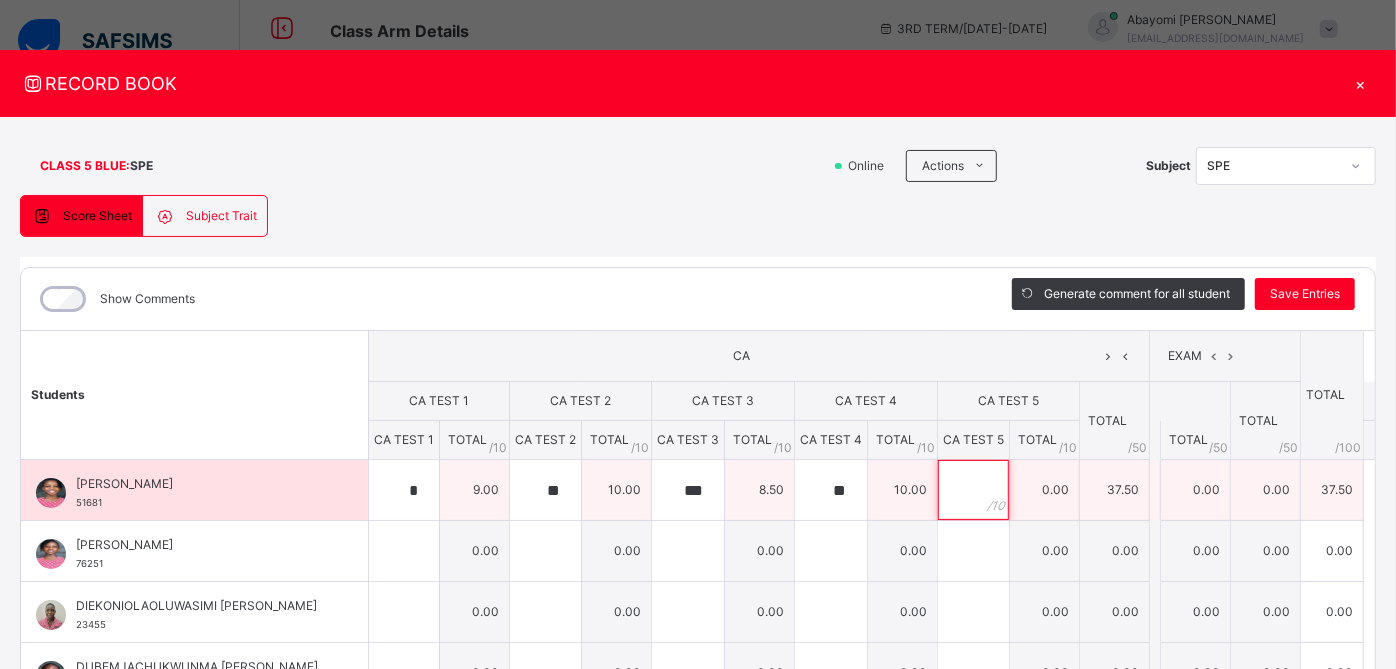 click at bounding box center (973, 490) 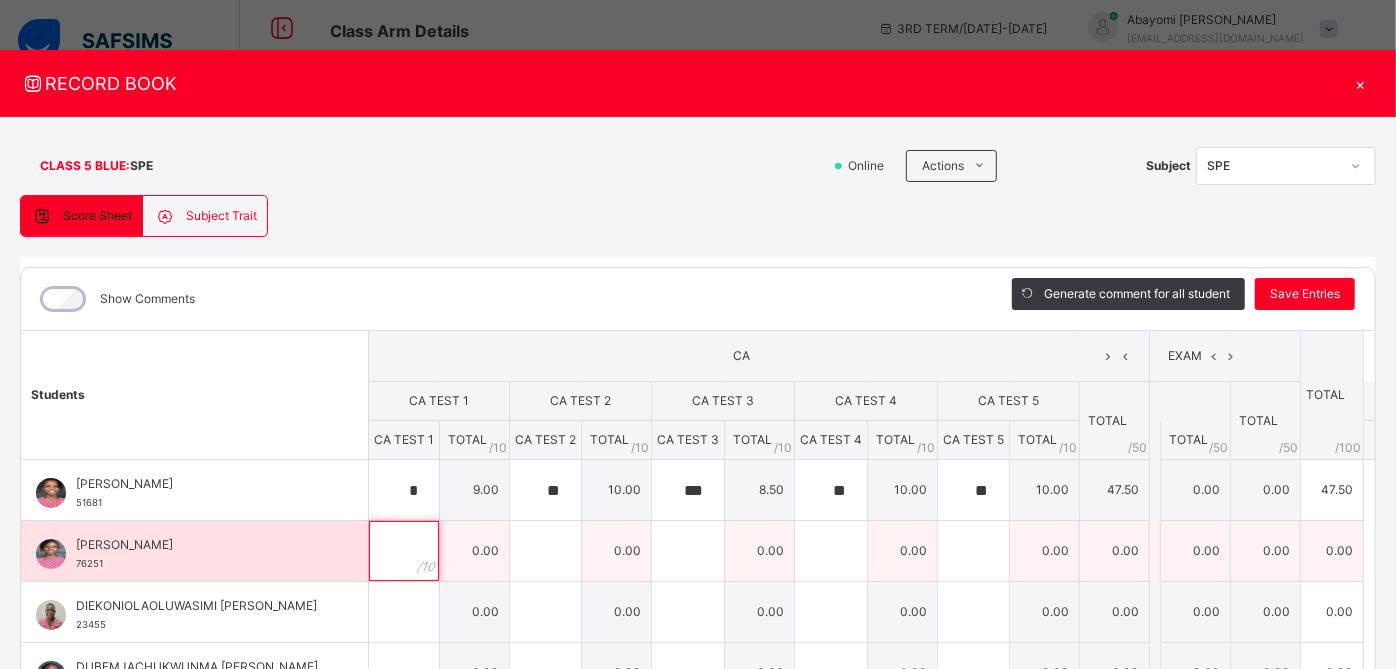 click at bounding box center (404, 551) 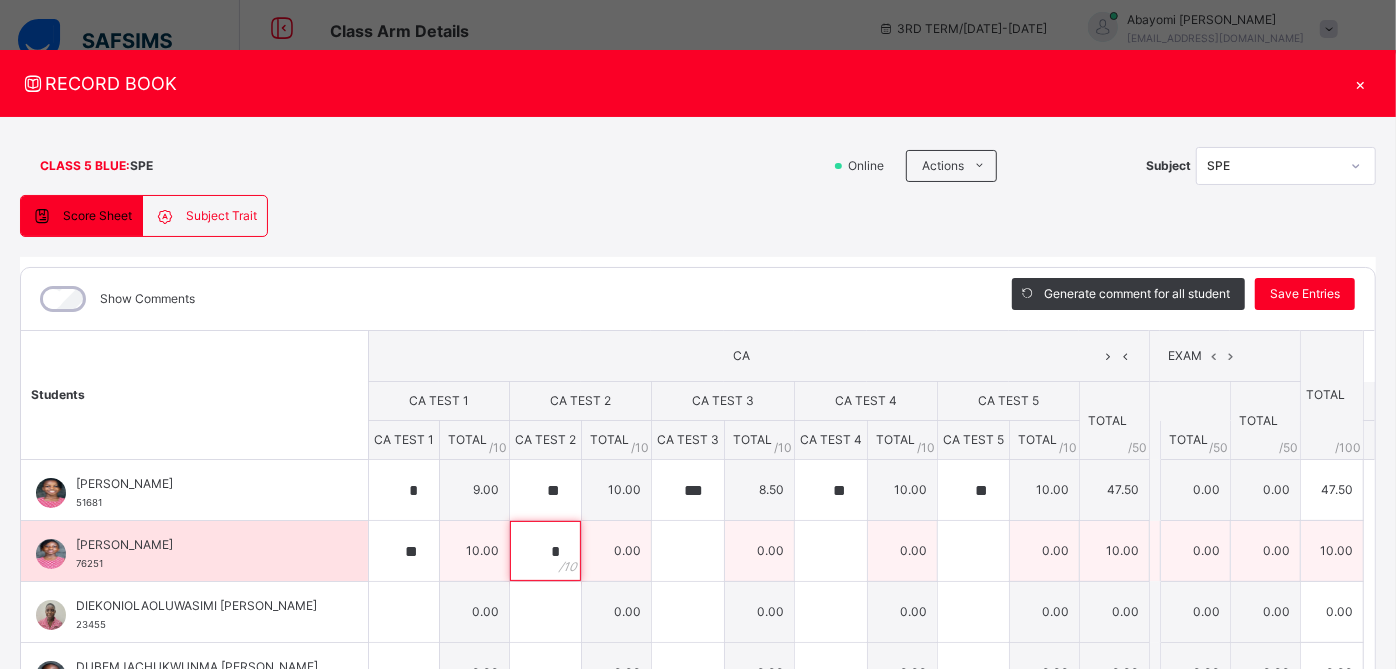 click on "*" at bounding box center [545, 551] 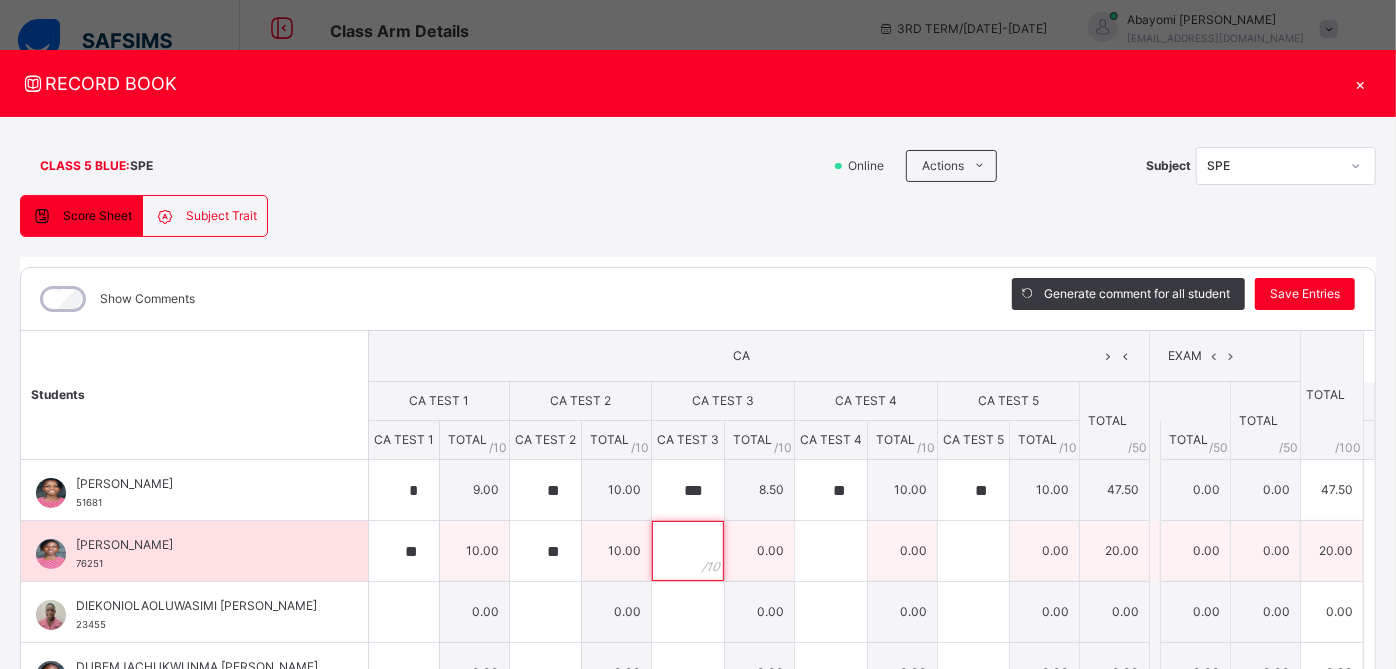 click at bounding box center [688, 551] 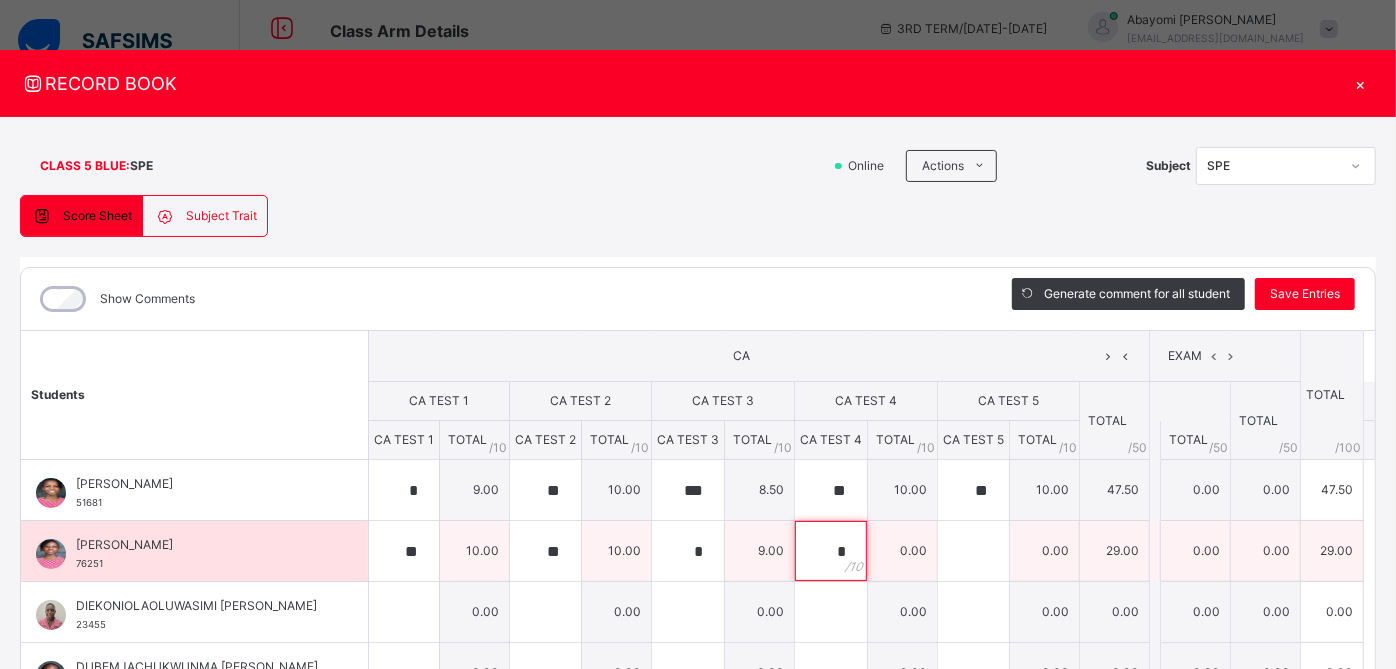 click on "*" at bounding box center [831, 551] 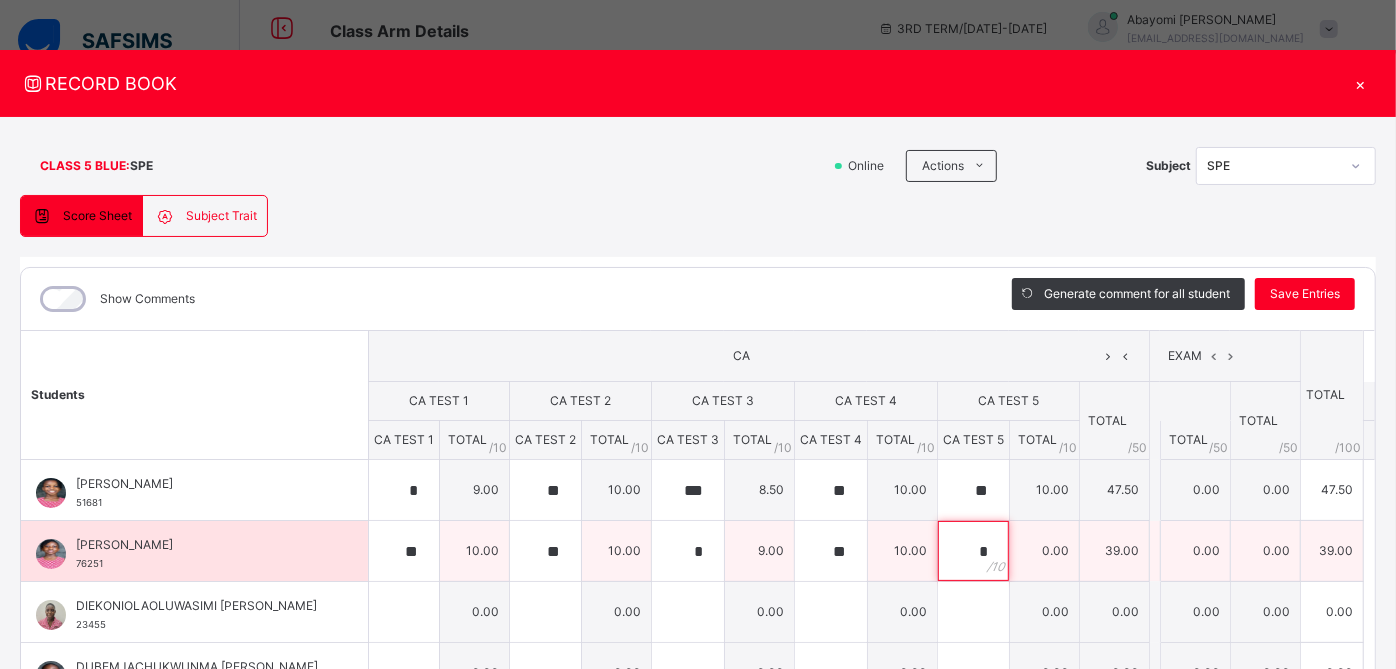 click on "*" at bounding box center (973, 551) 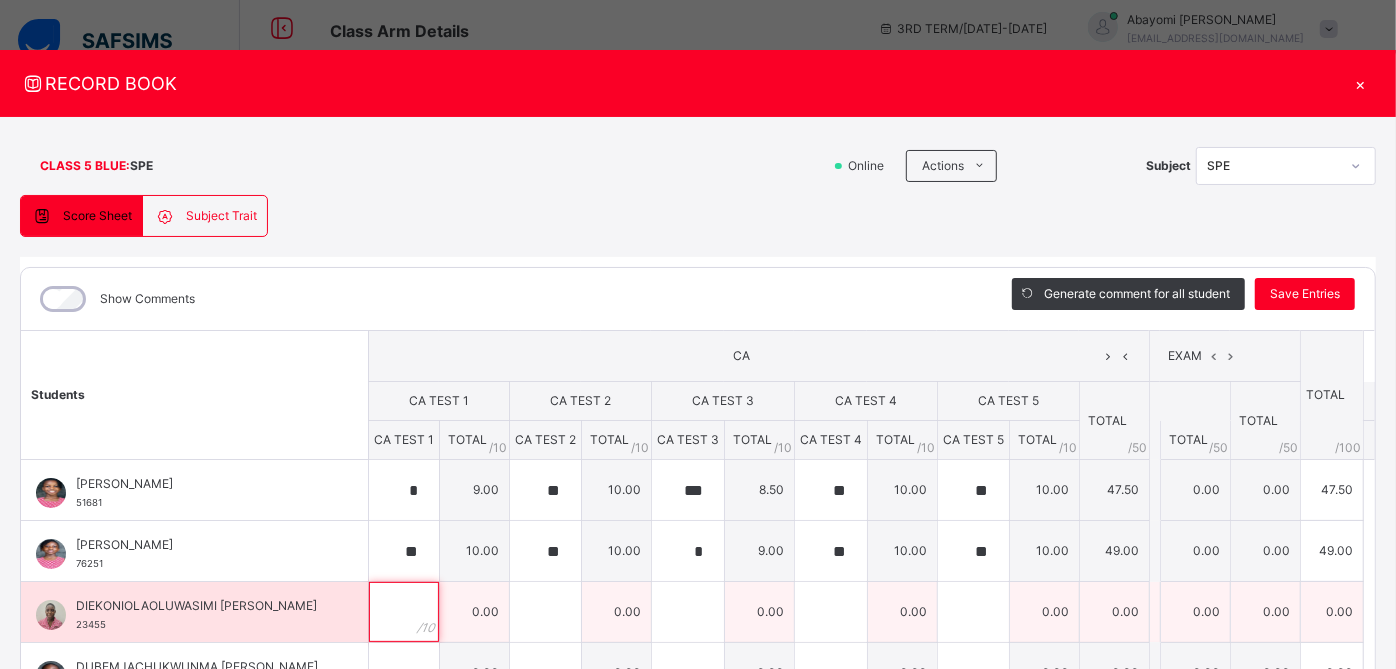 click at bounding box center [404, 612] 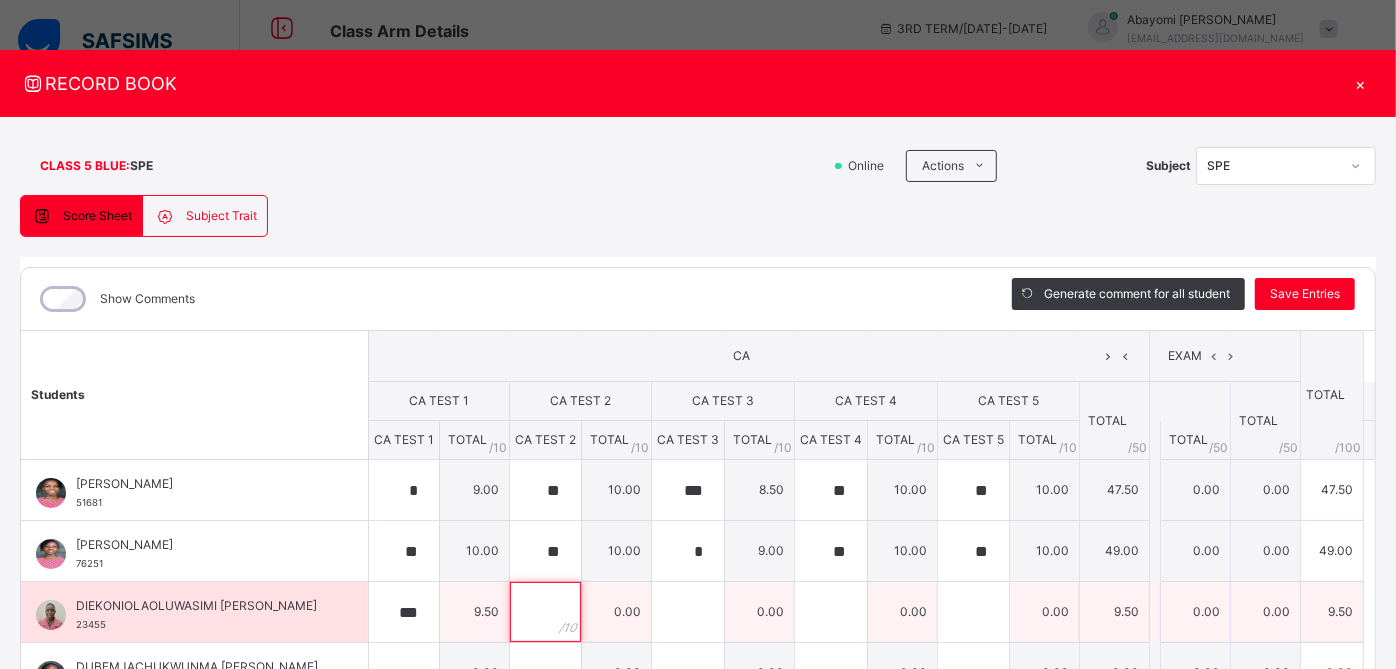 click at bounding box center [545, 612] 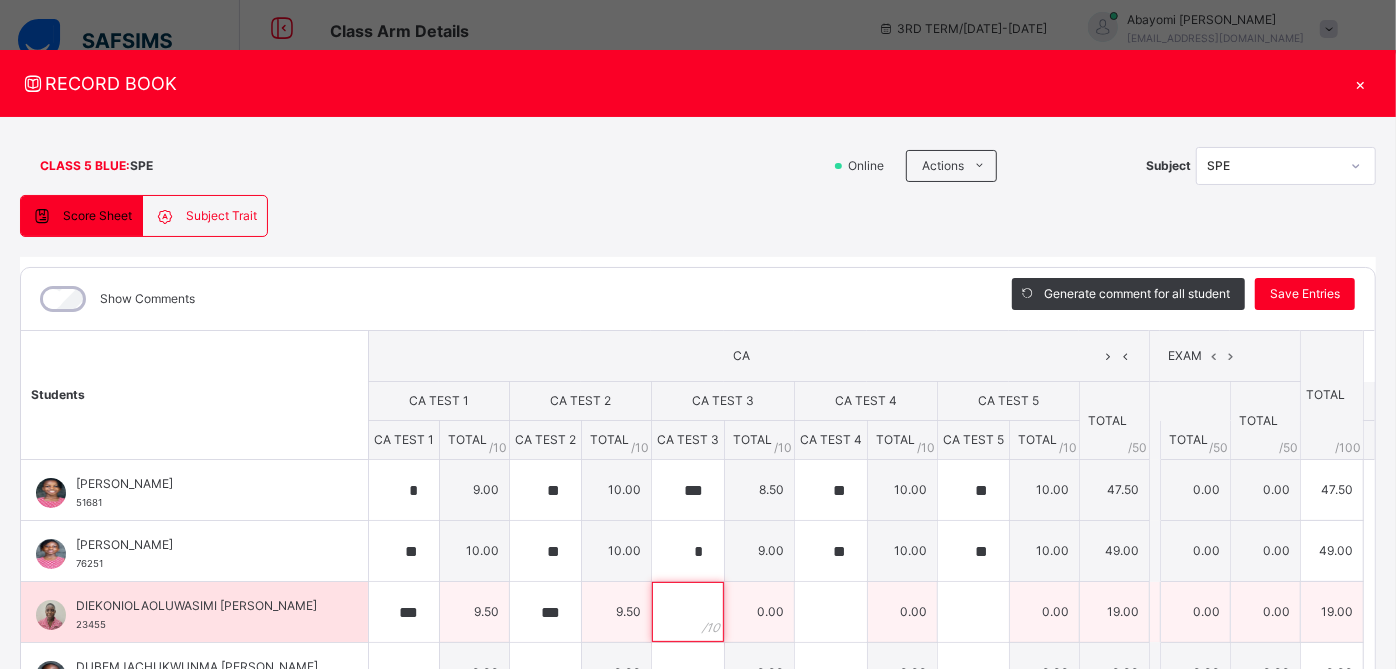 click at bounding box center [688, 612] 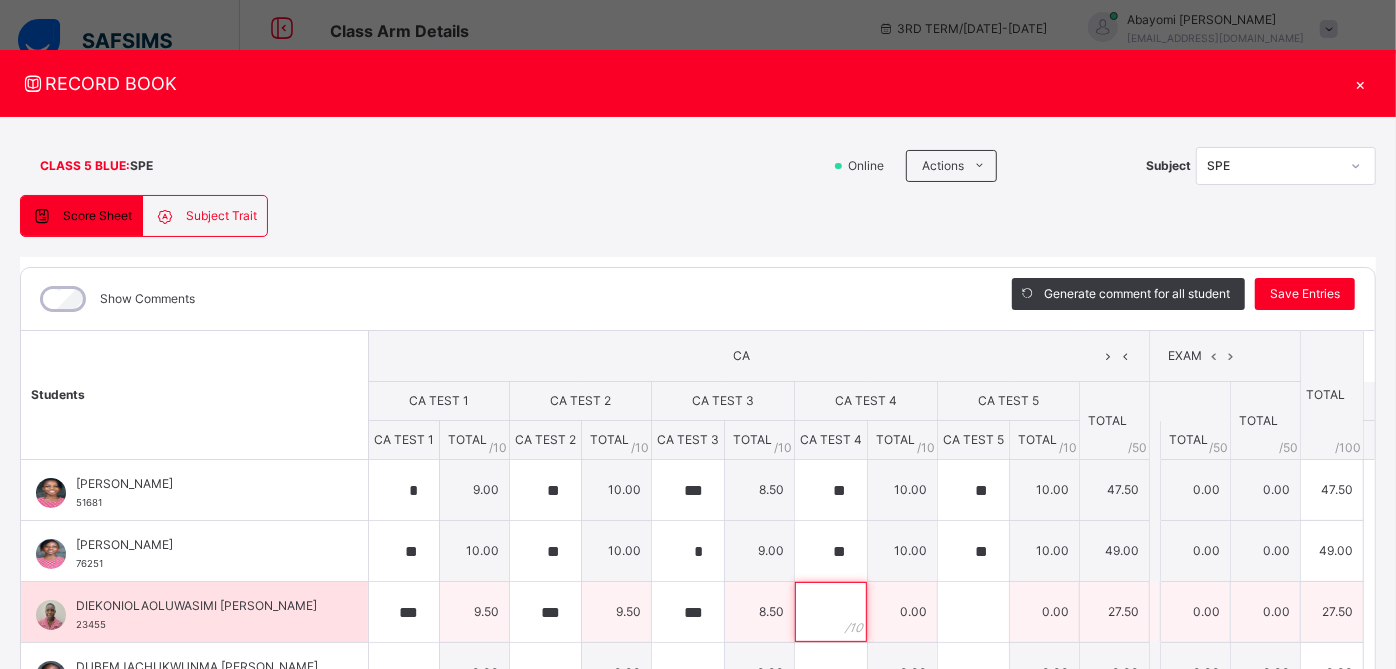 click at bounding box center (831, 612) 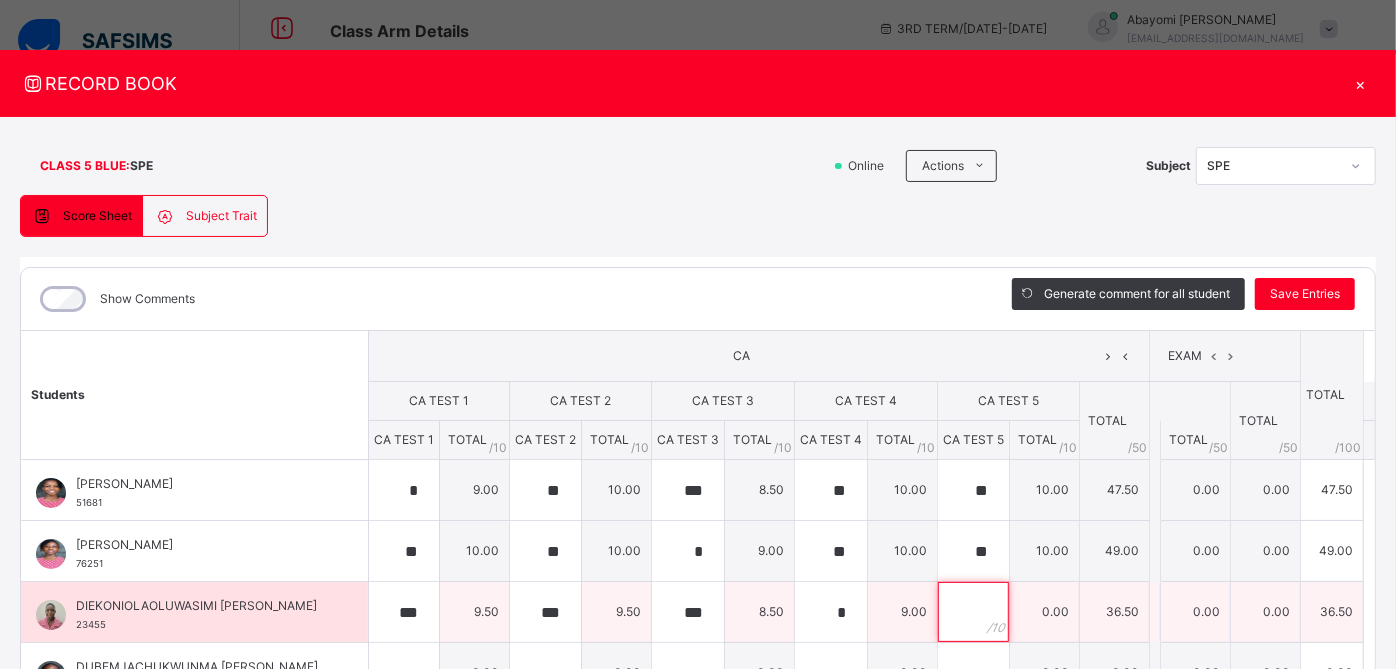click at bounding box center (973, 612) 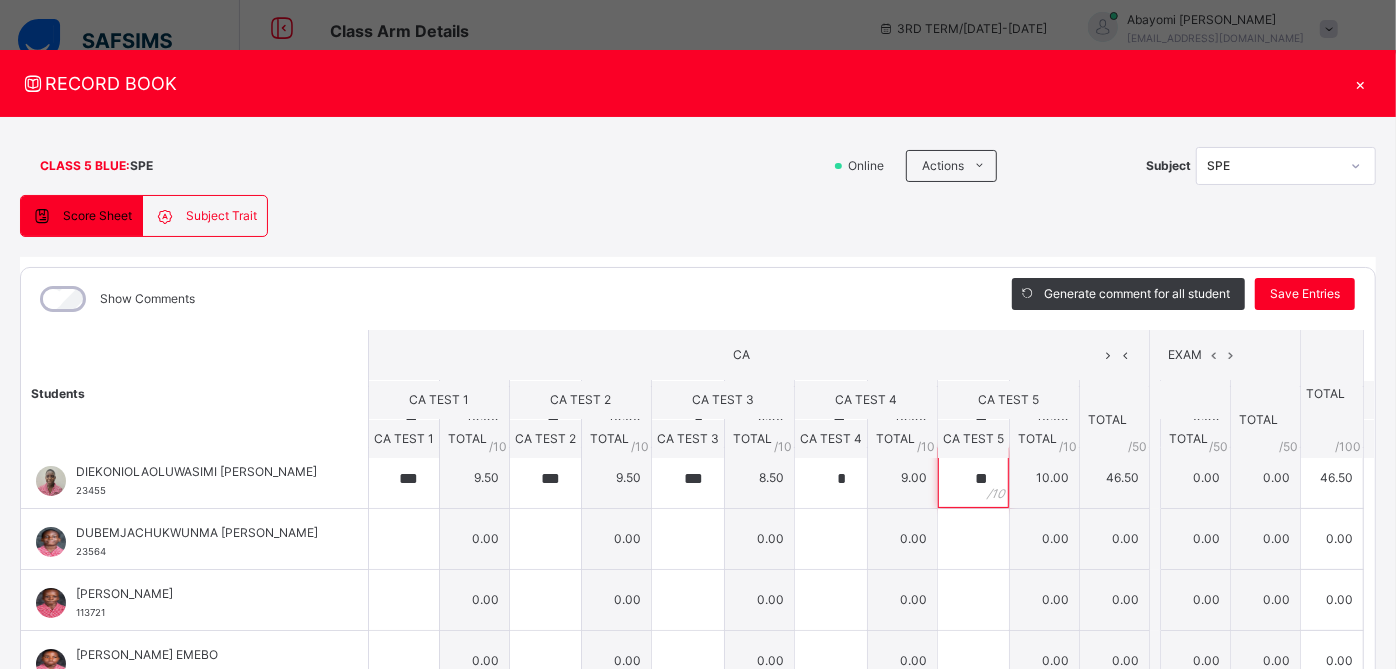 scroll, scrollTop: 137, scrollLeft: 0, axis: vertical 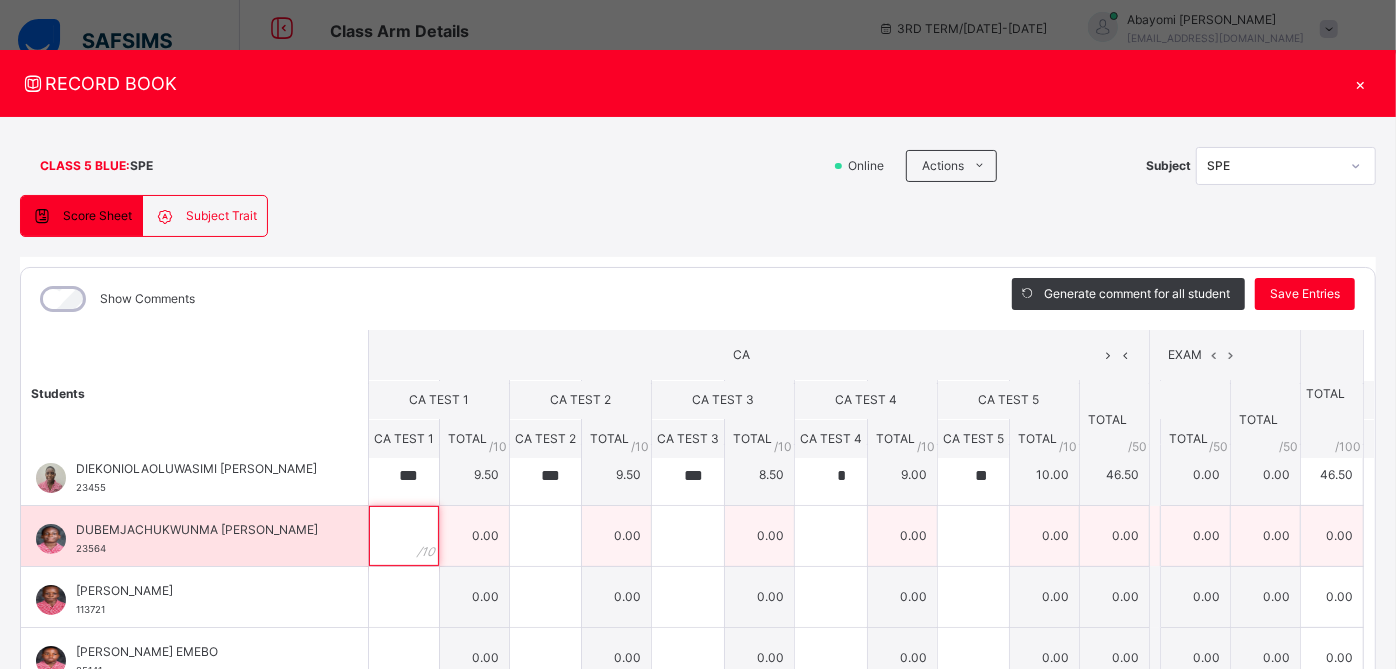 click at bounding box center (404, 536) 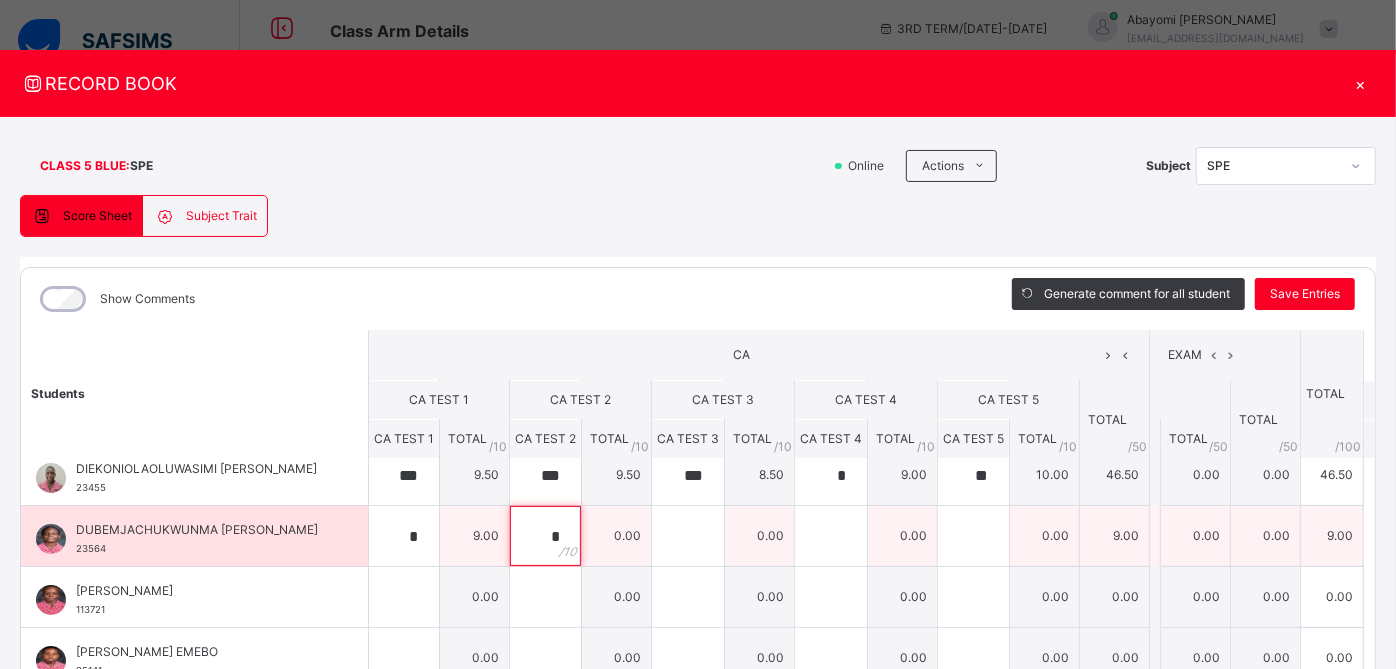click on "*" at bounding box center [545, 536] 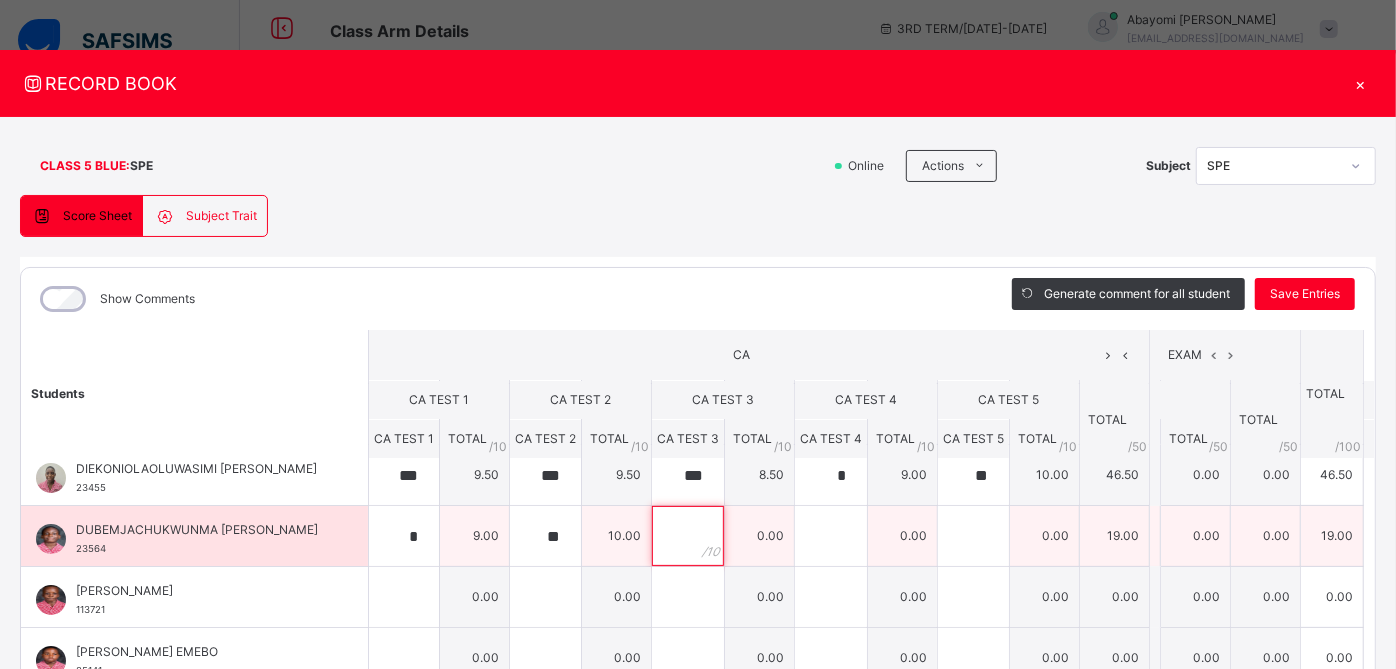 click at bounding box center [688, 536] 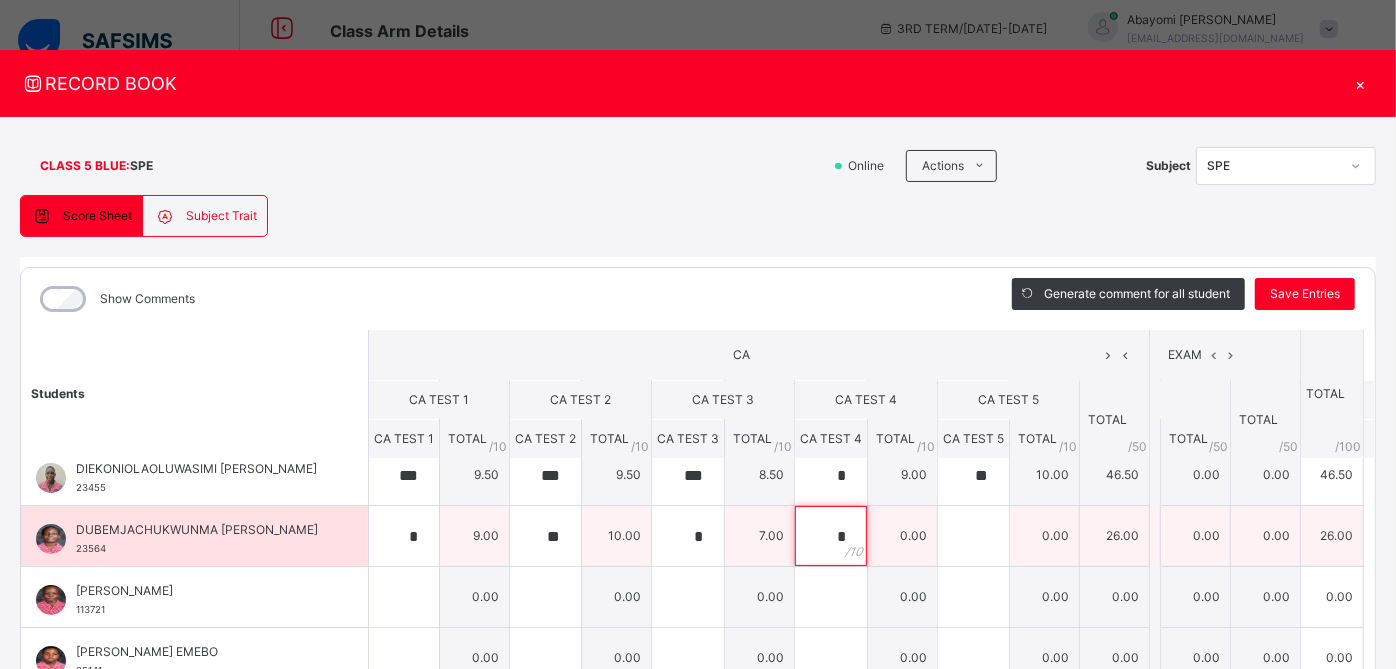 click on "*" at bounding box center [831, 536] 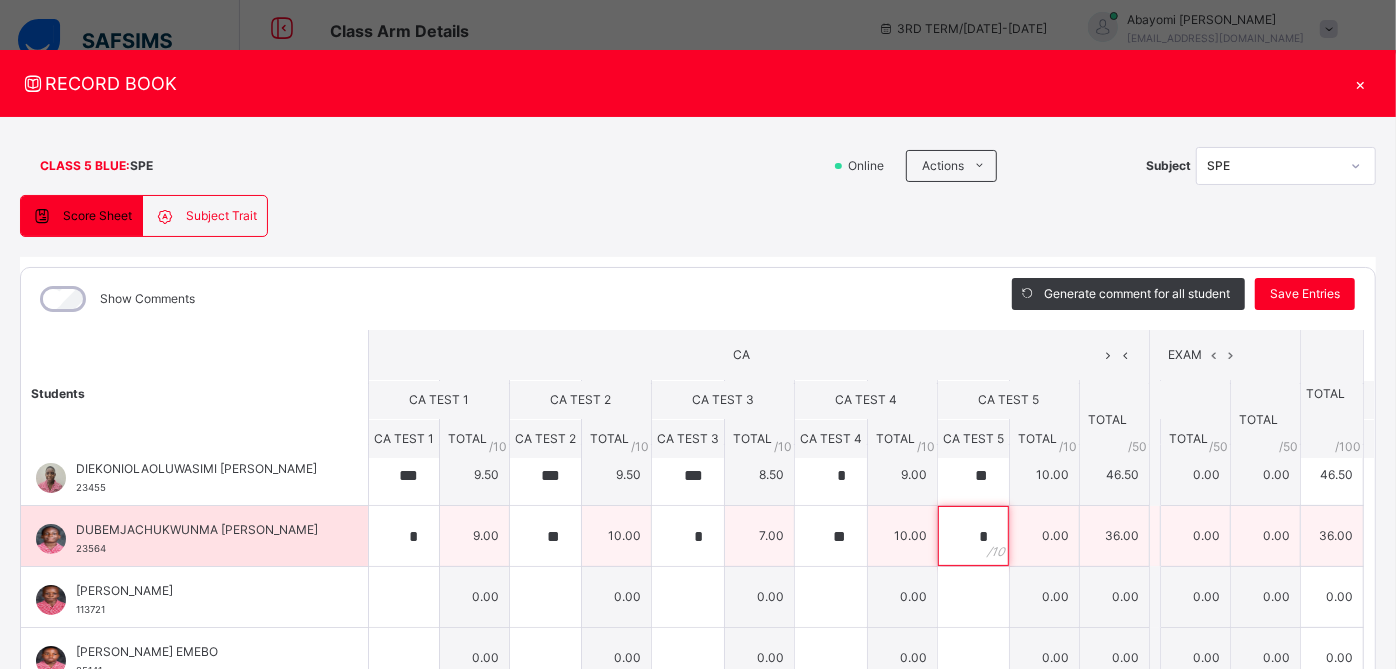 click on "*" at bounding box center [973, 536] 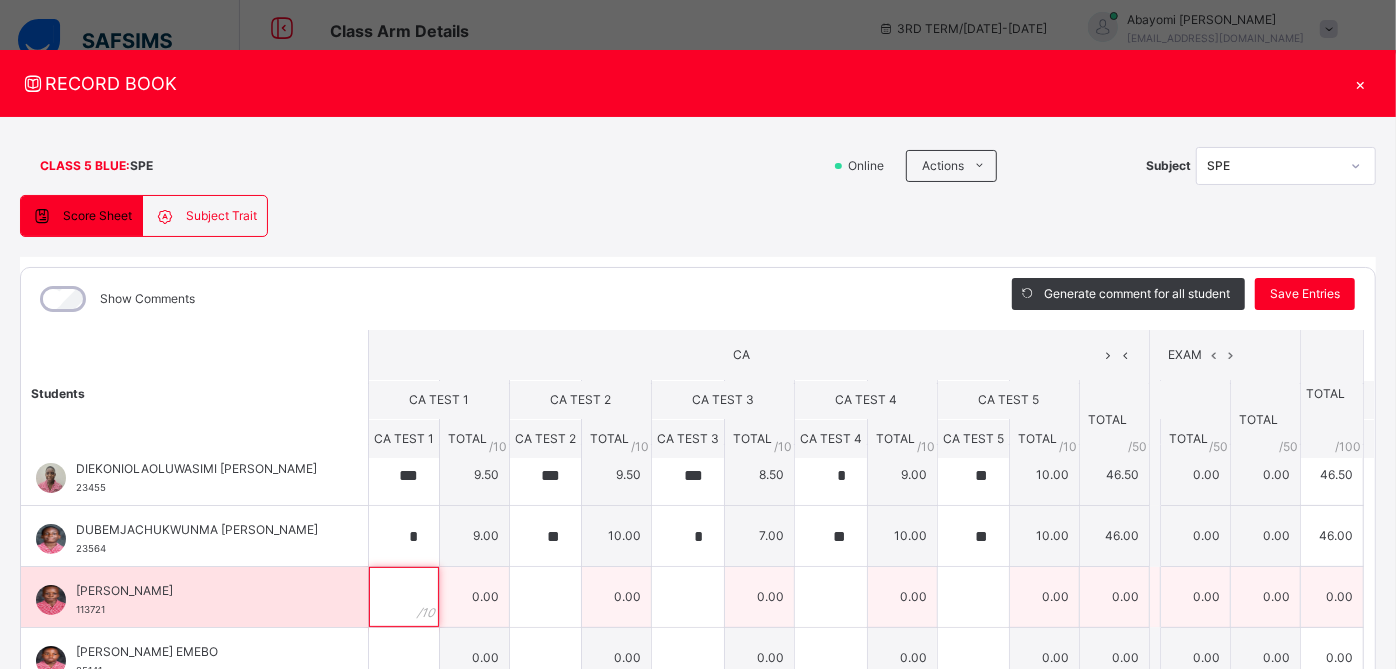 click at bounding box center [404, 597] 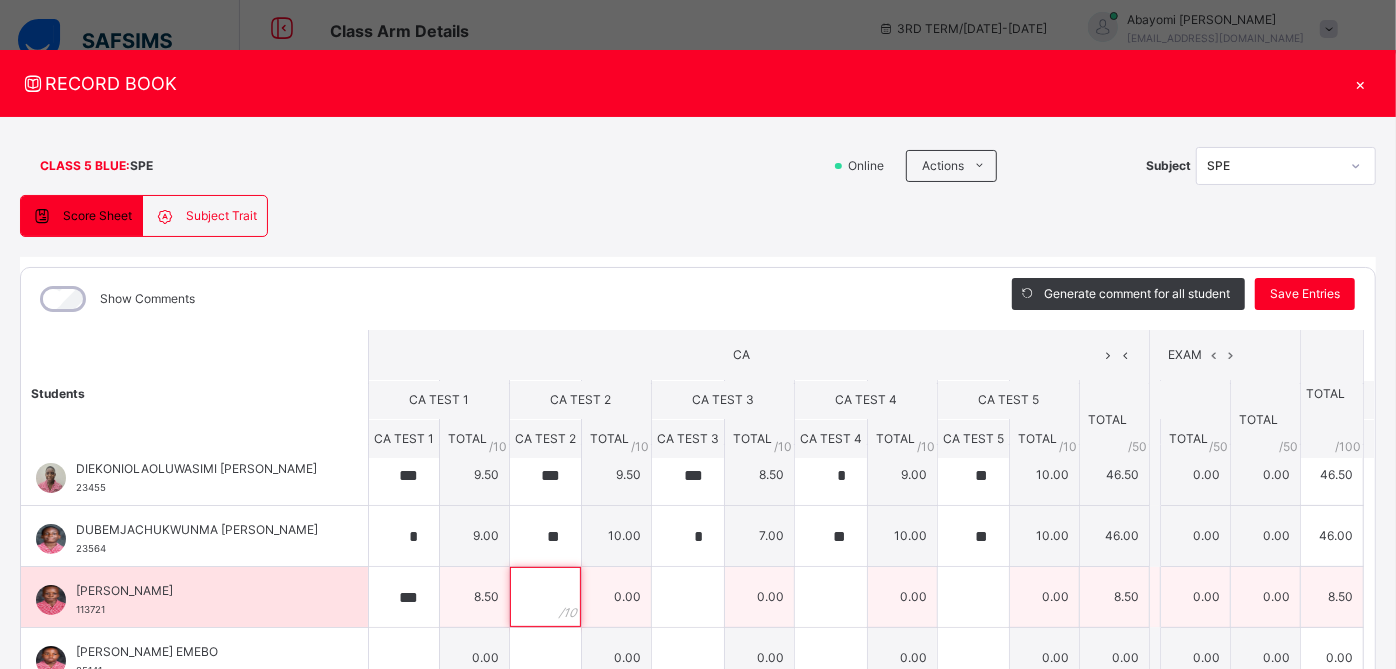 click at bounding box center (545, 597) 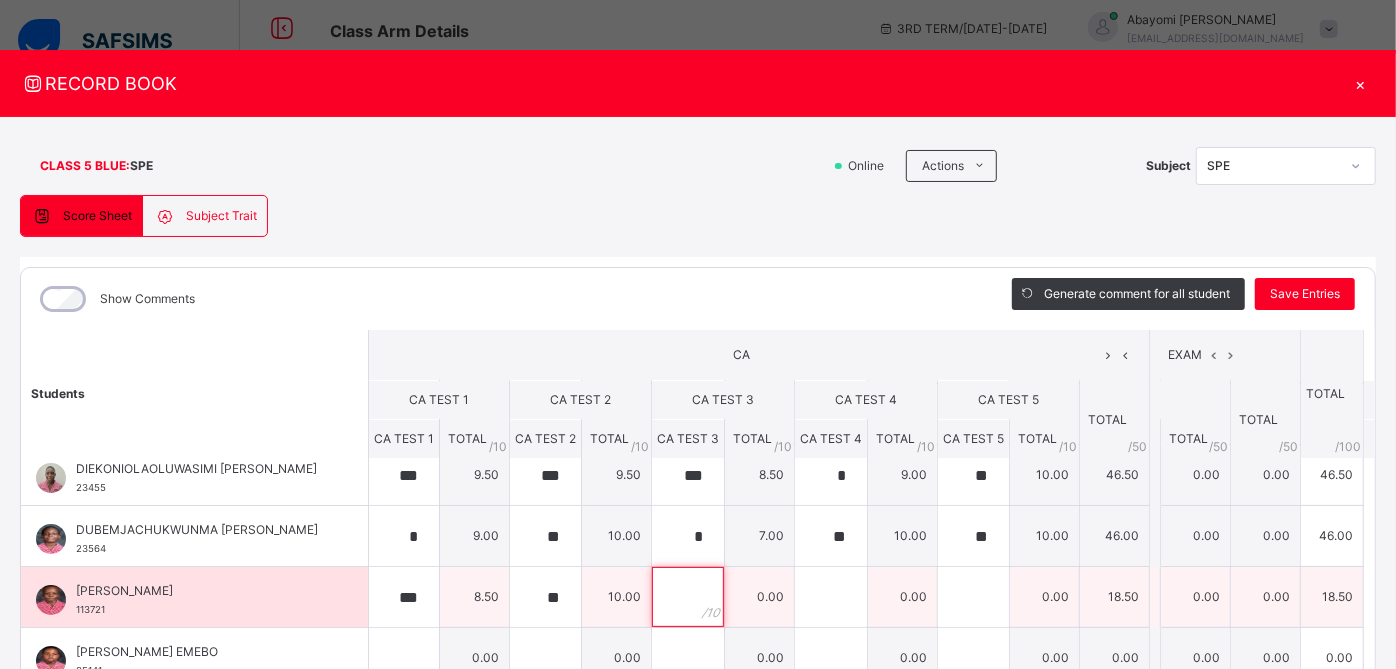 click at bounding box center (688, 597) 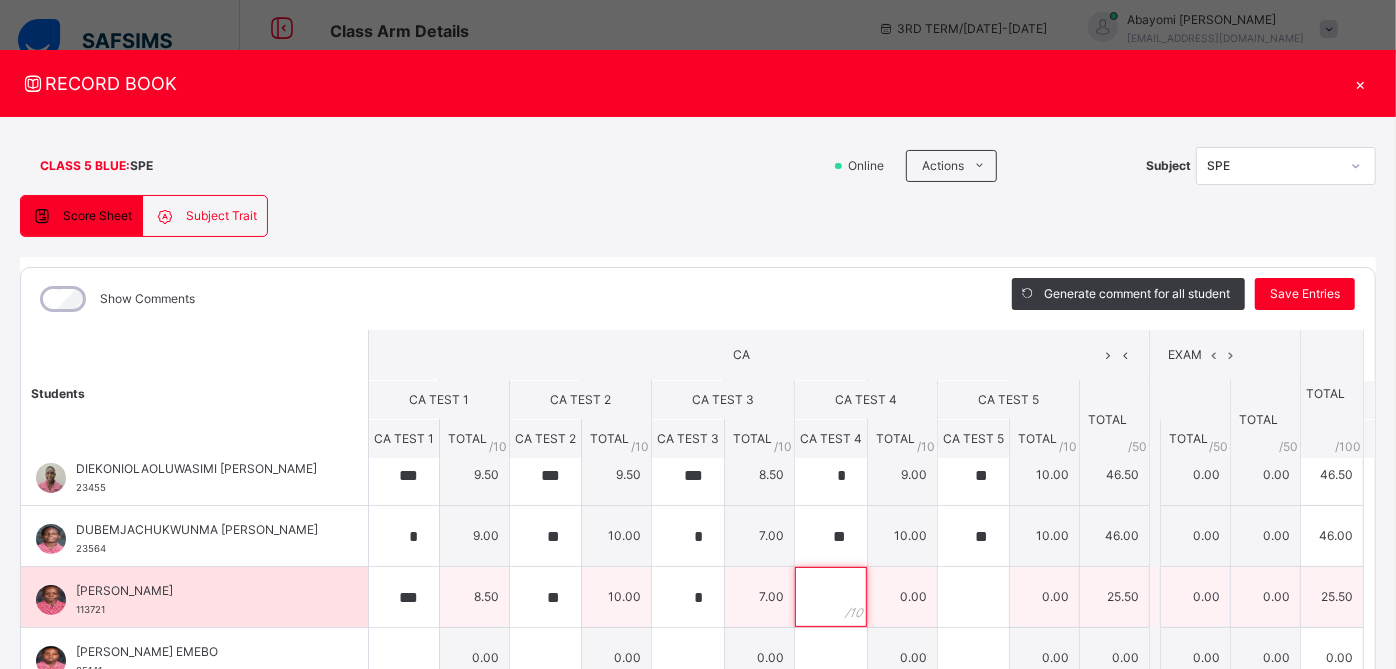 click at bounding box center [831, 597] 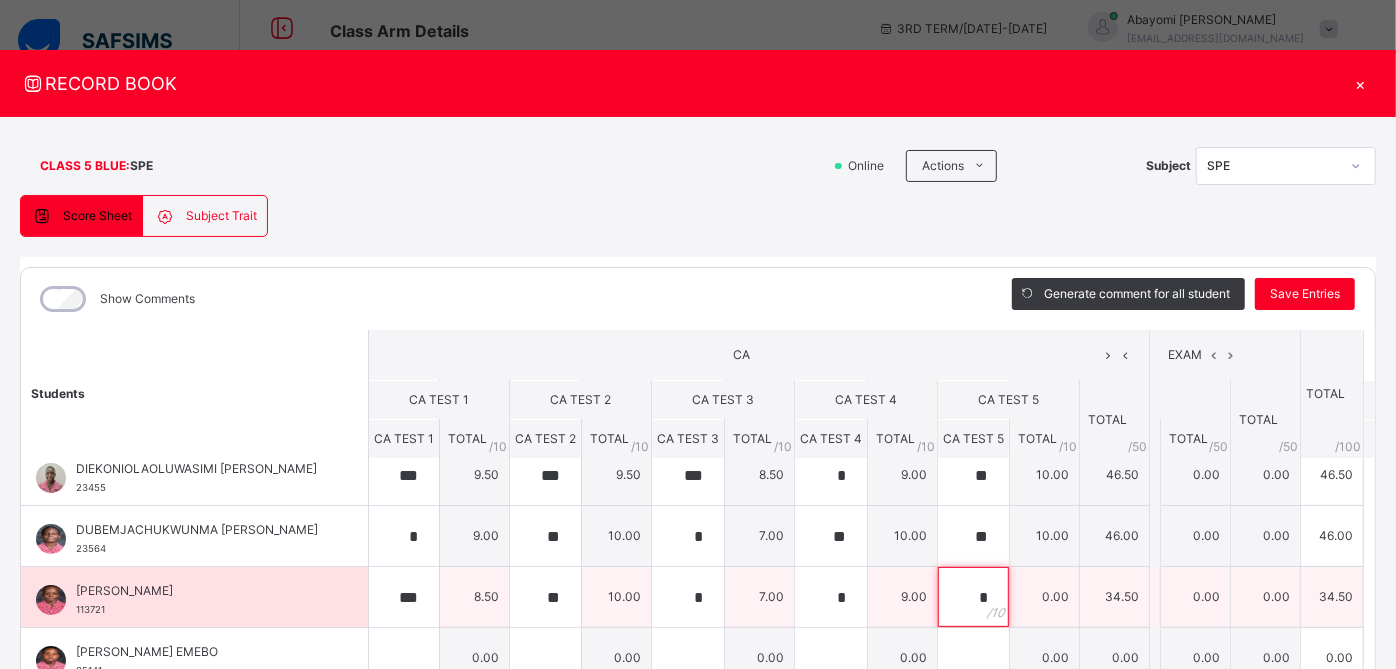 click on "*" at bounding box center (973, 597) 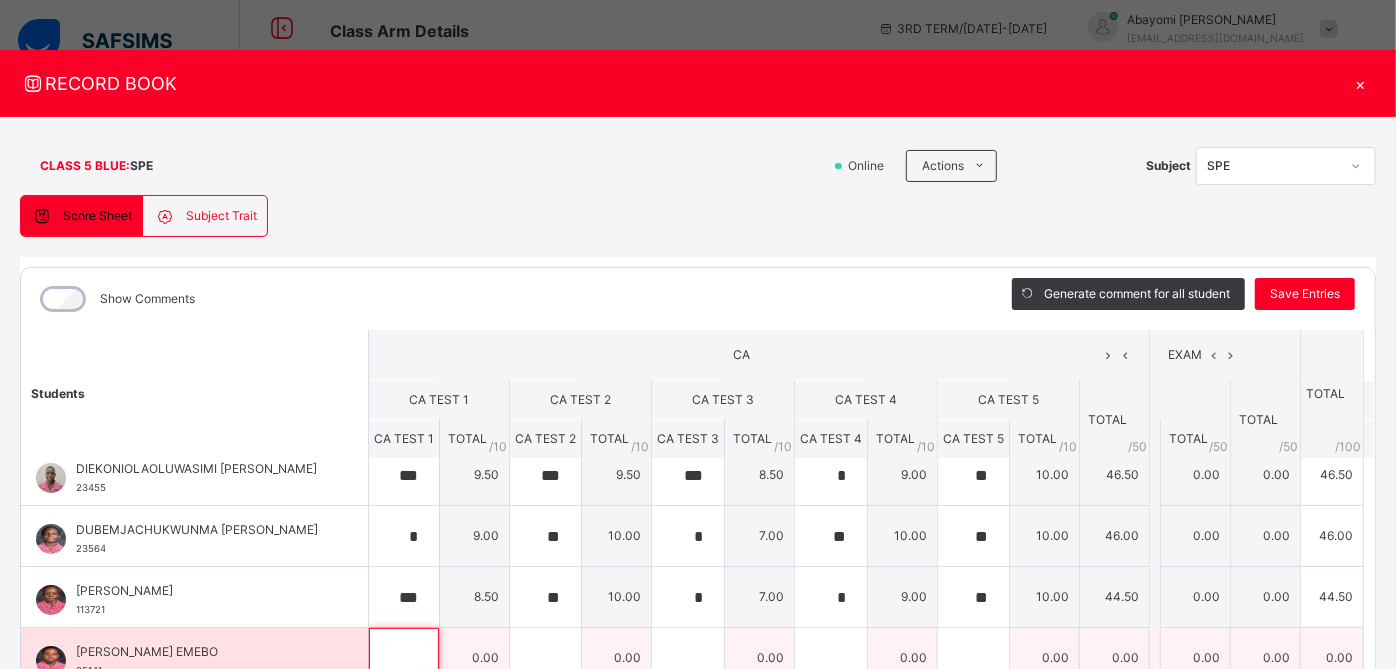 click at bounding box center [404, 658] 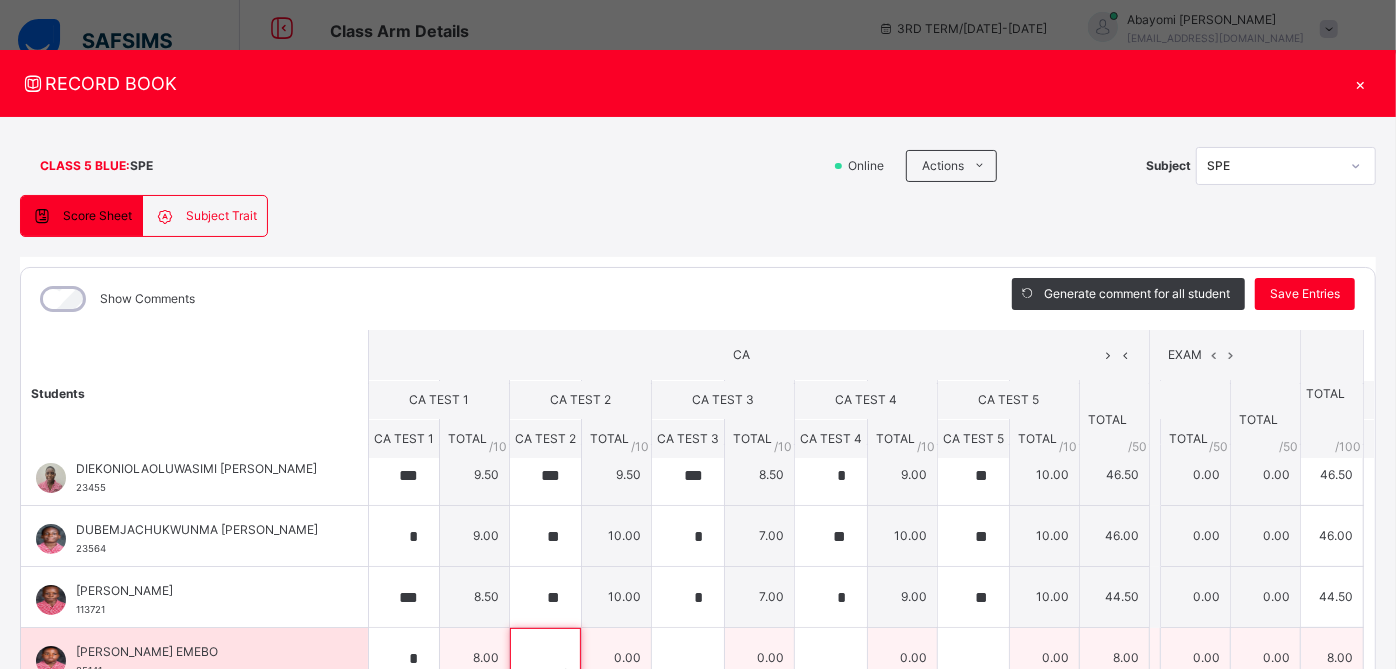 click at bounding box center (545, 658) 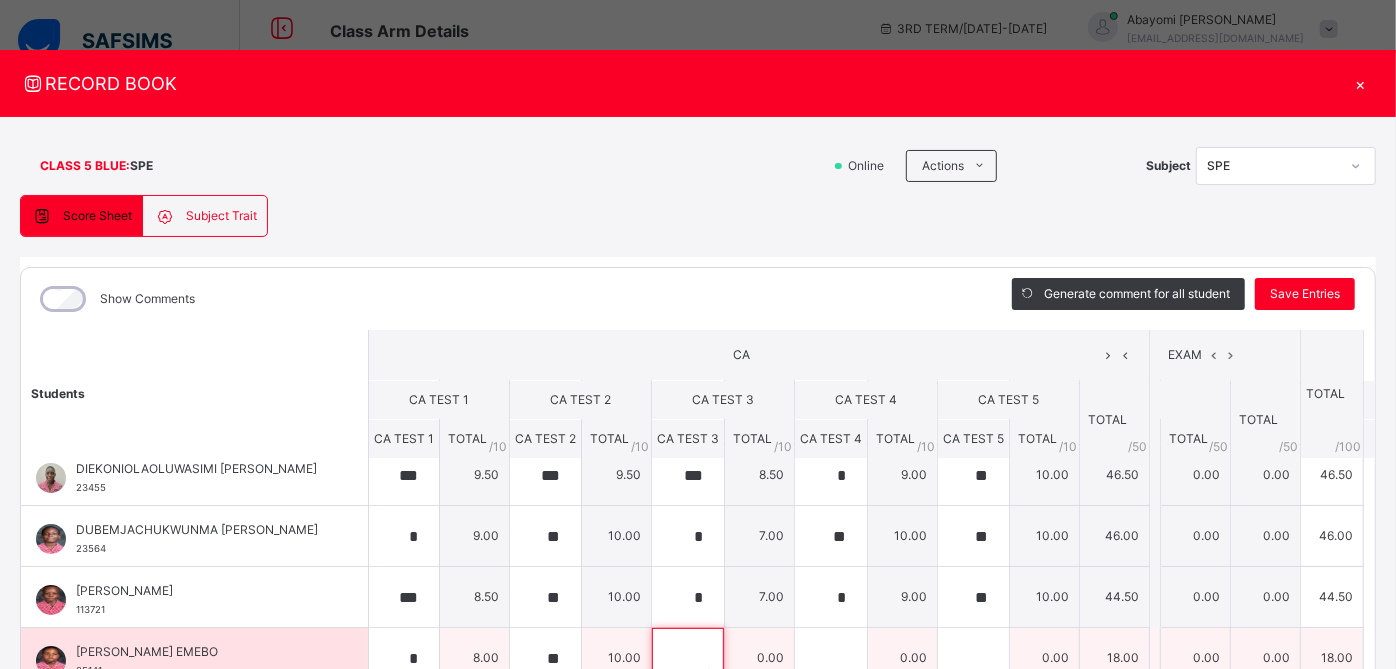 click at bounding box center (688, 658) 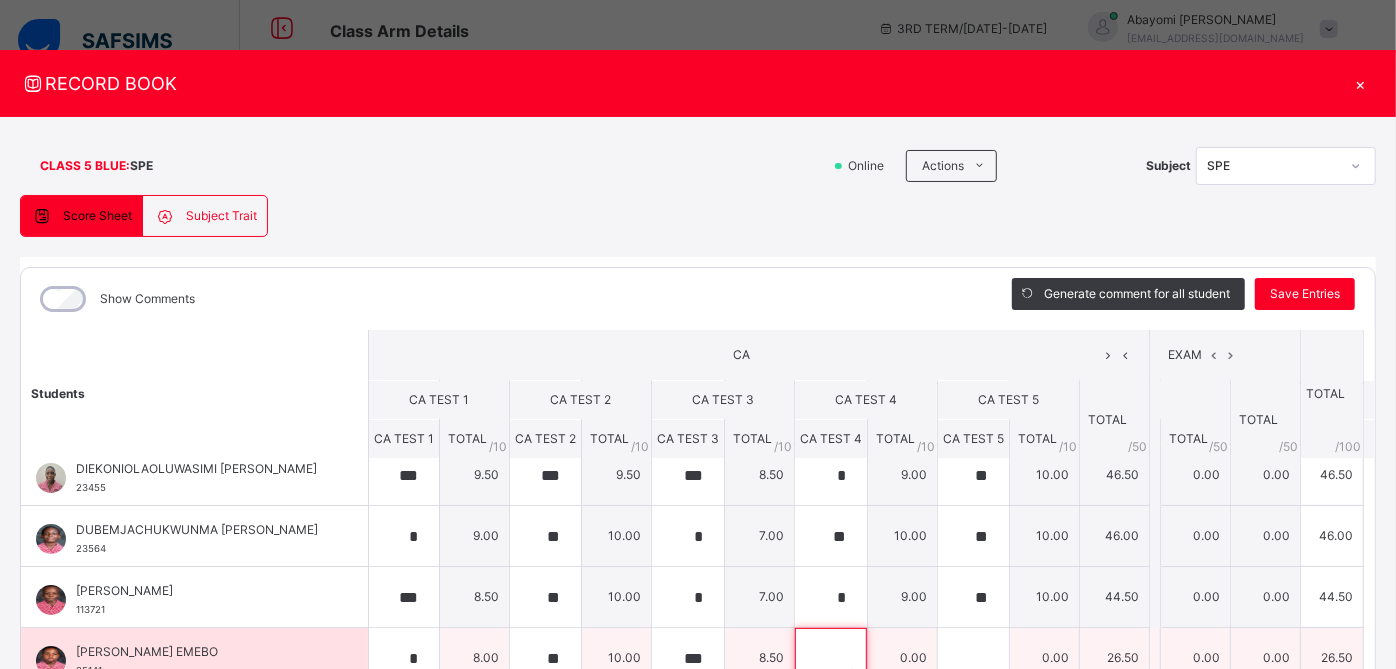 click at bounding box center [831, 658] 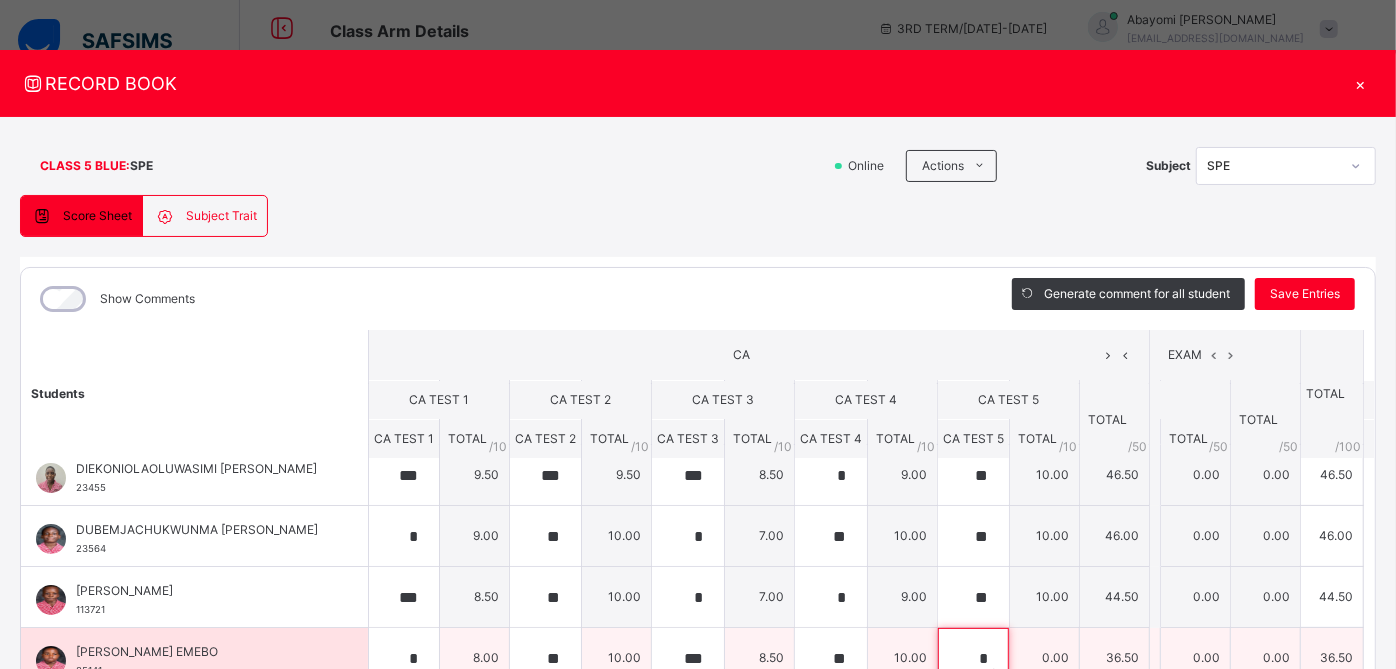 click on "*" at bounding box center [973, 658] 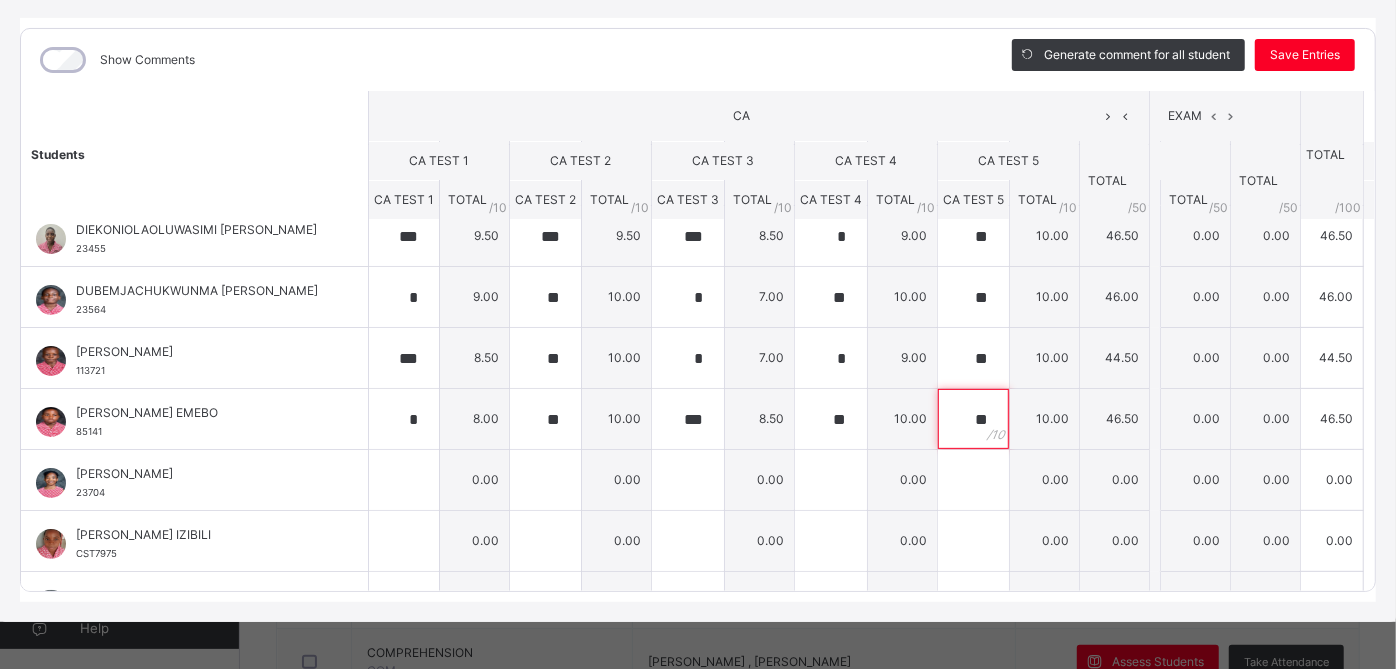 scroll, scrollTop: 240, scrollLeft: 0, axis: vertical 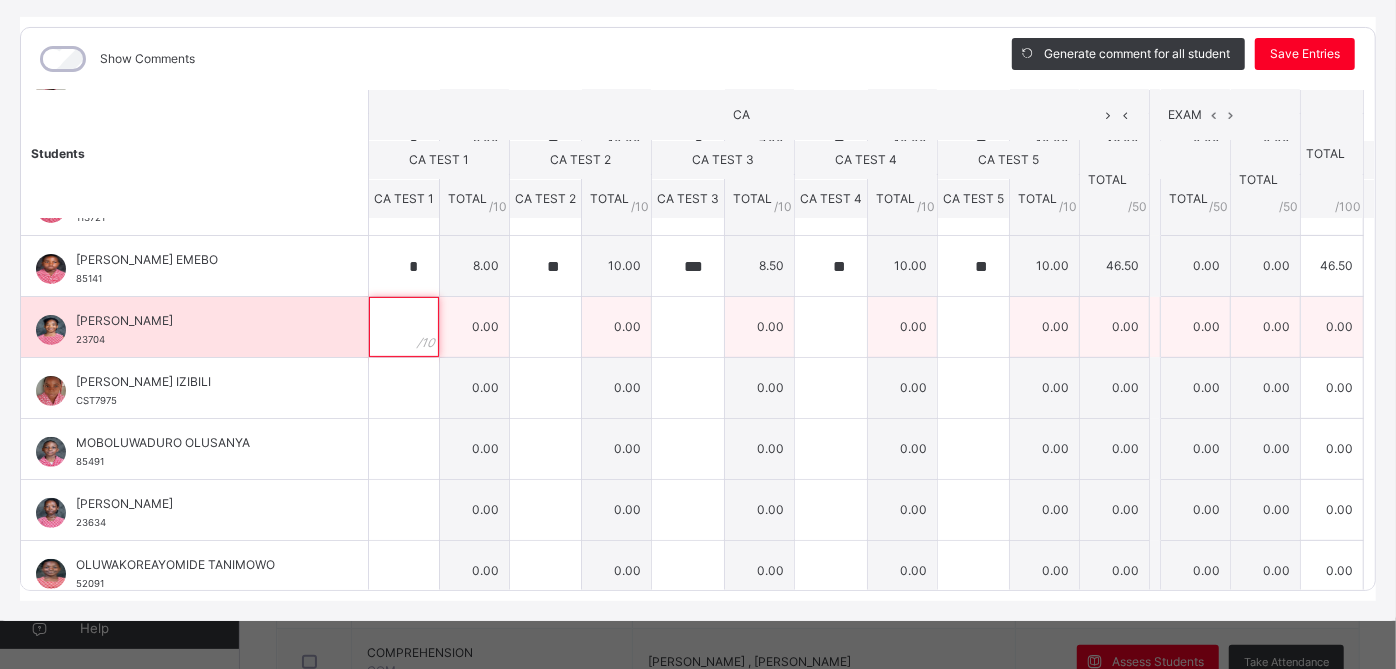 click at bounding box center [404, 327] 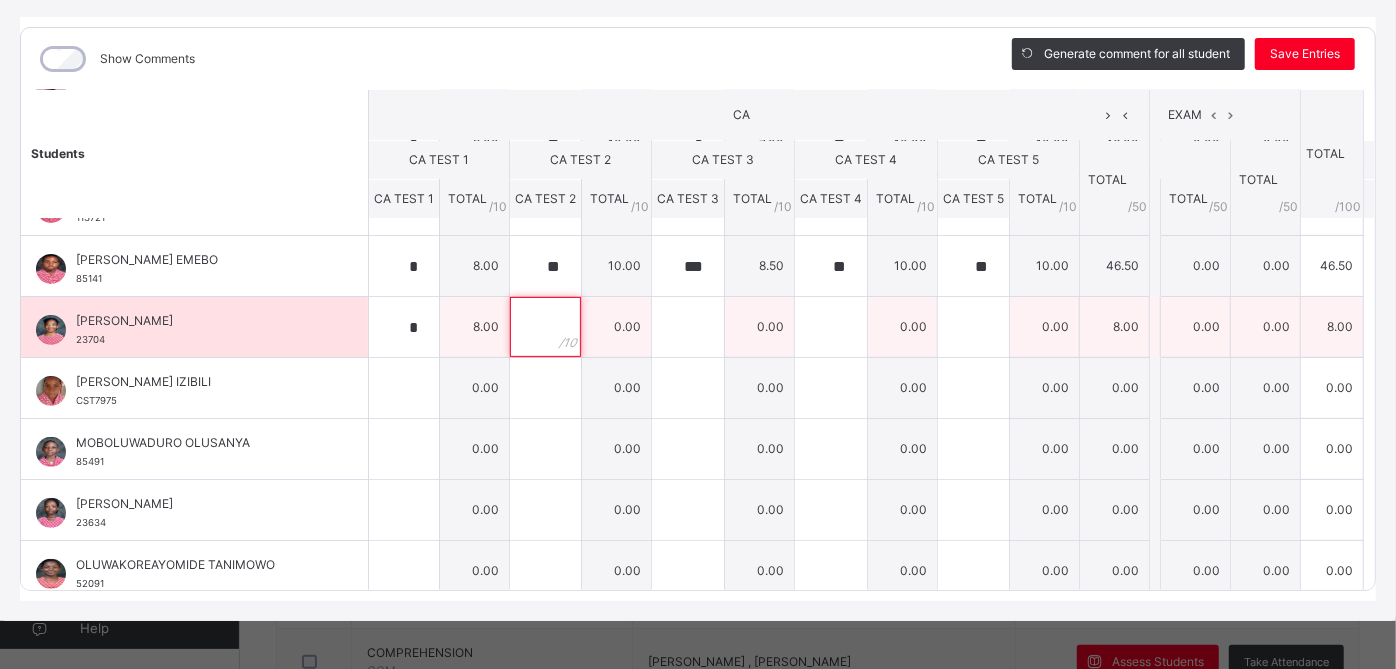 click at bounding box center [545, 327] 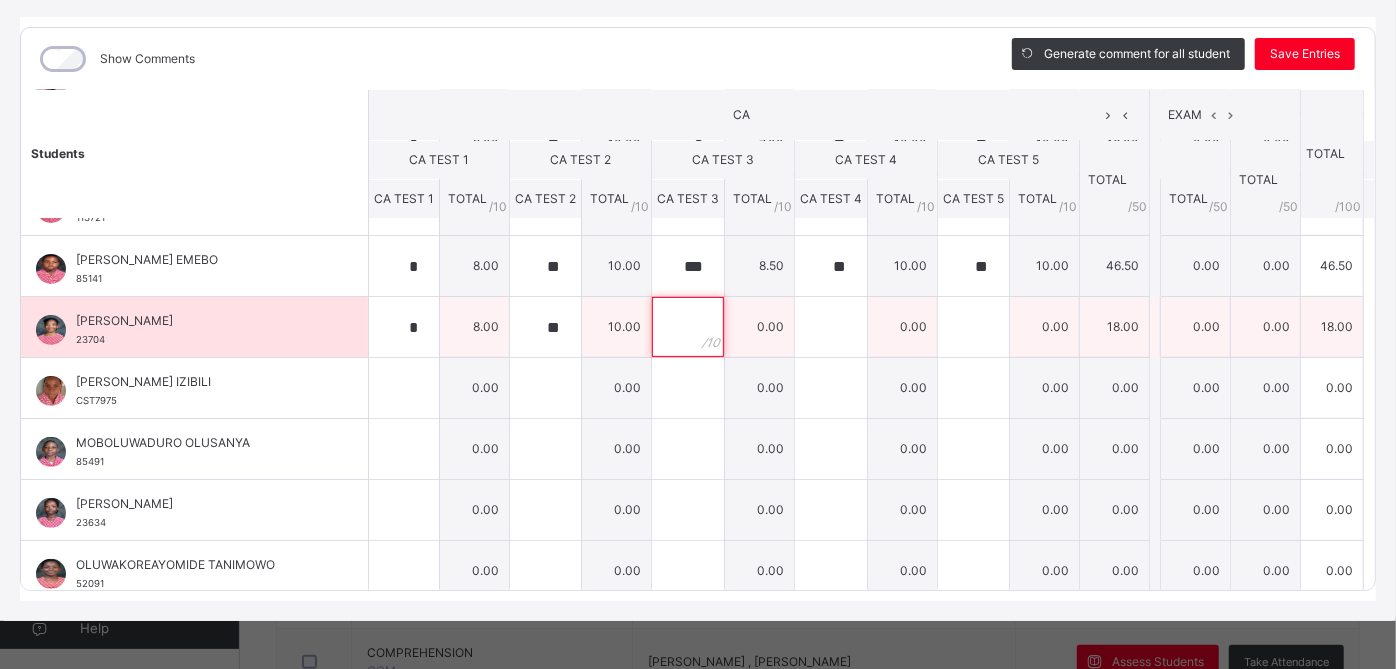 click at bounding box center (688, 327) 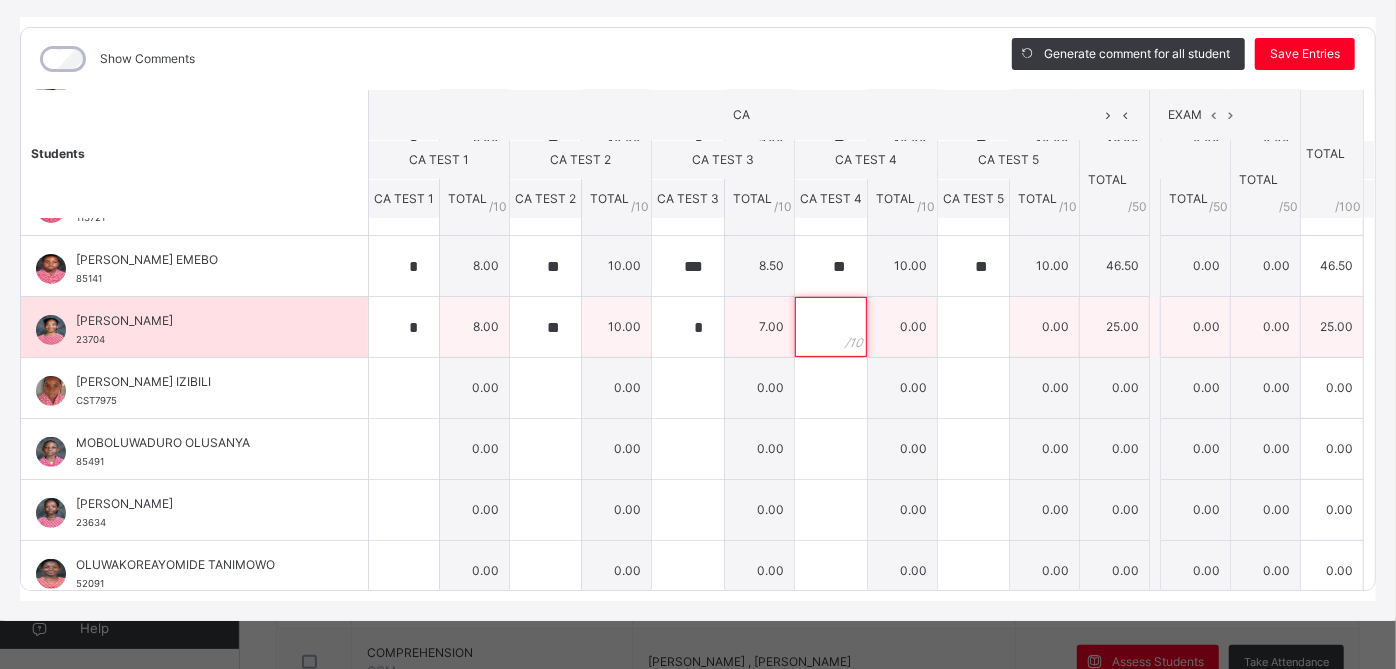 click at bounding box center (831, 327) 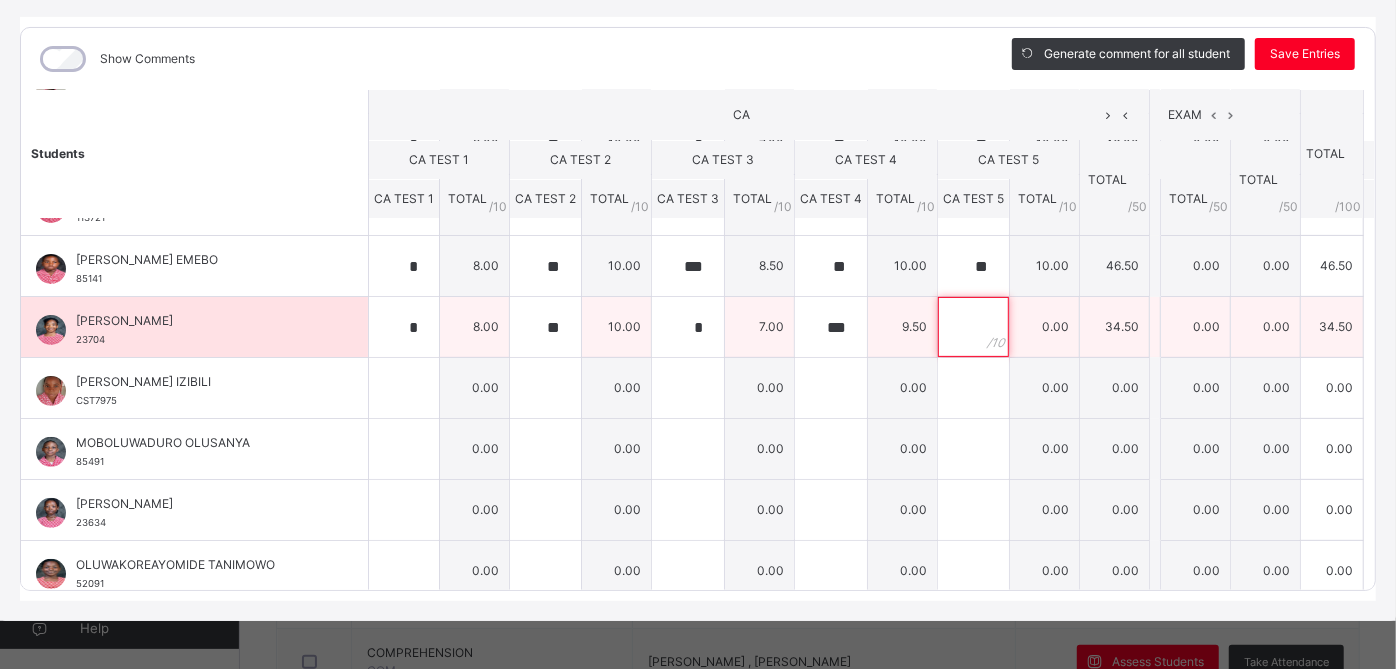 click at bounding box center (973, 327) 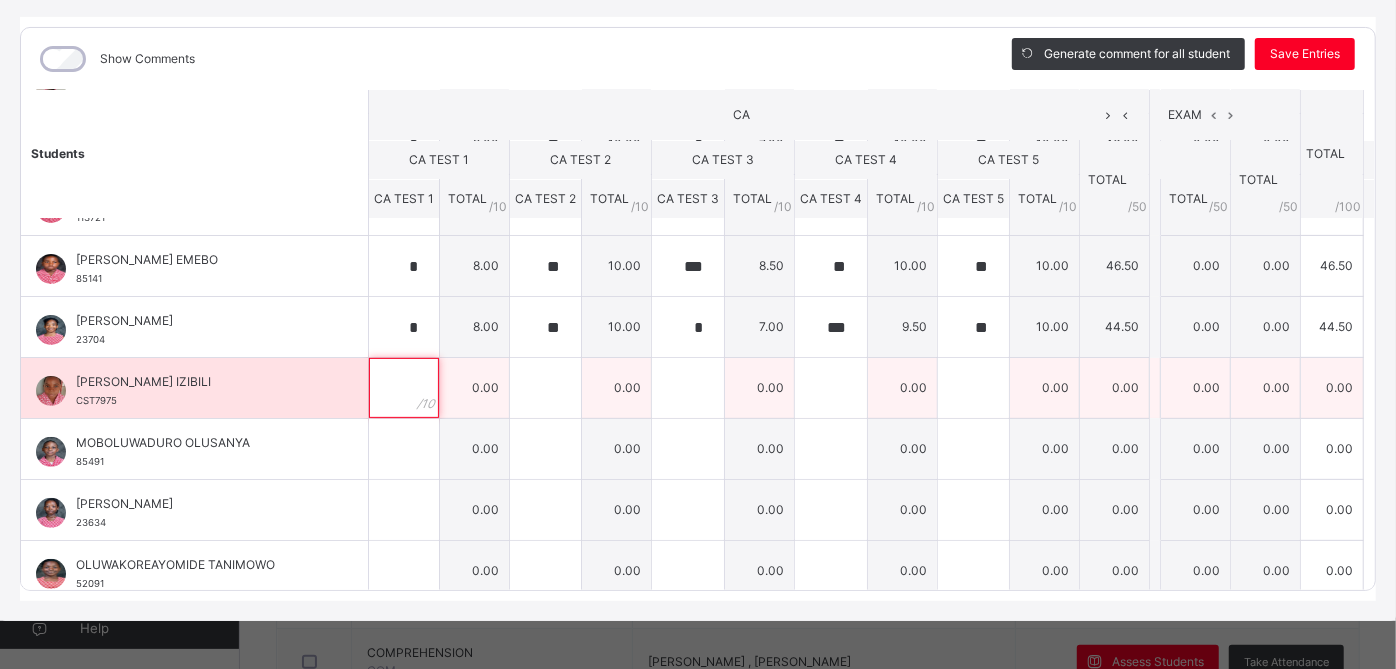 click at bounding box center (404, 388) 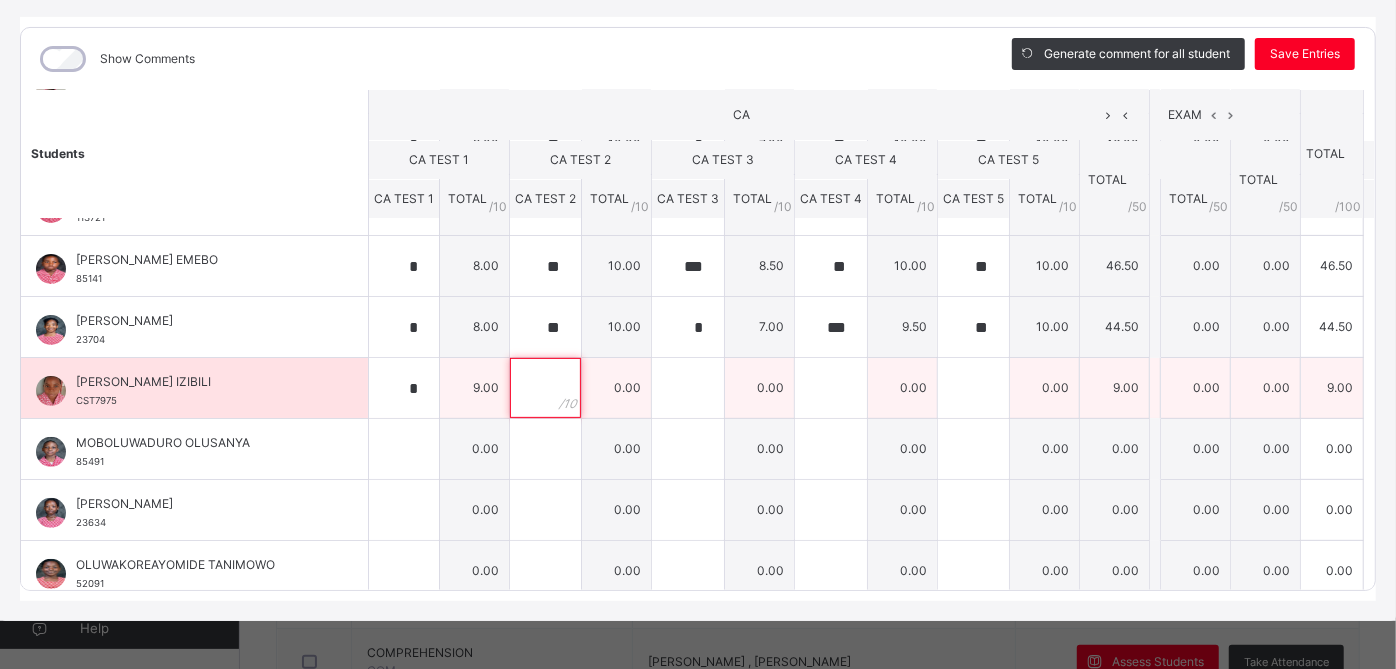 click at bounding box center (545, 388) 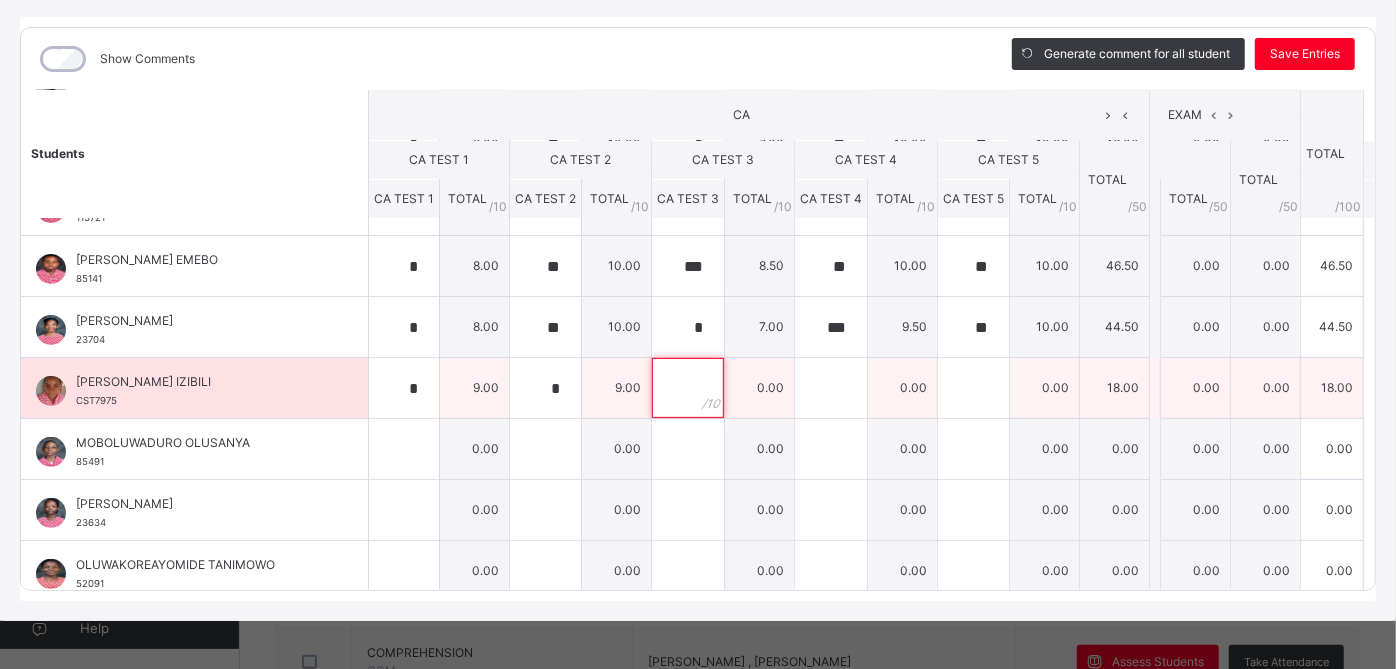 click at bounding box center [688, 388] 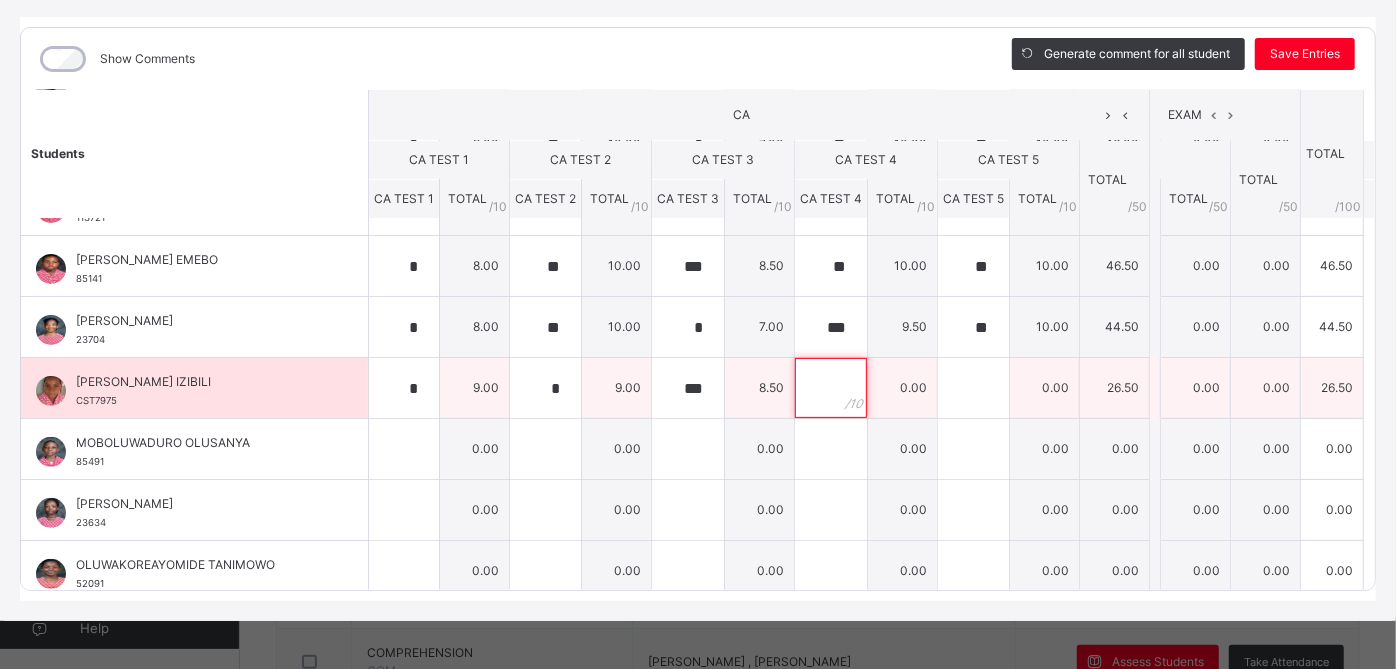 click at bounding box center [831, 388] 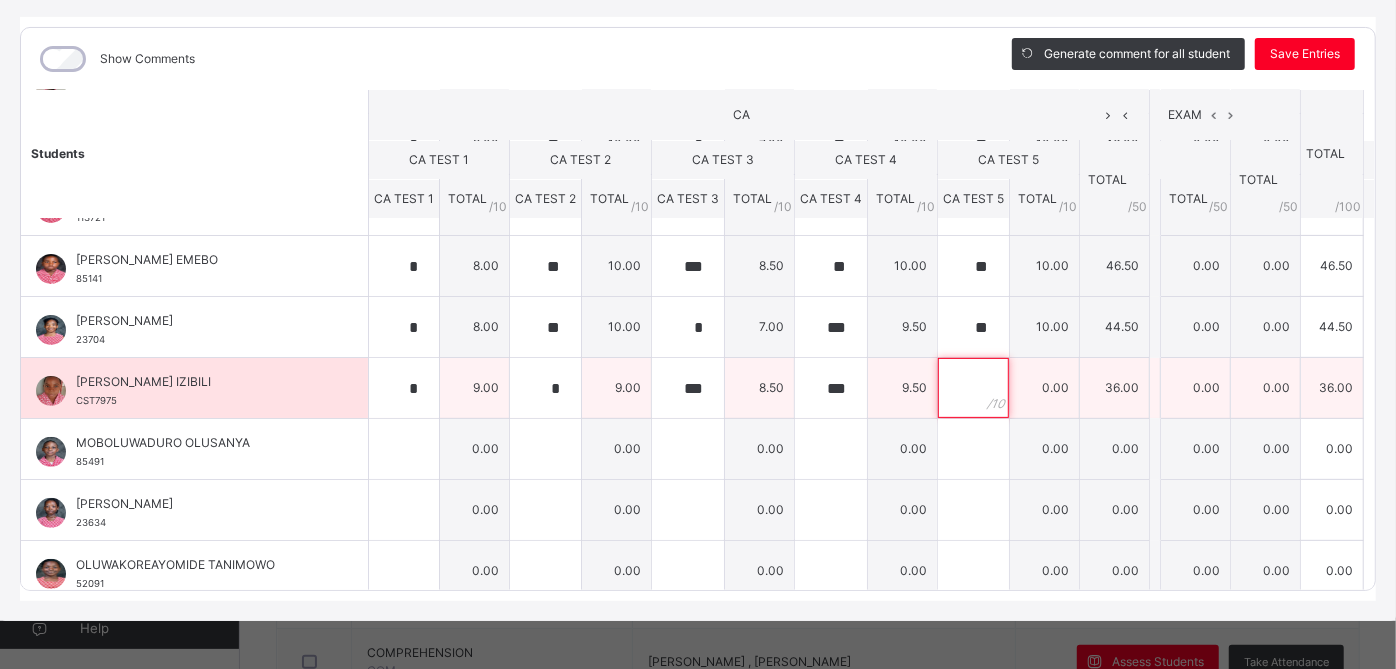 click at bounding box center [973, 388] 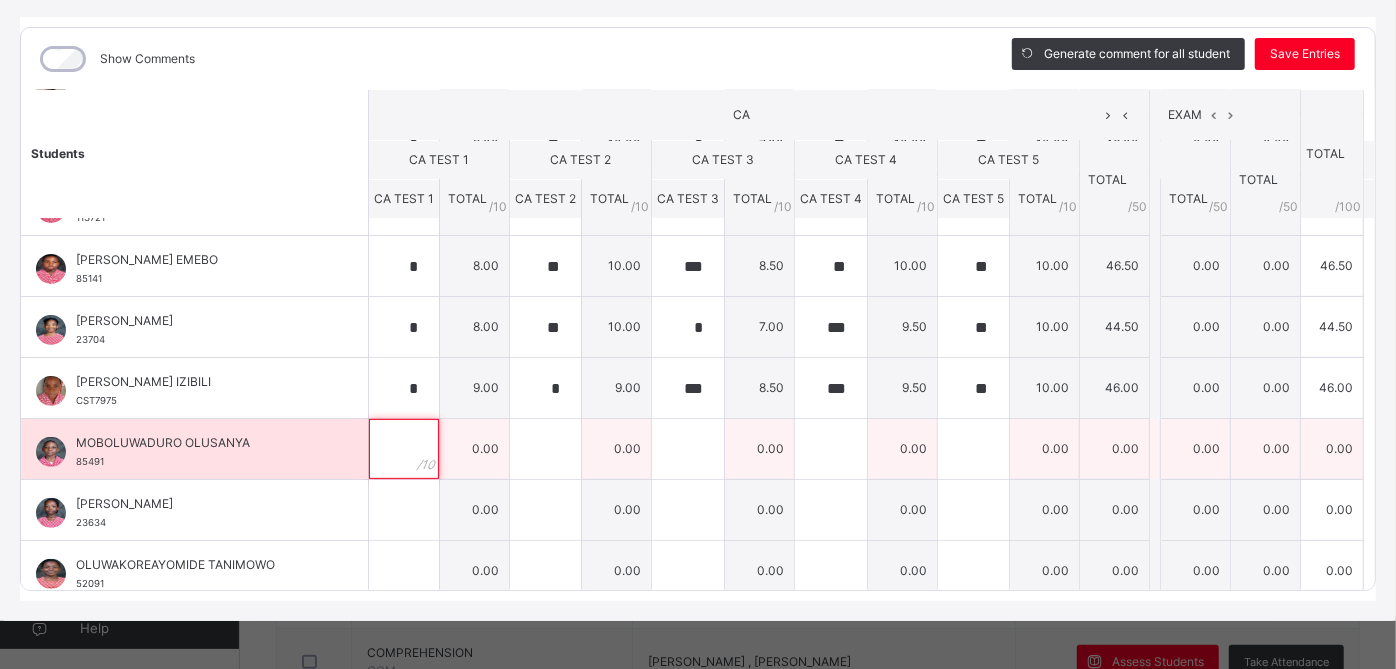 click at bounding box center (404, 449) 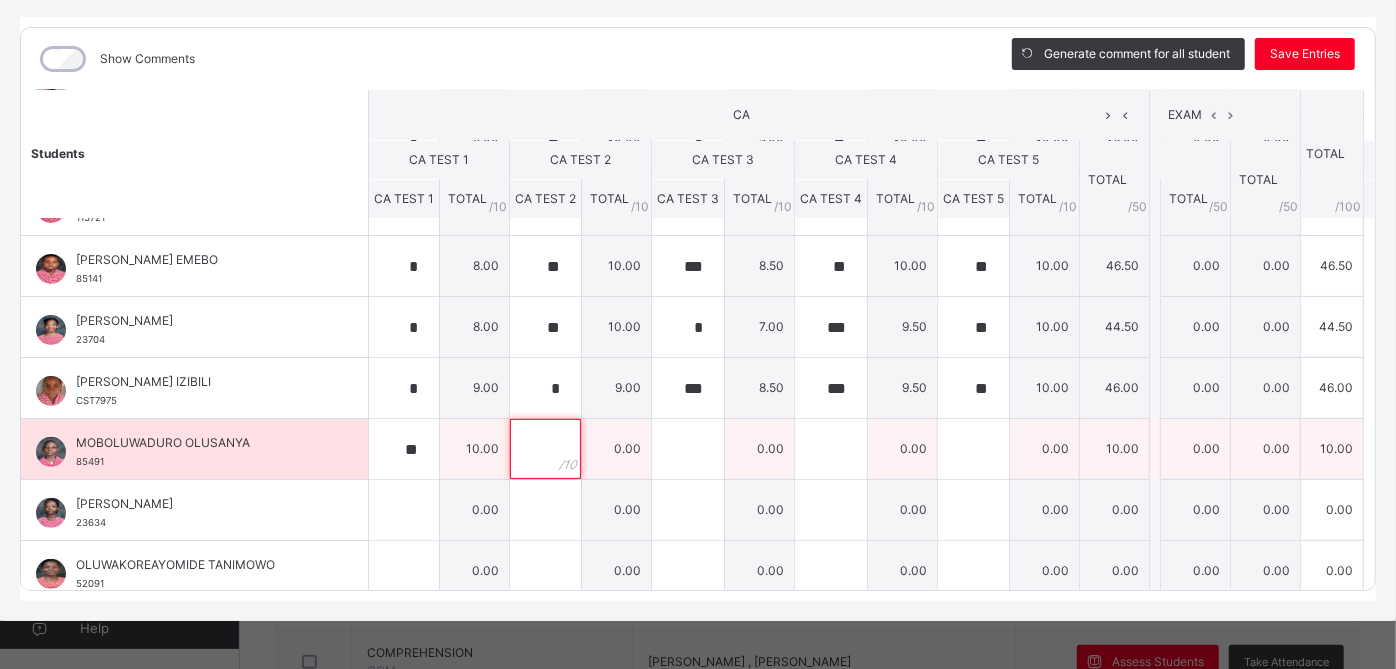 click at bounding box center (545, 449) 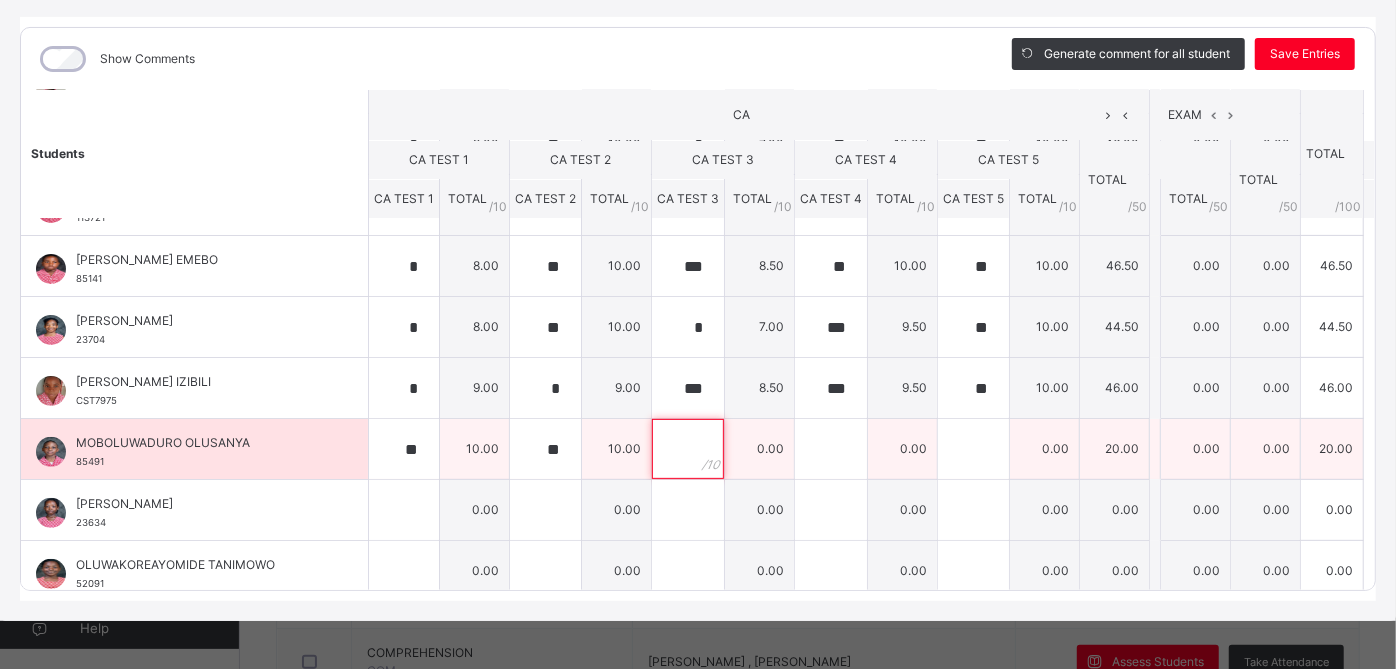 click at bounding box center [688, 449] 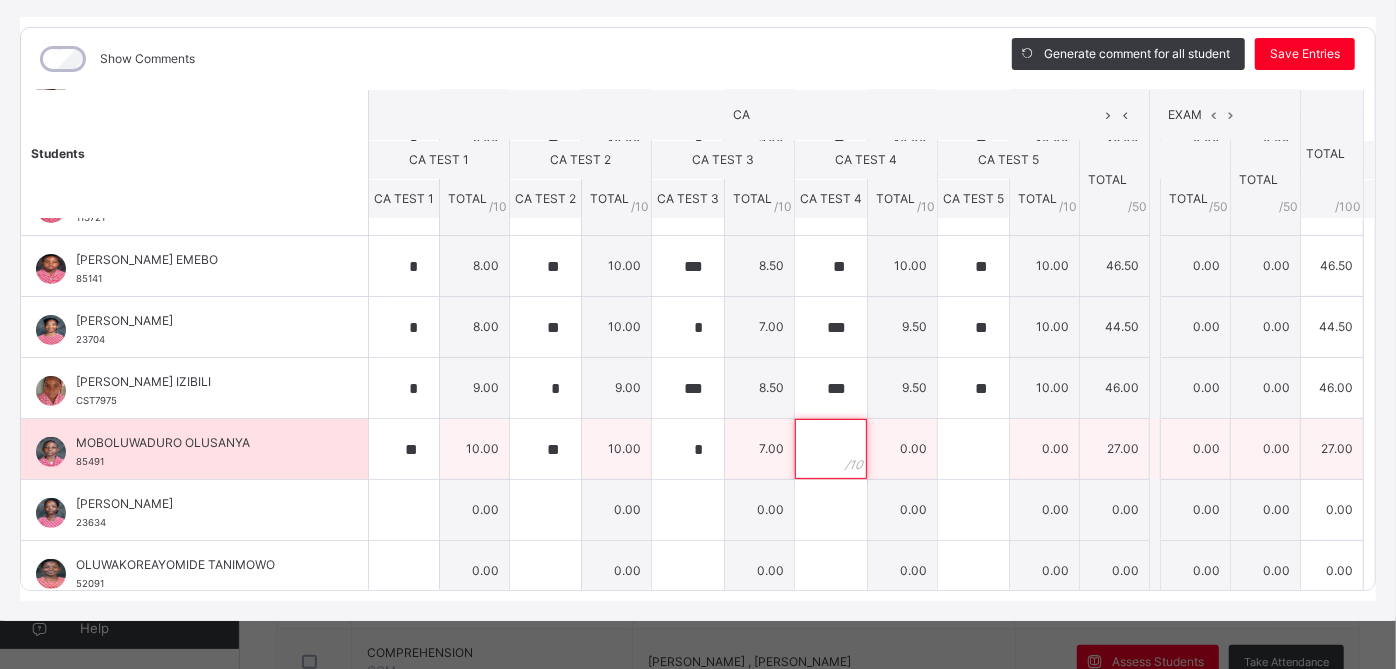 click at bounding box center (831, 449) 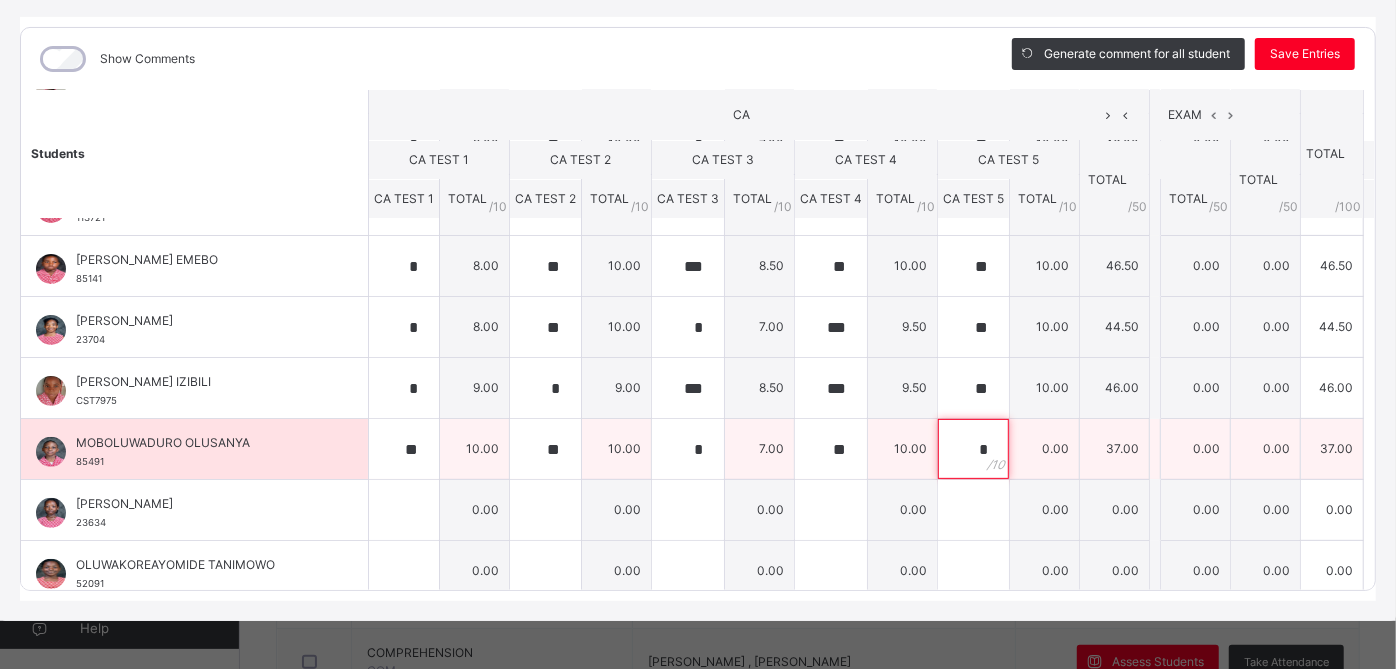 click on "*" at bounding box center [973, 449] 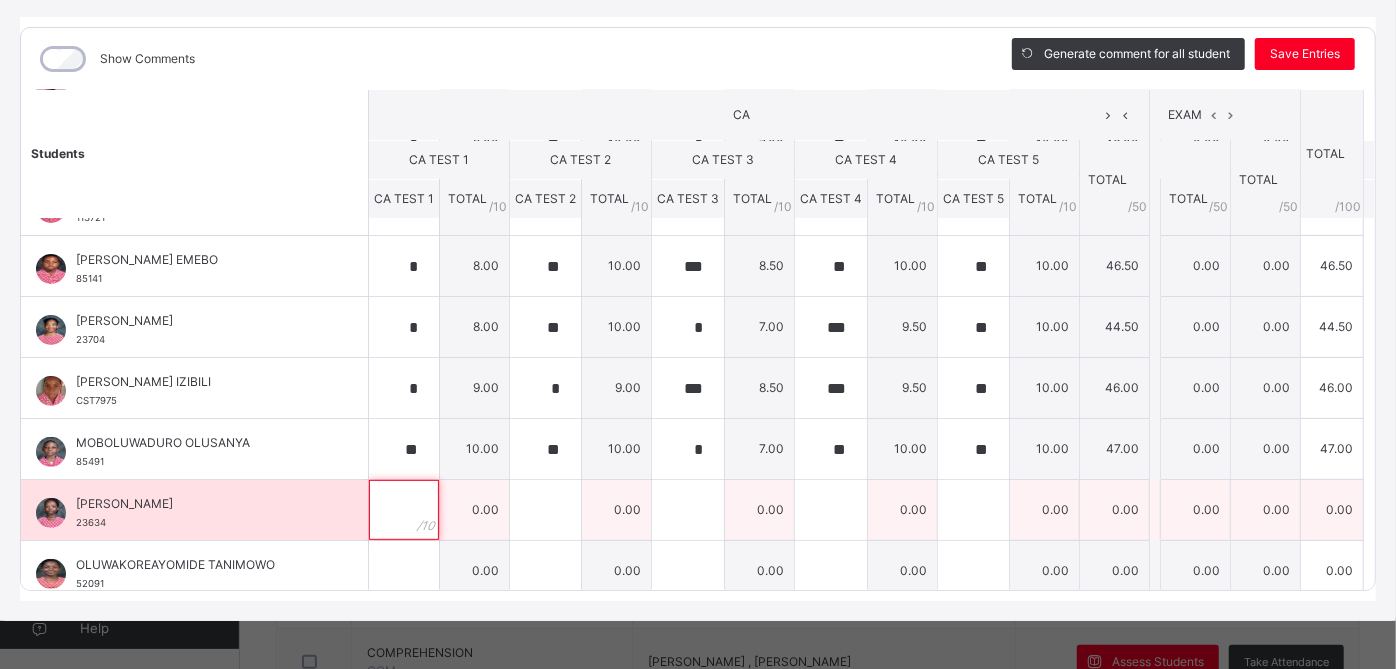 click at bounding box center (404, 510) 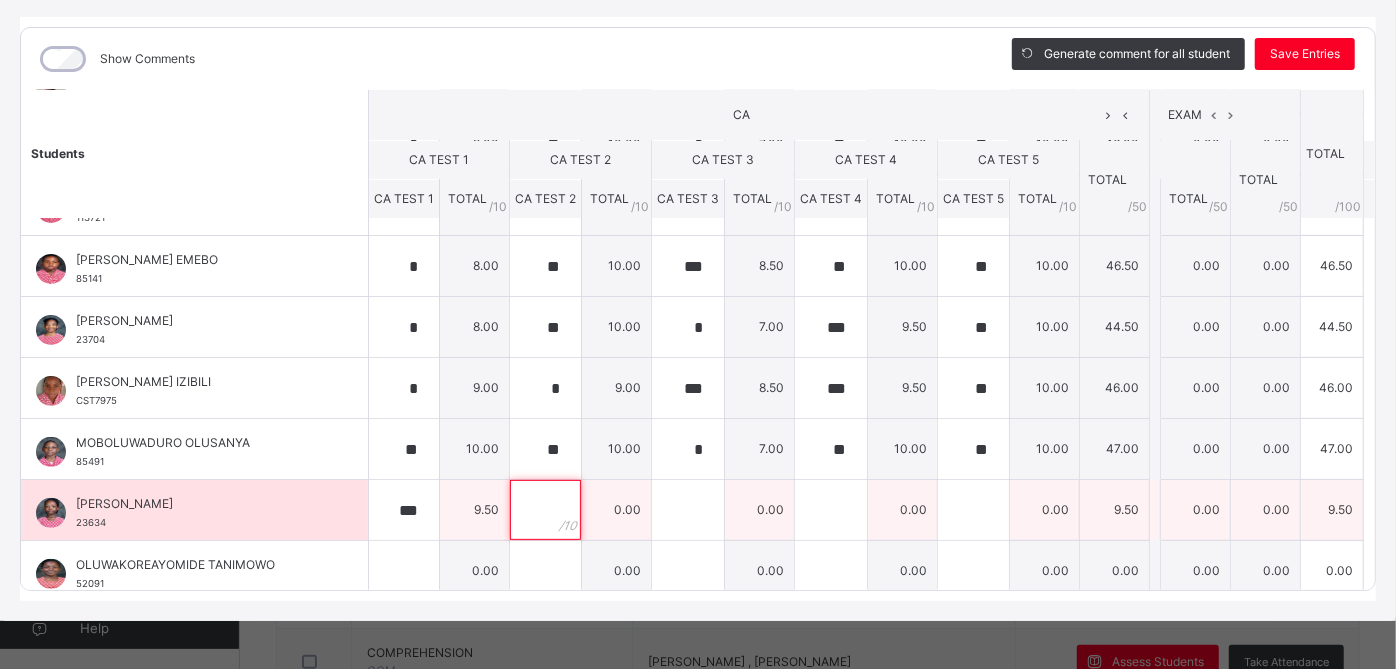 click at bounding box center (545, 510) 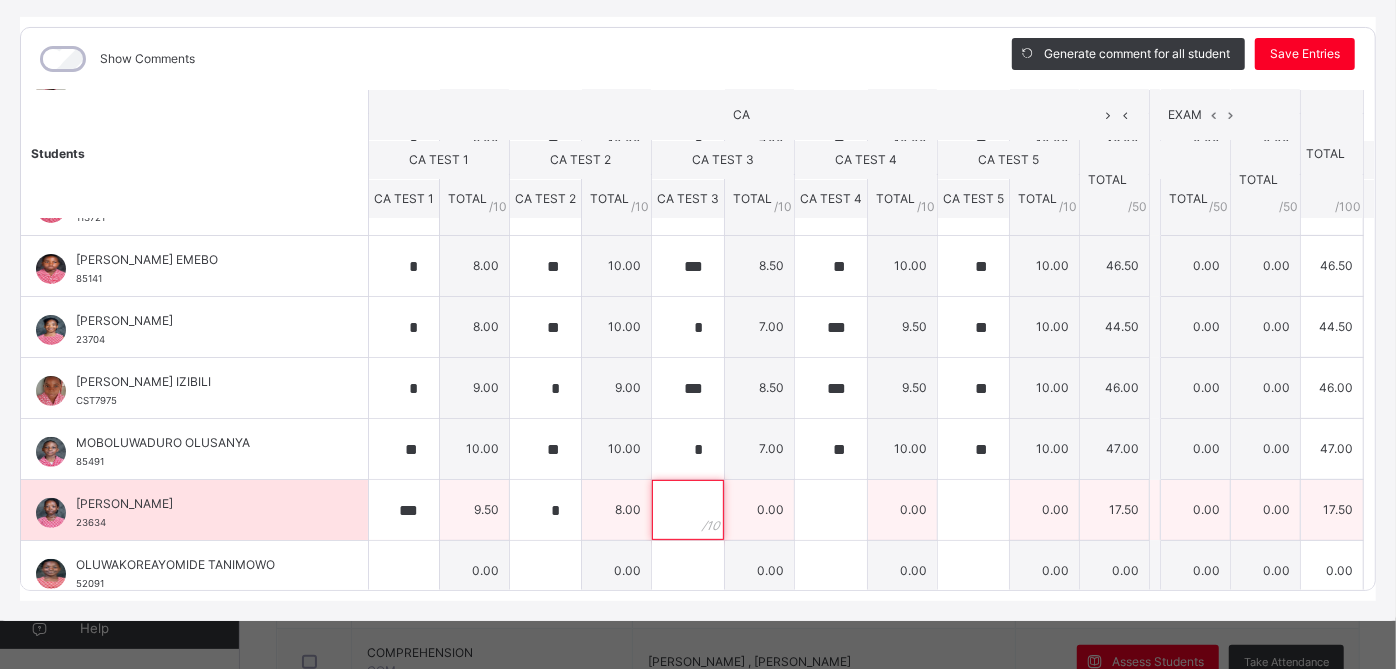 click at bounding box center (688, 510) 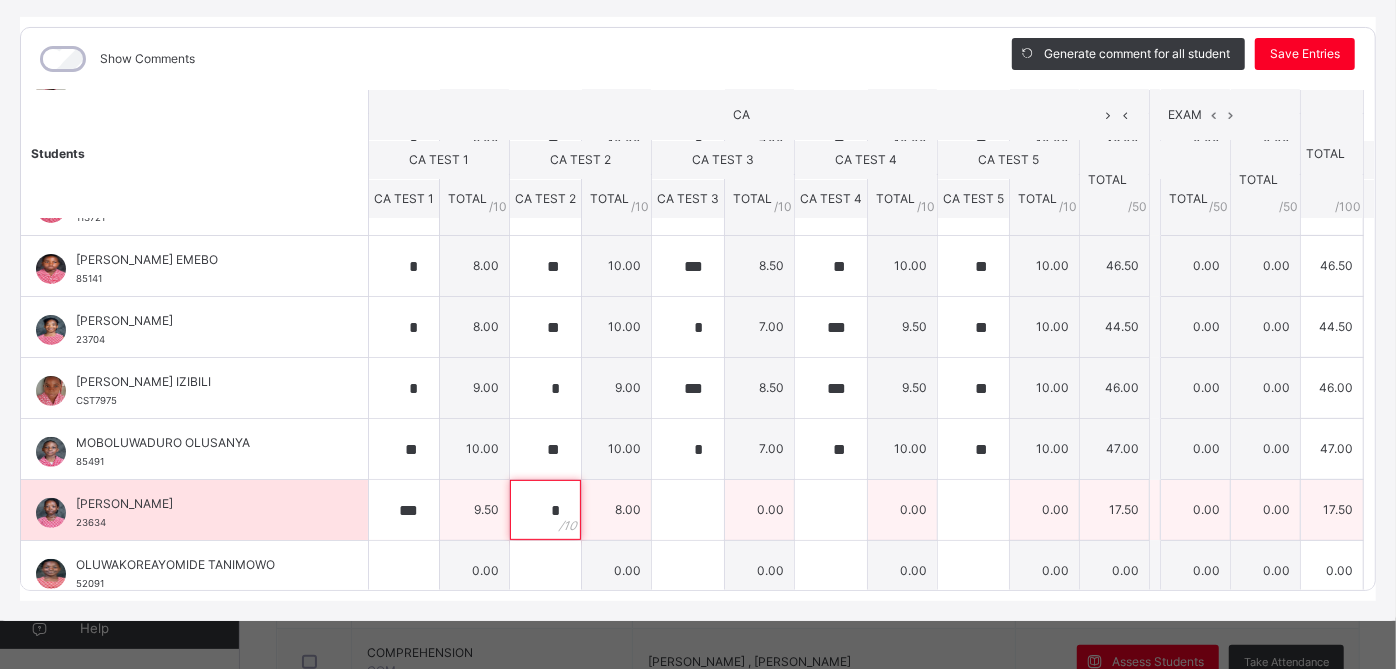 click on "*" at bounding box center (545, 510) 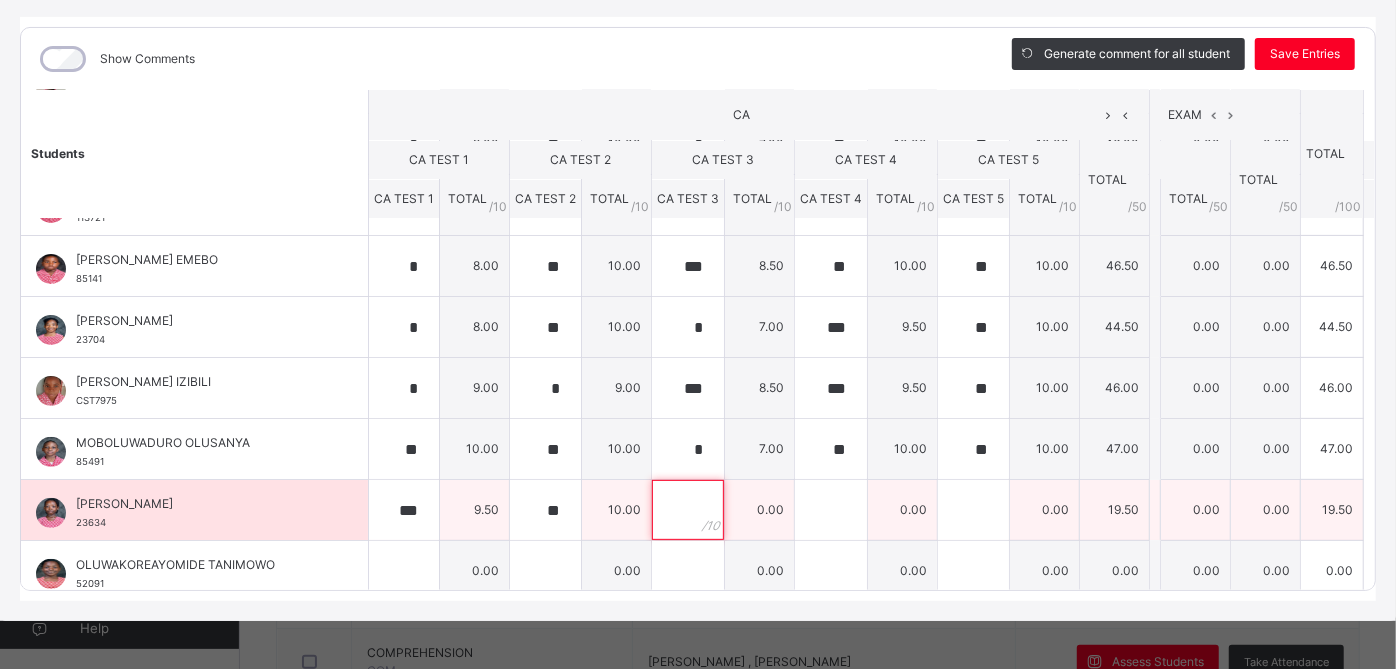 click at bounding box center (688, 510) 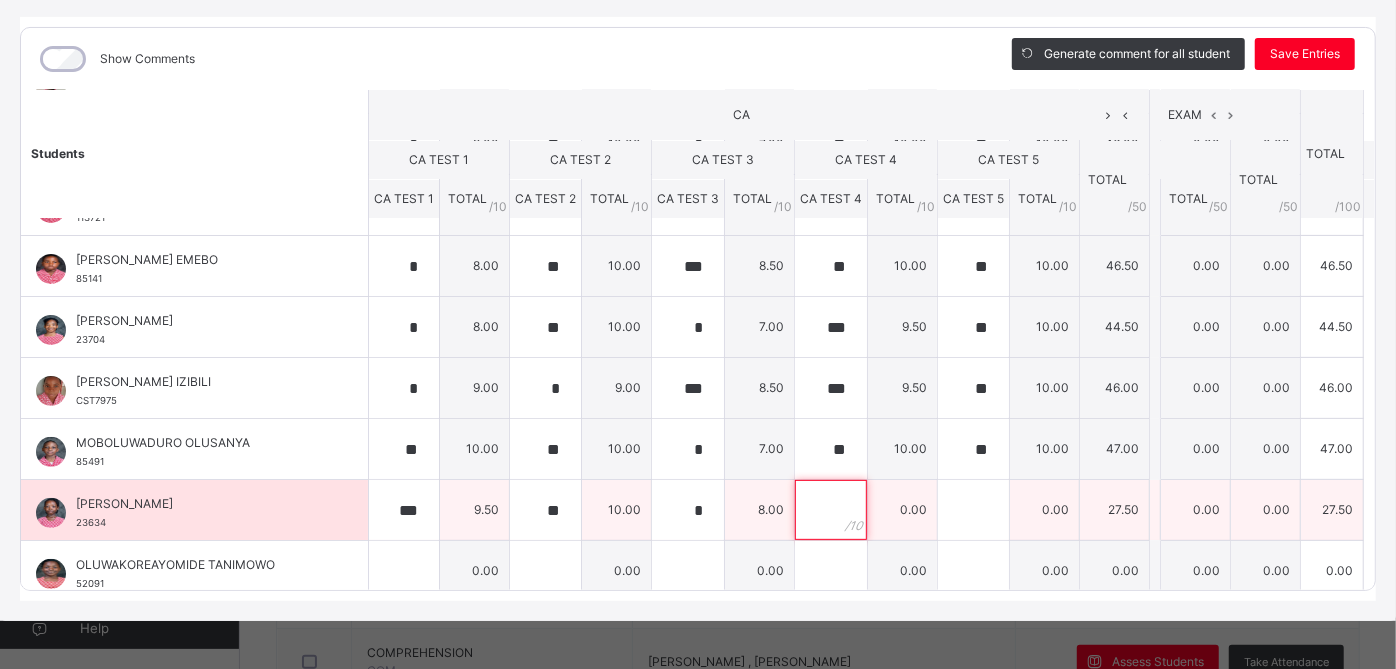 click at bounding box center (831, 510) 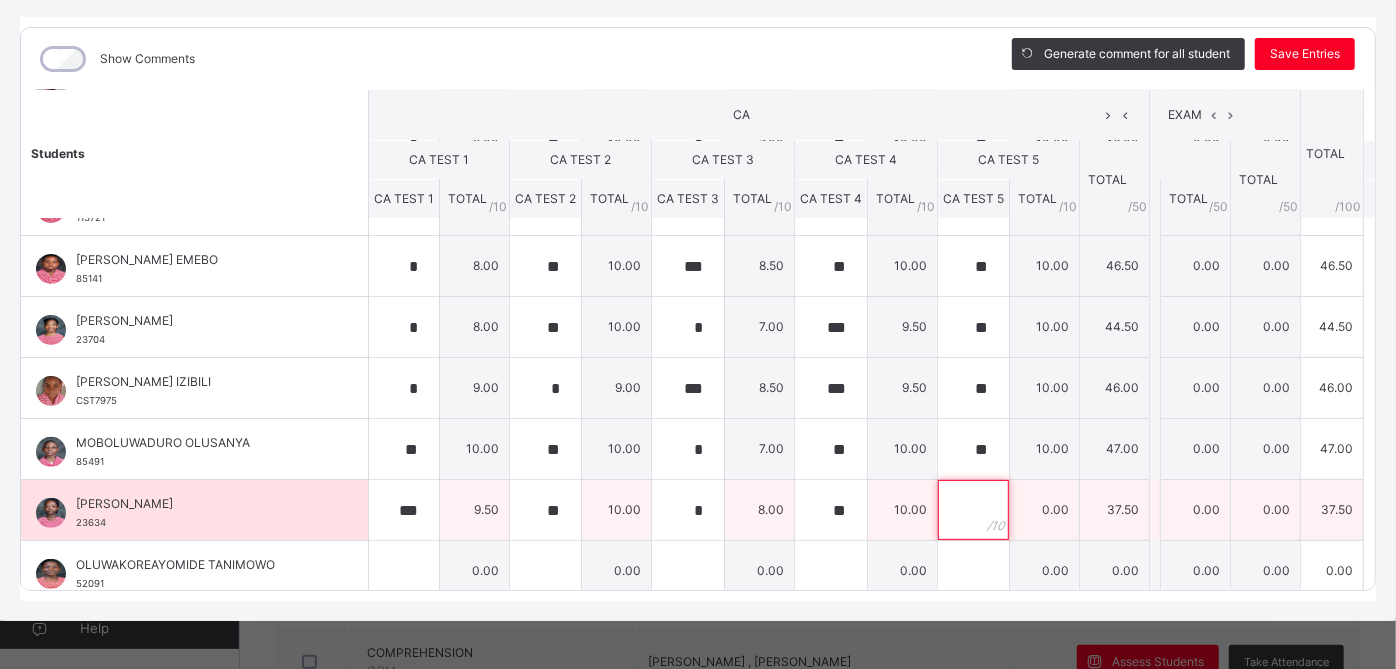 click at bounding box center (973, 510) 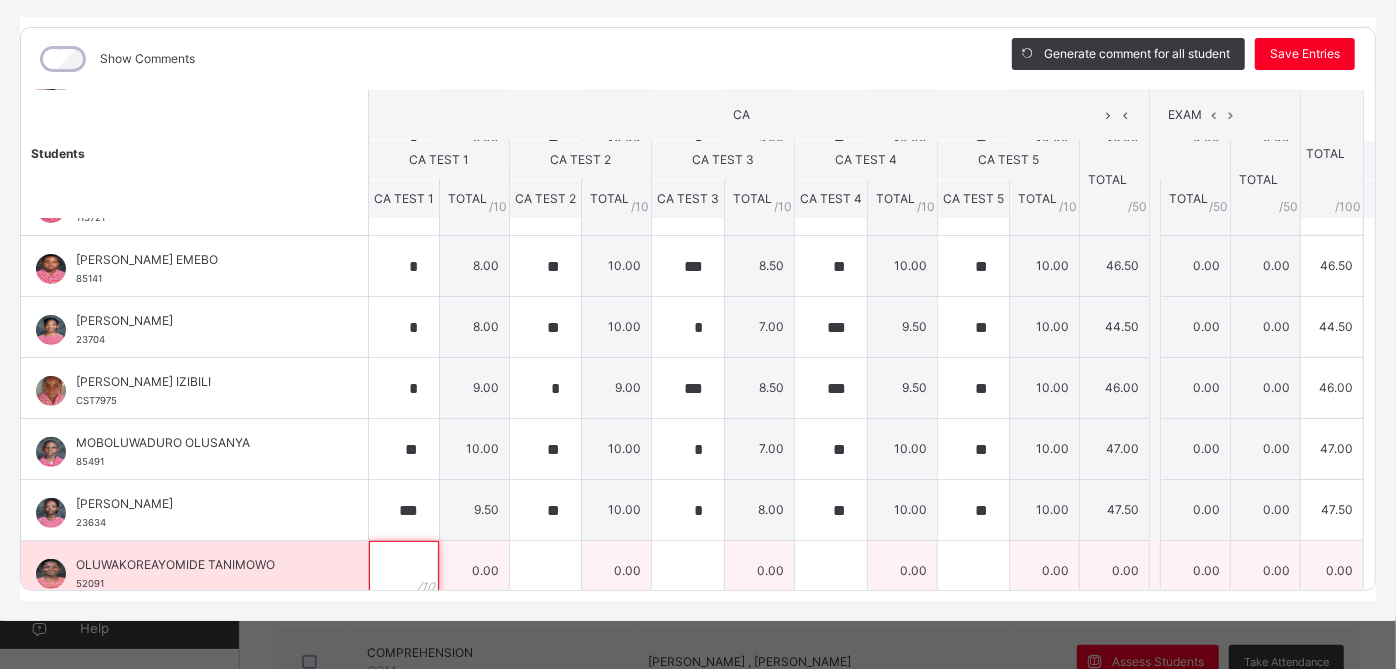click at bounding box center [404, 571] 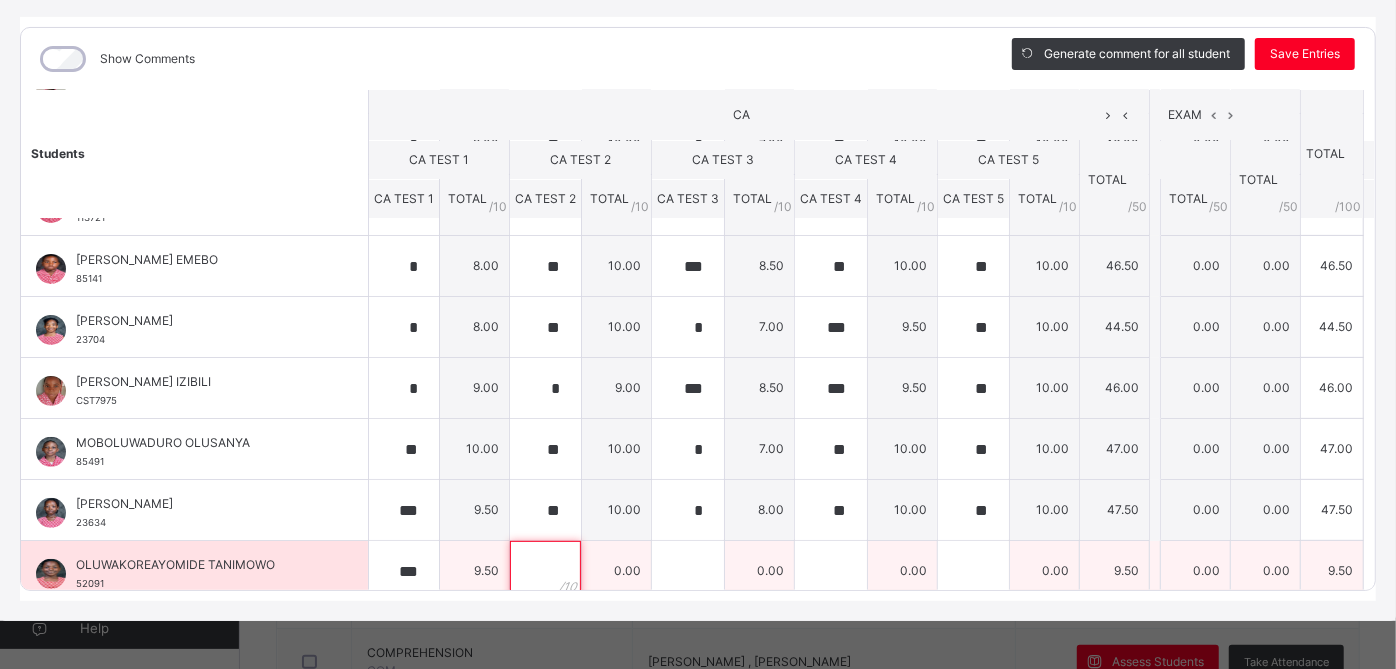 click at bounding box center (545, 571) 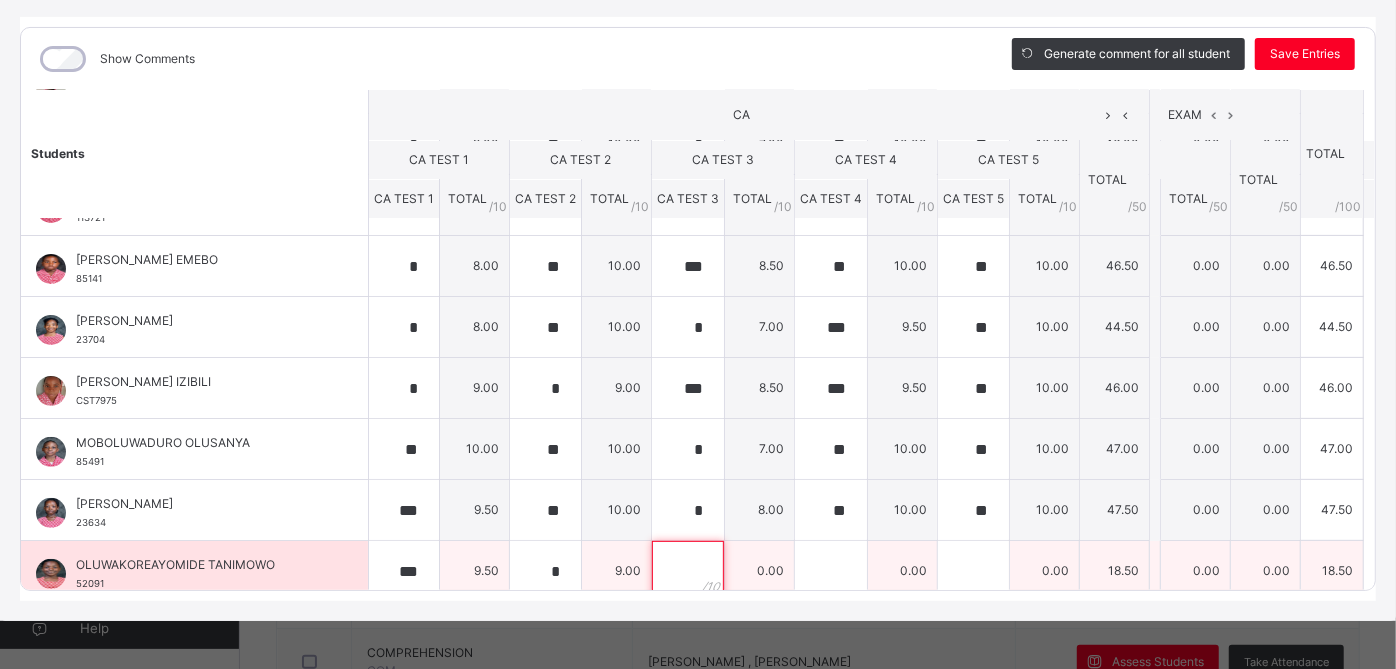 click at bounding box center [688, 571] 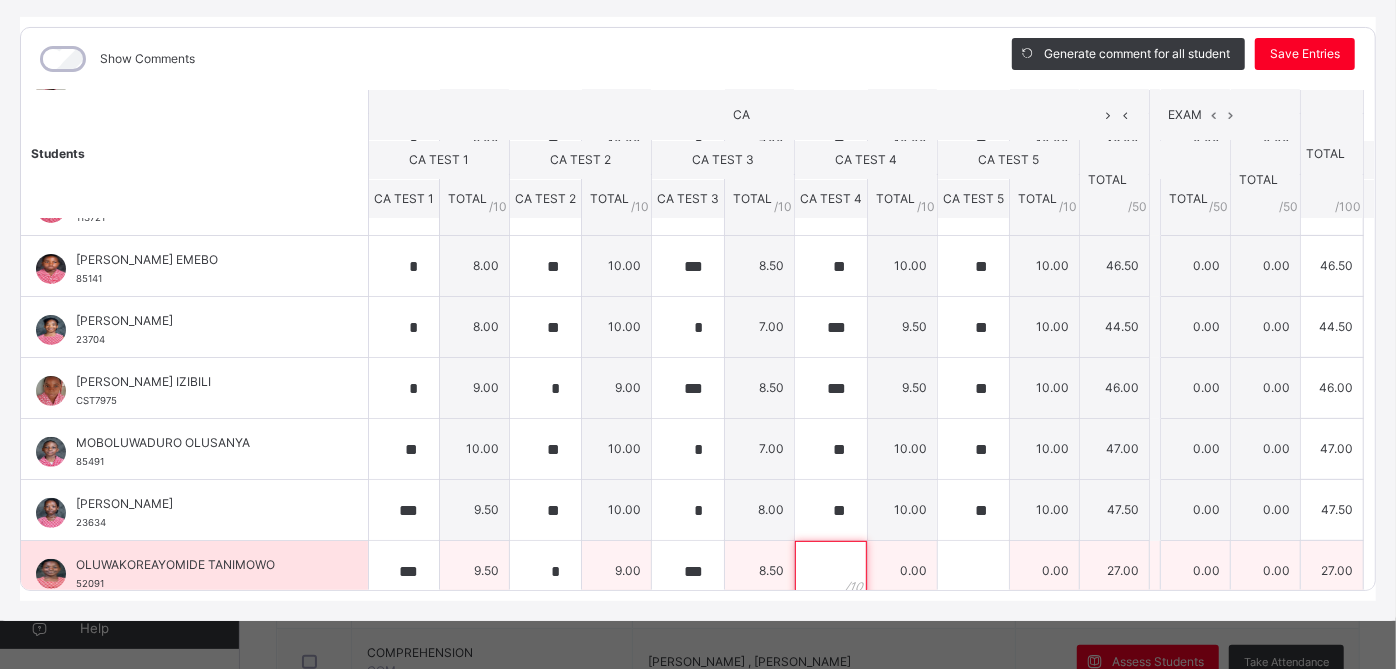 click at bounding box center [831, 571] 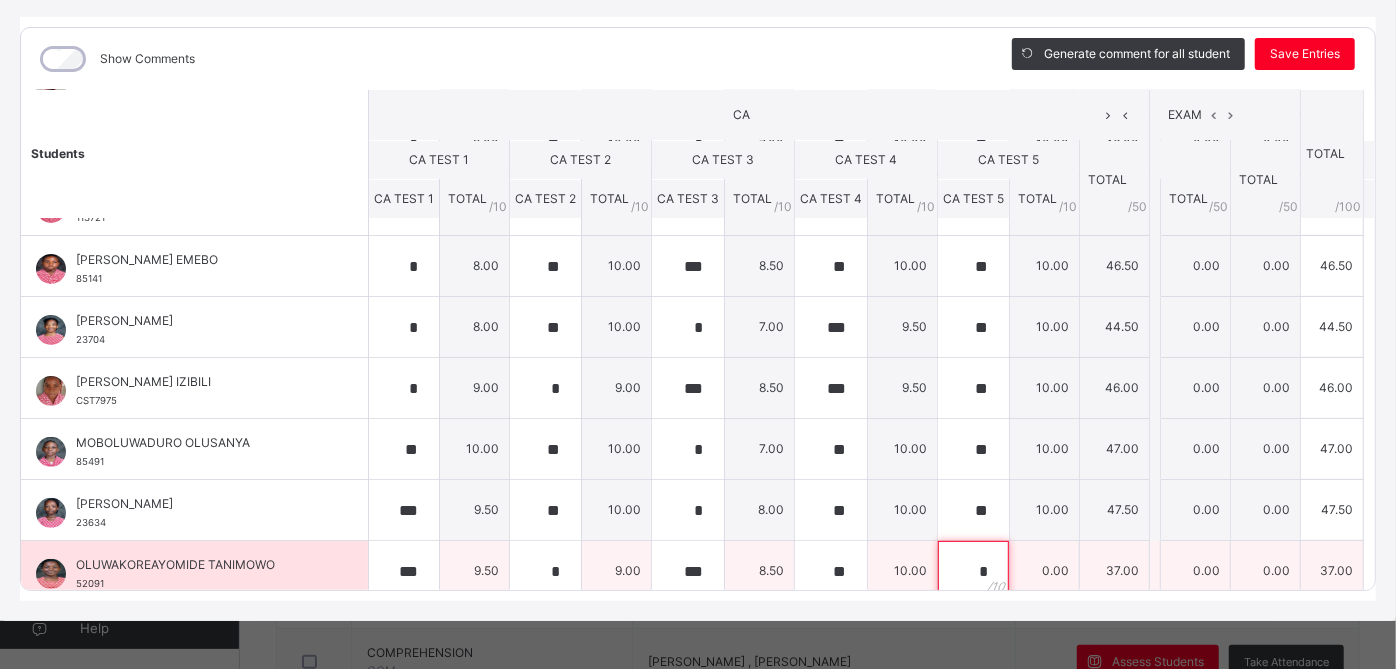 click on "*" at bounding box center (973, 571) 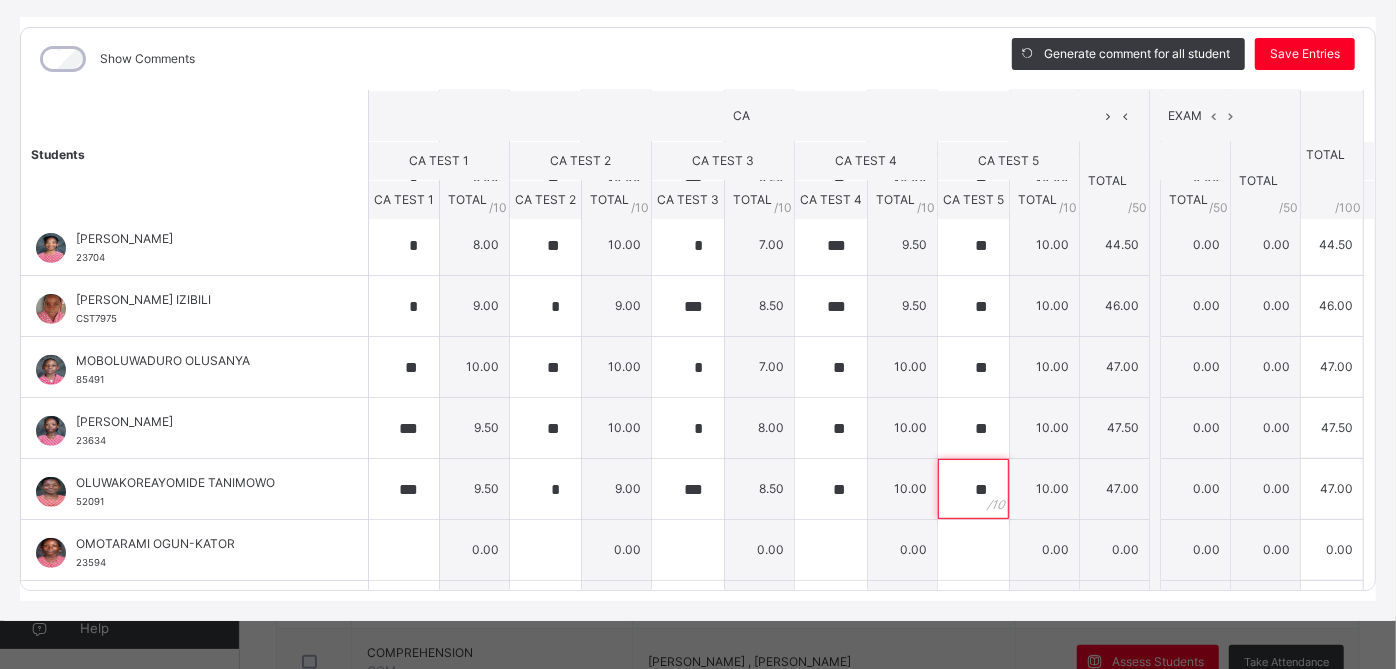 scroll, scrollTop: 418, scrollLeft: 0, axis: vertical 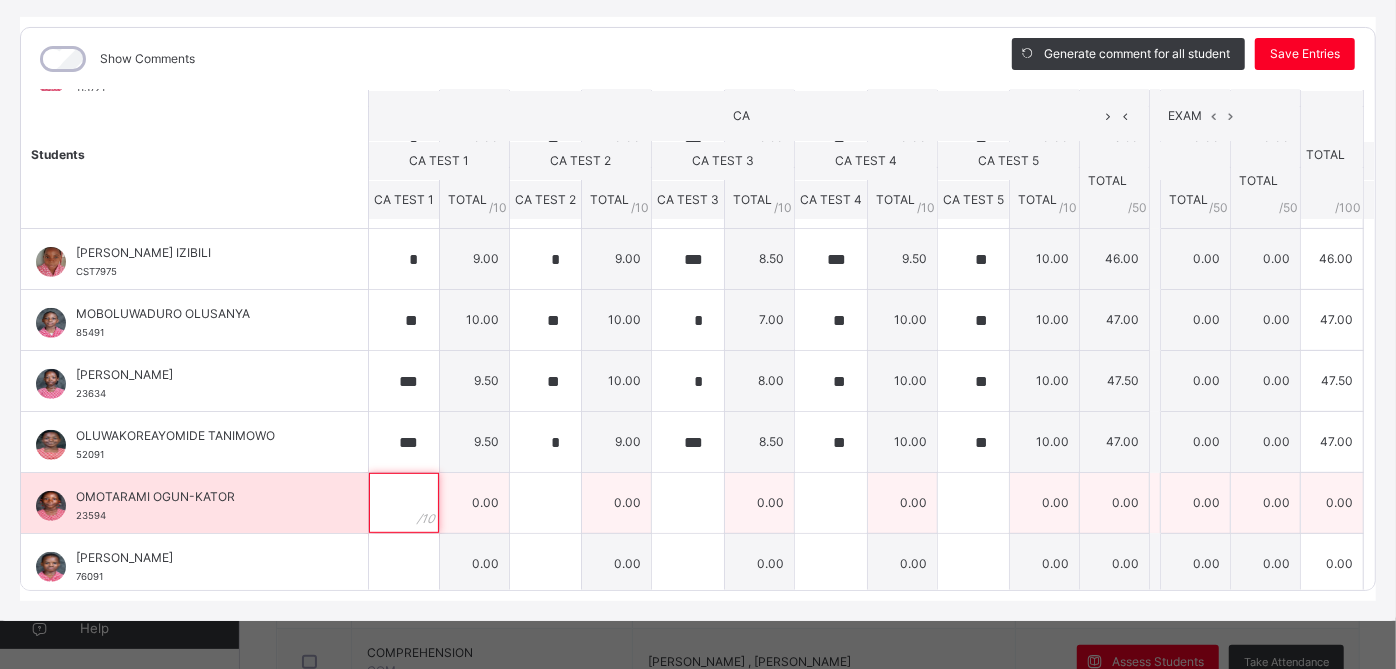 click at bounding box center (404, 503) 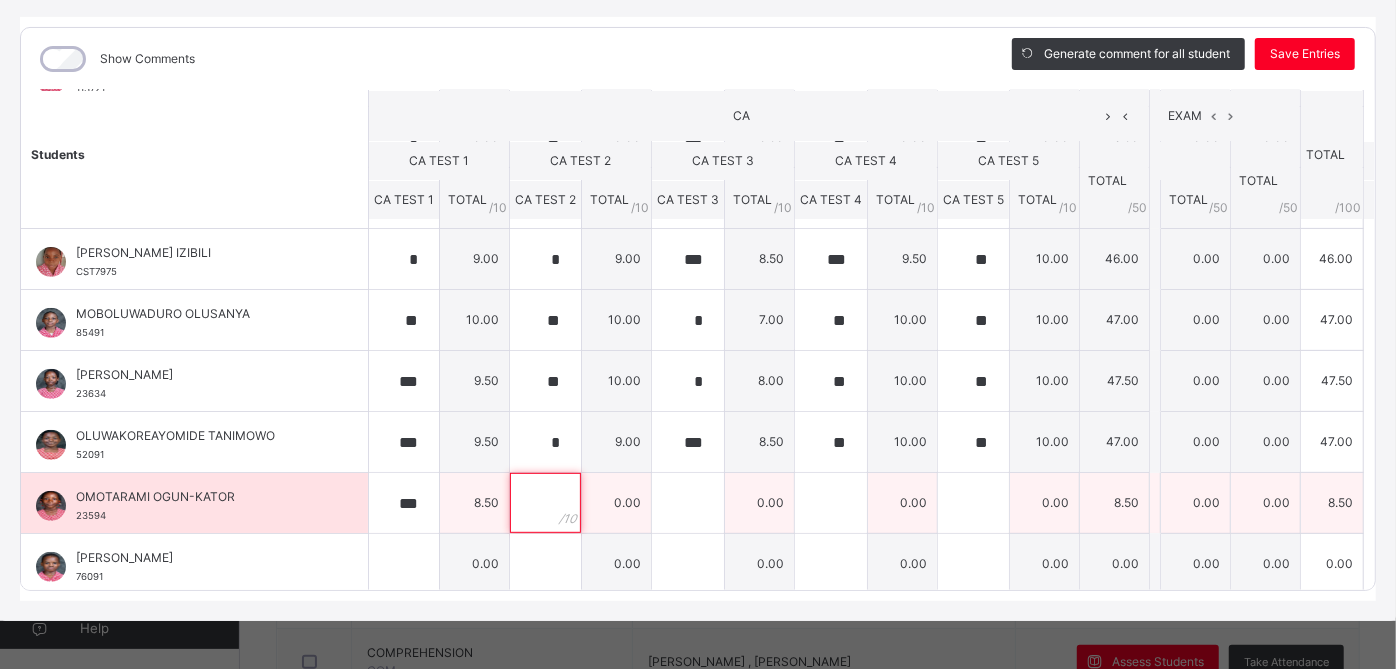 click at bounding box center (545, 503) 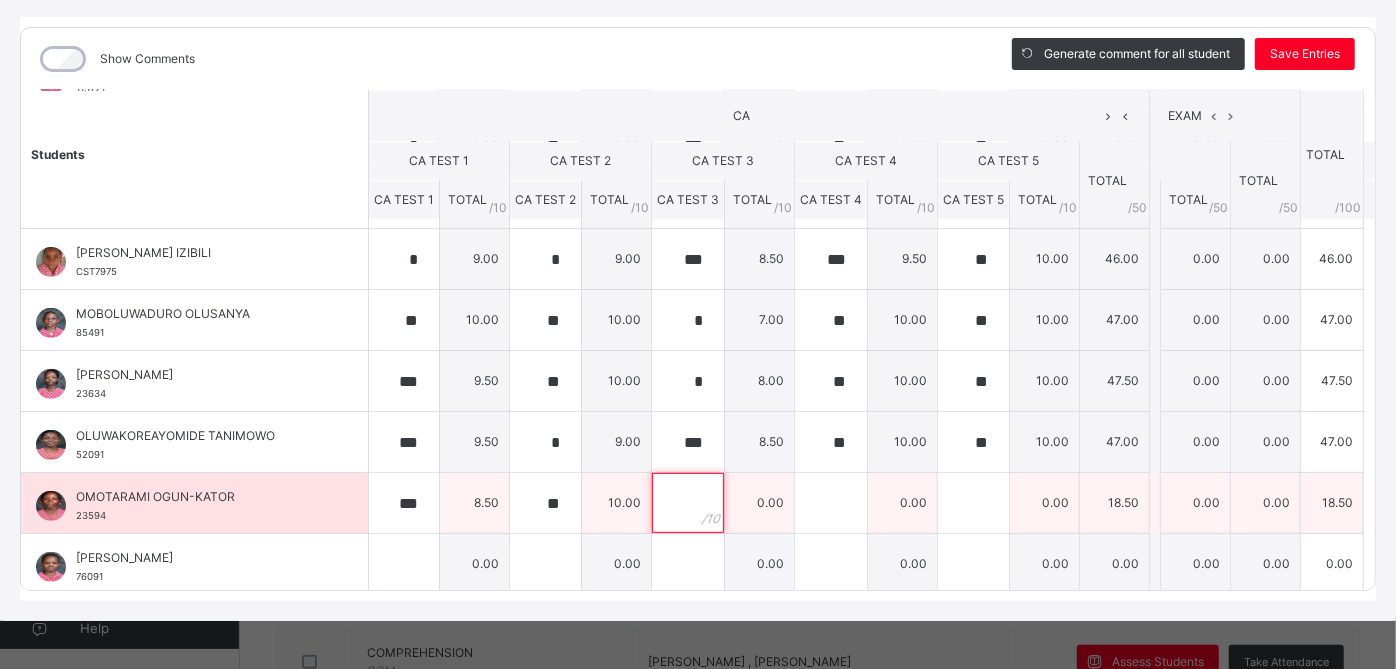 click at bounding box center (688, 503) 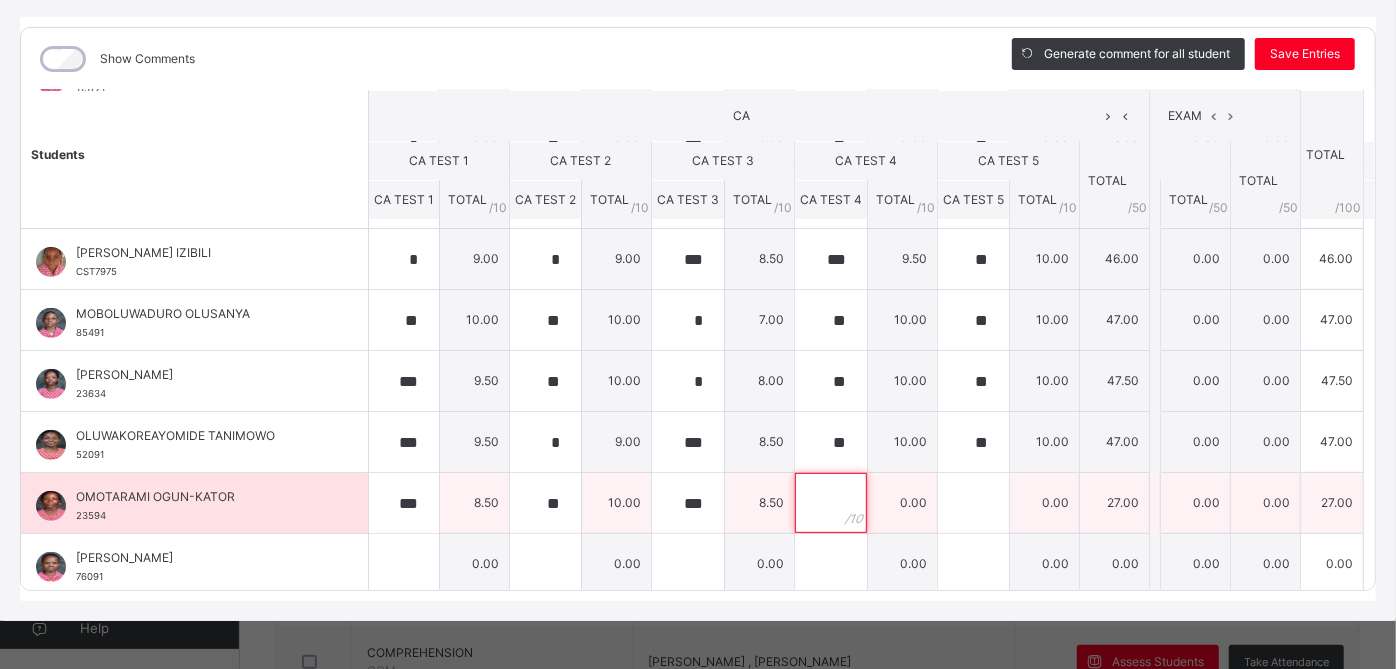 click at bounding box center (831, 503) 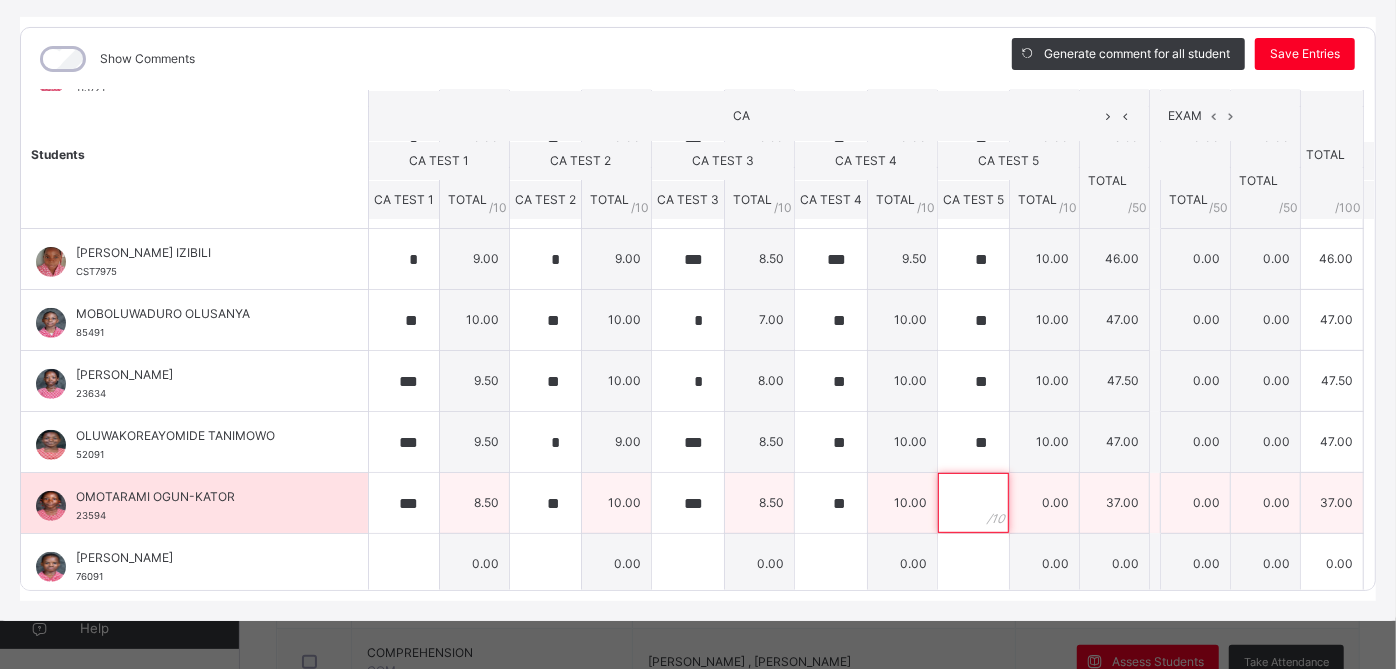 click at bounding box center (973, 503) 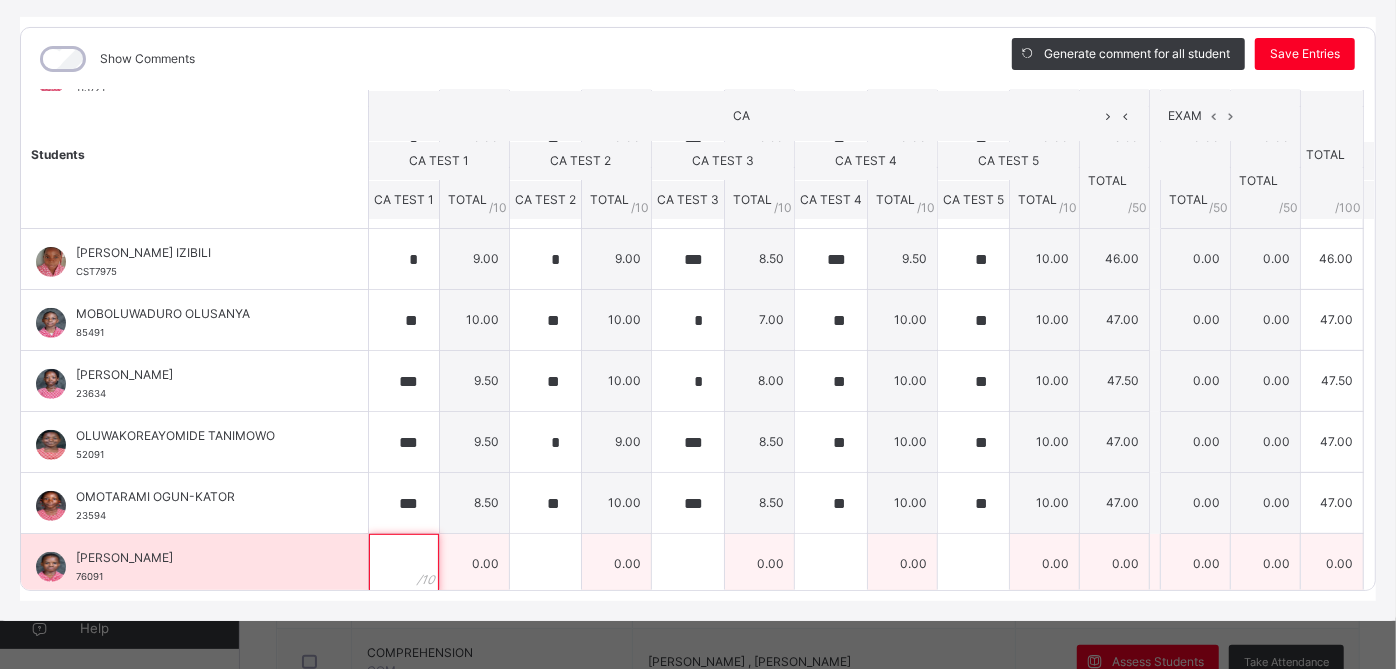 click at bounding box center (404, 564) 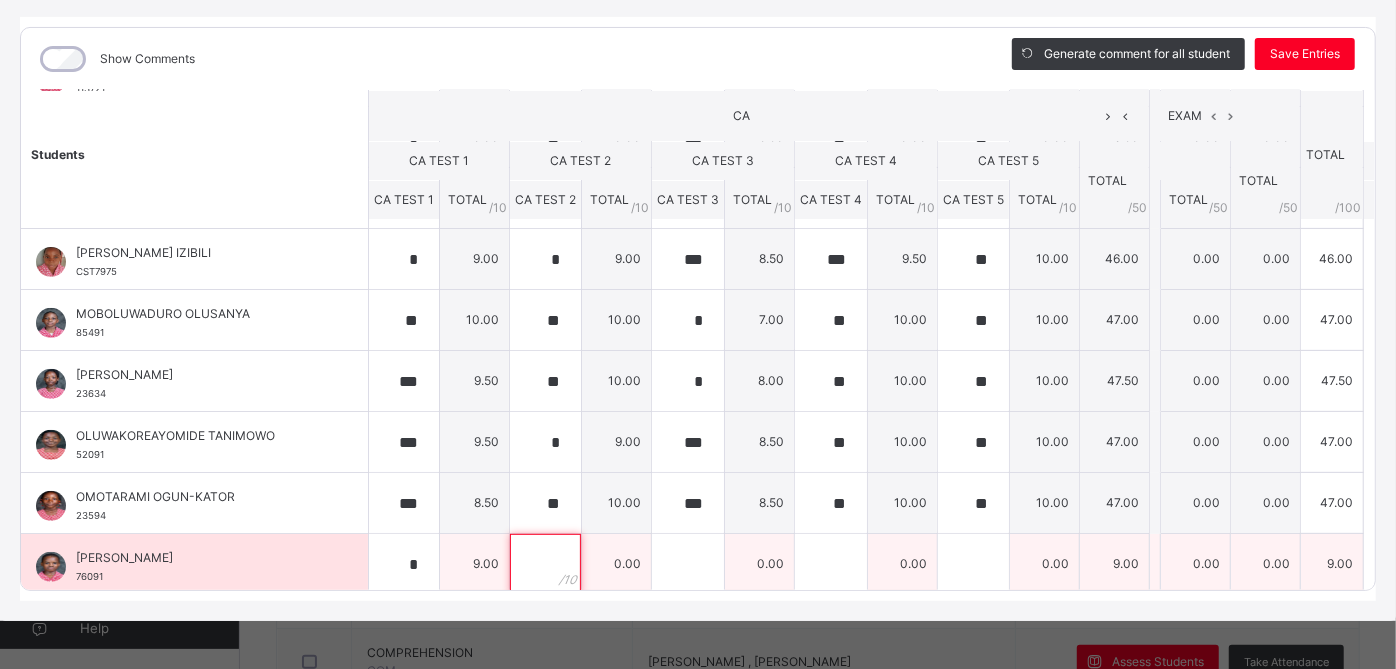 click at bounding box center (545, 564) 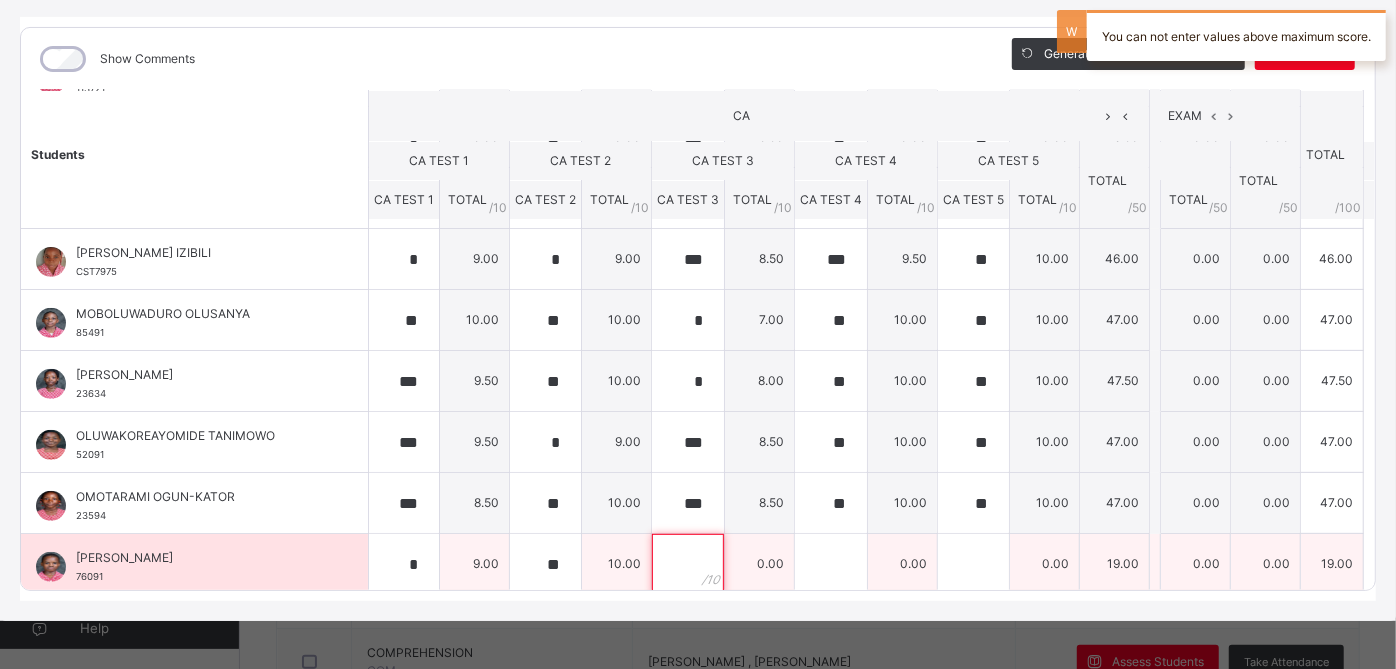 click at bounding box center [688, 564] 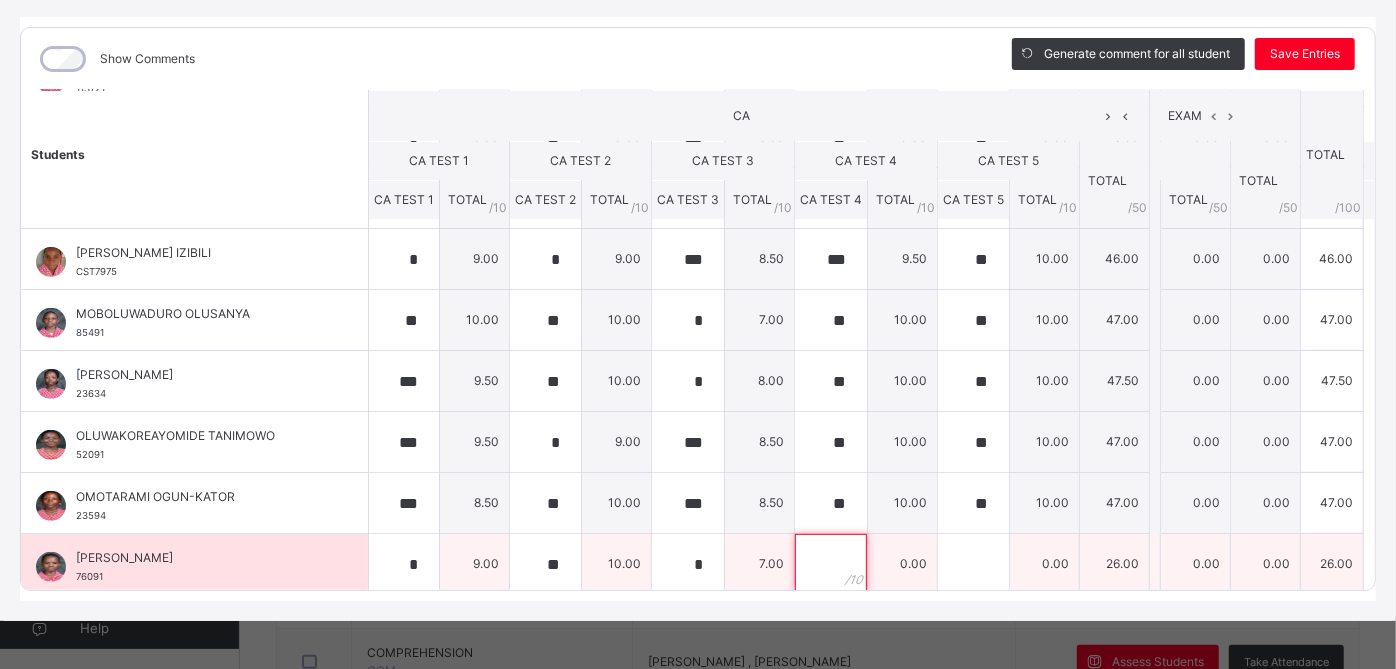 click at bounding box center (831, 564) 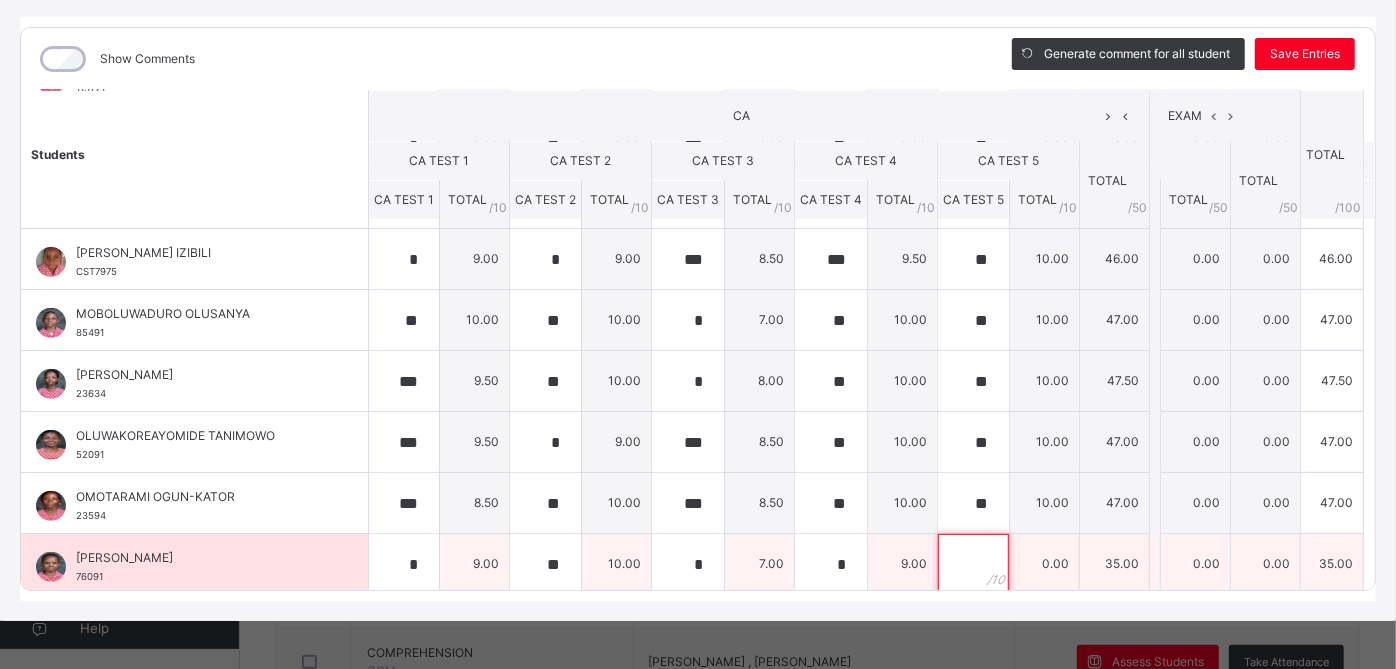 click at bounding box center (973, 564) 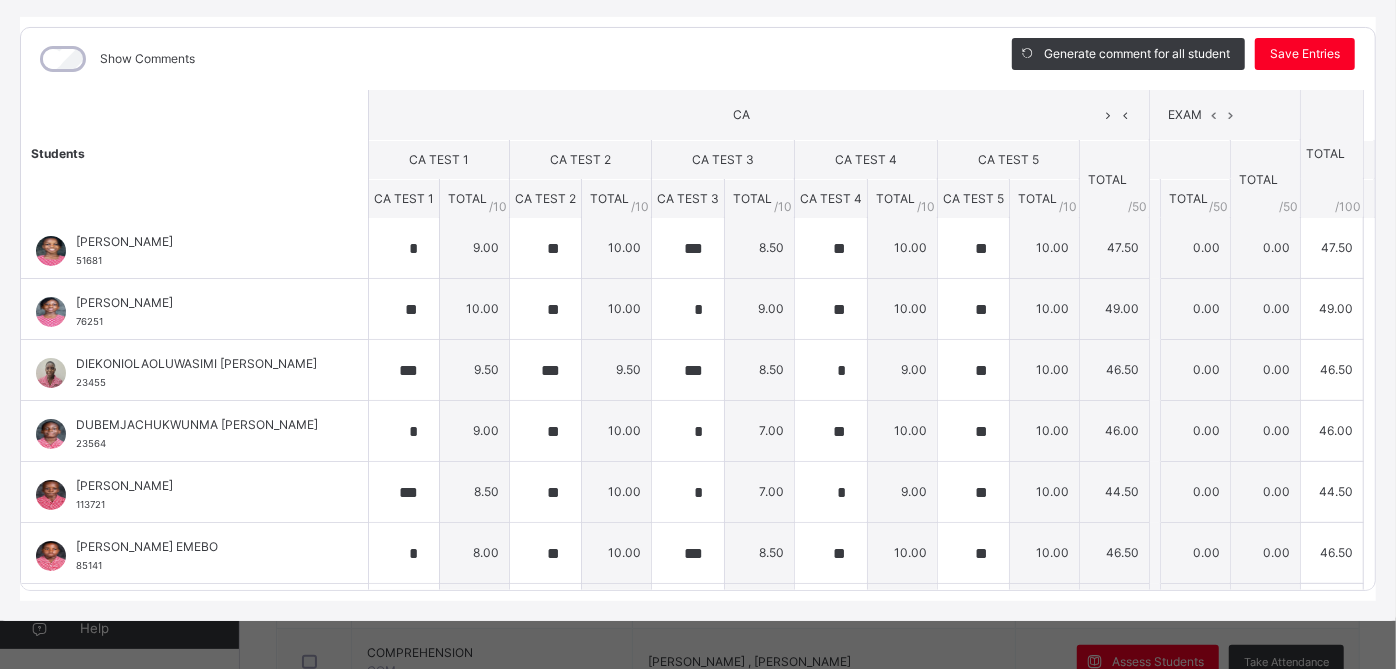 scroll, scrollTop: 0, scrollLeft: 0, axis: both 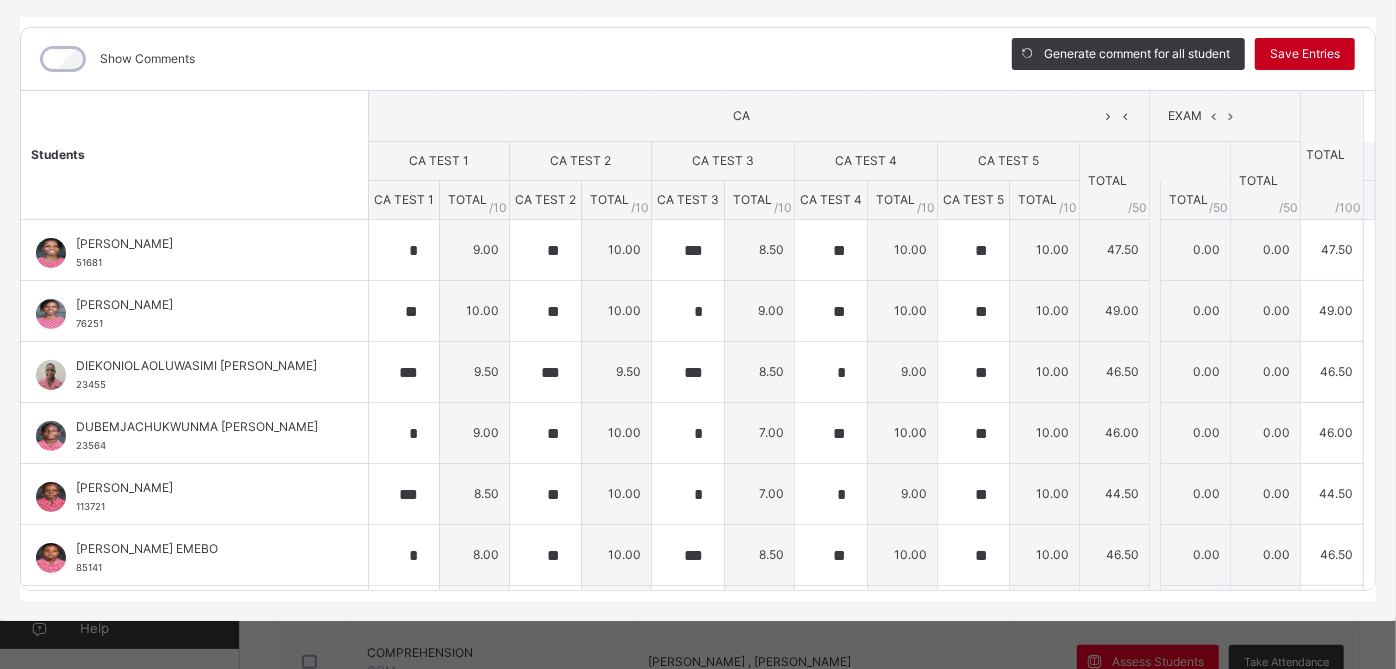 click on "Save Entries" at bounding box center (1305, 54) 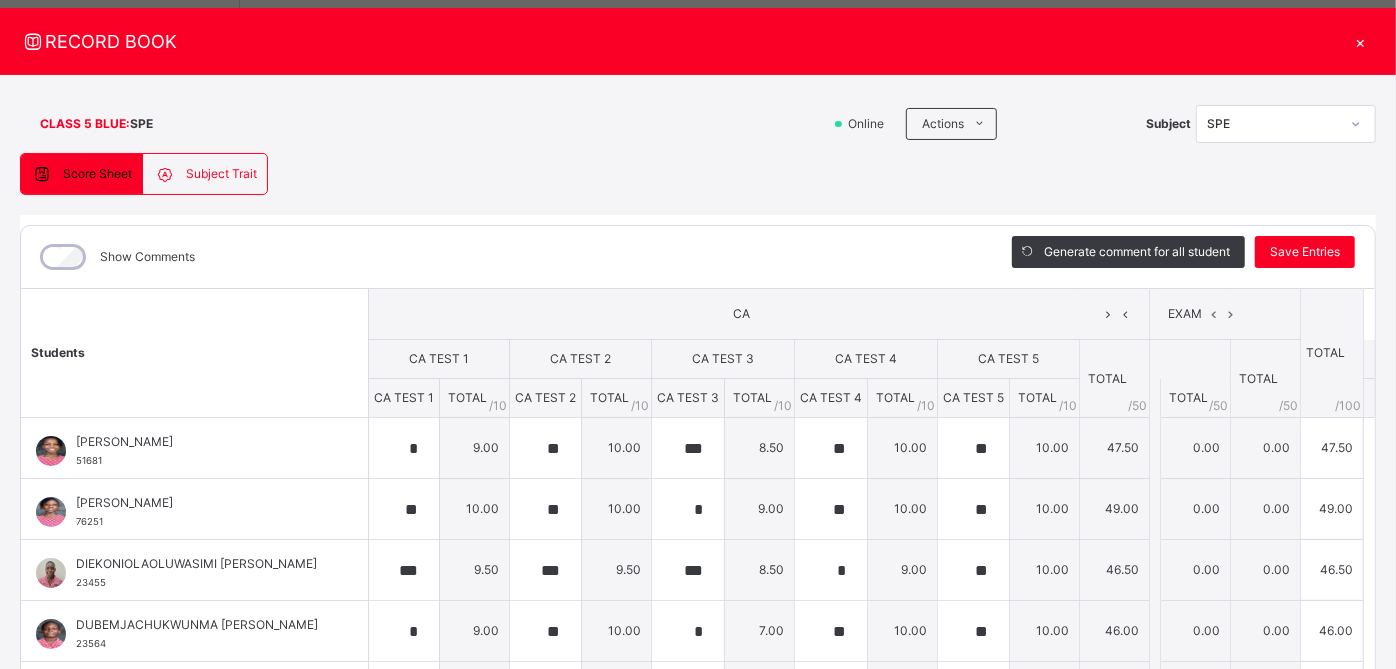 scroll, scrollTop: 42, scrollLeft: 0, axis: vertical 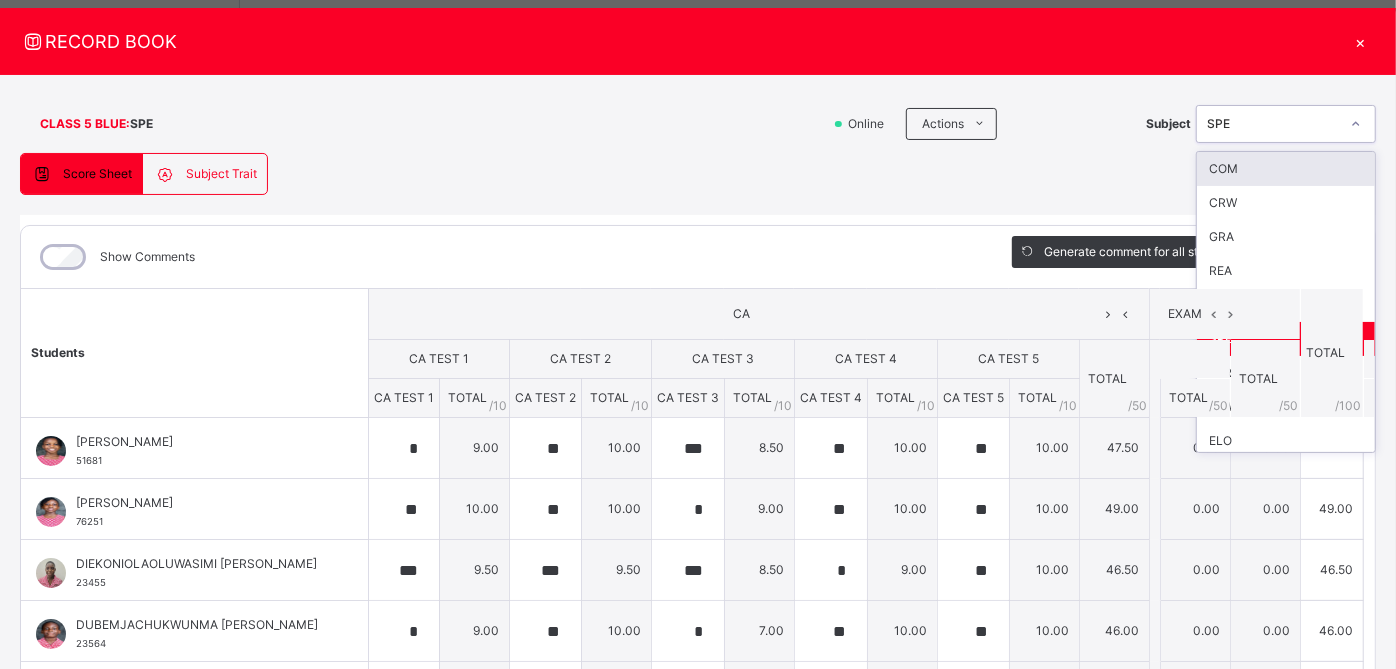 click 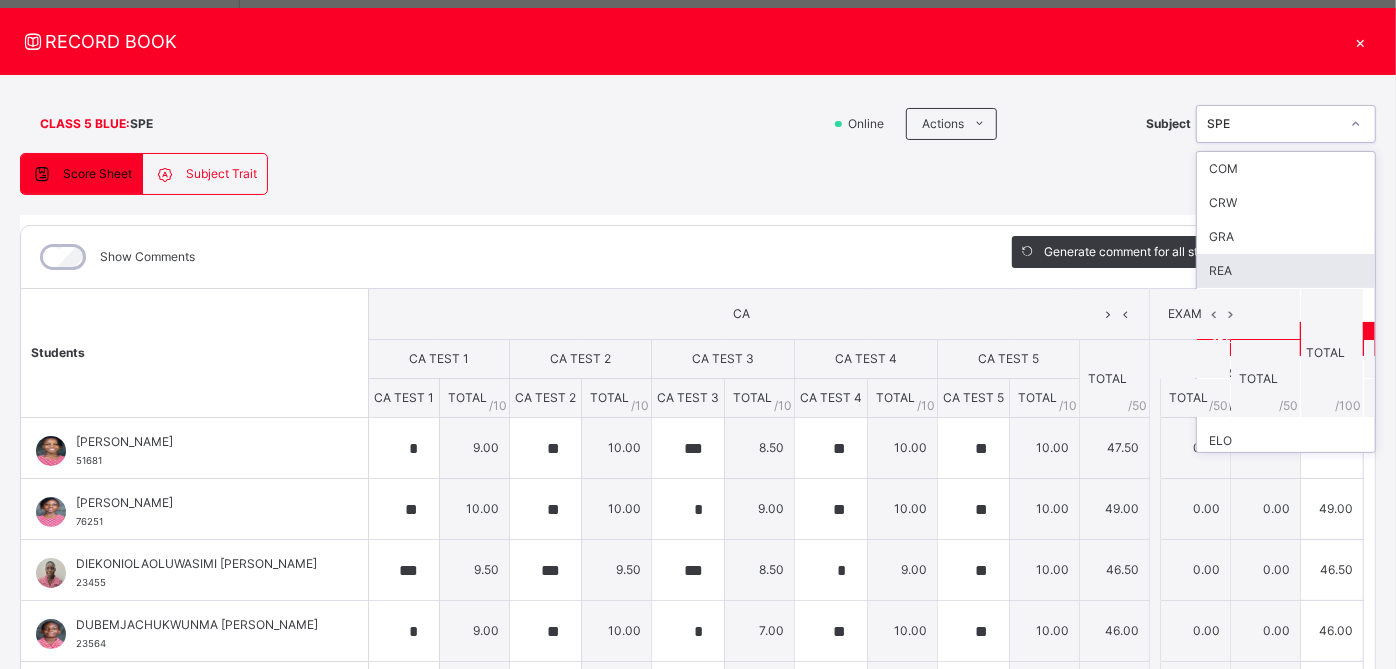 scroll, scrollTop: 5, scrollLeft: 0, axis: vertical 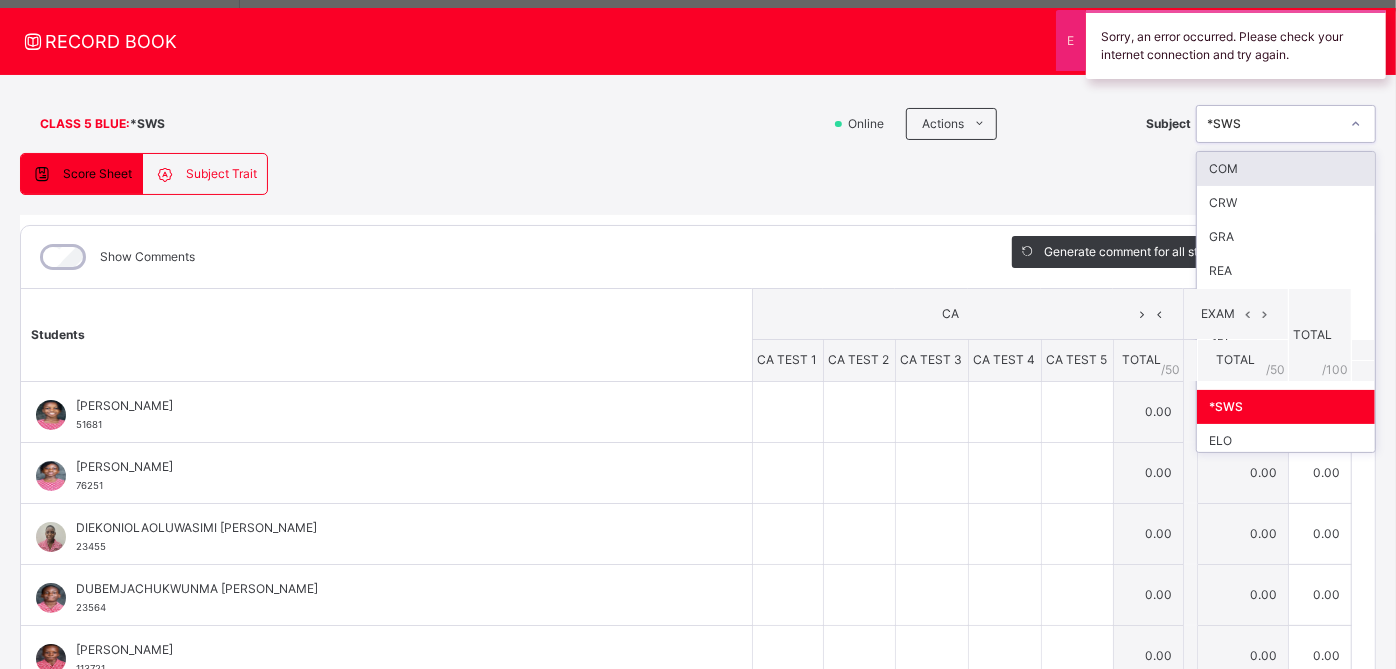click 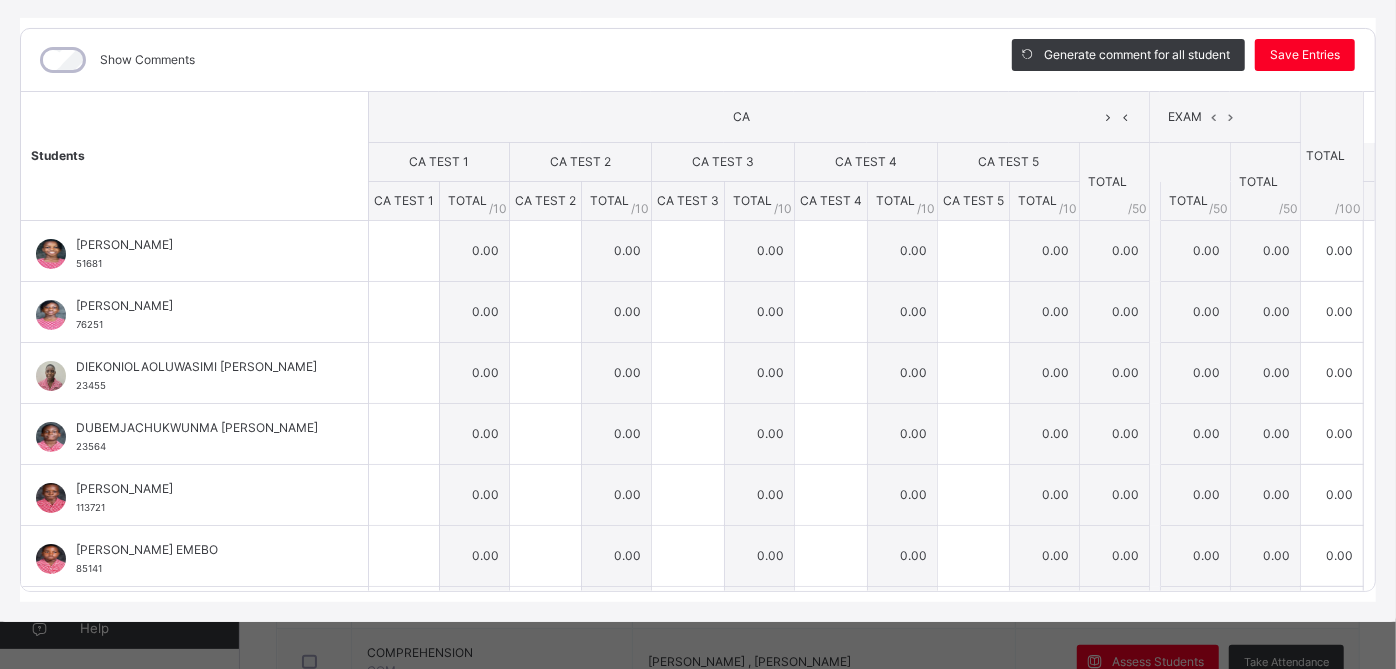scroll, scrollTop: 240, scrollLeft: 0, axis: vertical 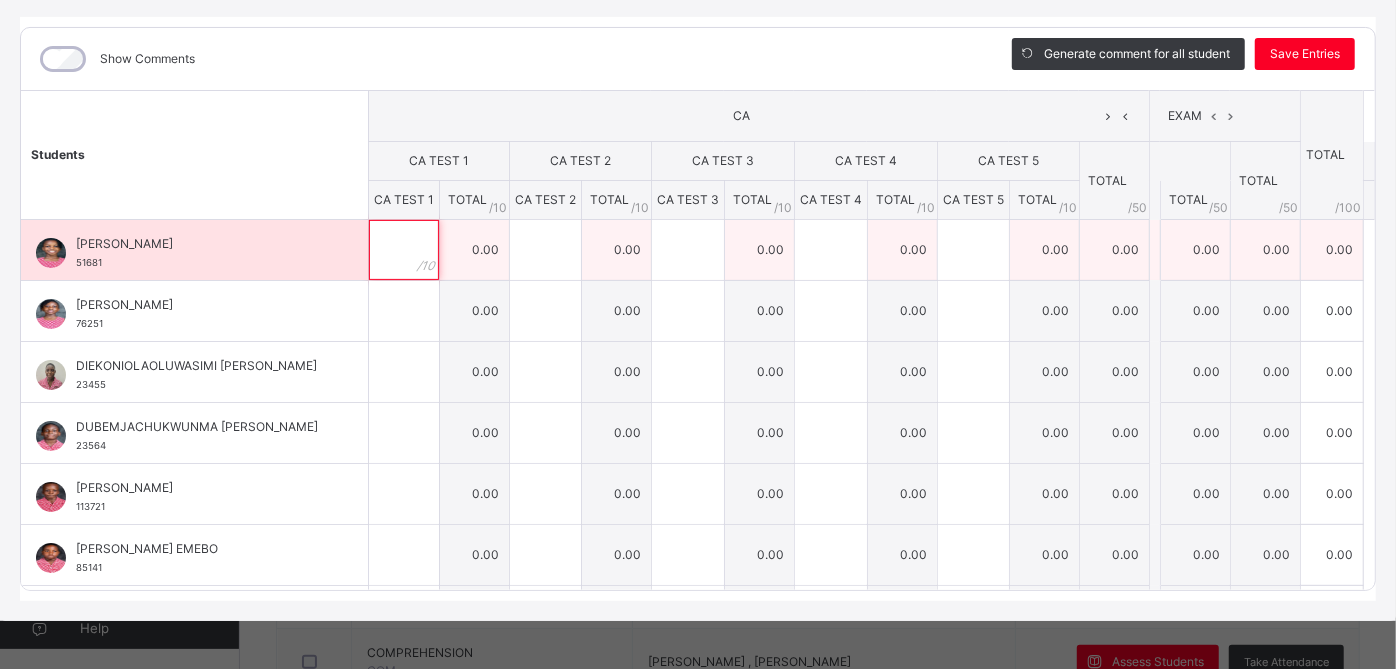 click at bounding box center (404, 250) 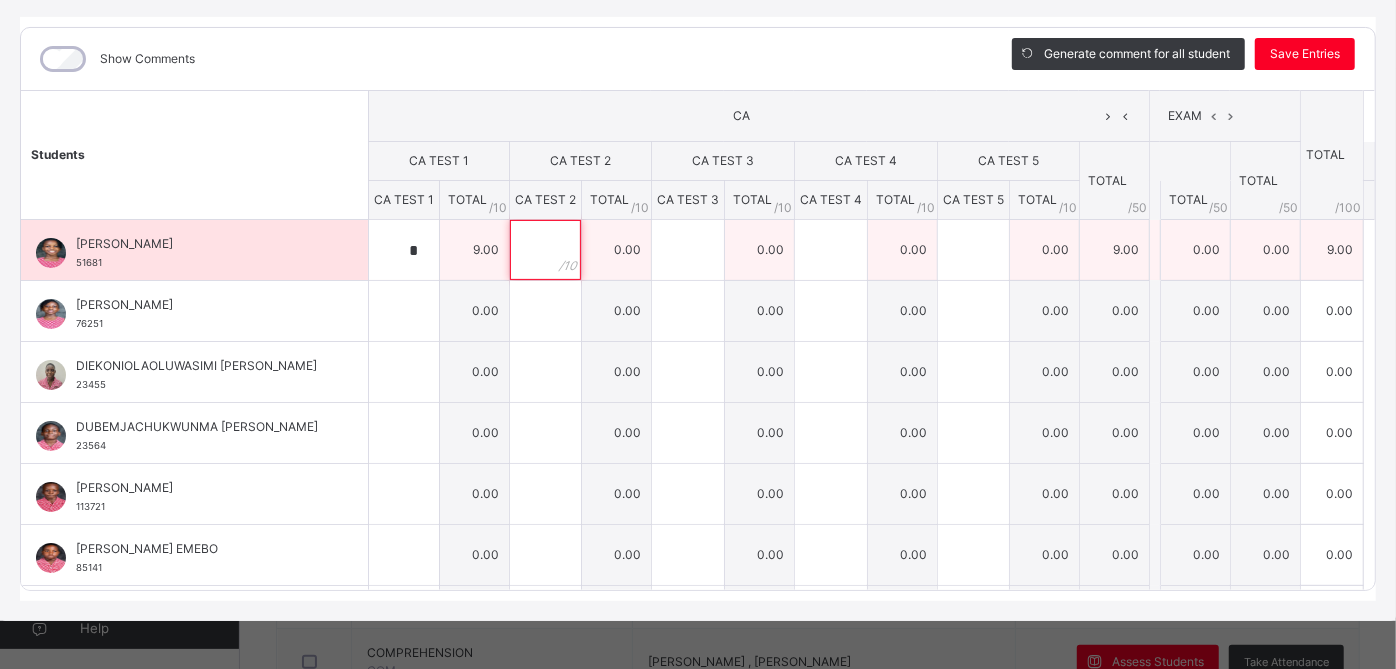 click at bounding box center (545, 250) 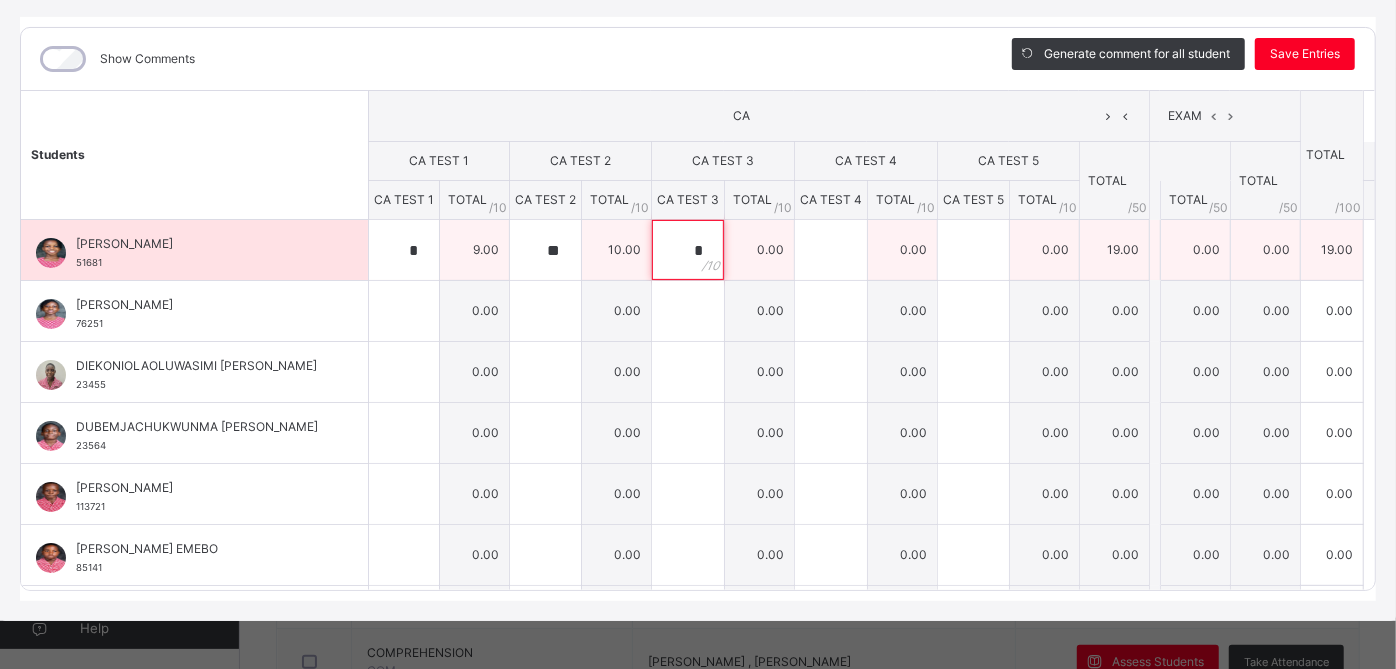 click on "*" at bounding box center (688, 250) 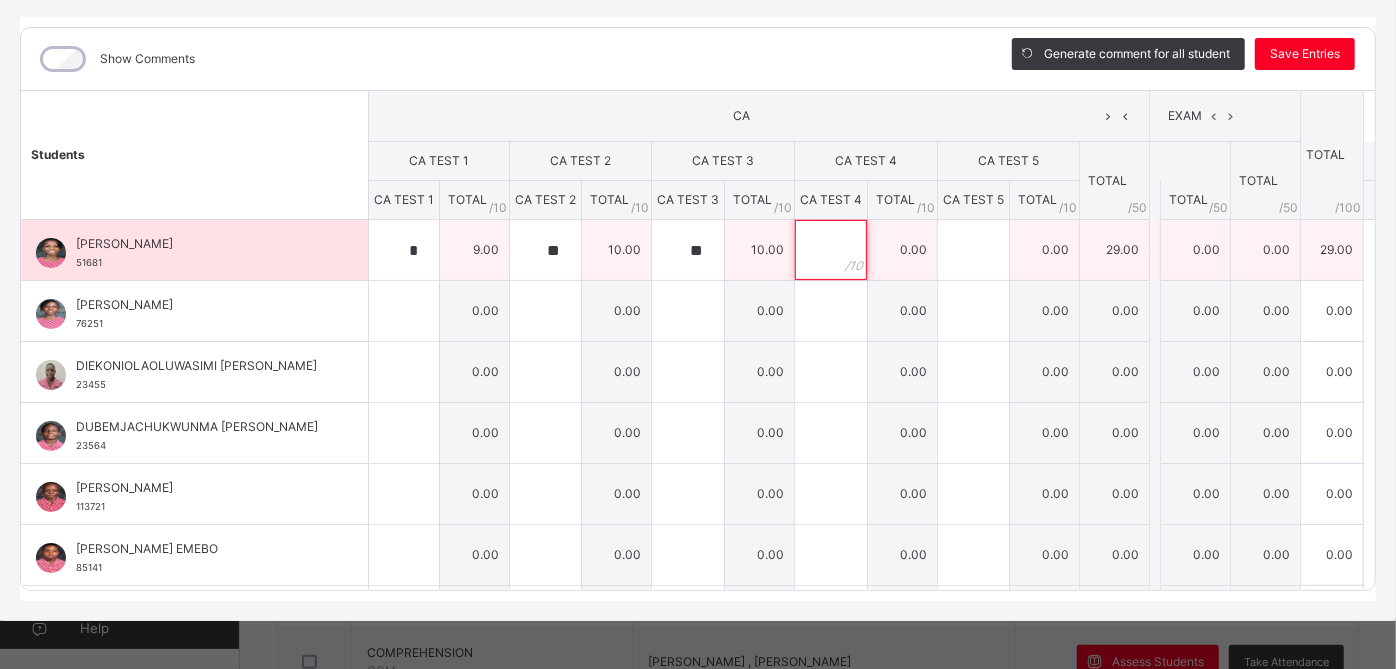 click at bounding box center (831, 250) 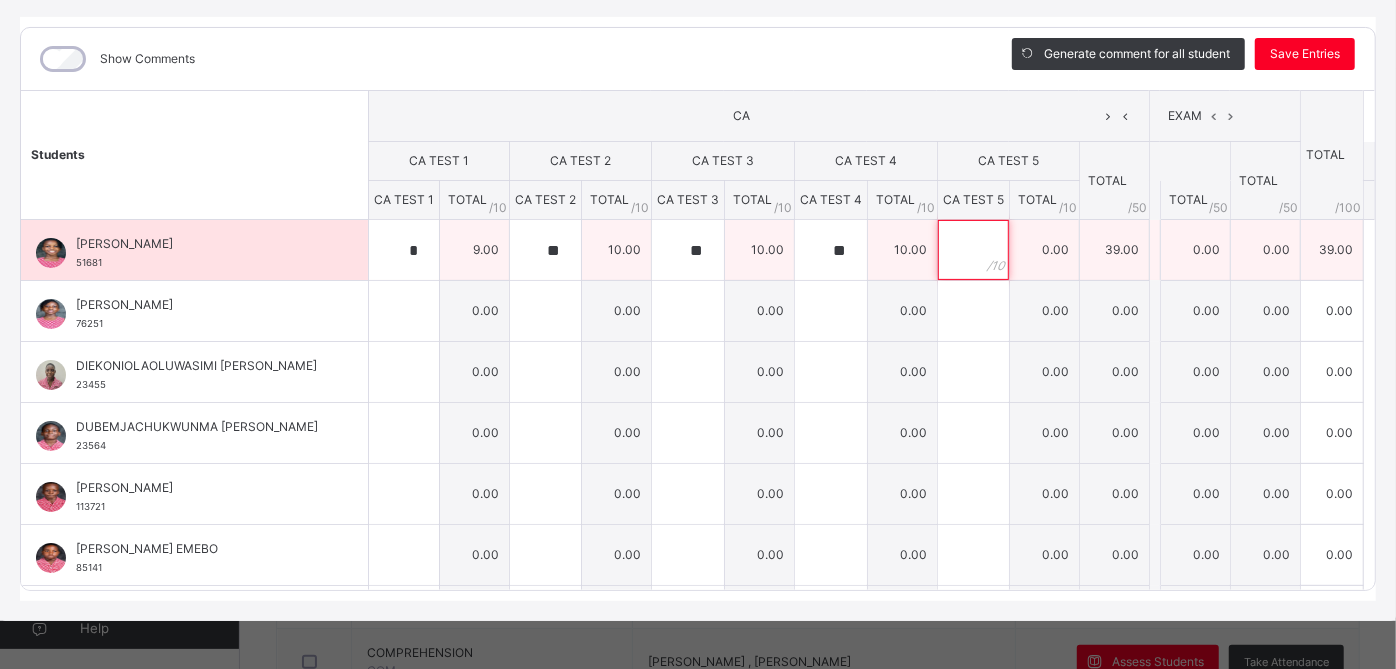 click at bounding box center [973, 250] 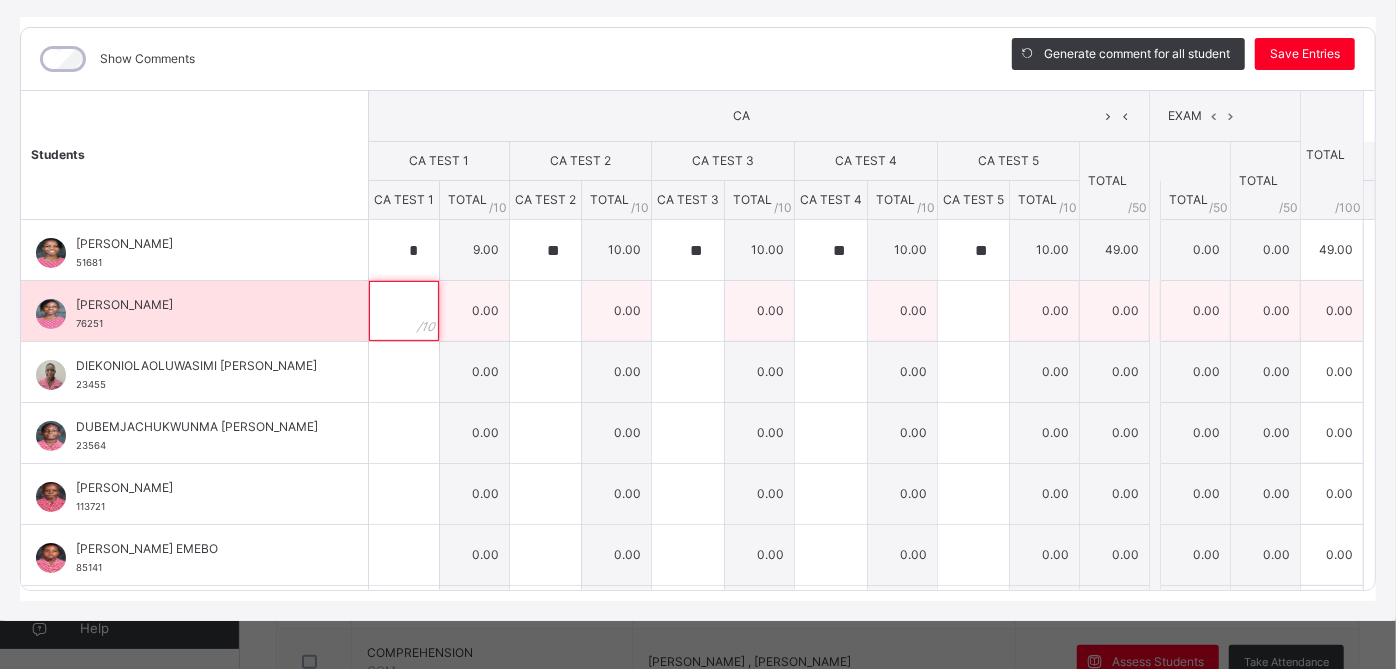 click at bounding box center (404, 311) 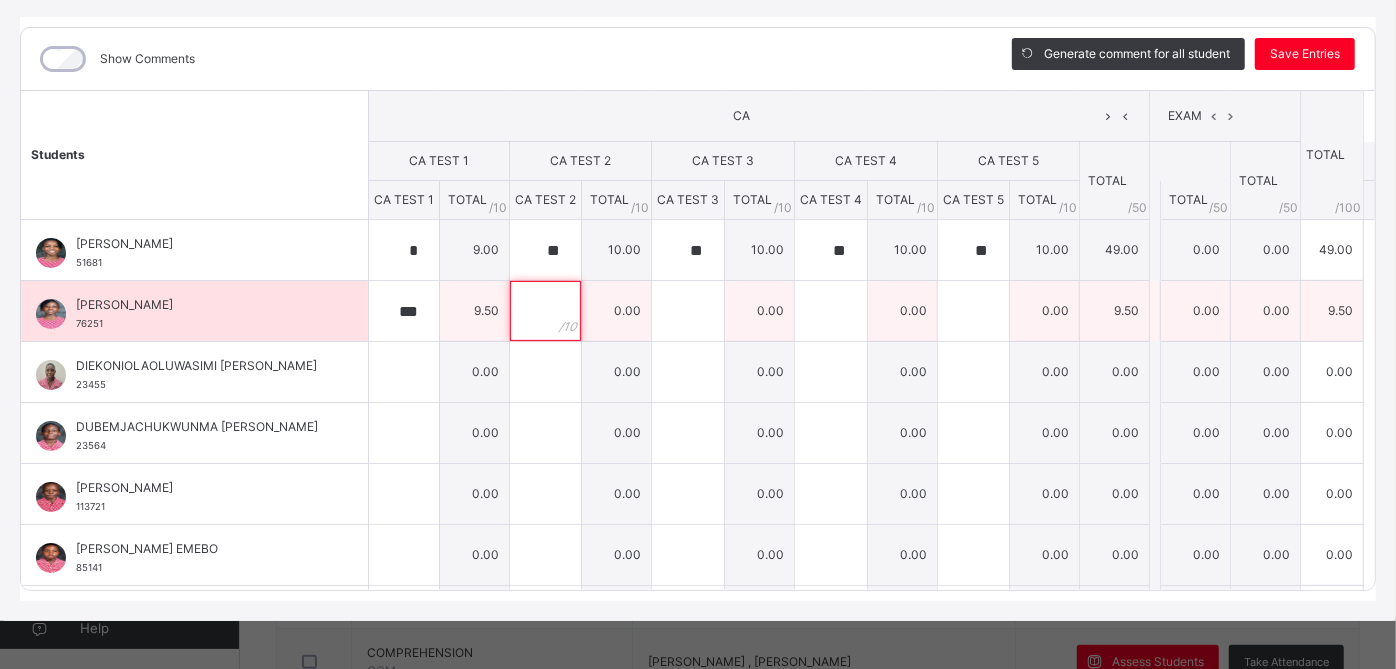 click at bounding box center (545, 311) 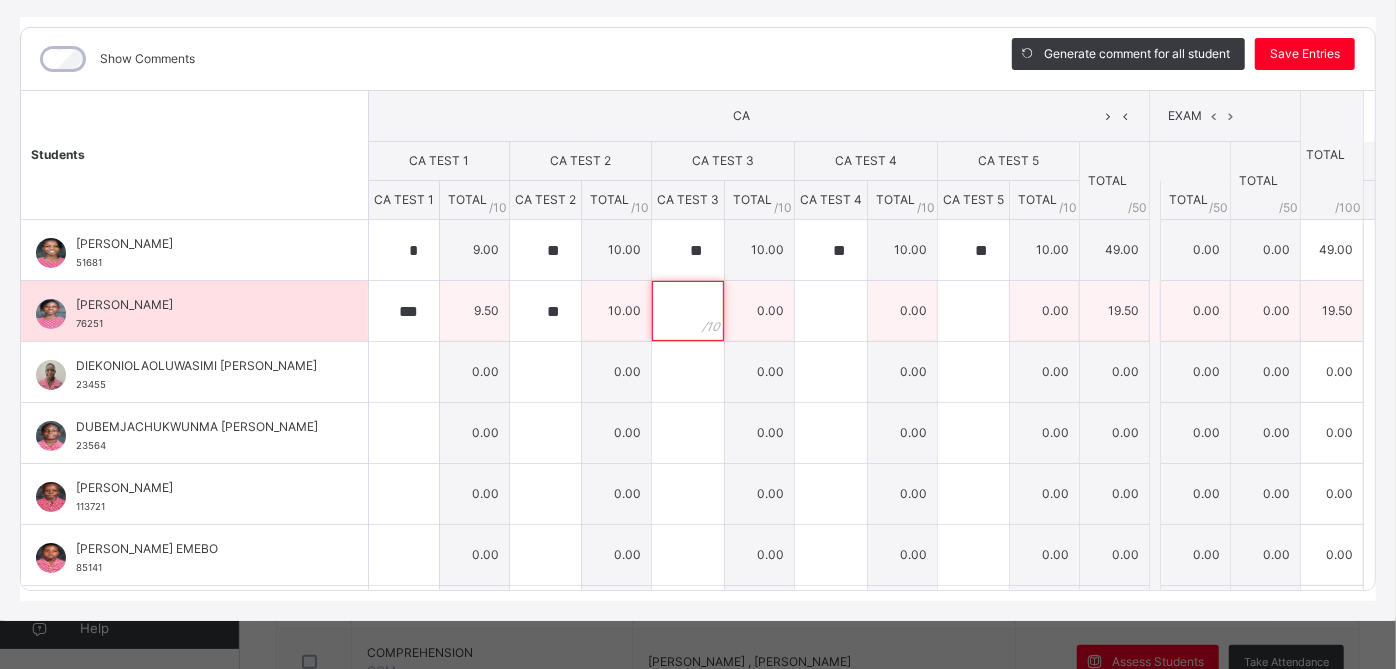 click at bounding box center [688, 311] 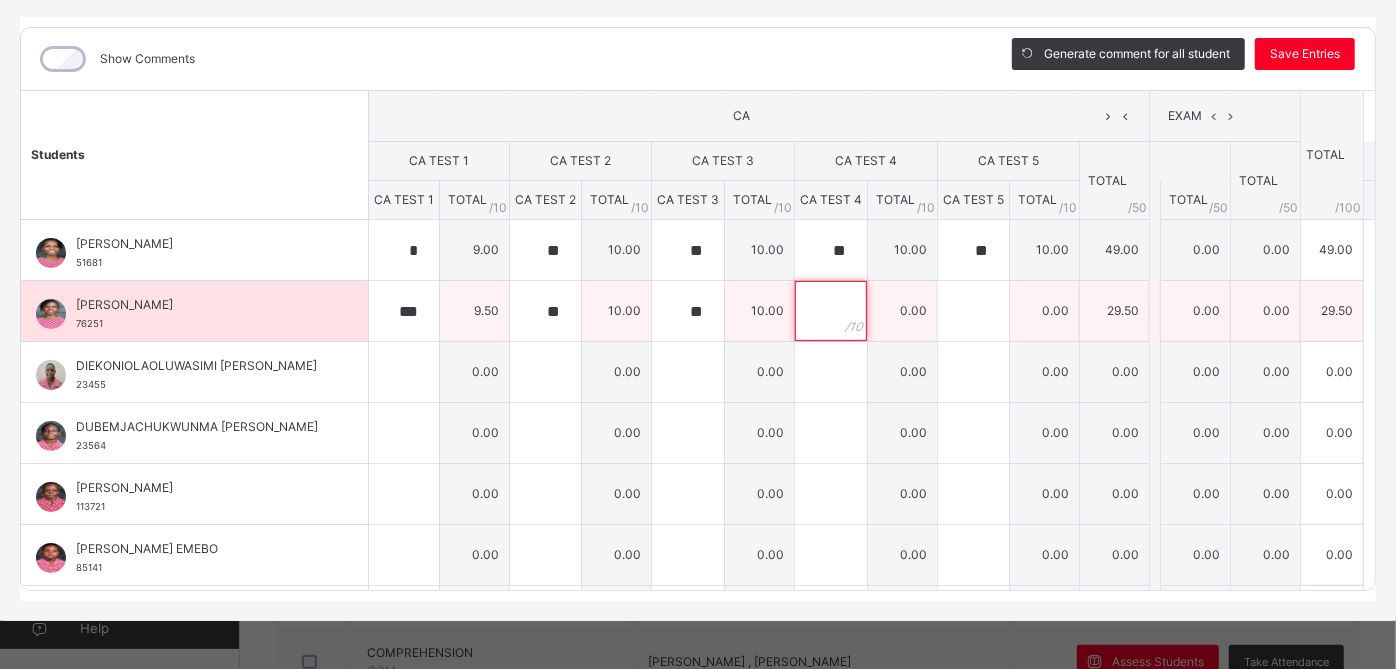 click at bounding box center [831, 311] 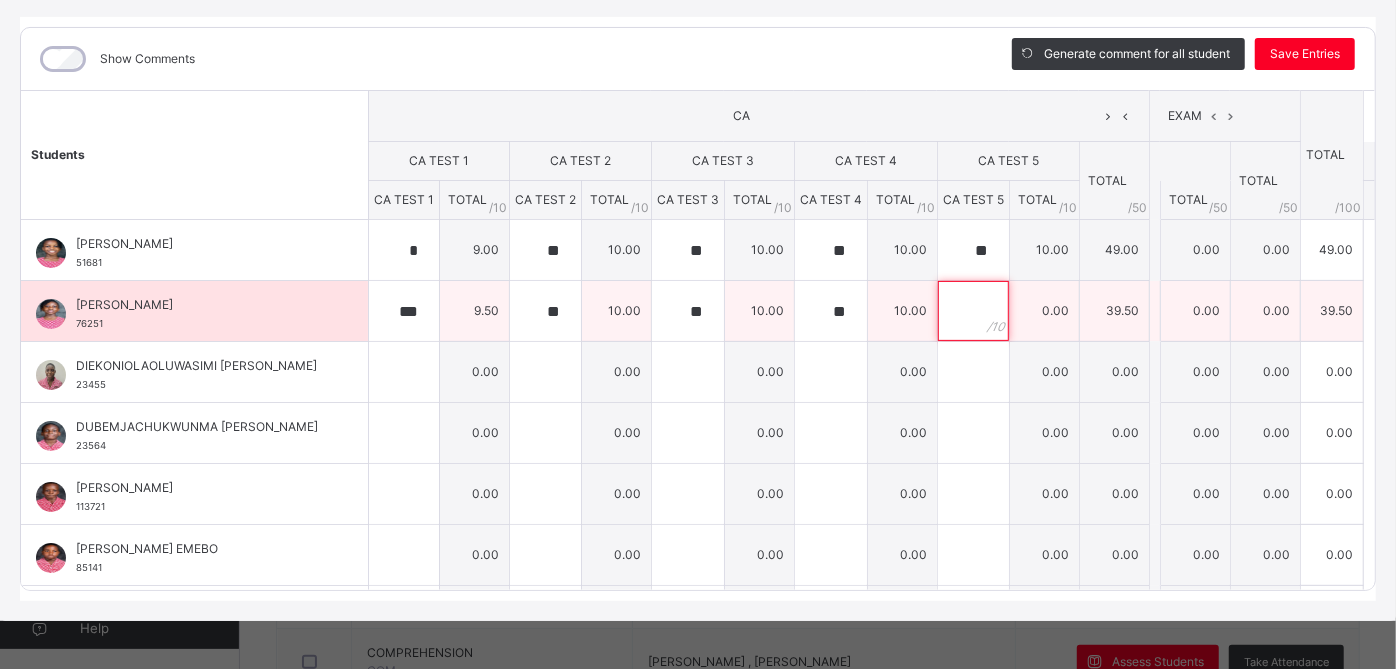click at bounding box center [973, 311] 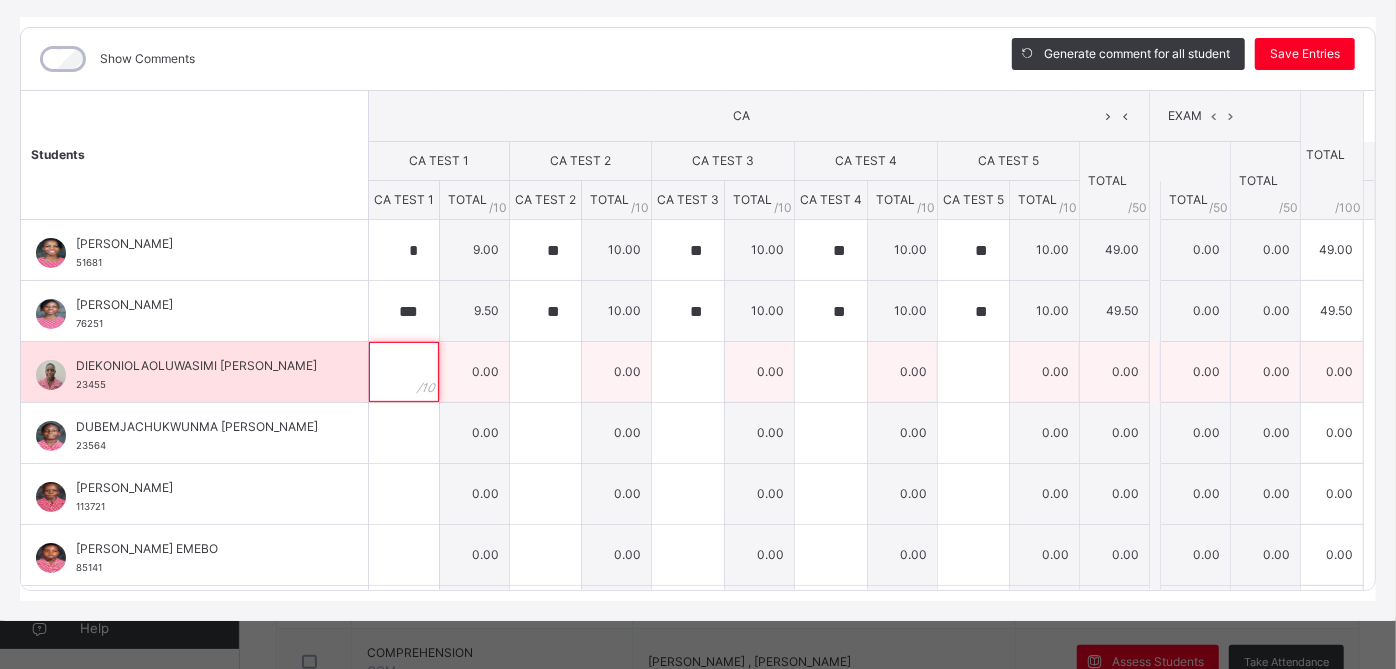 click at bounding box center (404, 372) 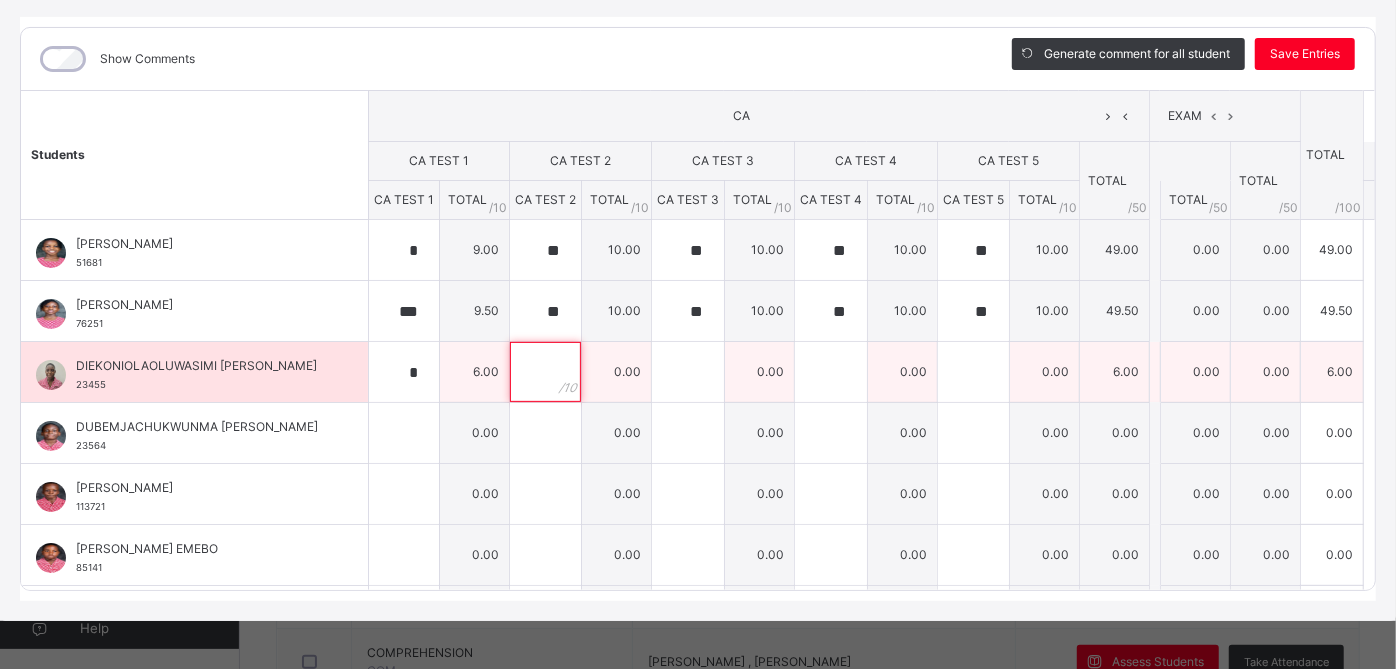 click at bounding box center [545, 372] 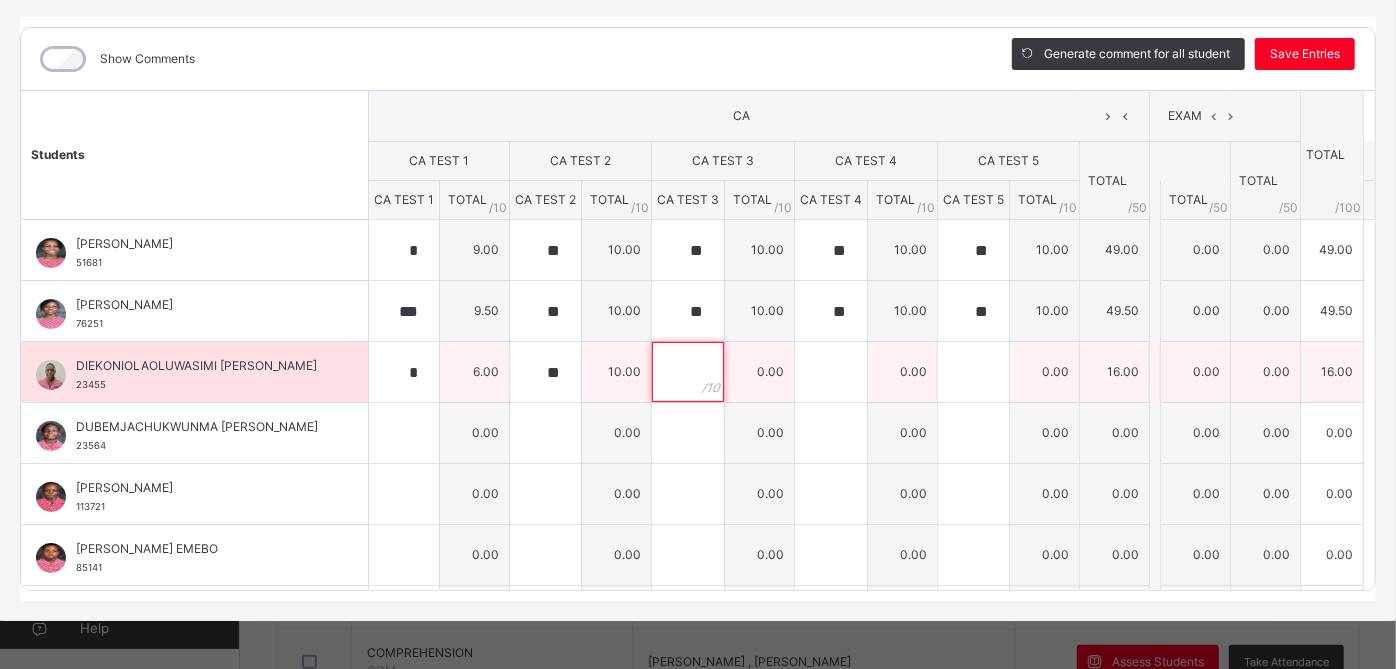 click at bounding box center [688, 372] 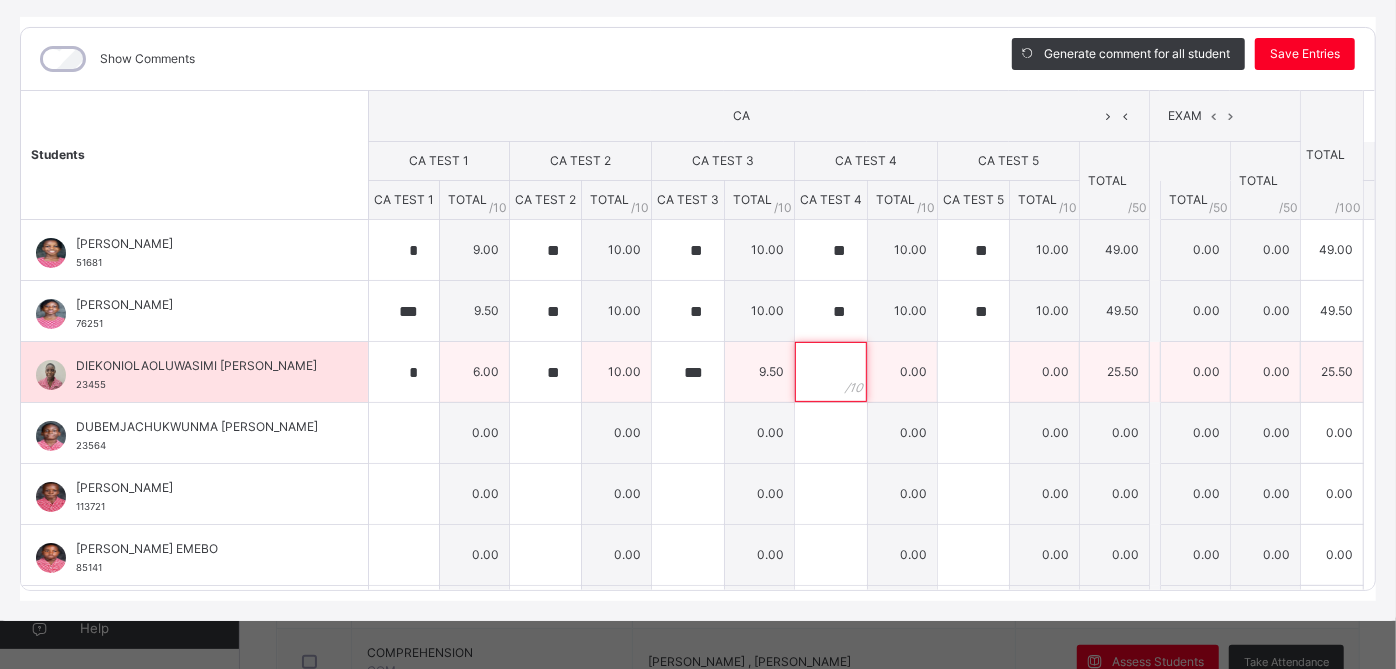 click at bounding box center (831, 372) 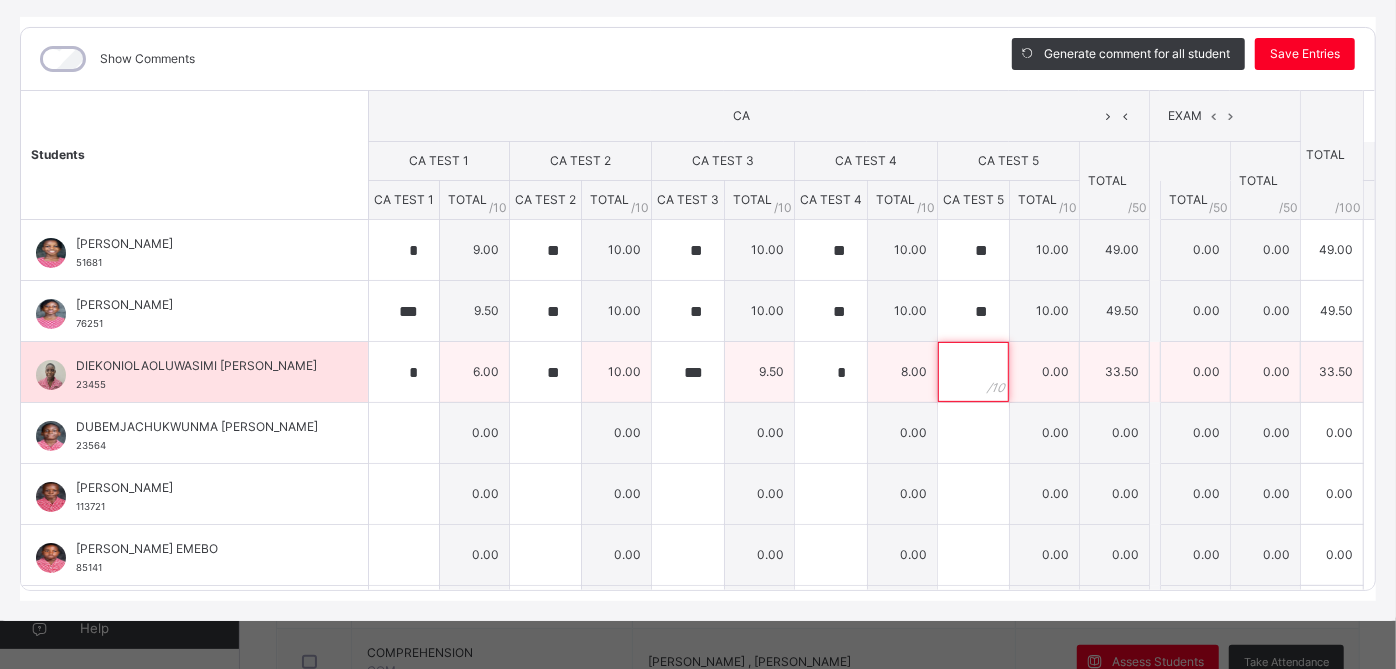 click at bounding box center (973, 372) 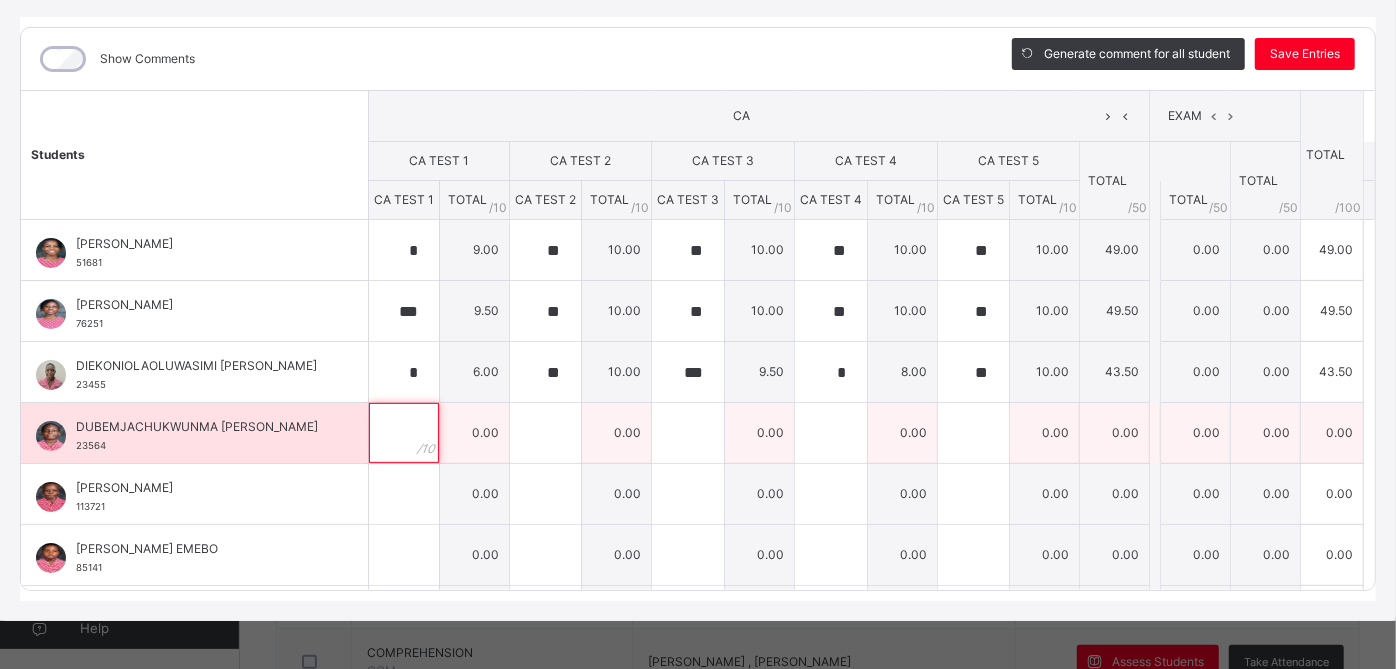 click at bounding box center (404, 433) 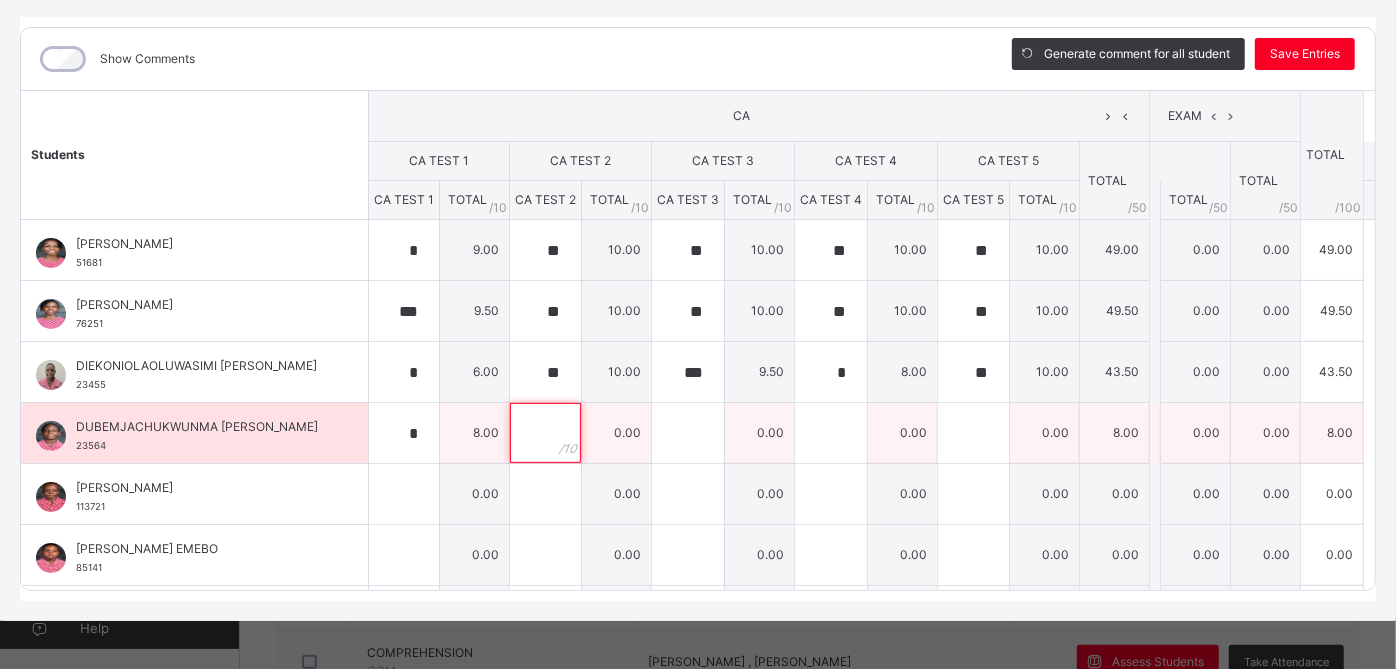 click at bounding box center [545, 433] 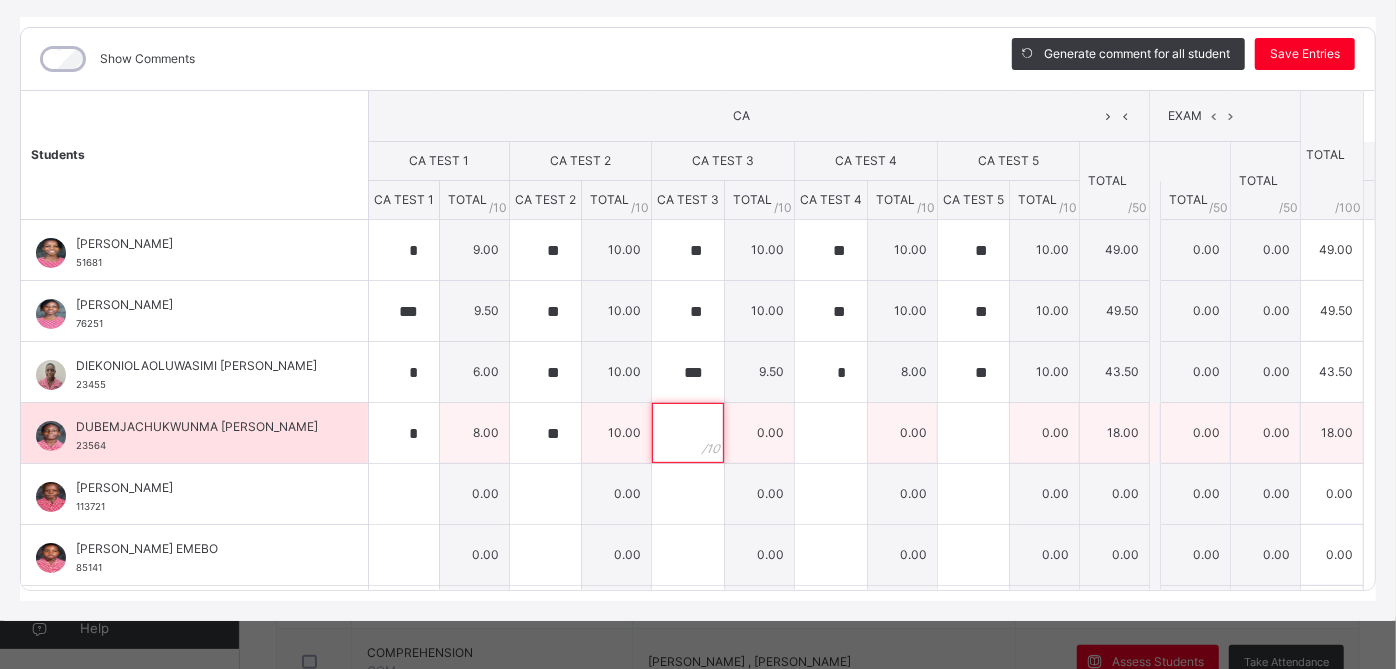 click at bounding box center (688, 433) 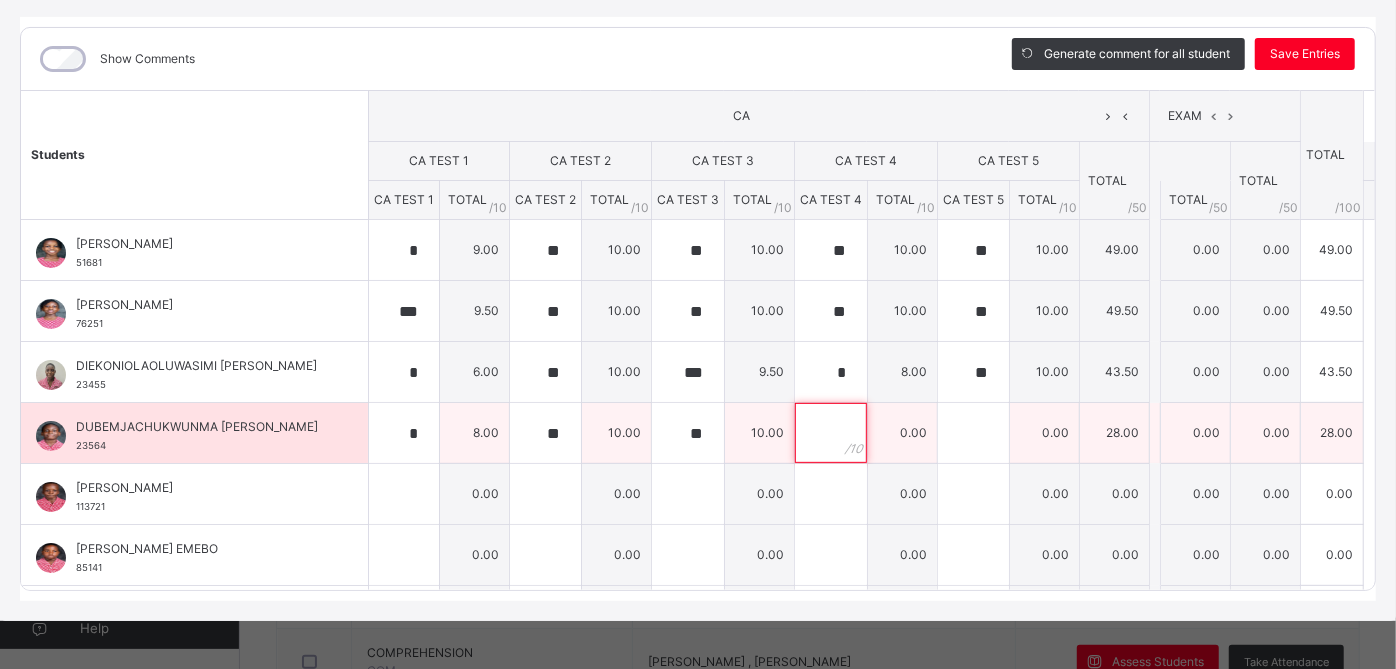 click at bounding box center [831, 433] 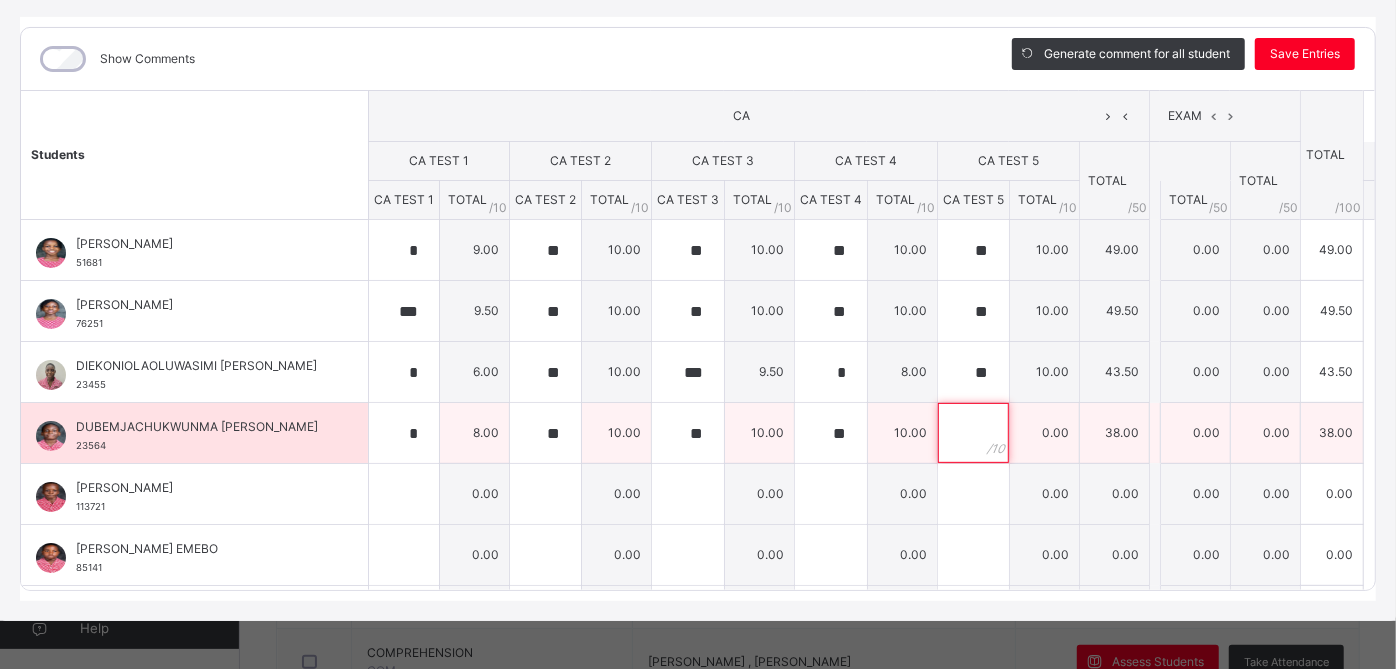 click at bounding box center (973, 433) 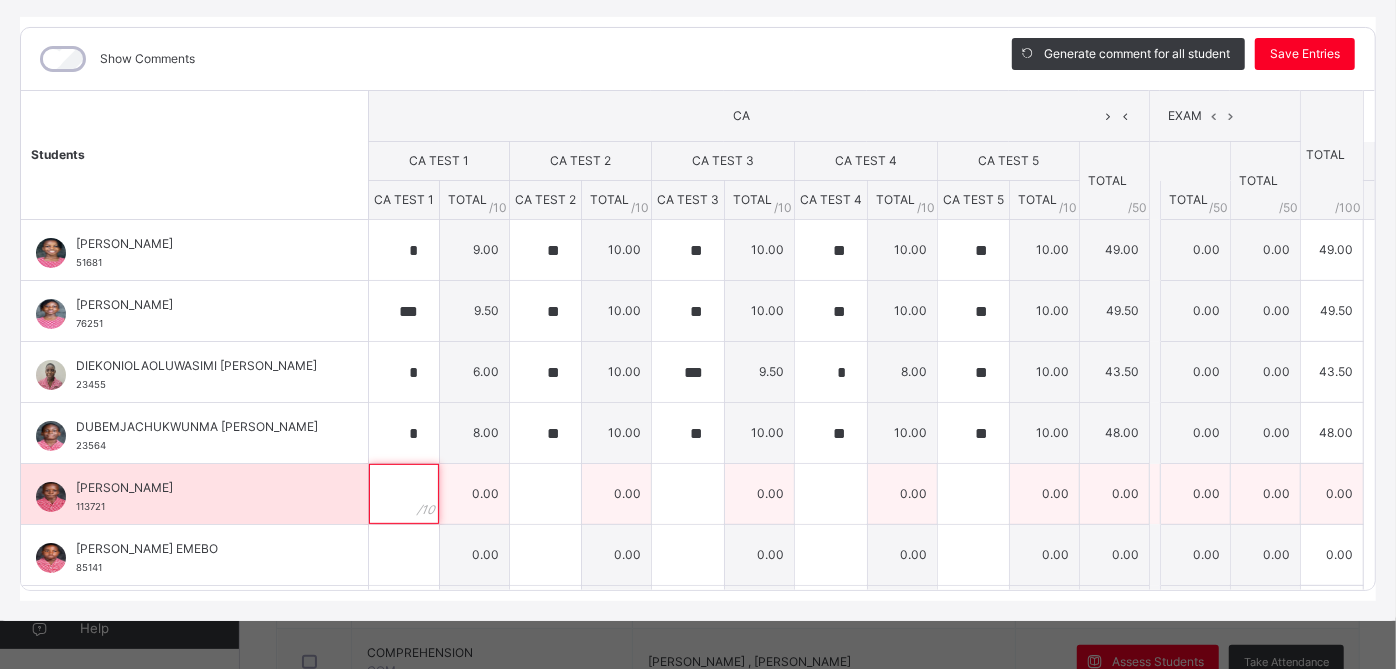 click at bounding box center [404, 494] 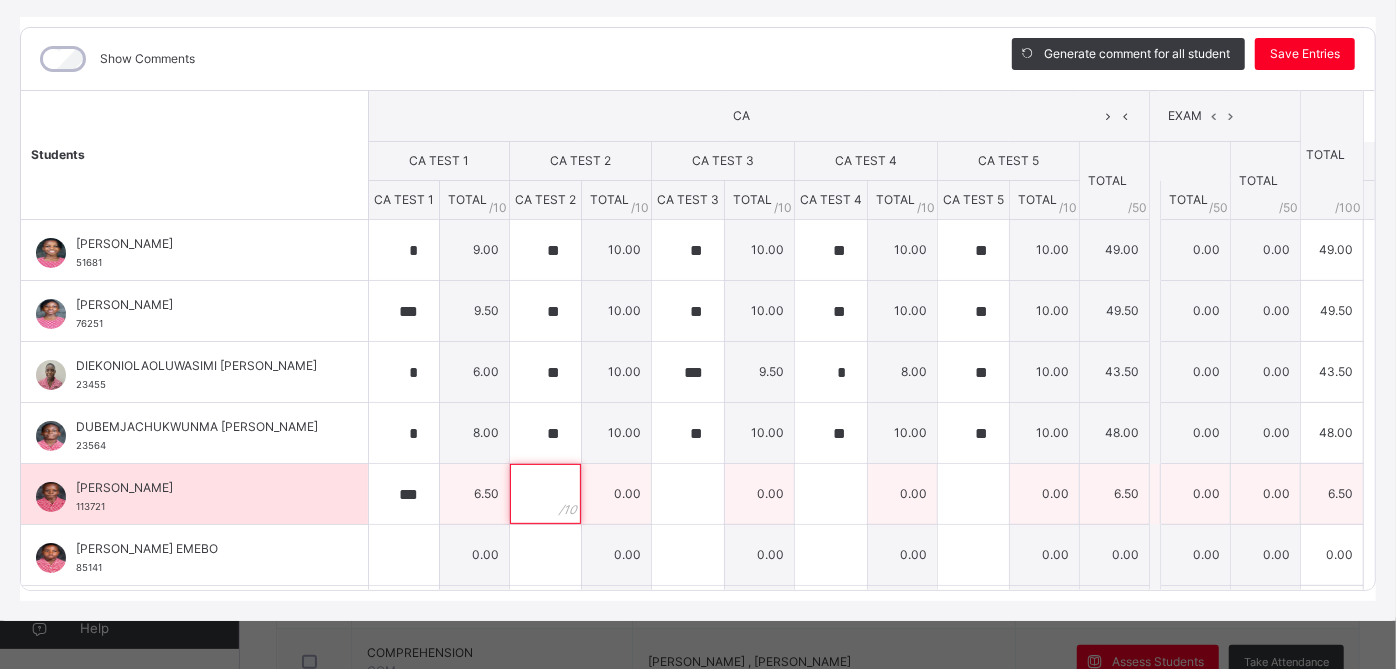 click at bounding box center (545, 494) 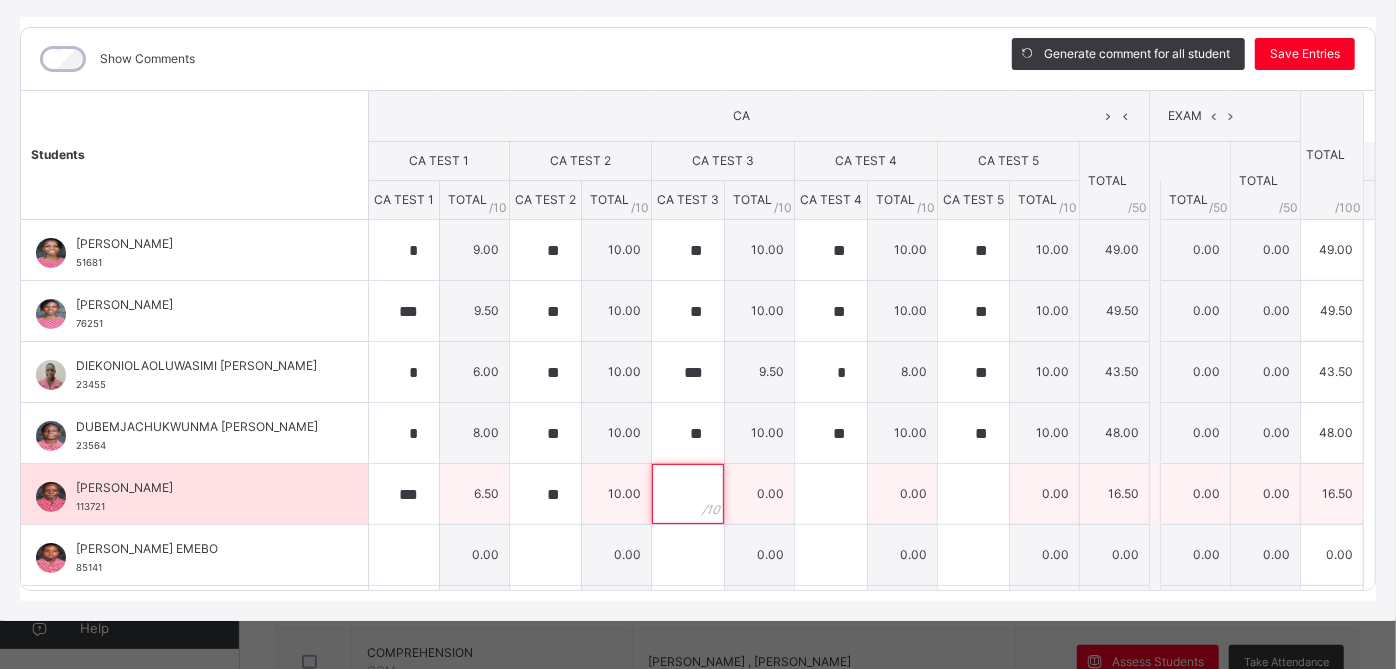 click at bounding box center [688, 494] 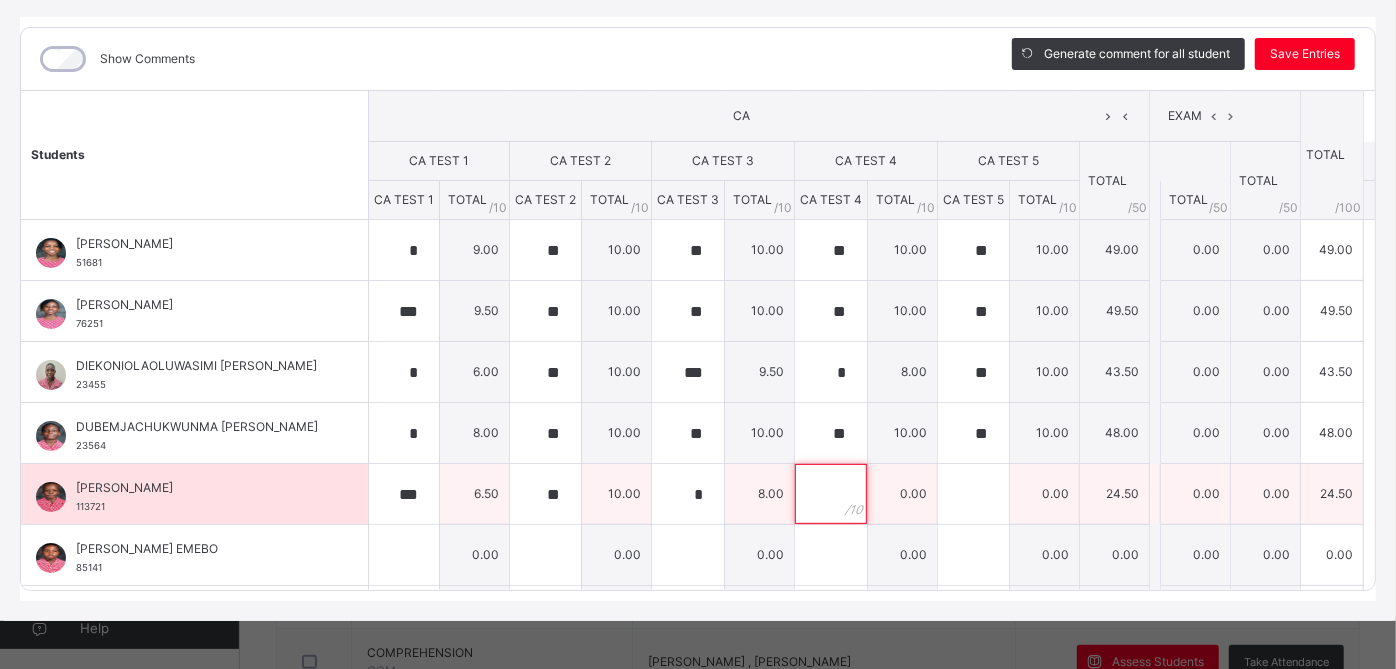 click at bounding box center (831, 494) 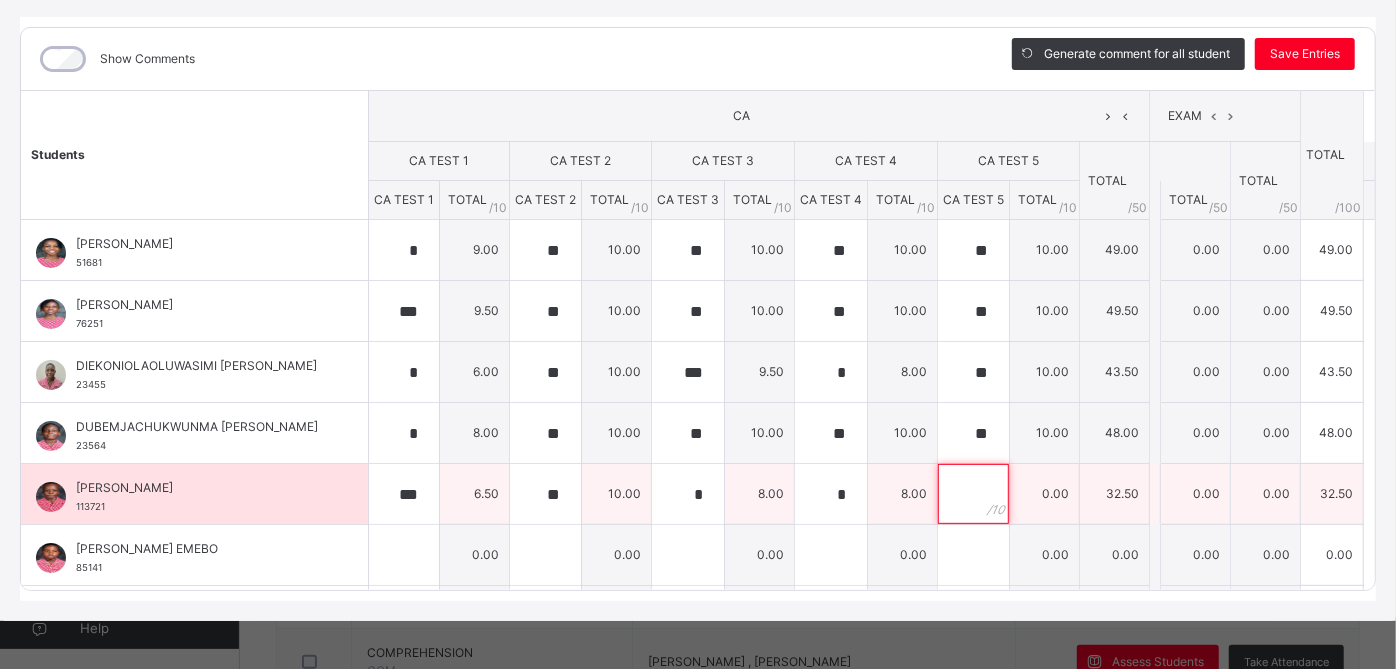 click at bounding box center [973, 494] 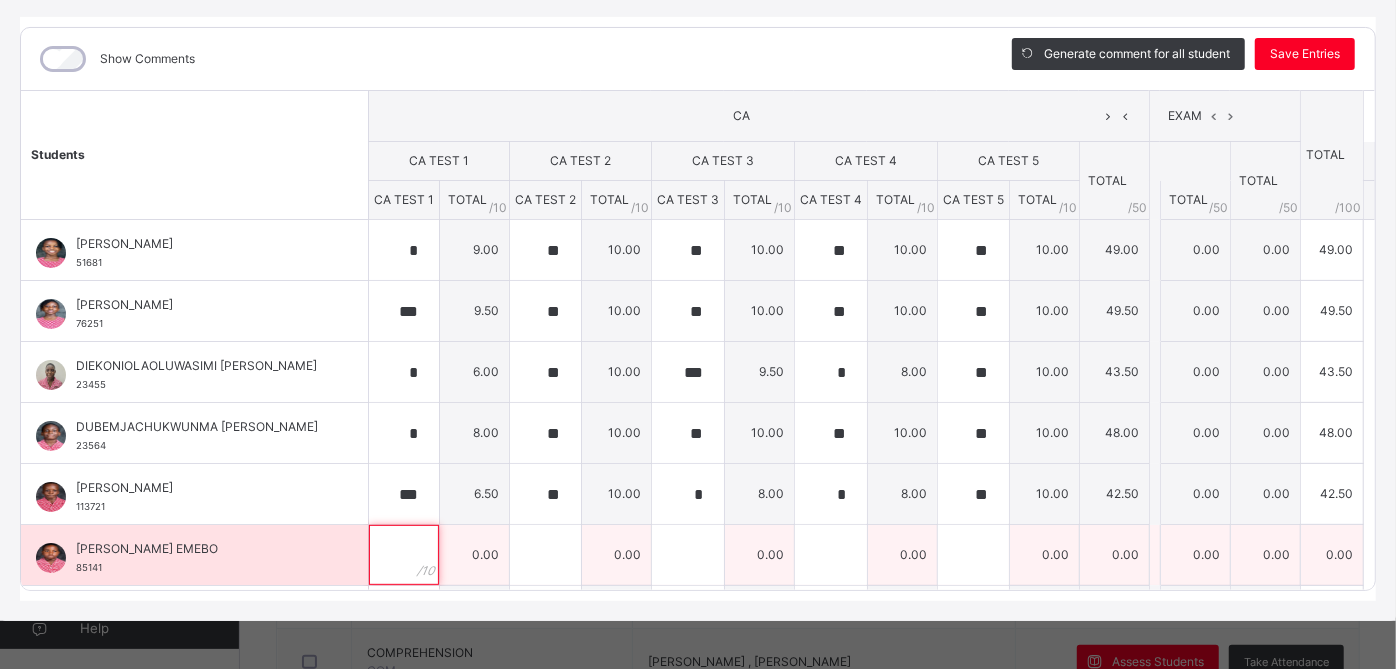 click at bounding box center (404, 555) 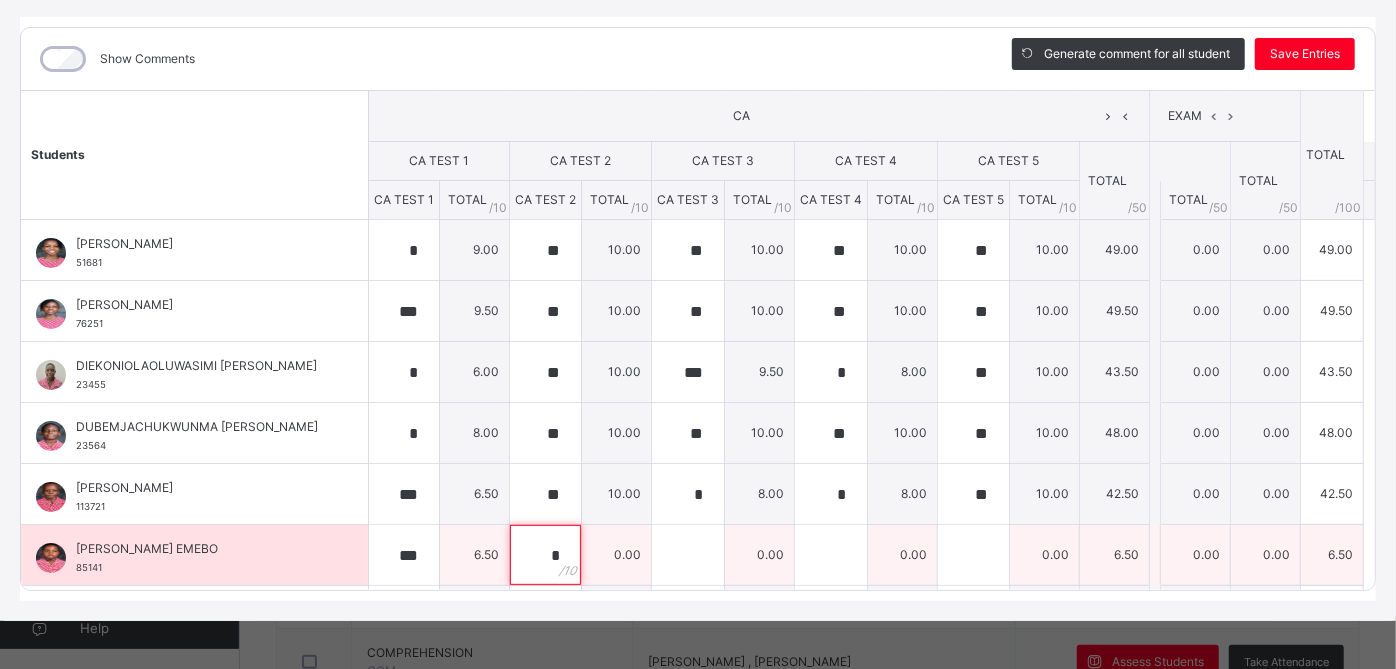 click on "*" at bounding box center [545, 555] 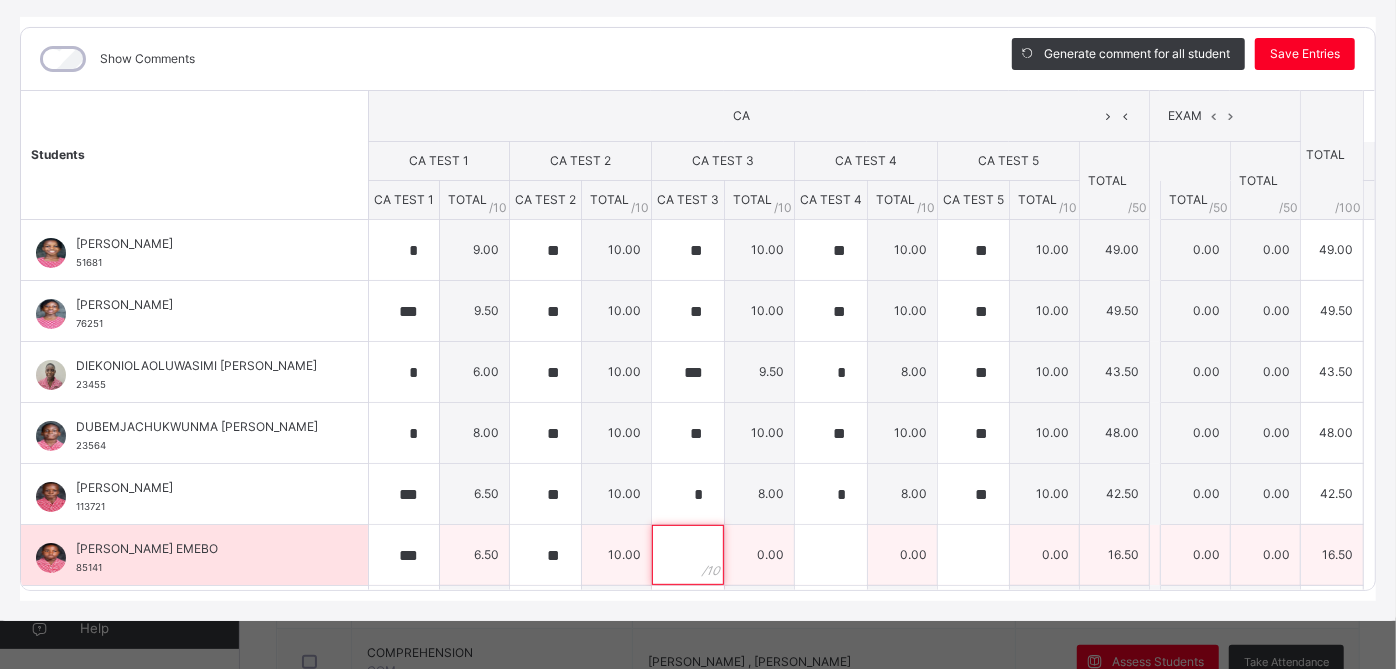 click at bounding box center (688, 555) 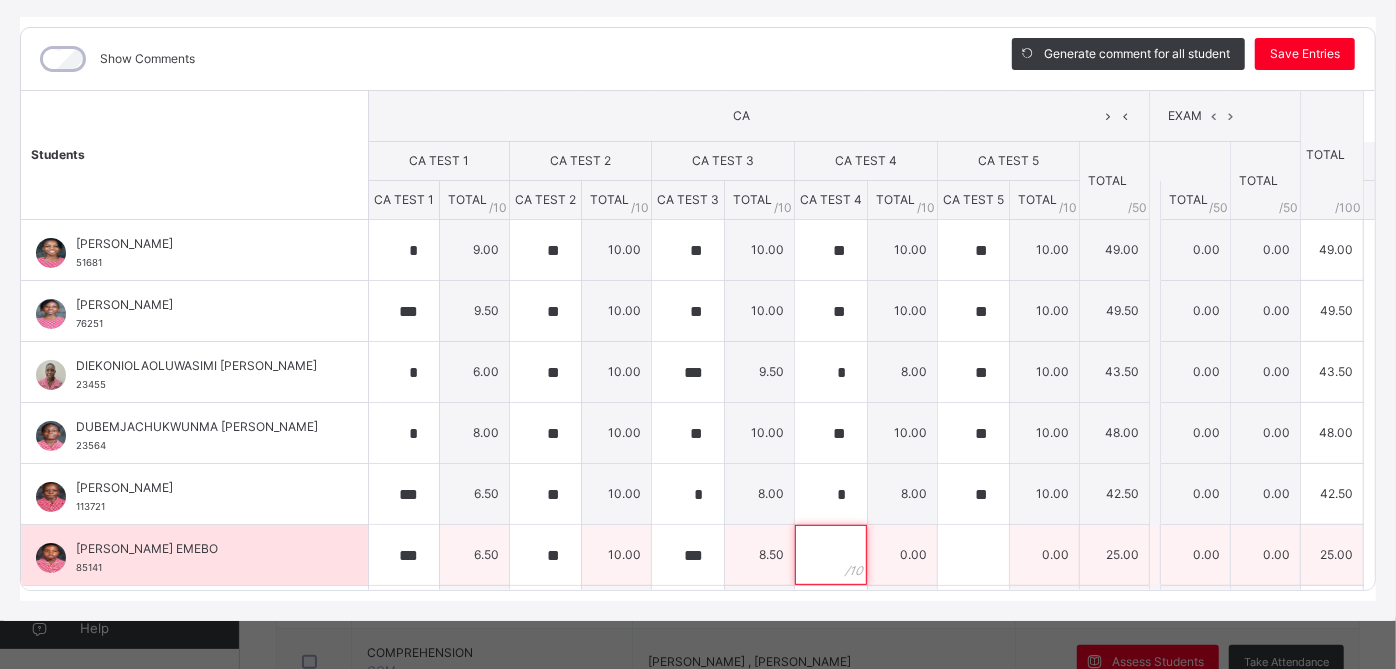 click at bounding box center [831, 555] 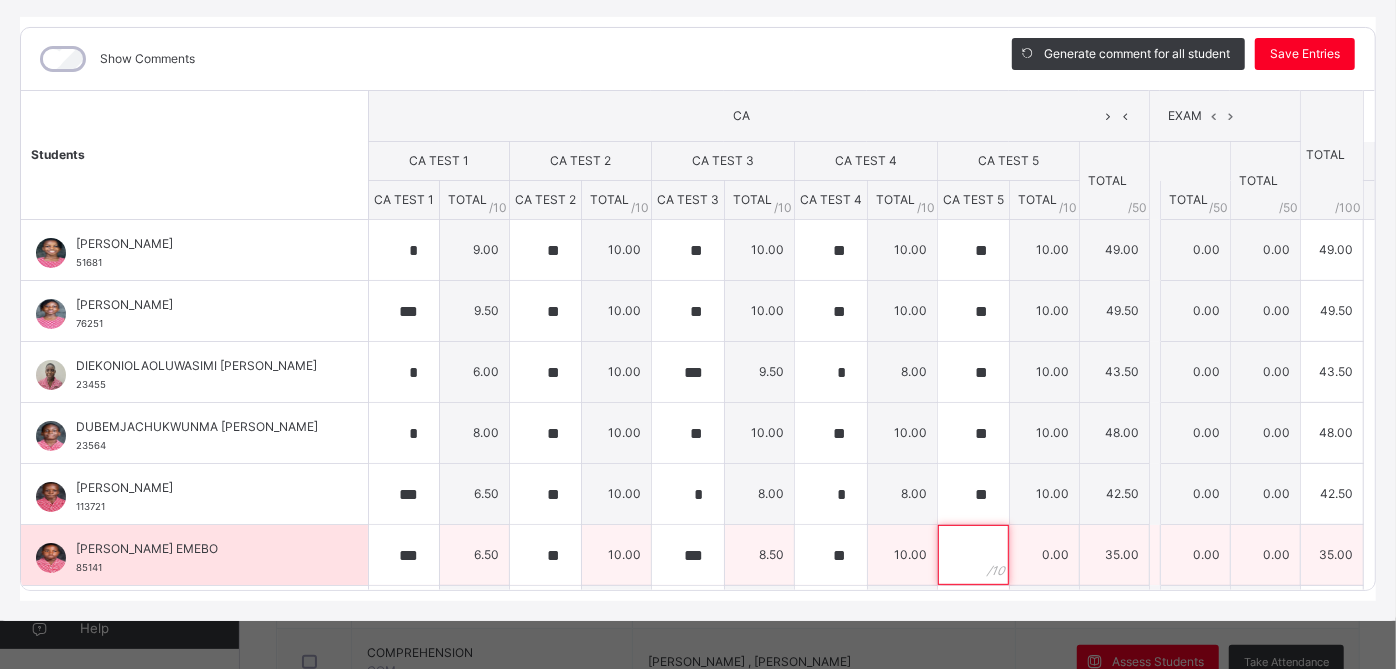 click at bounding box center [973, 555] 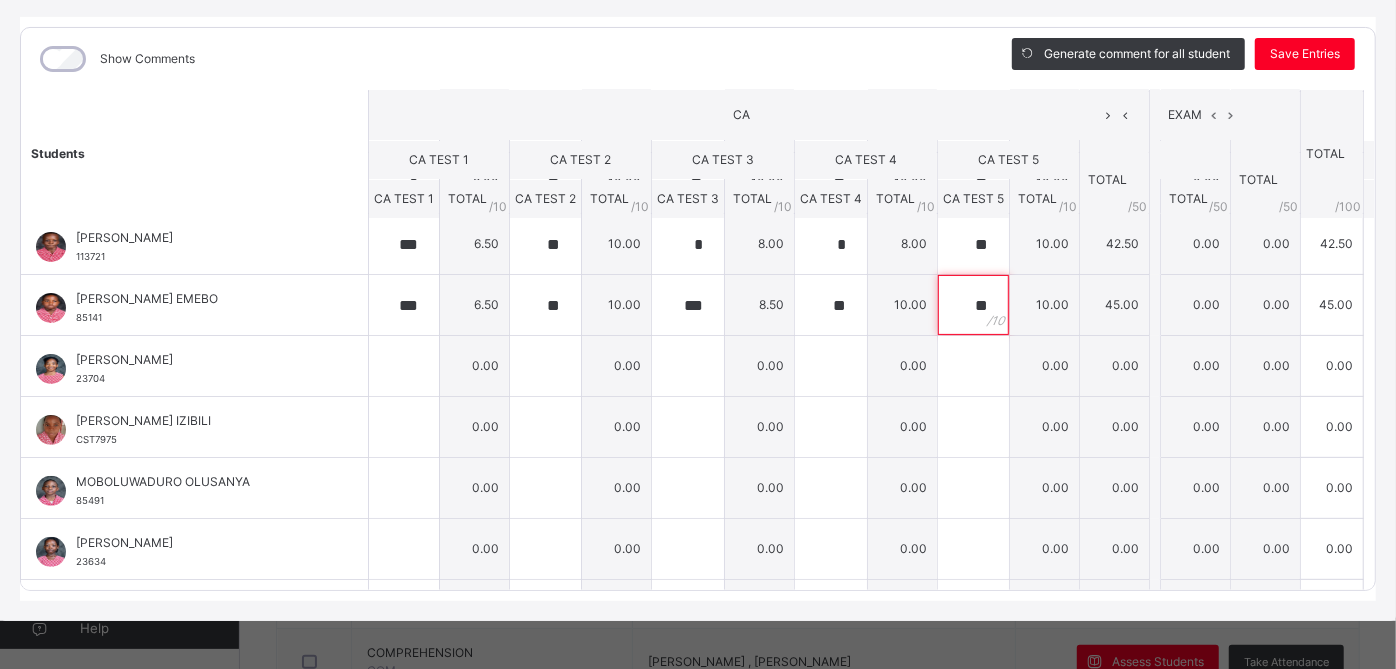 scroll, scrollTop: 265, scrollLeft: 0, axis: vertical 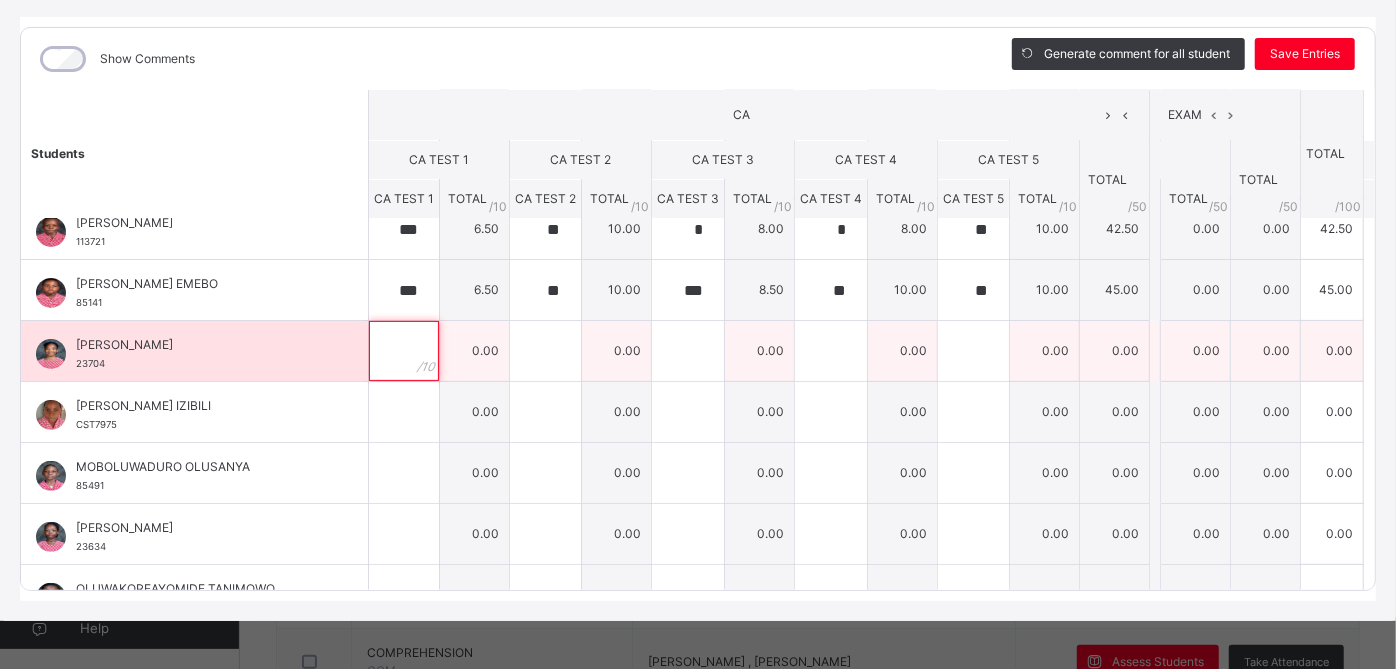 click at bounding box center (404, 351) 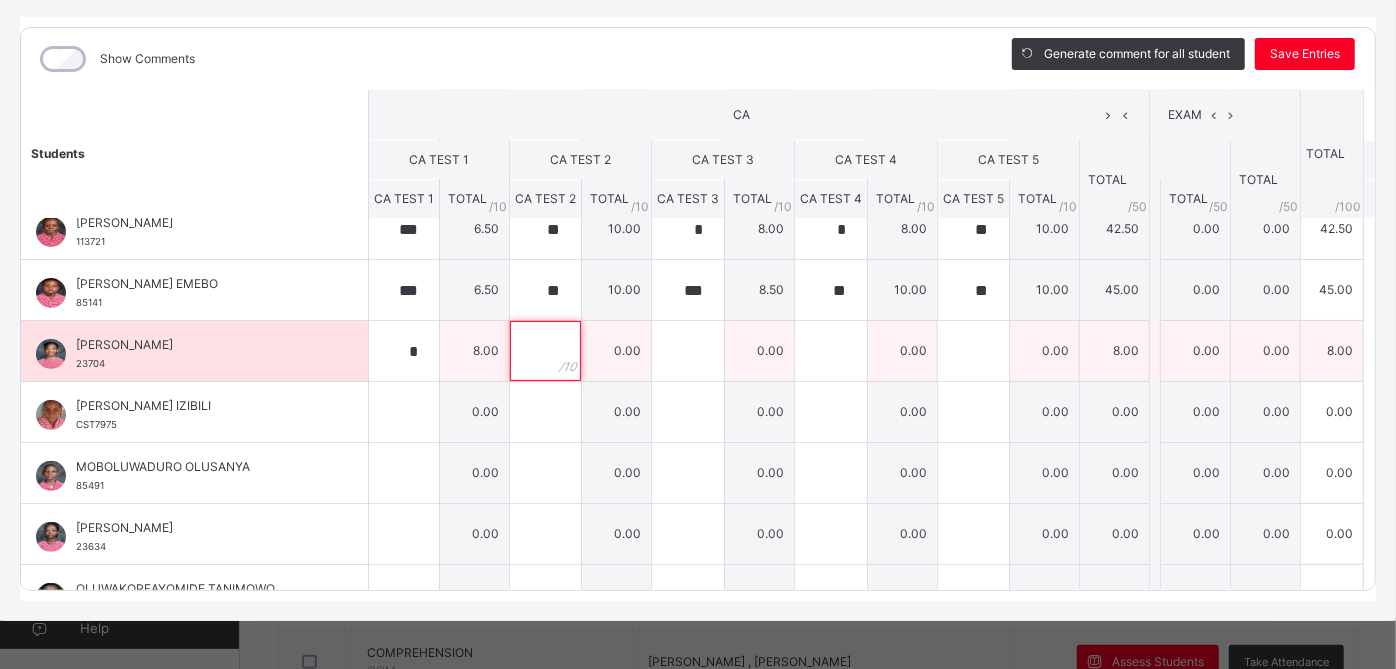 click at bounding box center (545, 351) 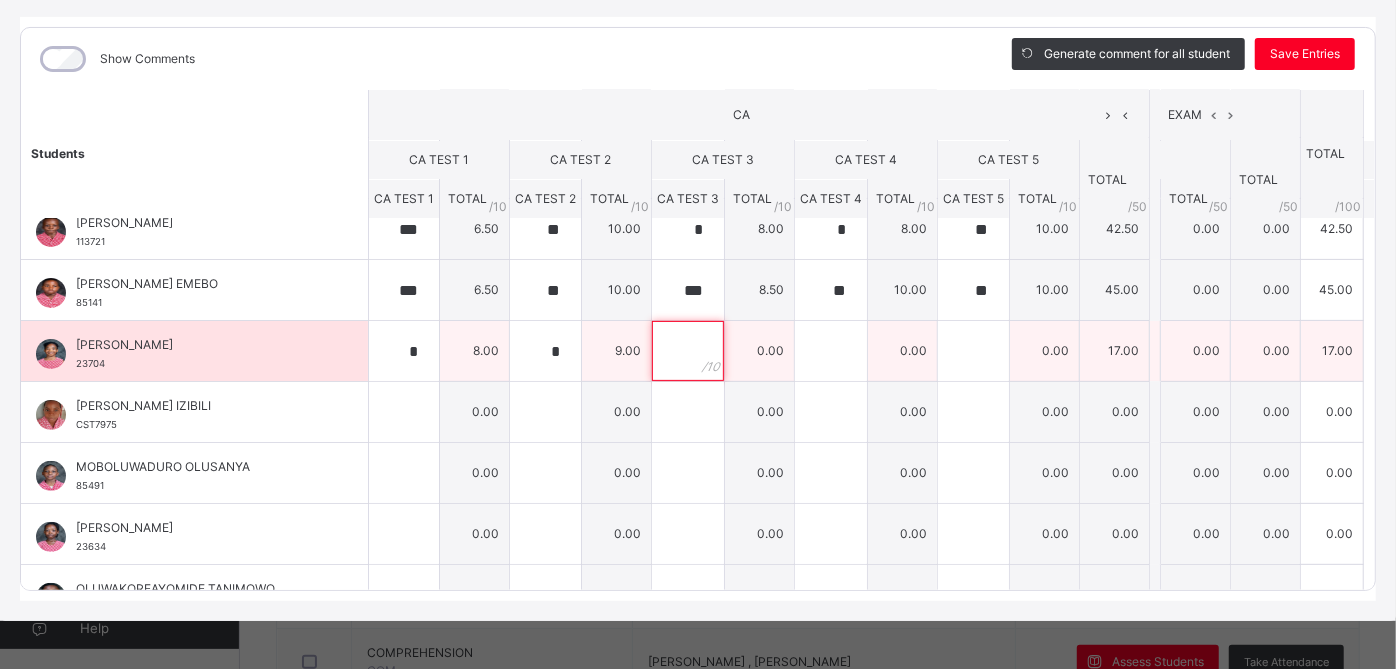click at bounding box center [688, 351] 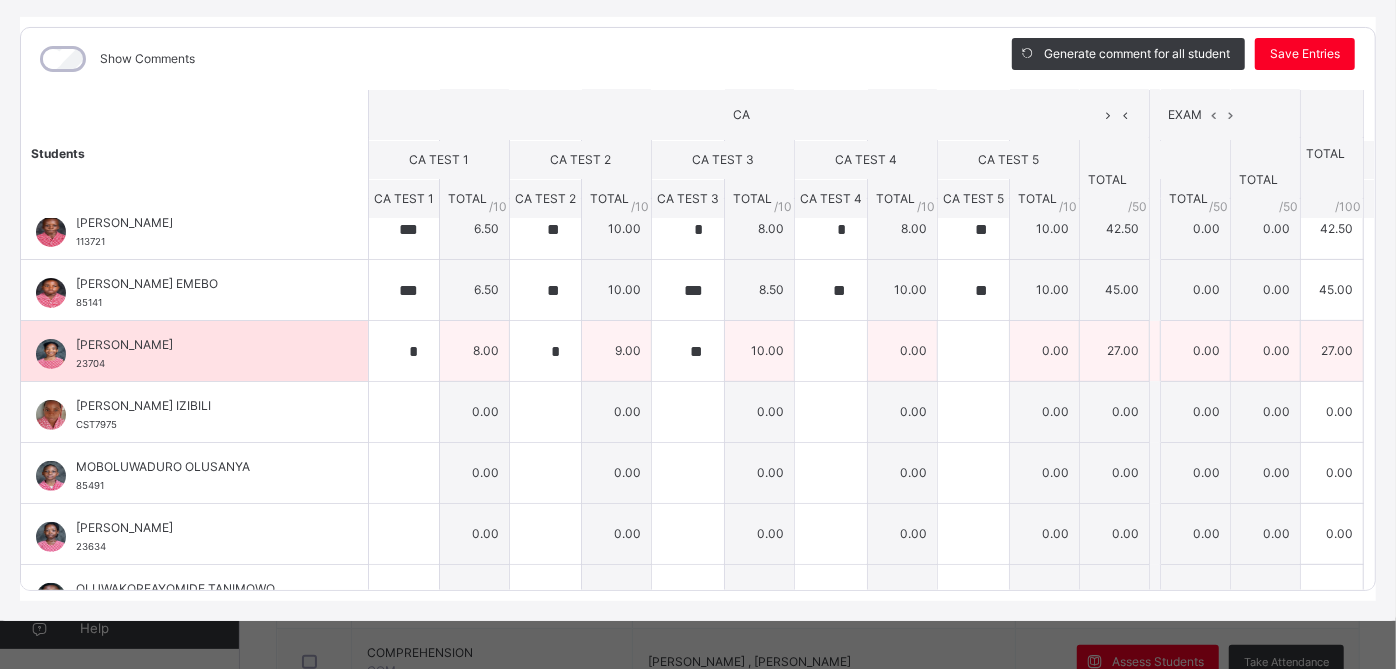 click on "10.00" at bounding box center [759, 351] 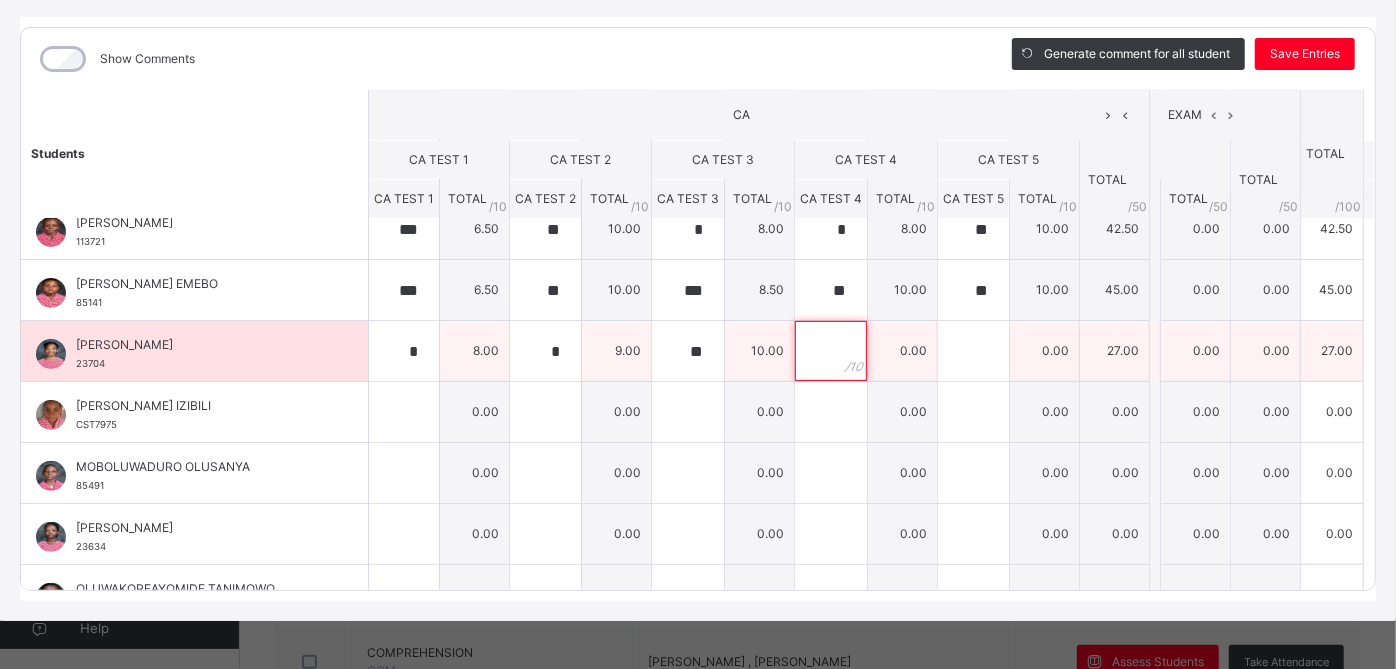 click at bounding box center [831, 351] 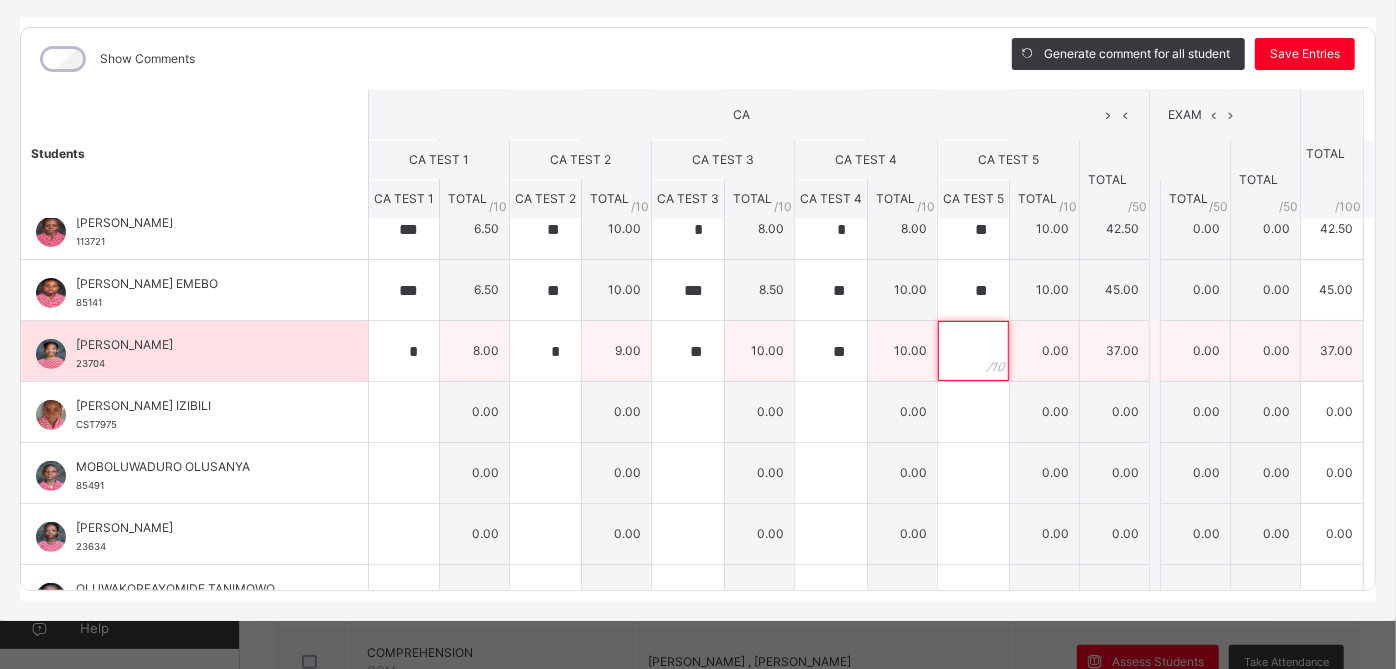 click at bounding box center [973, 351] 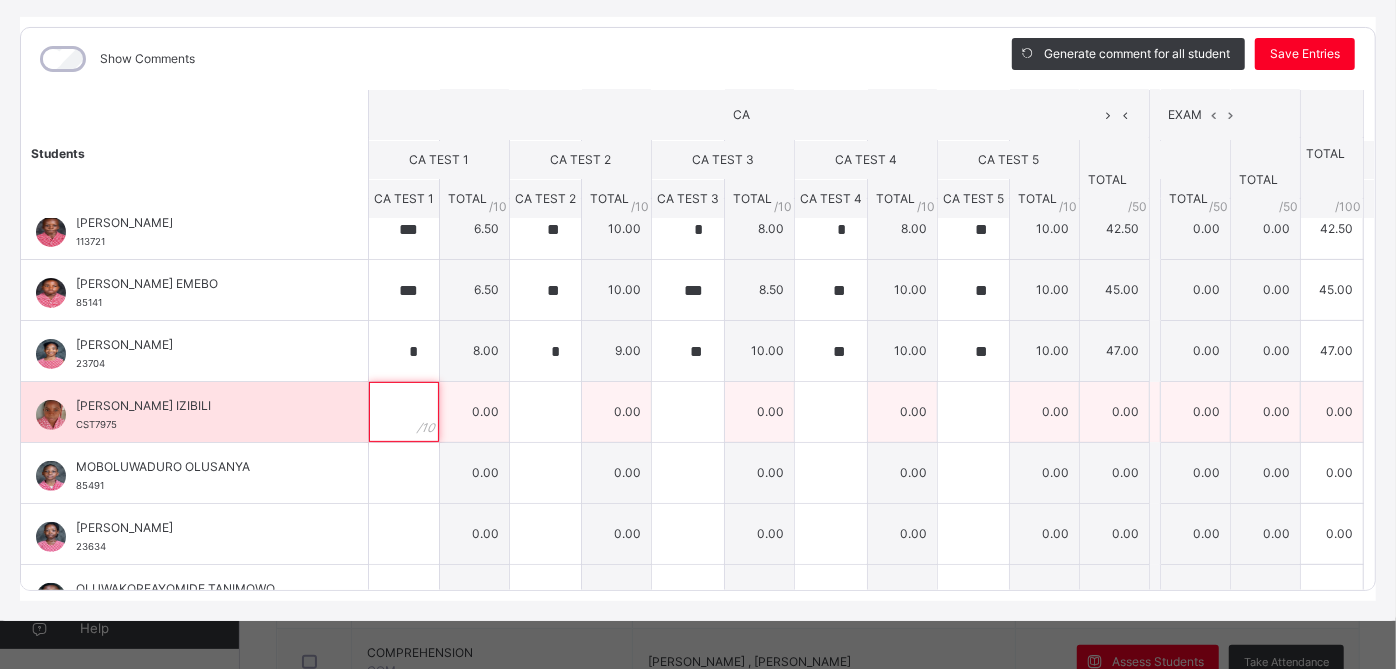 click at bounding box center [404, 412] 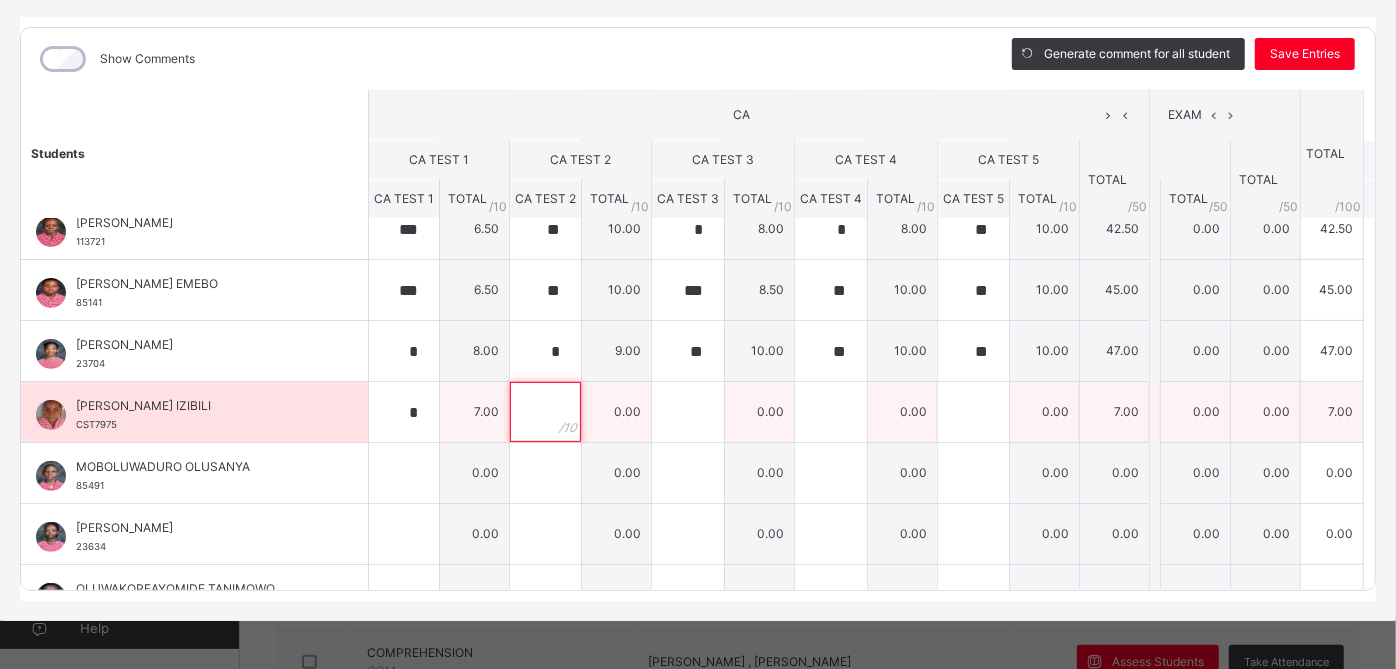 click at bounding box center [545, 412] 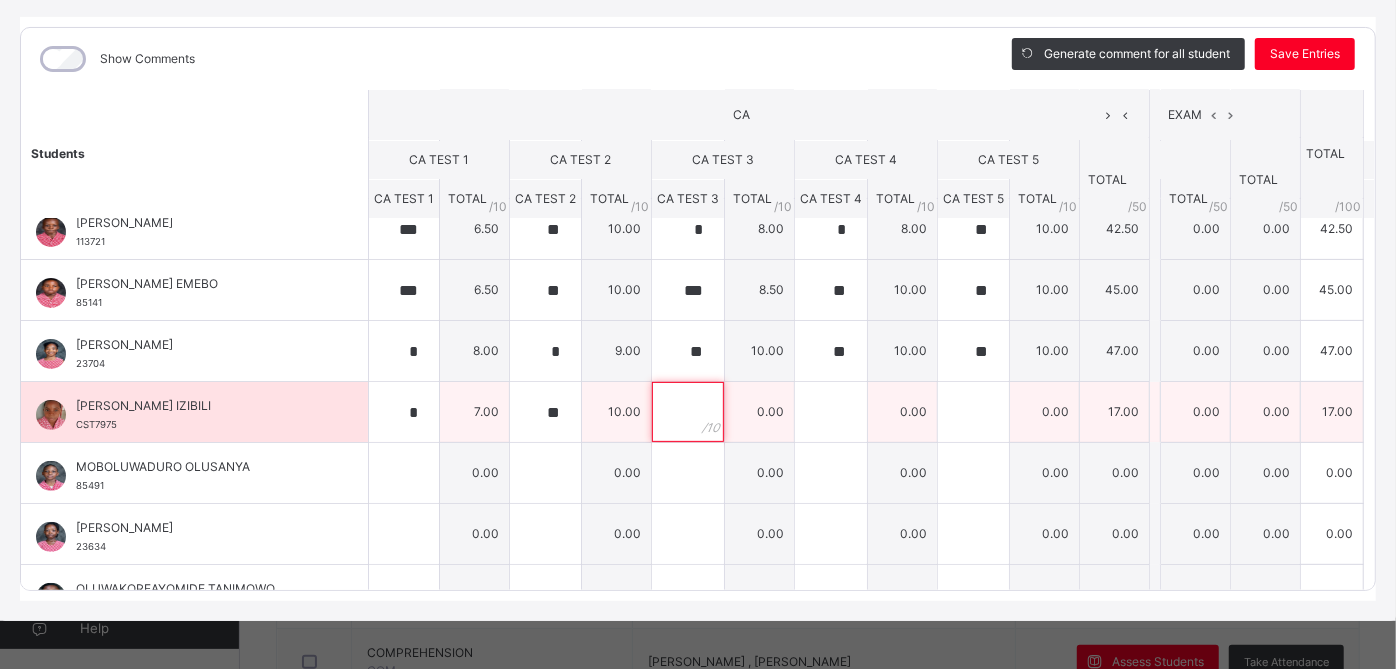 click at bounding box center [688, 412] 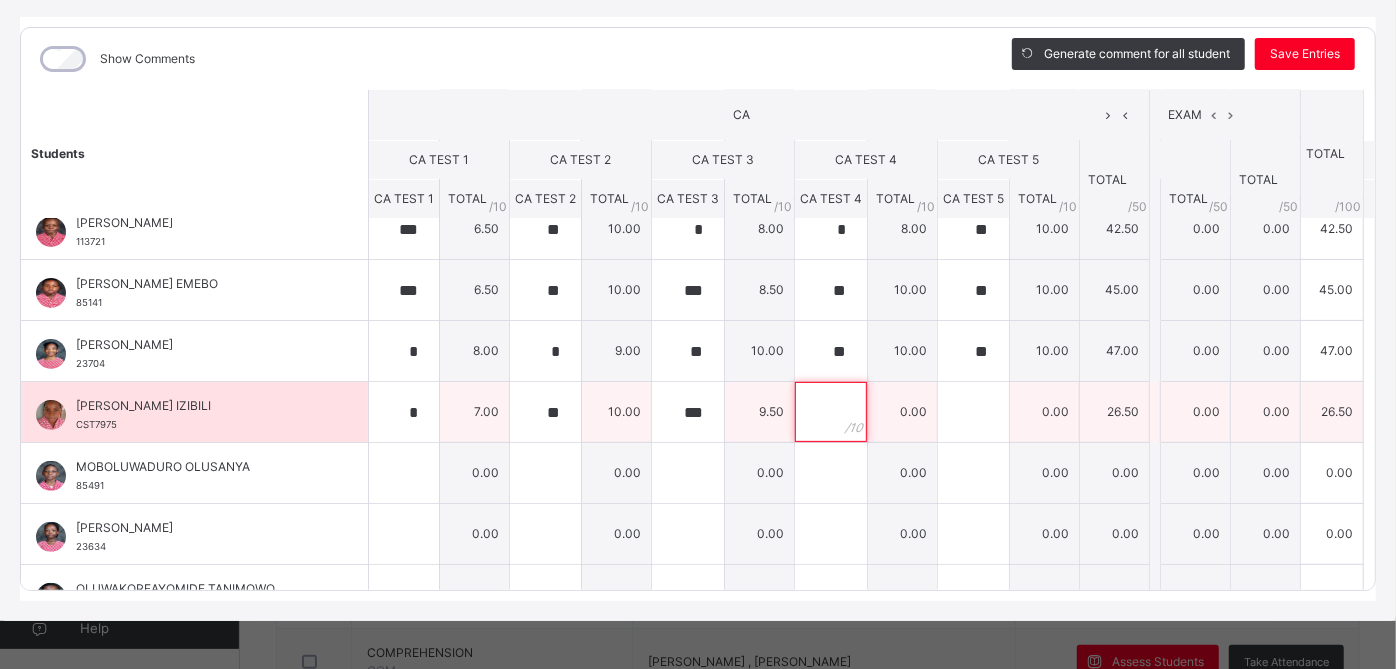 click at bounding box center (831, 412) 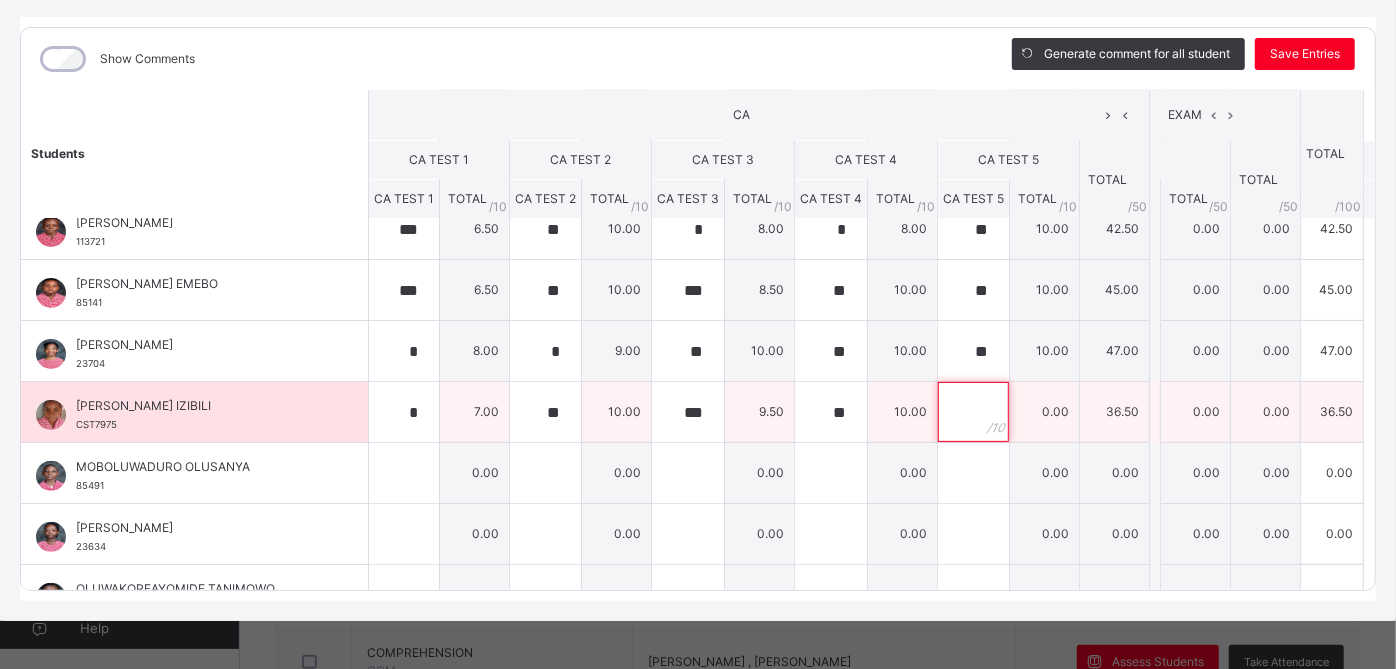 click at bounding box center [973, 412] 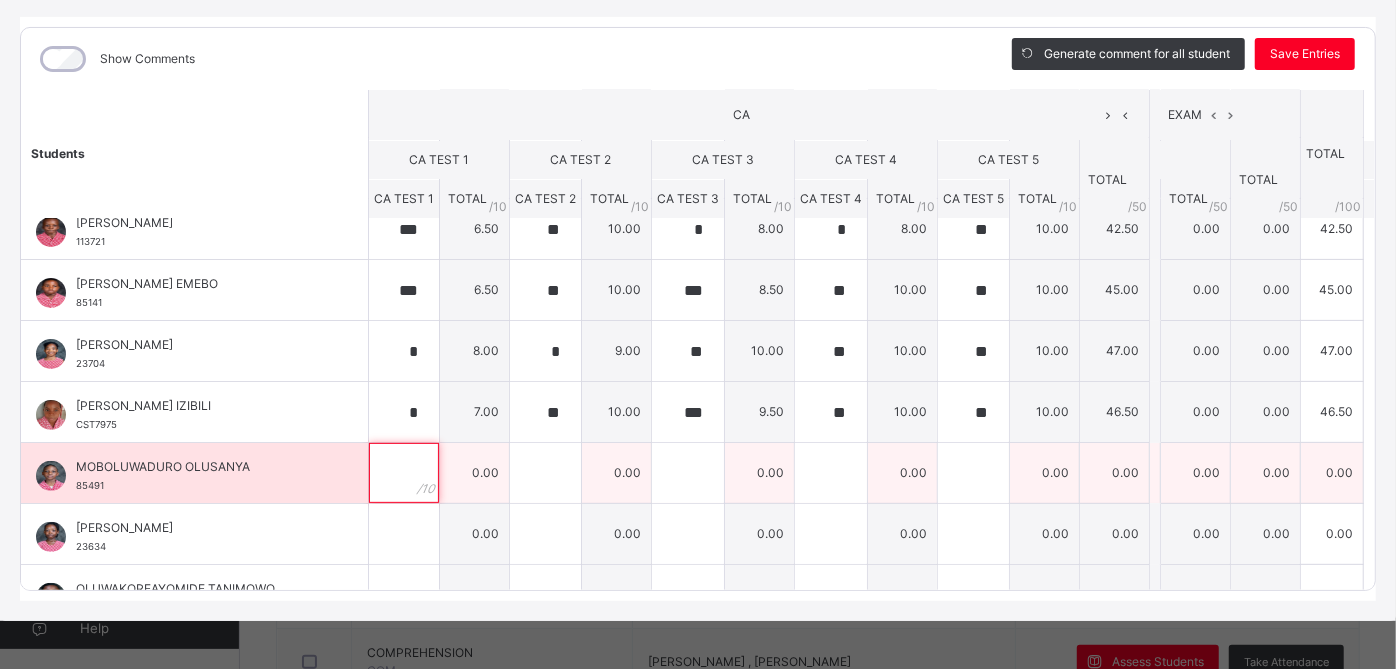 click at bounding box center [404, 473] 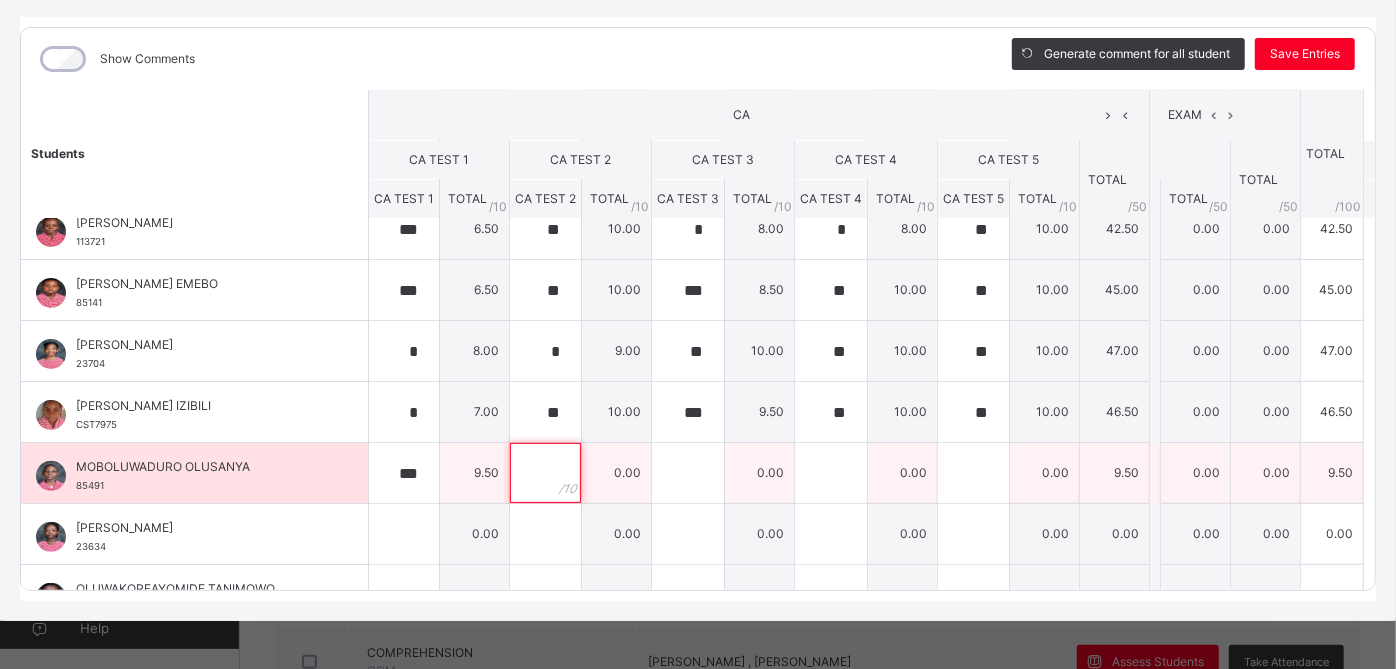 click at bounding box center [545, 473] 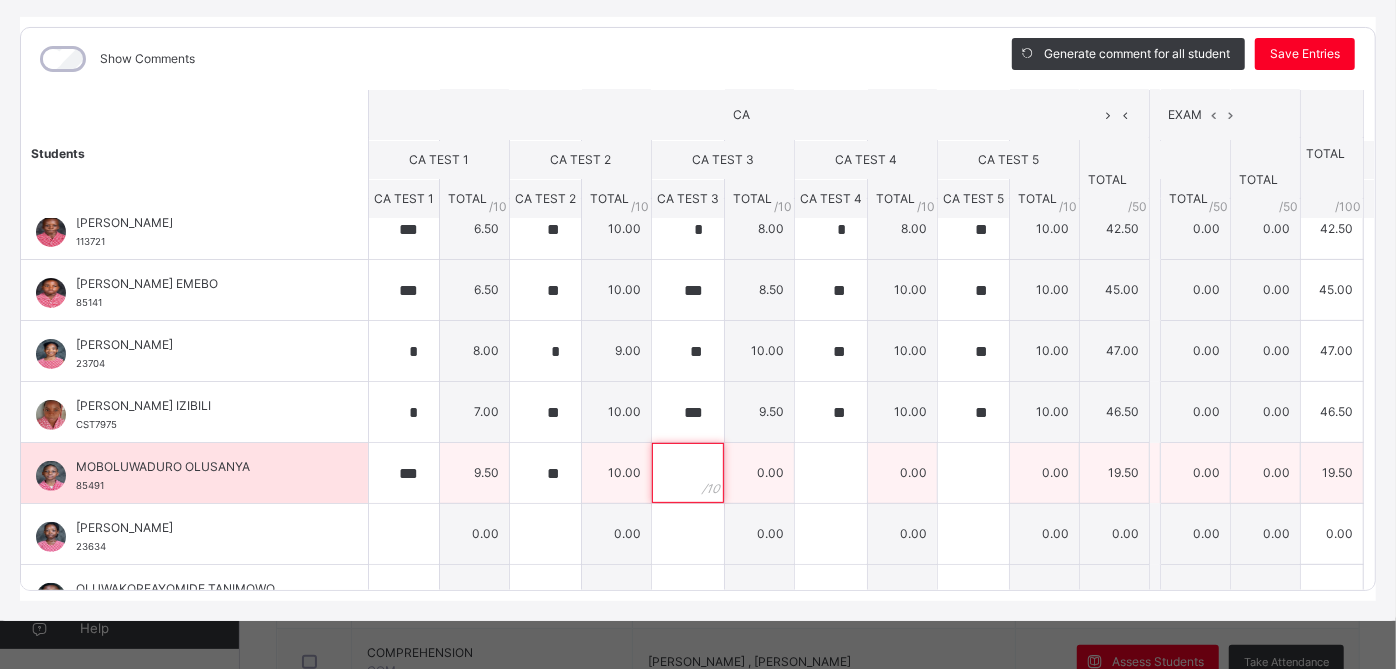 click at bounding box center (688, 473) 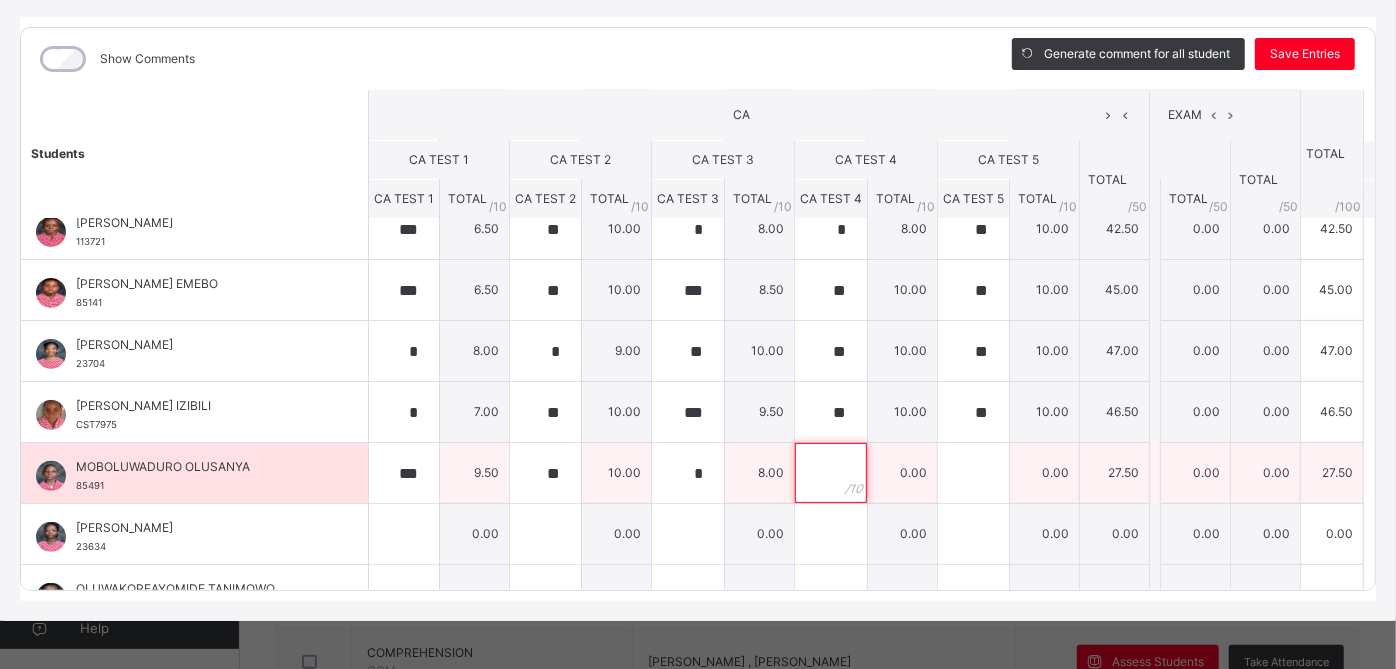 click at bounding box center [831, 473] 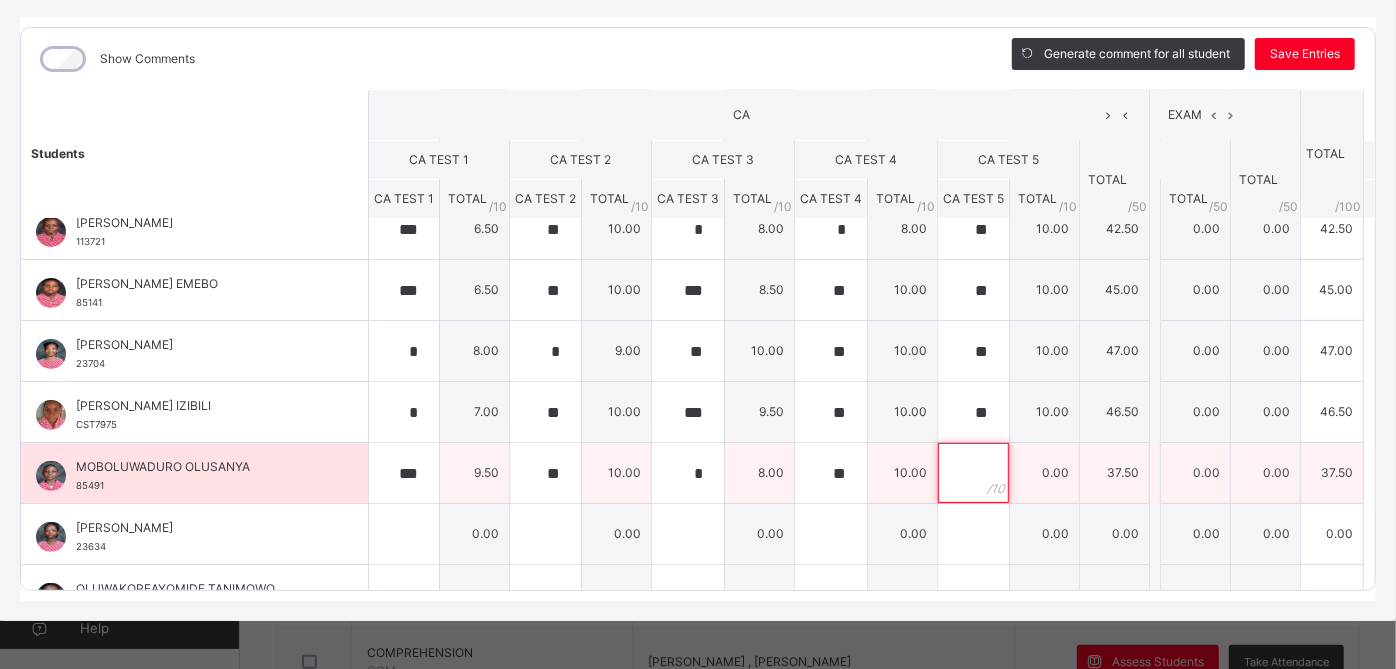 click at bounding box center [973, 473] 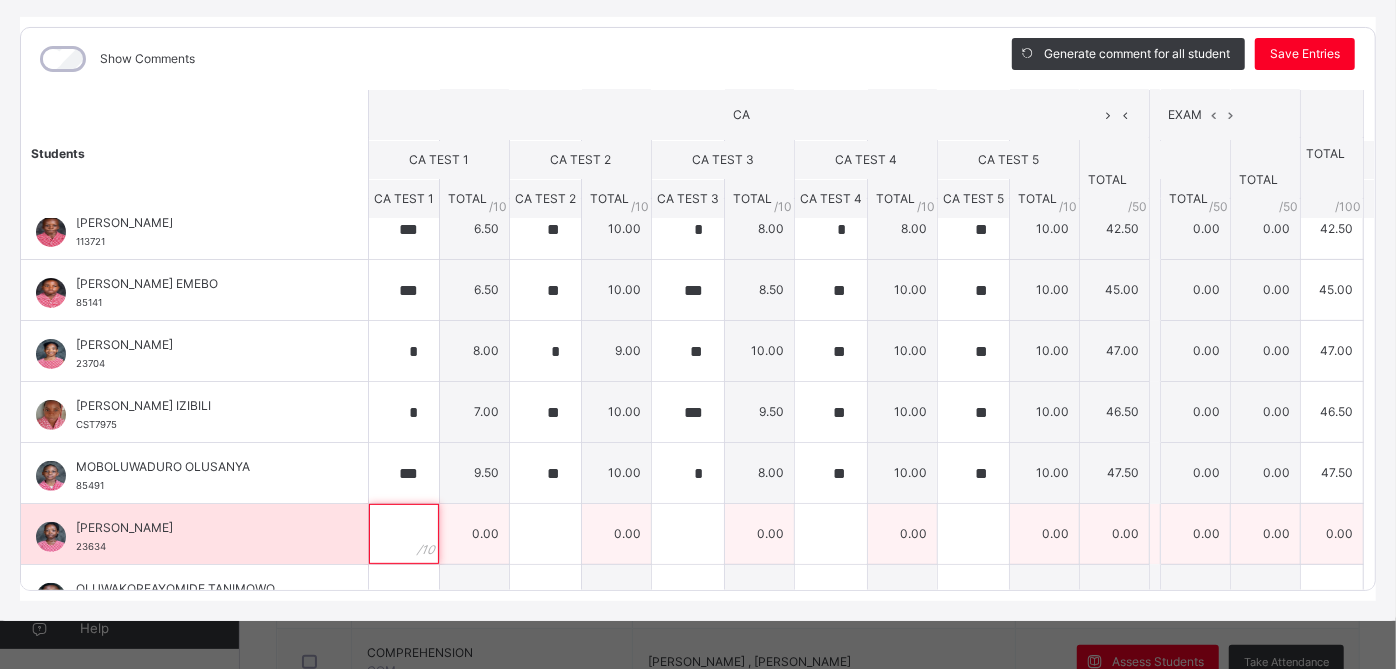 click at bounding box center (404, 534) 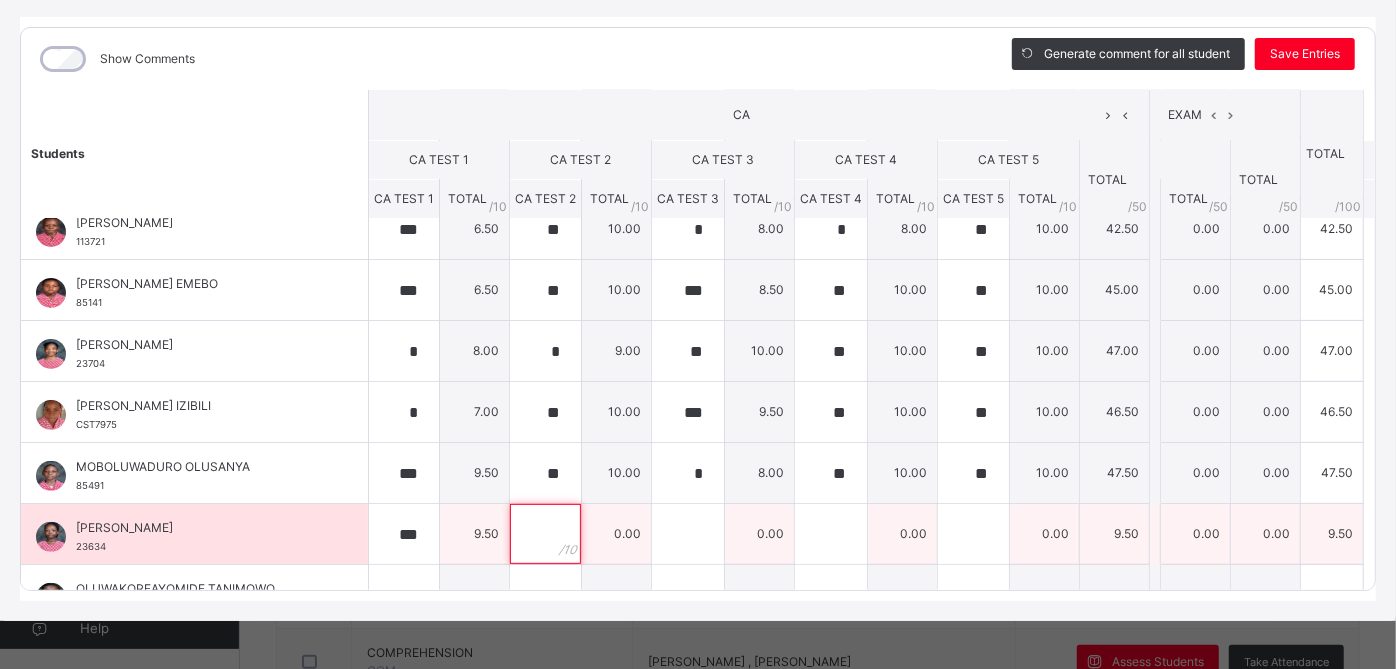 click at bounding box center [545, 534] 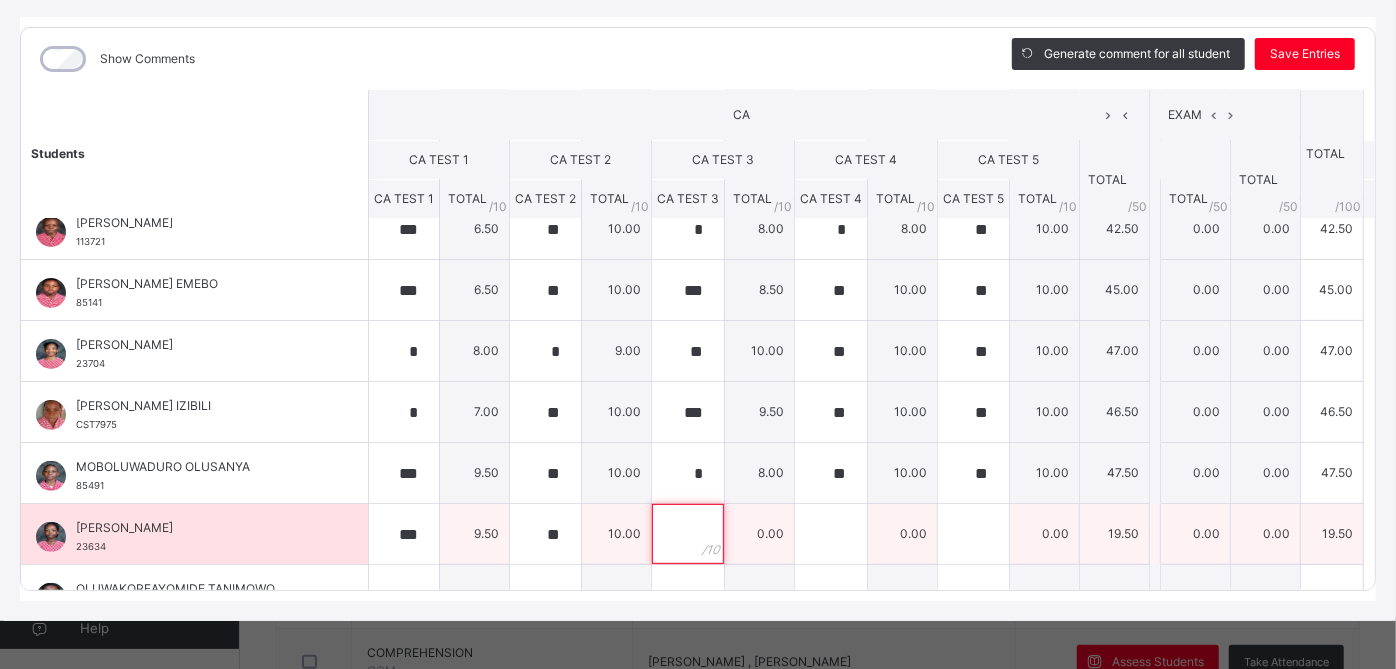 click at bounding box center [688, 534] 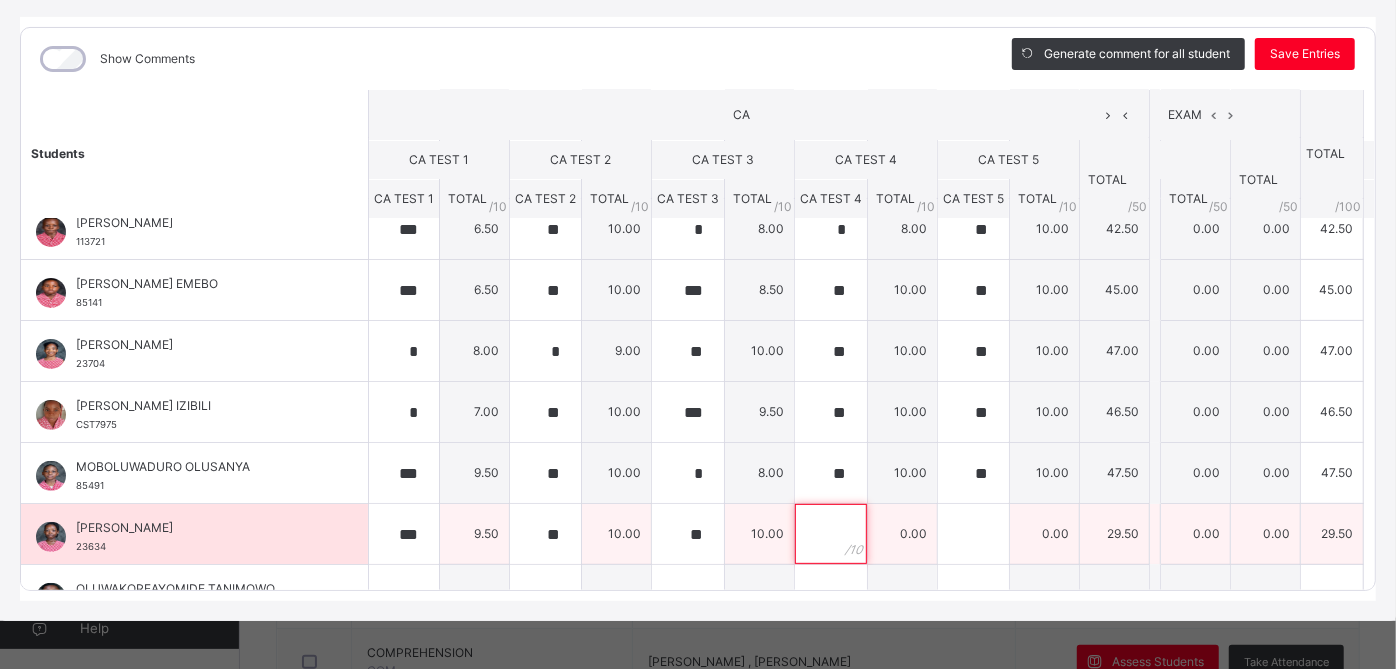 click at bounding box center (831, 534) 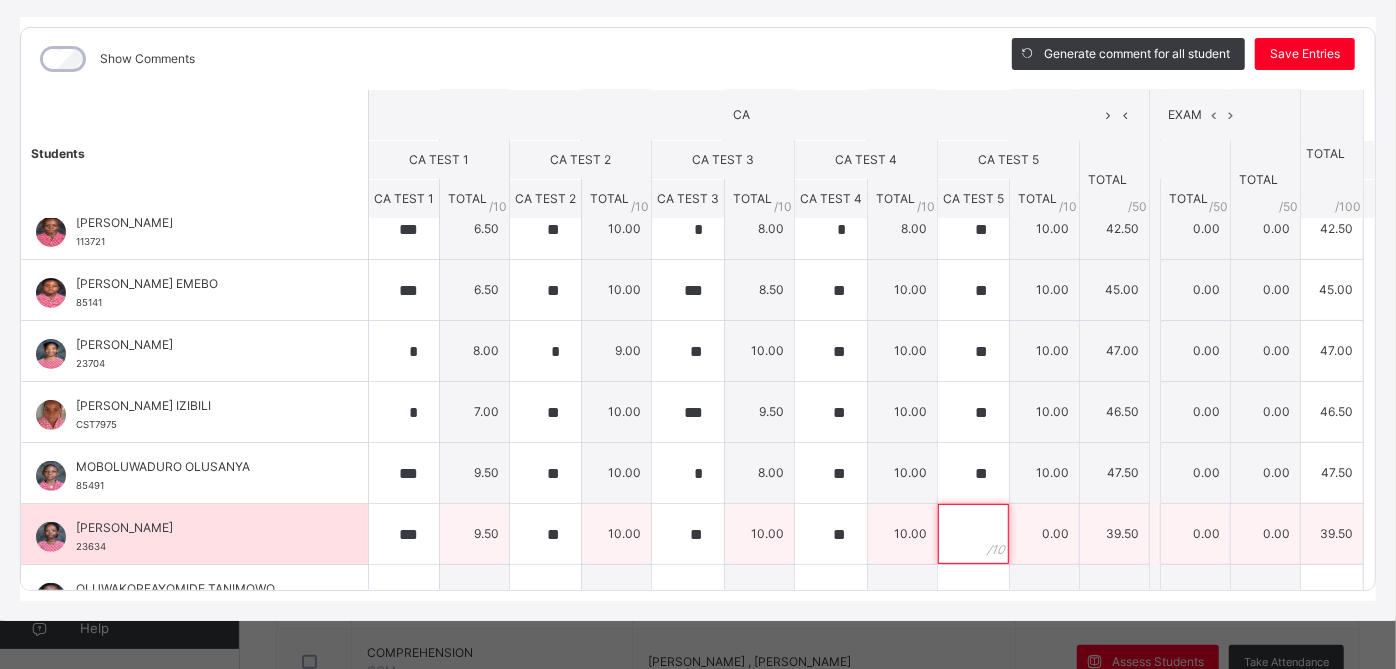 click at bounding box center [973, 534] 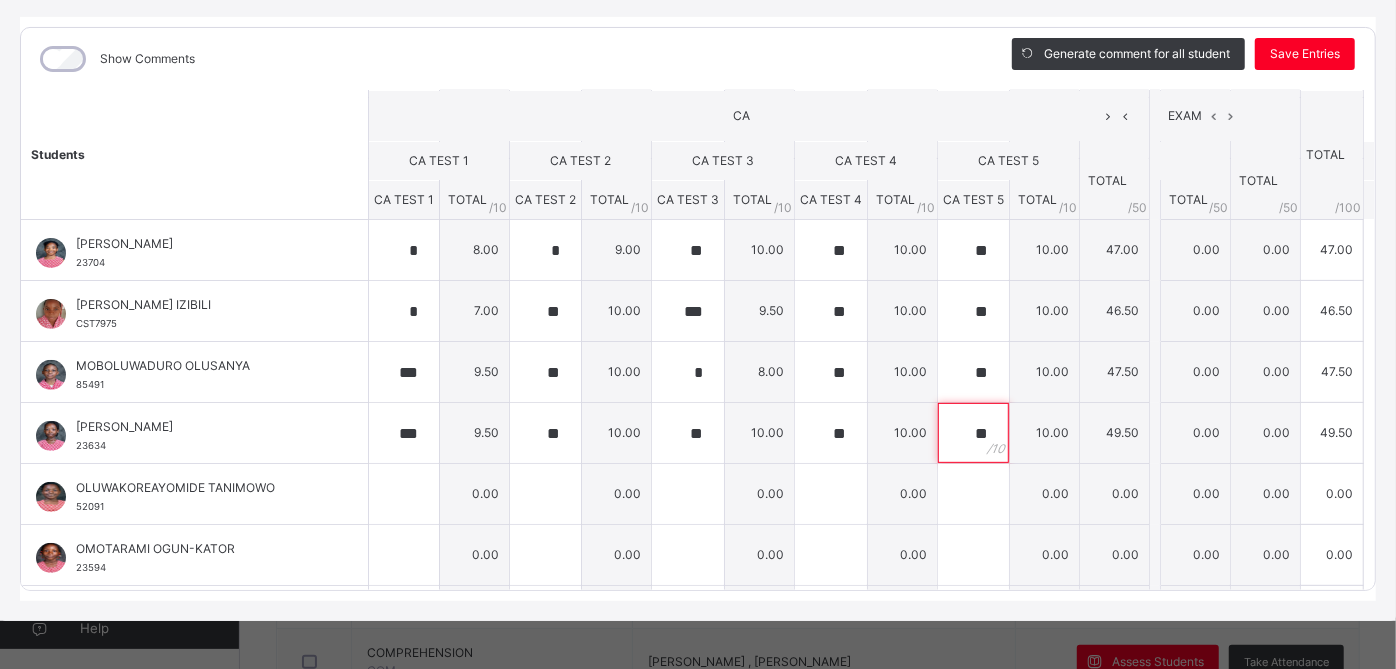 scroll, scrollTop: 418, scrollLeft: 0, axis: vertical 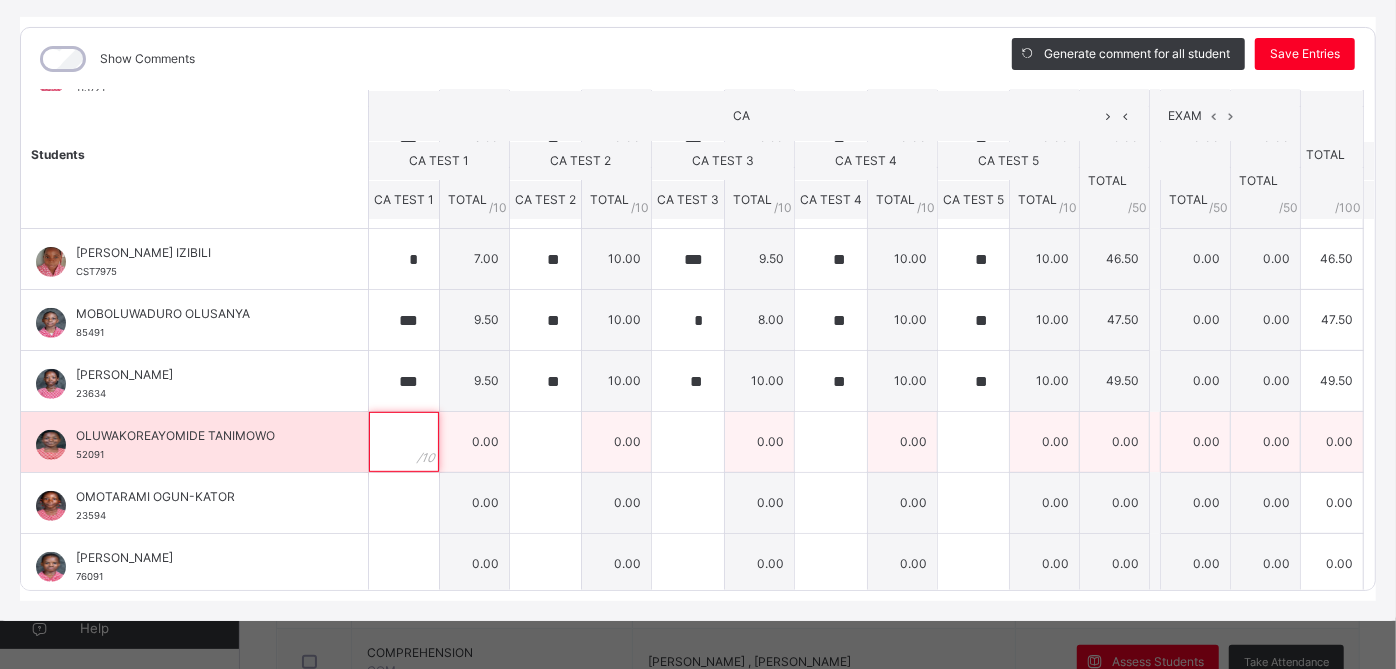 click at bounding box center [404, 442] 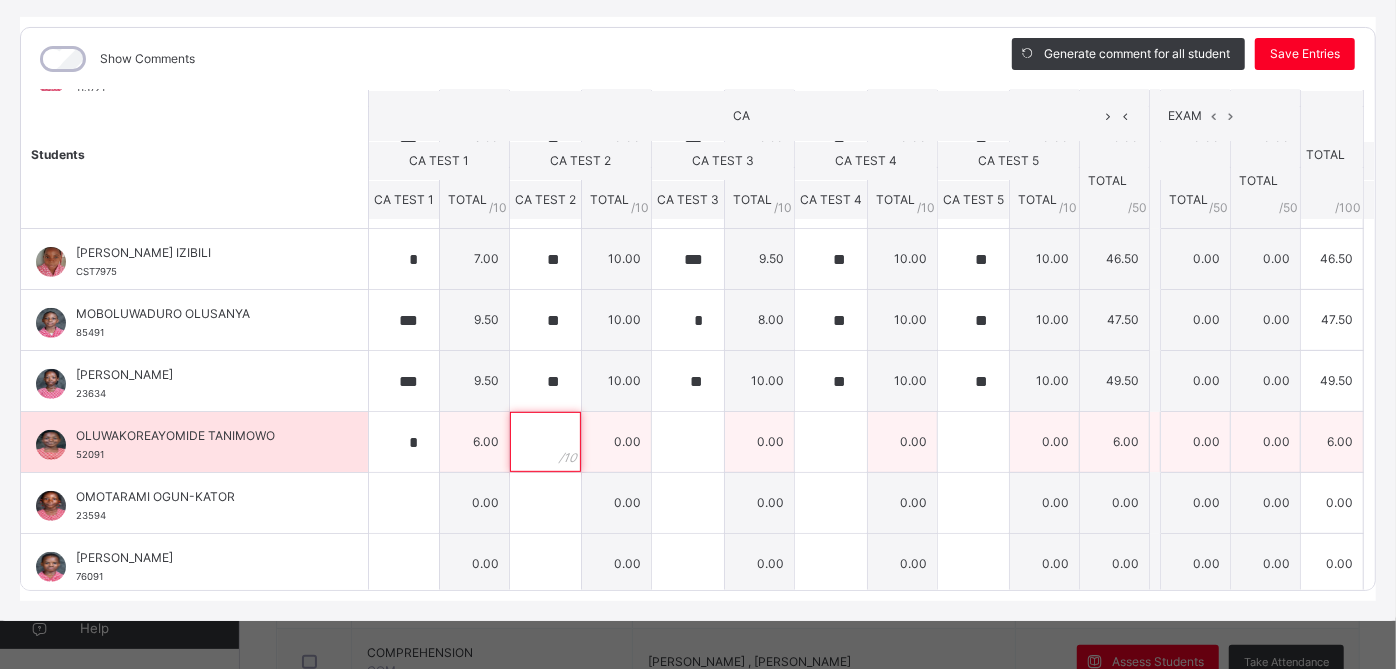 click at bounding box center [545, 442] 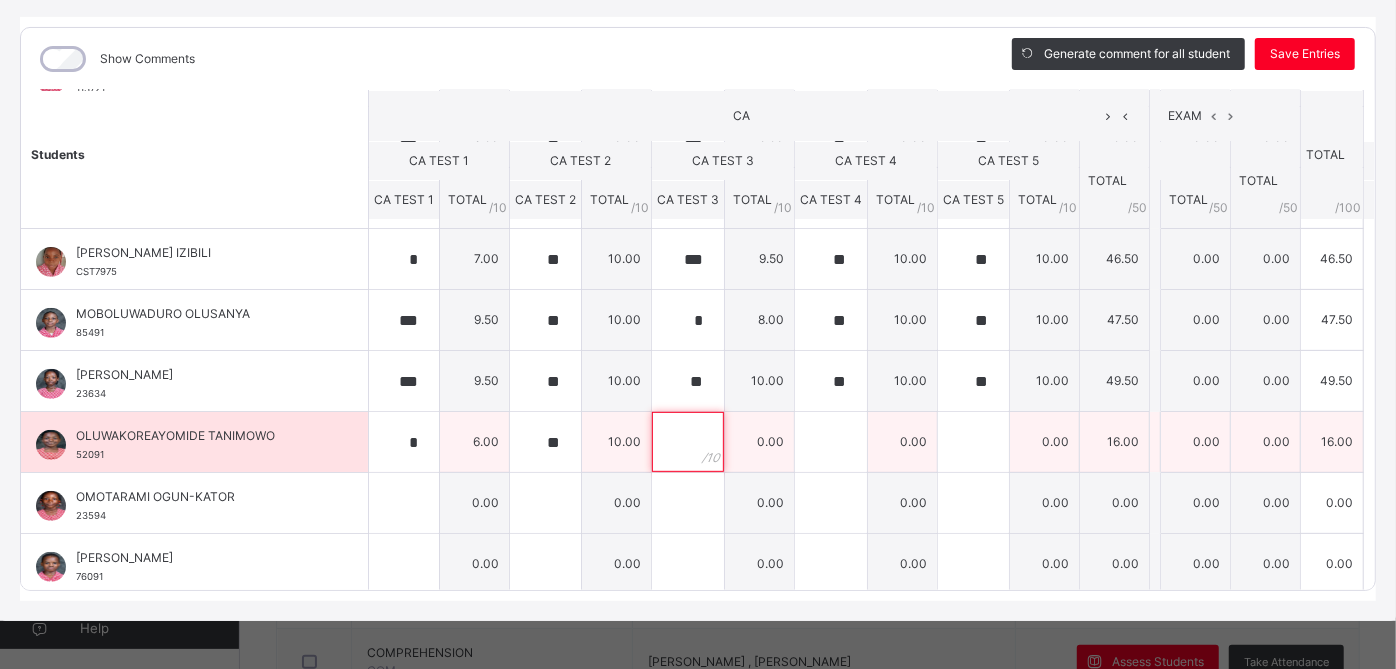 click at bounding box center (688, 442) 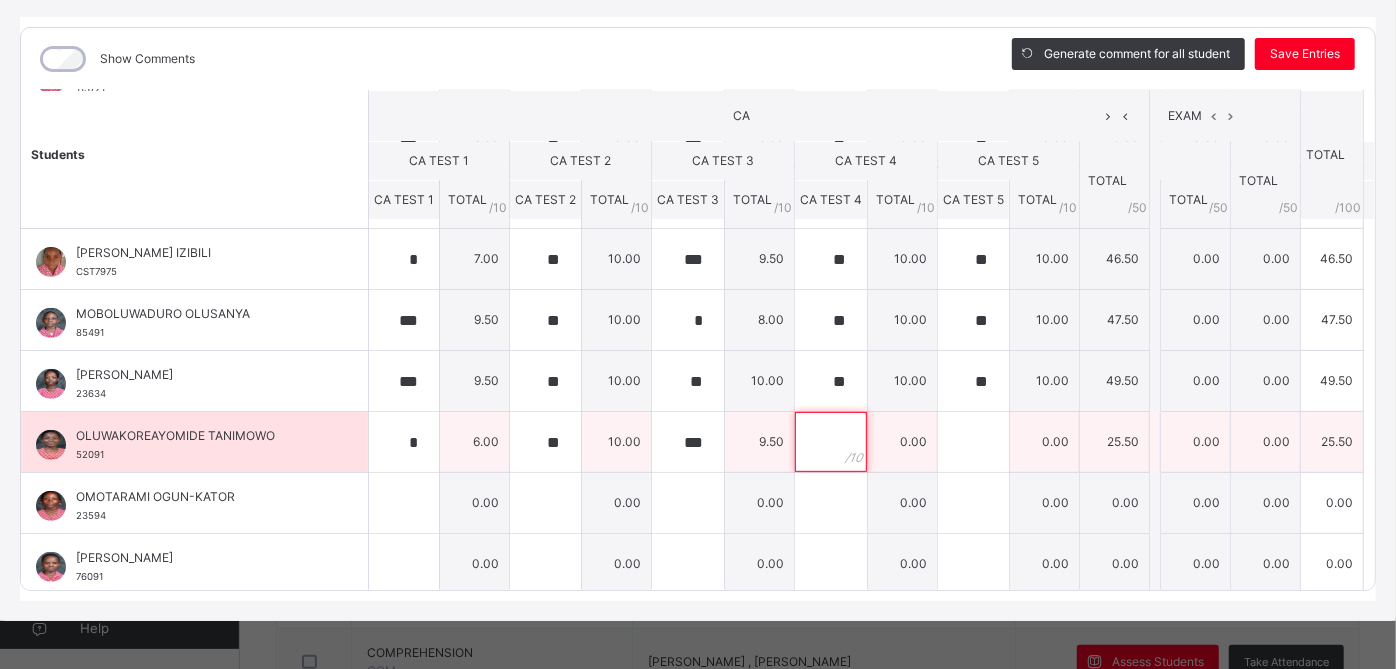click at bounding box center (831, 442) 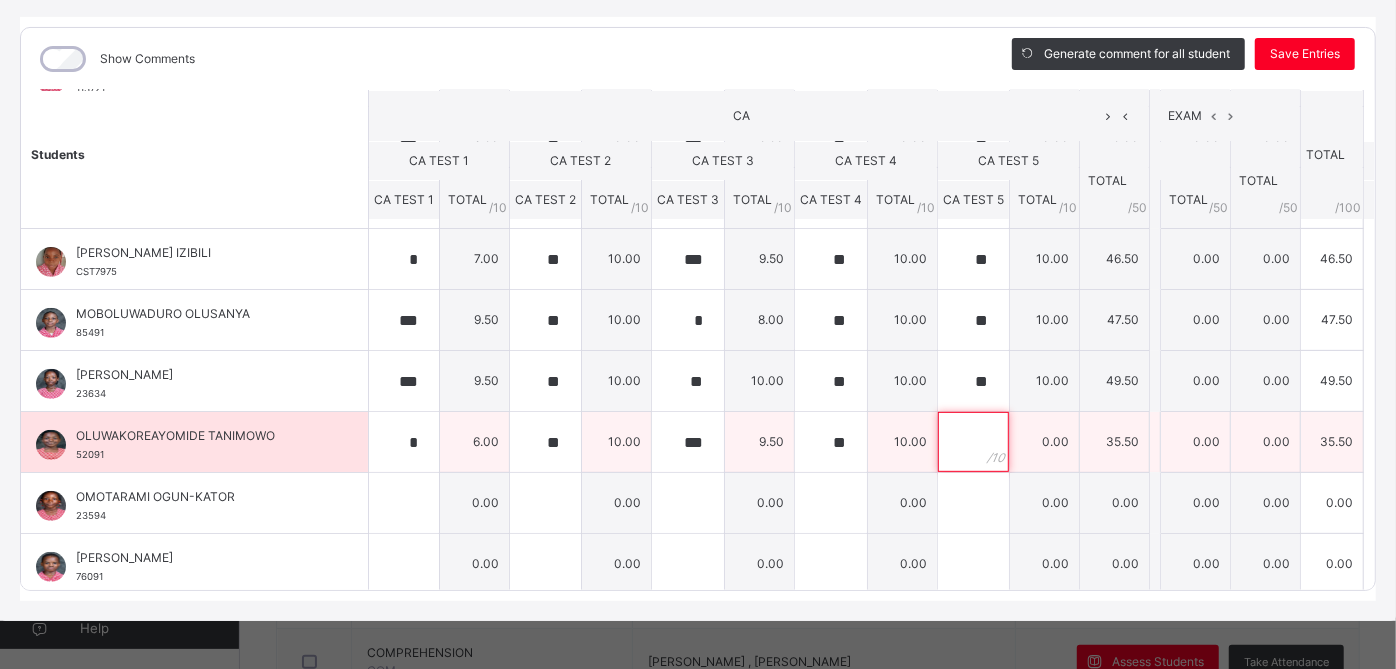 click at bounding box center [973, 442] 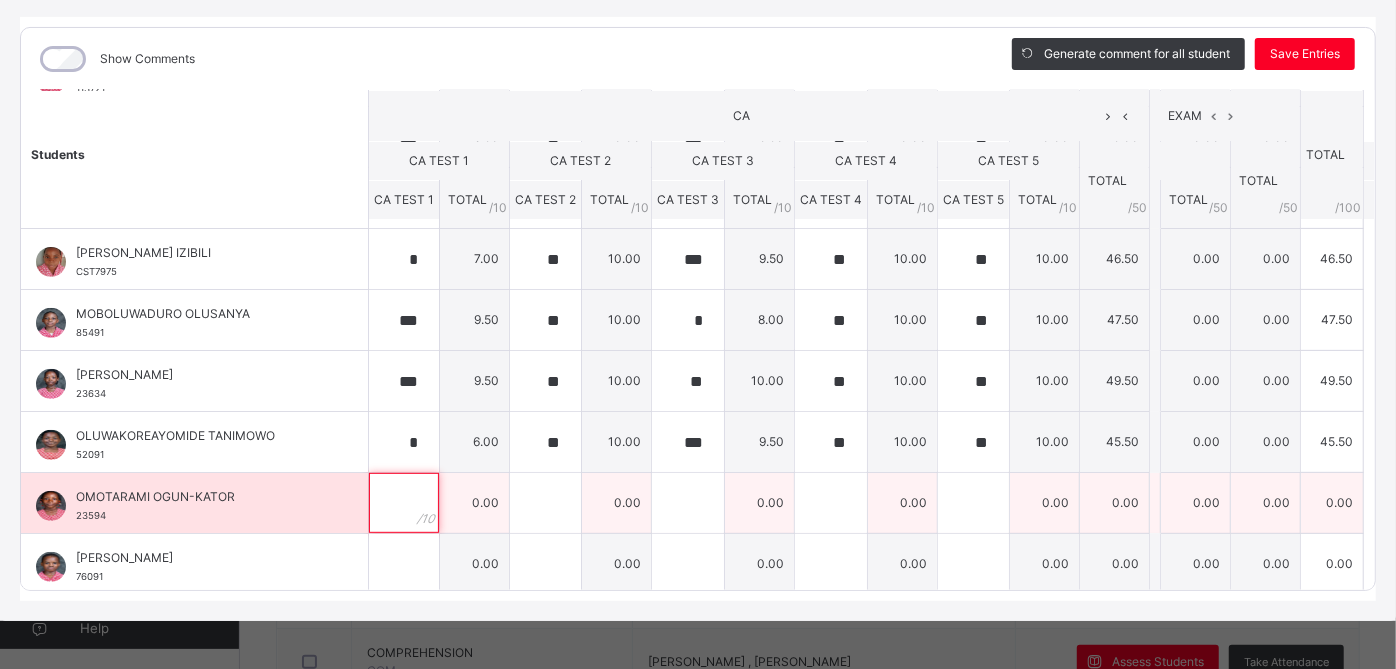 click at bounding box center (404, 503) 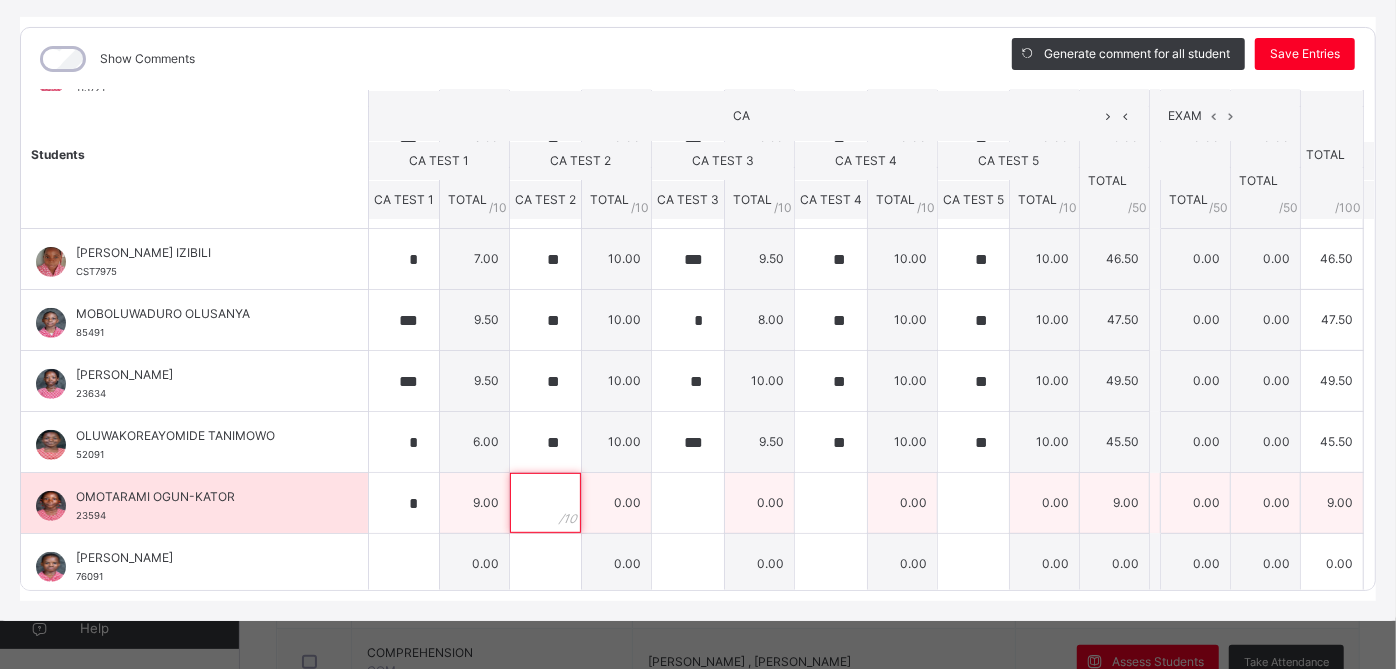 click at bounding box center [545, 503] 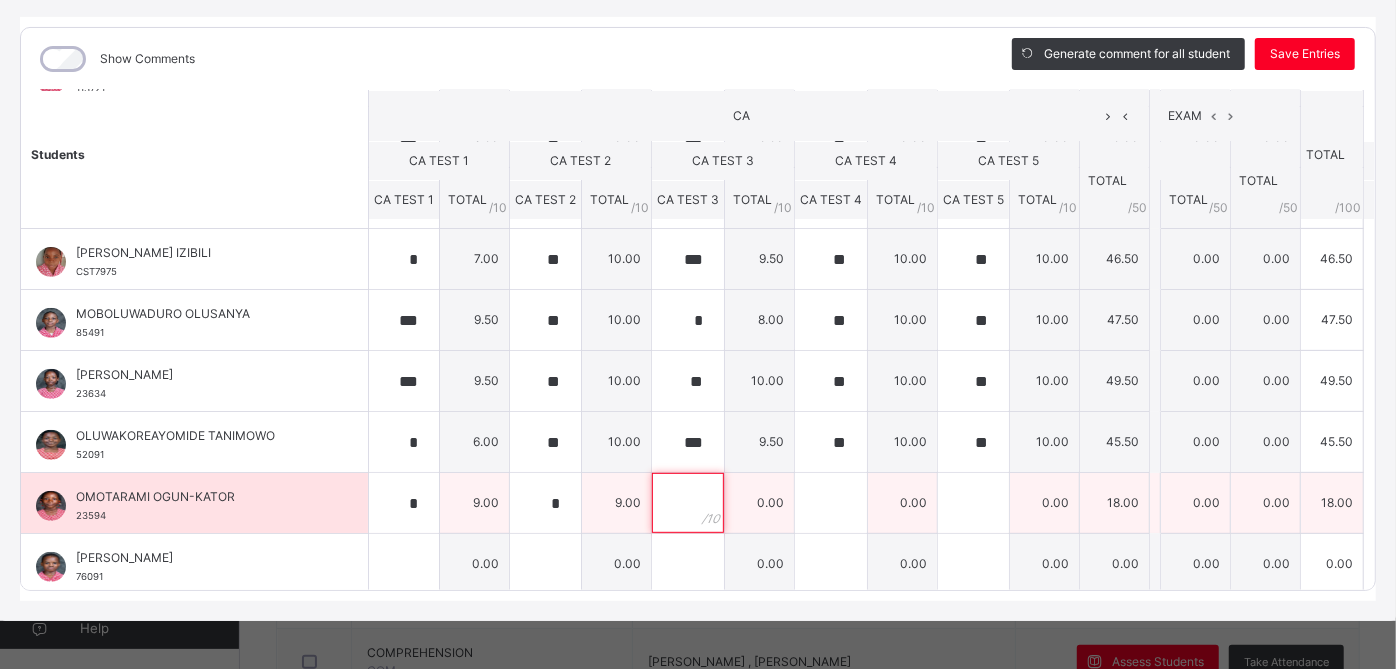 click at bounding box center [688, 503] 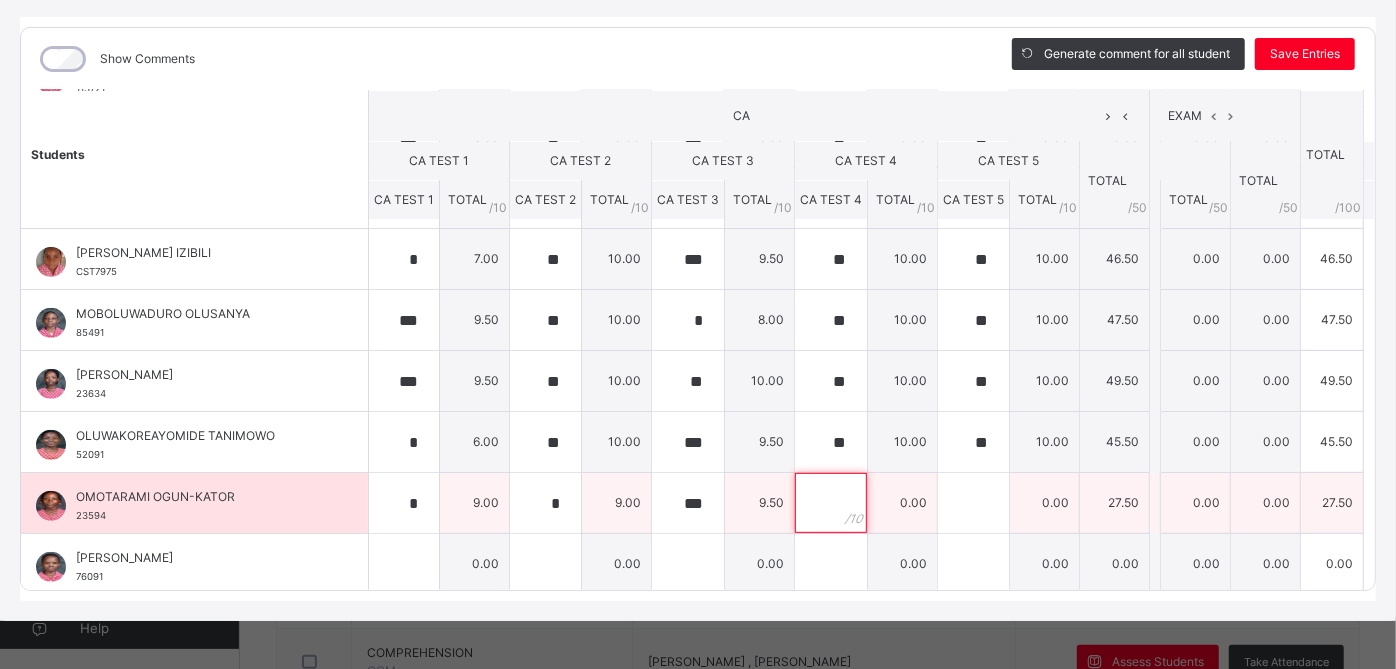 click at bounding box center [831, 503] 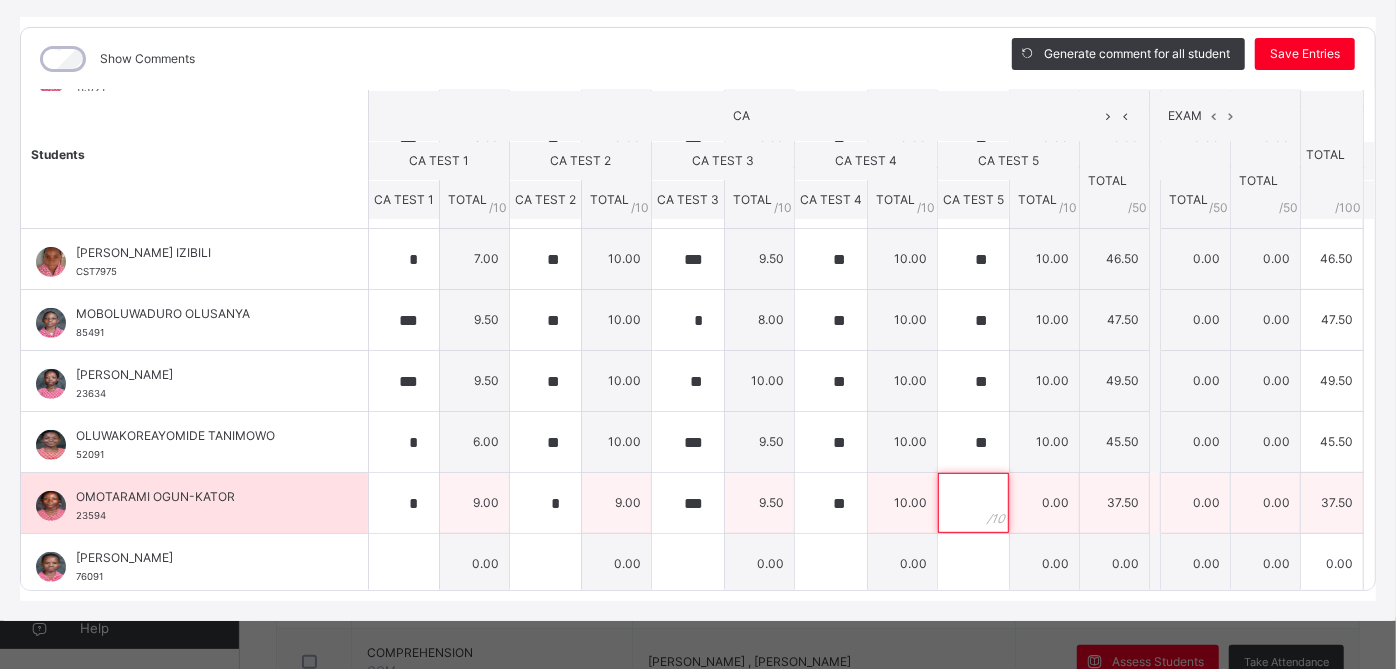 click at bounding box center (973, 503) 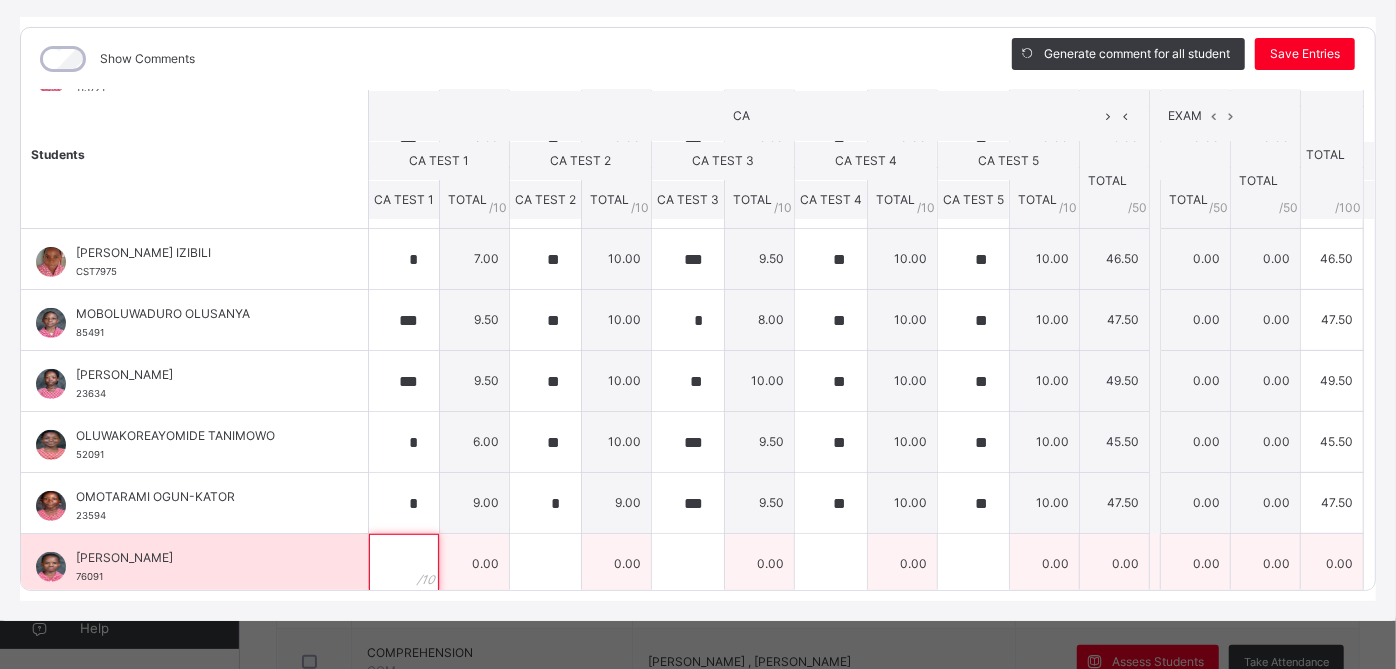 click at bounding box center [404, 564] 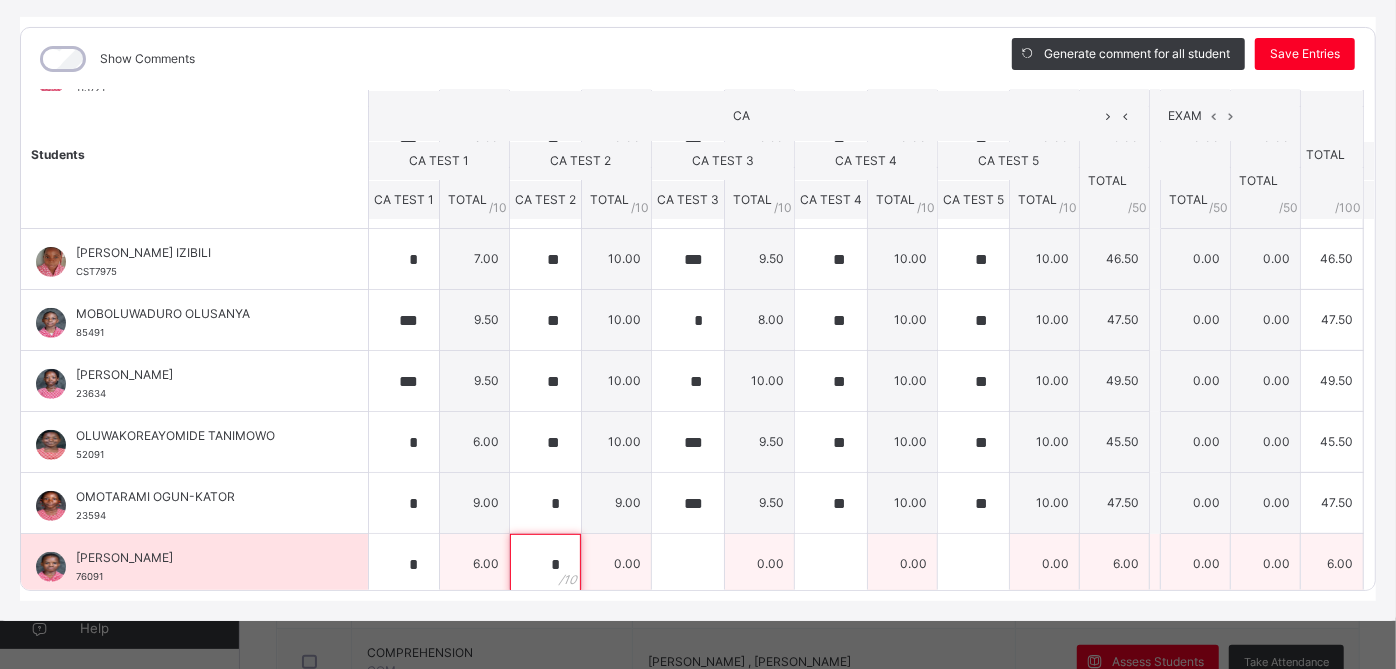 click on "*" at bounding box center (545, 564) 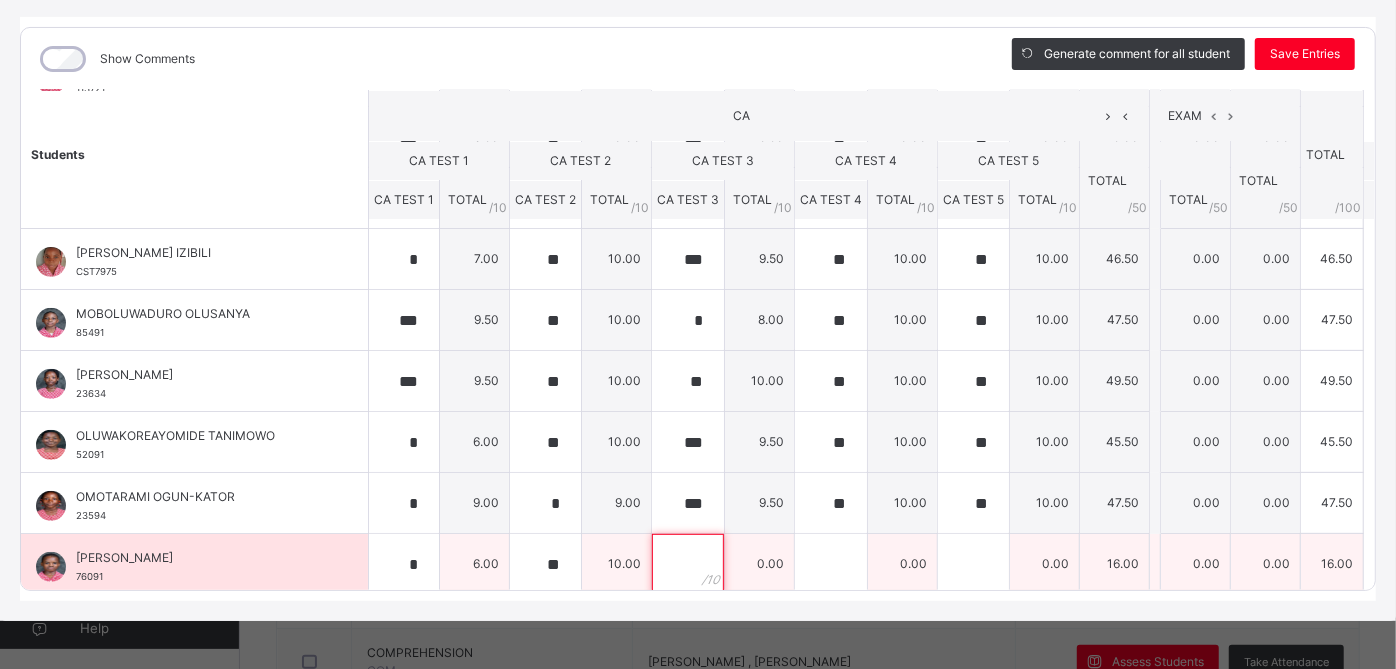 click at bounding box center [688, 564] 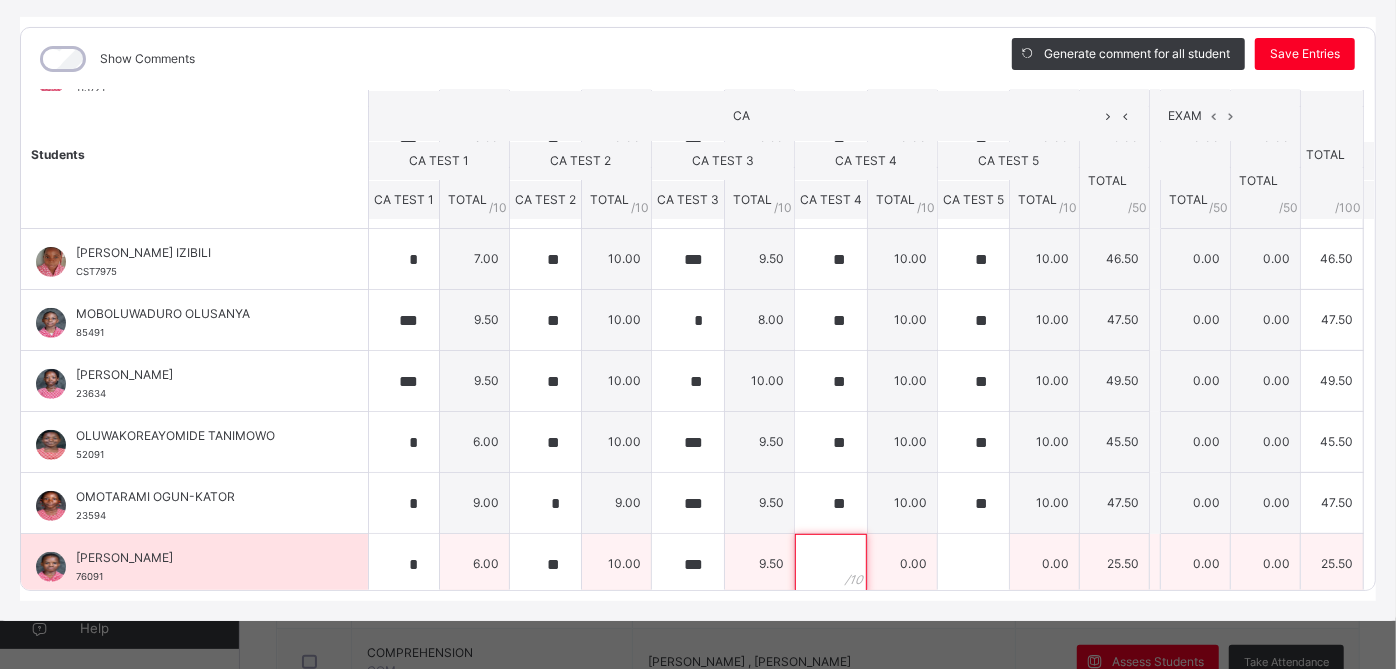 click at bounding box center [831, 564] 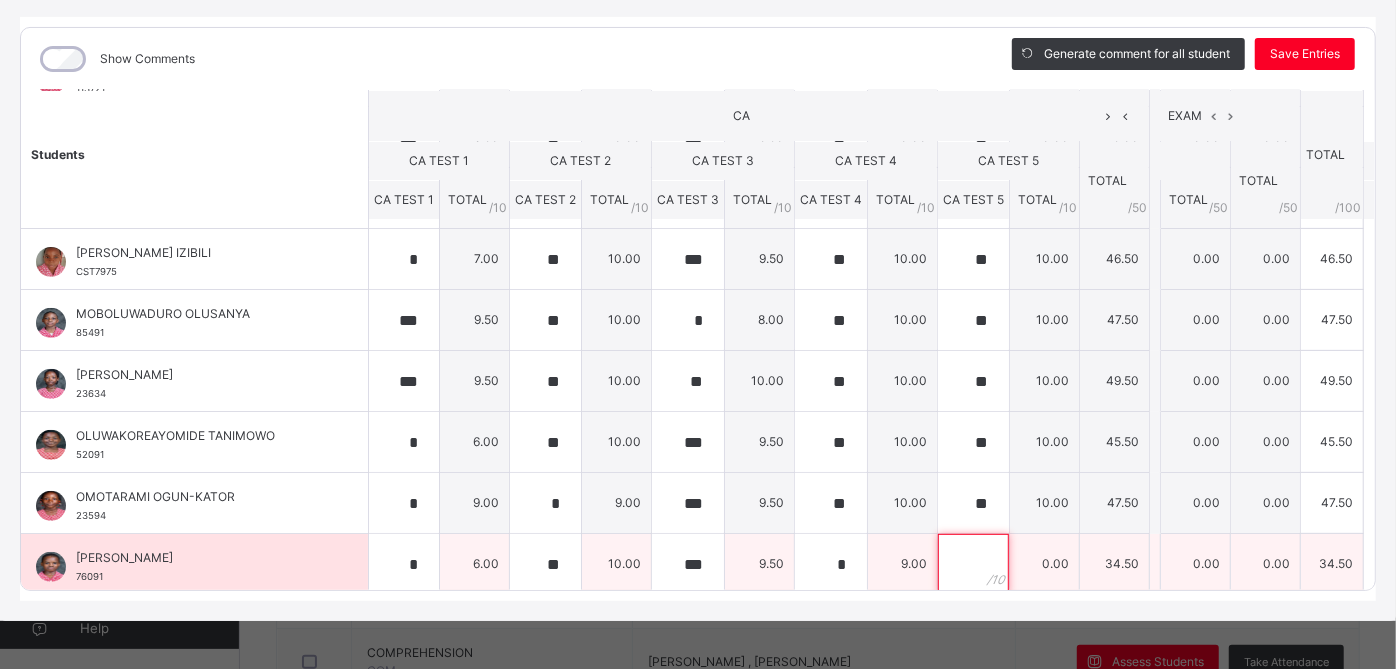 click at bounding box center [973, 564] 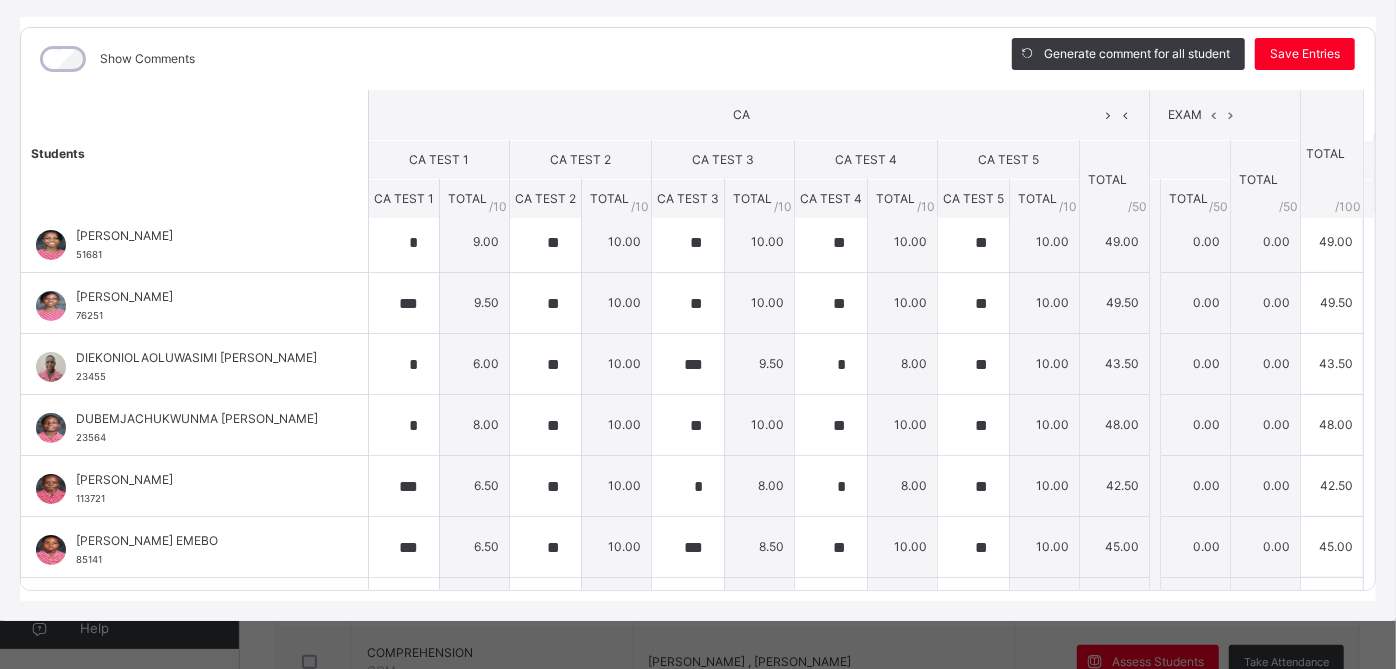 scroll, scrollTop: 0, scrollLeft: 0, axis: both 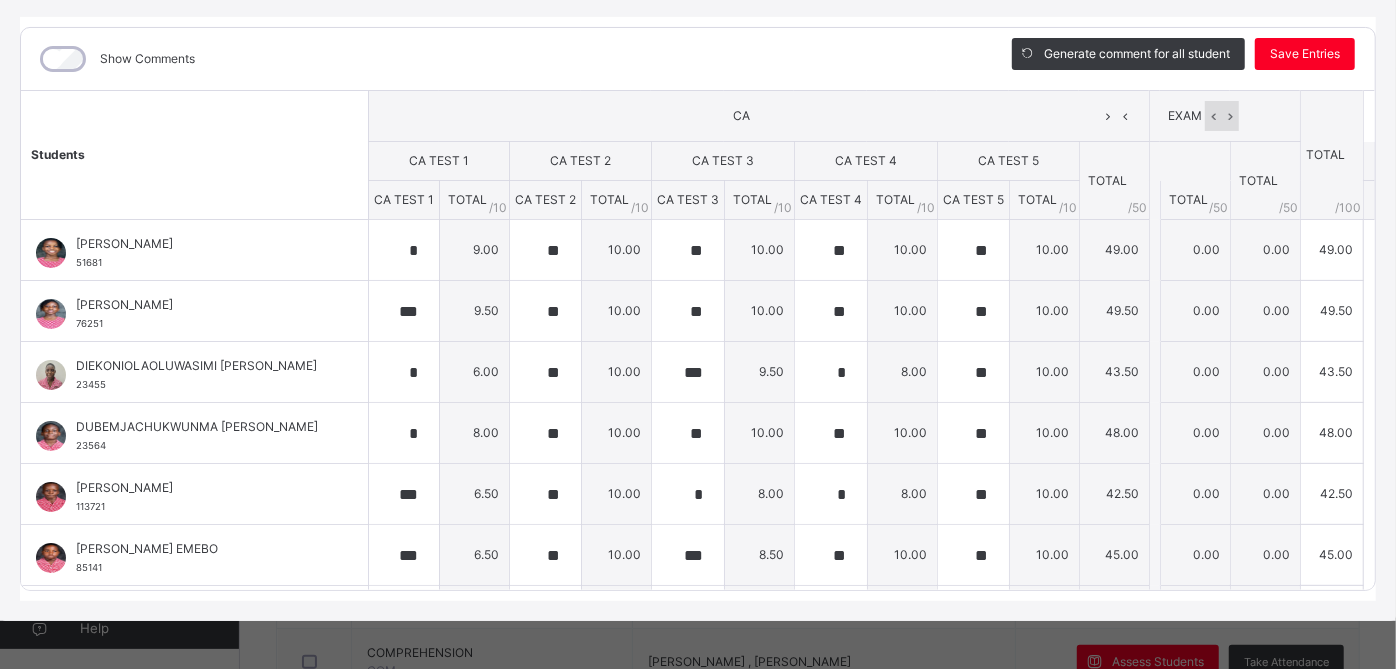 click at bounding box center (1213, 116) 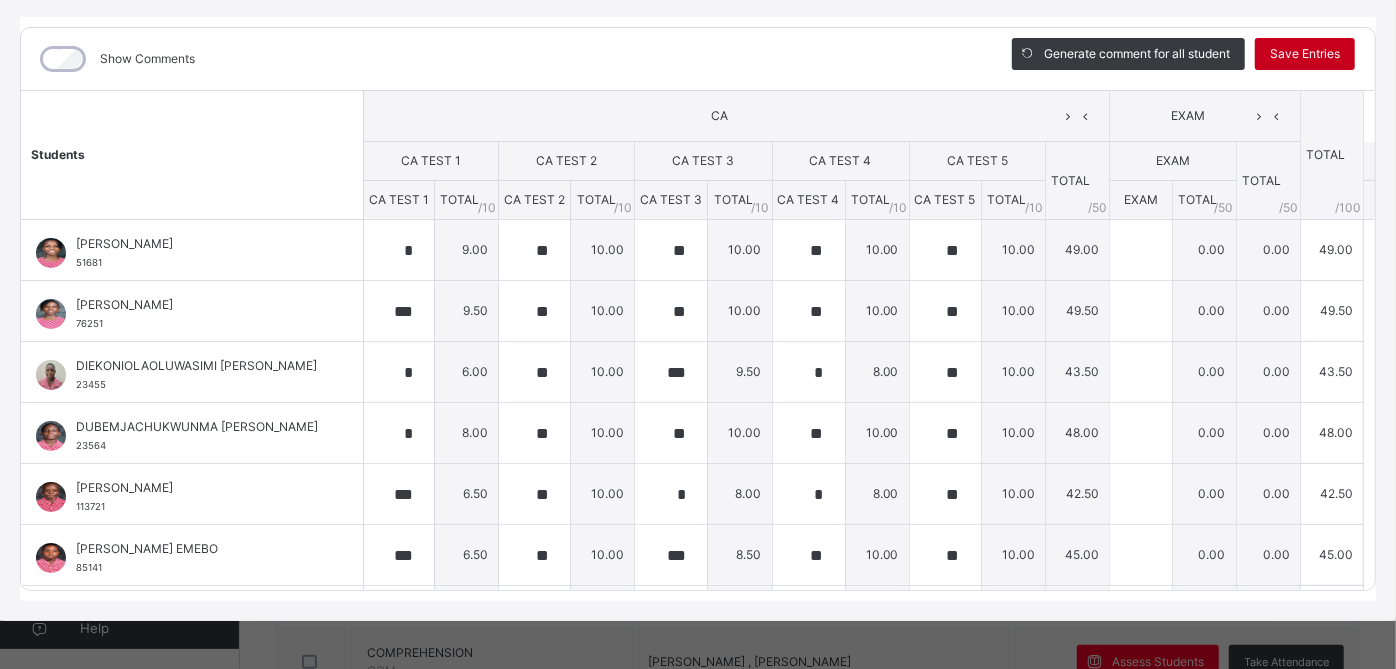 click on "Save Entries" at bounding box center (1305, 54) 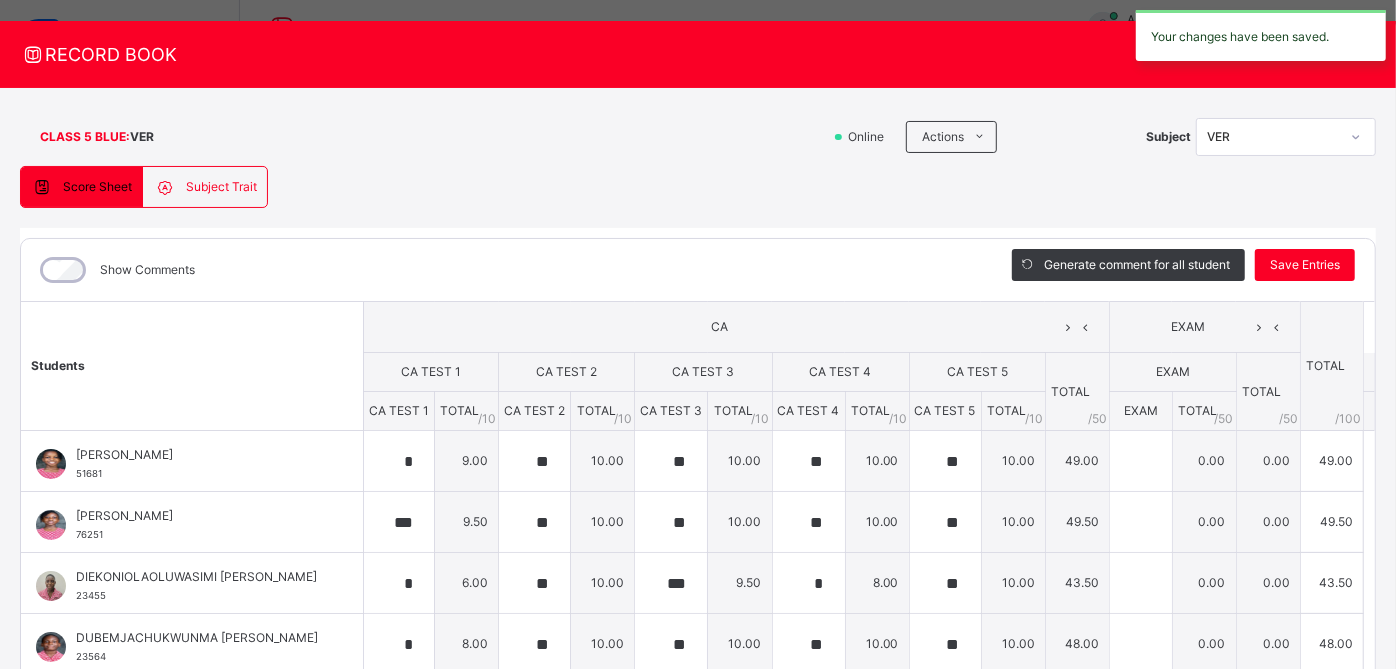 scroll, scrollTop: 28, scrollLeft: 0, axis: vertical 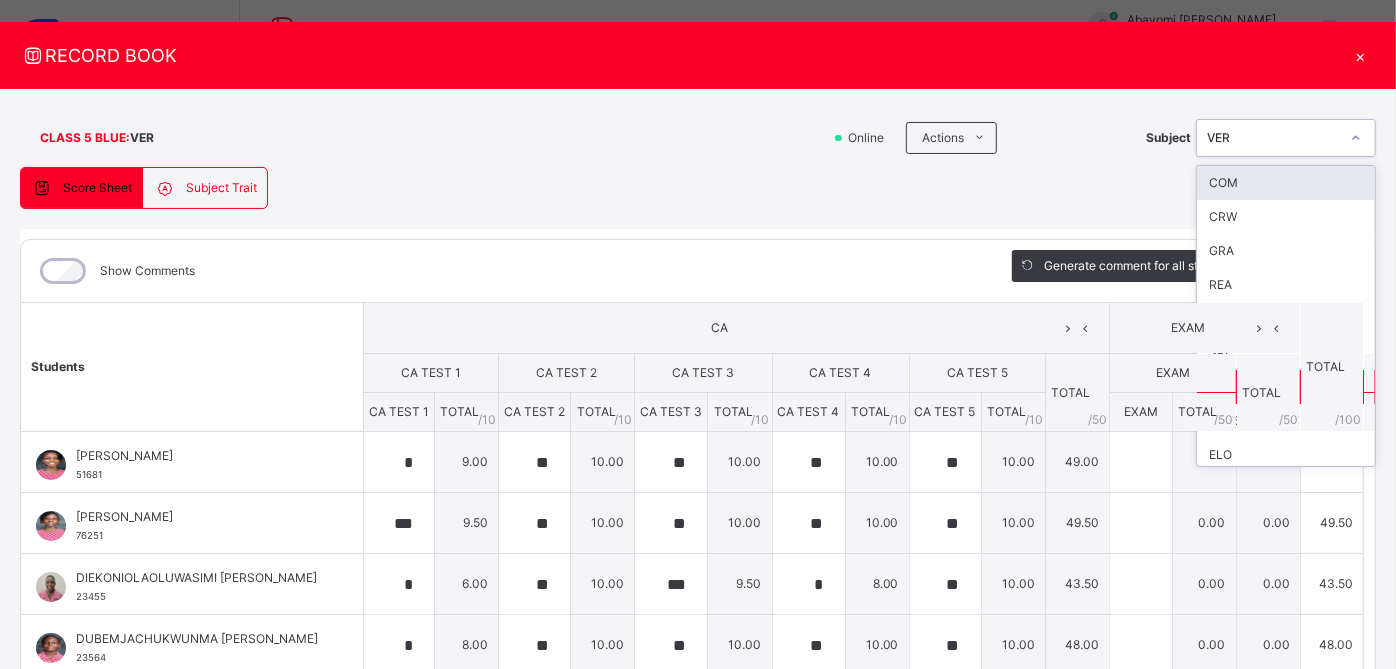 click 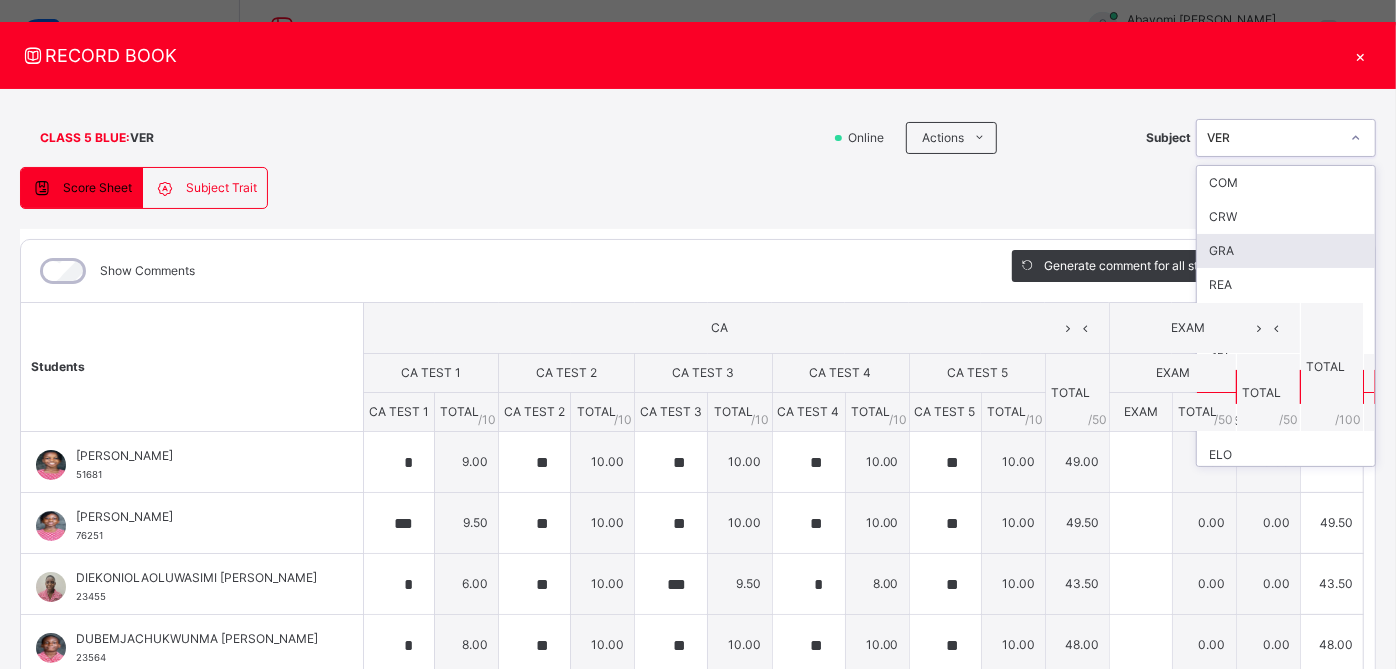 click on "GRA" at bounding box center [1286, 251] 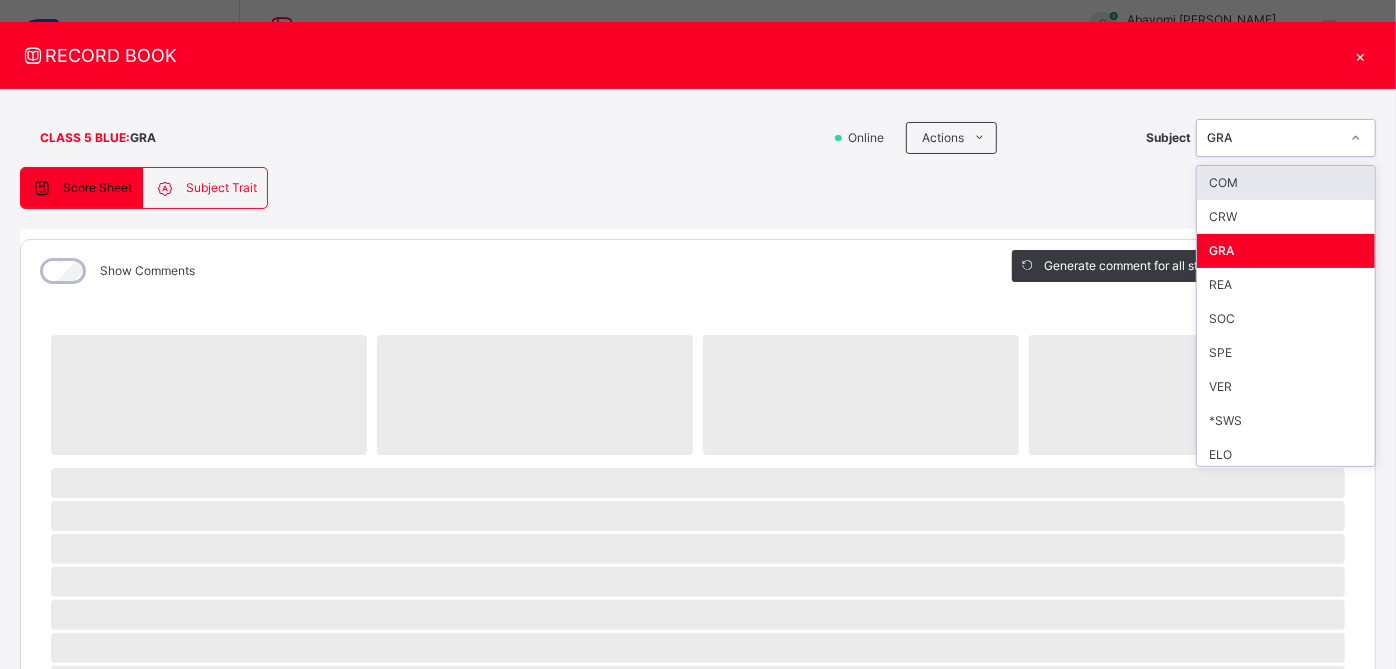 click 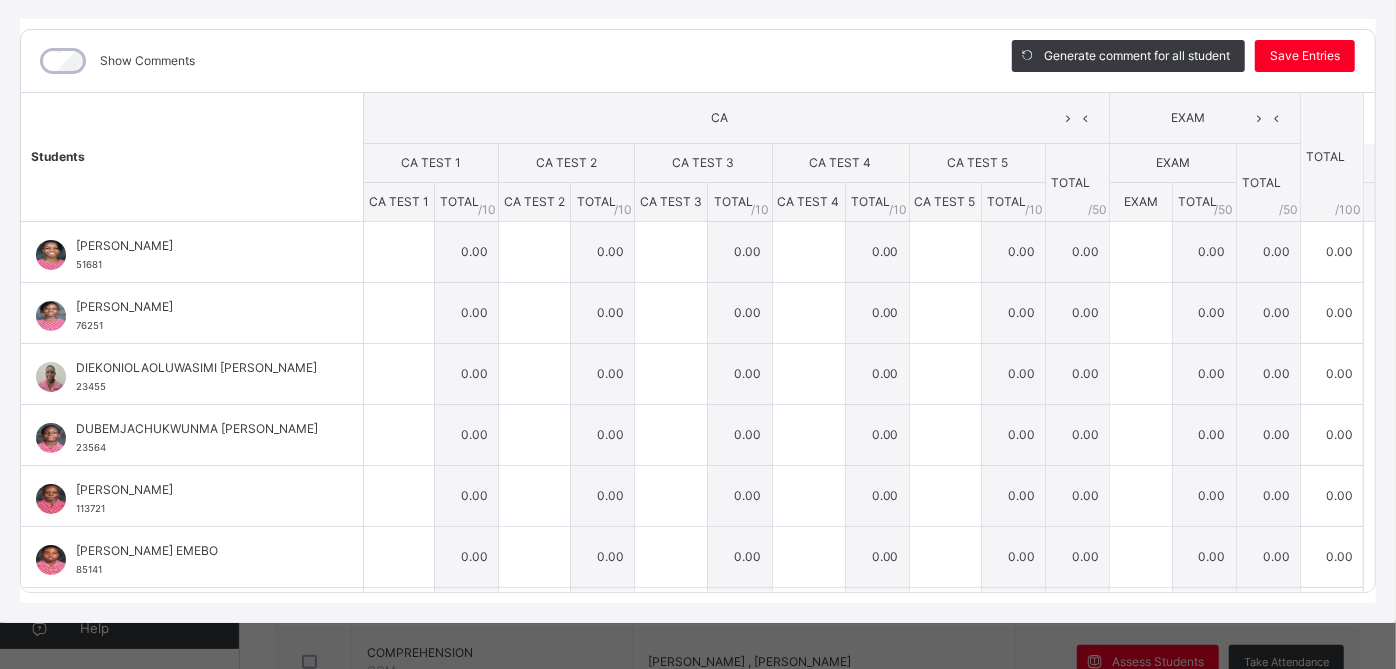 scroll, scrollTop: 240, scrollLeft: 0, axis: vertical 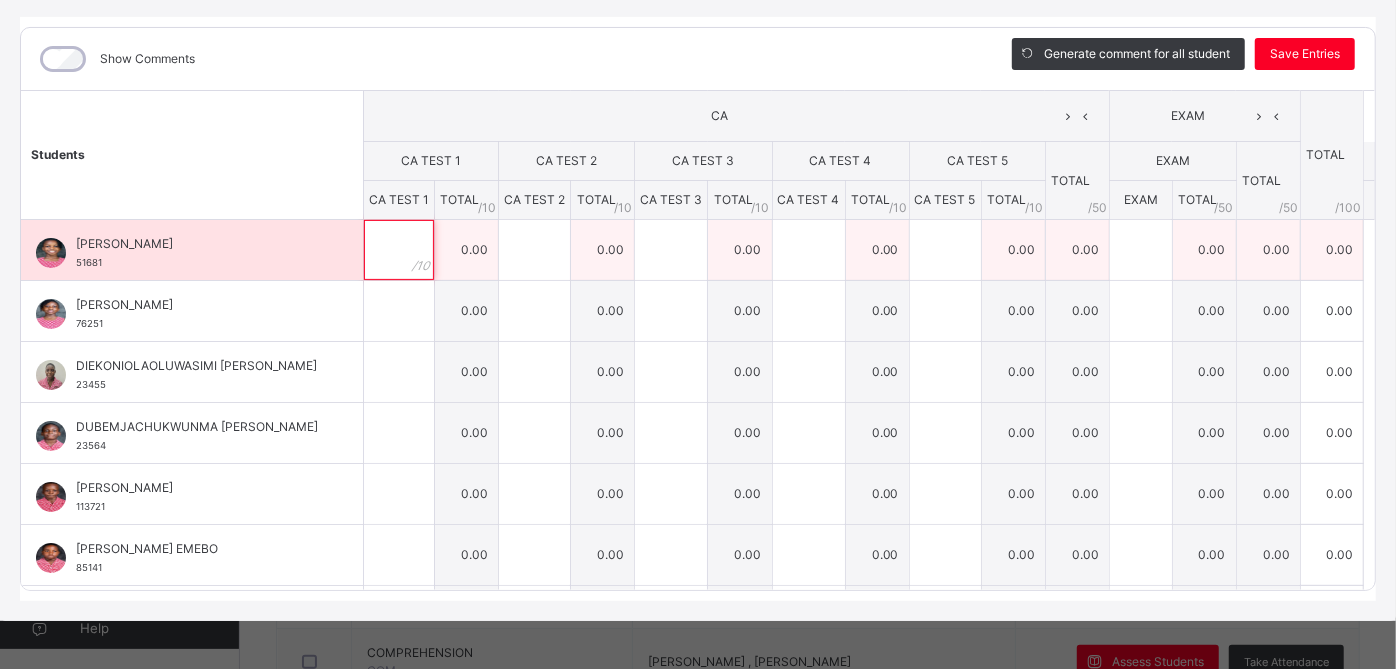 click at bounding box center (399, 250) 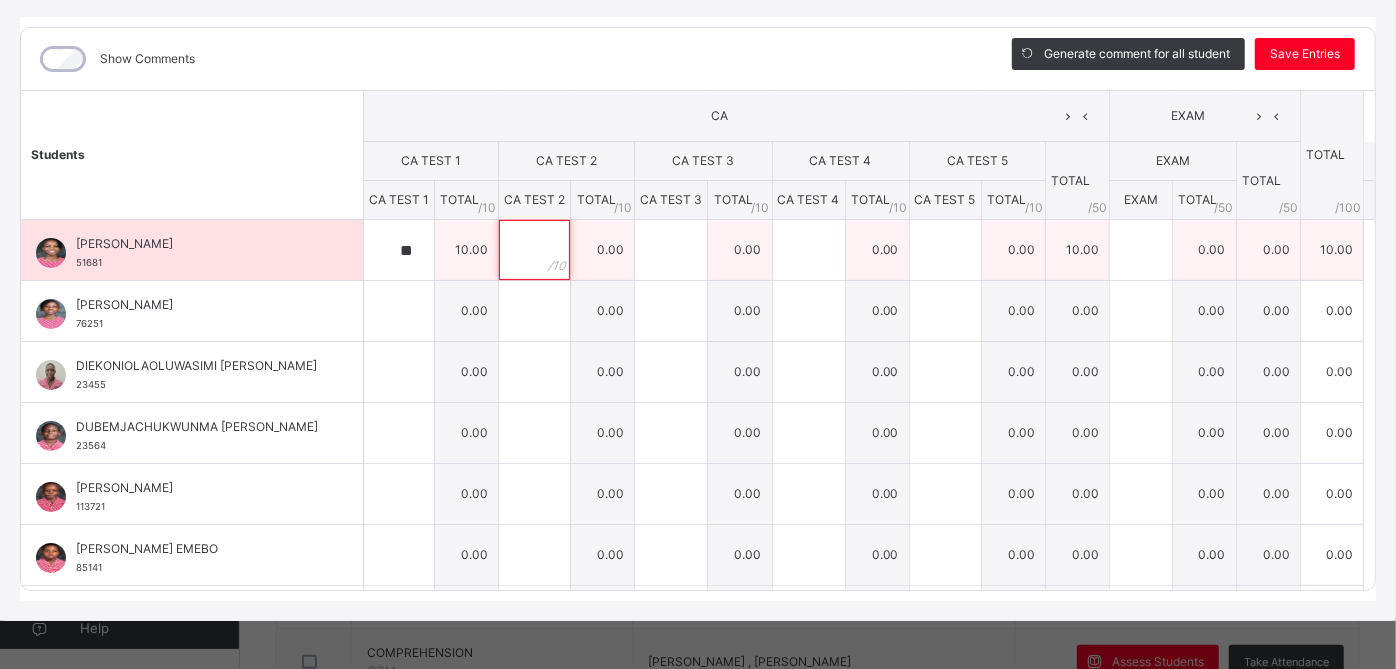 click at bounding box center (534, 250) 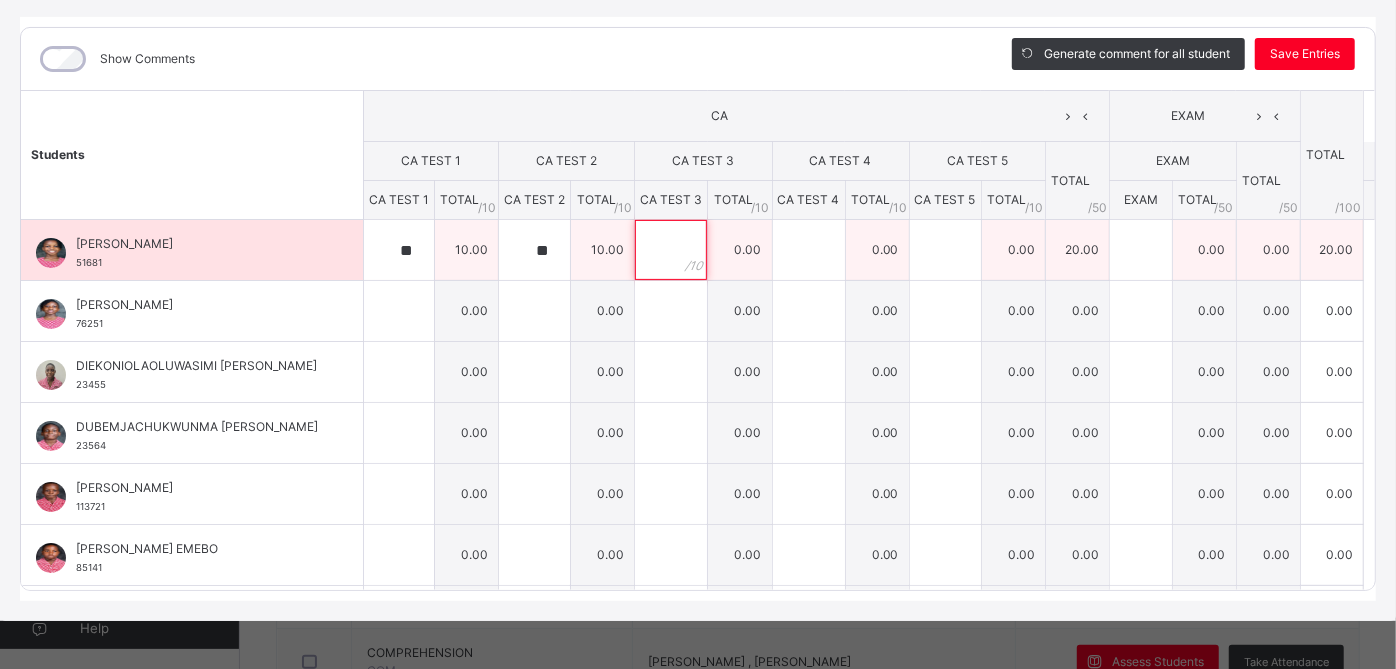 click at bounding box center [671, 250] 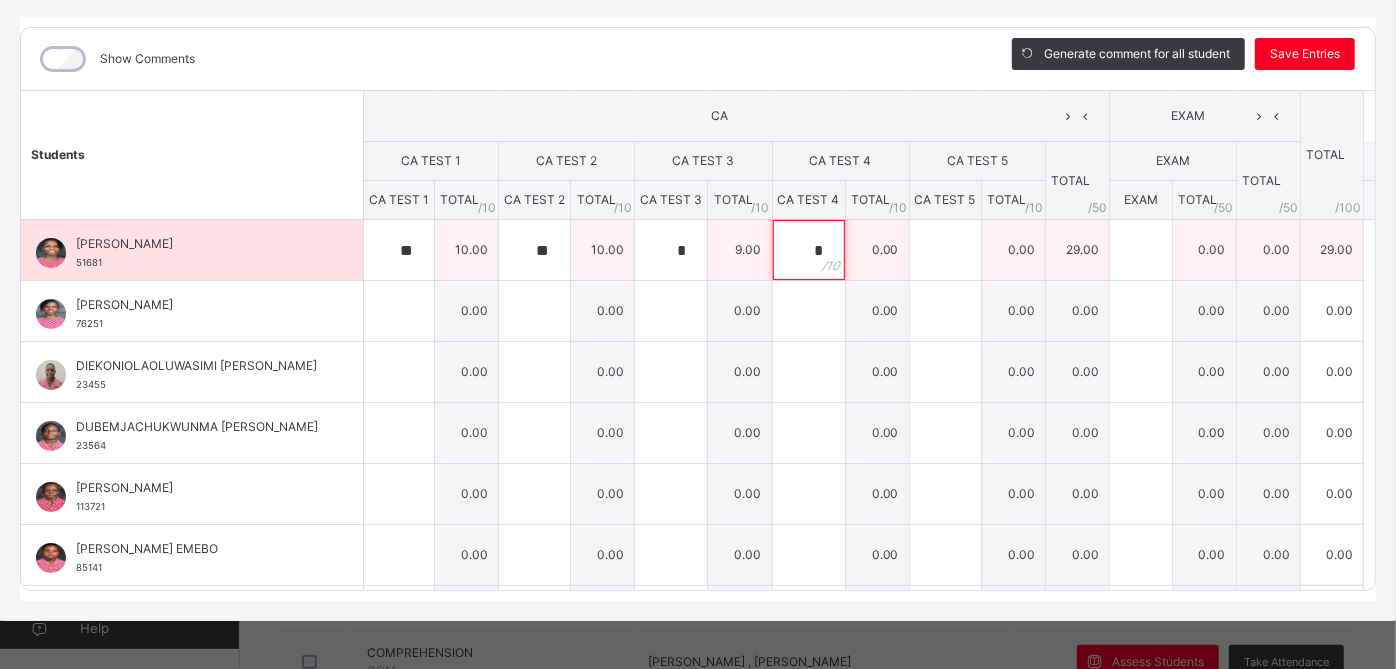 click on "*" at bounding box center [809, 250] 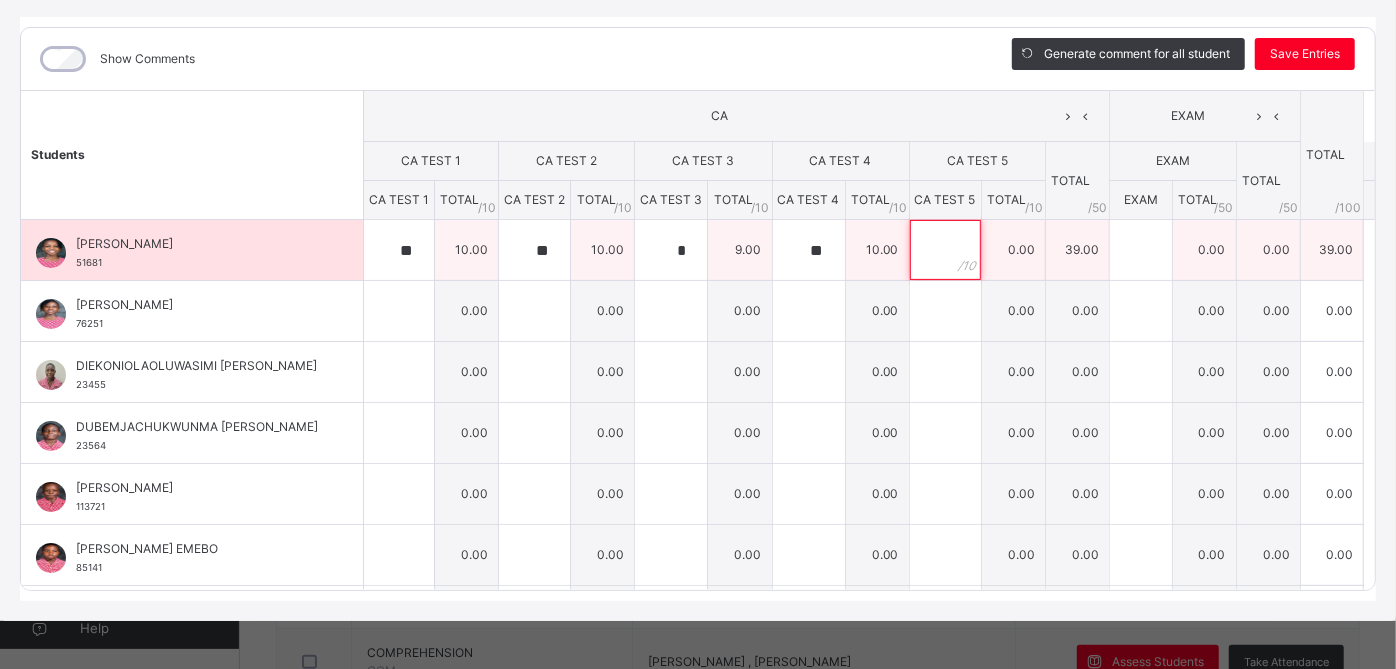 click at bounding box center [945, 250] 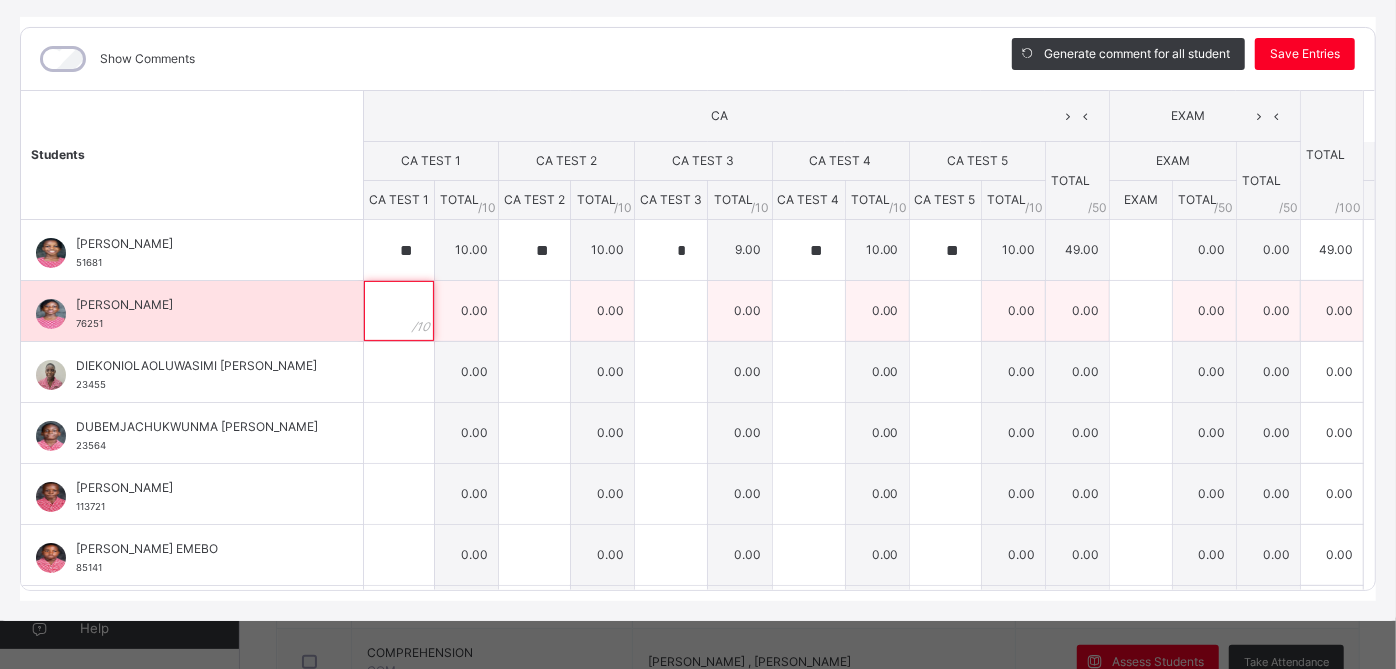 click at bounding box center [399, 311] 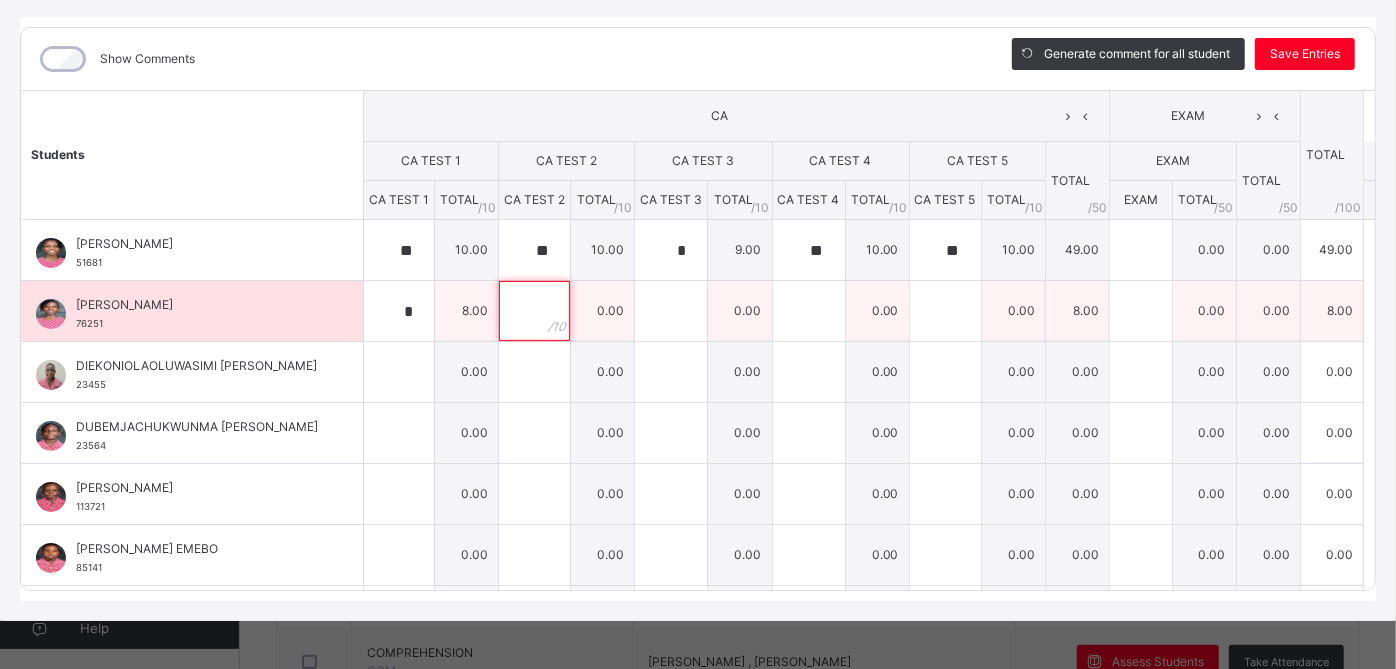 click at bounding box center [534, 311] 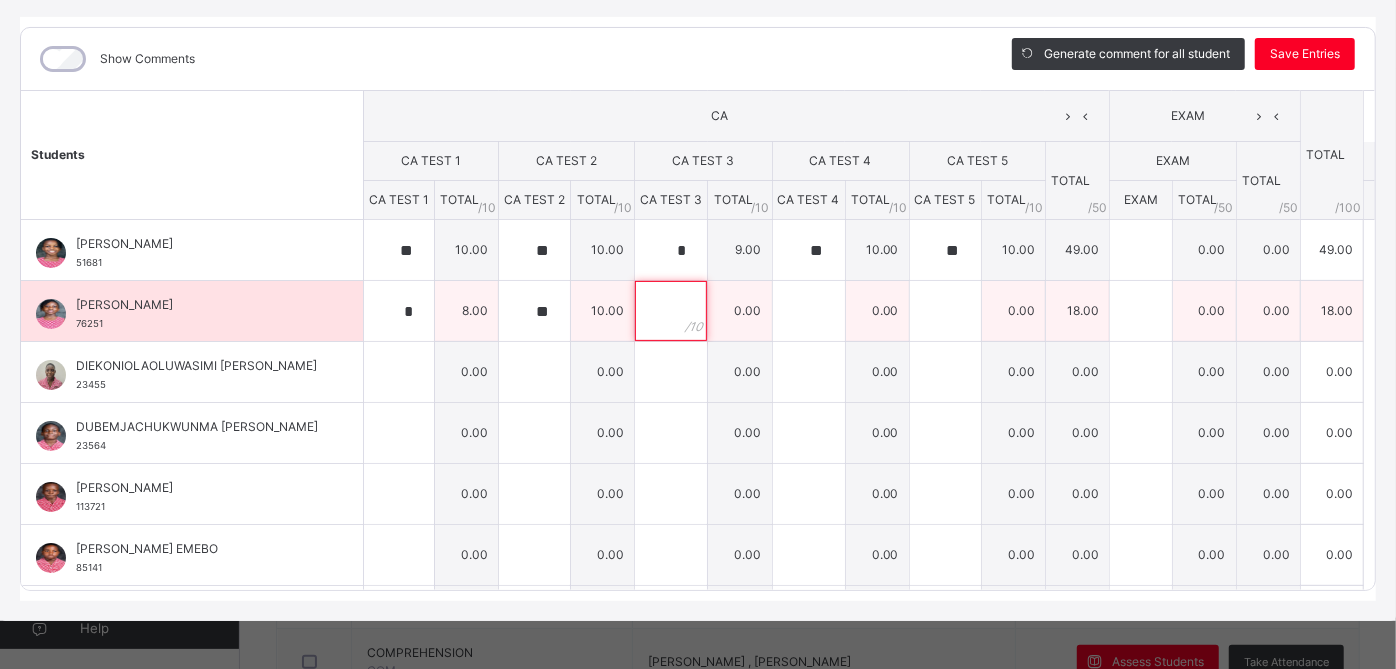 click at bounding box center (671, 311) 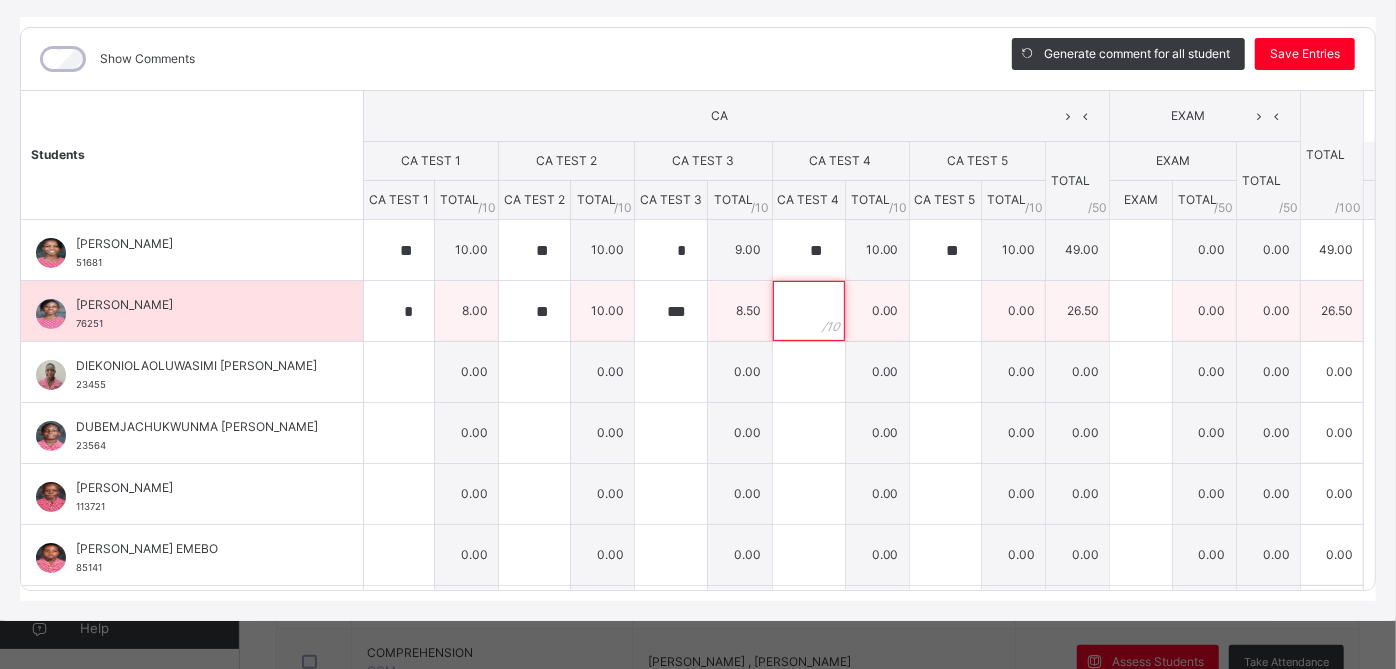 click at bounding box center (809, 311) 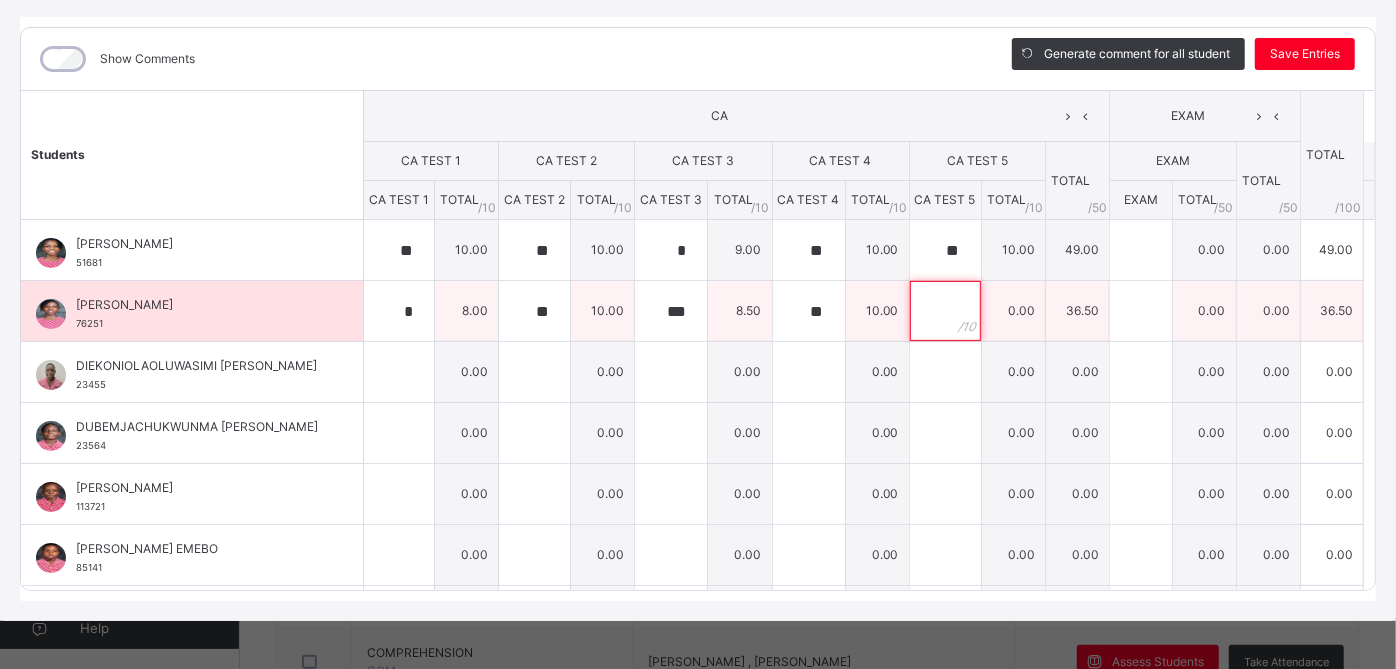 click at bounding box center (945, 311) 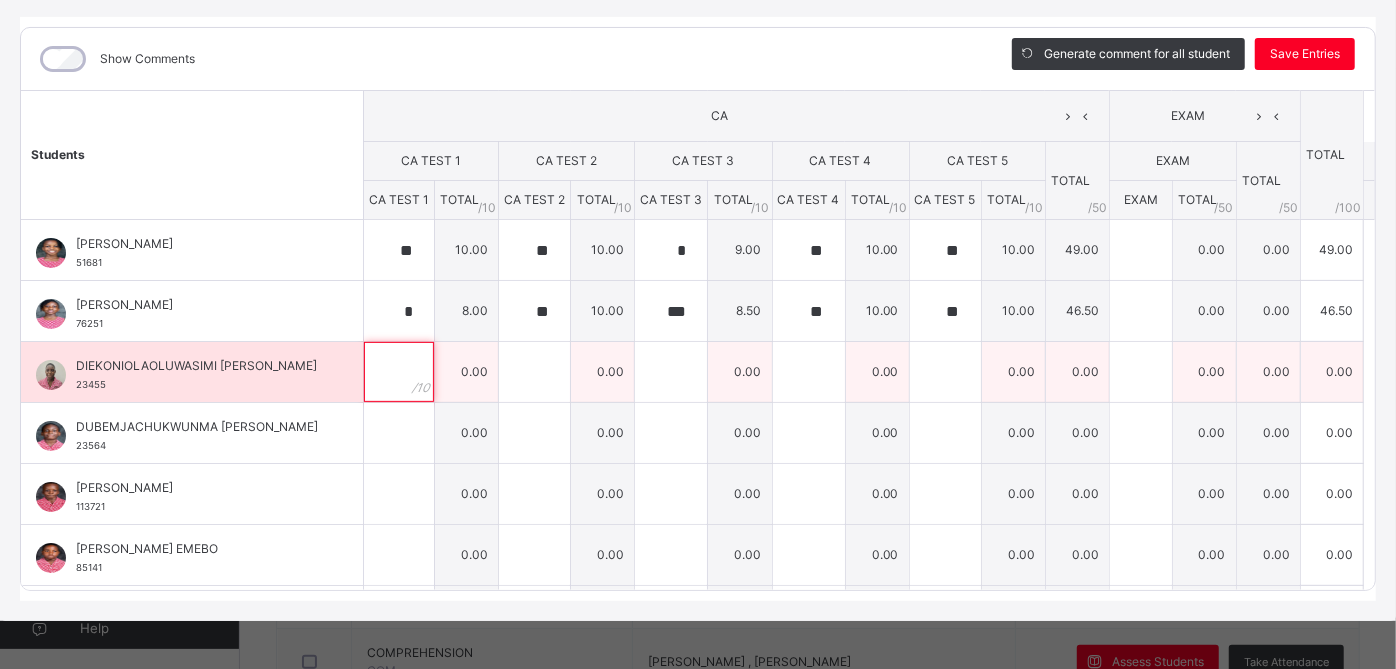 click at bounding box center (399, 372) 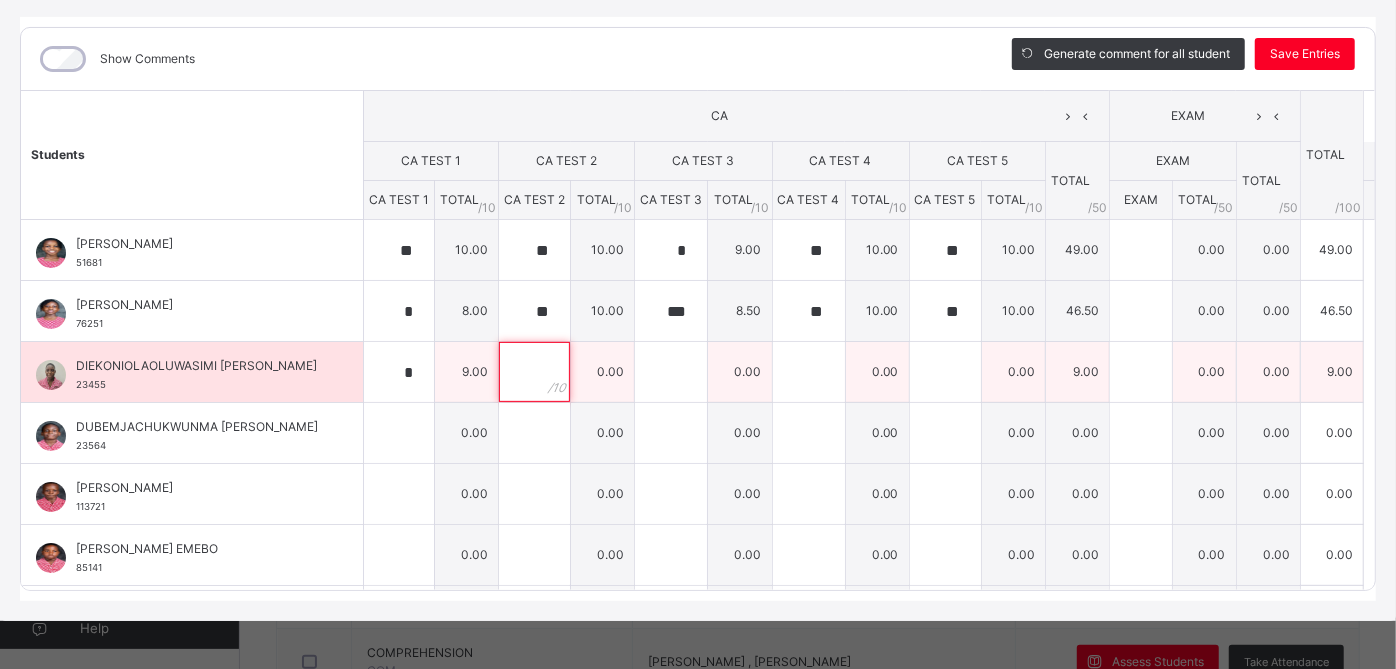 click at bounding box center [534, 372] 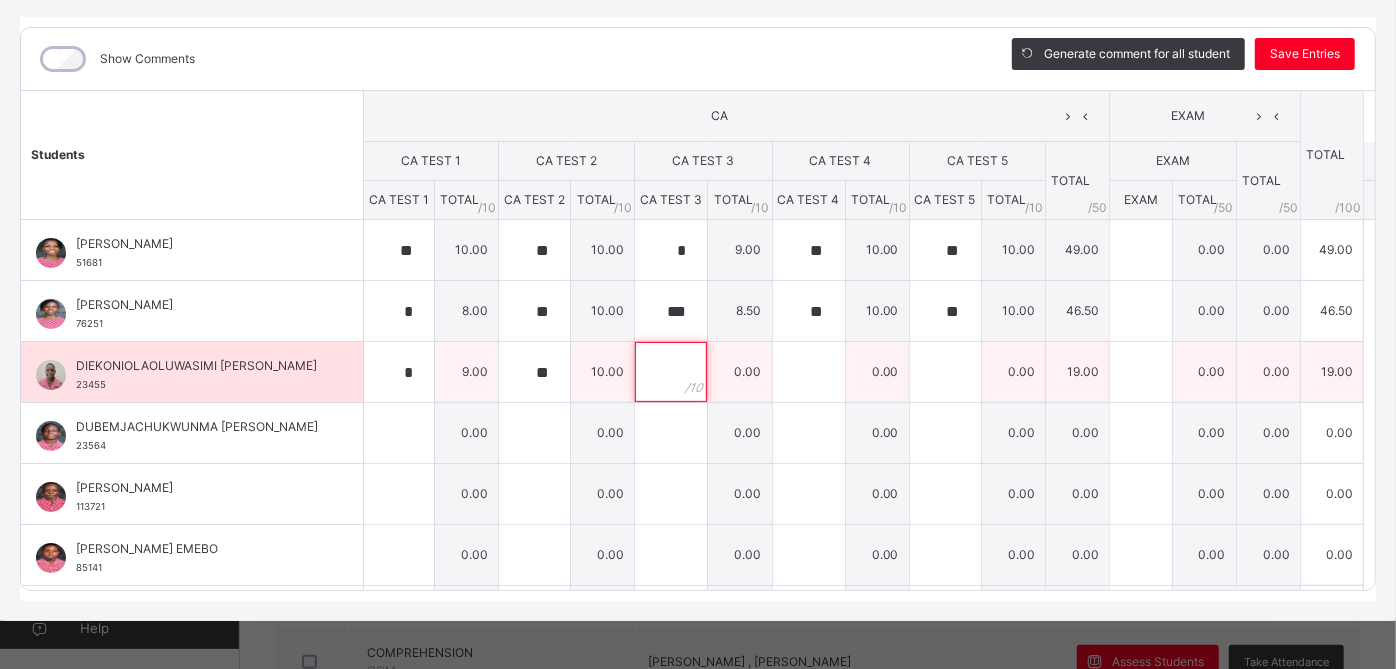 click at bounding box center (671, 372) 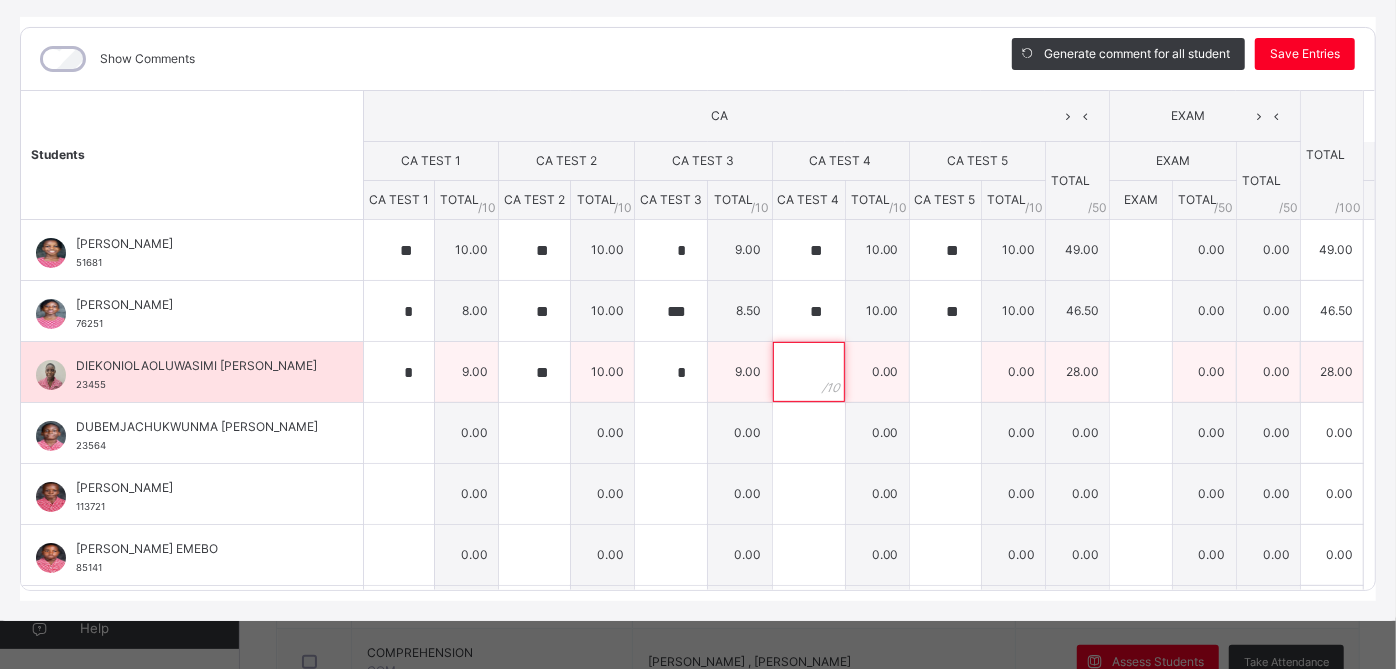 click at bounding box center [809, 372] 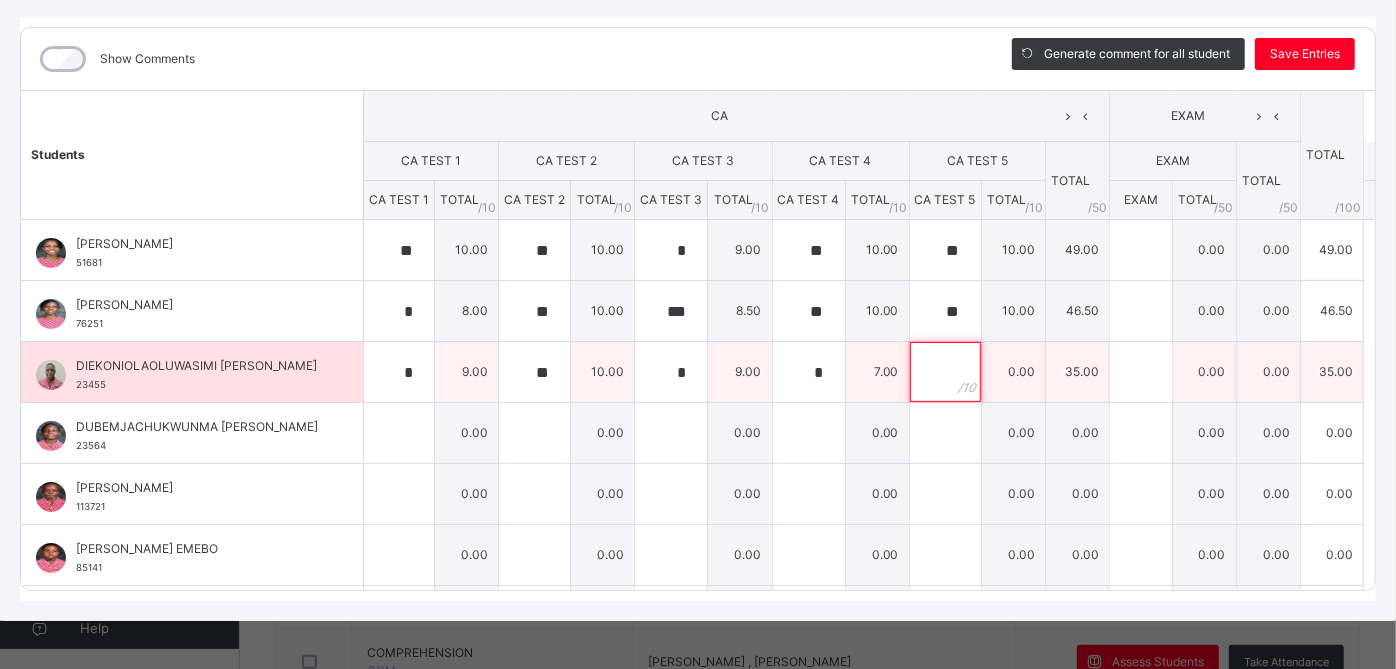 click at bounding box center (945, 372) 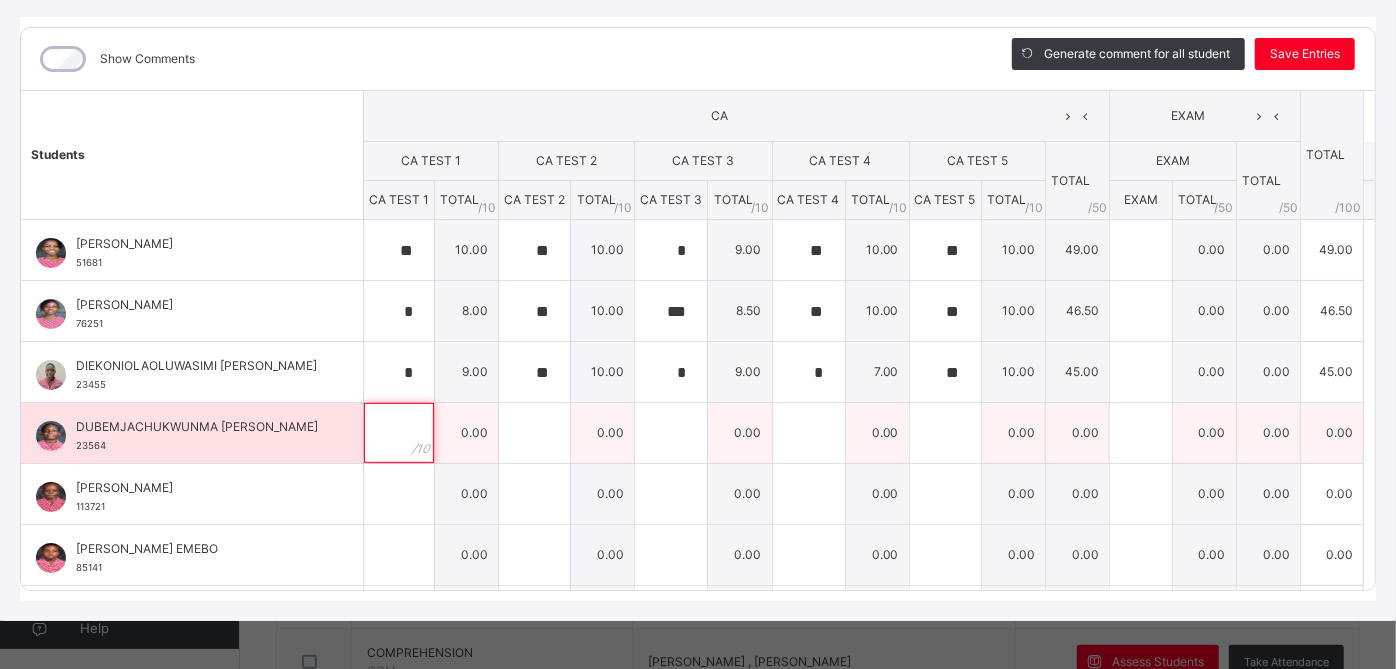 click at bounding box center (399, 433) 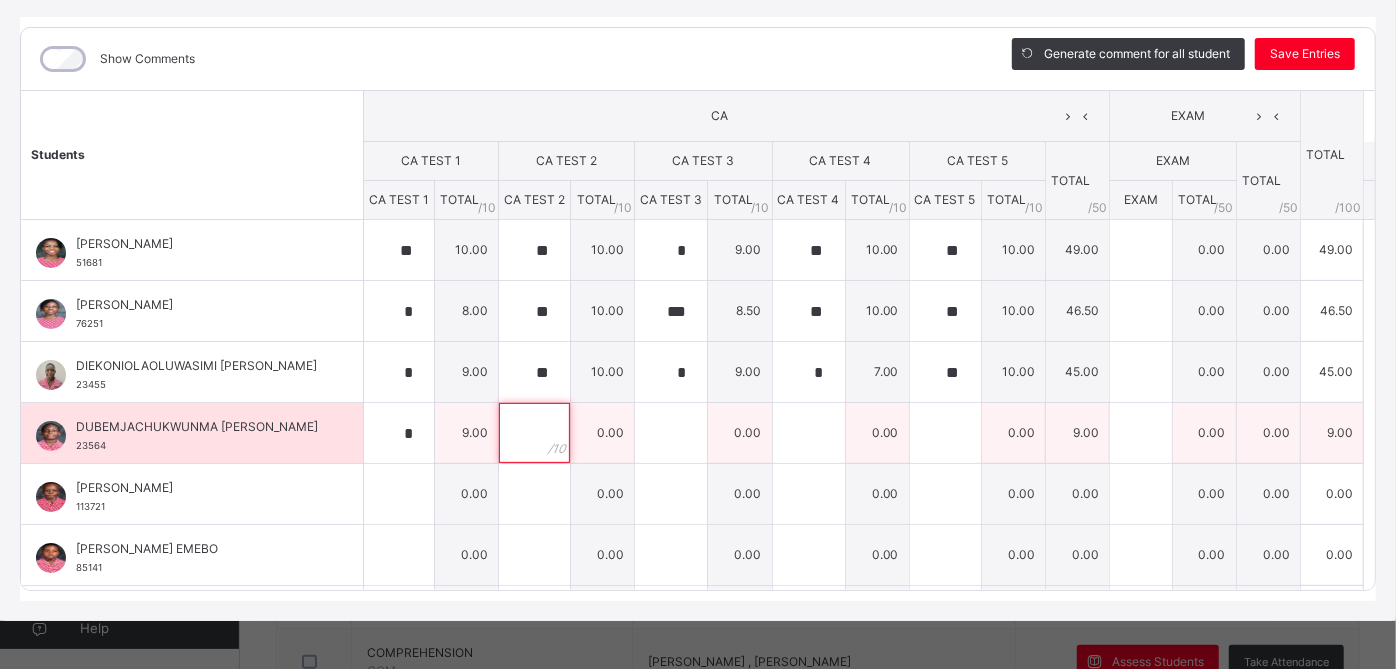 click at bounding box center (534, 433) 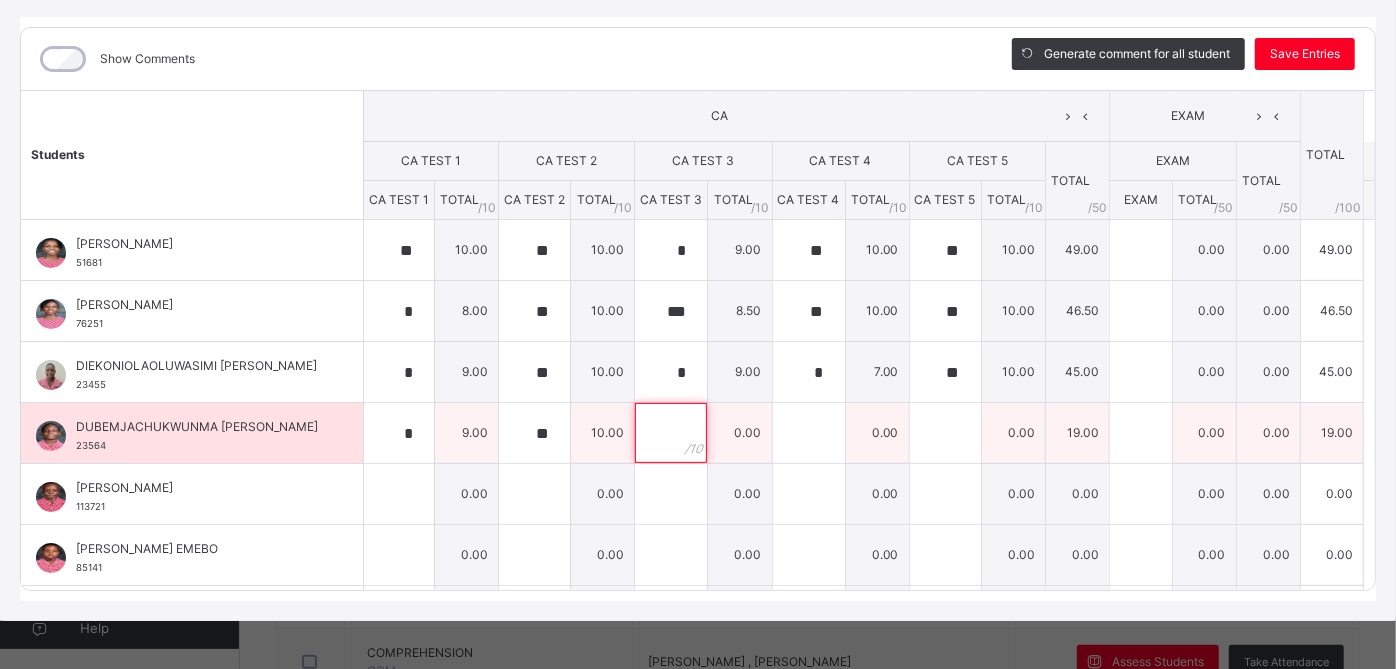 click at bounding box center (671, 433) 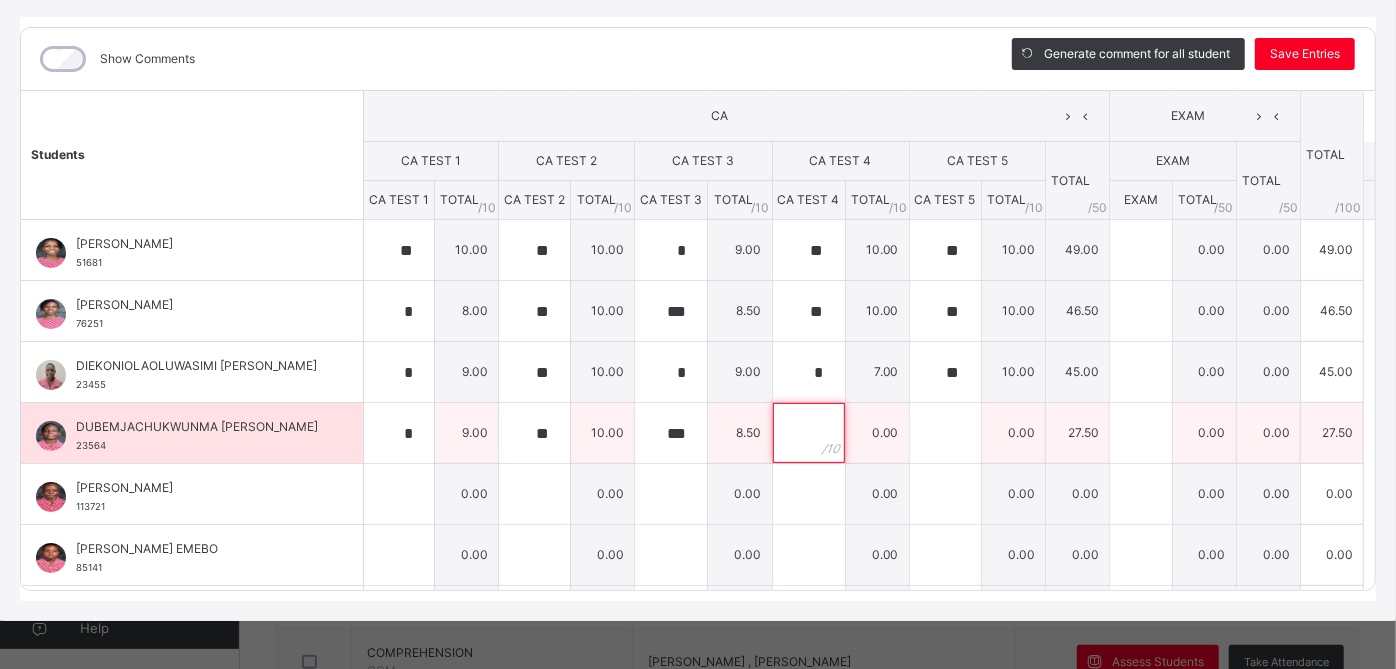 click at bounding box center (809, 433) 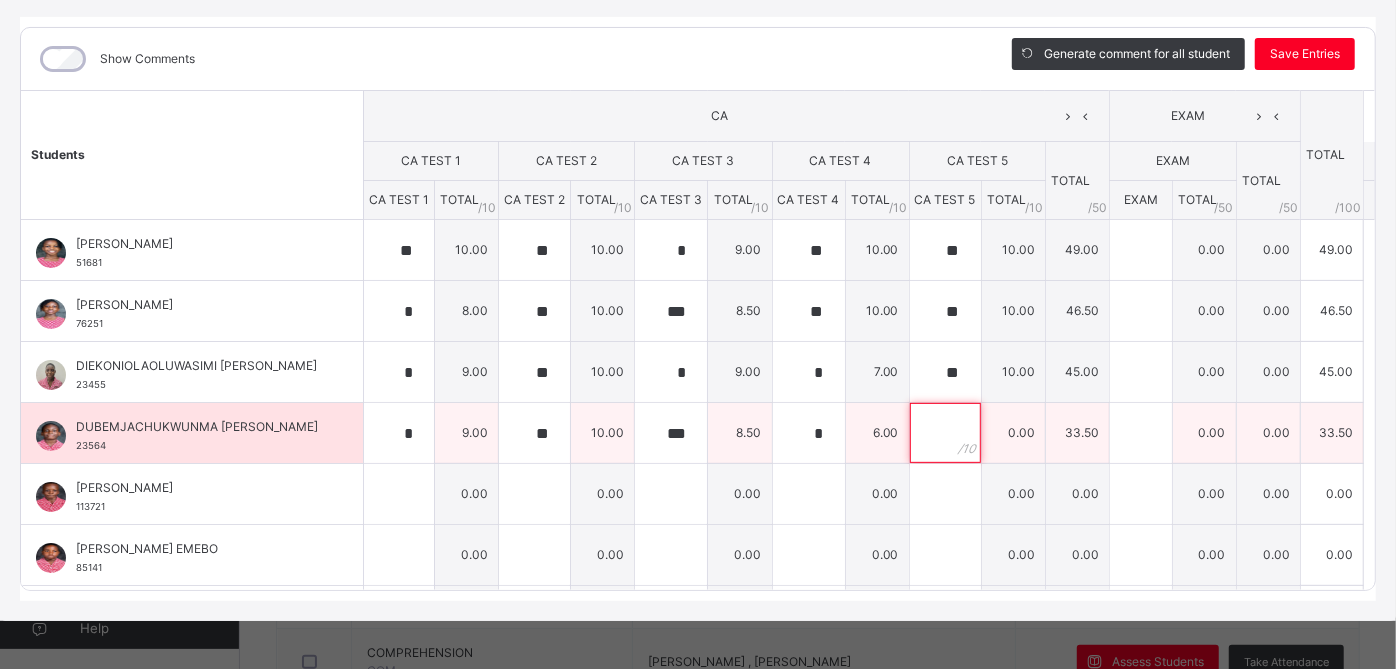 click at bounding box center [945, 433] 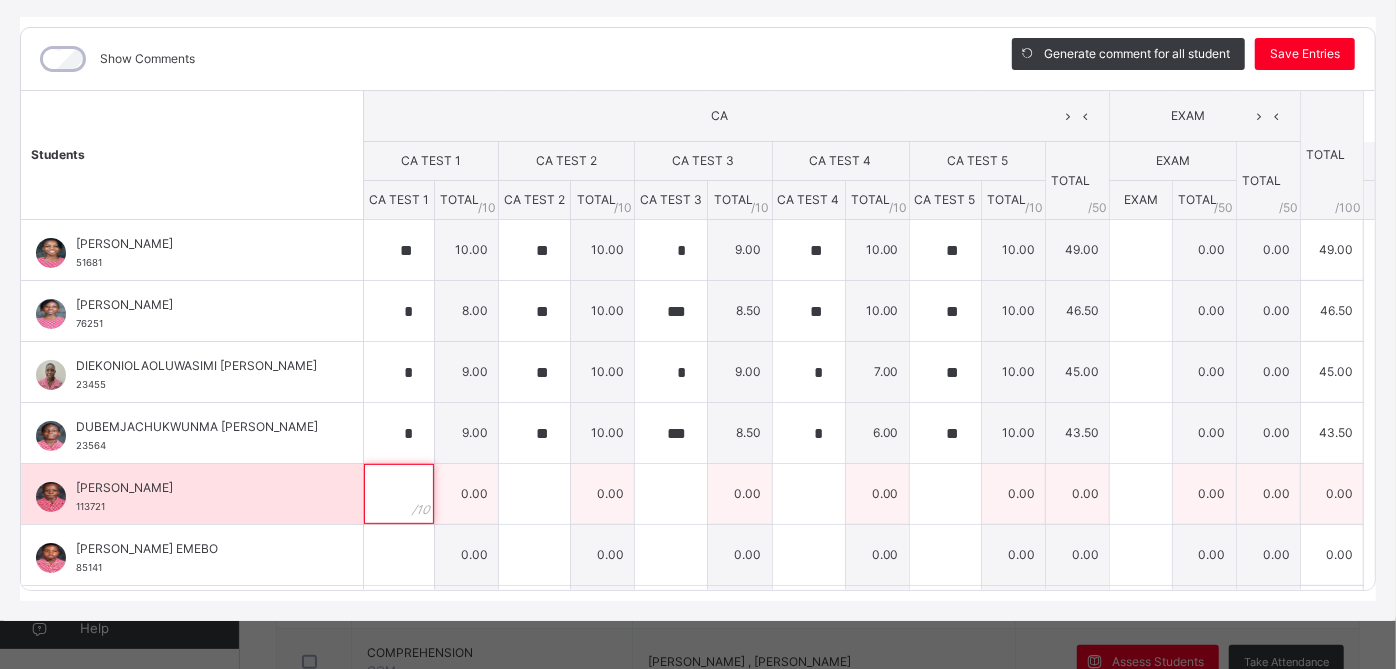 click at bounding box center (399, 494) 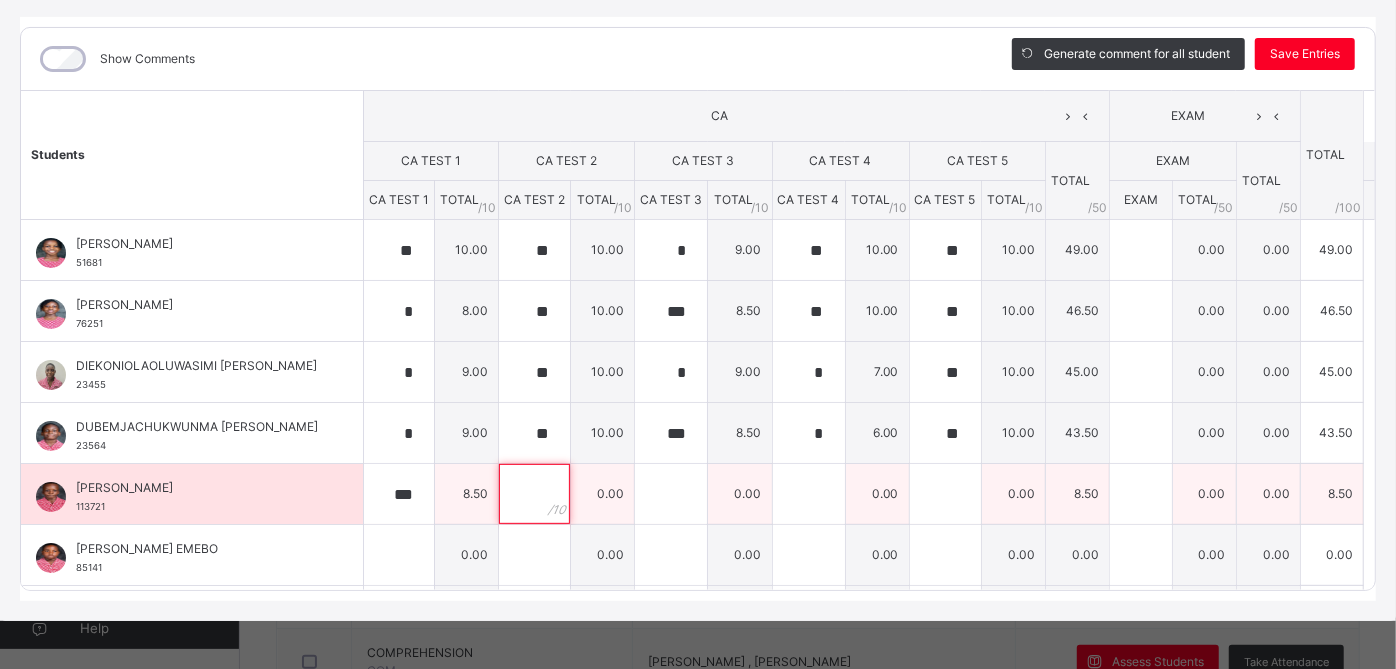 click at bounding box center [534, 494] 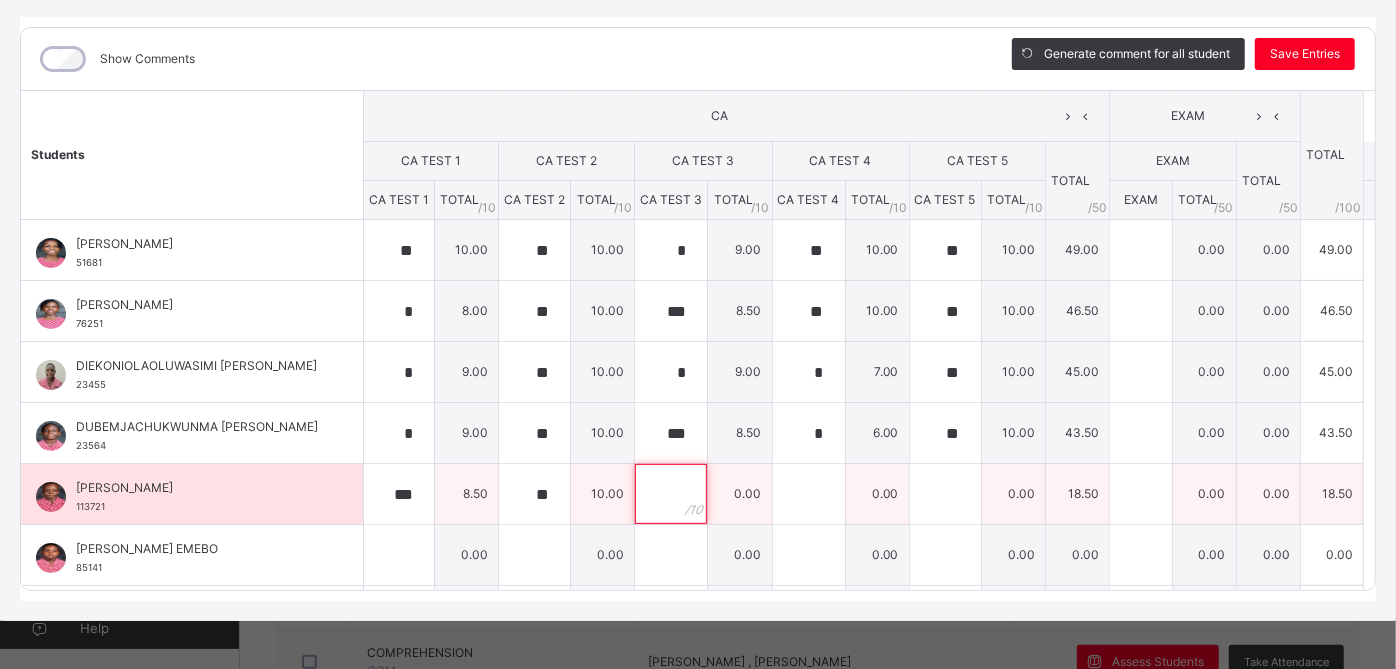 click at bounding box center [671, 494] 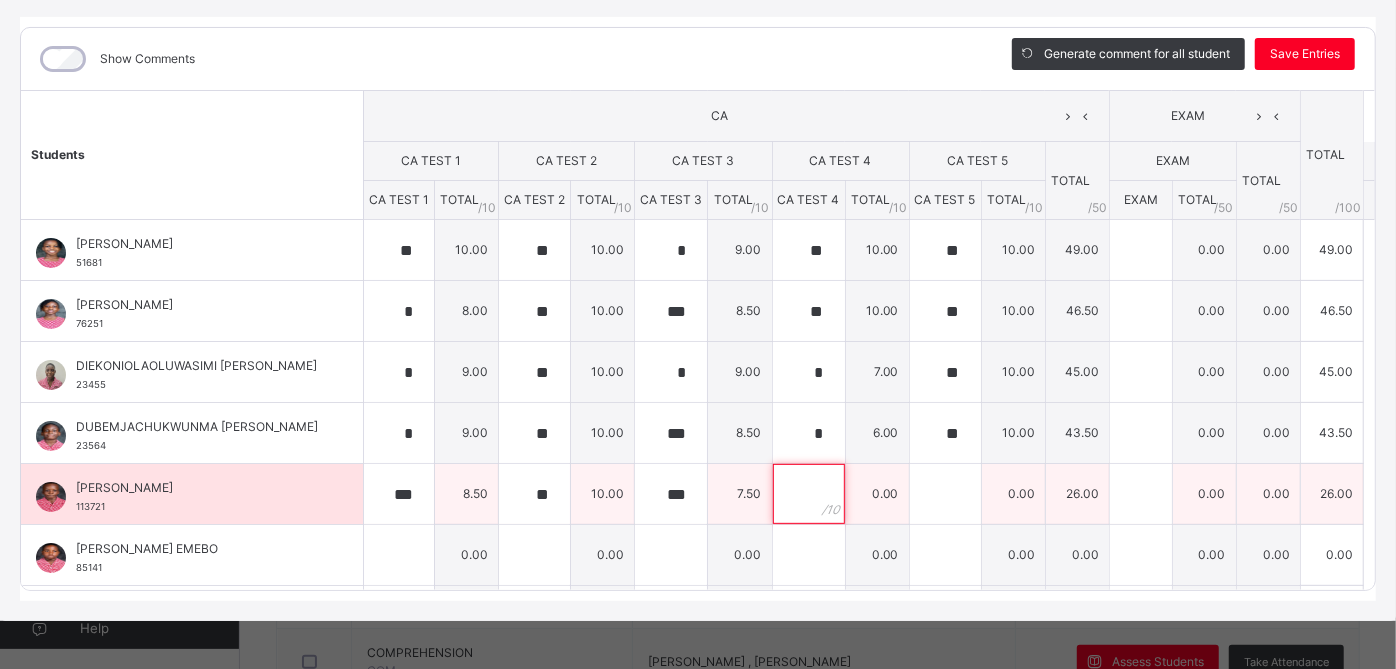 click at bounding box center [809, 494] 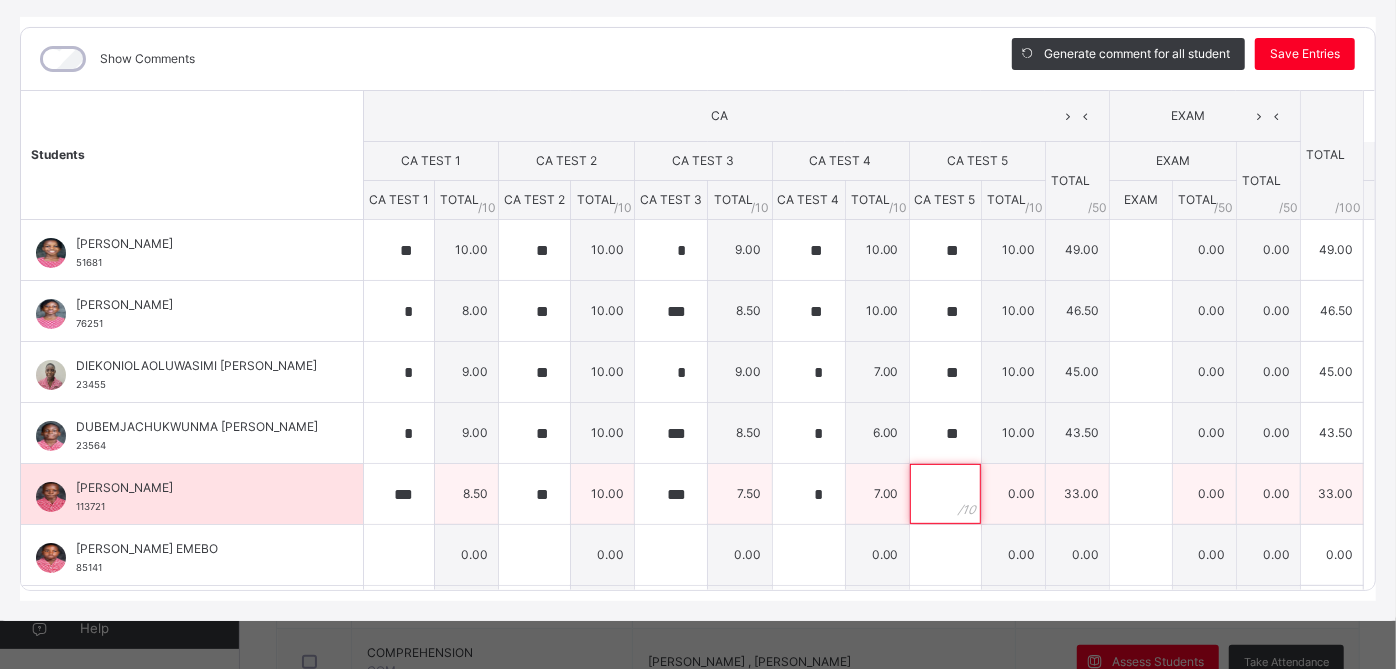 click at bounding box center (945, 494) 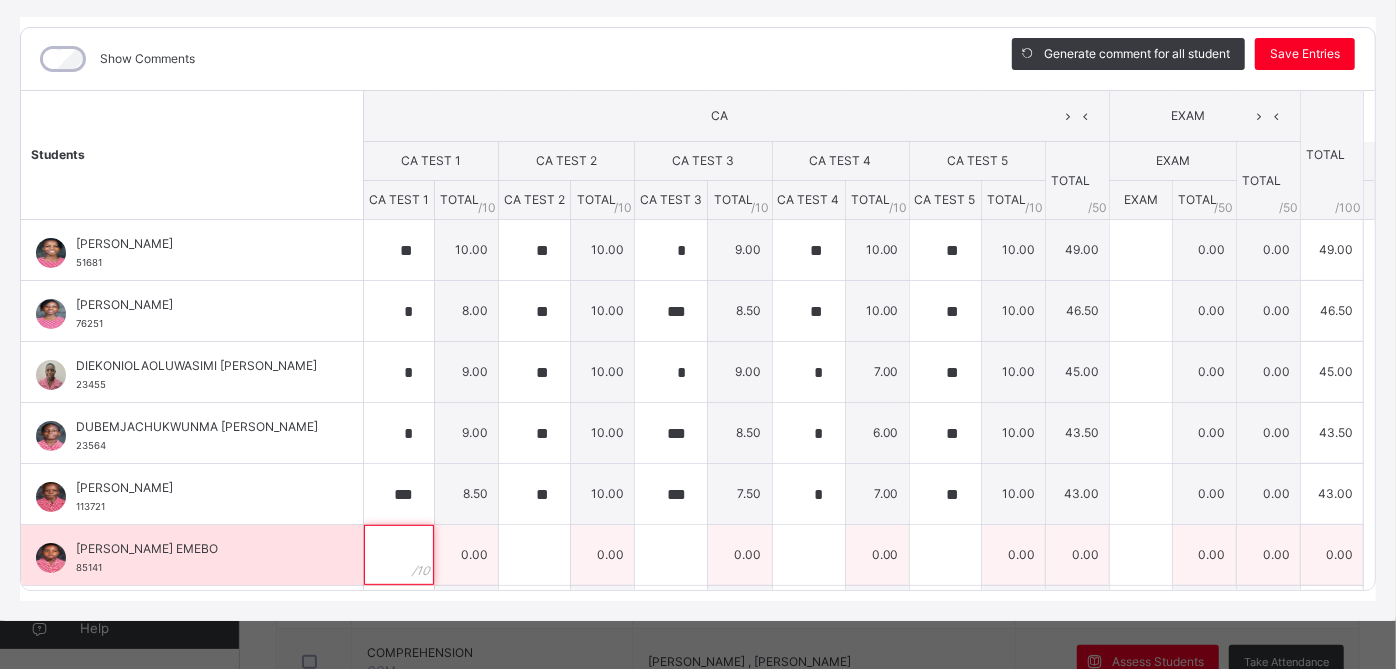 click at bounding box center (399, 555) 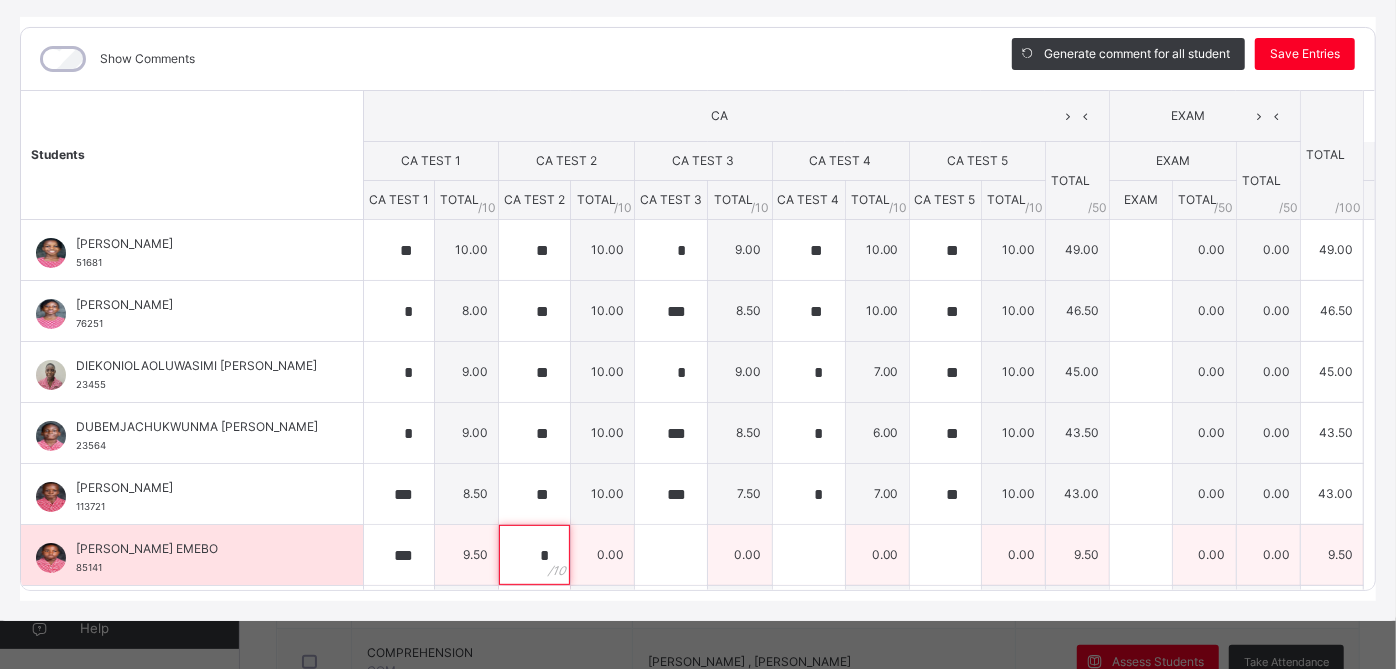 click on "*" at bounding box center (534, 555) 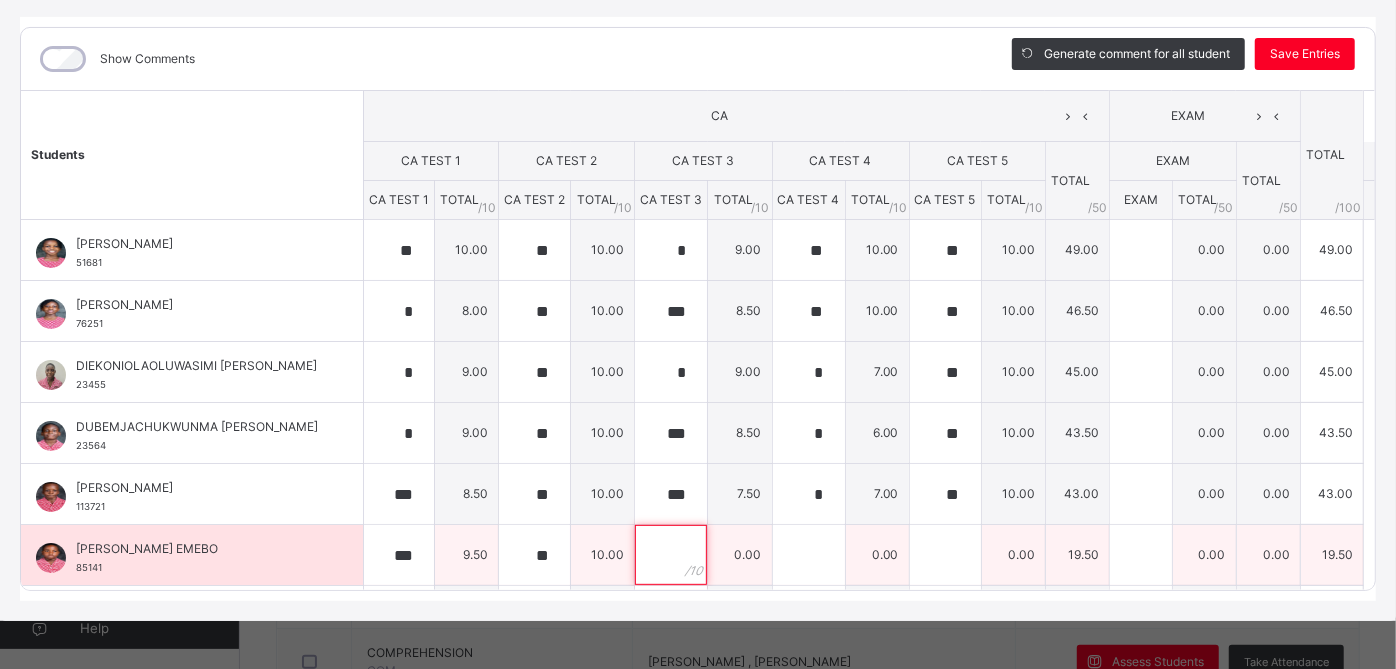 click at bounding box center (671, 555) 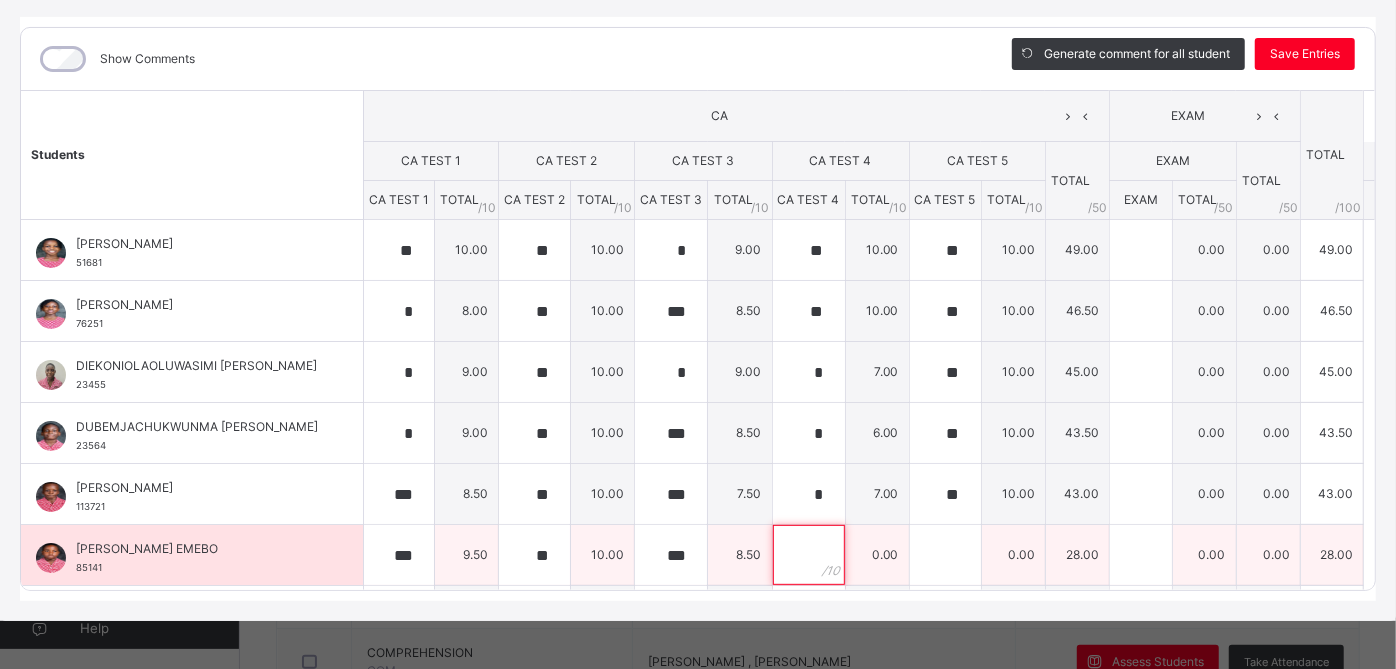 click at bounding box center (809, 555) 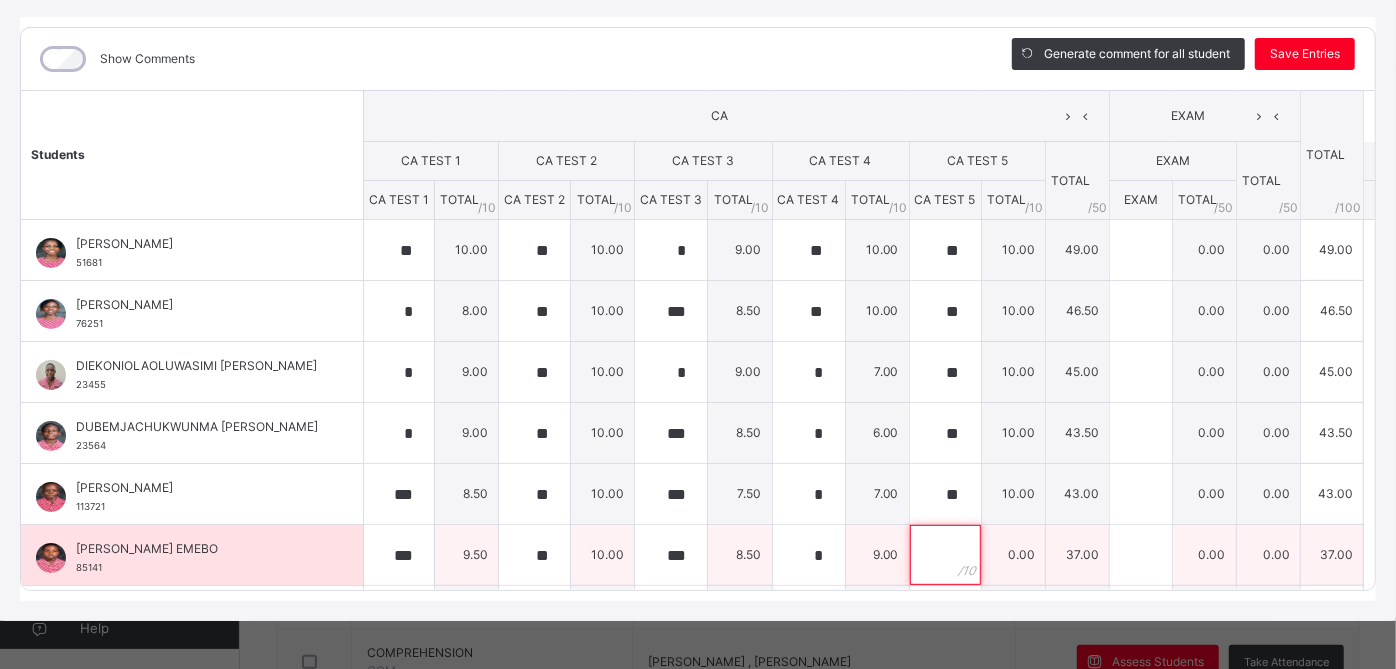 click at bounding box center (945, 555) 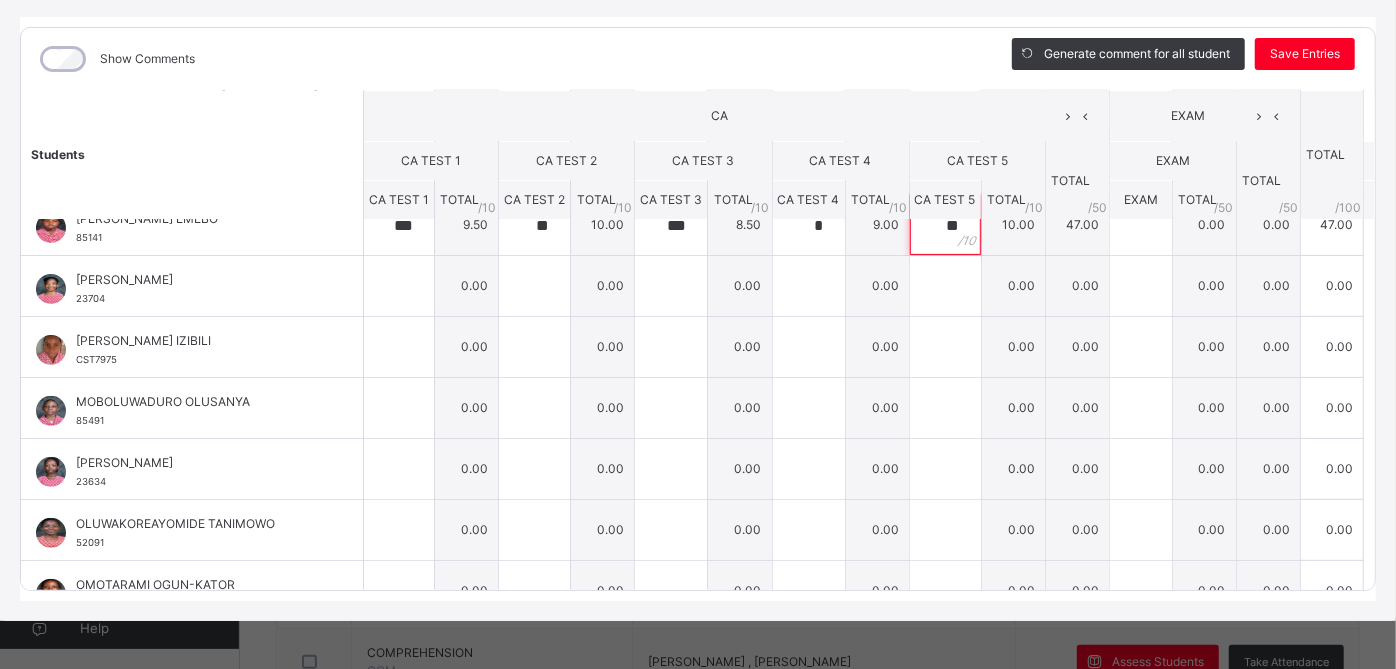 scroll, scrollTop: 328, scrollLeft: 0, axis: vertical 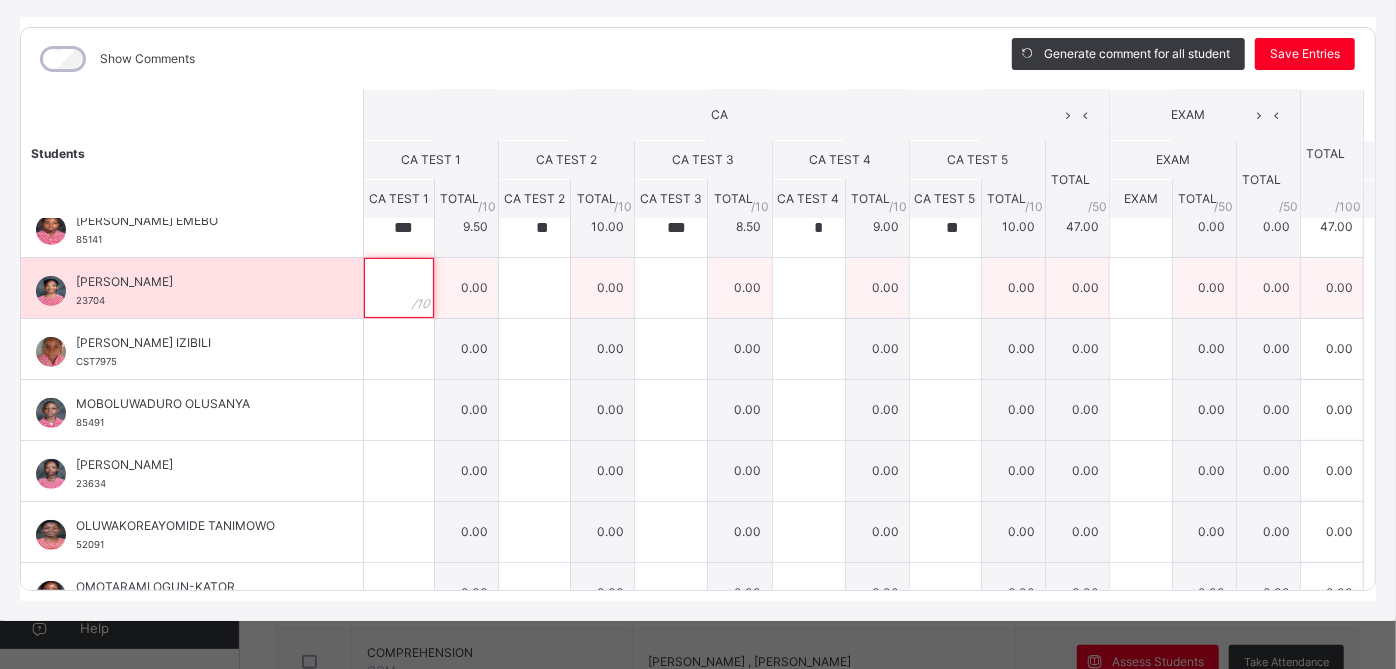 click at bounding box center (399, 288) 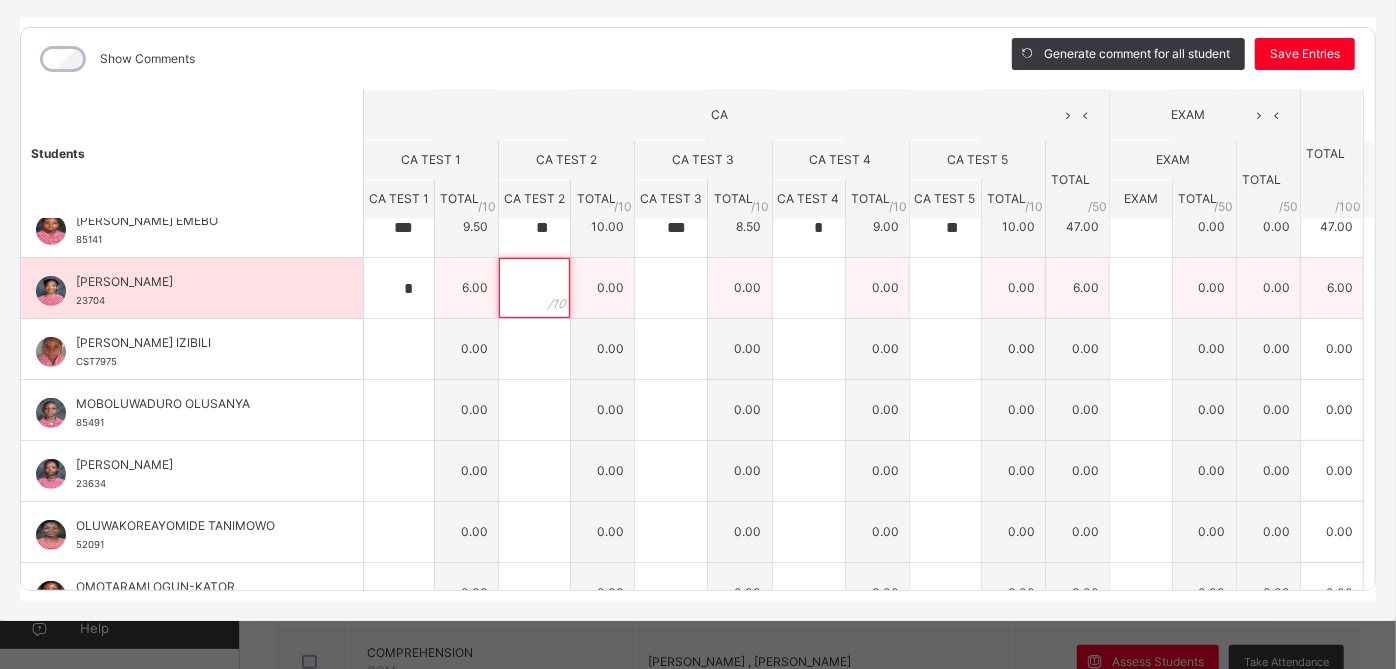 click at bounding box center [534, 288] 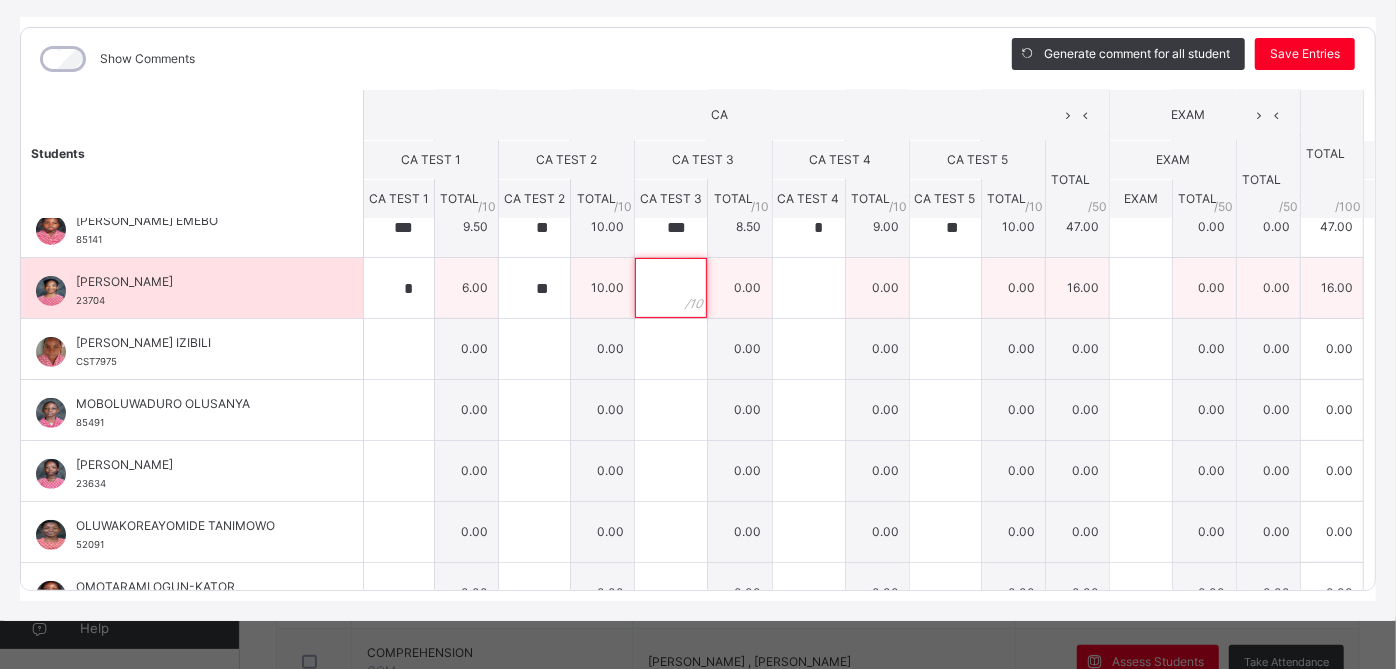 click at bounding box center [671, 288] 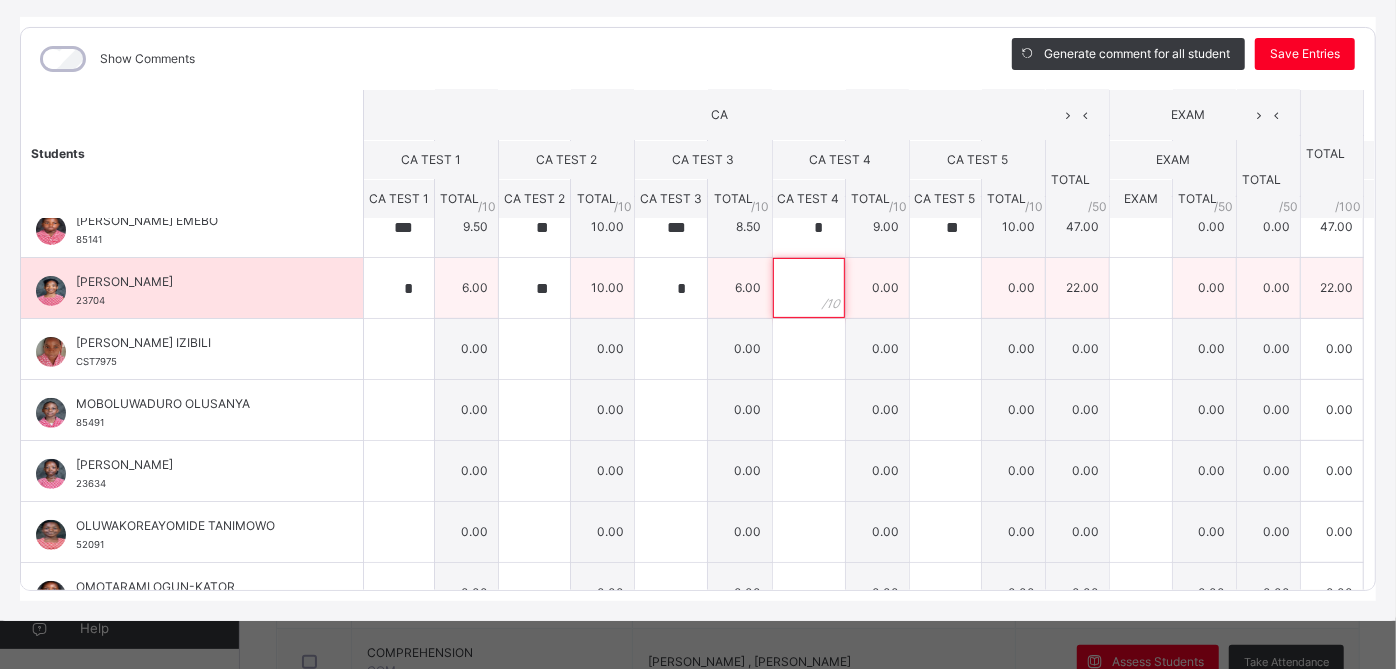 click at bounding box center [809, 288] 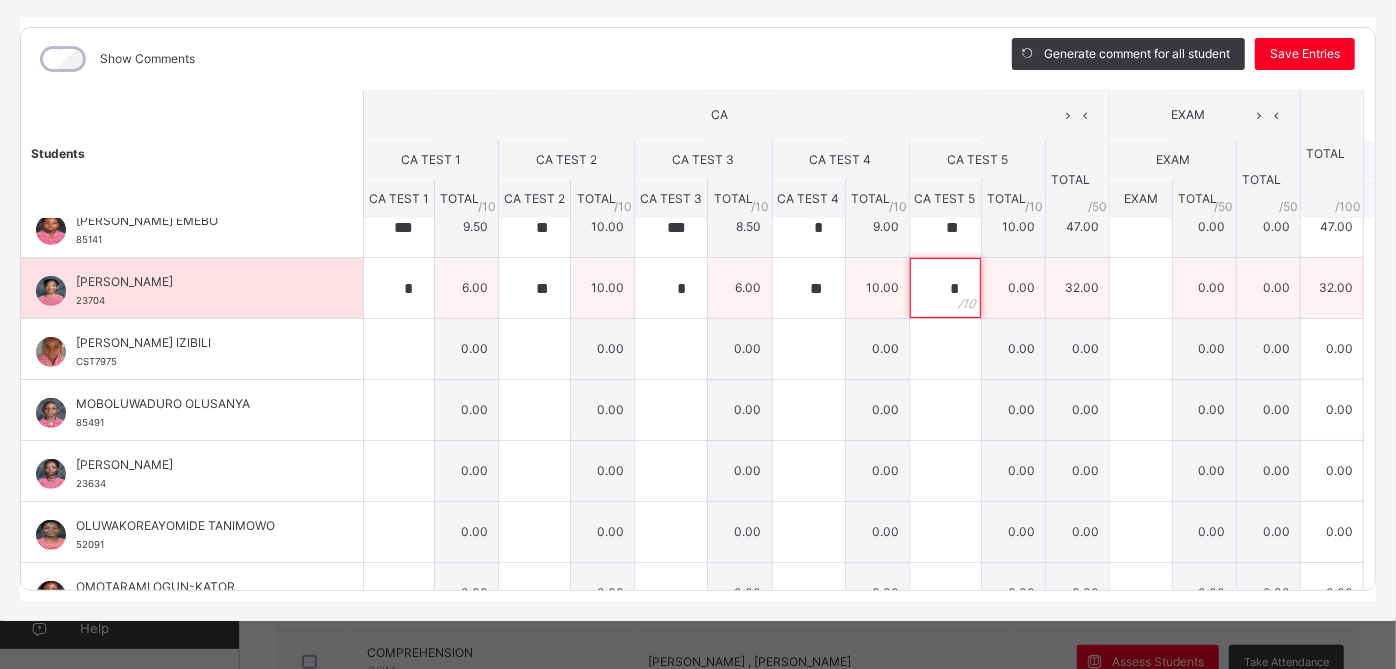 click on "*" at bounding box center (945, 288) 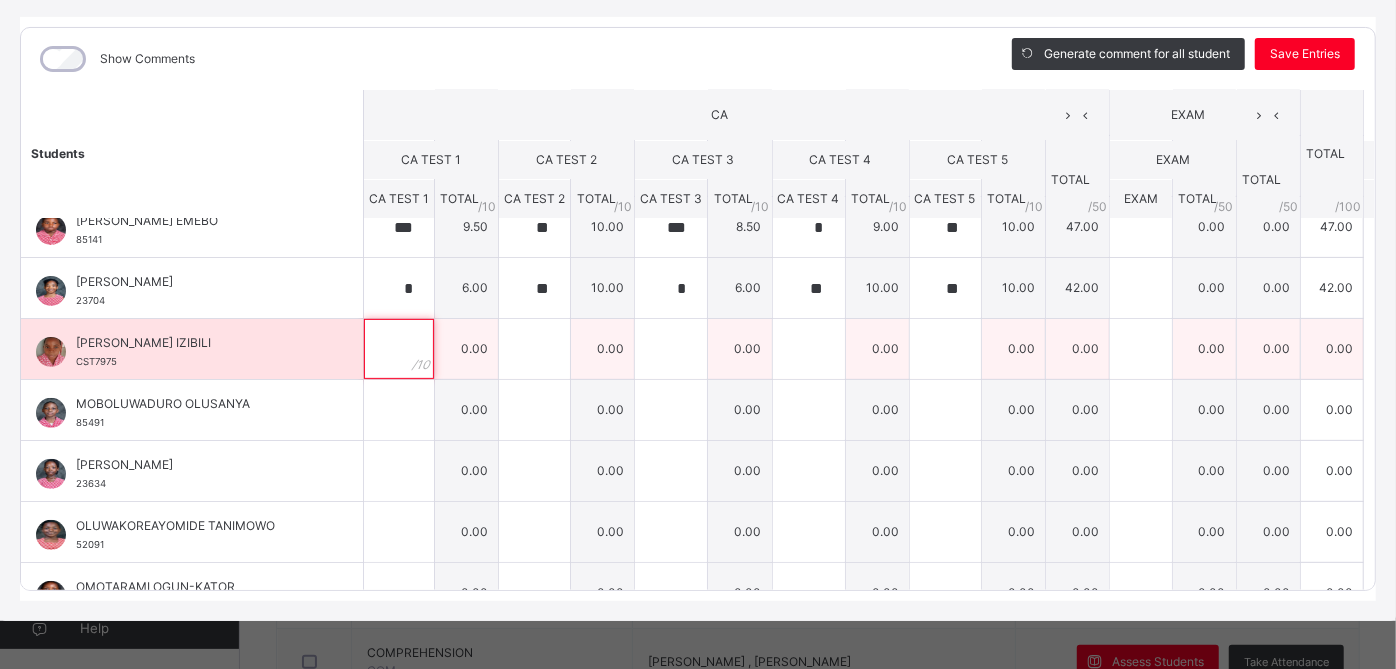 click at bounding box center [399, 349] 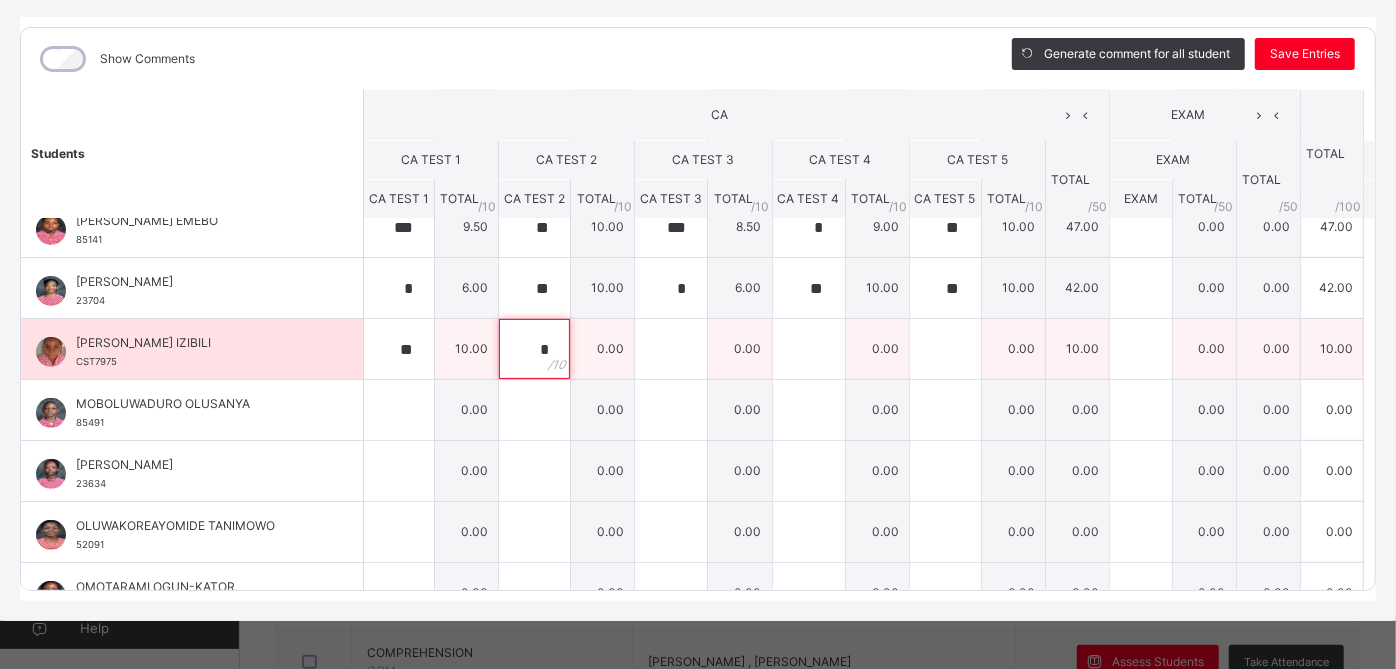 click on "*" at bounding box center [534, 349] 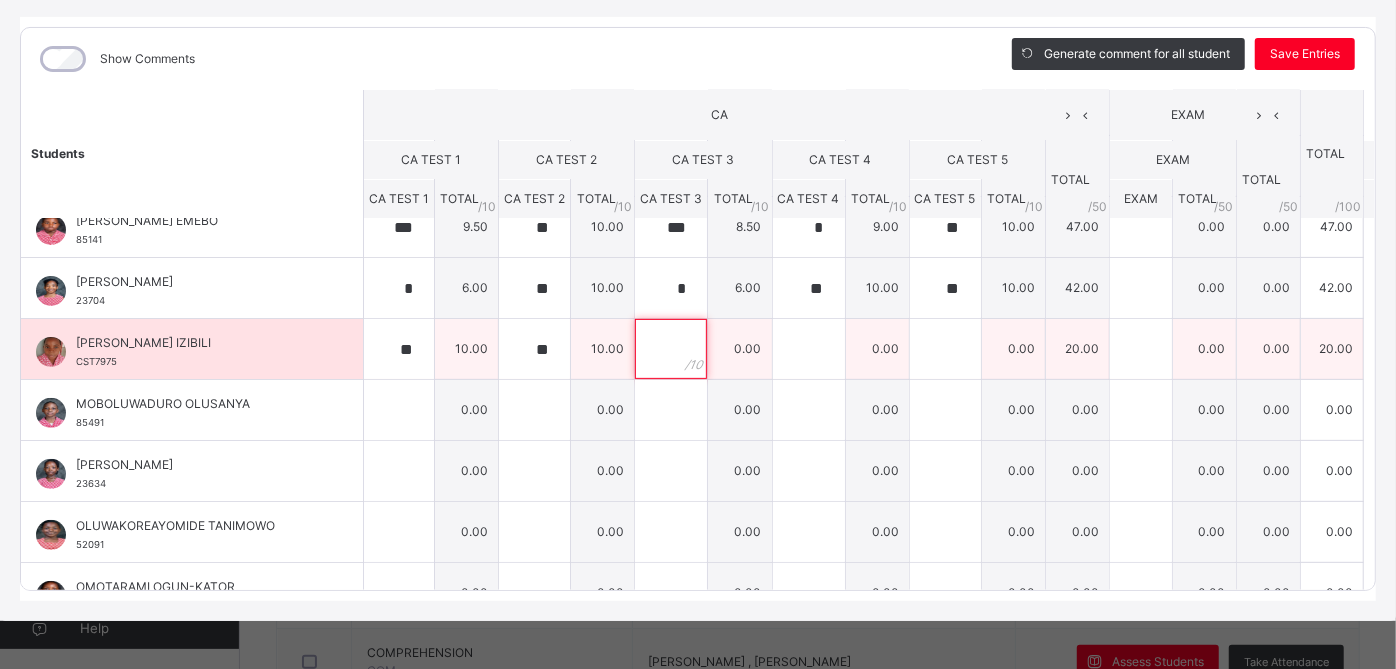click at bounding box center (671, 349) 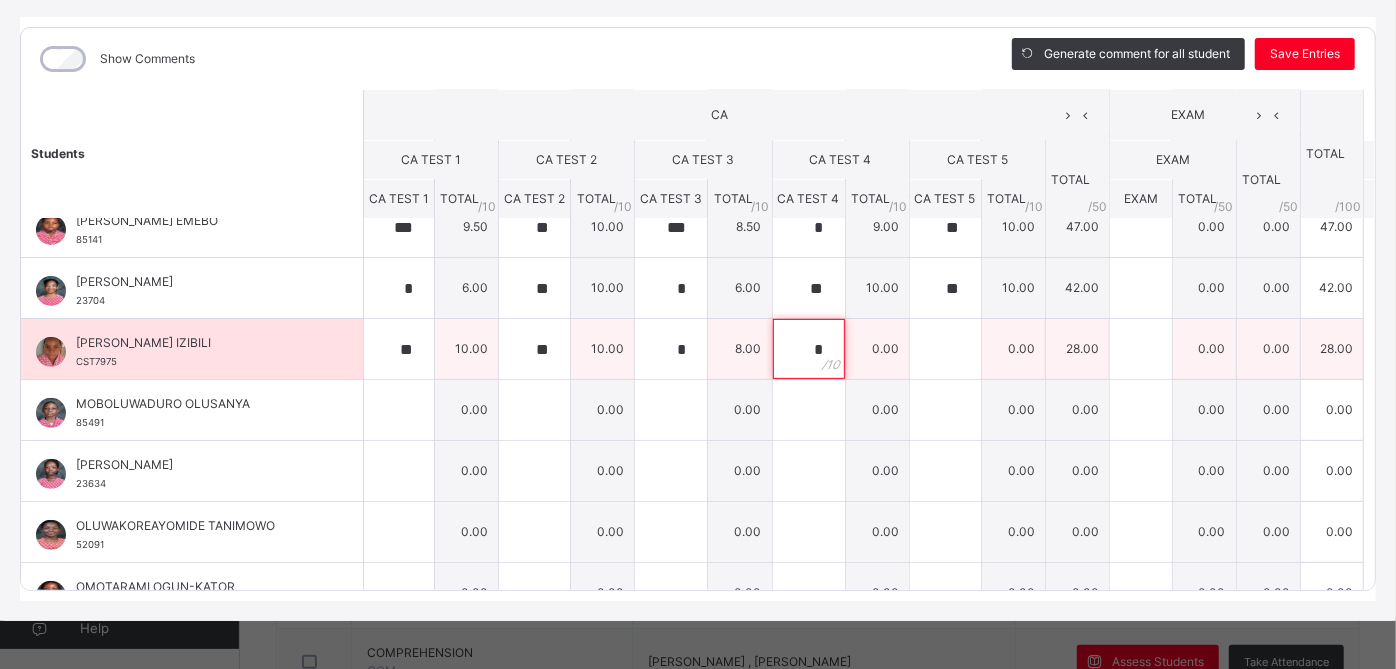 click on "*" at bounding box center [809, 349] 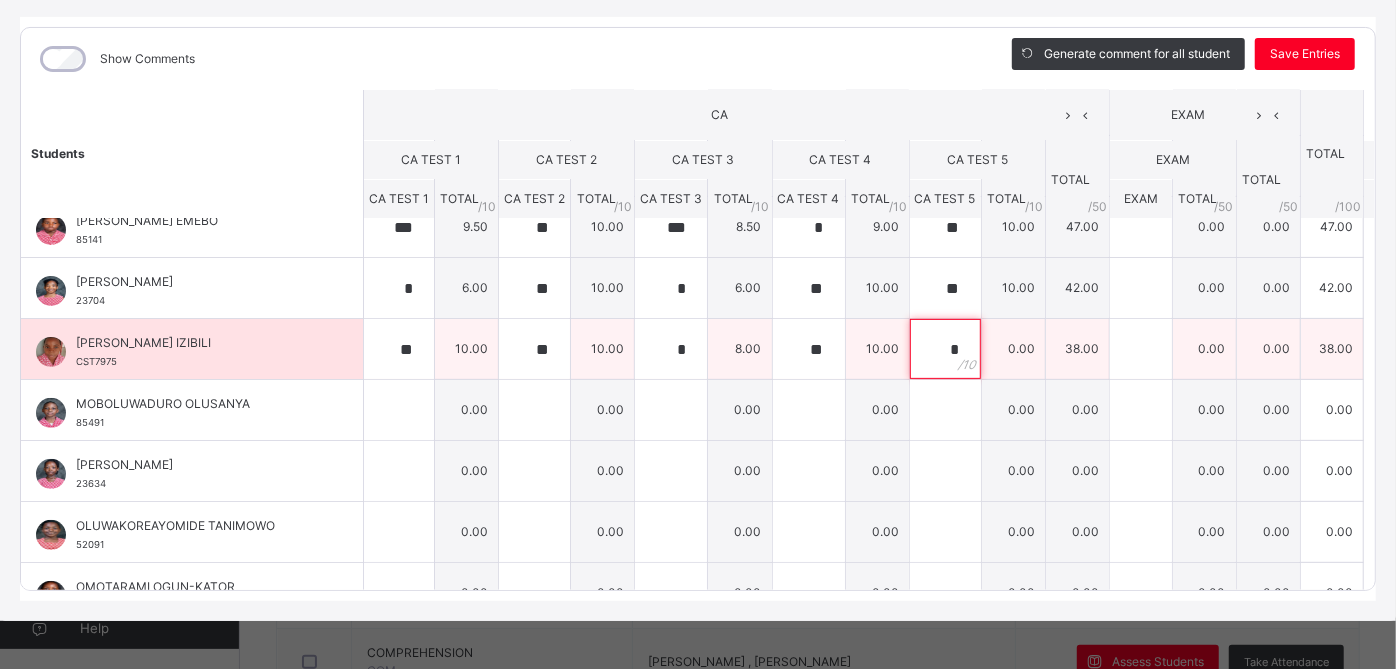 click on "*" at bounding box center (945, 349) 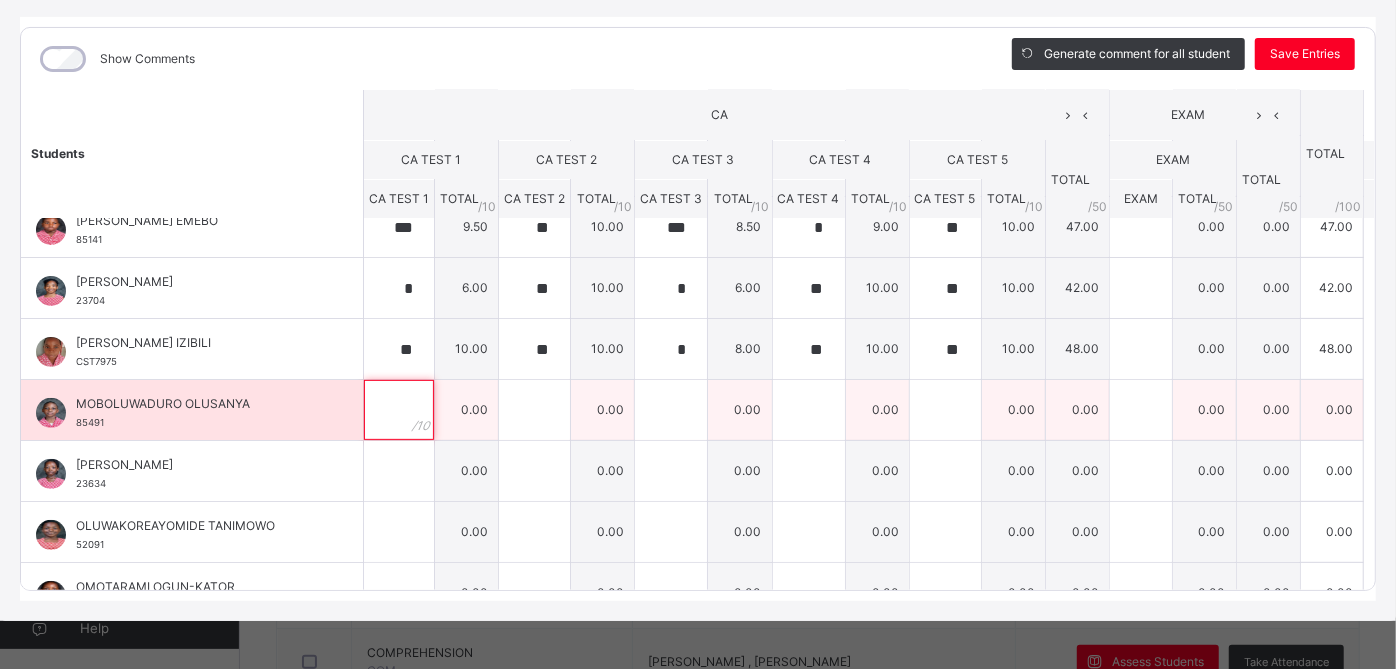 click at bounding box center (399, 410) 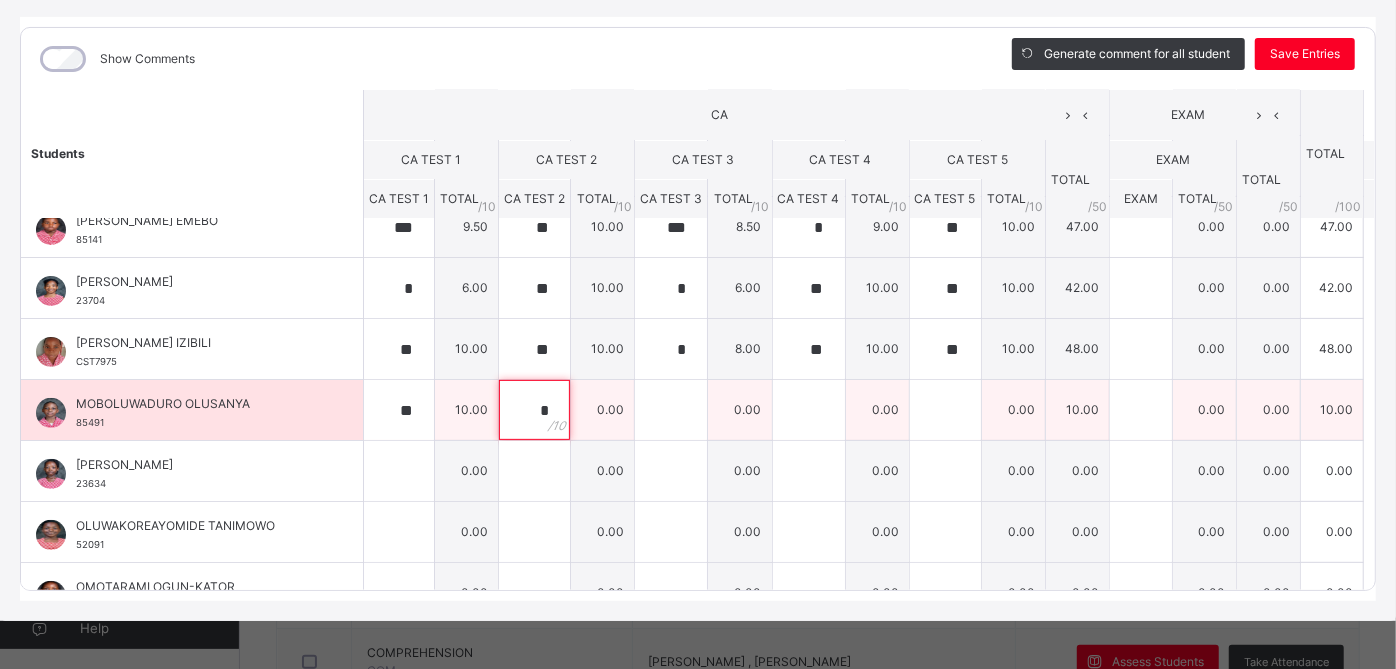click on "*" at bounding box center (534, 410) 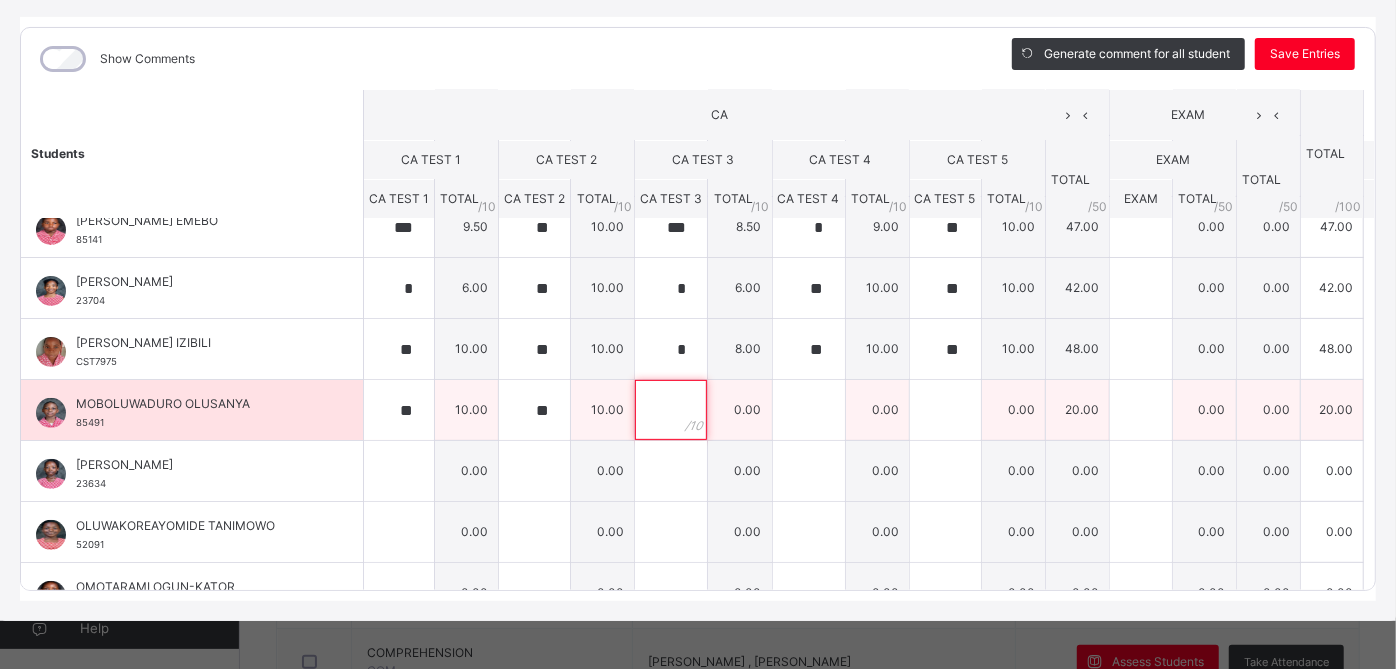 click at bounding box center (671, 410) 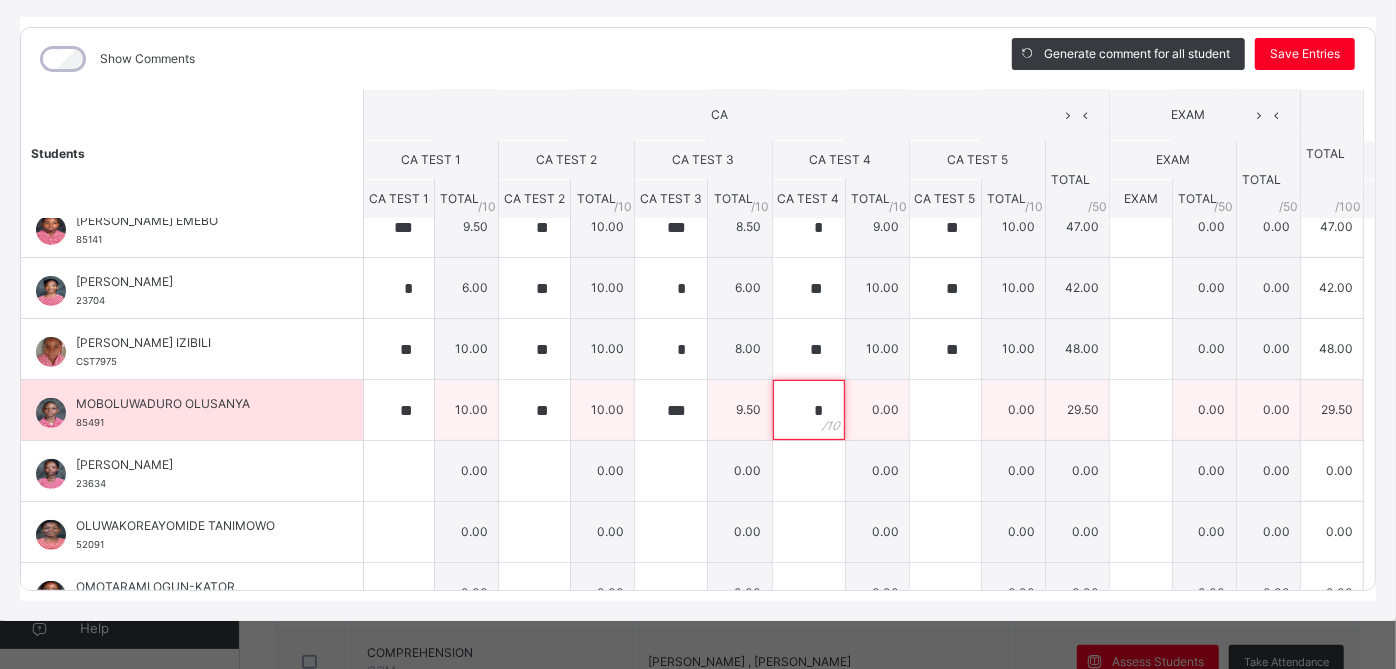 click on "*" at bounding box center [809, 410] 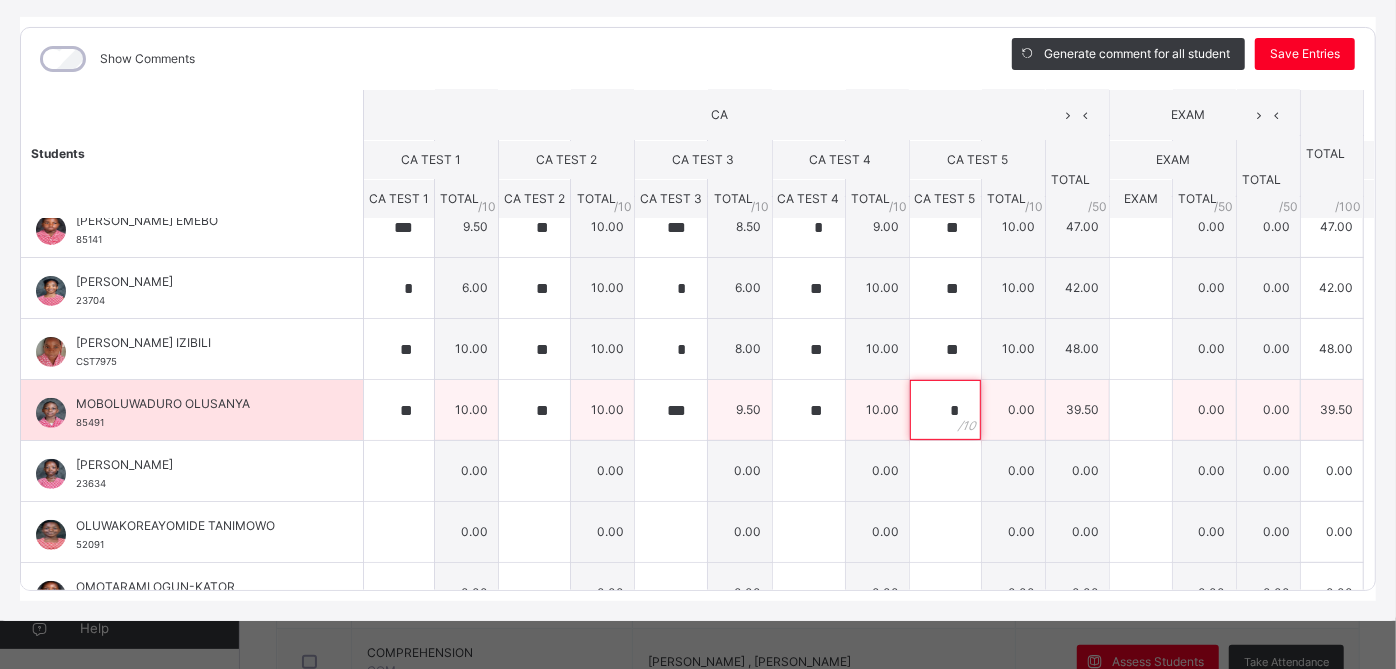 click on "*" at bounding box center (945, 410) 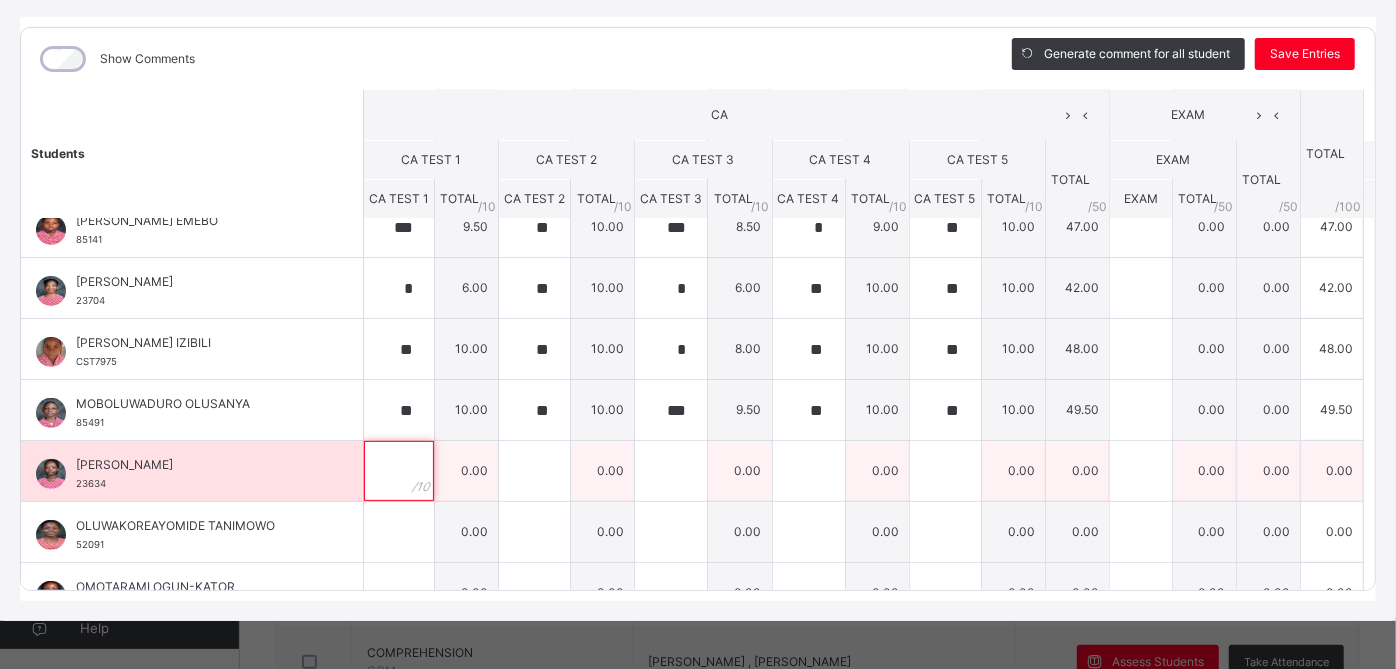 click at bounding box center (399, 471) 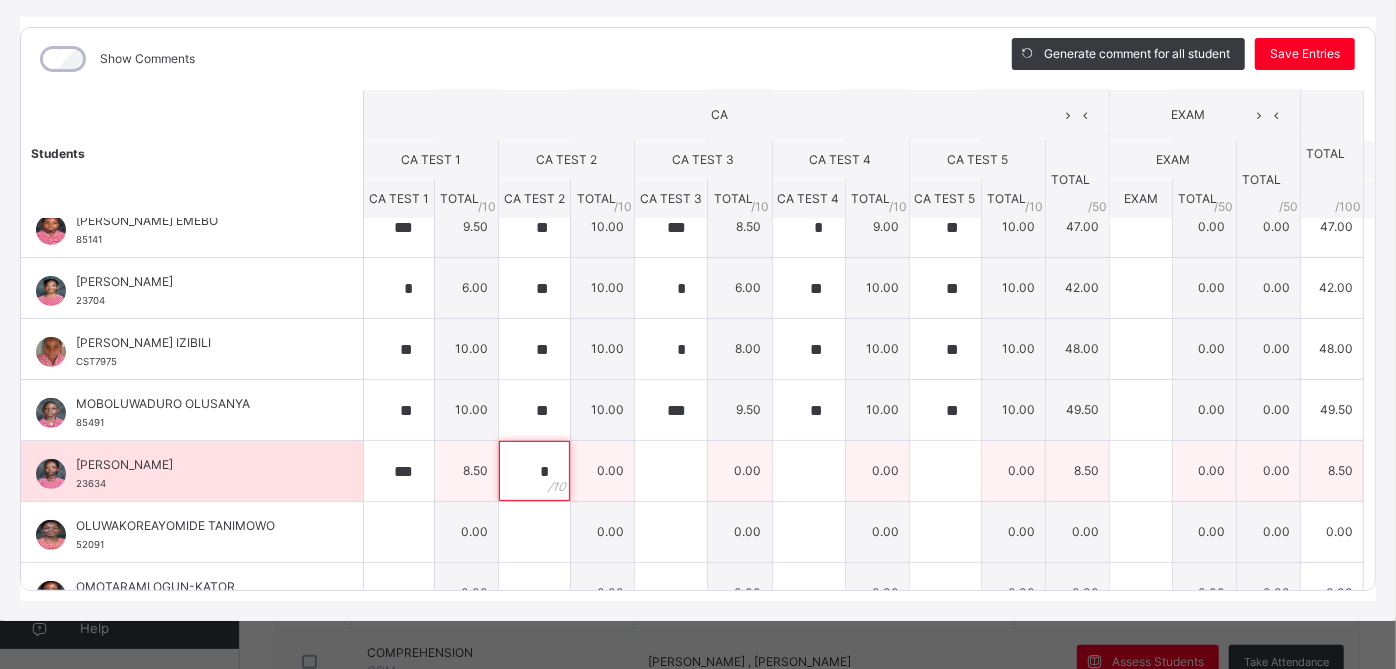 click on "*" at bounding box center (534, 471) 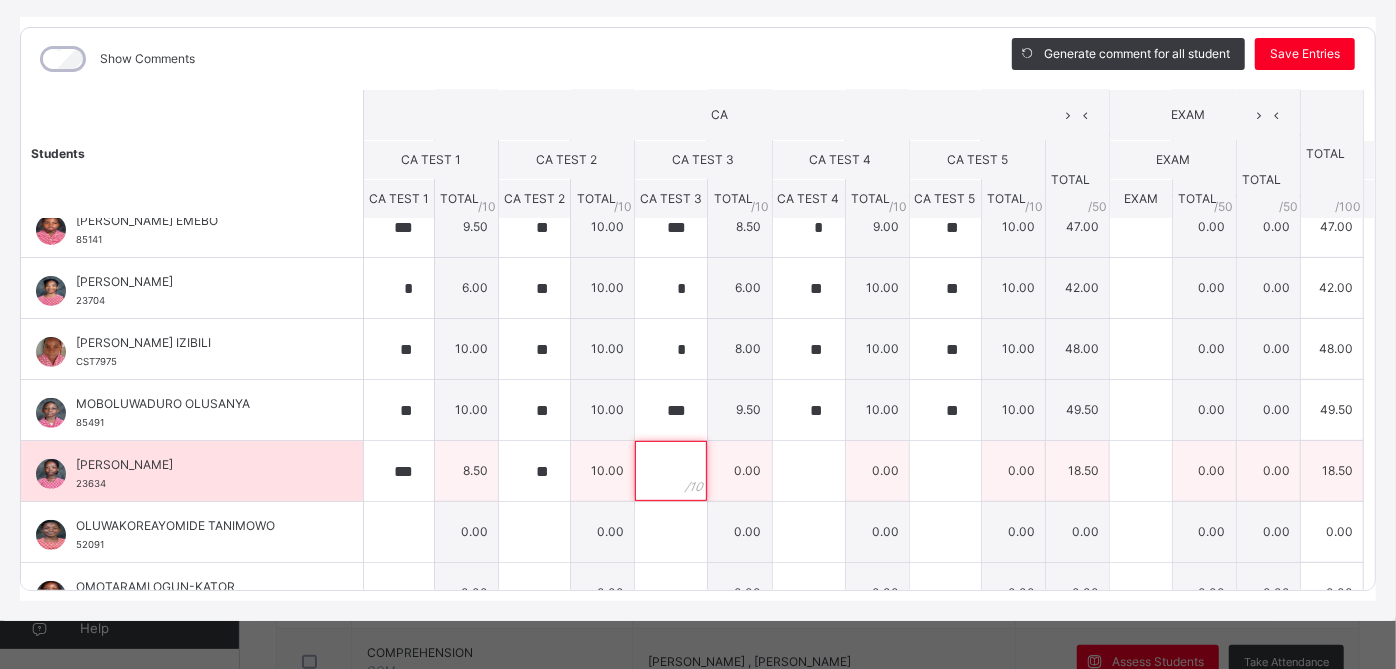 click at bounding box center [671, 471] 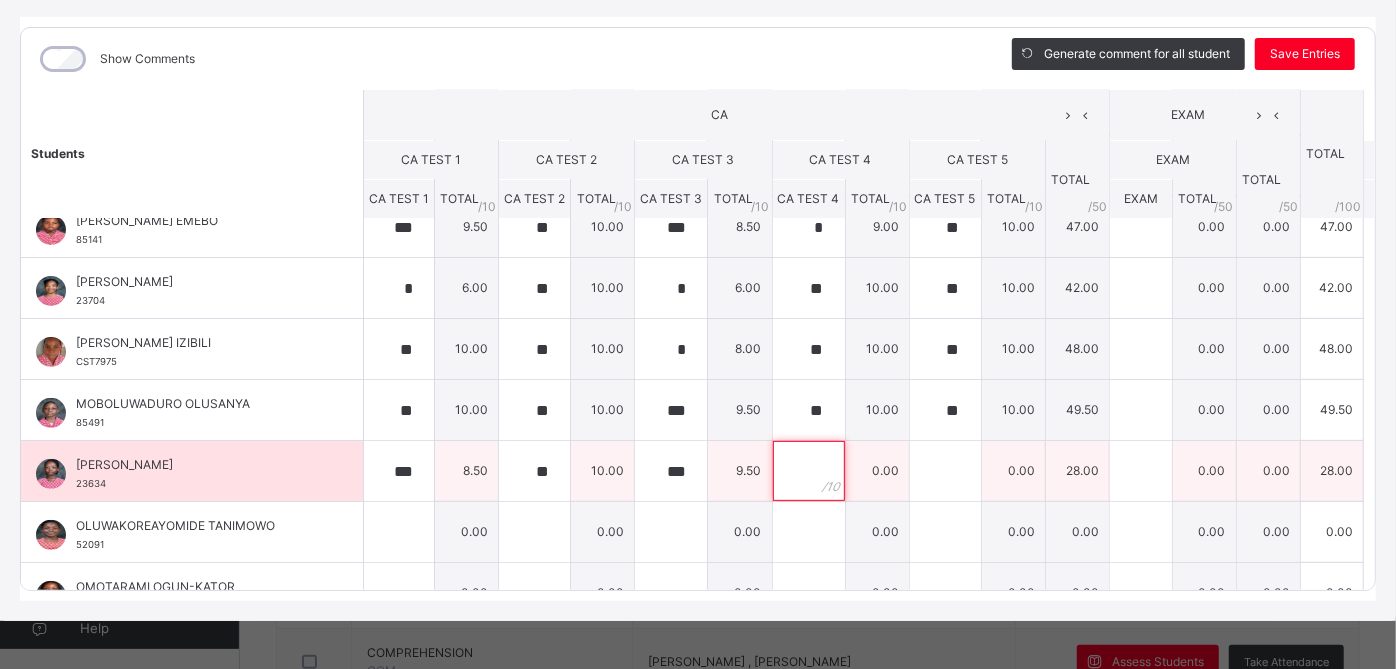 click at bounding box center [809, 471] 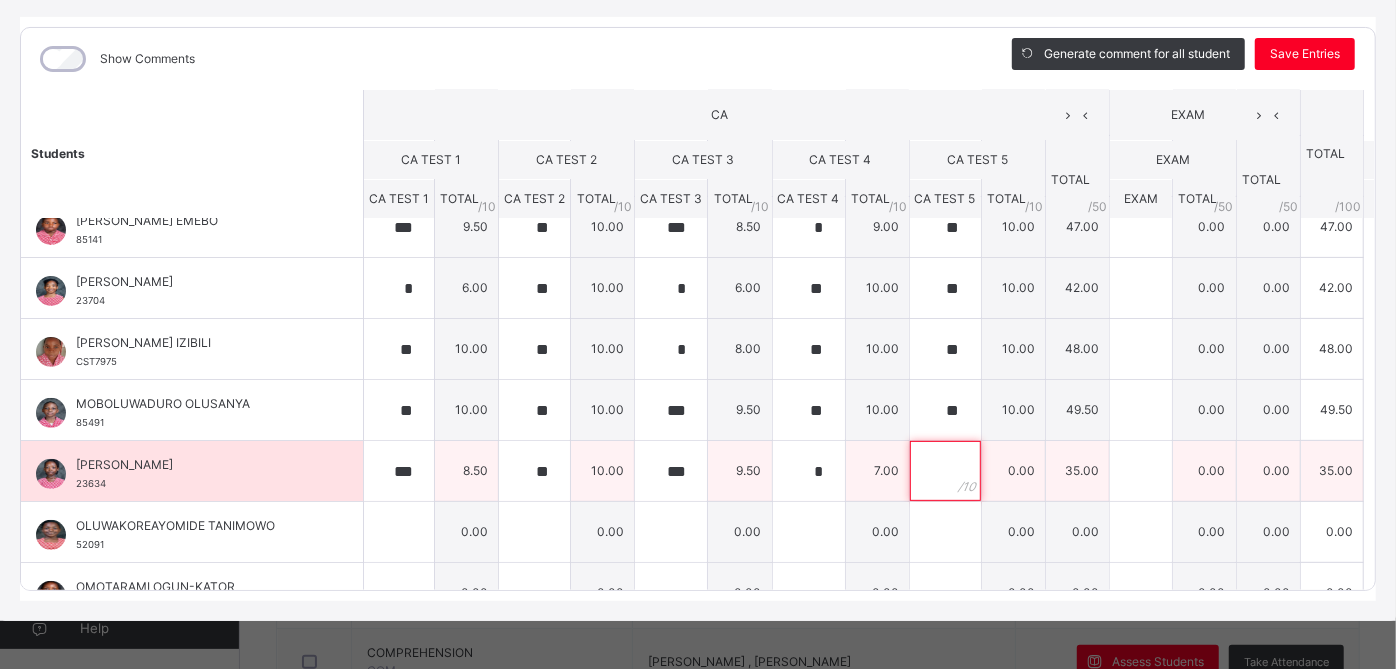 click at bounding box center [945, 471] 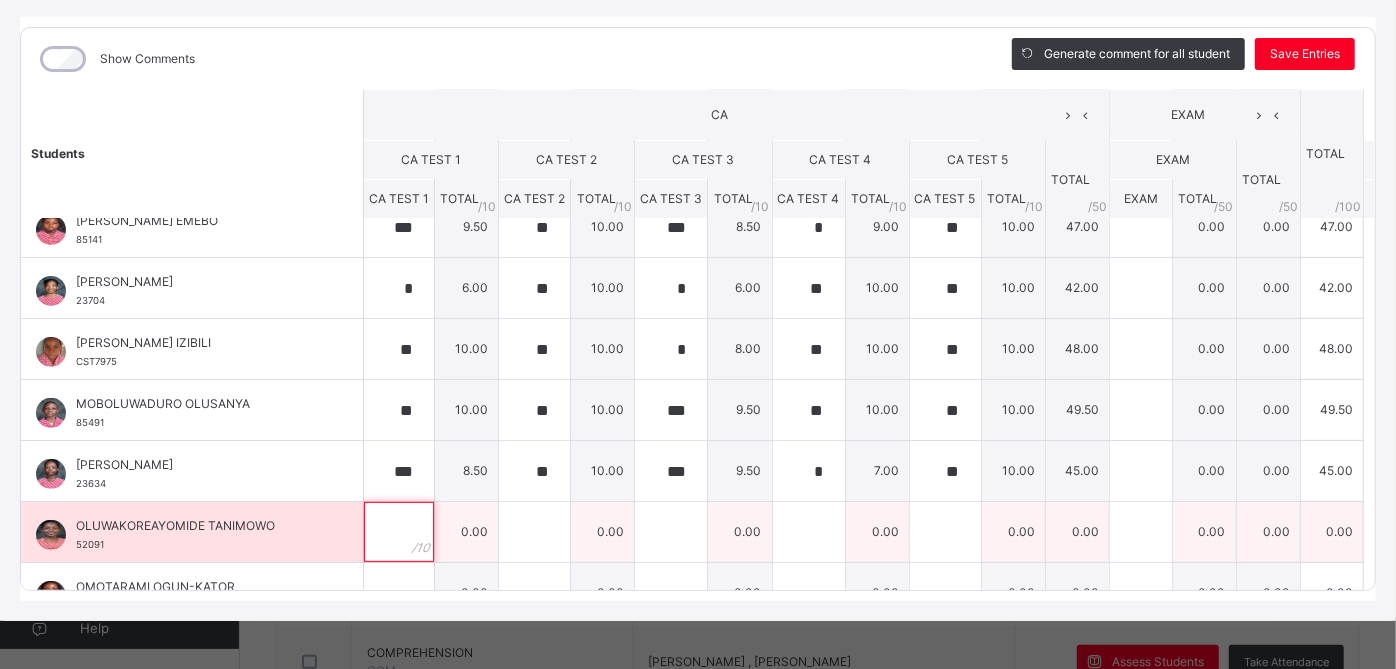 click at bounding box center (399, 532) 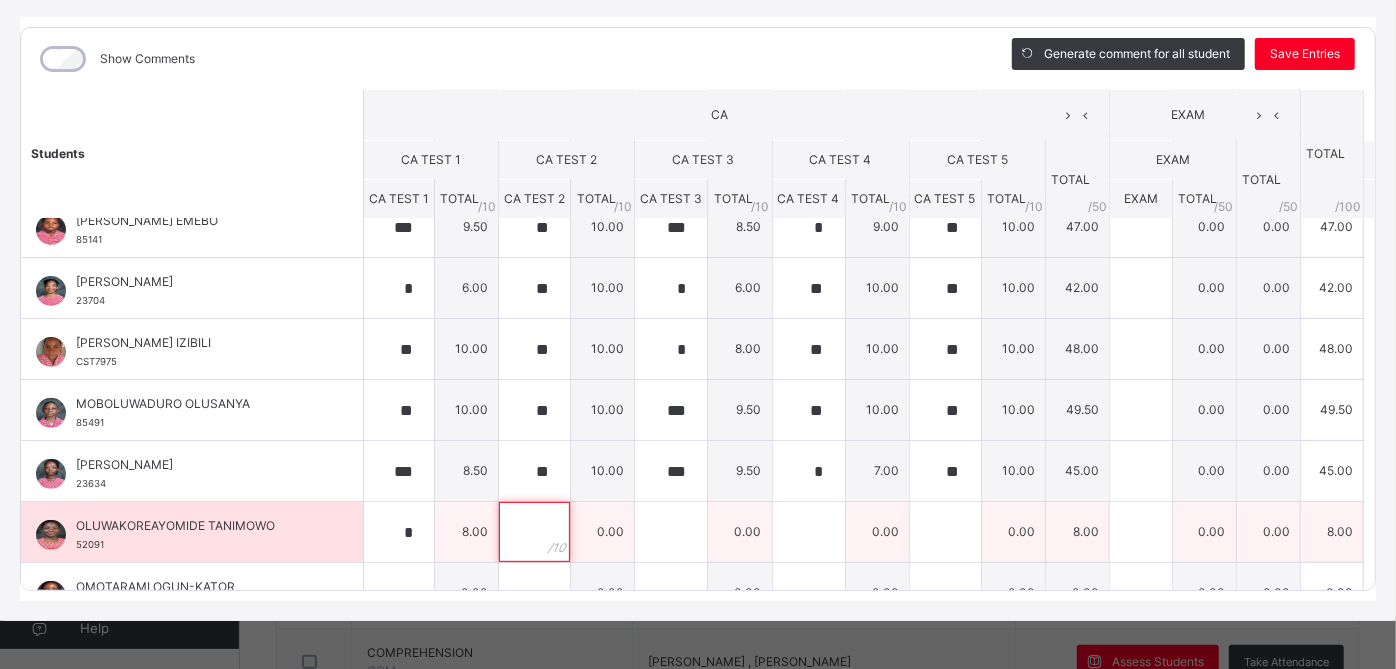 click at bounding box center [534, 532] 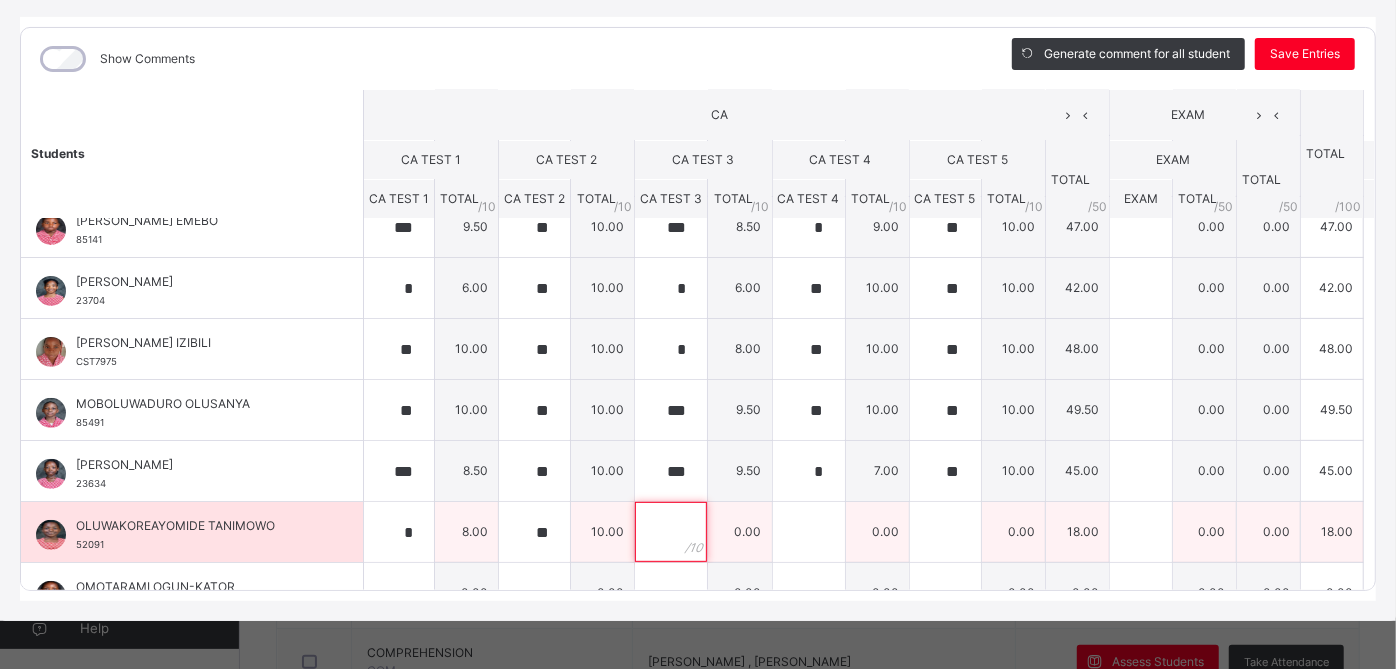 click at bounding box center (671, 532) 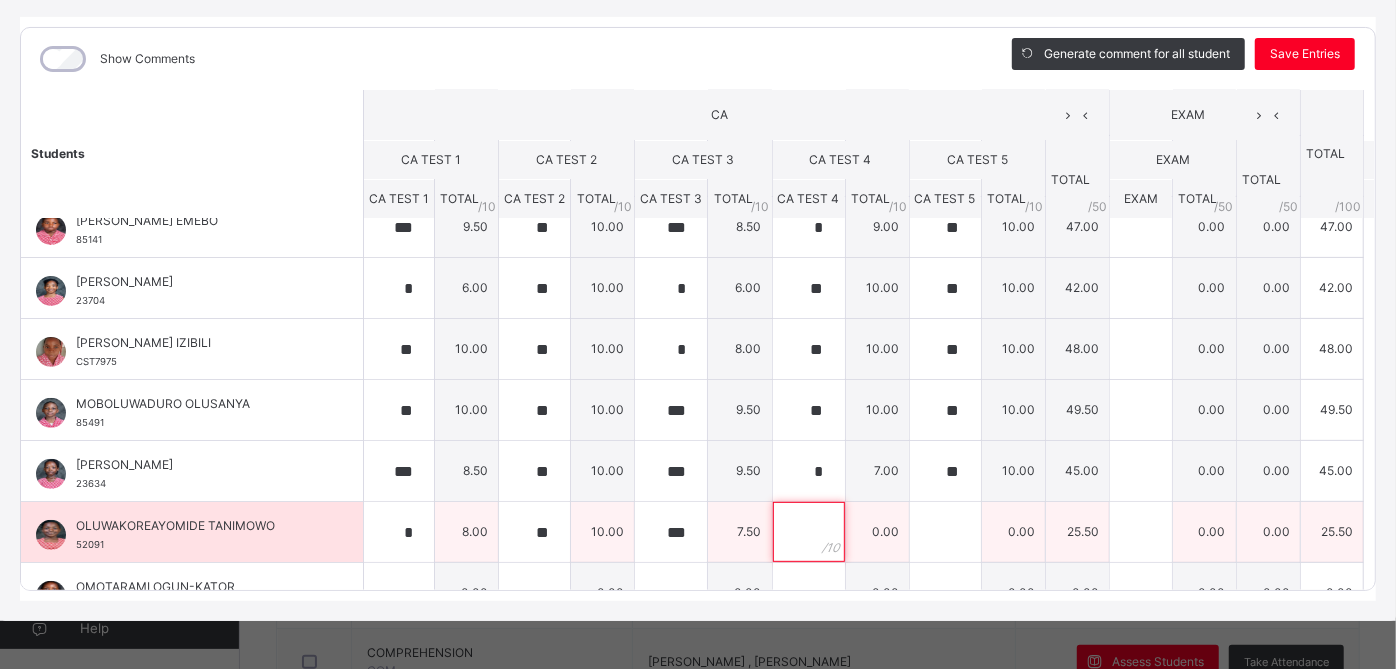 click at bounding box center (809, 532) 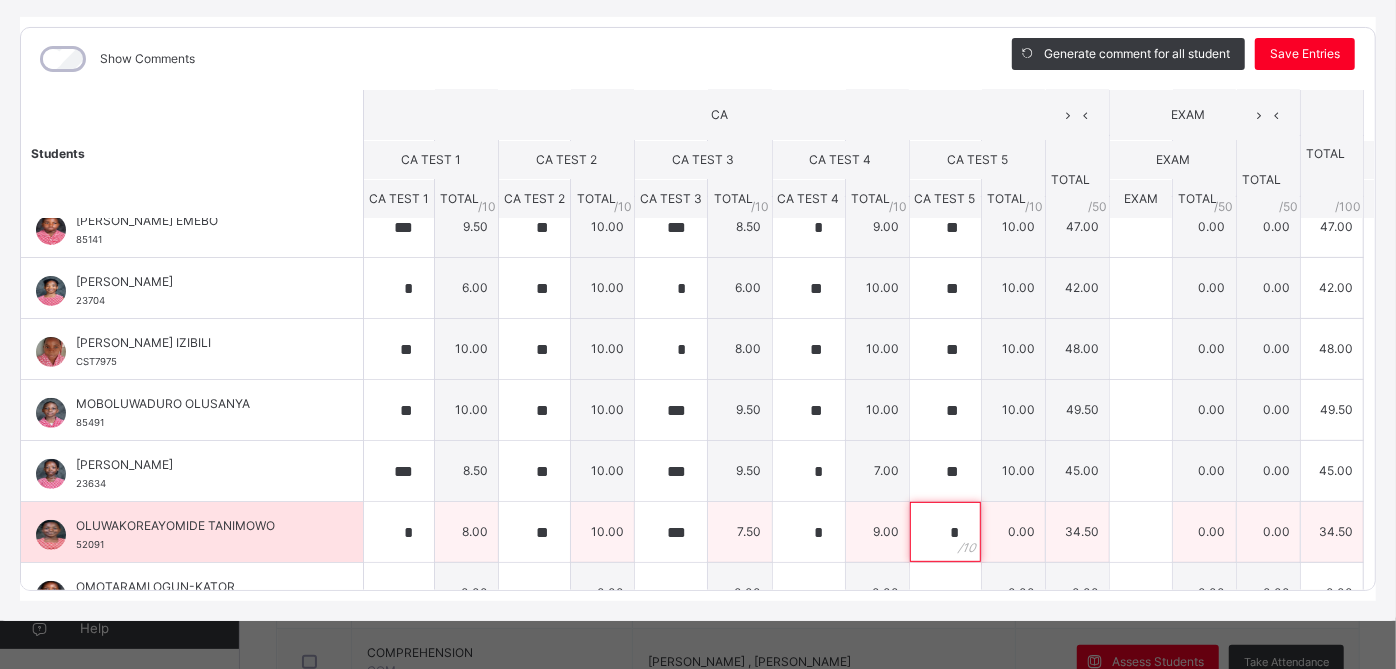 click on "*" at bounding box center (945, 532) 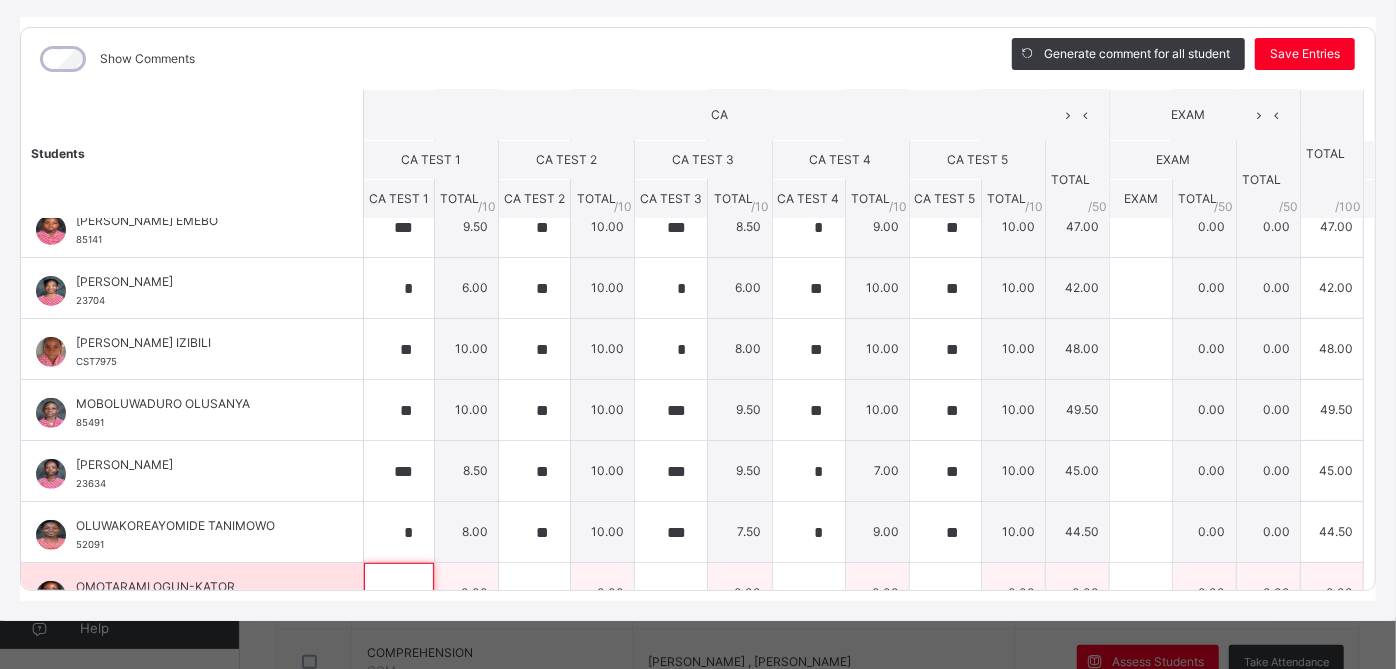 click at bounding box center (399, 593) 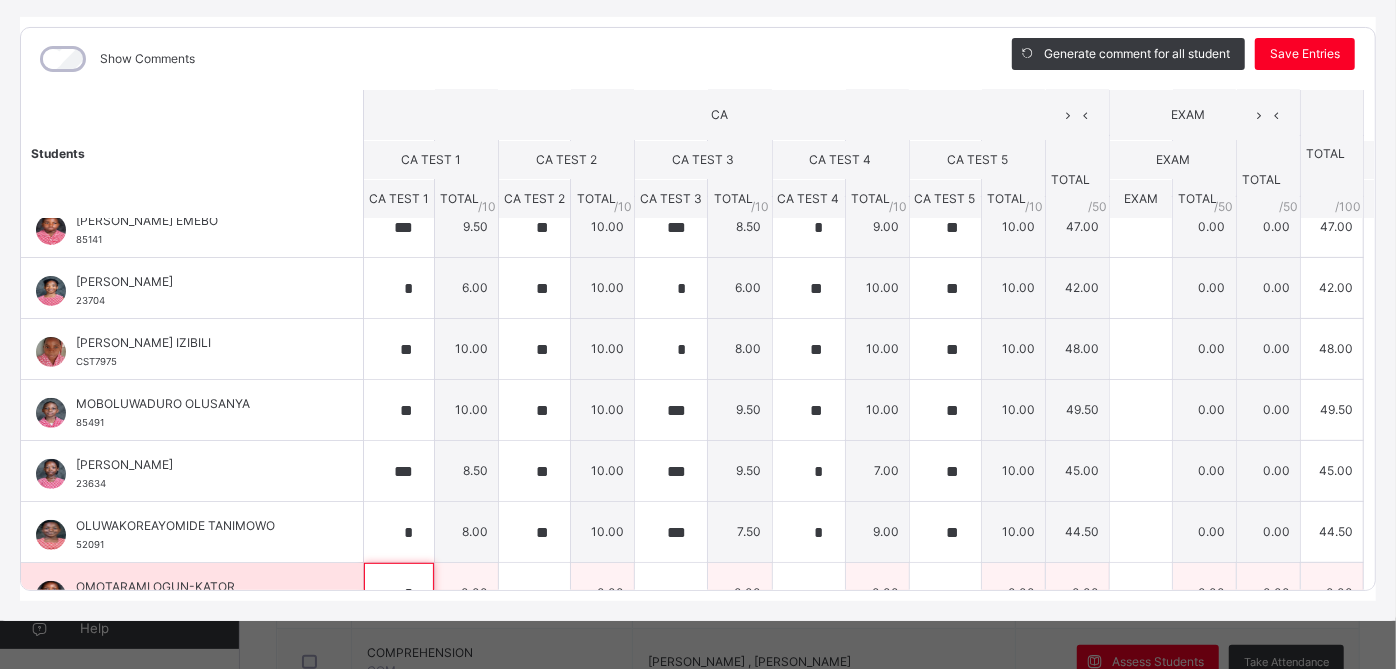 scroll, scrollTop: 336, scrollLeft: 0, axis: vertical 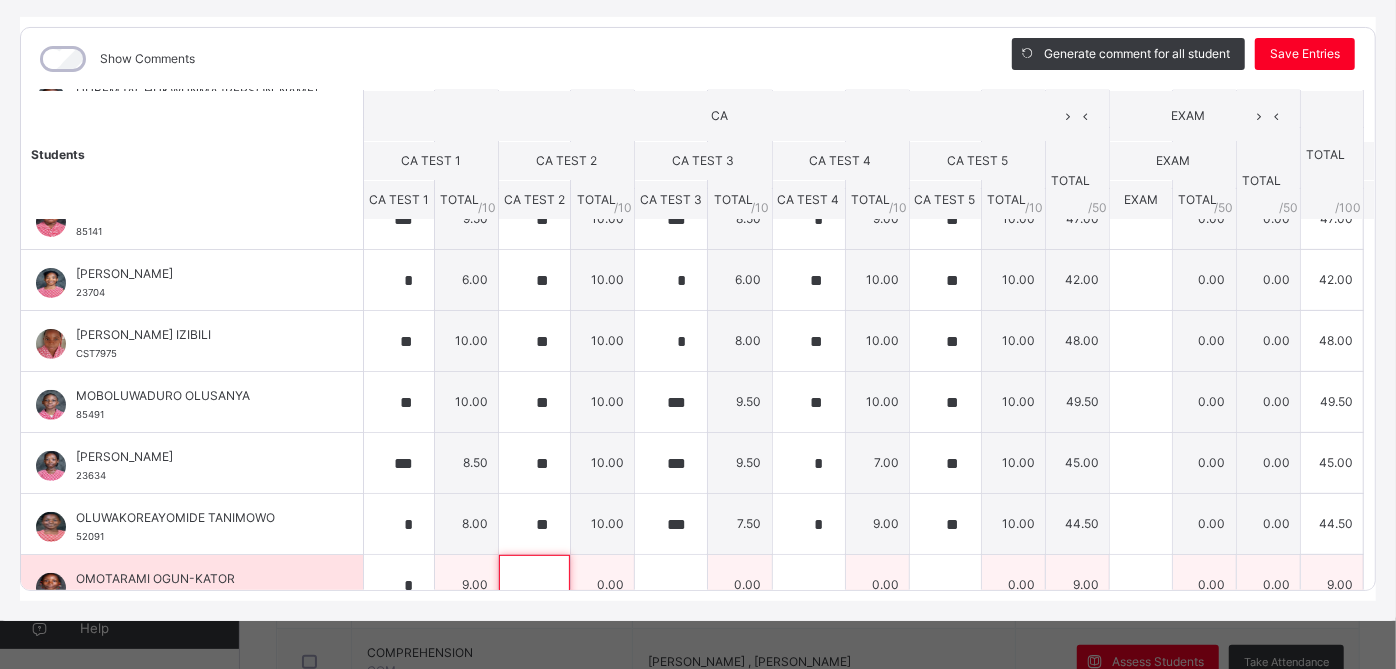click at bounding box center (534, 585) 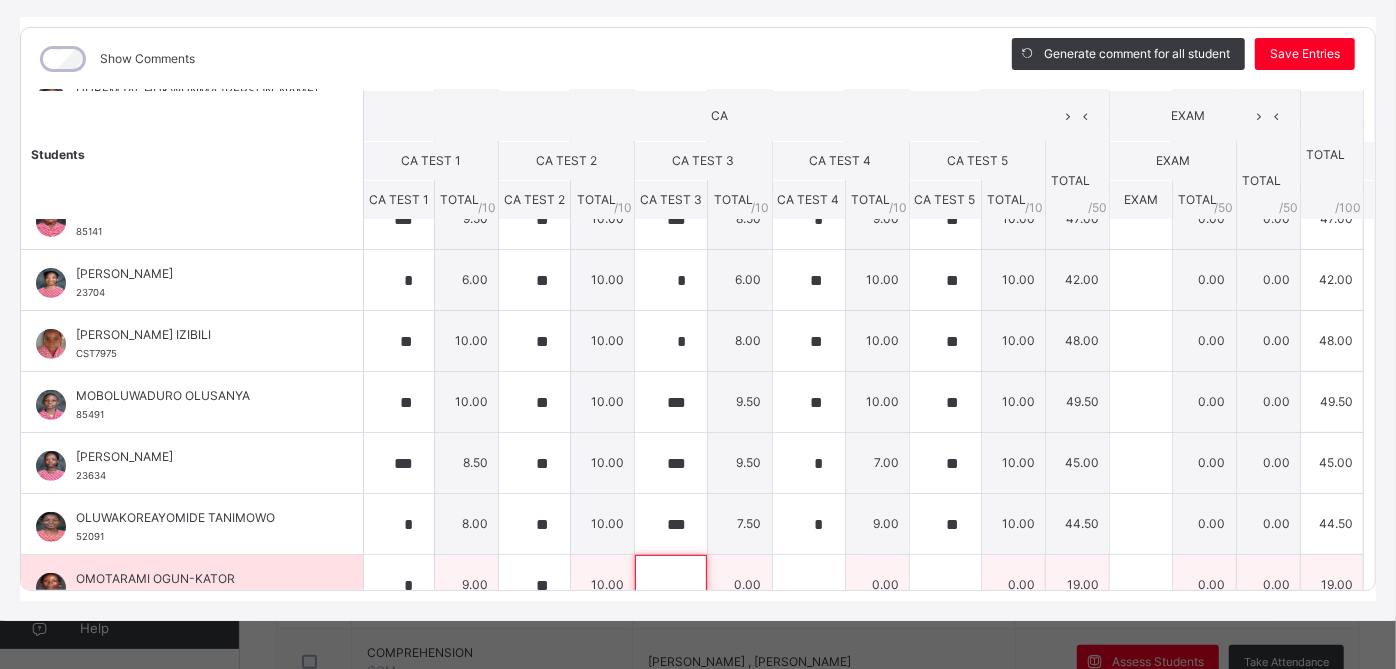 click at bounding box center (671, 585) 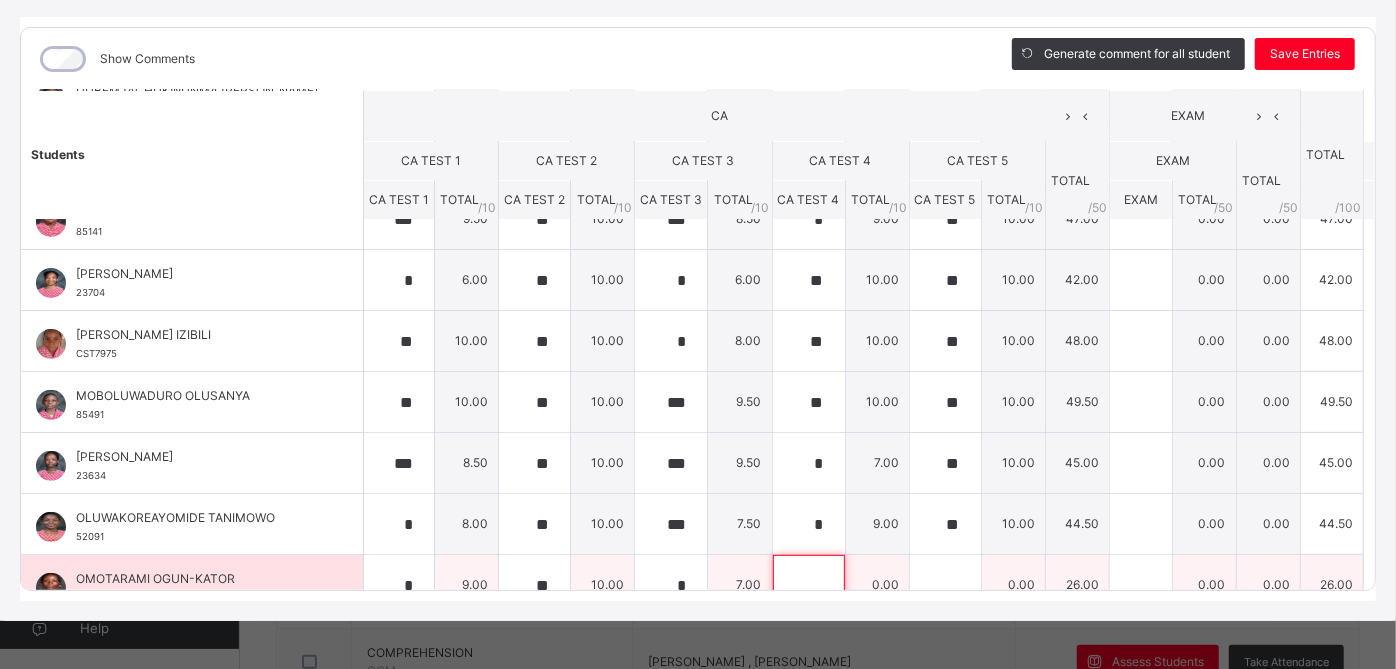 click at bounding box center [809, 585] 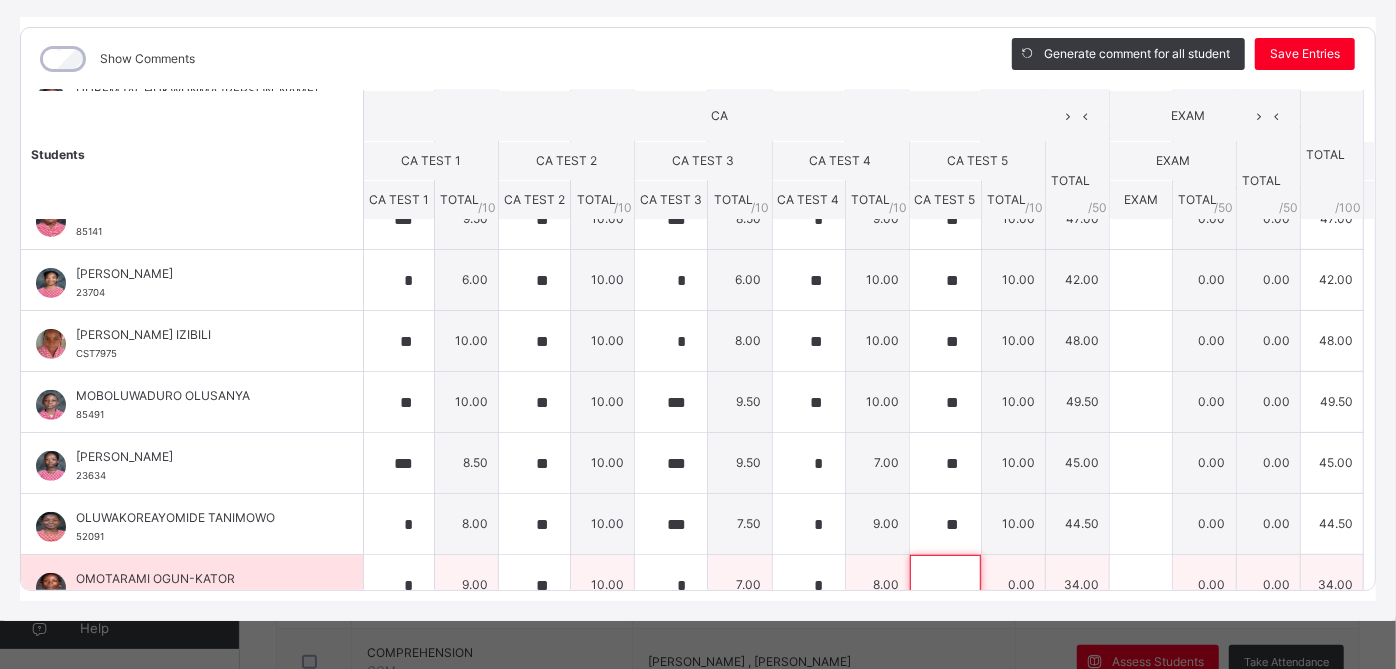 click at bounding box center (945, 585) 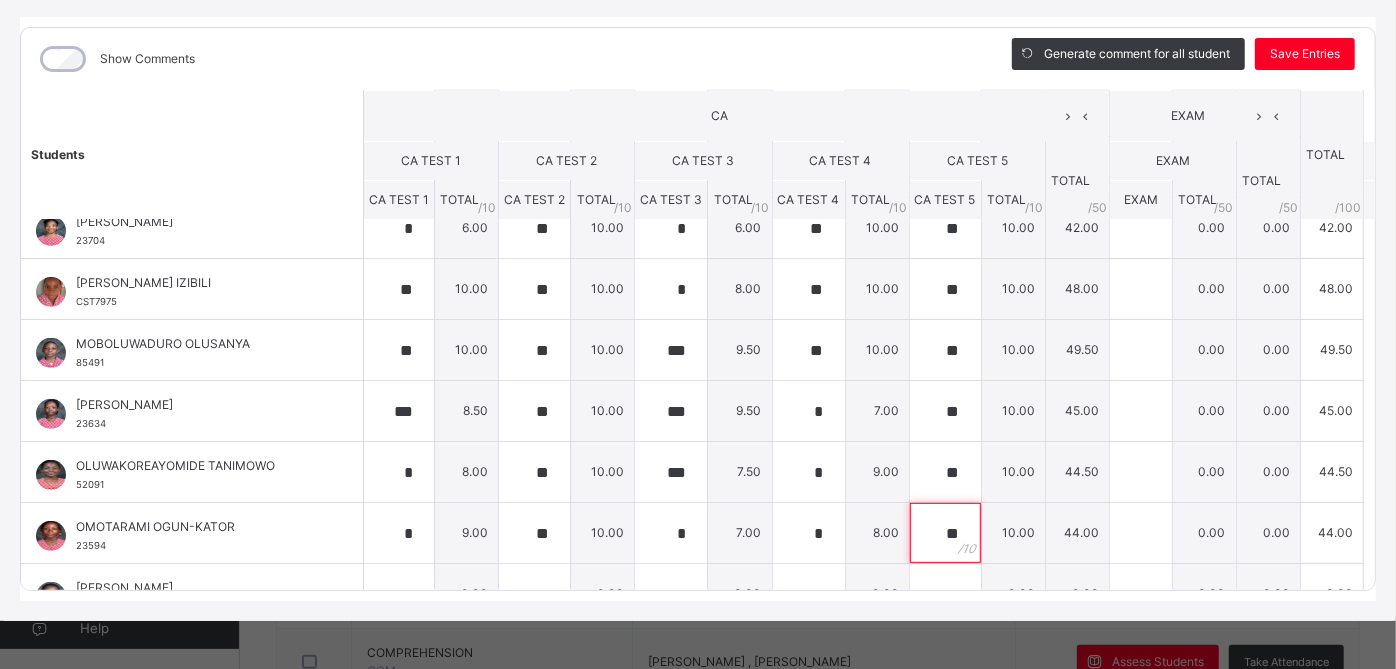 scroll, scrollTop: 418, scrollLeft: 0, axis: vertical 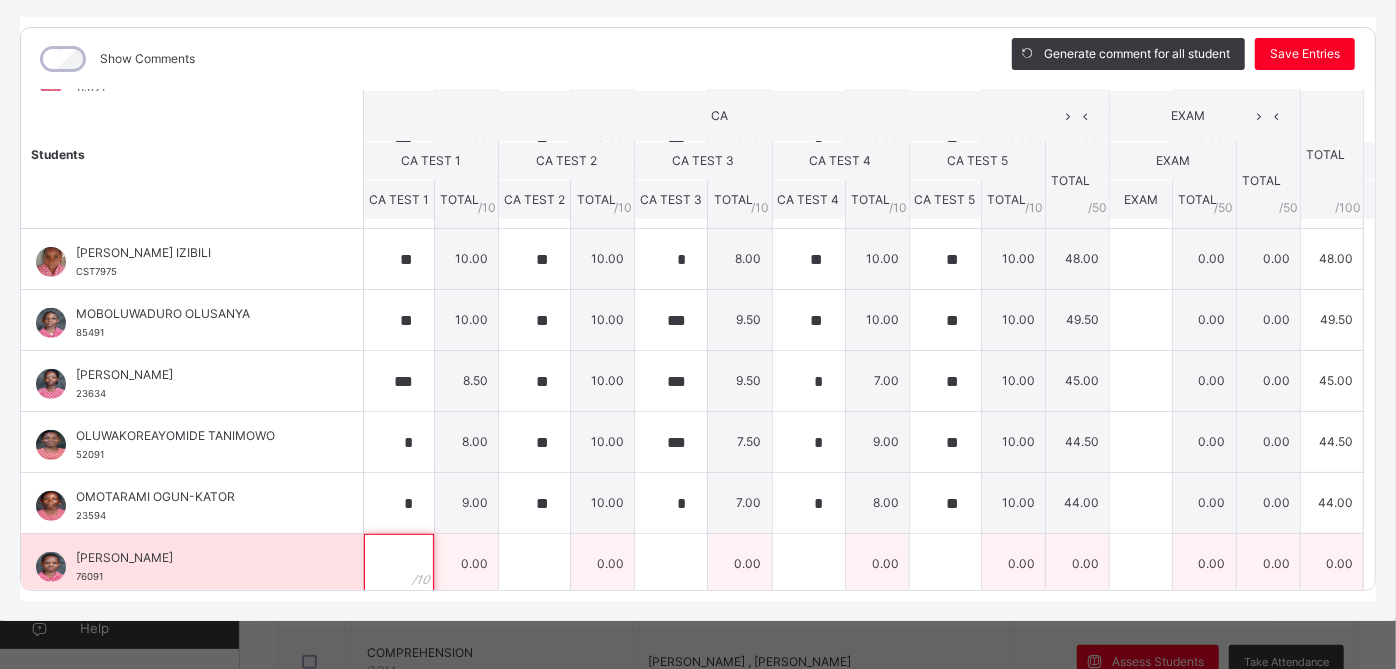 click at bounding box center (399, 564) 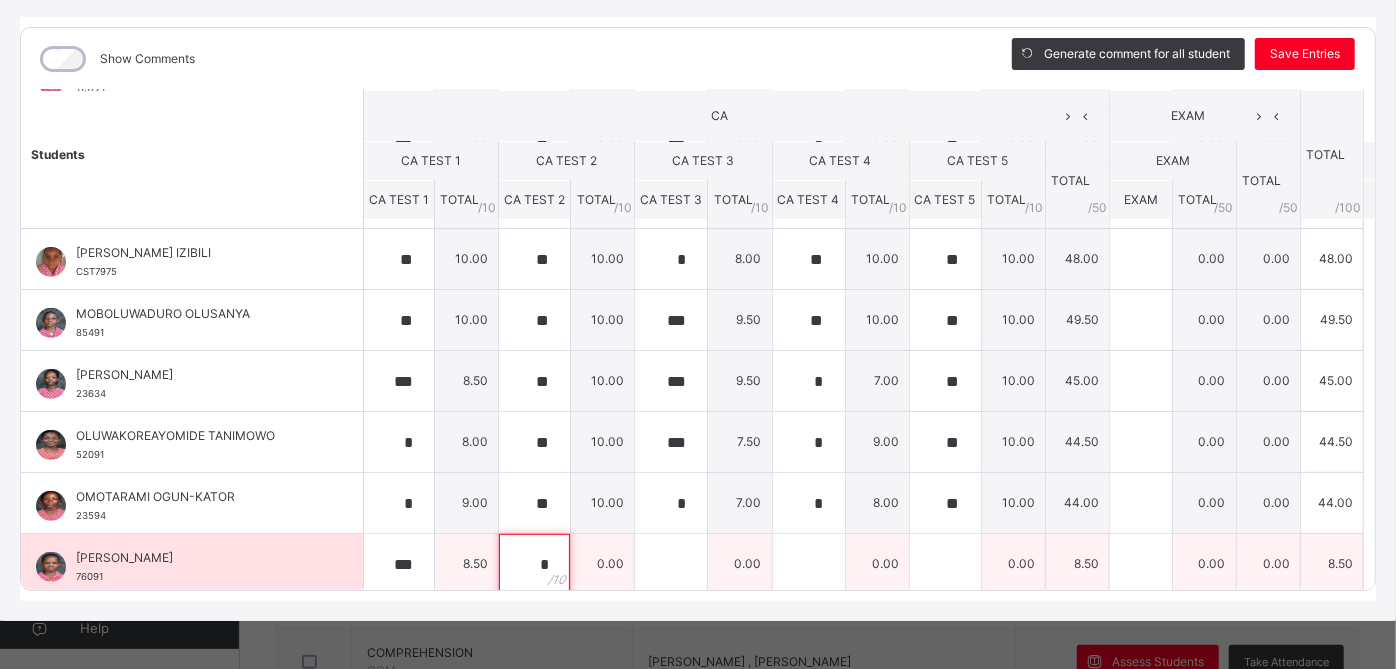 click on "*" at bounding box center (534, 564) 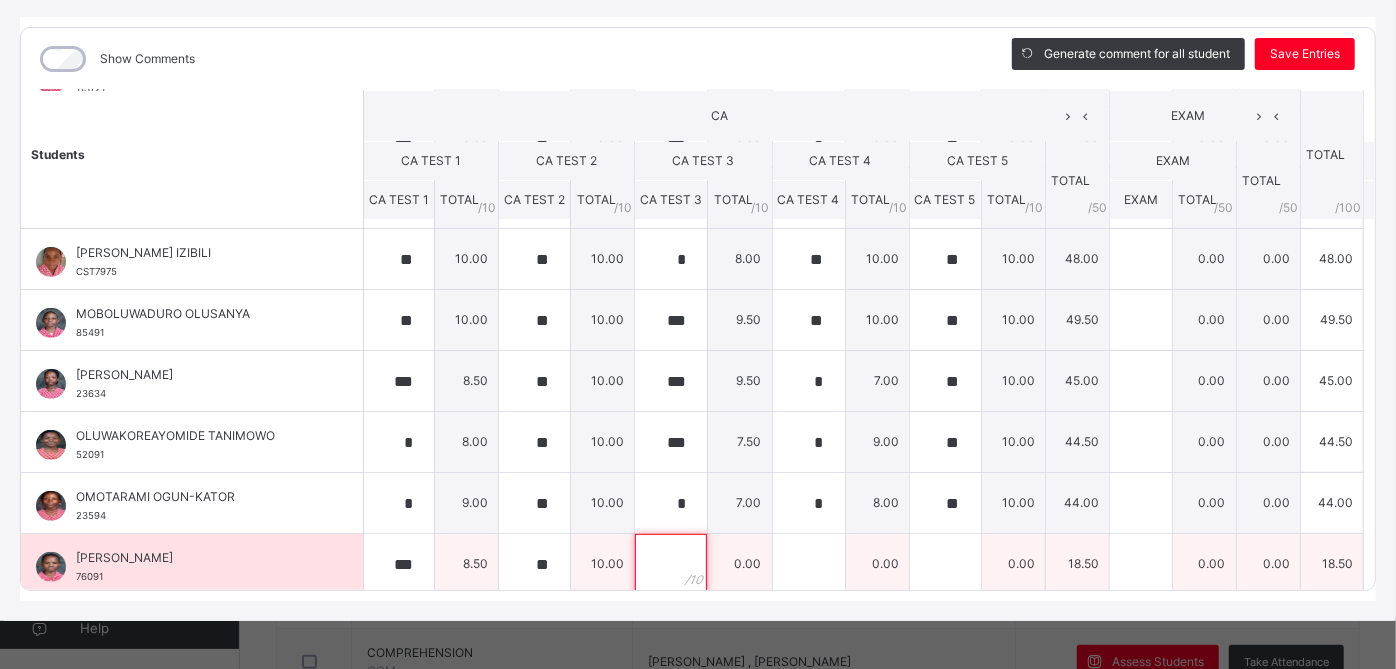 click at bounding box center [671, 564] 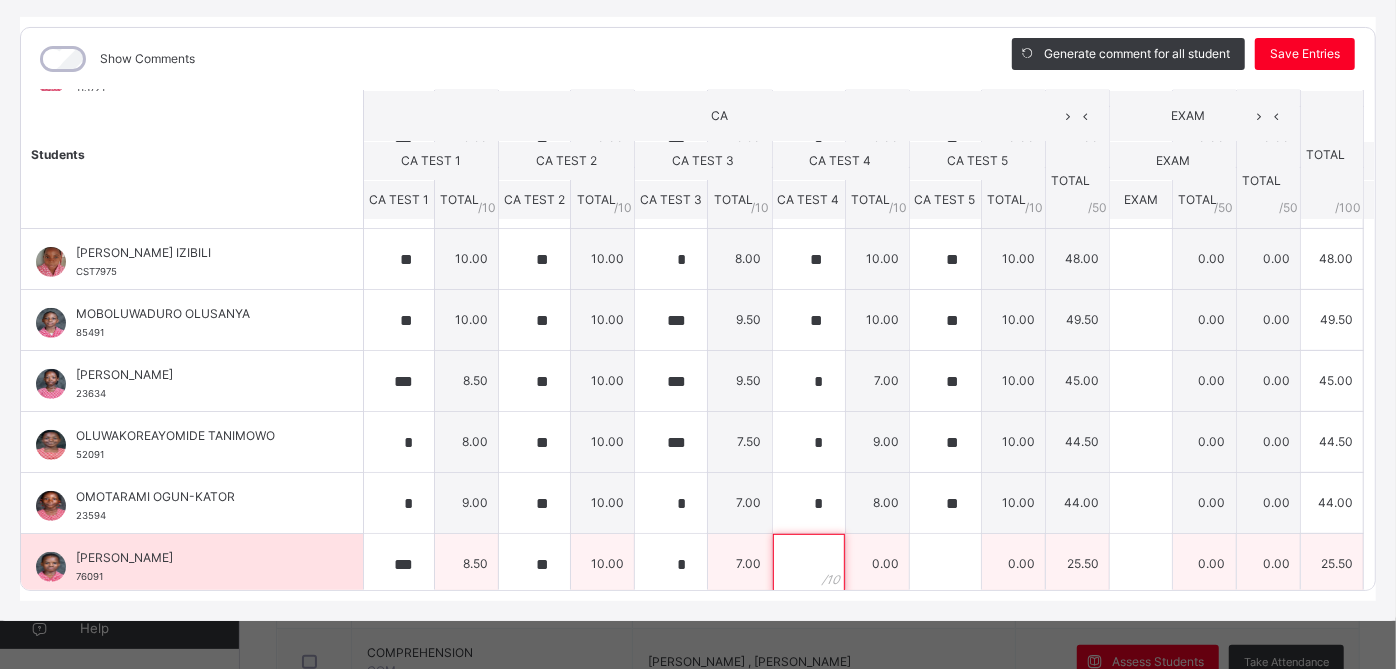 click at bounding box center (809, 564) 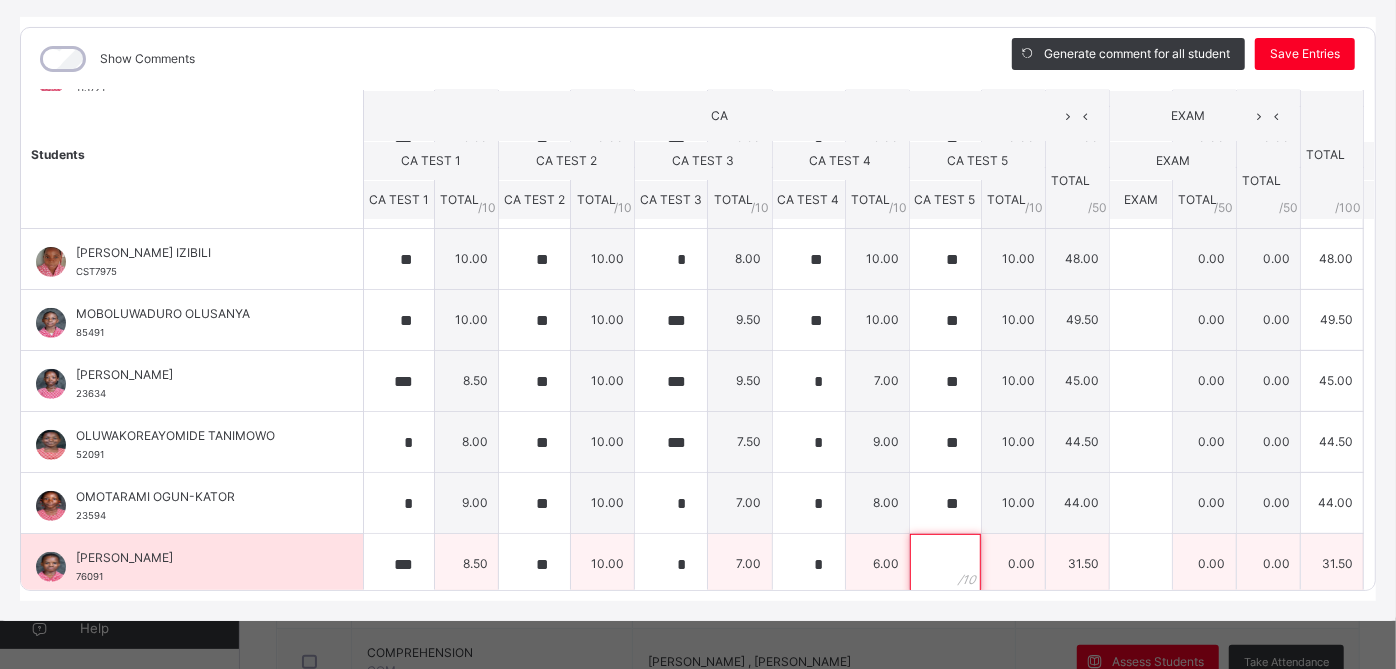 click at bounding box center [945, 564] 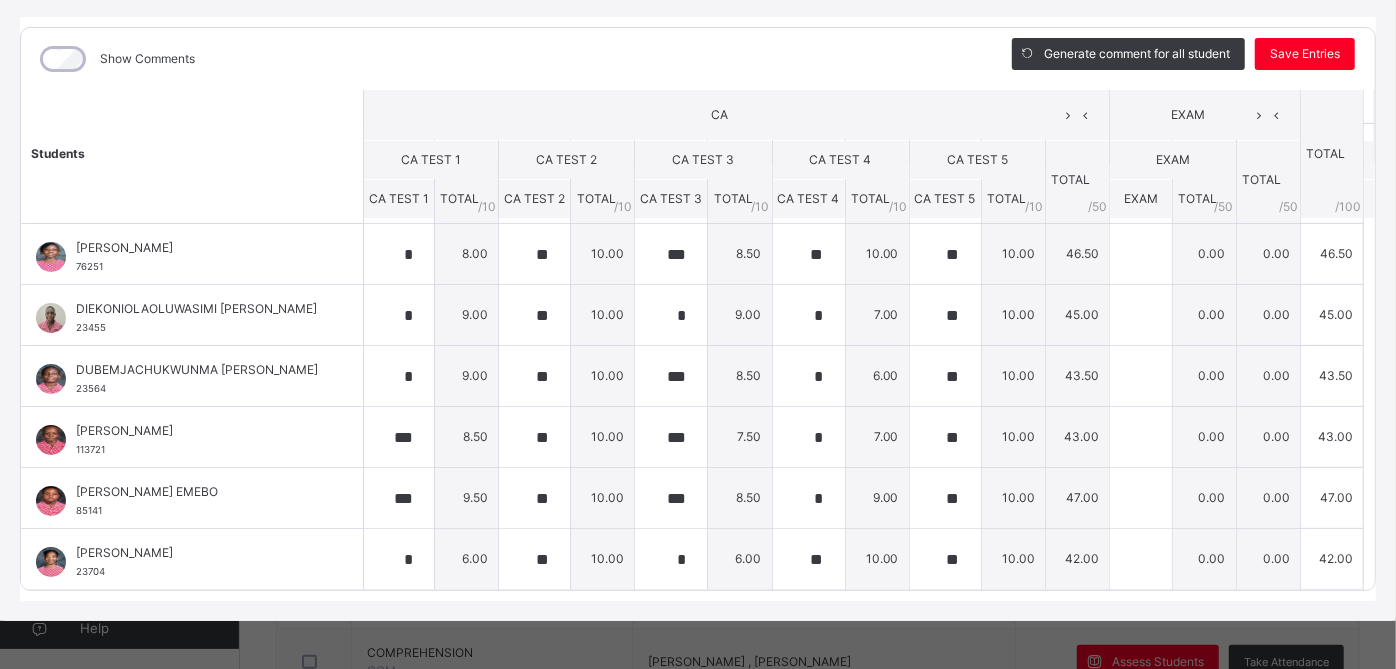 scroll, scrollTop: 0, scrollLeft: 0, axis: both 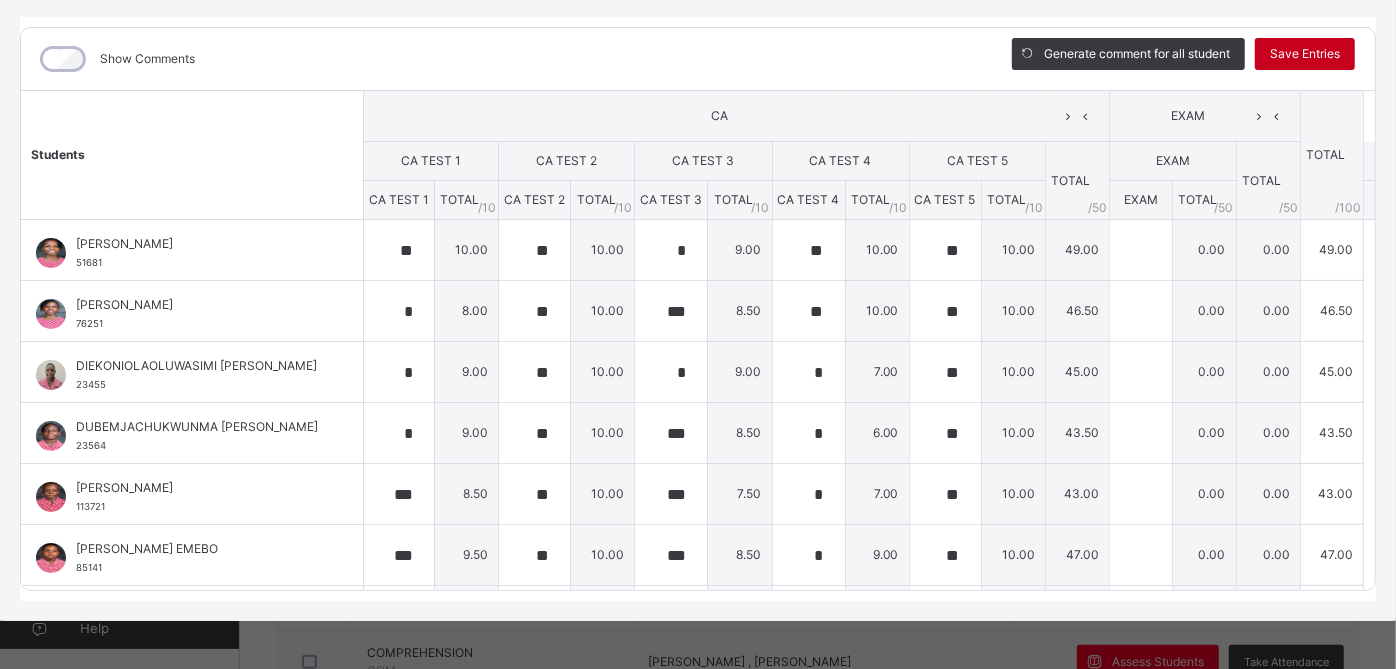 click on "Save Entries" at bounding box center (1305, 54) 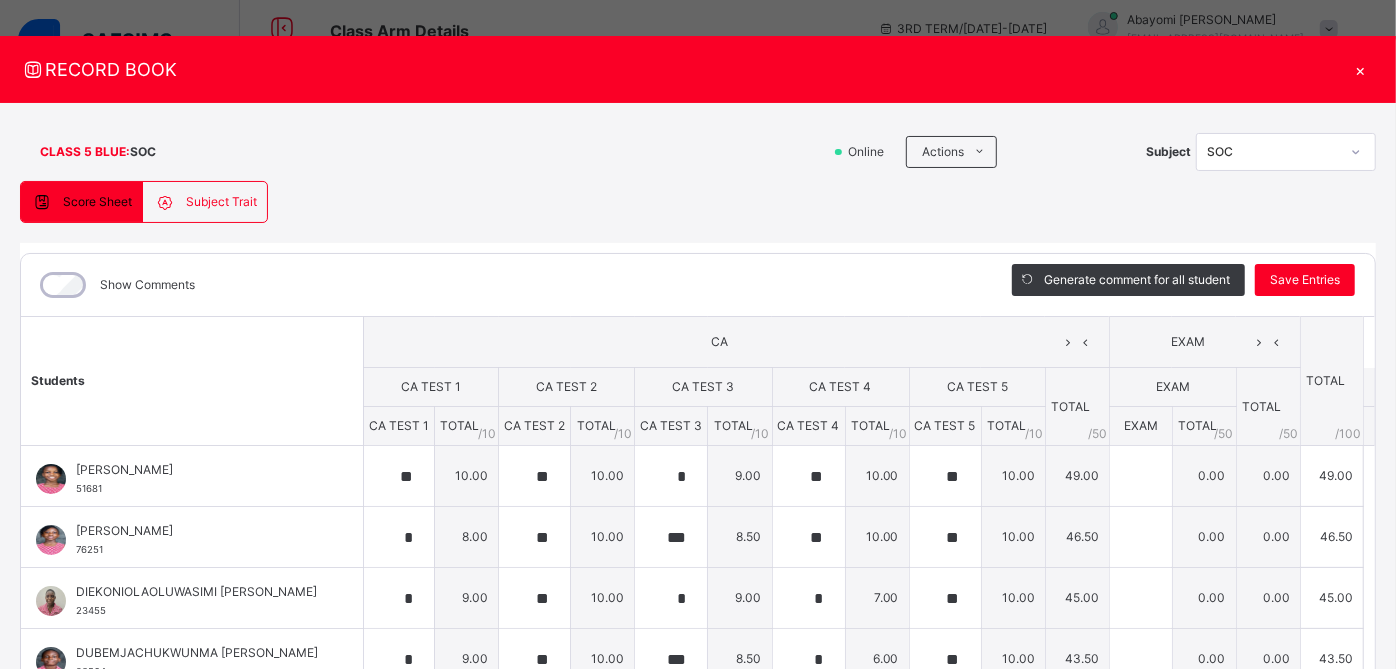 scroll, scrollTop: 12, scrollLeft: 0, axis: vertical 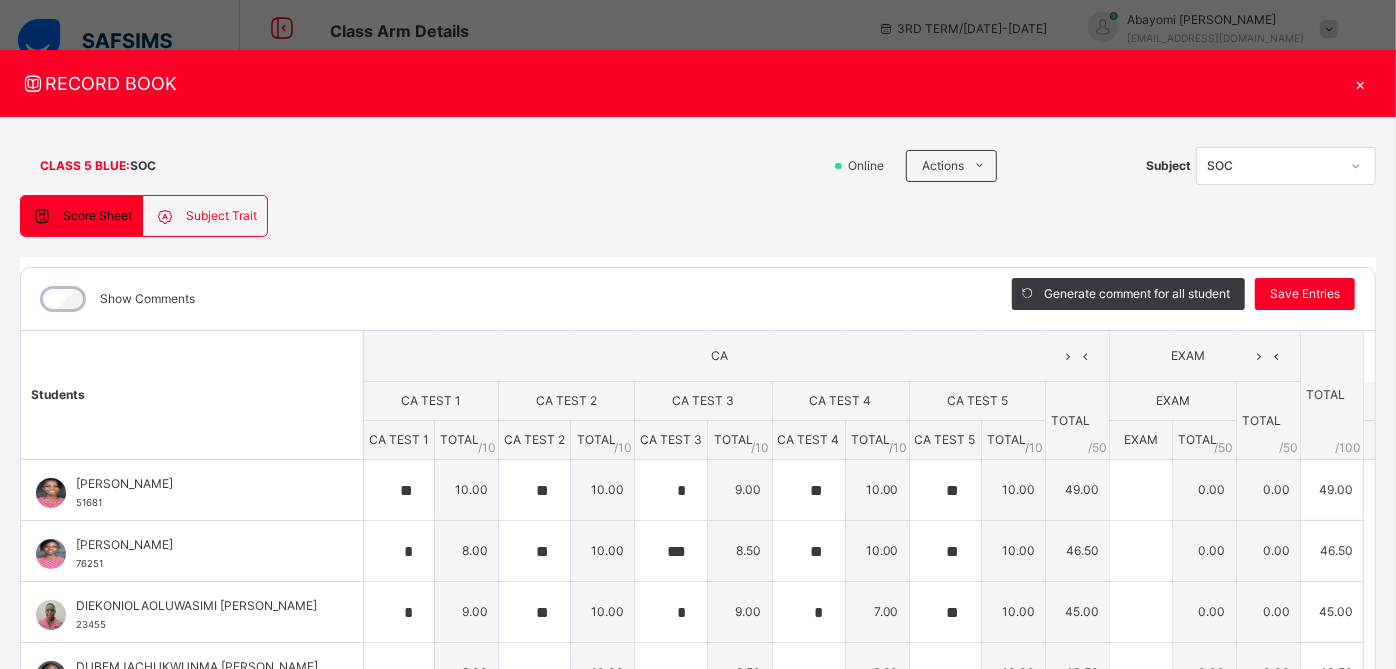 click on "Subject Trait" at bounding box center [221, 216] 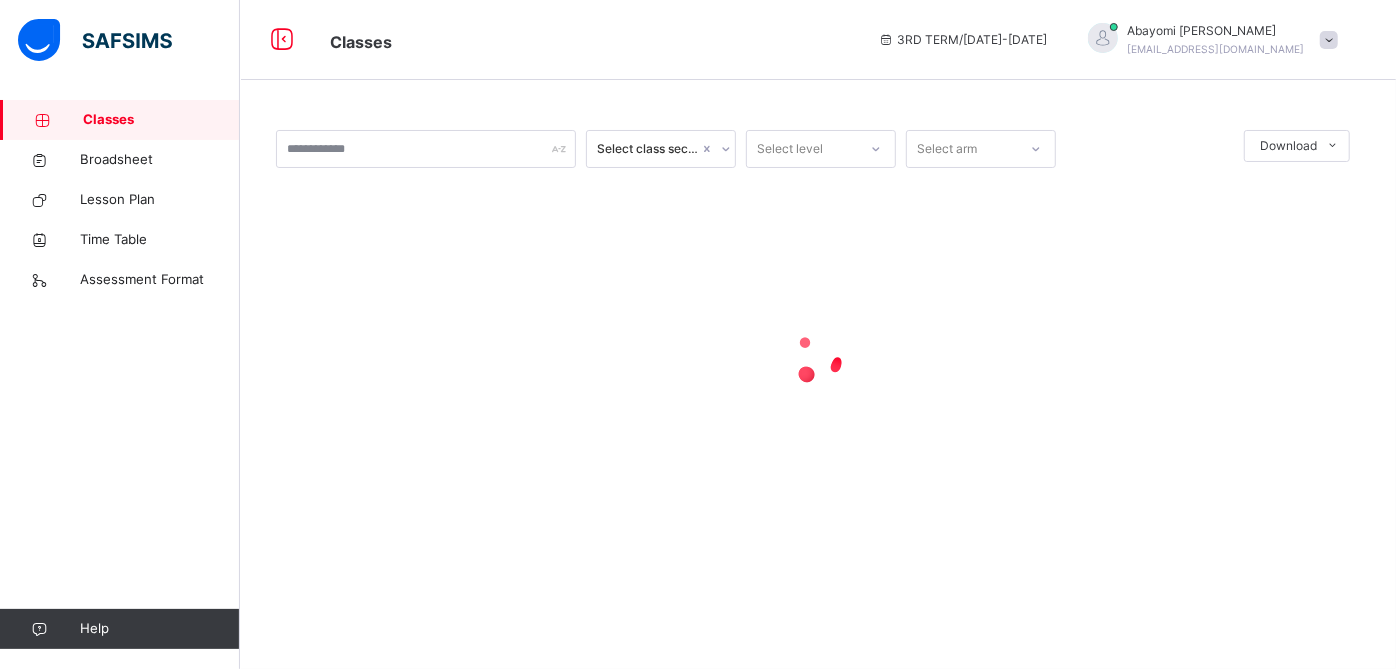 scroll, scrollTop: 0, scrollLeft: 0, axis: both 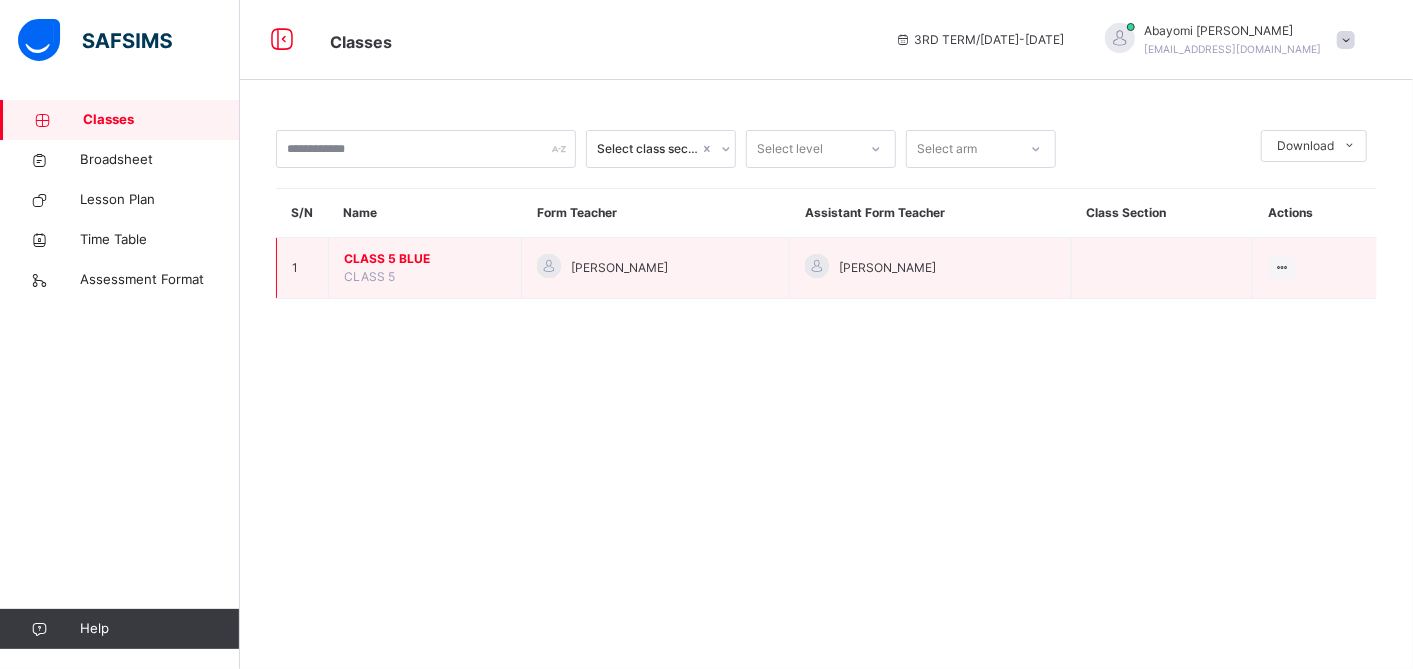 click on "CLASS 5   BLUE" at bounding box center [425, 259] 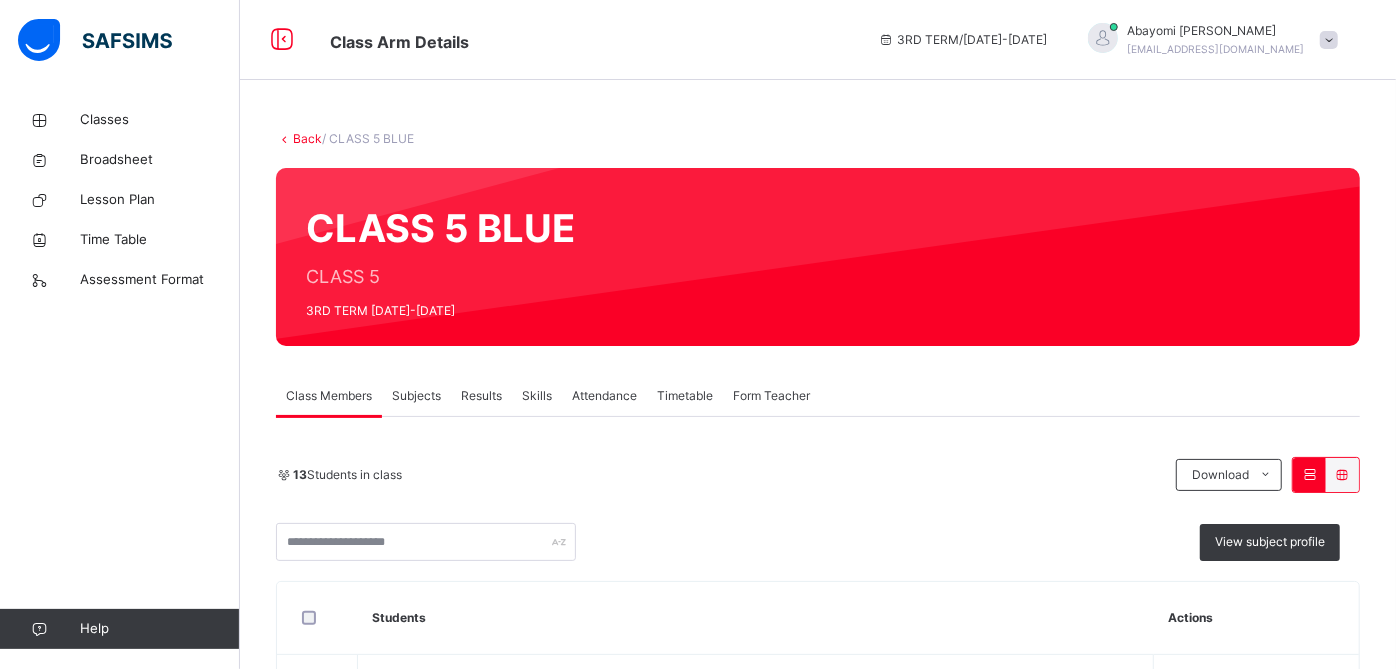 click on "Attendance" at bounding box center [604, 396] 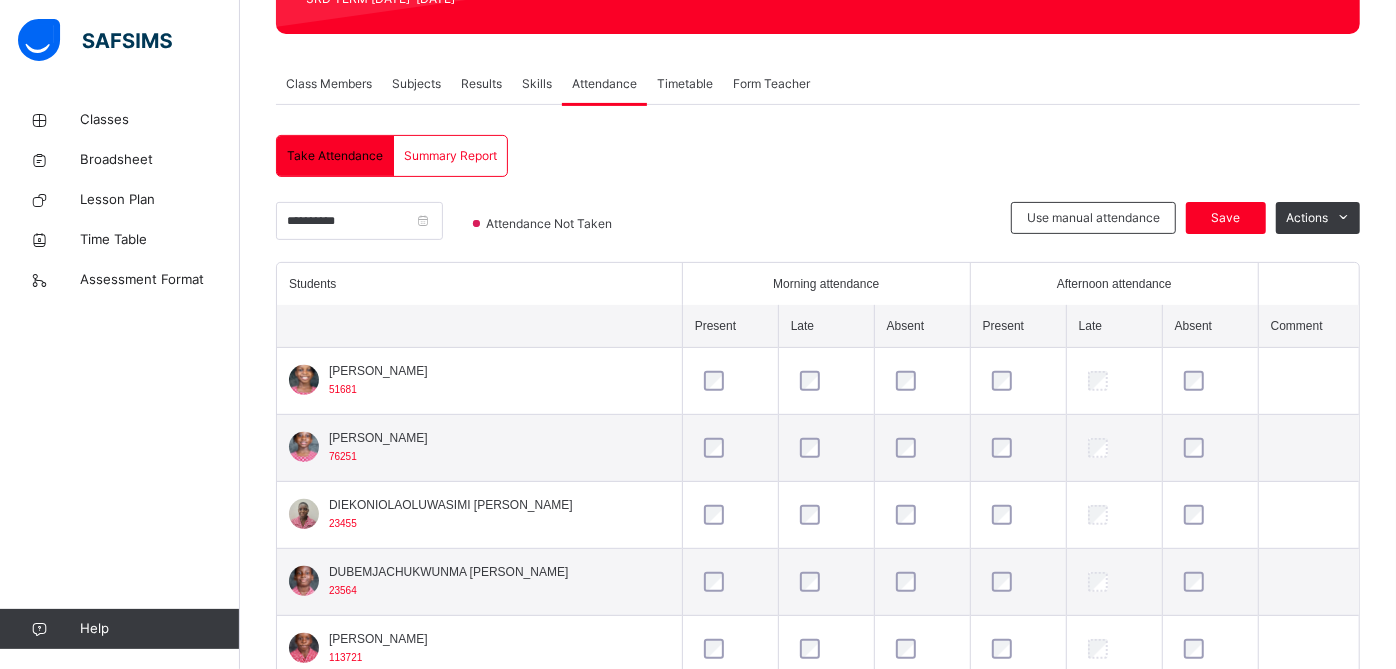 scroll, scrollTop: 316, scrollLeft: 0, axis: vertical 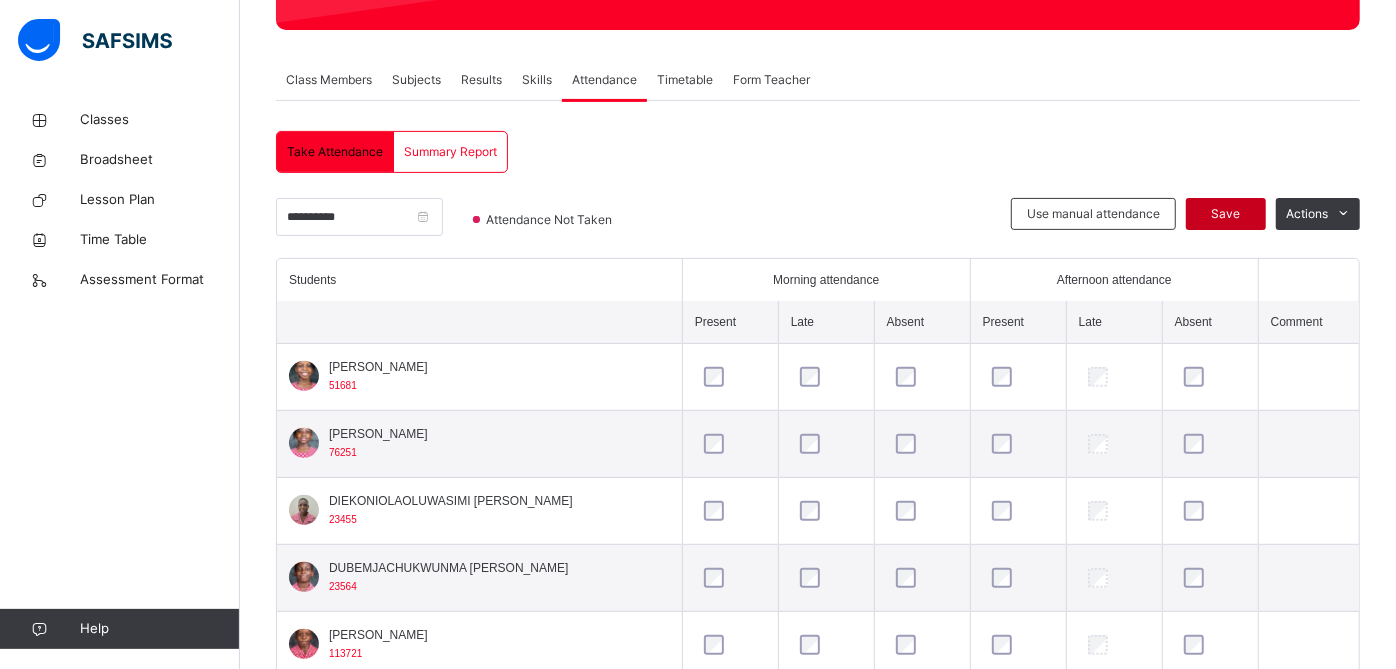 click on "Save" at bounding box center (1226, 214) 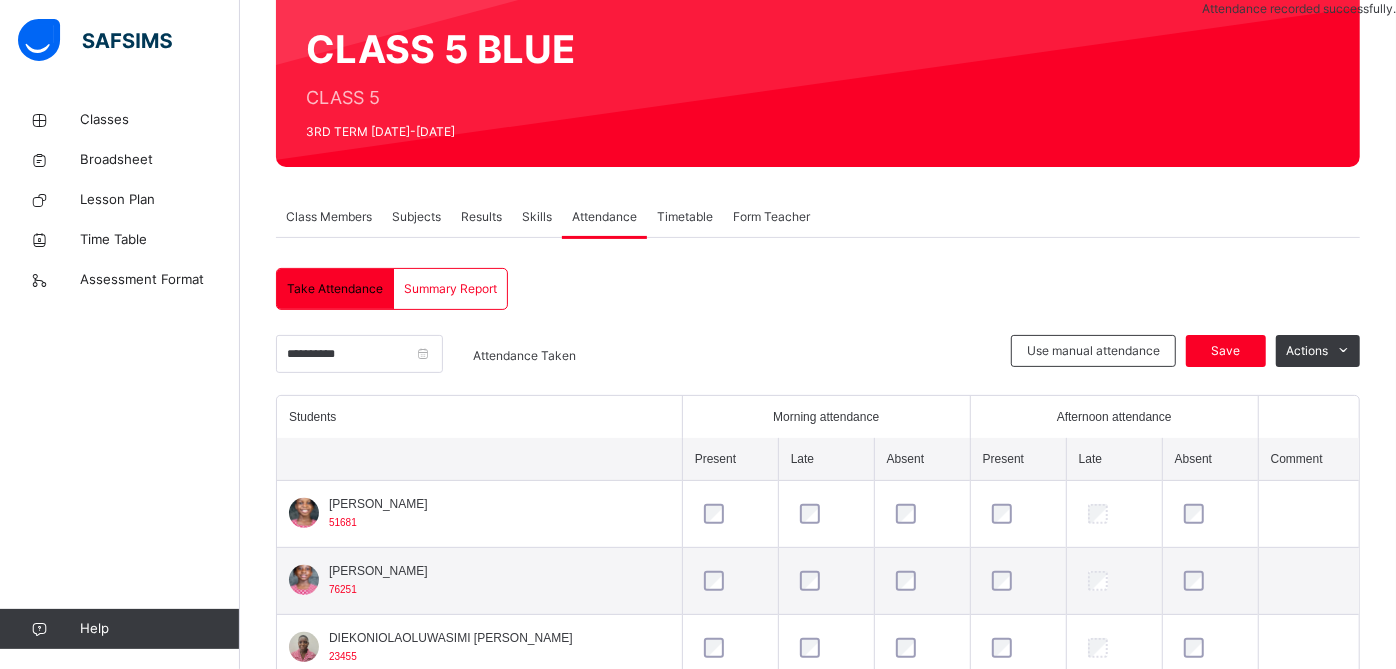 scroll, scrollTop: 316, scrollLeft: 0, axis: vertical 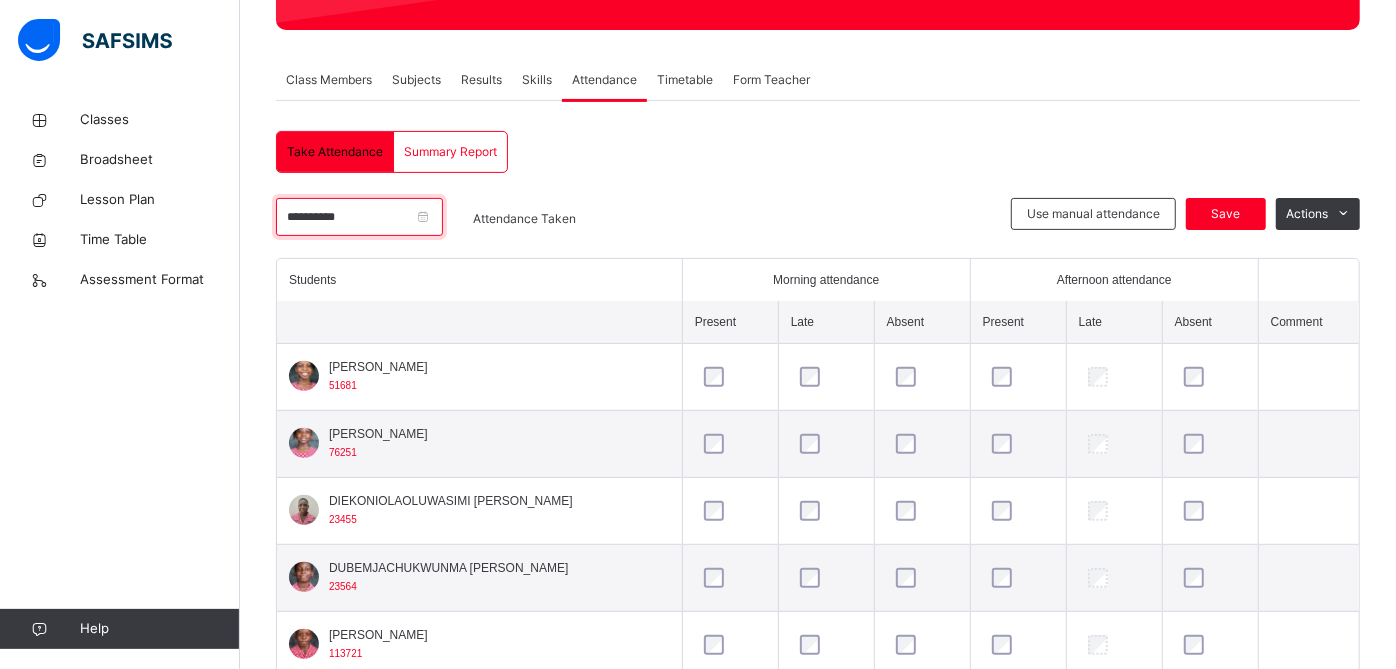 click on "**********" at bounding box center (359, 217) 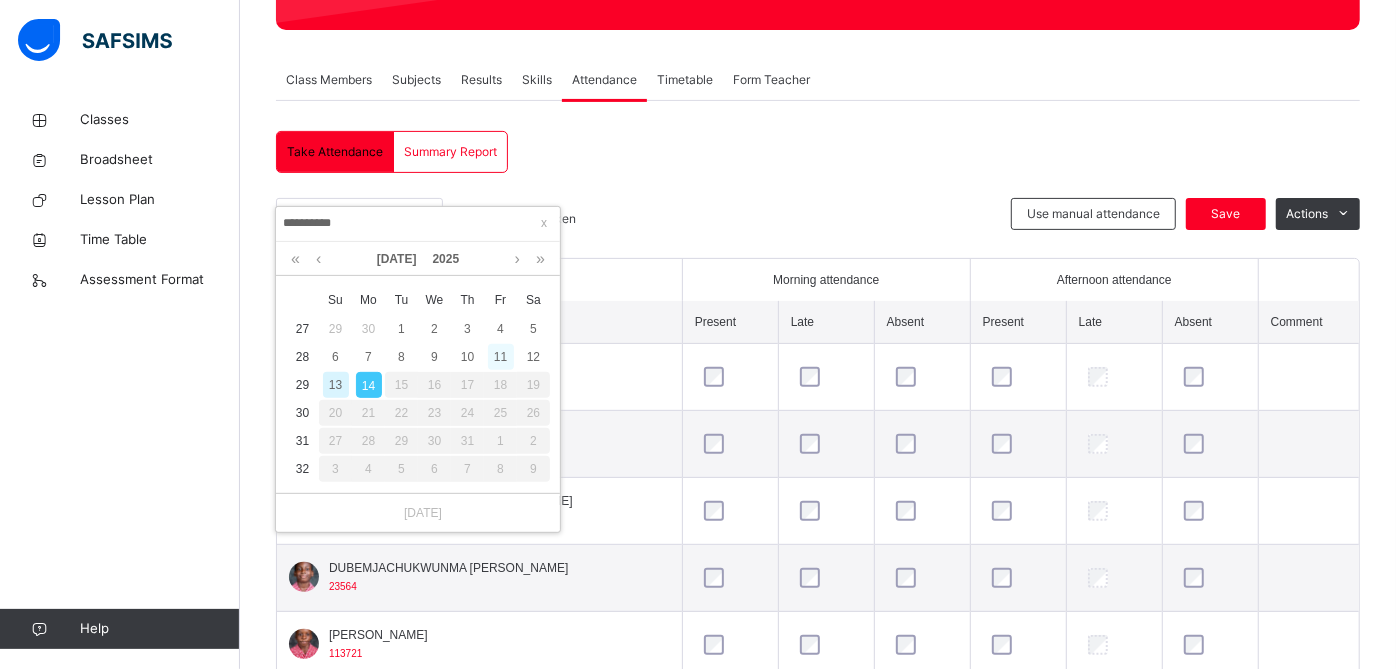 click on "11" at bounding box center (501, 357) 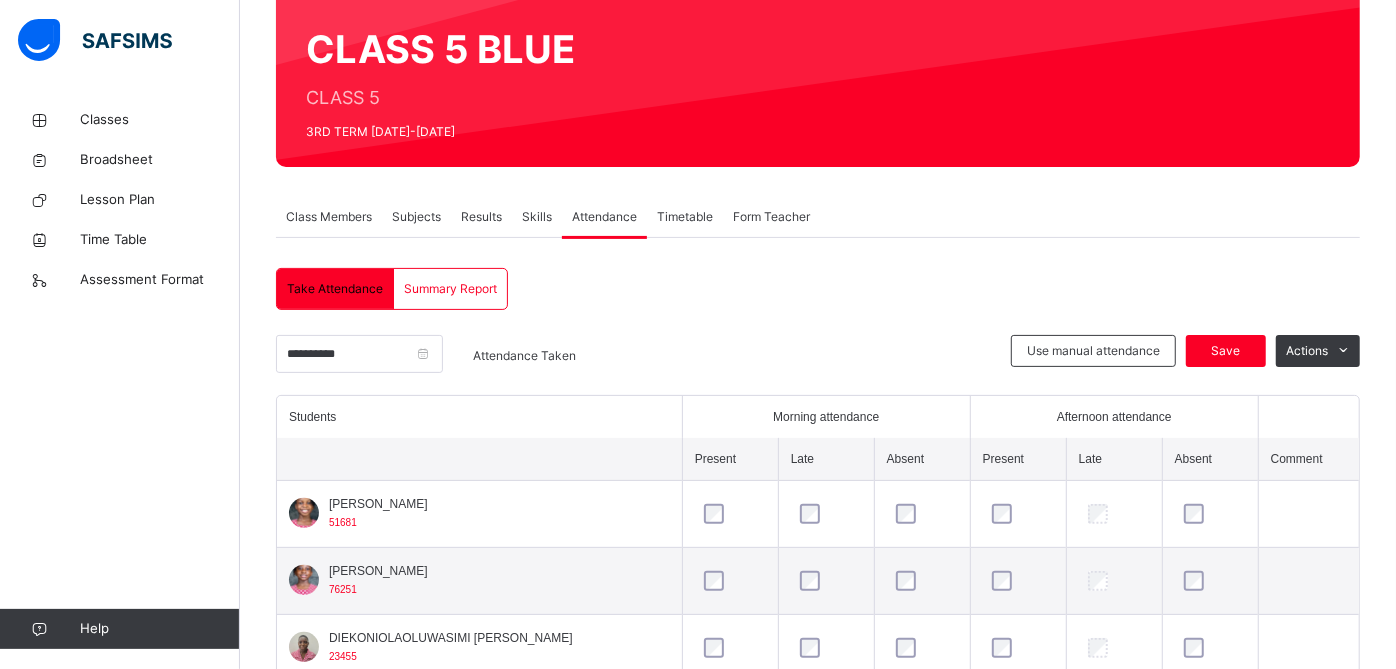 scroll, scrollTop: 316, scrollLeft: 0, axis: vertical 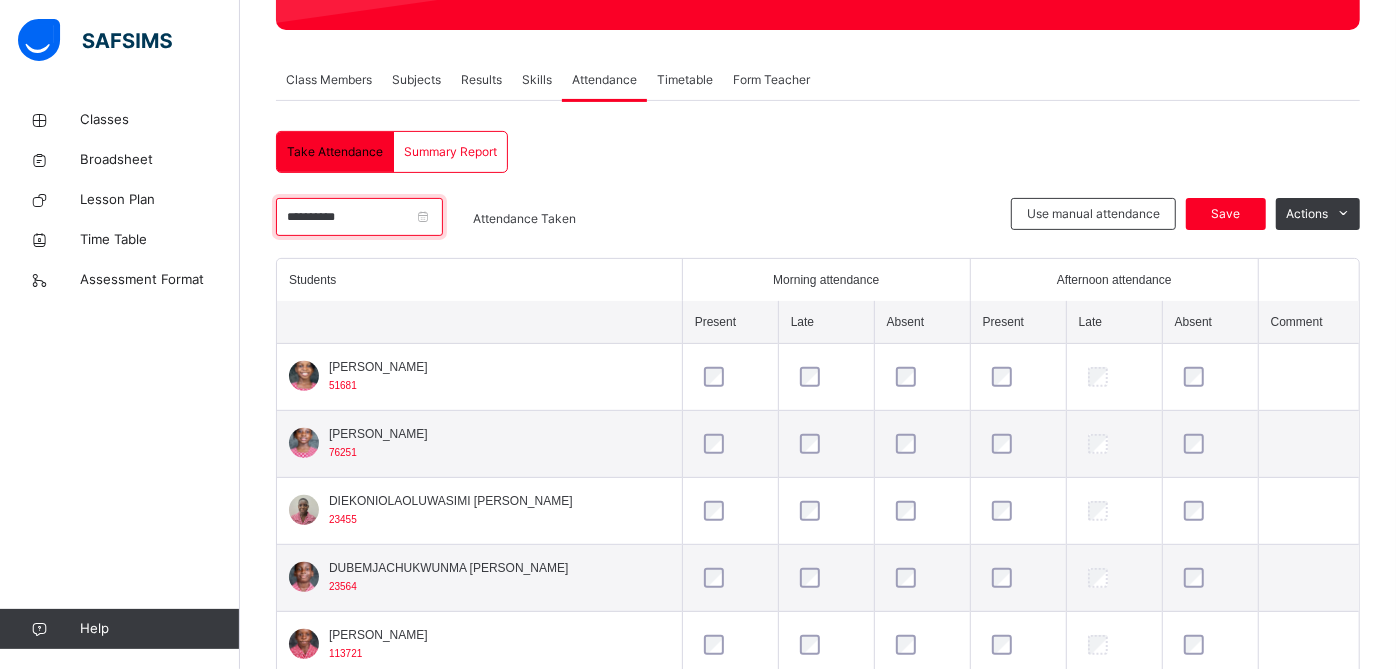 click on "**********" at bounding box center (359, 217) 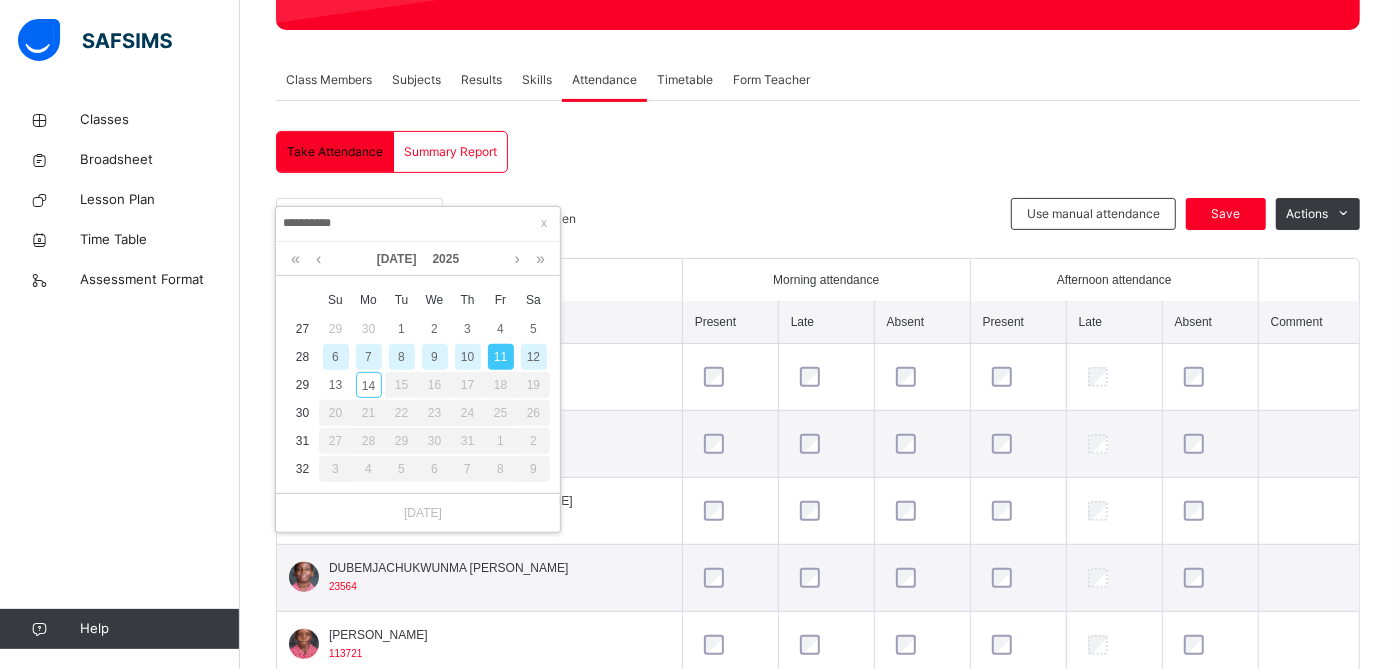 click on "10" at bounding box center (468, 357) 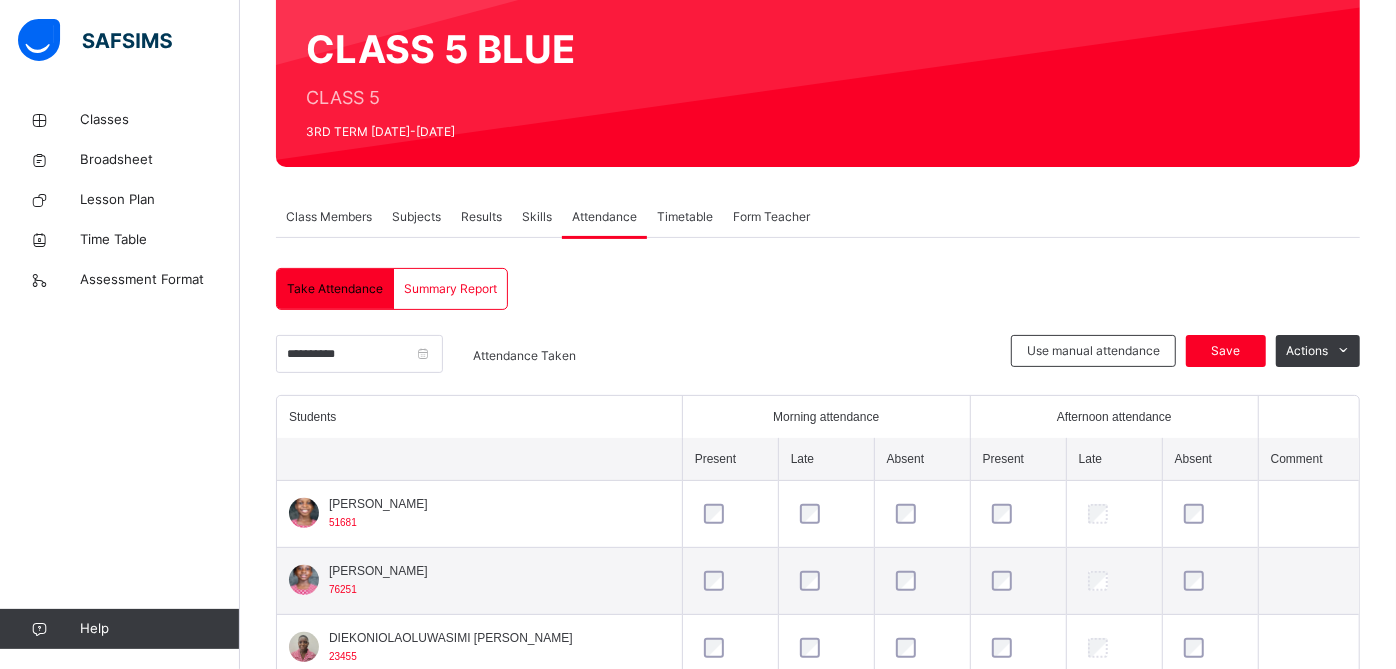 scroll, scrollTop: 316, scrollLeft: 0, axis: vertical 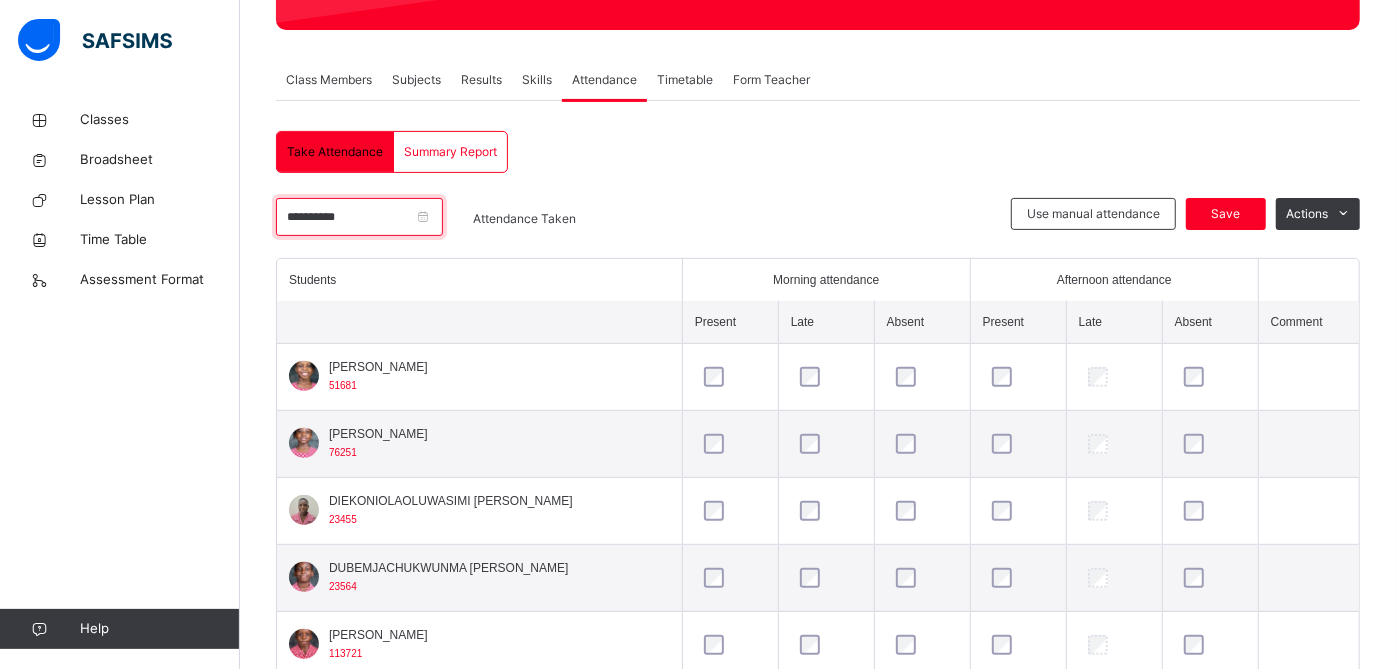 click on "**********" at bounding box center [359, 217] 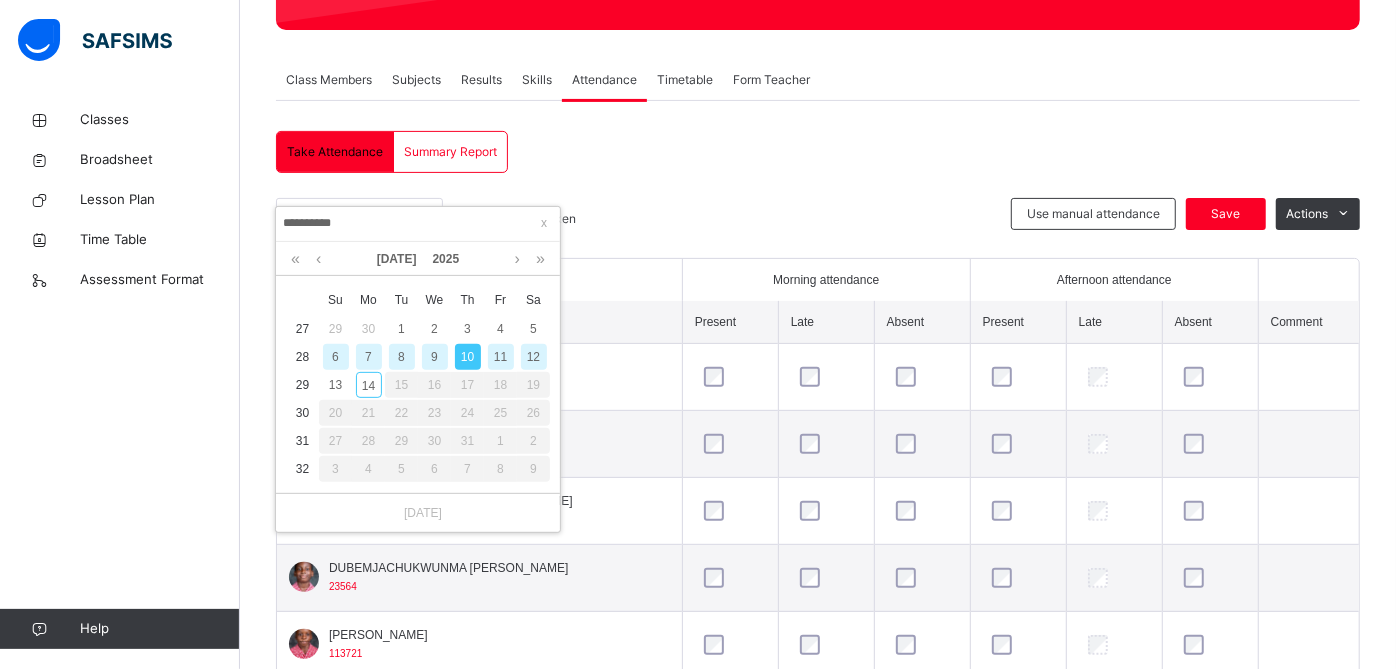 click on "9" at bounding box center [435, 357] 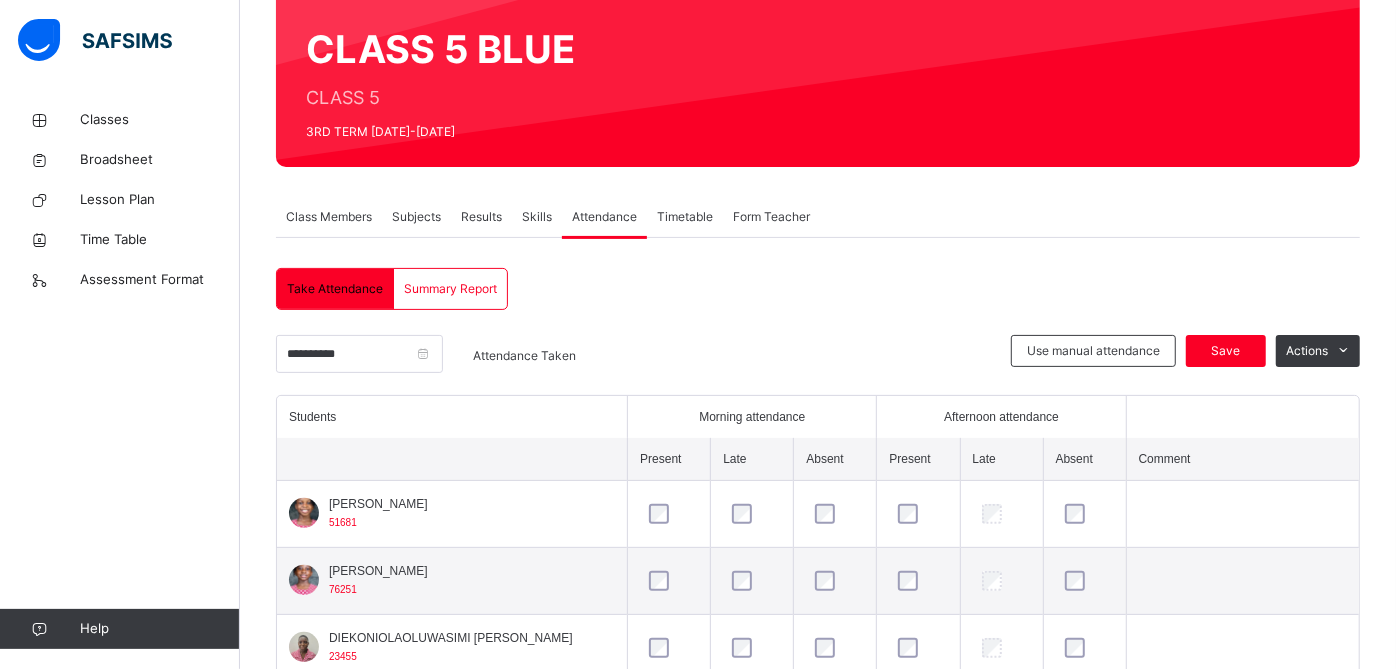 scroll, scrollTop: 316, scrollLeft: 0, axis: vertical 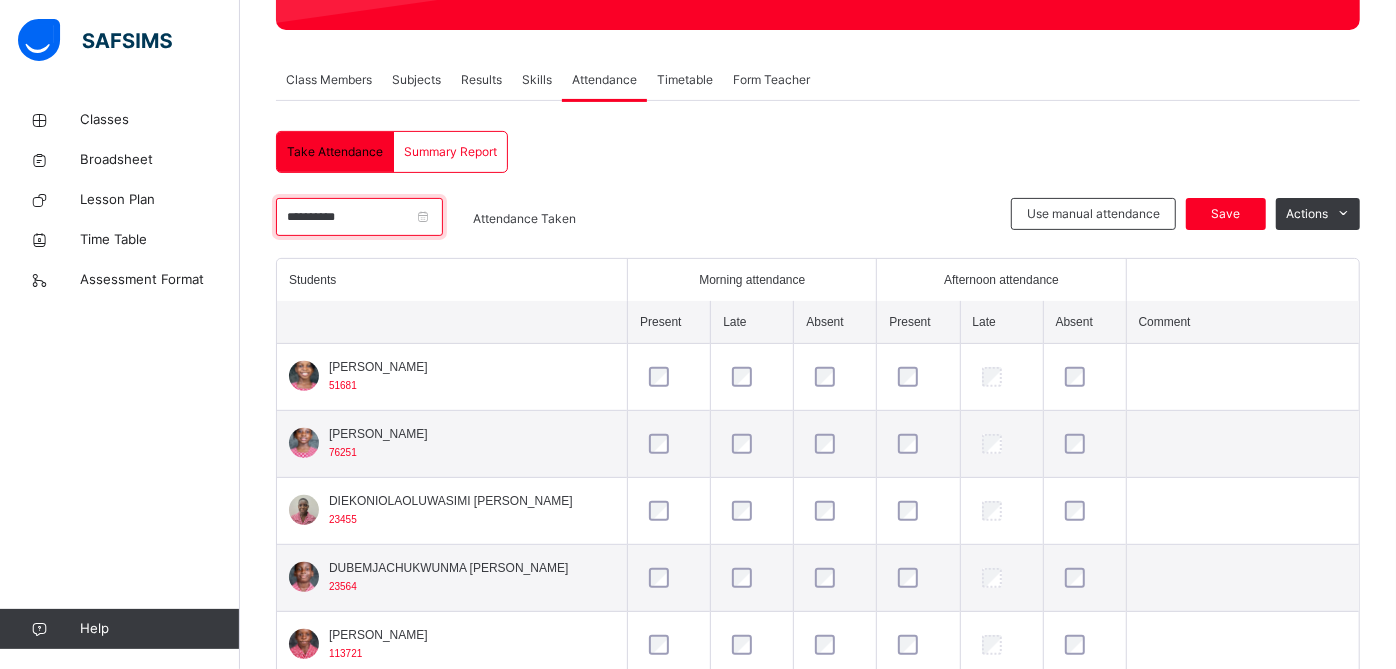 click on "**********" at bounding box center (359, 217) 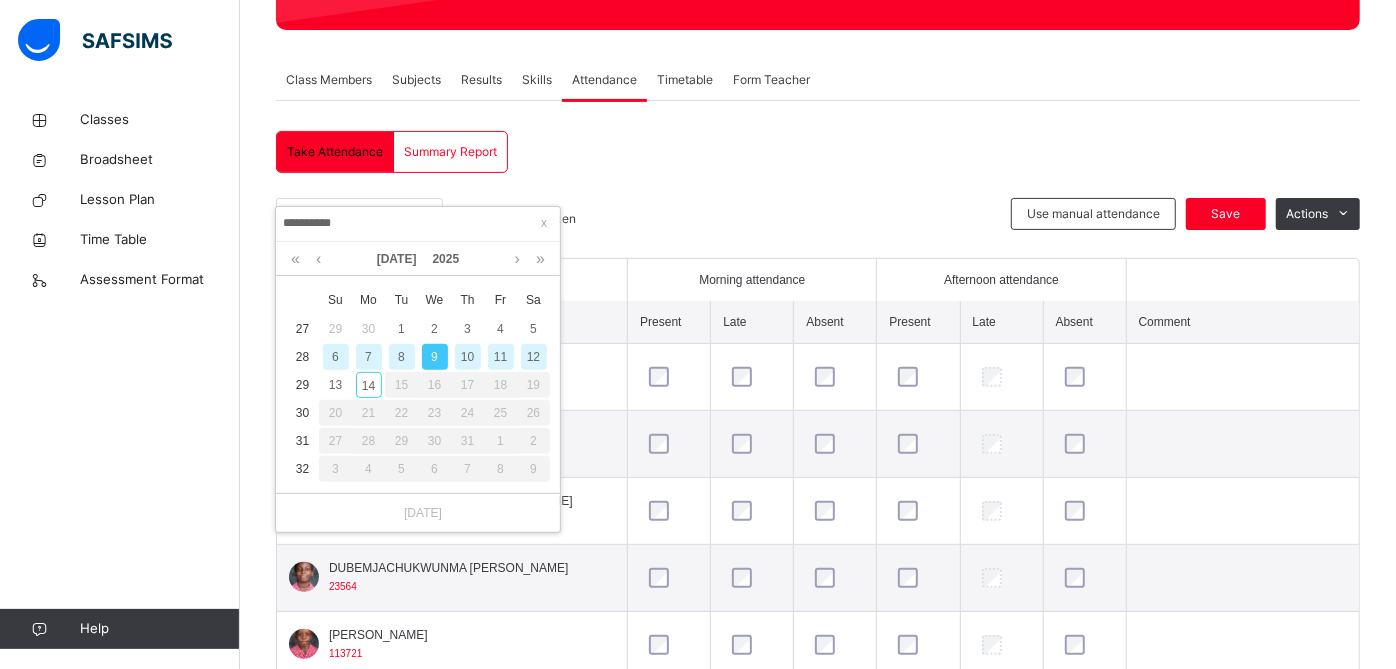 click on "8" at bounding box center [402, 357] 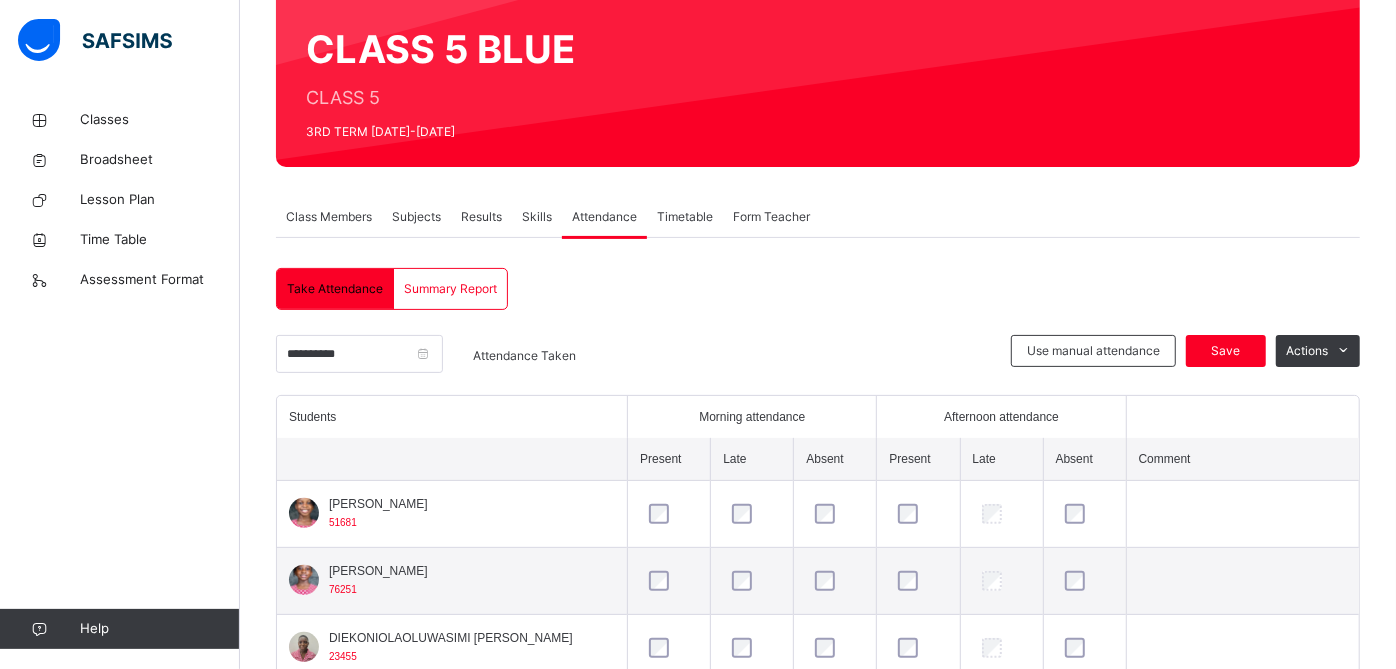 scroll, scrollTop: 316, scrollLeft: 0, axis: vertical 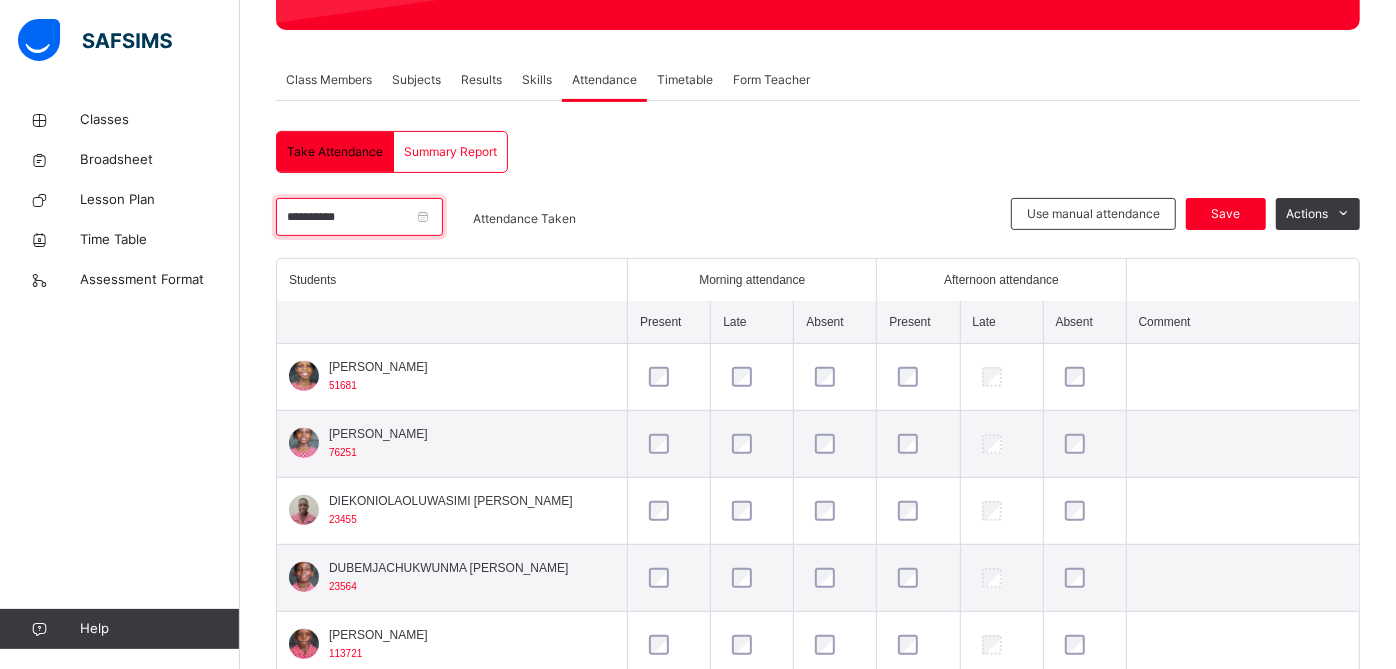 click on "**********" at bounding box center [359, 217] 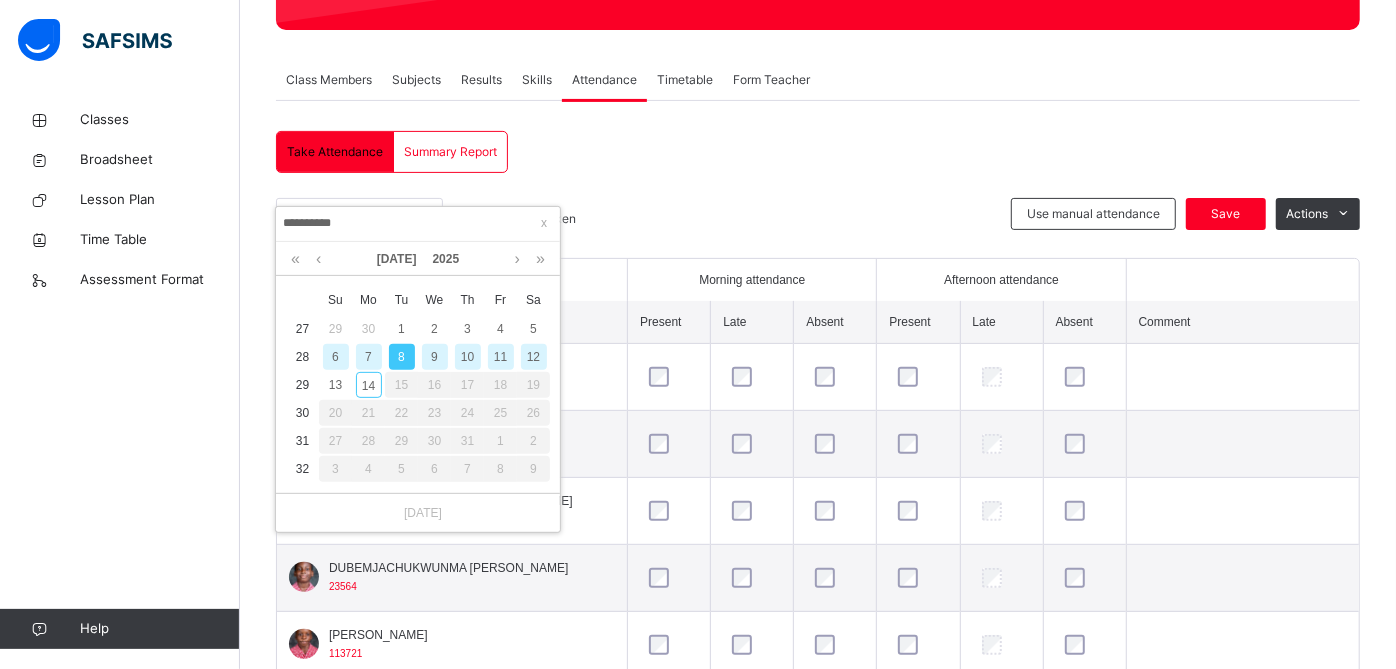 click on "7" at bounding box center (369, 357) 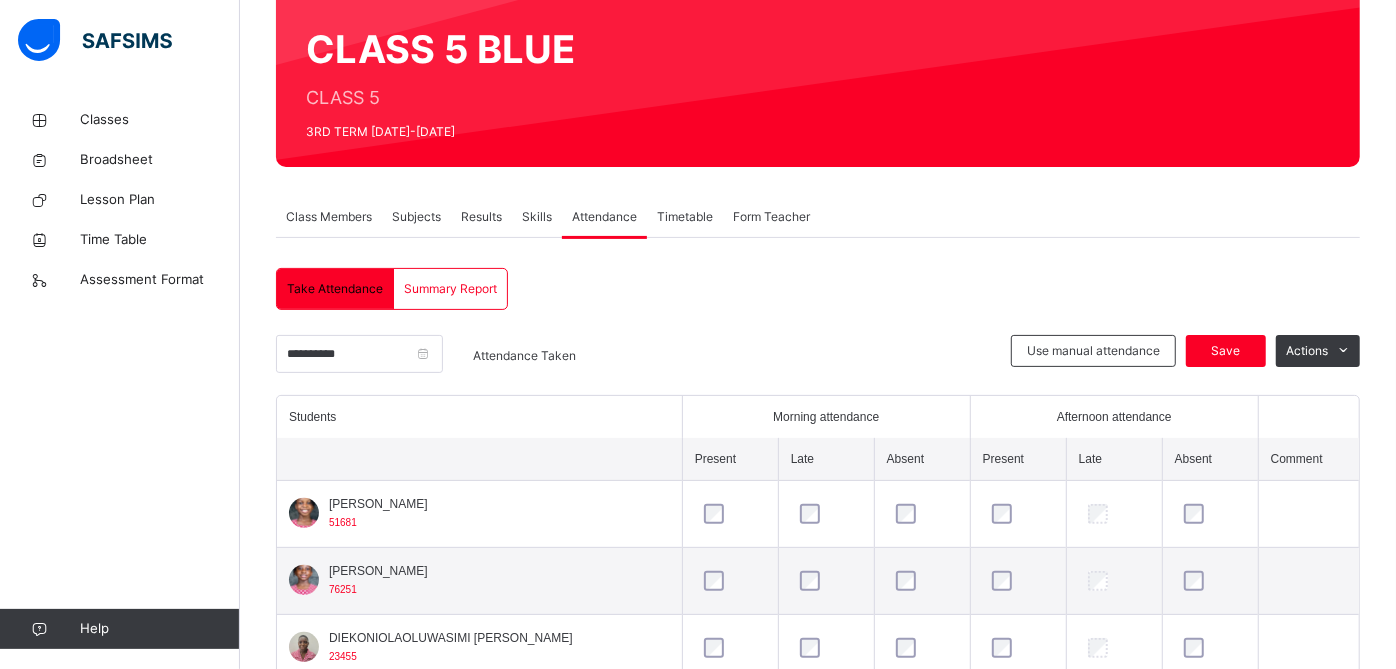 scroll, scrollTop: 316, scrollLeft: 0, axis: vertical 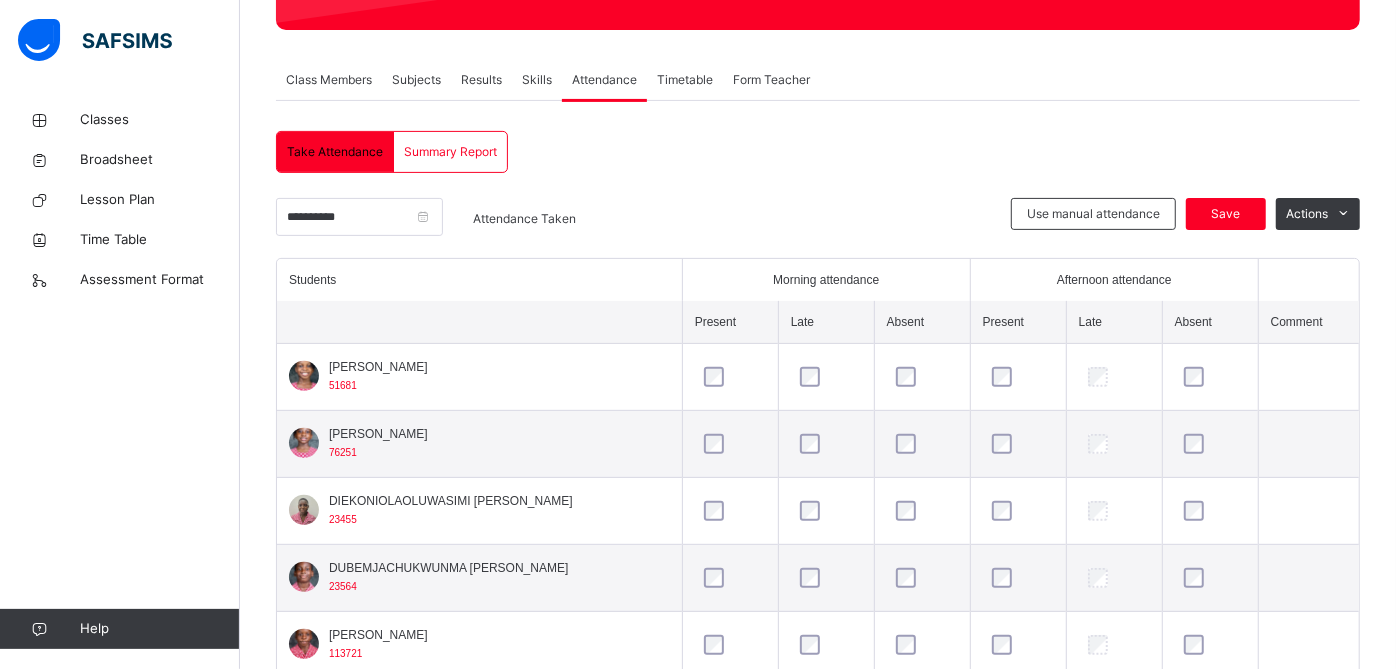click on "Skills" at bounding box center [537, 80] 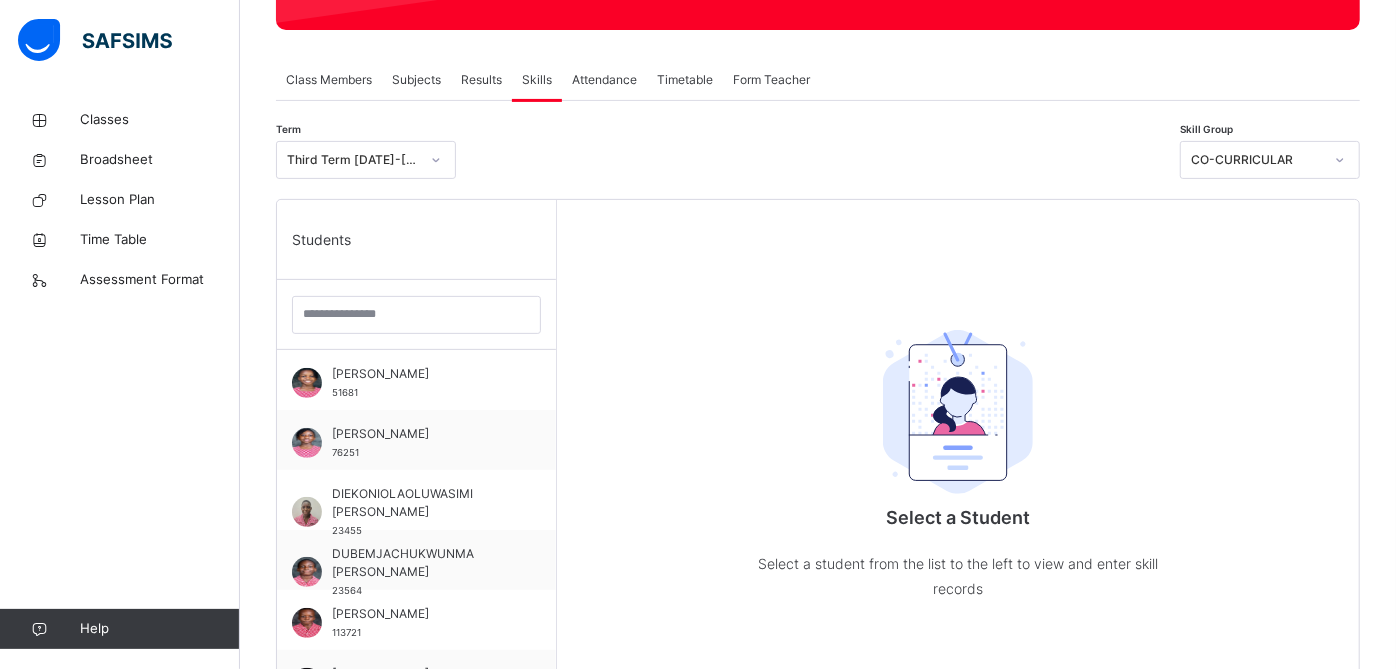click 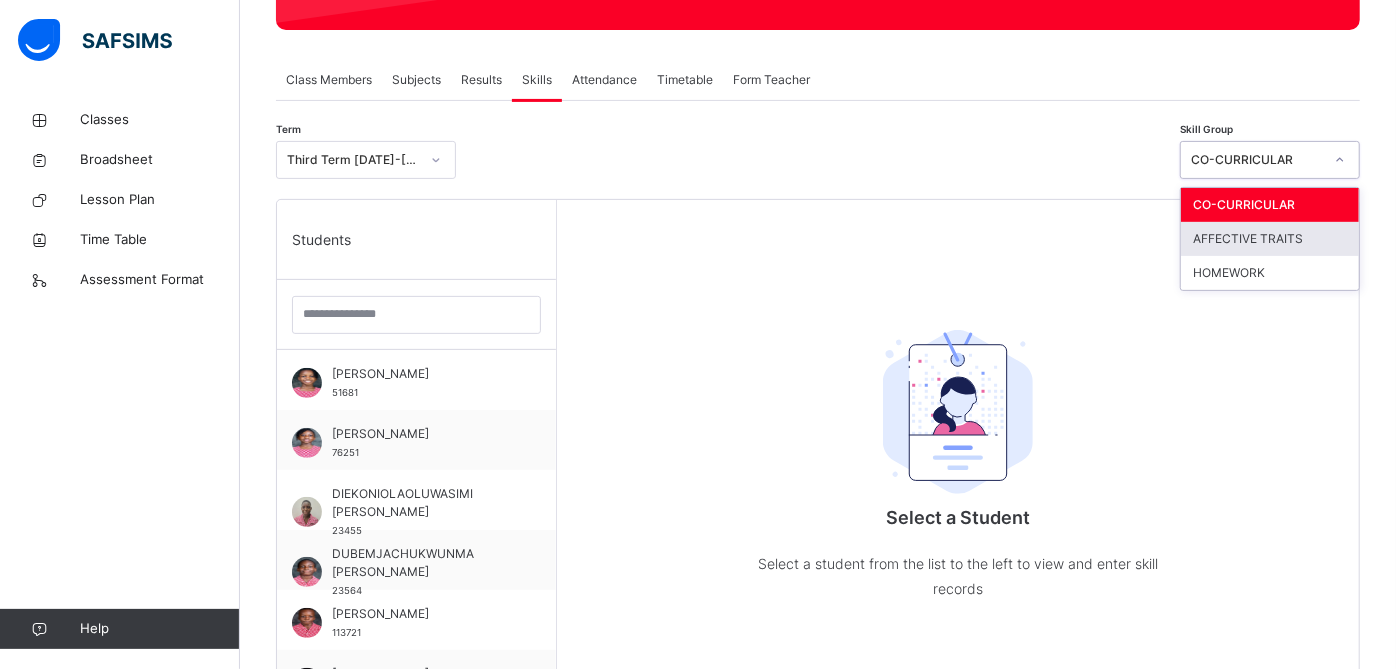 click on "AFFECTIVE TRAITS" at bounding box center [1270, 239] 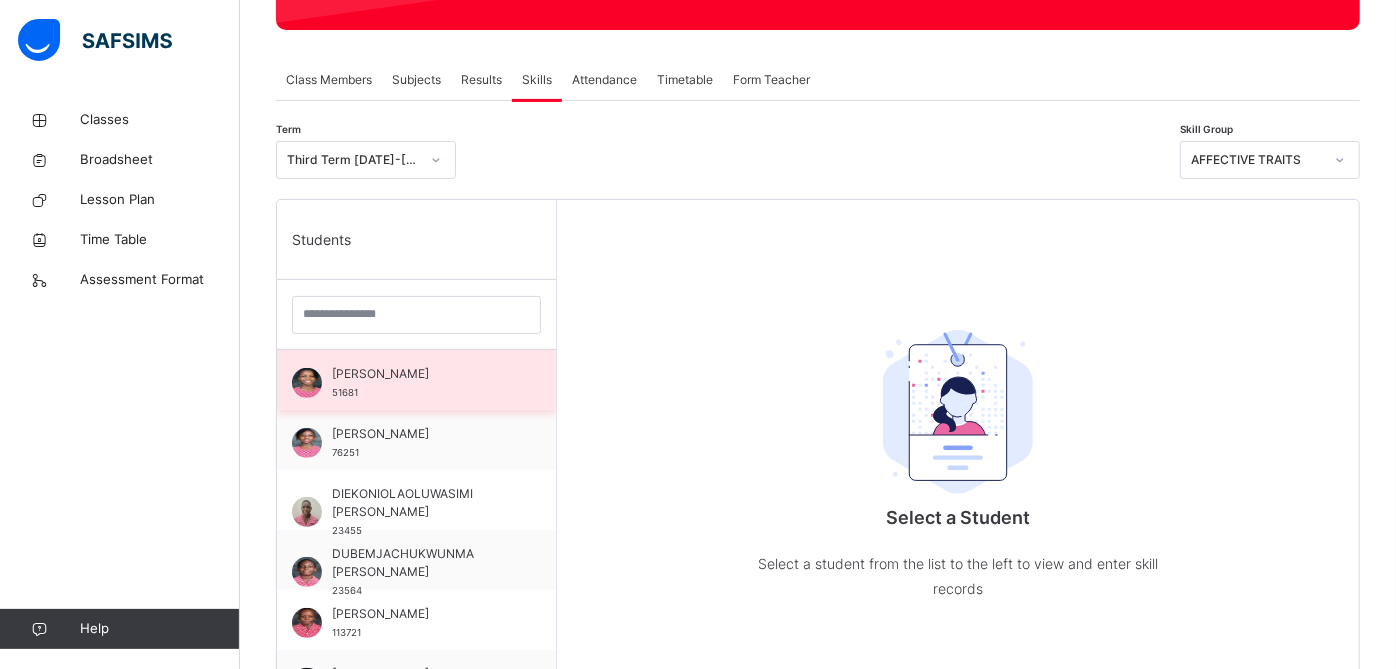 click on "[PERSON_NAME]" at bounding box center [421, 374] 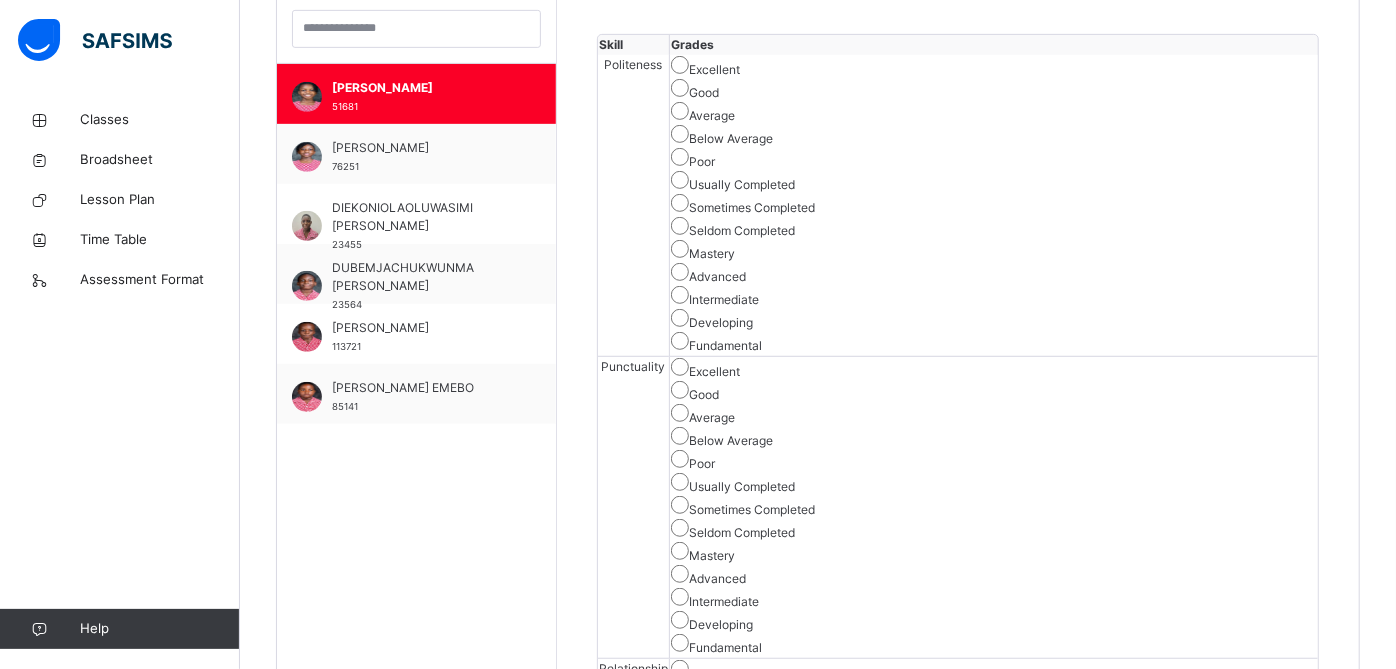scroll, scrollTop: 604, scrollLeft: 0, axis: vertical 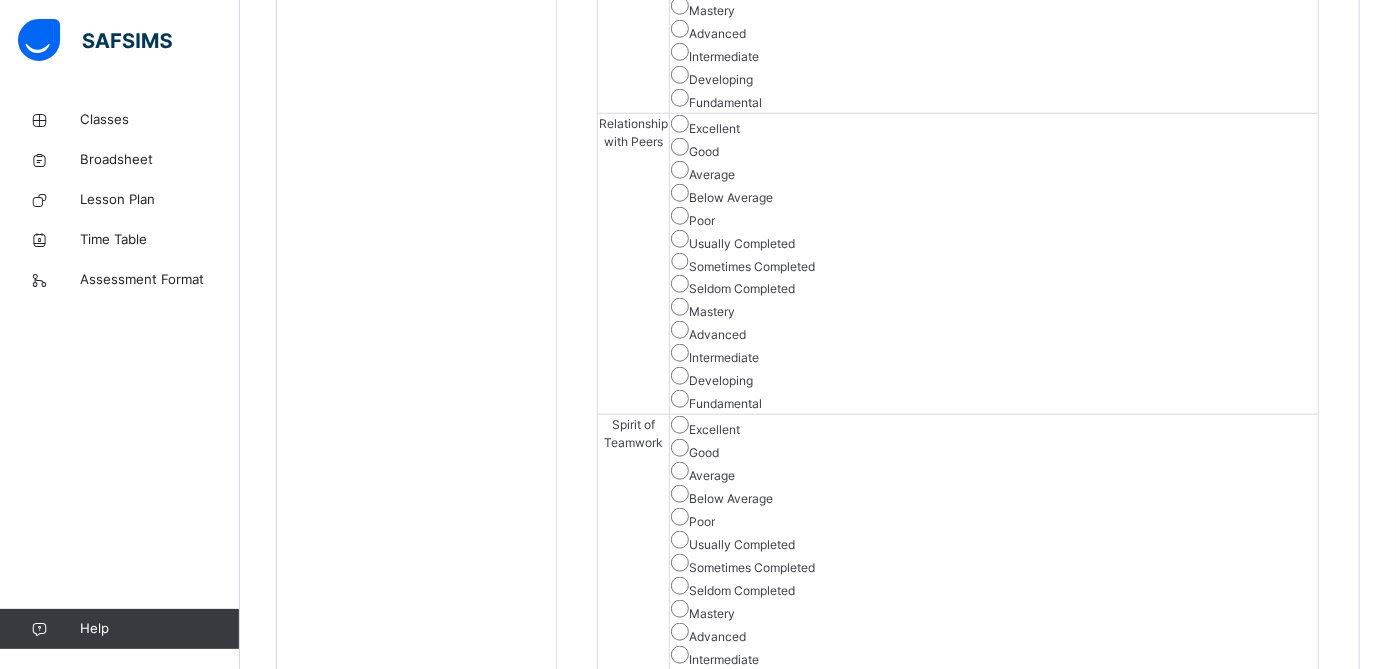click on "Skill Grades Politeness Excellent  Good Average Below Average Poor Usually Completed	 Sometimes Completed	 Seldom Completed	 Mastery Advanced Intermediate Developing Fundamental Punctuality Excellent  Good Average Below Average Poor Usually Completed	 Sometimes Completed	 Seldom Completed	 Mastery Advanced Intermediate Developing Fundamental Relationship with Peers Excellent  Good Average Below Average Poor Usually Completed	 Sometimes Completed	 Seldom Completed	 Mastery Advanced Intermediate Developing Fundamental Spirit of Teamwork Excellent  Good Average Below Average Poor Usually Completed	 Sometimes Completed	 Seldom Completed	 Mastery Advanced Intermediate Developing Fundamental Health Excellent  Good Average Below Average Poor Usually Completed	 Sometimes Completed	 Seldom Completed	 Mastery Advanced Intermediate Developing Fundamental Mental Health Excellent  Good Average Below Average Poor Usually Completed	 Sometimes Completed	 Seldom Completed	 Mastery Advanced Intermediate Developing Fundamental" at bounding box center [958, 1045] 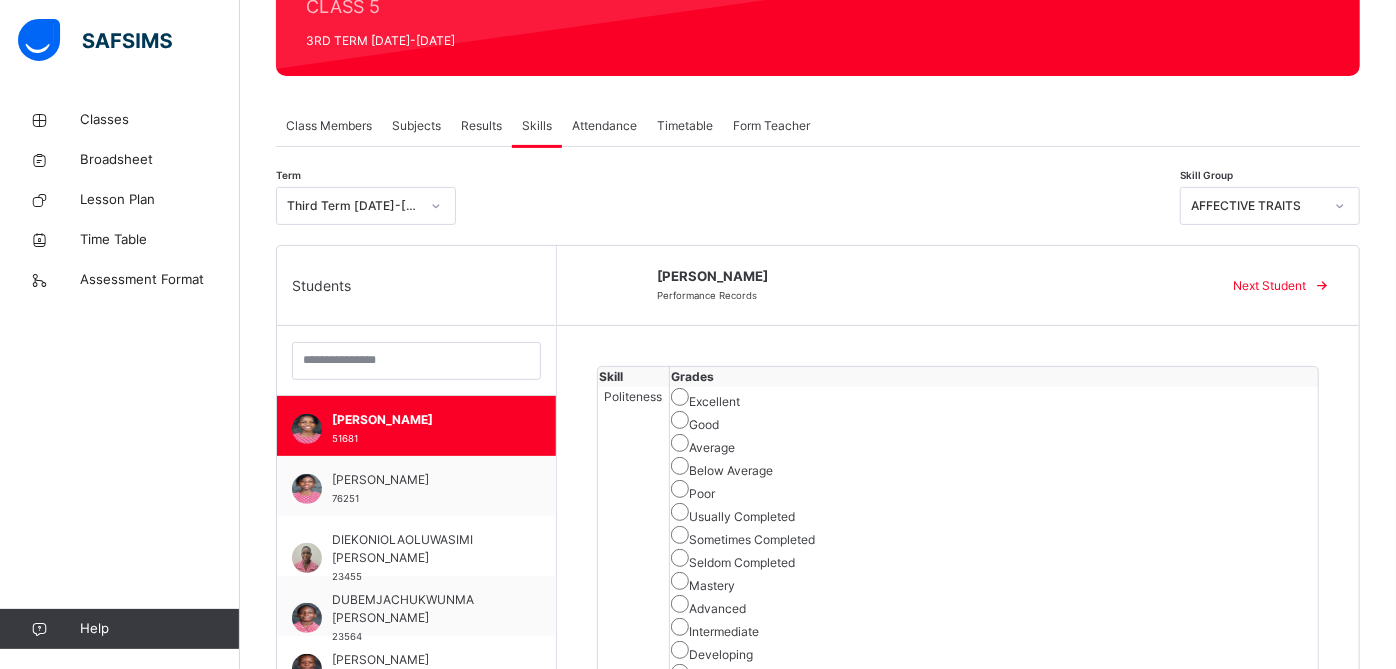 scroll, scrollTop: 272, scrollLeft: 0, axis: vertical 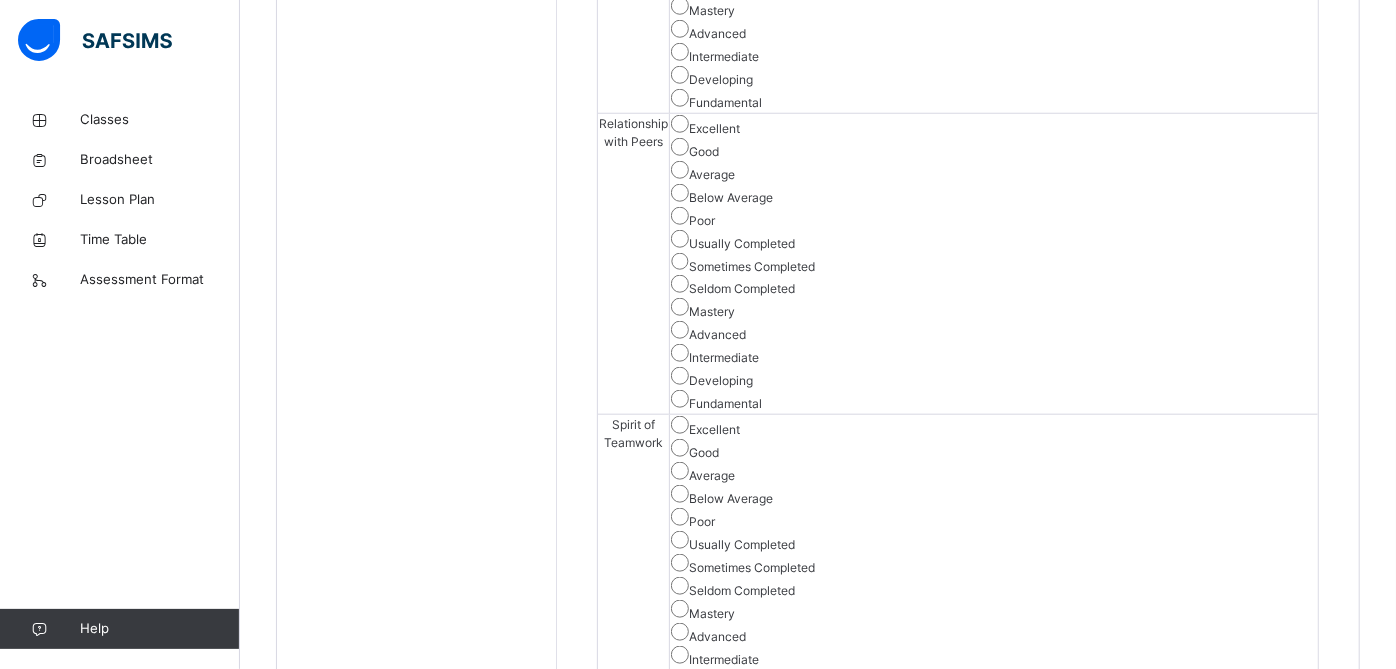 click on "Skill Grades Politeness Excellent  Good Average Below Average Poor Usually Completed	 Sometimes Completed	 Seldom Completed	 Mastery Advanced Intermediate Developing Fundamental Punctuality Excellent  Good Average Below Average Poor Usually Completed	 Sometimes Completed	 Seldom Completed	 Mastery Advanced Intermediate Developing Fundamental Relationship with Peers Excellent  Good Average Below Average Poor Usually Completed	 Sometimes Completed	 Seldom Completed	 Mastery Advanced Intermediate Developing Fundamental Spirit of Teamwork Excellent  Good Average Below Average Poor Usually Completed	 Sometimes Completed	 Seldom Completed	 Mastery Advanced Intermediate Developing Fundamental Health Excellent  Good Average Below Average Poor Usually Completed	 Sometimes Completed	 Seldom Completed	 Mastery Advanced Intermediate Developing Fundamental Mental Health Excellent  Good Average Below Average Poor Usually Completed	 Sometimes Completed	 Seldom Completed	 Mastery Advanced Intermediate Developing Fundamental" at bounding box center (958, 1045) 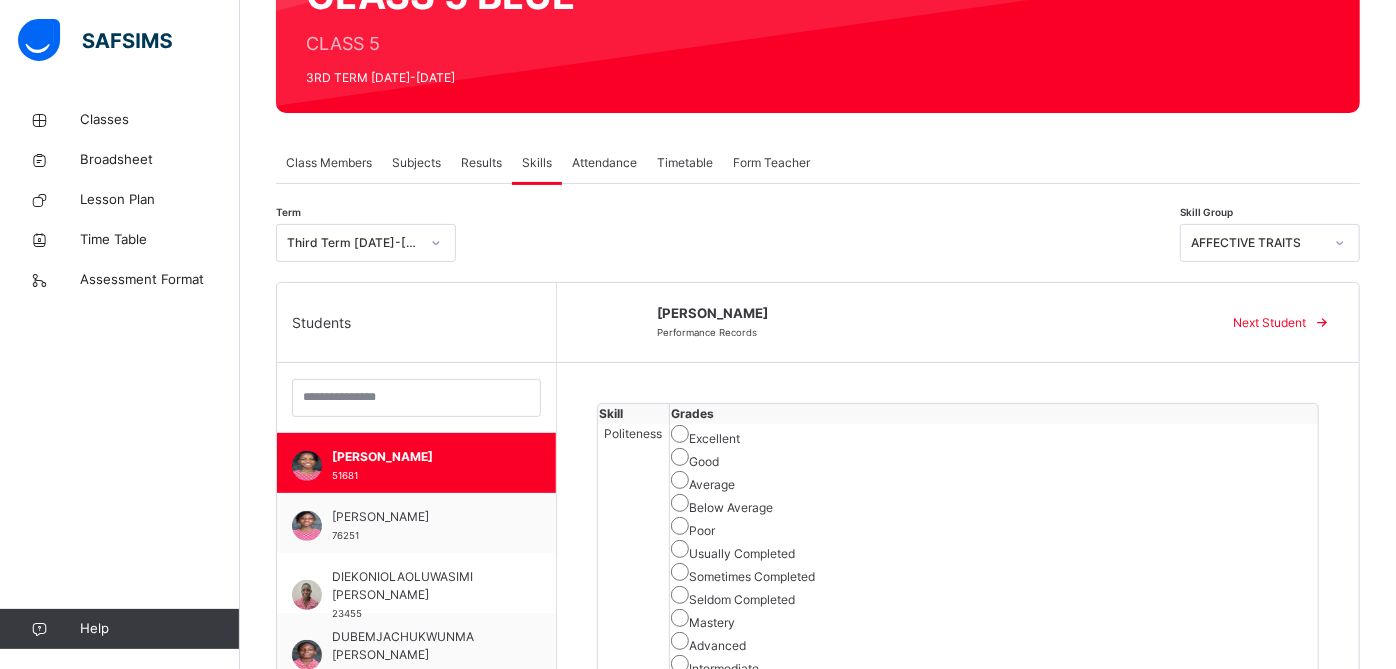 scroll, scrollTop: 297, scrollLeft: 0, axis: vertical 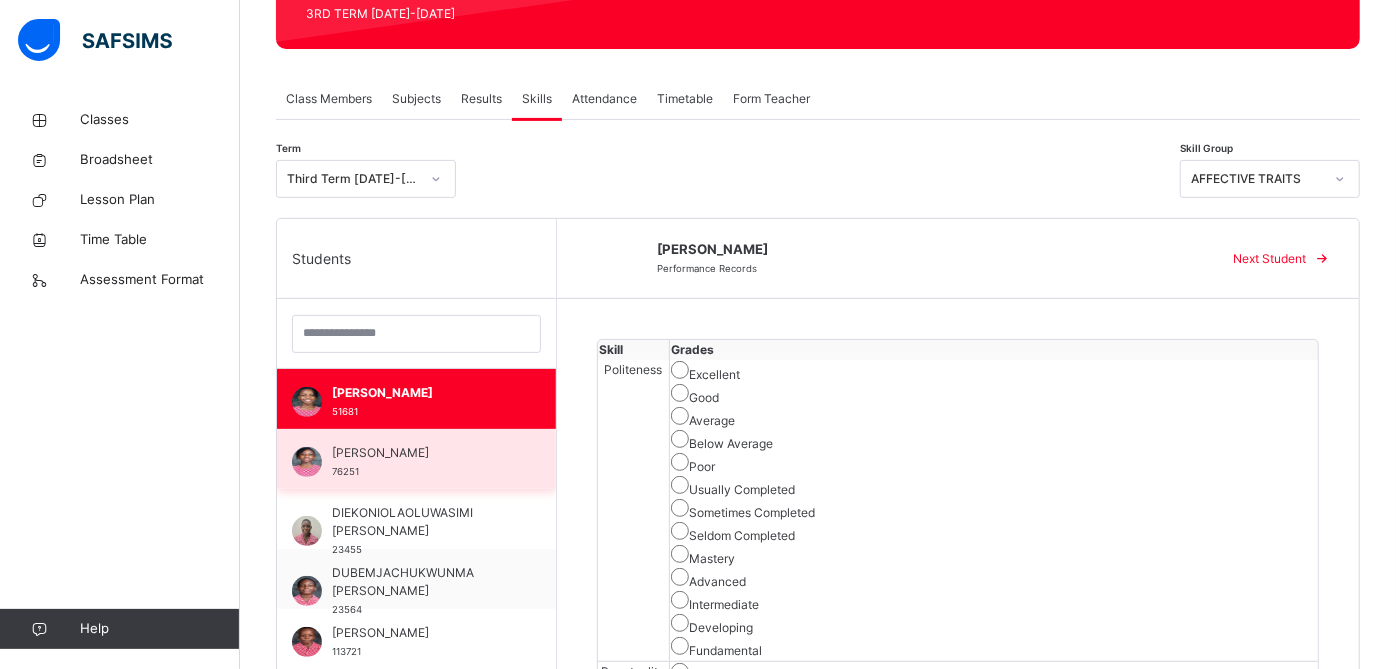 click on "[PERSON_NAME]" at bounding box center (421, 453) 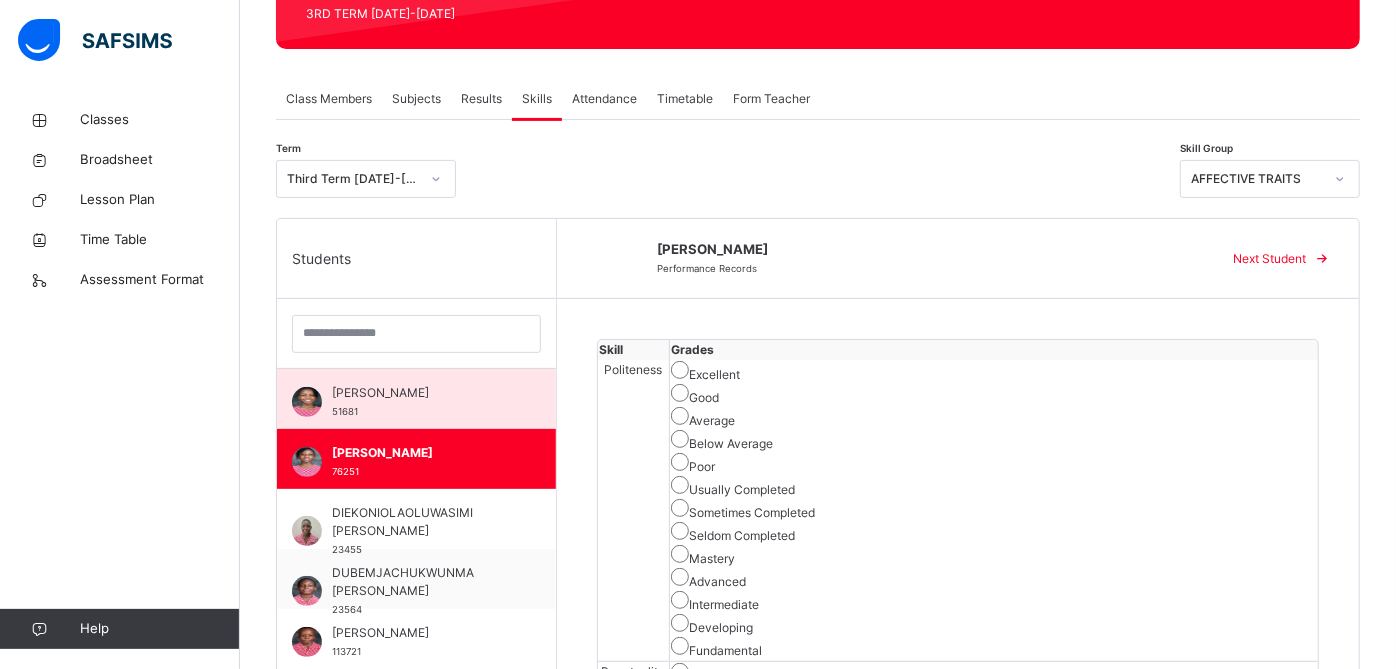 click on "[PERSON_NAME]" at bounding box center [421, 393] 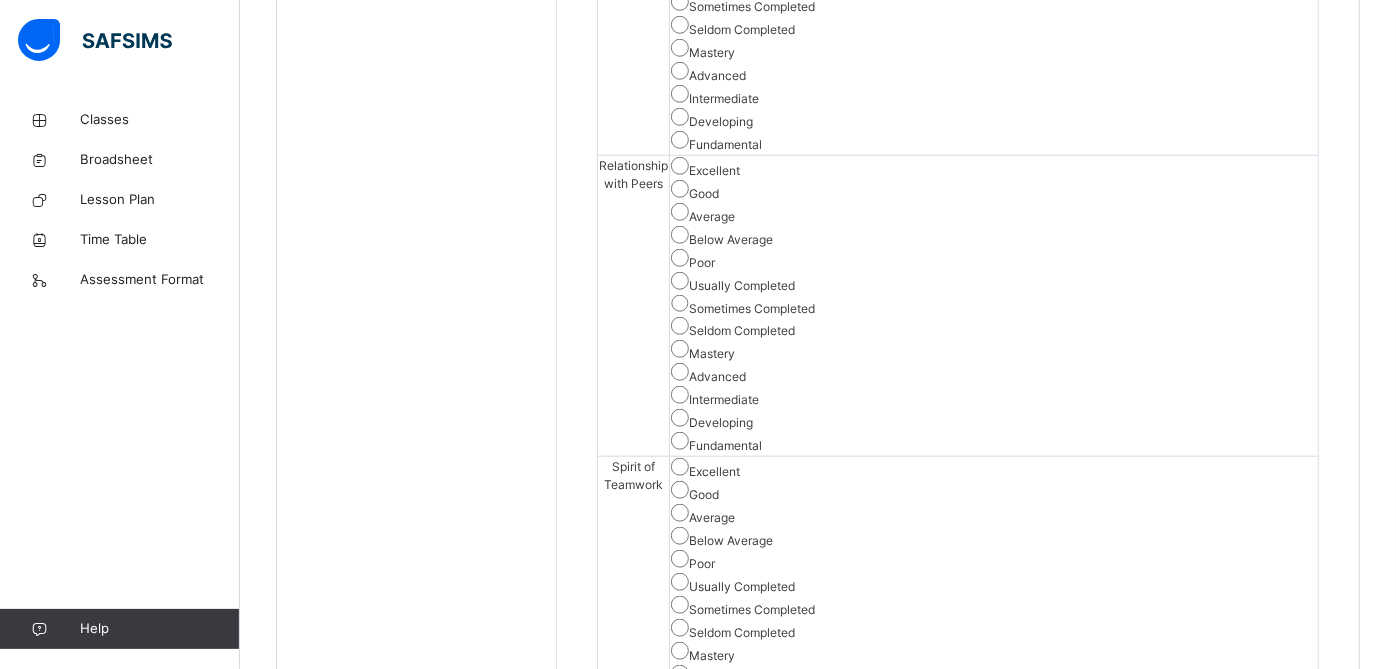 scroll, scrollTop: 1147, scrollLeft: 0, axis: vertical 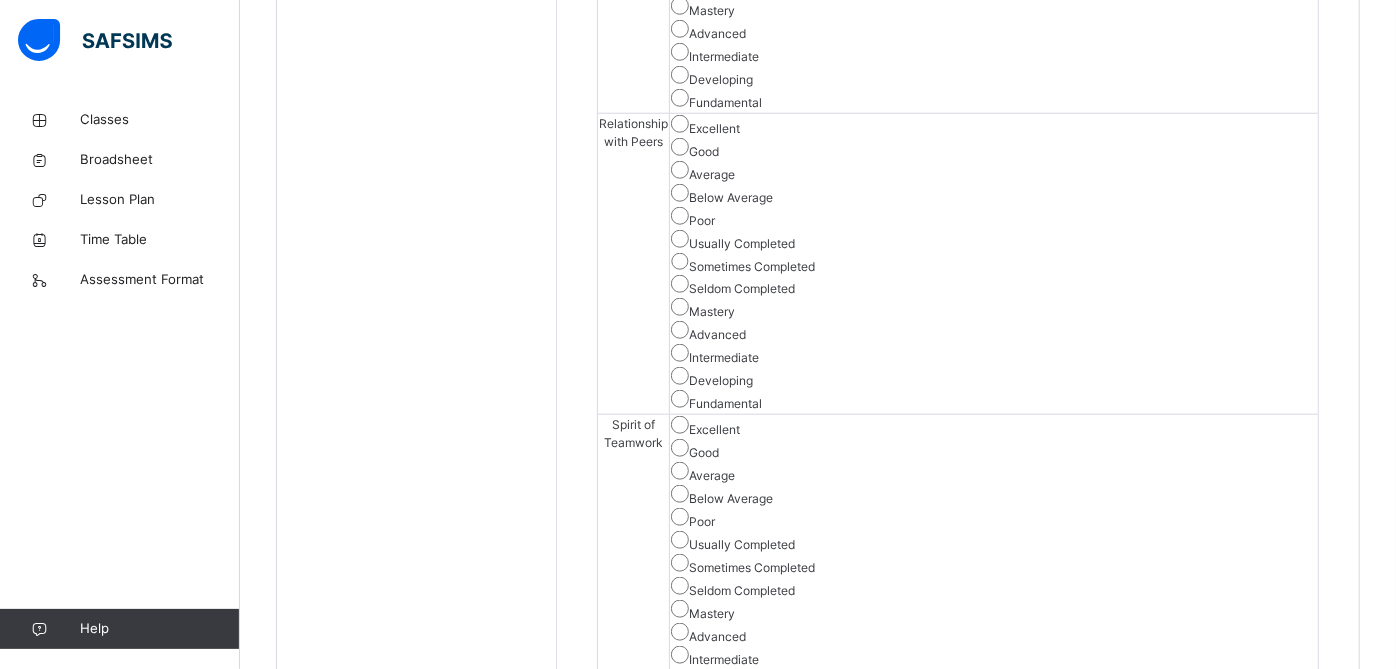 click on "Skill Grades Politeness Excellent  Good Average Below Average Poor Usually Completed	 Sometimes Completed	 Seldom Completed	 Mastery Advanced Intermediate Developing Fundamental Punctuality Excellent  Good Average Below Average Poor Usually Completed	 Sometimes Completed	 Seldom Completed	 Mastery Advanced Intermediate Developing Fundamental Relationship with Peers Excellent  Good Average Below Average Poor Usually Completed	 Sometimes Completed	 Seldom Completed	 Mastery Advanced Intermediate Developing Fundamental Spirit of Teamwork Excellent  Good Average Below Average Poor Usually Completed	 Sometimes Completed	 Seldom Completed	 Mastery Advanced Intermediate Developing Fundamental Health Excellent  Good Average Below Average Poor Usually Completed	 Sometimes Completed	 Seldom Completed	 Mastery Advanced Intermediate Developing Fundamental Mental Health Excellent  Good Average Below Average Poor Usually Completed	 Sometimes Completed	 Seldom Completed	 Mastery Advanced Intermediate Developing Fundamental" at bounding box center (958, 1045) 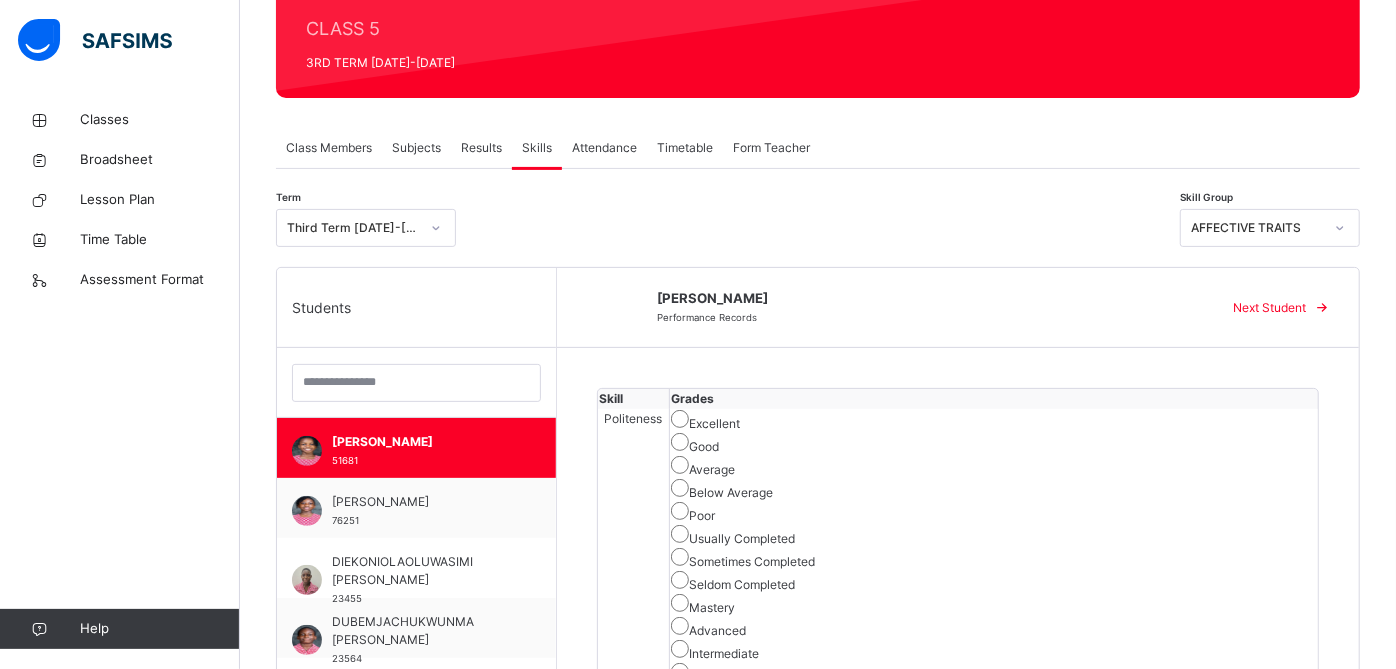 scroll, scrollTop: 244, scrollLeft: 0, axis: vertical 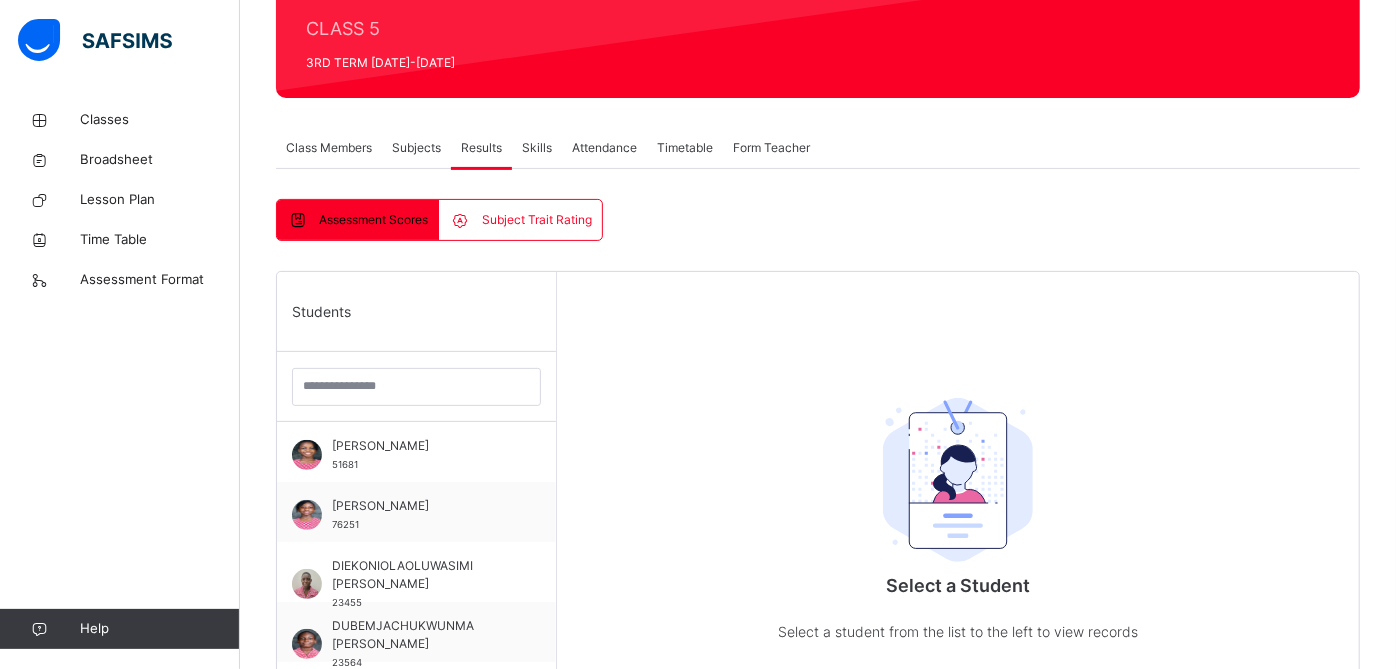 click on "Skills" at bounding box center (537, 148) 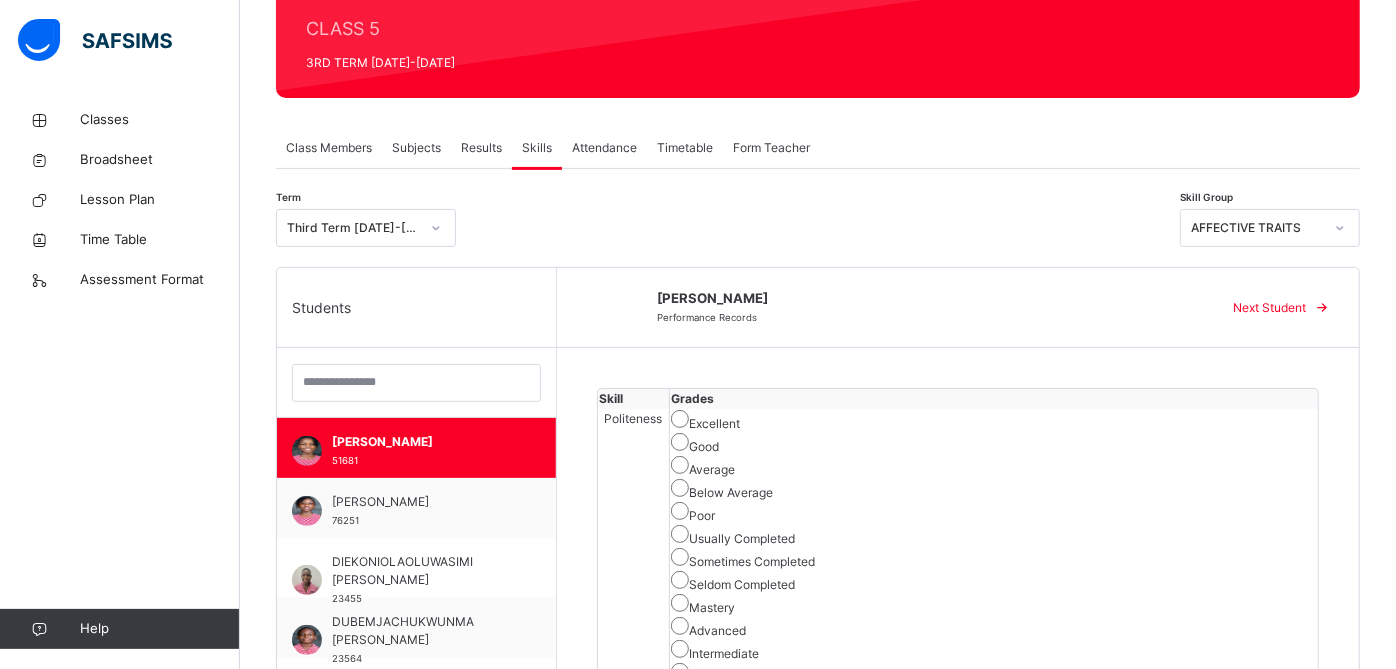 click on "Class Members" at bounding box center [329, 148] 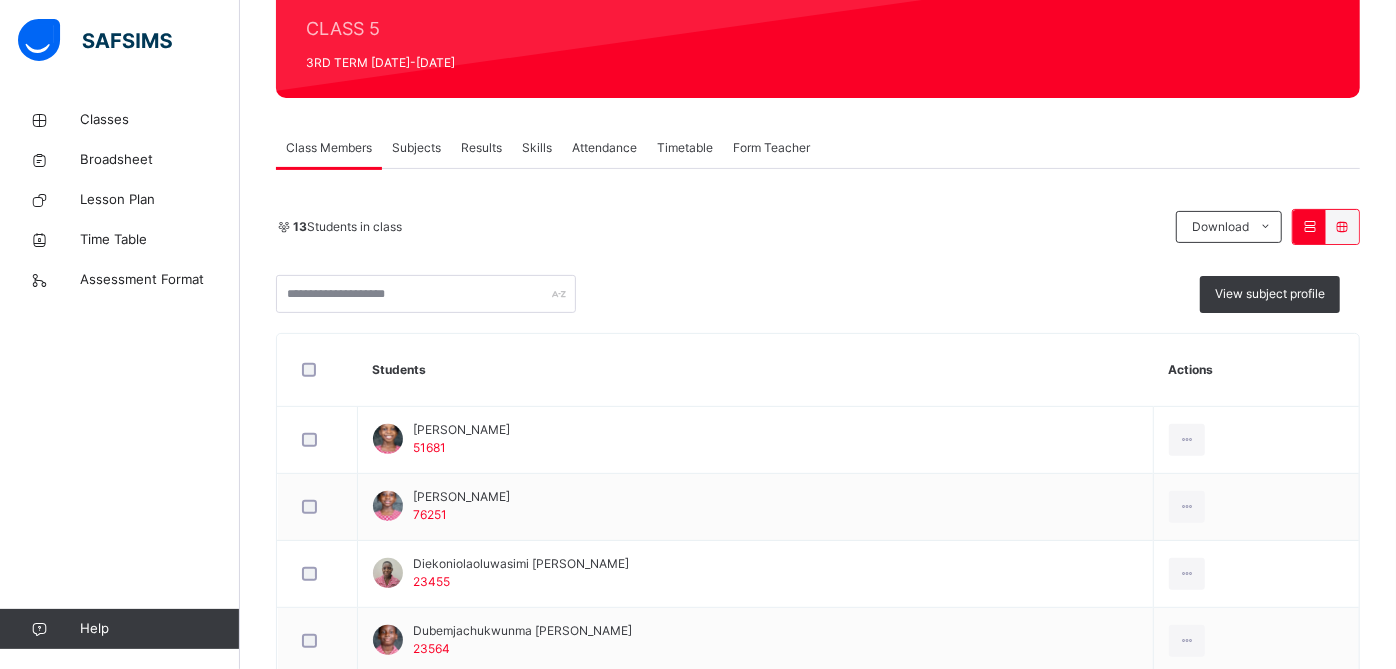 click on "Subjects" at bounding box center (416, 148) 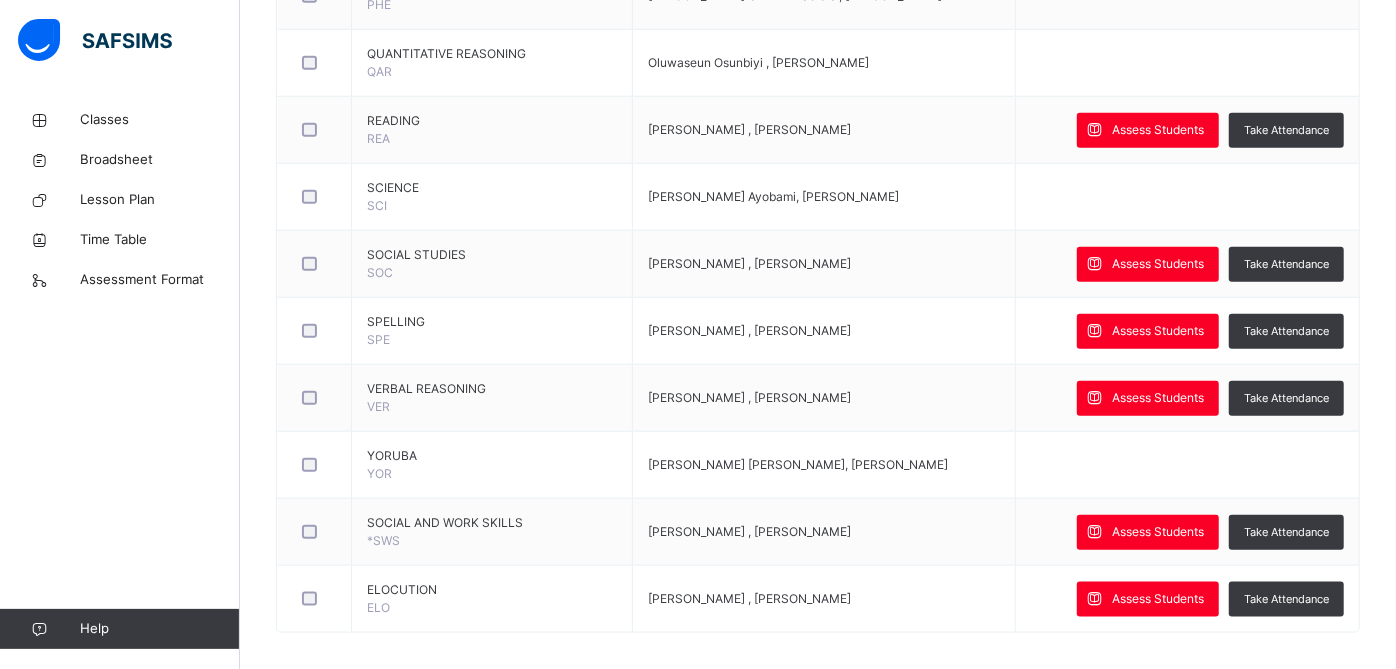 scroll, scrollTop: 1220, scrollLeft: 0, axis: vertical 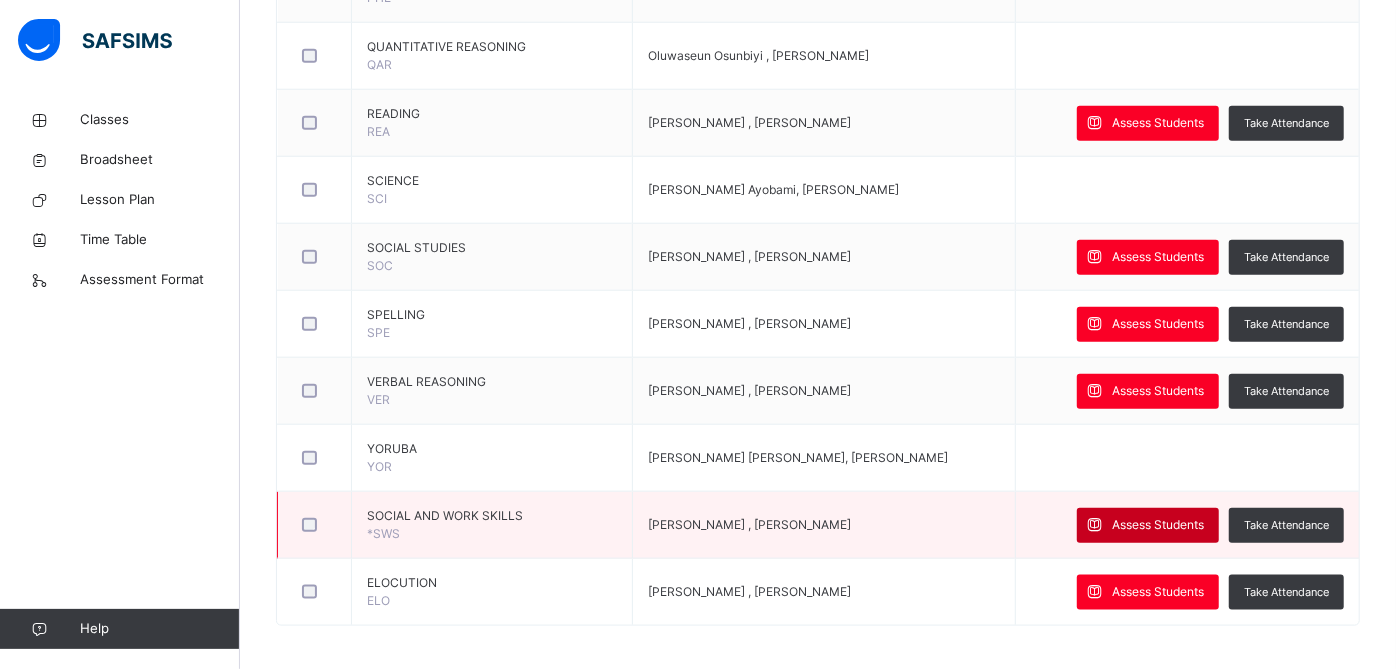 click on "Assess Students" at bounding box center (1158, 525) 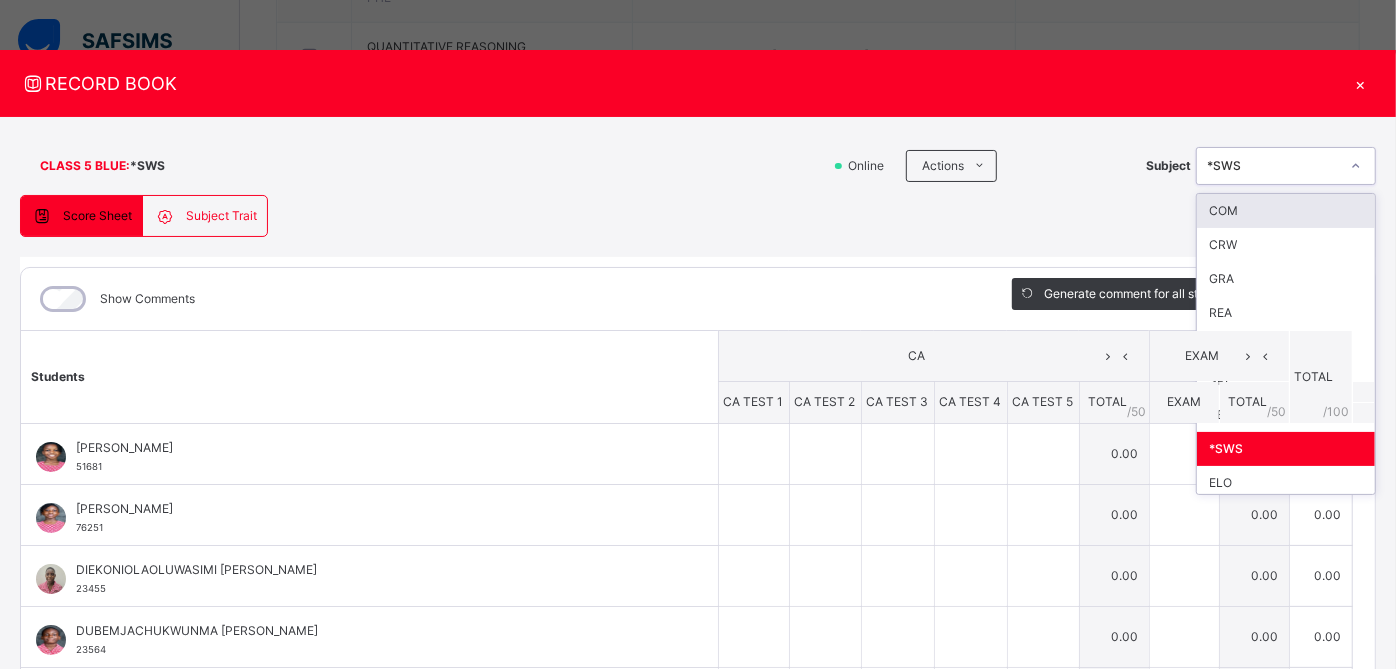 click 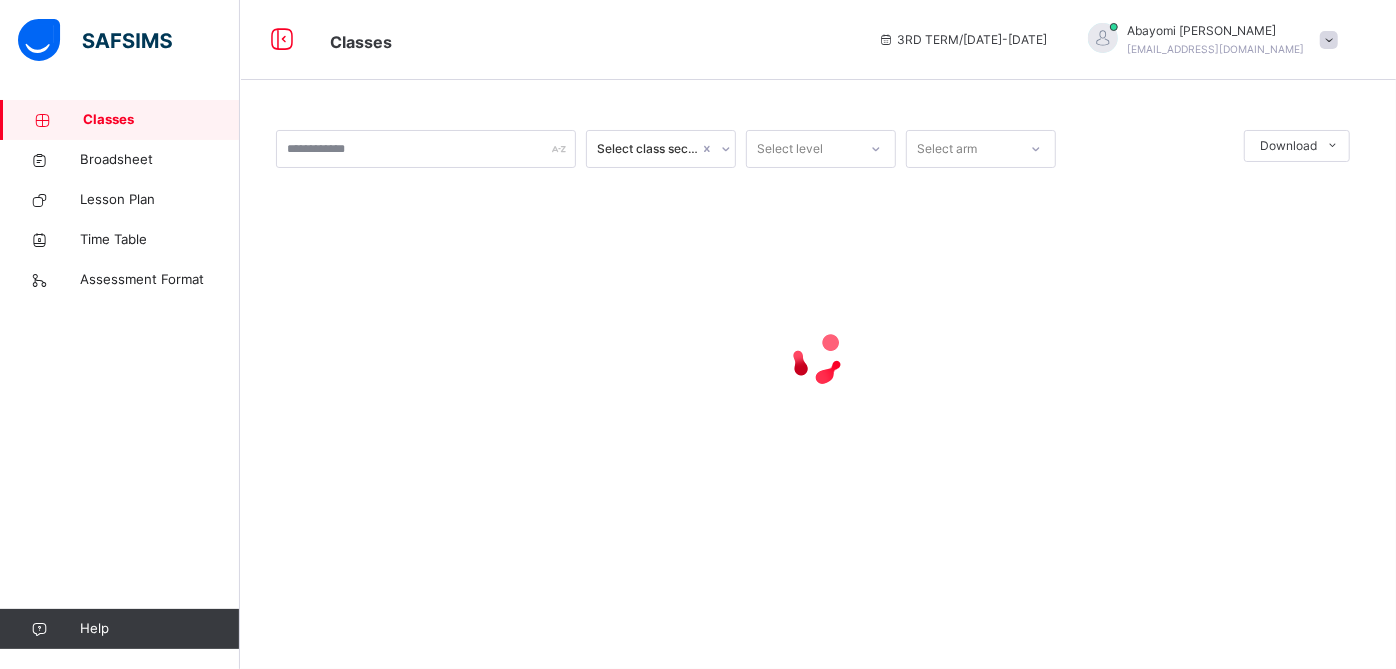 scroll, scrollTop: 0, scrollLeft: 0, axis: both 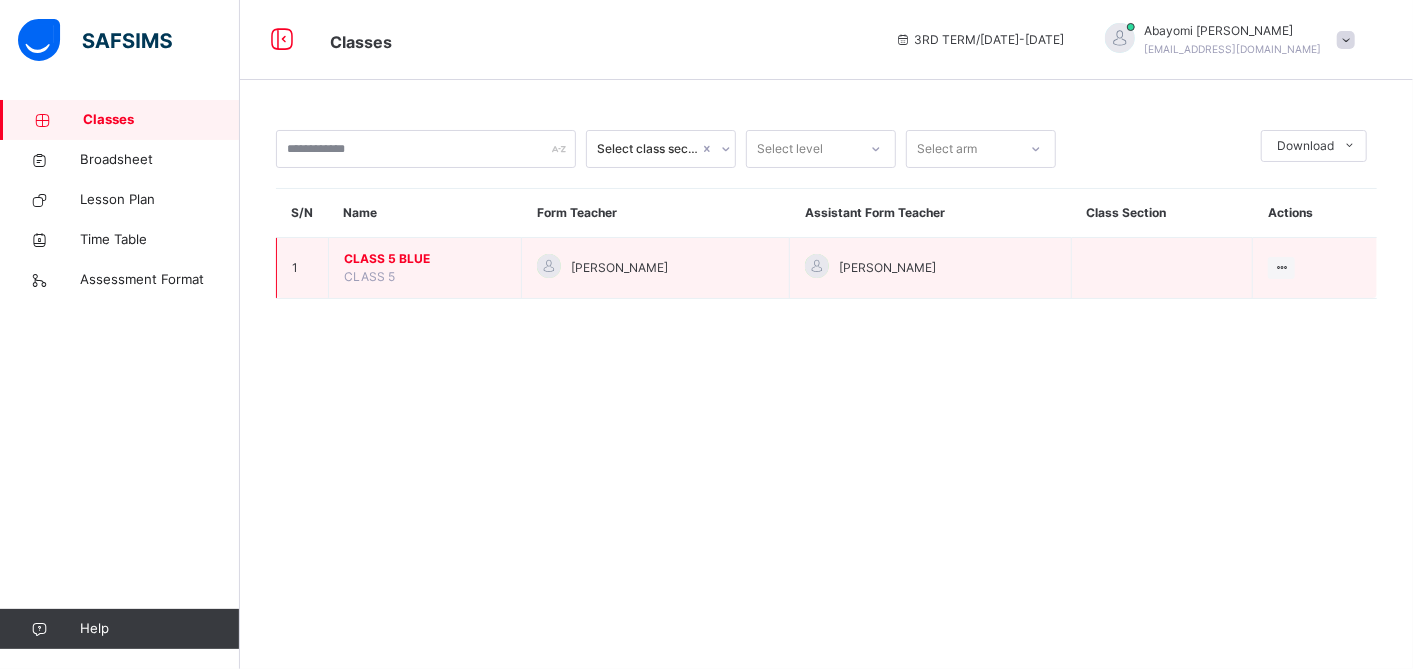 click on "CLASS 5   BLUE" at bounding box center [425, 259] 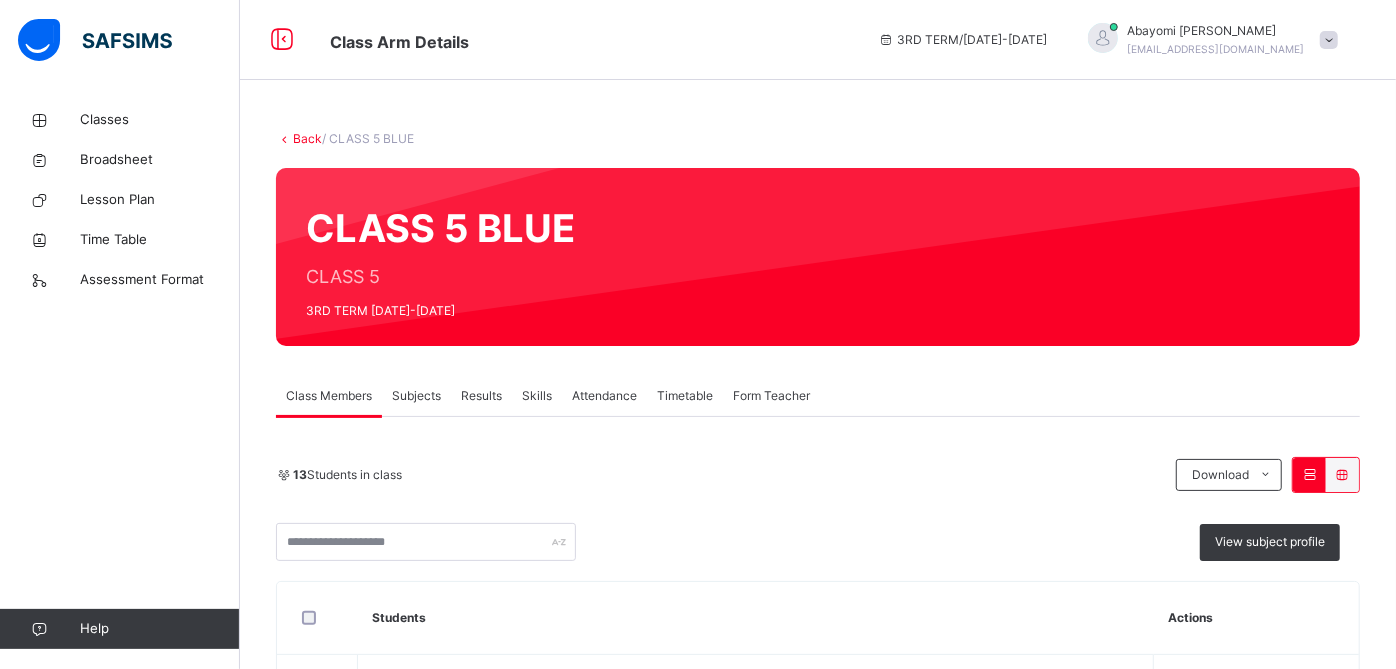 click on "Skills" at bounding box center [537, 396] 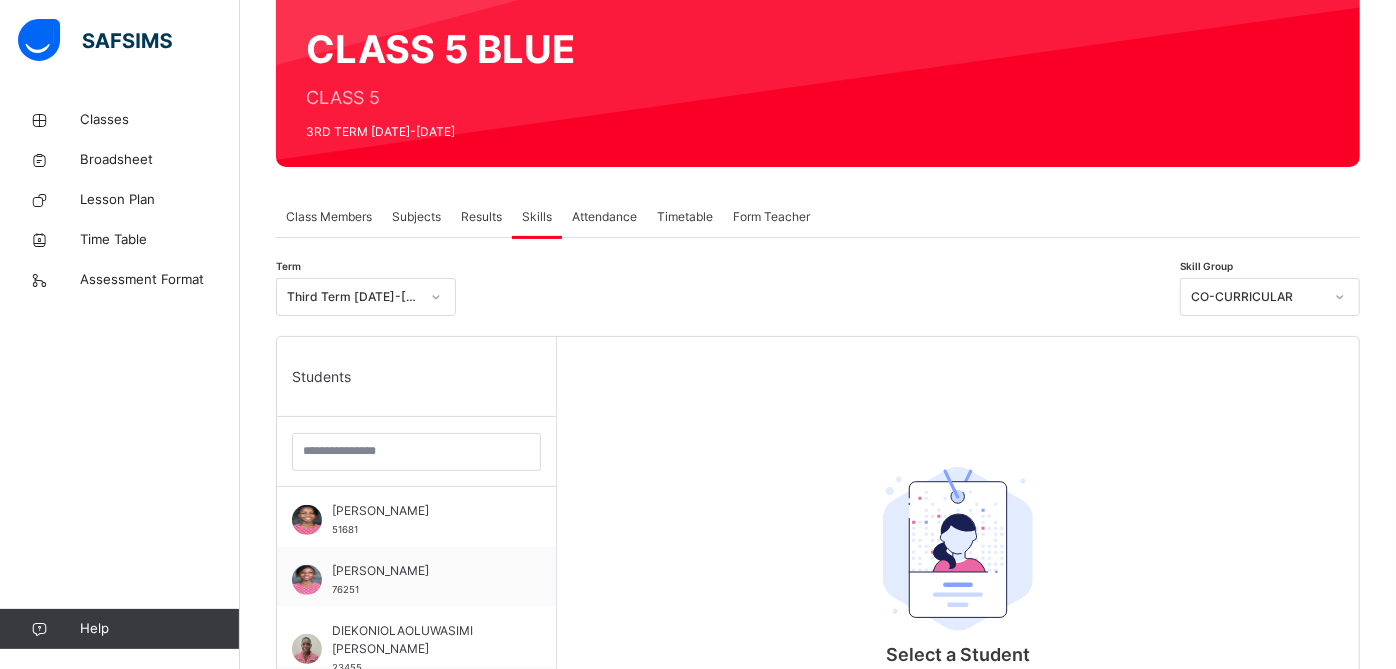 scroll, scrollTop: 194, scrollLeft: 0, axis: vertical 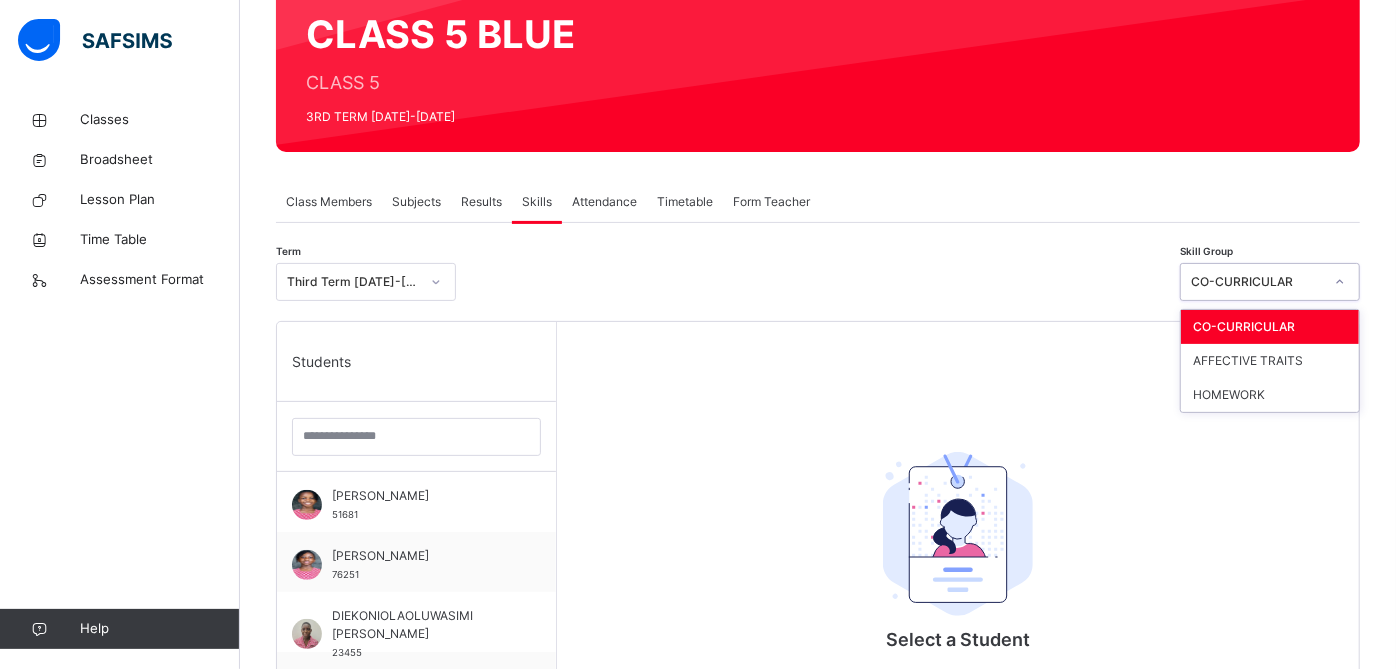 click 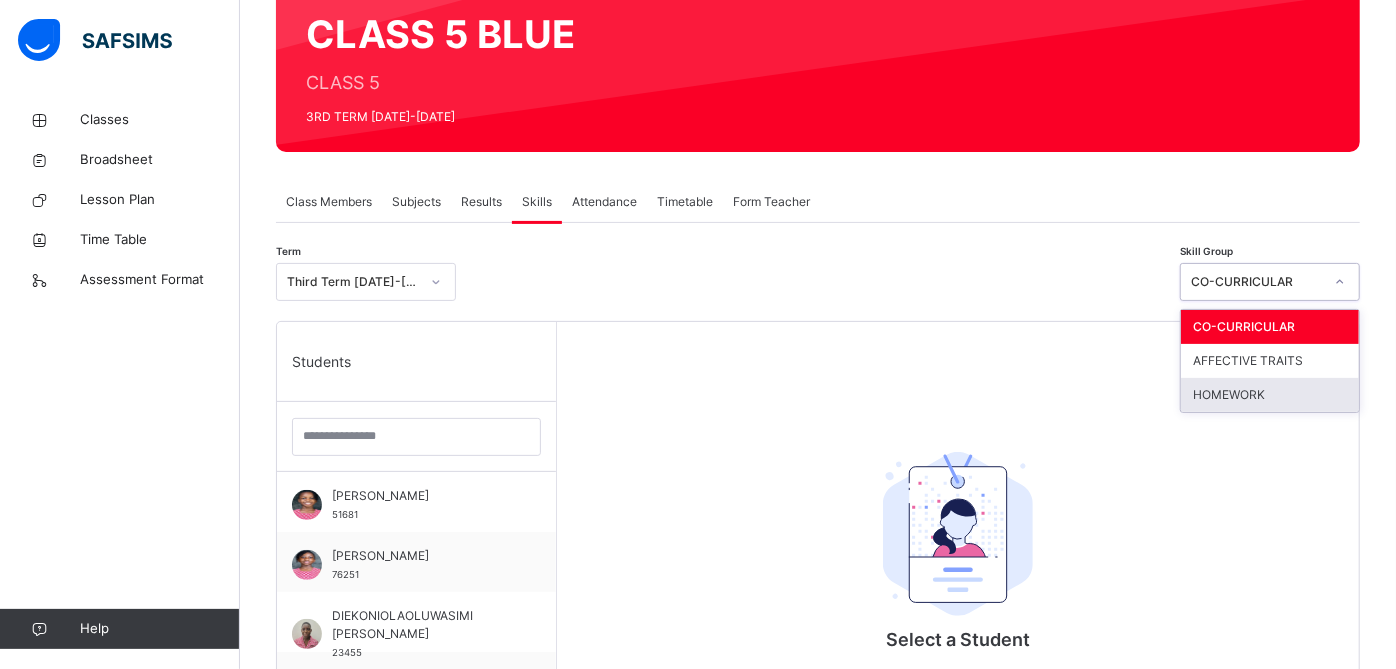 click on "HOMEWORK" at bounding box center [1270, 395] 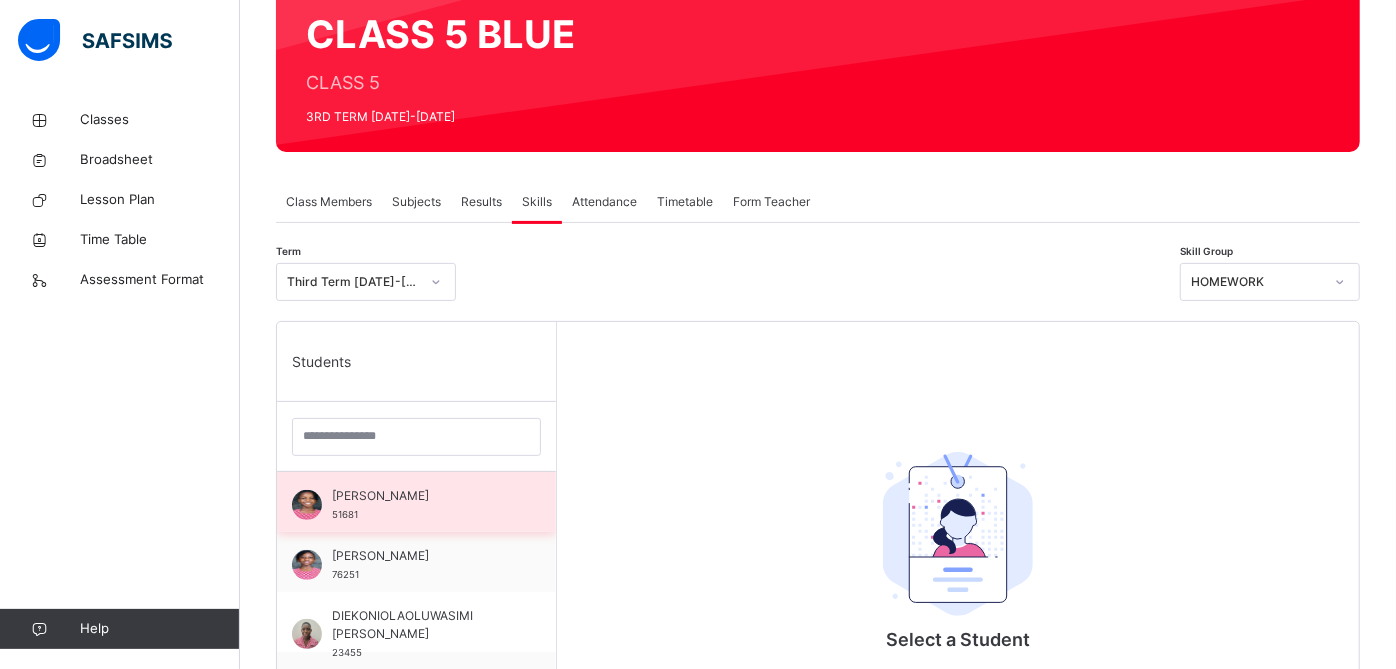 click on "[PERSON_NAME] 51681" at bounding box center [421, 505] 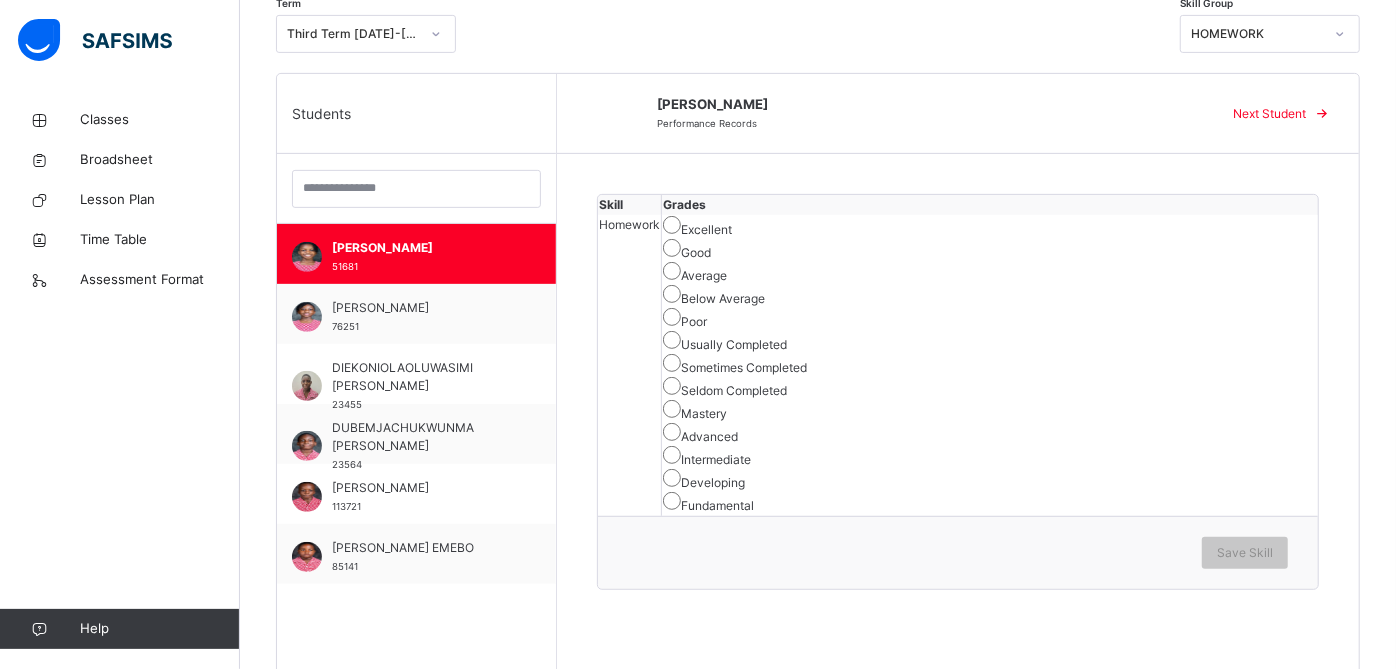 scroll, scrollTop: 480, scrollLeft: 0, axis: vertical 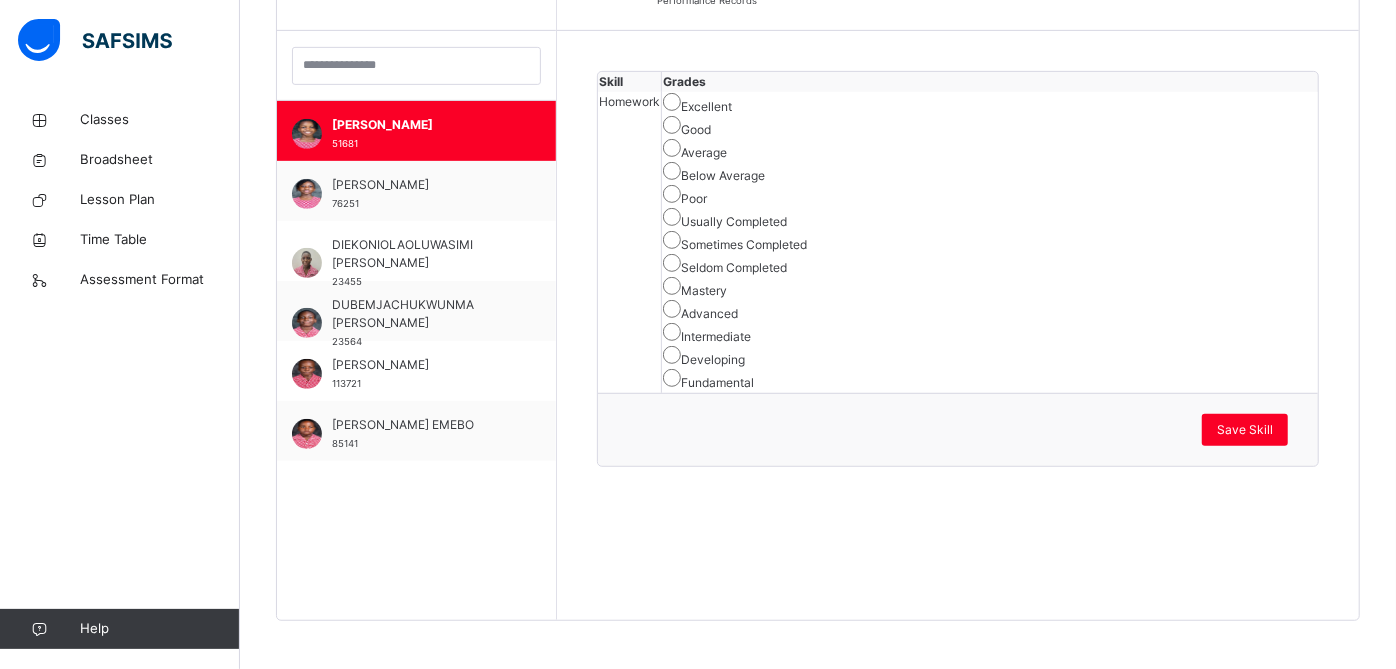 click on "Skill Grades Homework Excellent  Good Average Below Average Poor Usually Completed	 Sometimes Completed	 Seldom Completed	 Mastery Advanced Intermediate Developing Fundamental Save Skill" at bounding box center (958, 325) 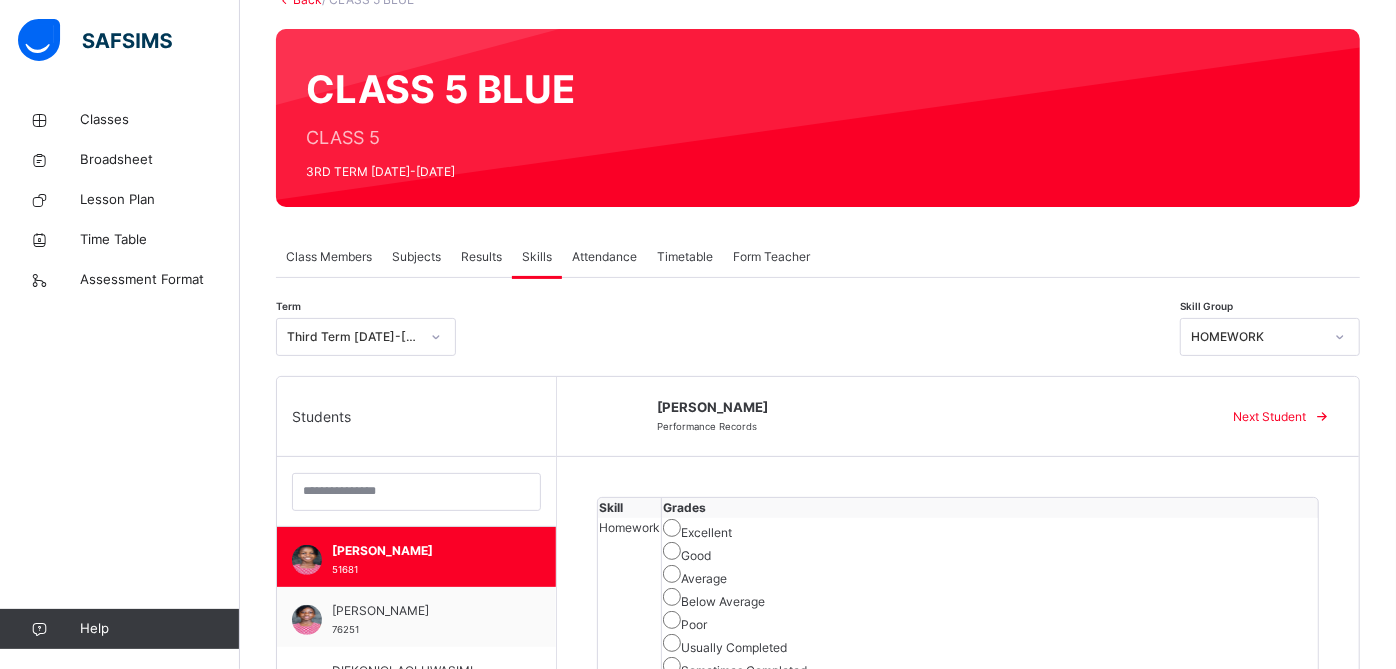 scroll, scrollTop: 136, scrollLeft: 0, axis: vertical 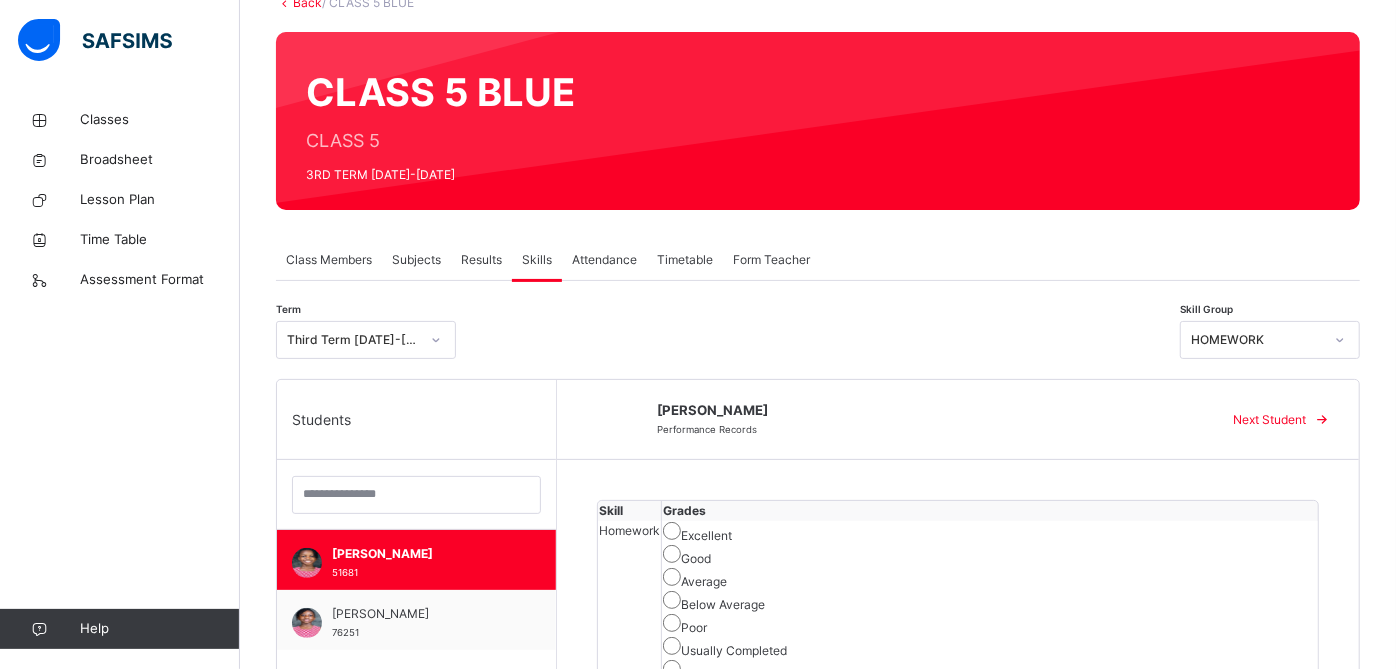 click on "Results" at bounding box center (481, 260) 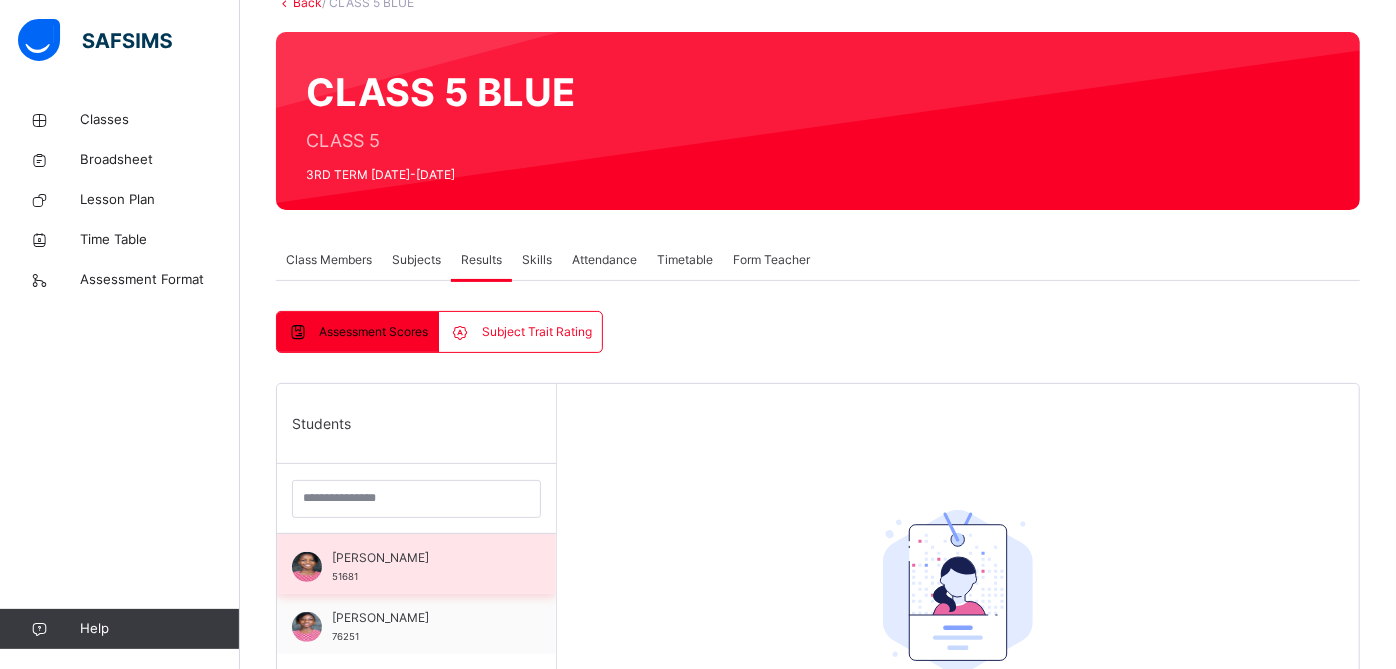click on "[PERSON_NAME] 51681" at bounding box center (421, 567) 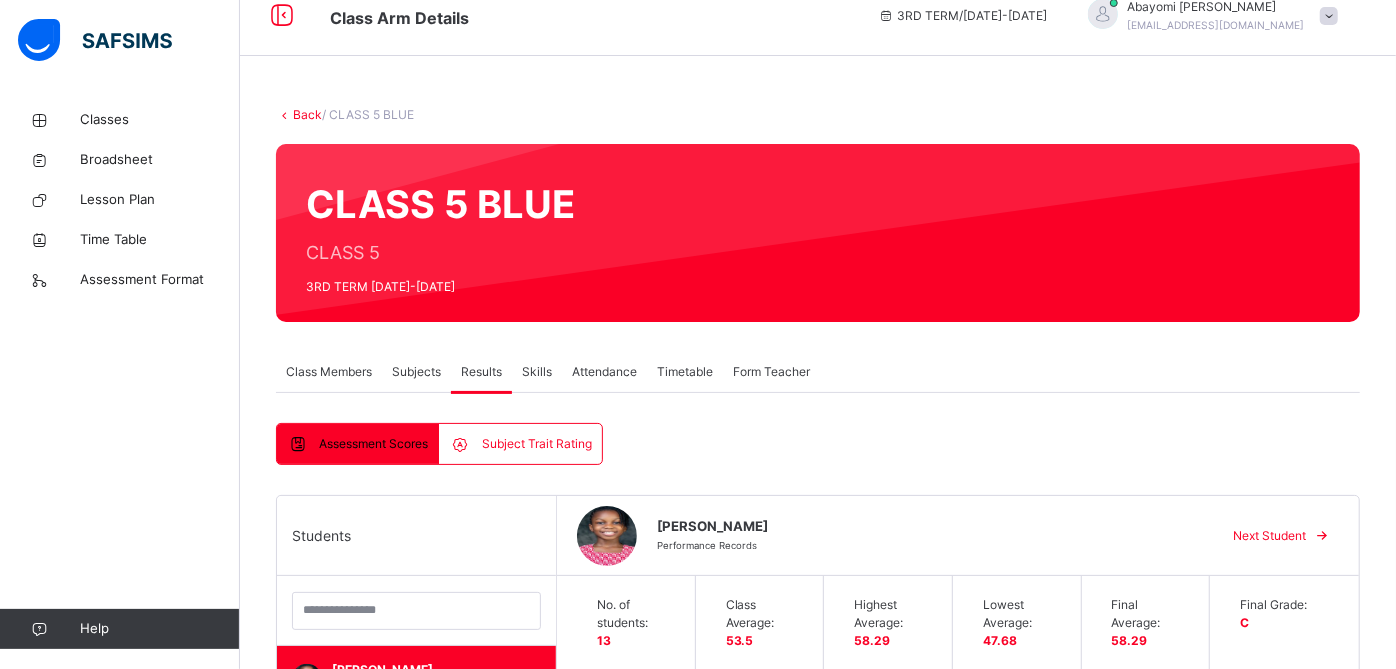 scroll, scrollTop: 18, scrollLeft: 0, axis: vertical 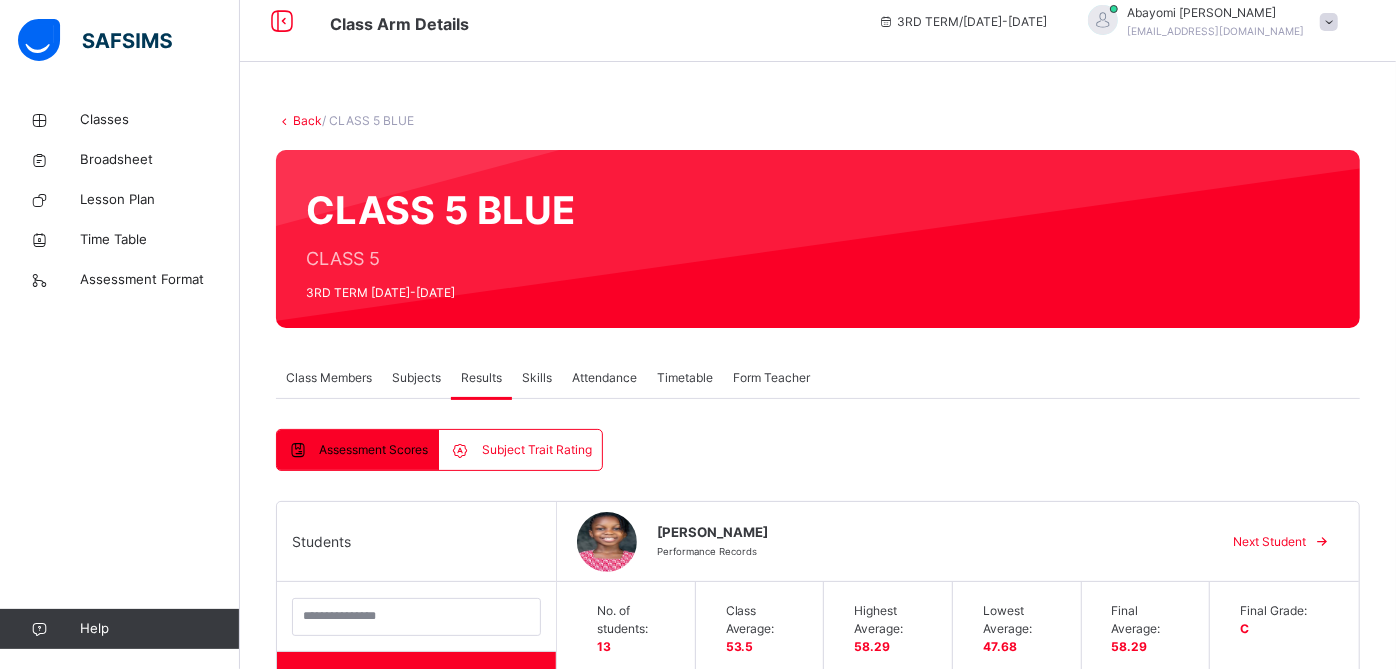 click on "Subjects" at bounding box center [416, 378] 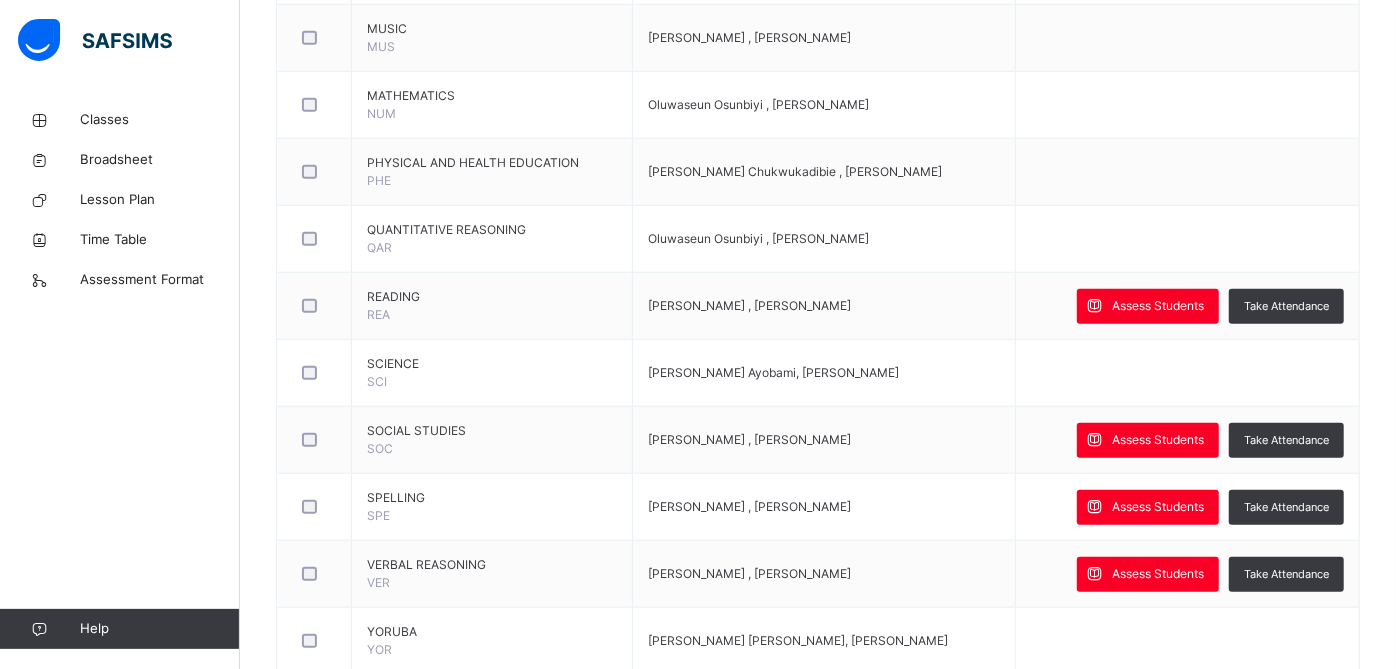scroll, scrollTop: 1040, scrollLeft: 0, axis: vertical 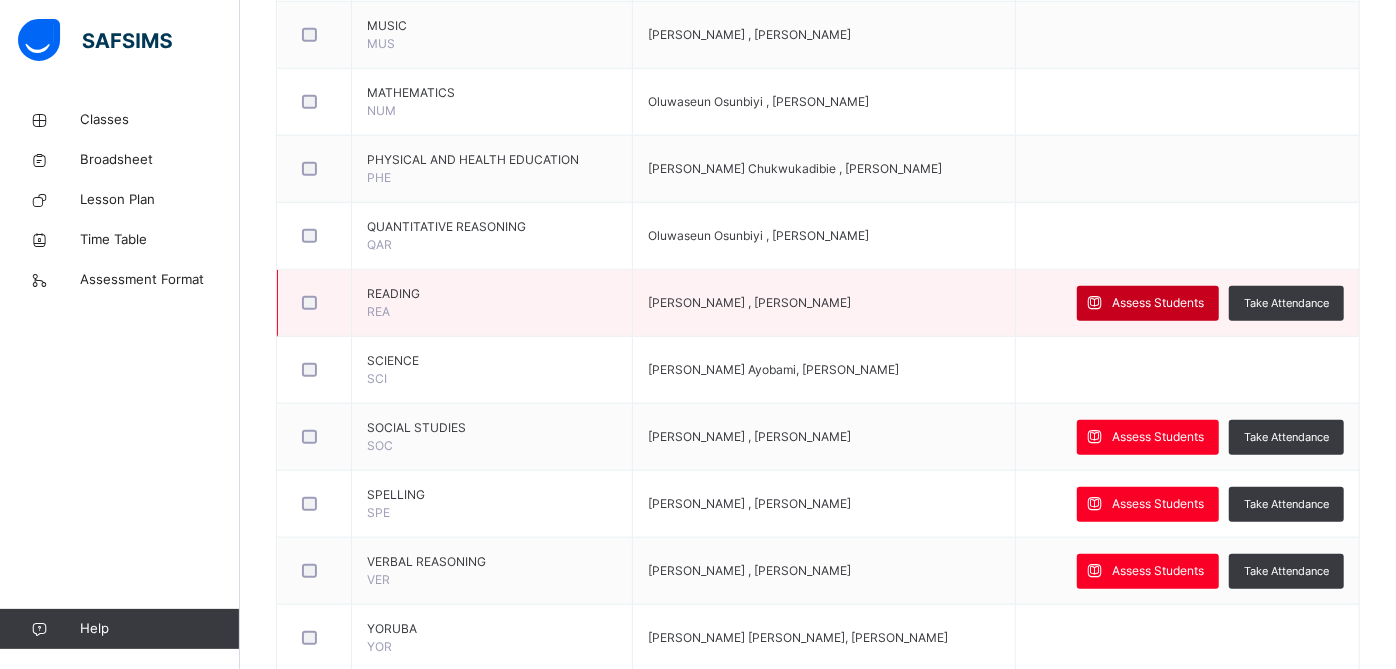 click on "Assess Students" at bounding box center (1148, 303) 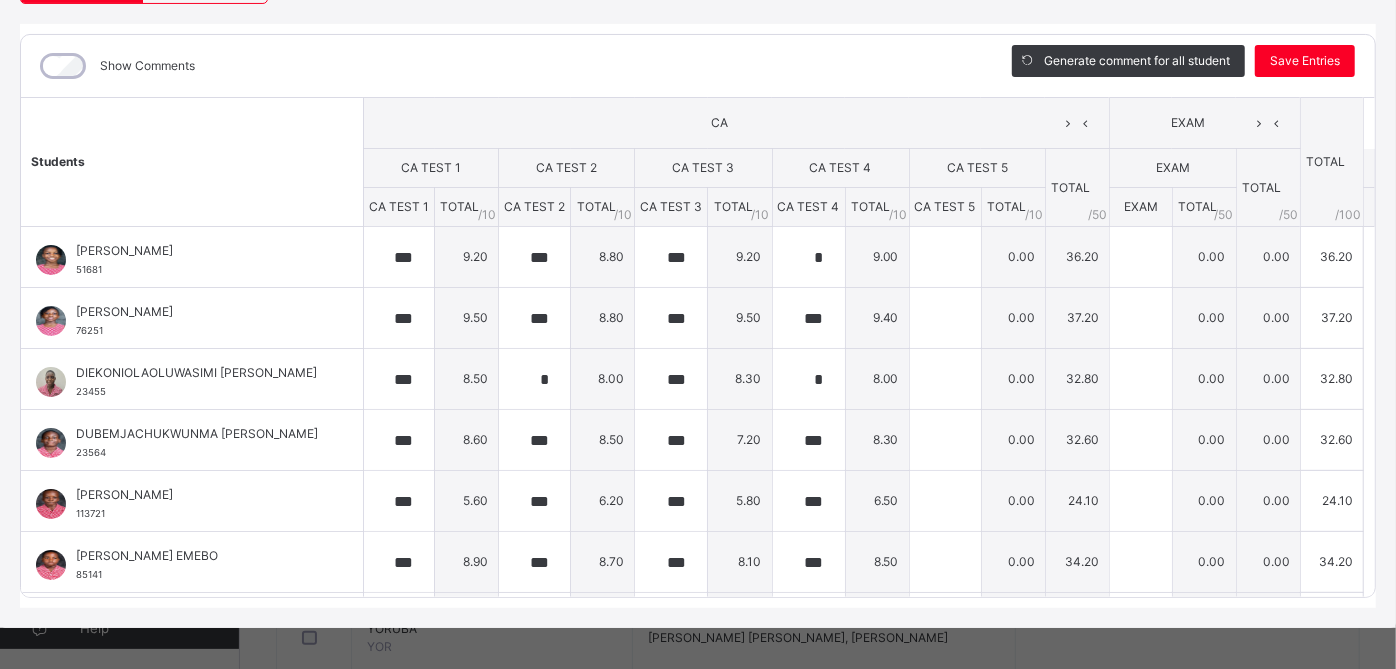 scroll, scrollTop: 234, scrollLeft: 0, axis: vertical 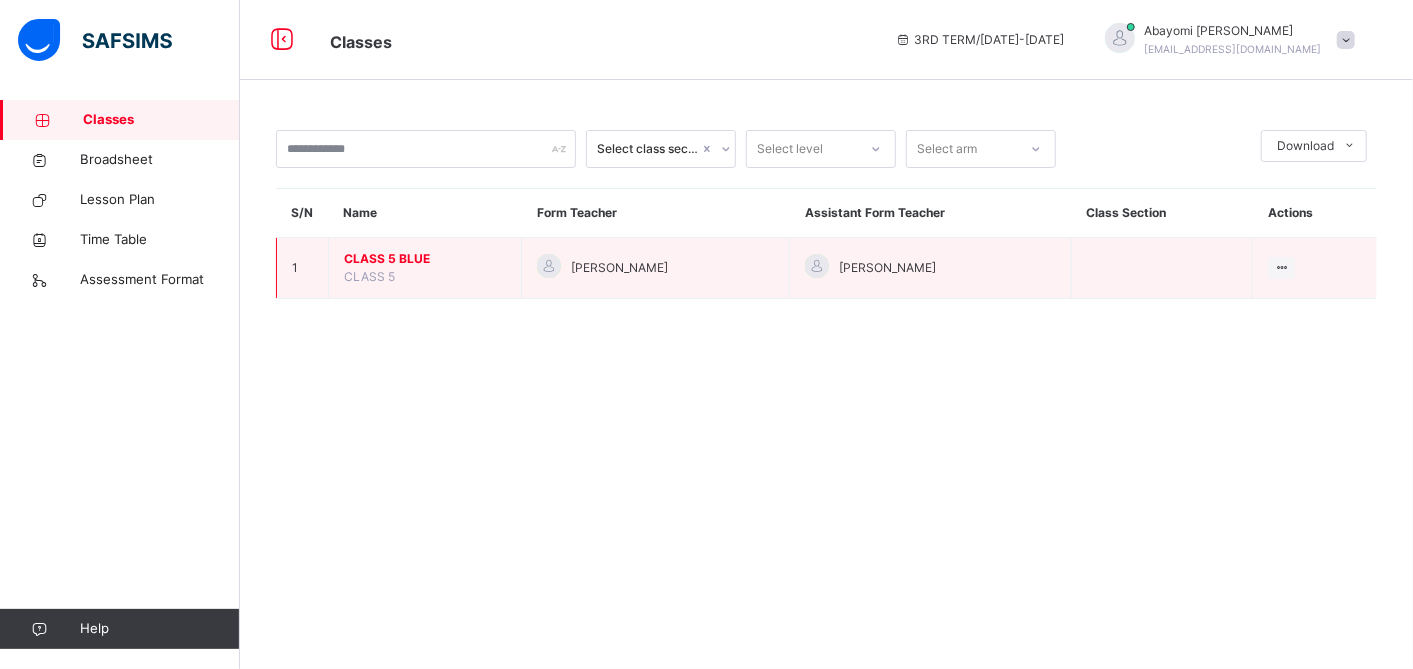 click on "CLASS 5   BLUE" at bounding box center (425, 259) 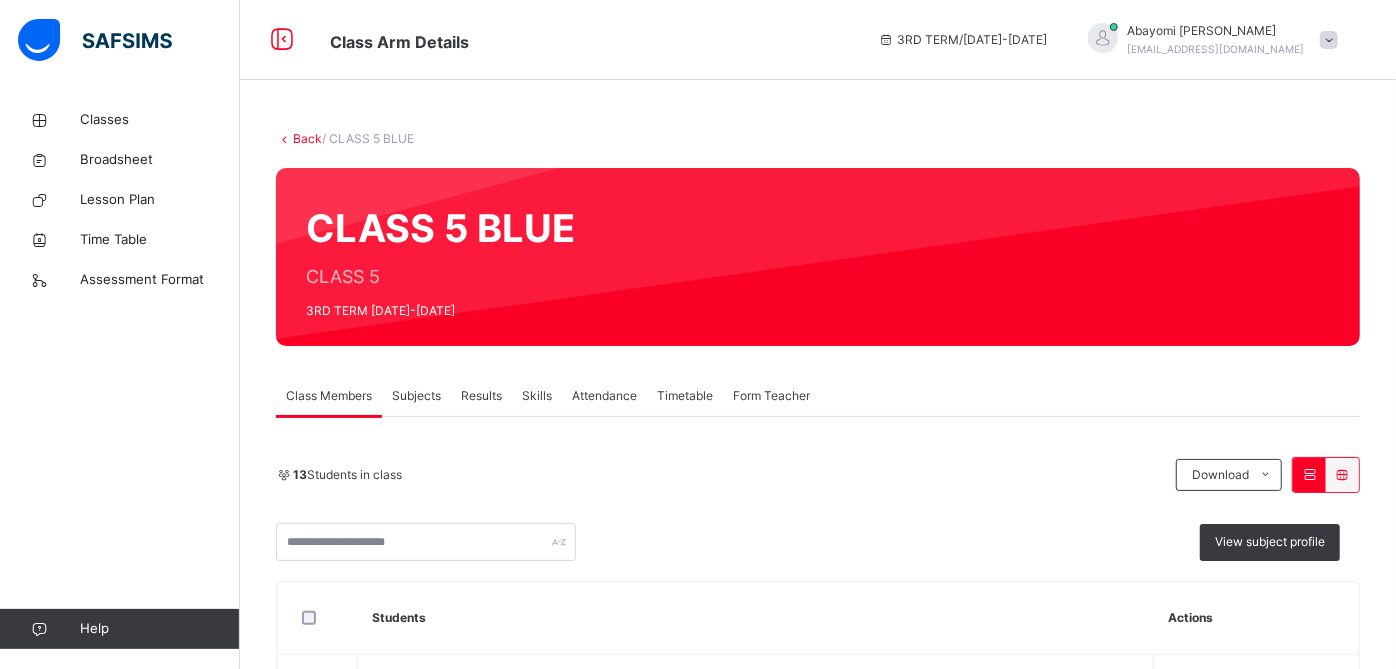 click on "Subjects" at bounding box center [416, 396] 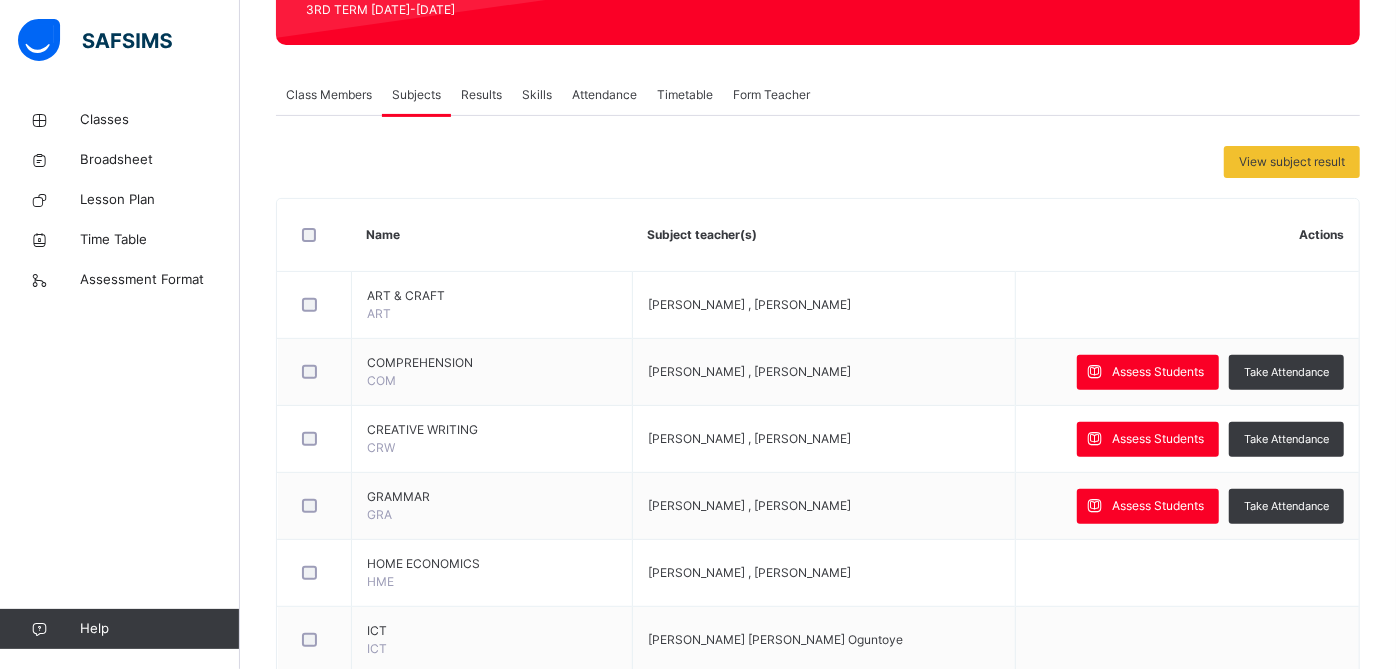 scroll, scrollTop: 390, scrollLeft: 0, axis: vertical 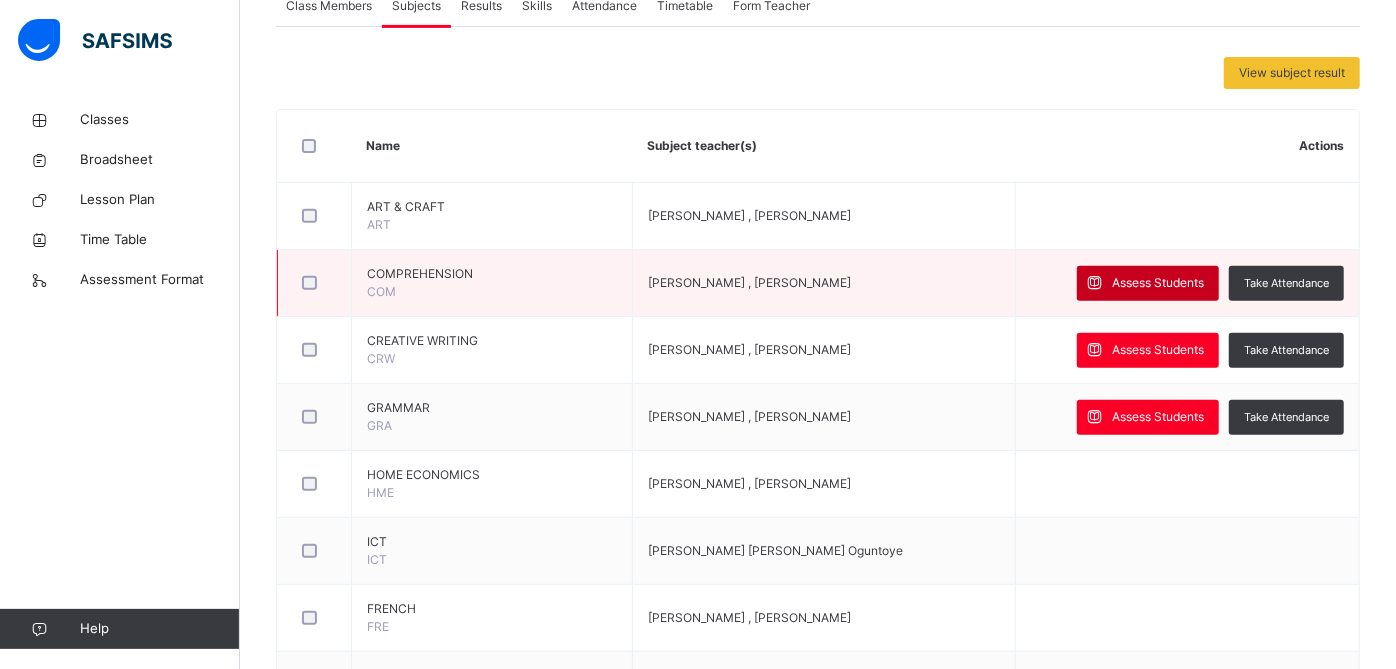 click on "Assess Students" at bounding box center [1158, 283] 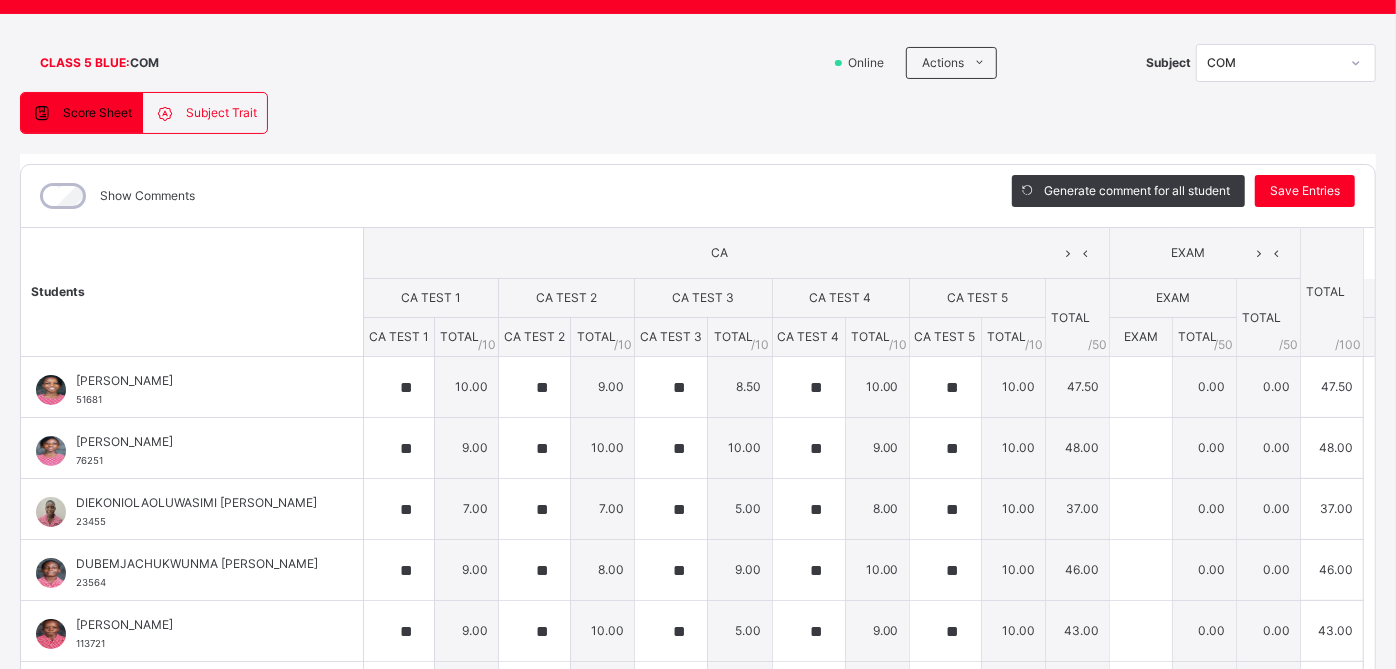 scroll, scrollTop: 113, scrollLeft: 0, axis: vertical 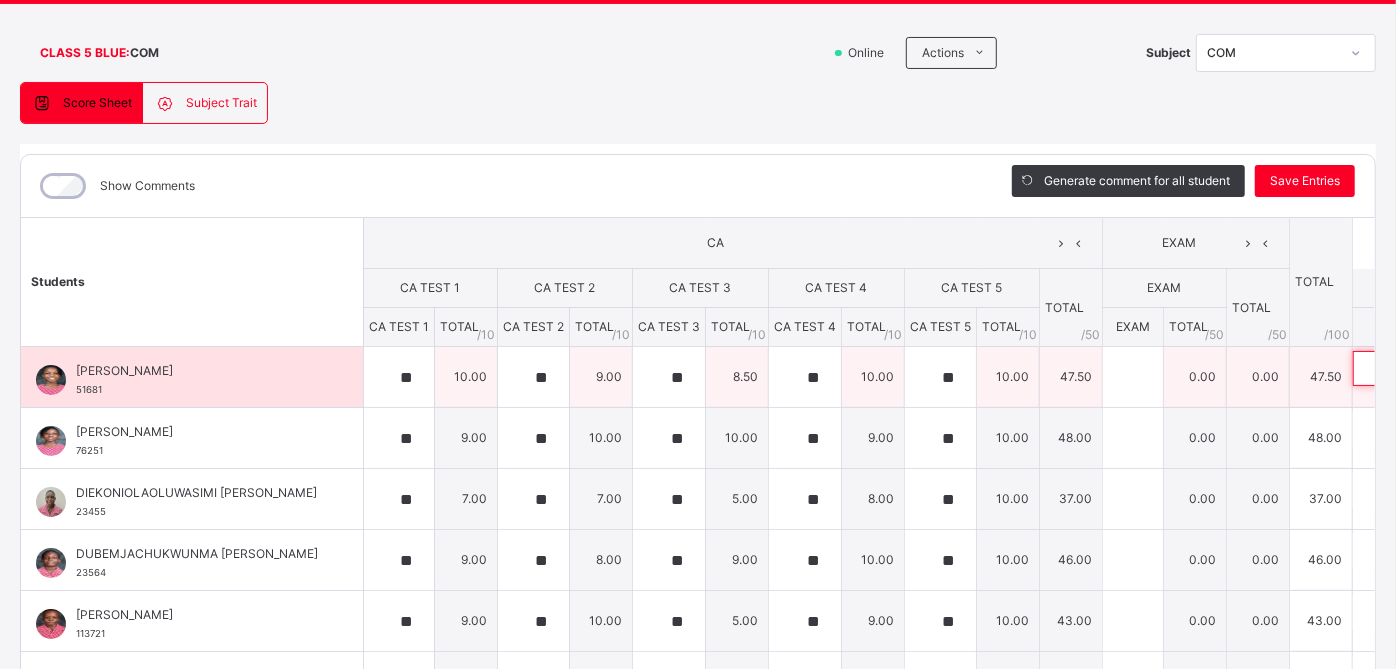 click at bounding box center [1483, 368] 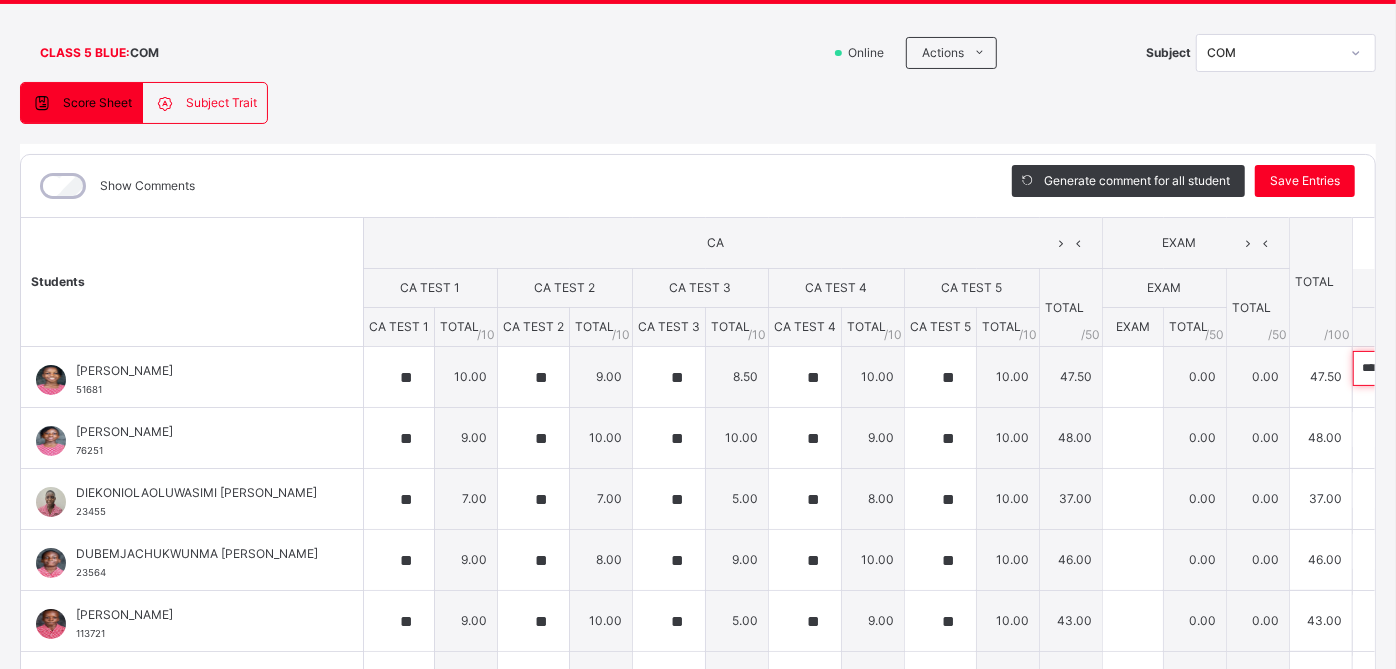 scroll, scrollTop: 0, scrollLeft: 777, axis: horizontal 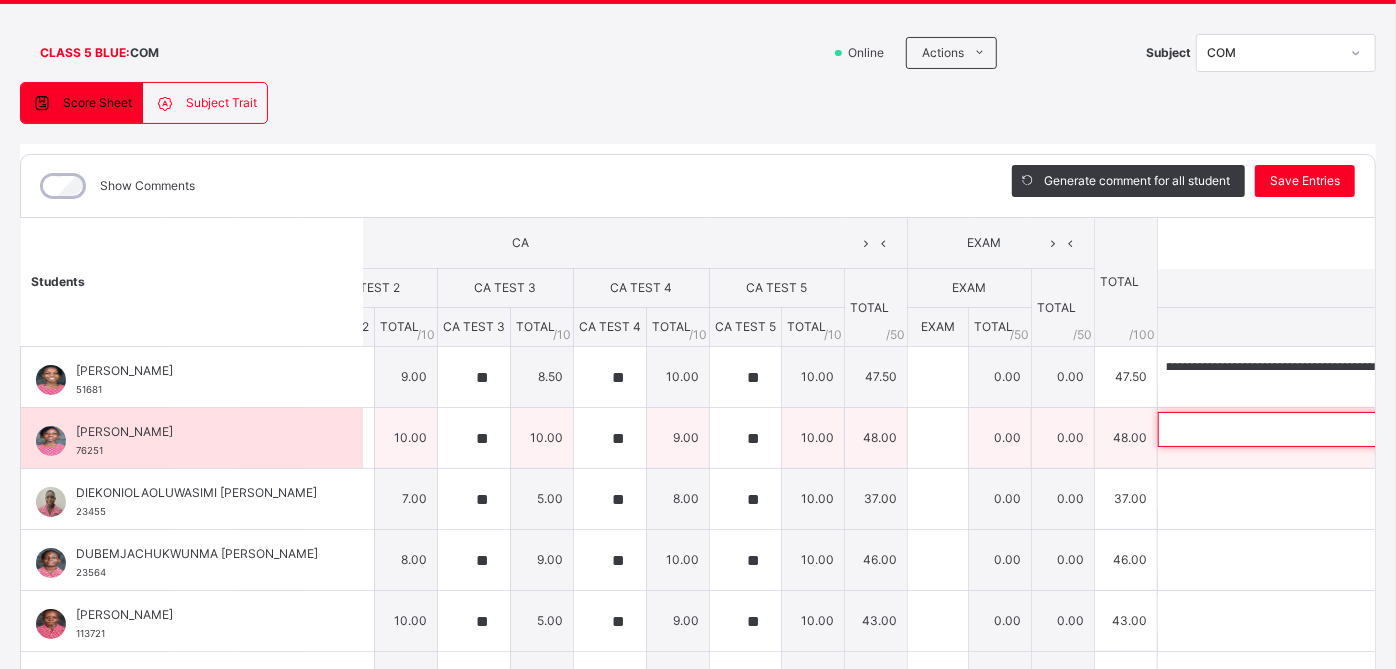 click at bounding box center (1288, 429) 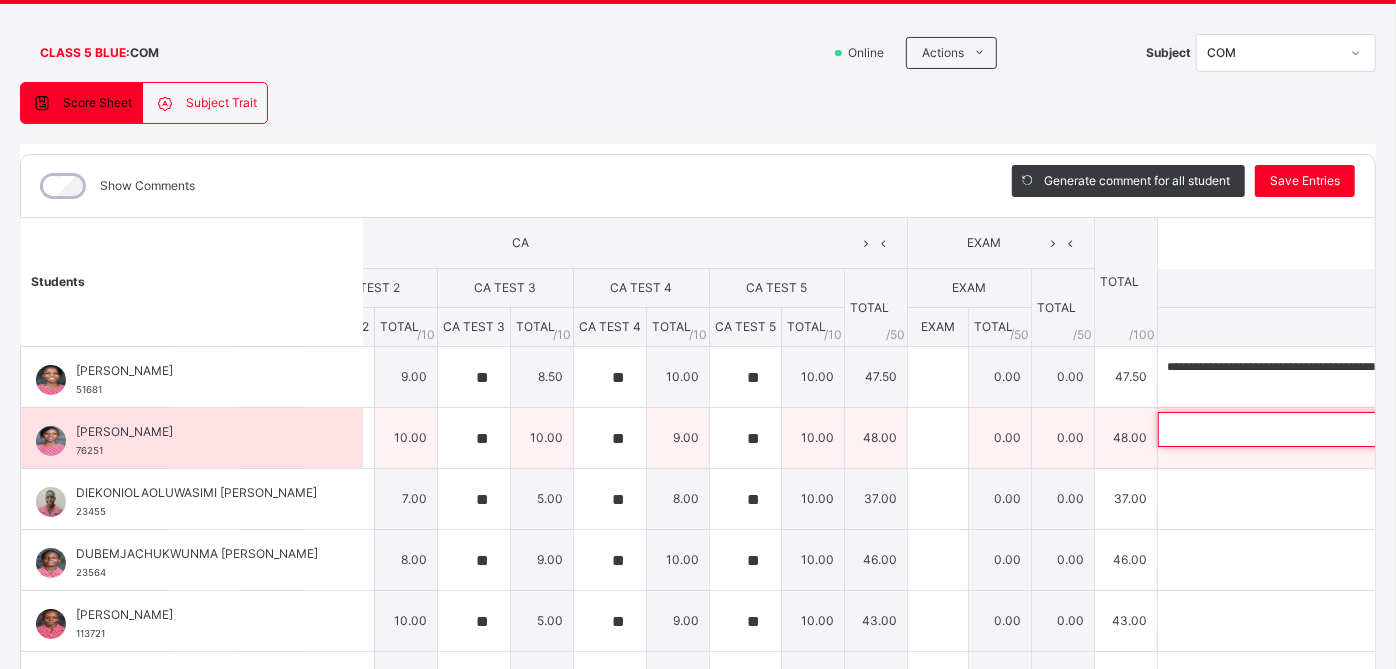 paste on "**********" 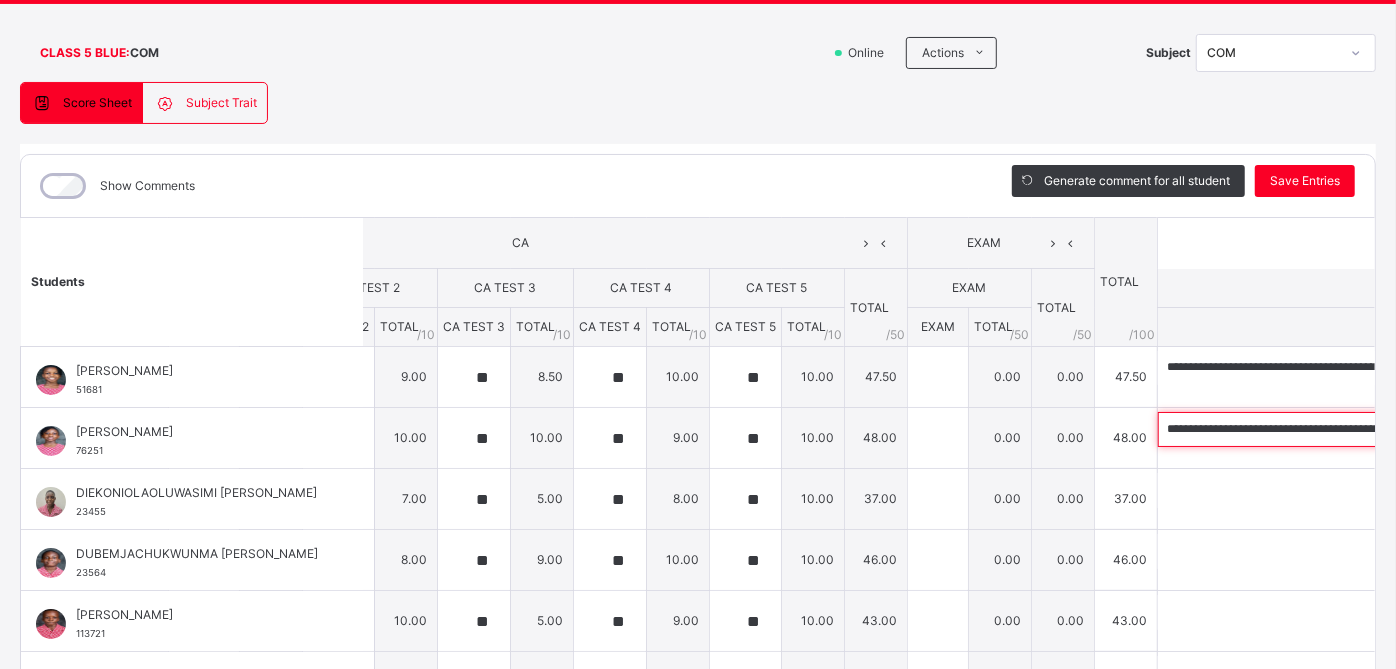 scroll, scrollTop: 0, scrollLeft: 348, axis: horizontal 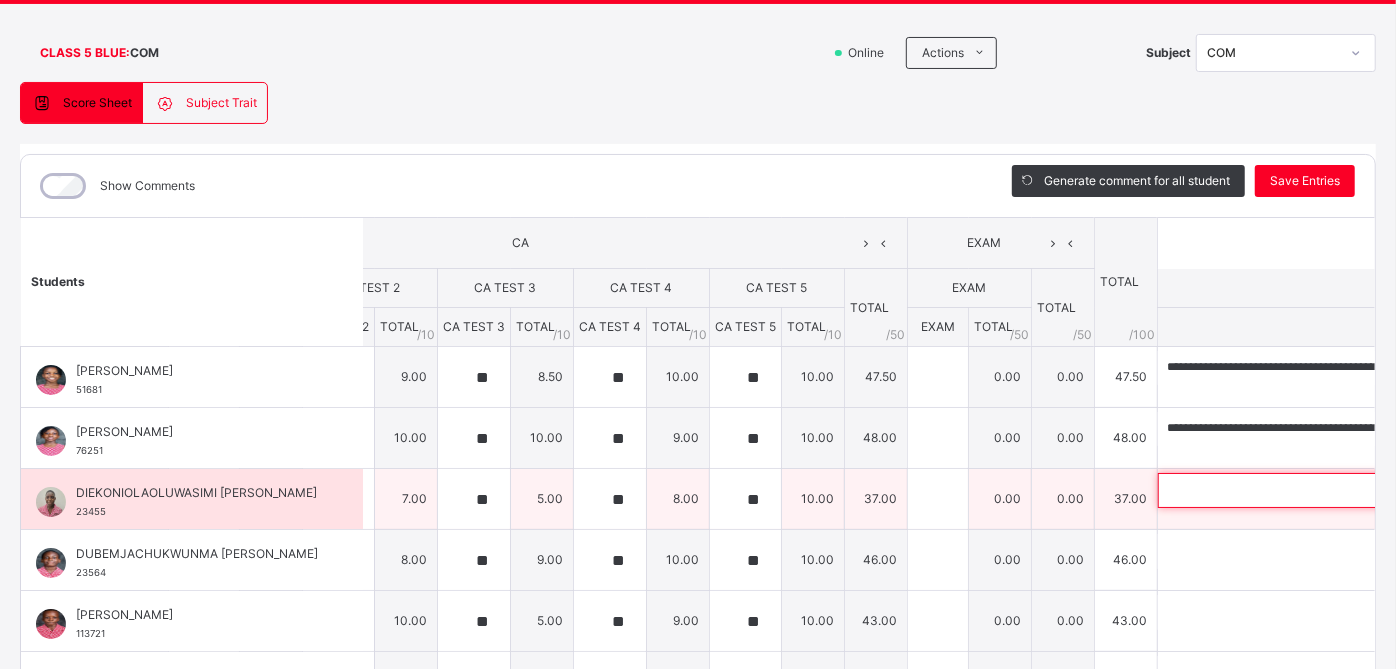 click at bounding box center (1288, 490) 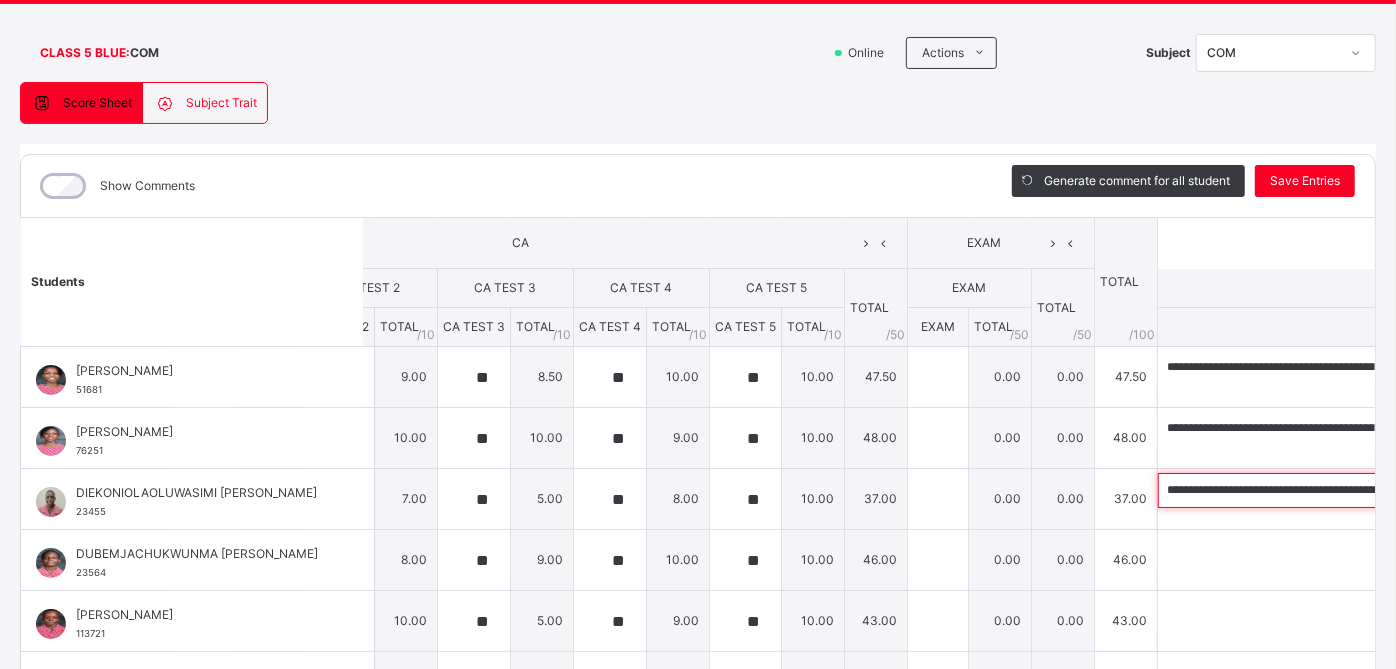 scroll, scrollTop: 0, scrollLeft: 372, axis: horizontal 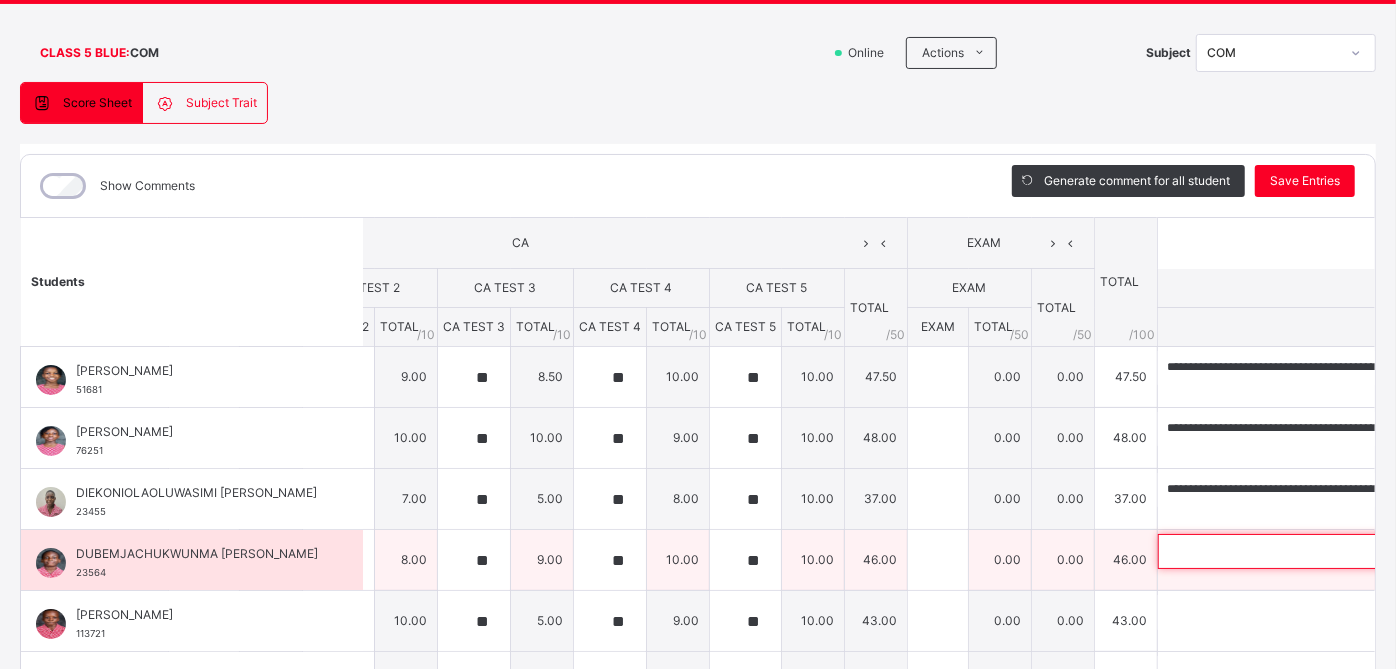 click at bounding box center (1288, 551) 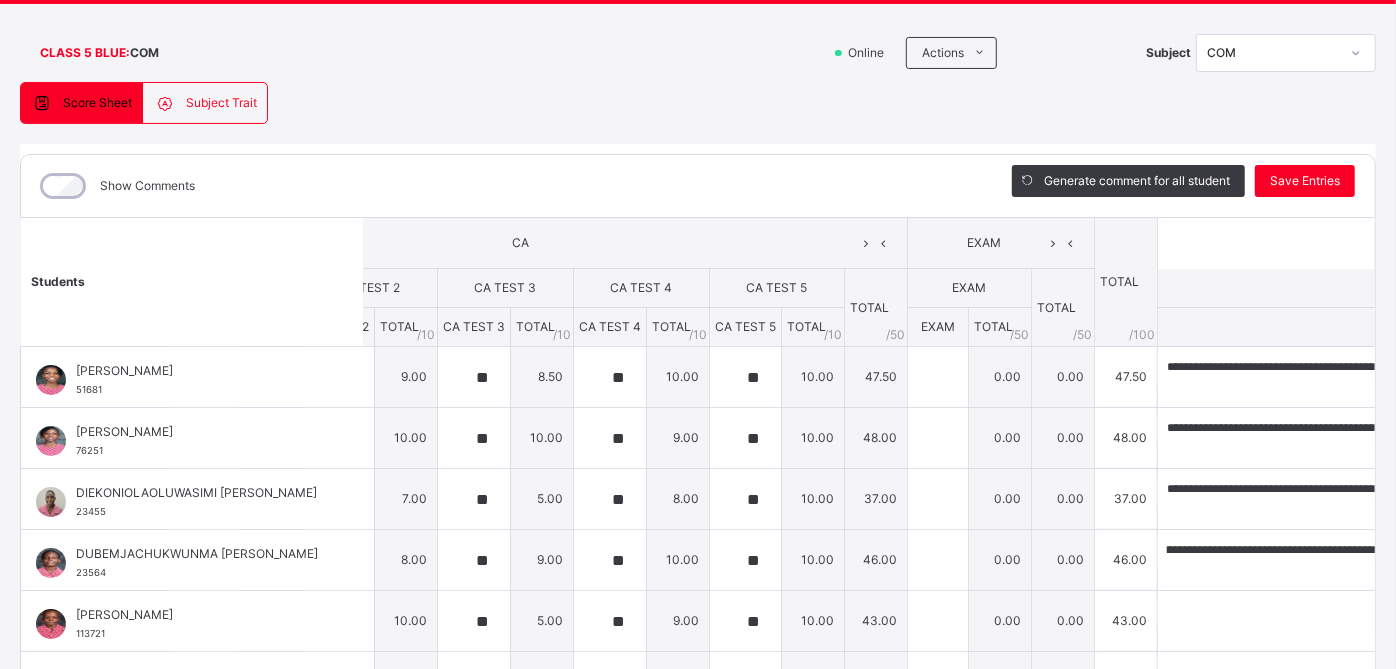 scroll, scrollTop: 0, scrollLeft: 0, axis: both 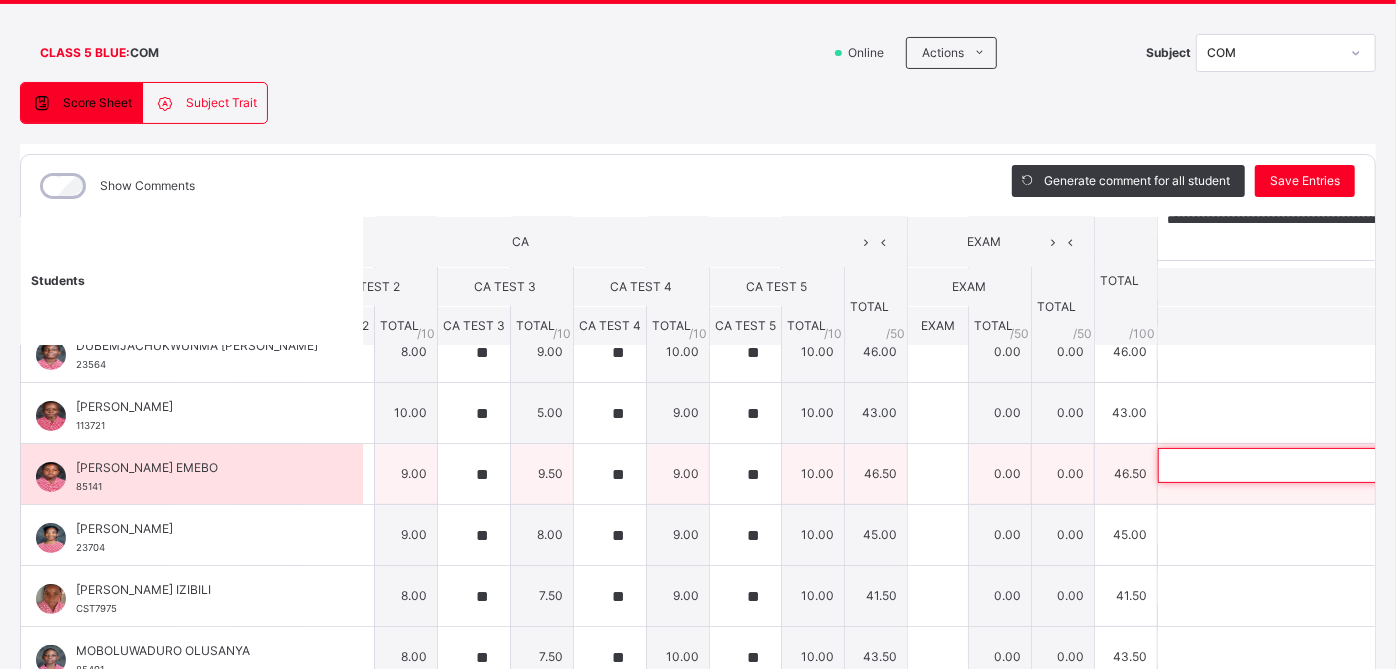 click at bounding box center [1288, 465] 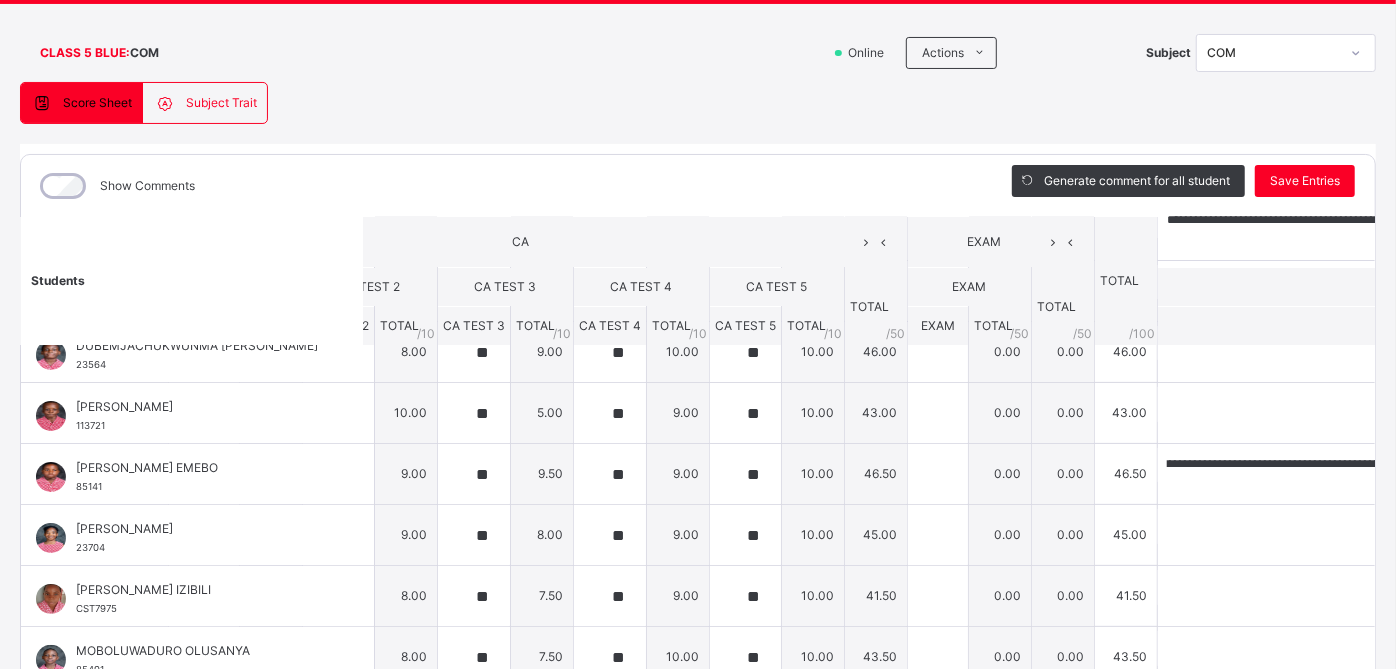 scroll, scrollTop: 0, scrollLeft: 0, axis: both 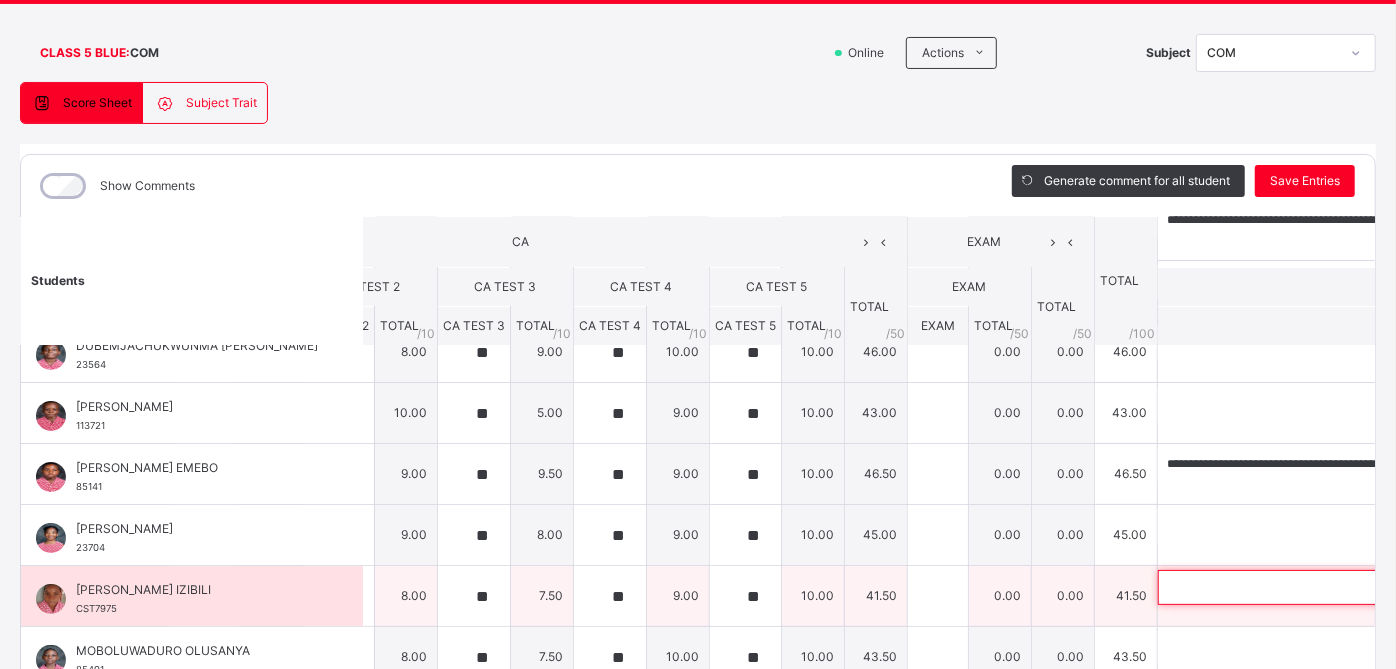 click at bounding box center (1288, 587) 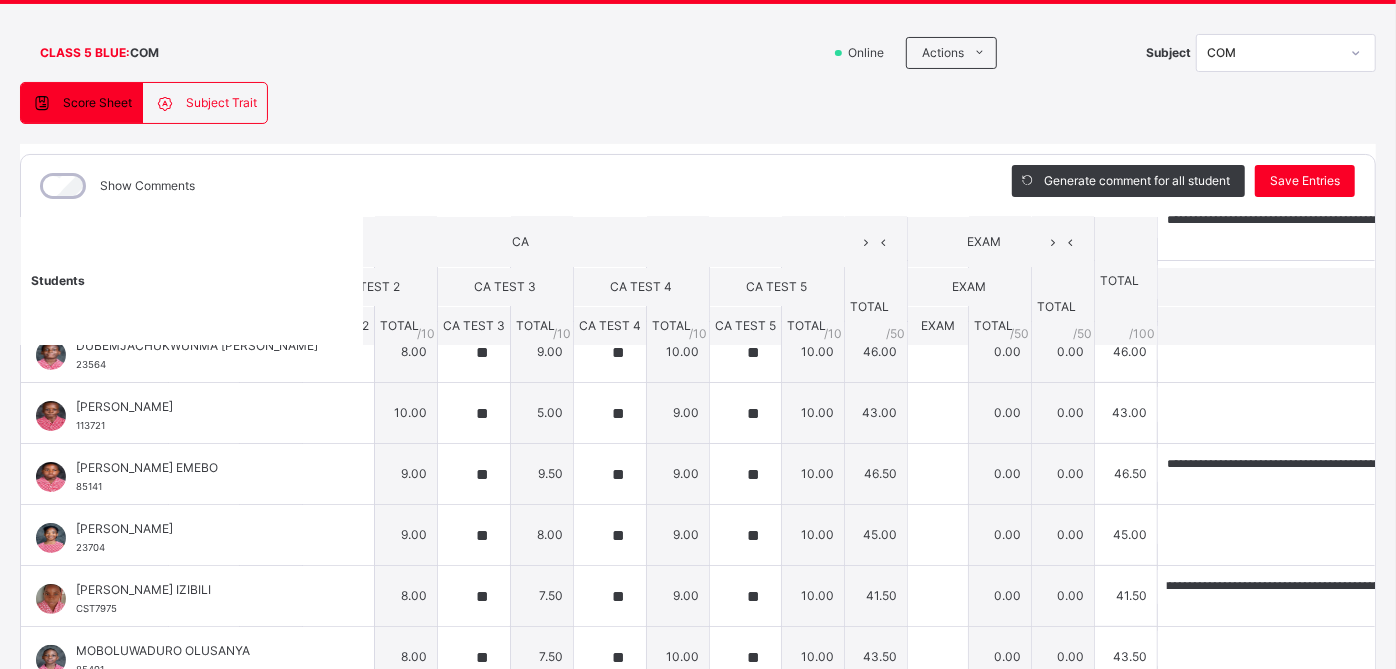 scroll, scrollTop: 0, scrollLeft: 0, axis: both 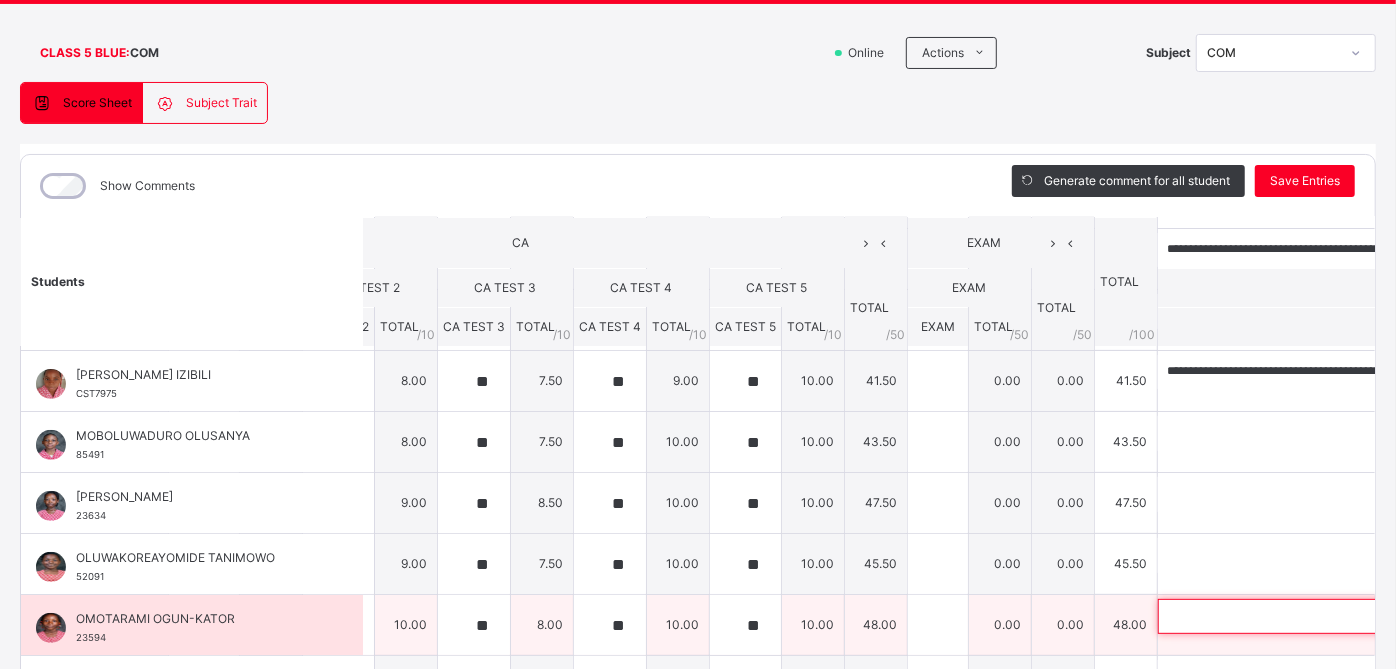 click at bounding box center (1288, 616) 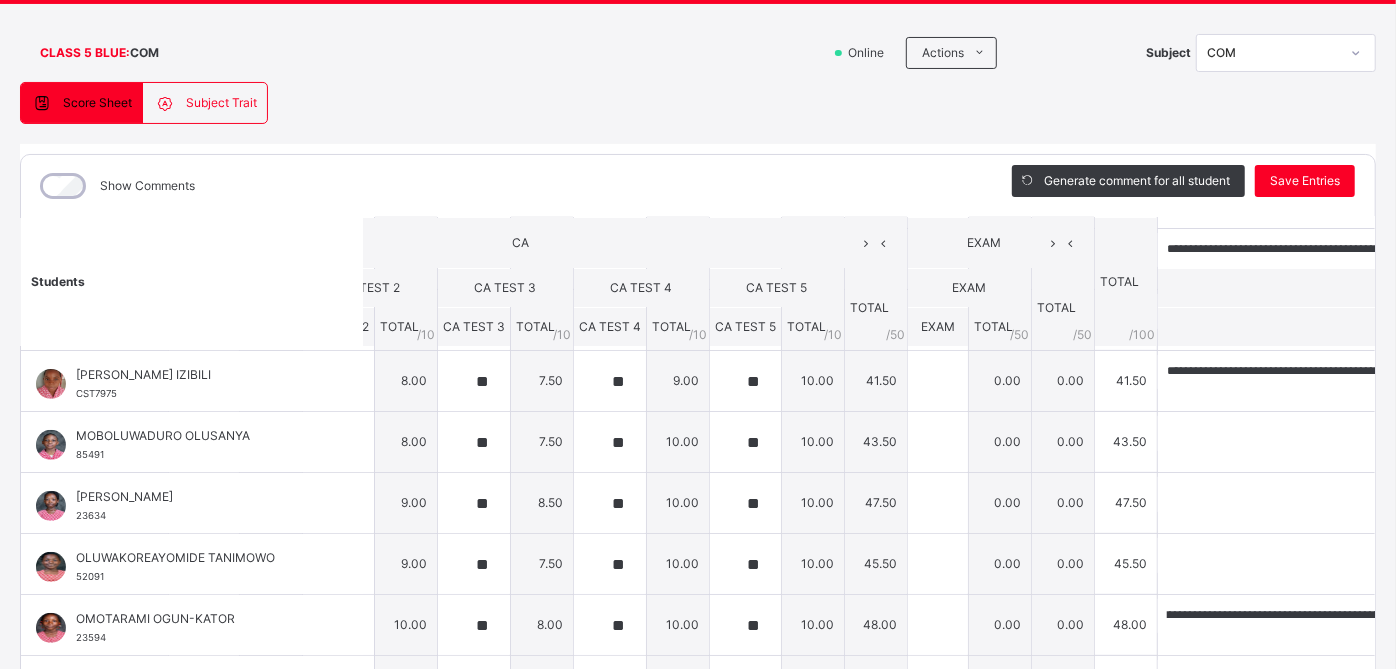 scroll, scrollTop: 0, scrollLeft: 0, axis: both 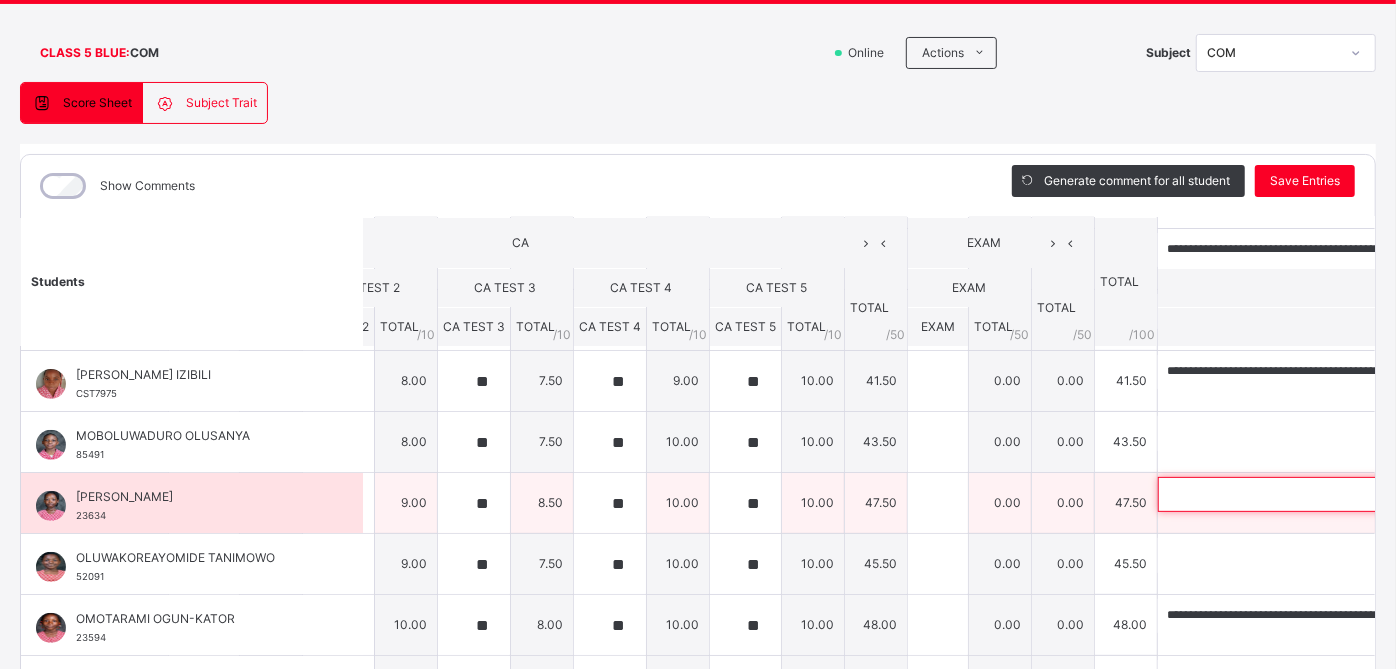click at bounding box center [1288, 494] 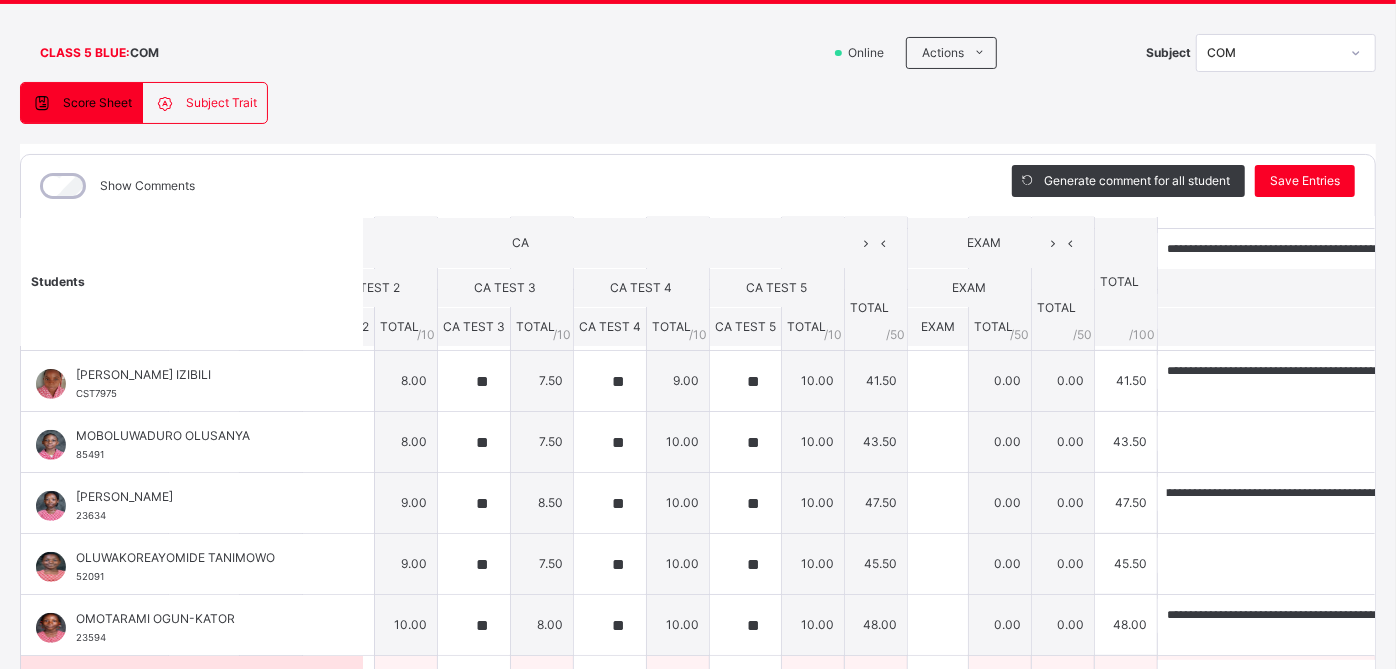 scroll, scrollTop: 0, scrollLeft: 0, axis: both 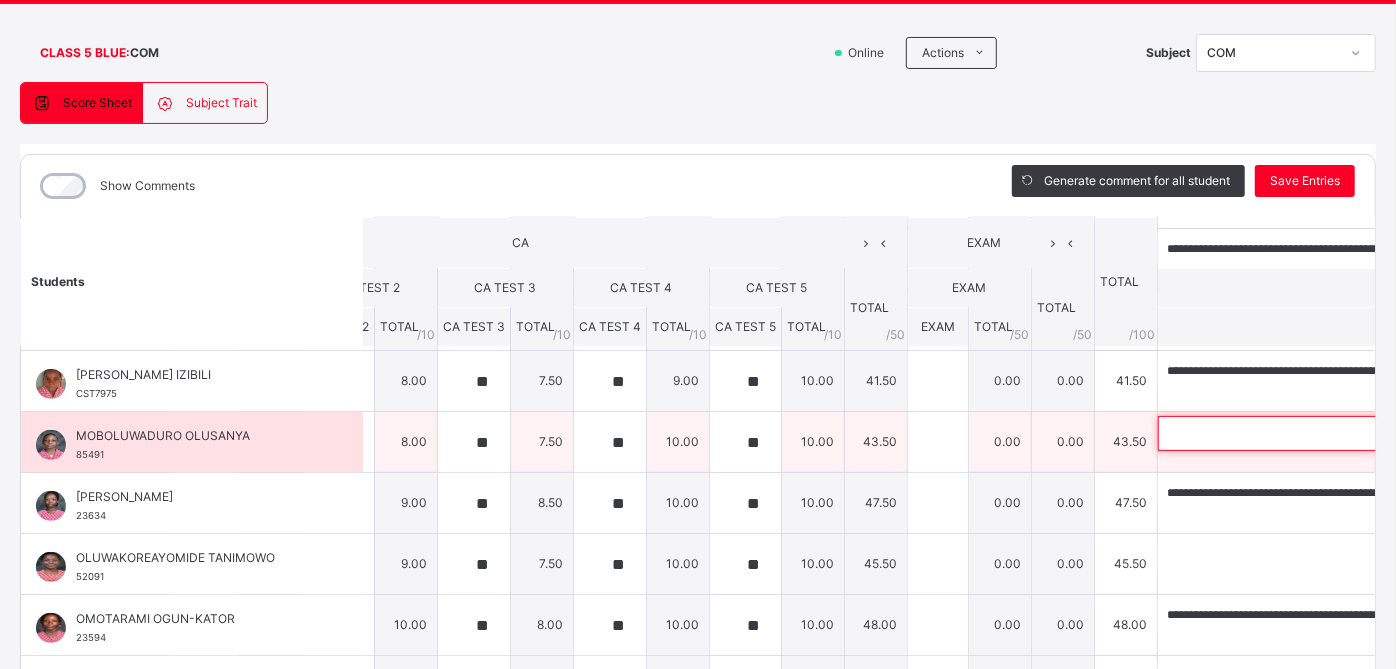click at bounding box center (1288, 433) 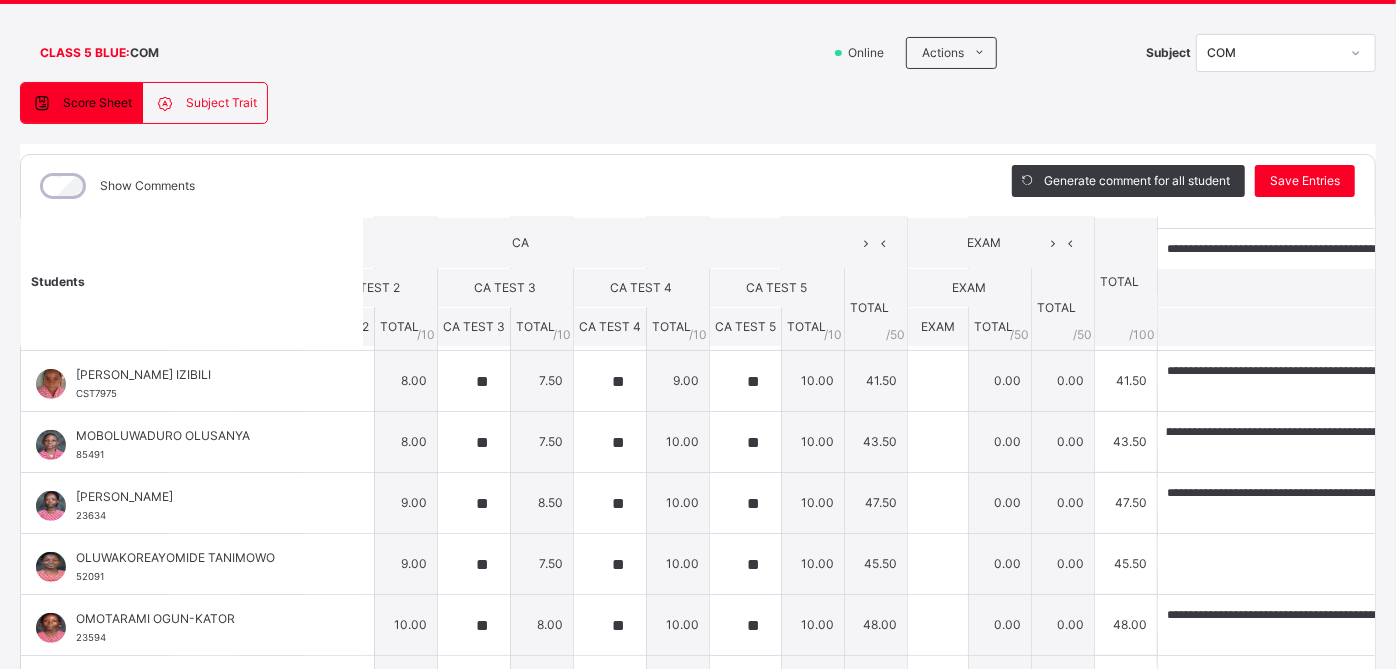 scroll, scrollTop: 0, scrollLeft: 0, axis: both 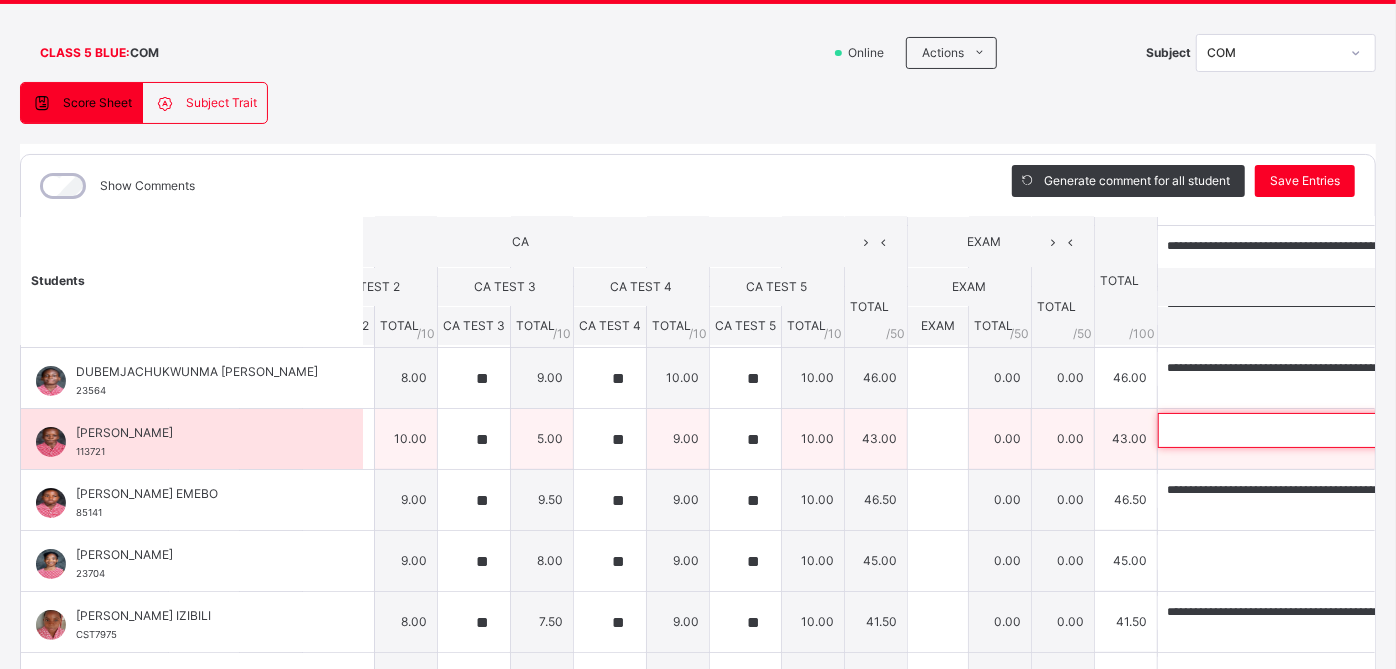 click at bounding box center [1288, 430] 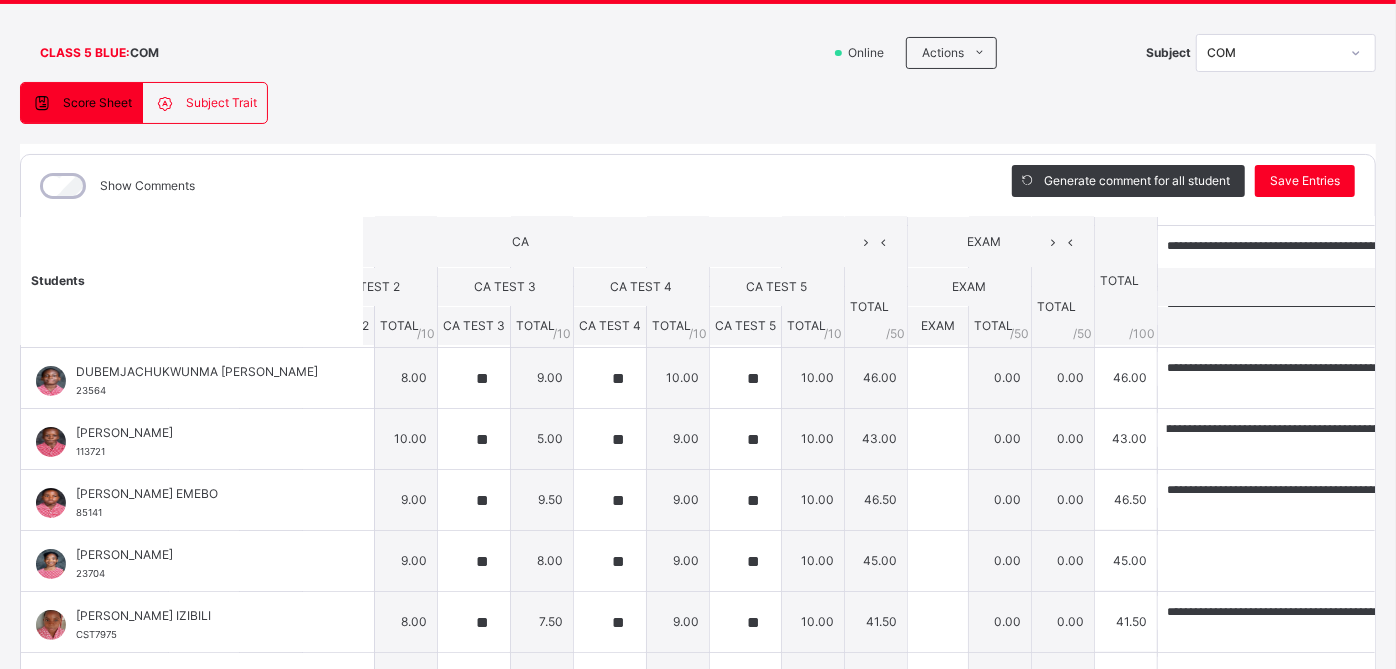 scroll, scrollTop: 0, scrollLeft: 0, axis: both 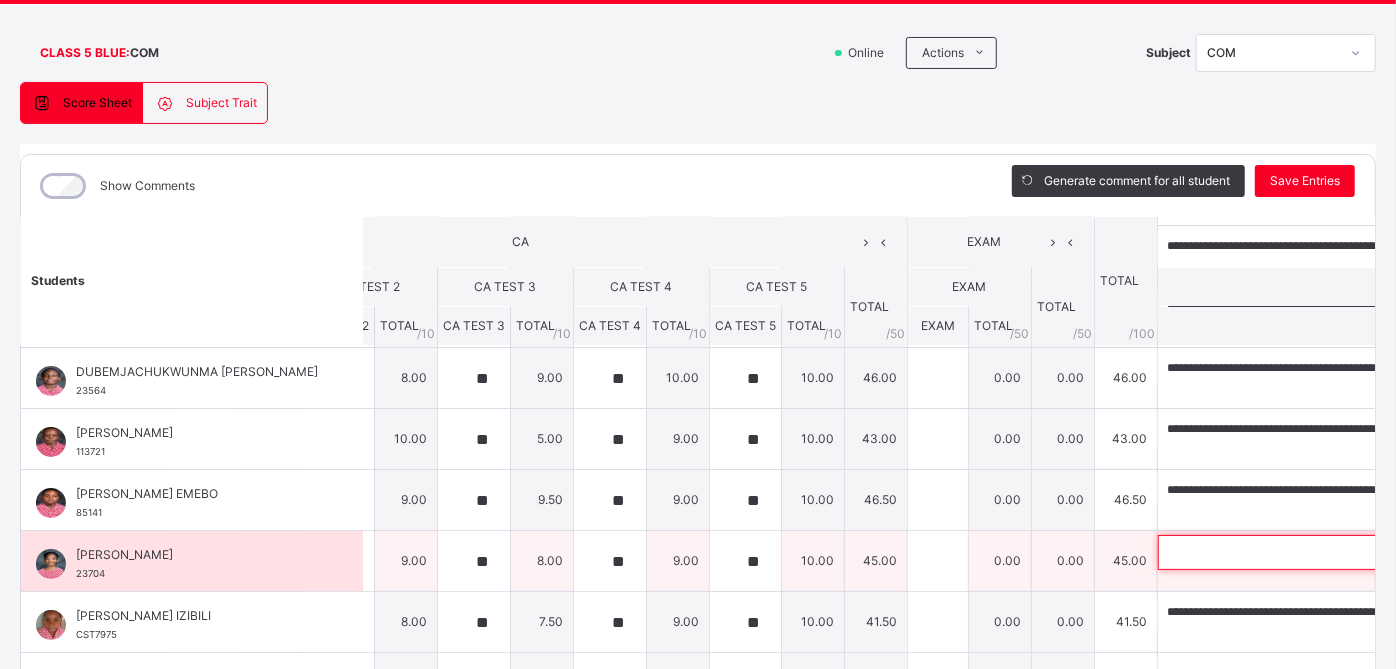click at bounding box center [1288, 552] 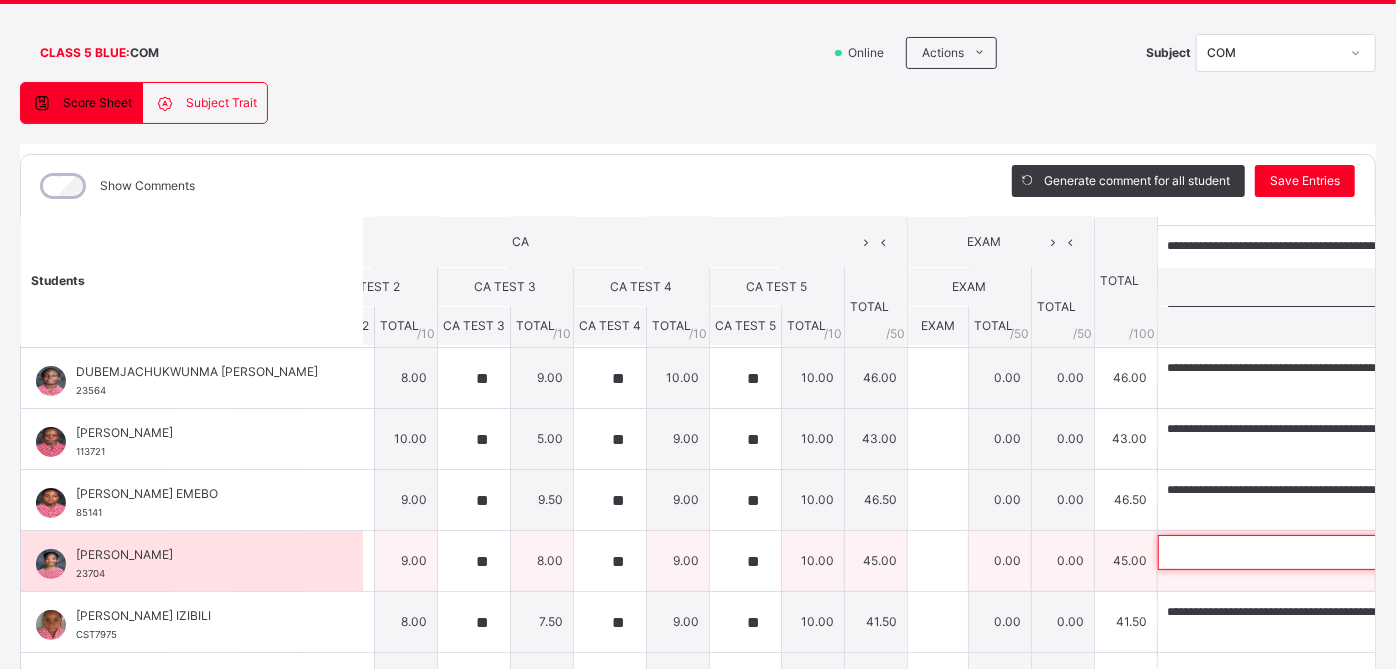 paste on "**********" 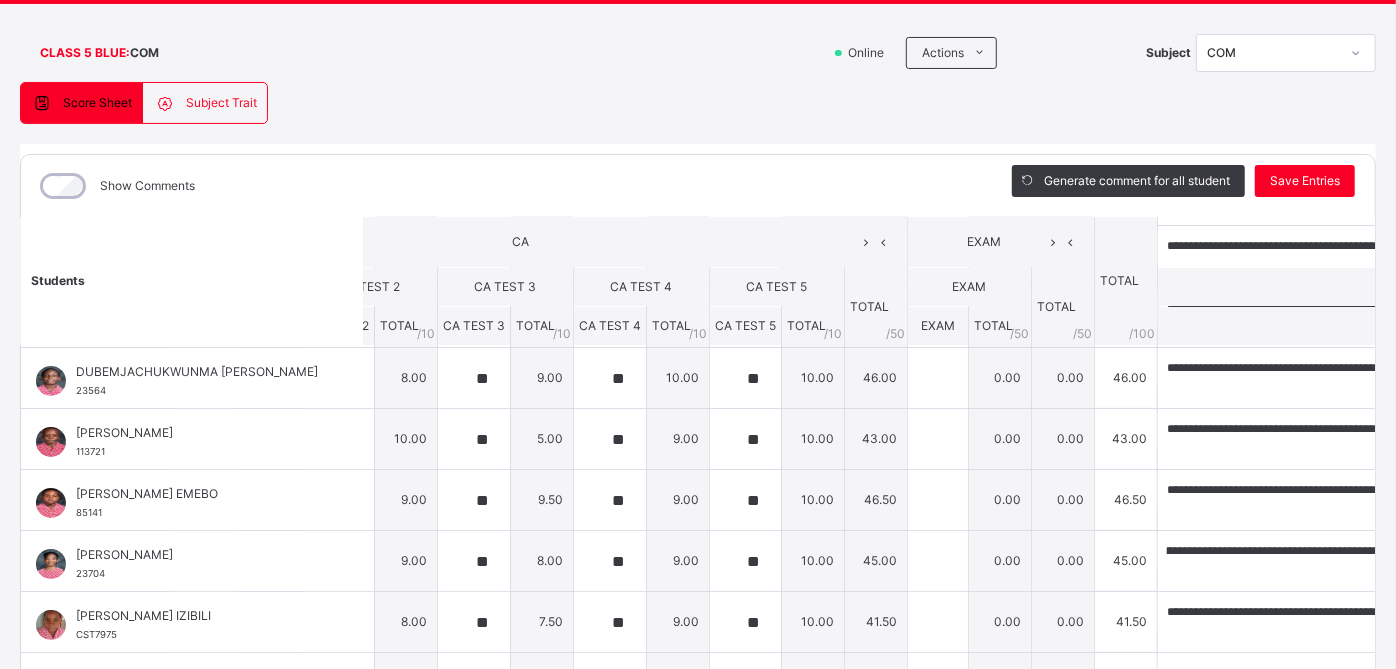 scroll, scrollTop: 0, scrollLeft: 0, axis: both 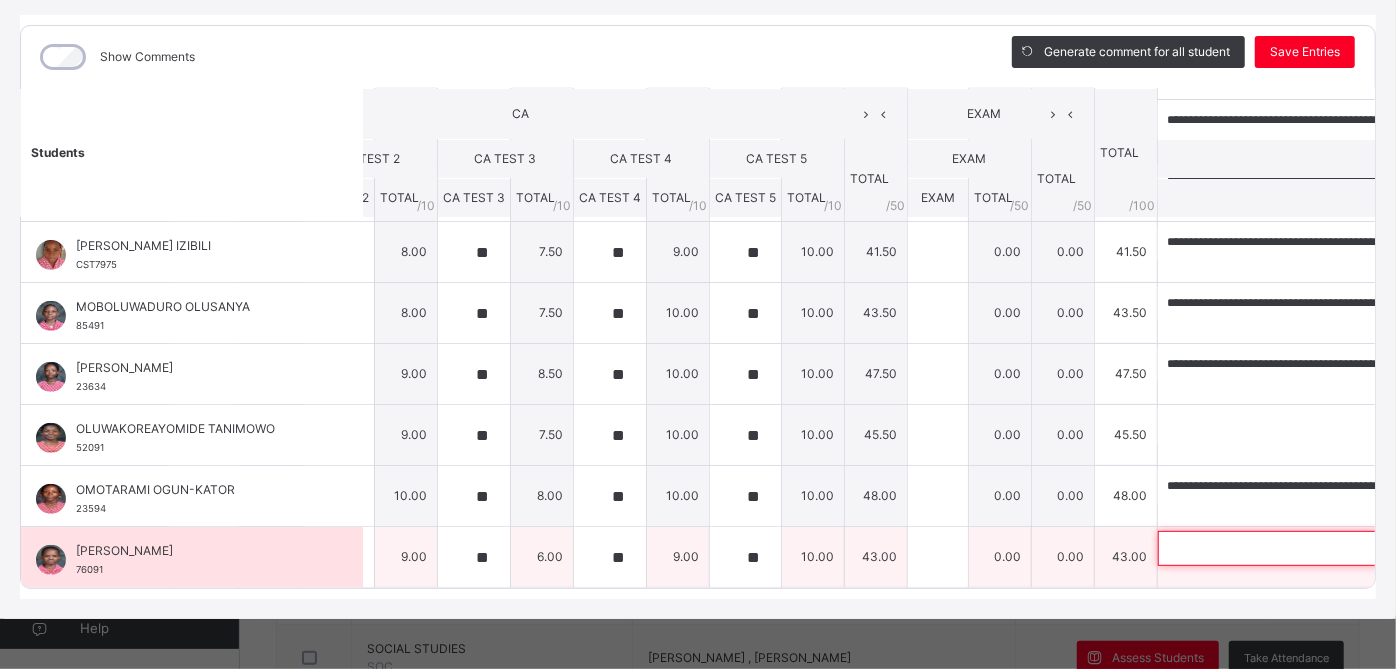 click at bounding box center (1288, 548) 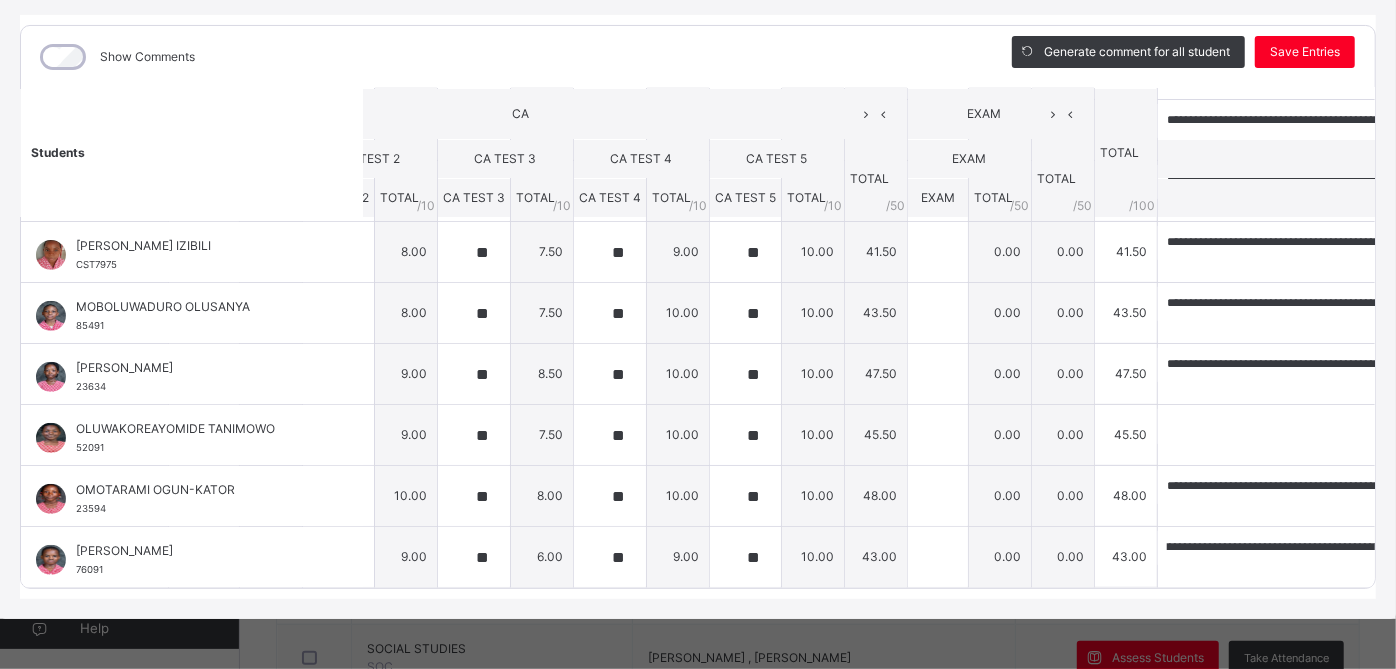 scroll, scrollTop: 0, scrollLeft: 0, axis: both 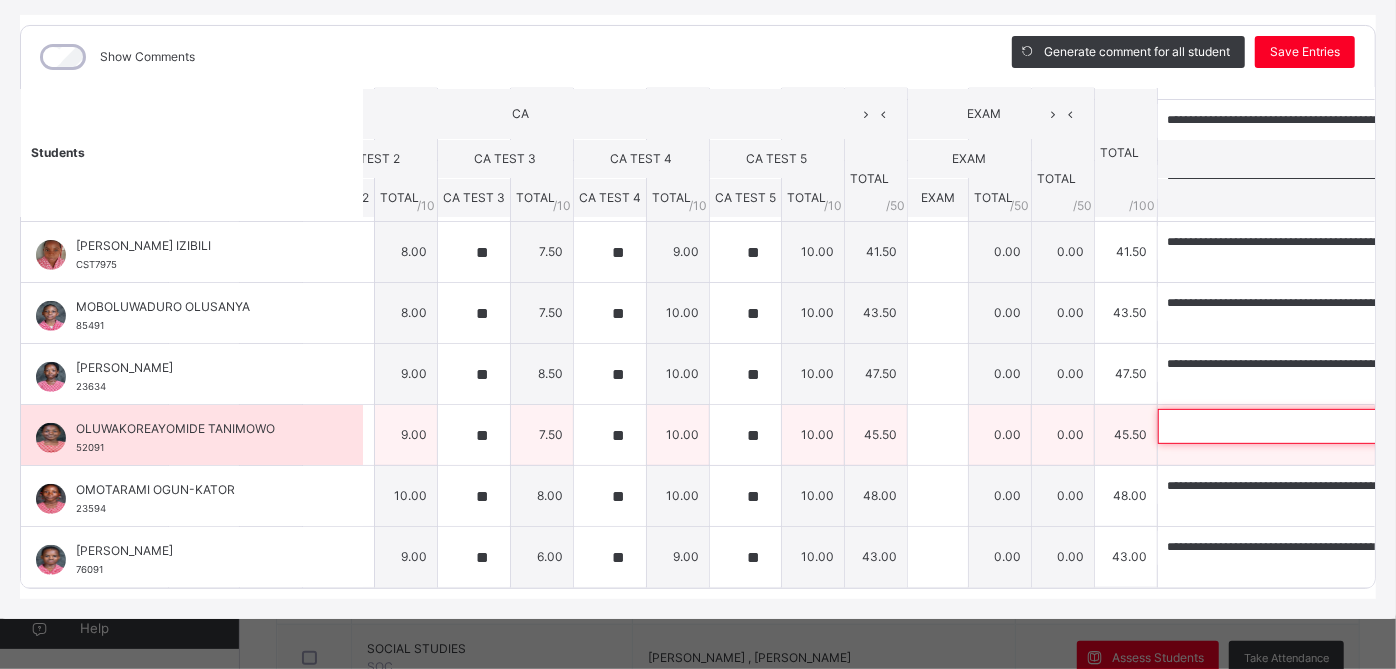 click at bounding box center (1288, 426) 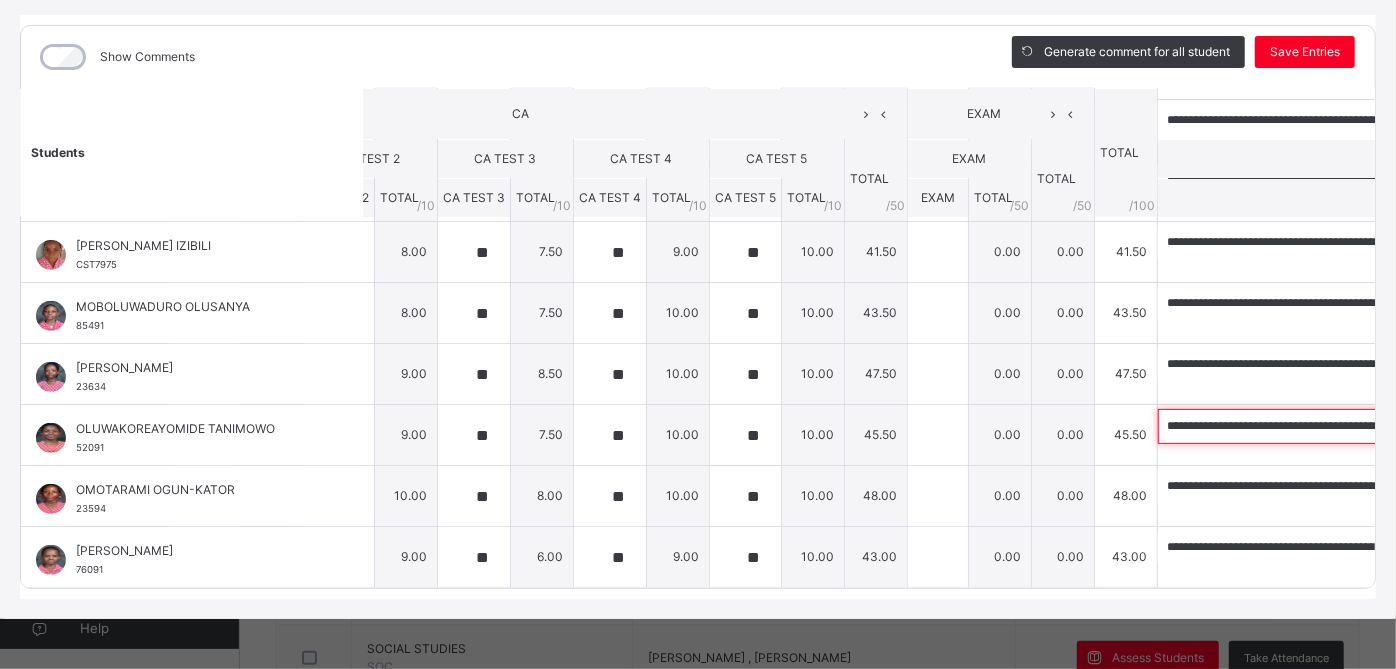 scroll, scrollTop: 0, scrollLeft: 782, axis: horizontal 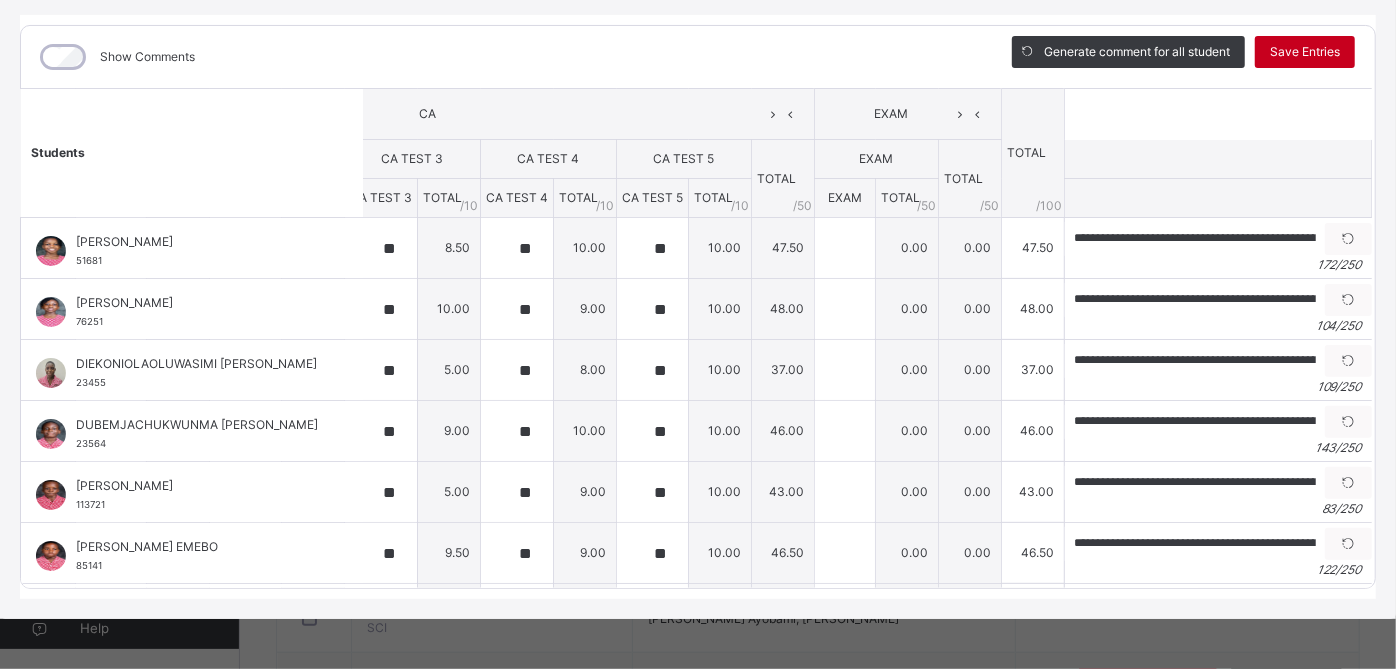 click on "Save Entries" at bounding box center [1305, 52] 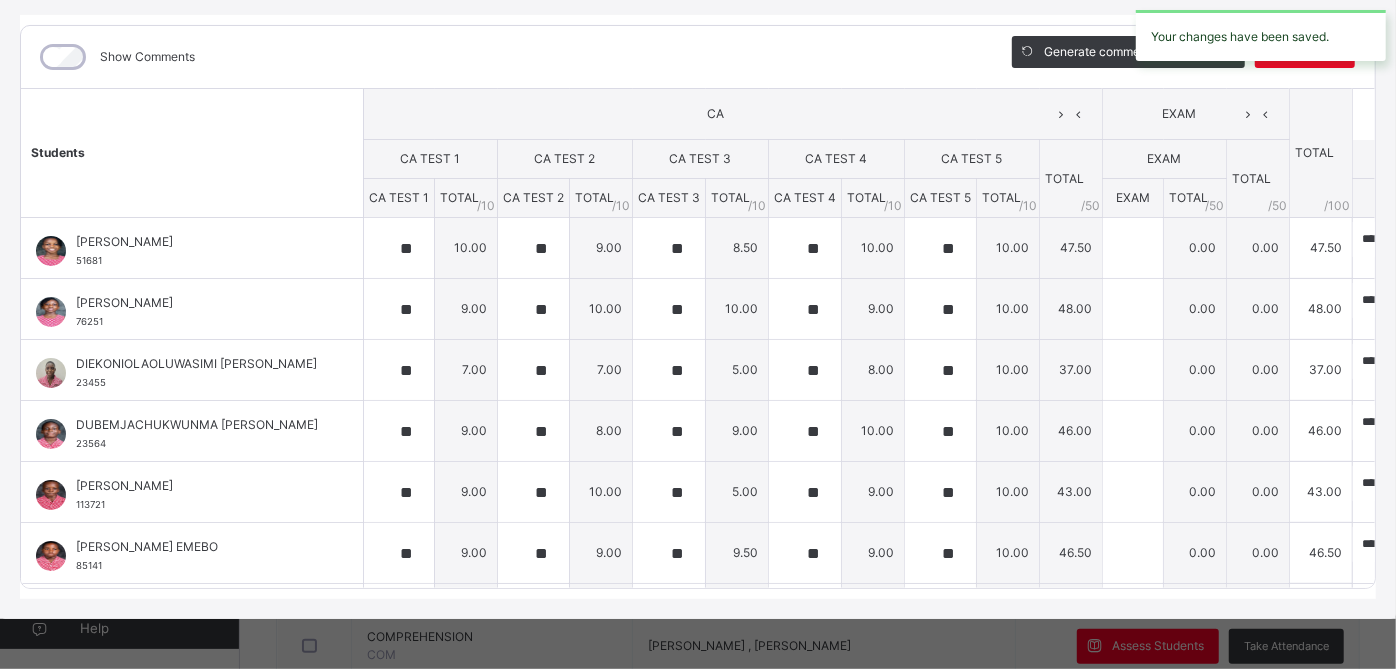 scroll, scrollTop: 0, scrollLeft: 0, axis: both 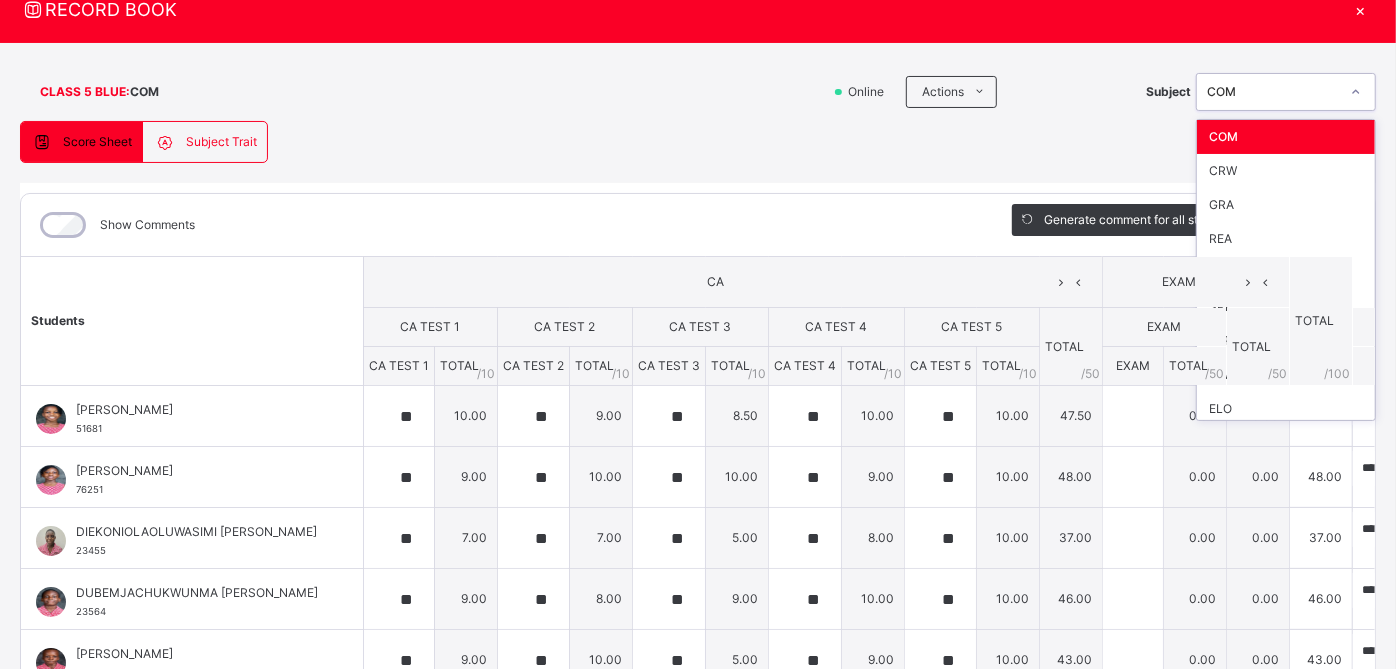 click 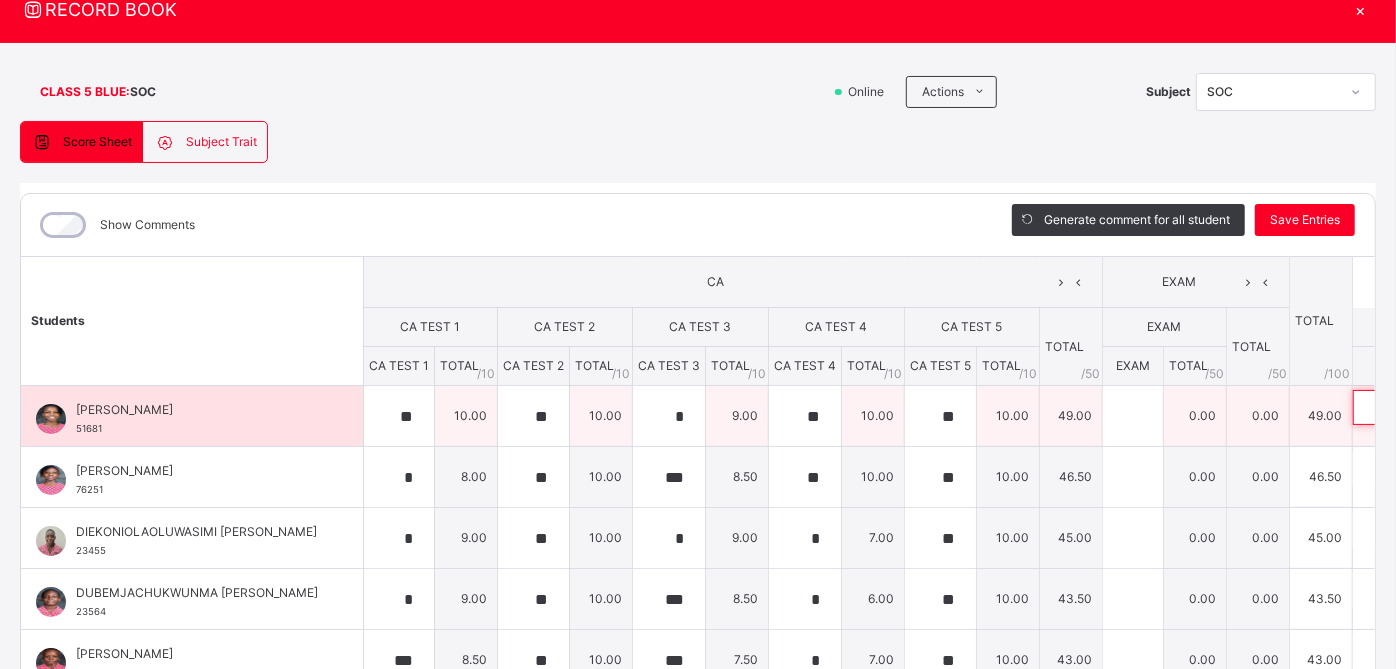 click at bounding box center [1483, 407] 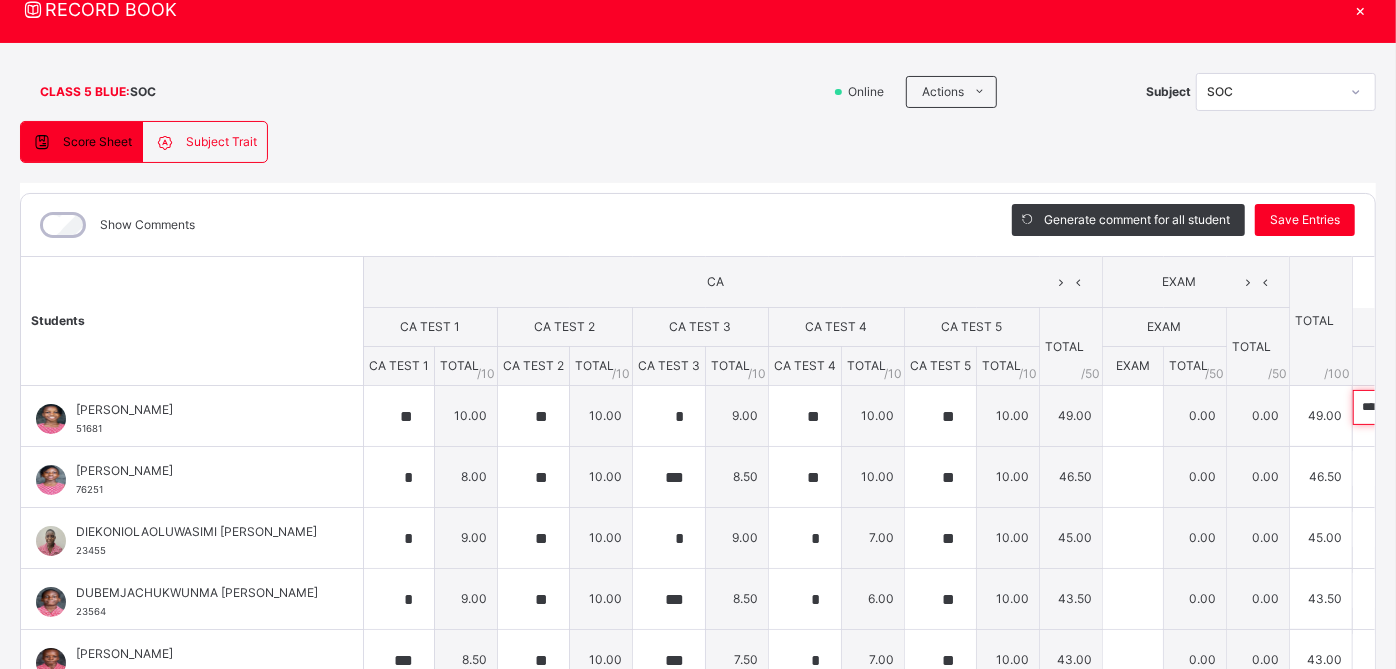 scroll, scrollTop: 0, scrollLeft: 721, axis: horizontal 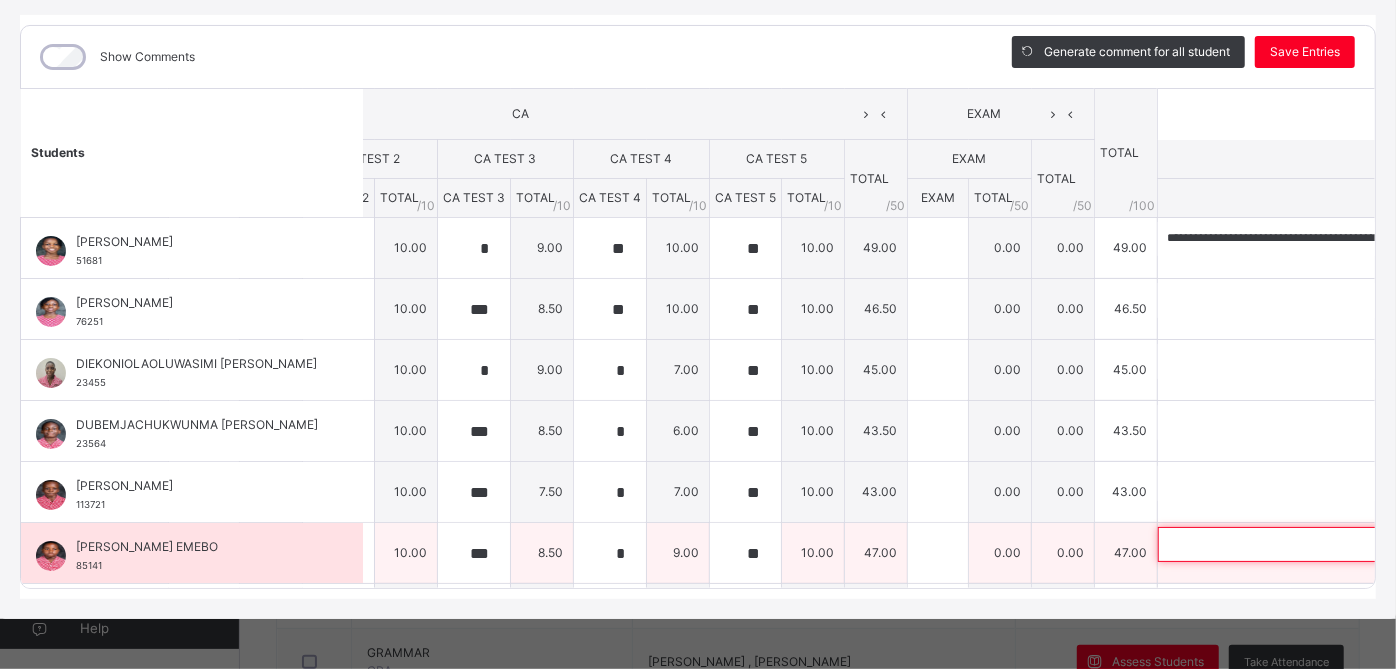 click at bounding box center [1288, 544] 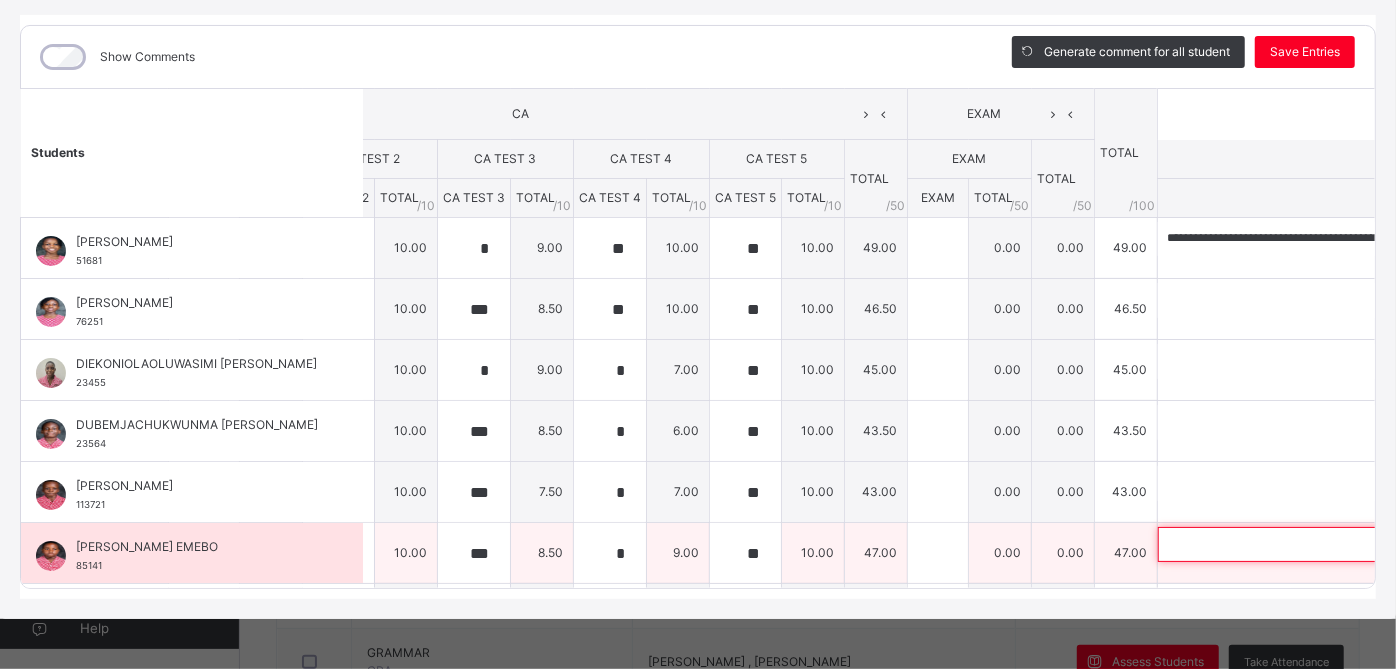 paste on "**********" 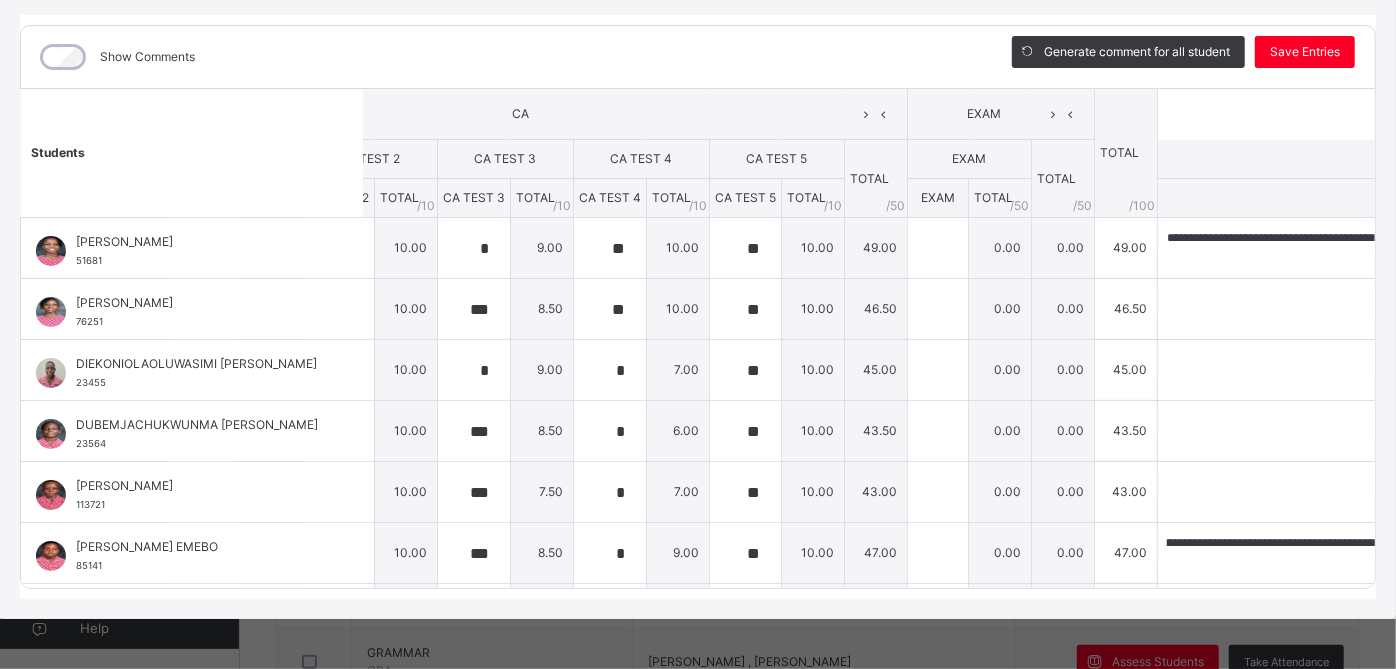 scroll, scrollTop: 0, scrollLeft: 0, axis: both 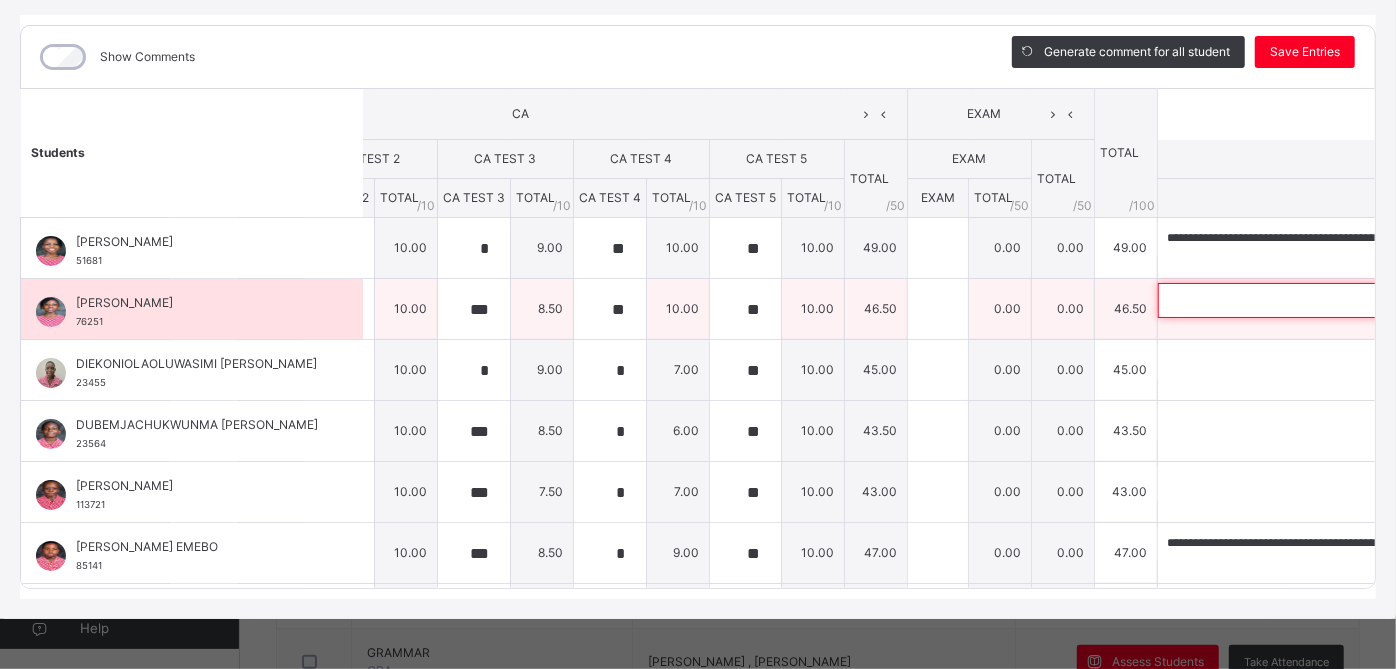 click at bounding box center [1288, 300] 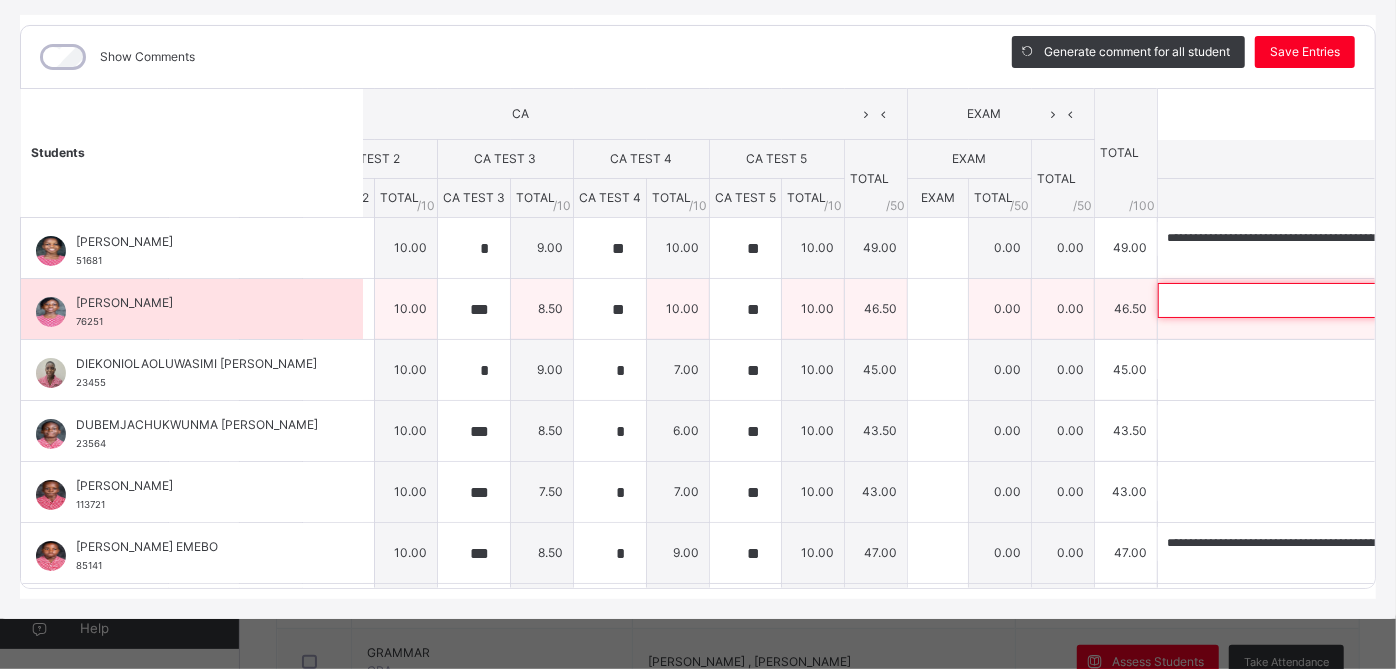paste on "**********" 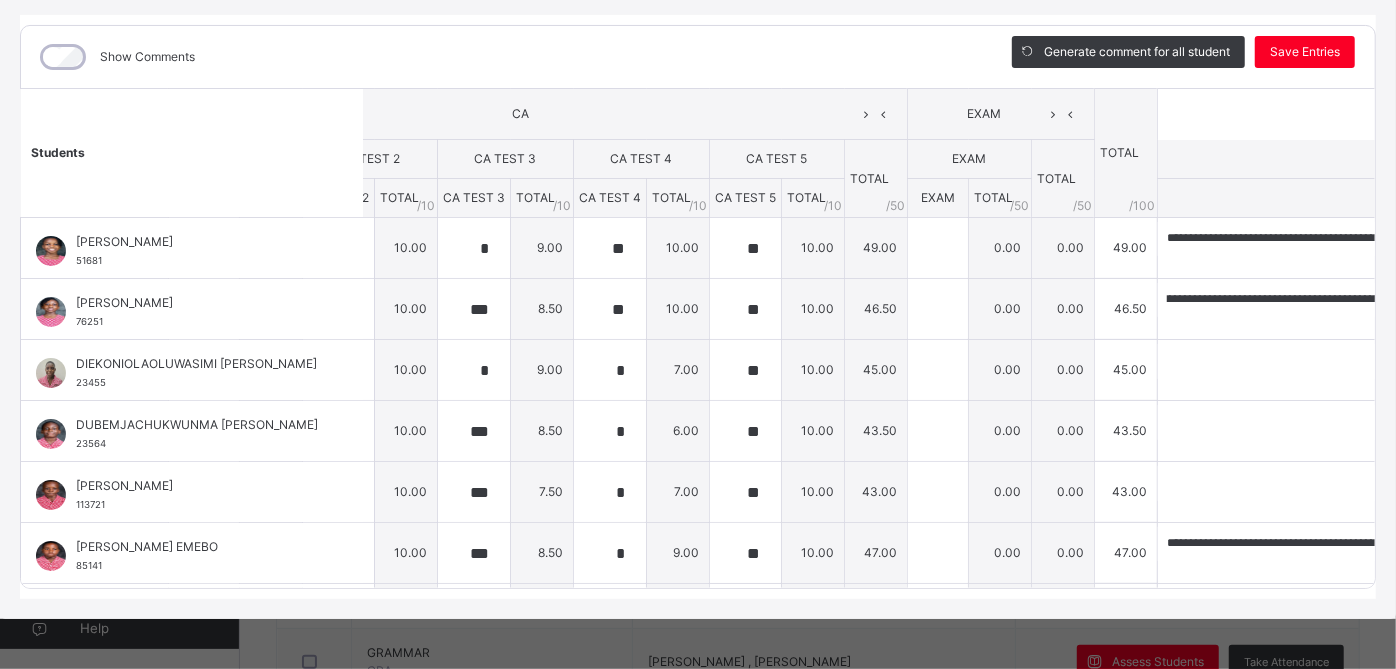 scroll, scrollTop: 0, scrollLeft: 0, axis: both 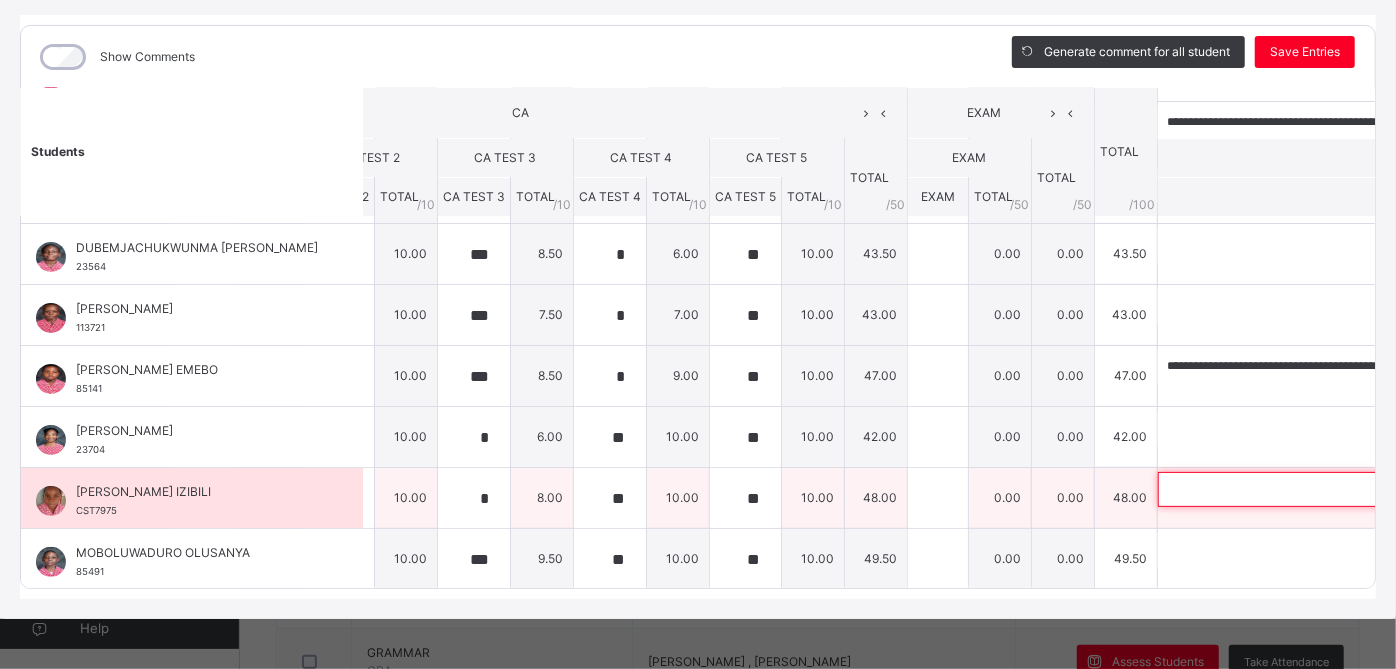 click at bounding box center [1288, 489] 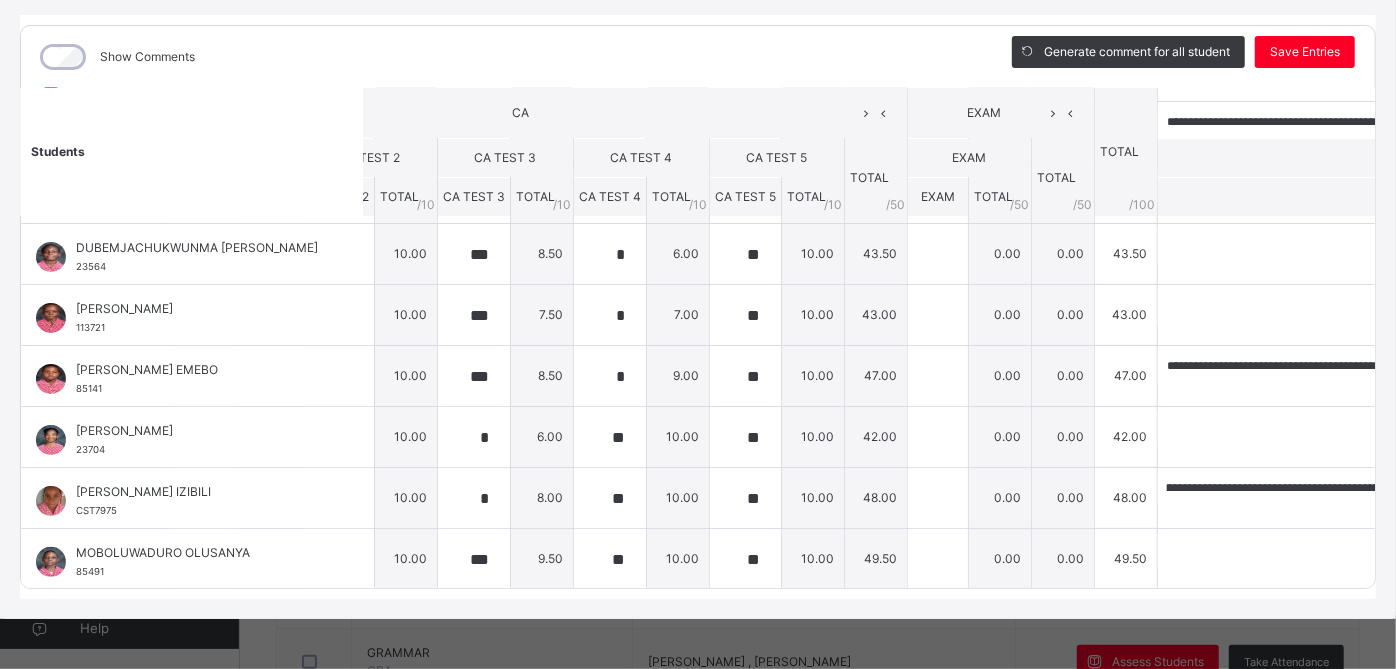 scroll, scrollTop: 0, scrollLeft: 0, axis: both 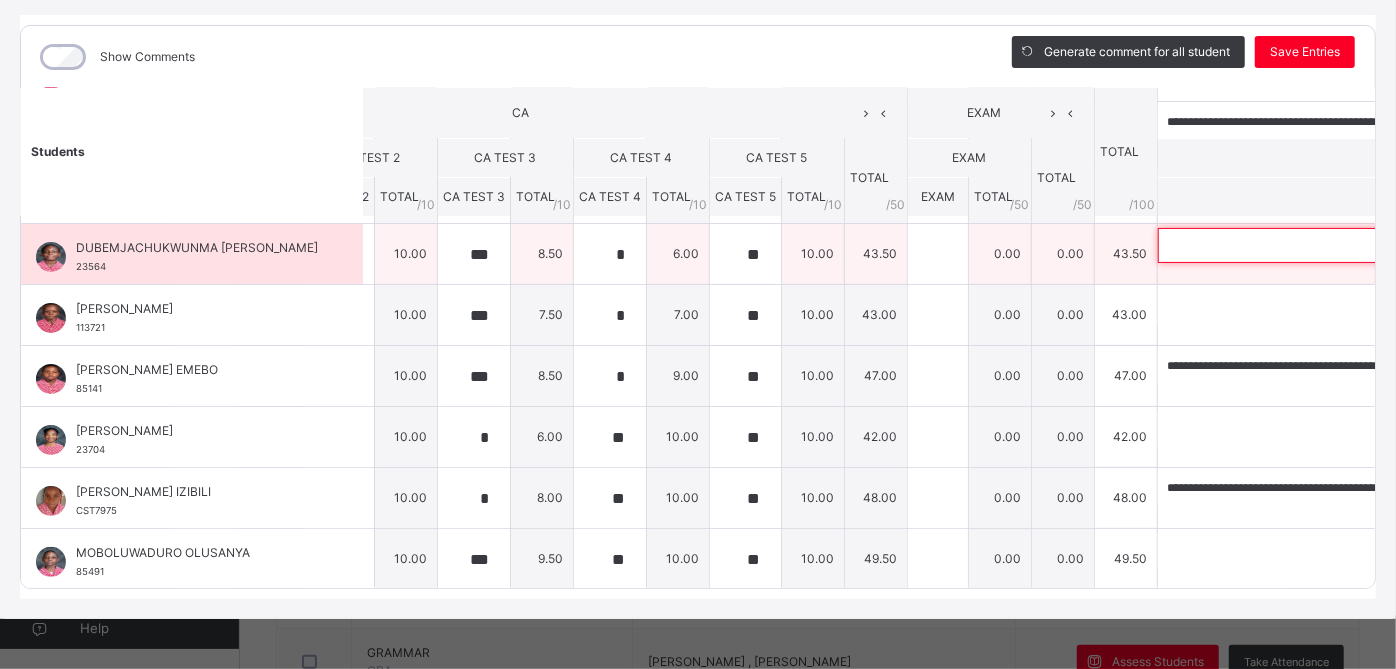 click at bounding box center [1288, 245] 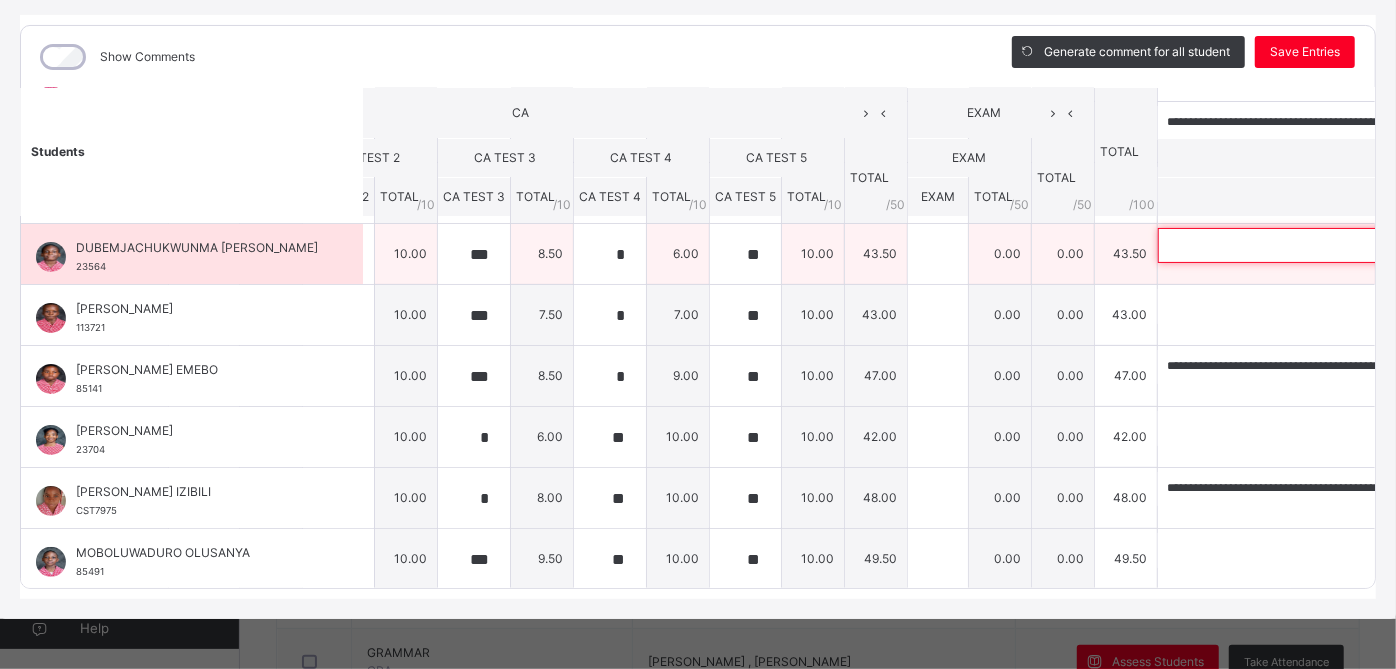 paste on "**********" 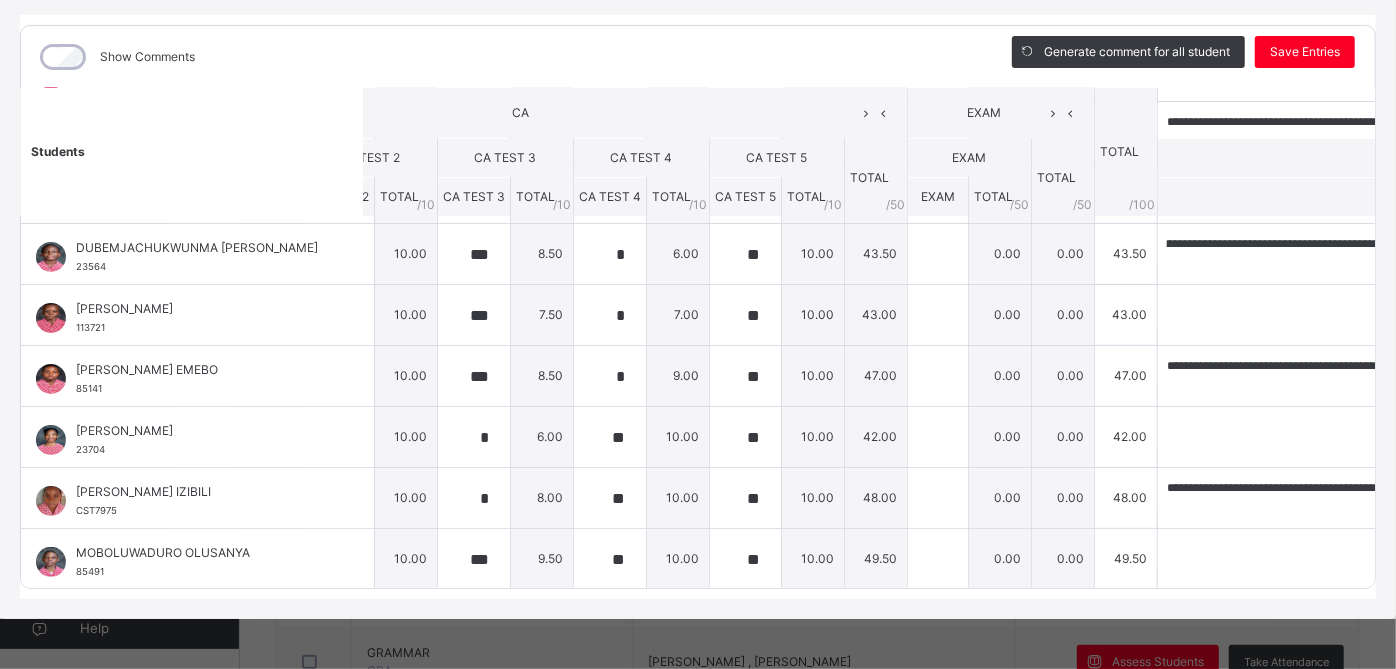 scroll, scrollTop: 0, scrollLeft: 0, axis: both 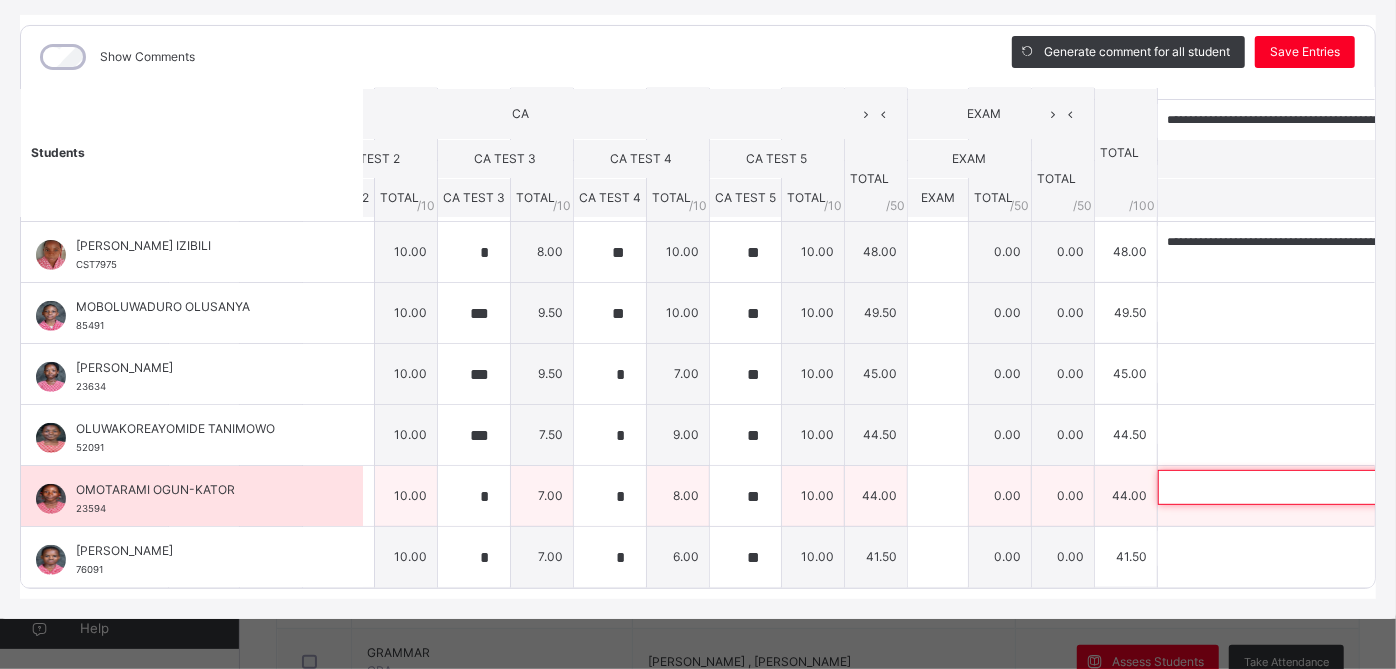 click at bounding box center (1288, 487) 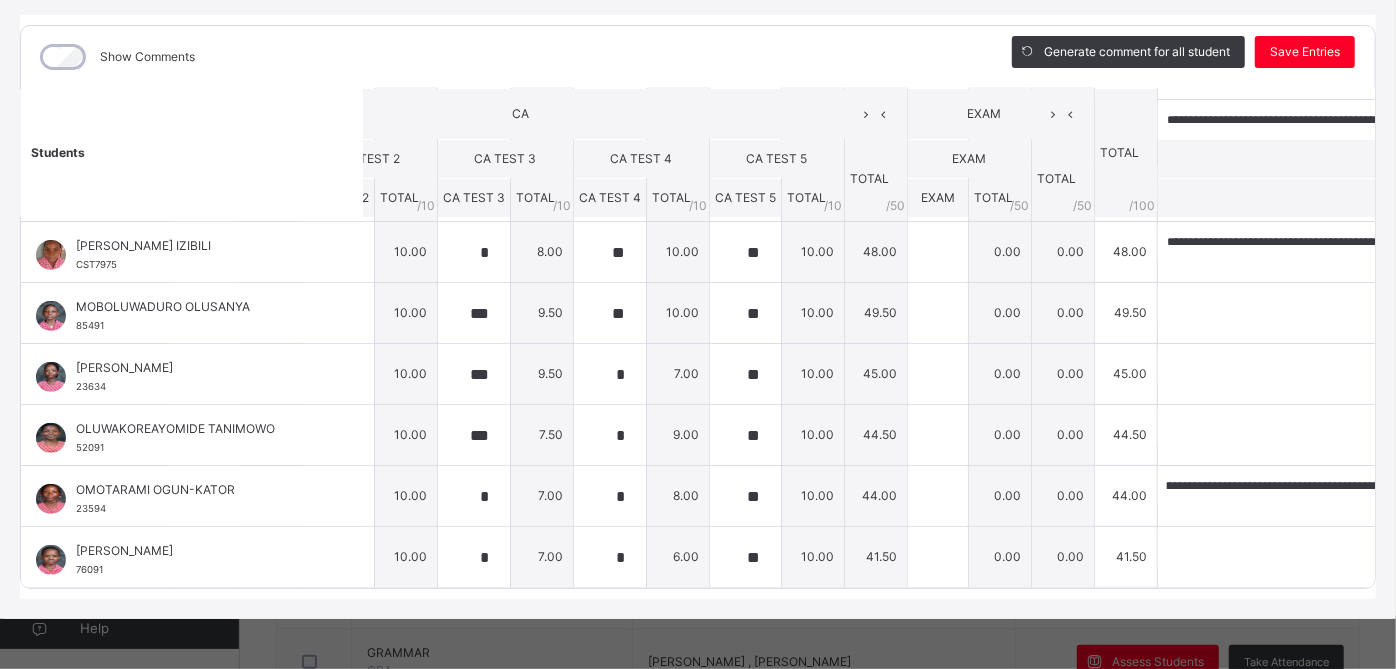 scroll, scrollTop: 0, scrollLeft: 0, axis: both 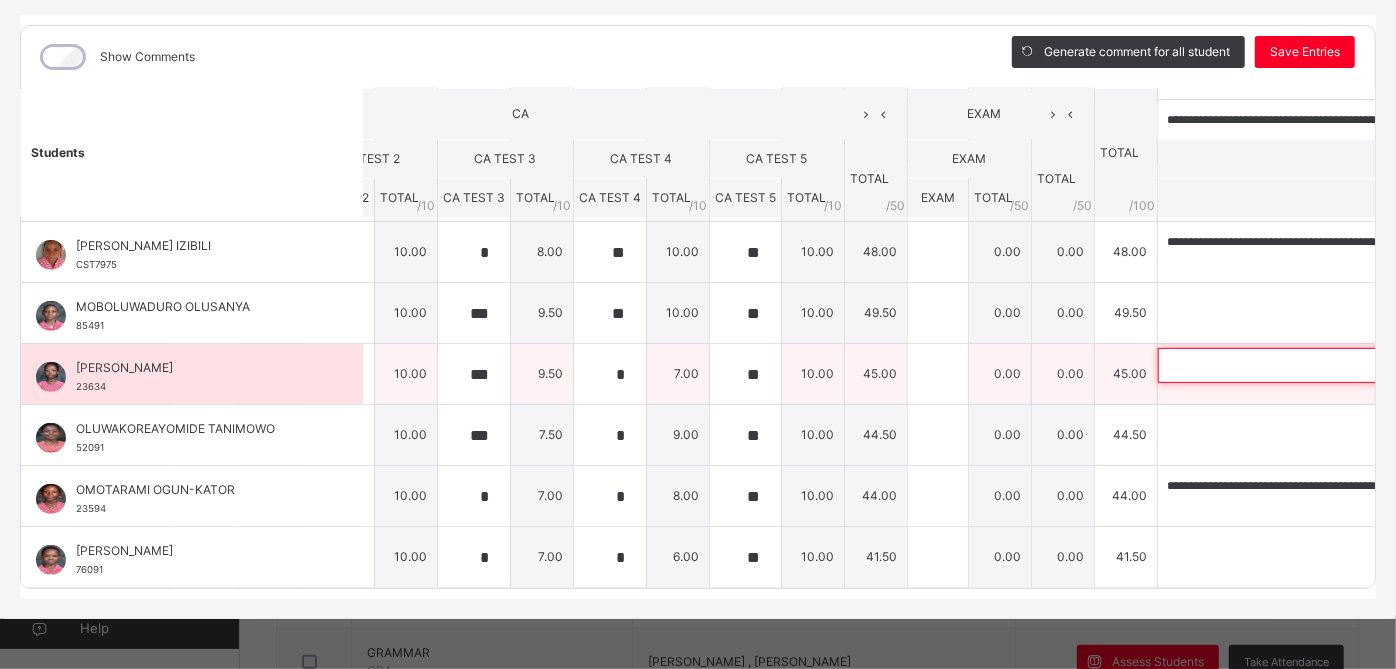 click at bounding box center (1288, 365) 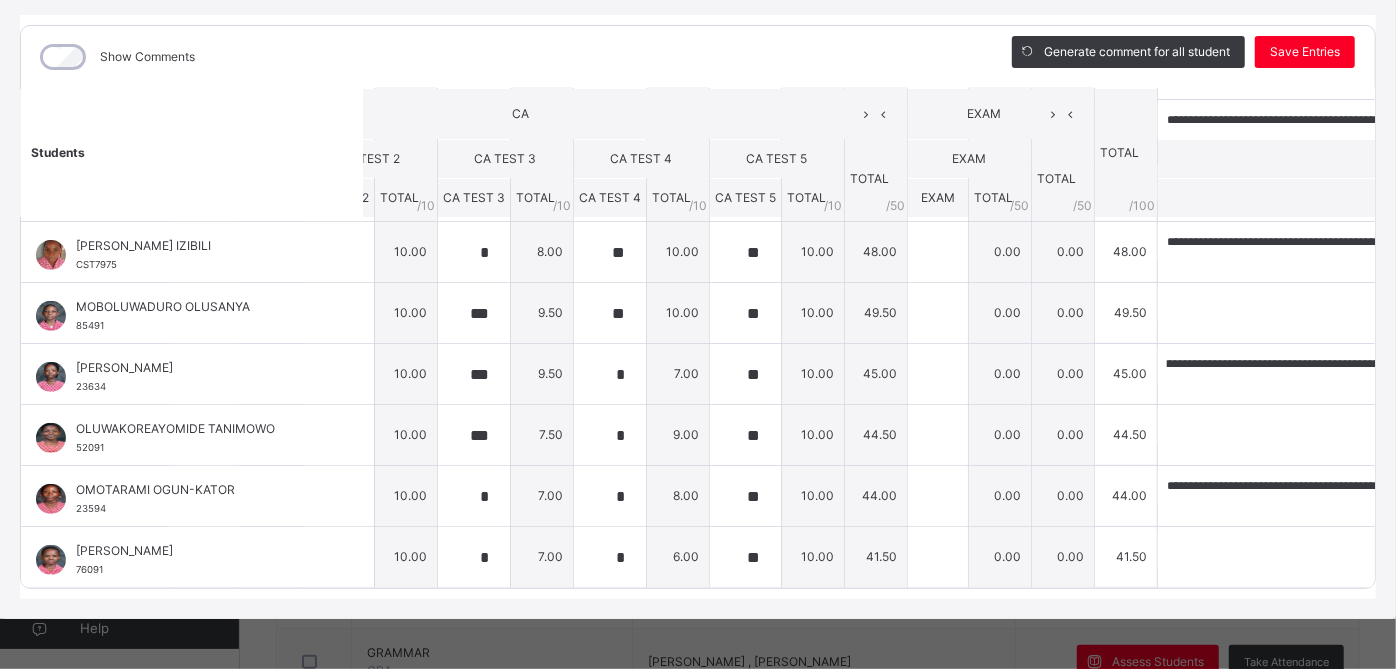 scroll, scrollTop: 0, scrollLeft: 0, axis: both 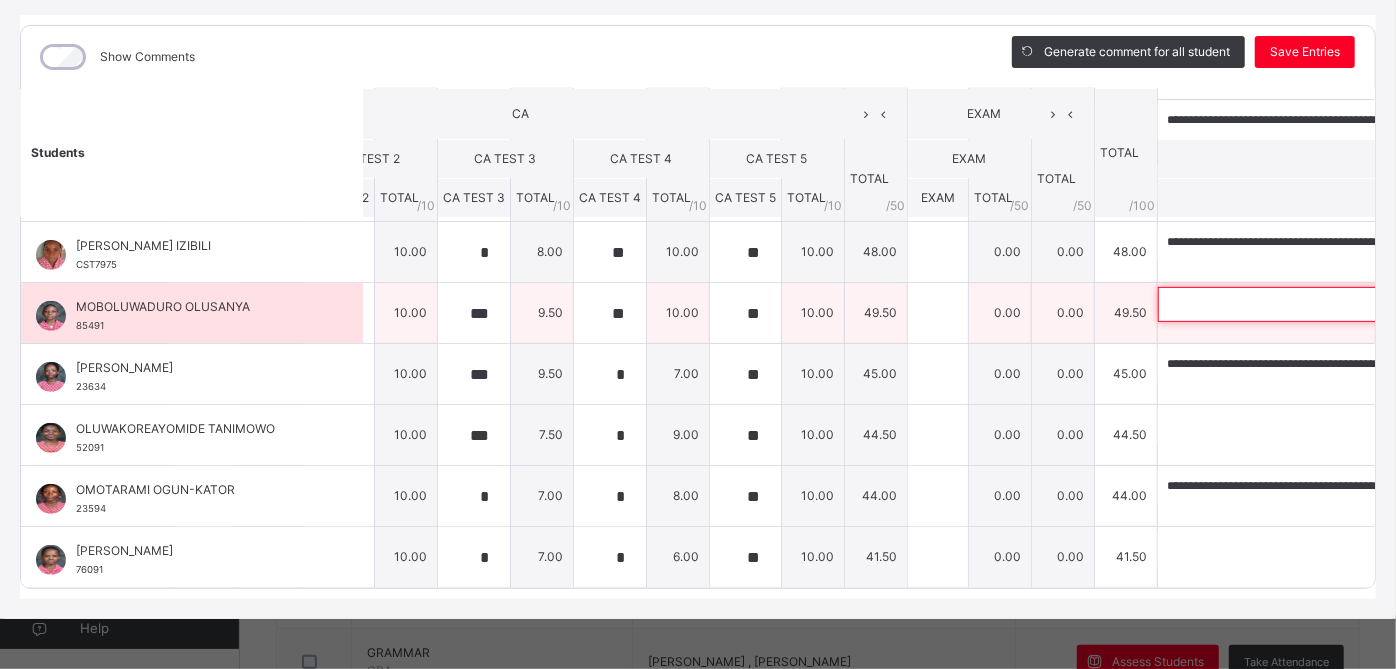 click at bounding box center (1288, 304) 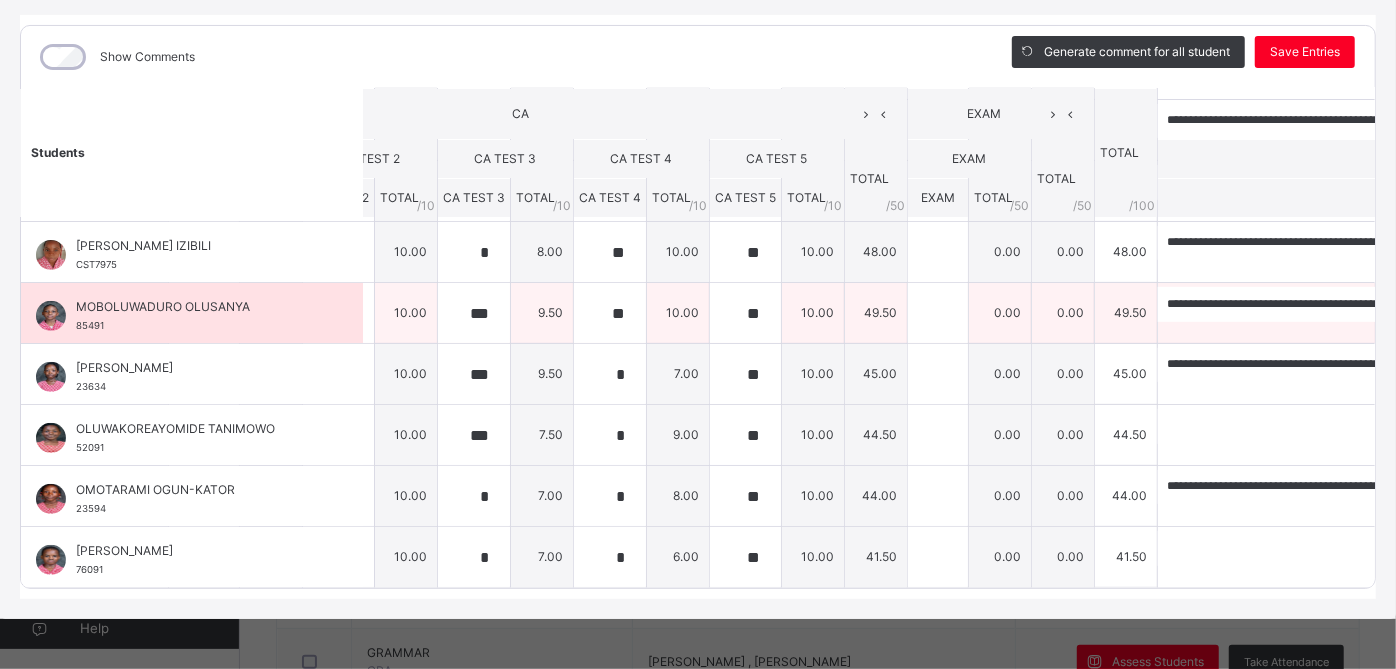 scroll, scrollTop: 0, scrollLeft: 0, axis: both 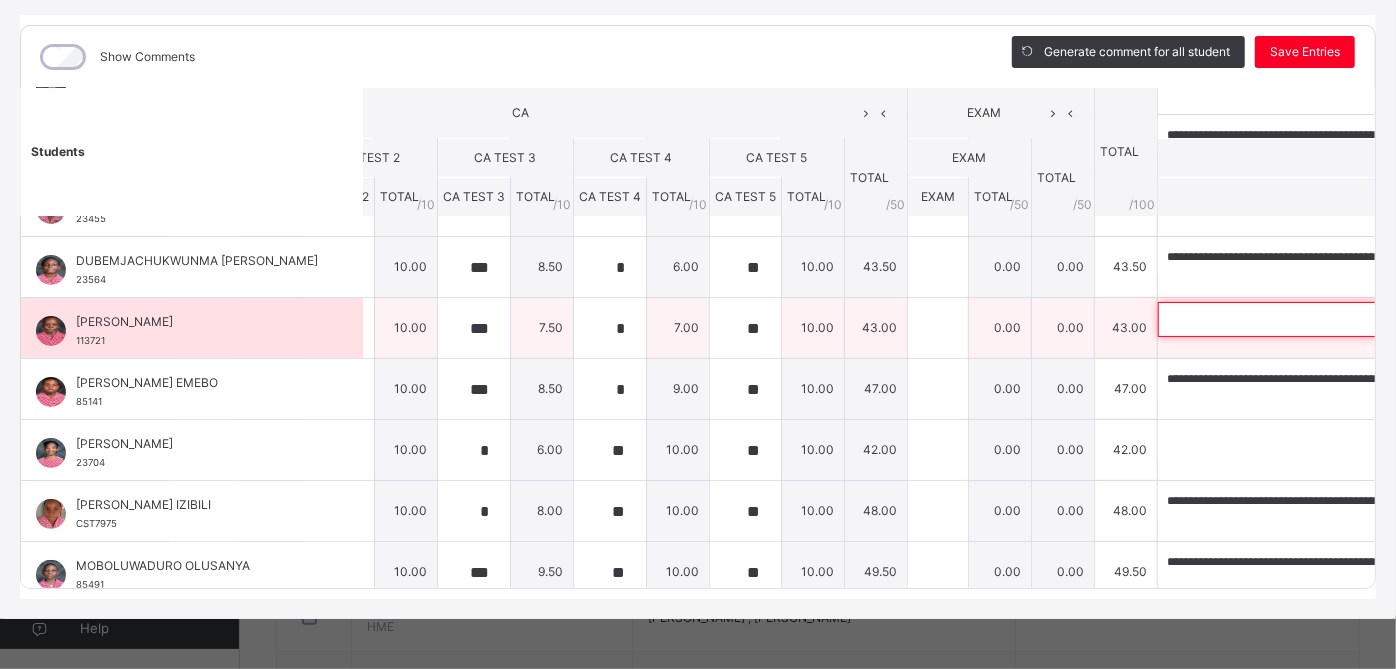 click at bounding box center (1288, 319) 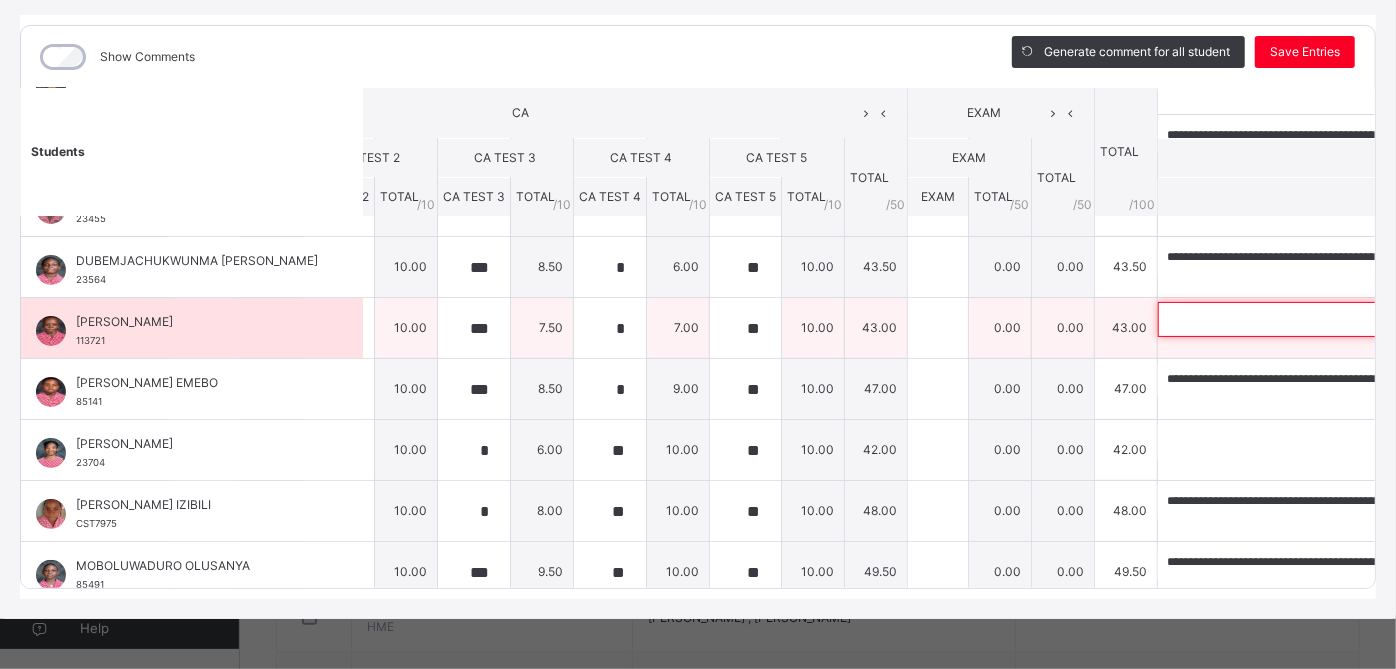 paste on "**********" 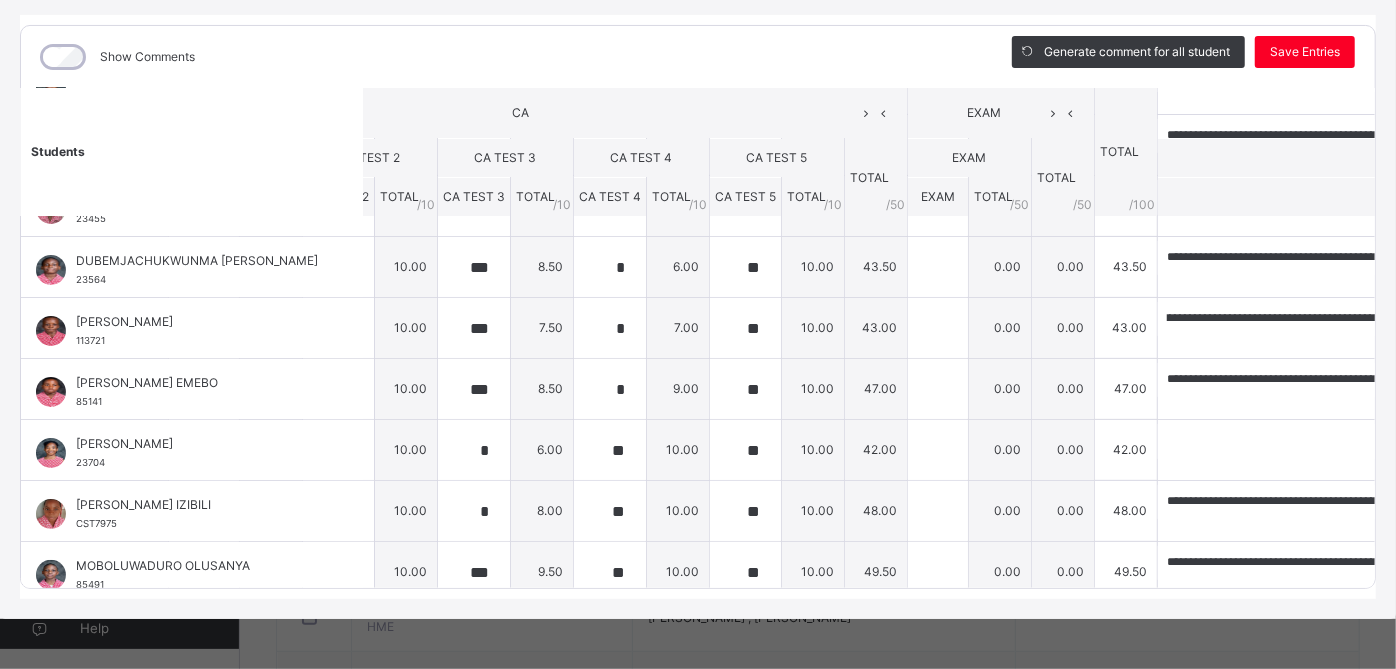 scroll, scrollTop: 0, scrollLeft: 0, axis: both 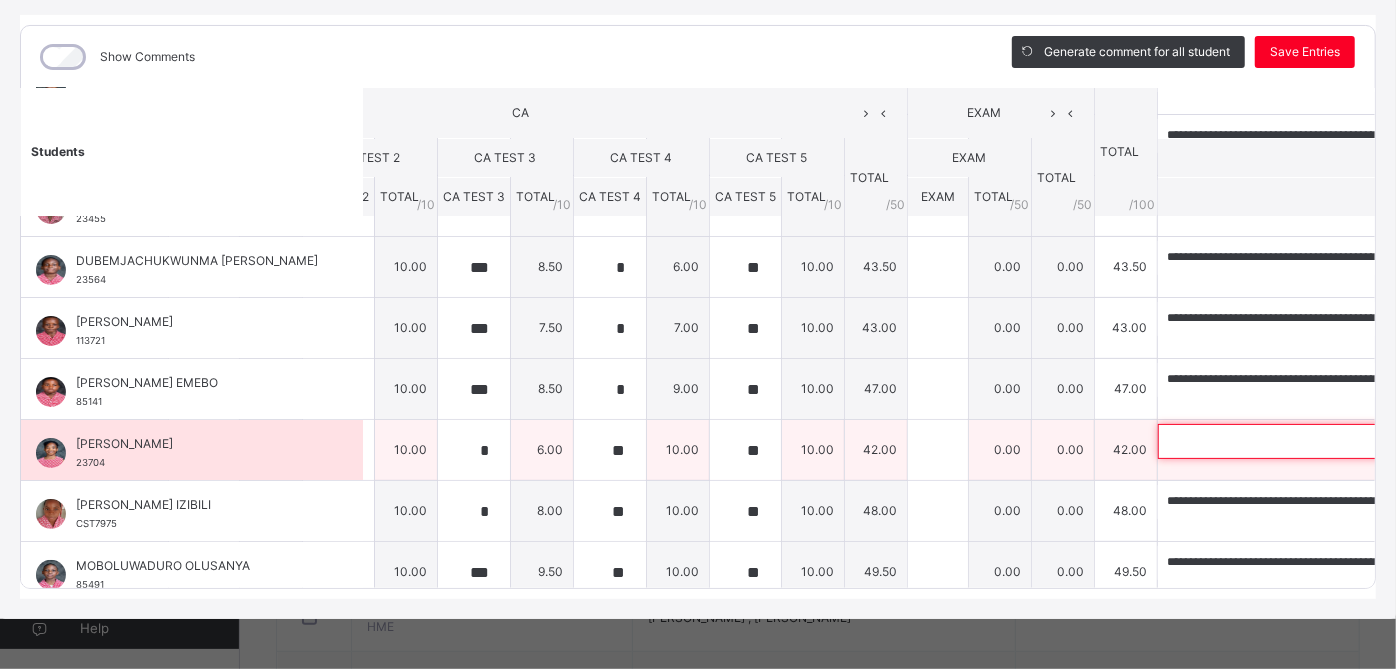 click at bounding box center [1288, 441] 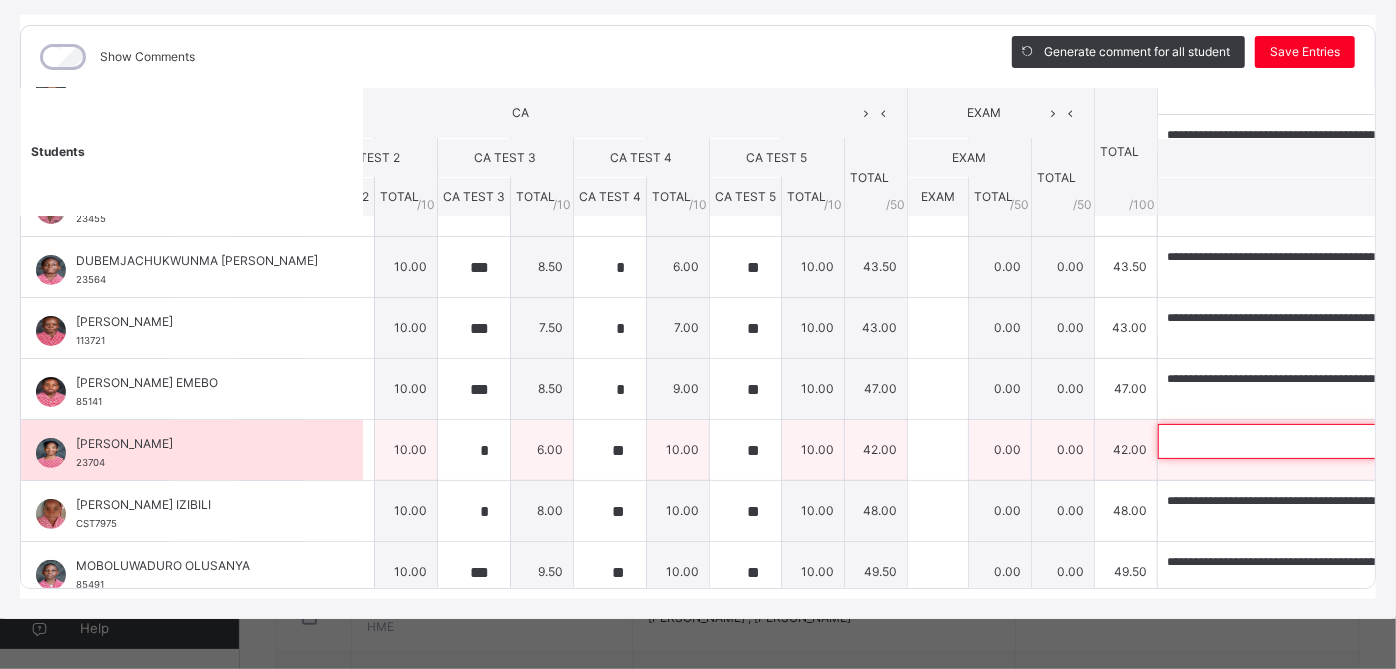 paste on "**********" 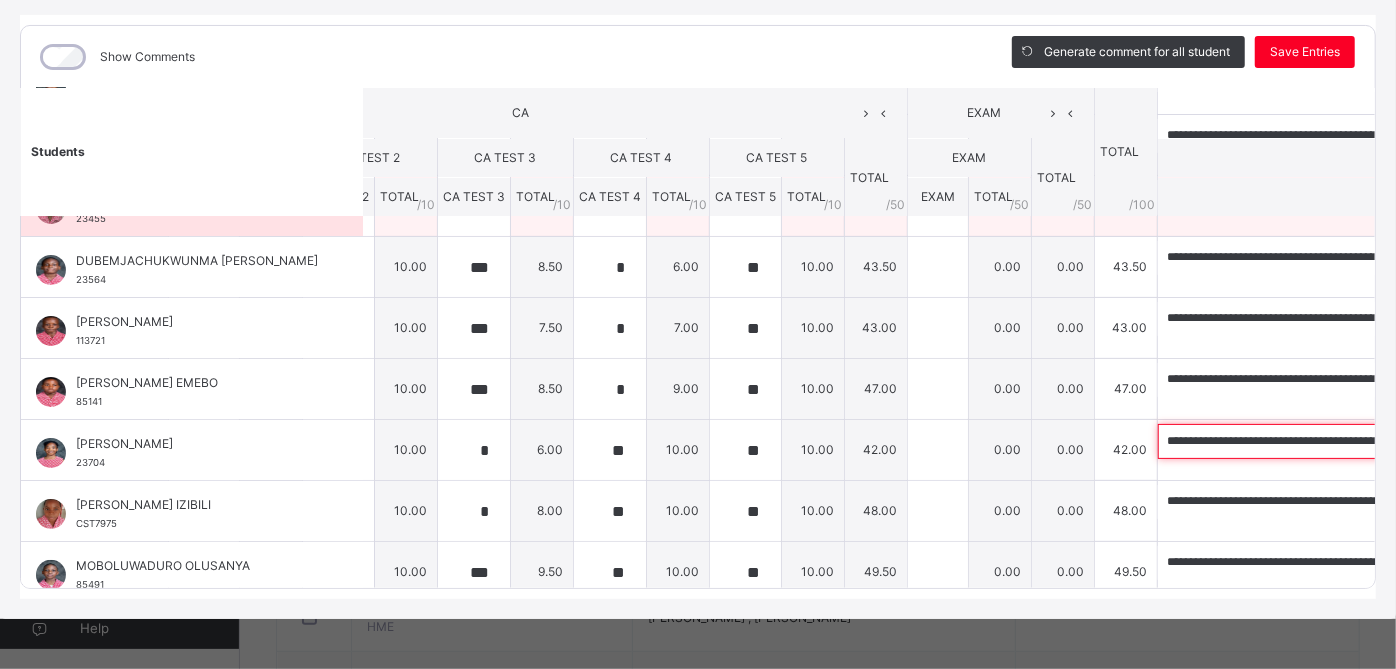 scroll, scrollTop: 0, scrollLeft: 461, axis: horizontal 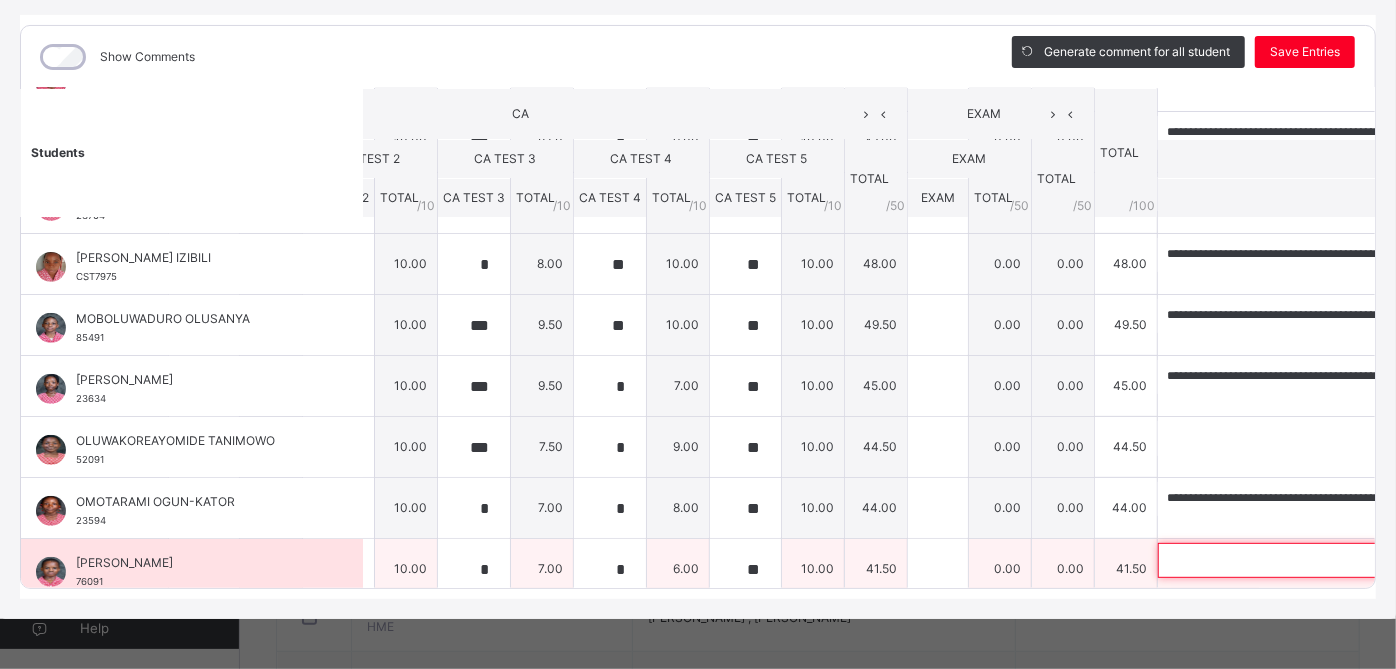 click at bounding box center [1288, 560] 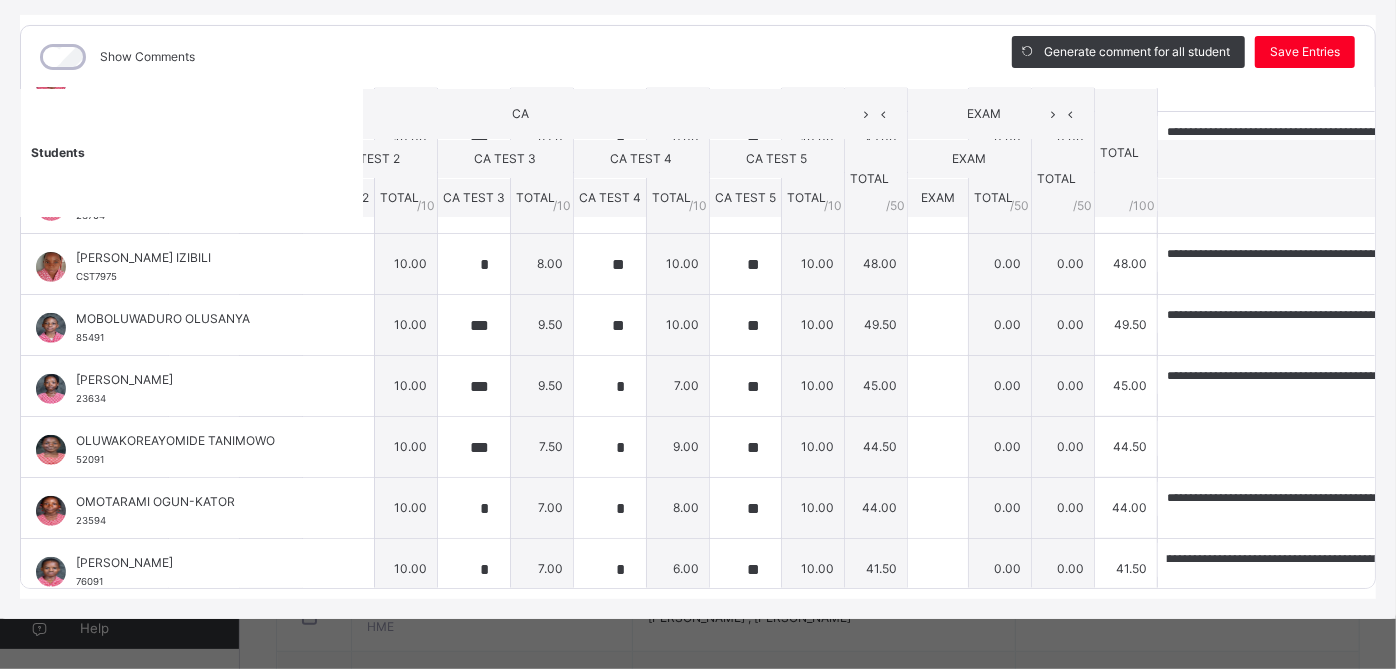 scroll, scrollTop: 0, scrollLeft: 0, axis: both 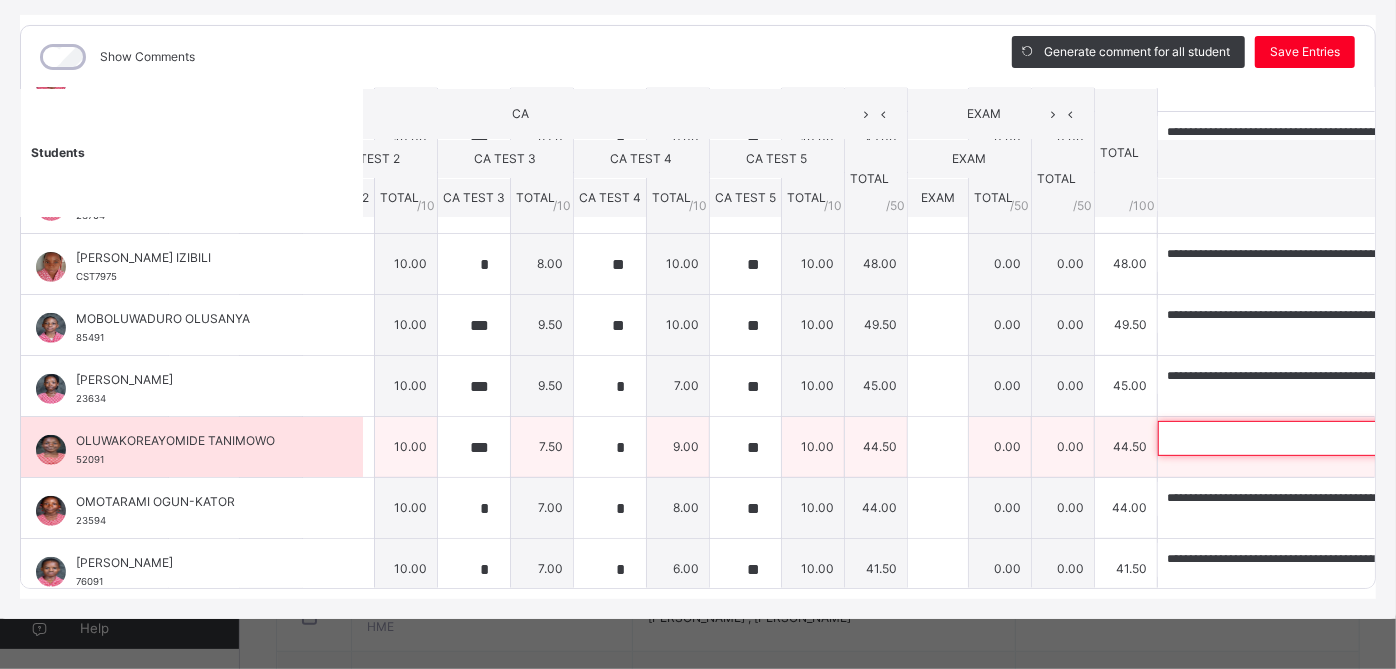 click at bounding box center (1288, 438) 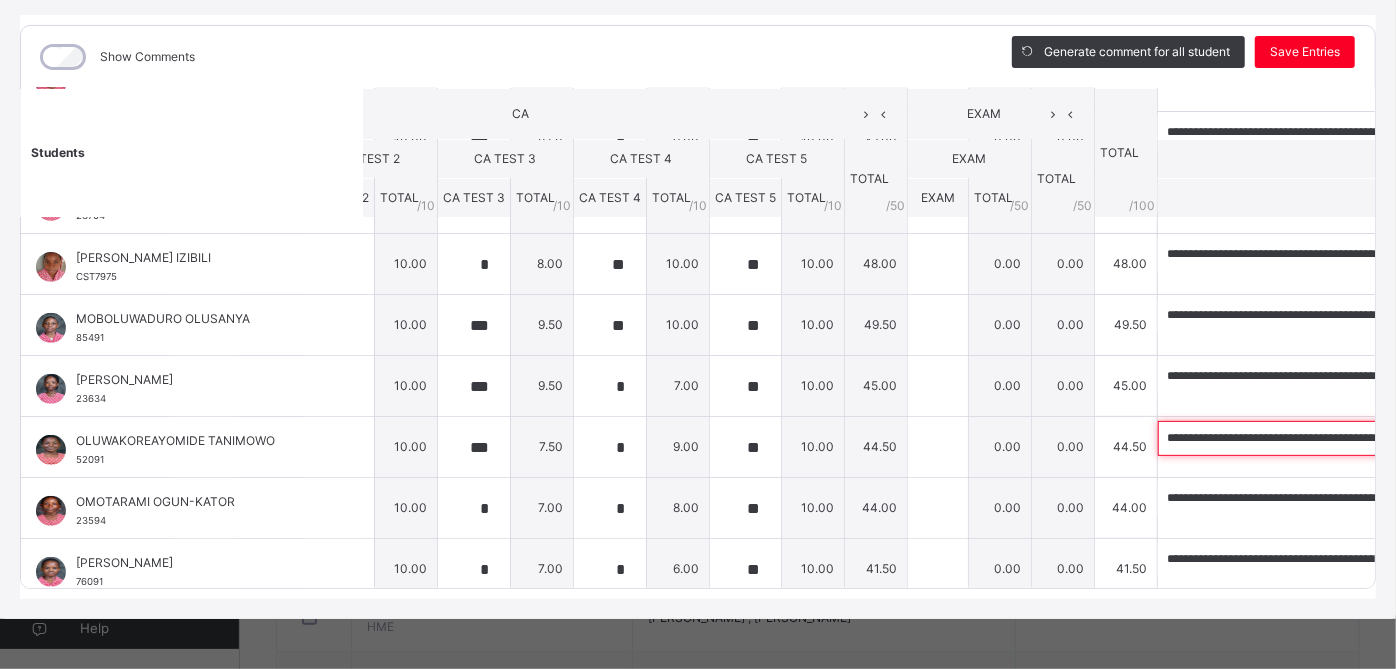 scroll, scrollTop: 0, scrollLeft: 617, axis: horizontal 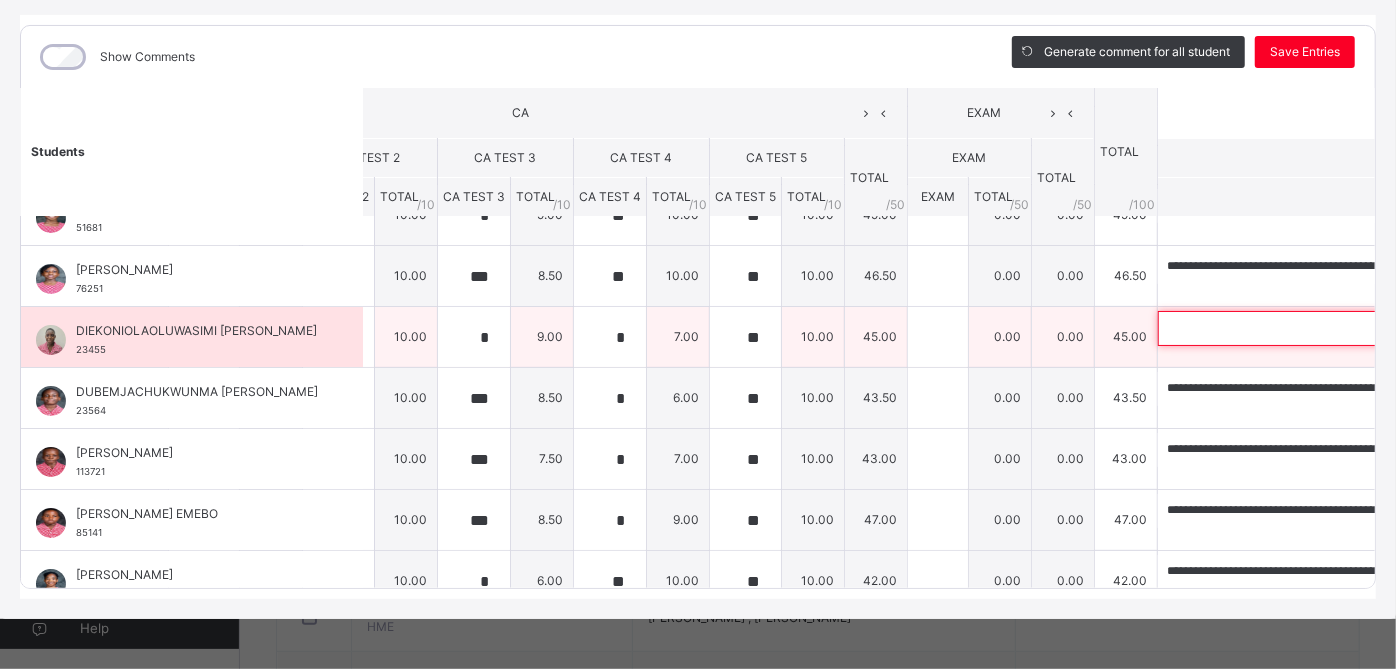 click at bounding box center (1288, 328) 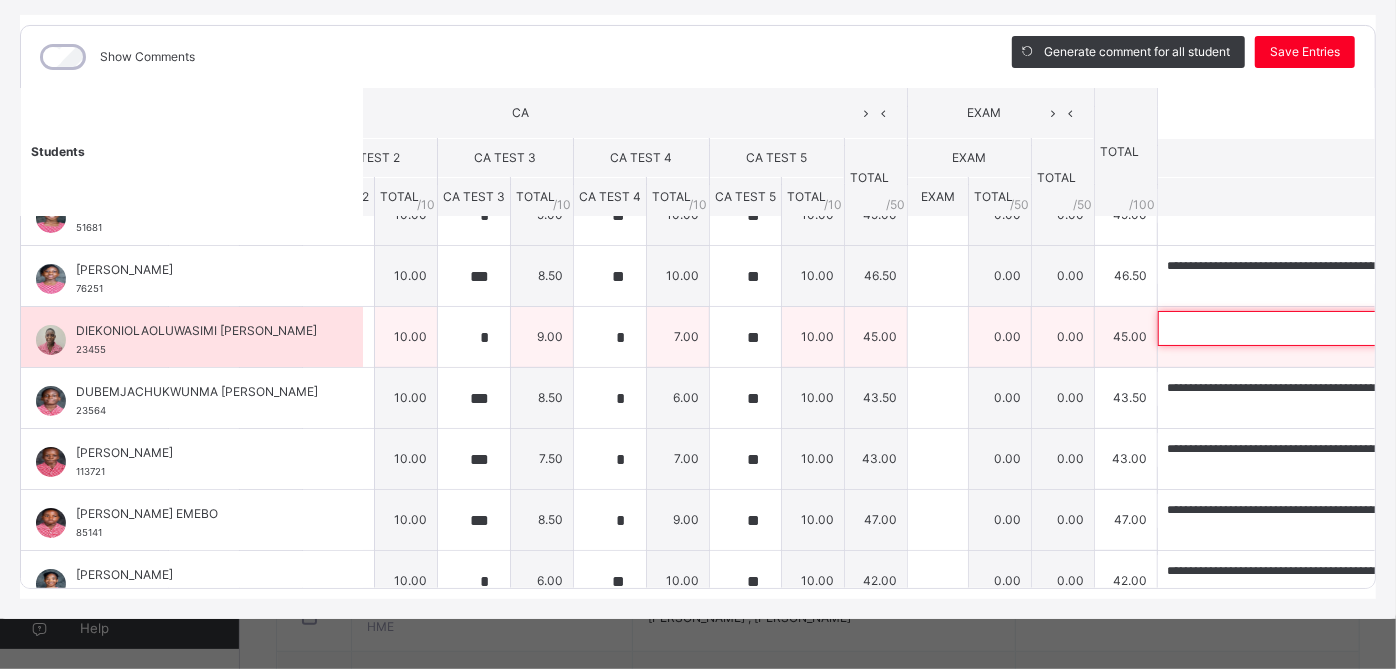 paste on "**********" 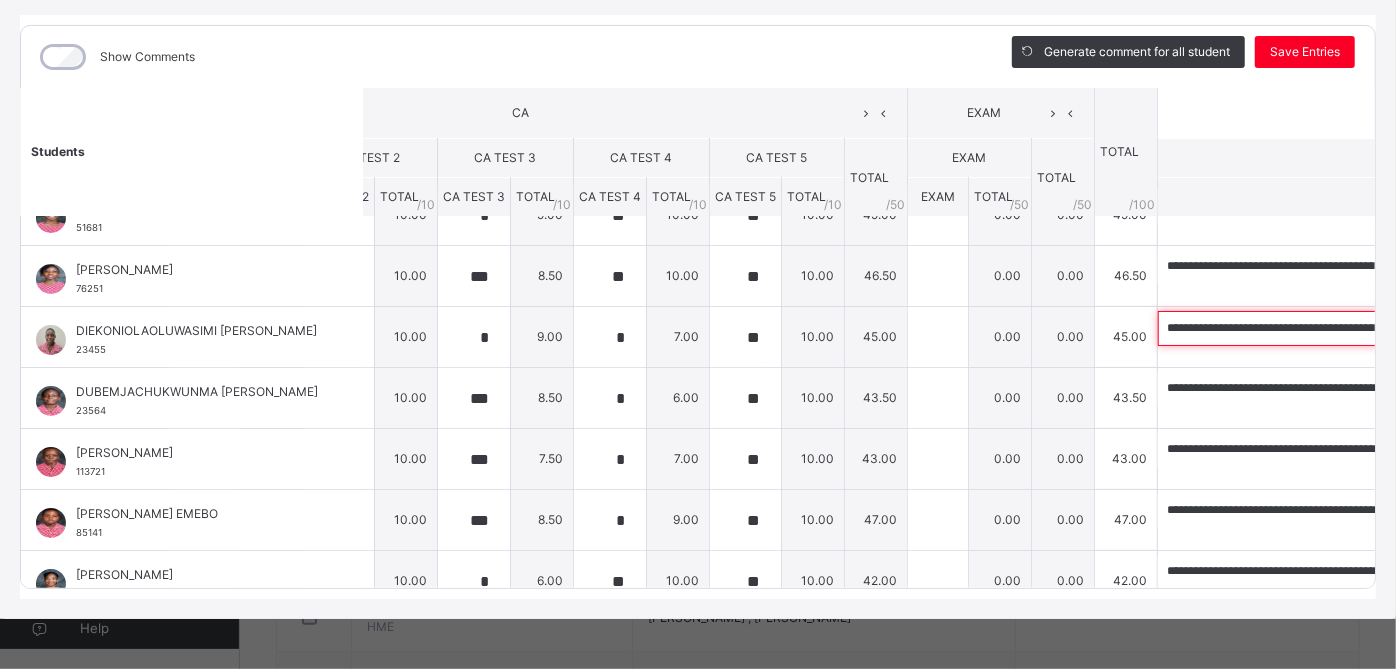 scroll, scrollTop: 0, scrollLeft: 585, axis: horizontal 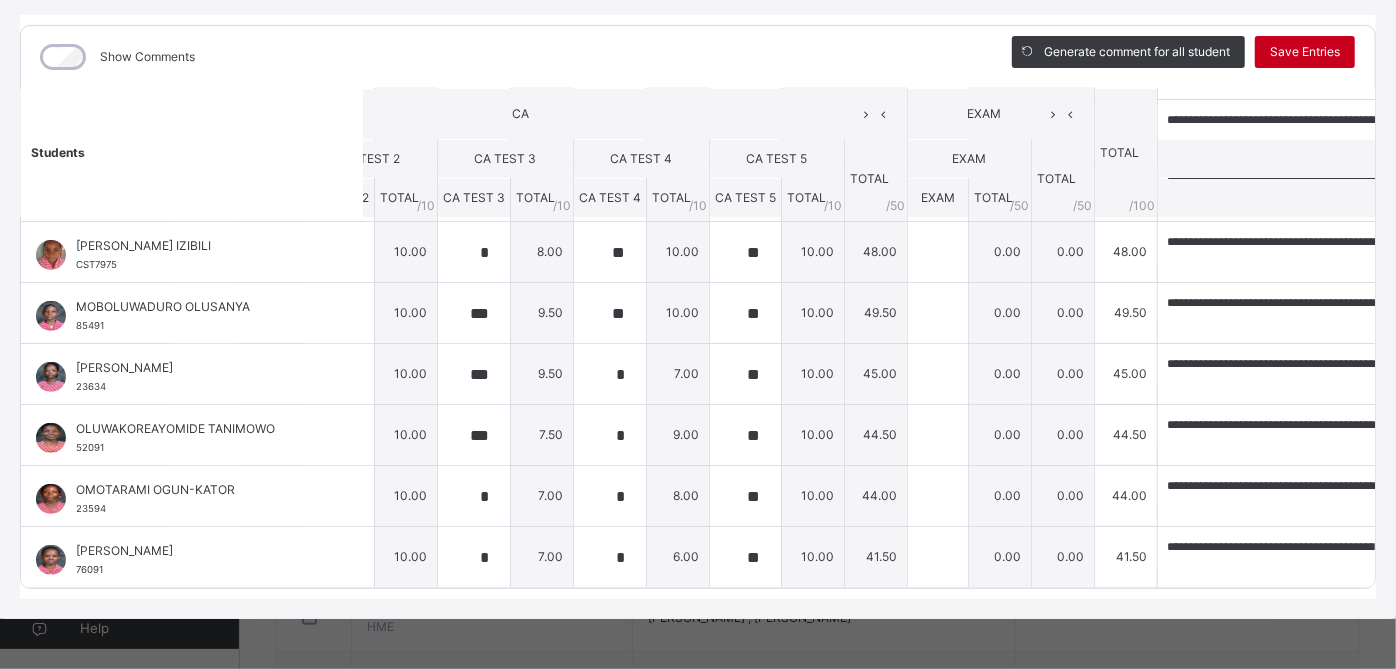 click on "Save Entries" at bounding box center (1305, 52) 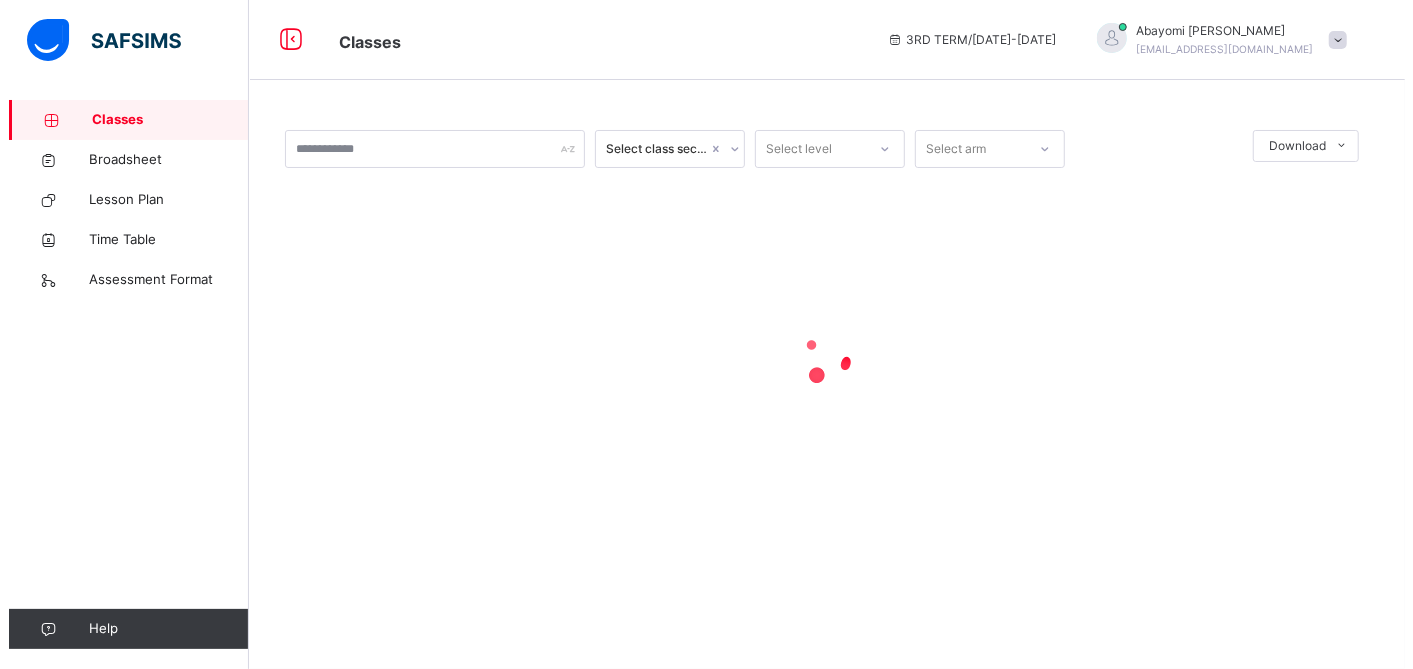 scroll, scrollTop: 0, scrollLeft: 0, axis: both 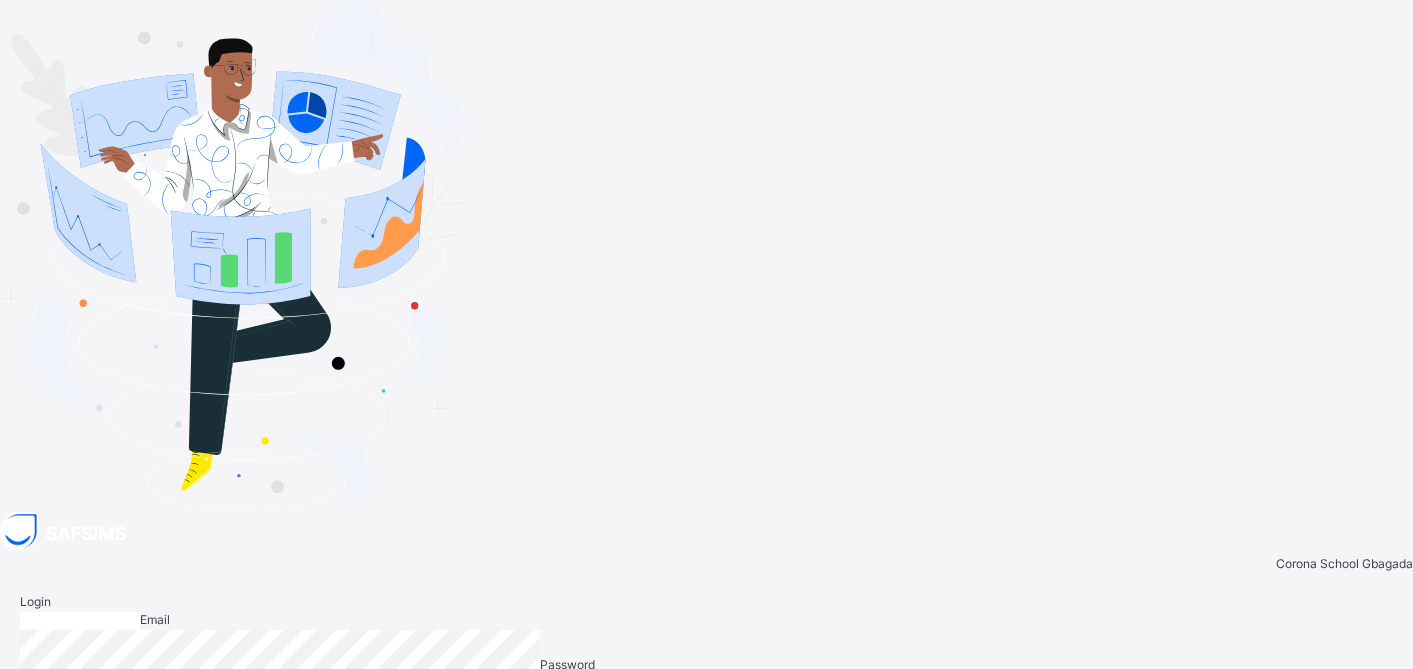 click at bounding box center (238, 256) 